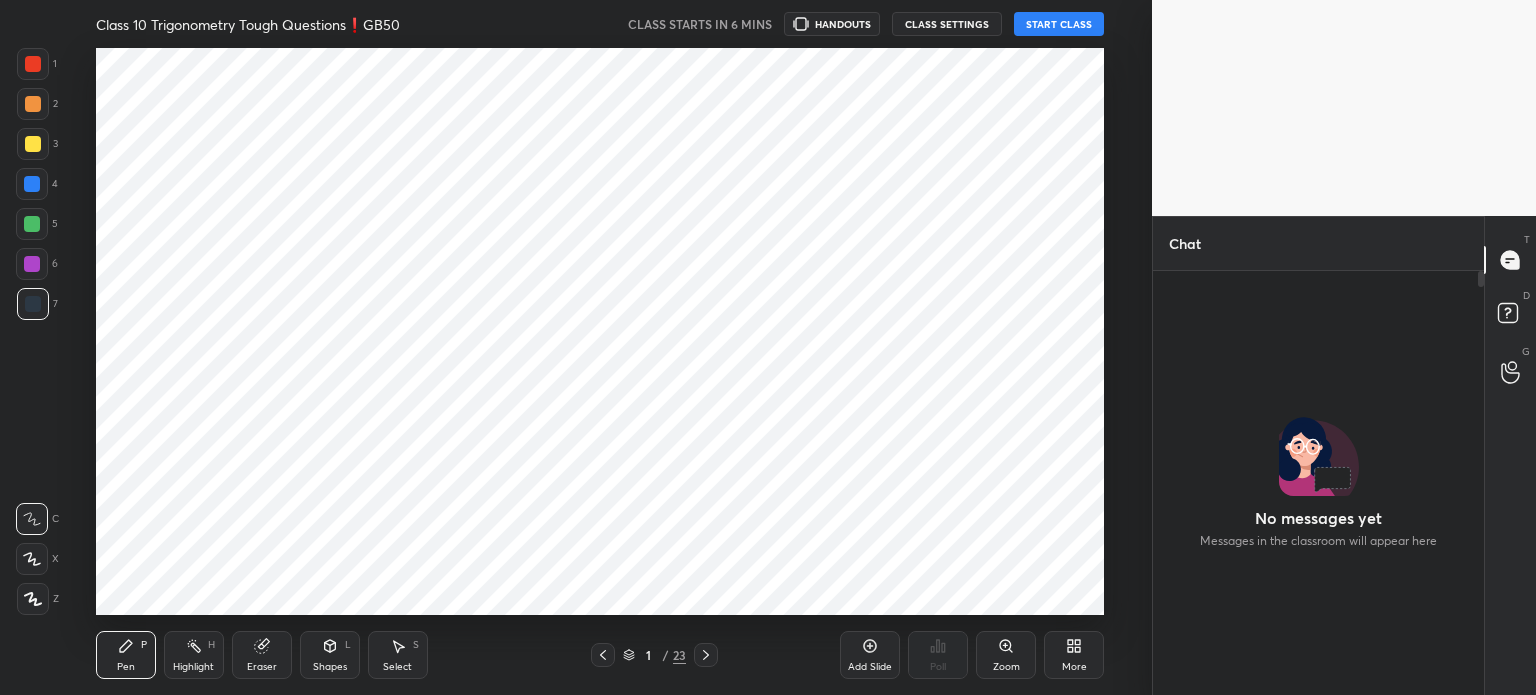 scroll, scrollTop: 0, scrollLeft: 0, axis: both 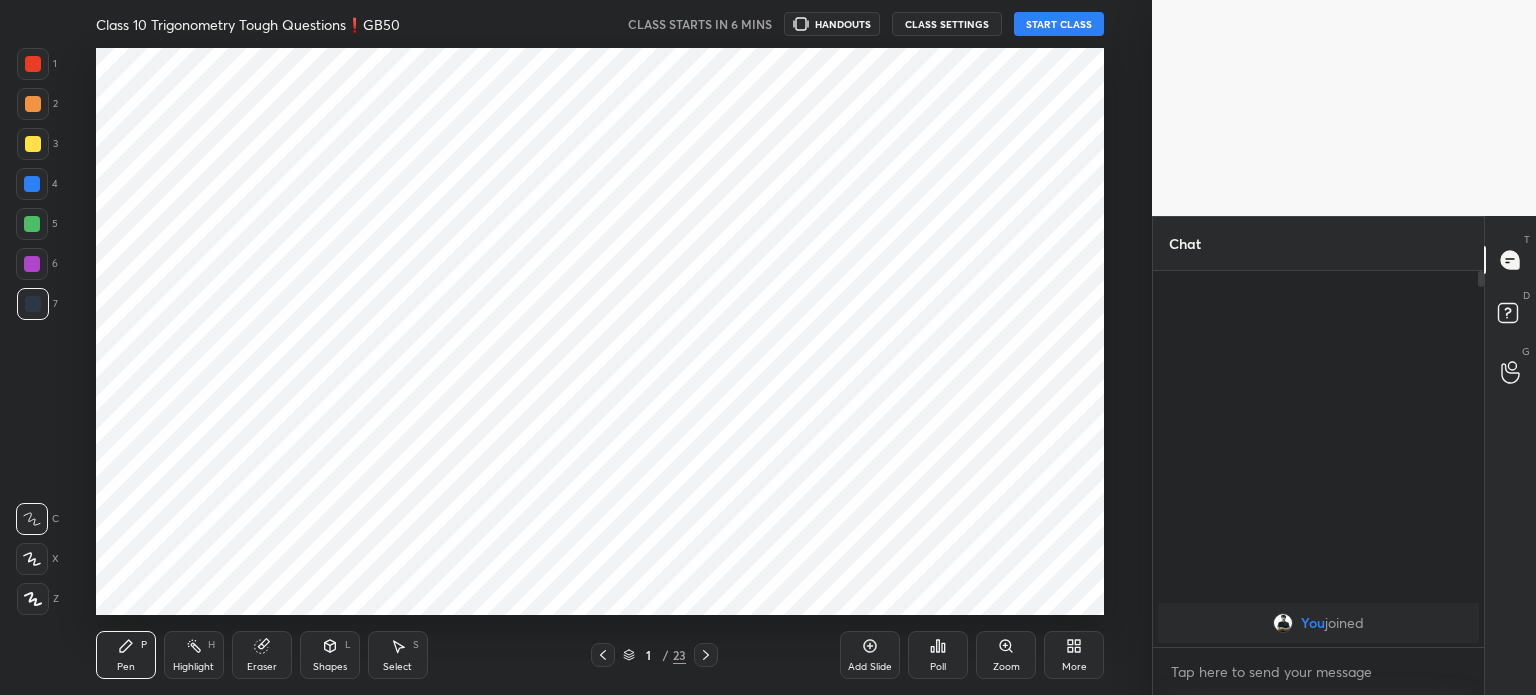 click 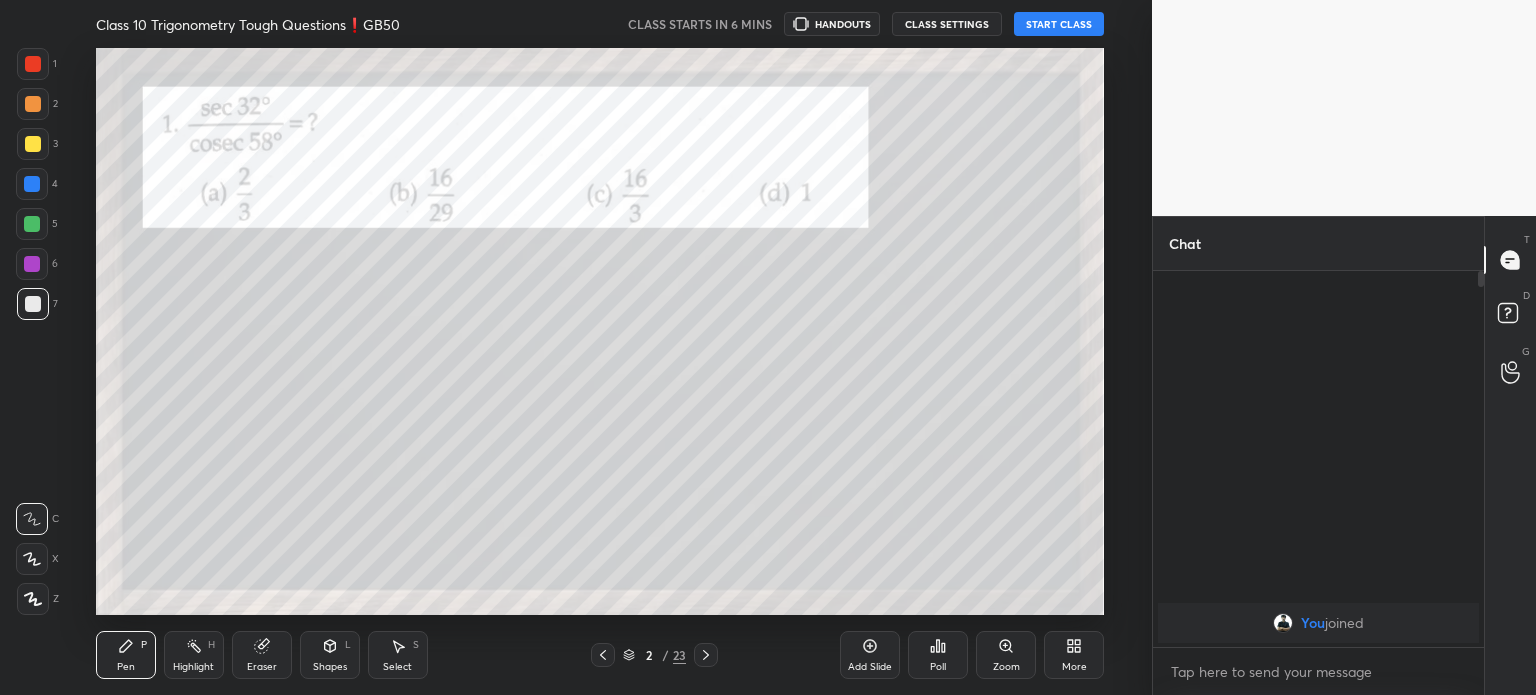click on "Pen P Highlight H Eraser Shapes L Select S 2 / 23 Add Slide Poll Zoom More" at bounding box center (600, 655) 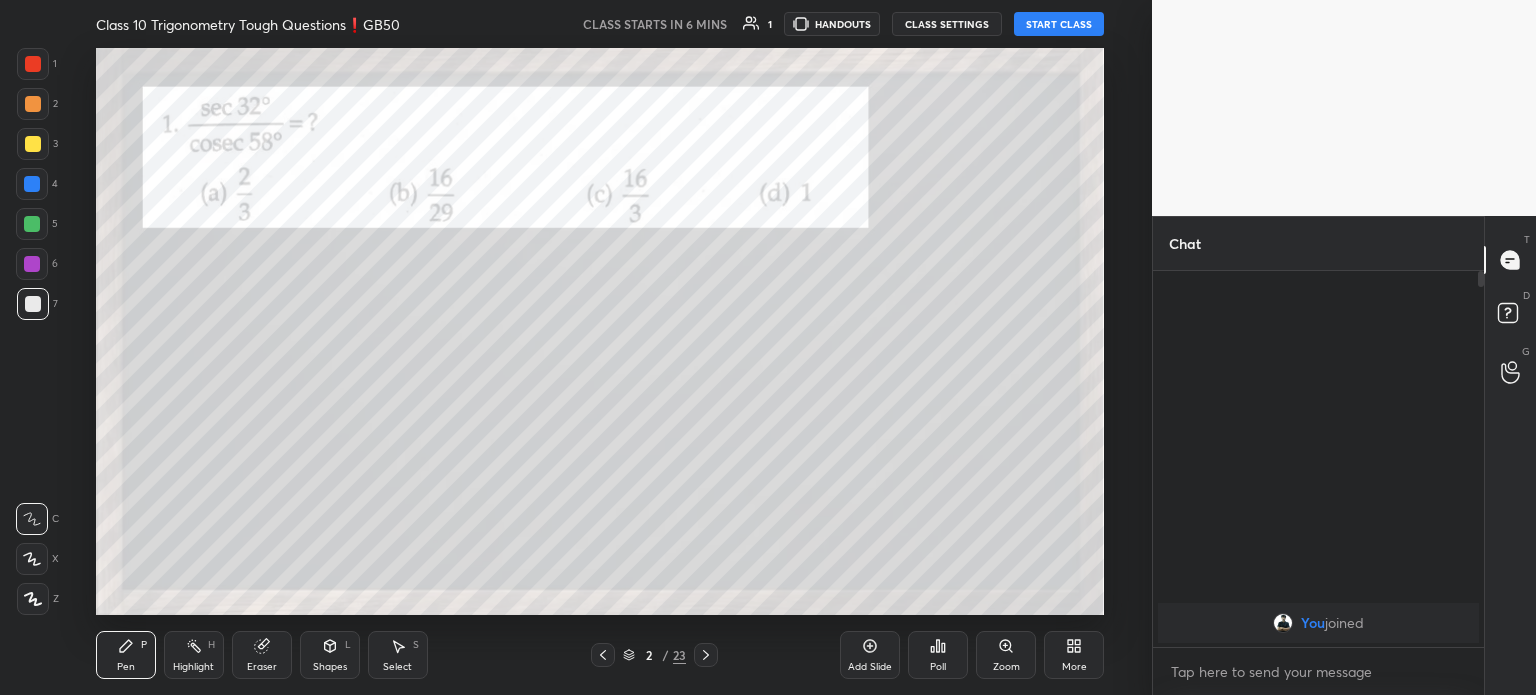 click 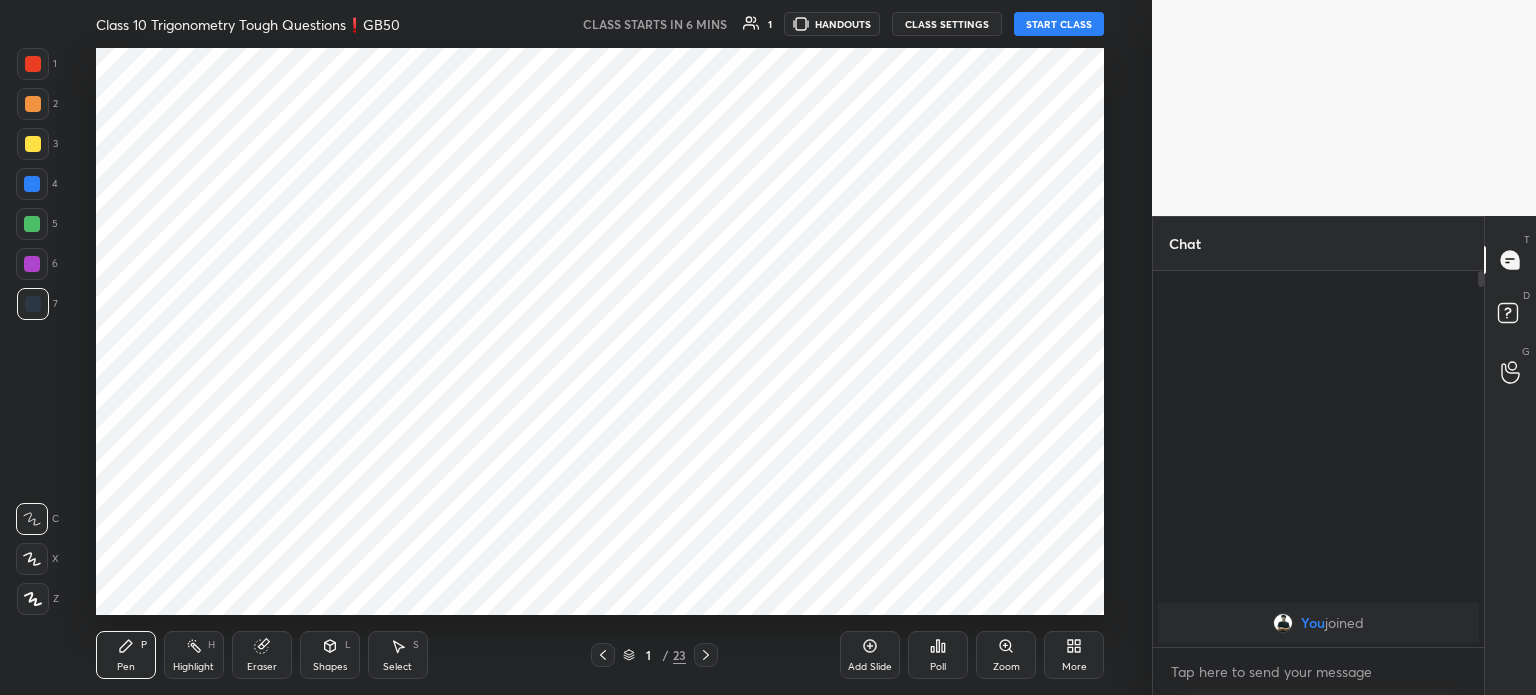 click on "Add Slide" at bounding box center [870, 655] 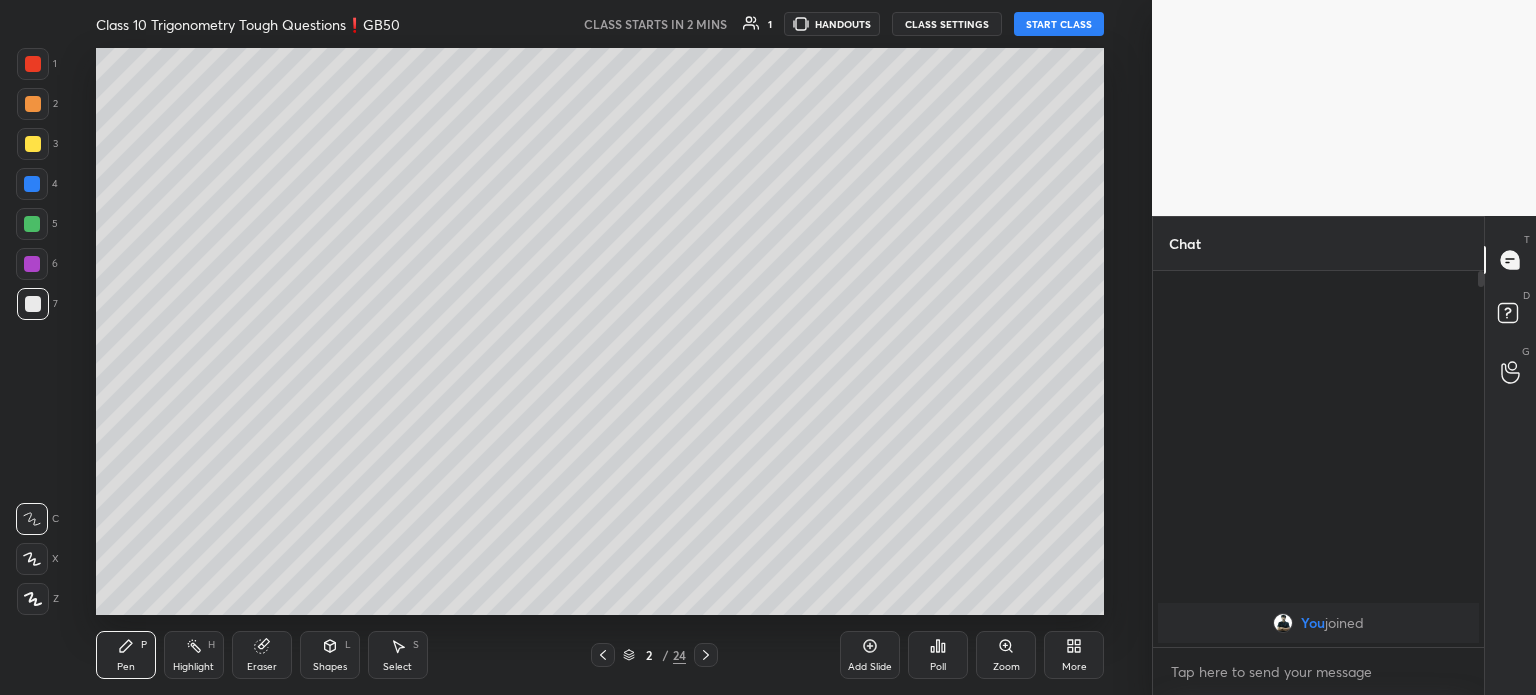 click on "START CLASS" at bounding box center [1059, 24] 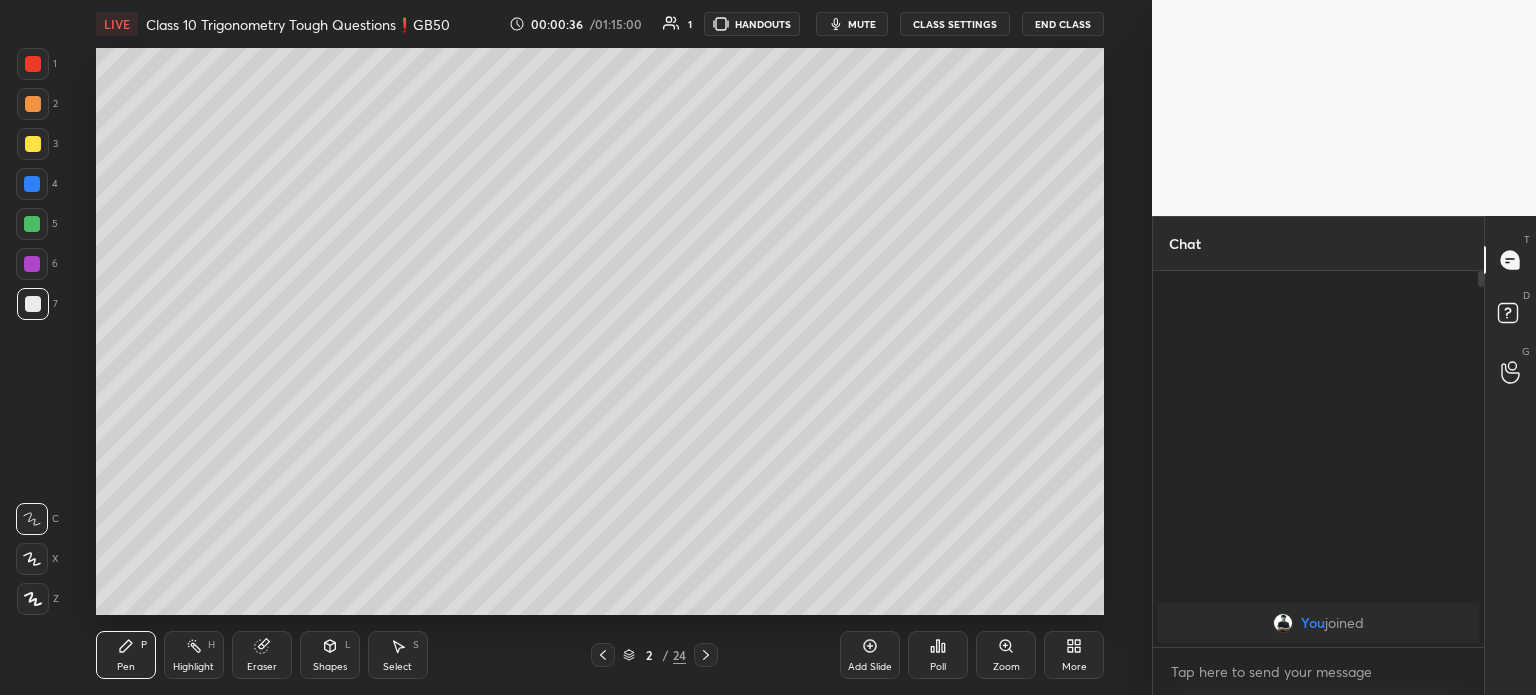 click at bounding box center (32, 224) 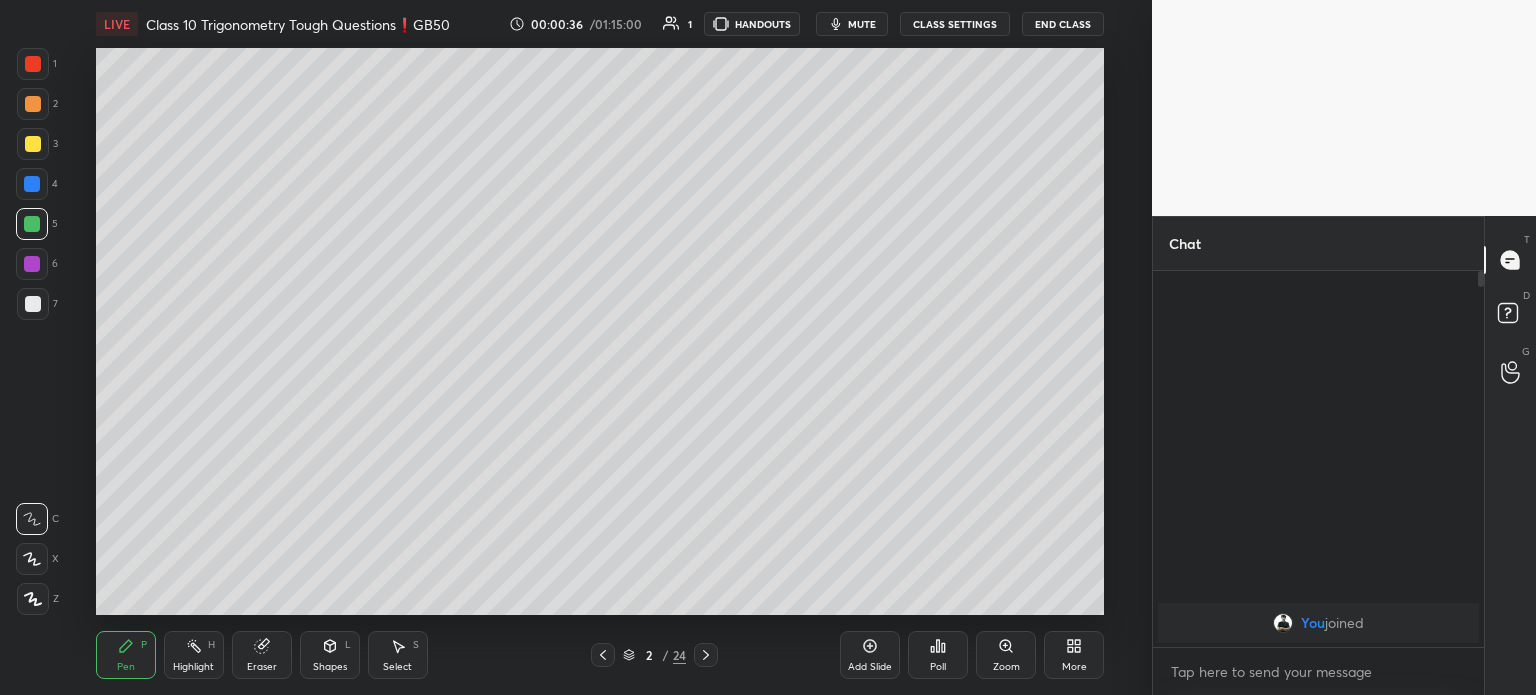 click at bounding box center (32, 184) 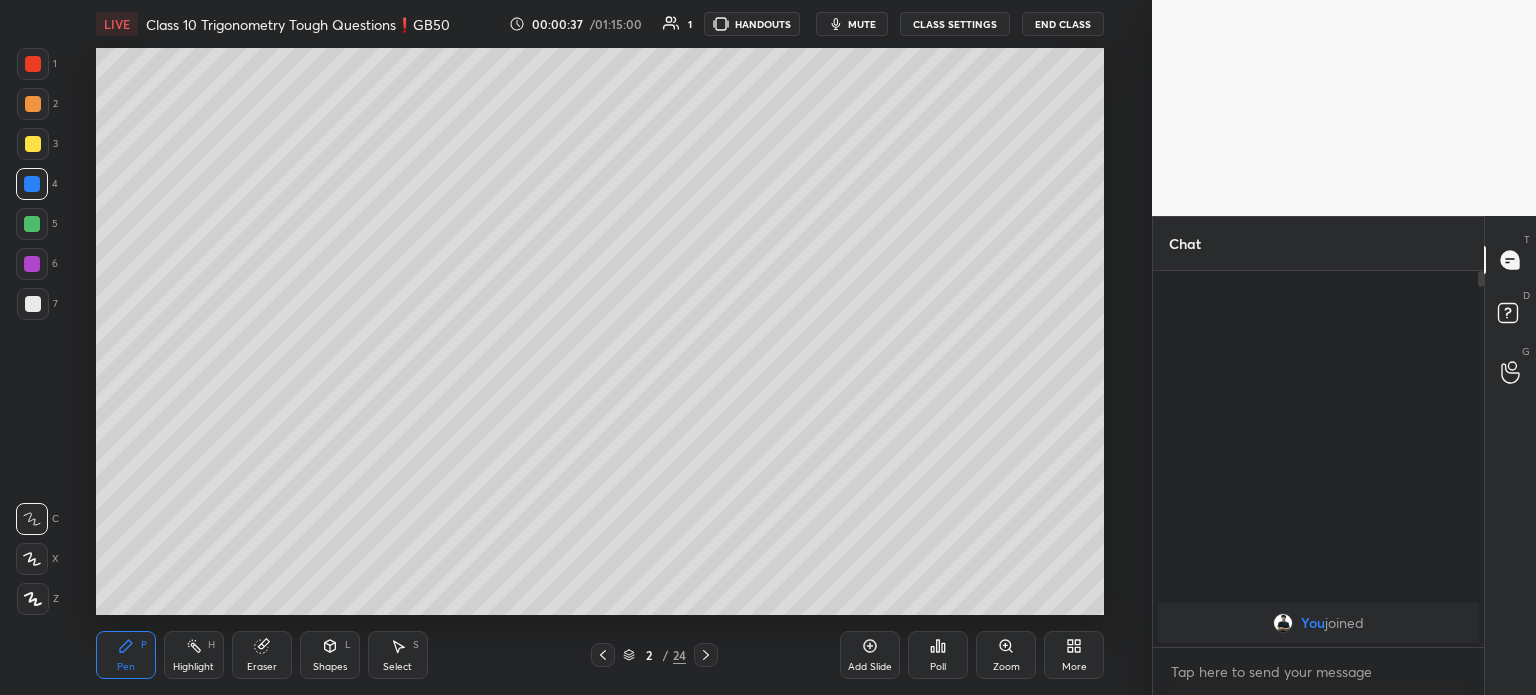 click at bounding box center [33, 144] 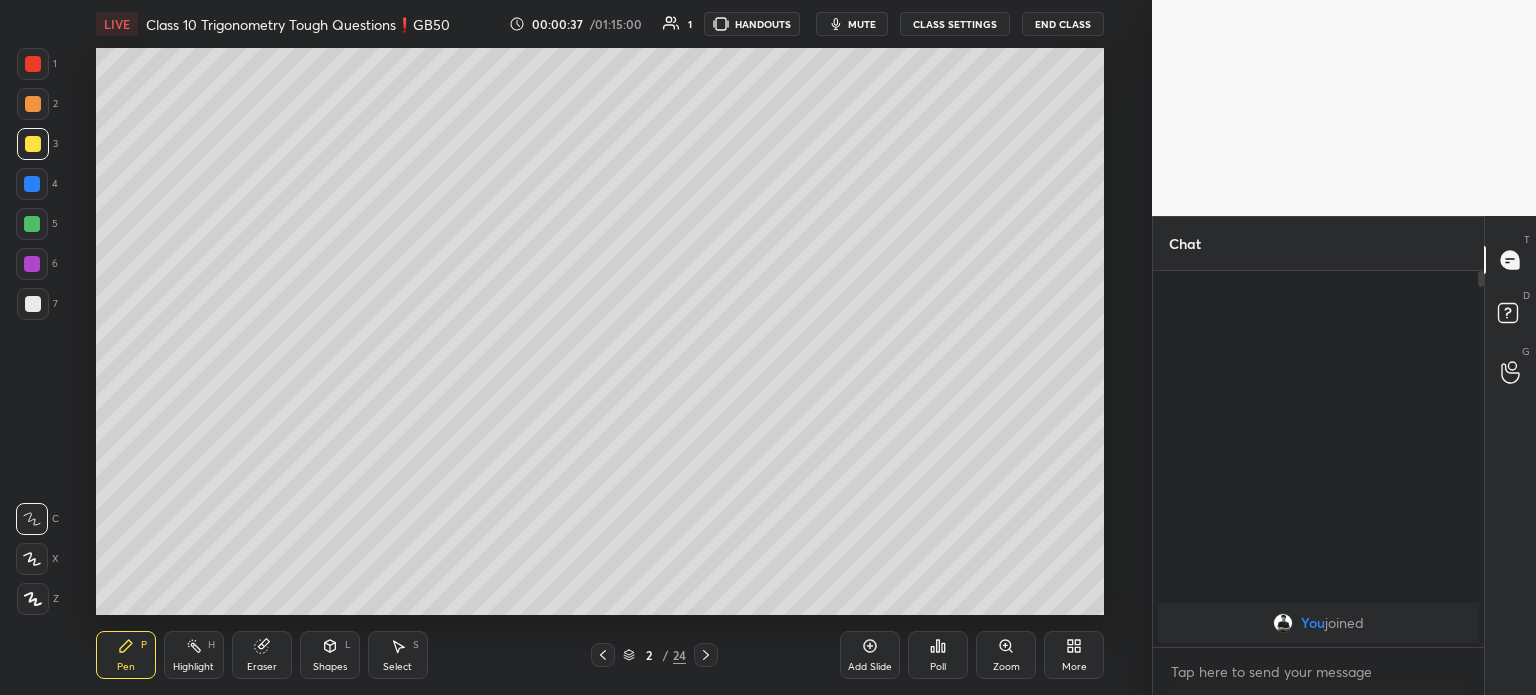 click at bounding box center (33, 104) 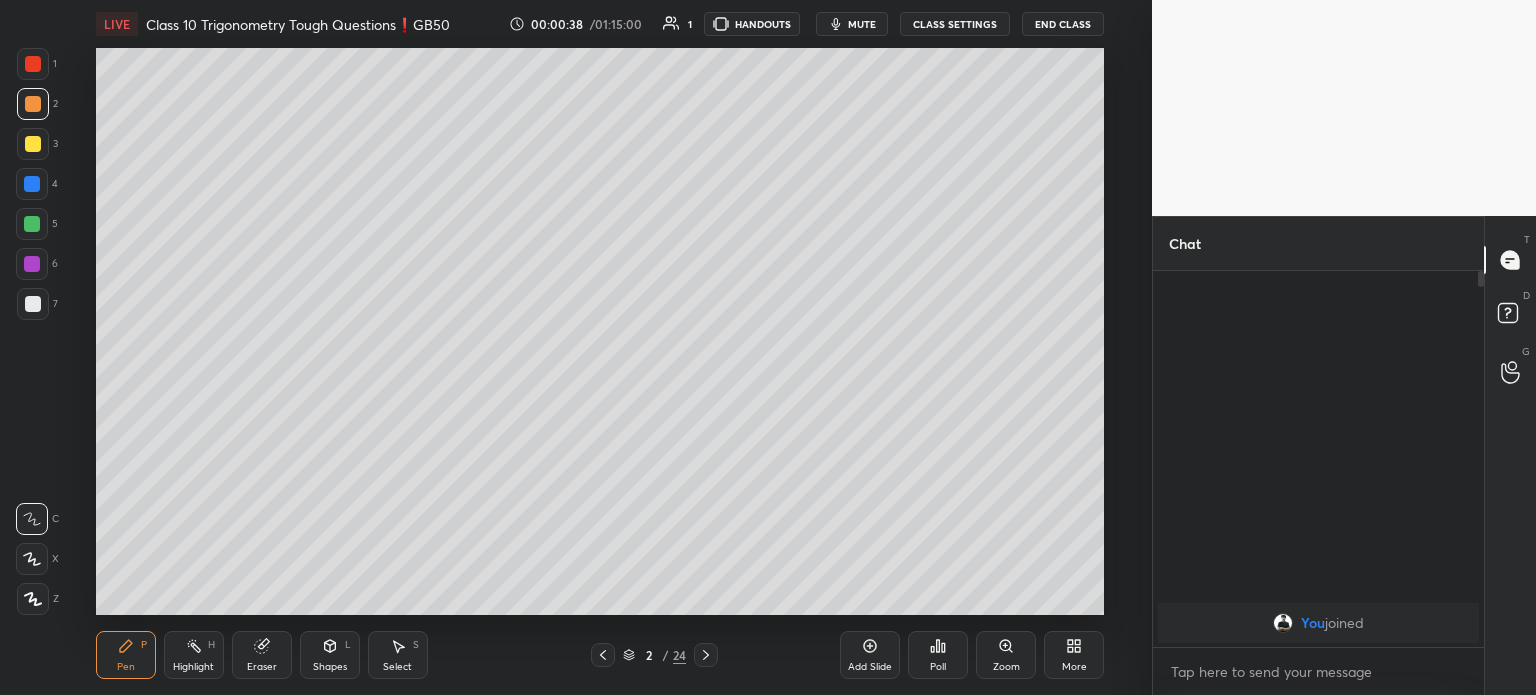click at bounding box center [33, 64] 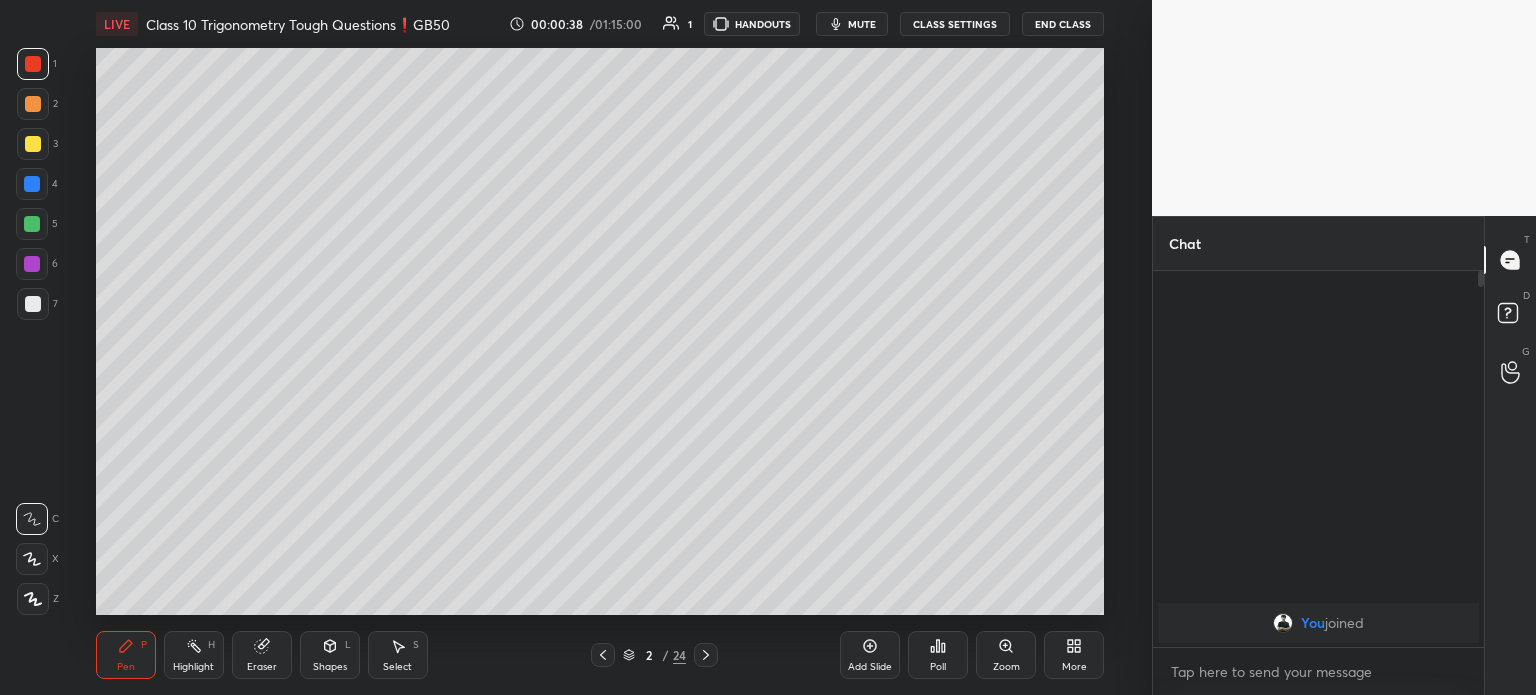 click at bounding box center (33, 104) 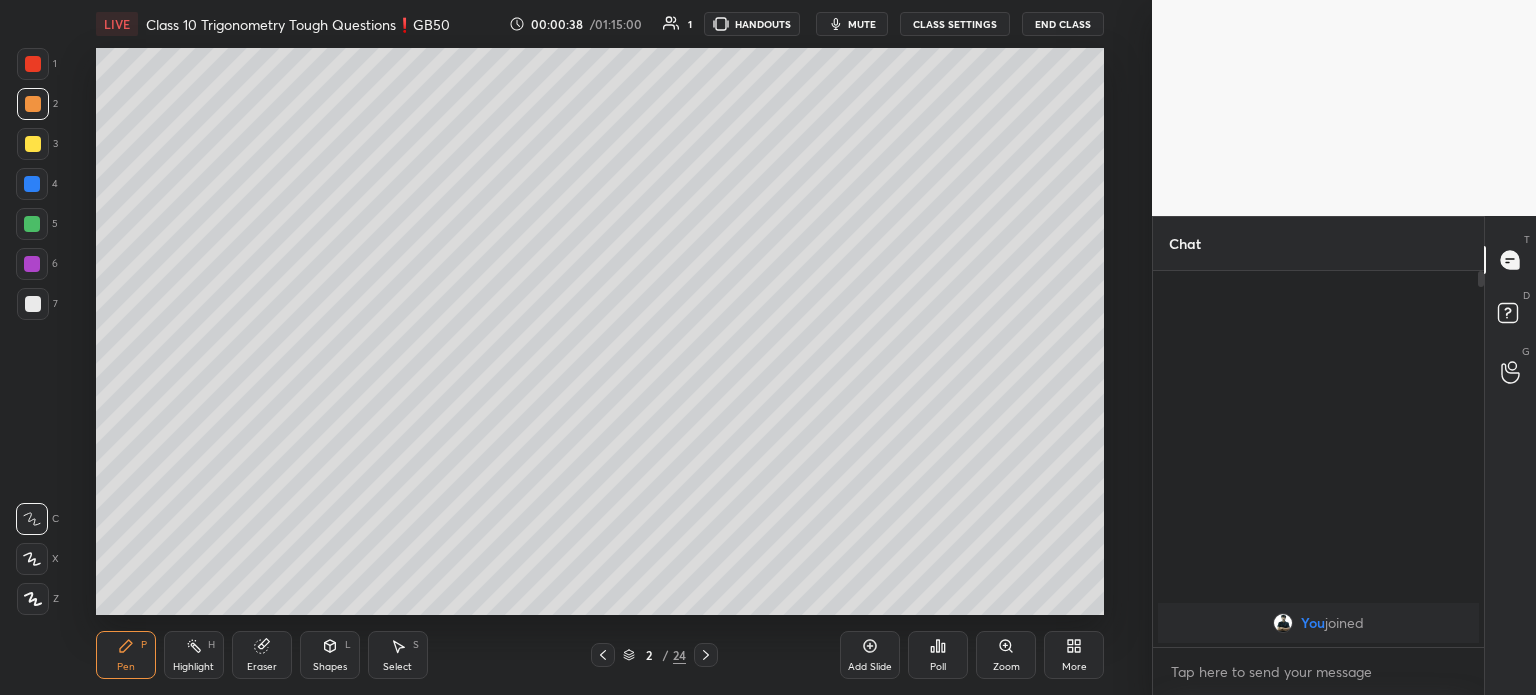 click at bounding box center (33, 144) 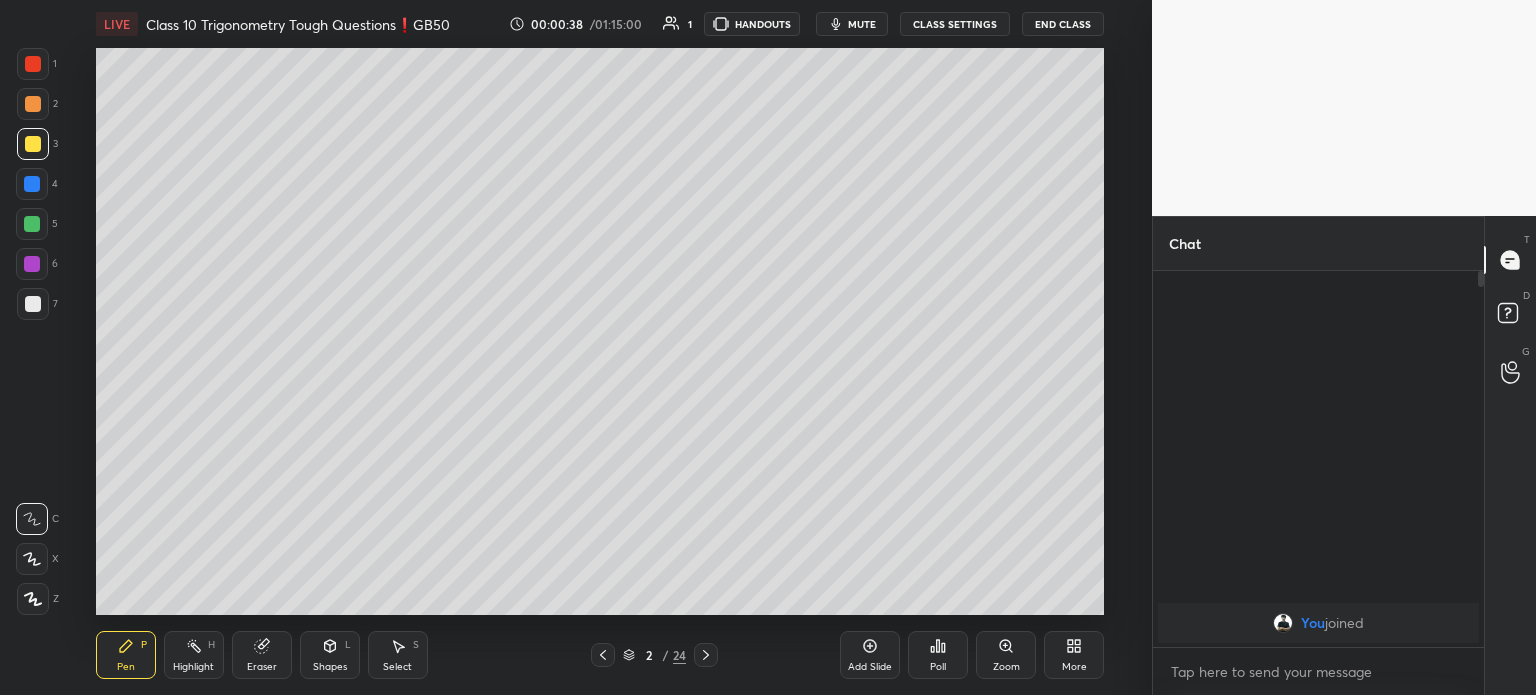 click at bounding box center (32, 184) 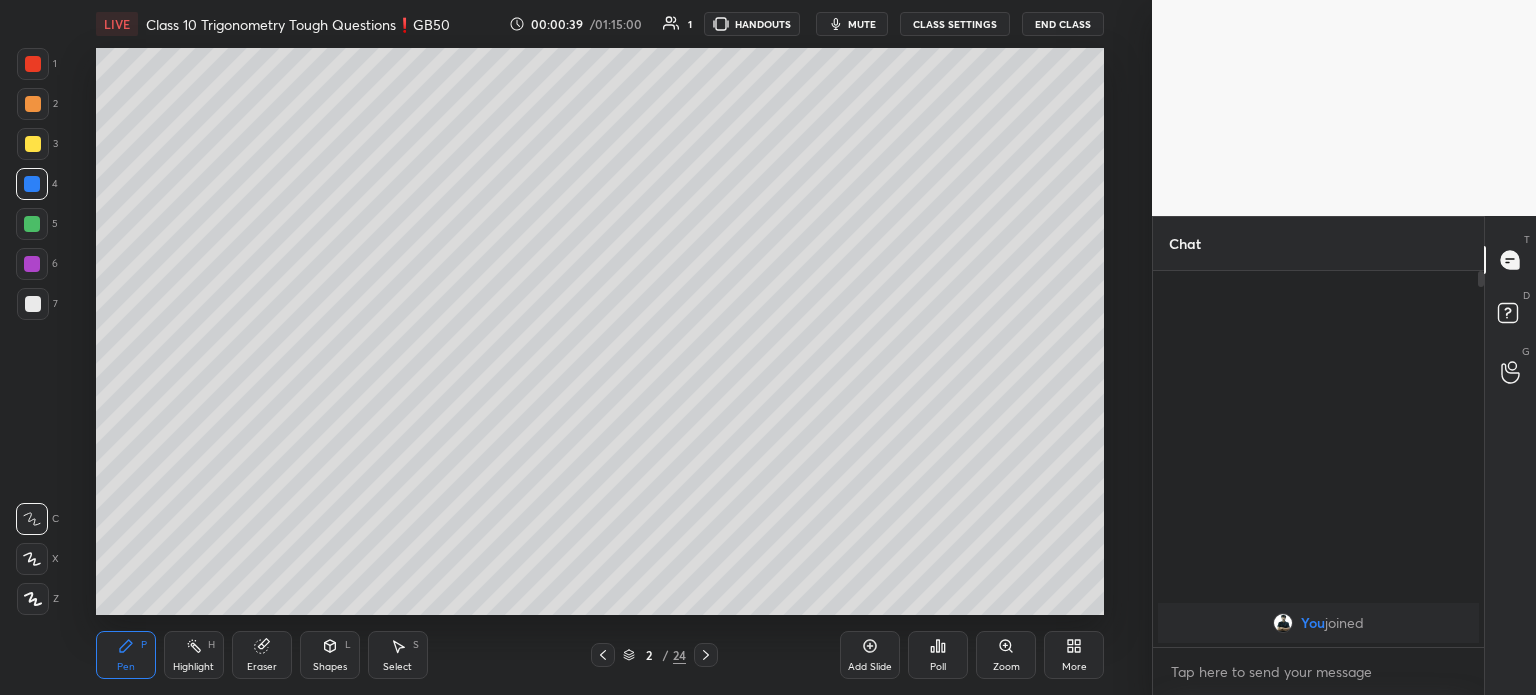 click at bounding box center [32, 224] 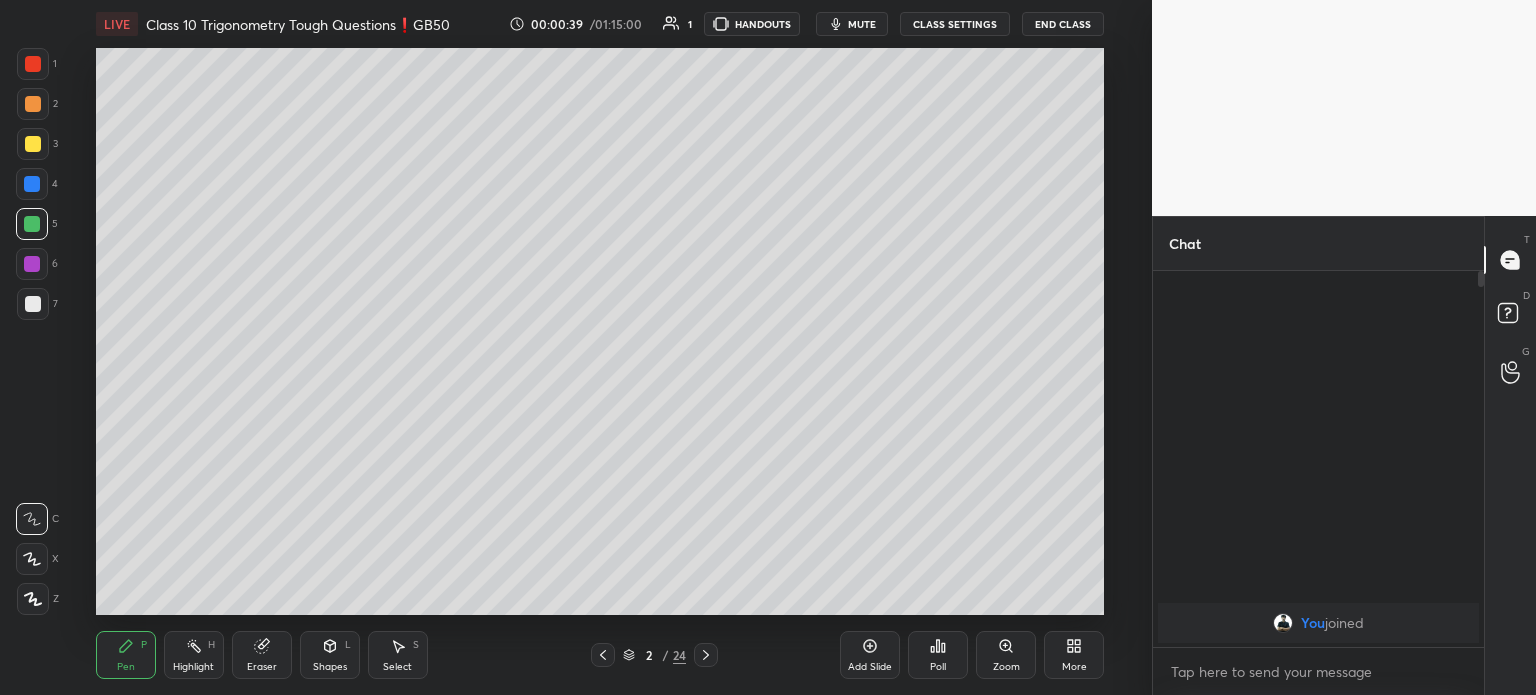 click on "5" at bounding box center (37, 228) 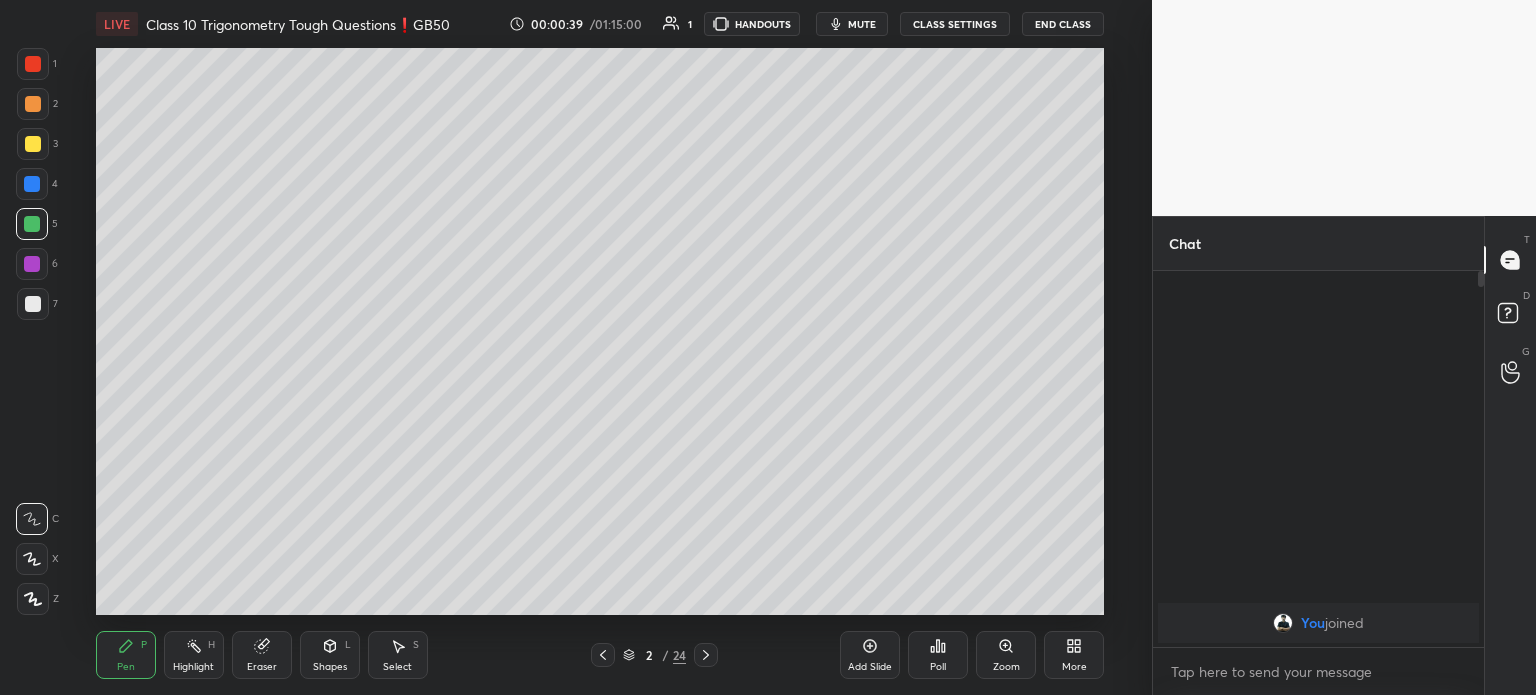 click on "6" at bounding box center (37, 268) 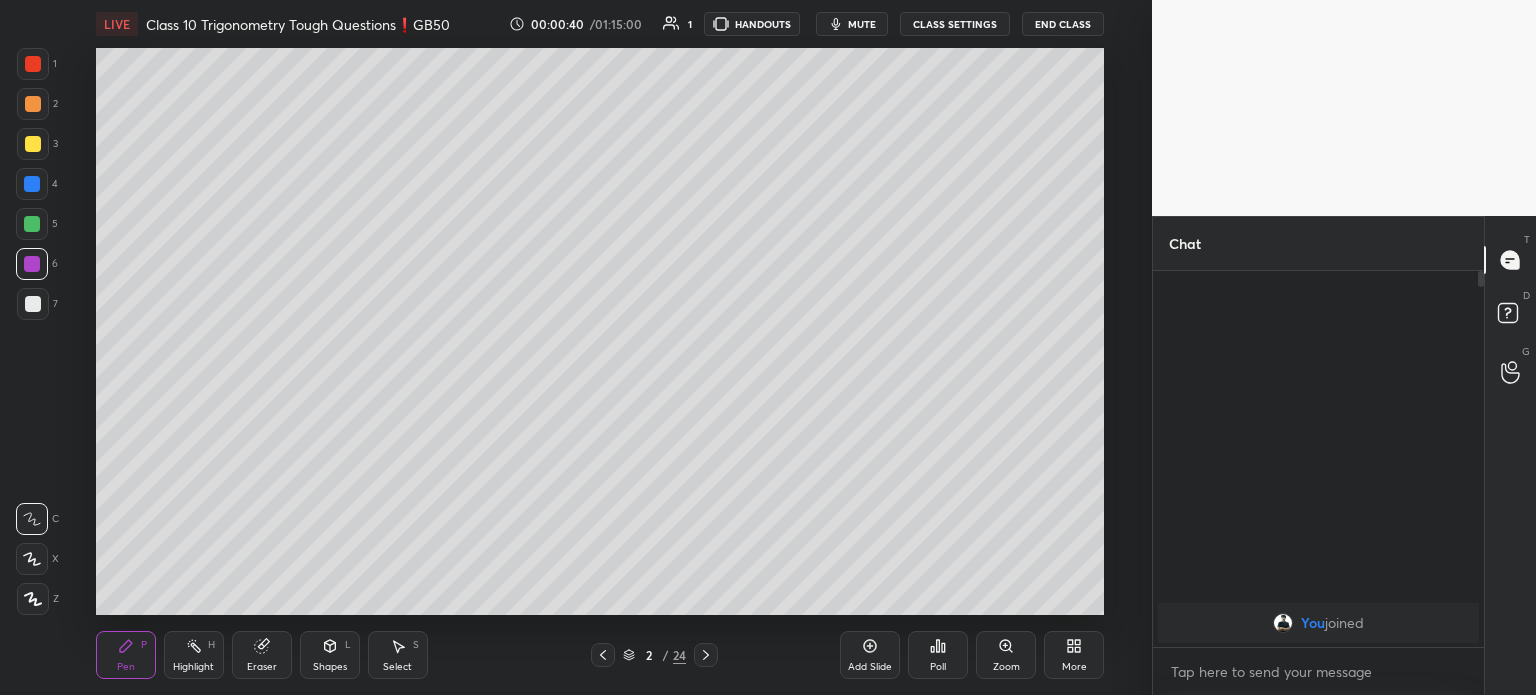 click at bounding box center (33, 304) 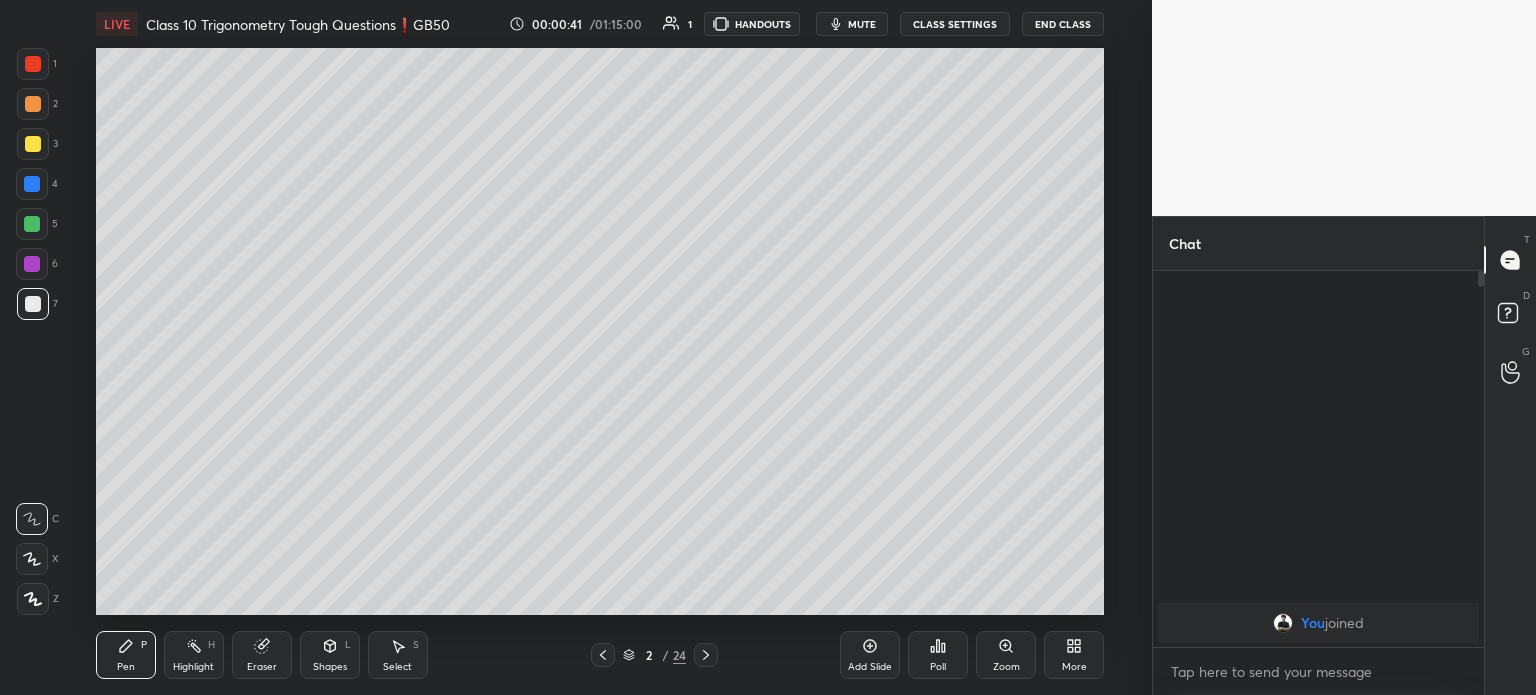 click 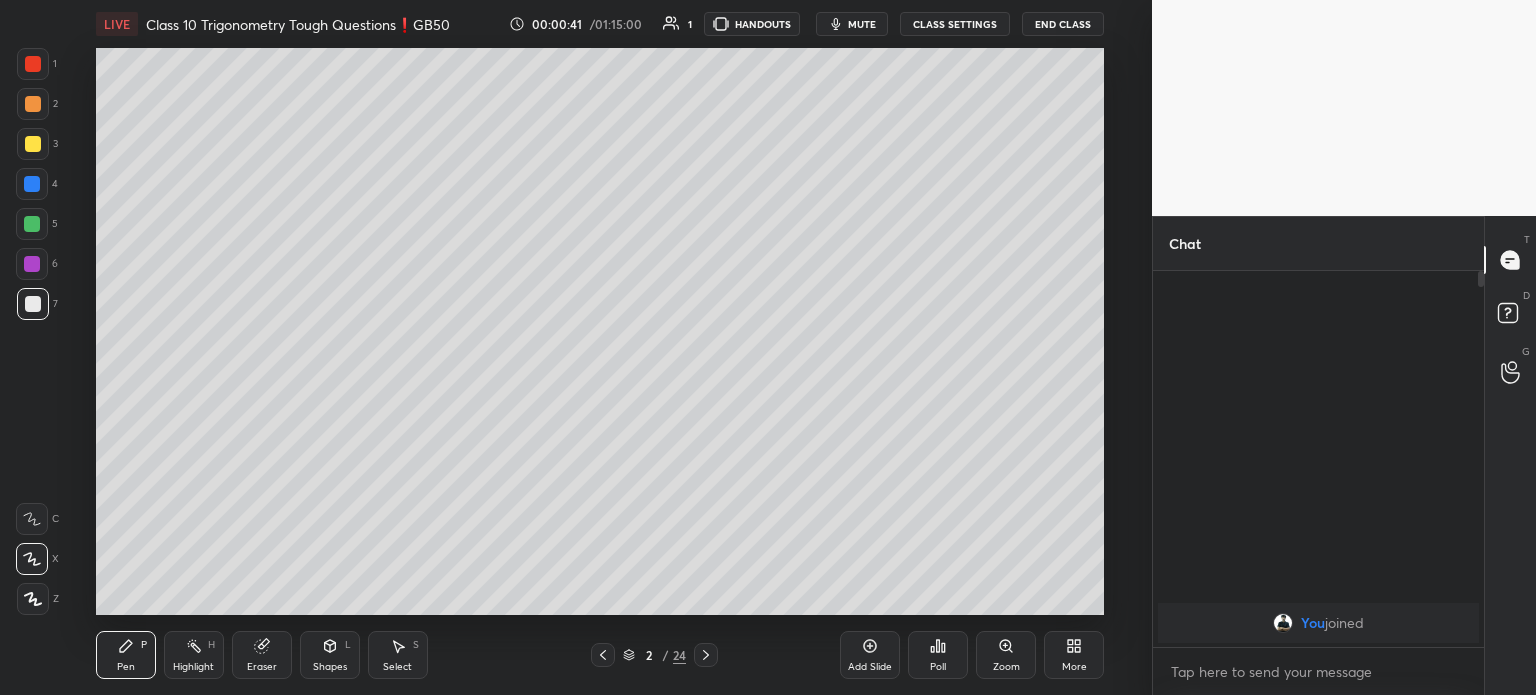 click at bounding box center (33, 599) 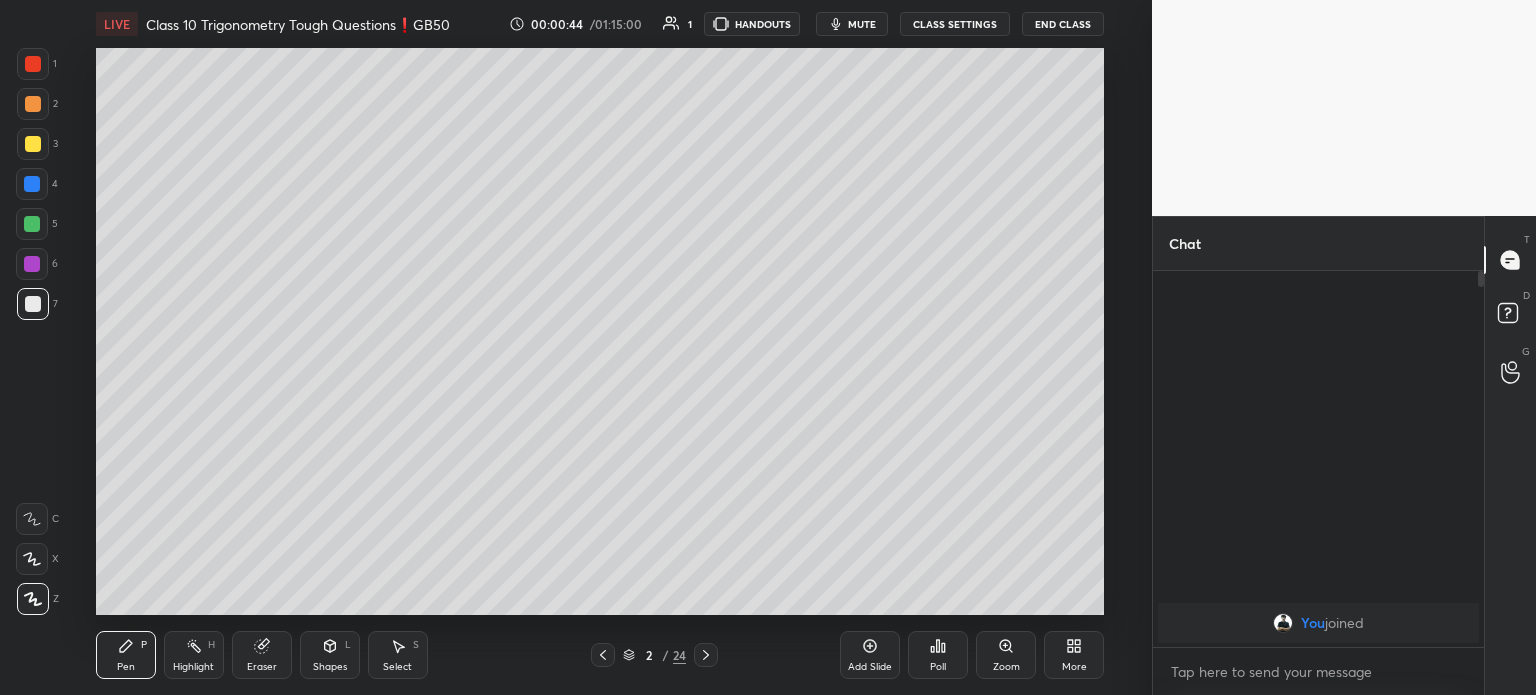 click 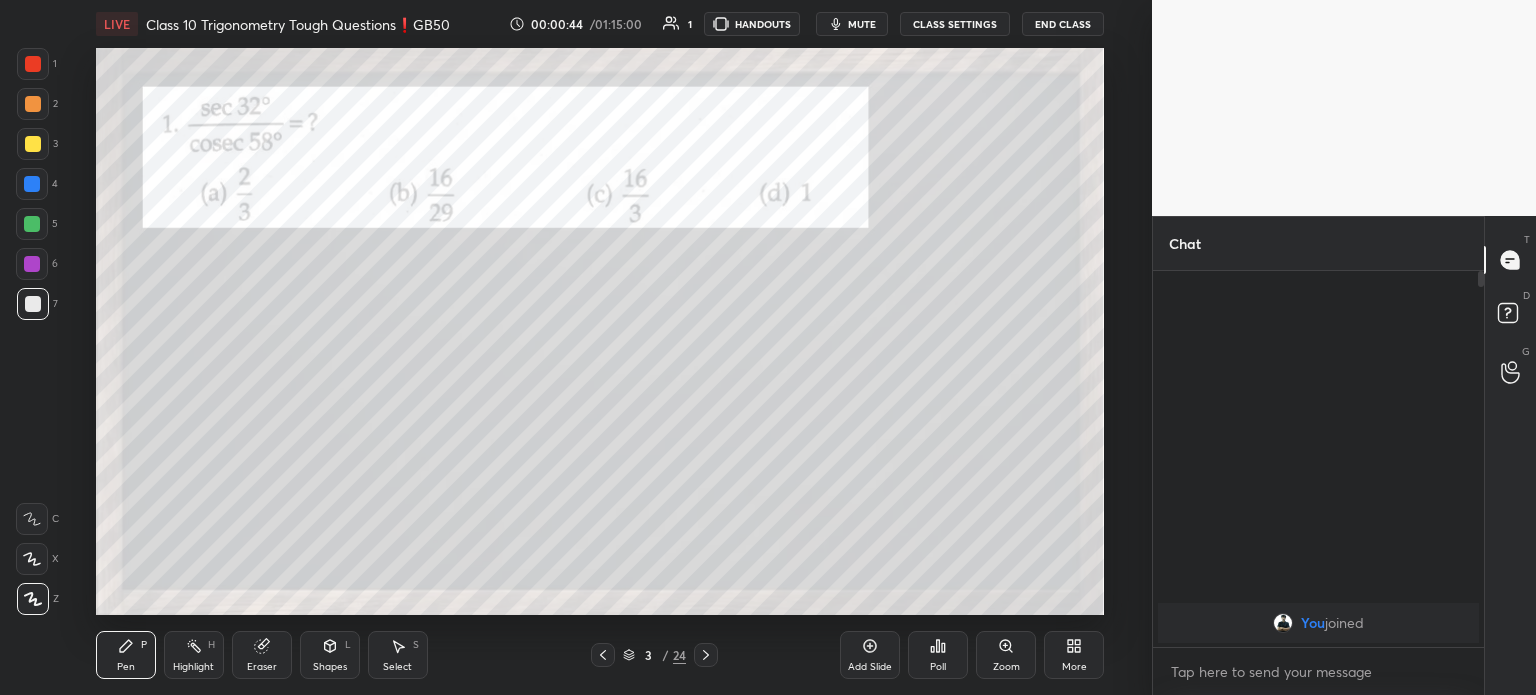 click 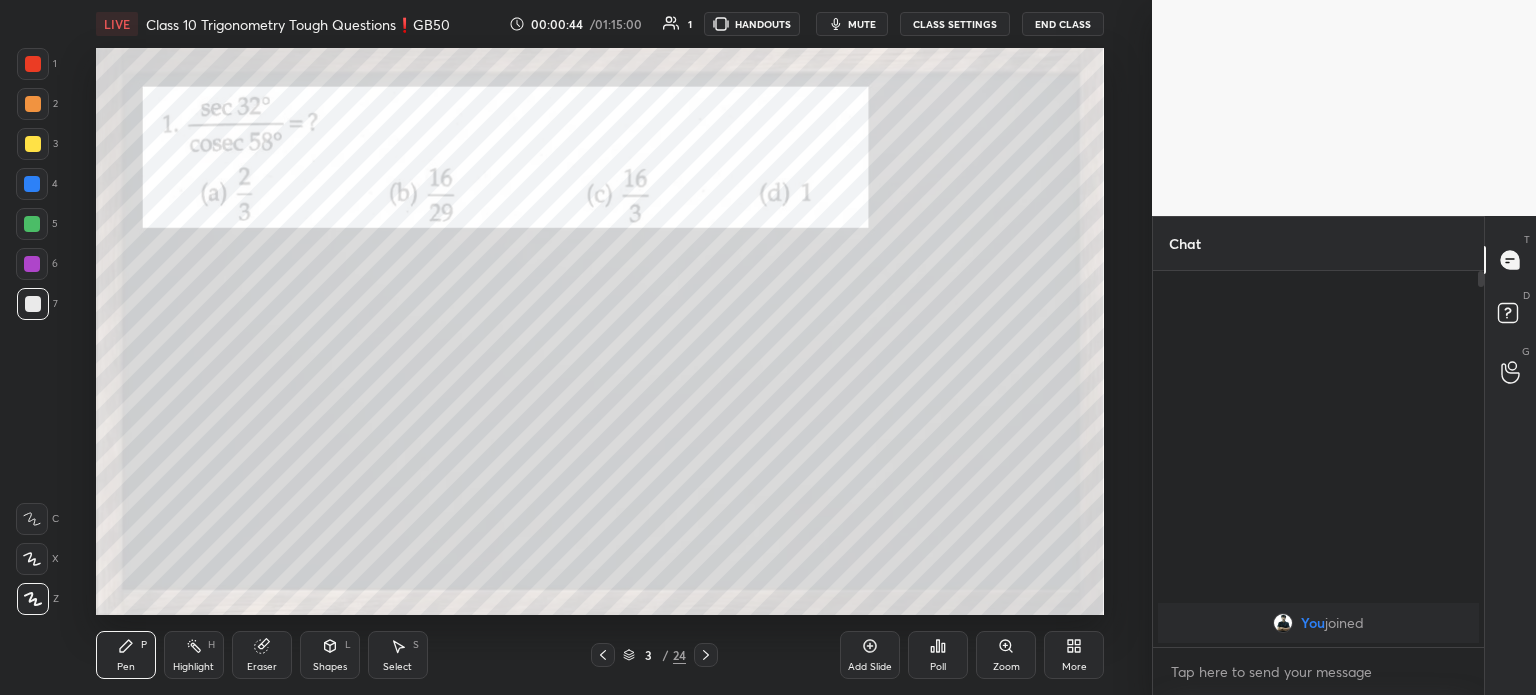 click at bounding box center (706, 655) 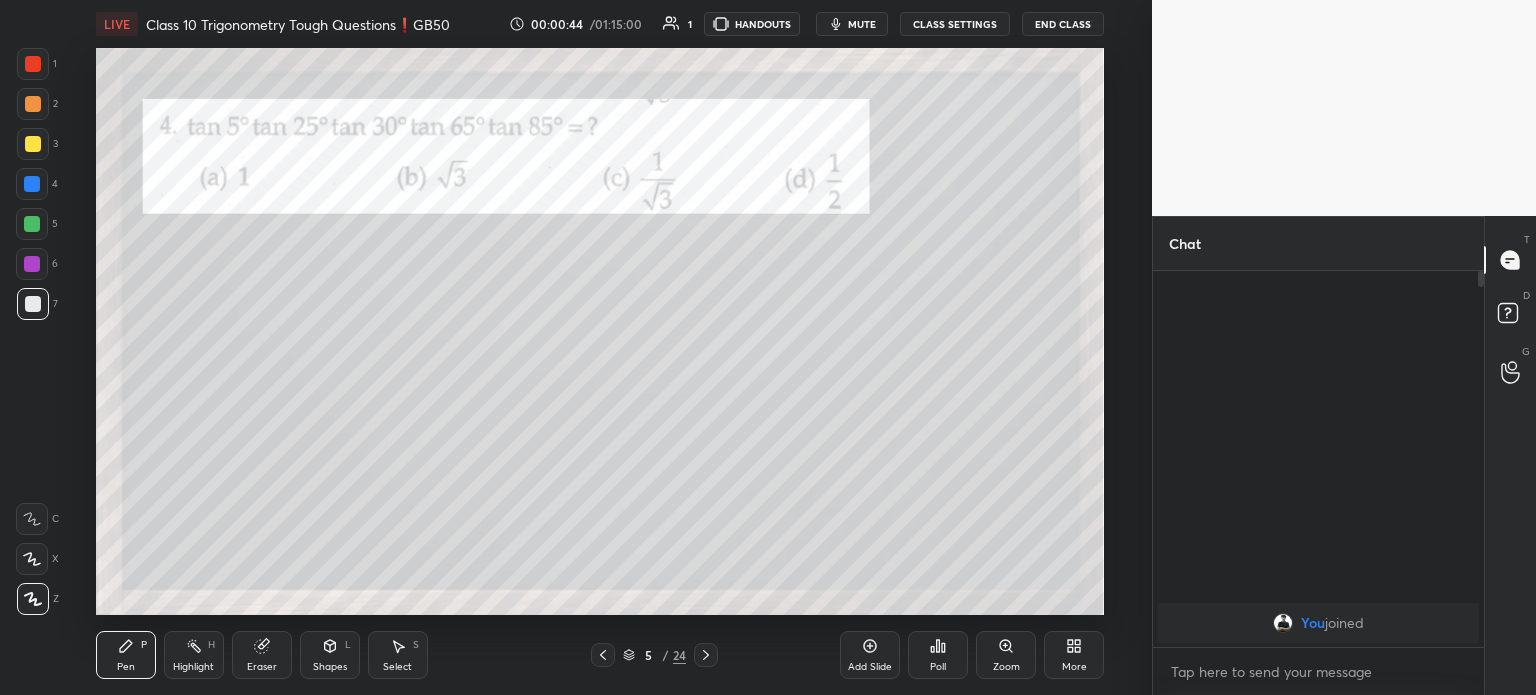 click at bounding box center (706, 655) 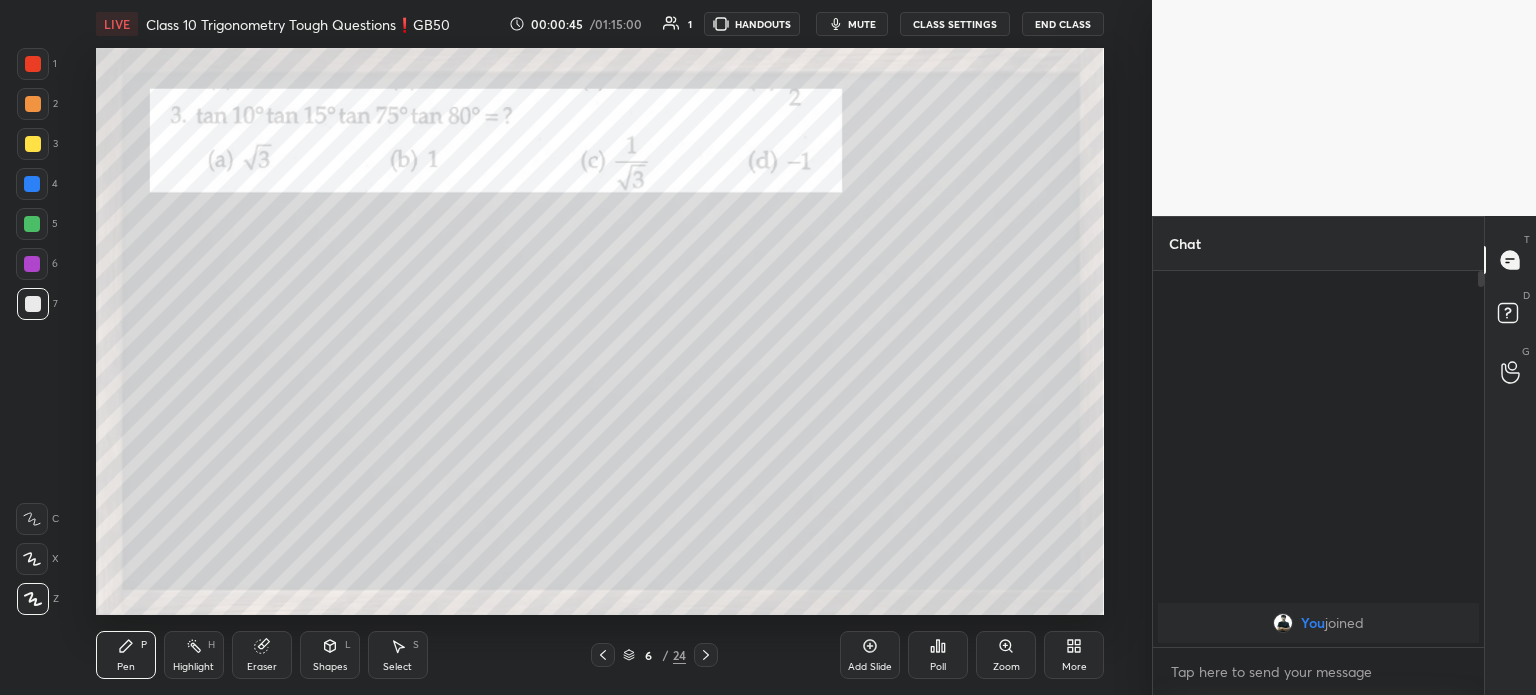 click 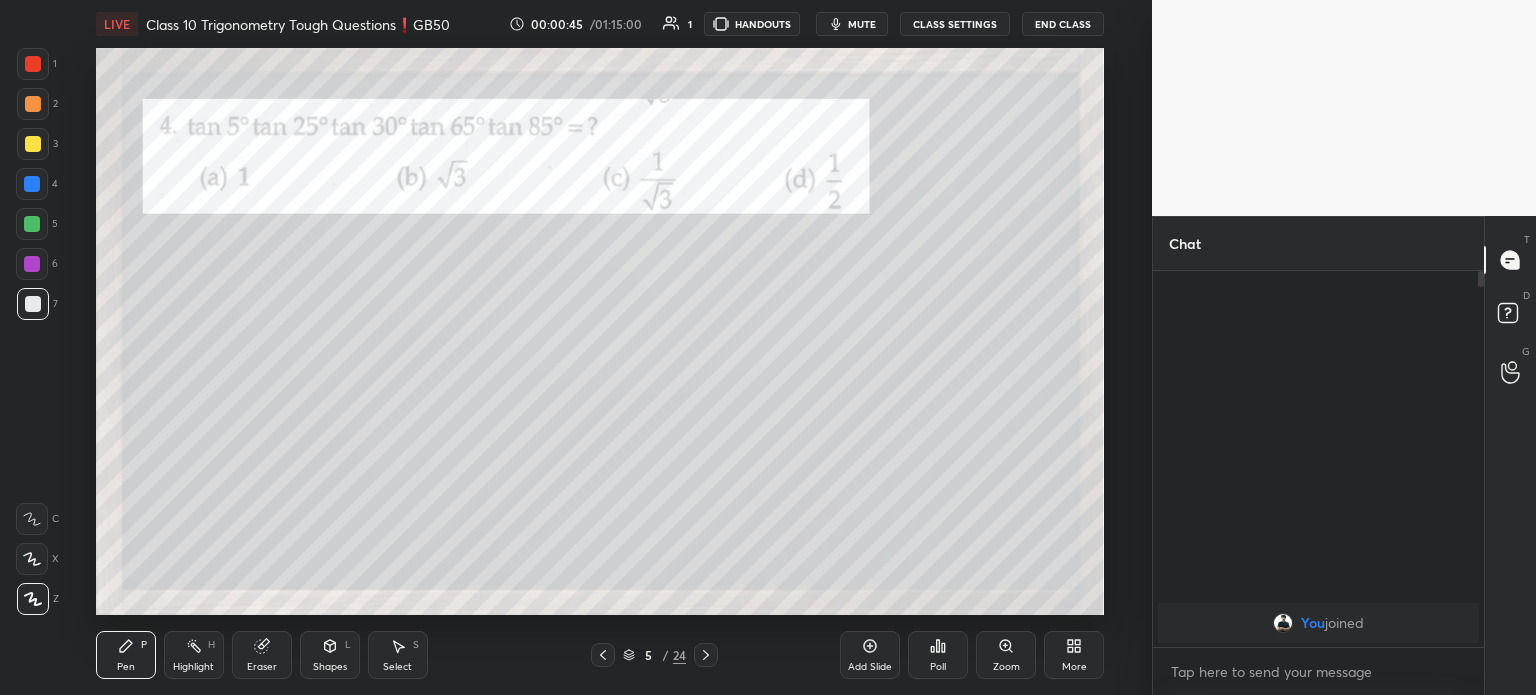 click at bounding box center [603, 655] 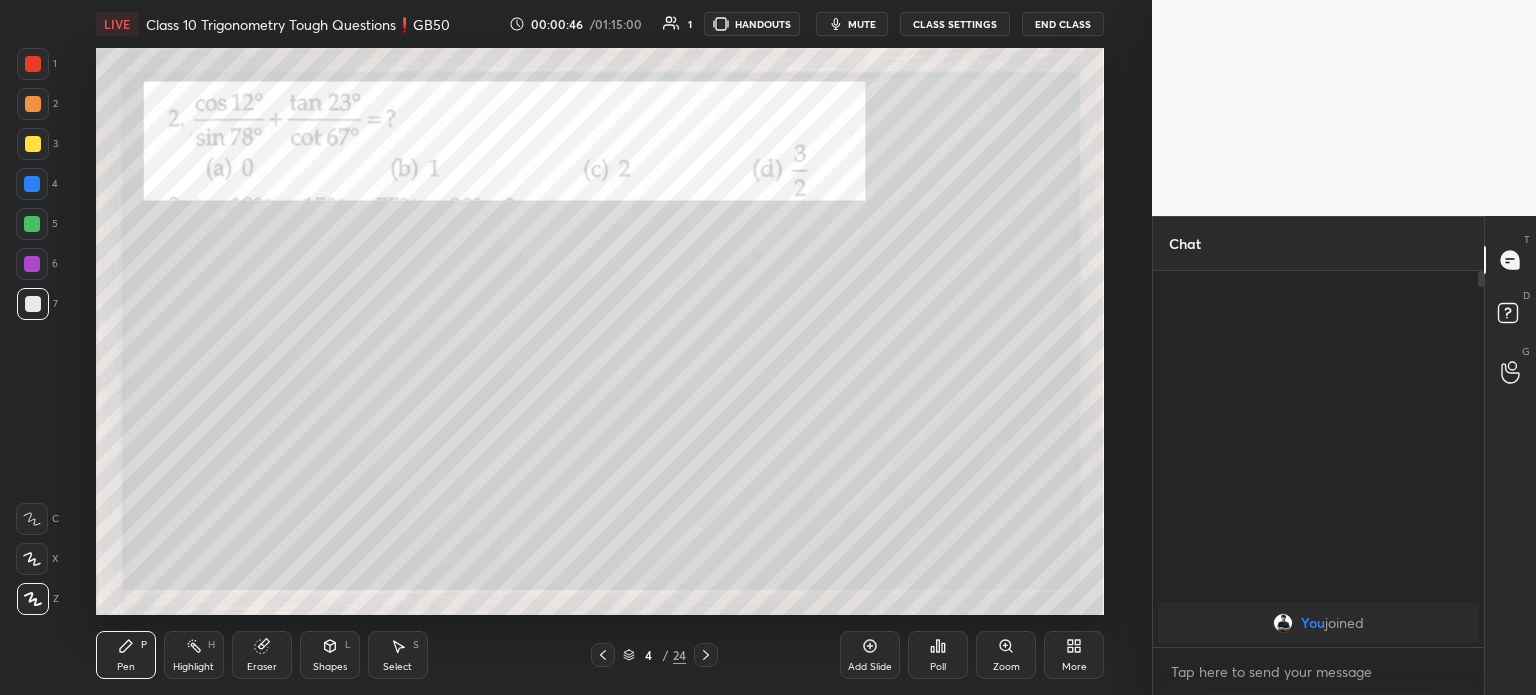 click at bounding box center (603, 655) 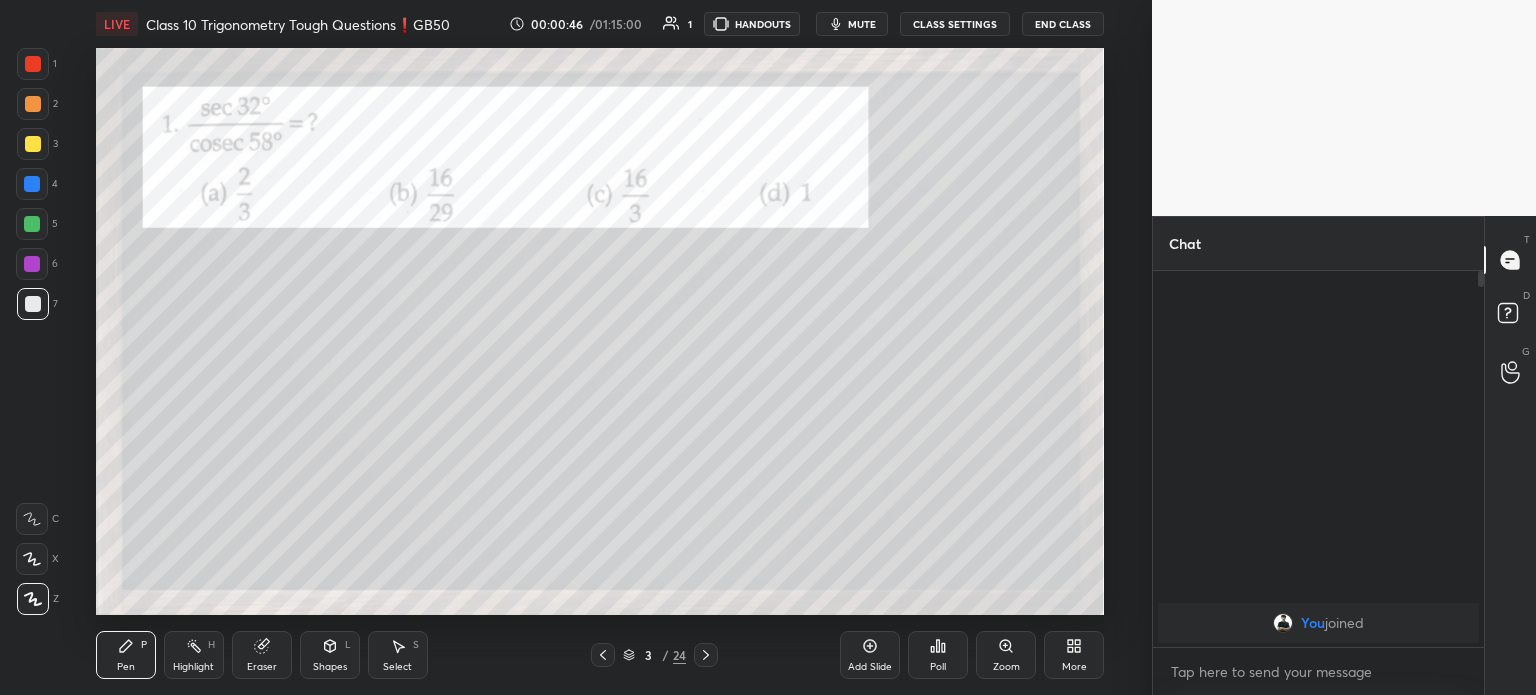 click at bounding box center (603, 655) 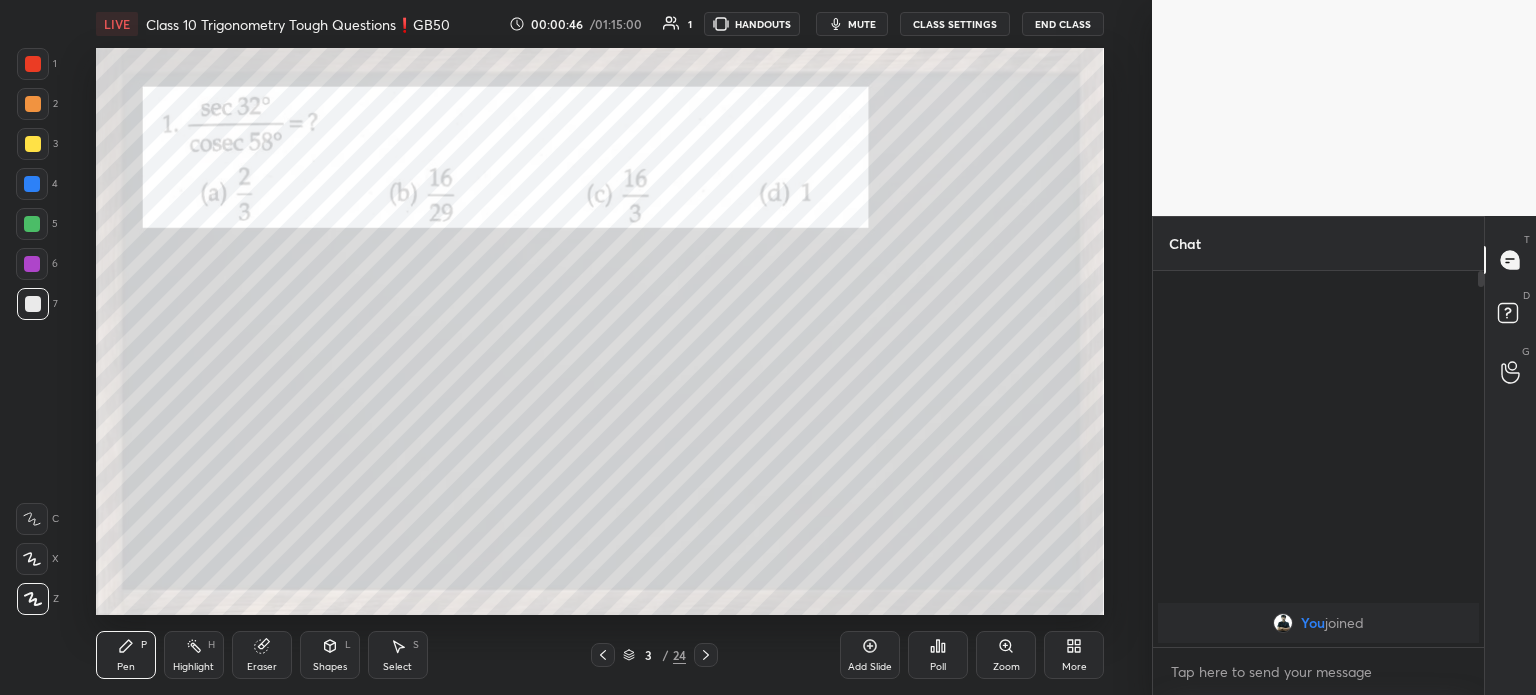 click on "3 / 24" at bounding box center [654, 655] 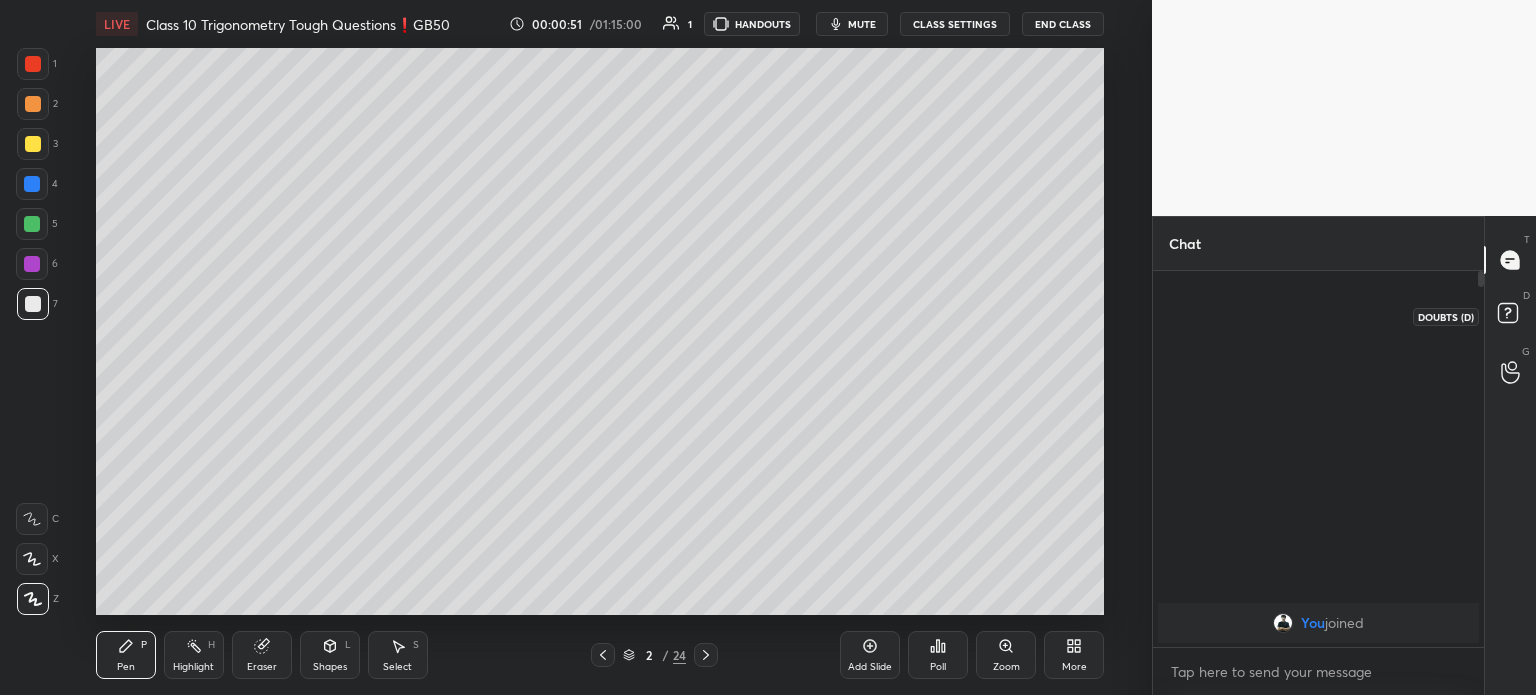 click 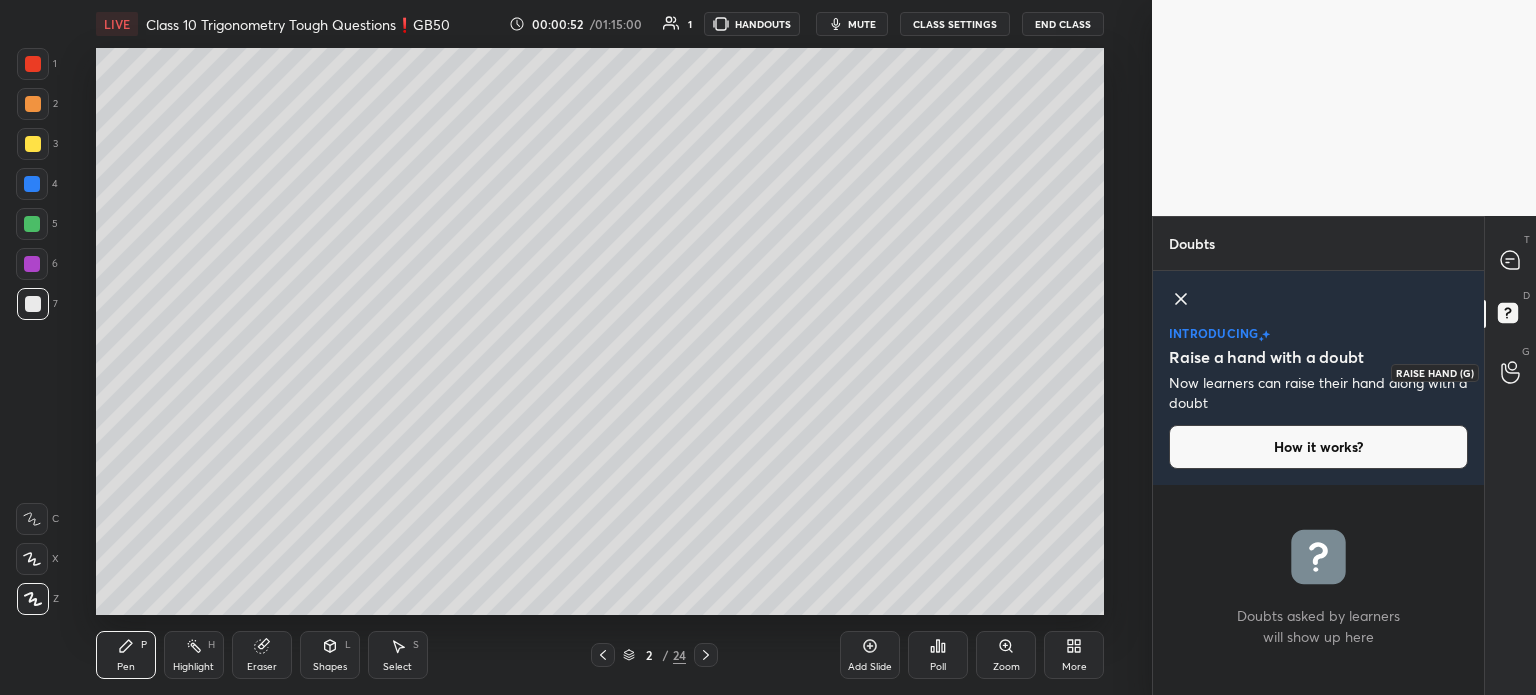 click 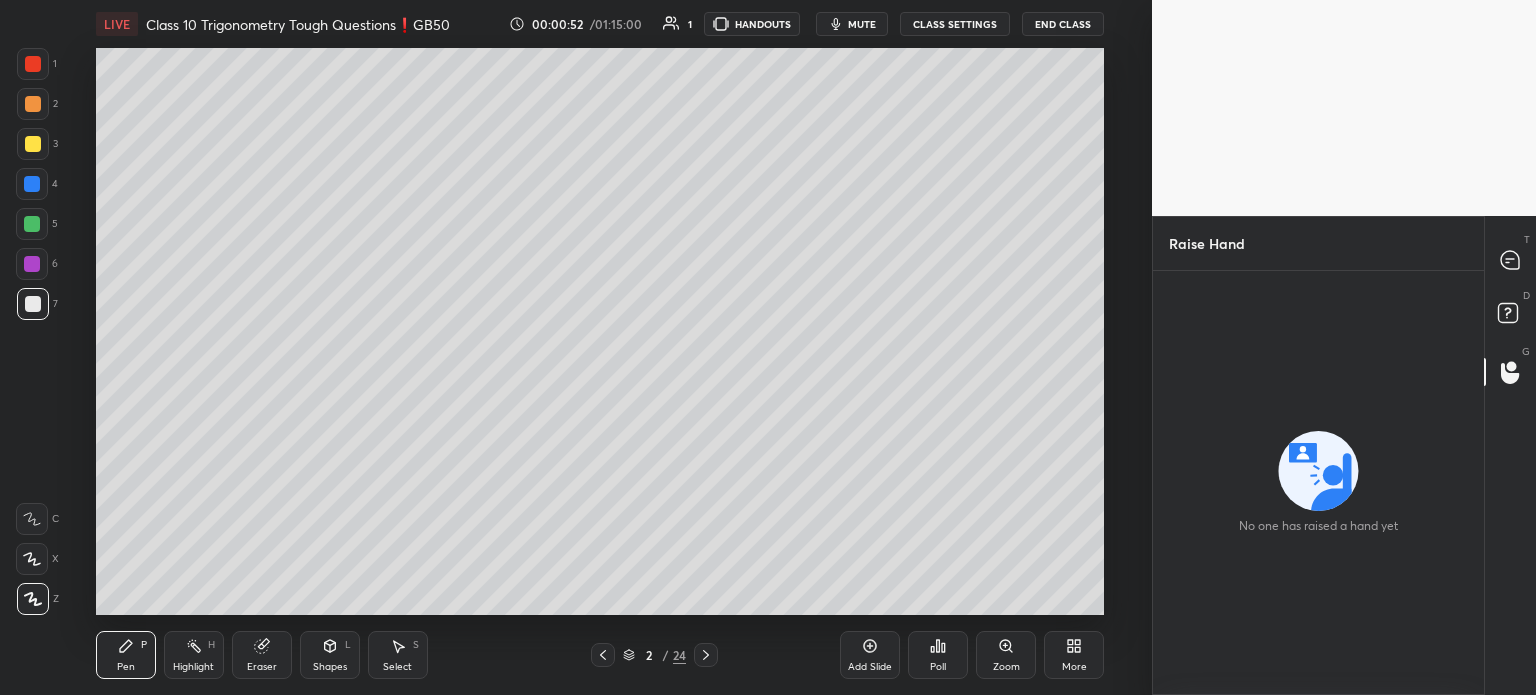 click on "T Messages (T)" at bounding box center [1510, 260] 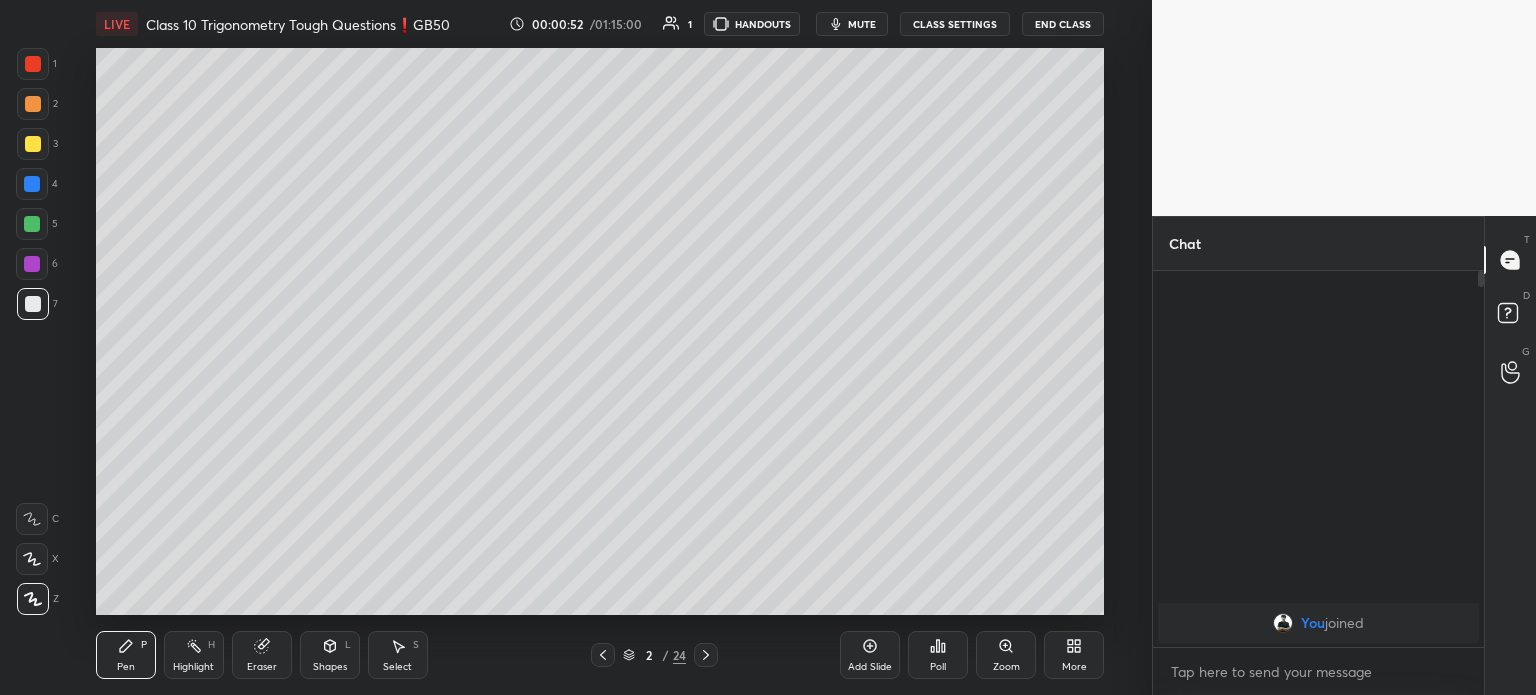 scroll, scrollTop: 5, scrollLeft: 6, axis: both 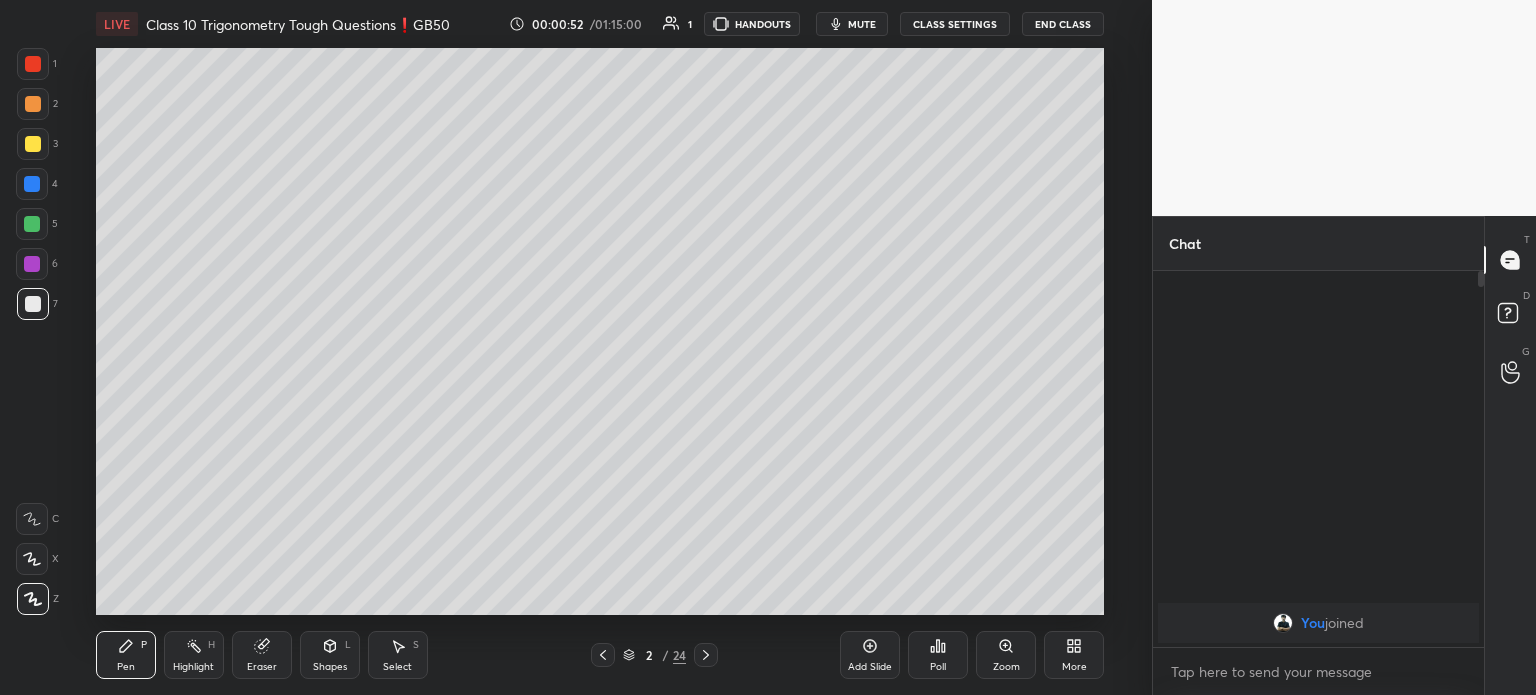 click 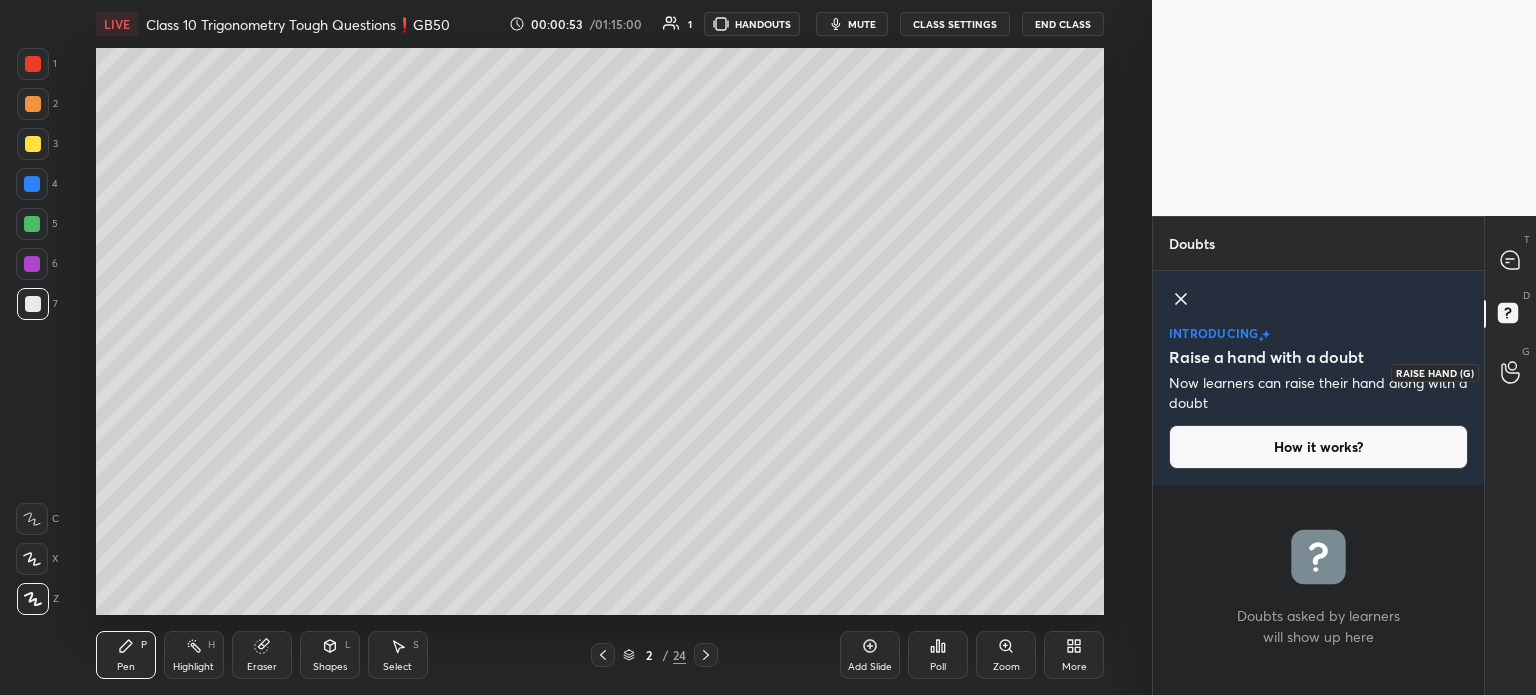 click at bounding box center (1511, 372) 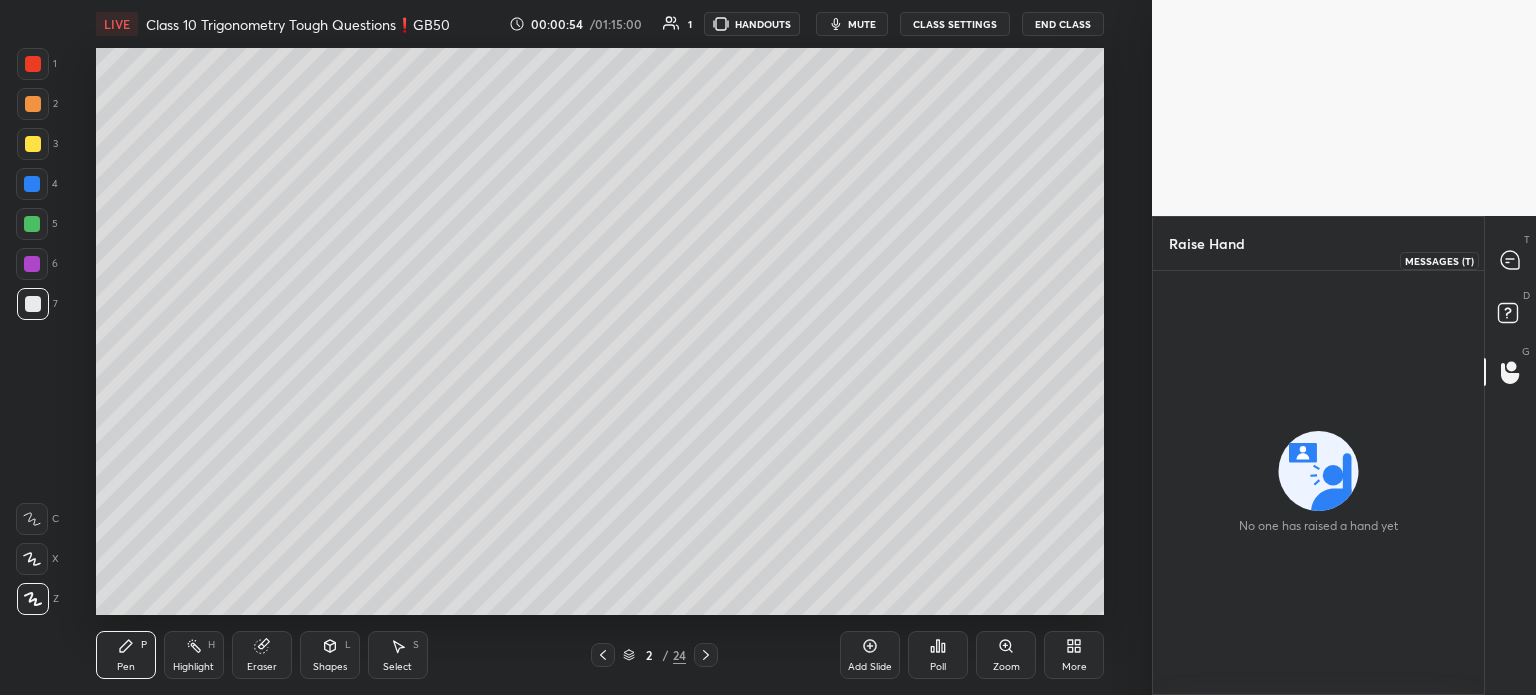 click 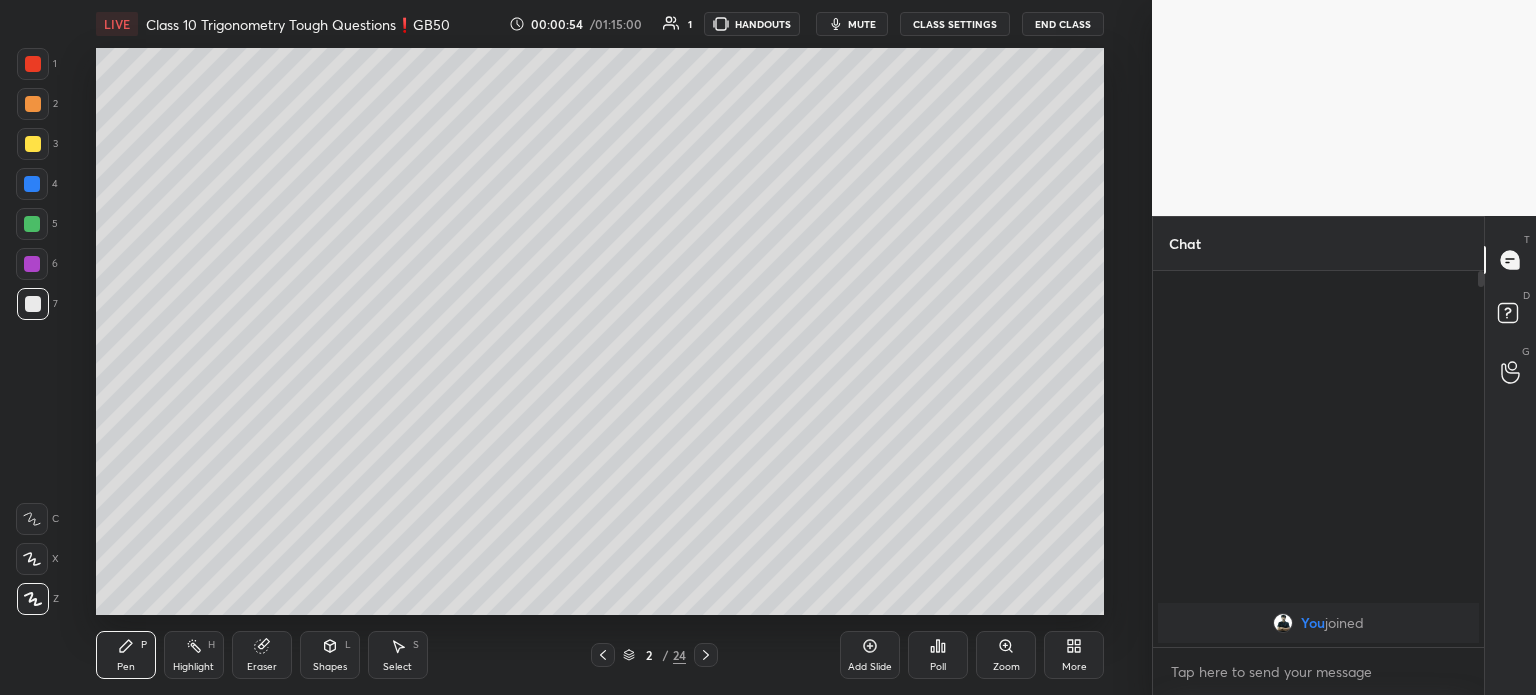 scroll, scrollTop: 5, scrollLeft: 6, axis: both 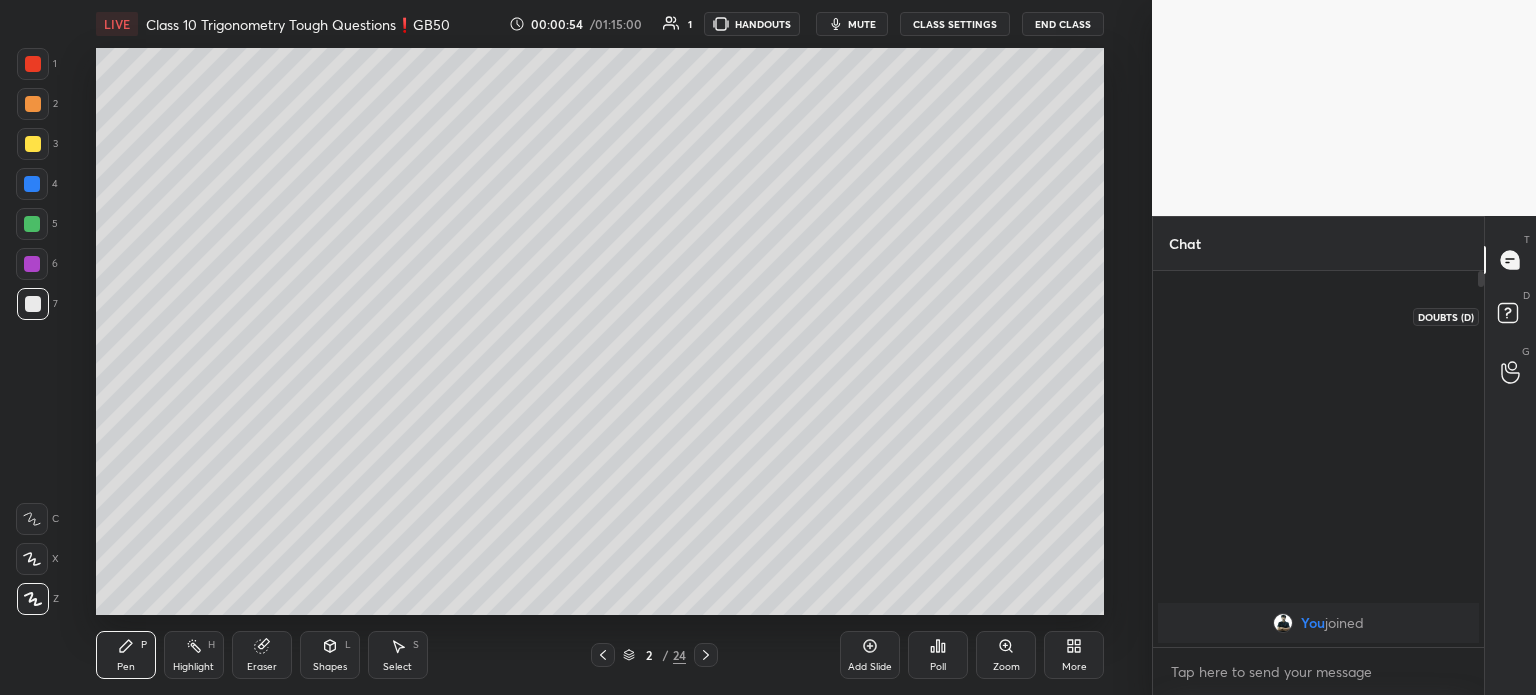 click on "D Doubts (D)" at bounding box center [1510, 316] 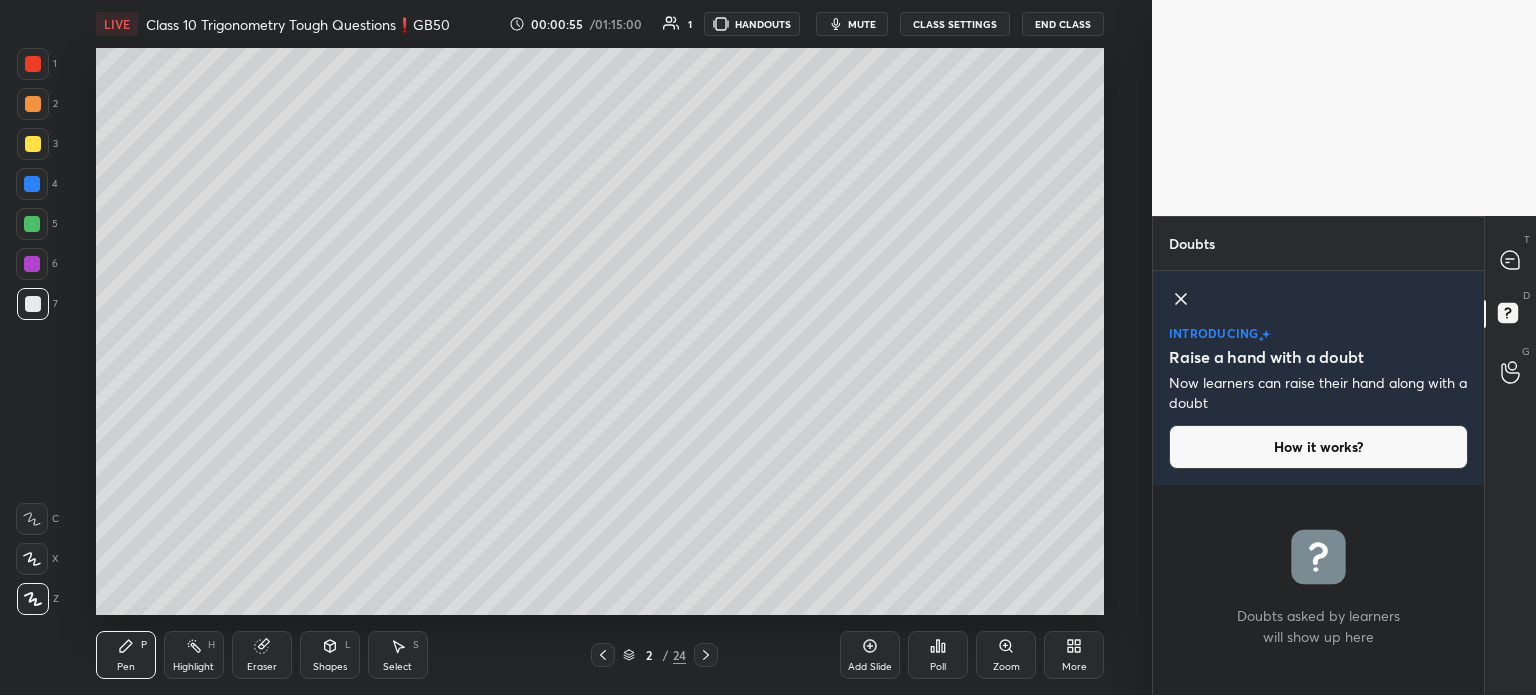 click 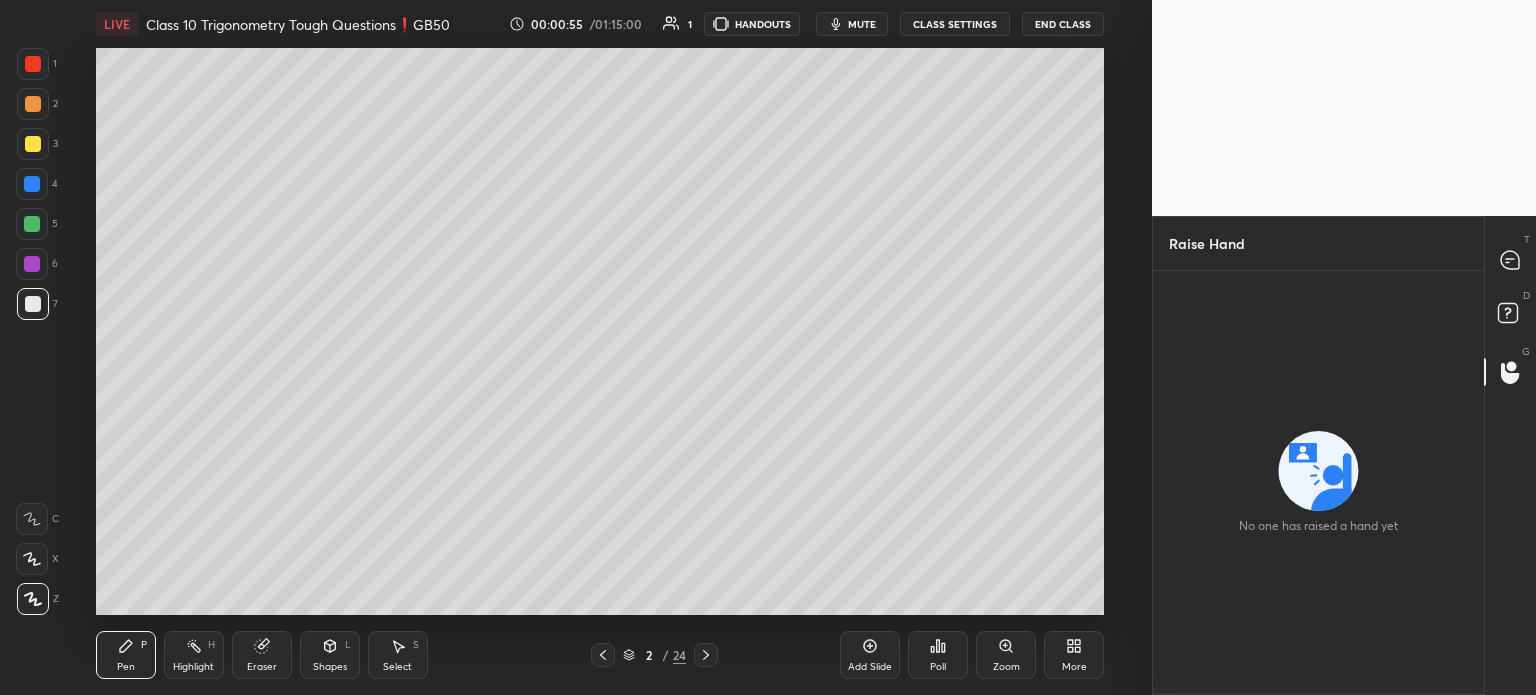click on "T Messages (T)" at bounding box center [1510, 260] 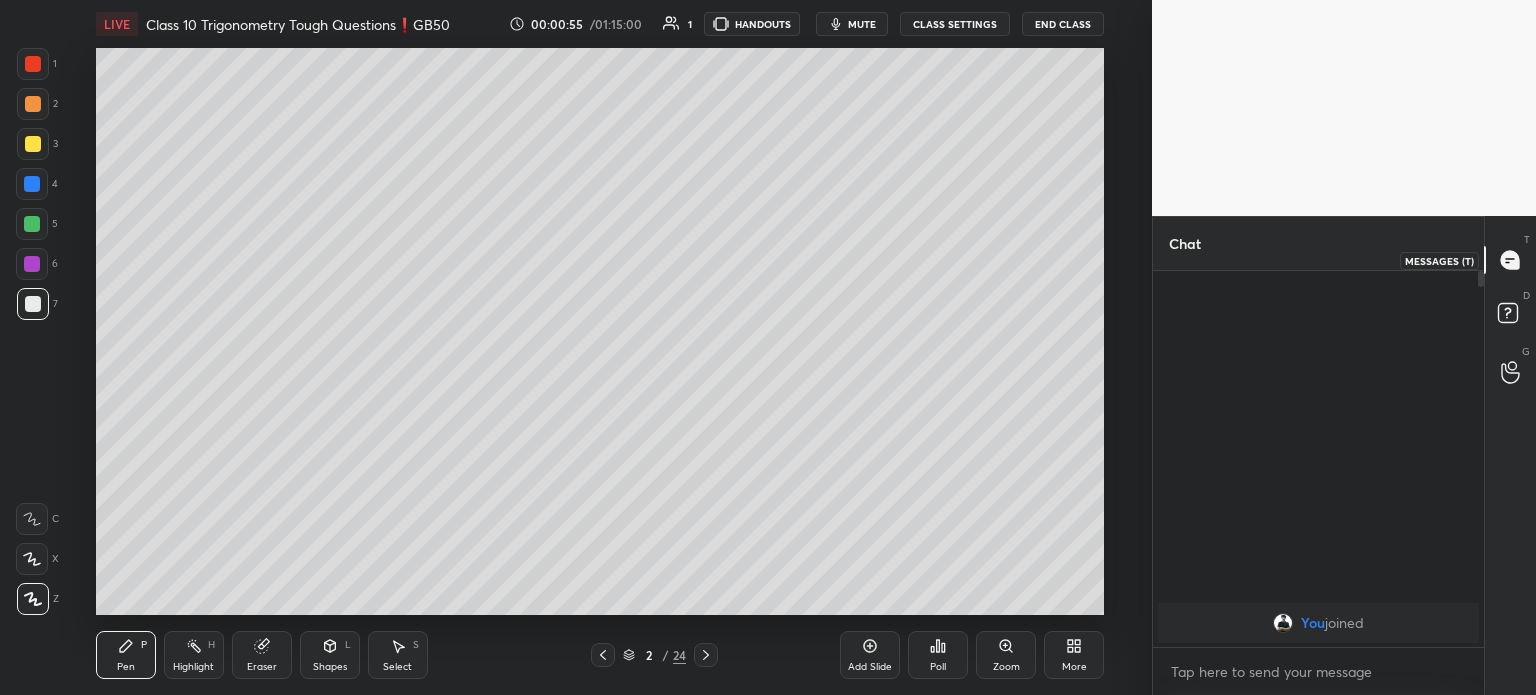 scroll, scrollTop: 5, scrollLeft: 6, axis: both 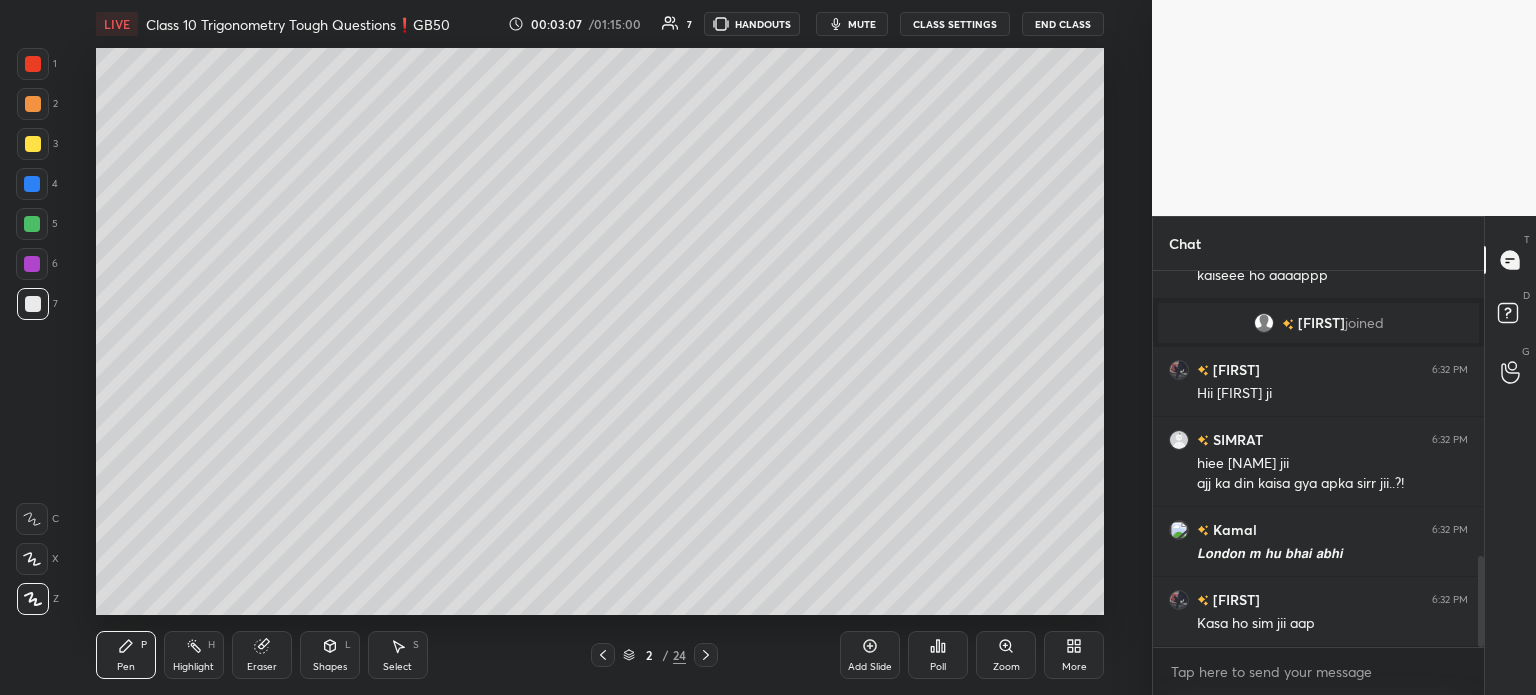 click on "1 2 3 4 5 6 7 C X Z C X Z E E Erase all H H LIVE Class 10 Trigonometry Tough Questions❗GB50 00:03:07 / 01:15:00 7 HANDOUTS mute CLASS SETTINGS End Class Setting up your live class Poll for secs No correct answer Start poll Back Class 10 Trigonometry Tough Questions❗GB50 Gorav Panwar Pen P Highlight H Eraser Shapes L Select S 2 / 24 Add Slide Poll Zoom More Chat Nikita 6:32 PM Fine sir wbu SIMRAT 6:32 PM kaiseee ho aaaappp Kuldeep joined aman 6:32 PM Hii sim ji SIMRAT 6:32 PM hiee [NAME] jii ajj ka din kaisa gya apka sirr jii..?! [NAME] 6:32 PM 𝙇𝙤𝙣𝙙𝙤𝙣 𝙢 𝙝𝙪 𝙗𝙝𝙖𝙞 𝙖𝙗𝙝𝙞 aman 6:32 PM Kasa ho sim jii aap JUMP TO LATEST Enable hand raising Enable raise hand to speak to learners. Once enabled, chat will be turned off temporarily. Enable x introducing Raise a hand with a doubt Now learners can raise their hand along with a doubt How it works? Doubts asked by learners will show up here NEW DOUBTS ASKED No one has raised a hand yet Got it T D" at bounding box center (768, 347) 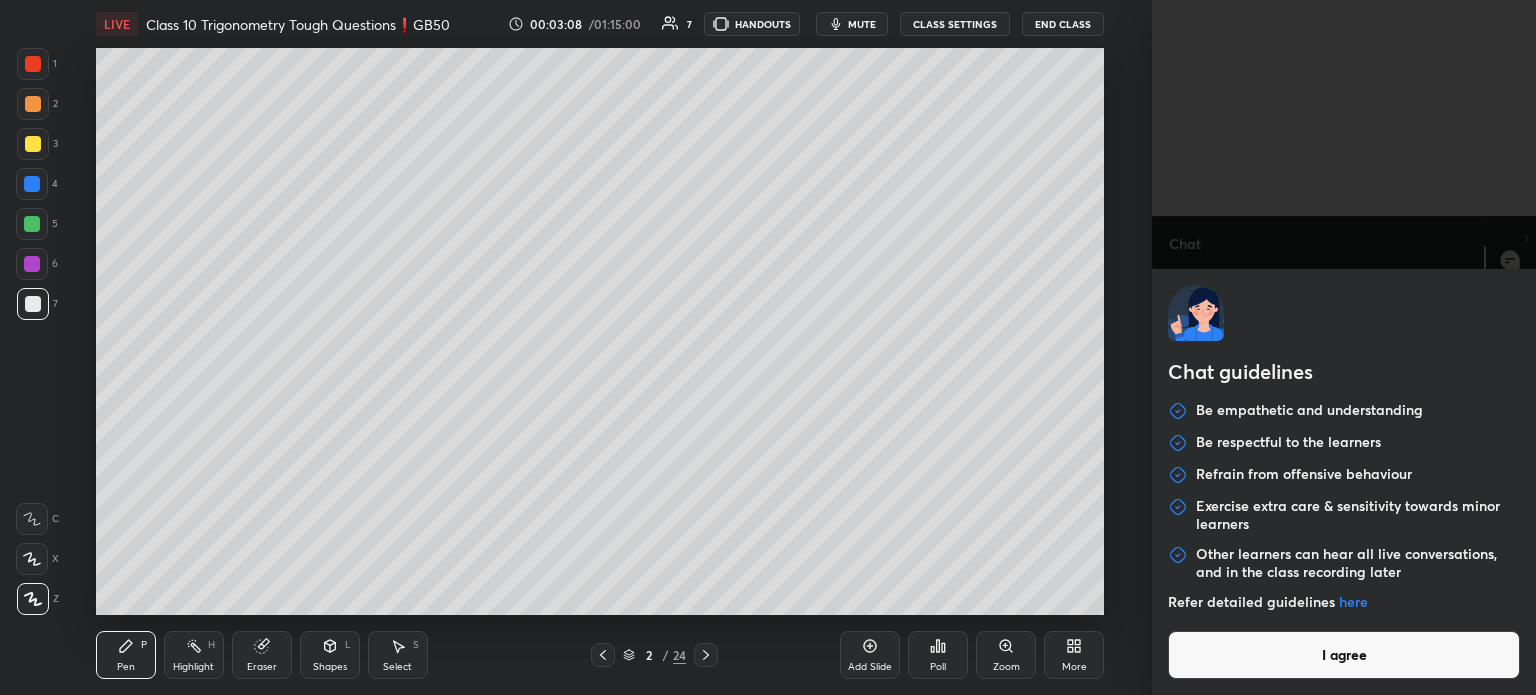 click on "I agree" at bounding box center (1344, 655) 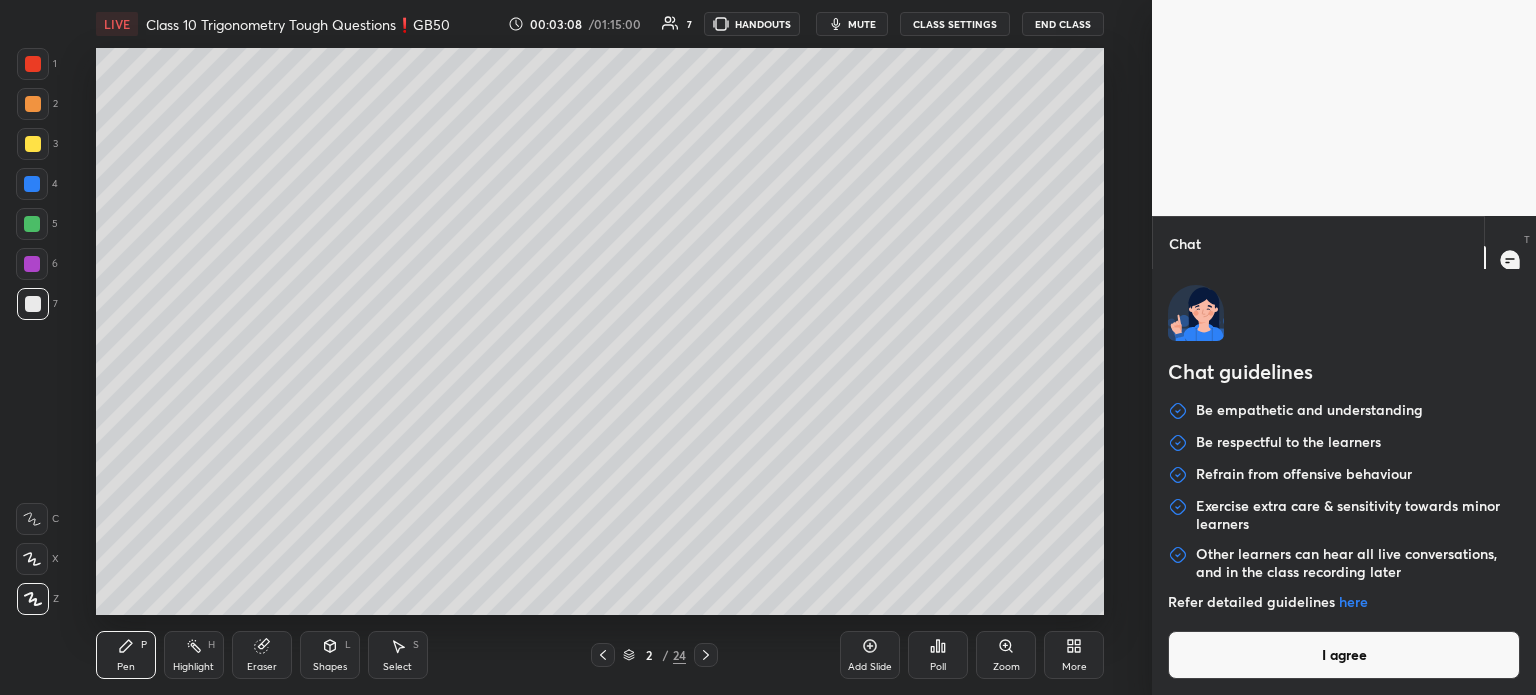 type on "x" 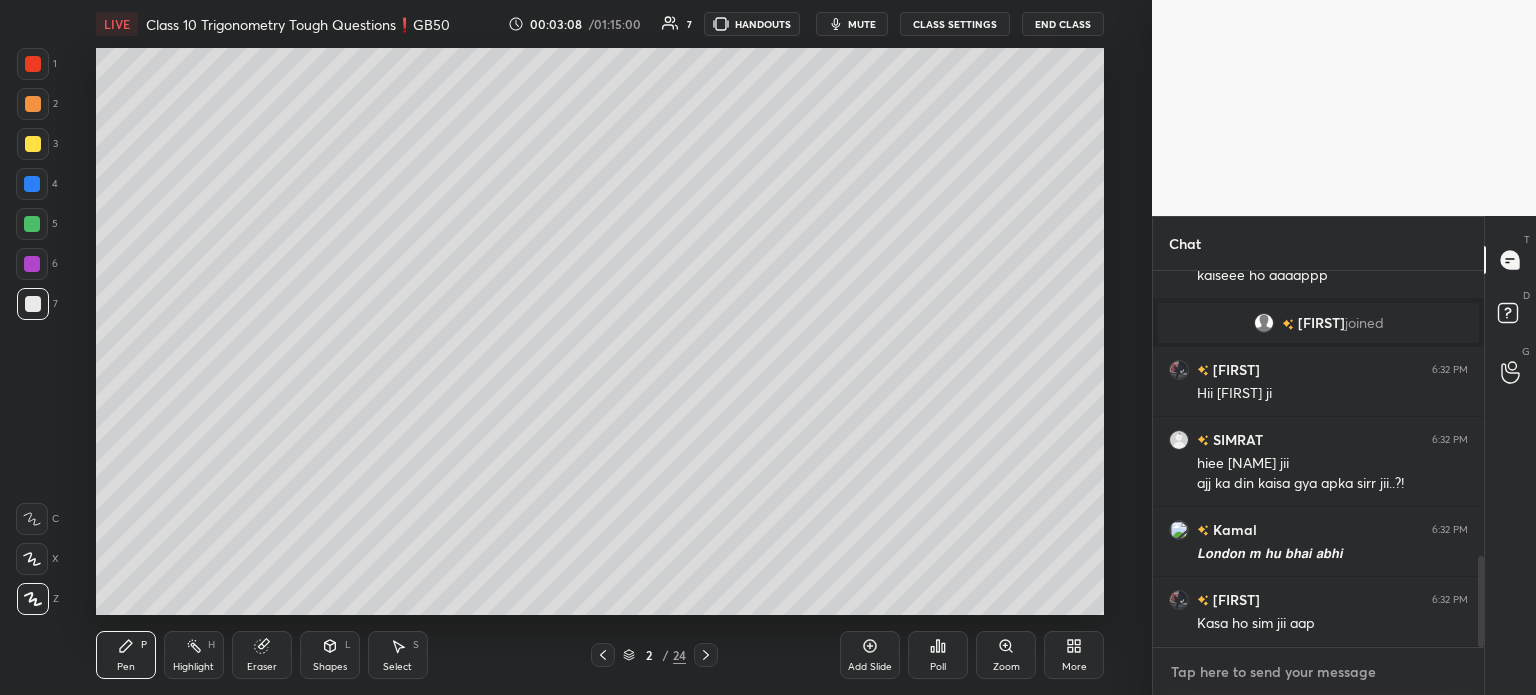 paste on "https://unacademy.com/course/class-10-circles-basic-se-advanced-by-gourav-bhaiya/56UD6CX8" 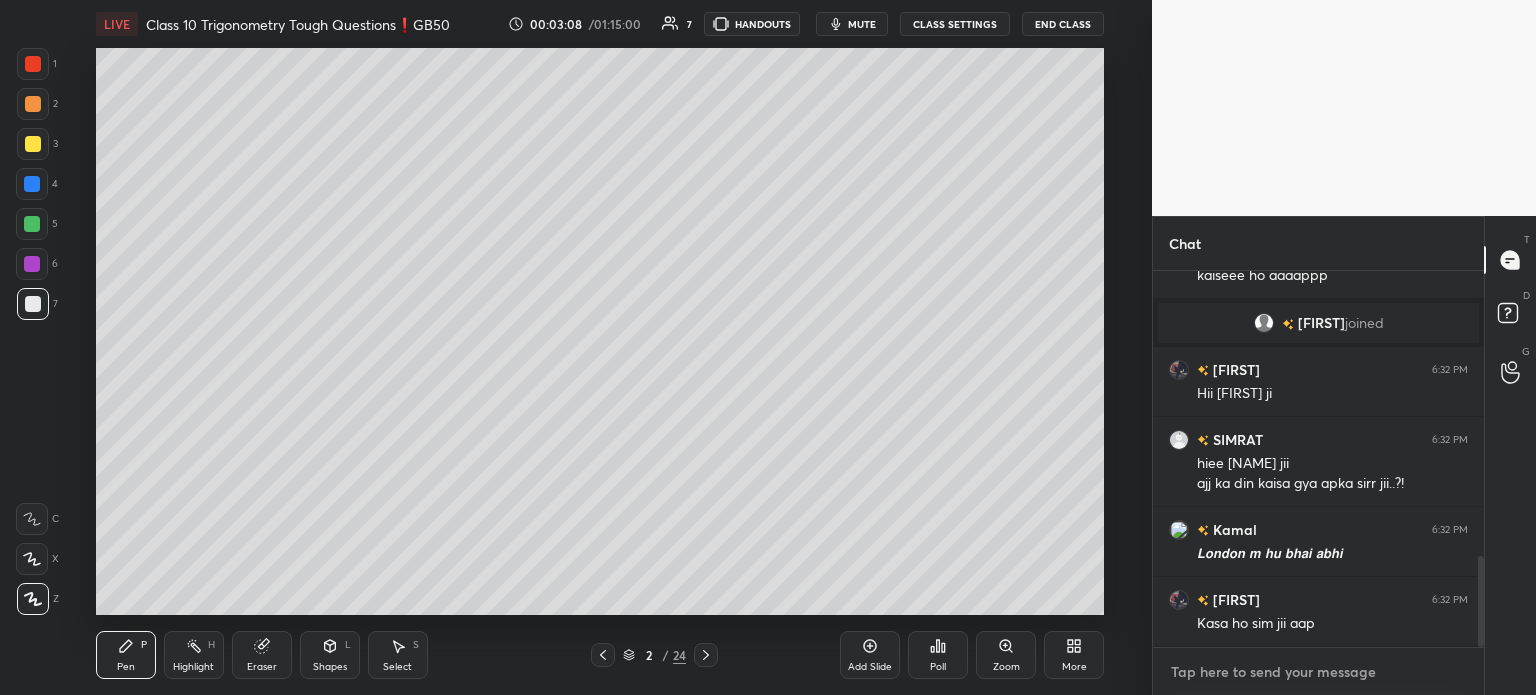 type on "https://unacademy.com/course/class-10-circles-basic-se-advanced-by-gourav-bhaiya/56UD6CX8" 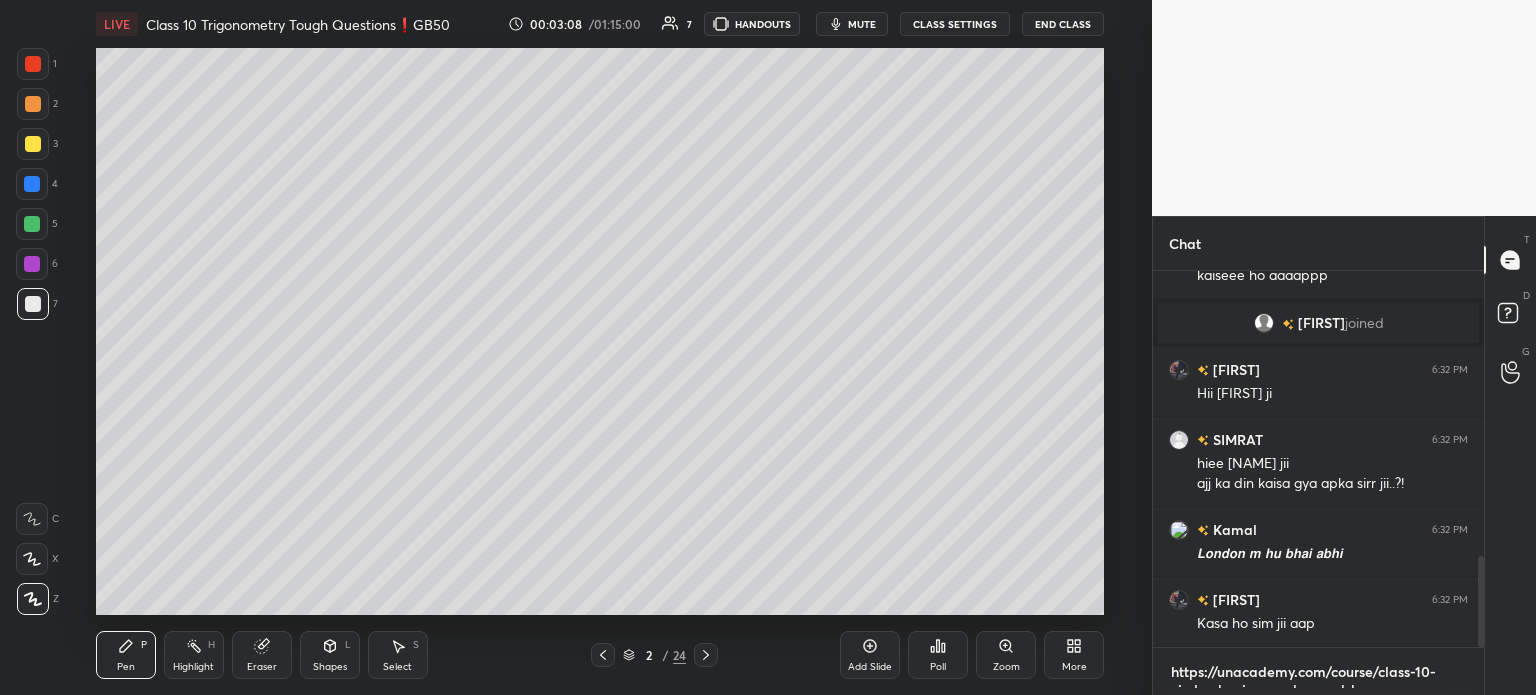 scroll, scrollTop: 0, scrollLeft: 0, axis: both 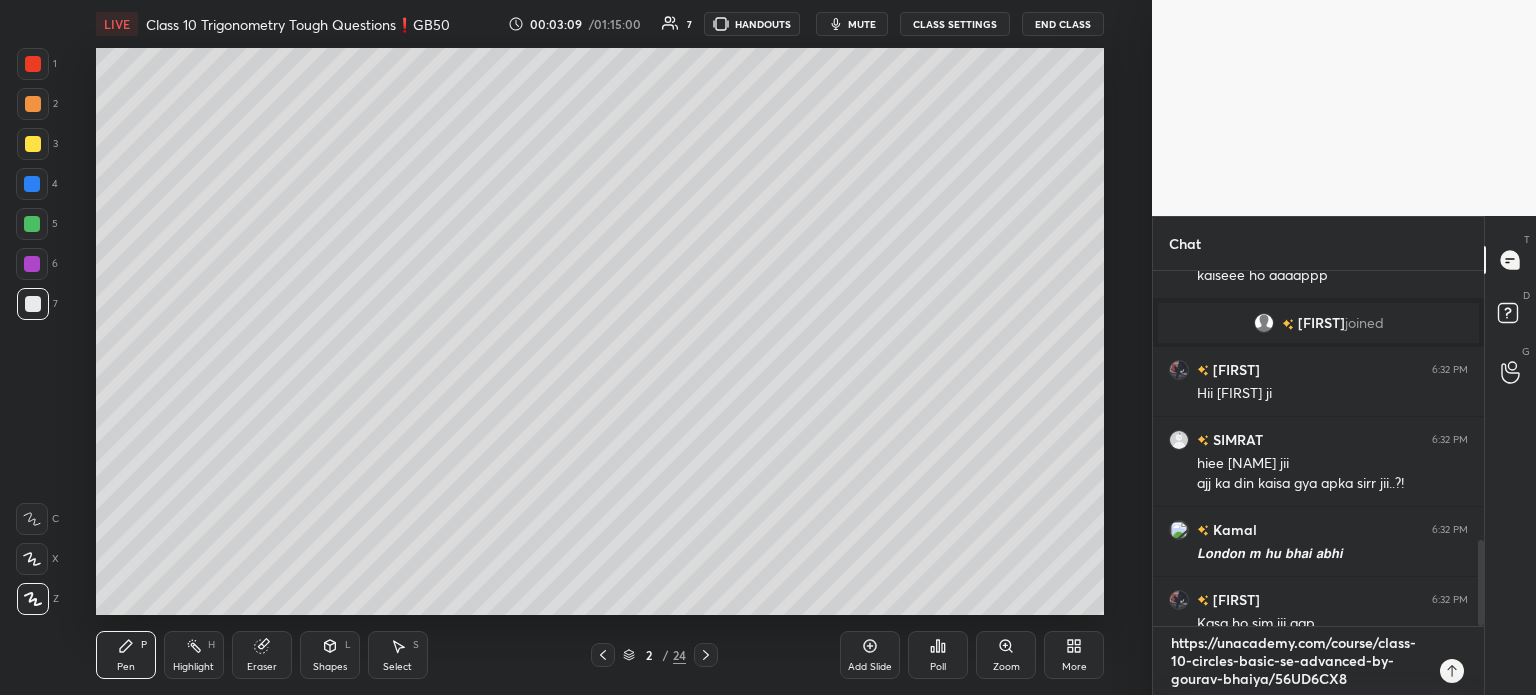 type 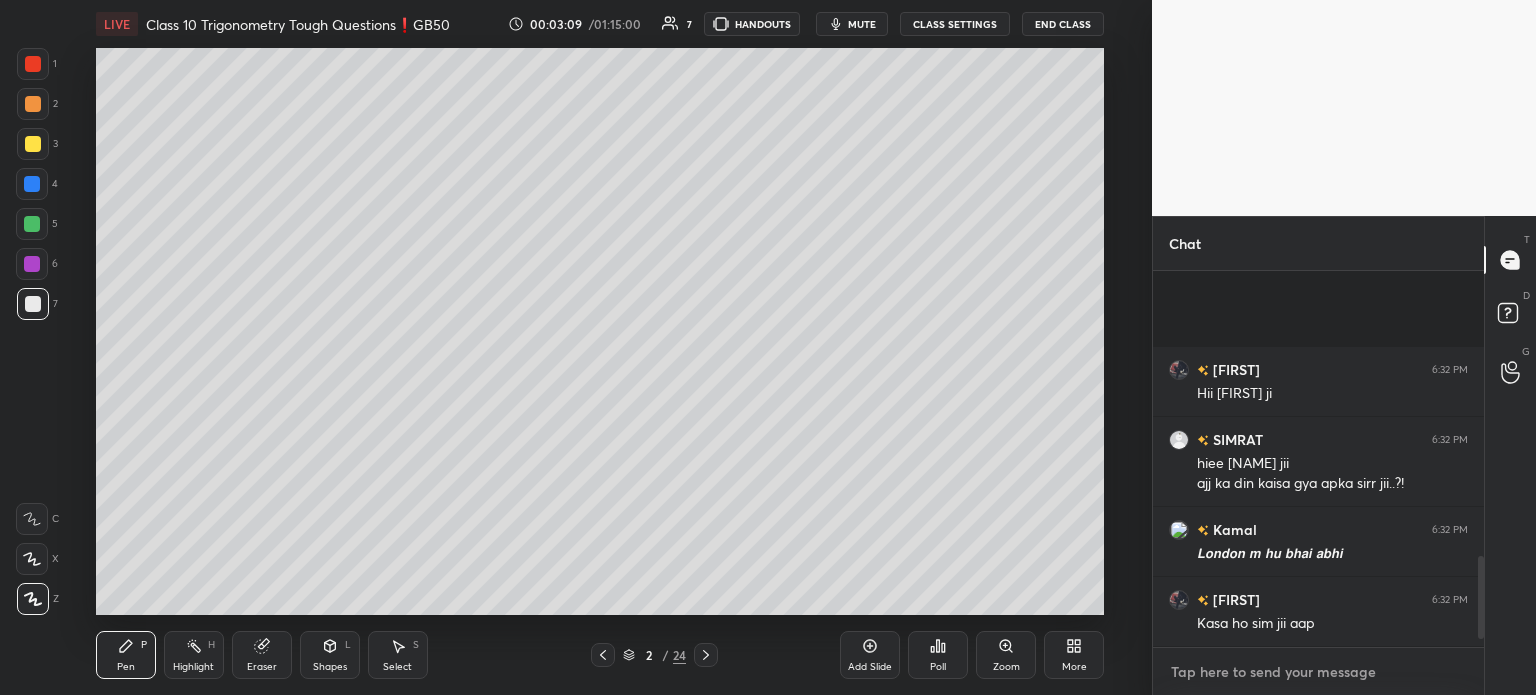 scroll, scrollTop: 5, scrollLeft: 6, axis: both 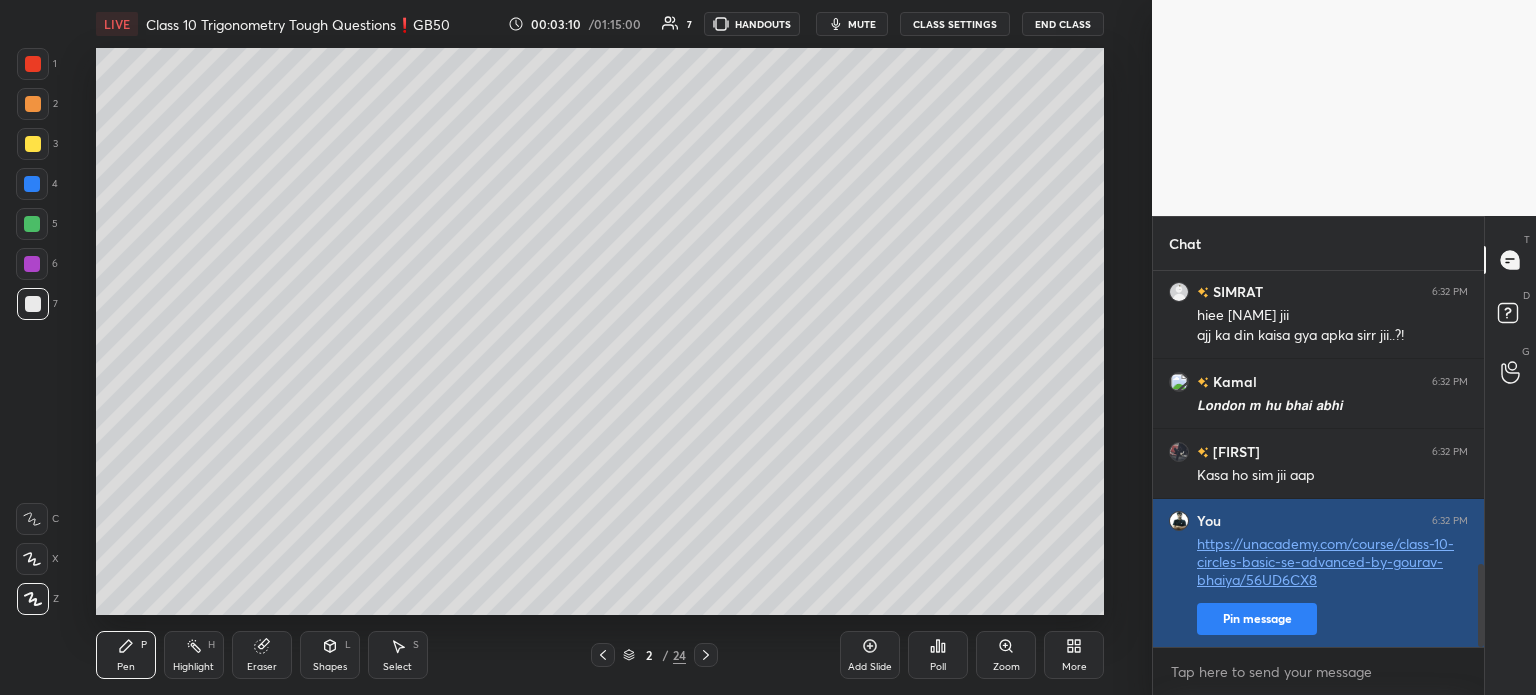 click on "Pin message" at bounding box center [1257, 619] 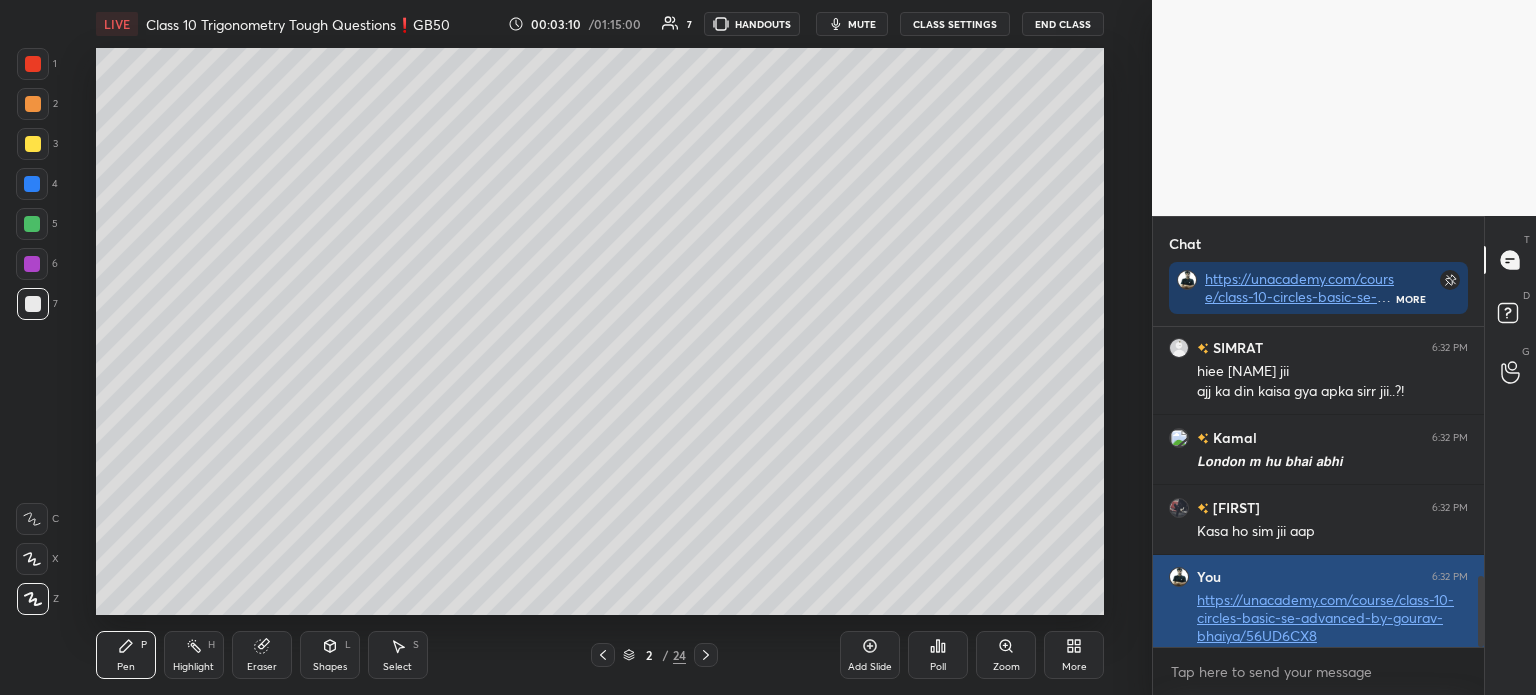scroll, scrollTop: 314, scrollLeft: 325, axis: both 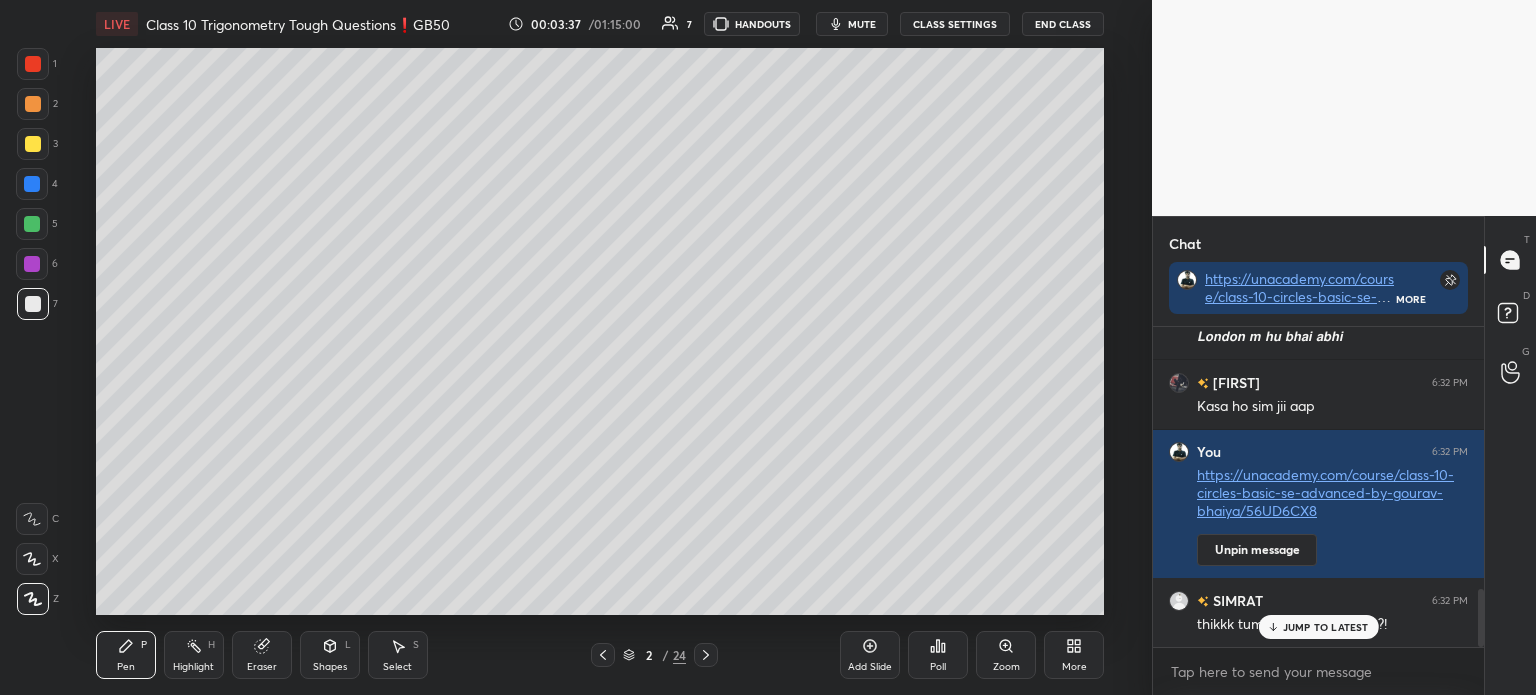 click on "Shapes" at bounding box center [330, 667] 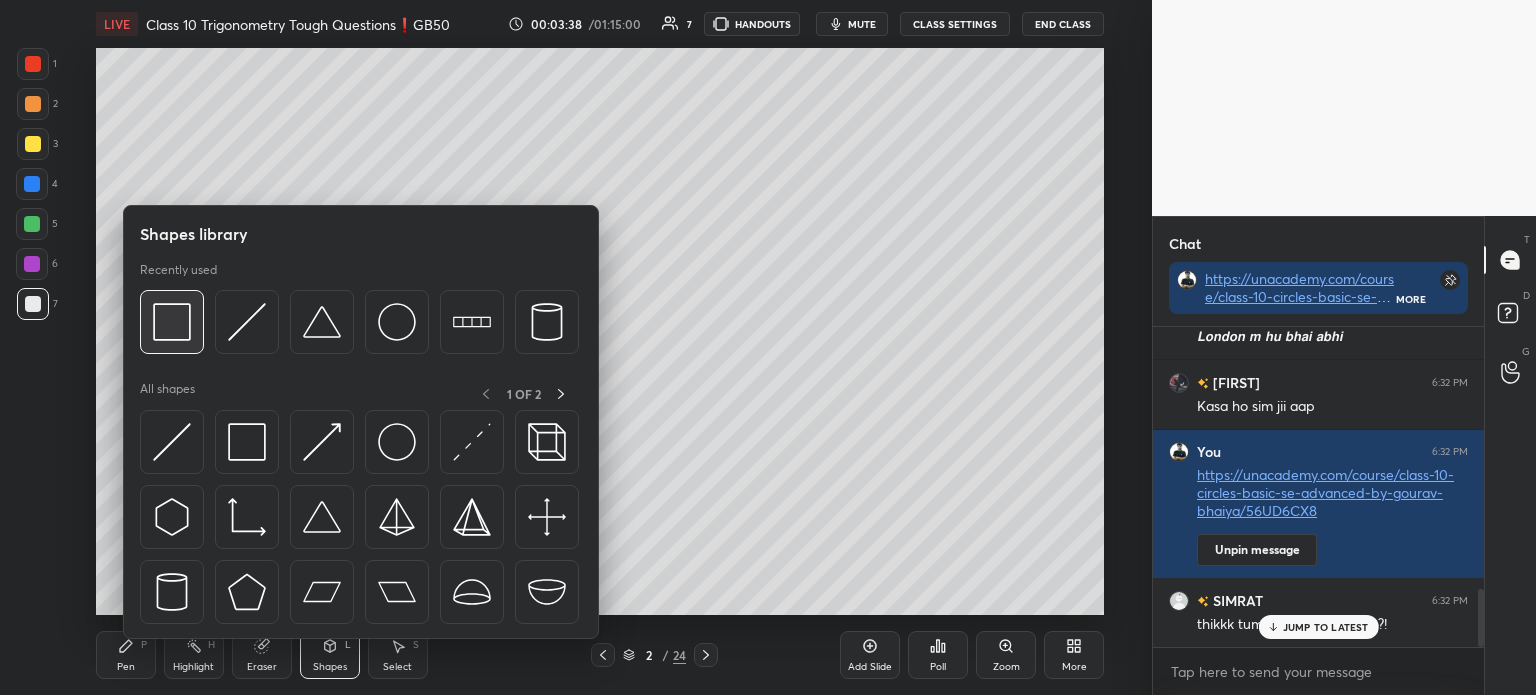 click at bounding box center (172, 322) 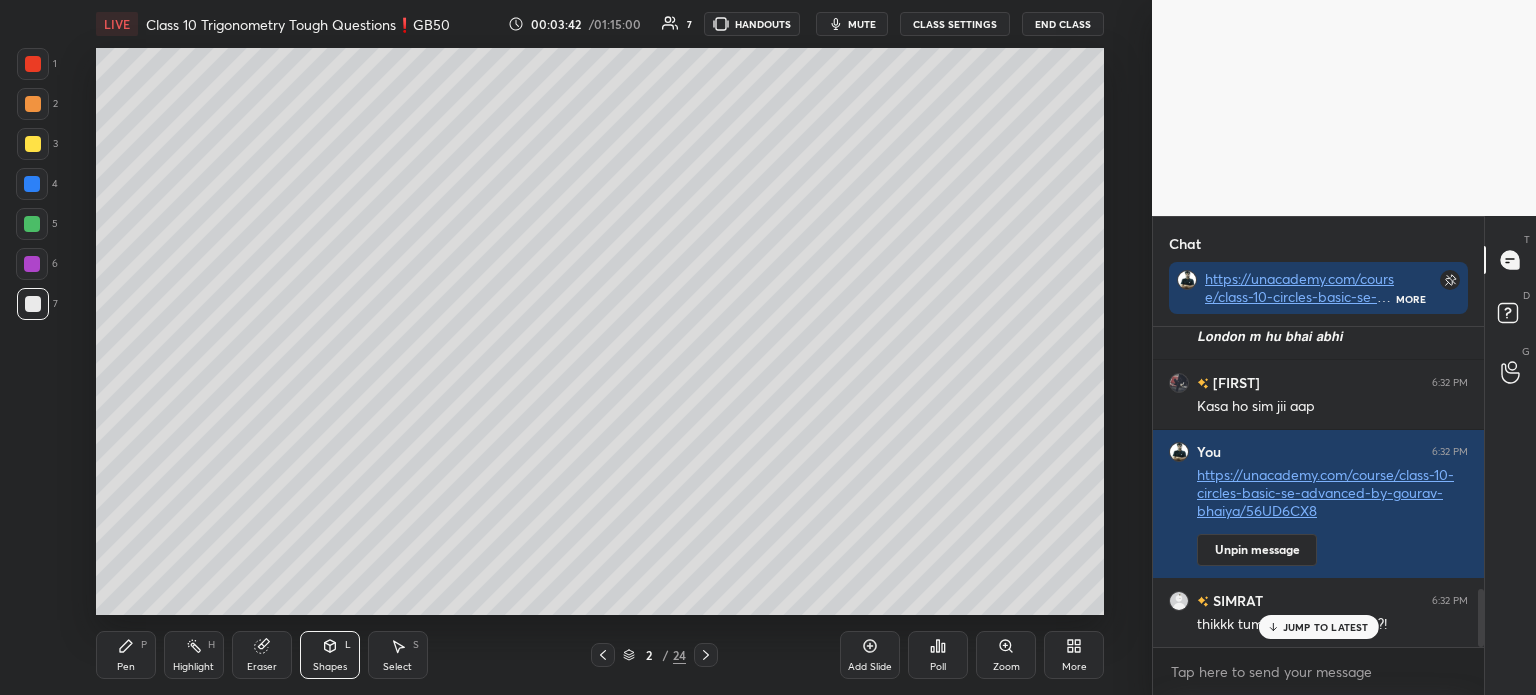 scroll, scrollTop: 1516, scrollLeft: 0, axis: vertical 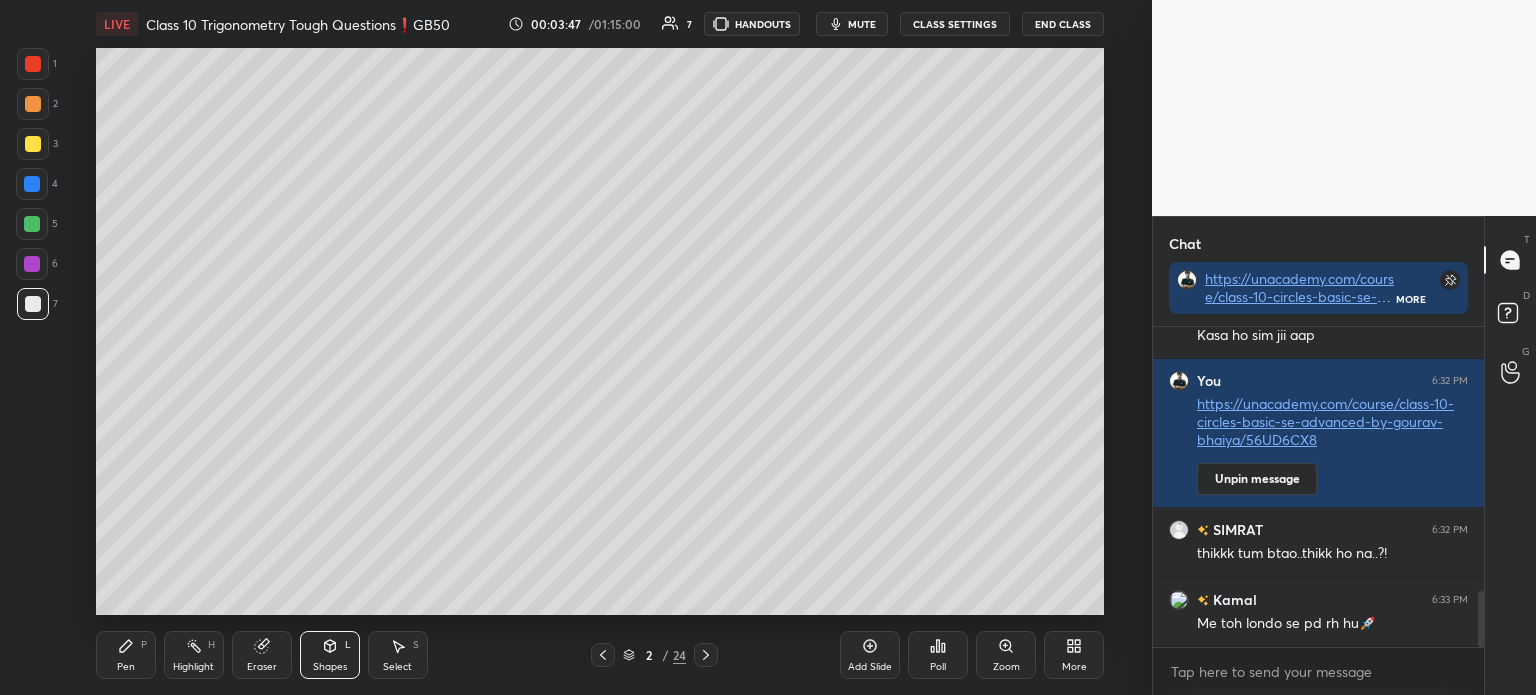 click on "Pen P" at bounding box center [126, 655] 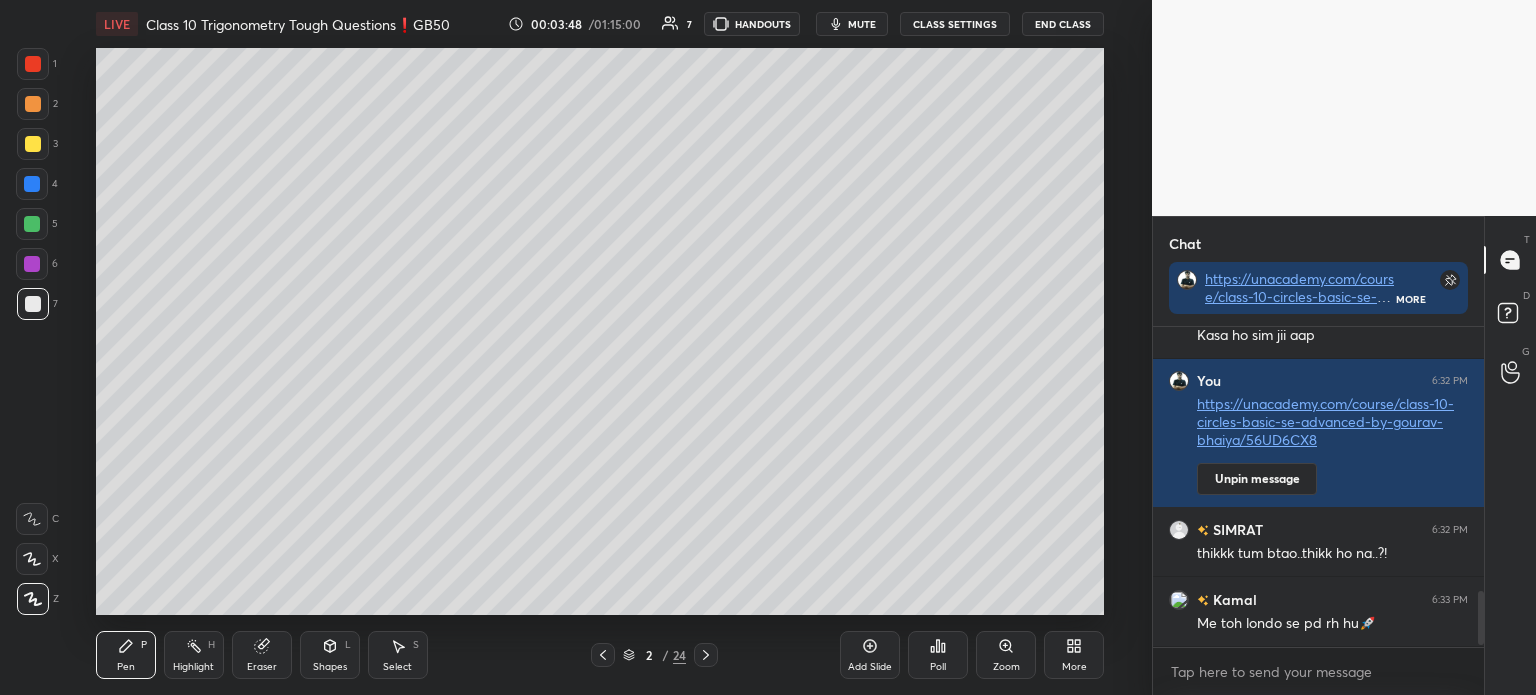 click at bounding box center [33, 144] 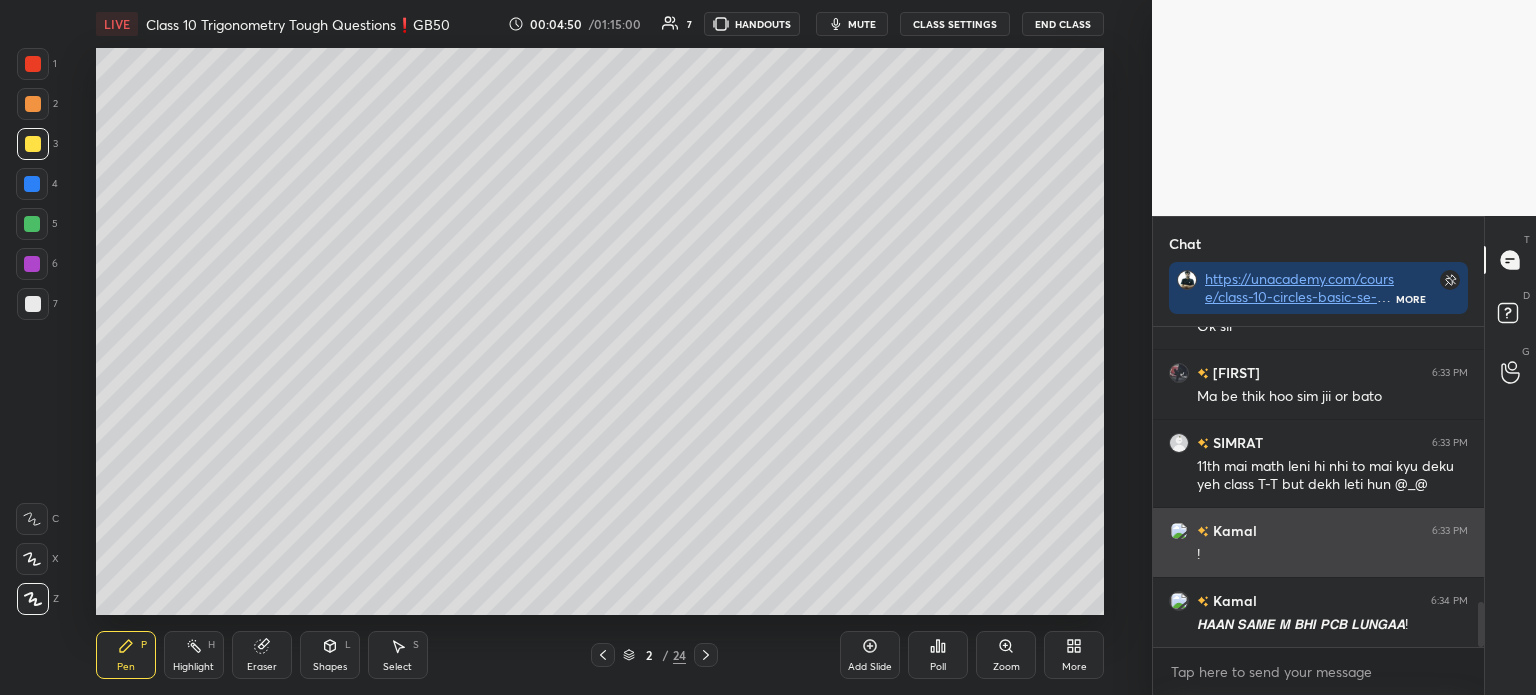 scroll, scrollTop: 1974, scrollLeft: 0, axis: vertical 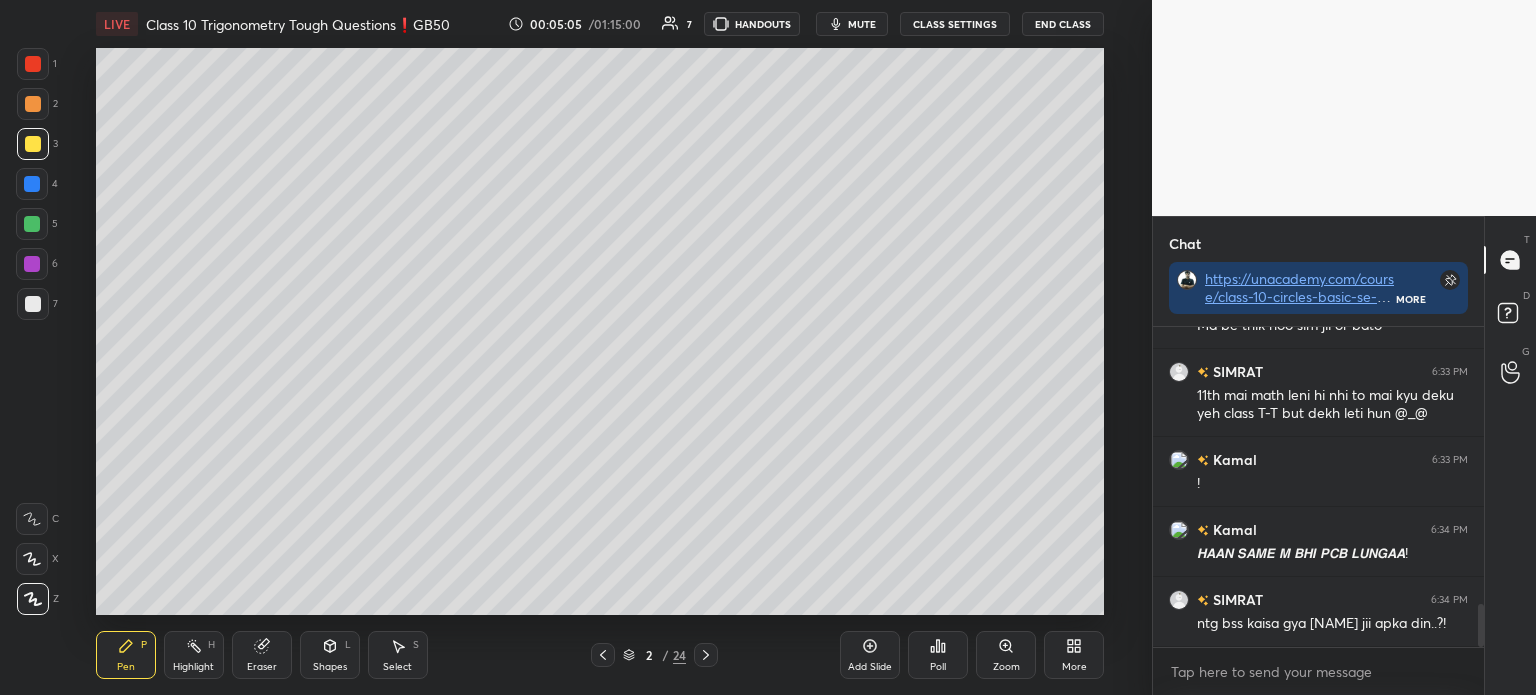 click 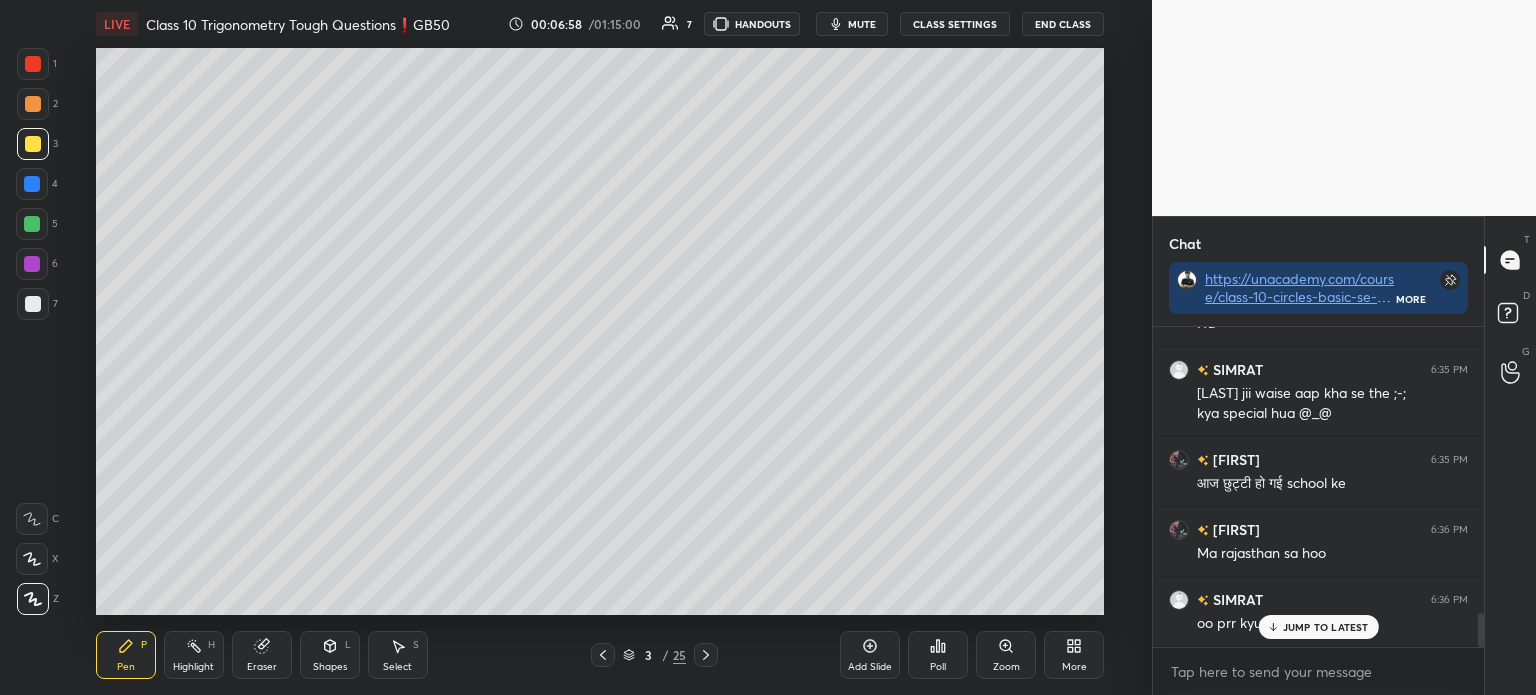 scroll, scrollTop: 2713, scrollLeft: 0, axis: vertical 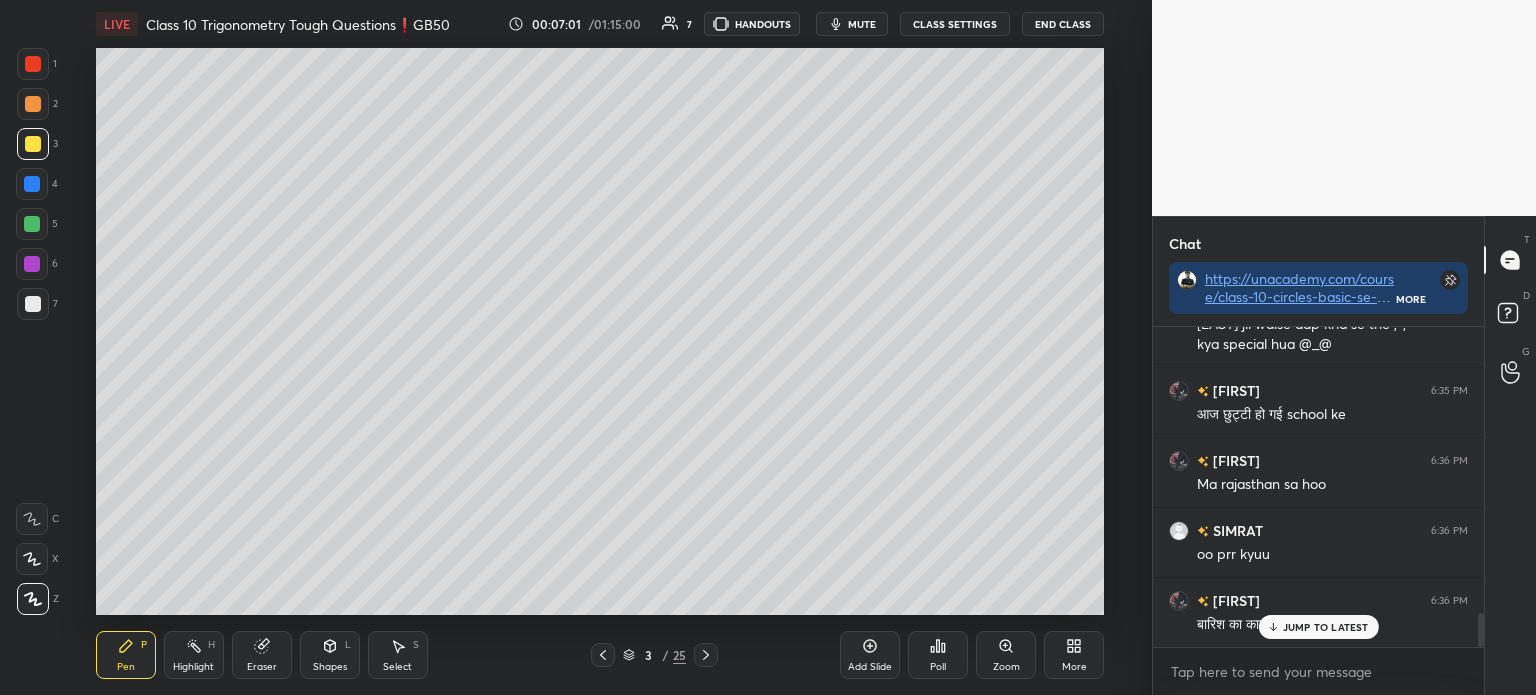 click on "Shapes L" at bounding box center [330, 655] 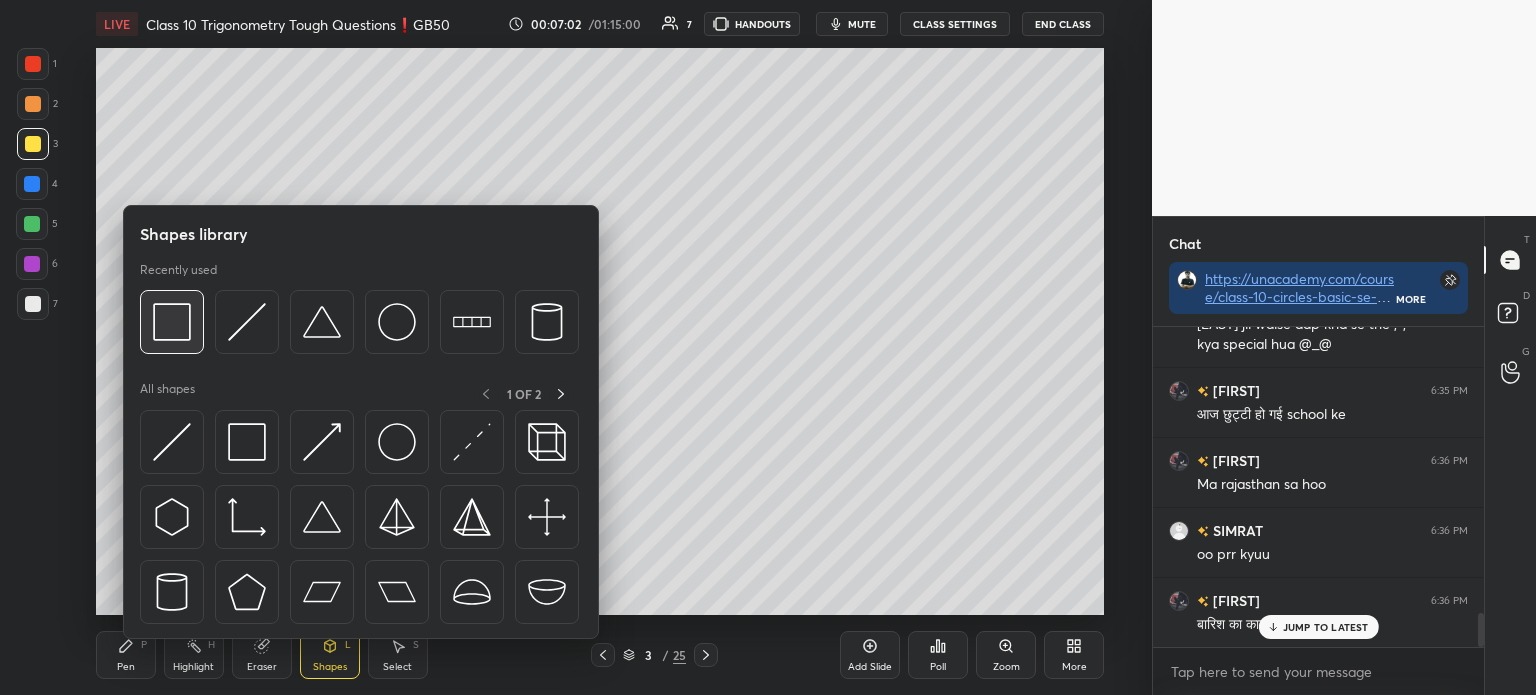 click at bounding box center (172, 322) 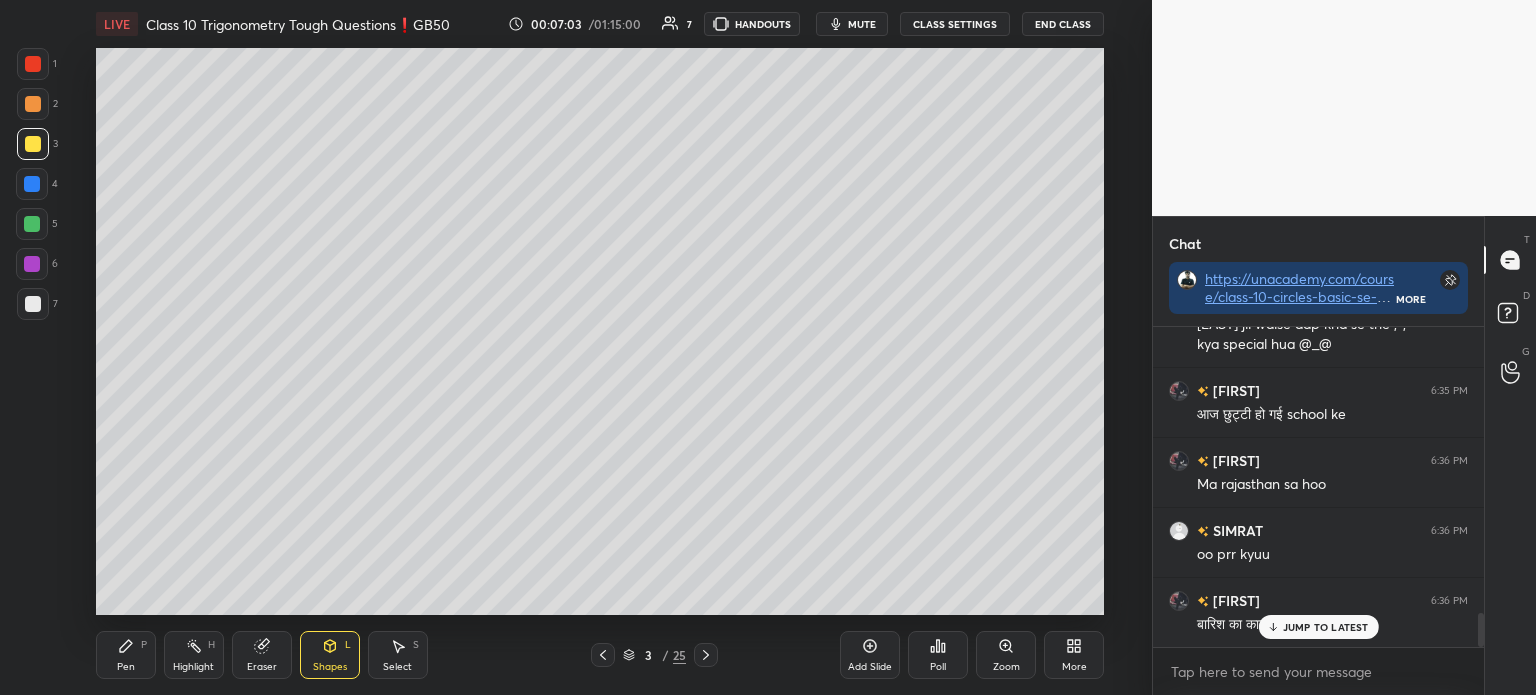 click at bounding box center (33, 304) 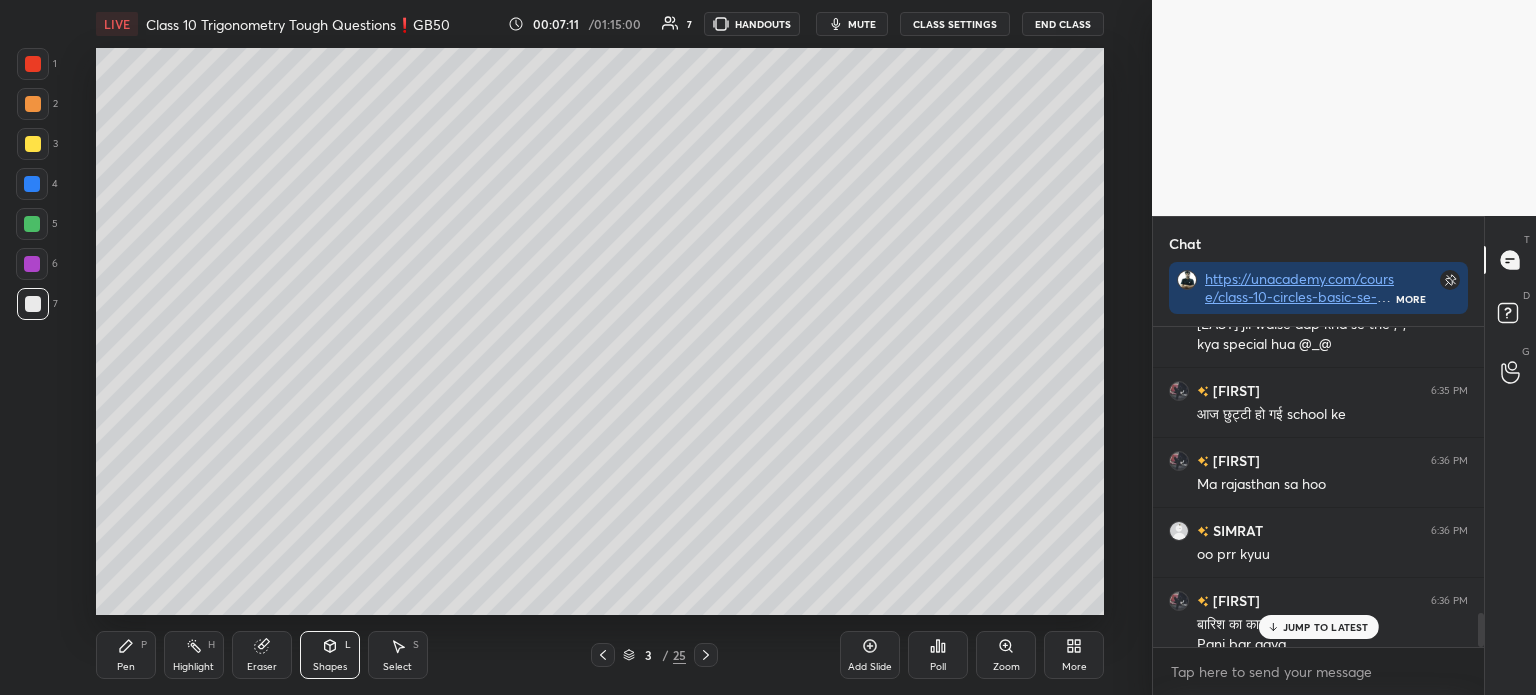 scroll, scrollTop: 2733, scrollLeft: 0, axis: vertical 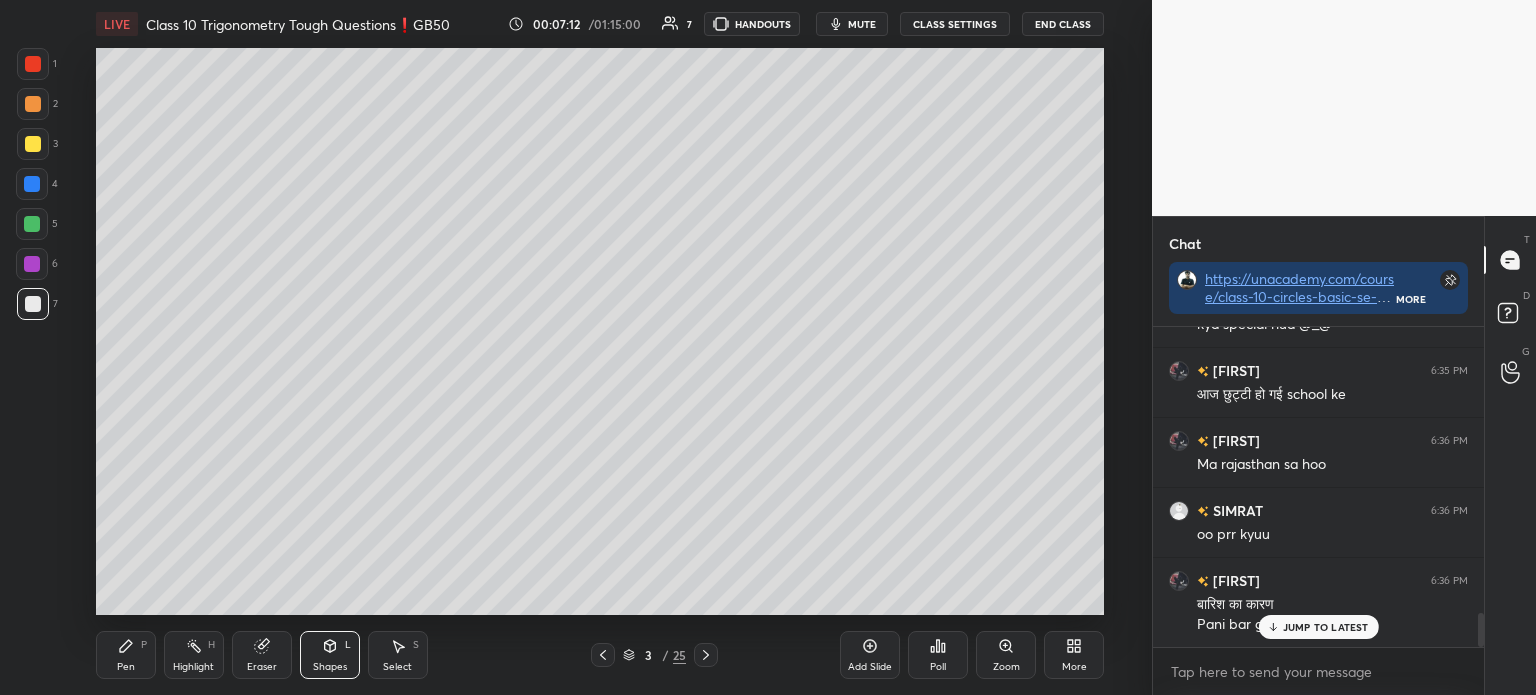 click on "Pen P" at bounding box center (126, 655) 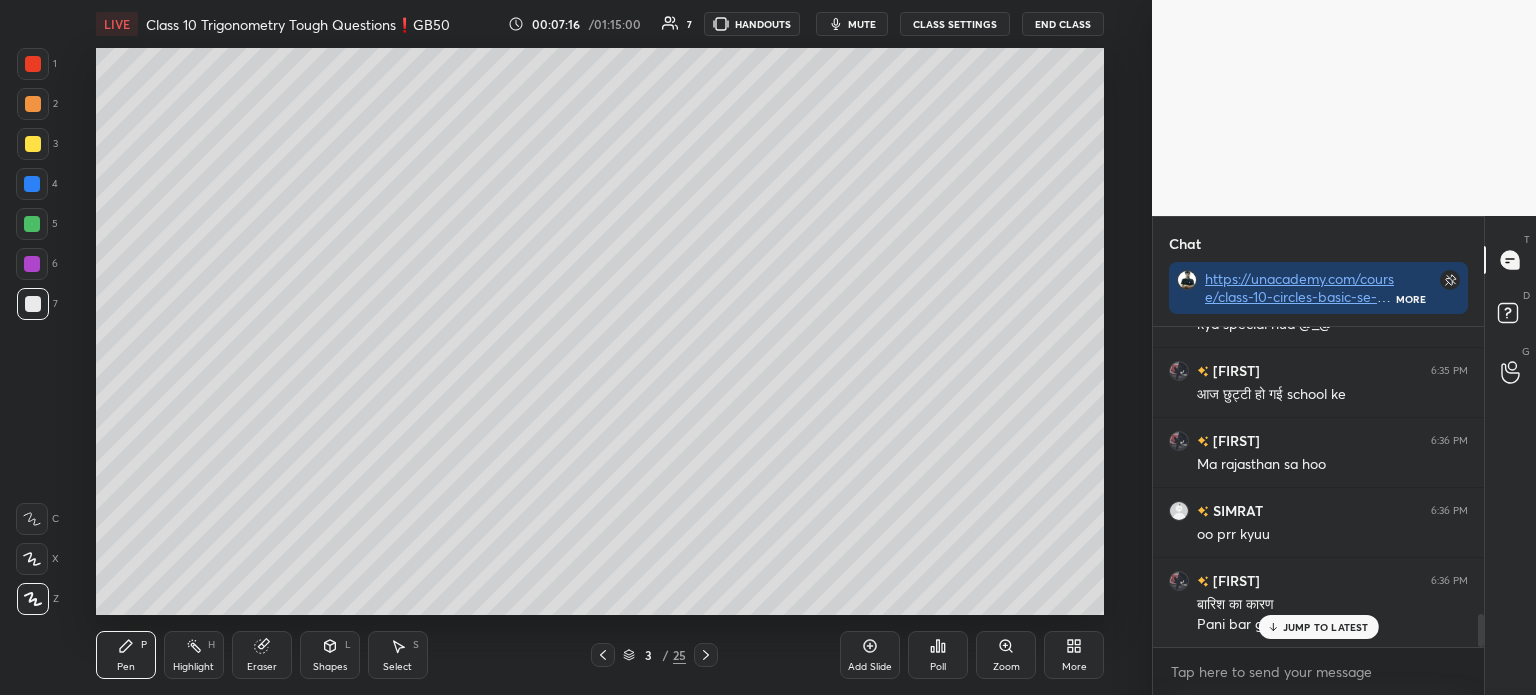 scroll, scrollTop: 2781, scrollLeft: 0, axis: vertical 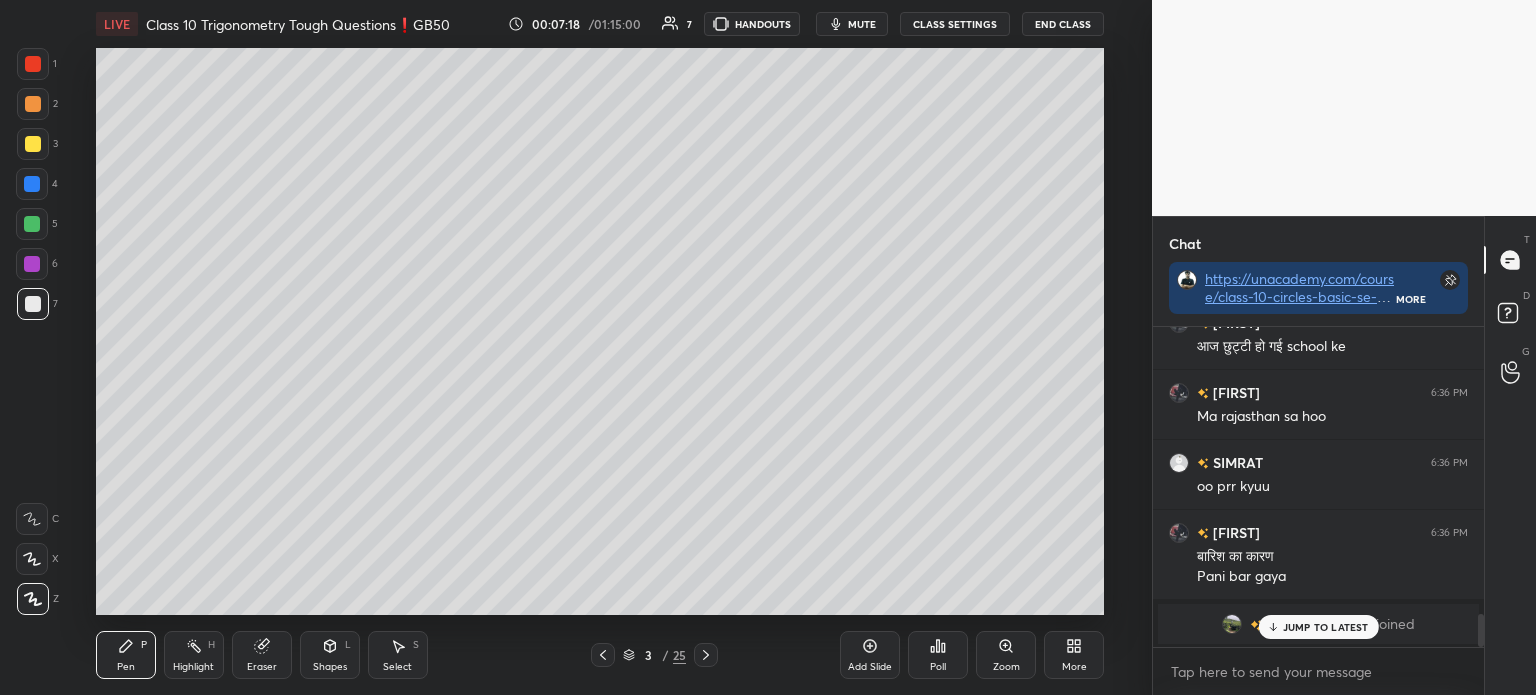 click 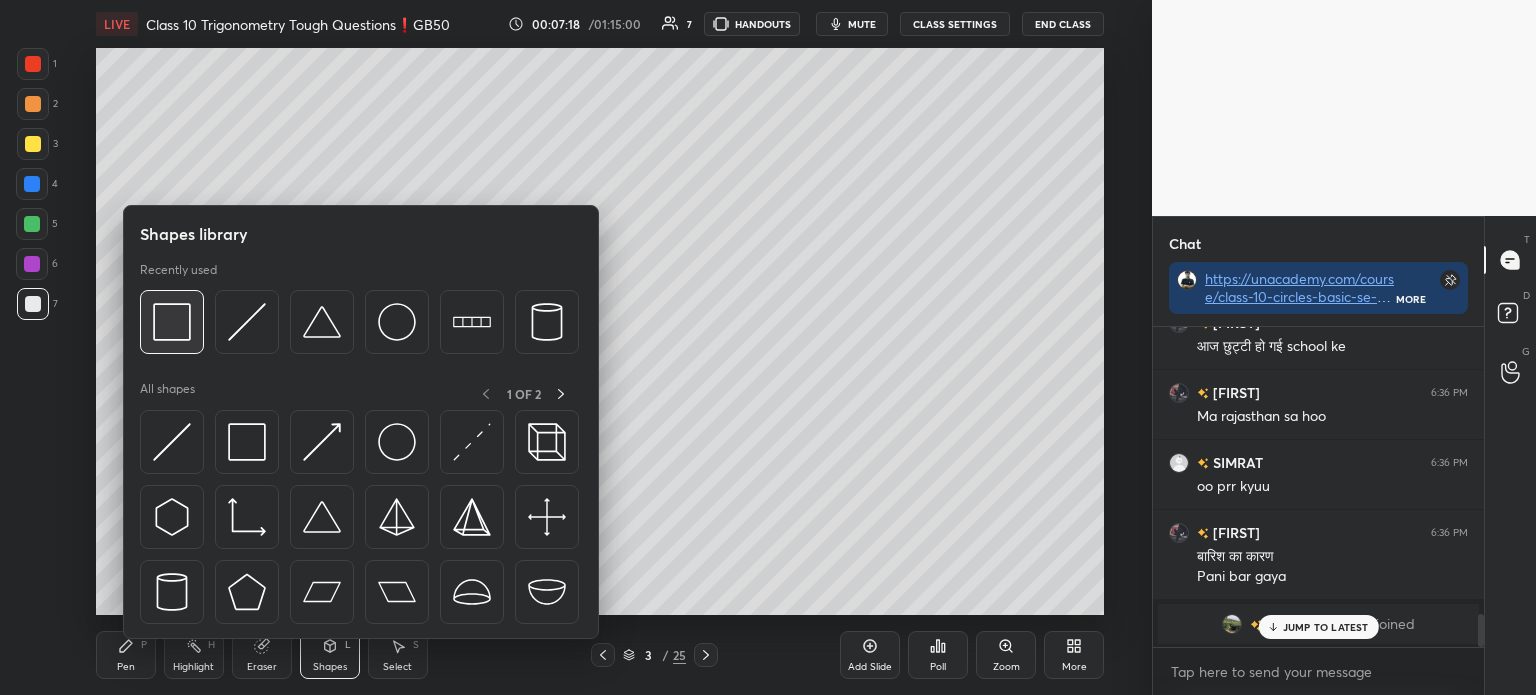 click at bounding box center (172, 322) 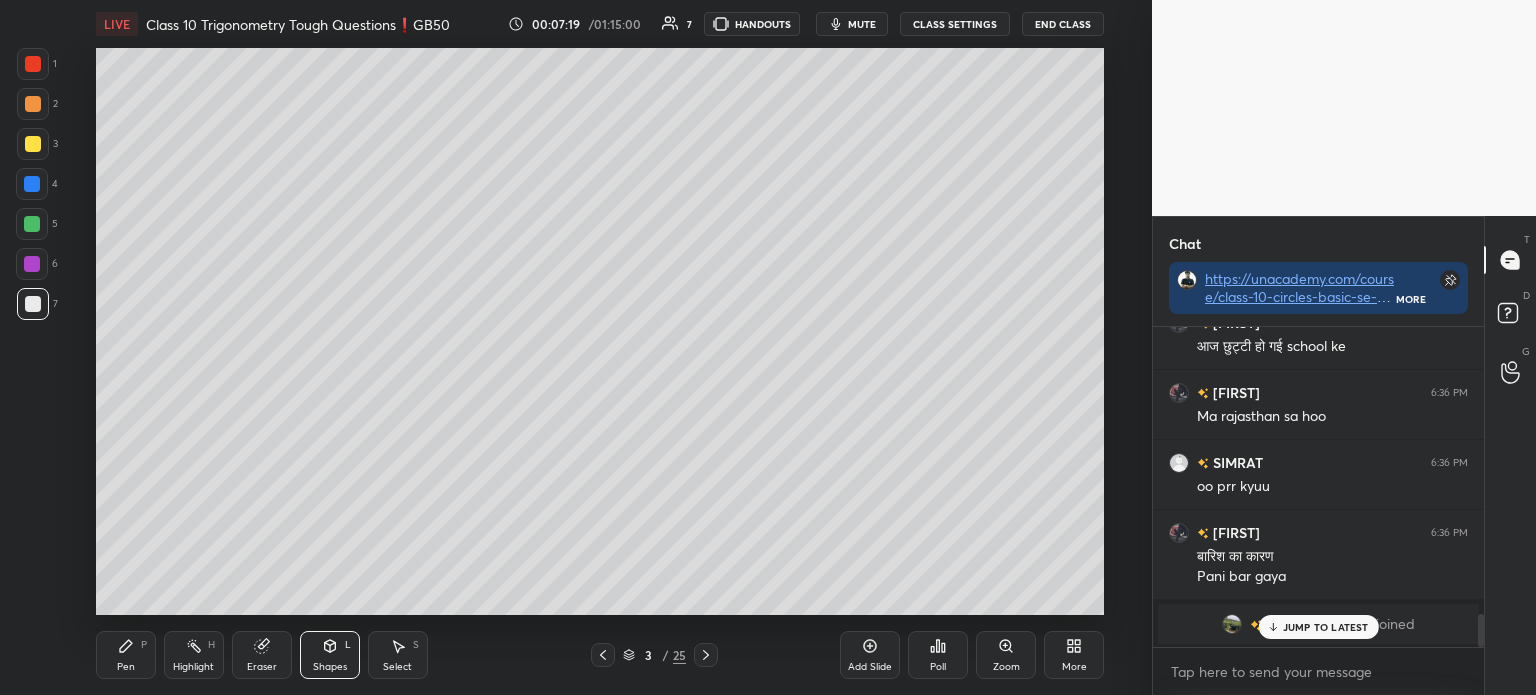 click at bounding box center [32, 224] 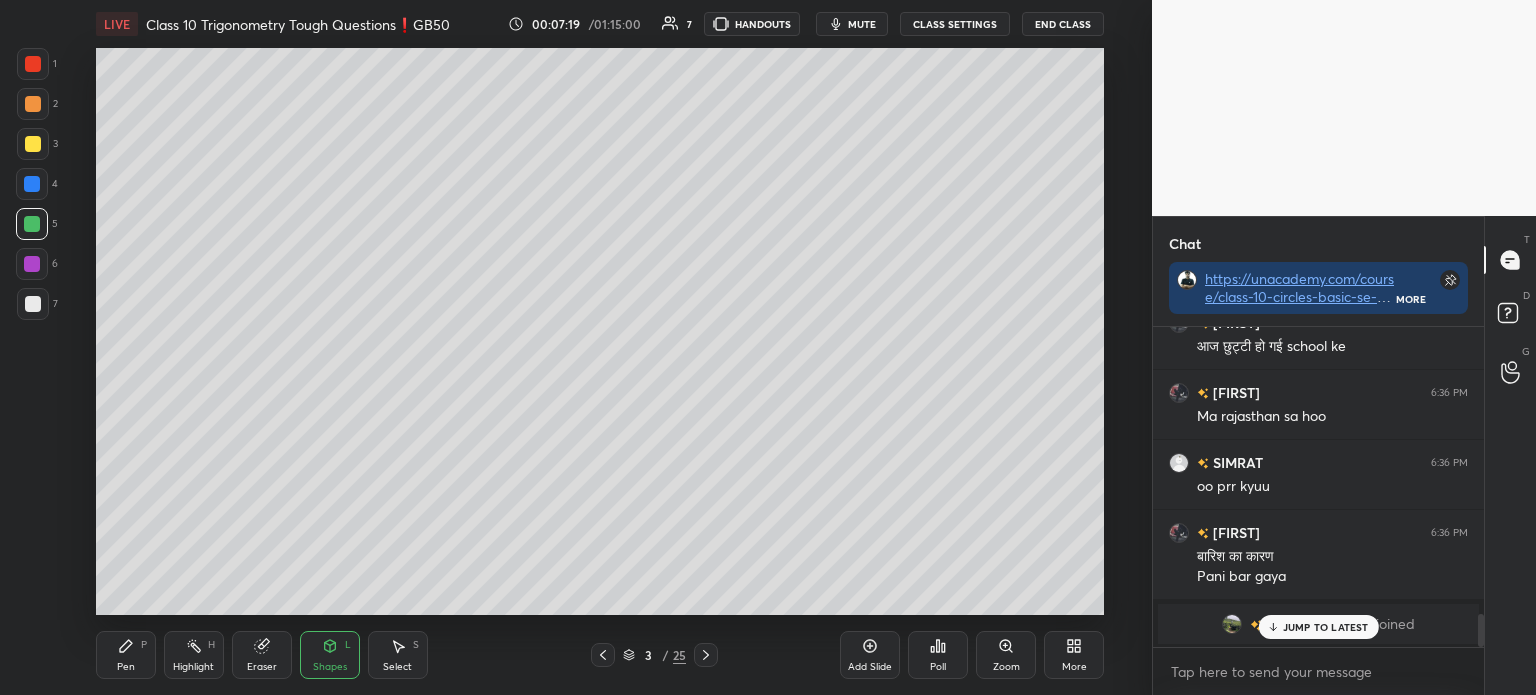 scroll, scrollTop: 2852, scrollLeft: 0, axis: vertical 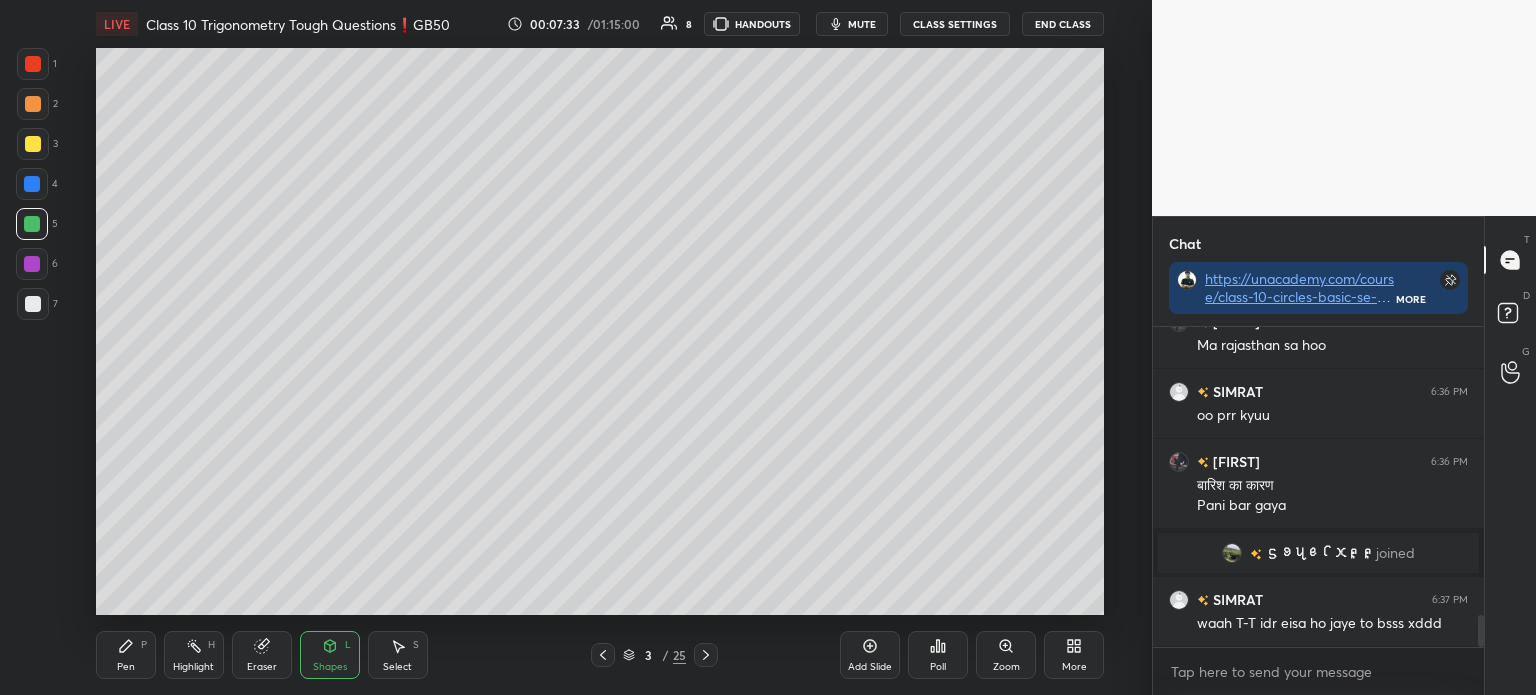 click at bounding box center [33, 304] 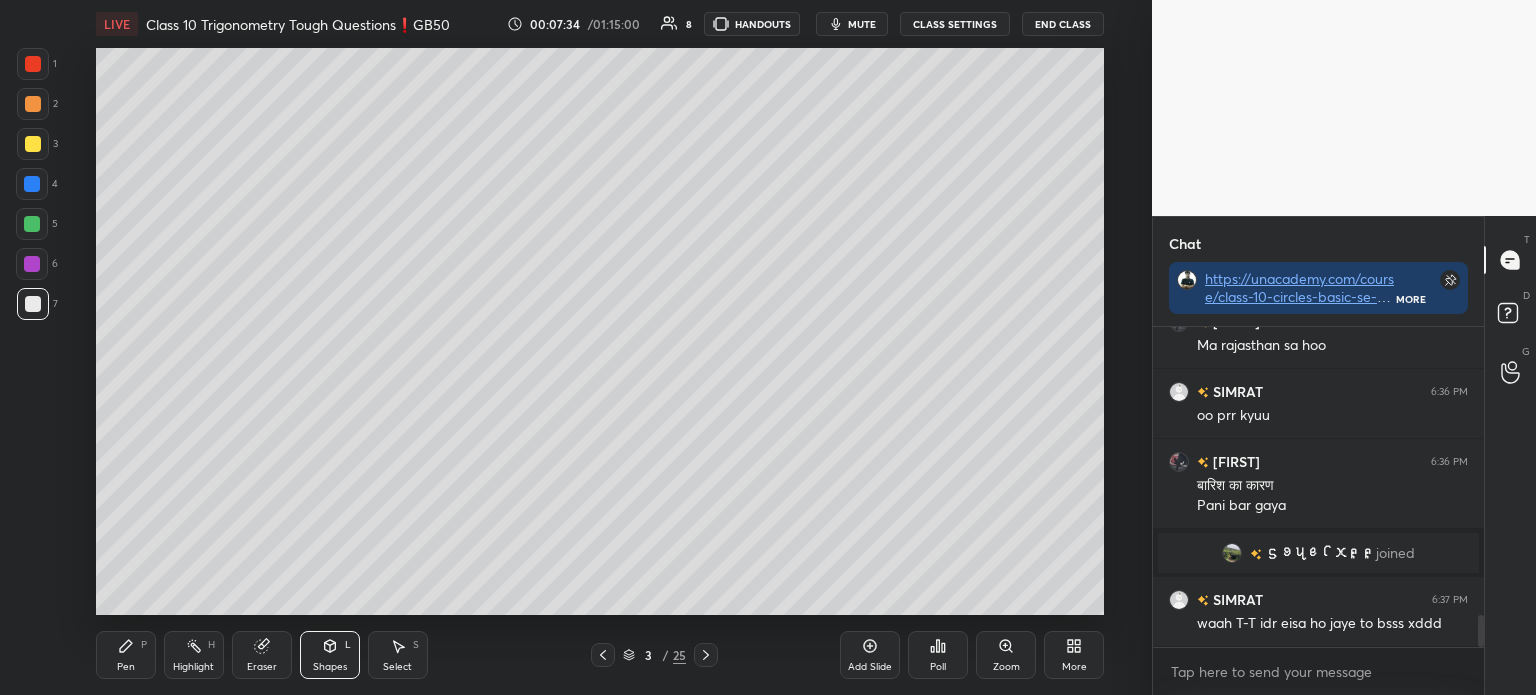 click on "Pen P" at bounding box center [126, 655] 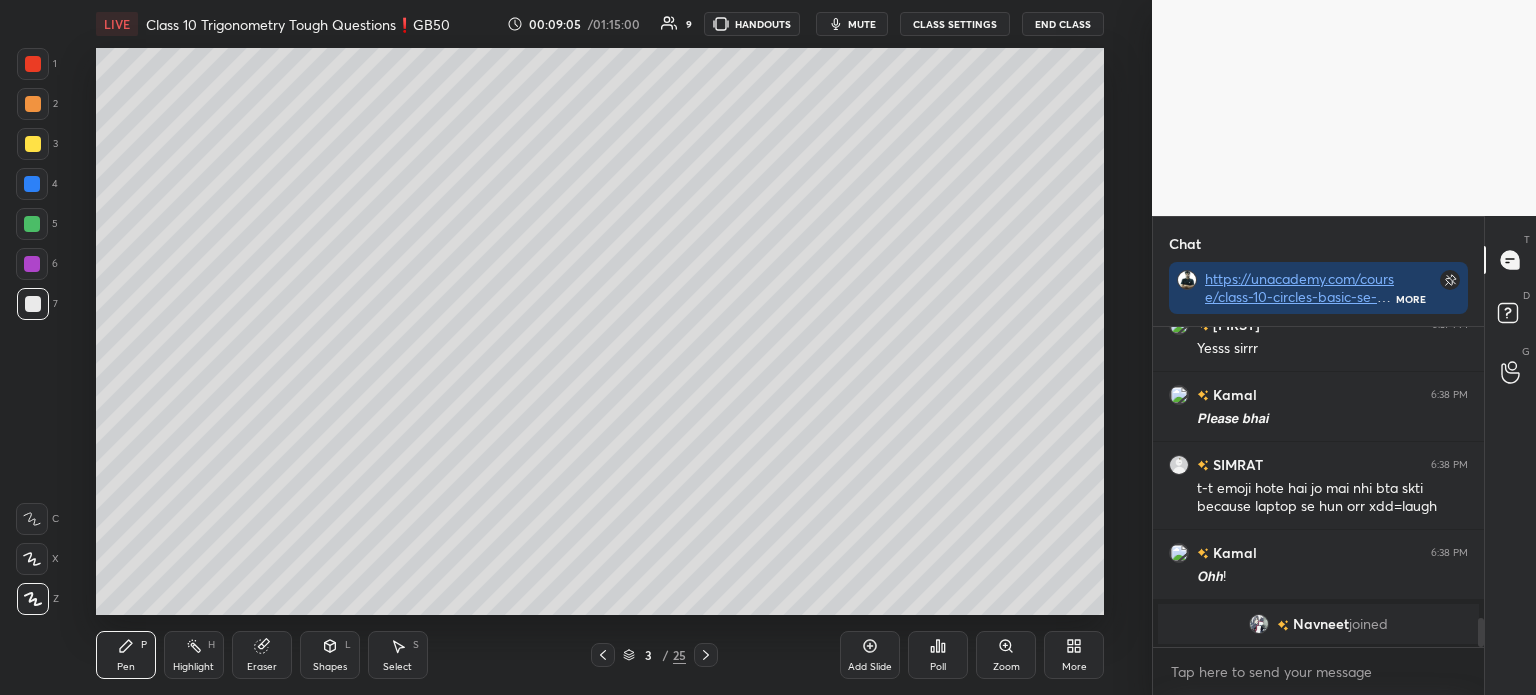 scroll, scrollTop: 3192, scrollLeft: 0, axis: vertical 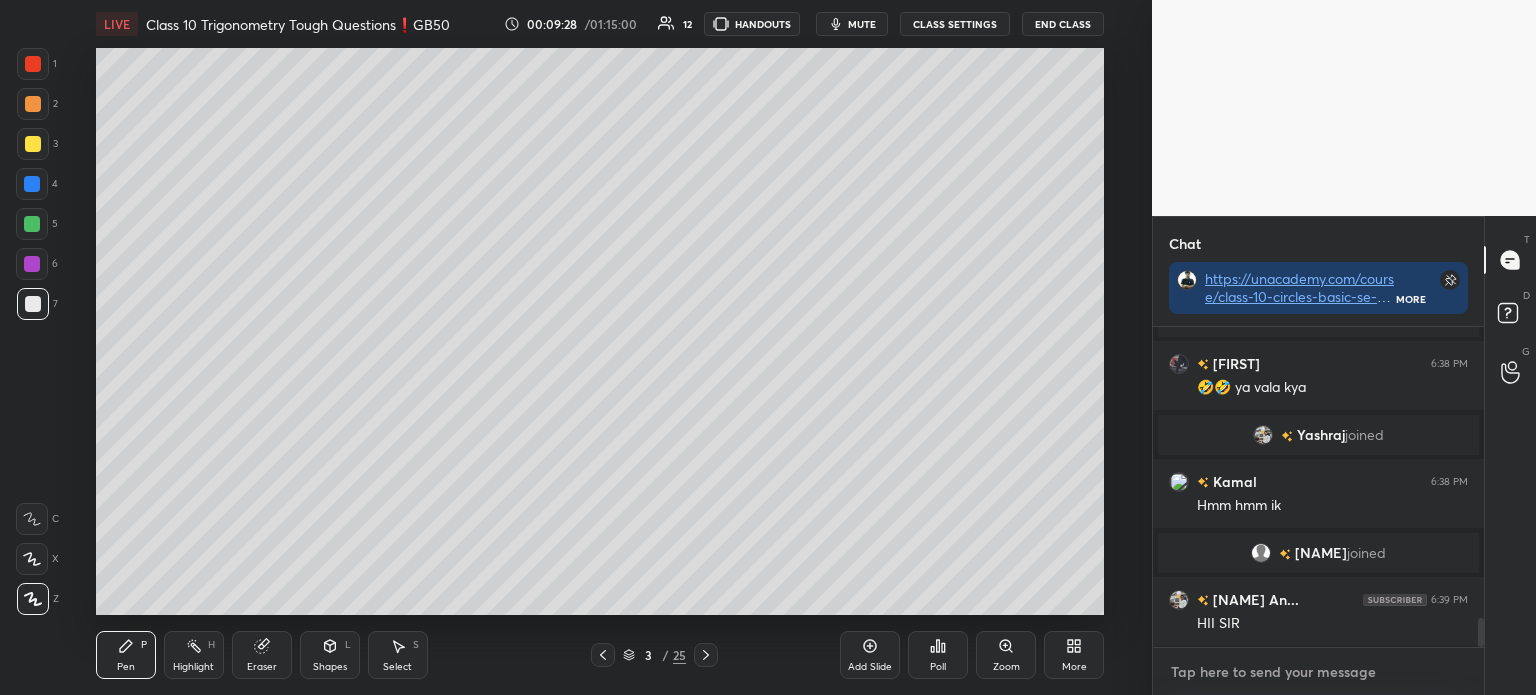 click at bounding box center [1318, 672] 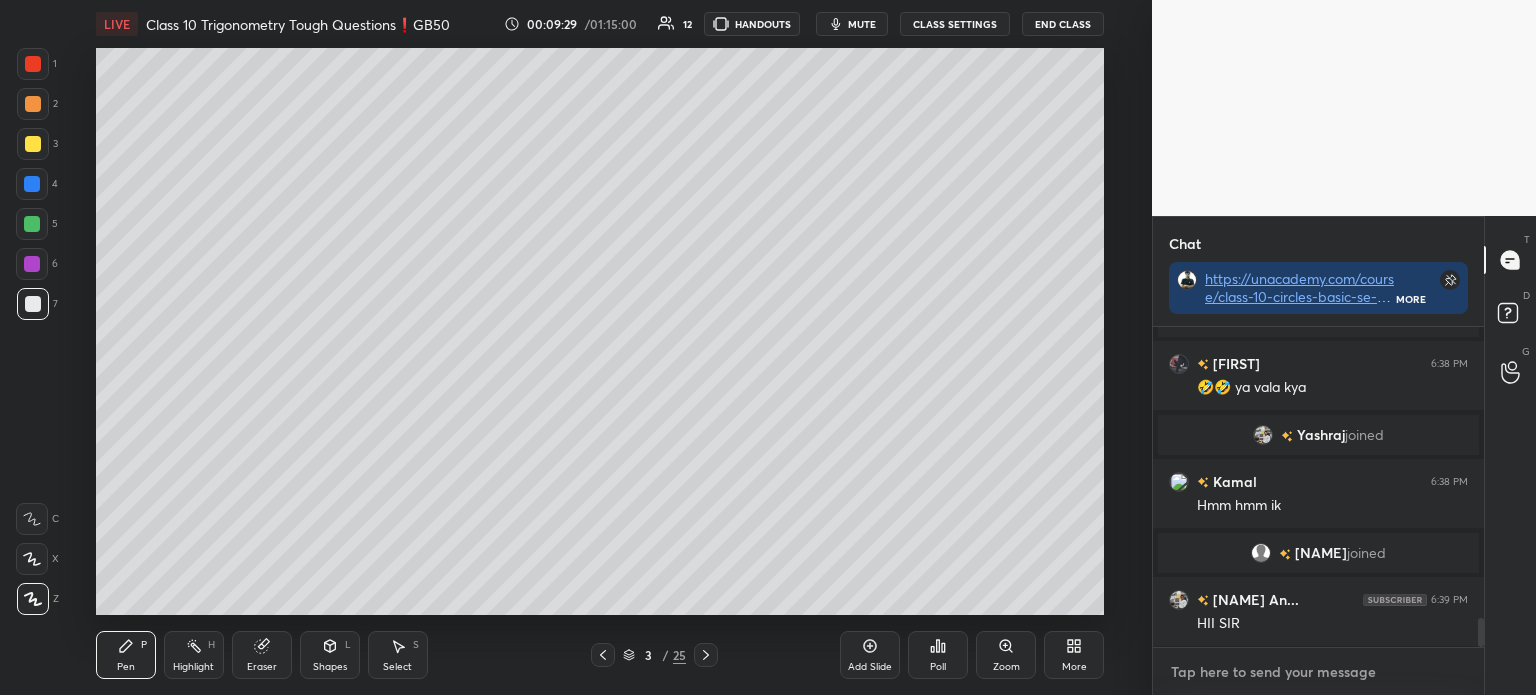 scroll, scrollTop: 3240, scrollLeft: 0, axis: vertical 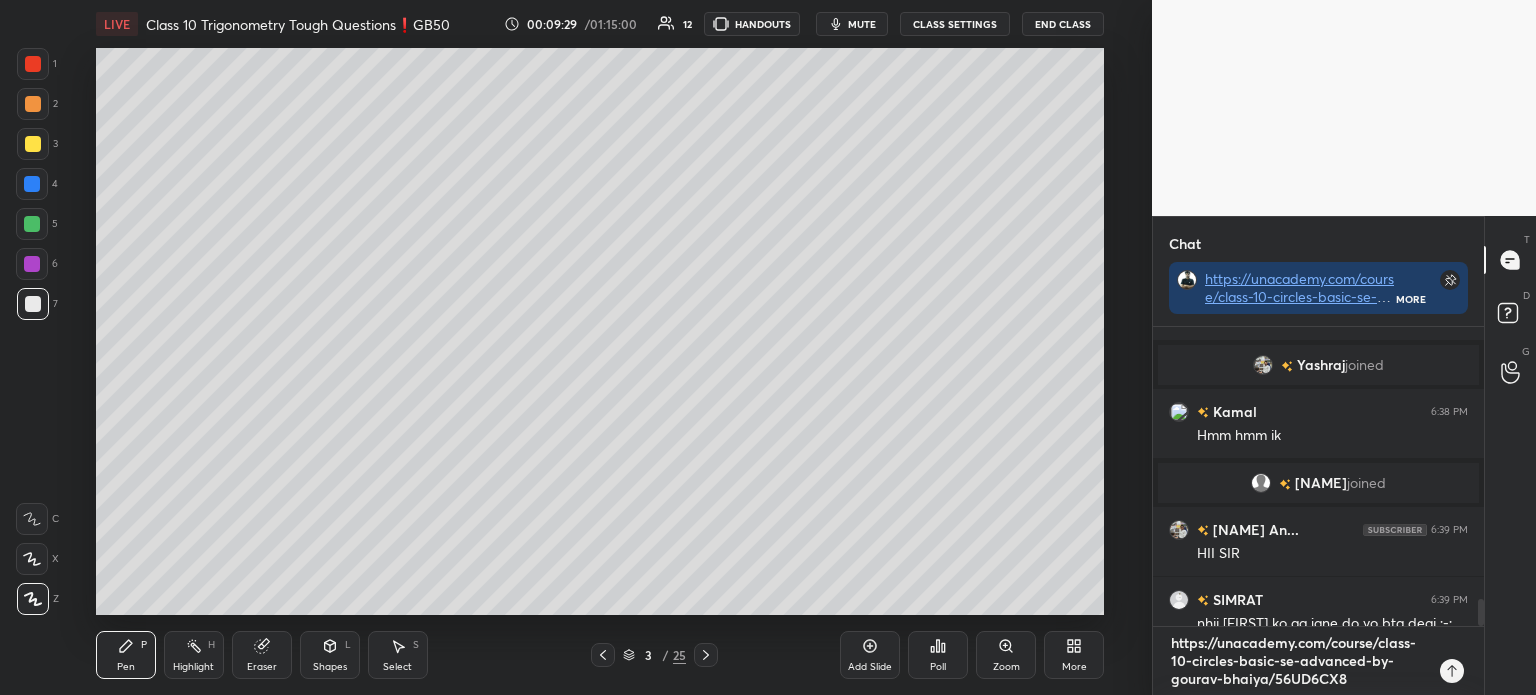 type 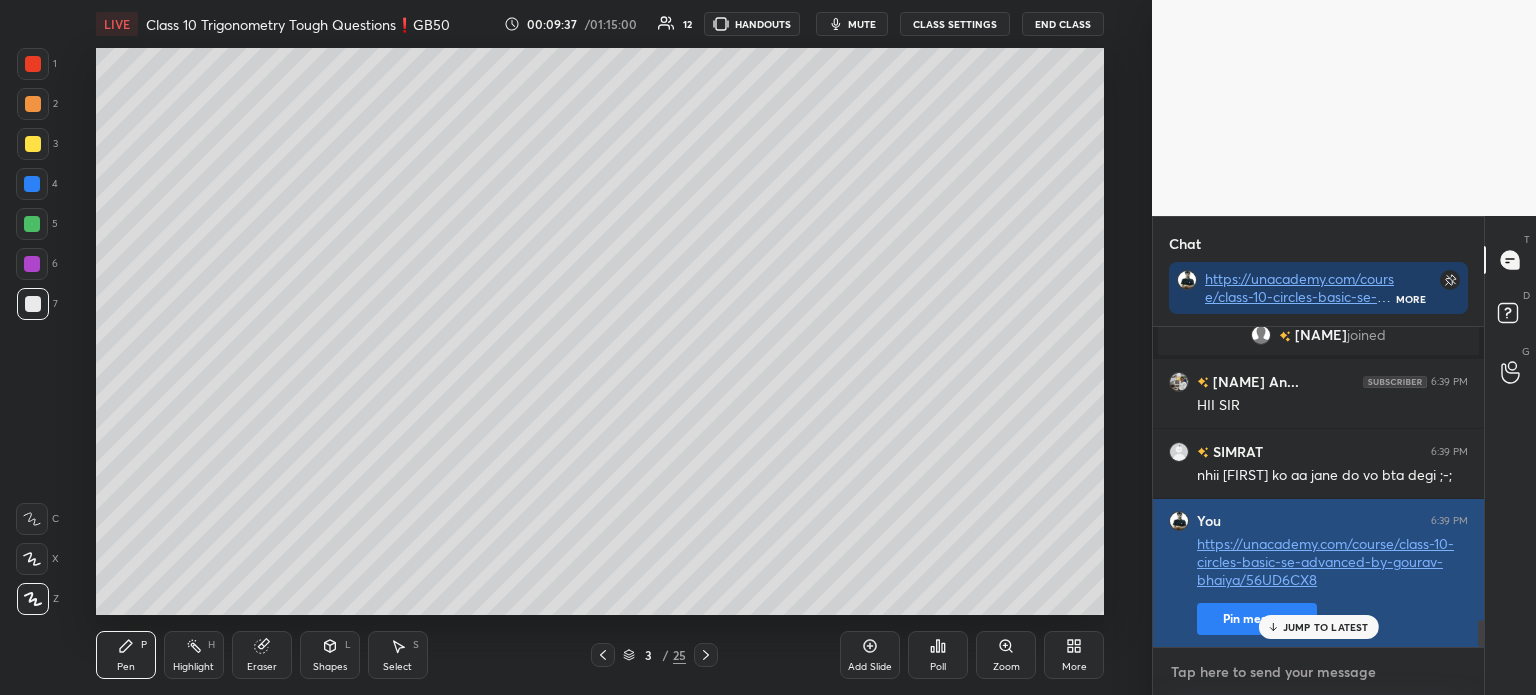 scroll, scrollTop: 3457, scrollLeft: 0, axis: vertical 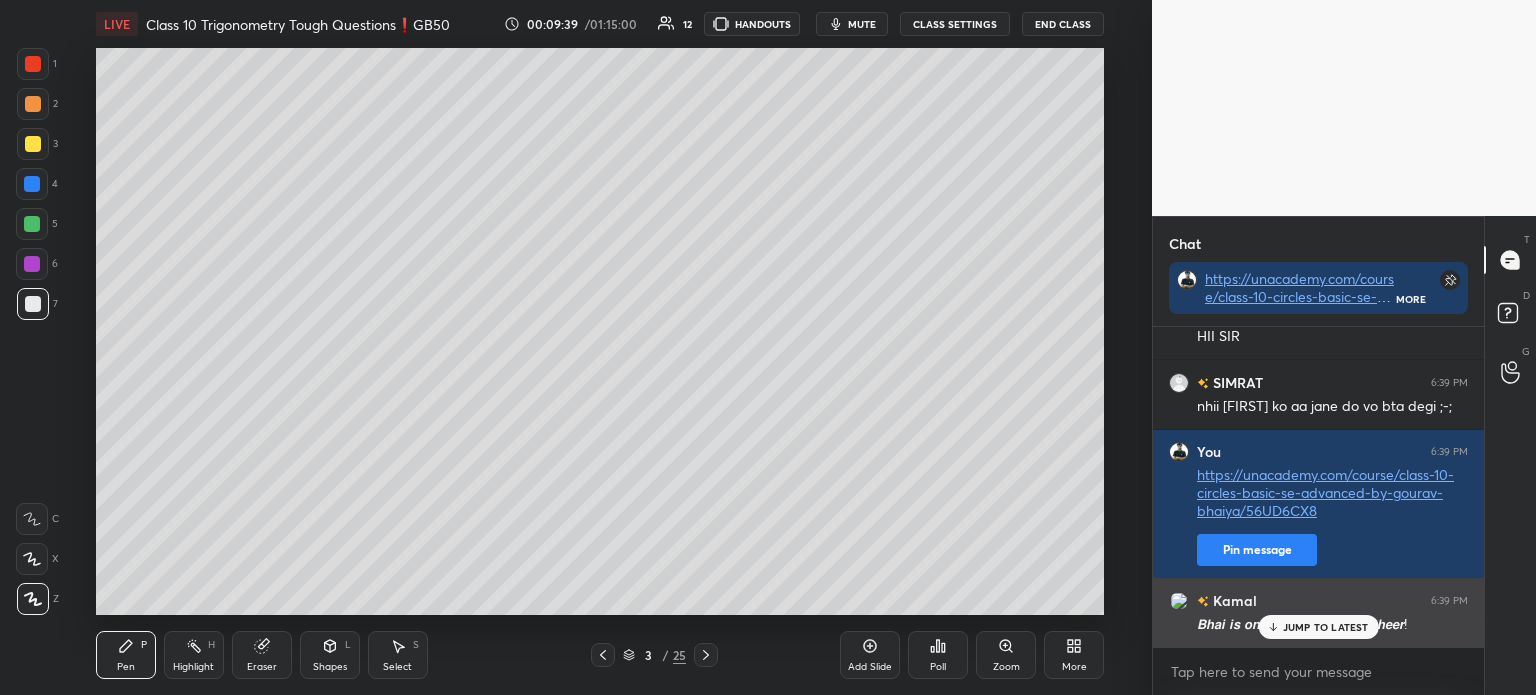 click on "JUMP TO LATEST" at bounding box center [1326, 627] 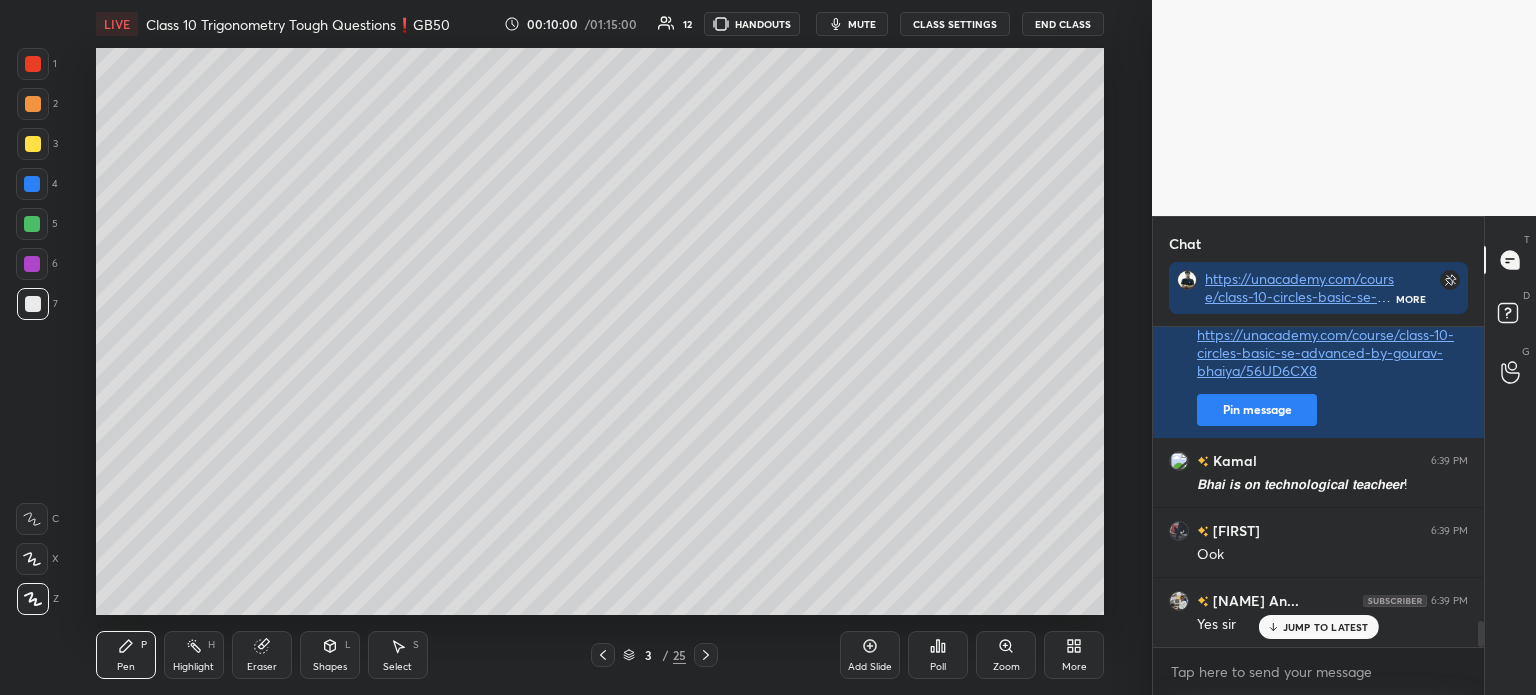 scroll, scrollTop: 3668, scrollLeft: 0, axis: vertical 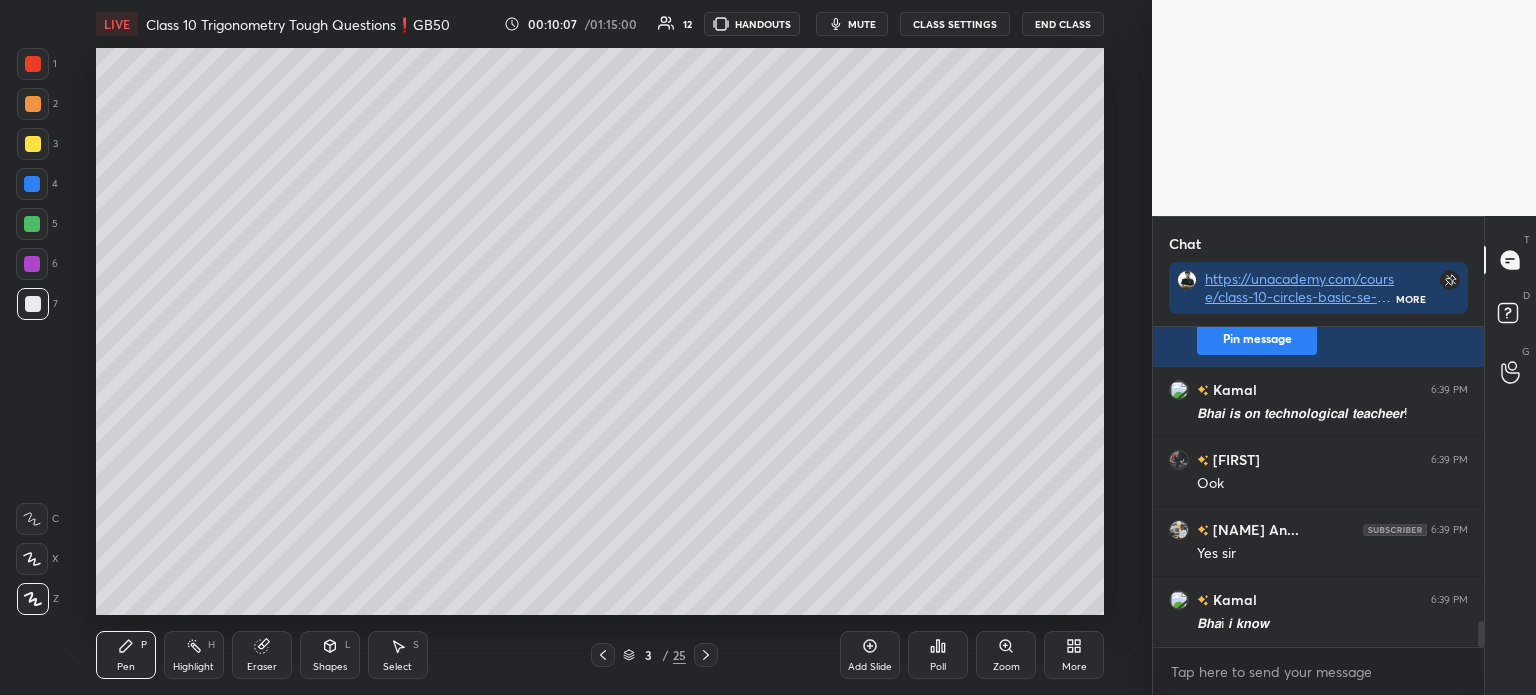 click on "Eraser" at bounding box center (262, 655) 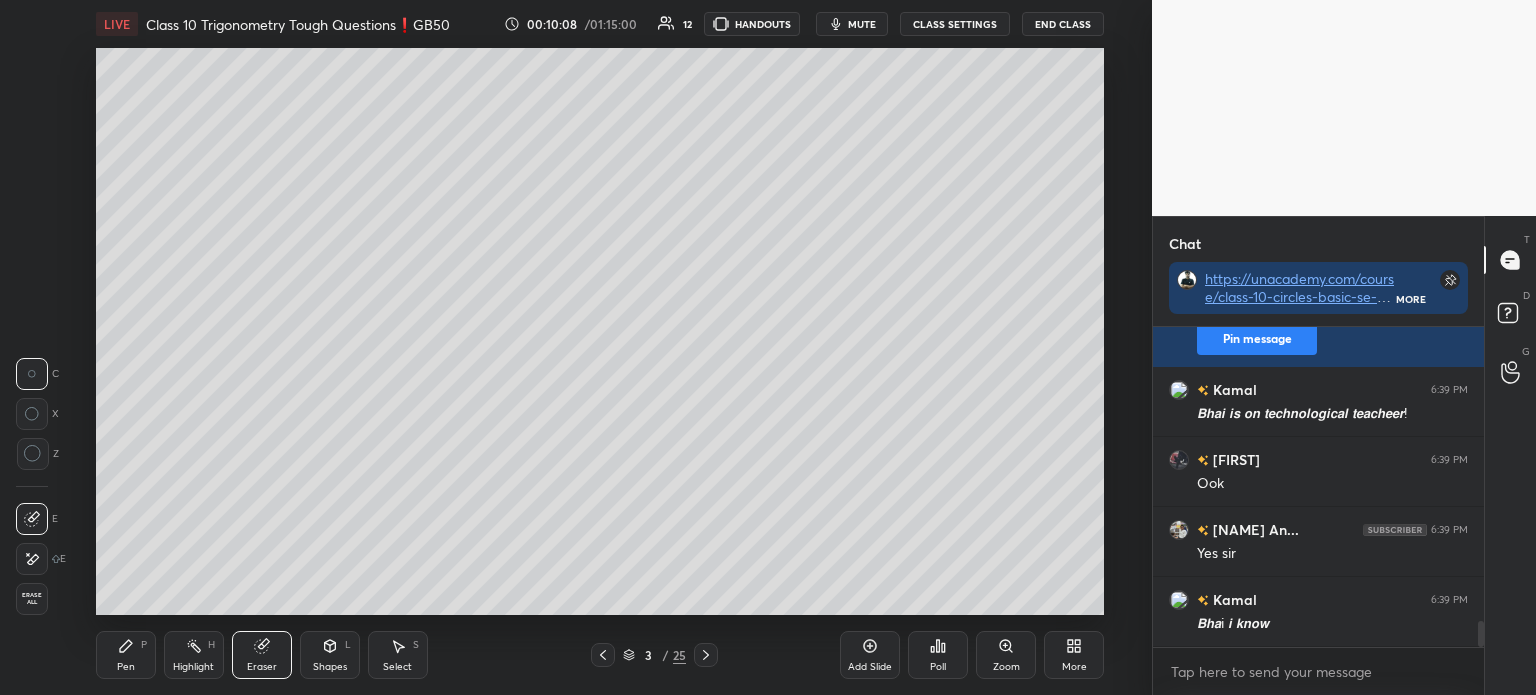 scroll, scrollTop: 3737, scrollLeft: 0, axis: vertical 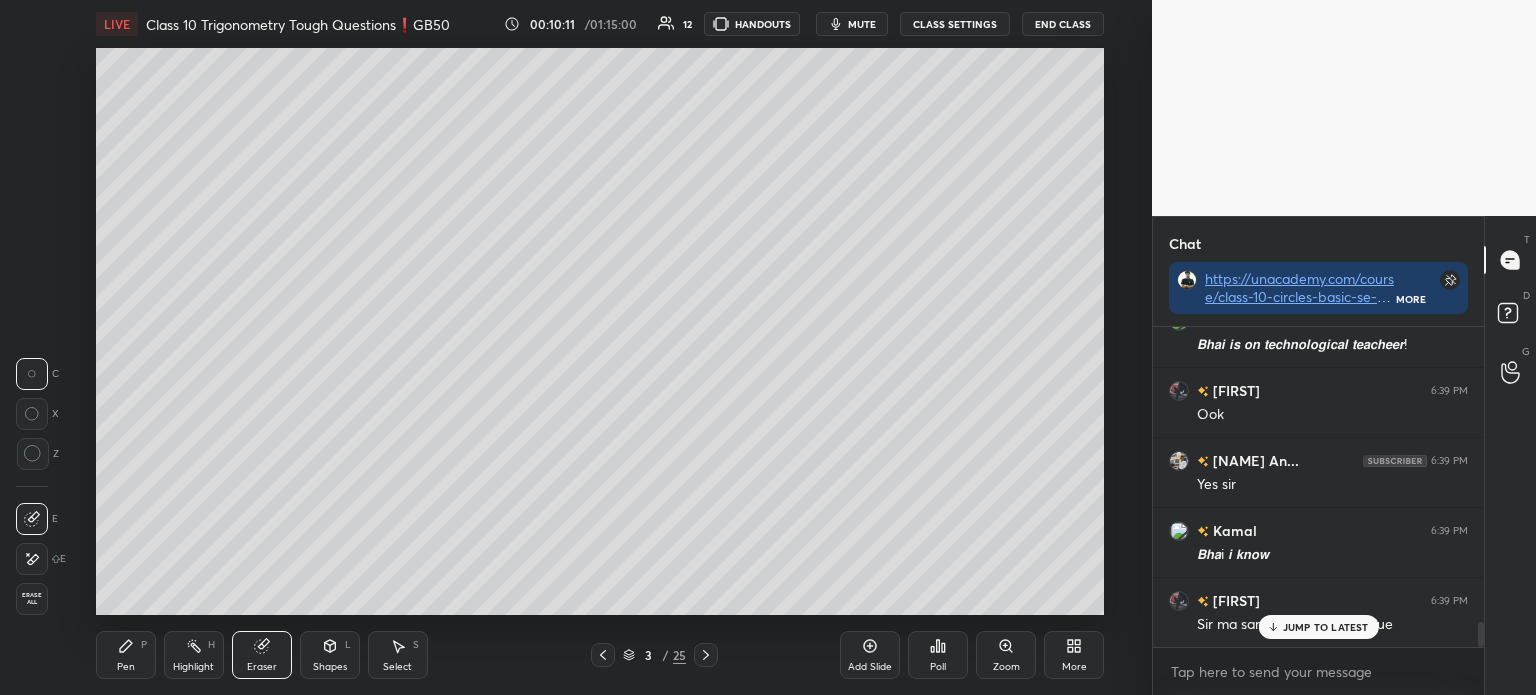 click on "Add Slide" at bounding box center [870, 655] 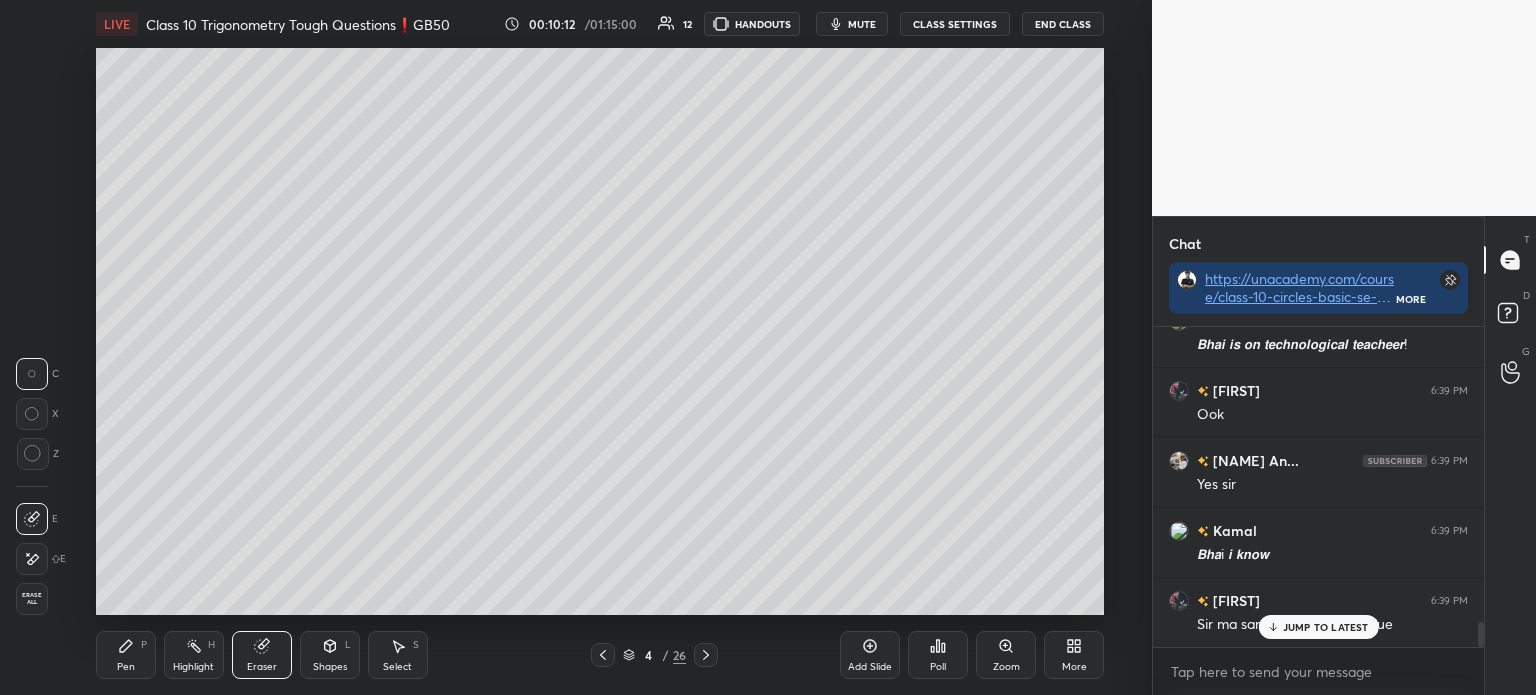 click on "Pen P" at bounding box center [126, 655] 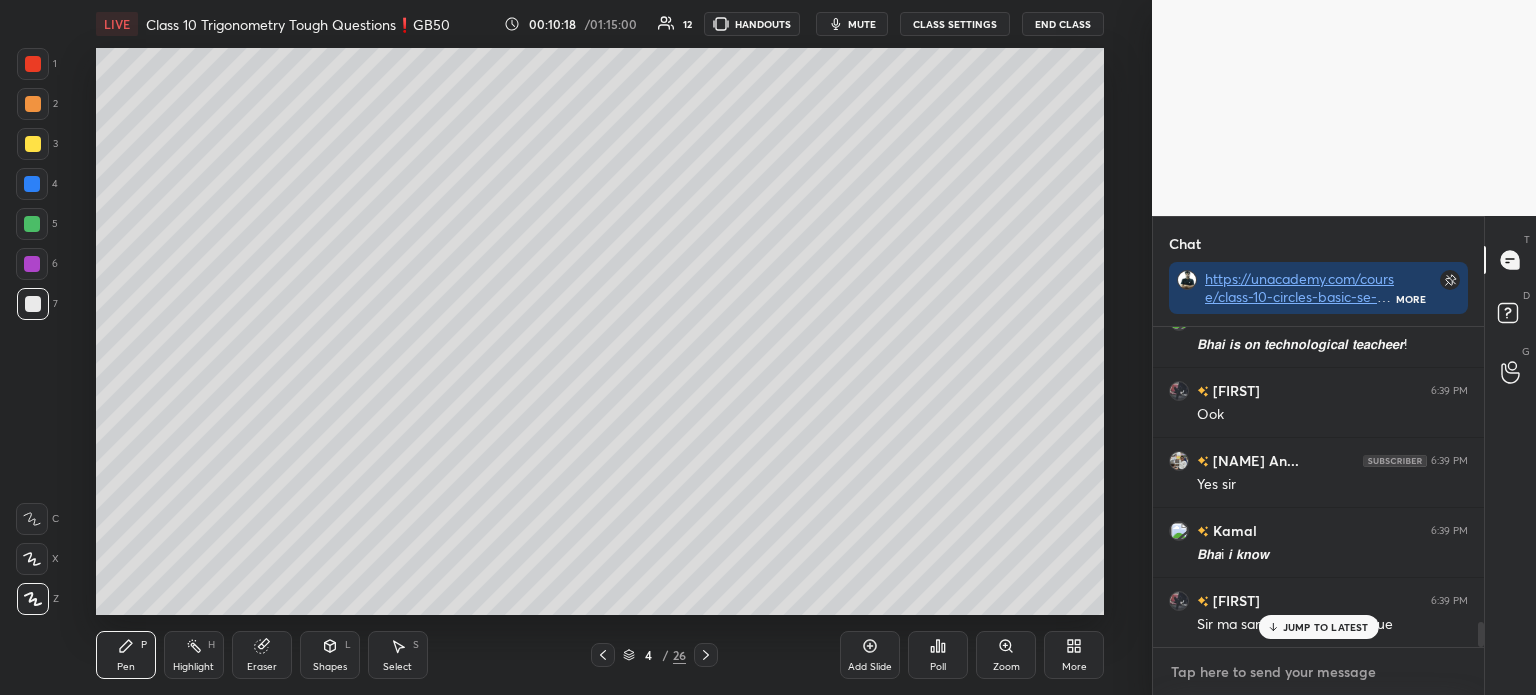 click at bounding box center [1318, 672] 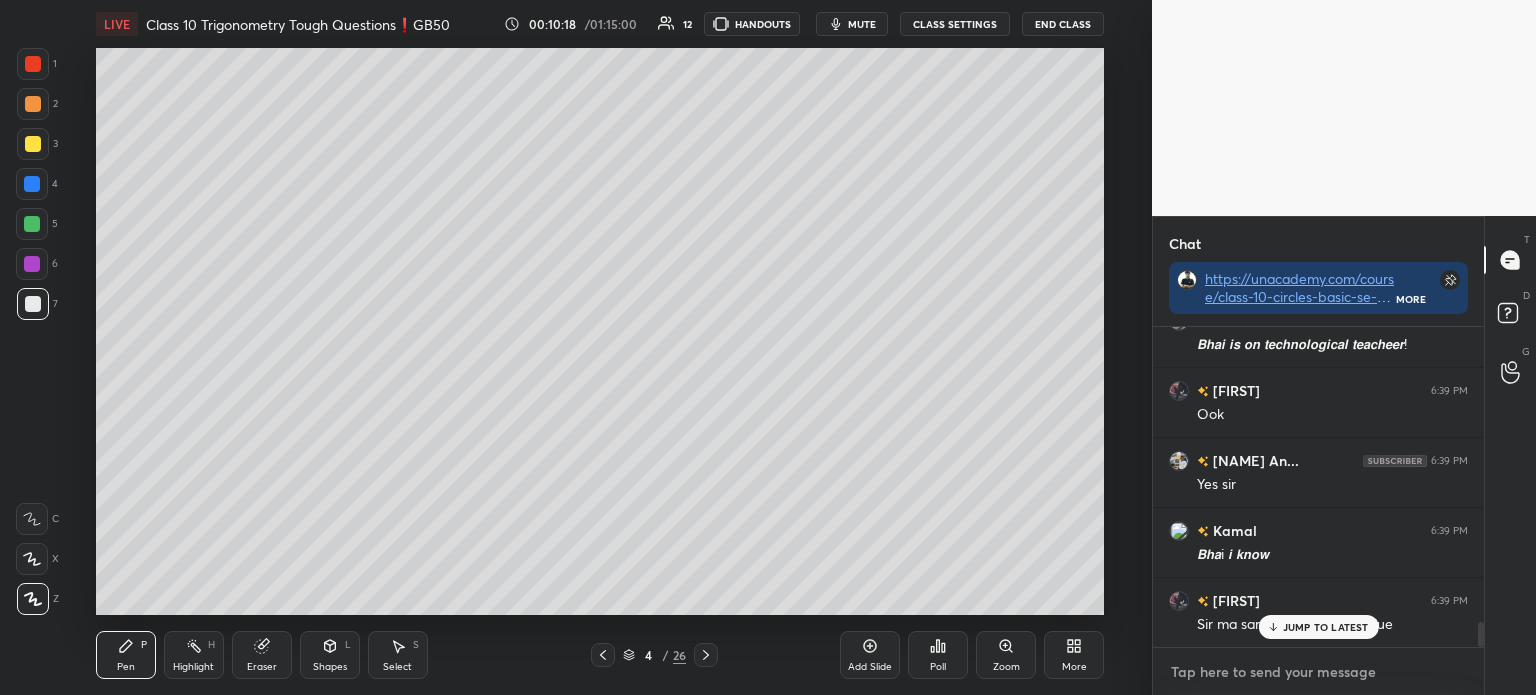 type on "x" 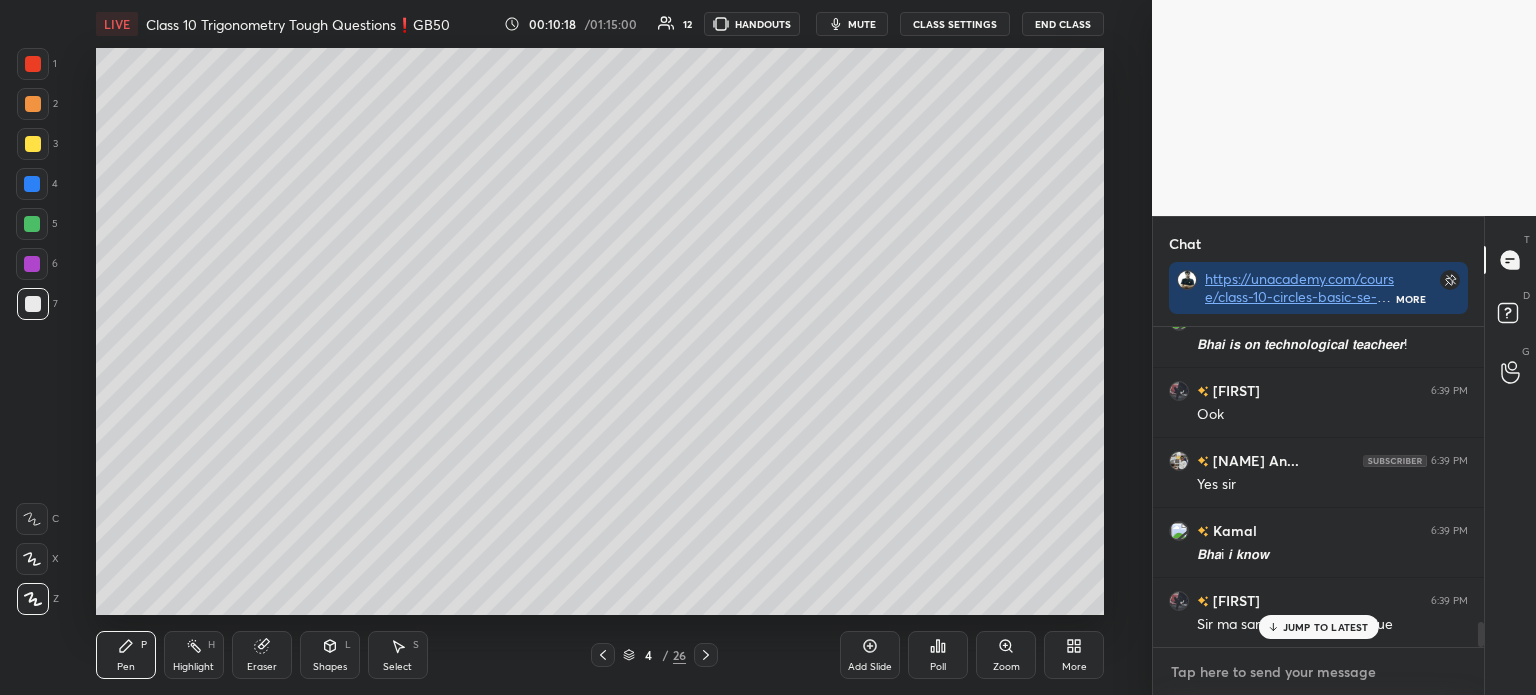 paste on "https://unacademy.com/course/class-10-circles-basic-se-advanced-by-gourav-bhaiya/56UD6CX8" 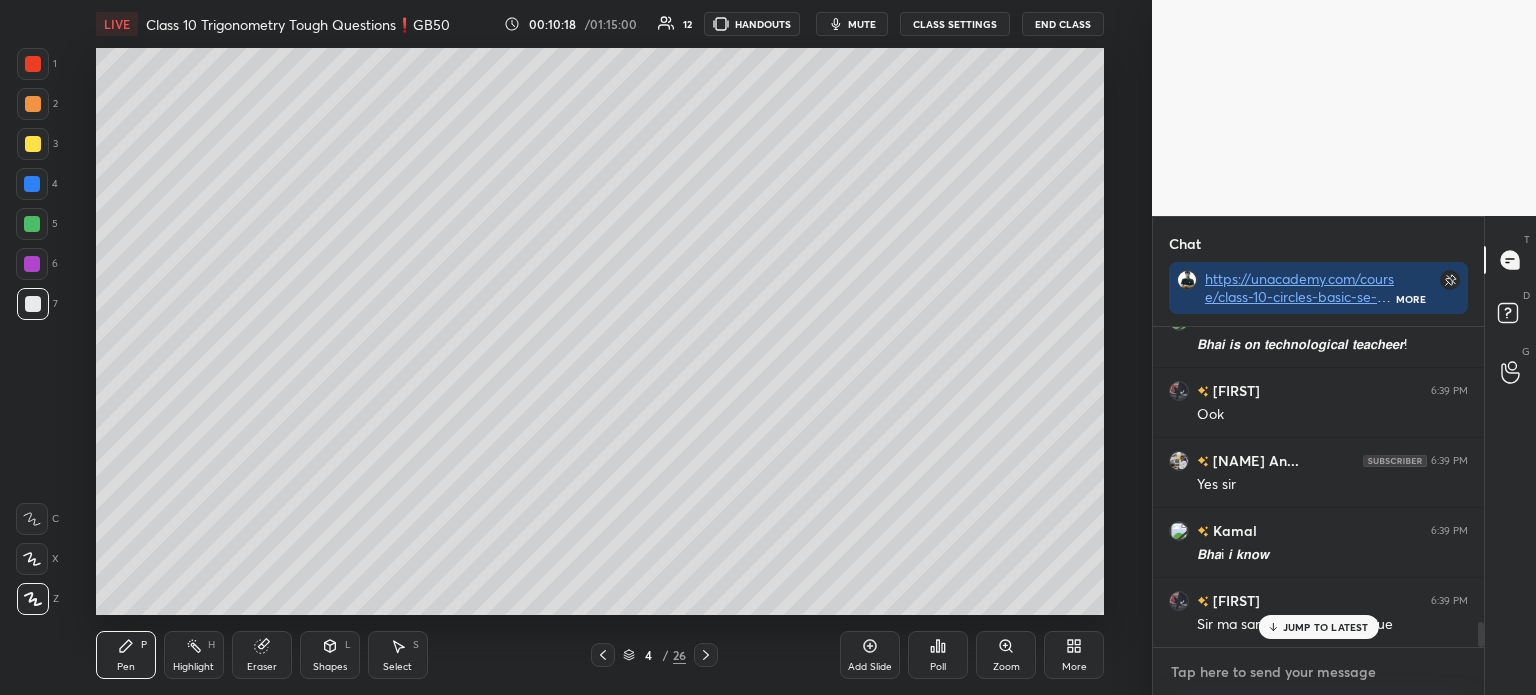 type on "https://unacademy.com/course/class-10-circles-basic-se-advanced-by-gourav-bhaiya/56UD6CX8" 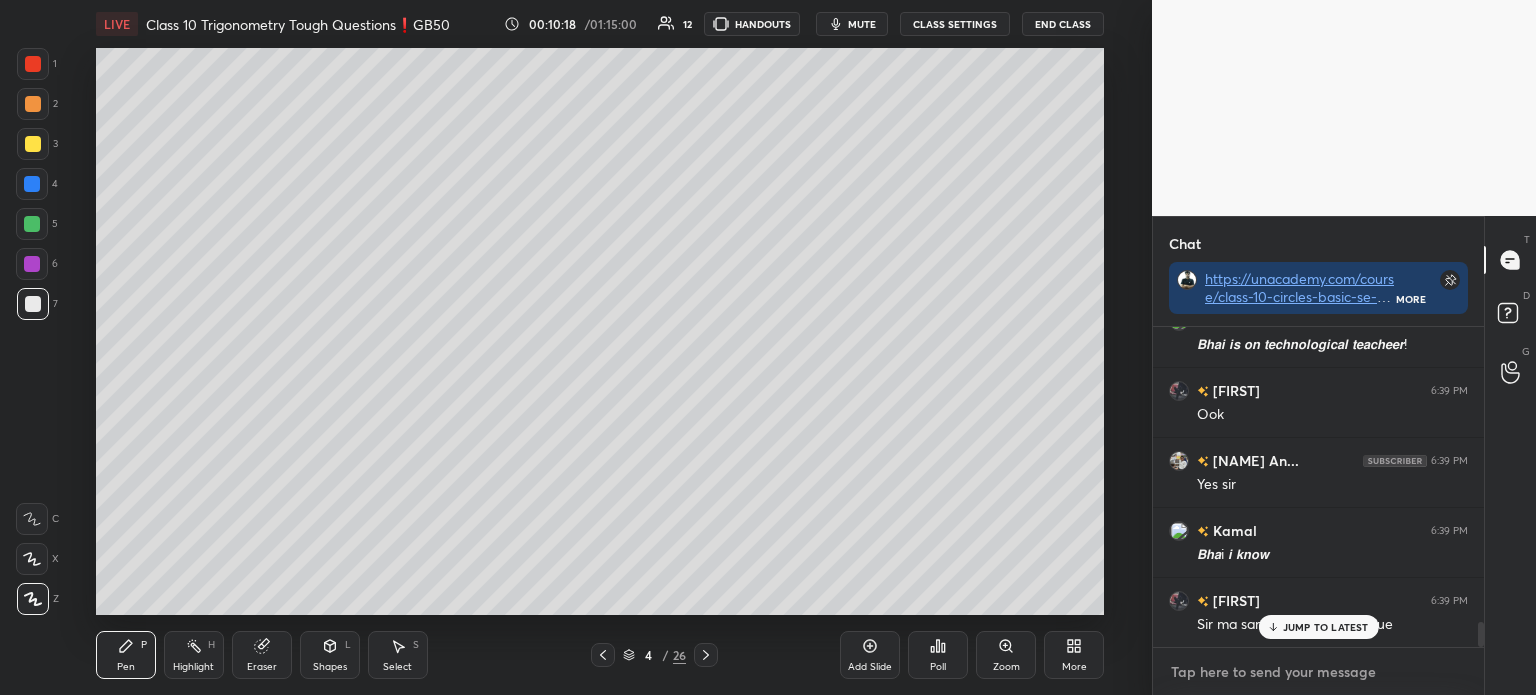type on "x" 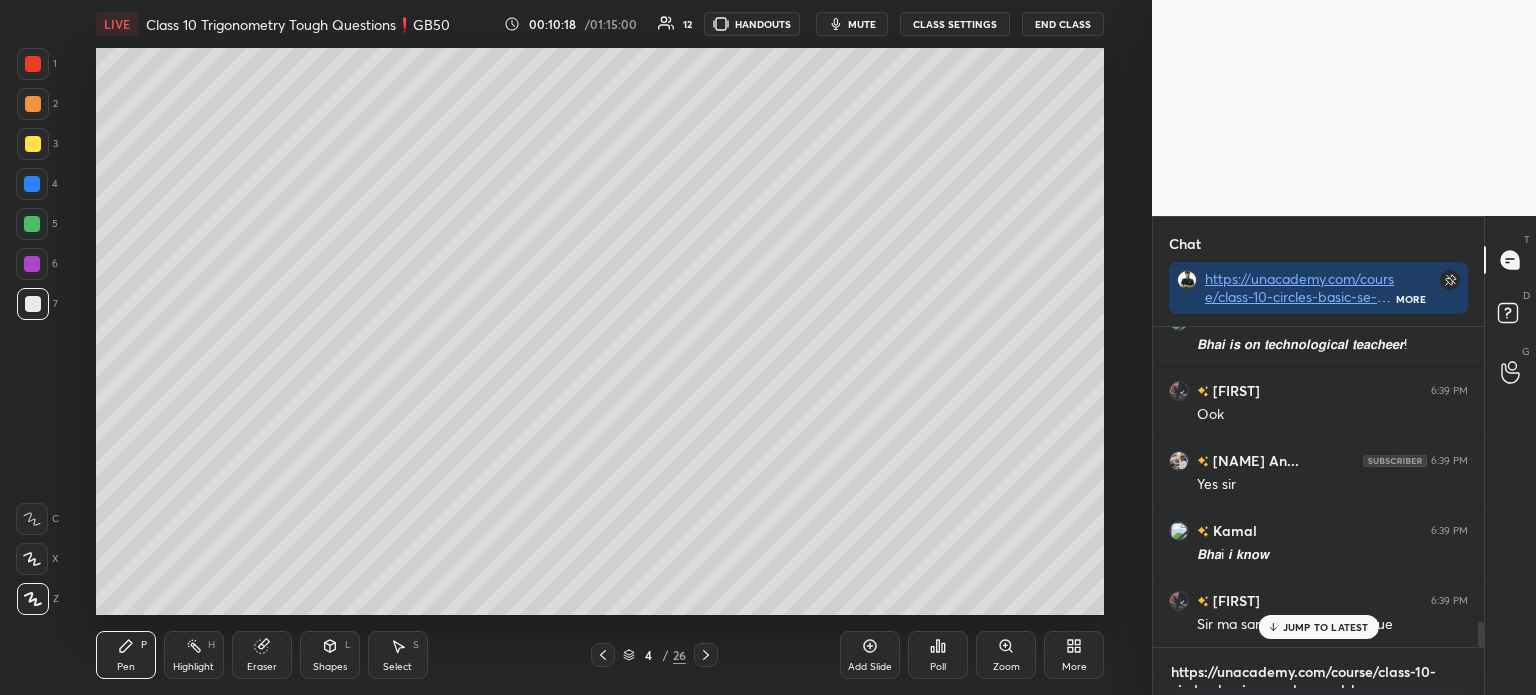 scroll, scrollTop: 0, scrollLeft: 0, axis: both 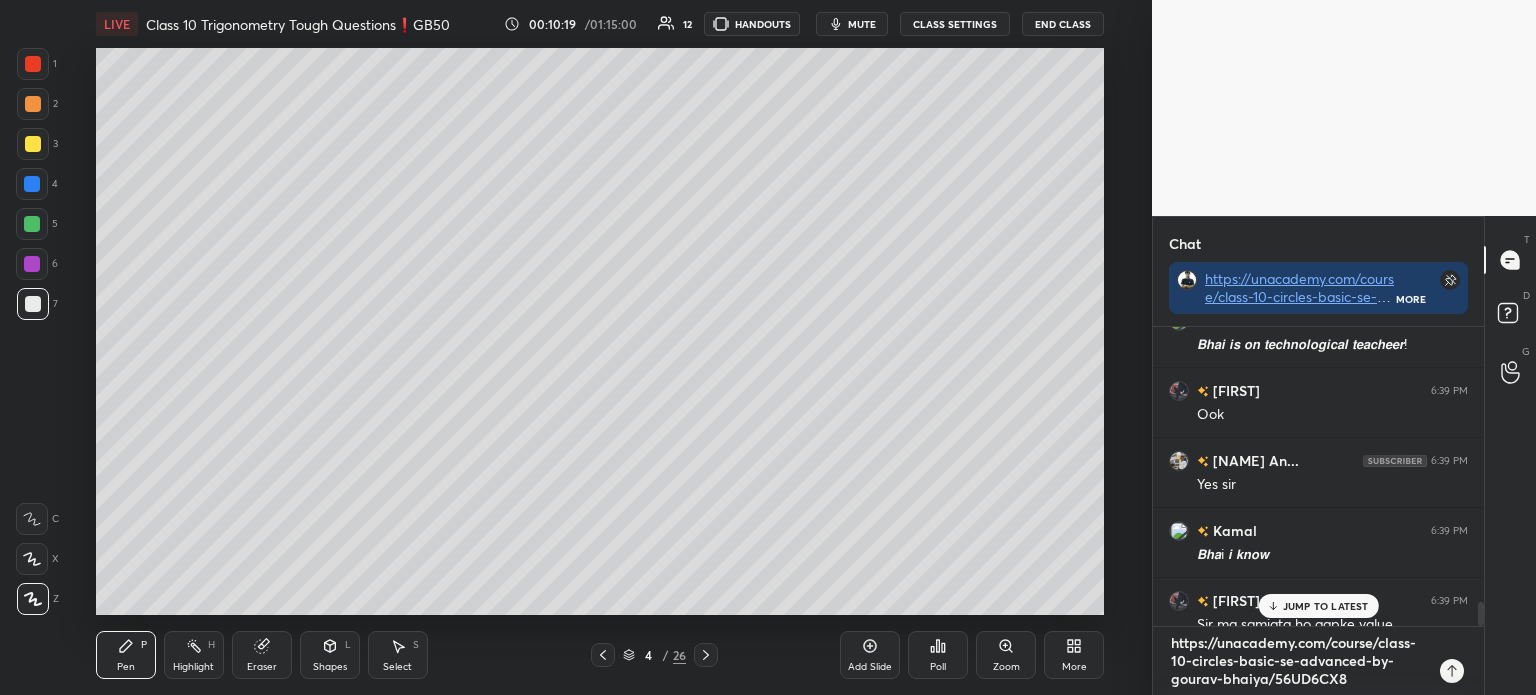 type 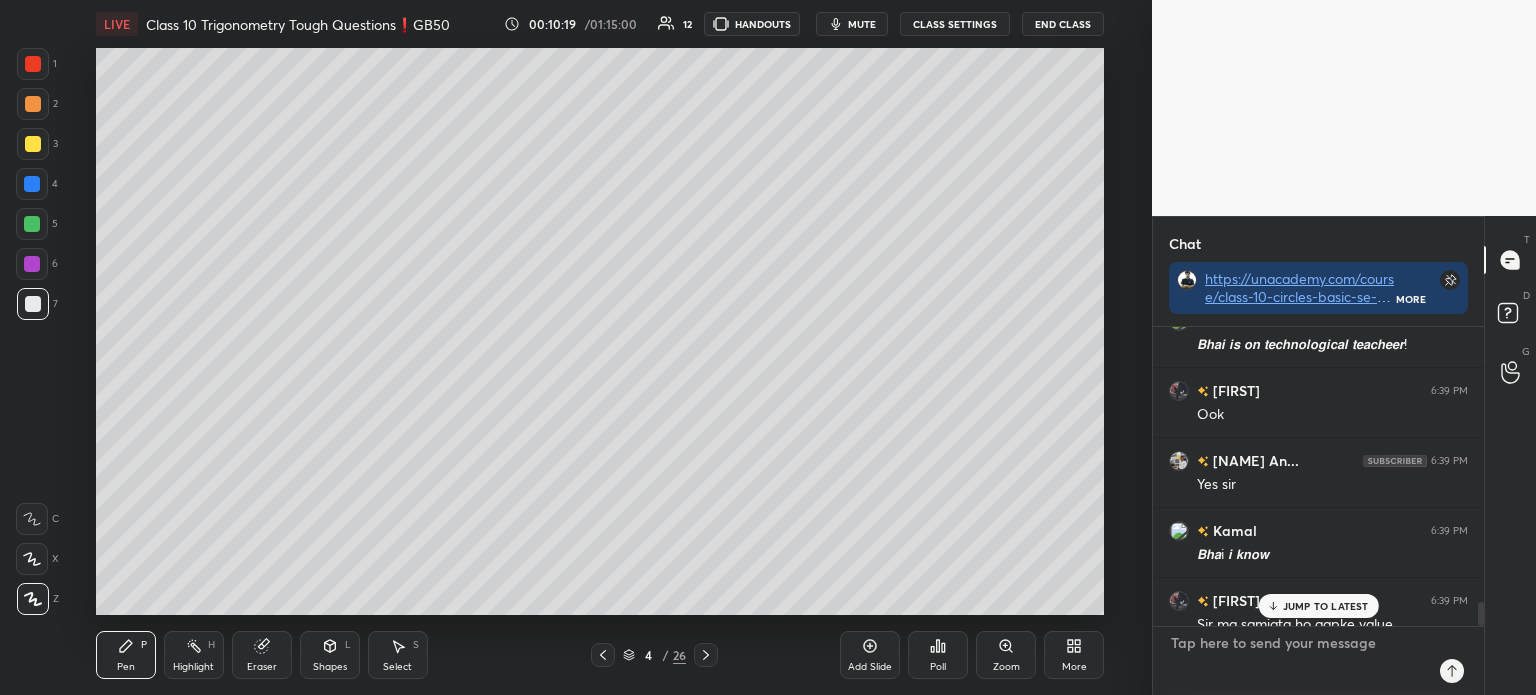 scroll, scrollTop: 5, scrollLeft: 6, axis: both 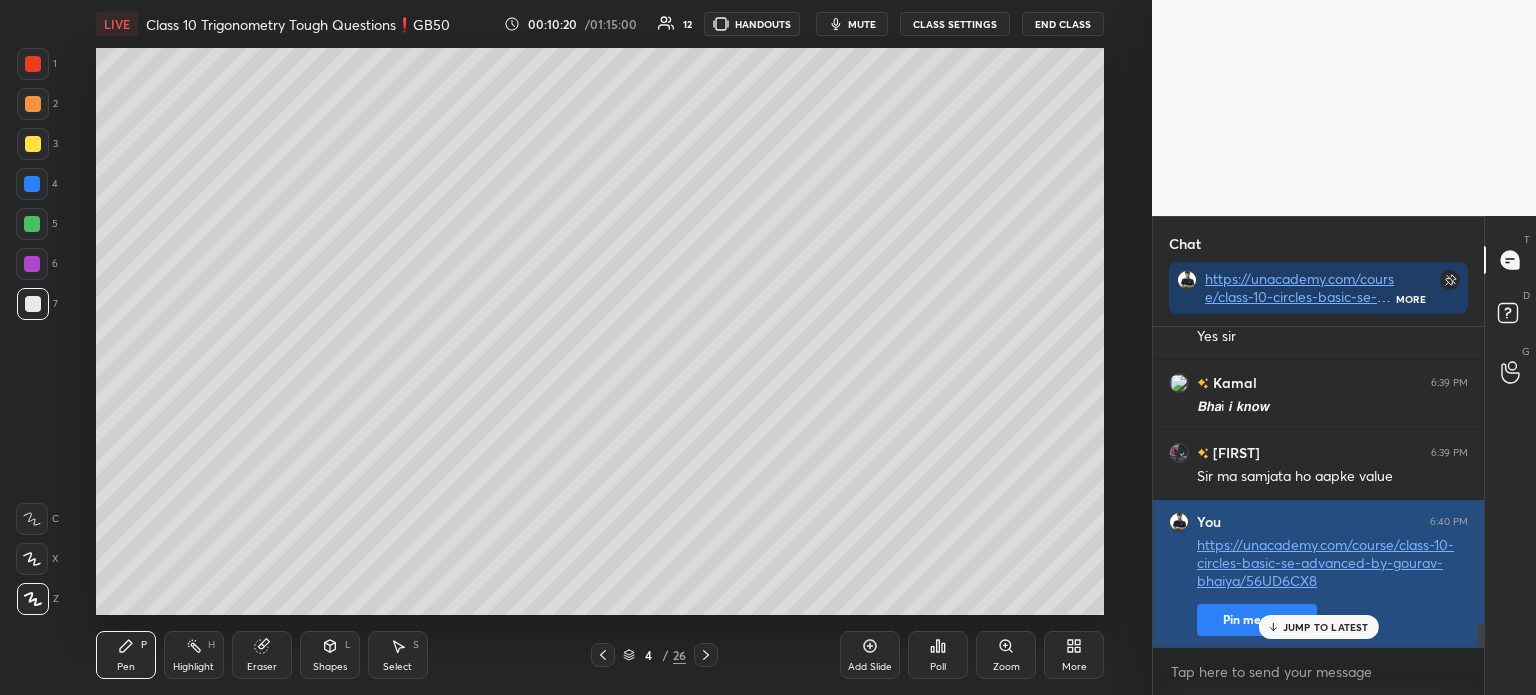 click on "Pin message" at bounding box center (1257, 620) 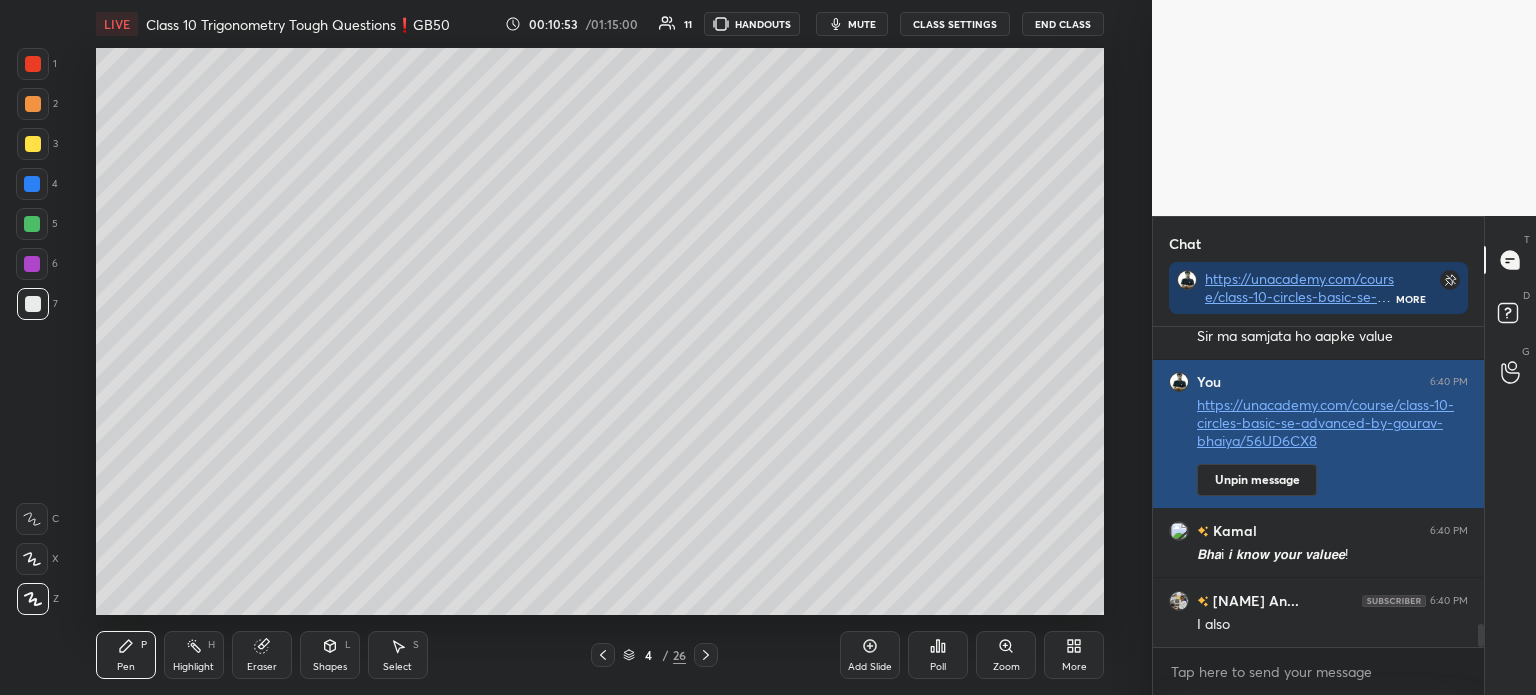 scroll, scrollTop: 4096, scrollLeft: 0, axis: vertical 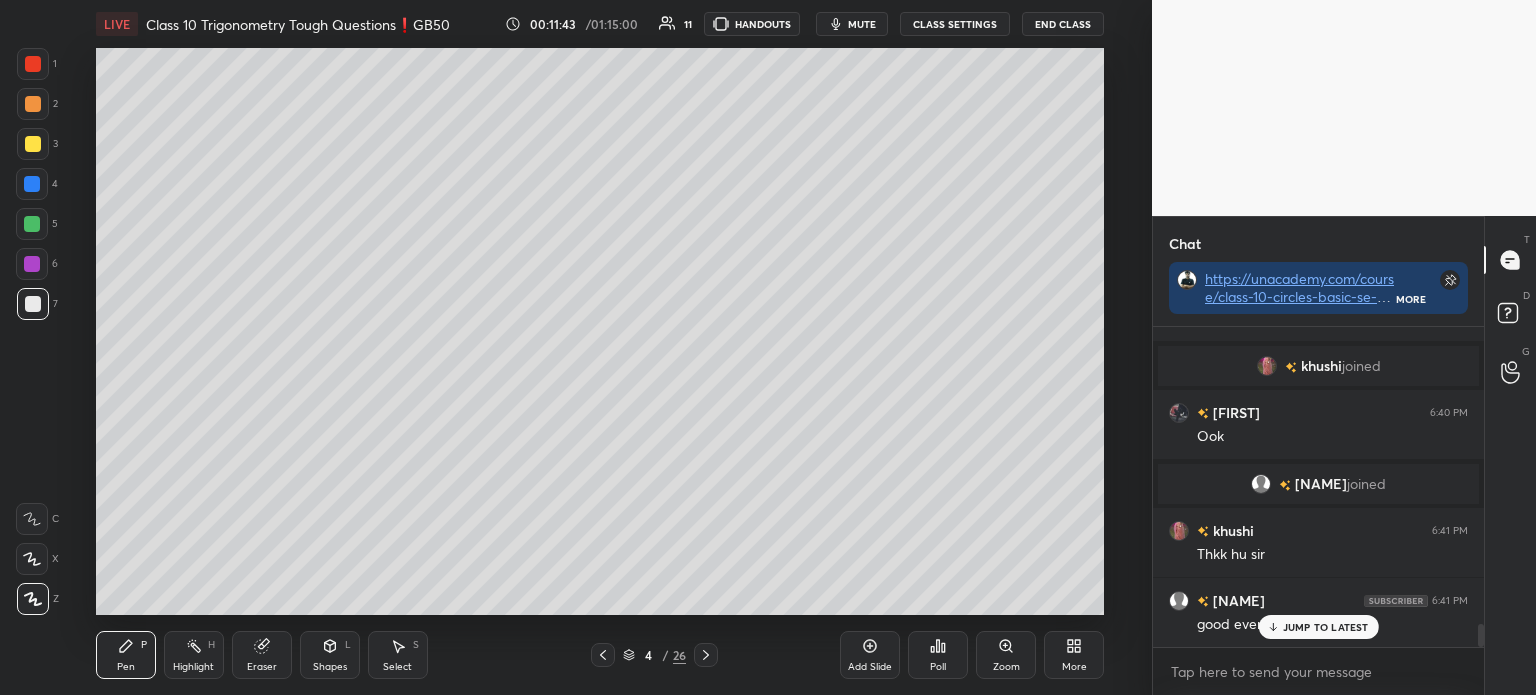 click 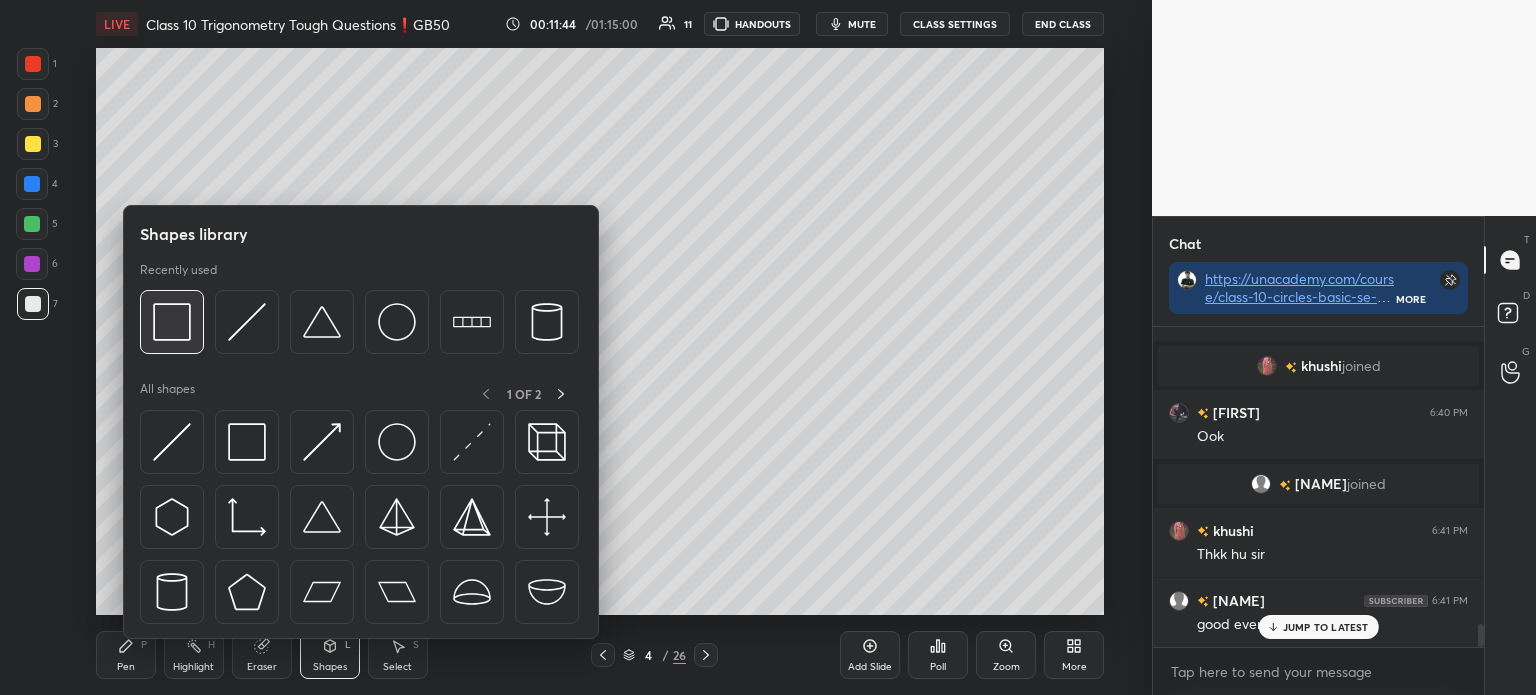 click at bounding box center (172, 322) 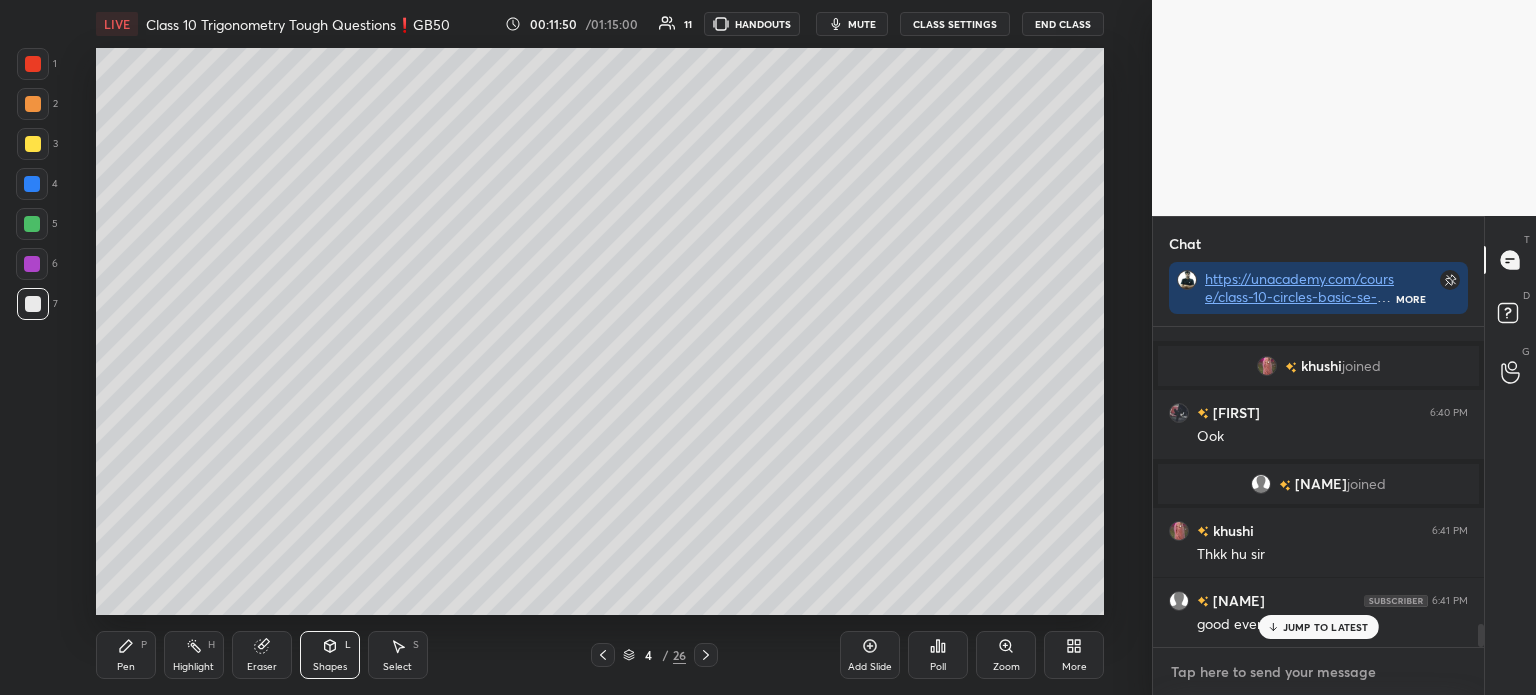 click at bounding box center (1318, 672) 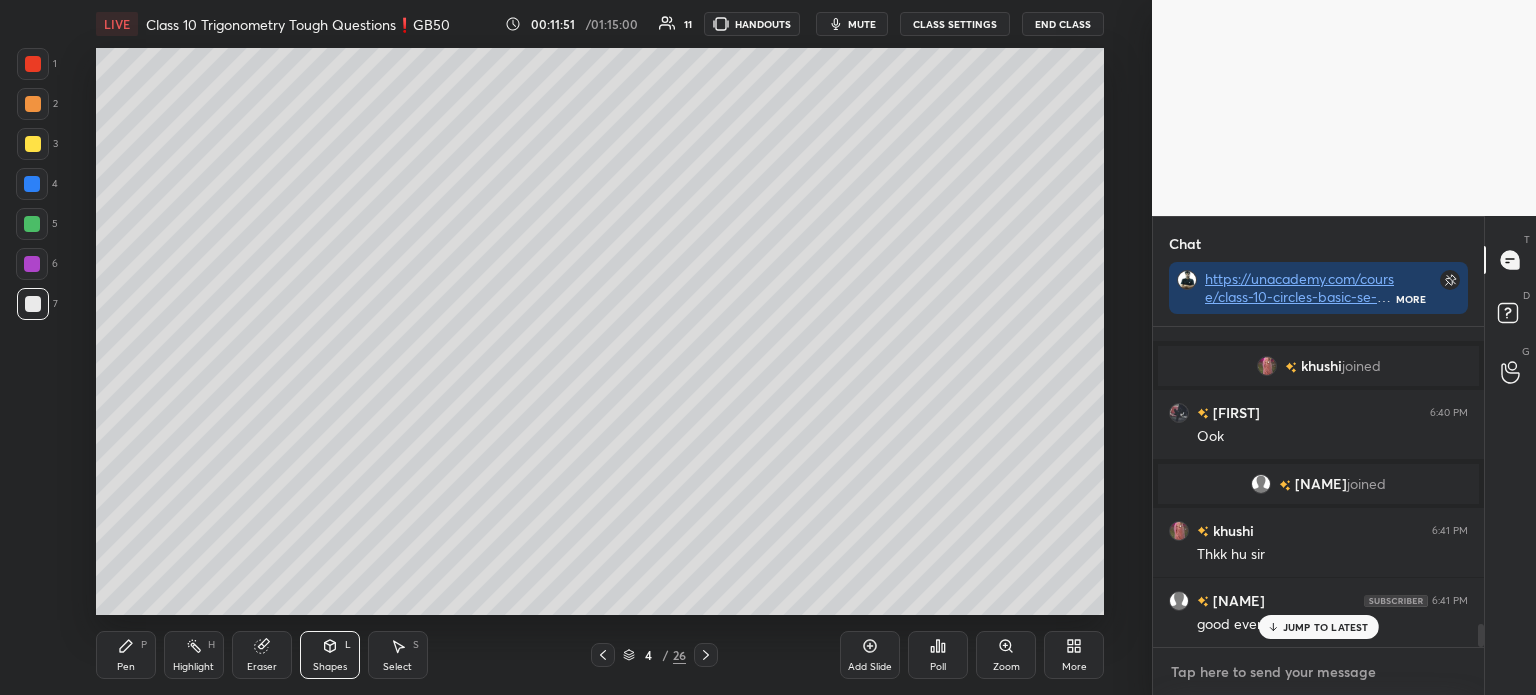 paste on "https://unacademy.com/course/class-10-circles-basic-se-advanced-by-gourav-bhaiya/56UD6CX8" 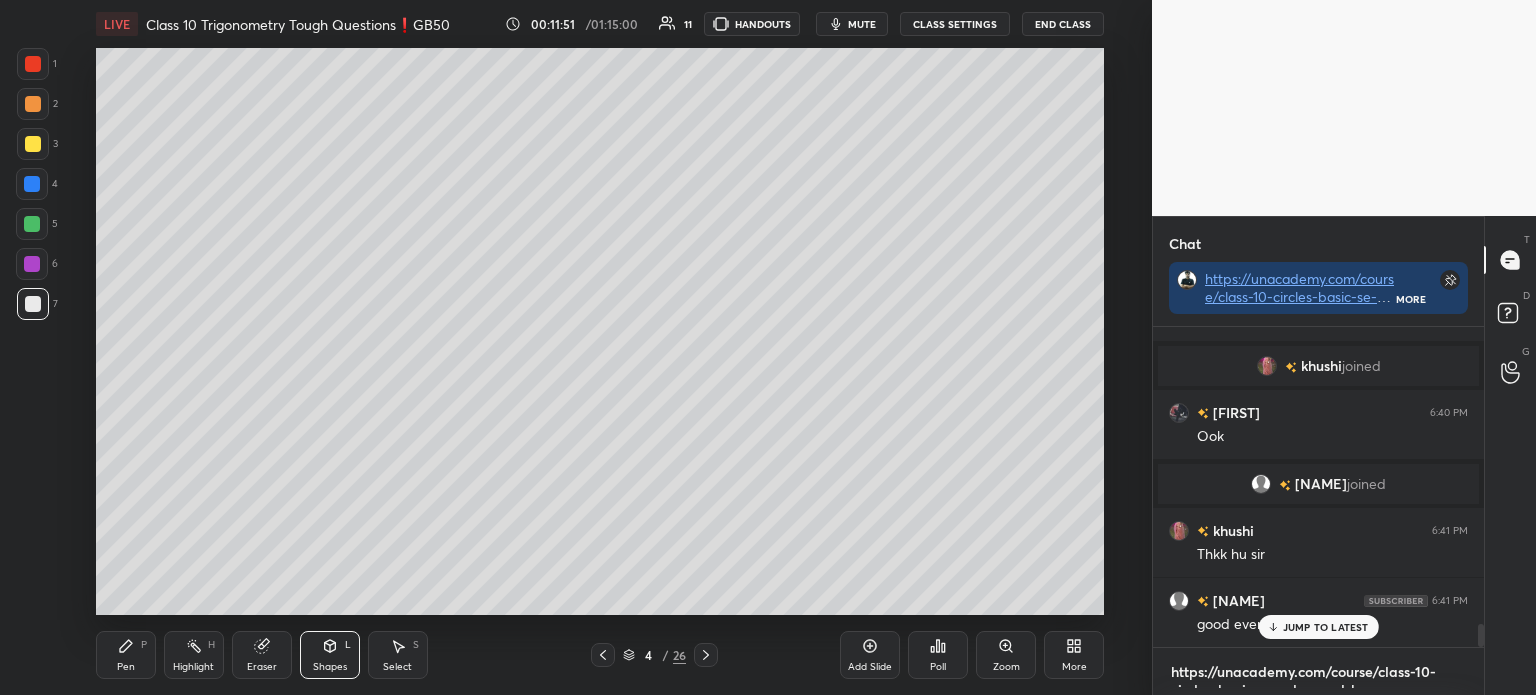 scroll, scrollTop: 0, scrollLeft: 0, axis: both 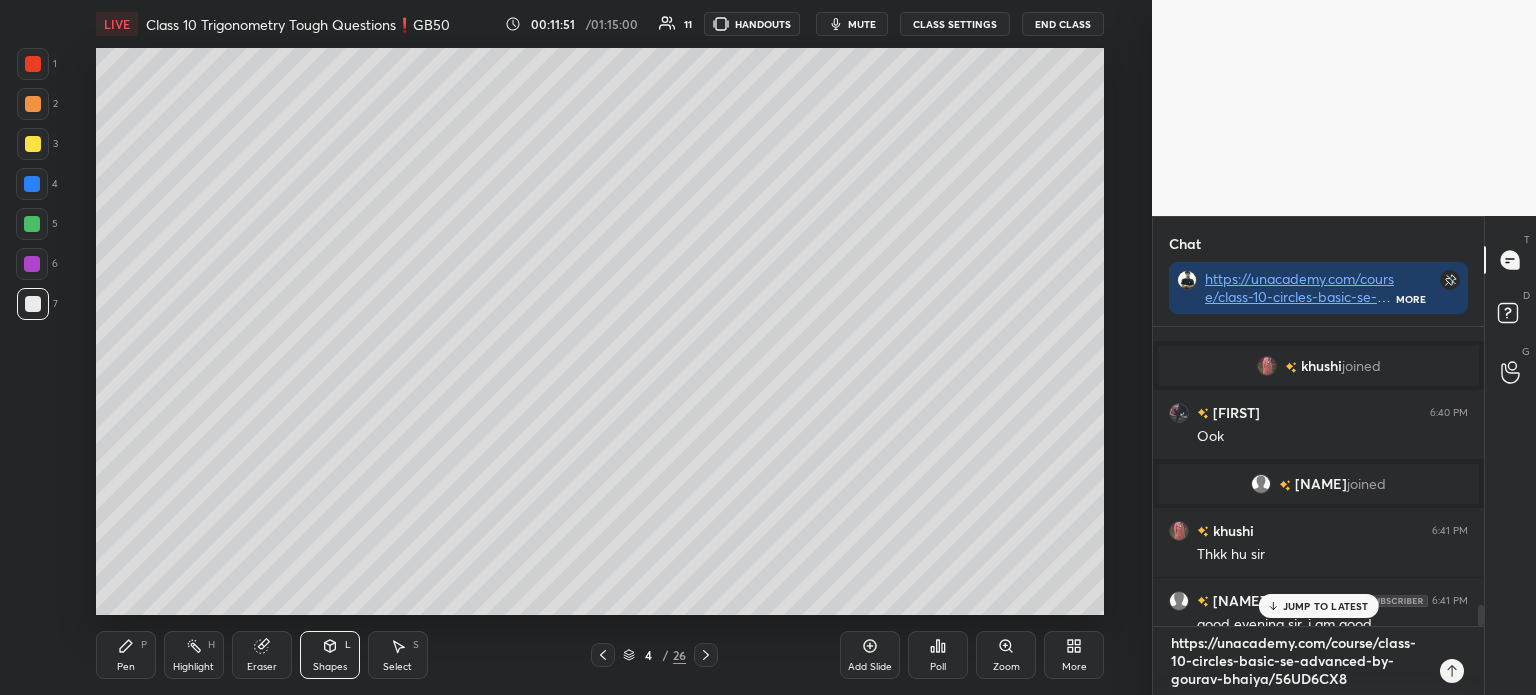 type 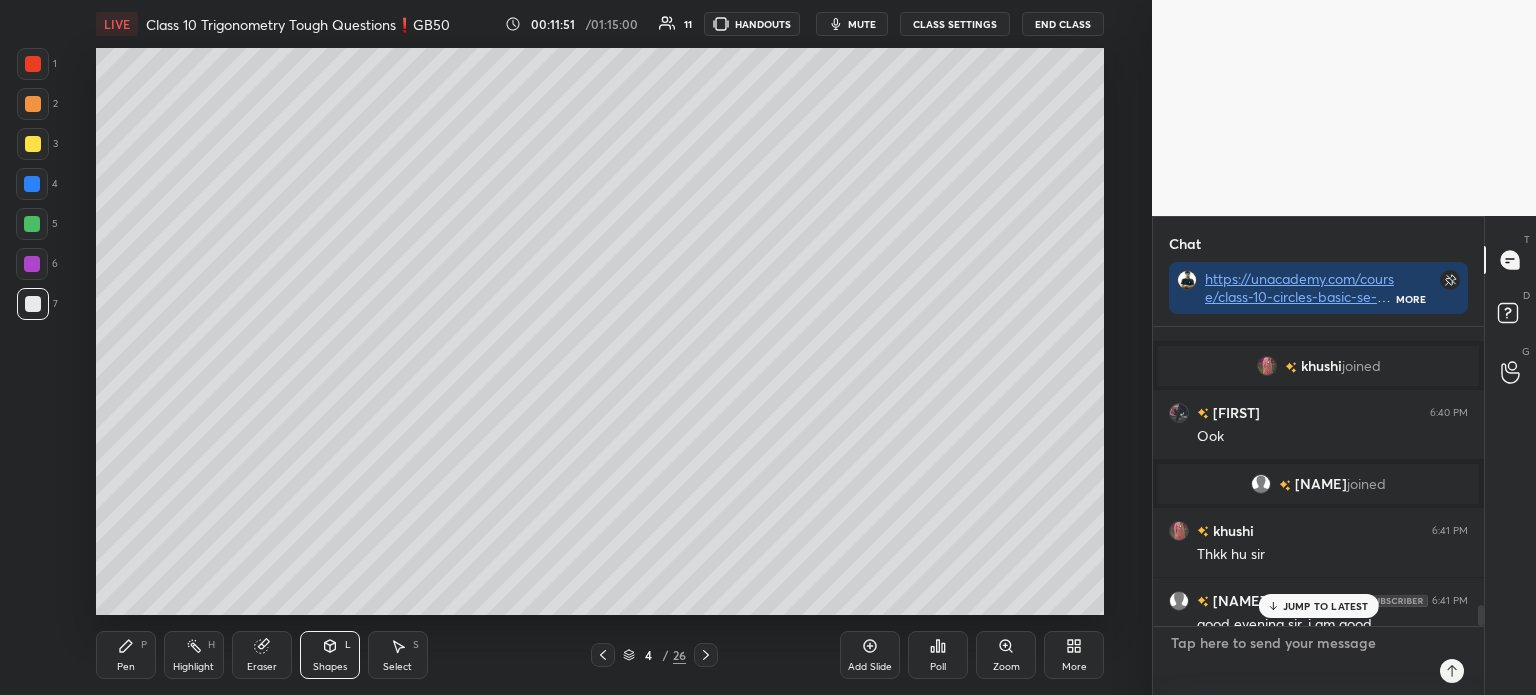 scroll, scrollTop: 5, scrollLeft: 6, axis: both 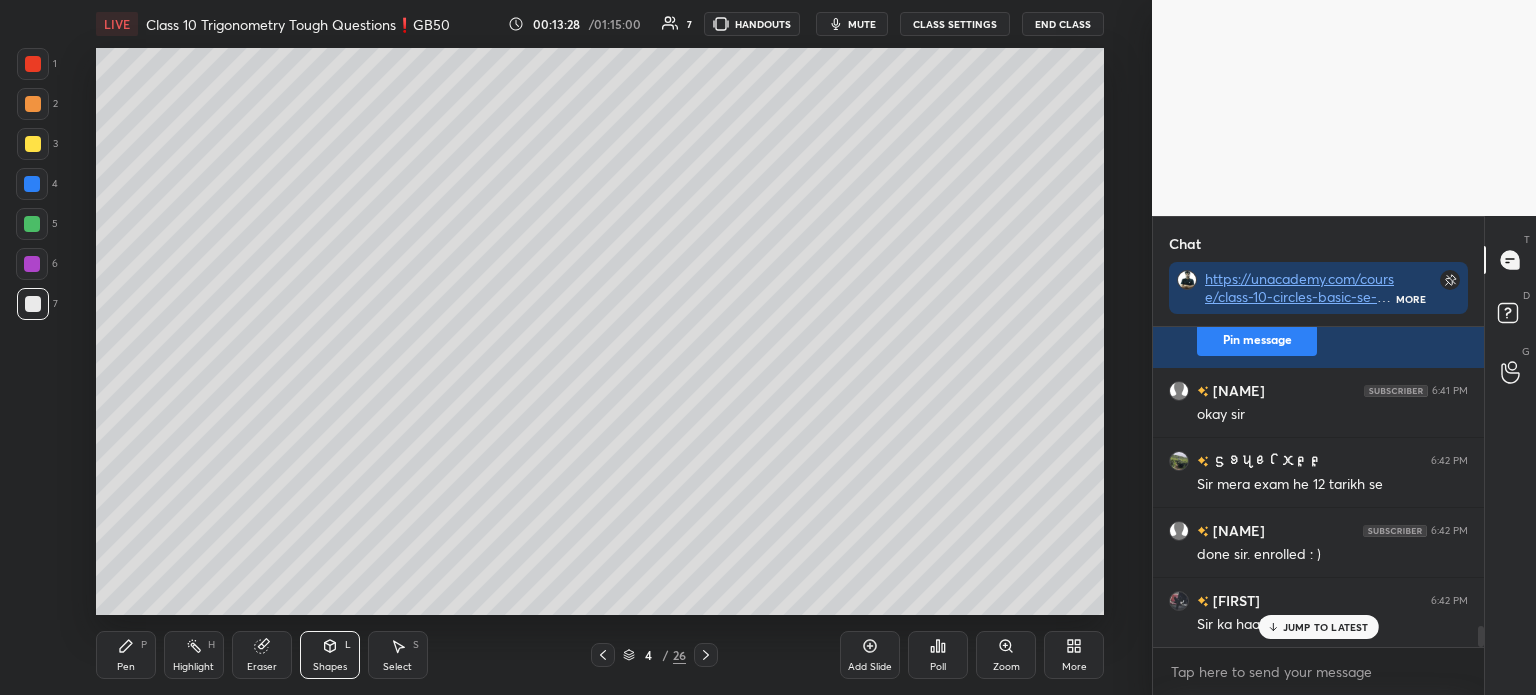 click on "Pen" at bounding box center (126, 667) 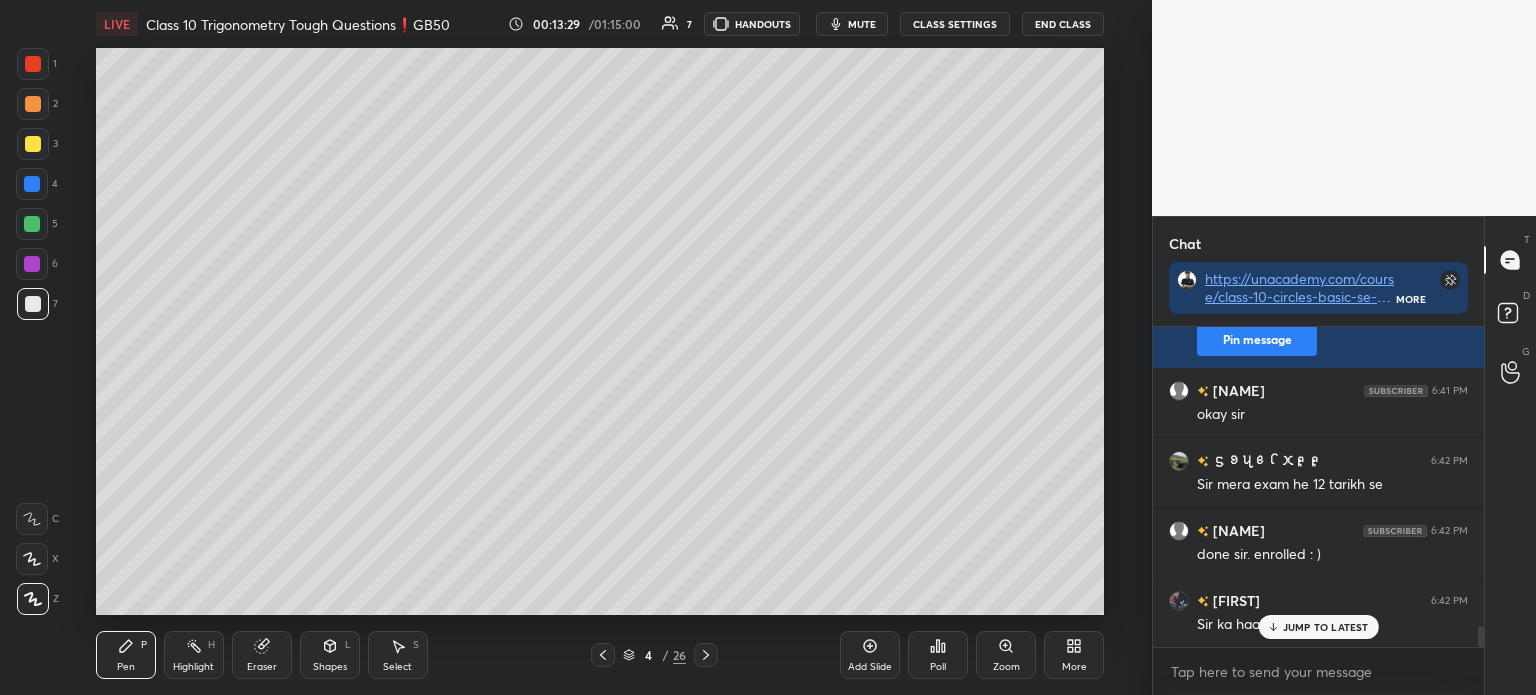 click at bounding box center (33, 144) 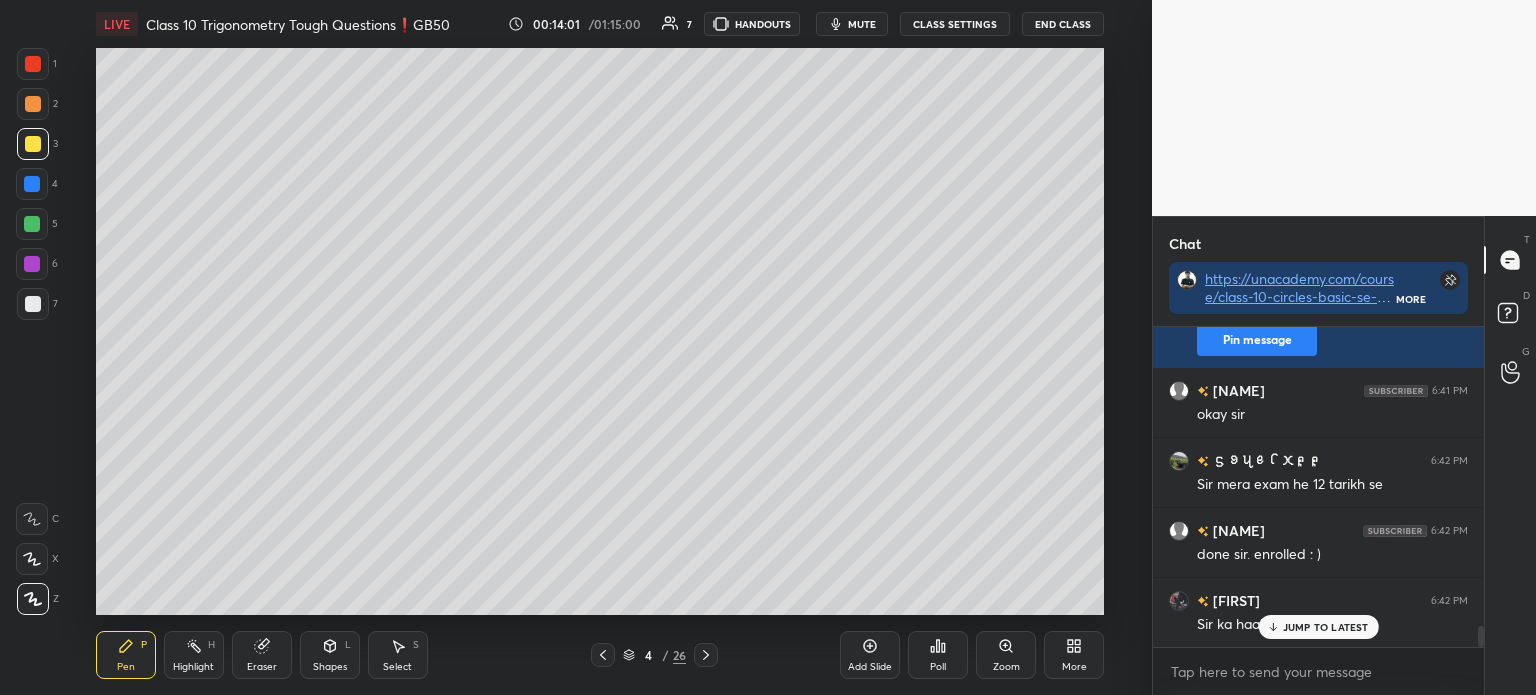 click on "Pen P Highlight H Eraser Shapes L Select S" at bounding box center (282, 655) 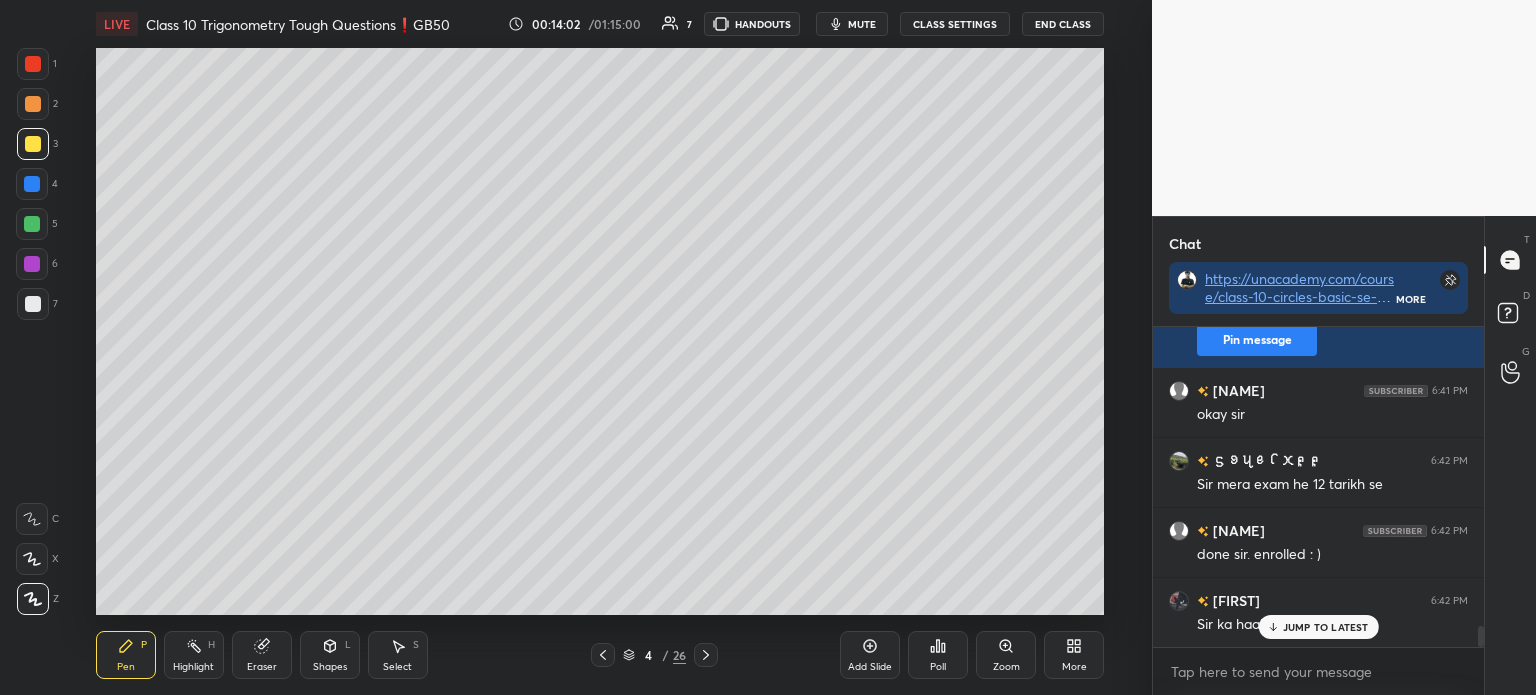 click on "Eraser" at bounding box center [262, 655] 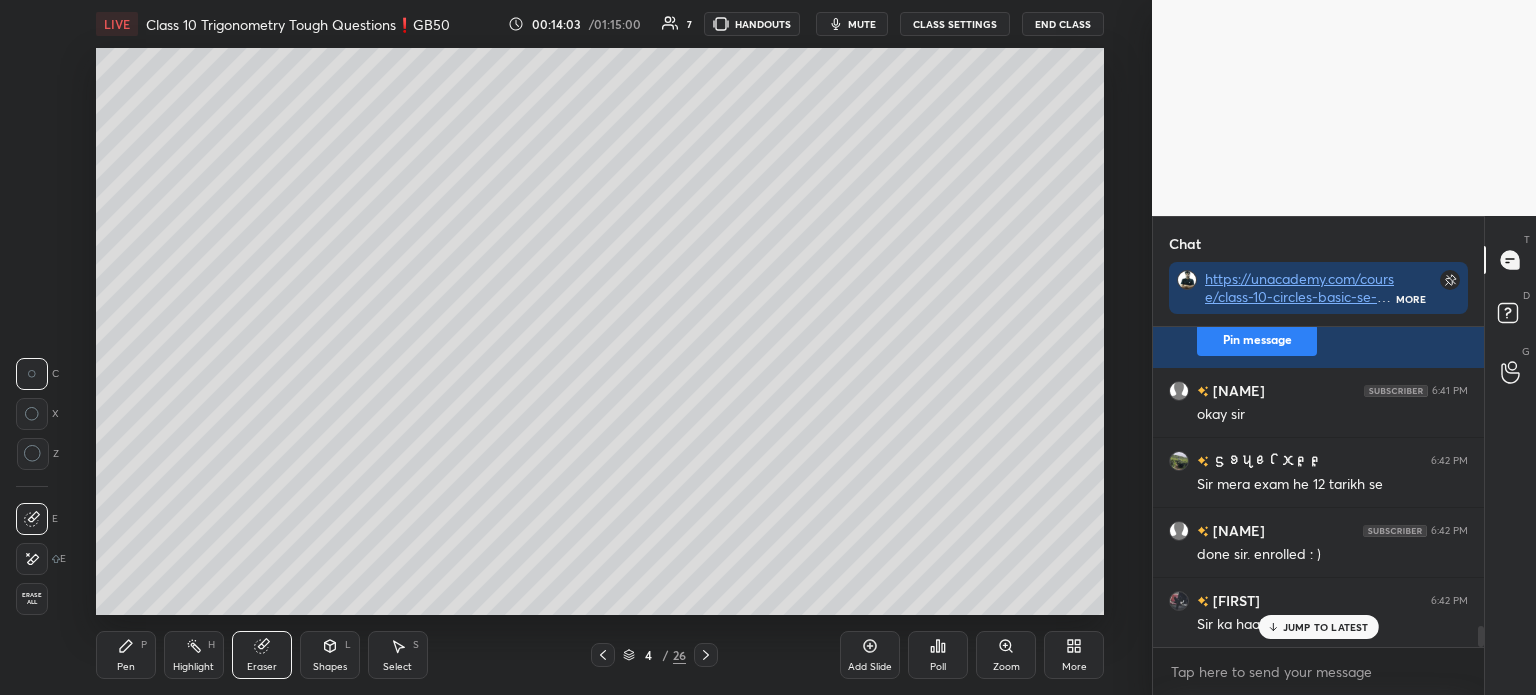 click on "Erase all" at bounding box center (32, 599) 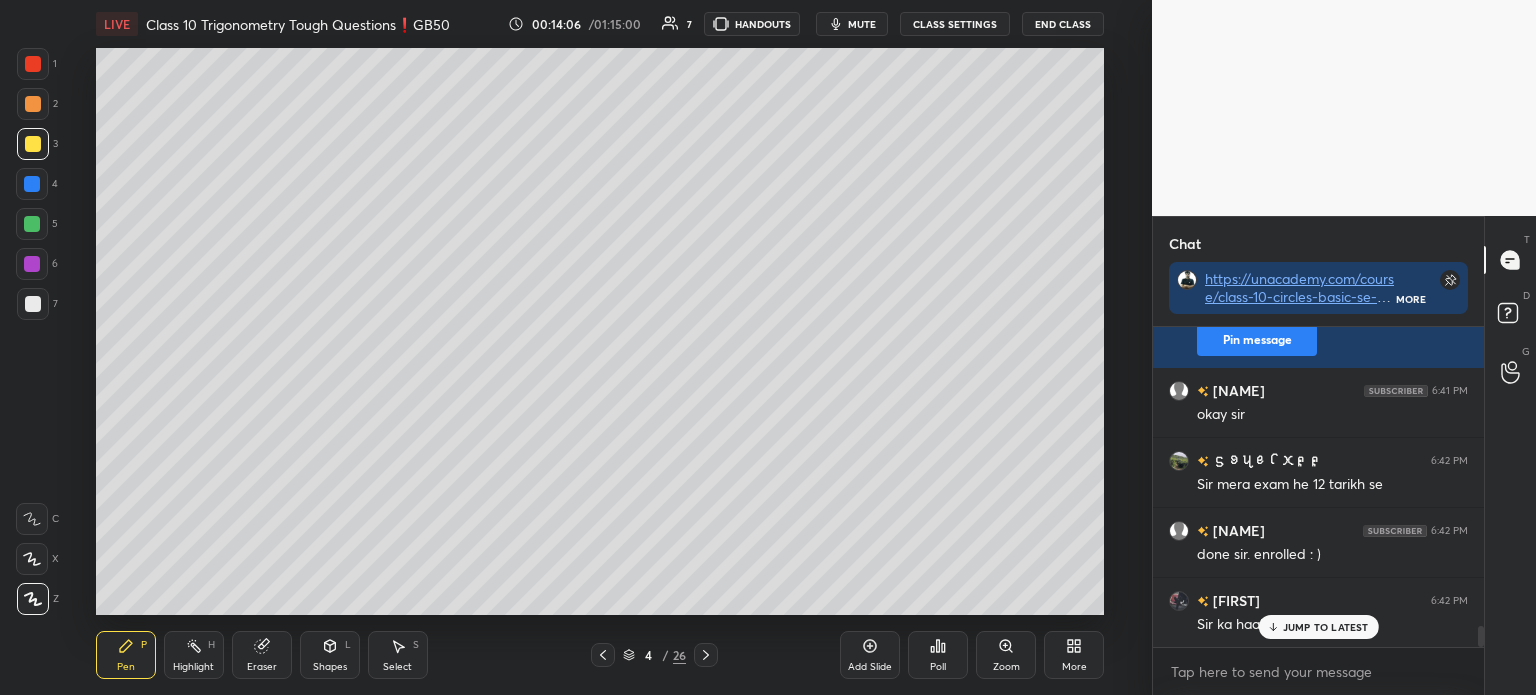 click 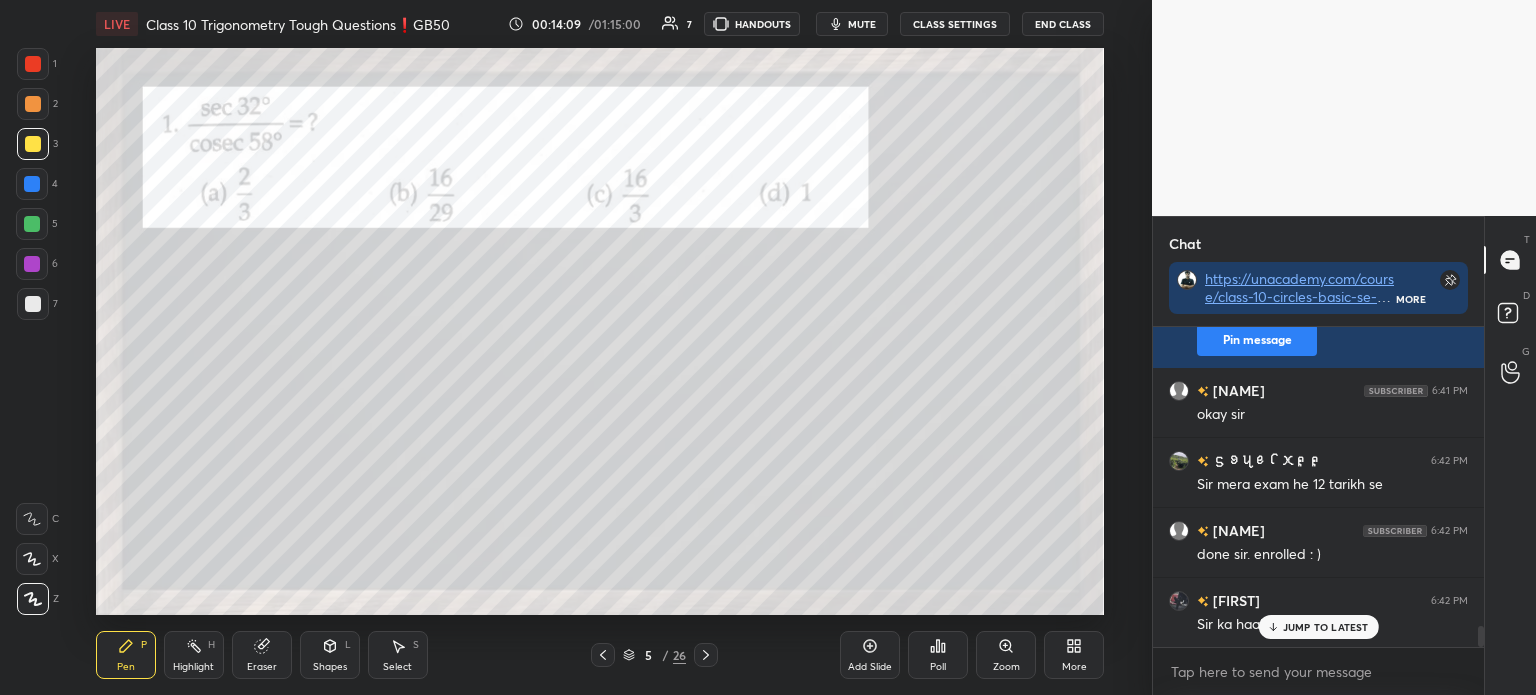 click 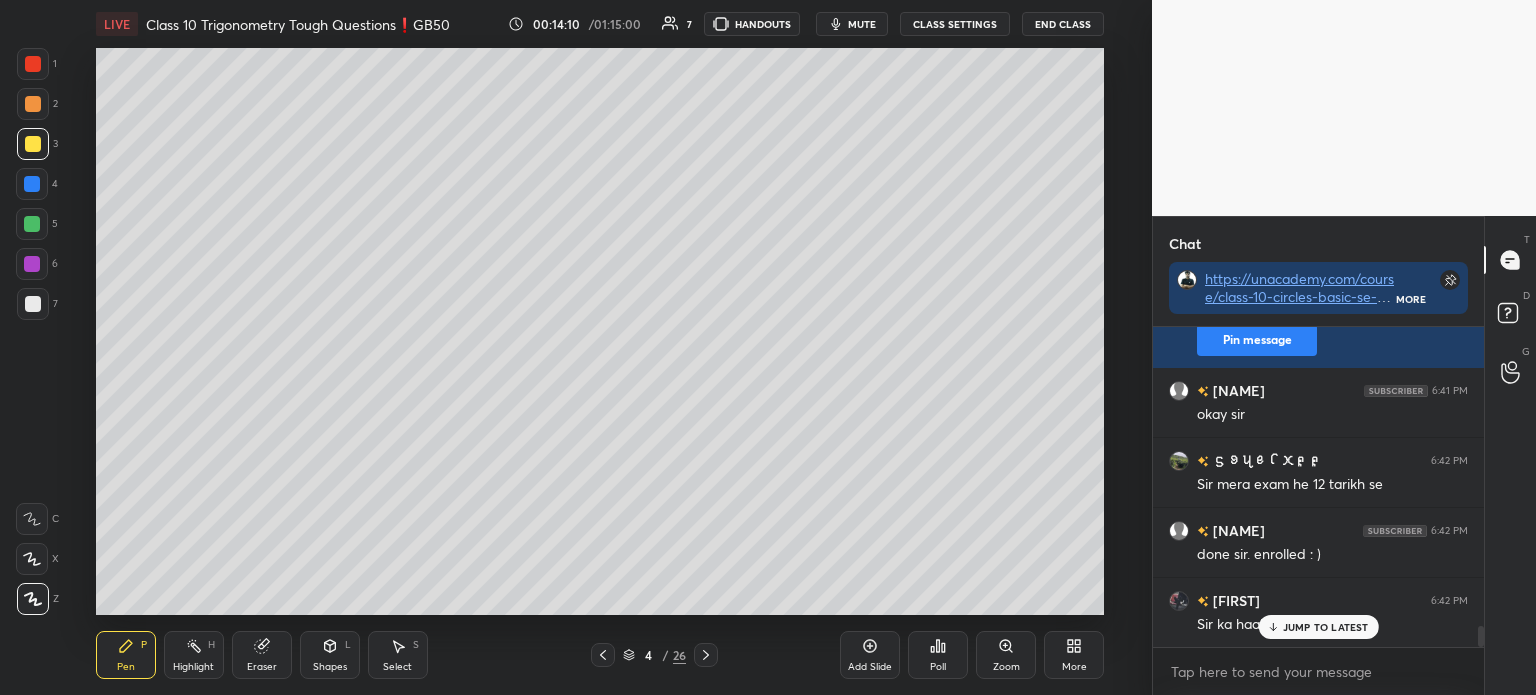 click 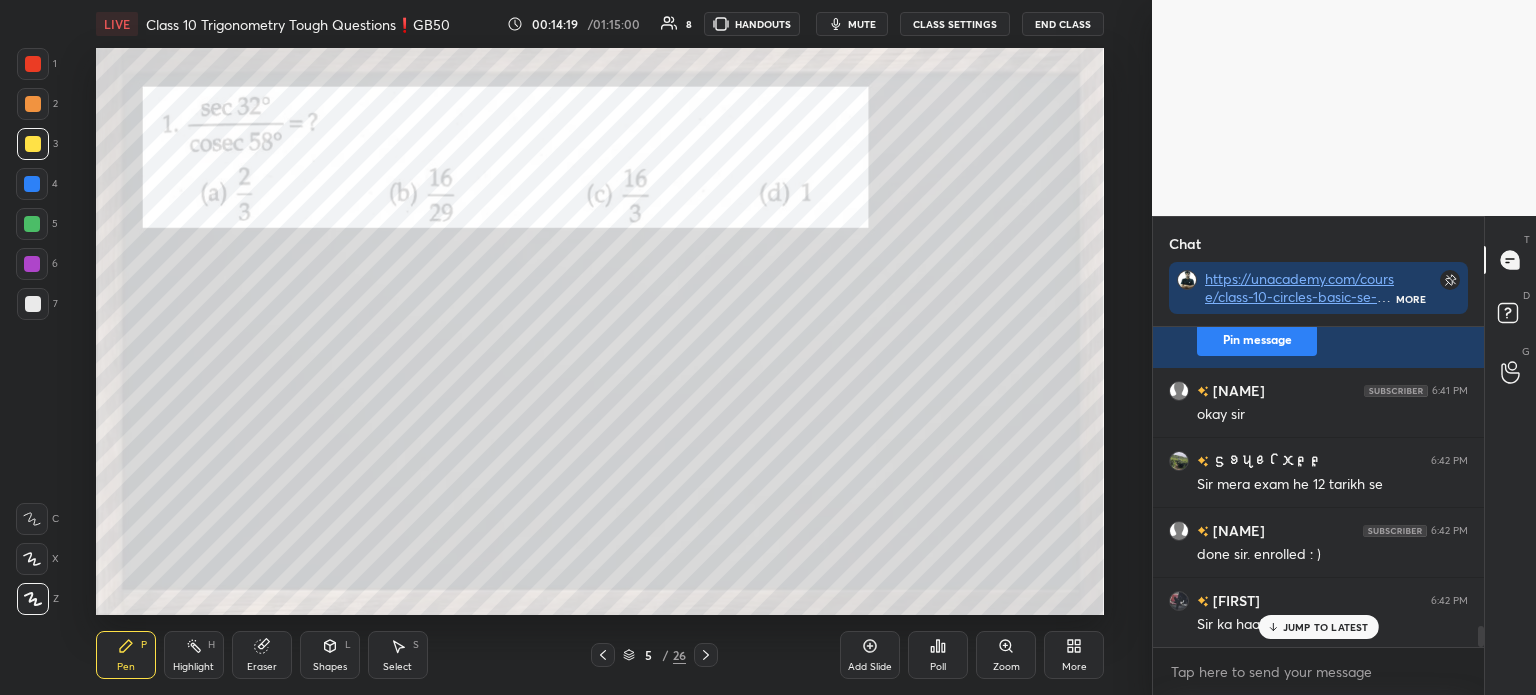 click at bounding box center [33, 64] 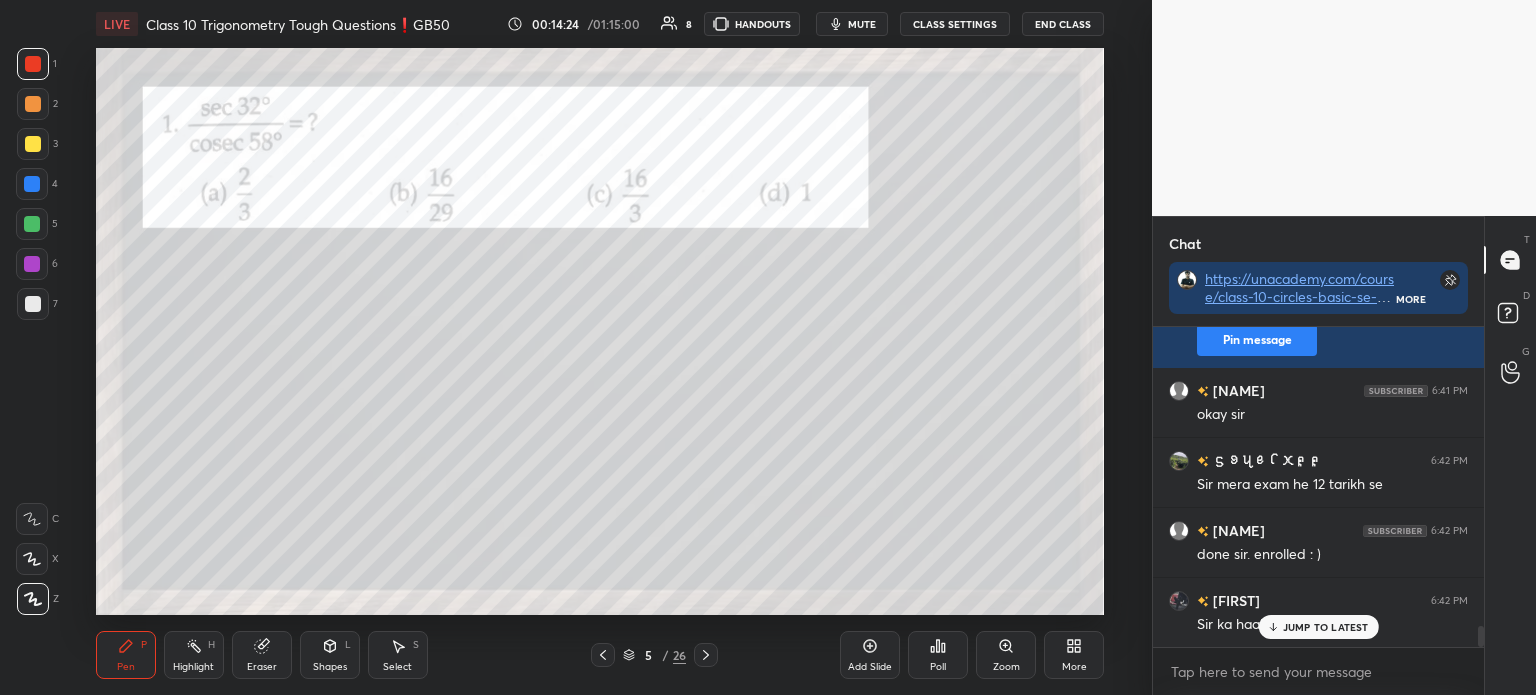 scroll, scrollTop: 4693, scrollLeft: 0, axis: vertical 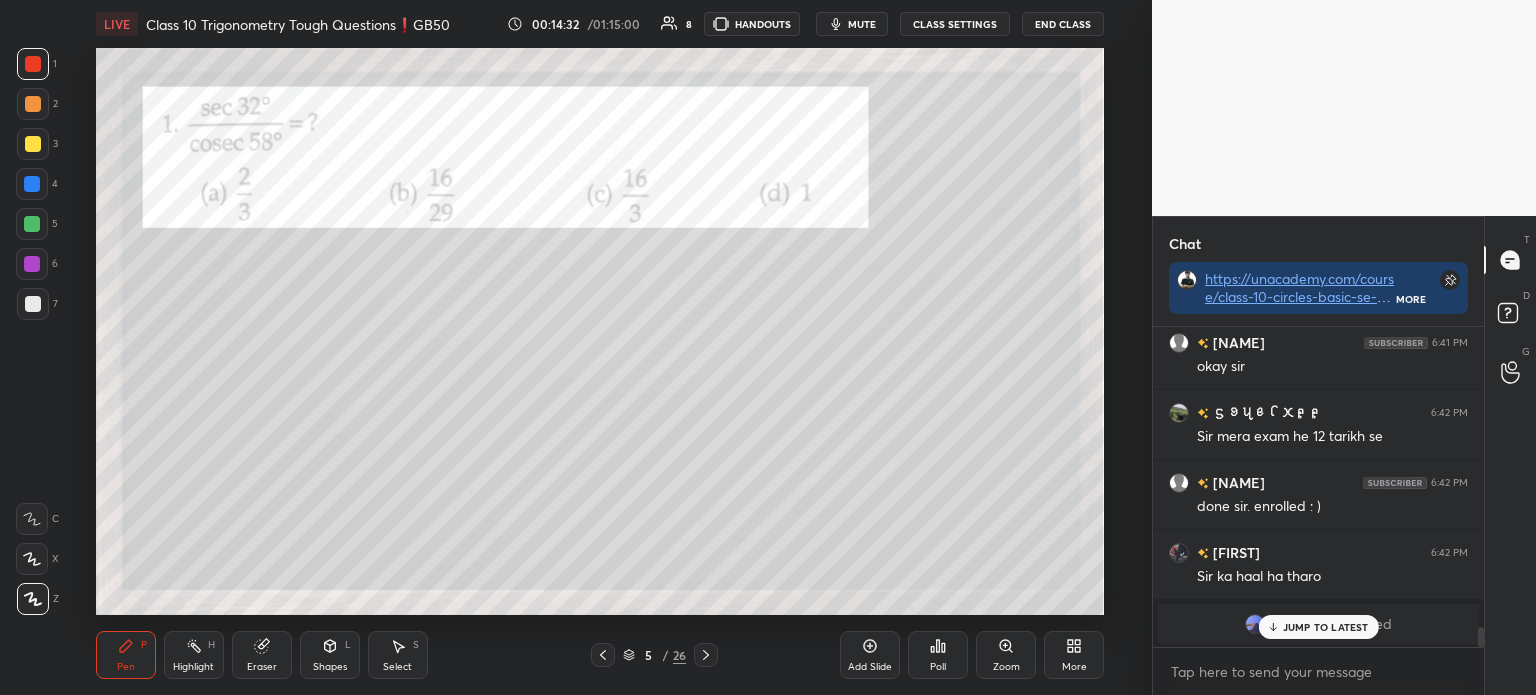 click at bounding box center [33, 304] 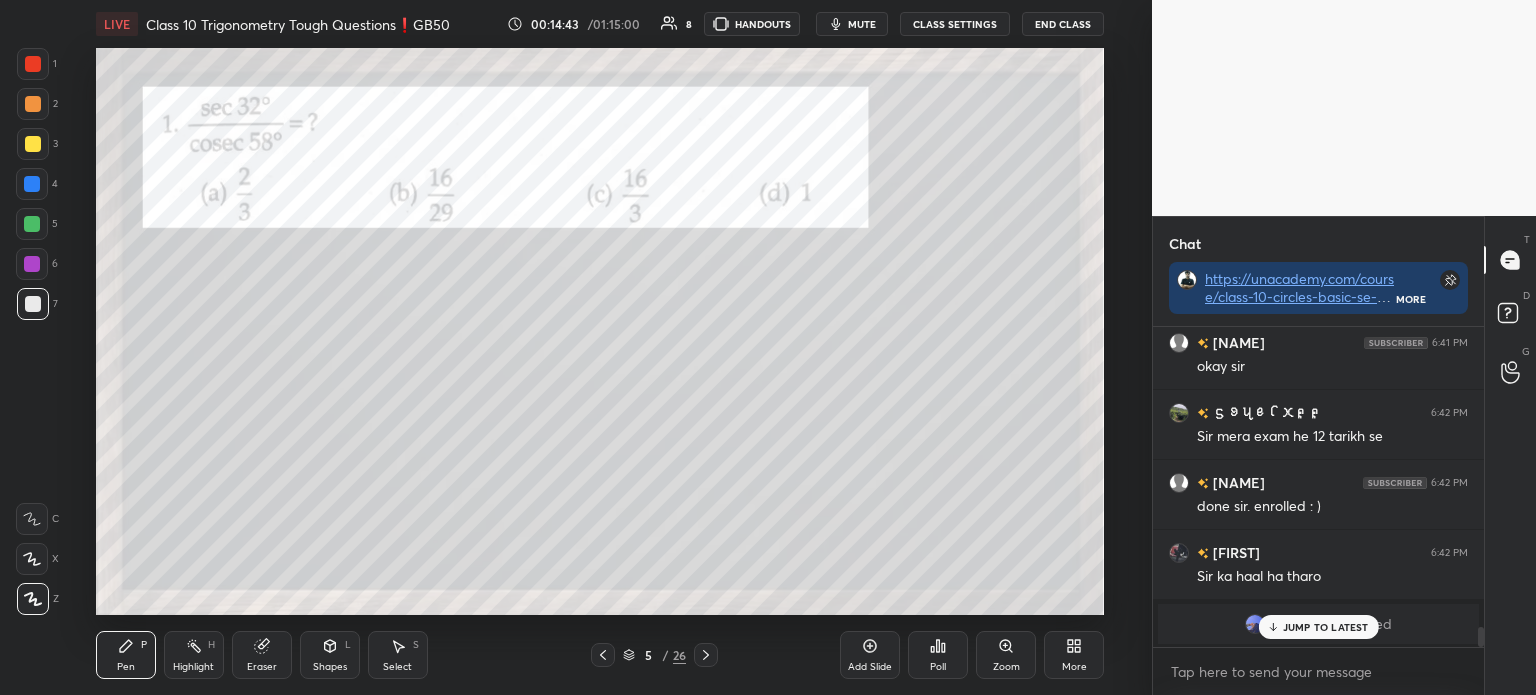 scroll, scrollTop: 4764, scrollLeft: 0, axis: vertical 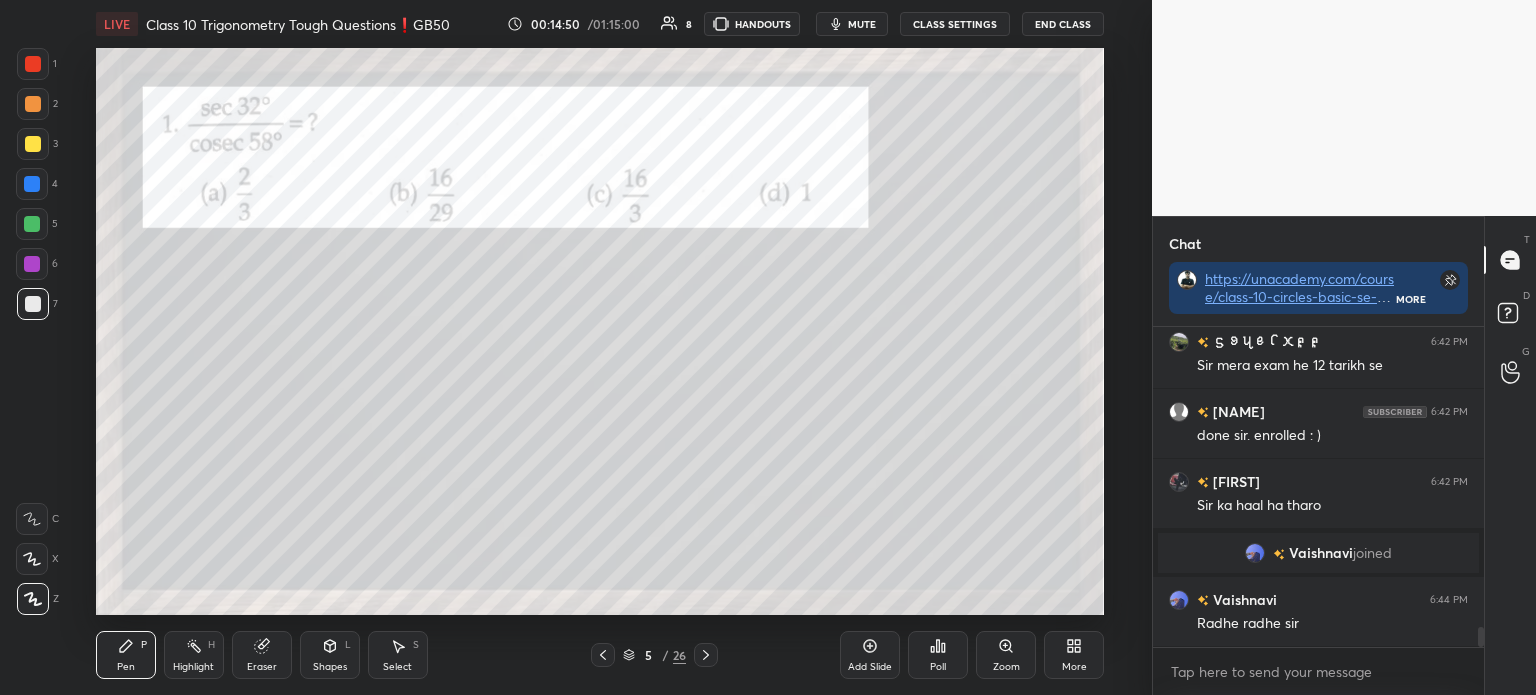 click at bounding box center [33, 64] 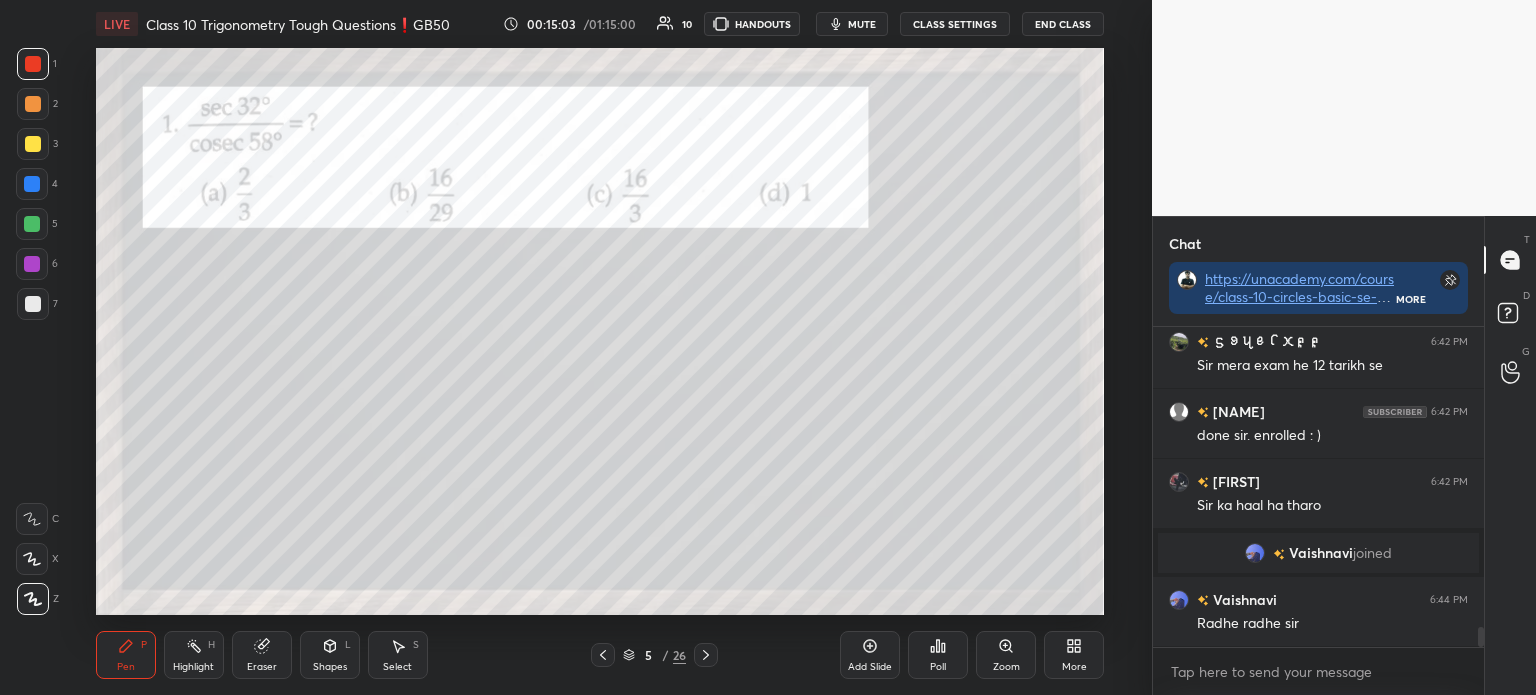 scroll, scrollTop: 4833, scrollLeft: 0, axis: vertical 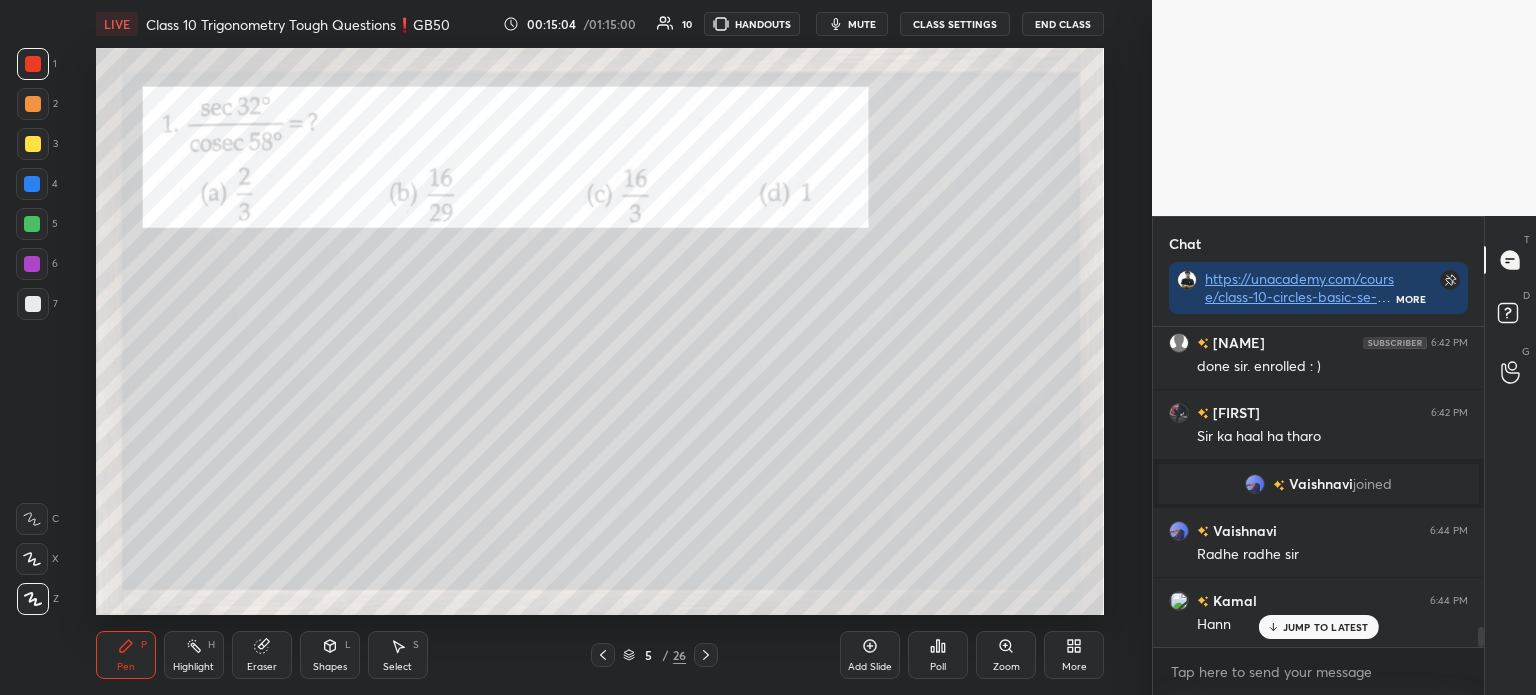 click at bounding box center [33, 304] 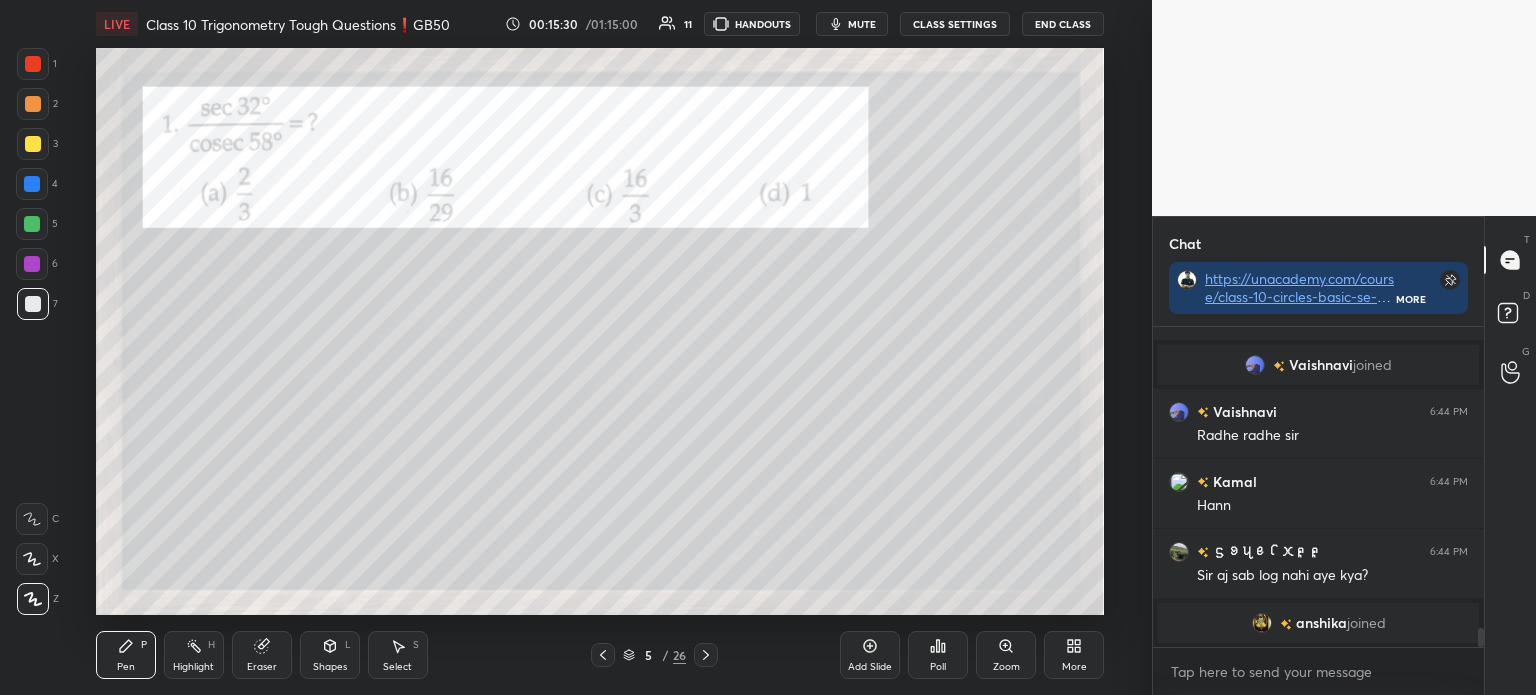 scroll, scrollTop: 4649, scrollLeft: 0, axis: vertical 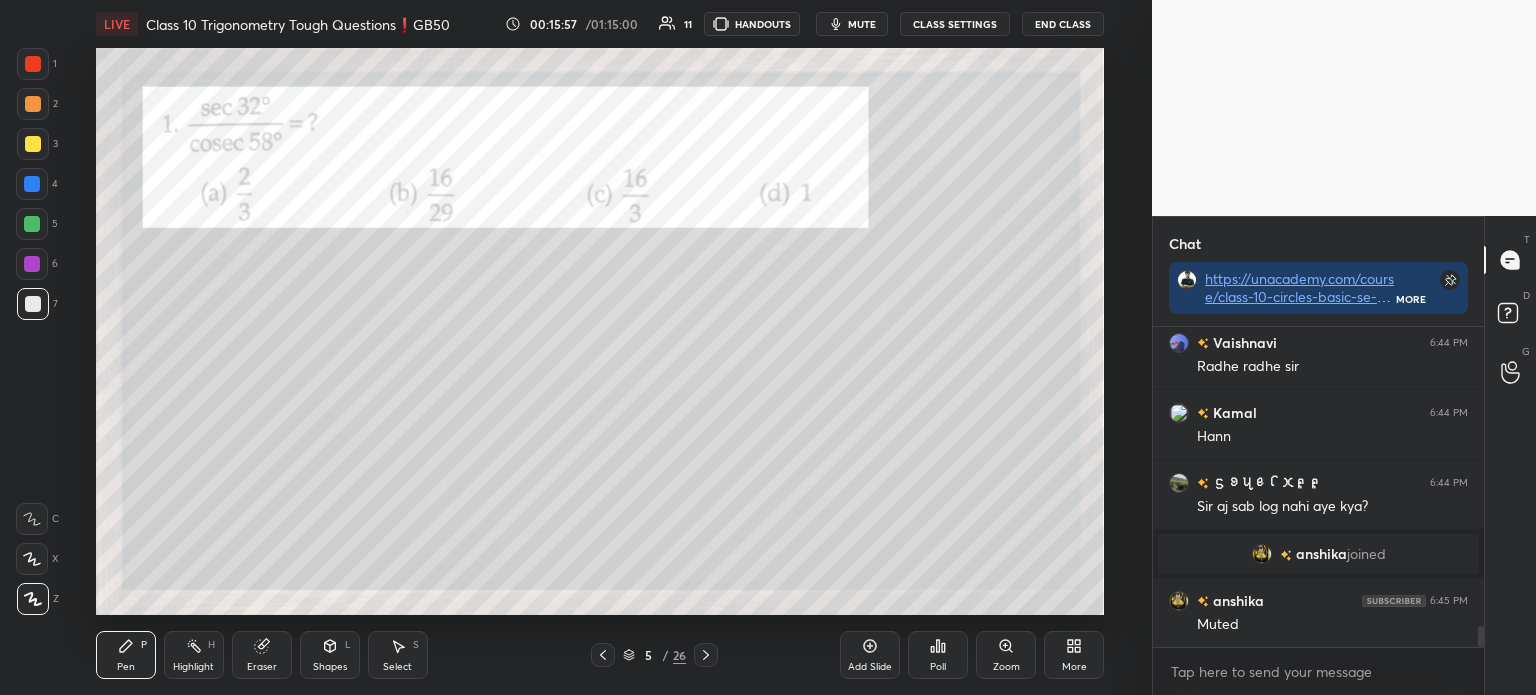 click at bounding box center (33, 64) 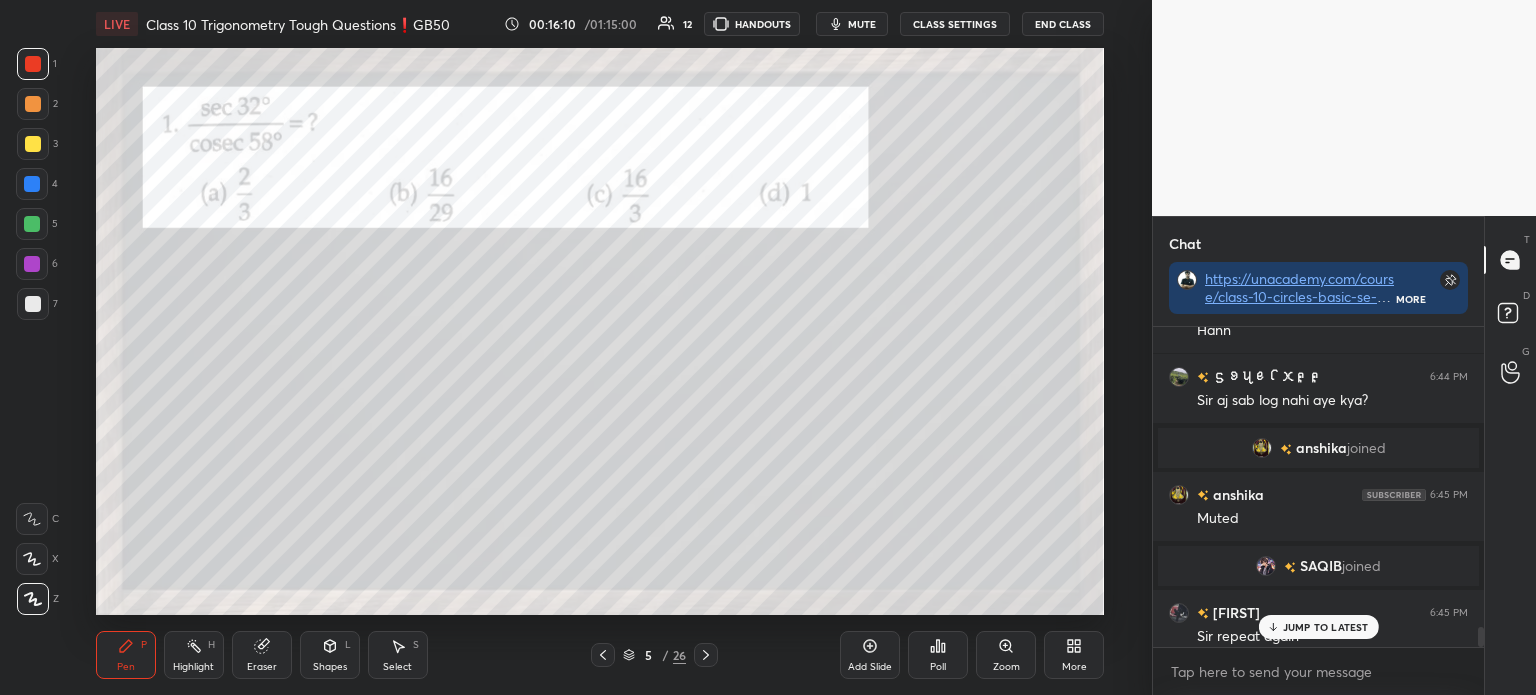 scroll, scrollTop: 4709, scrollLeft: 0, axis: vertical 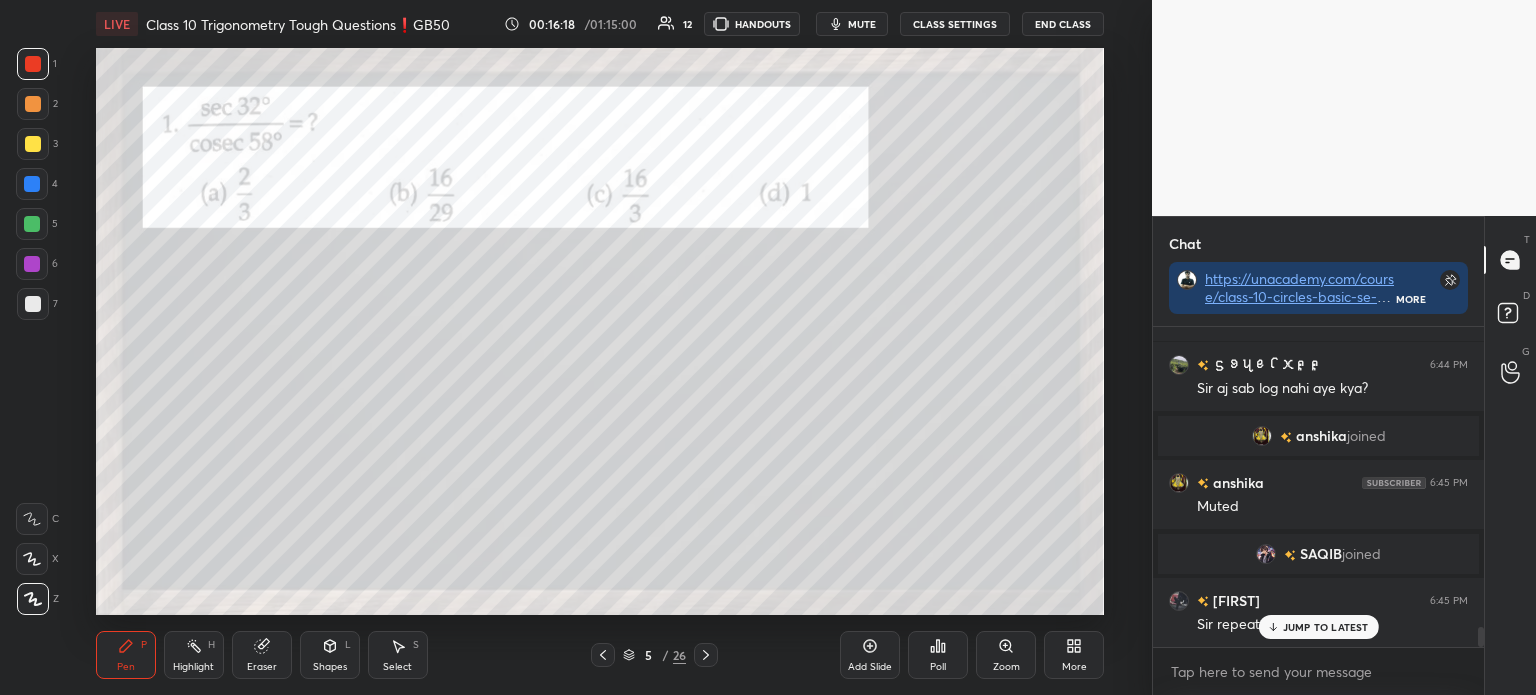 click 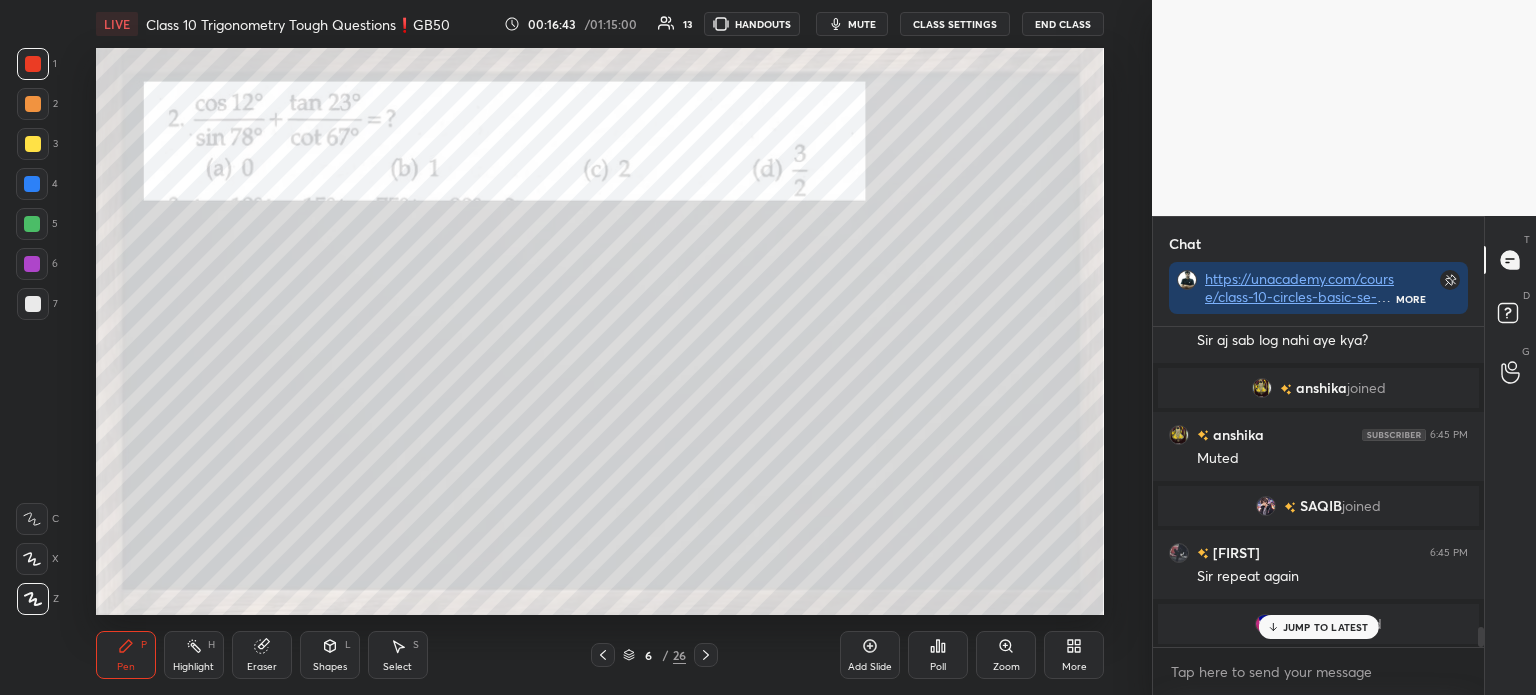 scroll, scrollTop: 4828, scrollLeft: 0, axis: vertical 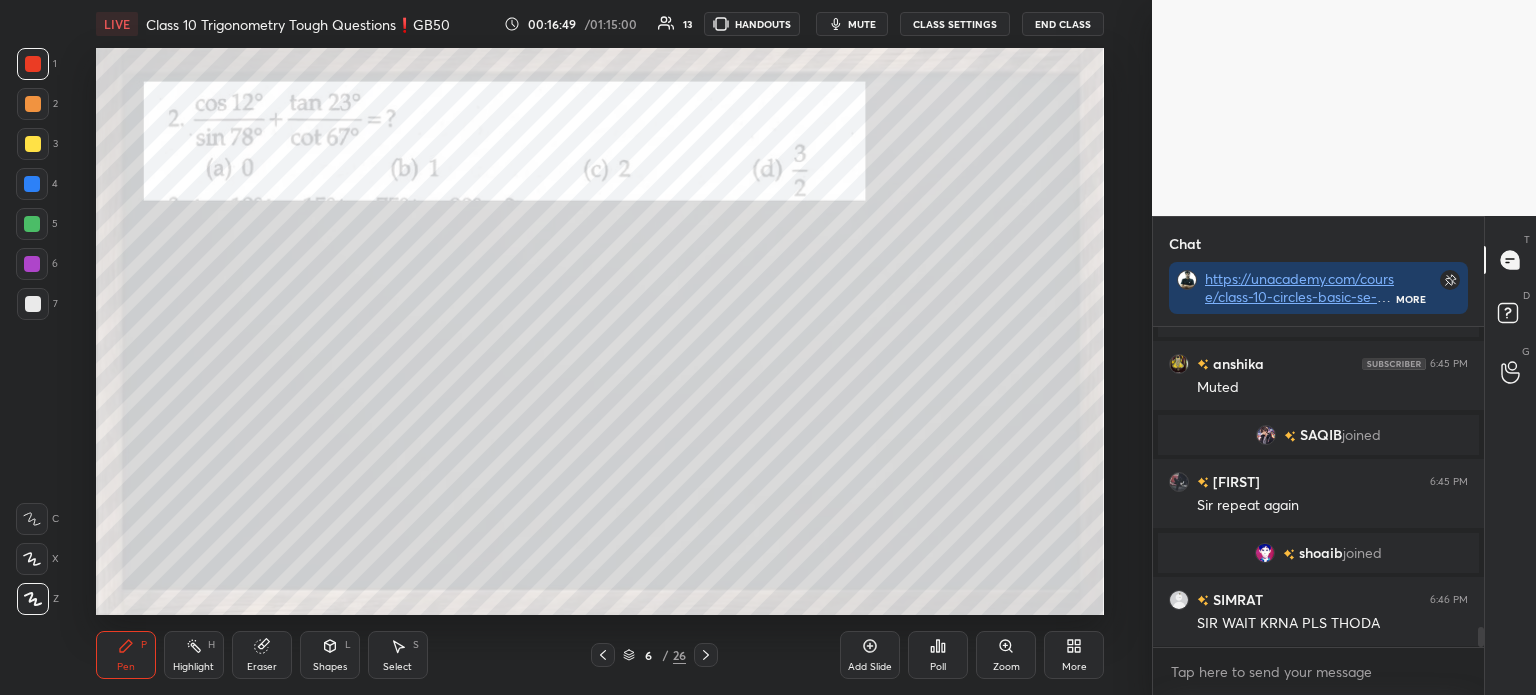 click on "Poll" at bounding box center [938, 655] 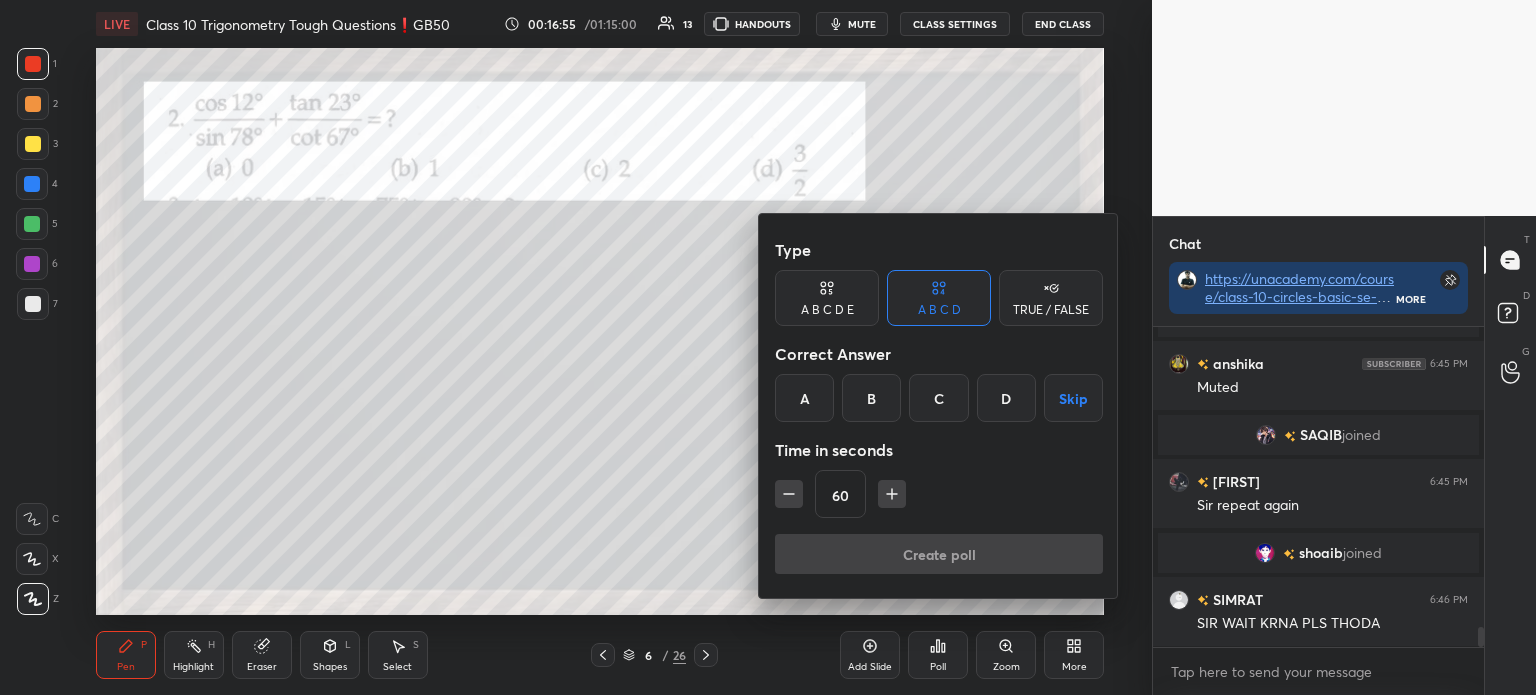 scroll, scrollTop: 4876, scrollLeft: 0, axis: vertical 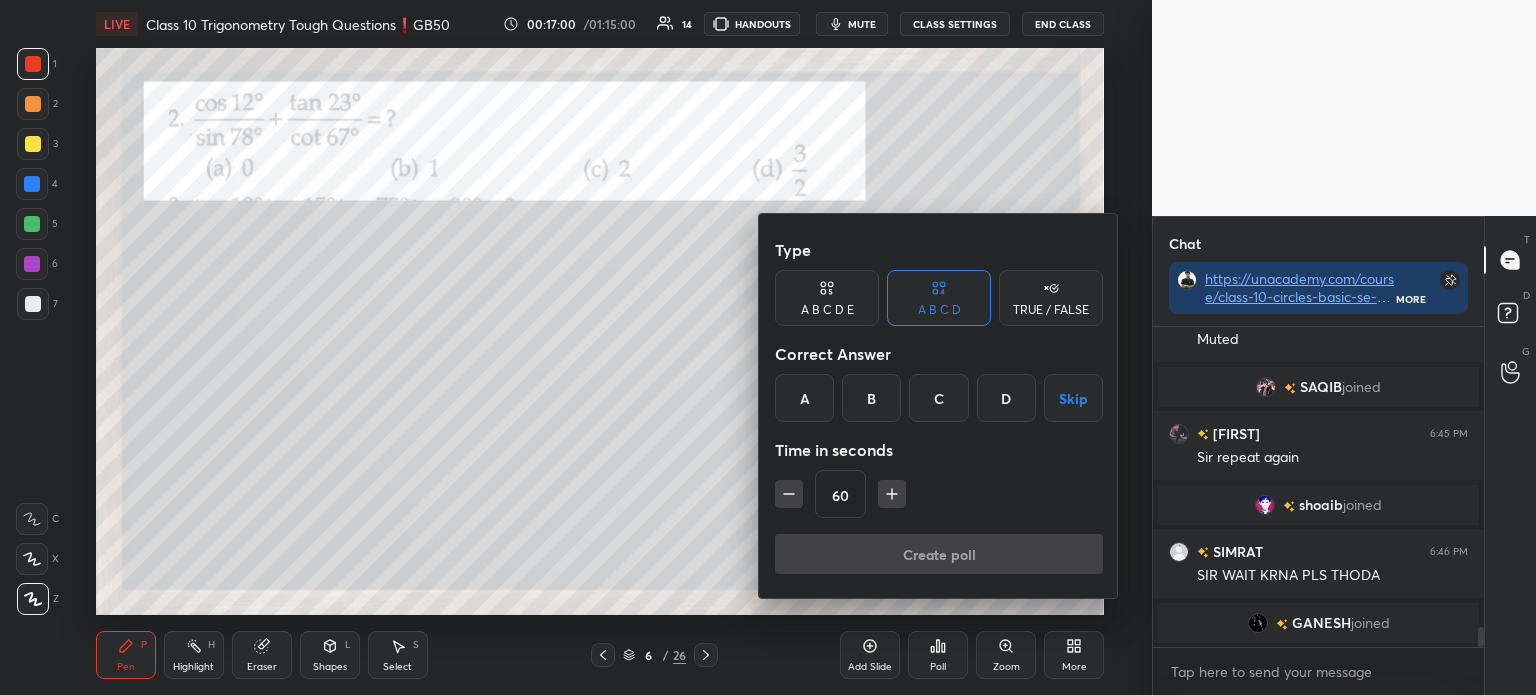 click at bounding box center (768, 347) 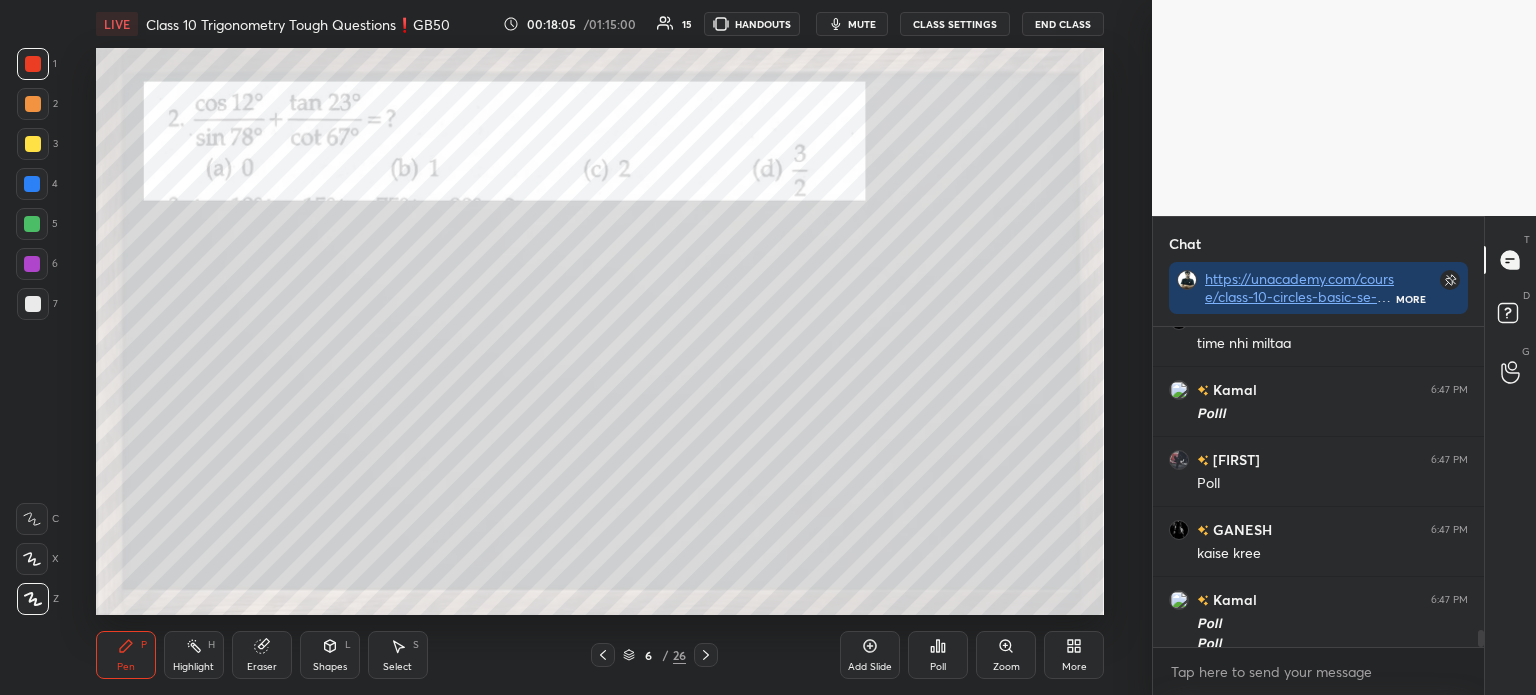 scroll, scrollTop: 5624, scrollLeft: 0, axis: vertical 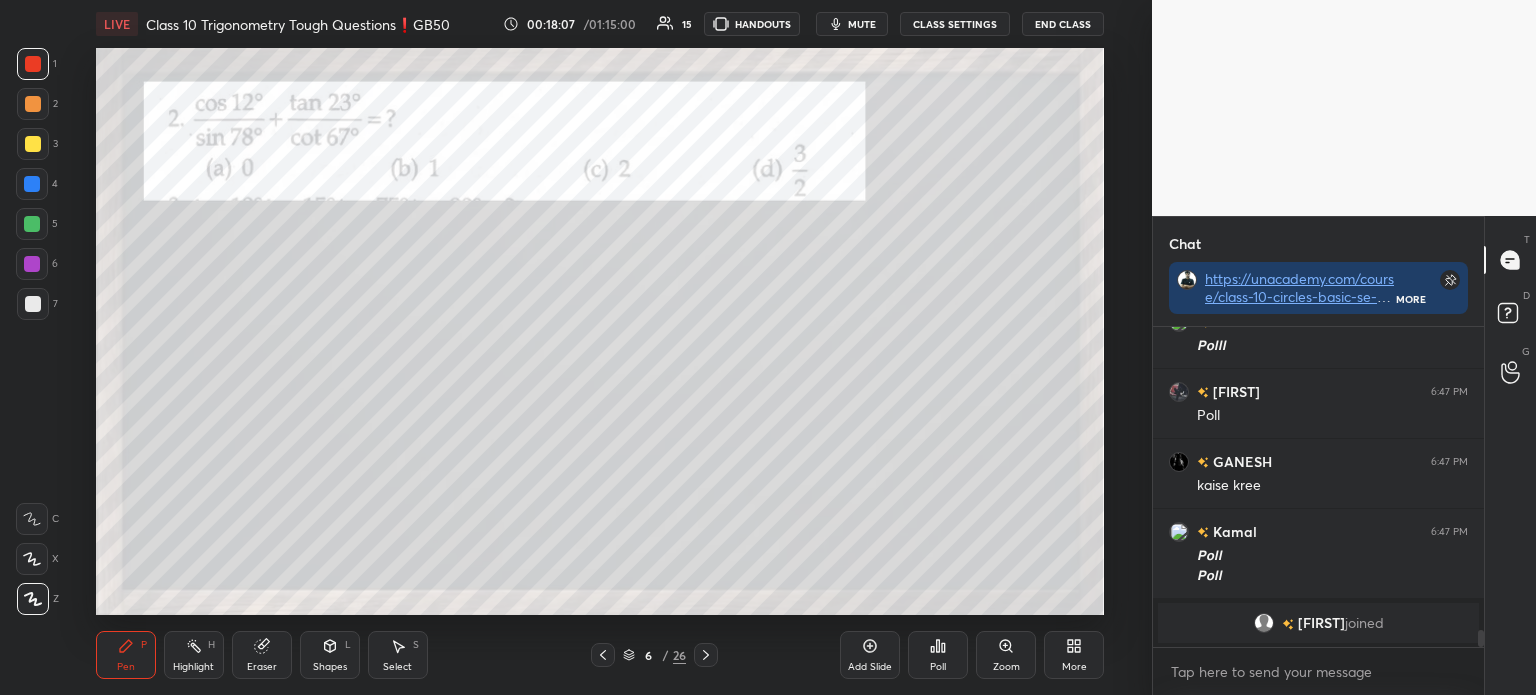 click on "Zoom" at bounding box center [1006, 655] 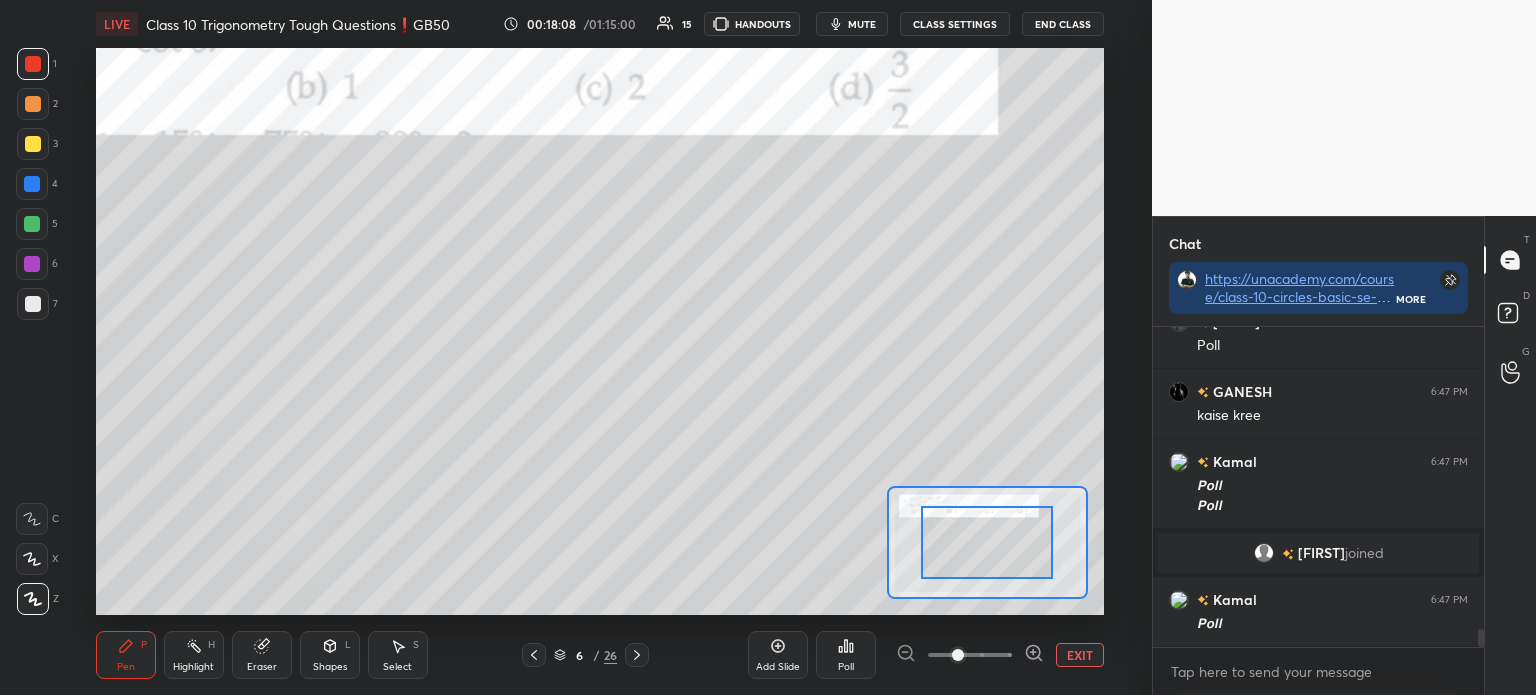 scroll, scrollTop: 5432, scrollLeft: 0, axis: vertical 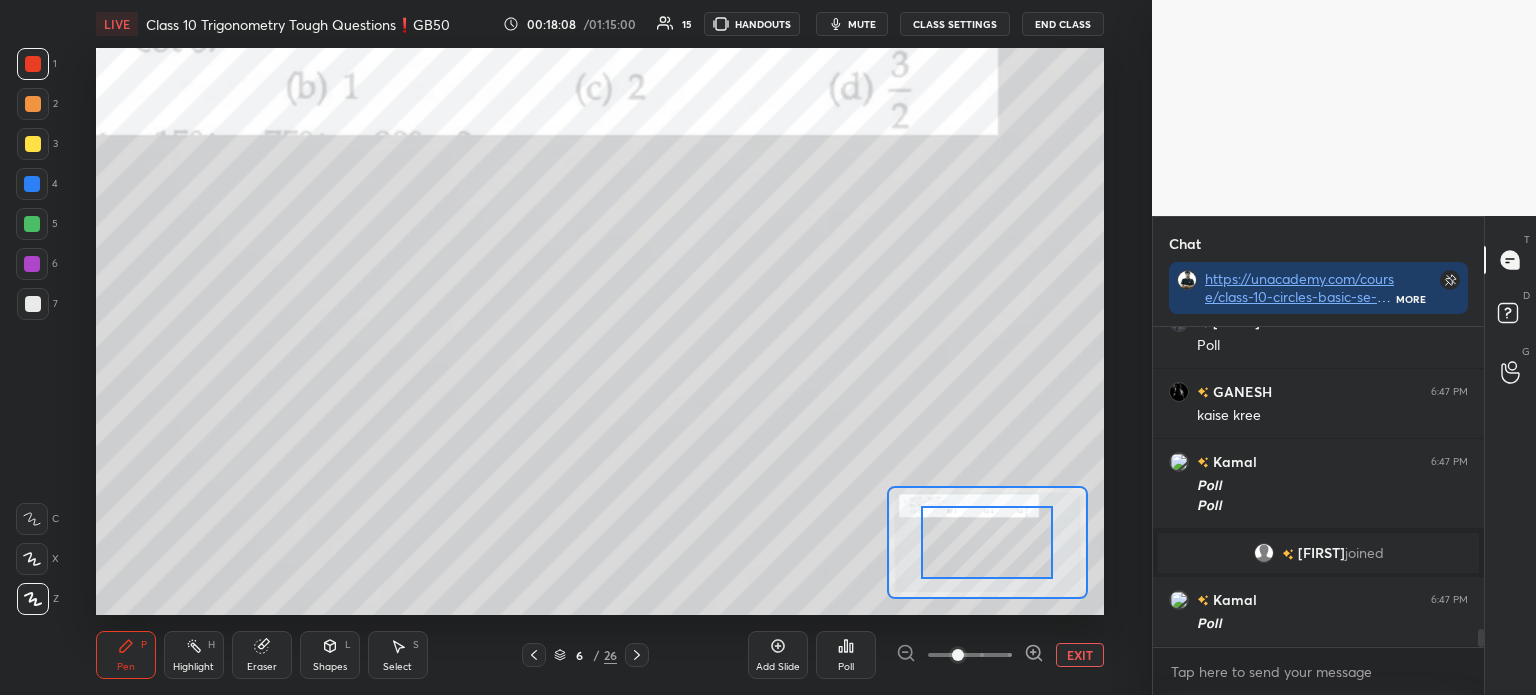click on "EXIT" at bounding box center [1080, 655] 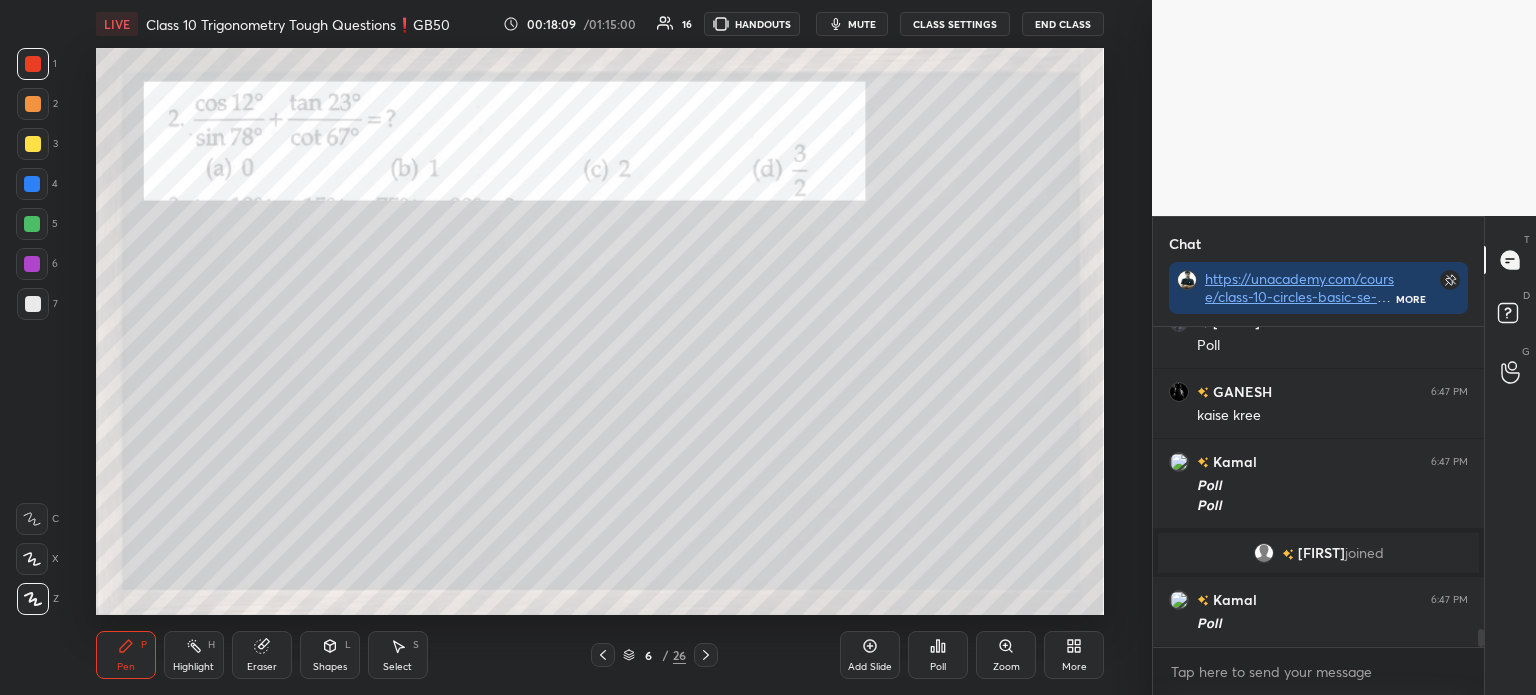 click 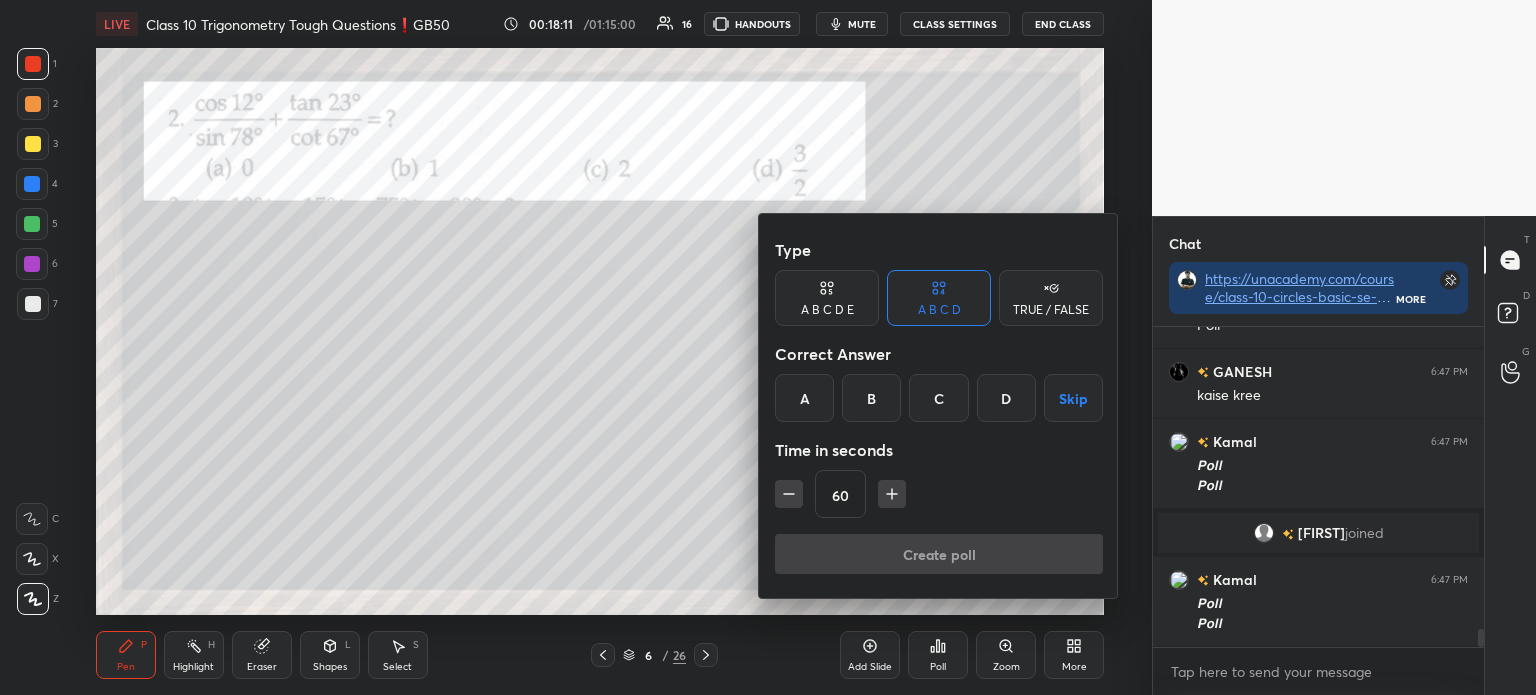 scroll, scrollTop: 5521, scrollLeft: 0, axis: vertical 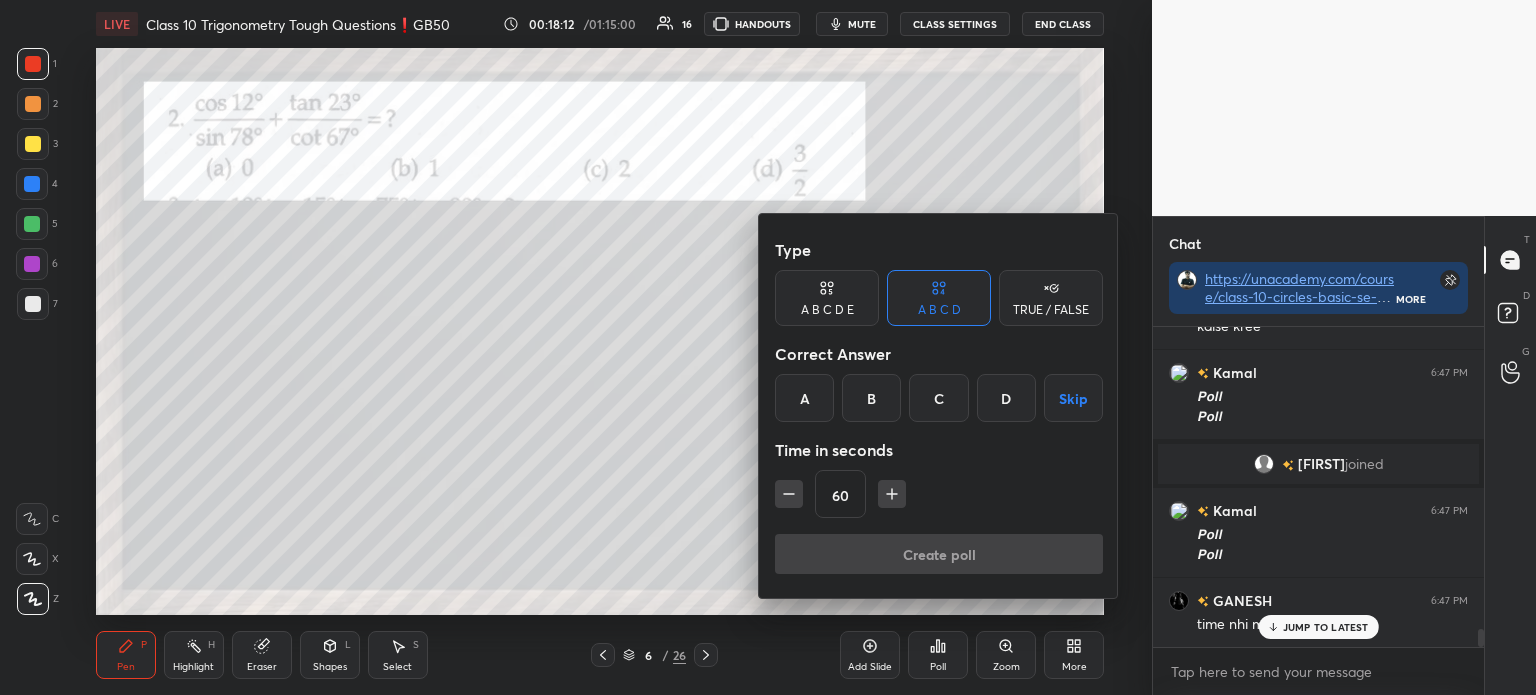 click on "B" at bounding box center (871, 398) 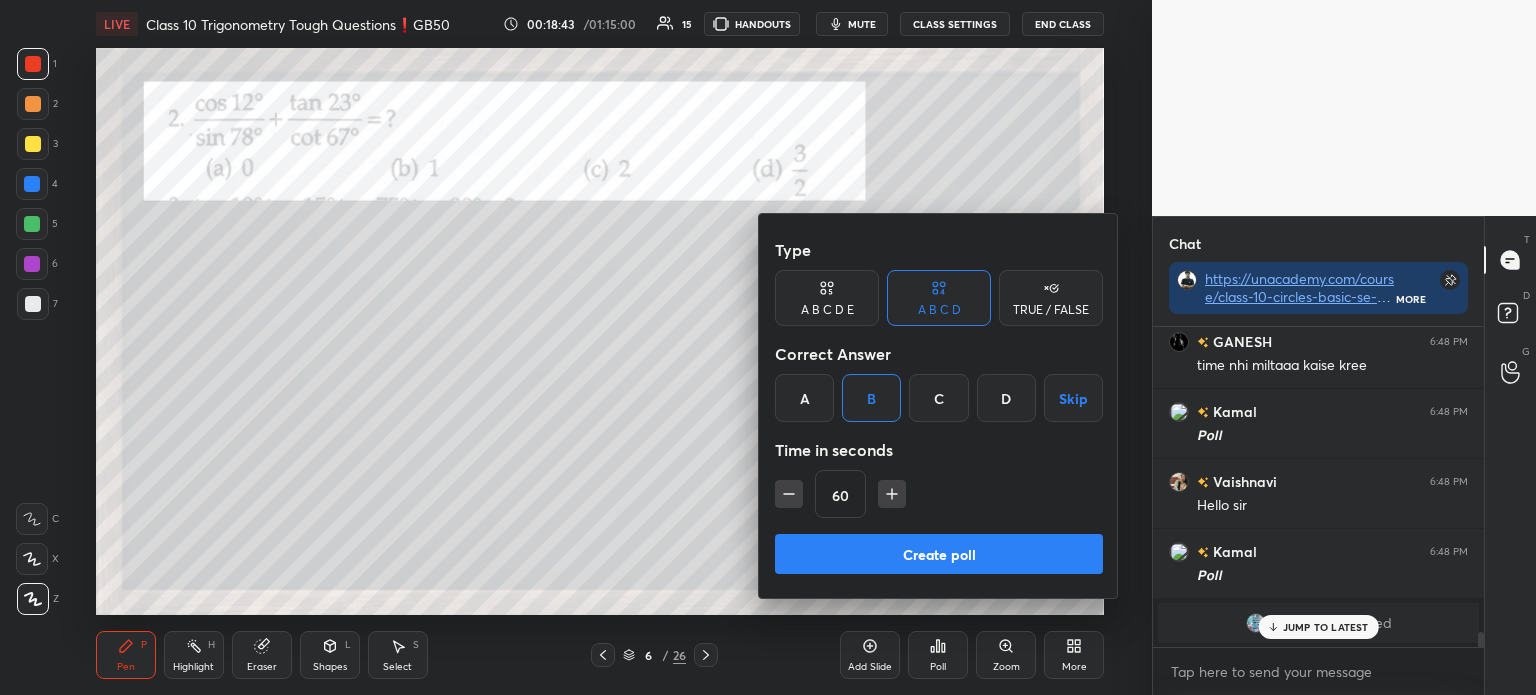 scroll, scrollTop: 6301, scrollLeft: 0, axis: vertical 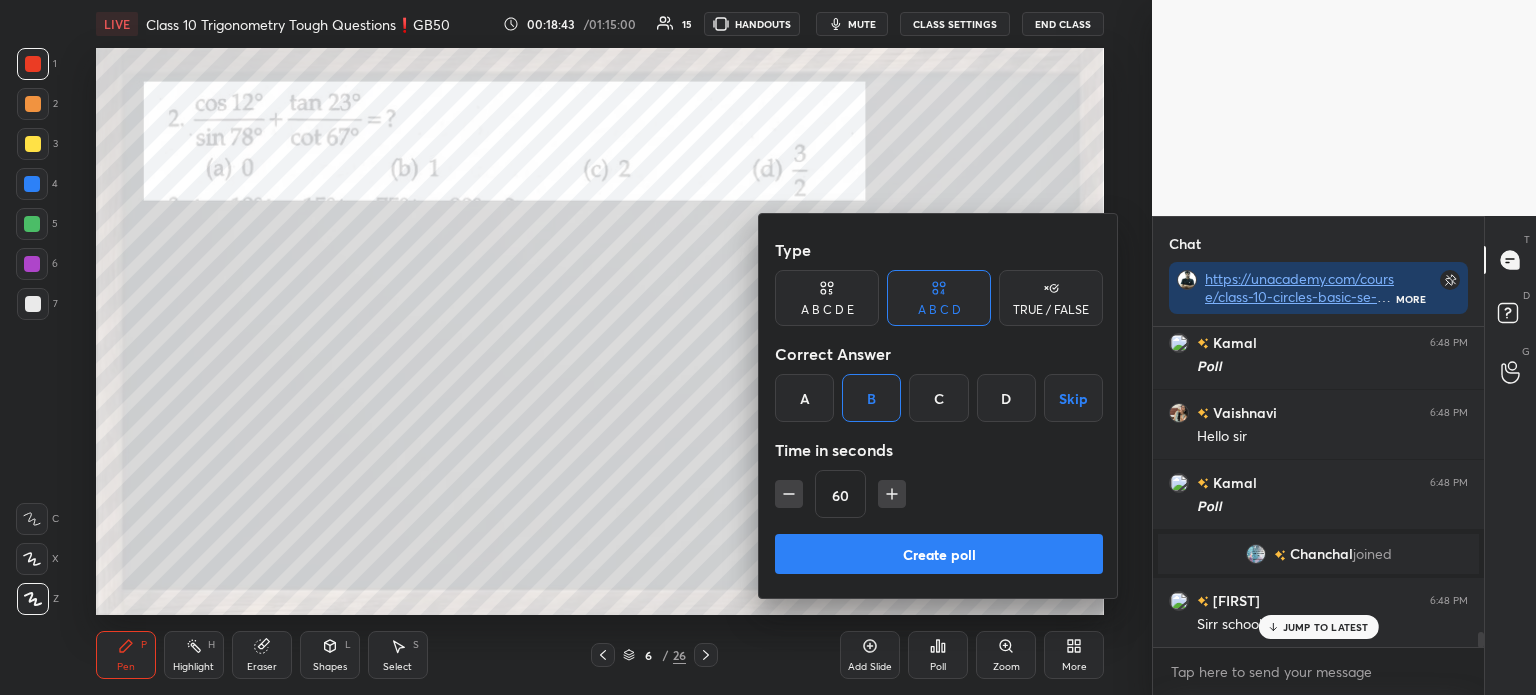 click on "Create poll" at bounding box center [939, 554] 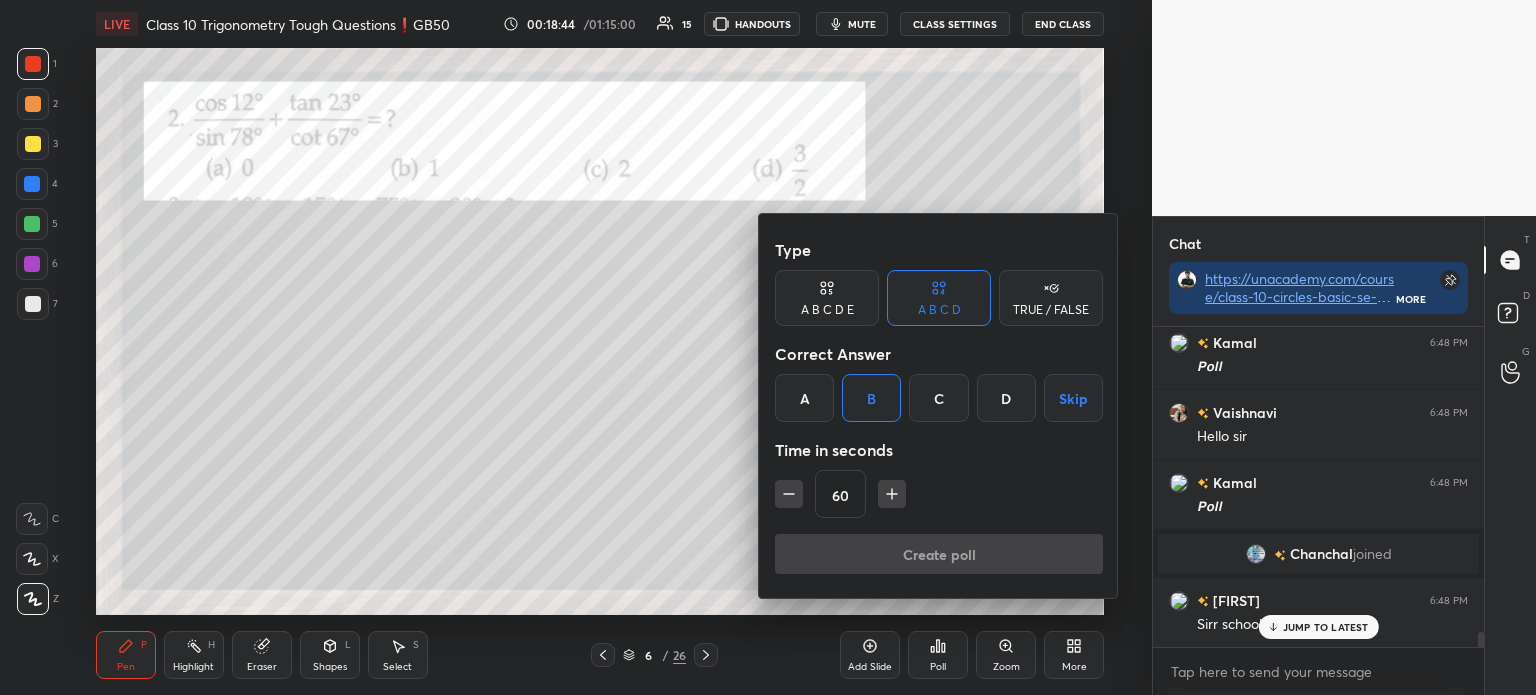 scroll, scrollTop: 272, scrollLeft: 325, axis: both 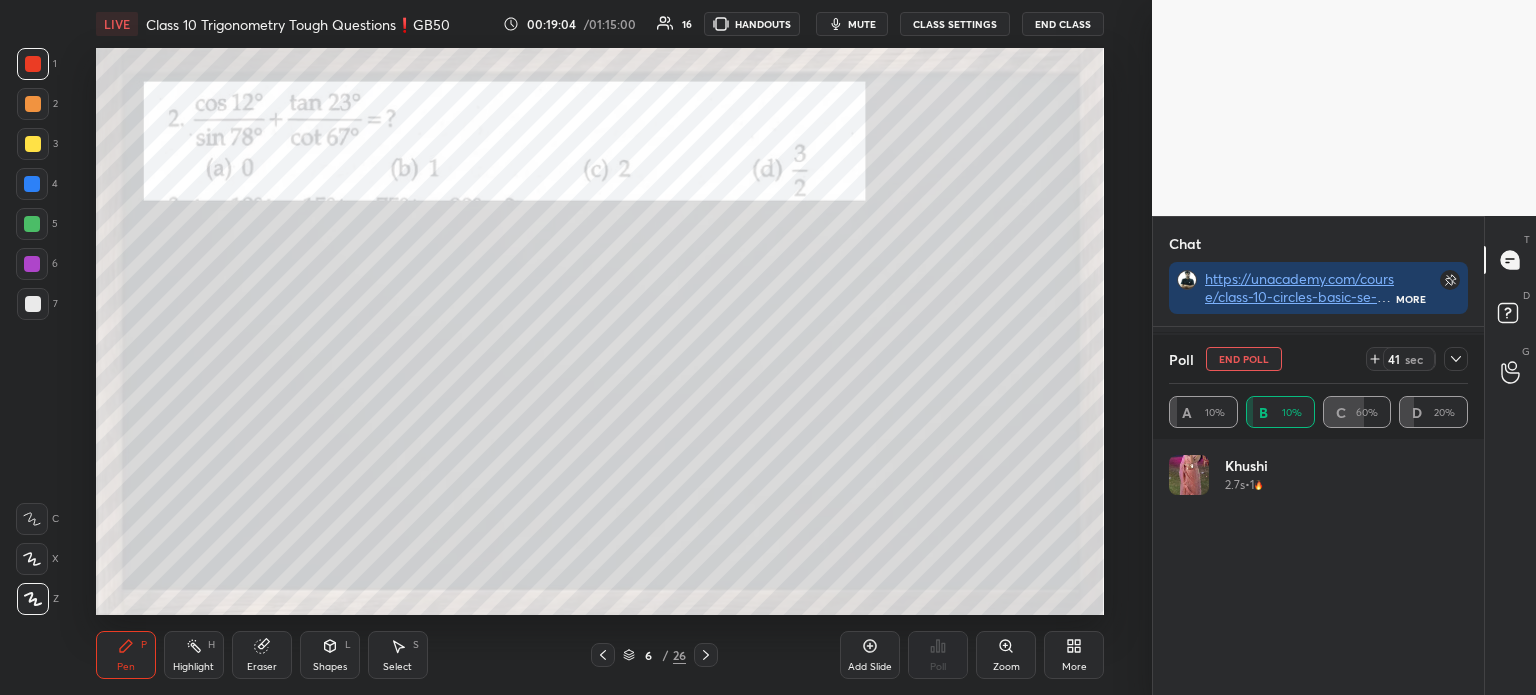 click at bounding box center (33, 144) 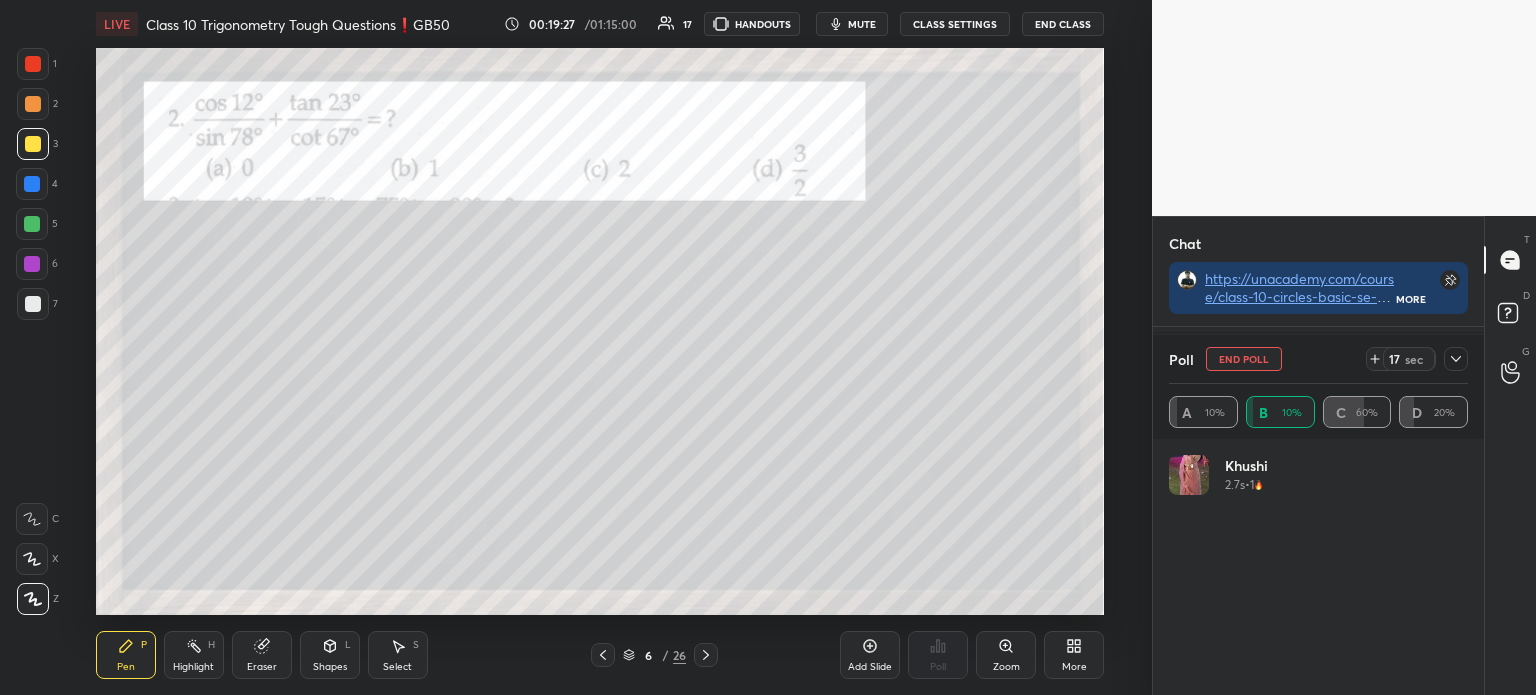 scroll, scrollTop: 7557, scrollLeft: 0, axis: vertical 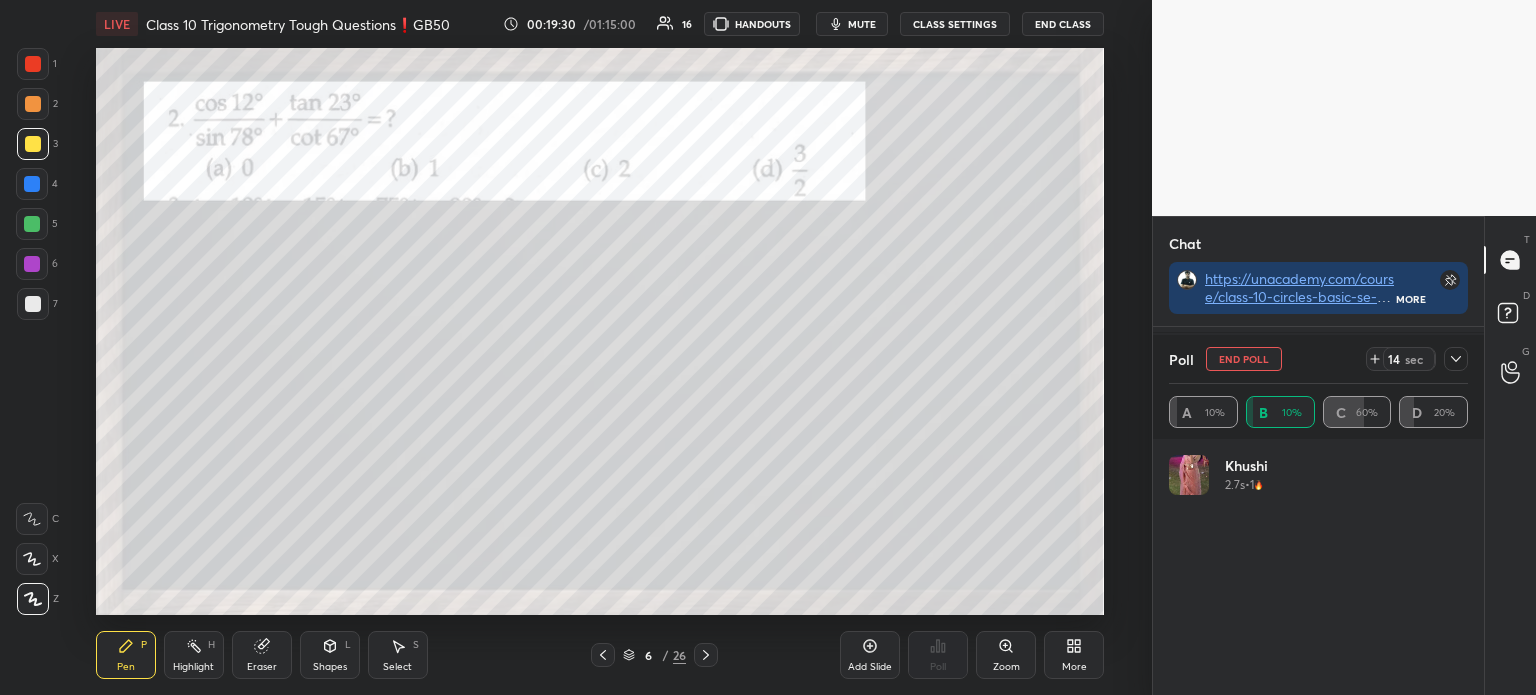 click 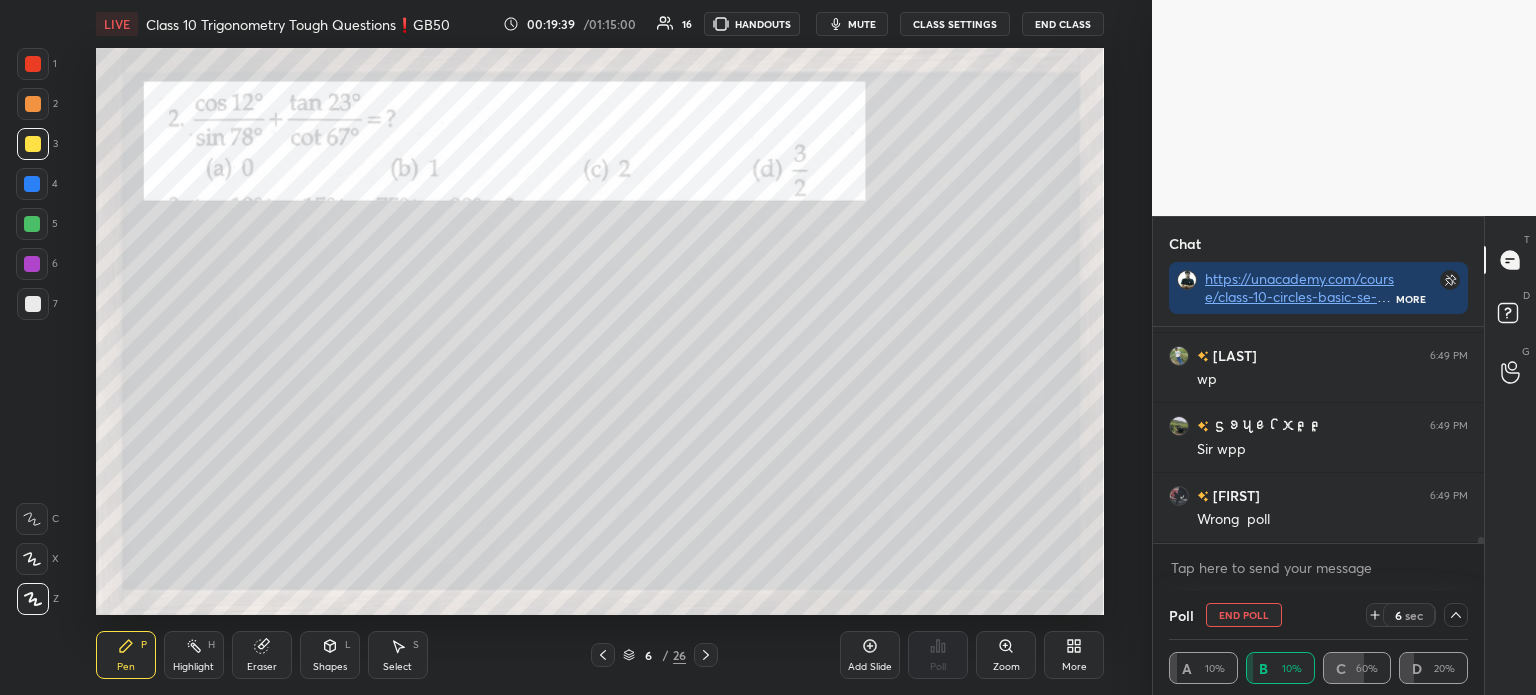 click on "End Poll" at bounding box center (1244, 615) 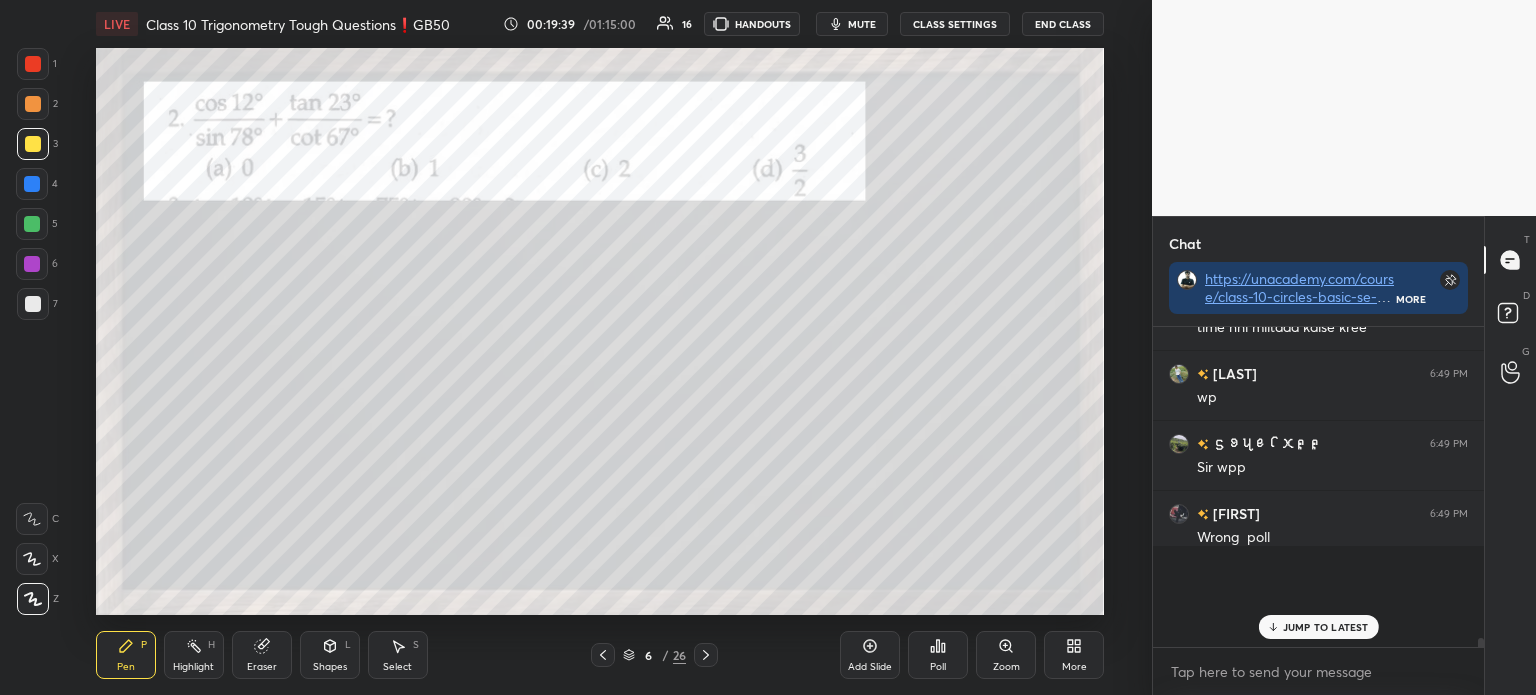 click 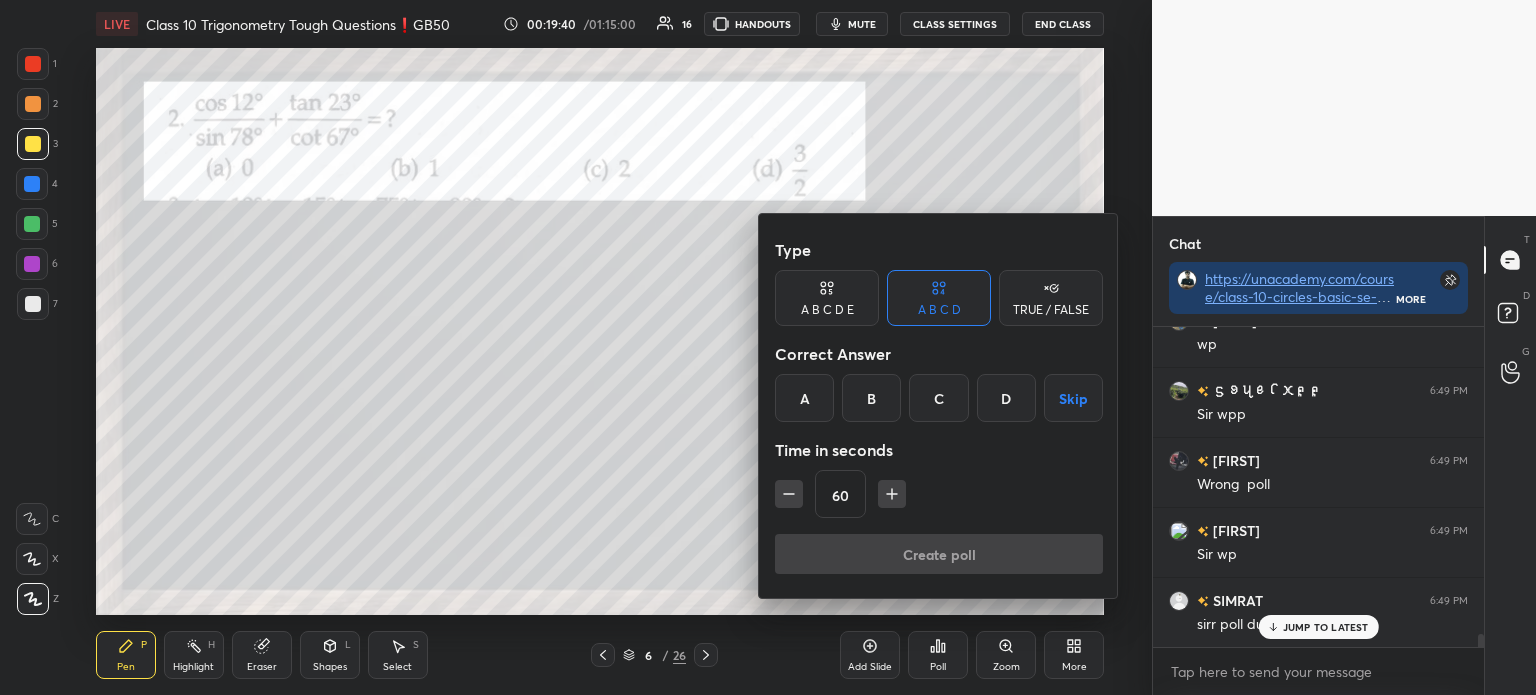 click on "C" at bounding box center (938, 398) 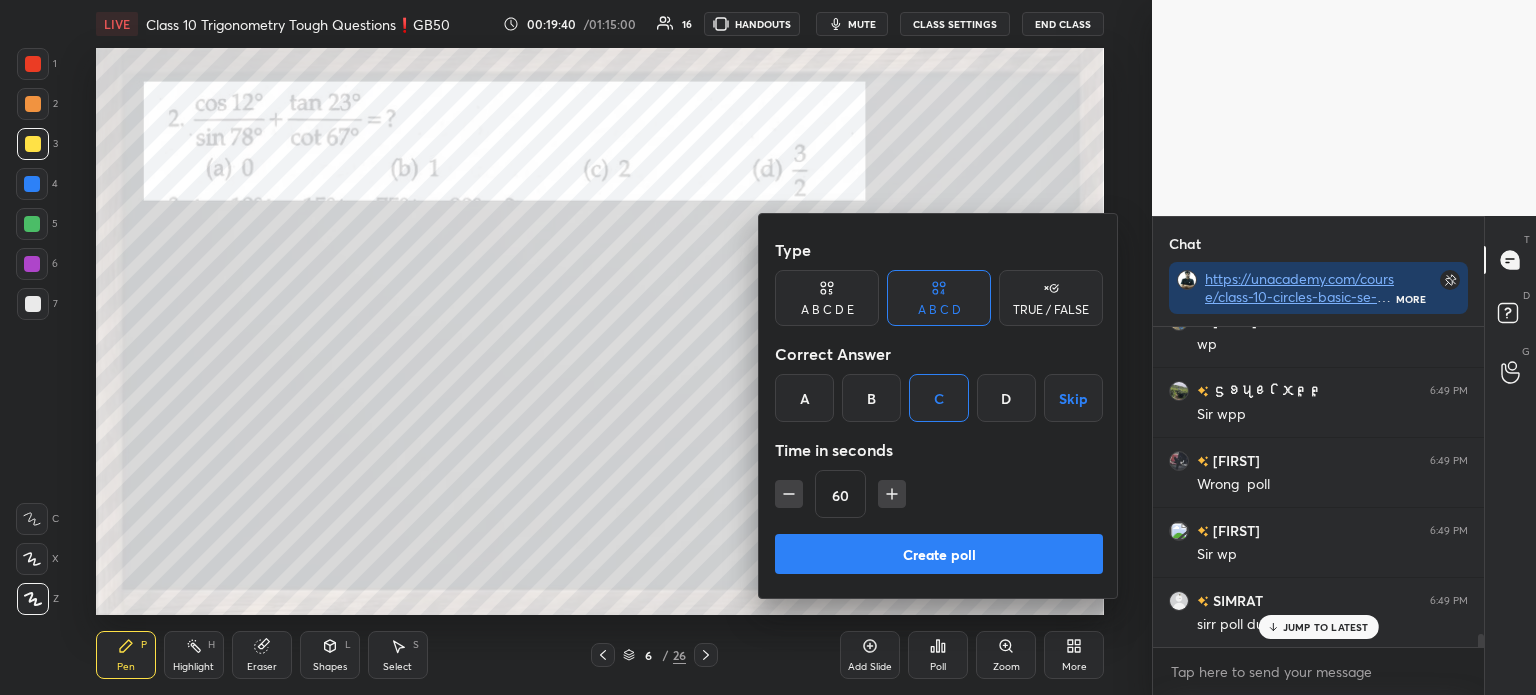 click on "Create poll" at bounding box center (939, 554) 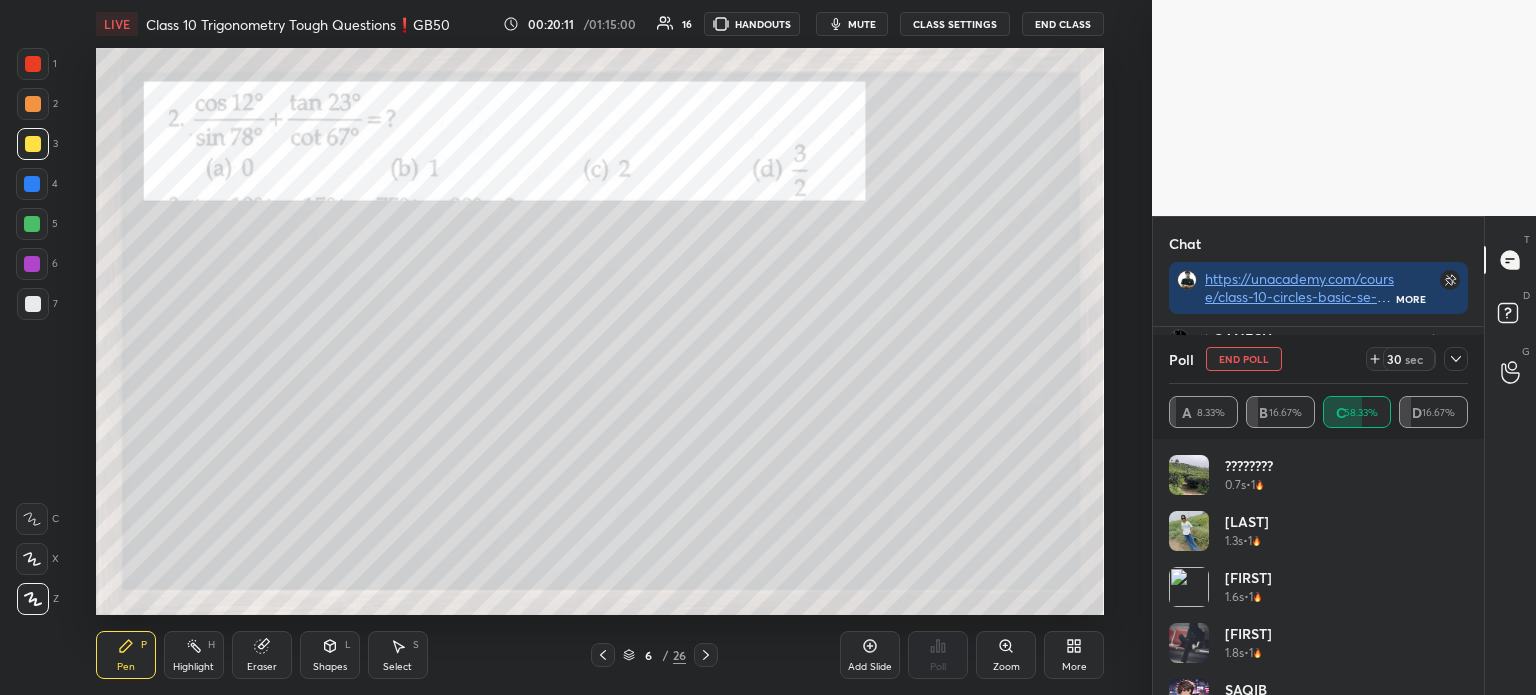 click 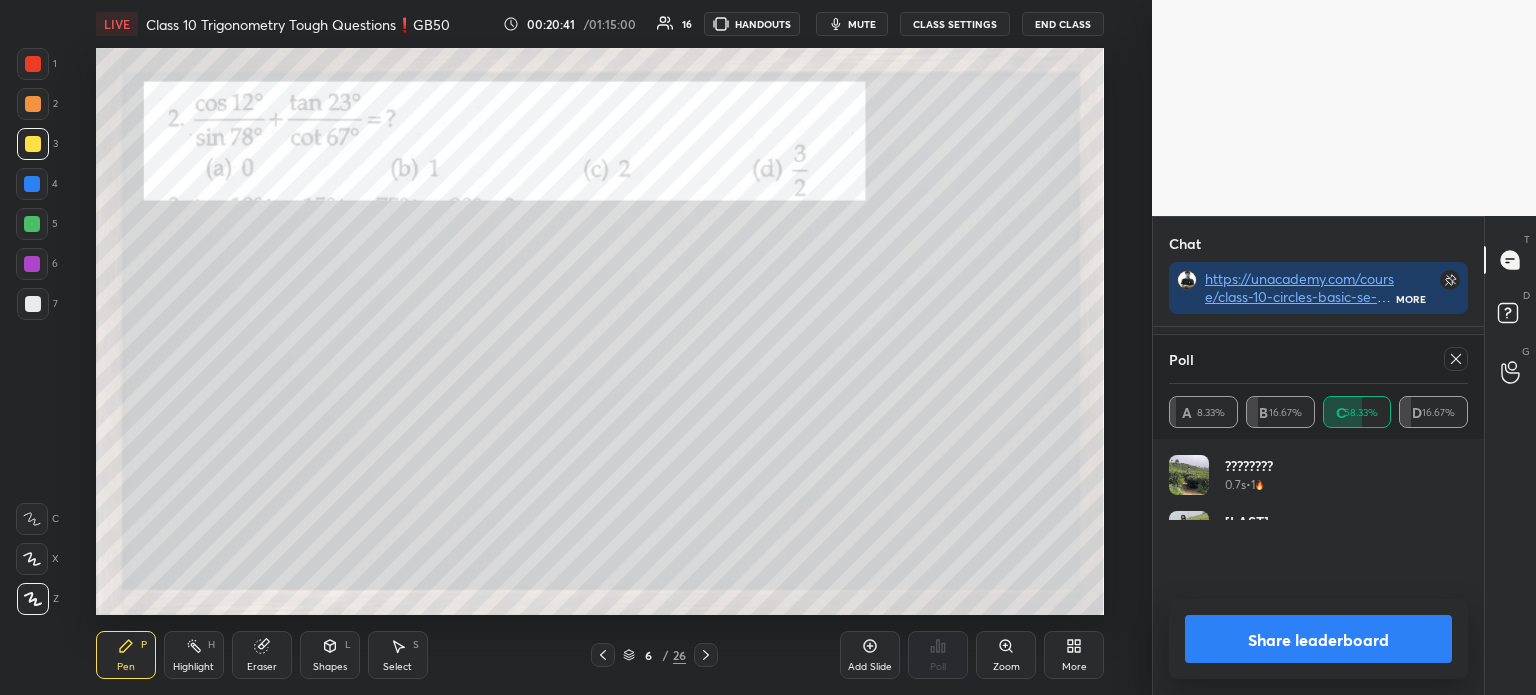 scroll, scrollTop: 6, scrollLeft: 6, axis: both 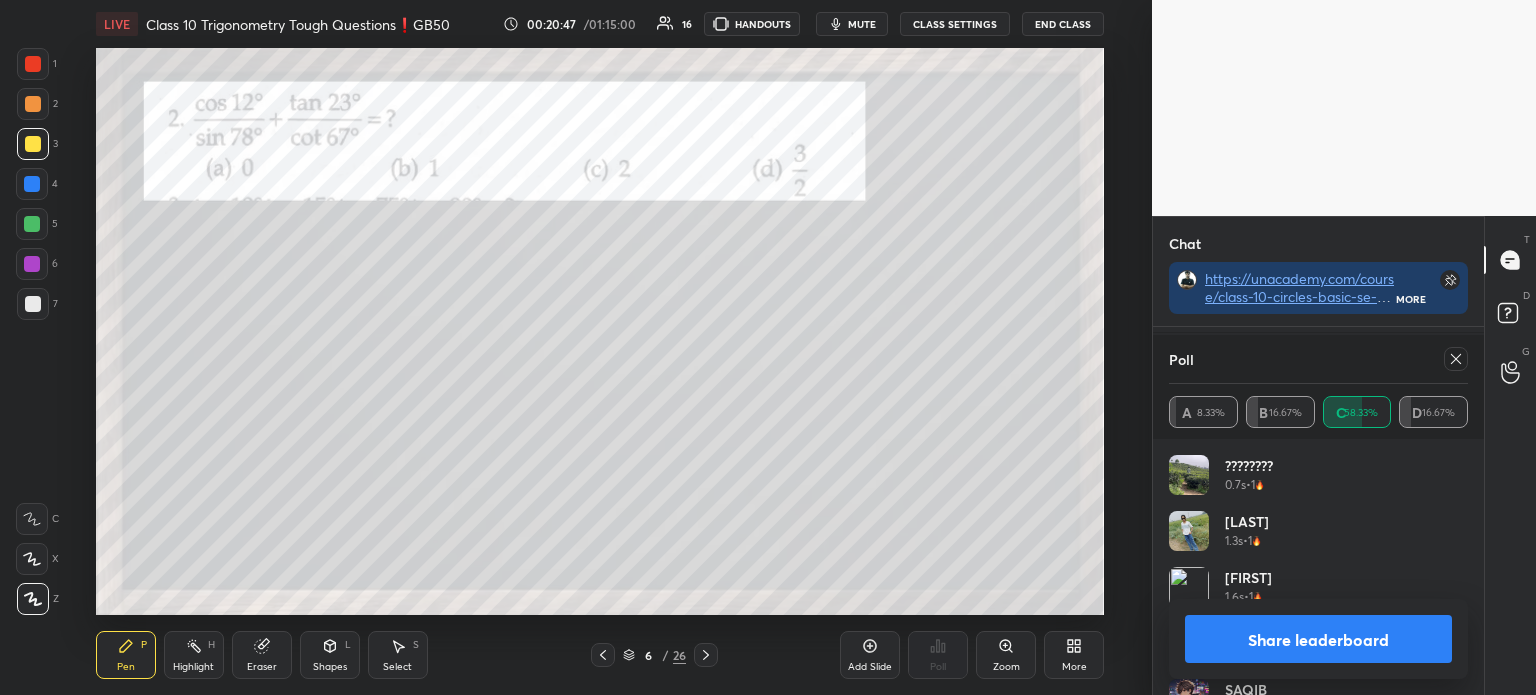 click on "Share leaderboard" at bounding box center [1318, 639] 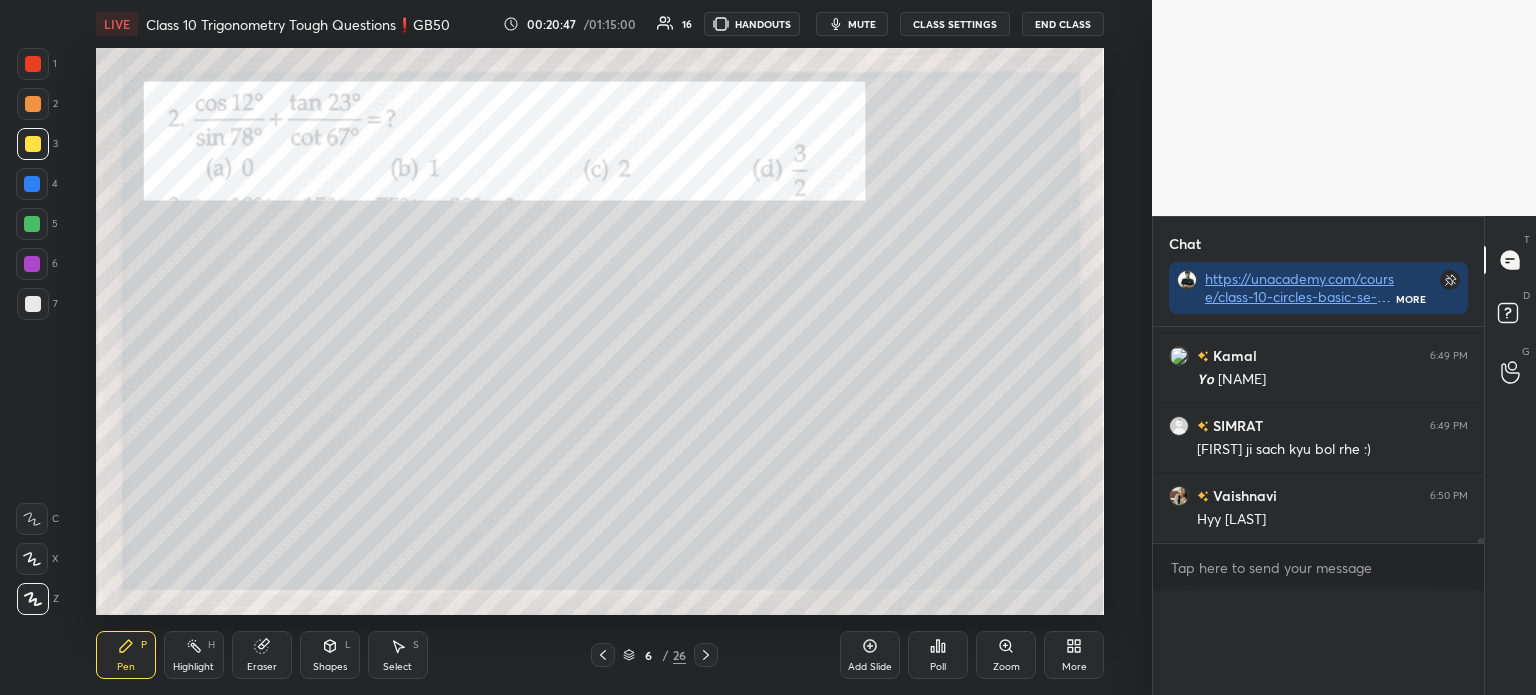 scroll, scrollTop: 88, scrollLeft: 293, axis: both 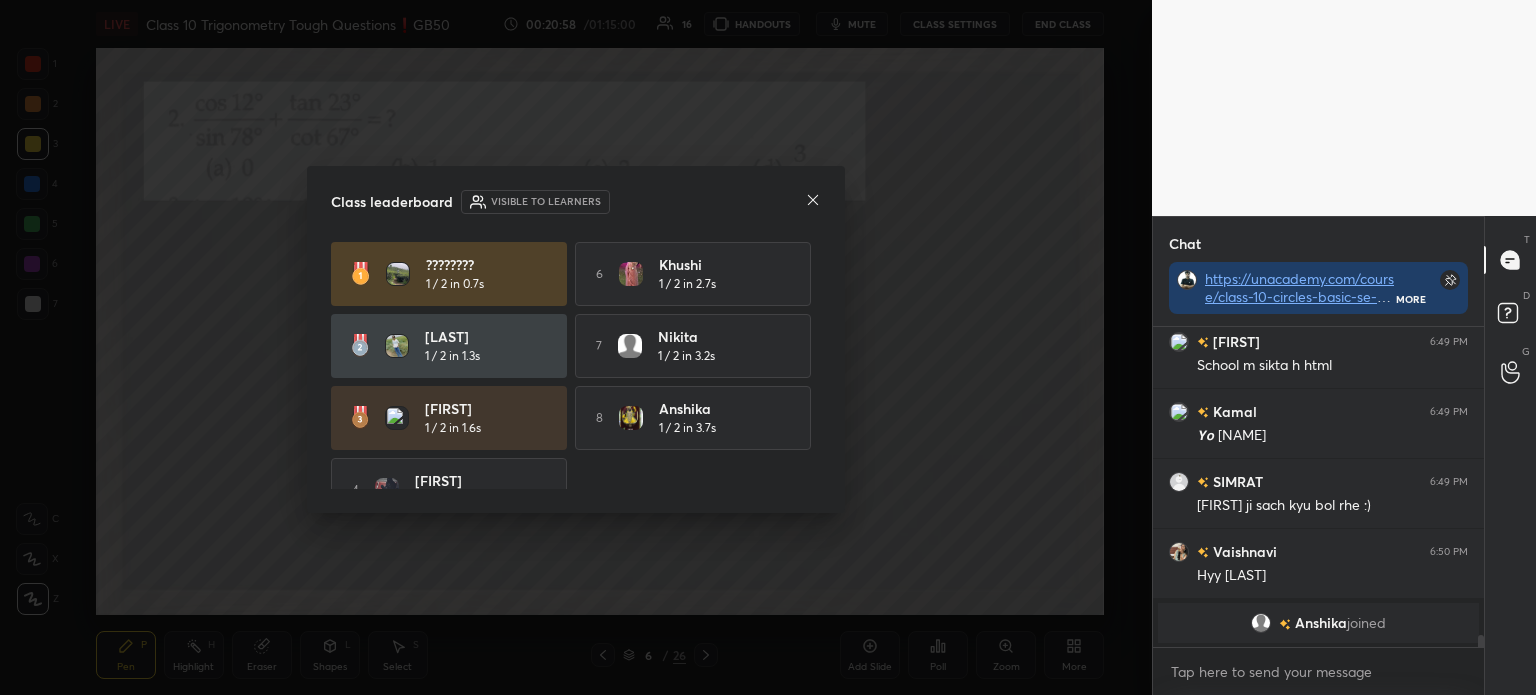 click 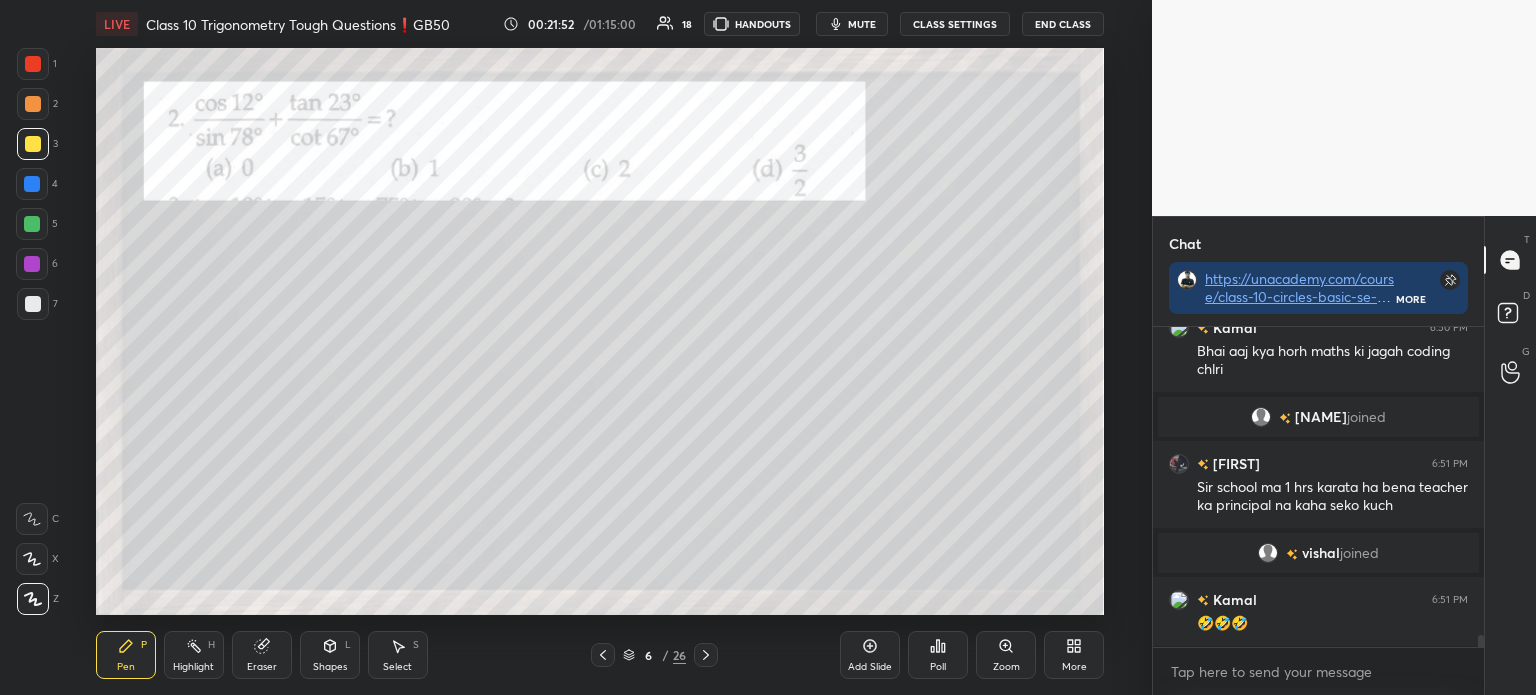 scroll, scrollTop: 8516, scrollLeft: 0, axis: vertical 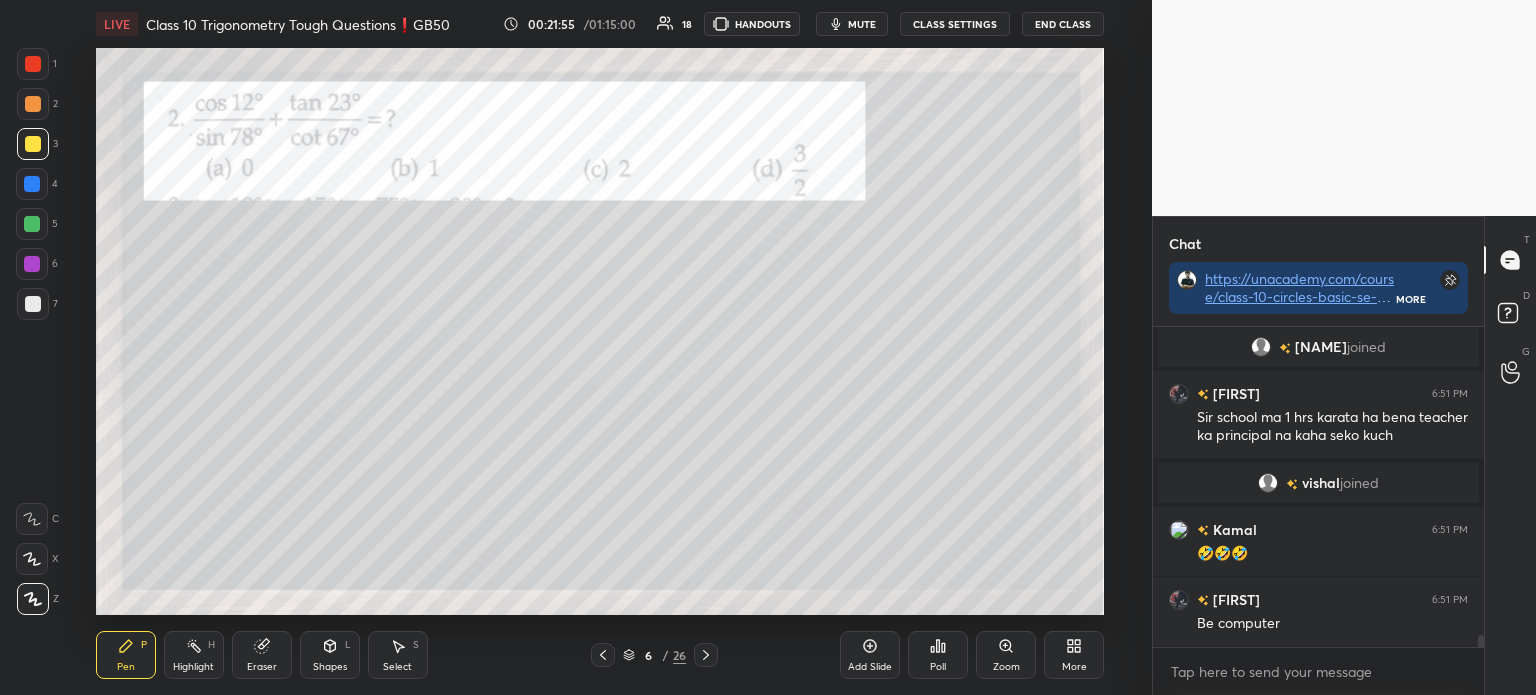click at bounding box center [33, 144] 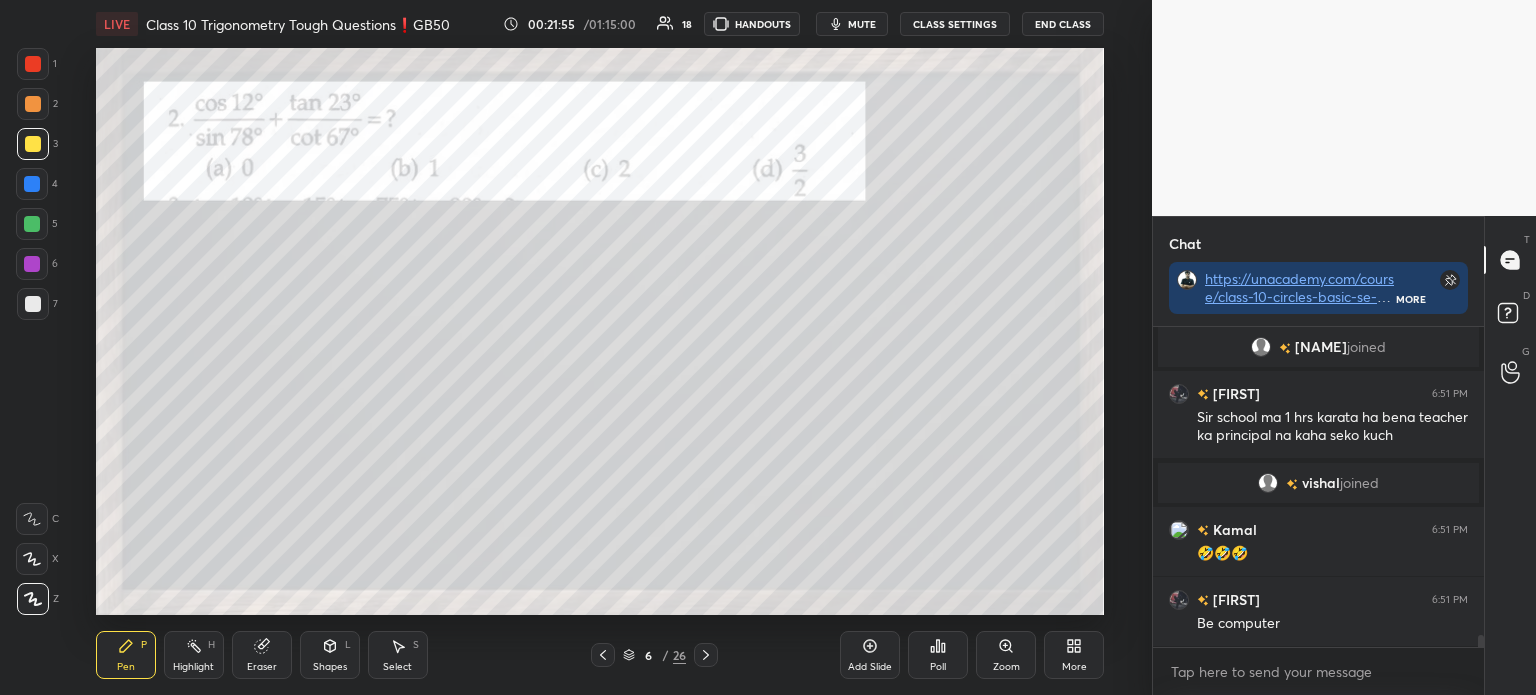click at bounding box center [33, 104] 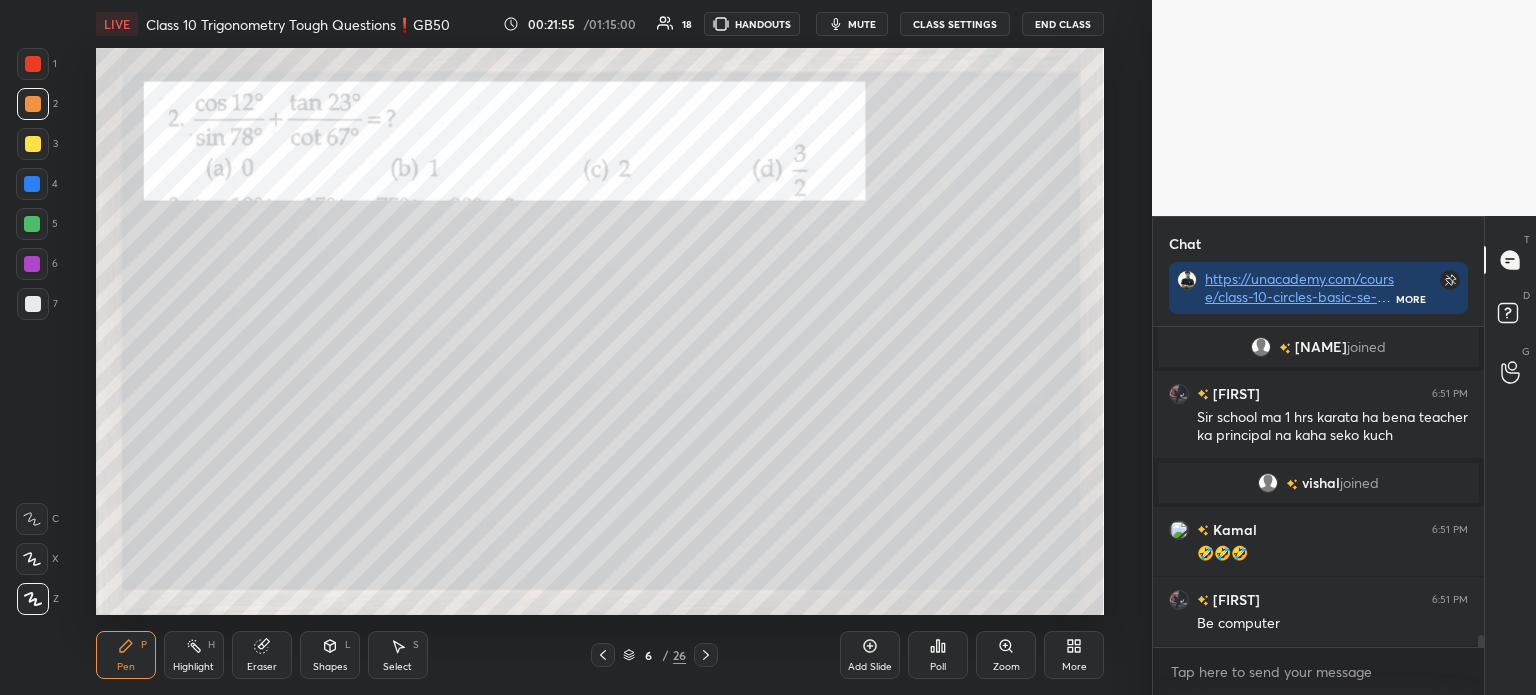 click at bounding box center (33, 64) 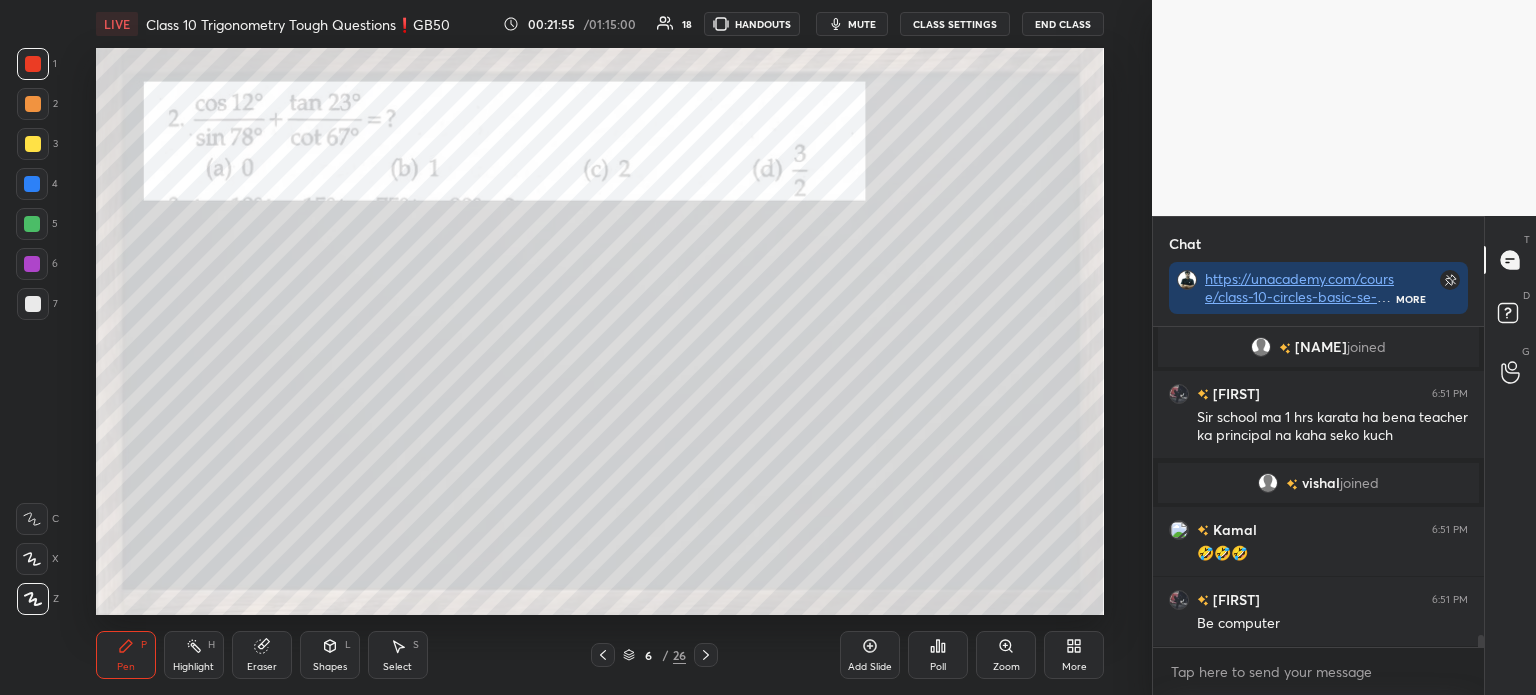 click at bounding box center (33, 104) 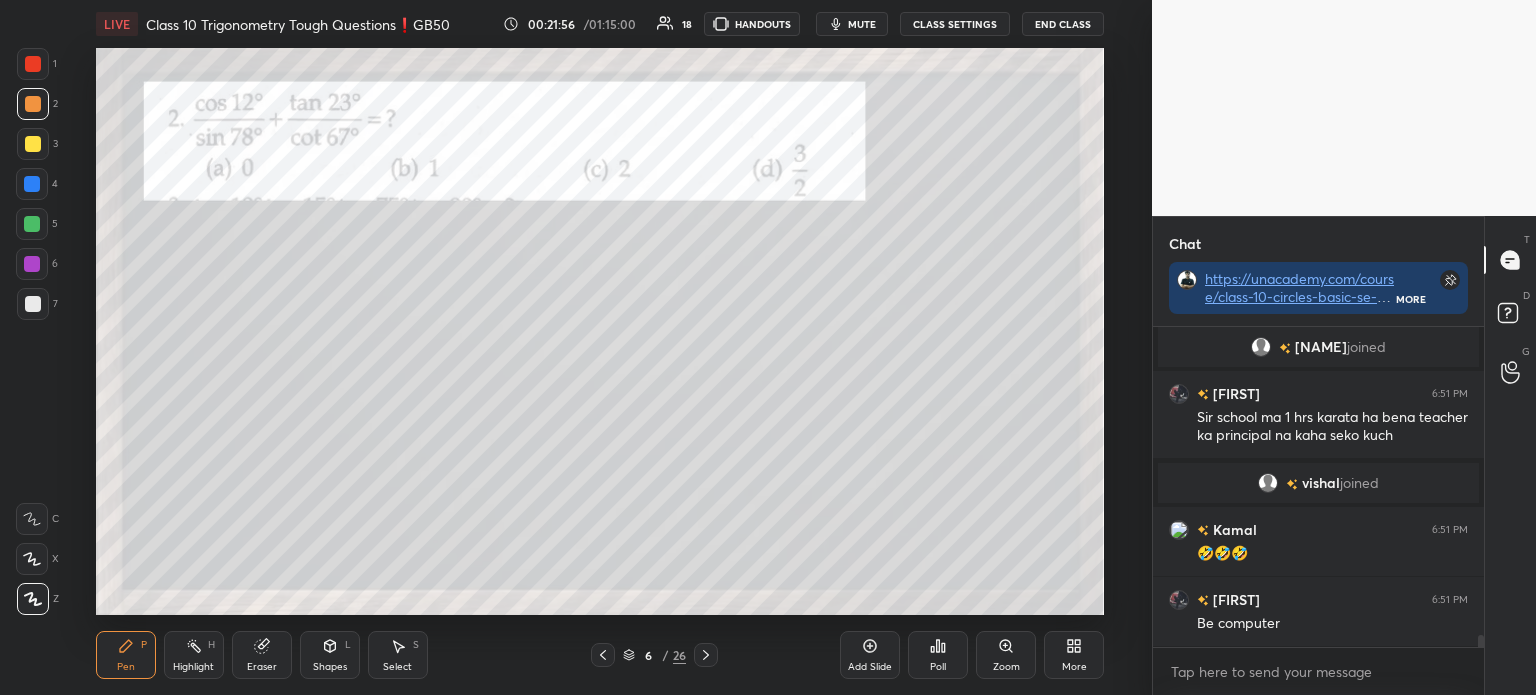 click at bounding box center [33, 144] 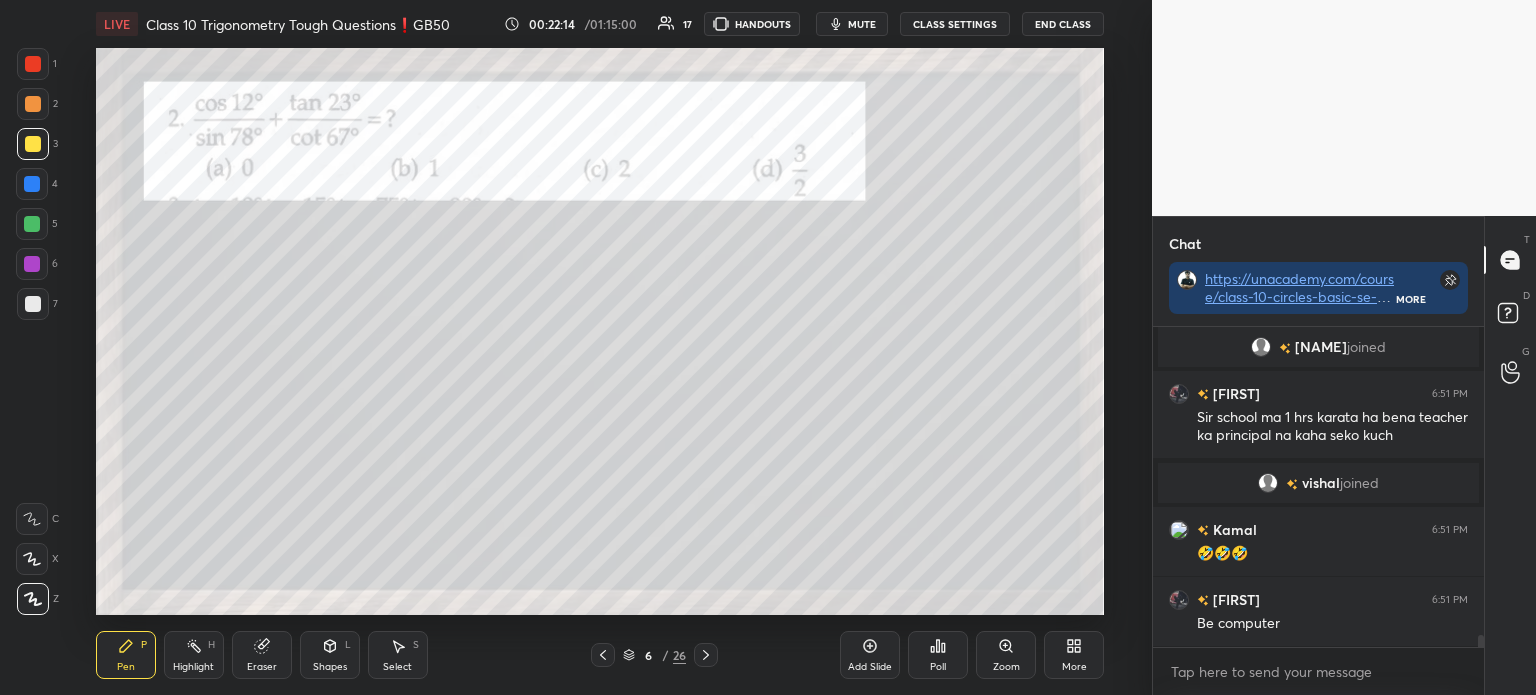 click at bounding box center [33, 104] 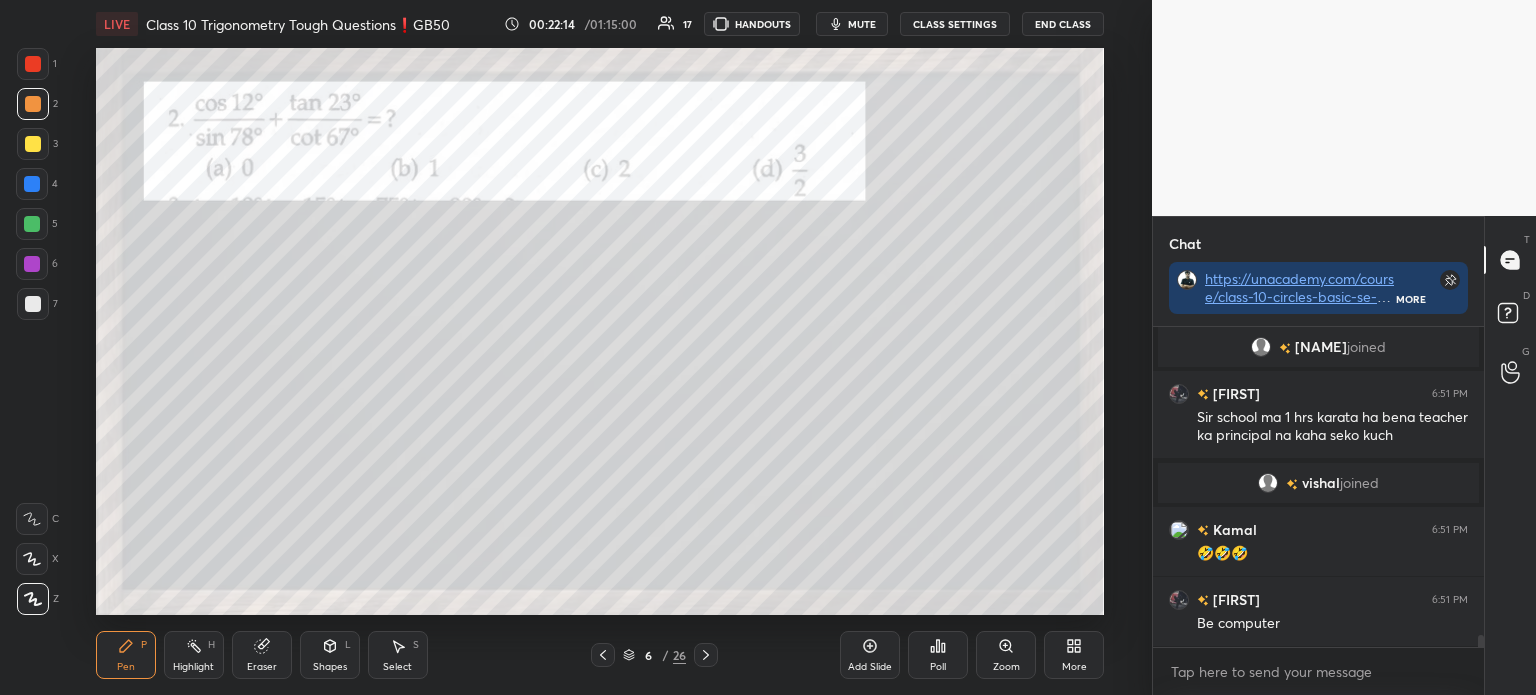 scroll, scrollTop: 8585, scrollLeft: 0, axis: vertical 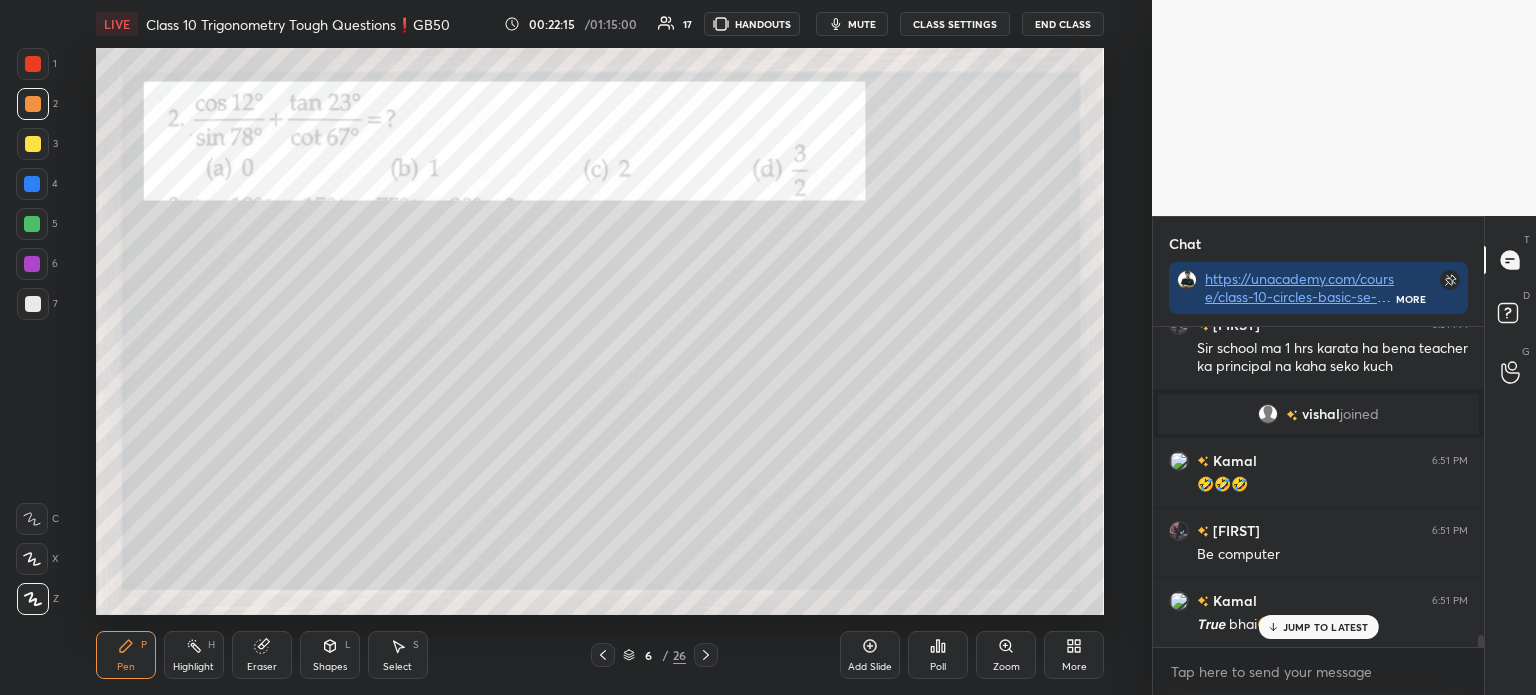 click at bounding box center [33, 144] 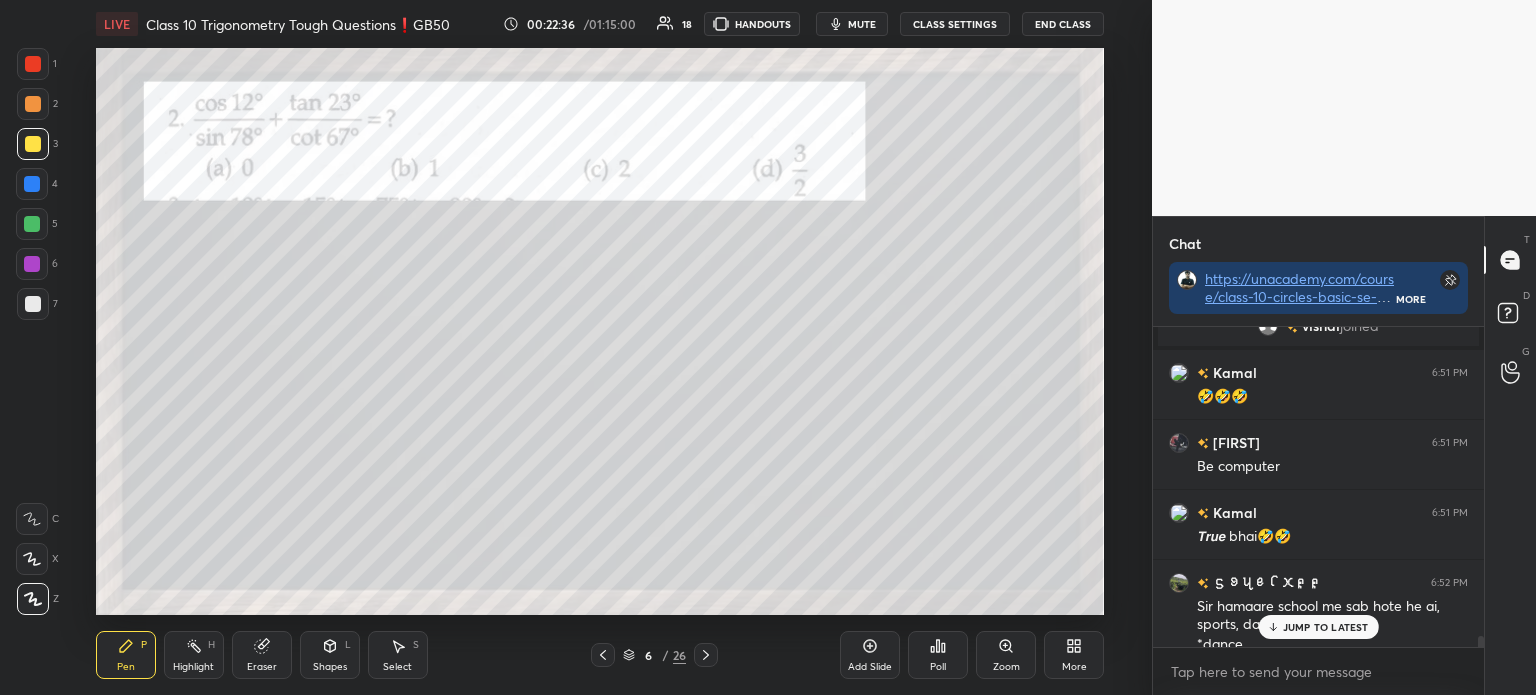 scroll, scrollTop: 8693, scrollLeft: 0, axis: vertical 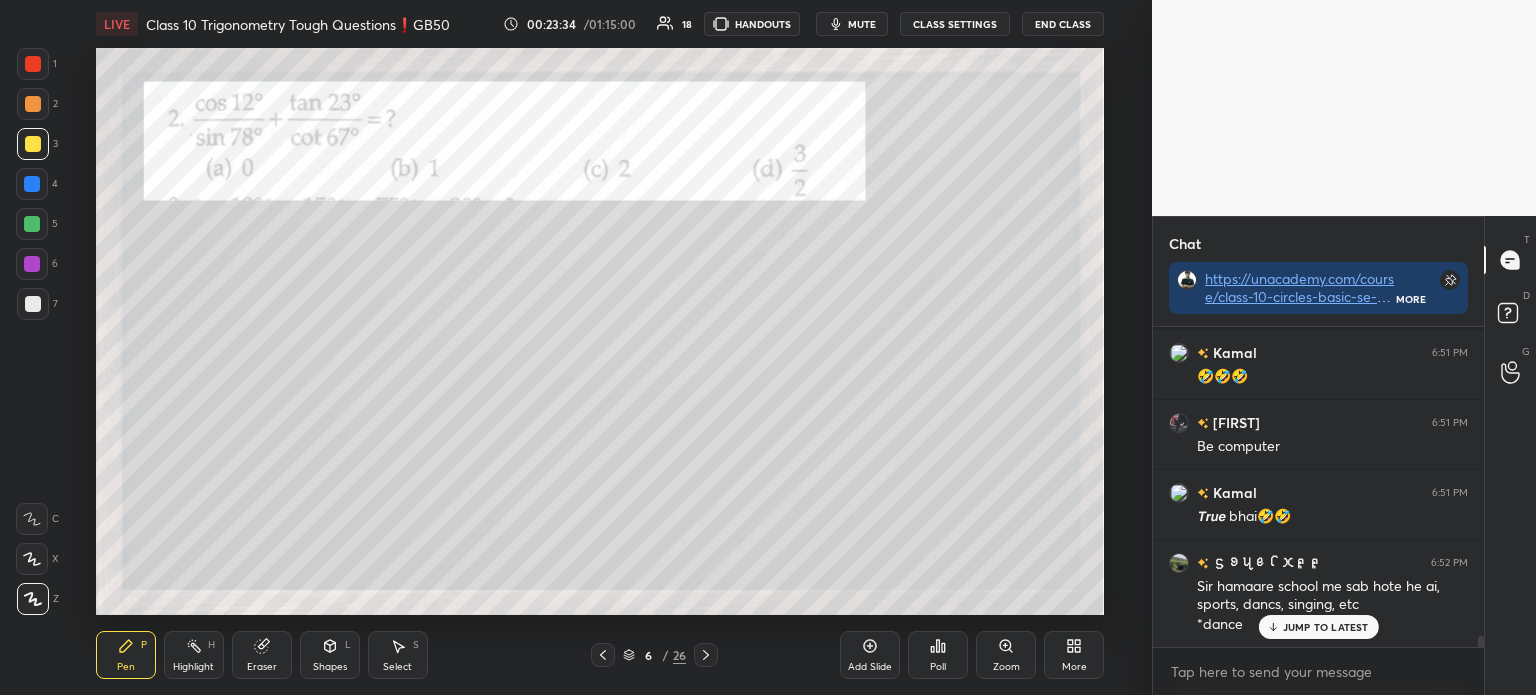 click on "1" at bounding box center [37, 64] 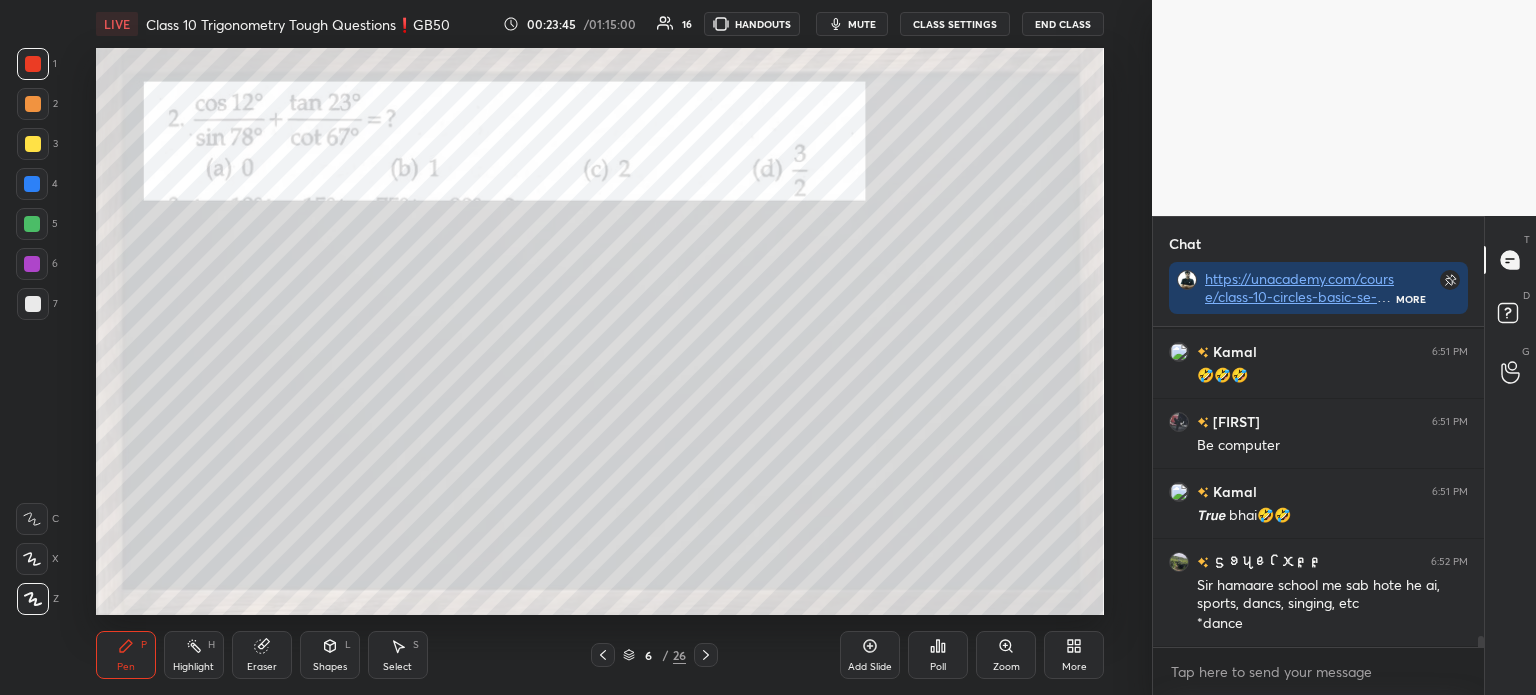 scroll, scrollTop: 8764, scrollLeft: 0, axis: vertical 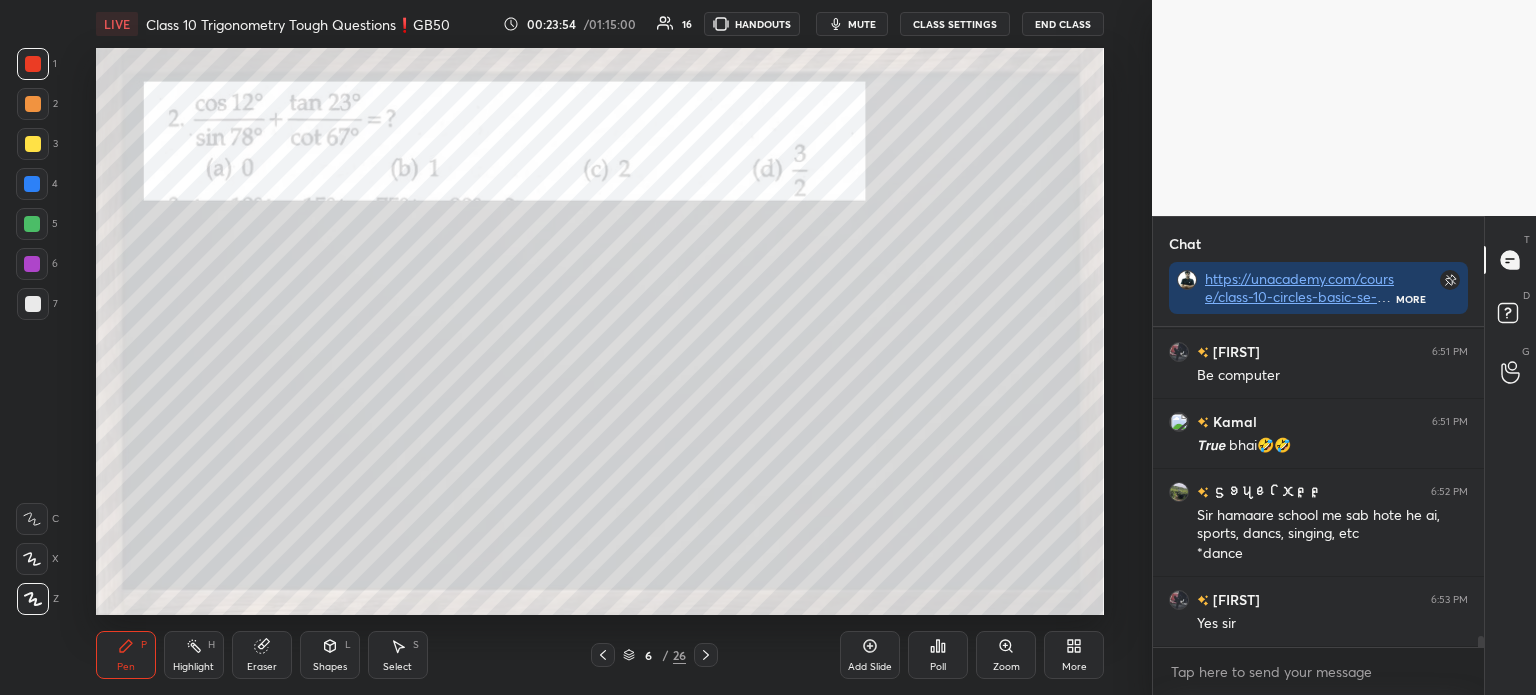 click at bounding box center (706, 655) 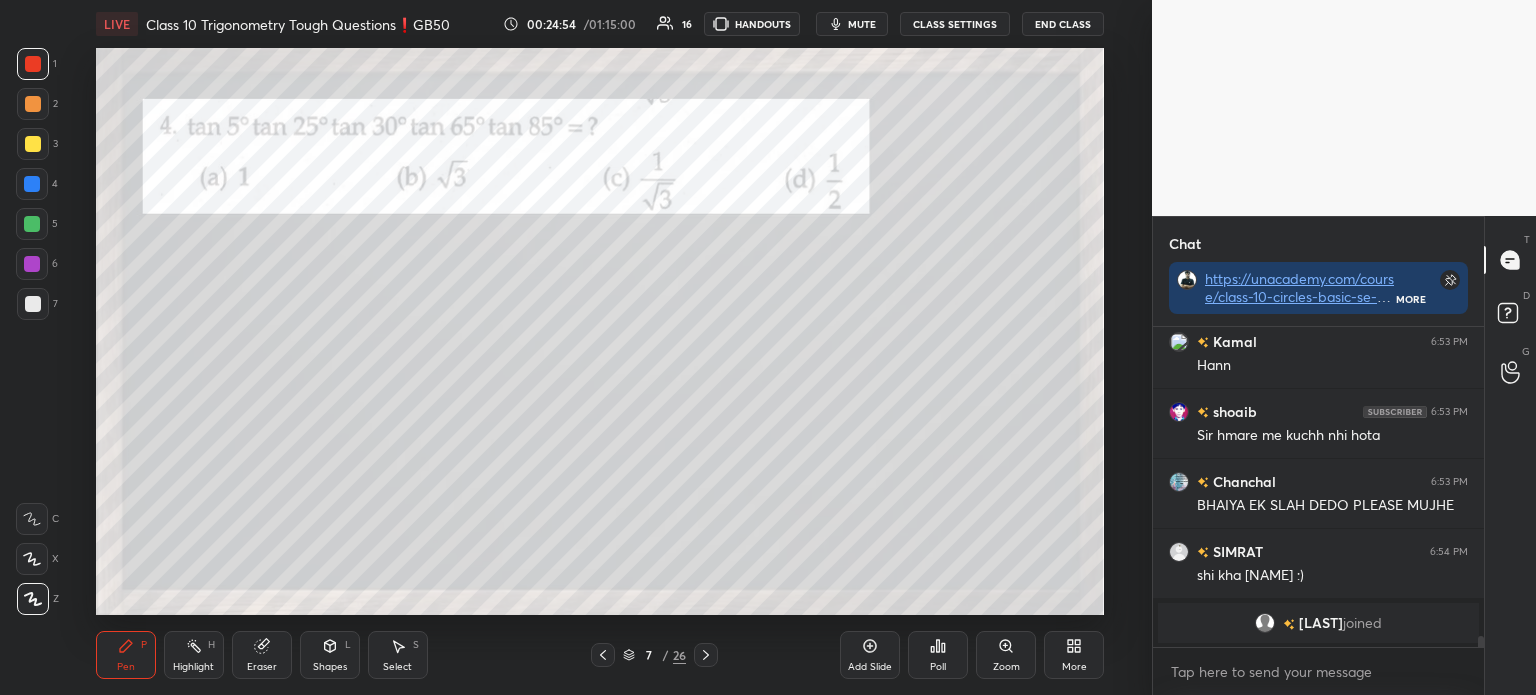 scroll, scrollTop: 8944, scrollLeft: 0, axis: vertical 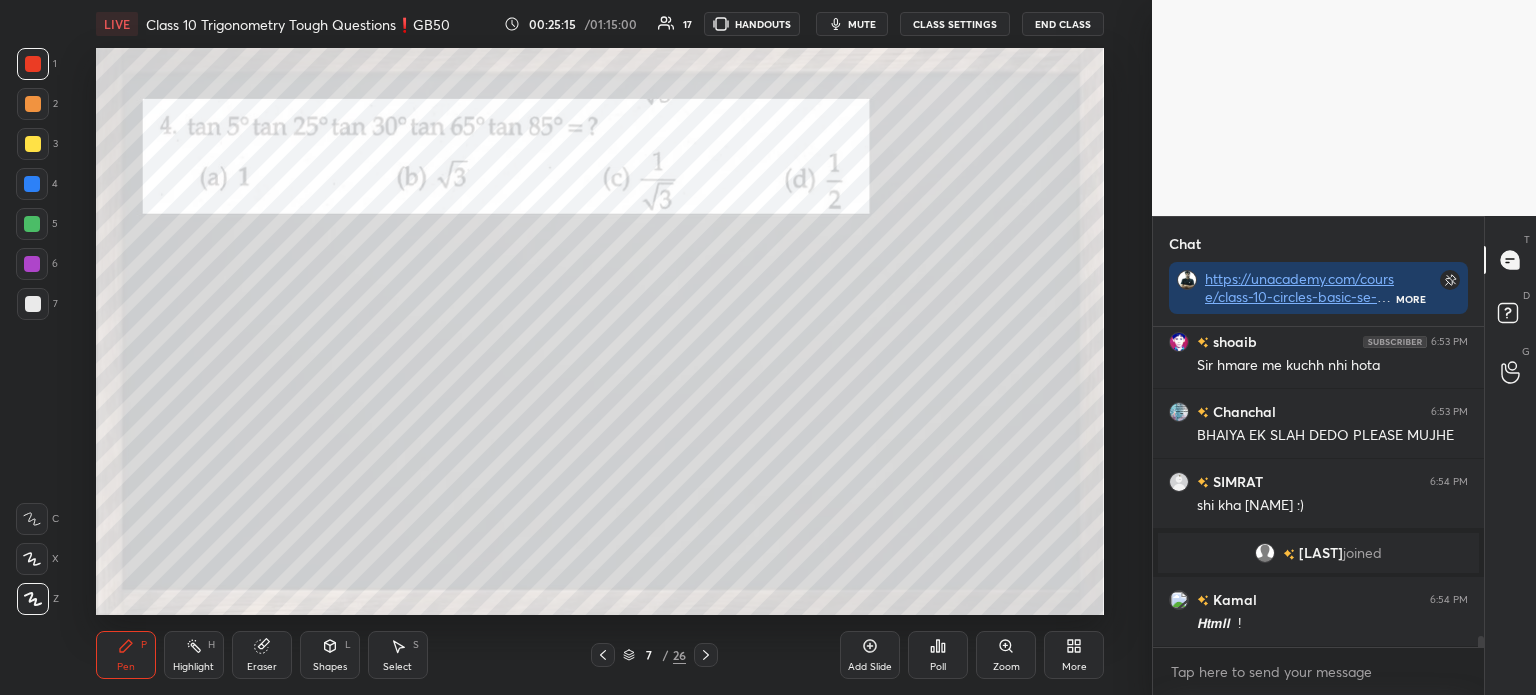 click 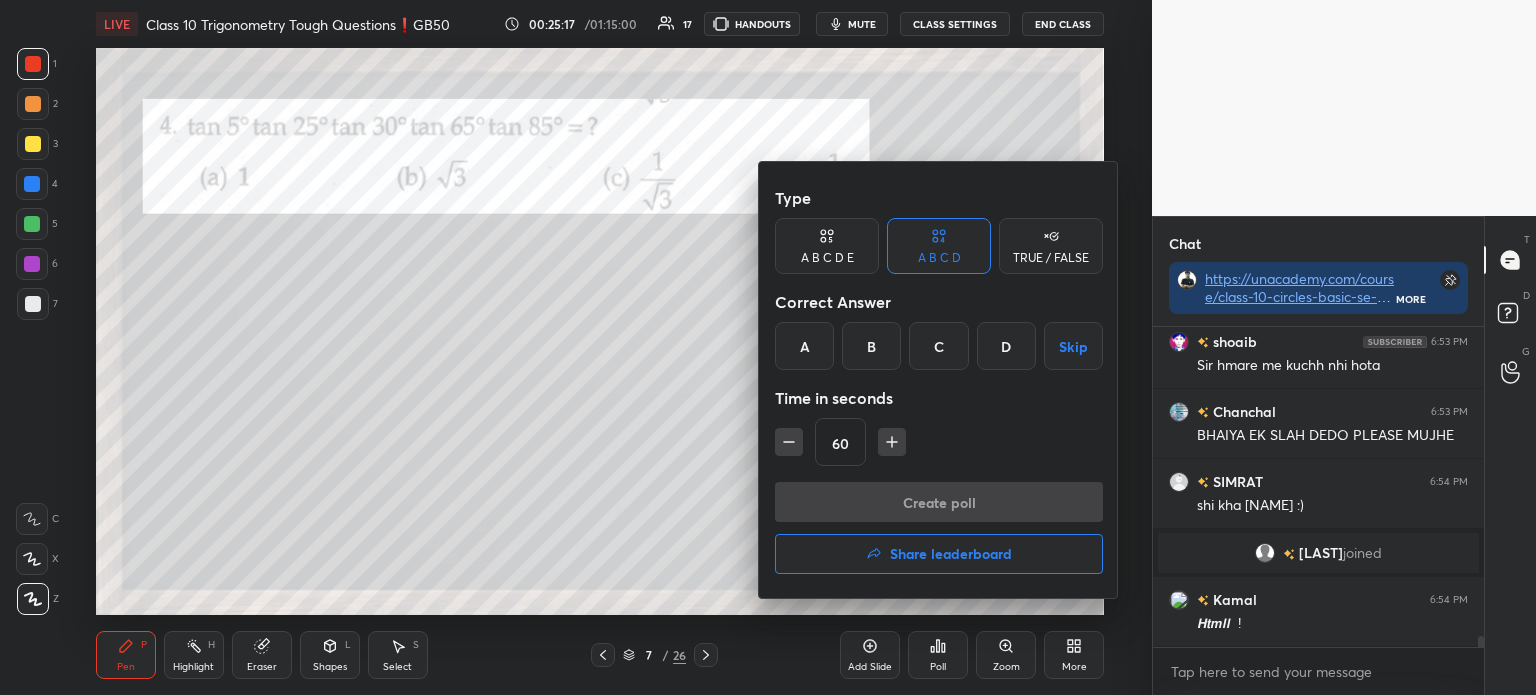 click on "C" at bounding box center (938, 346) 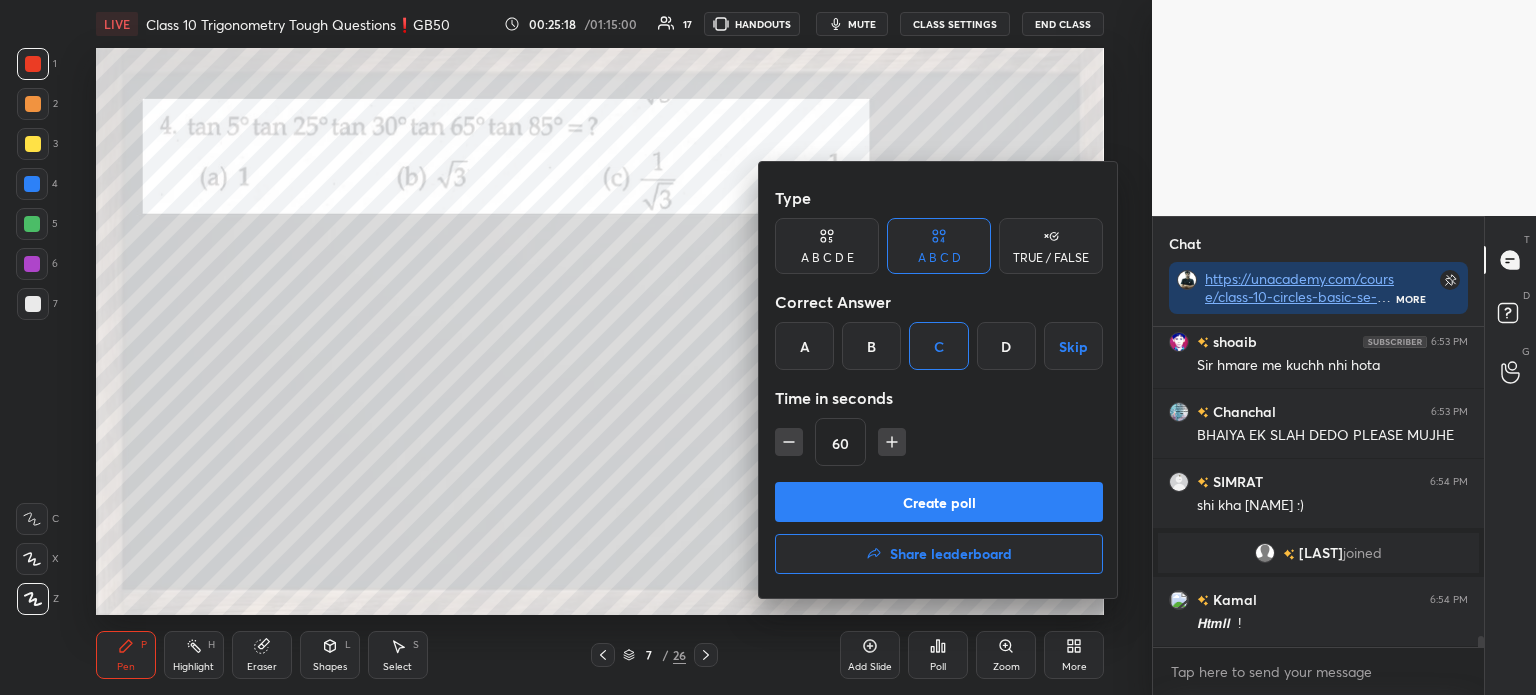 click on "Create poll" at bounding box center [939, 502] 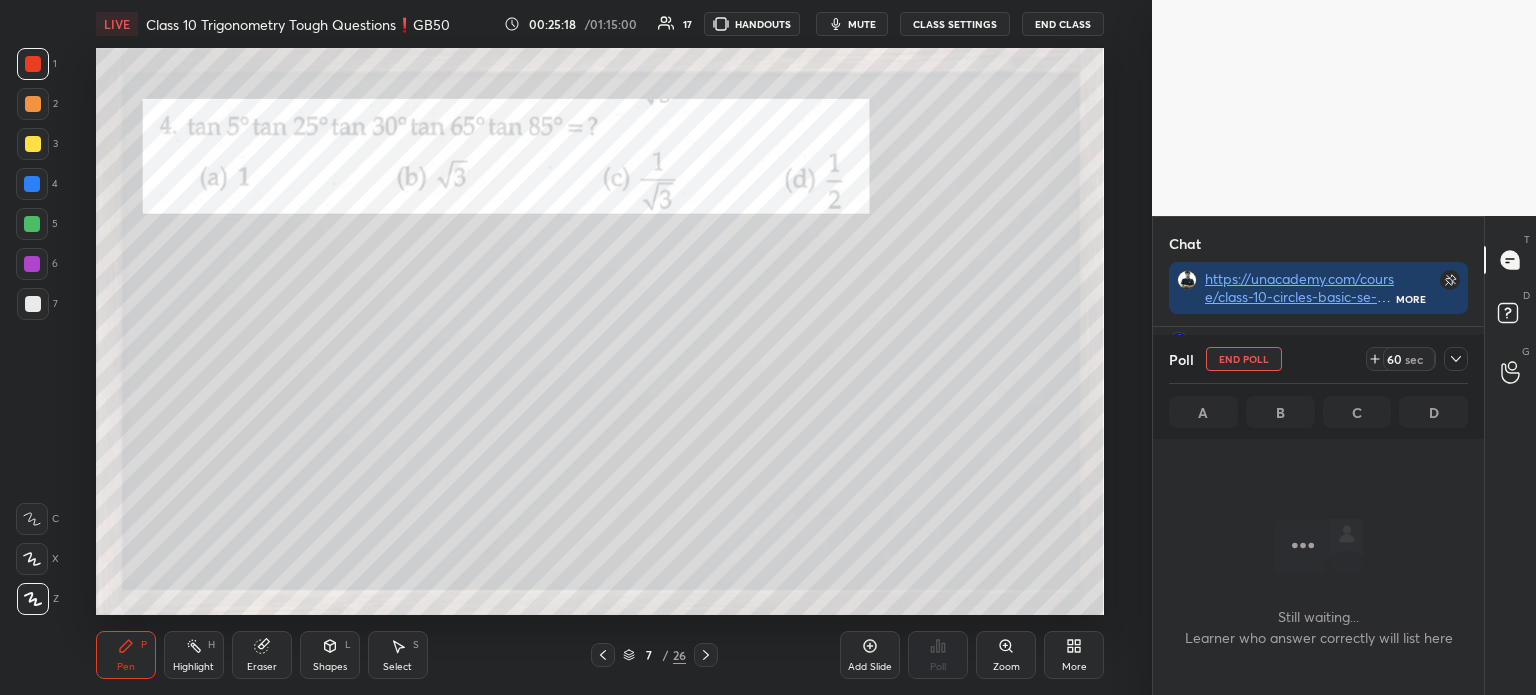 scroll, scrollTop: 291, scrollLeft: 325, axis: both 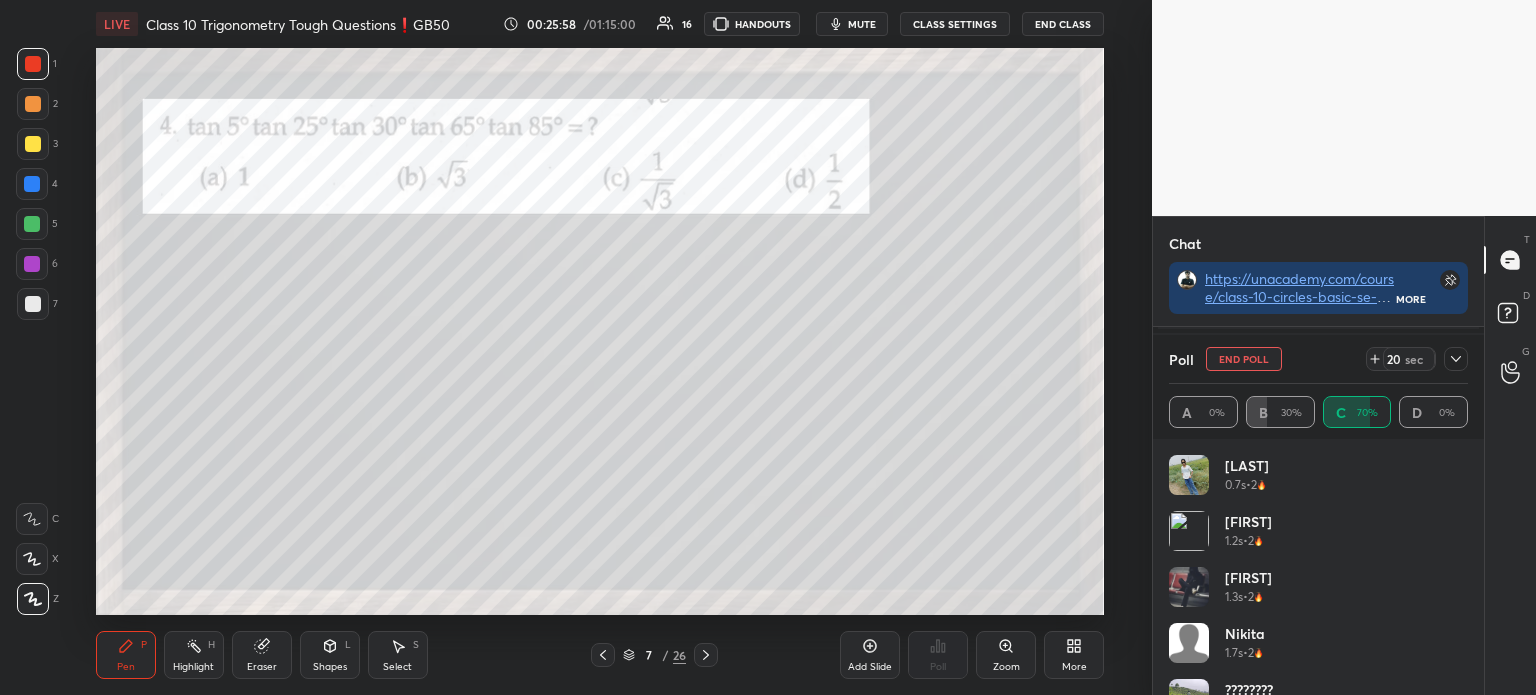 click 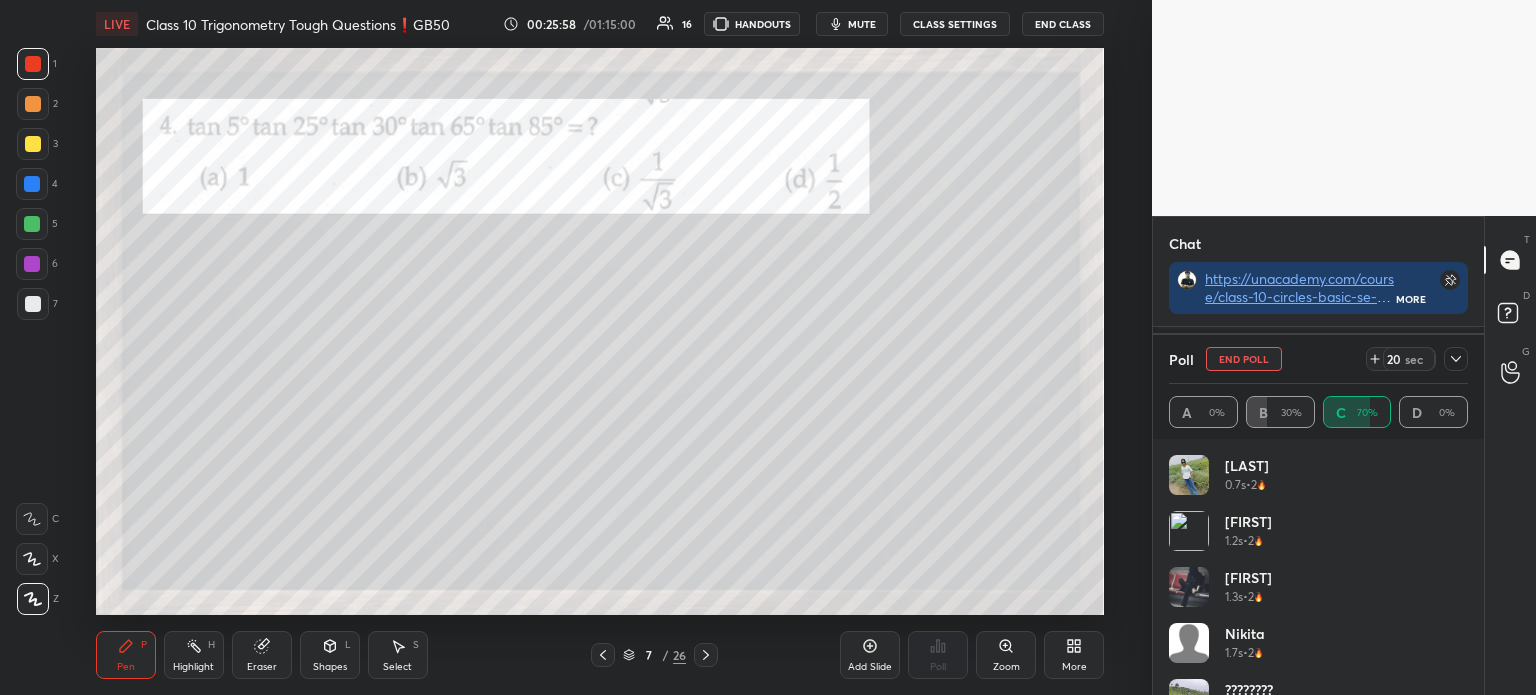 scroll, scrollTop: 131, scrollLeft: 293, axis: both 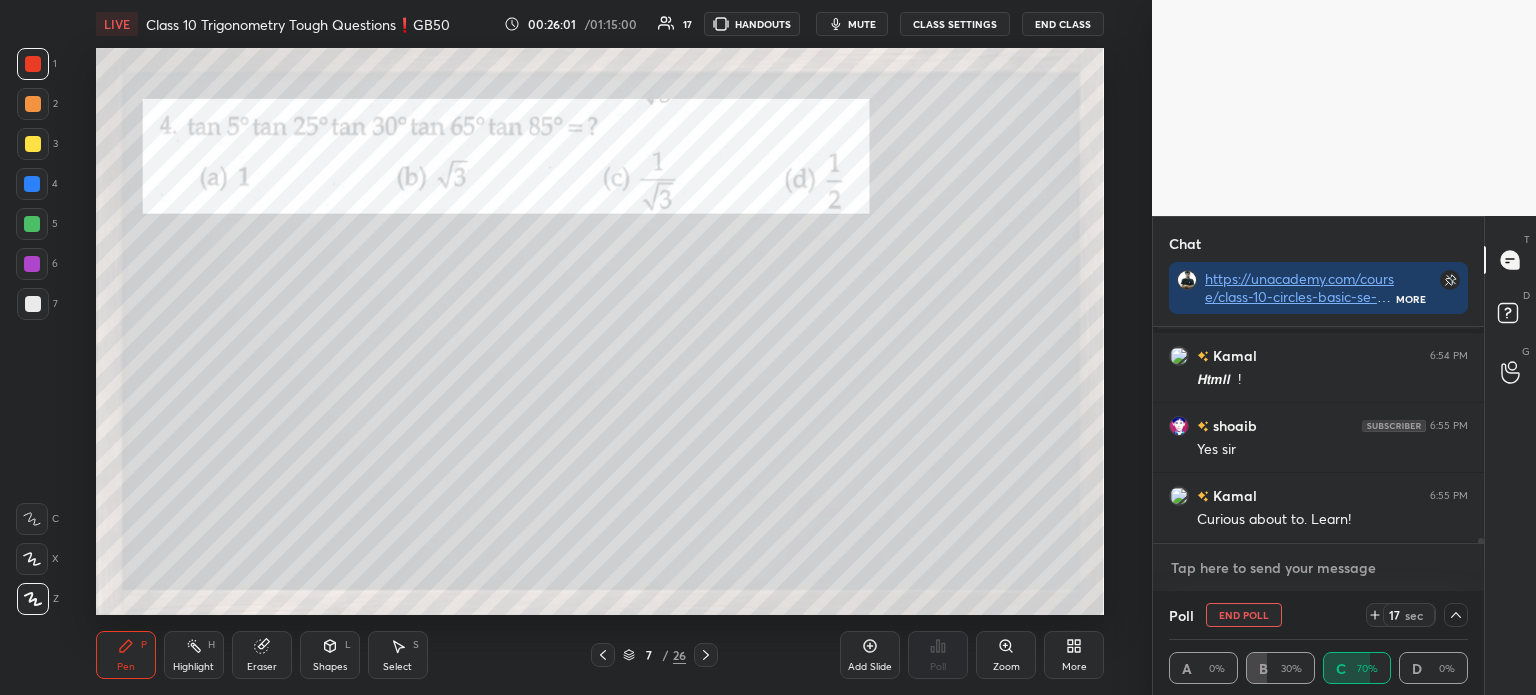 click at bounding box center (1318, 568) 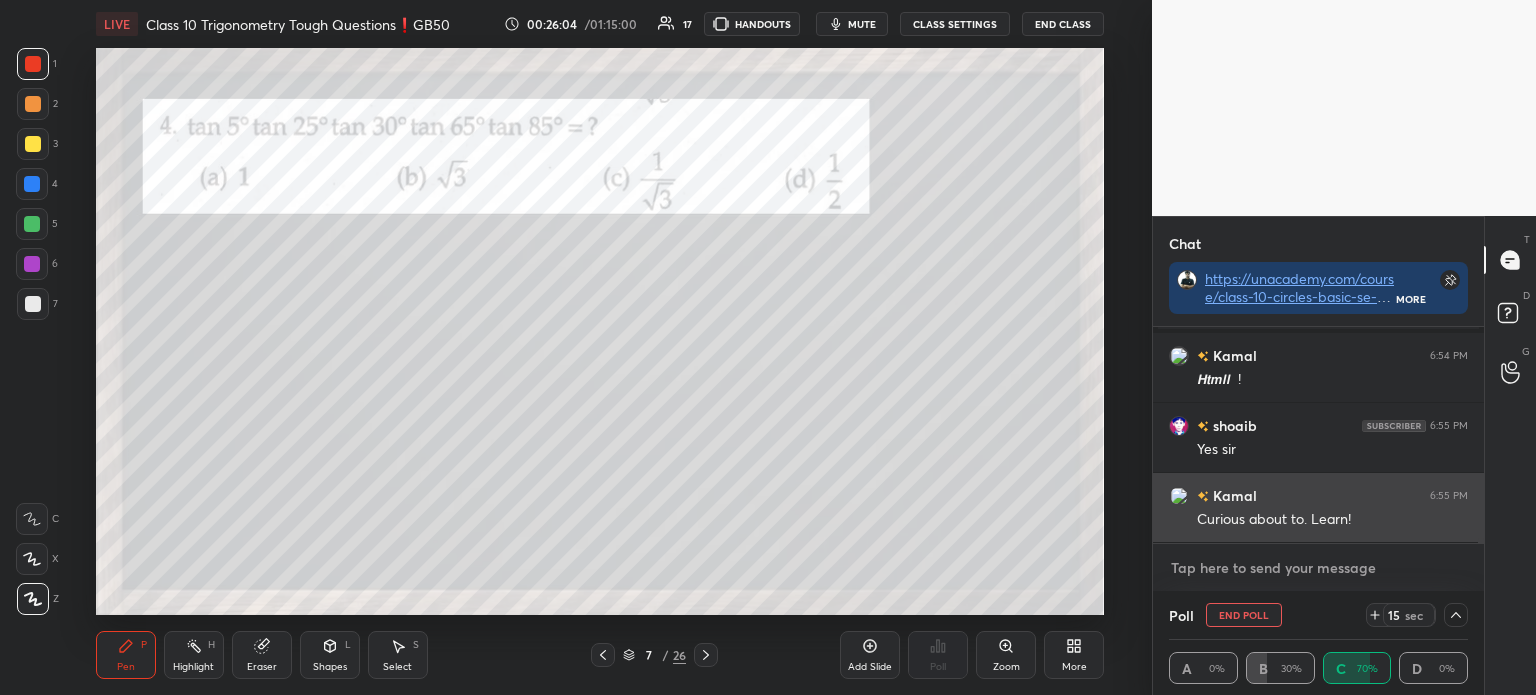 paste on "https://unacademy.com/course/class-10-circles-basic-se-advanced-by-gourav-bhaiya/56UD6CX8" 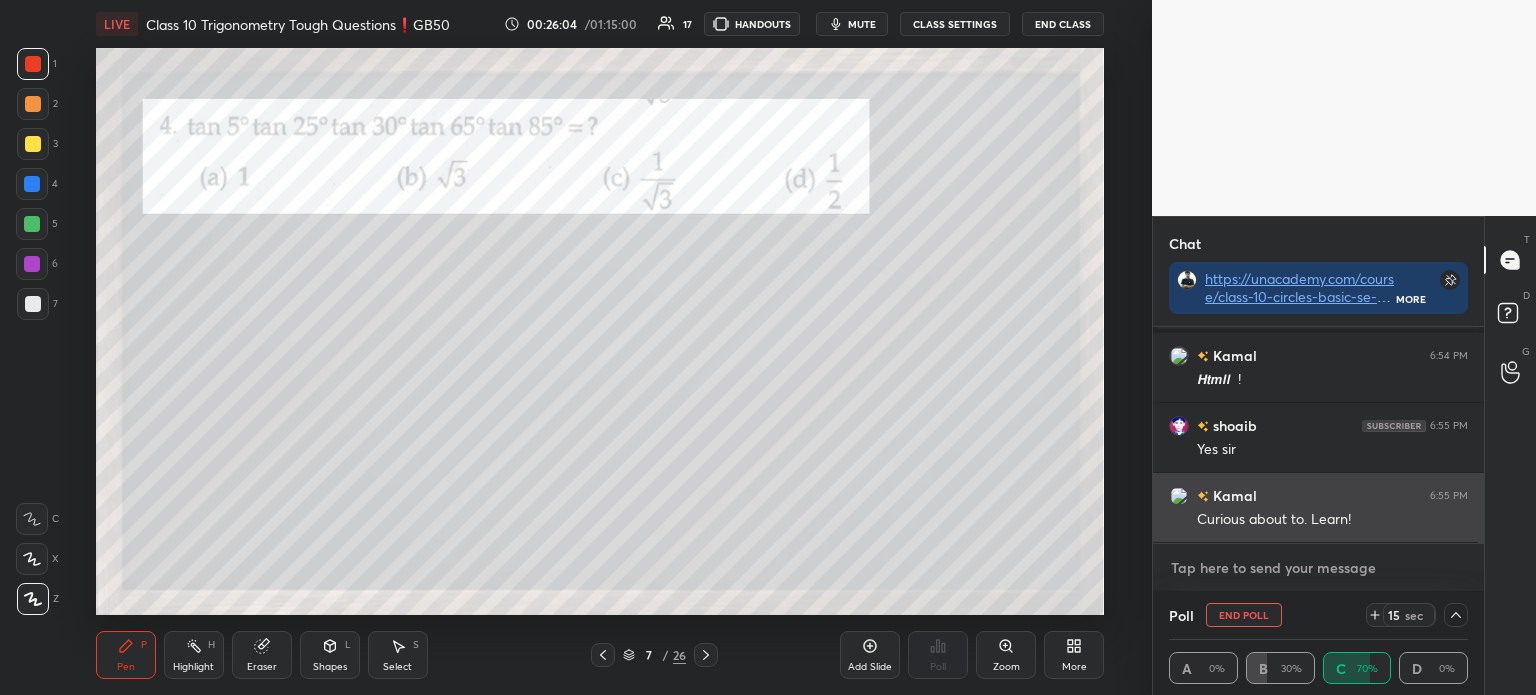 type on "https://unacademy.com/course/class-10-circles-basic-se-advanced-by-gourav-bhaiya/56UD6CX8" 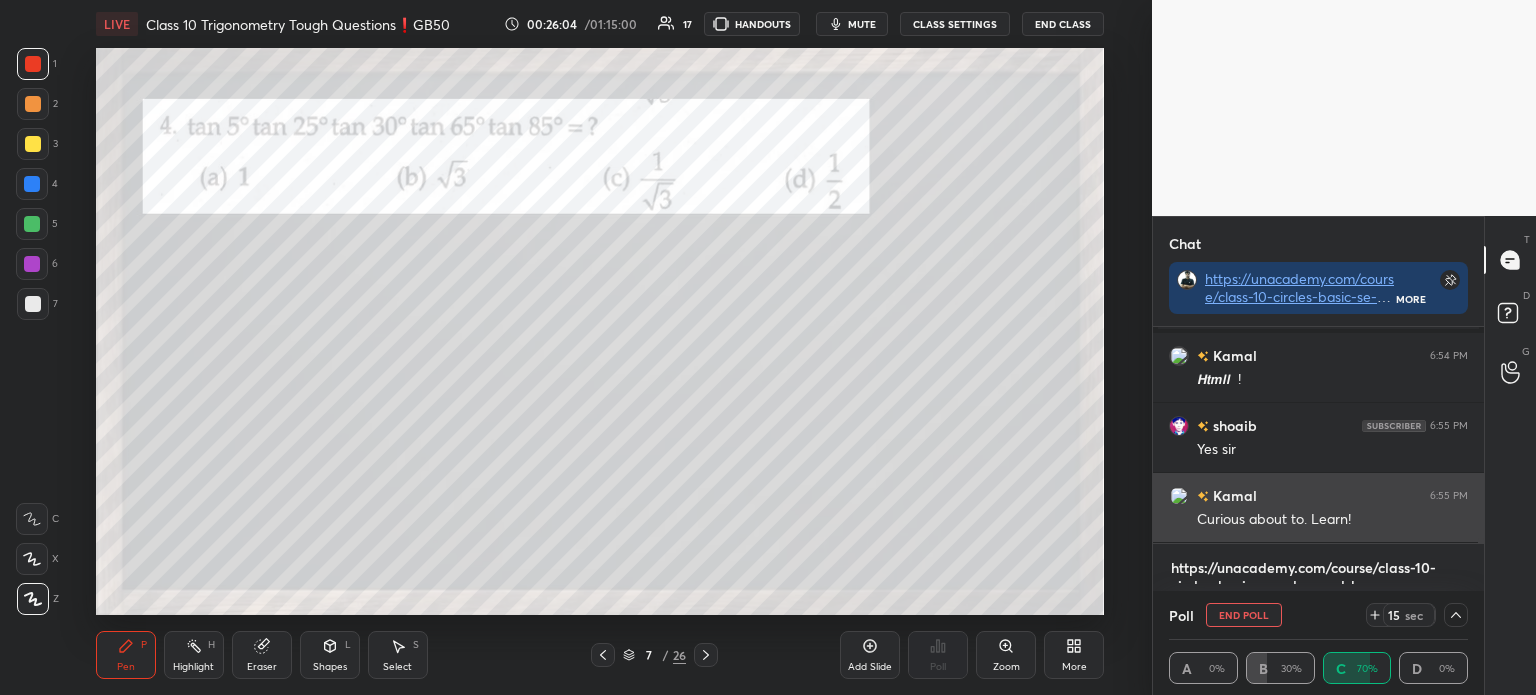 scroll, scrollTop: 0, scrollLeft: 0, axis: both 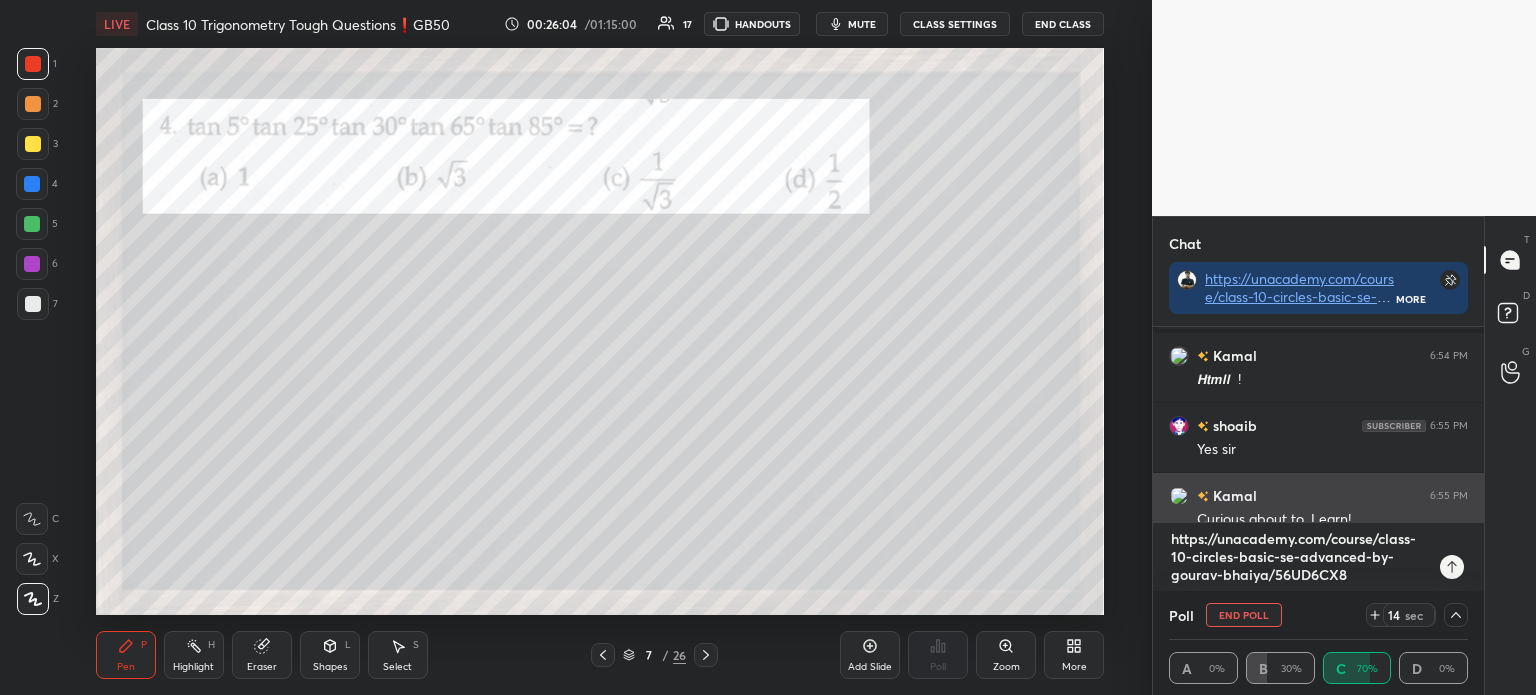 type 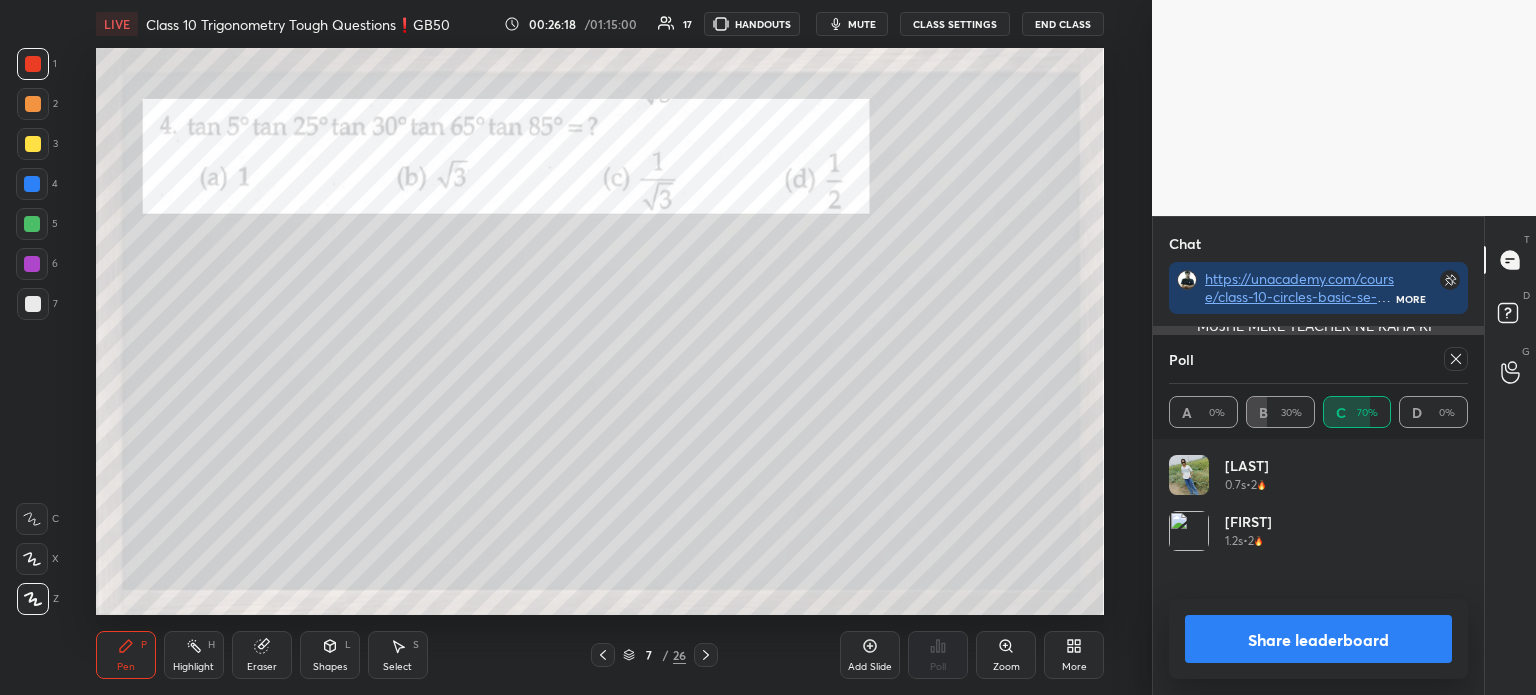 scroll, scrollTop: 6, scrollLeft: 6, axis: both 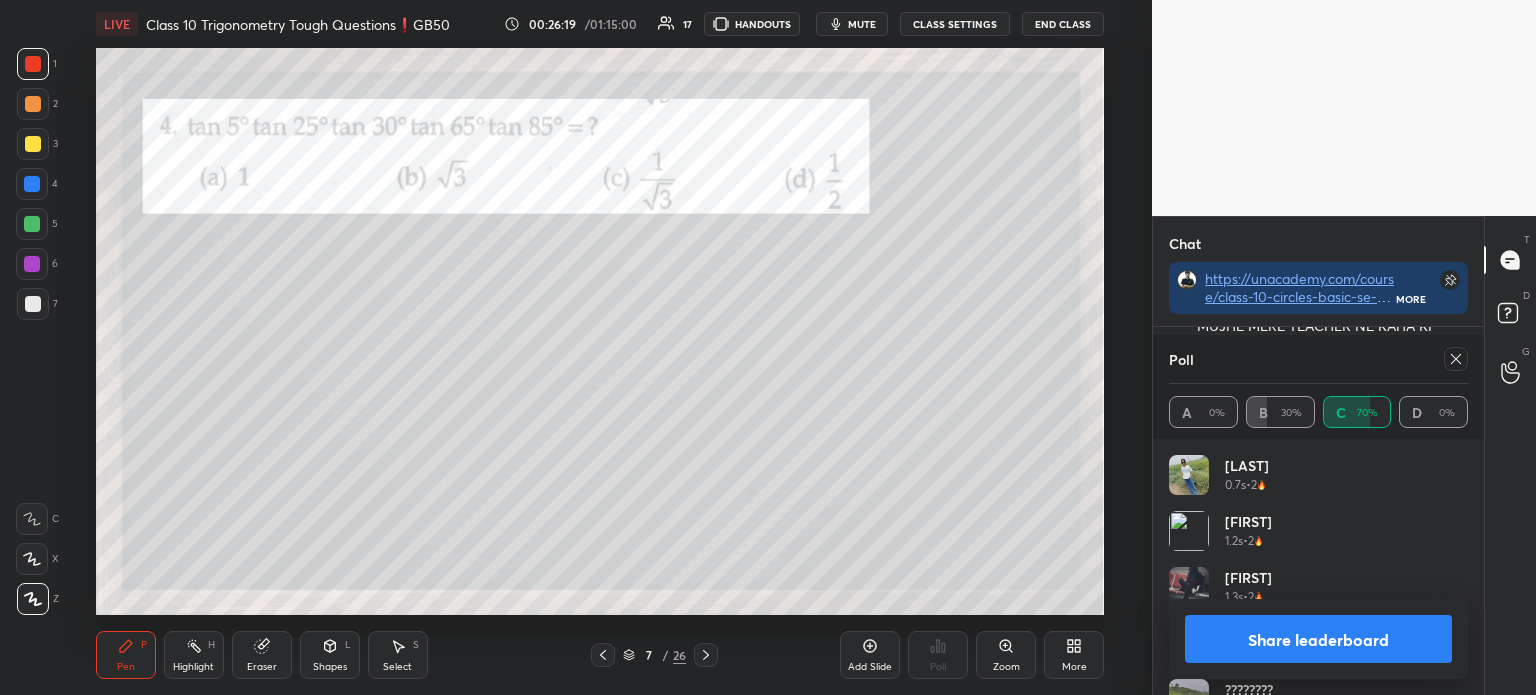 click on "Share leaderboard" at bounding box center [1318, 639] 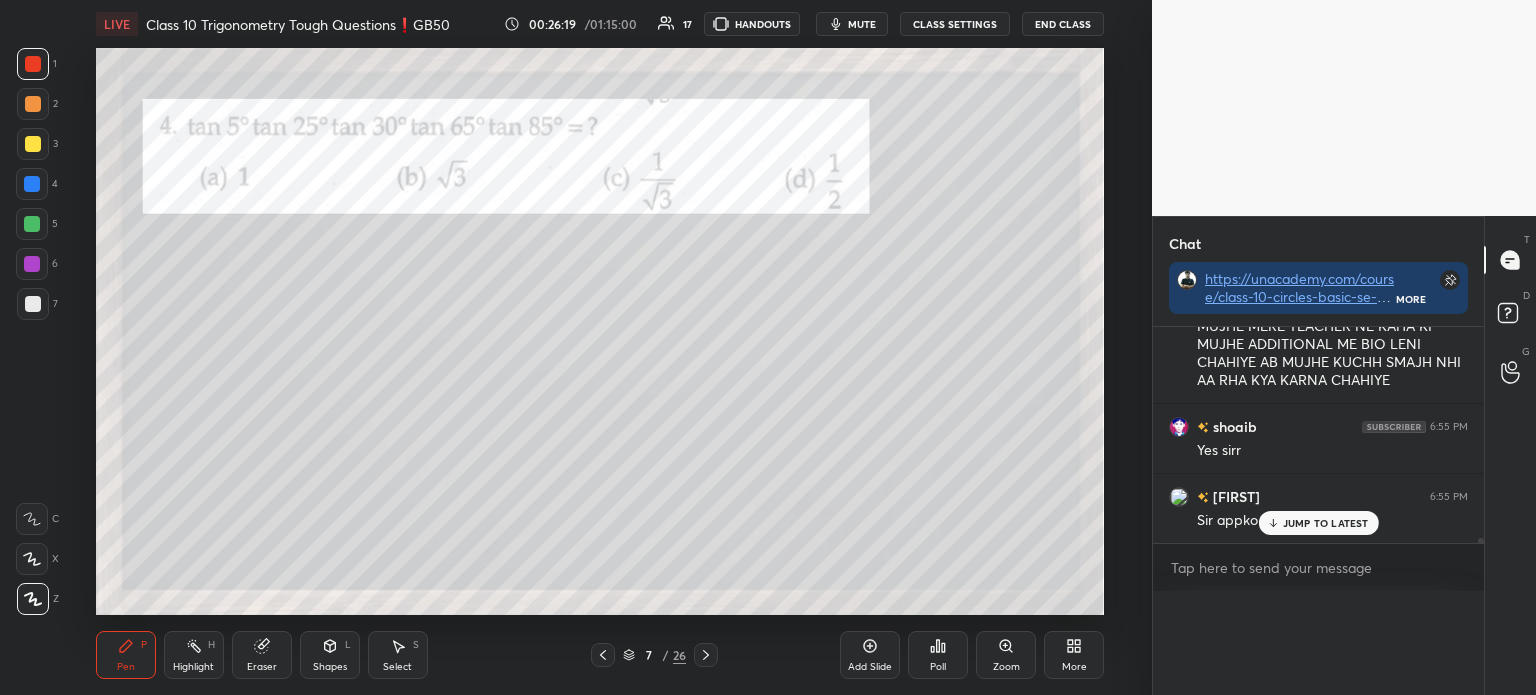 scroll, scrollTop: 0, scrollLeft: 0, axis: both 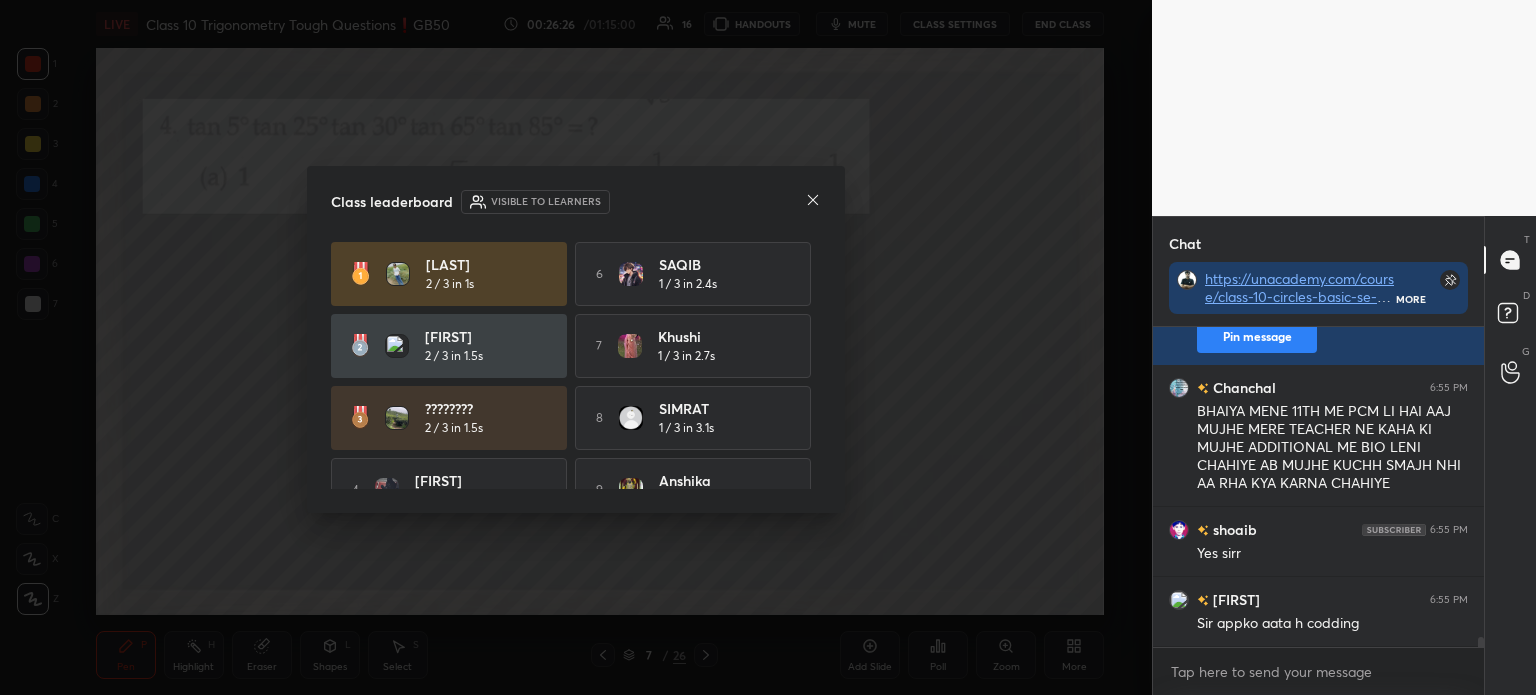 click at bounding box center [813, 201] 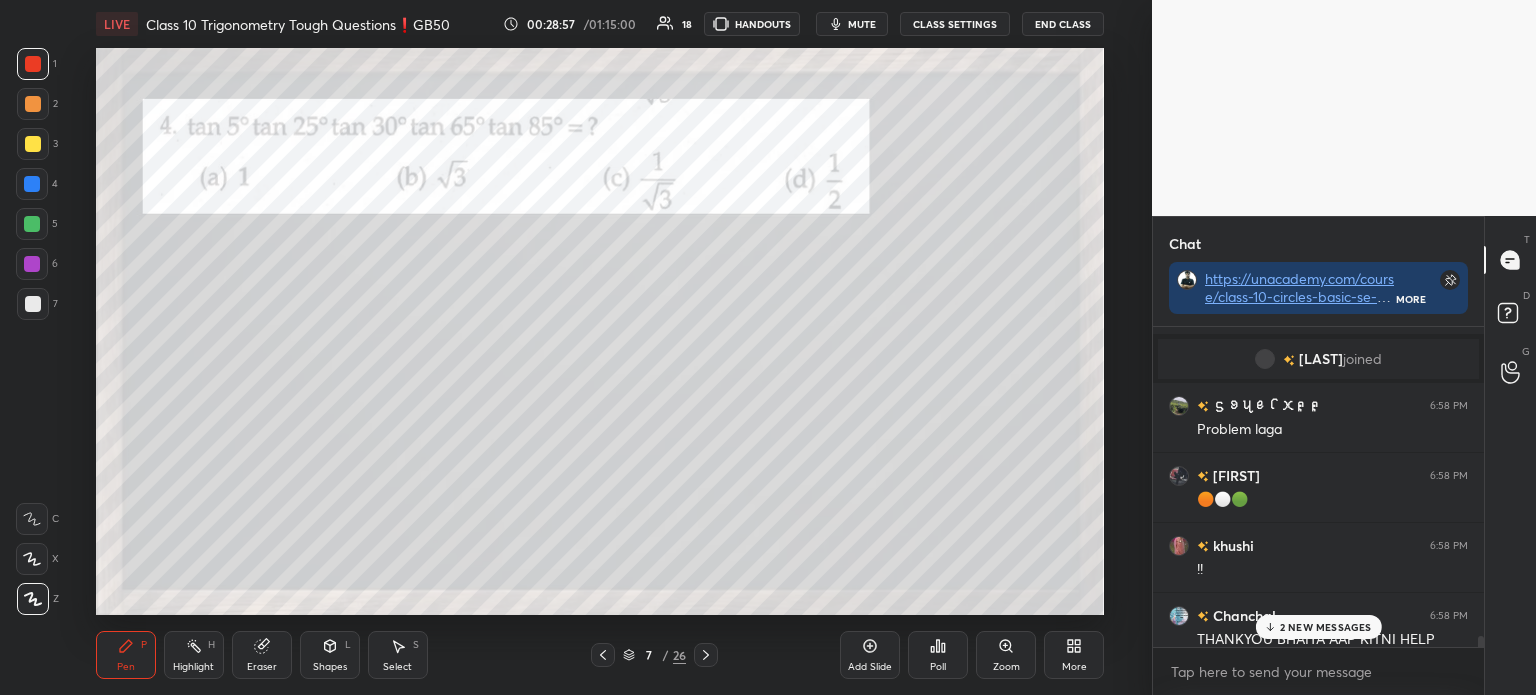 scroll, scrollTop: 10276, scrollLeft: 0, axis: vertical 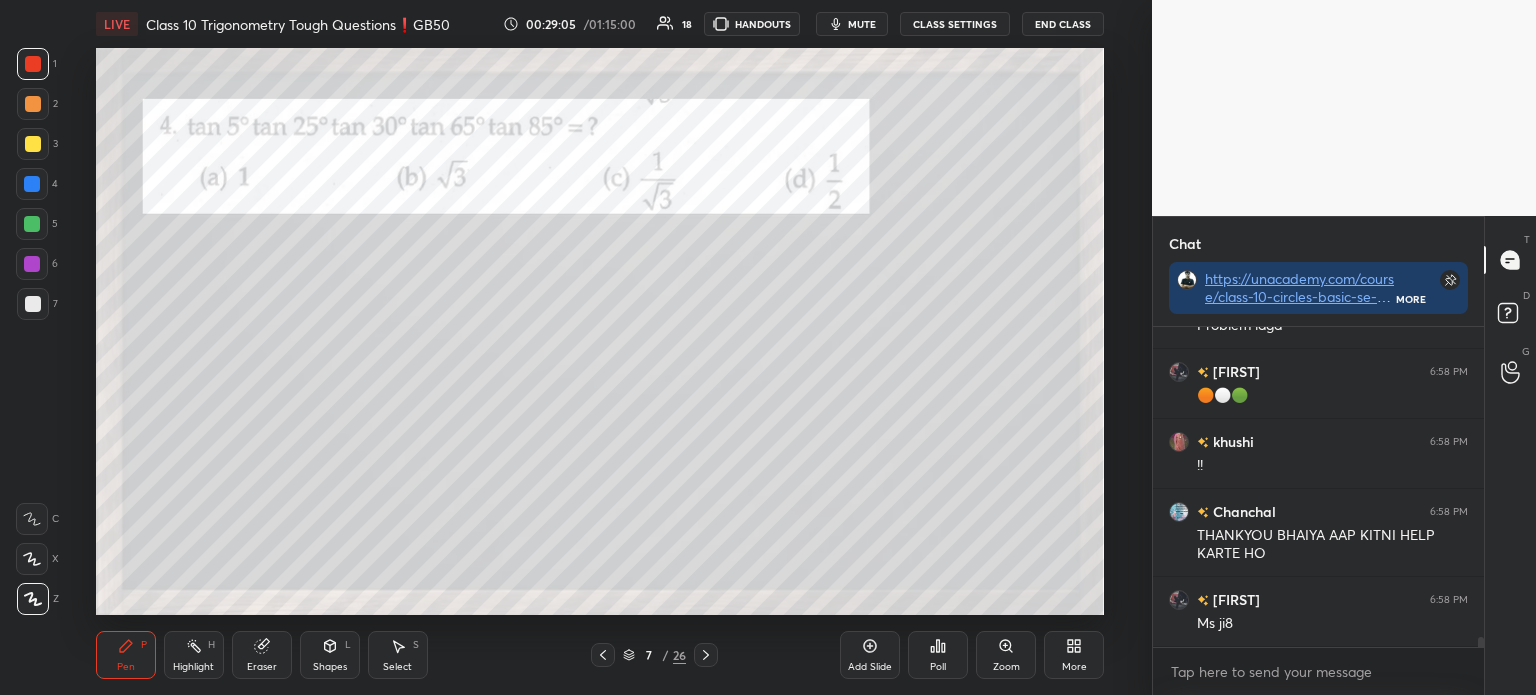 click at bounding box center [33, 64] 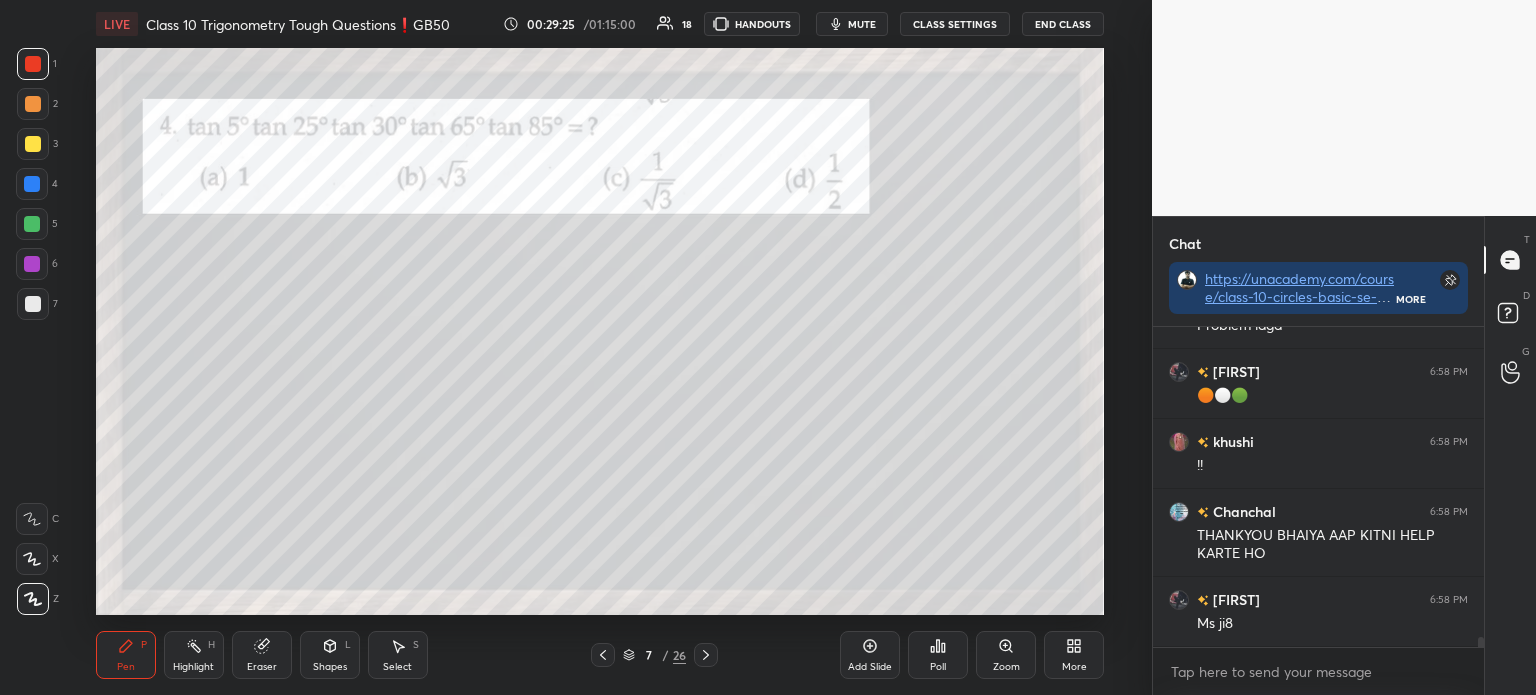 click at bounding box center (33, 304) 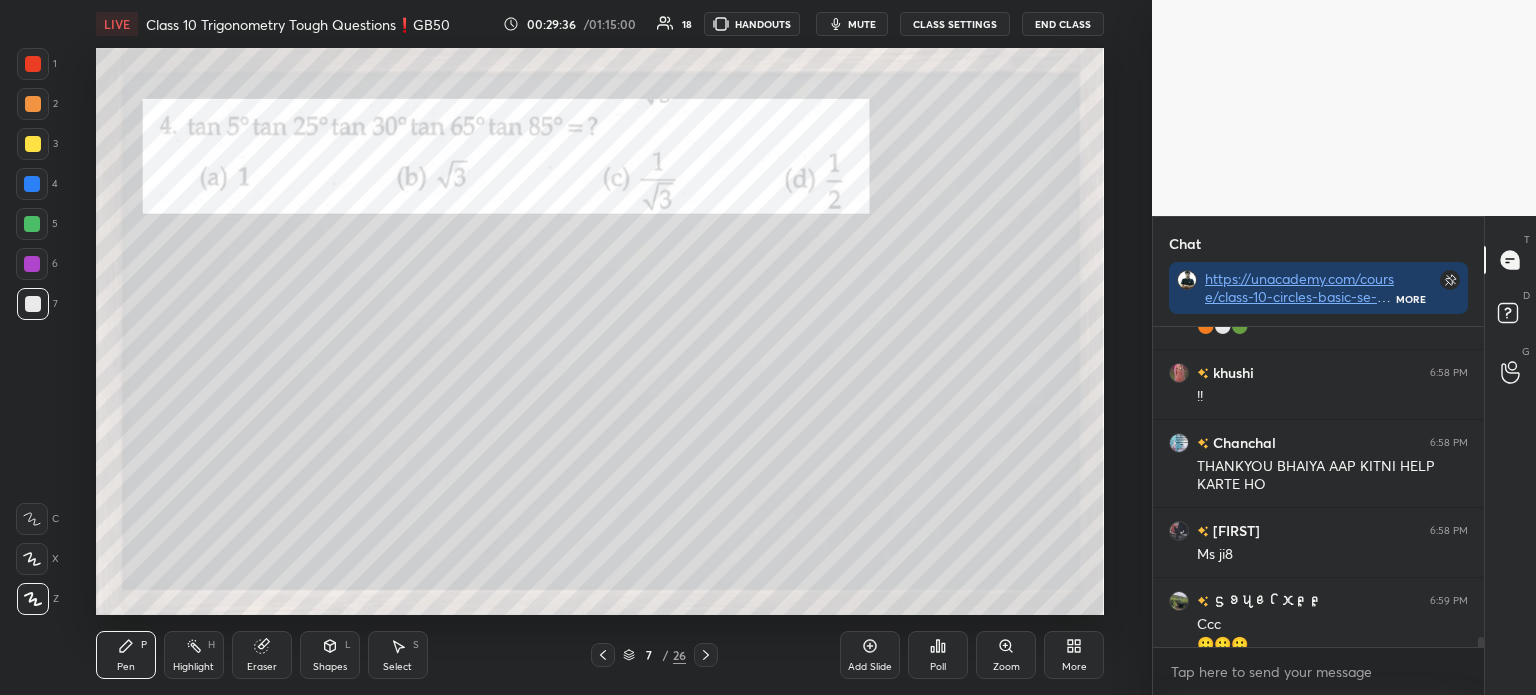 scroll, scrollTop: 10365, scrollLeft: 0, axis: vertical 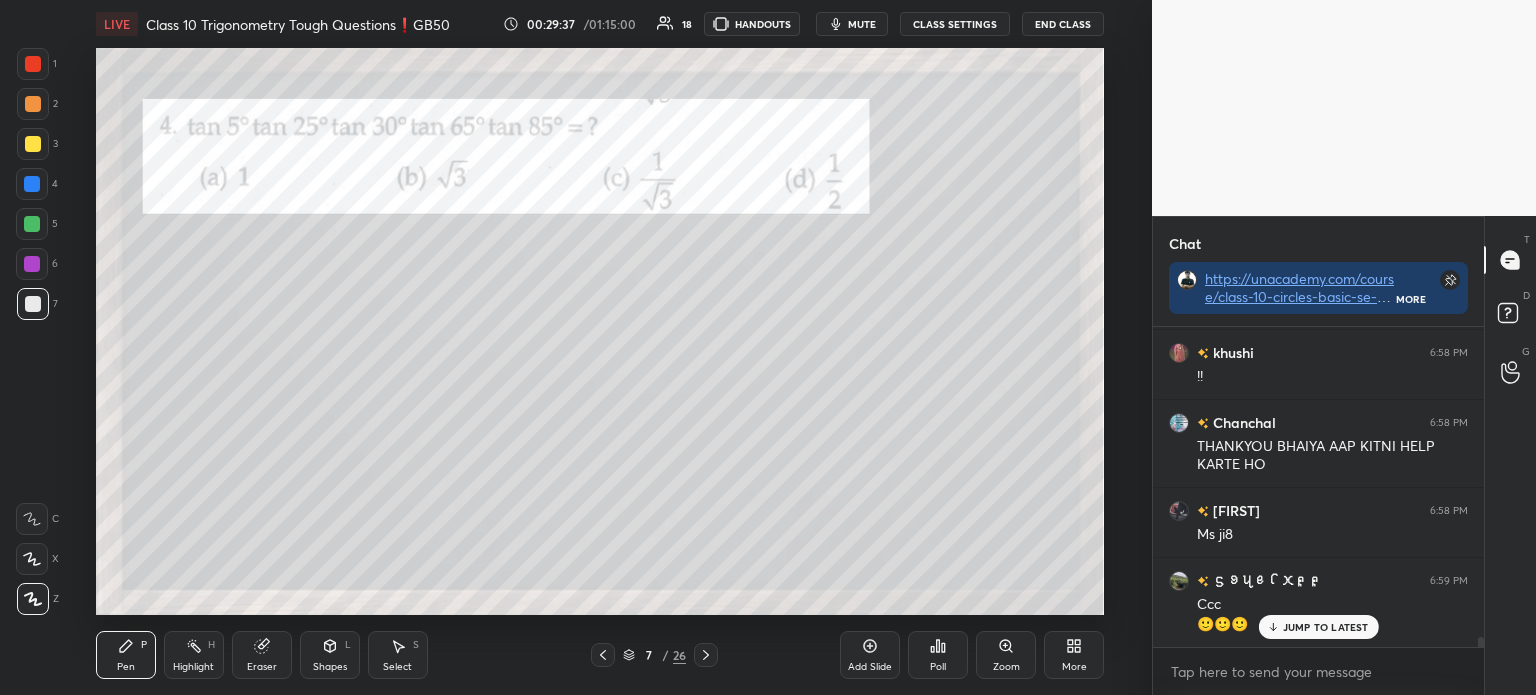 click at bounding box center [33, 104] 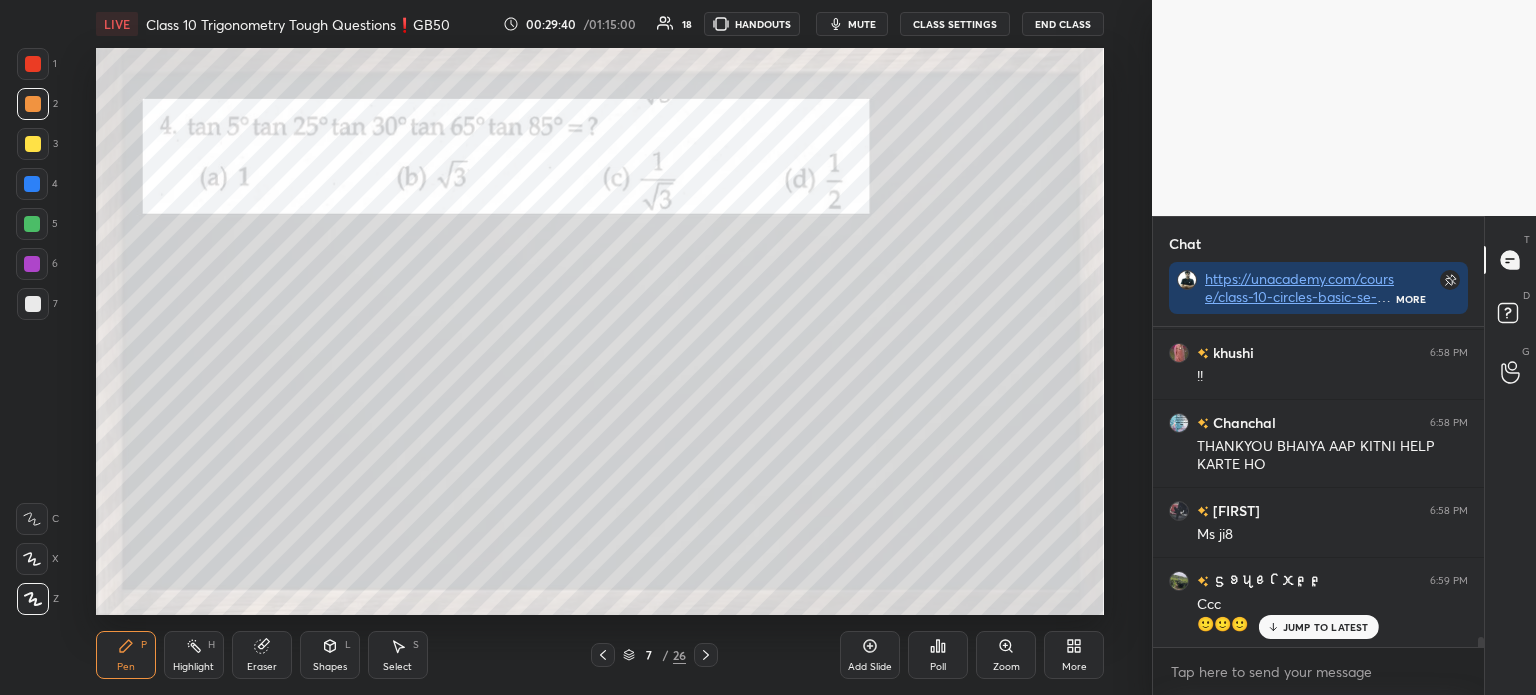 click at bounding box center (33, 304) 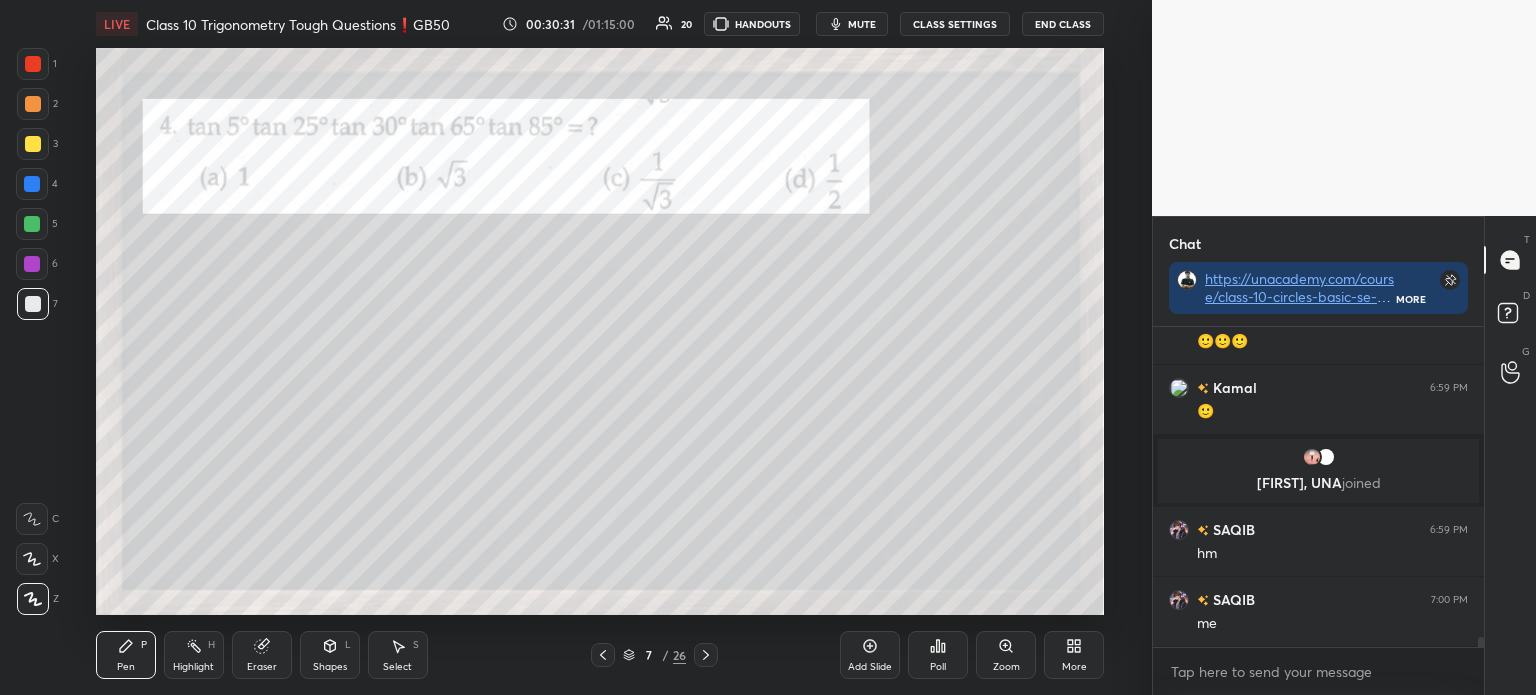 scroll, scrollTop: 10429, scrollLeft: 0, axis: vertical 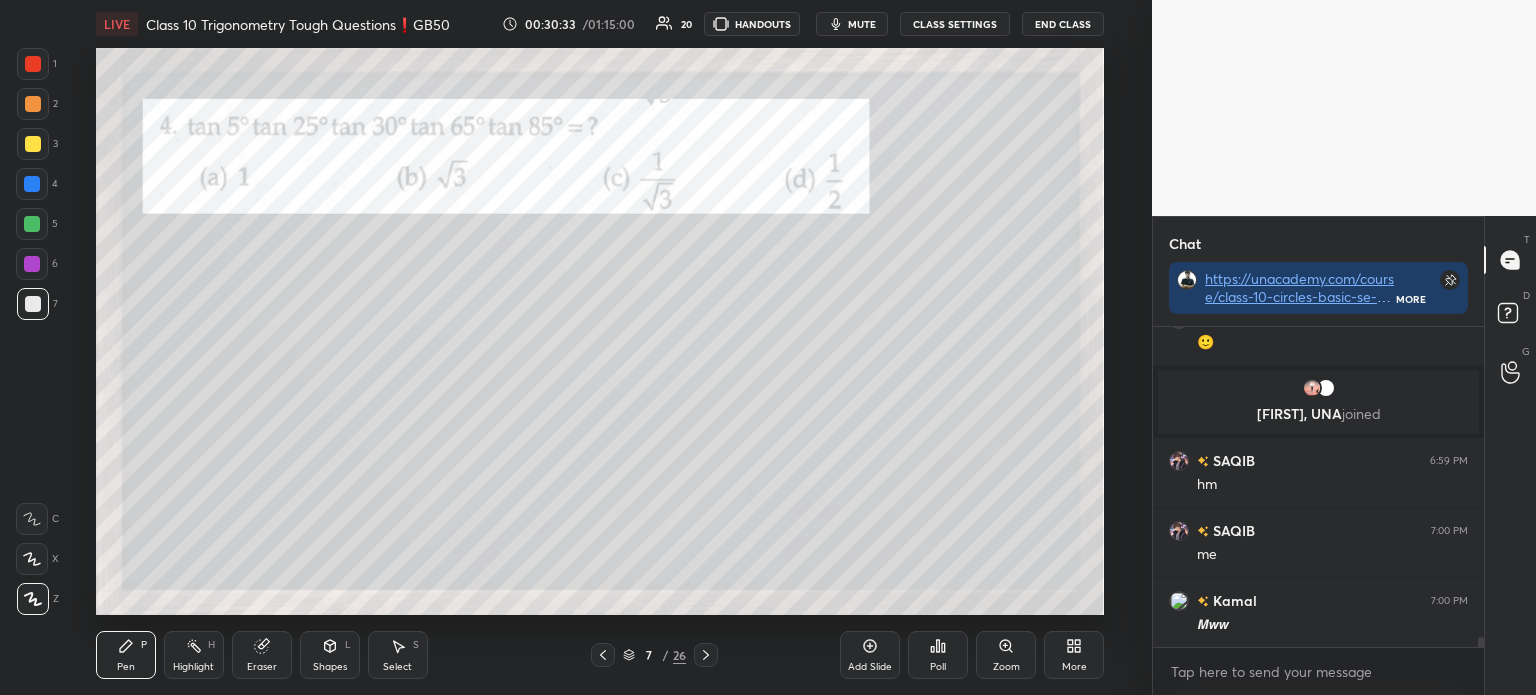 click at bounding box center [33, 64] 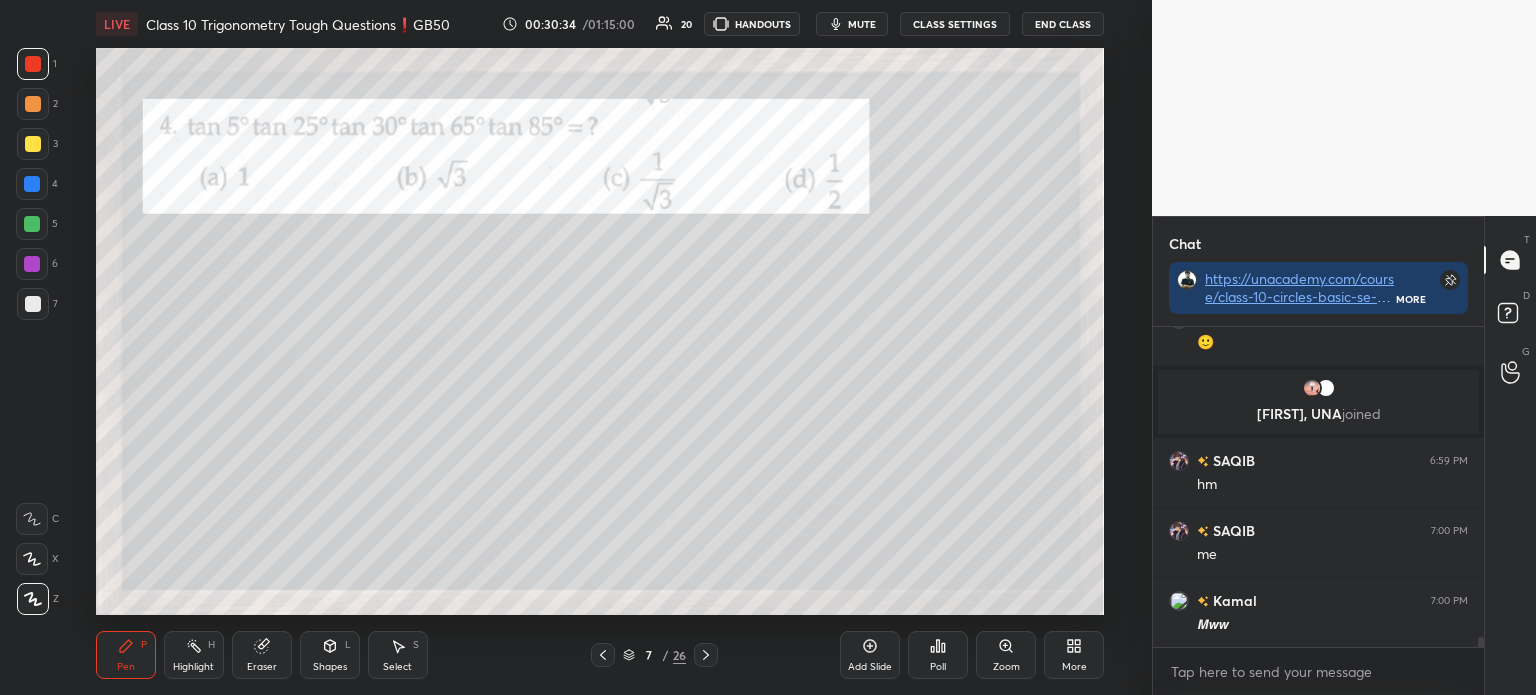 scroll, scrollTop: 10500, scrollLeft: 0, axis: vertical 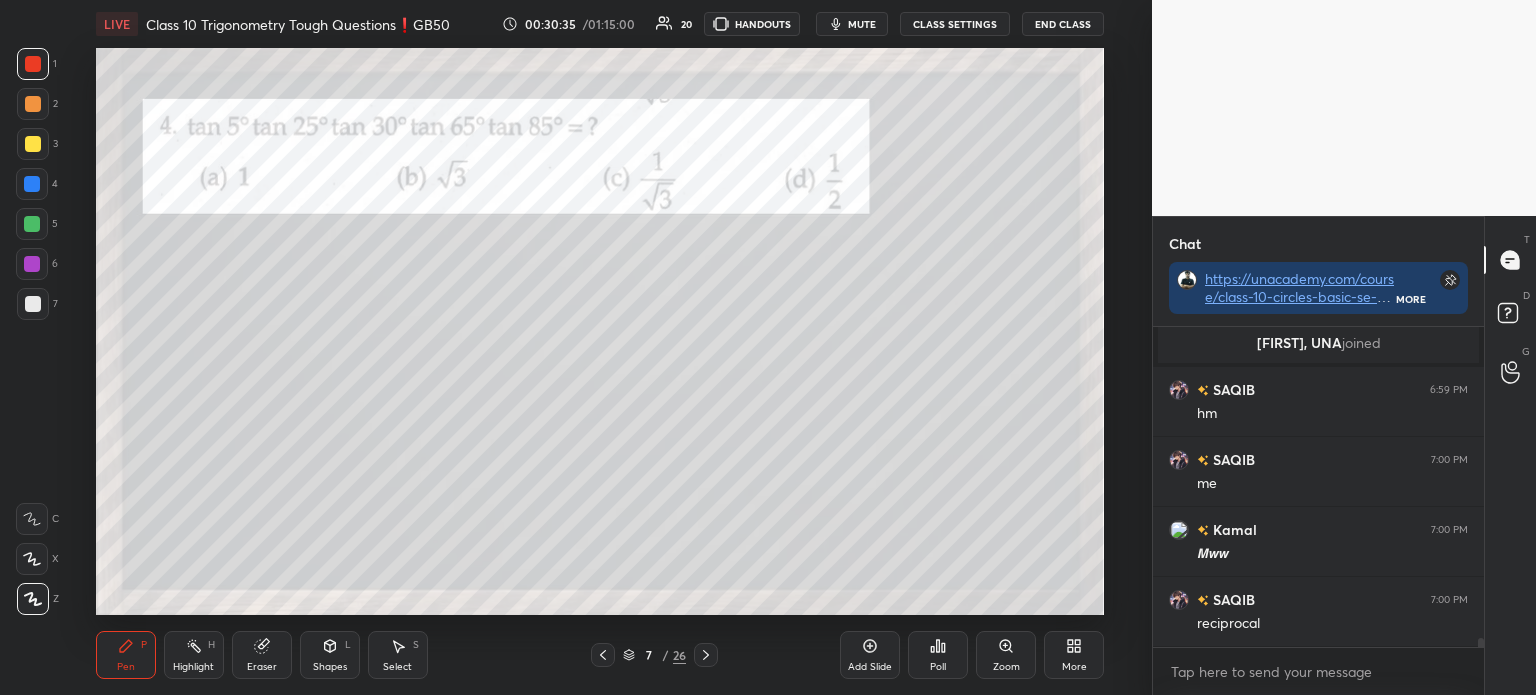 click 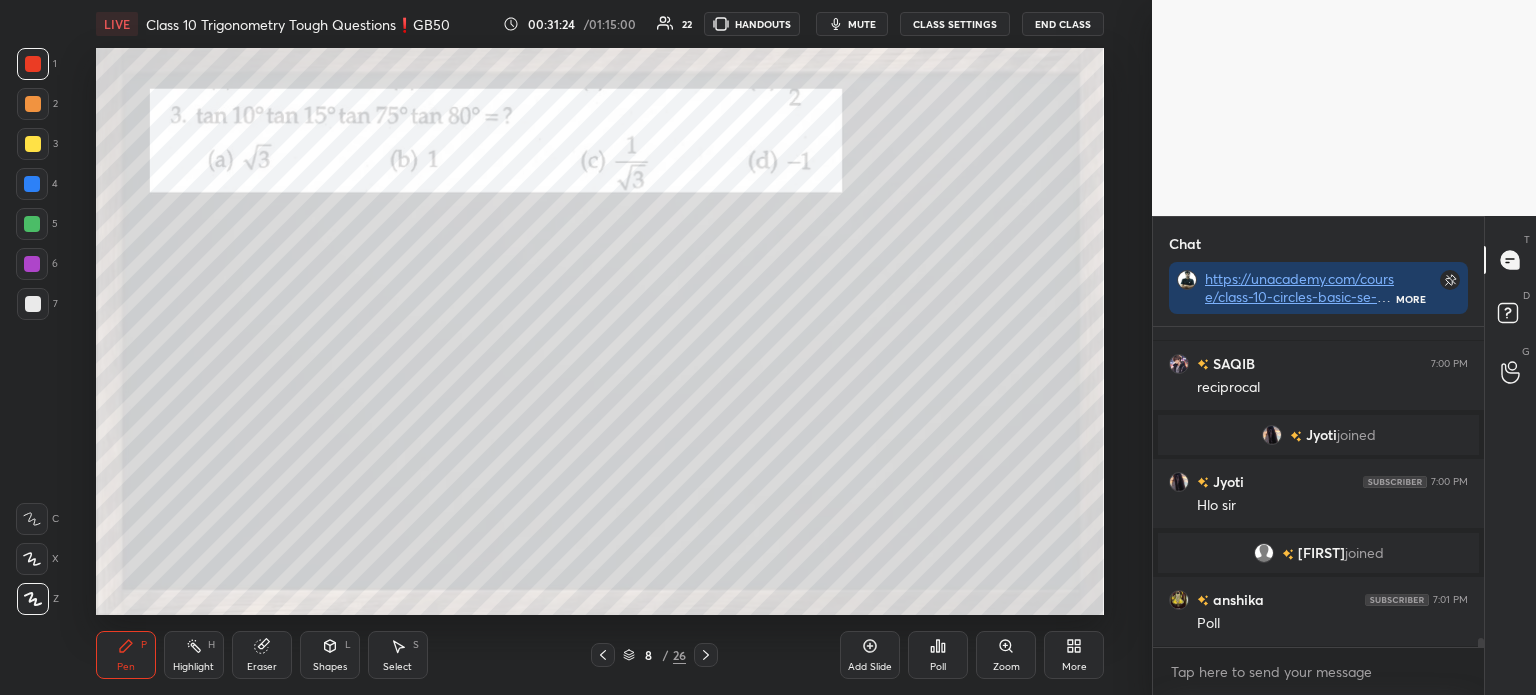 scroll, scrollTop: 10609, scrollLeft: 0, axis: vertical 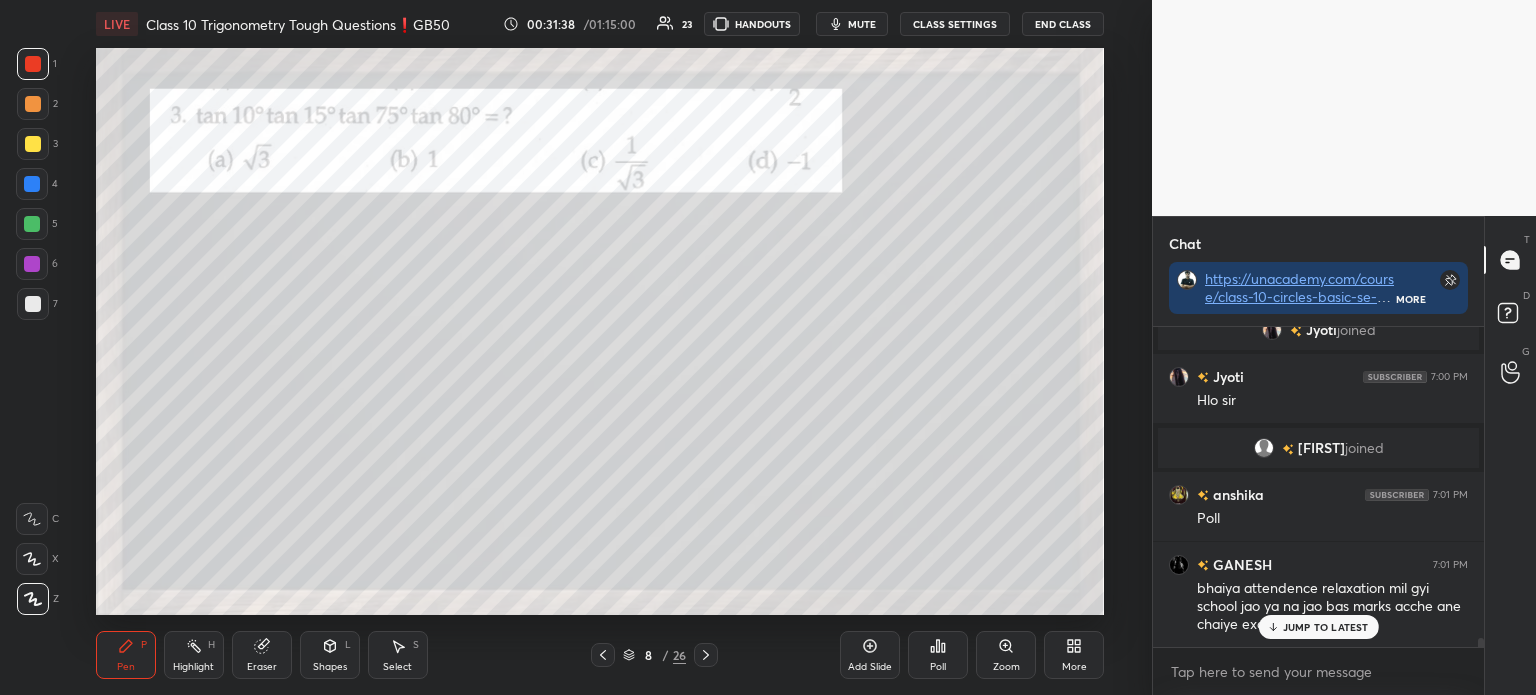 click on "Poll" at bounding box center (938, 655) 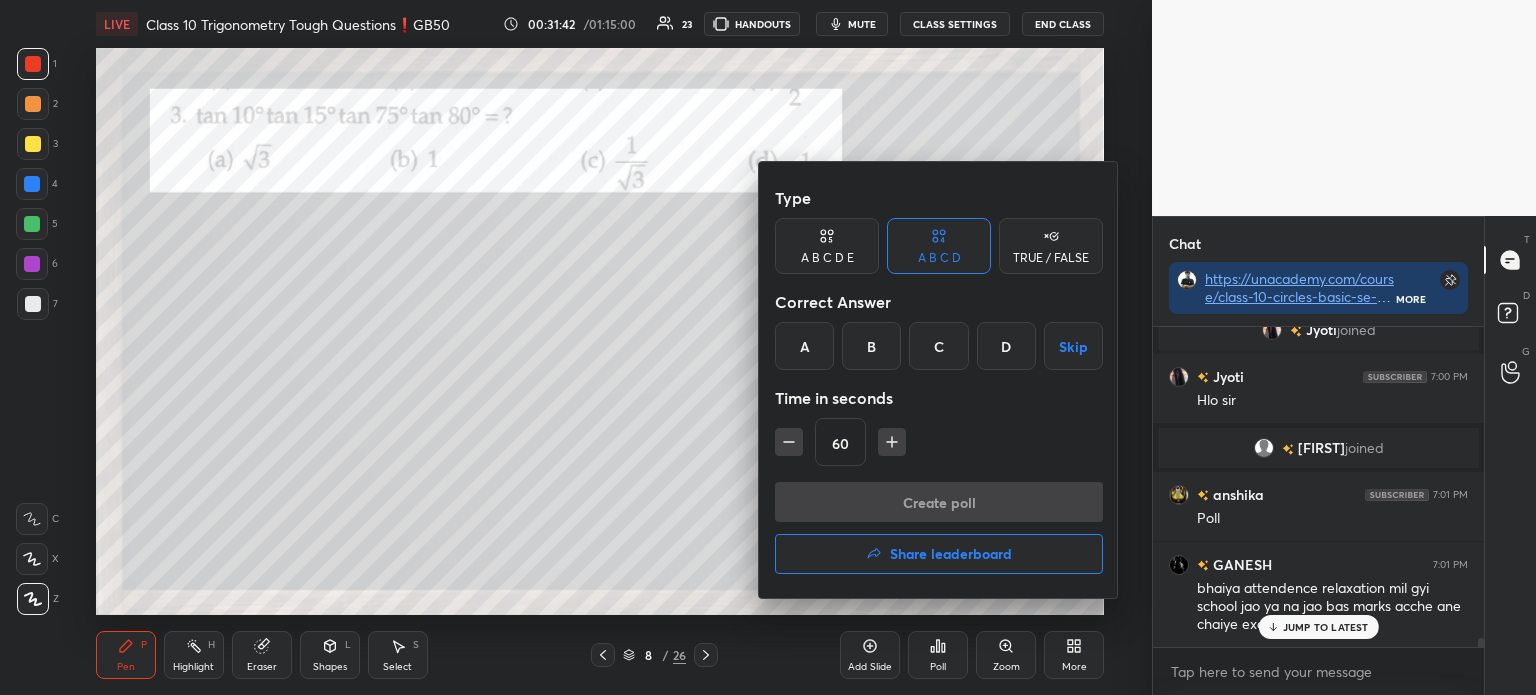 click on "B" at bounding box center (871, 346) 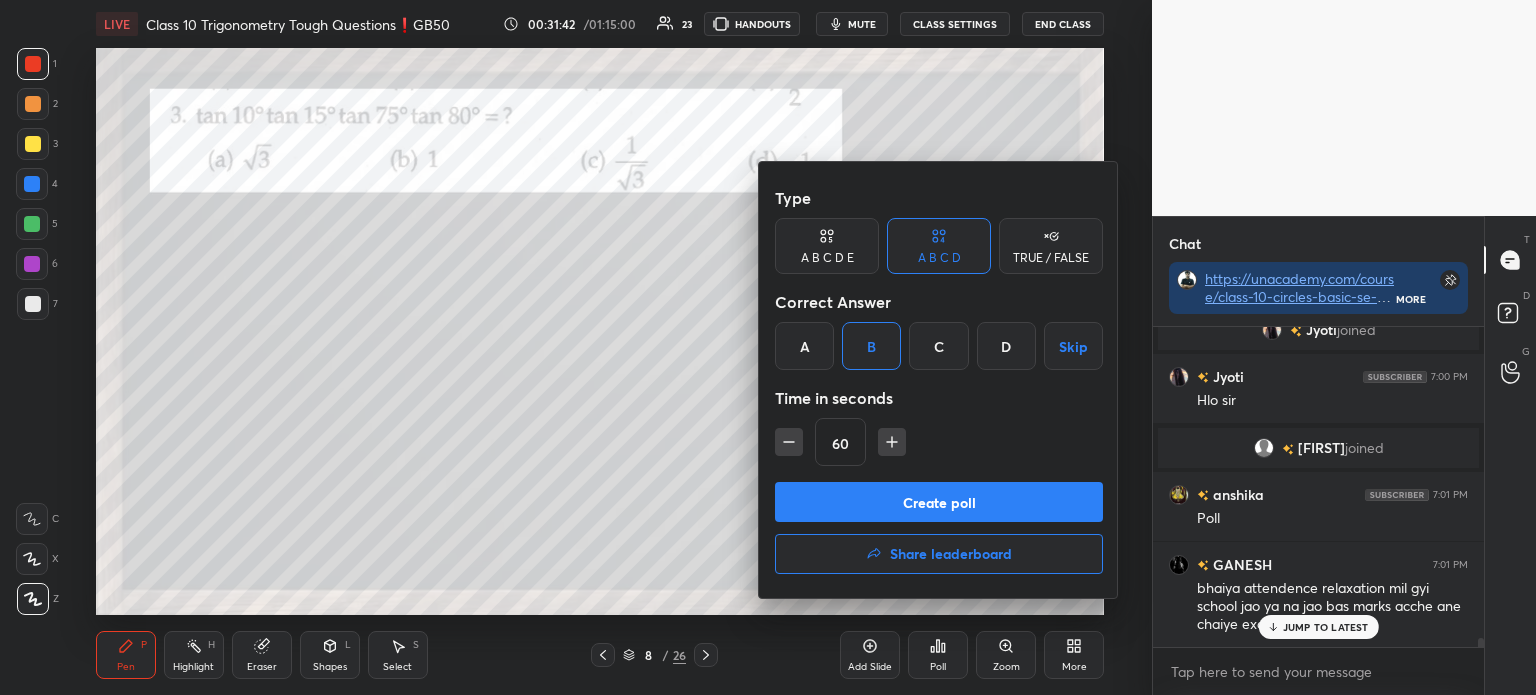 click on "Create poll" at bounding box center (939, 502) 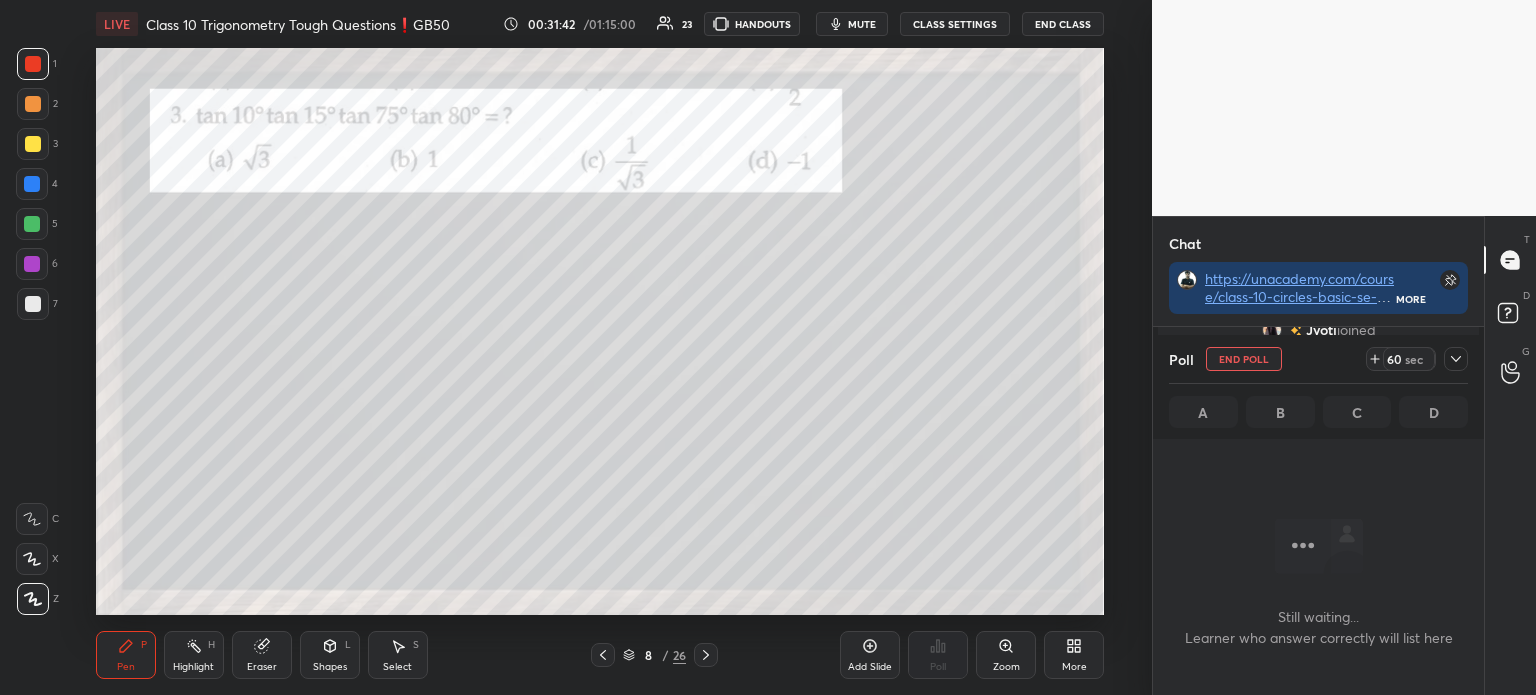 scroll, scrollTop: 252, scrollLeft: 325, axis: both 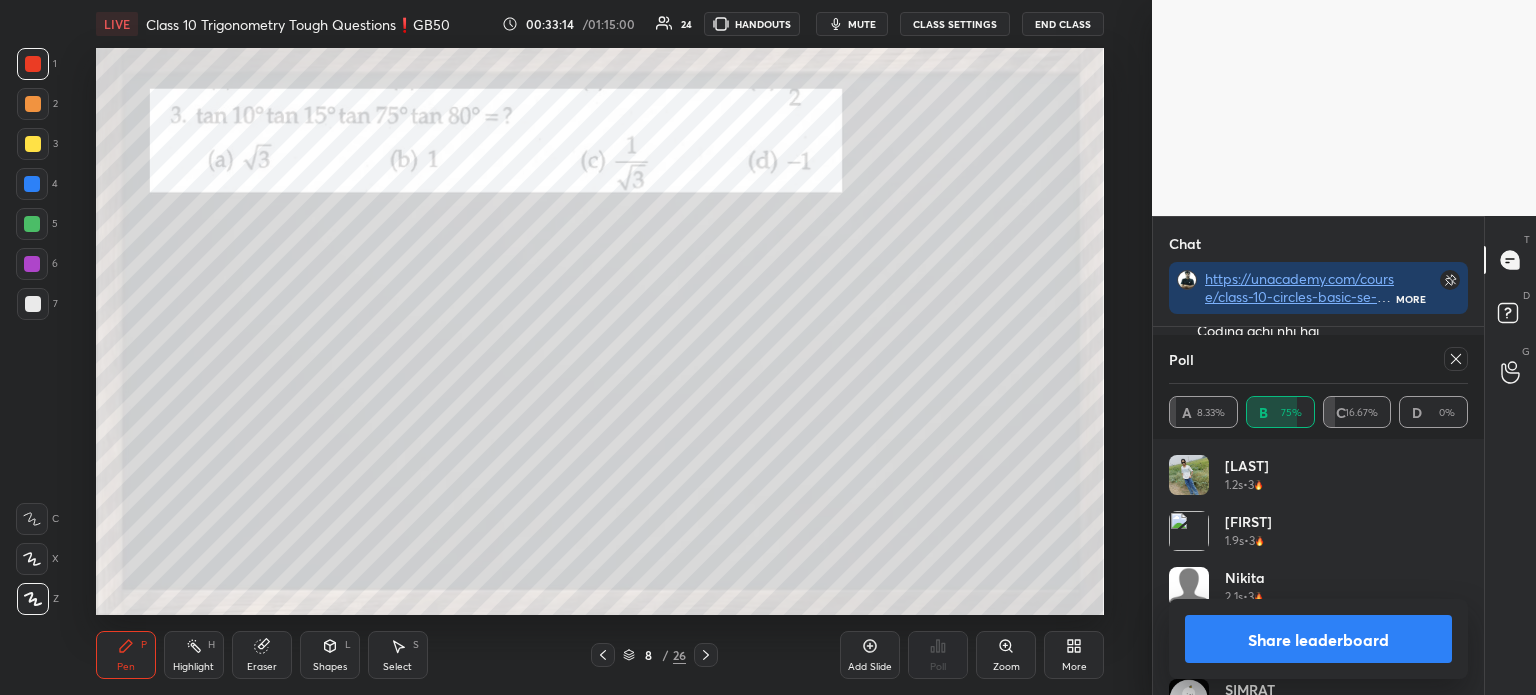click on "Share leaderboard" at bounding box center (1318, 639) 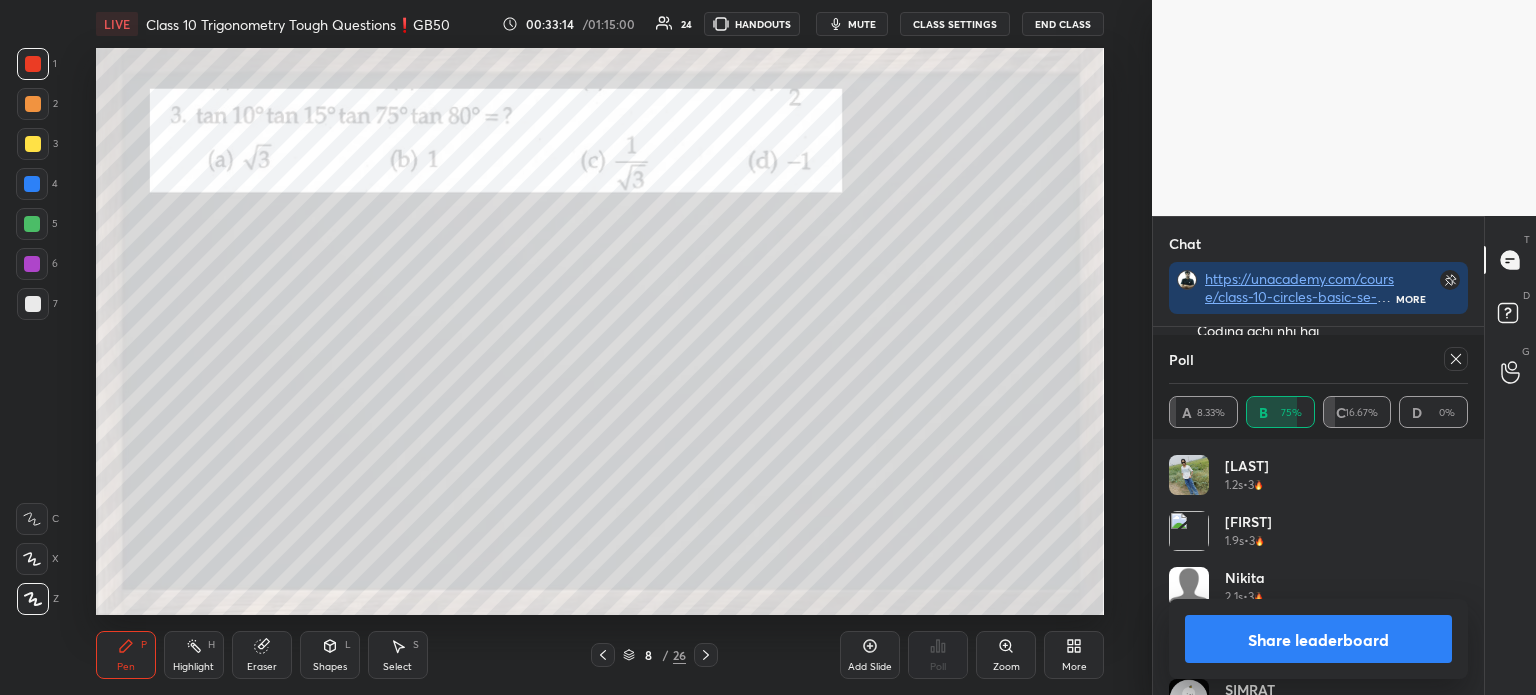 scroll, scrollTop: 88, scrollLeft: 293, axis: both 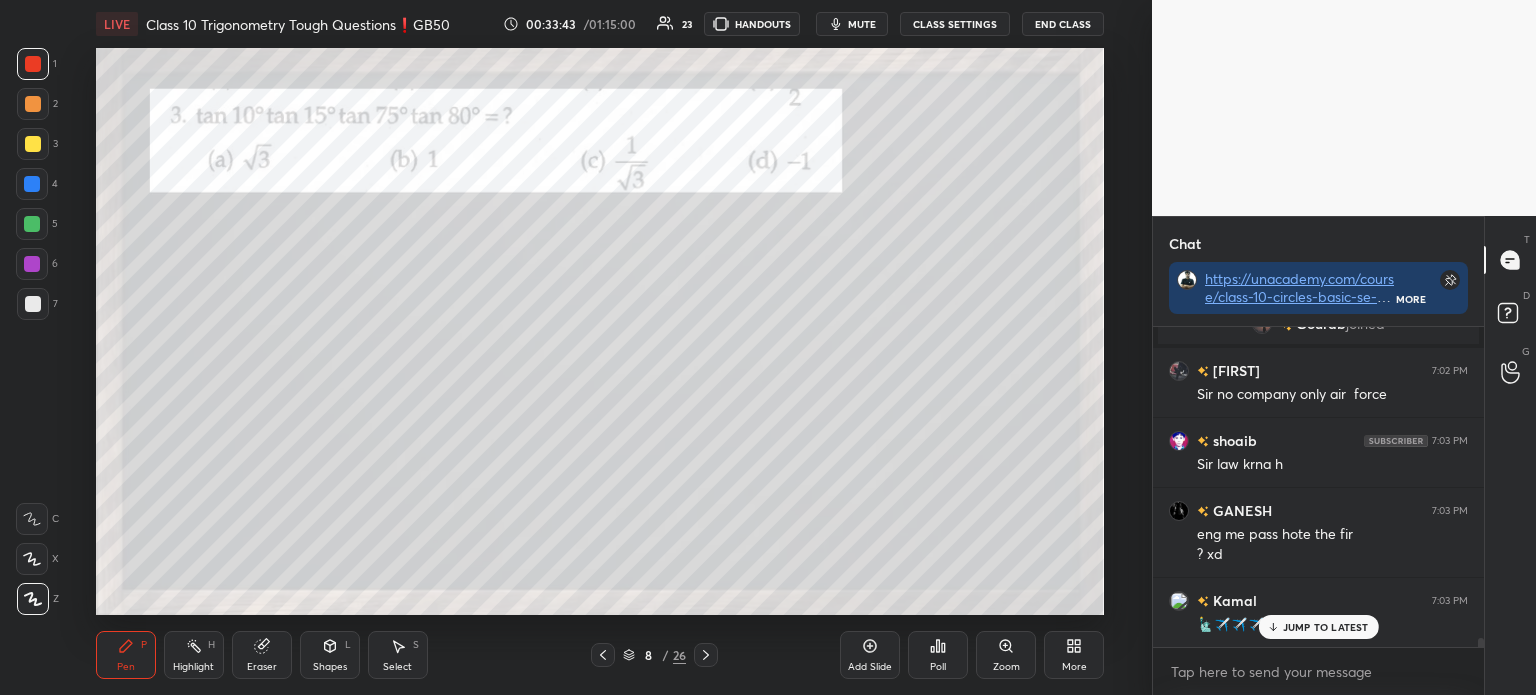 click on "Eraser" at bounding box center [262, 655] 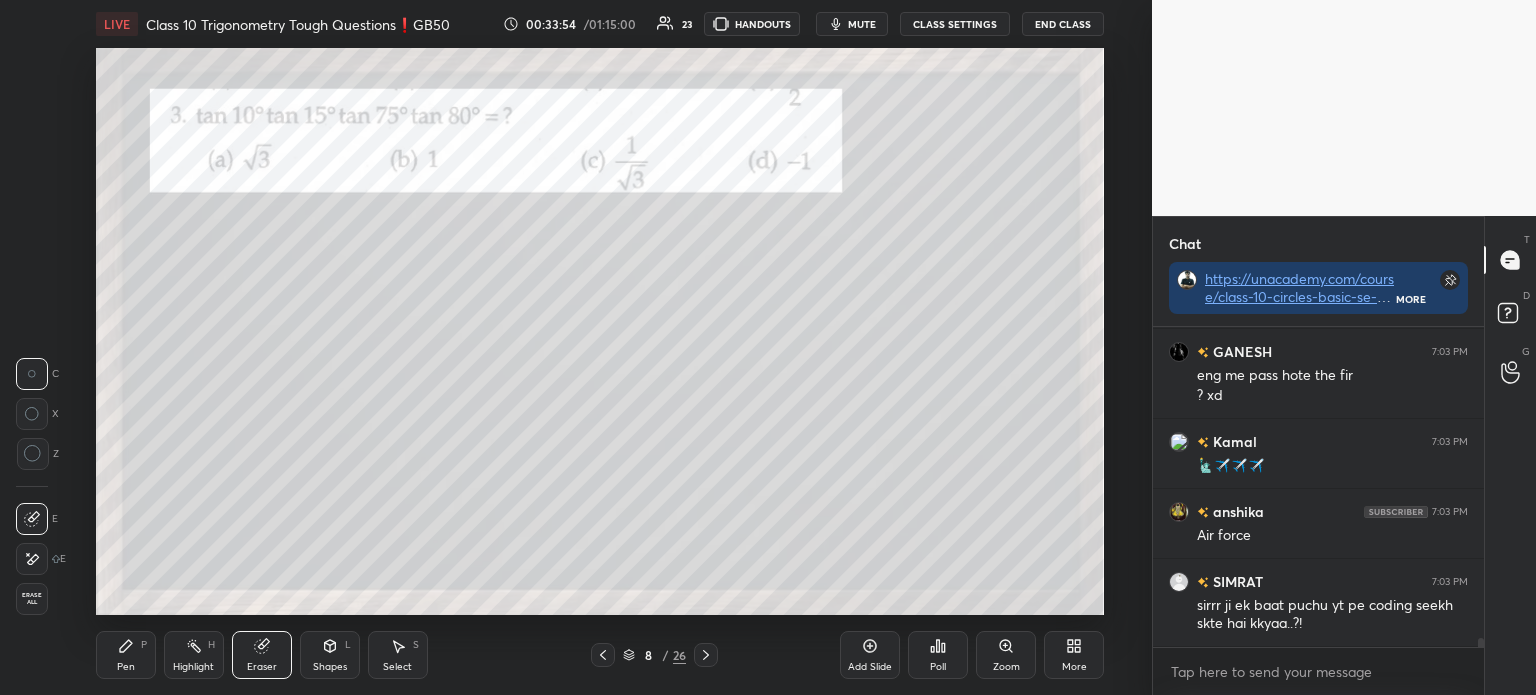 scroll, scrollTop: 11661, scrollLeft: 0, axis: vertical 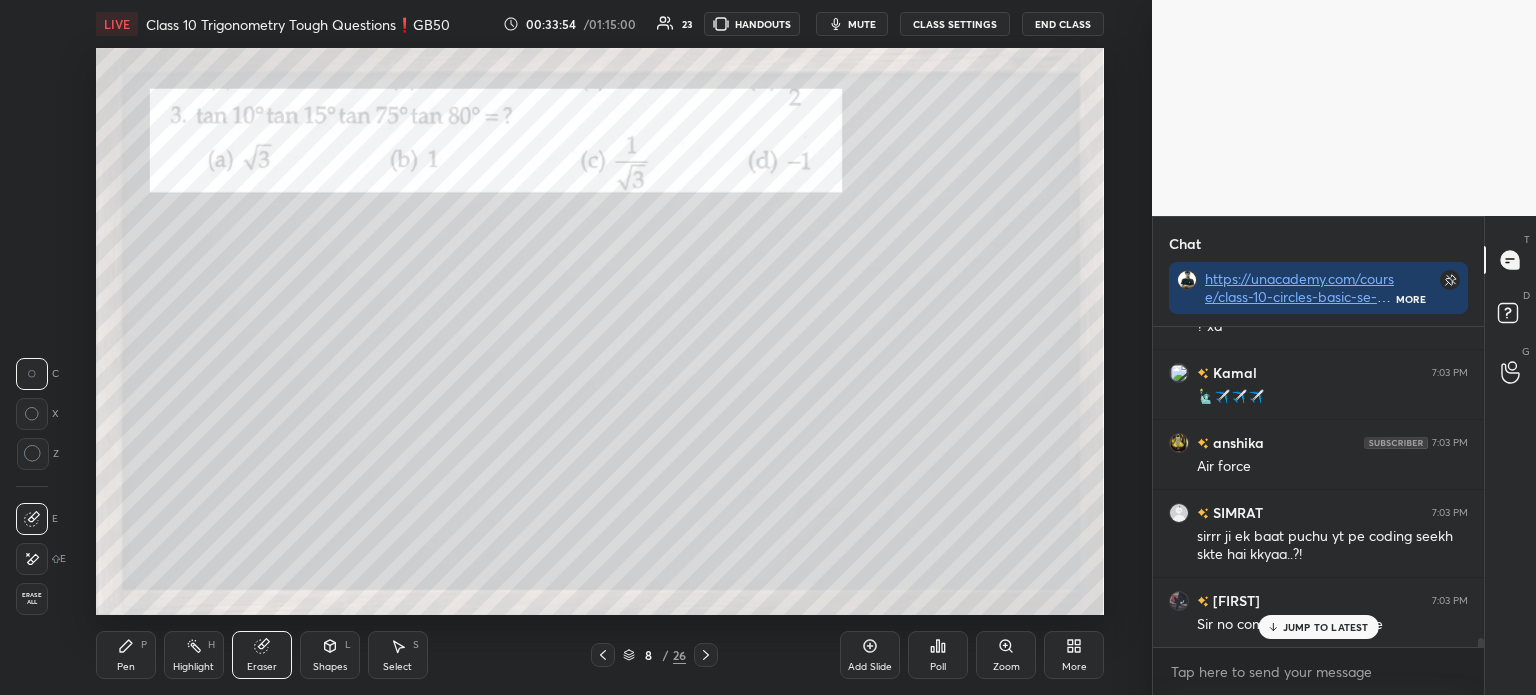 click 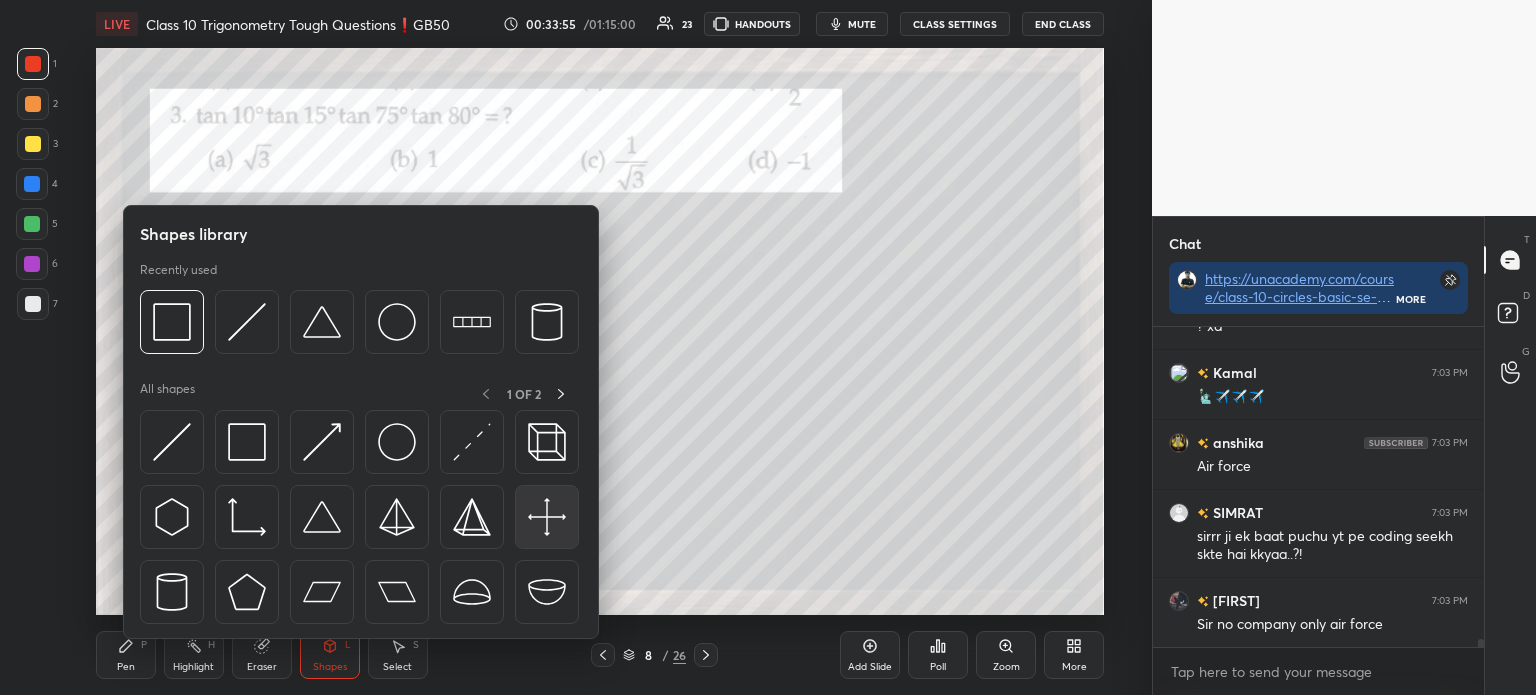 scroll, scrollTop: 11732, scrollLeft: 0, axis: vertical 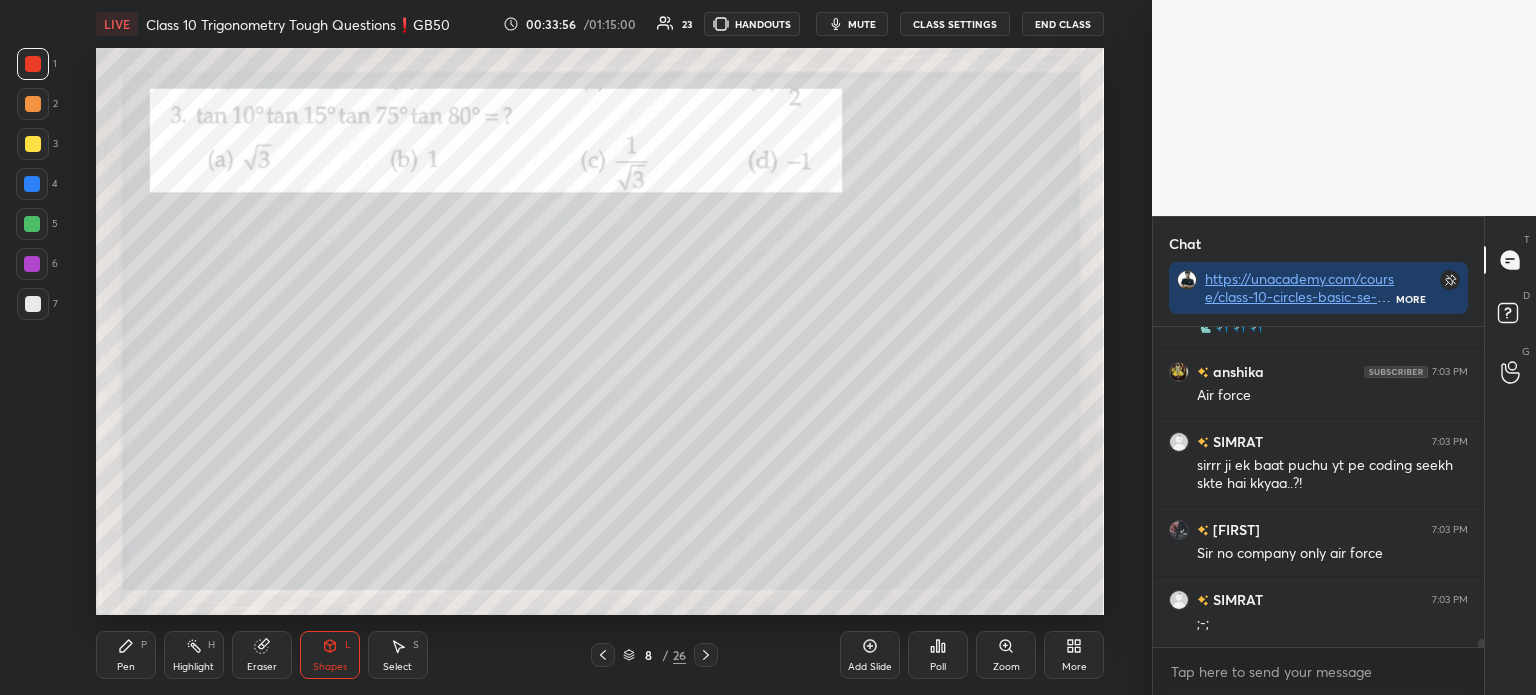 click 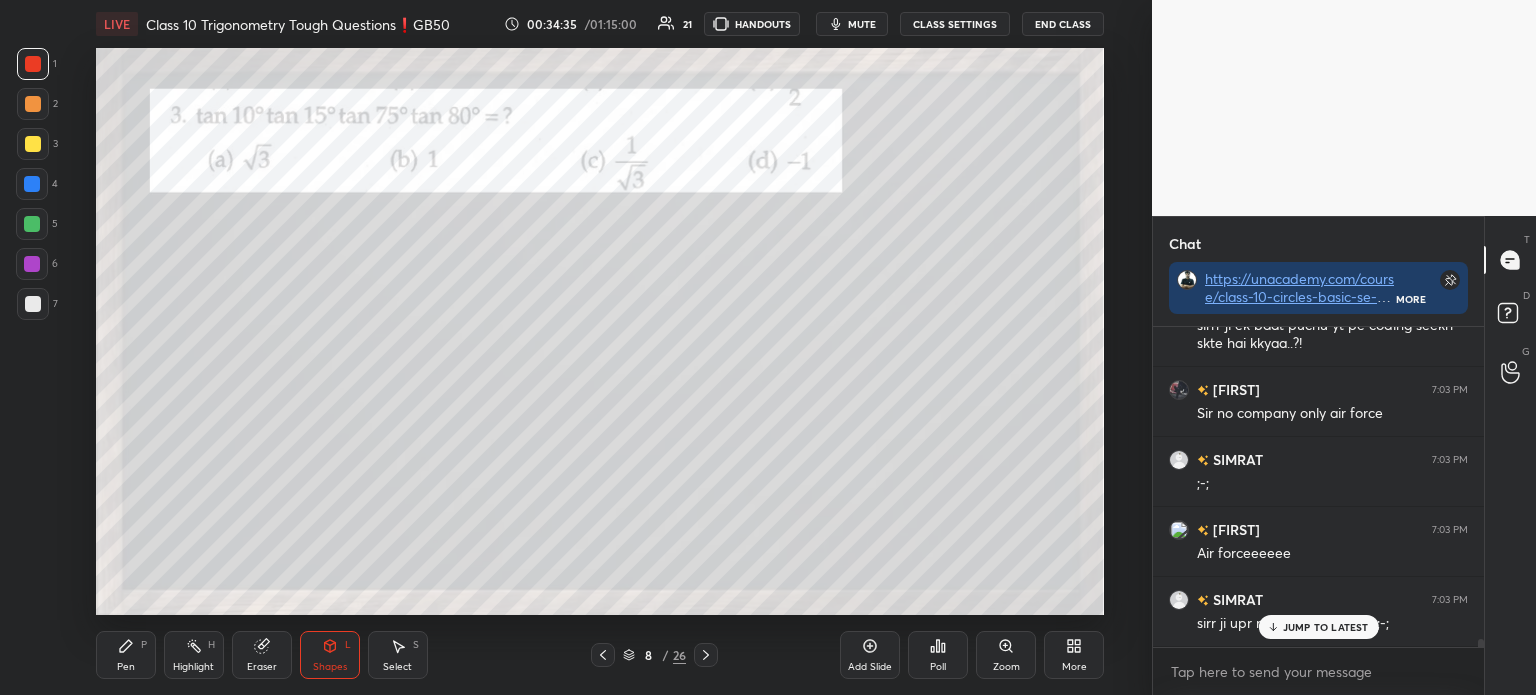 scroll, scrollTop: 11941, scrollLeft: 0, axis: vertical 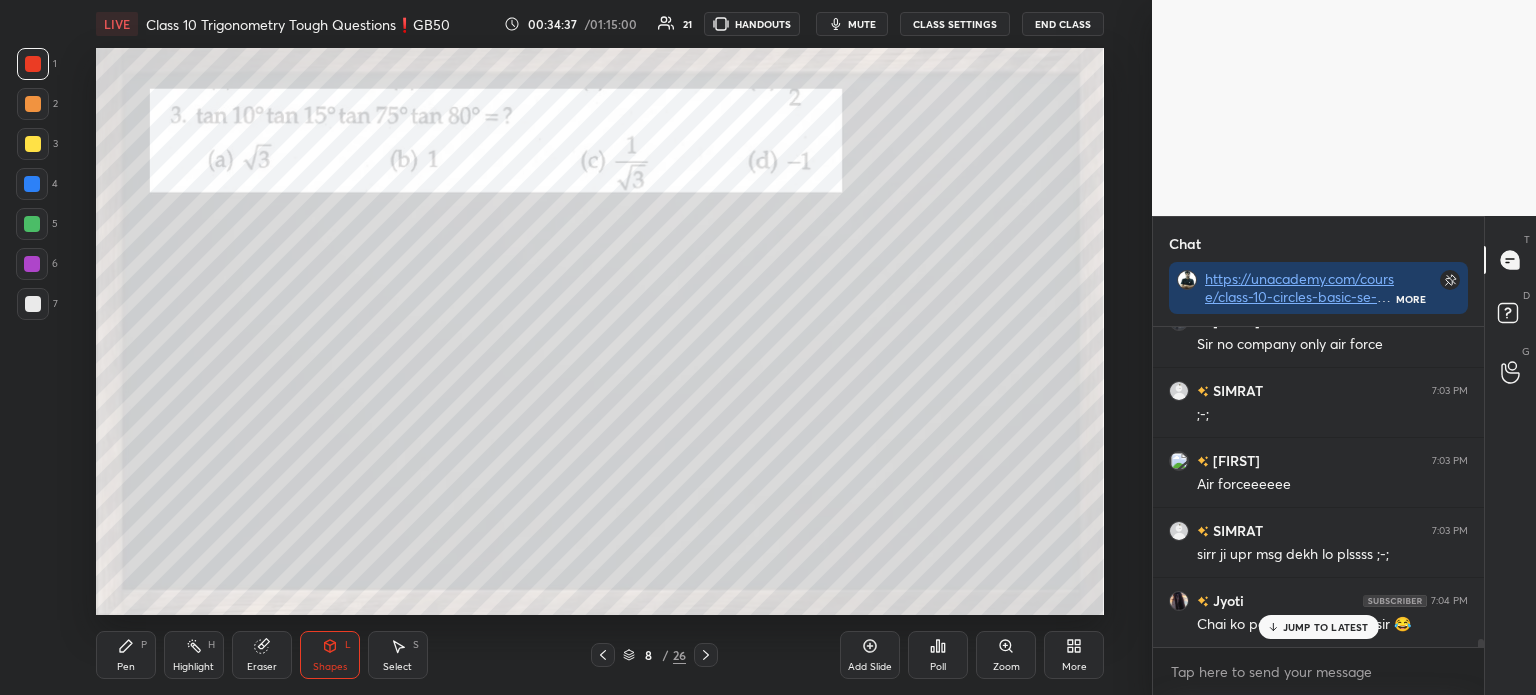 click at bounding box center [33, 144] 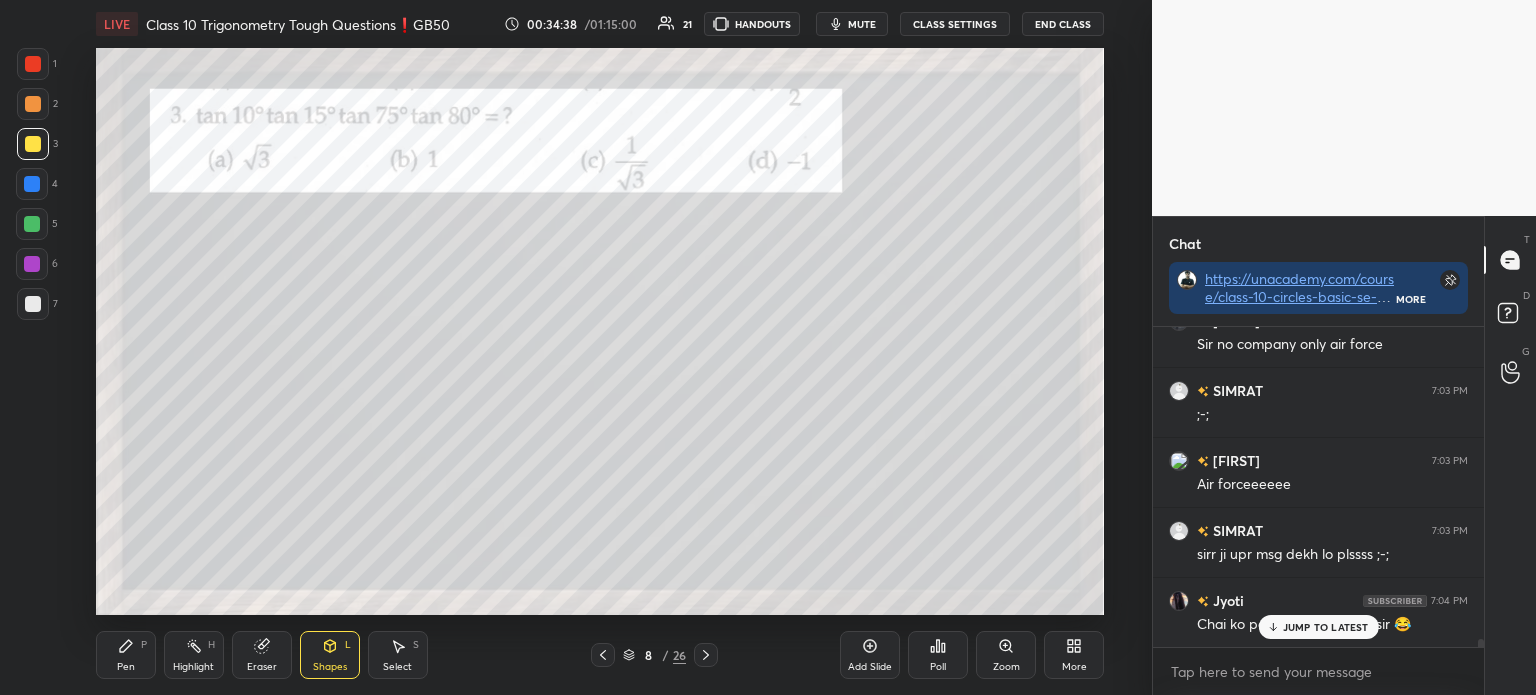click on "Pen P" at bounding box center (126, 655) 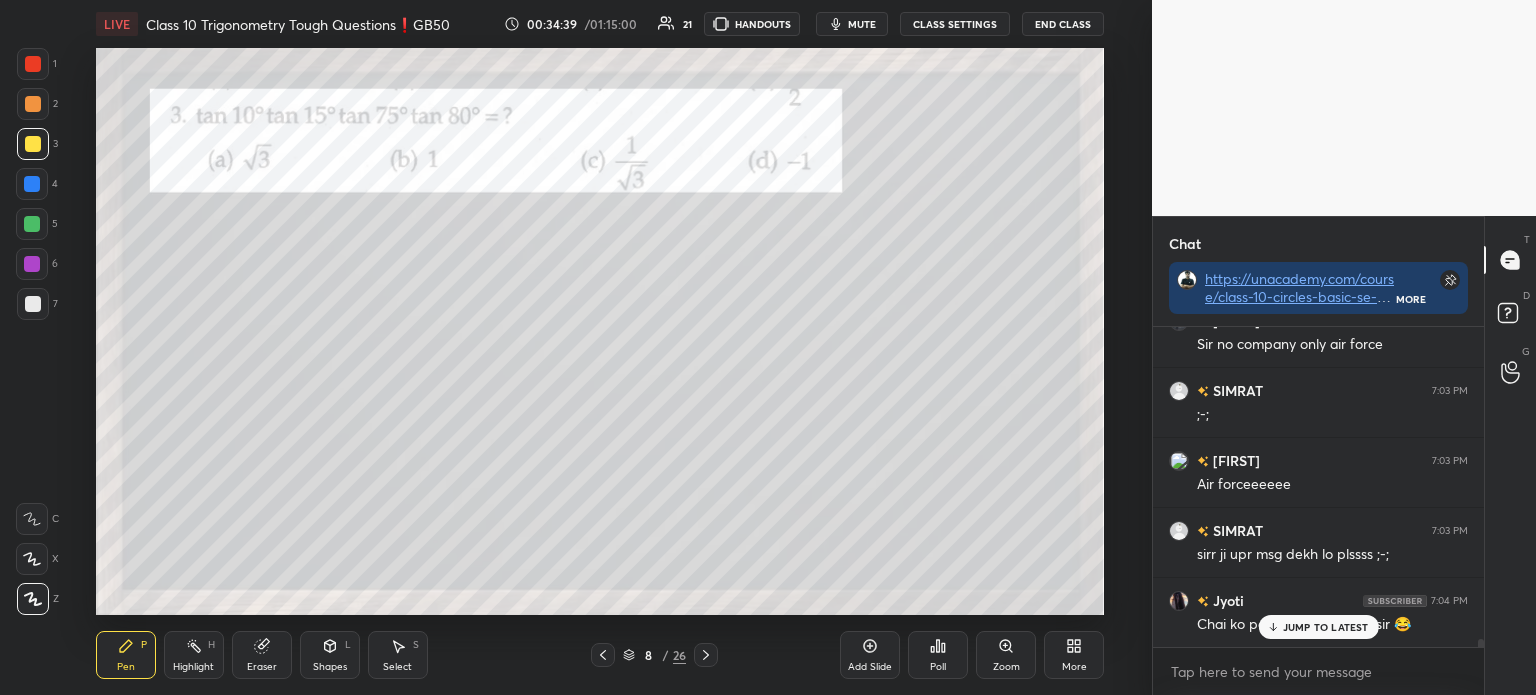click at bounding box center (33, 304) 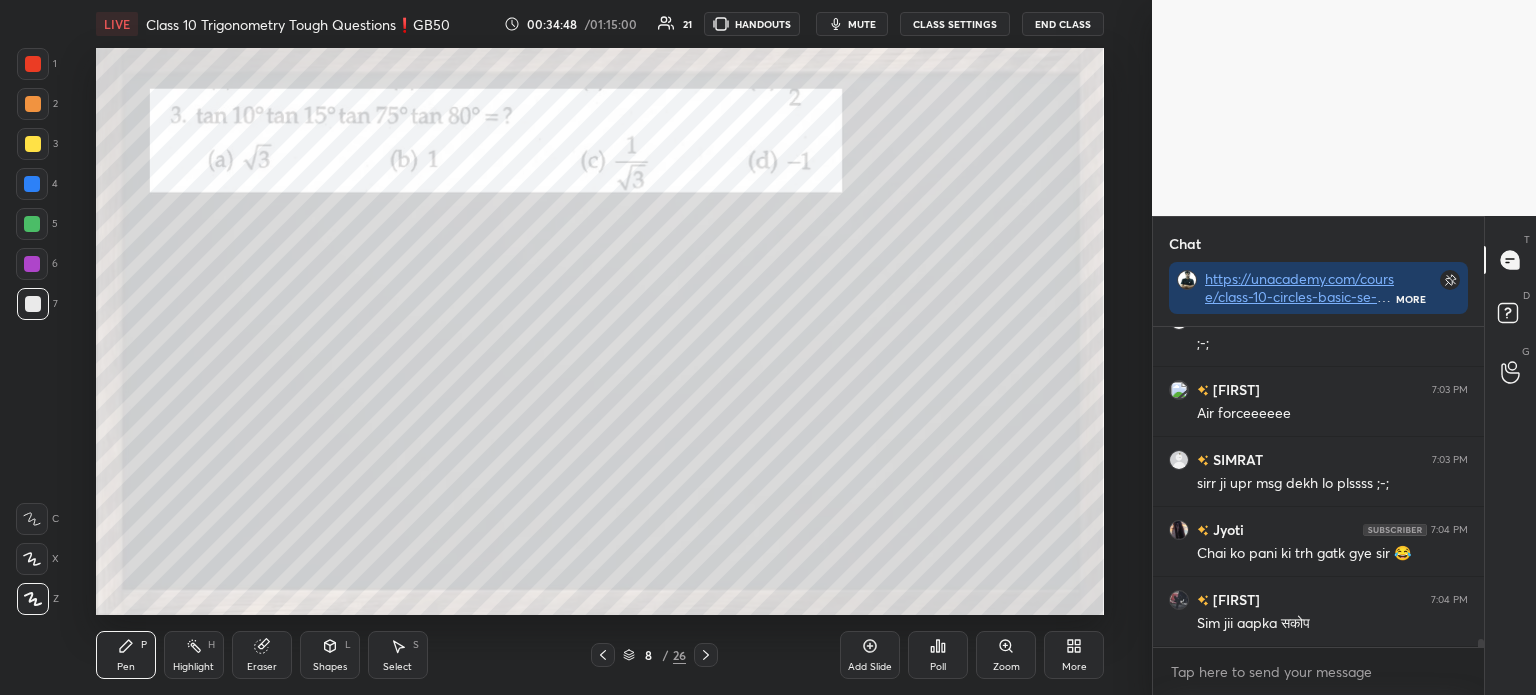 scroll, scrollTop: 12081, scrollLeft: 0, axis: vertical 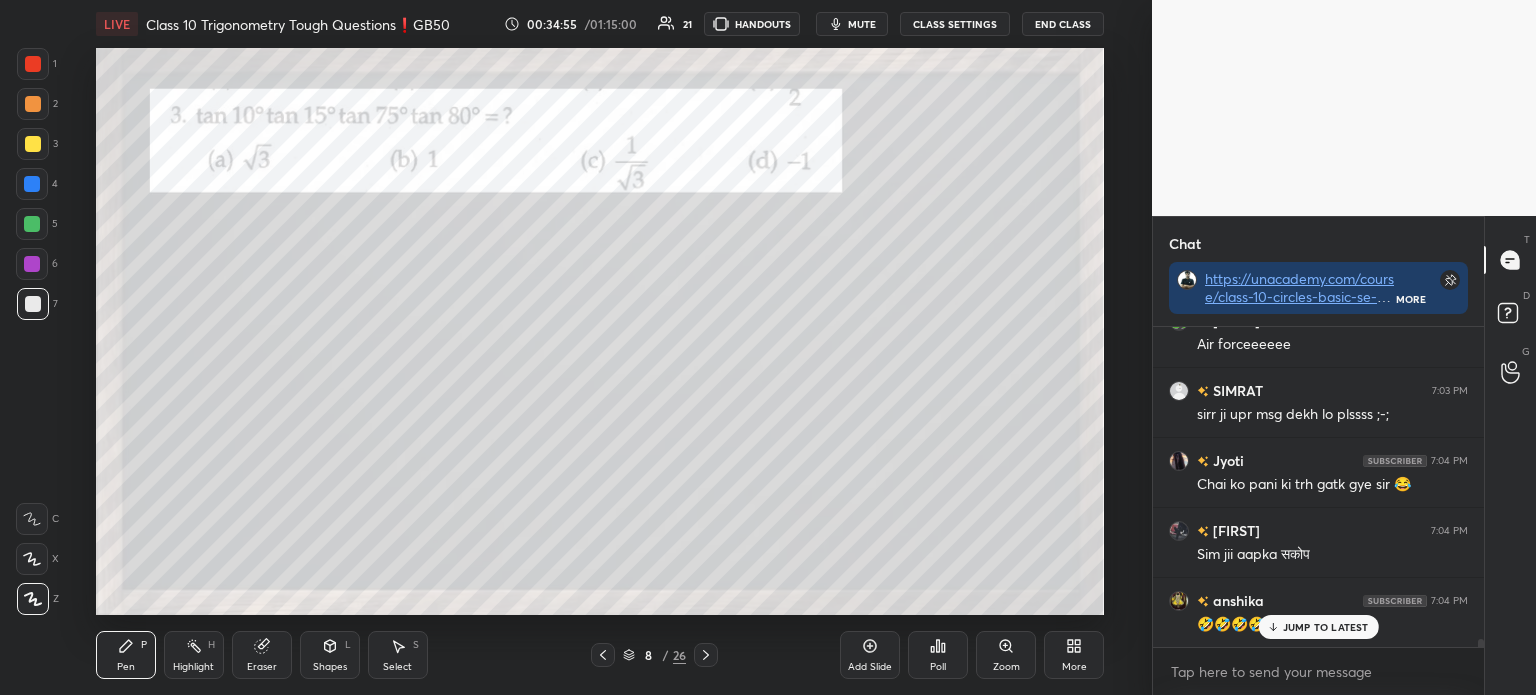 click 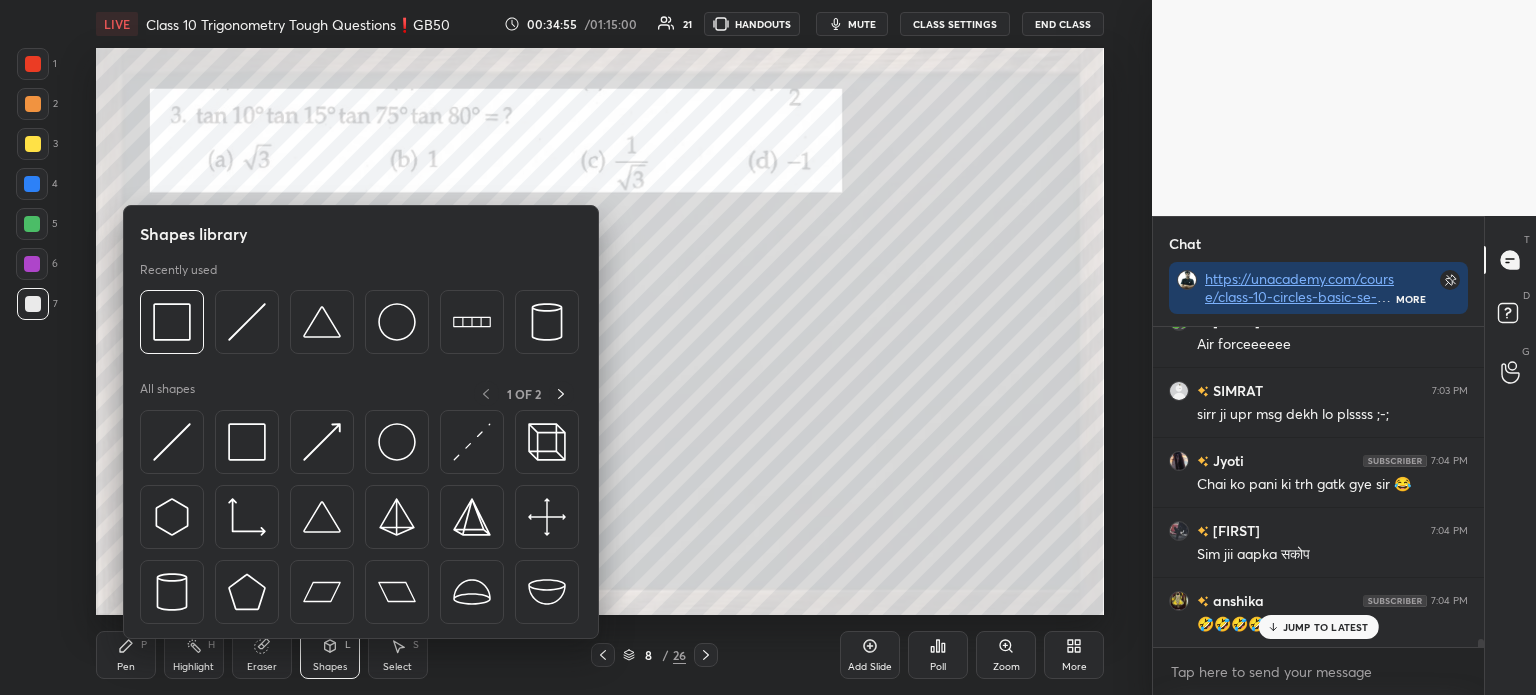 click on "Shapes L" at bounding box center [330, 655] 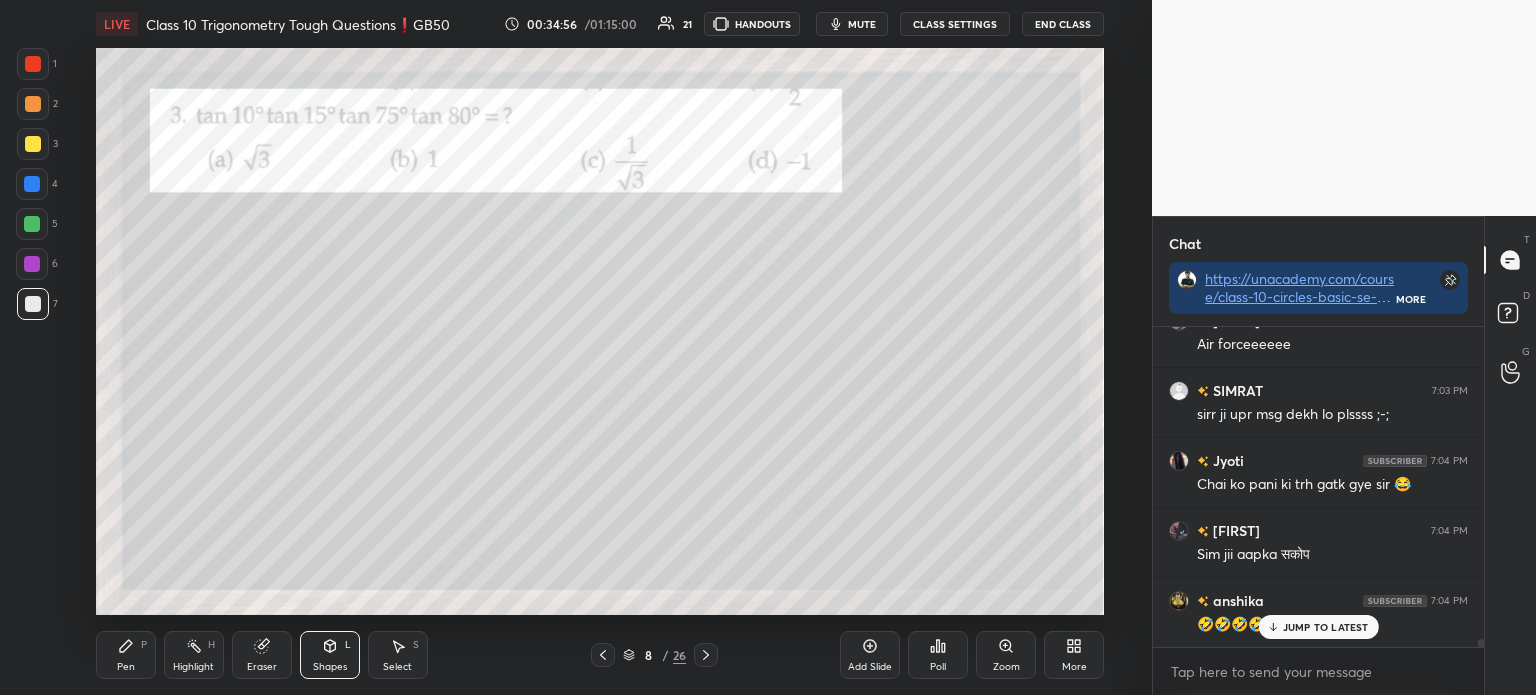 click on "Eraser" at bounding box center [262, 655] 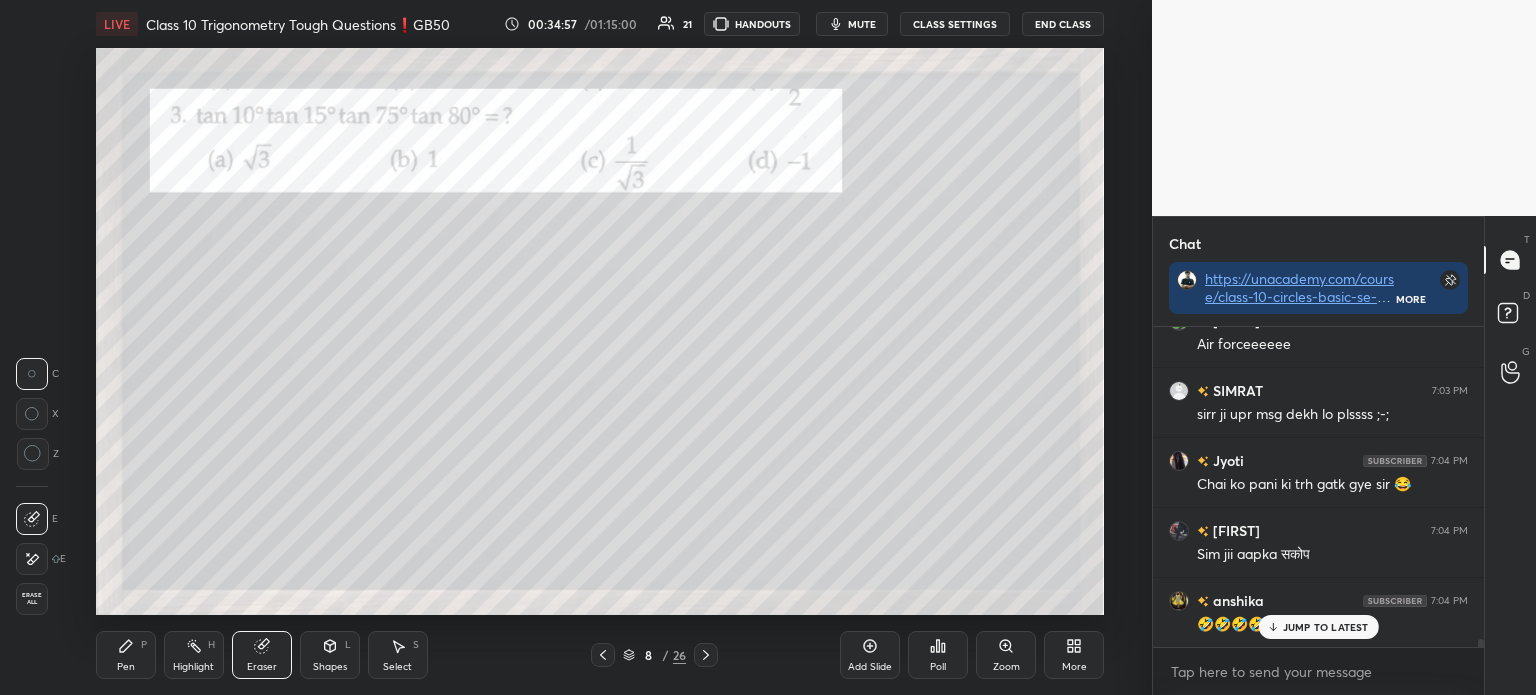 click on "Erase all" at bounding box center (32, 599) 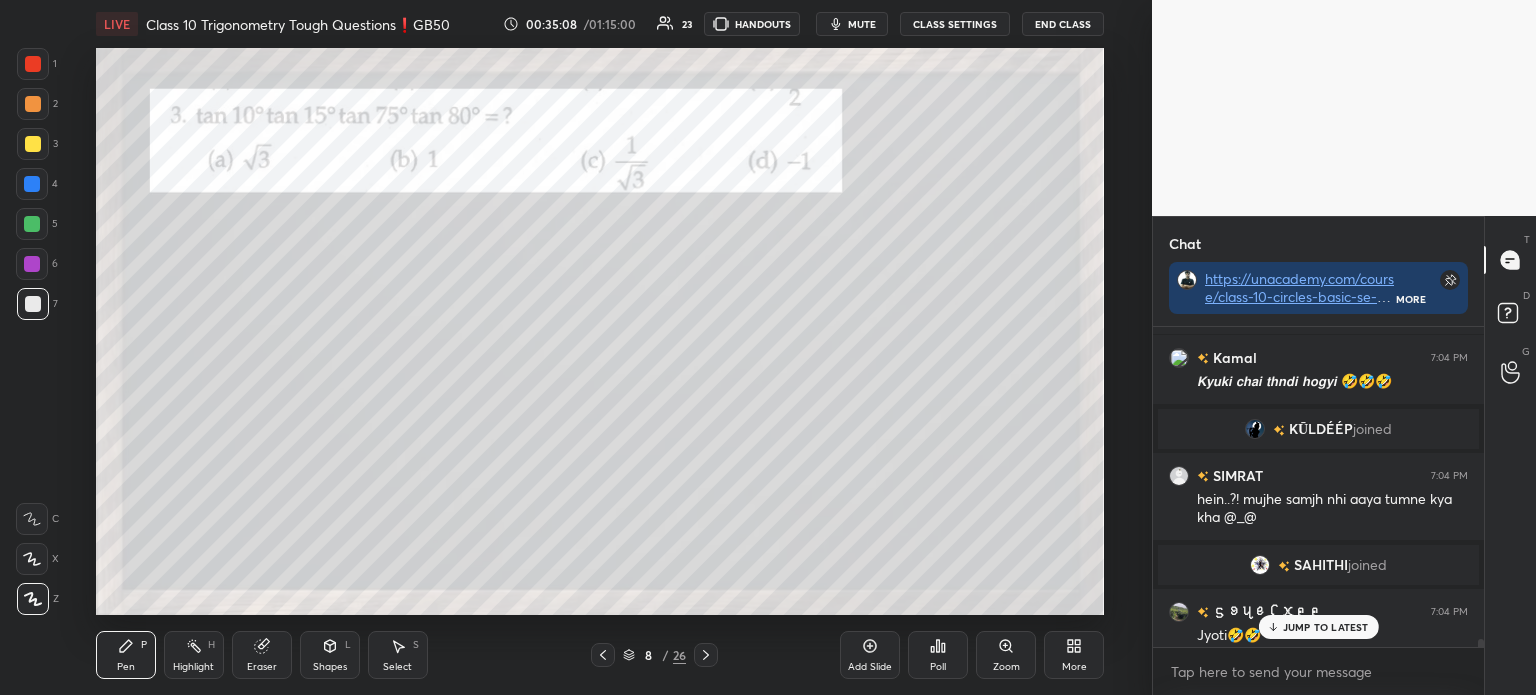 scroll, scrollTop: 11761, scrollLeft: 0, axis: vertical 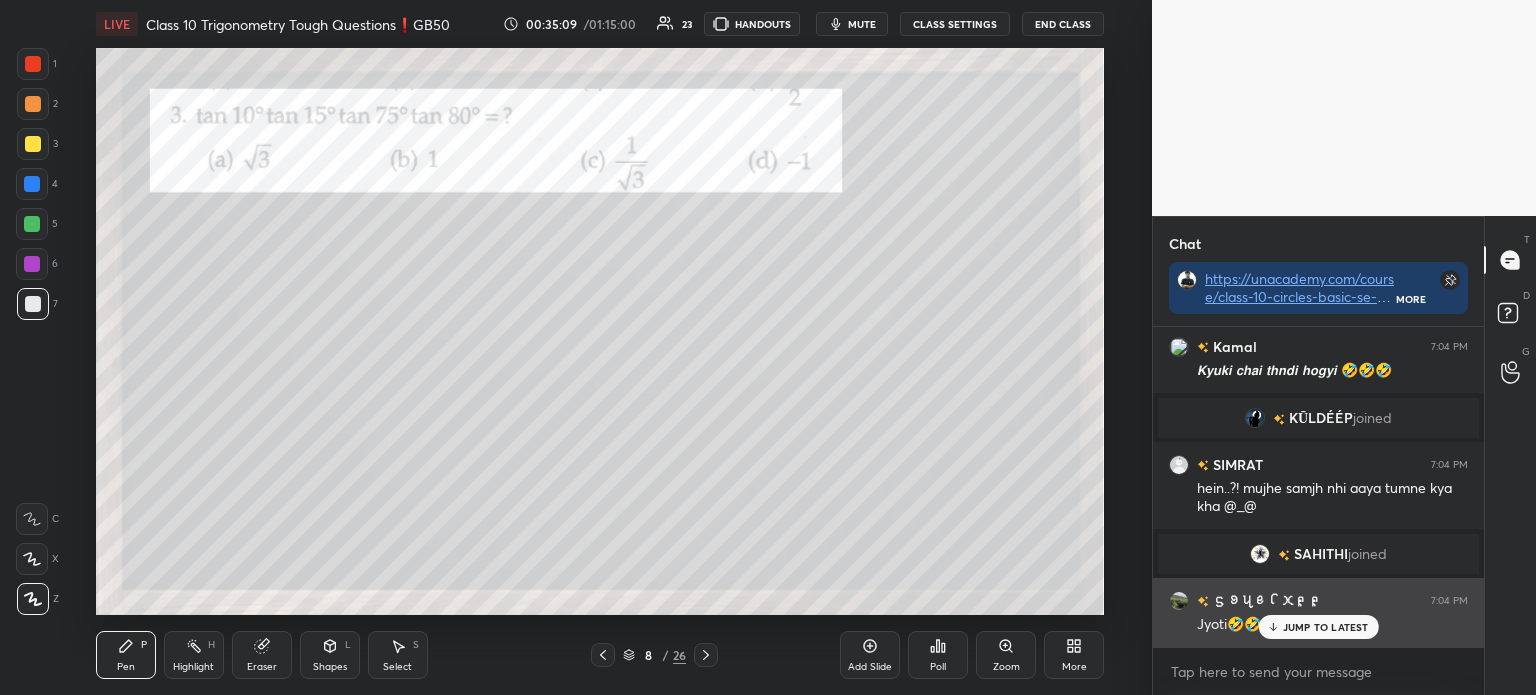 click on "JUMP TO LATEST" at bounding box center [1326, 627] 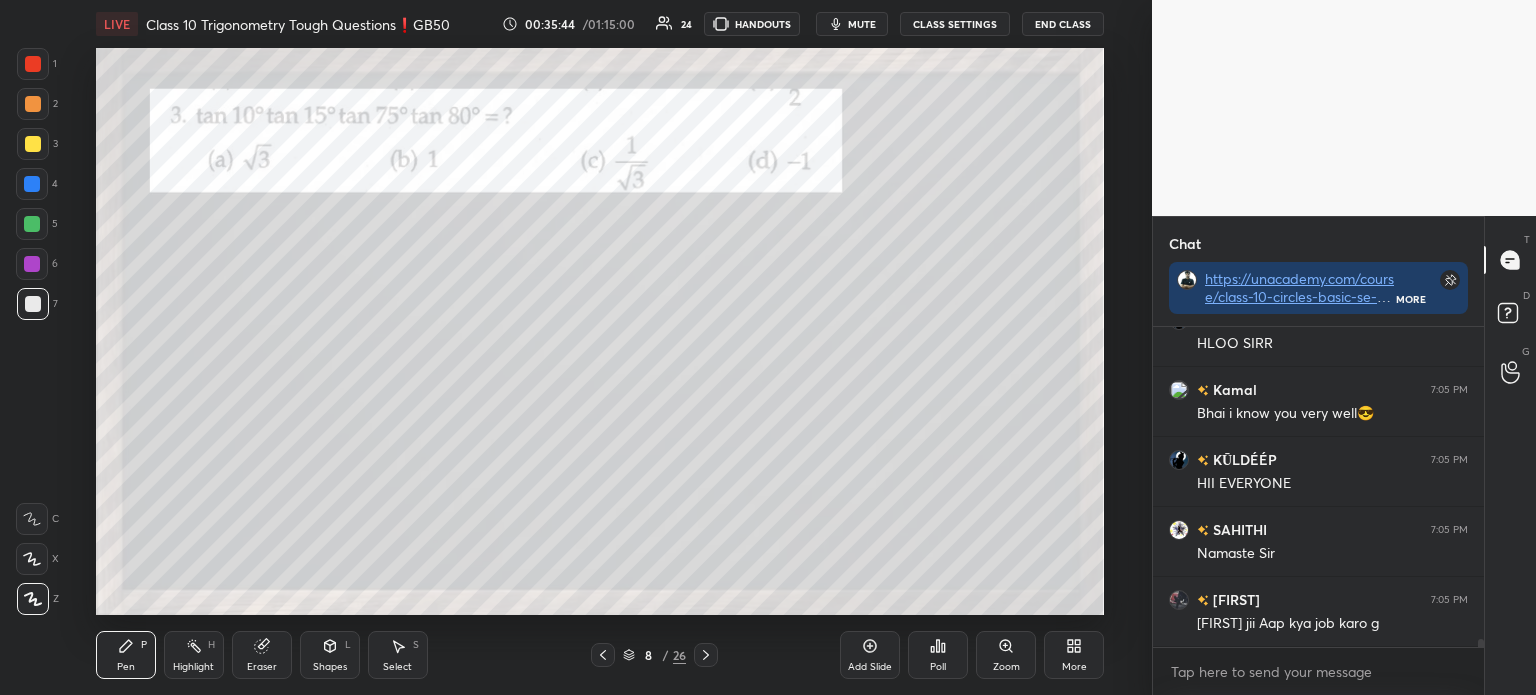 scroll, scrollTop: 12388, scrollLeft: 0, axis: vertical 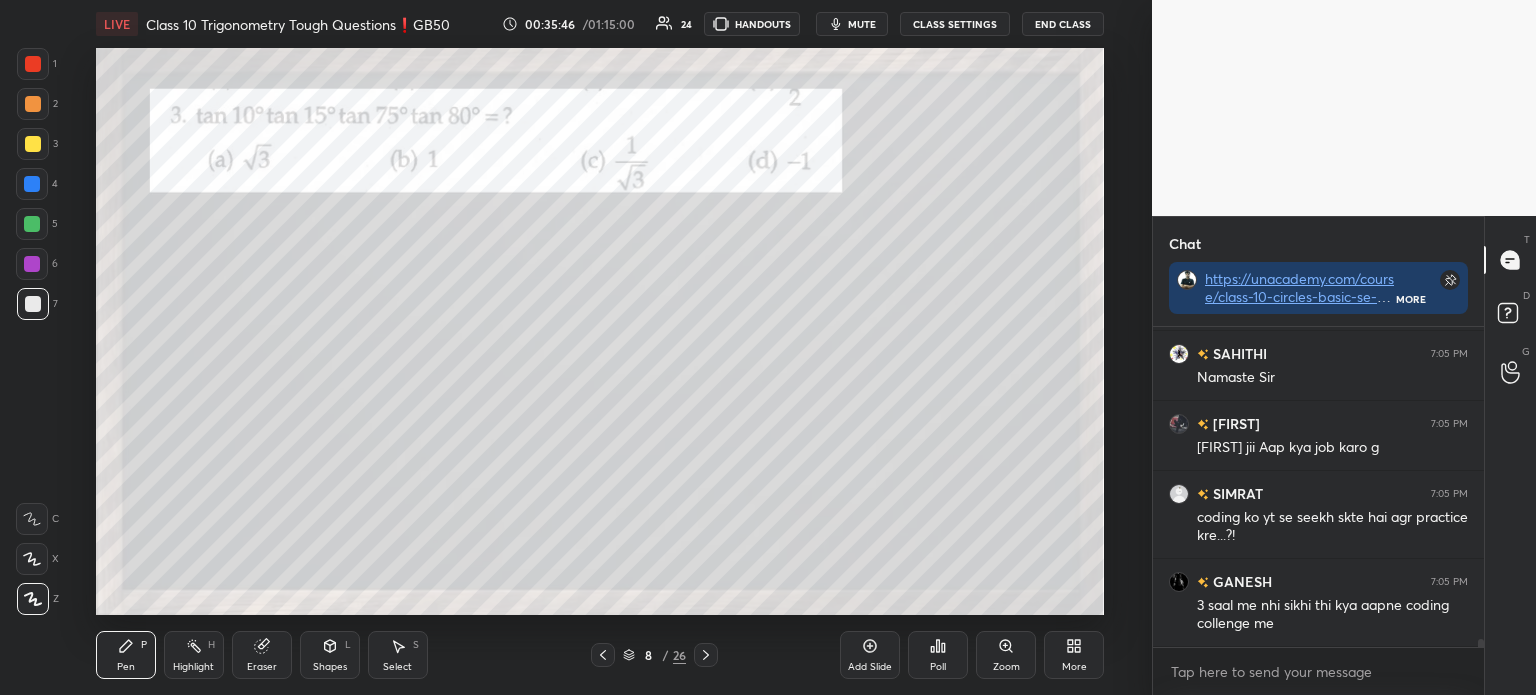 click at bounding box center [33, 144] 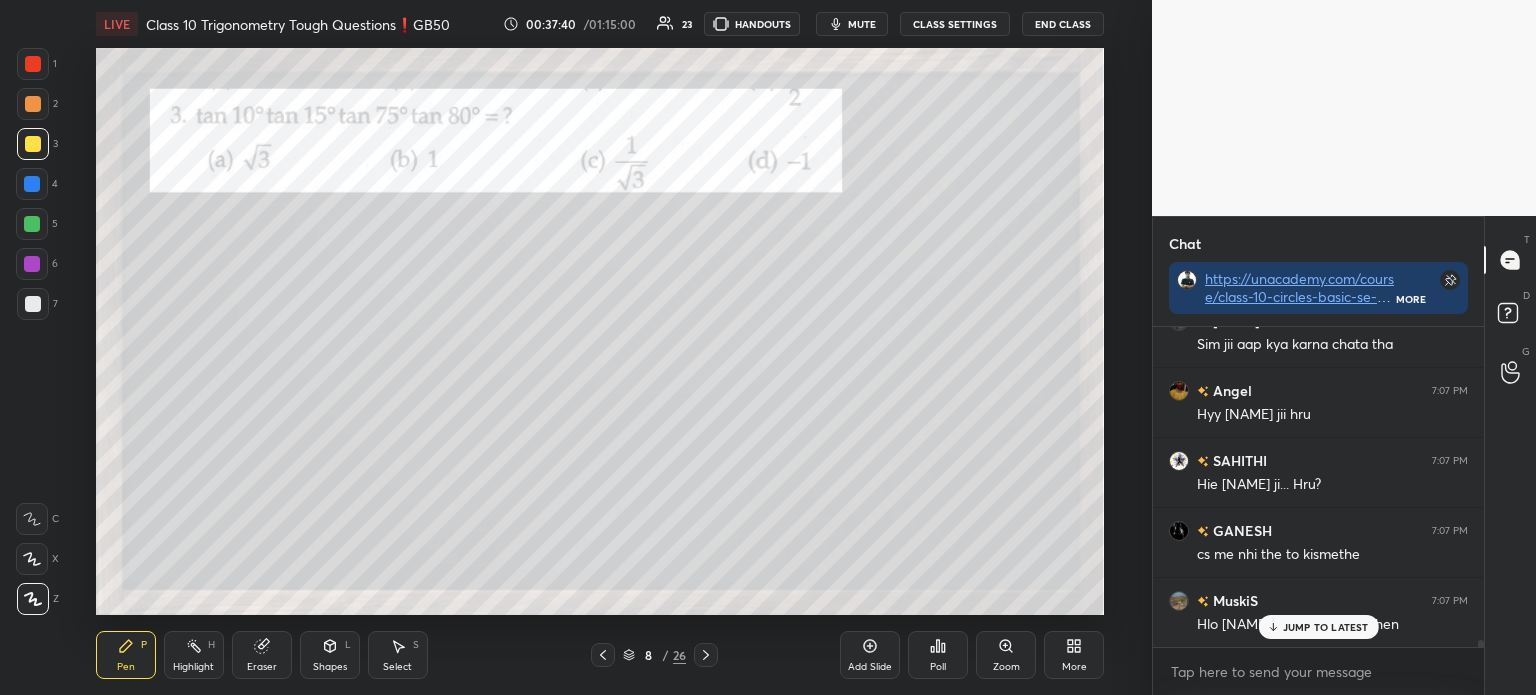 scroll, scrollTop: 14650, scrollLeft: 0, axis: vertical 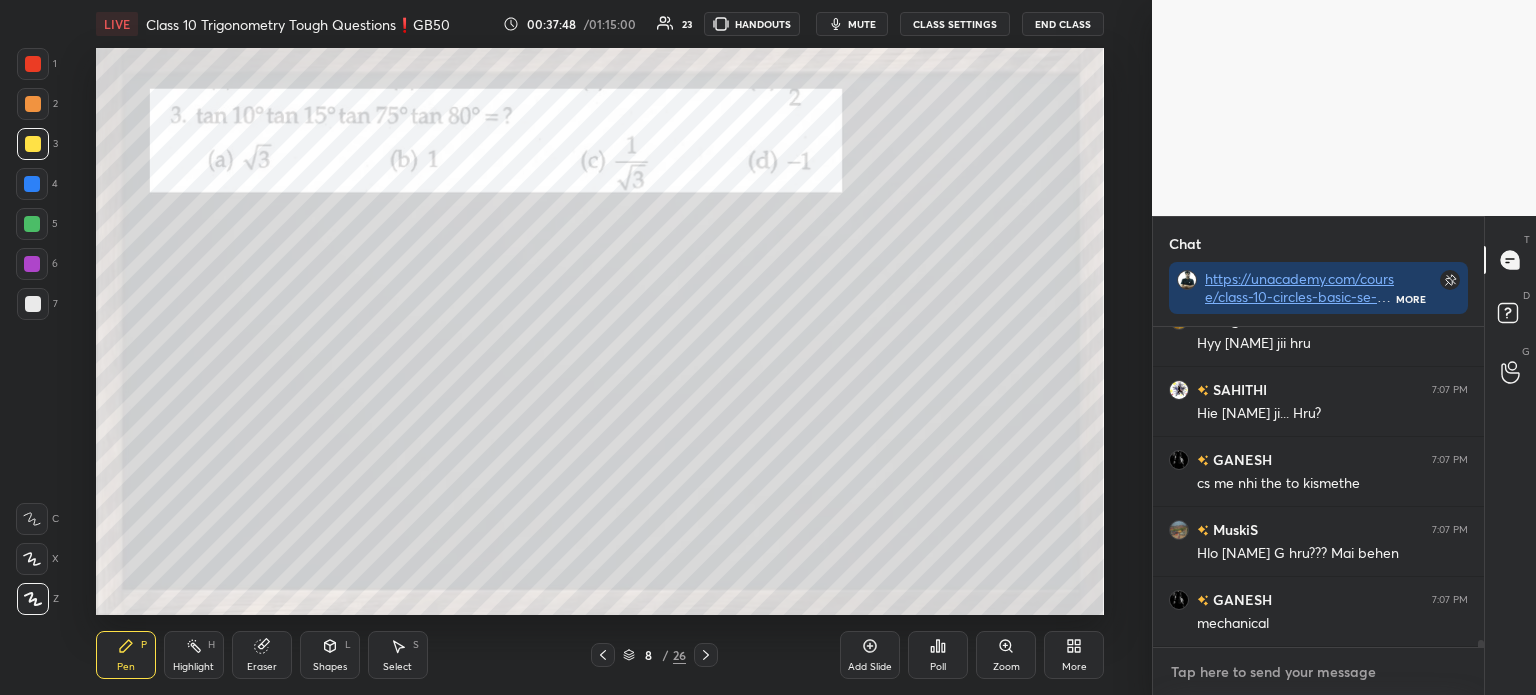 click at bounding box center [1318, 672] 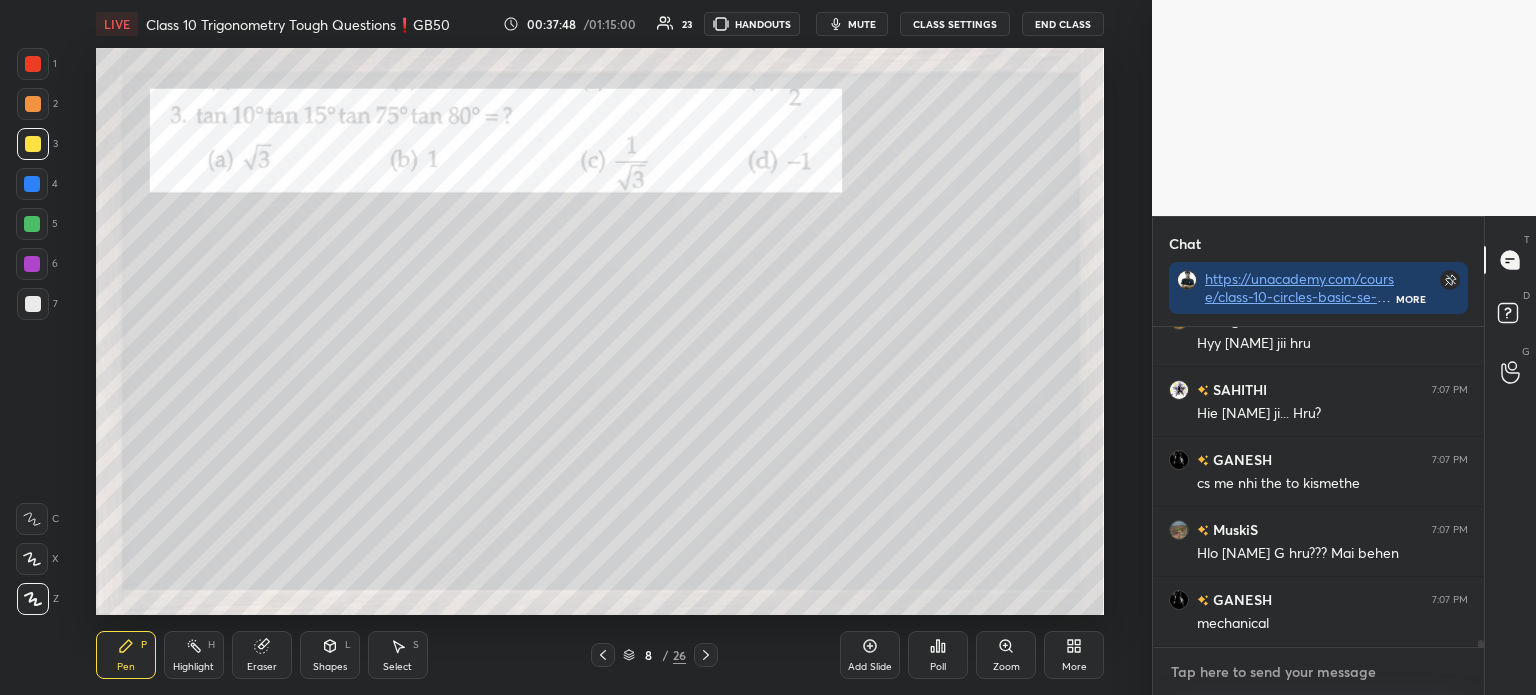 type on "x" 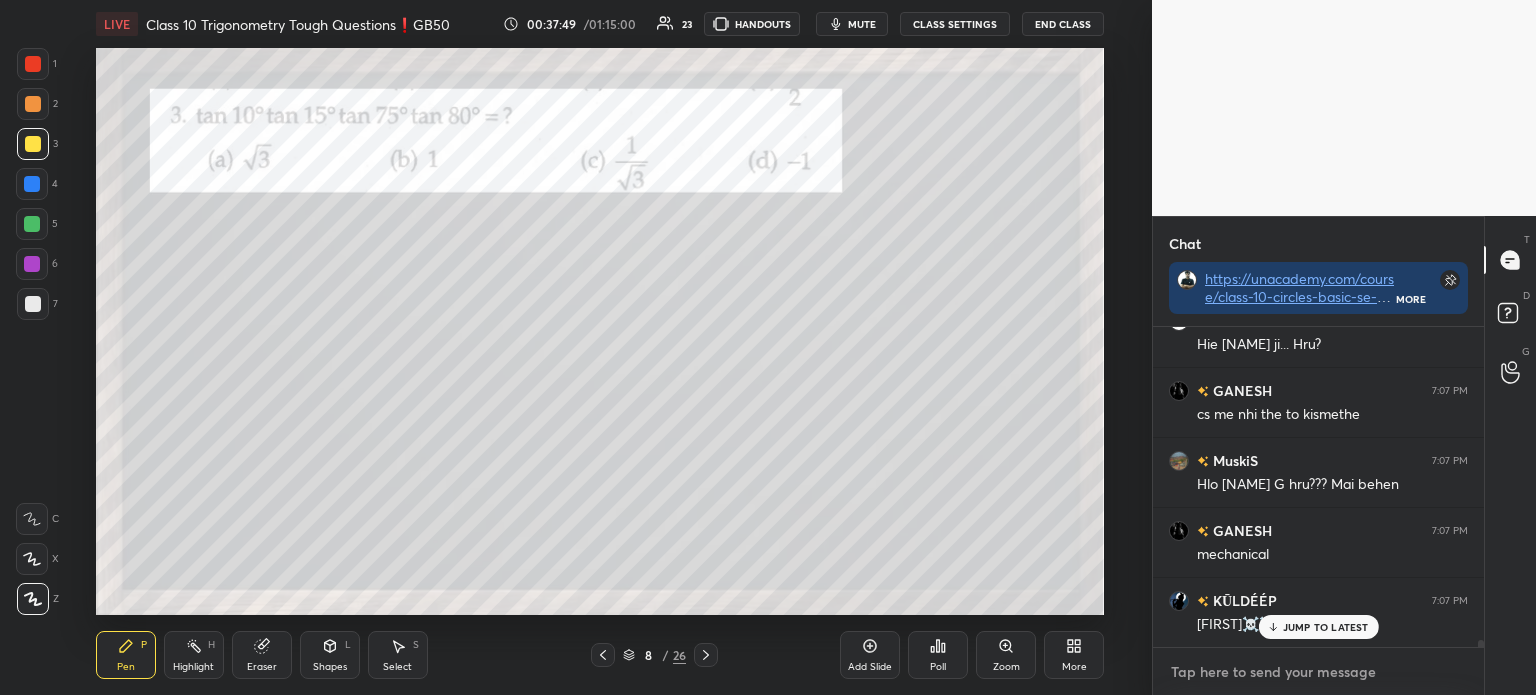 scroll, scrollTop: 14929, scrollLeft: 0, axis: vertical 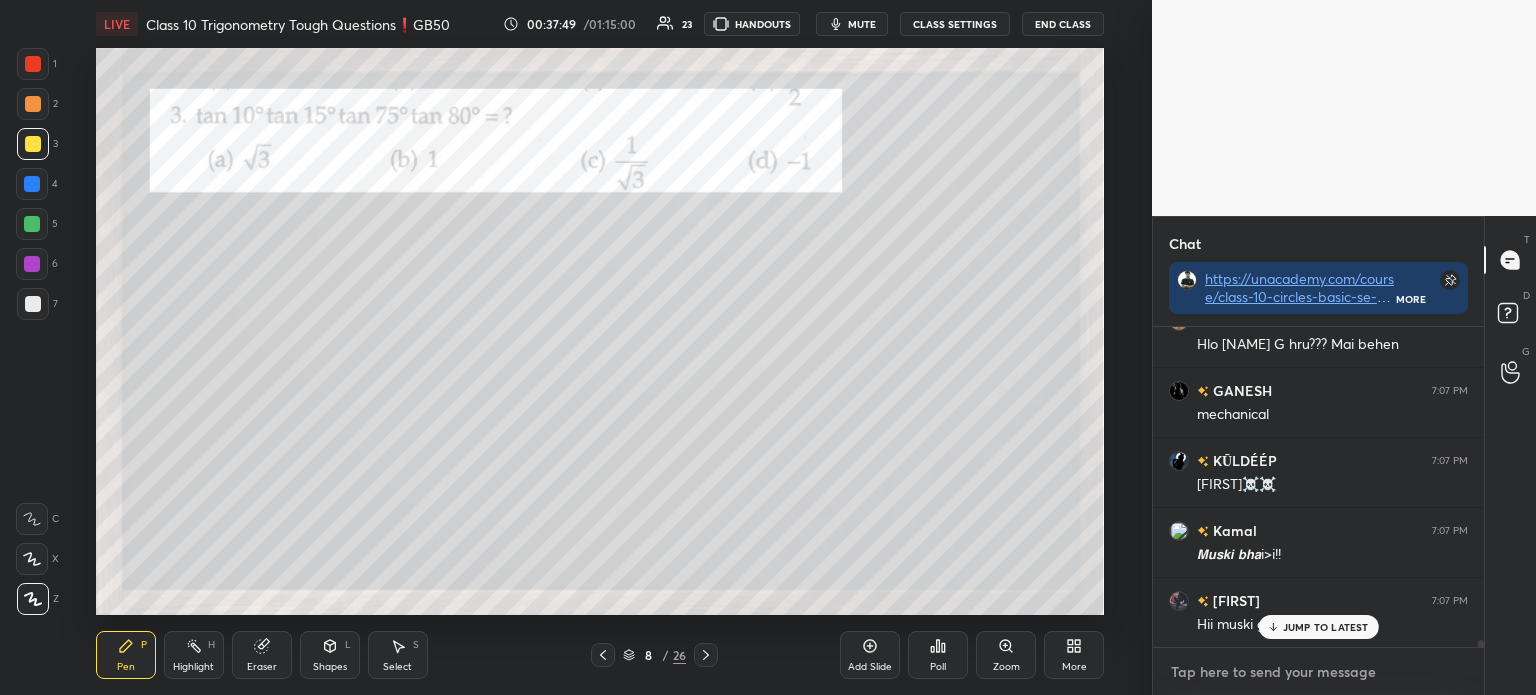 paste on "https://unacademy.com/course/class-10-circles-basic-se-advanced-by-gourav-bhaiya/56UD6CX8" 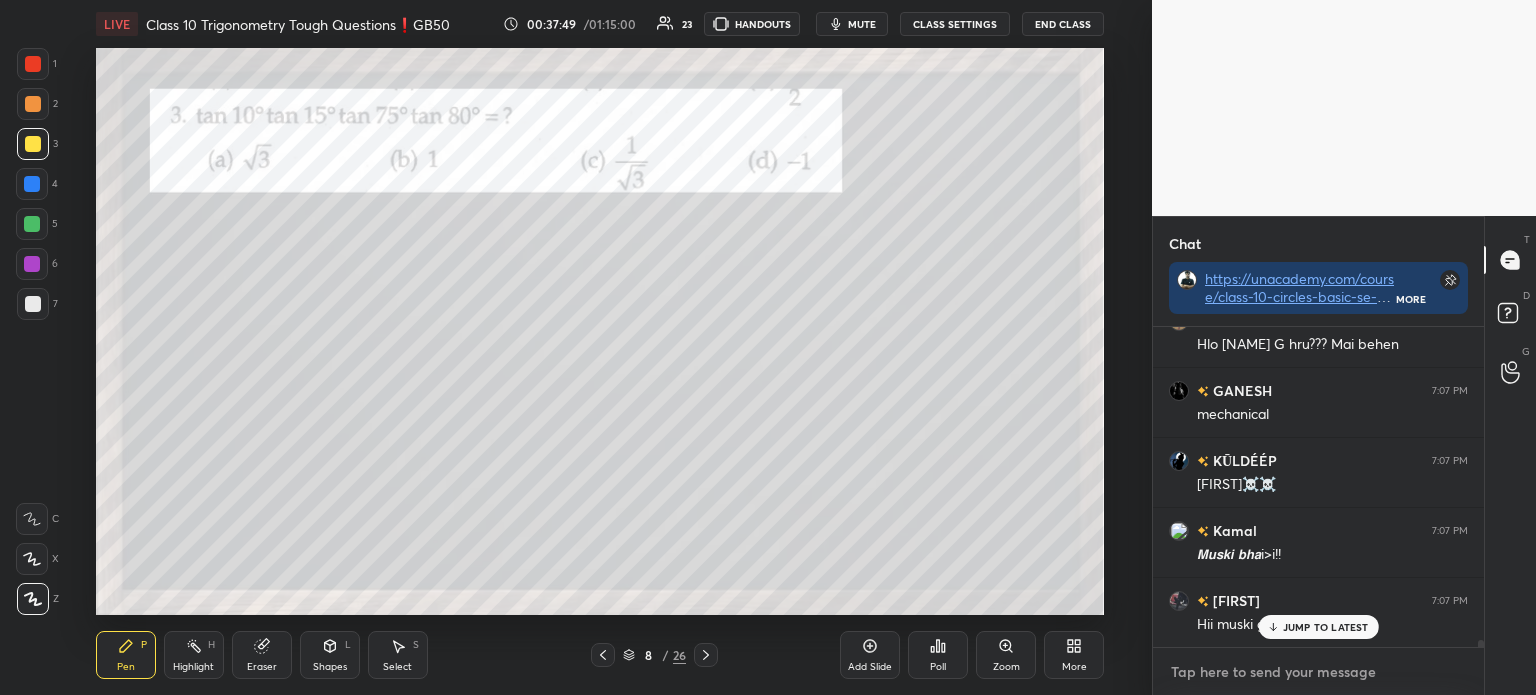 type on "https://unacademy.com/course/class-10-circles-basic-se-advanced-by-gourav-bhaiya/56UD6CX8" 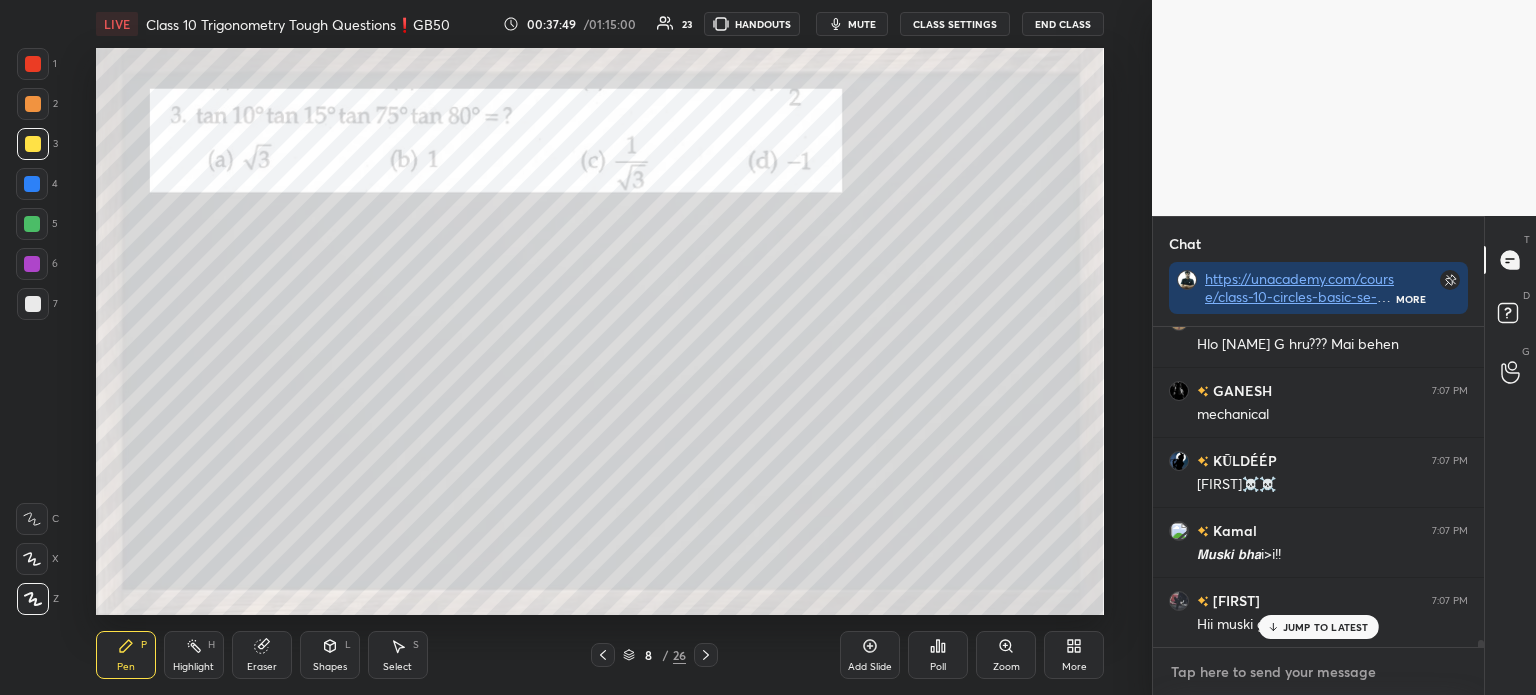 type on "x" 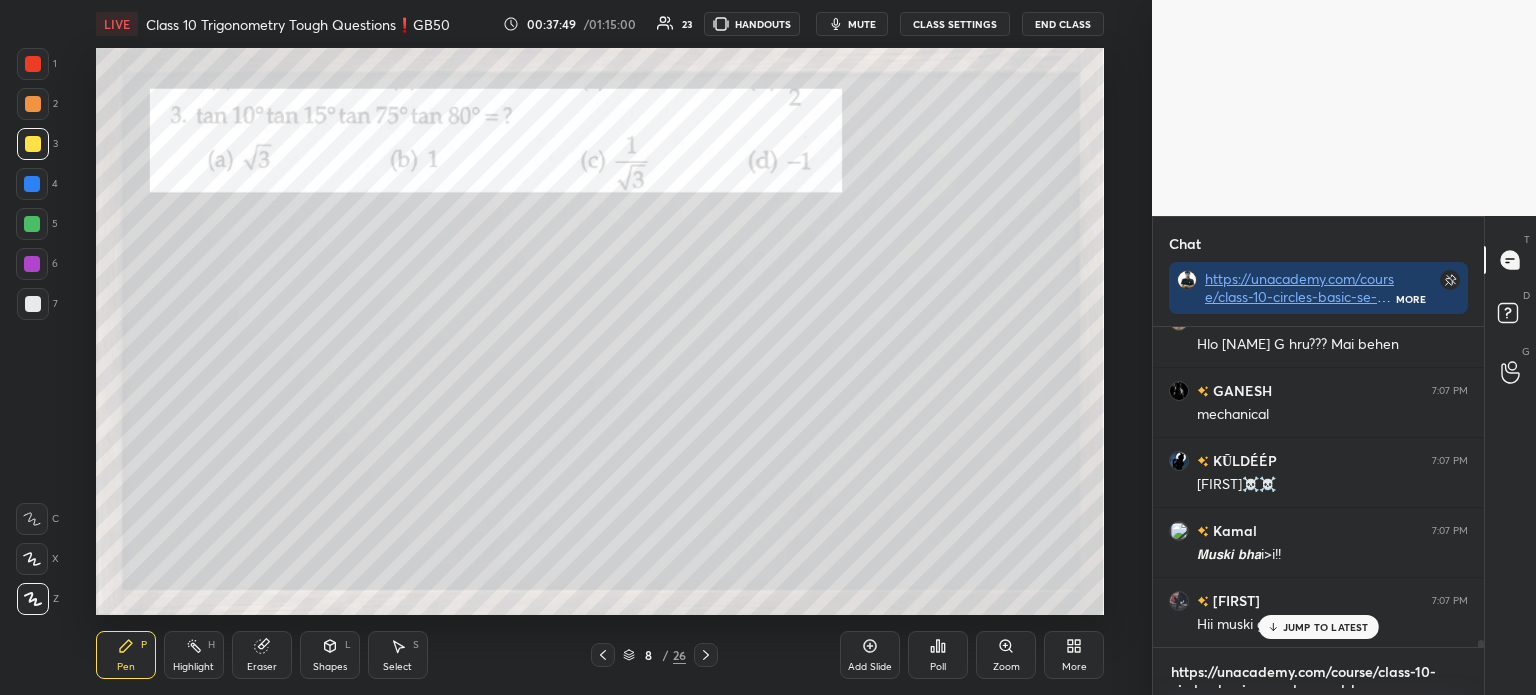 scroll, scrollTop: 0, scrollLeft: 0, axis: both 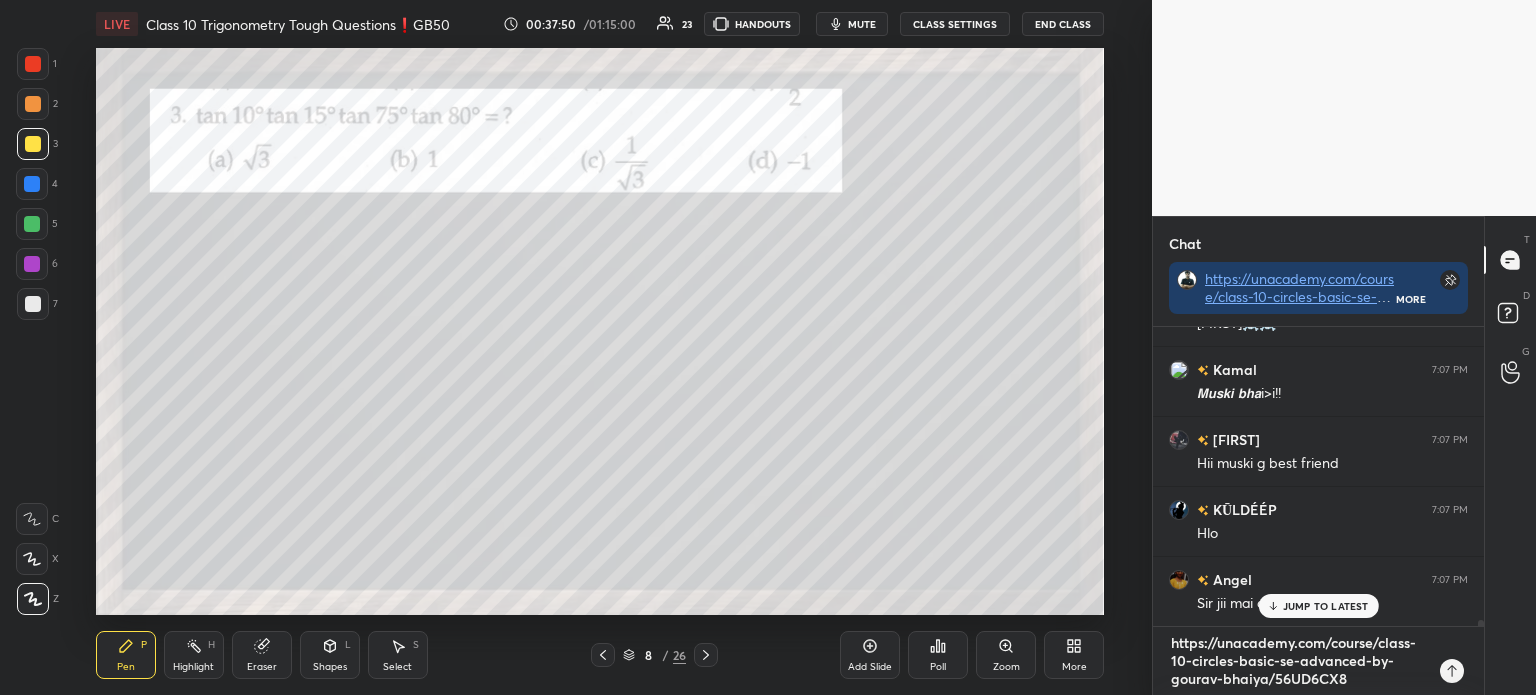 type 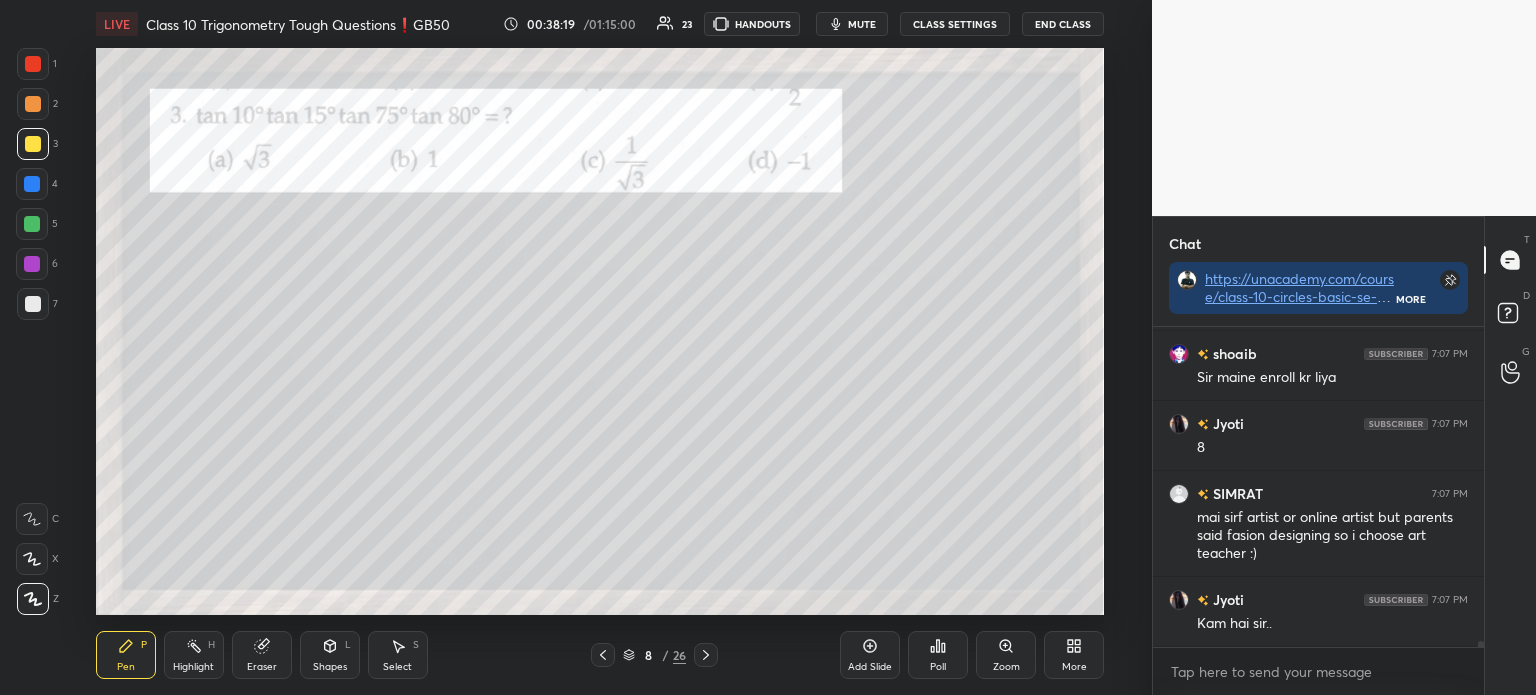 scroll, scrollTop: 15904, scrollLeft: 0, axis: vertical 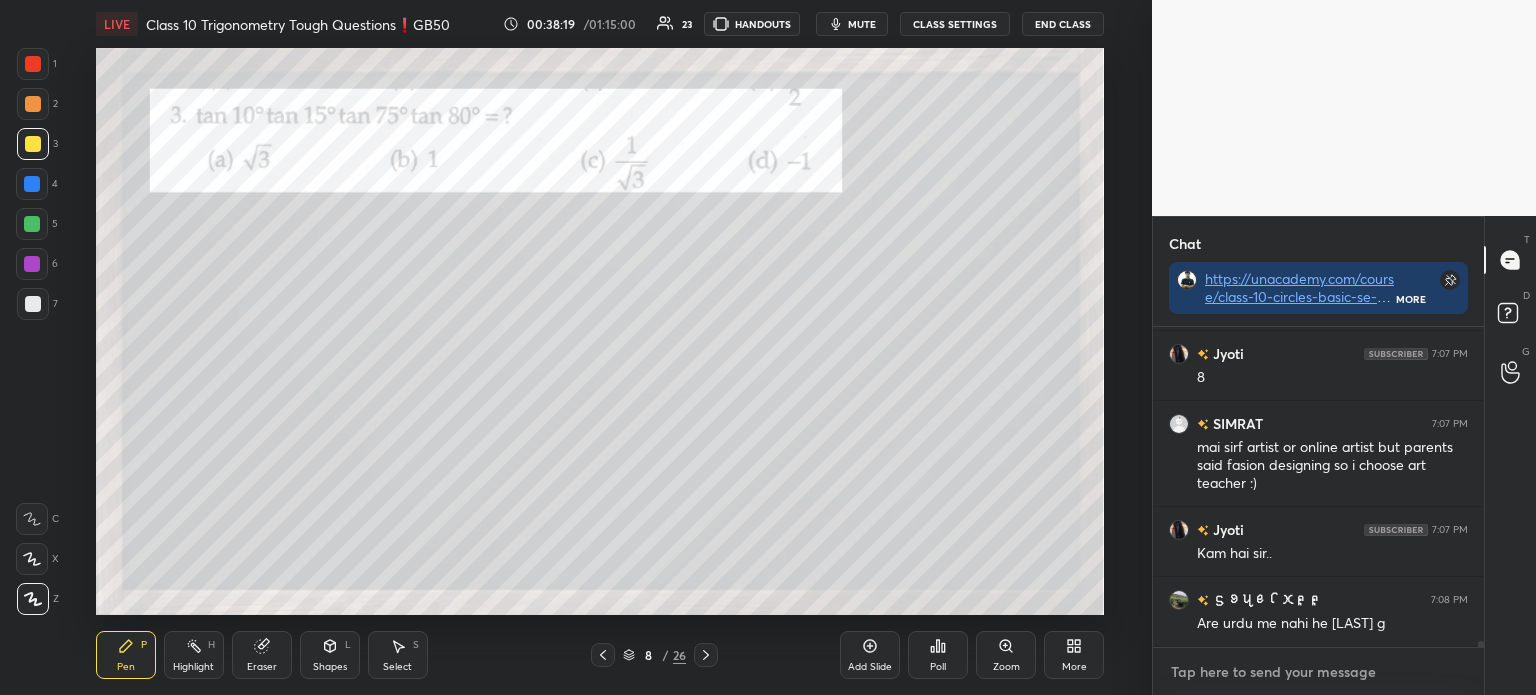 click at bounding box center [1318, 672] 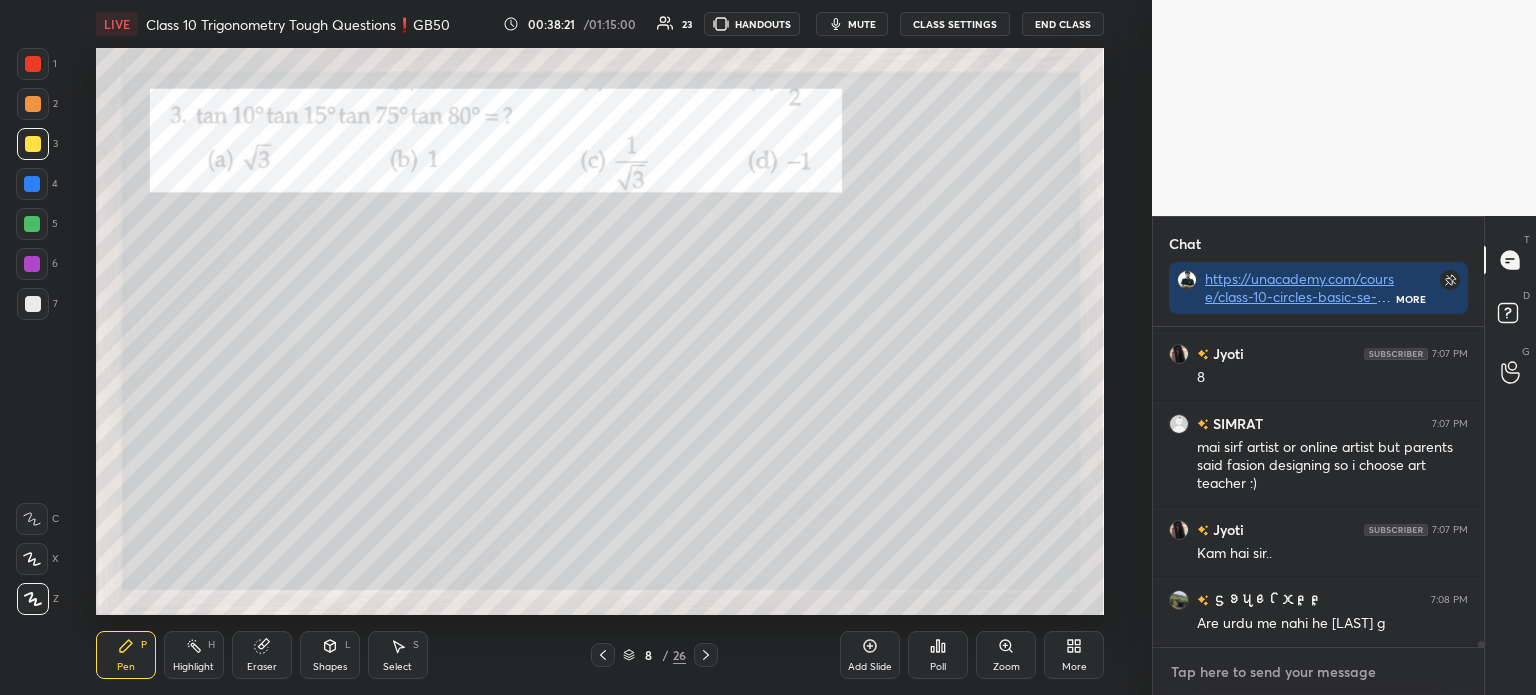 paste on "https://unacademy.com/course/class-10-circles-basic-se-advanced-by-gourav-bhaiya/56UD6CX8" 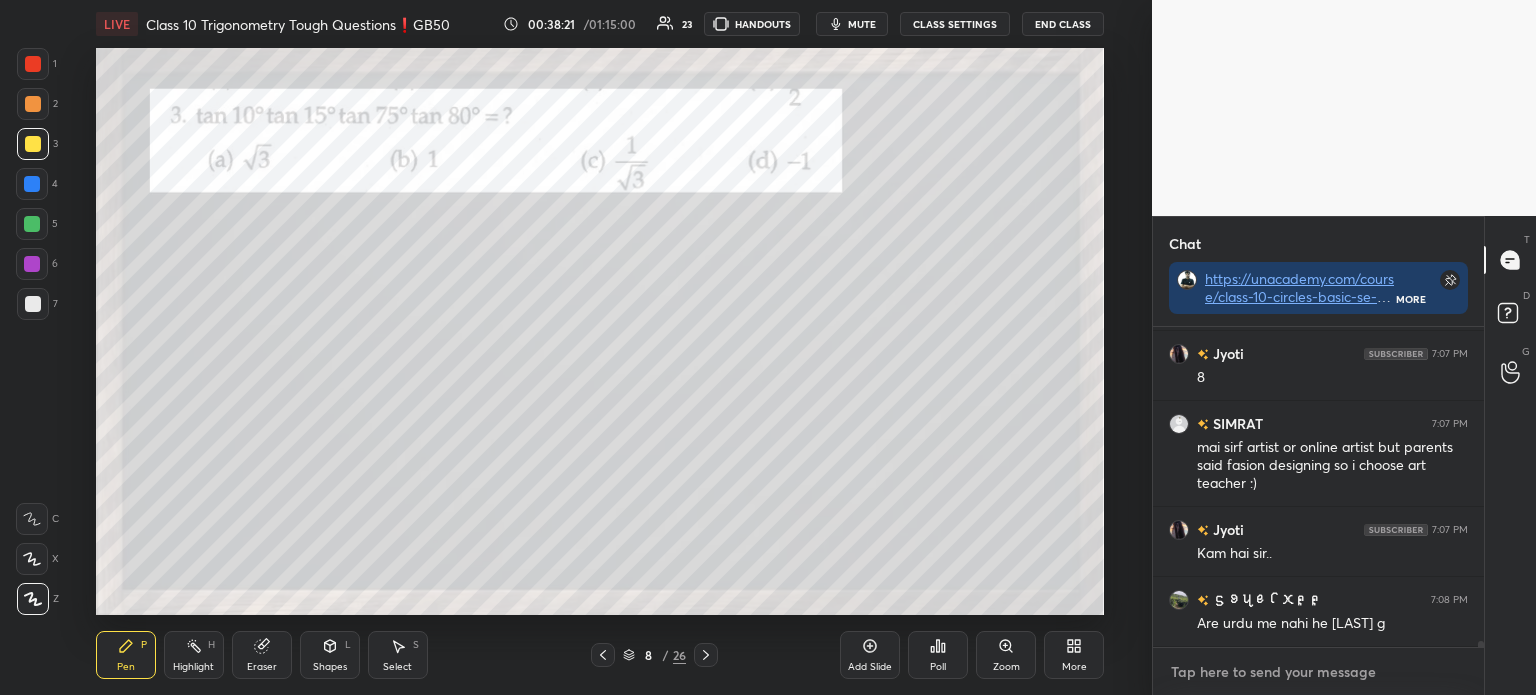 type on "https://unacademy.com/course/class-10-circles-basic-se-advanced-by-gourav-bhaiya/56UD6CX8" 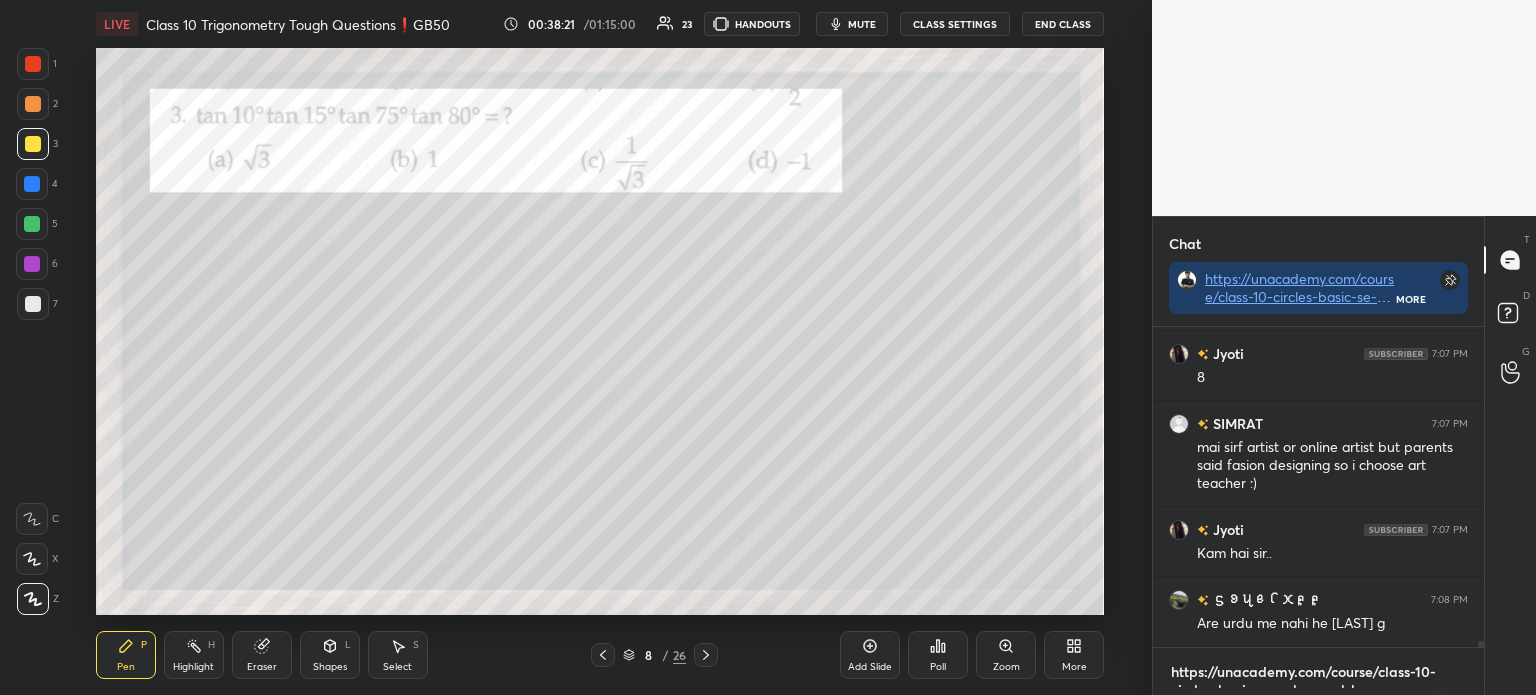 scroll, scrollTop: 0, scrollLeft: 0, axis: both 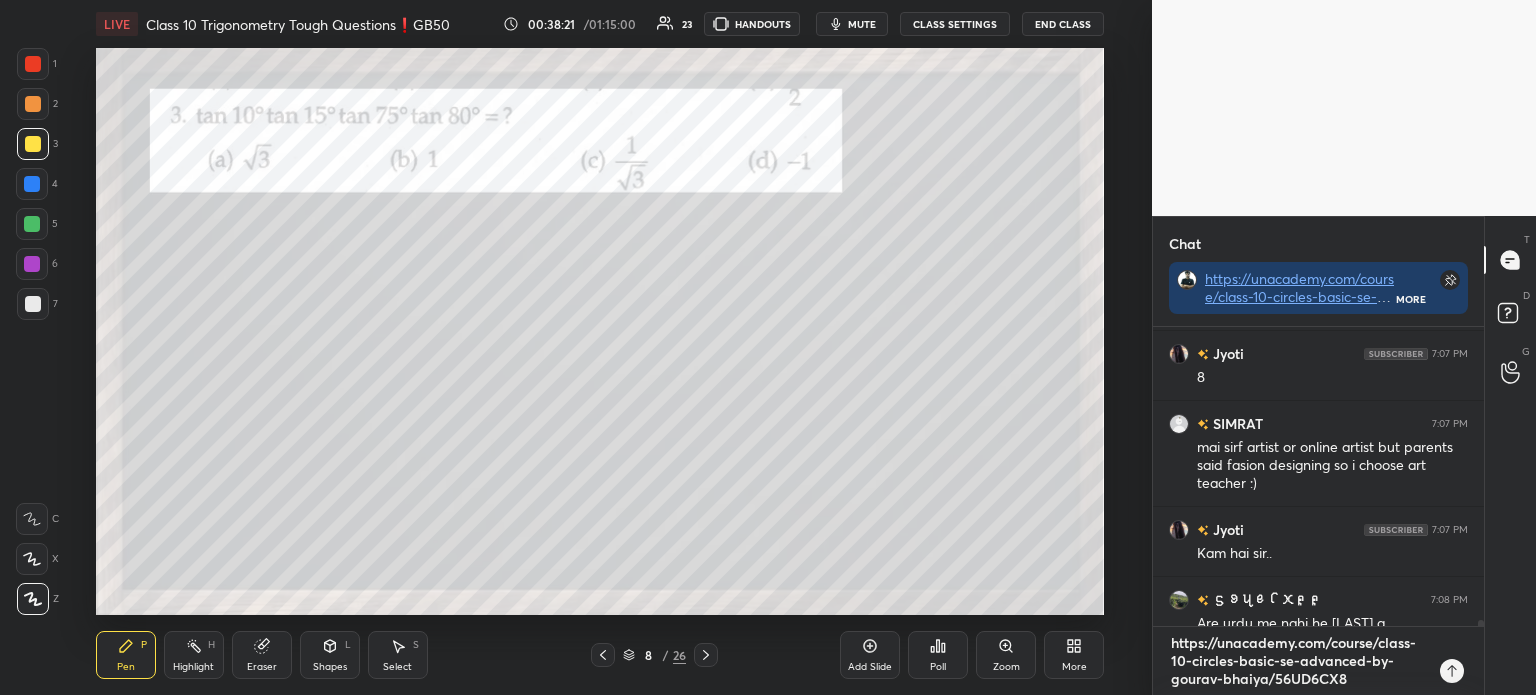 type 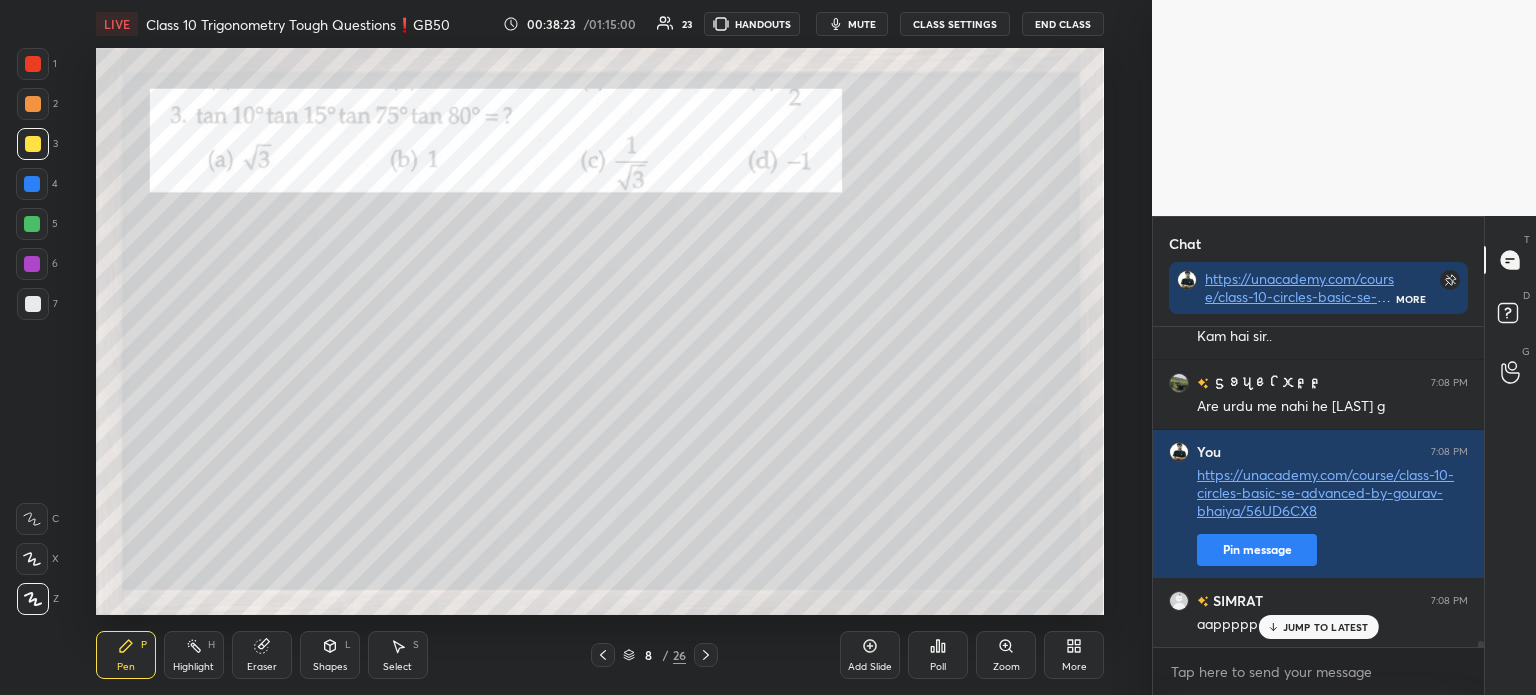 click on "Pen P Highlight H Eraser Shapes L Select S" at bounding box center (282, 655) 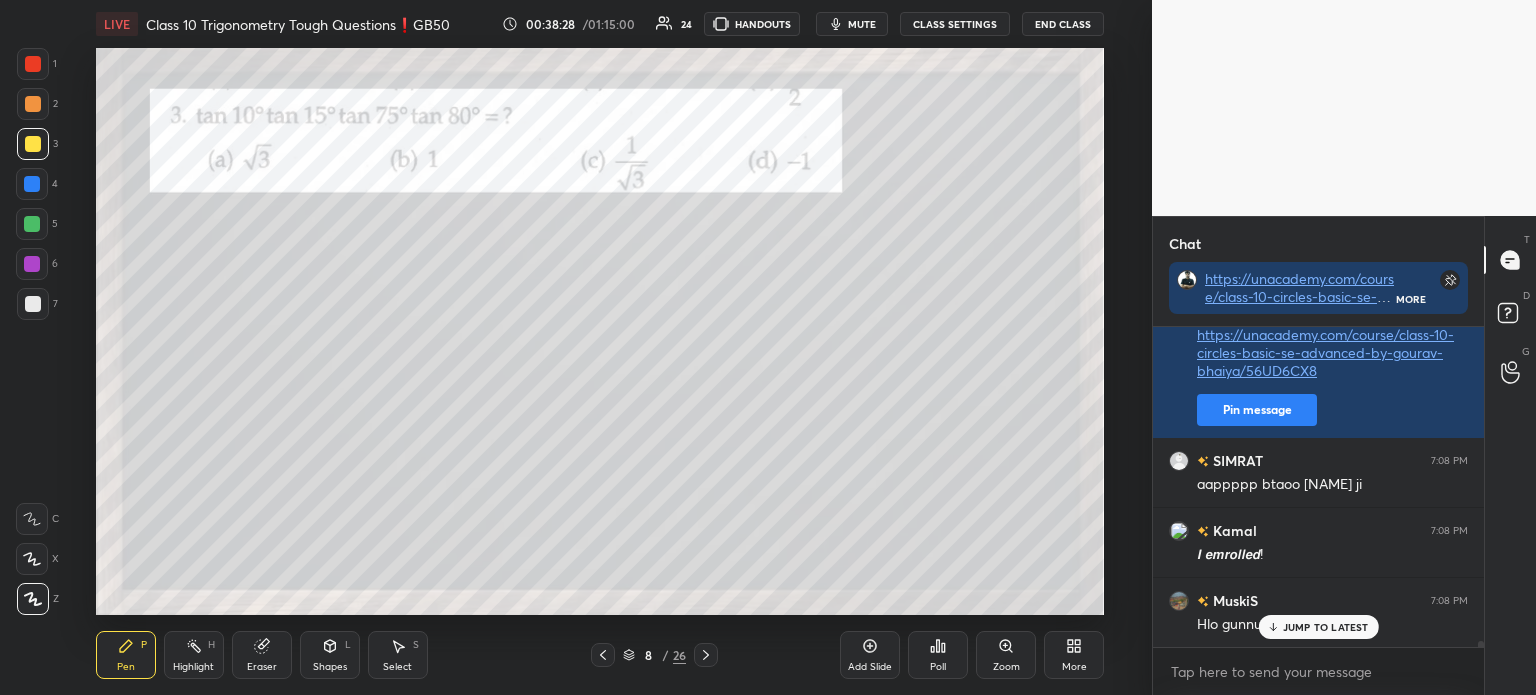 click on "Eraser" at bounding box center [262, 655] 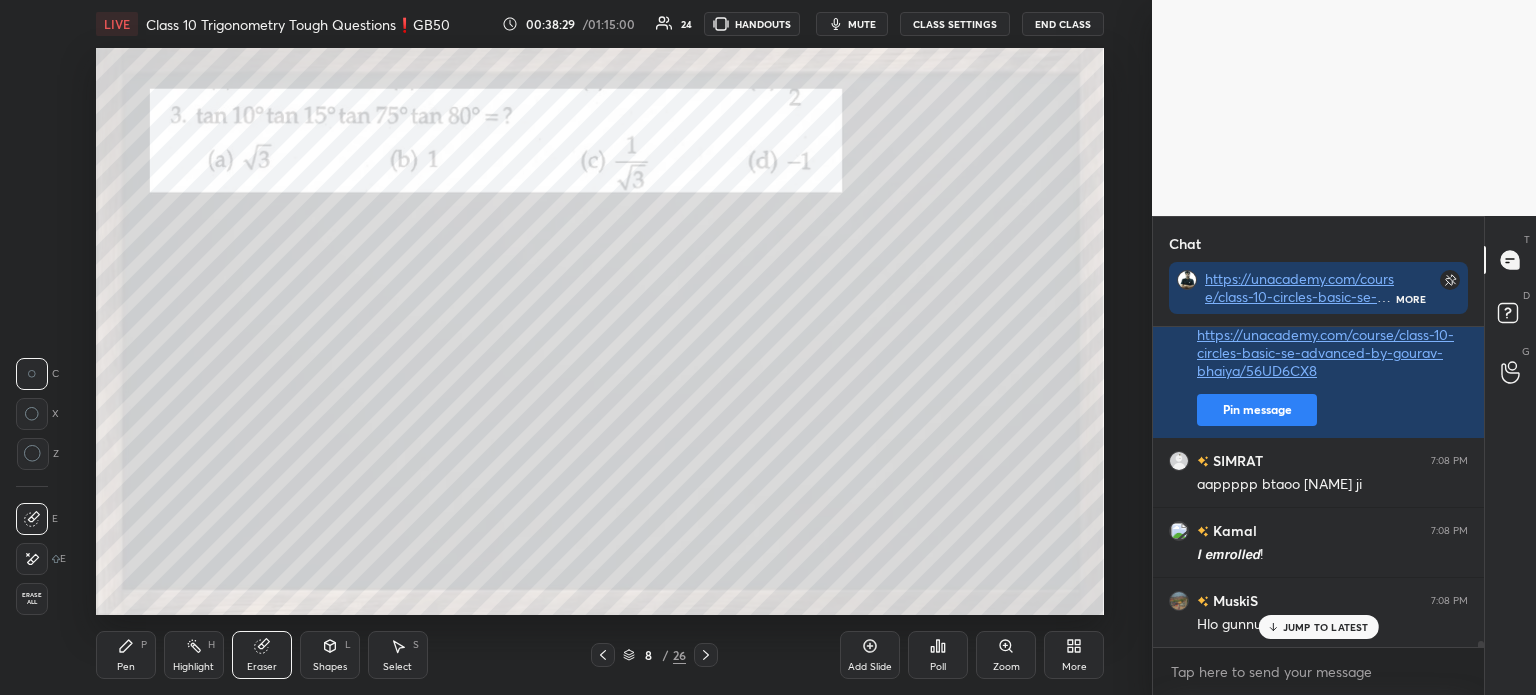 click on "Erase all" at bounding box center [32, 599] 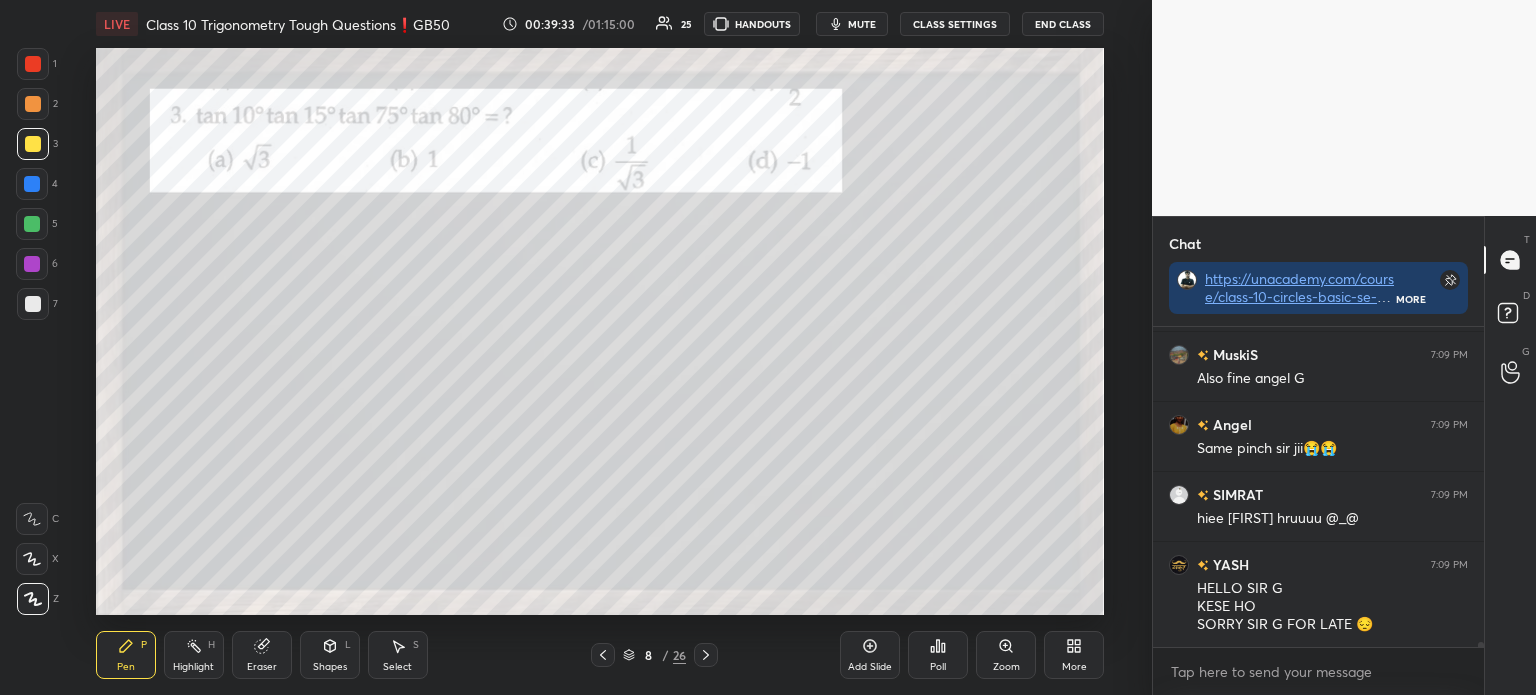 scroll, scrollTop: 18652, scrollLeft: 0, axis: vertical 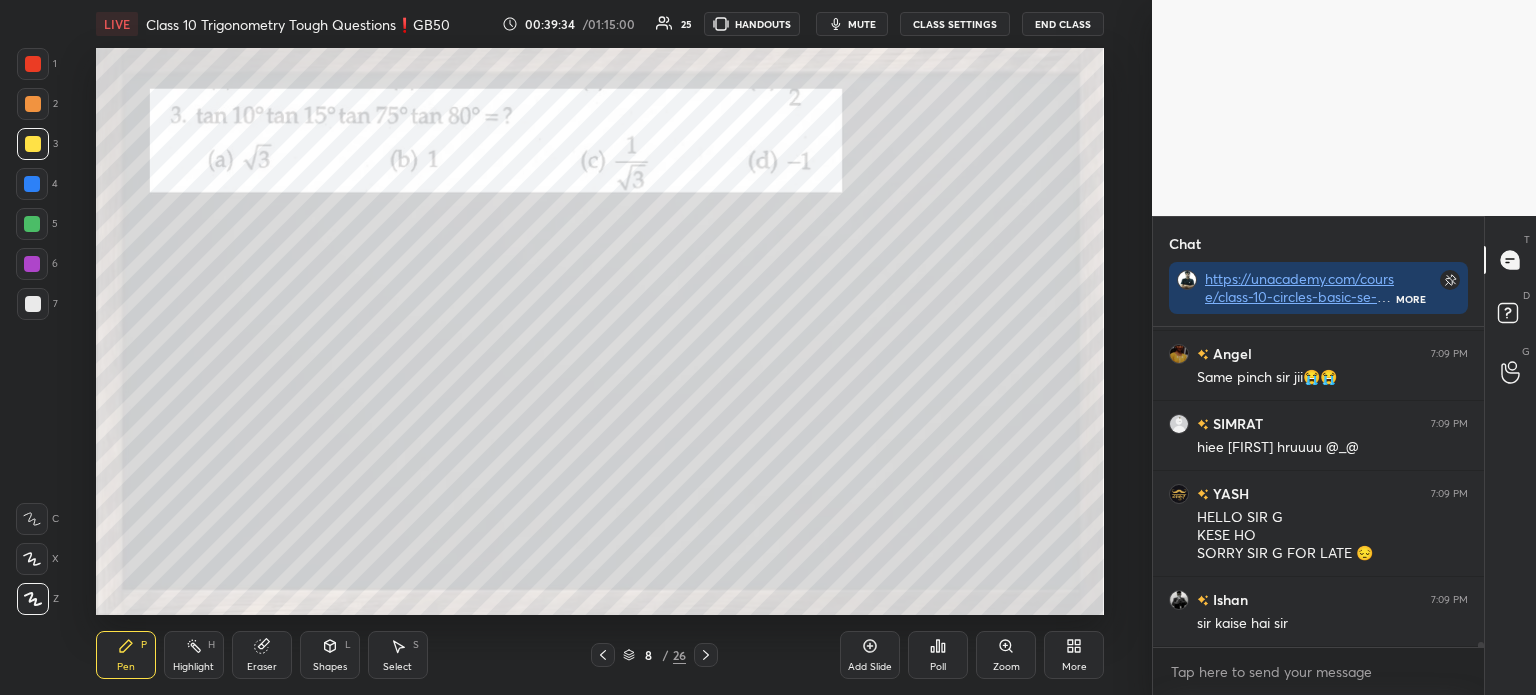 click 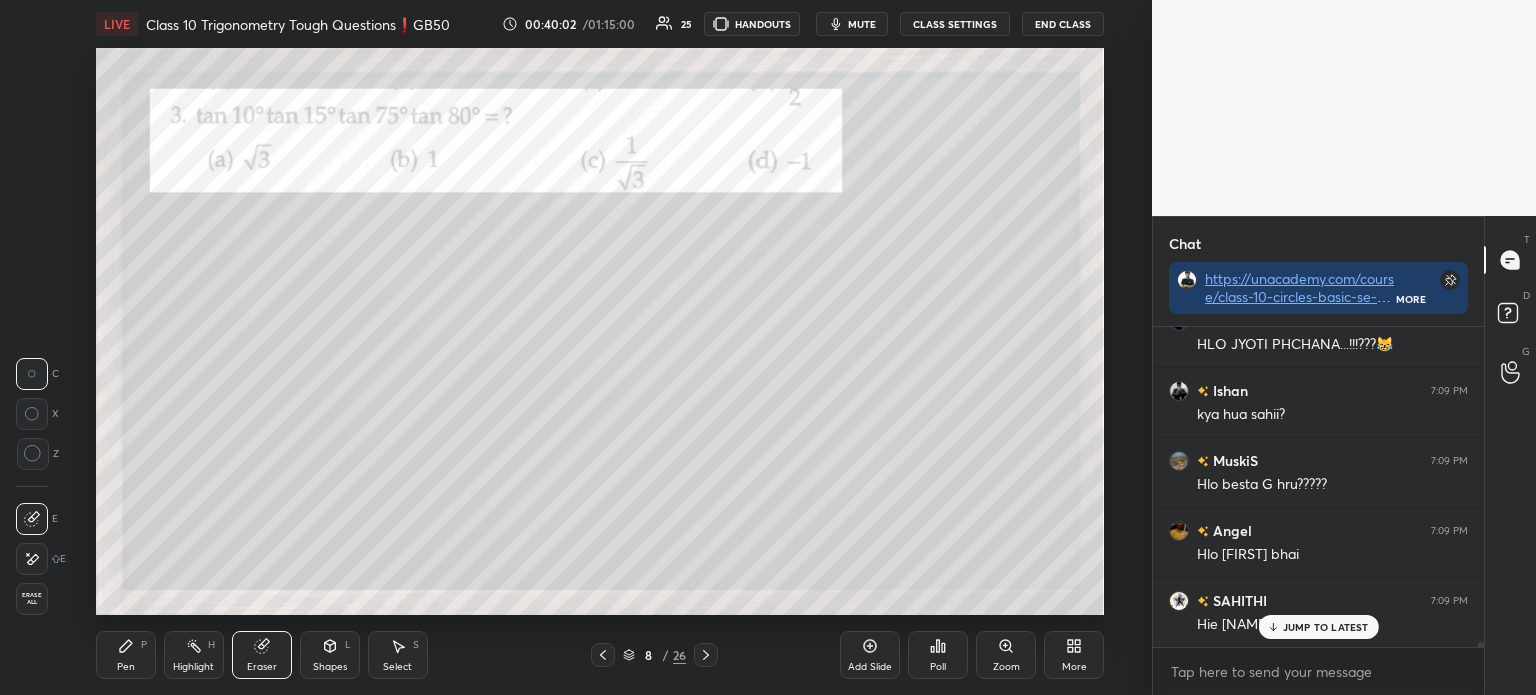 scroll, scrollTop: 19793, scrollLeft: 0, axis: vertical 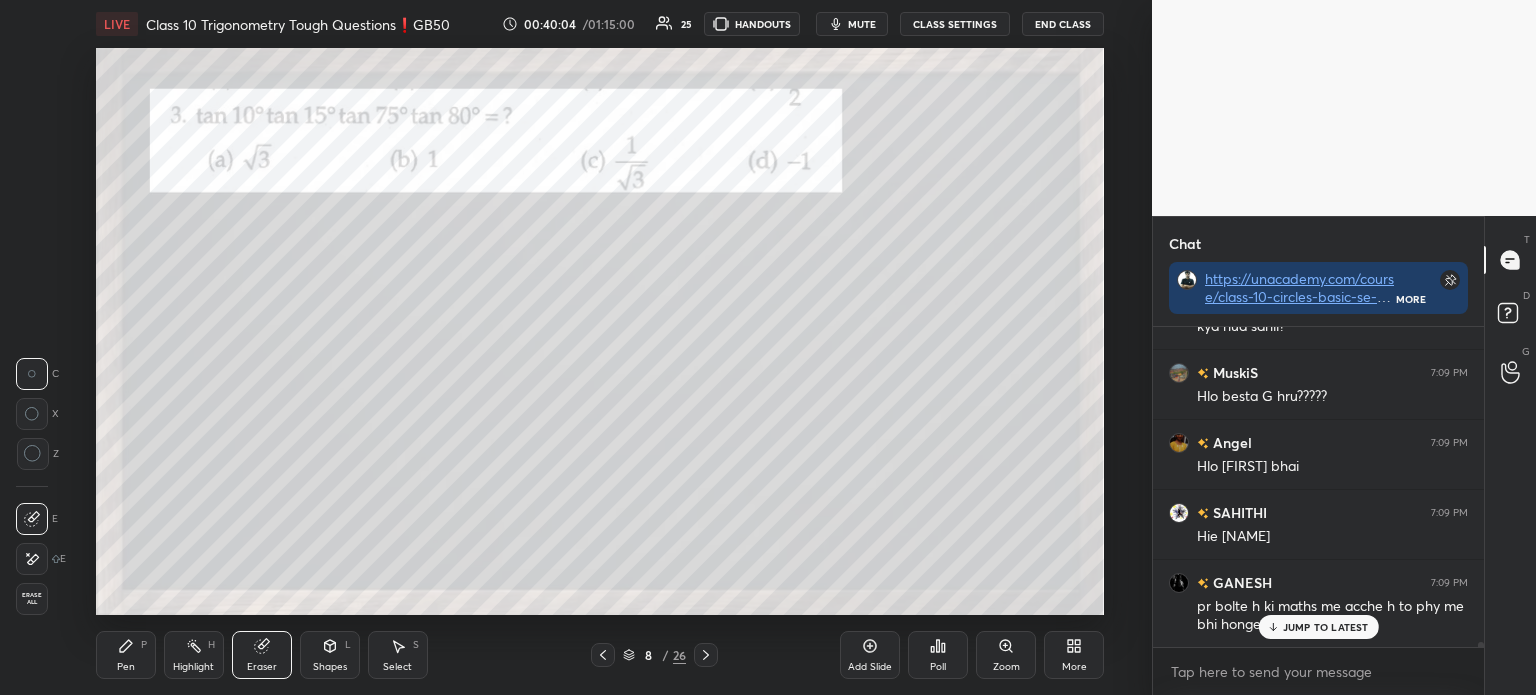 click on "Pen P" at bounding box center [126, 655] 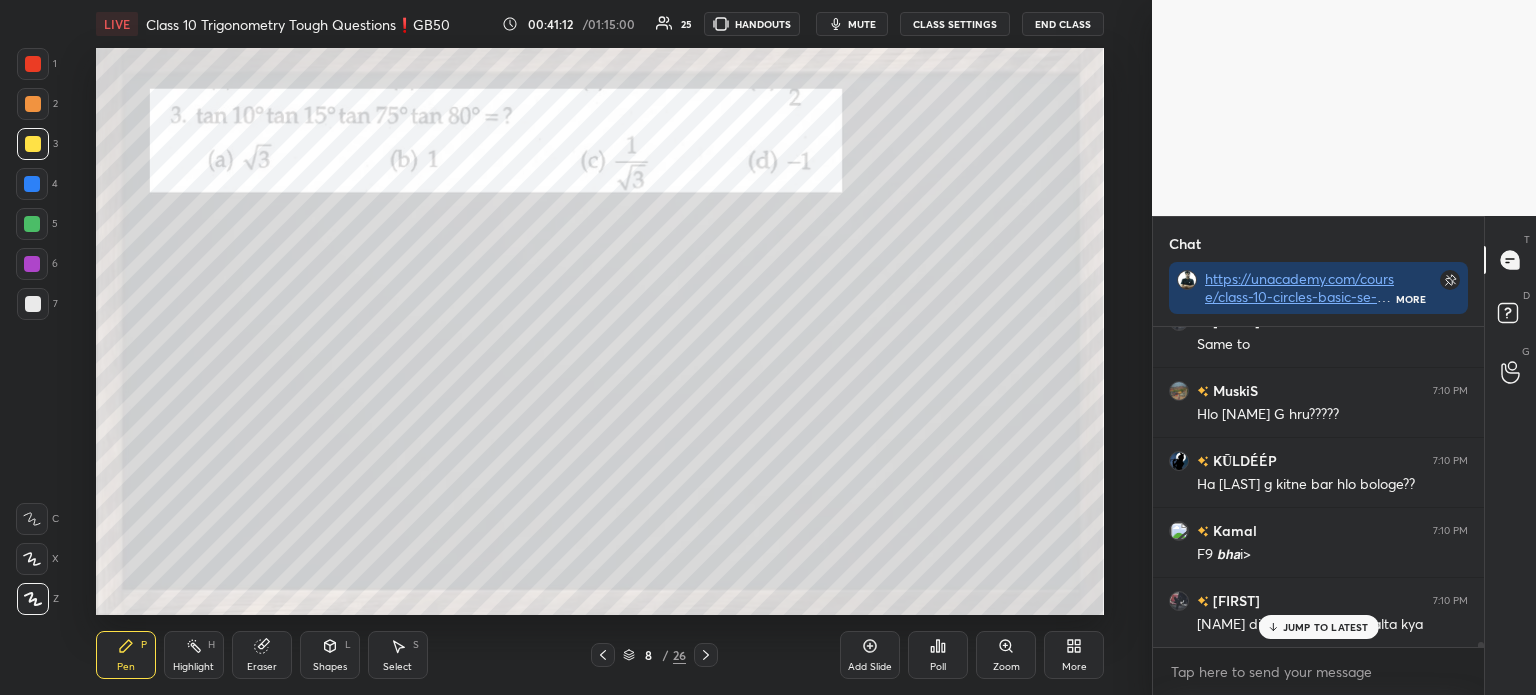 scroll, scrollTop: 21564, scrollLeft: 0, axis: vertical 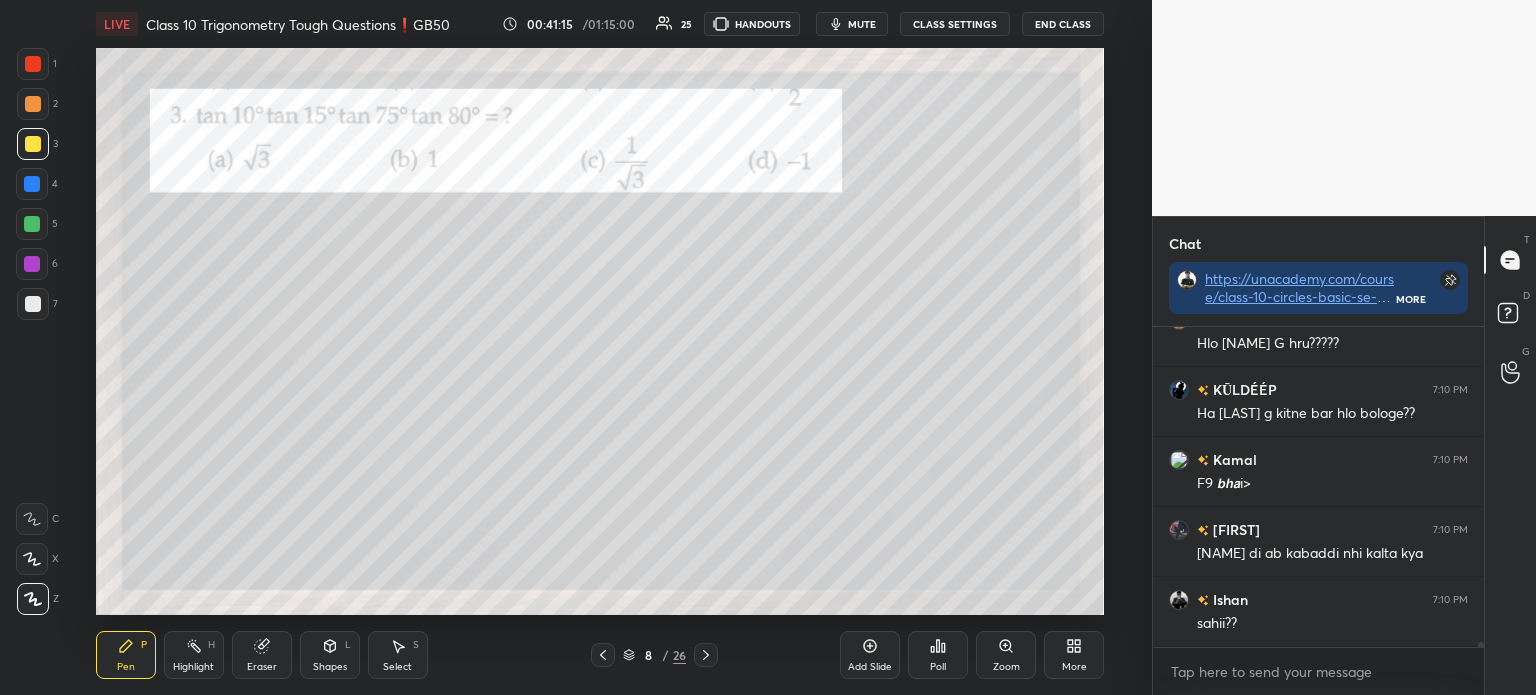 click on "Eraser" at bounding box center [262, 655] 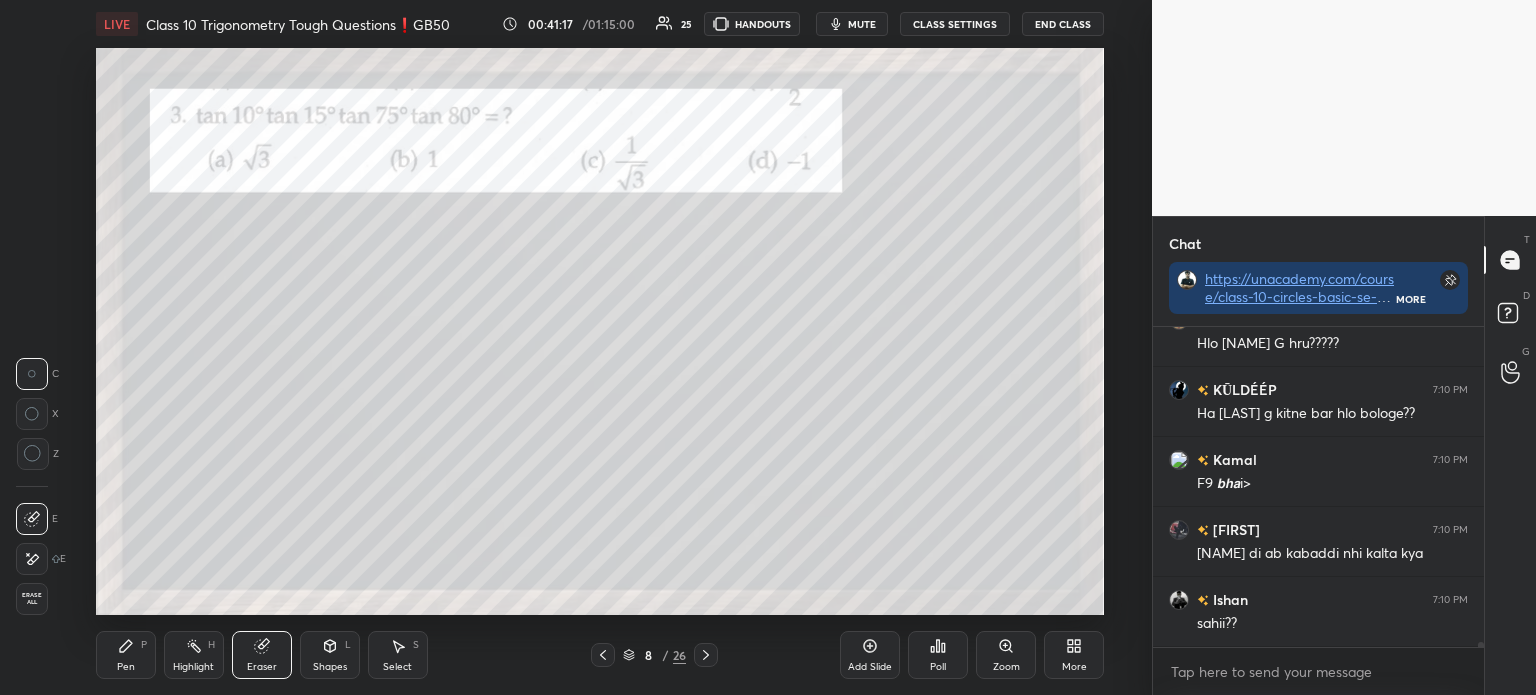 click on "Erase all" at bounding box center (32, 599) 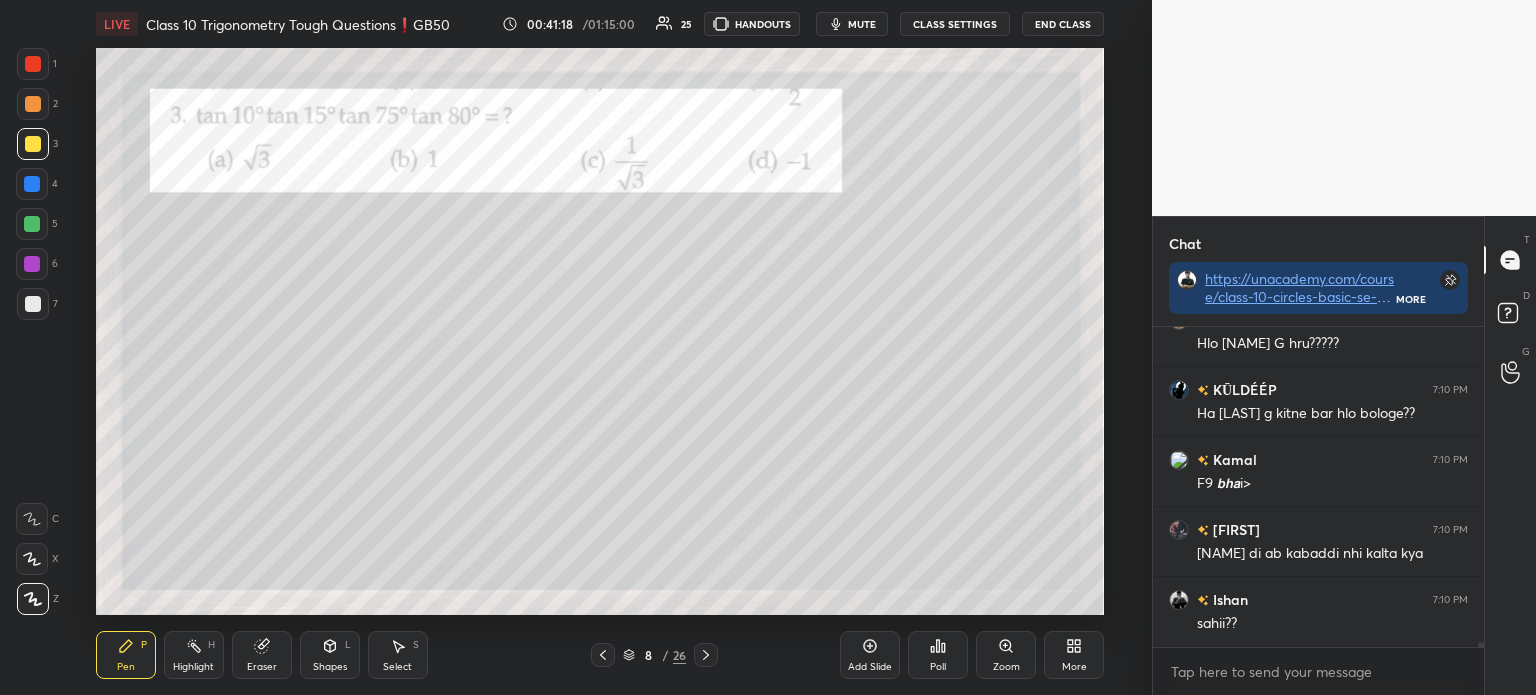 scroll, scrollTop: 21633, scrollLeft: 0, axis: vertical 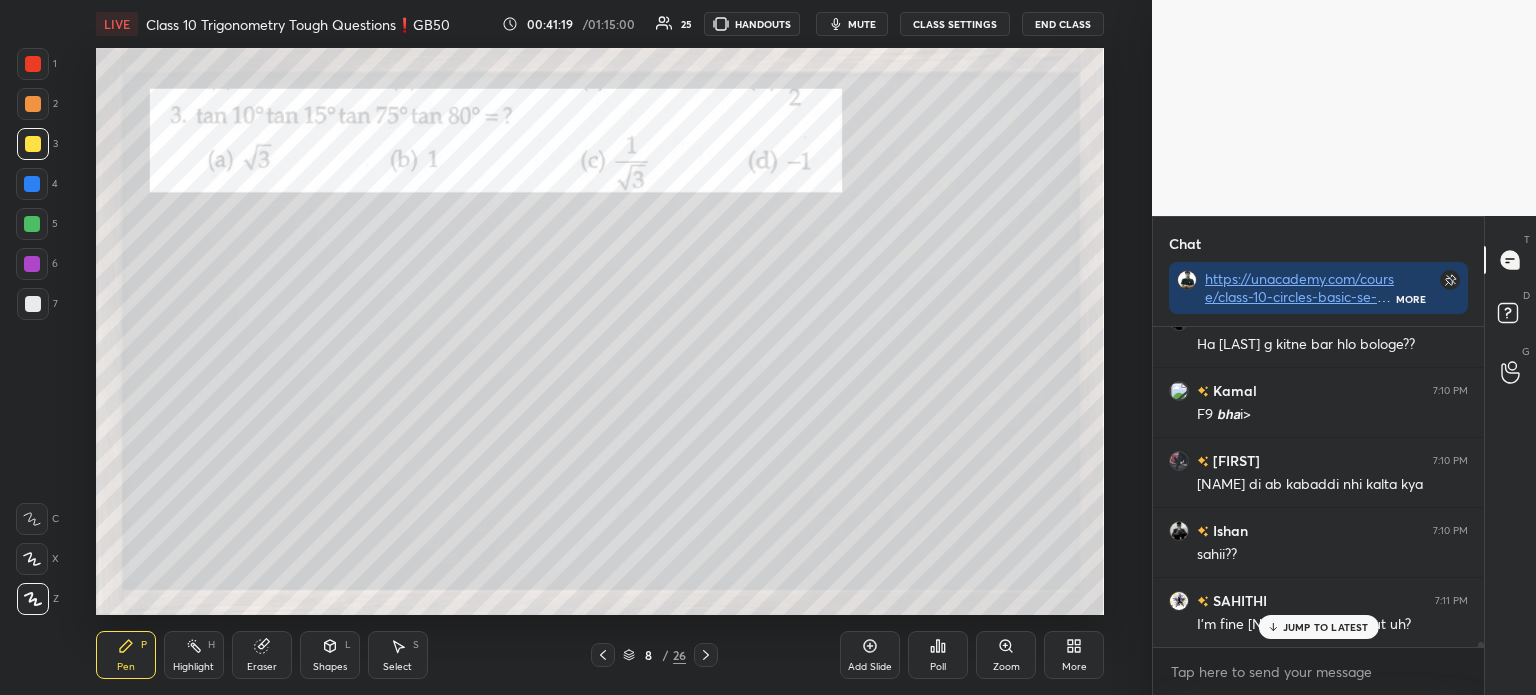 click at bounding box center [33, 304] 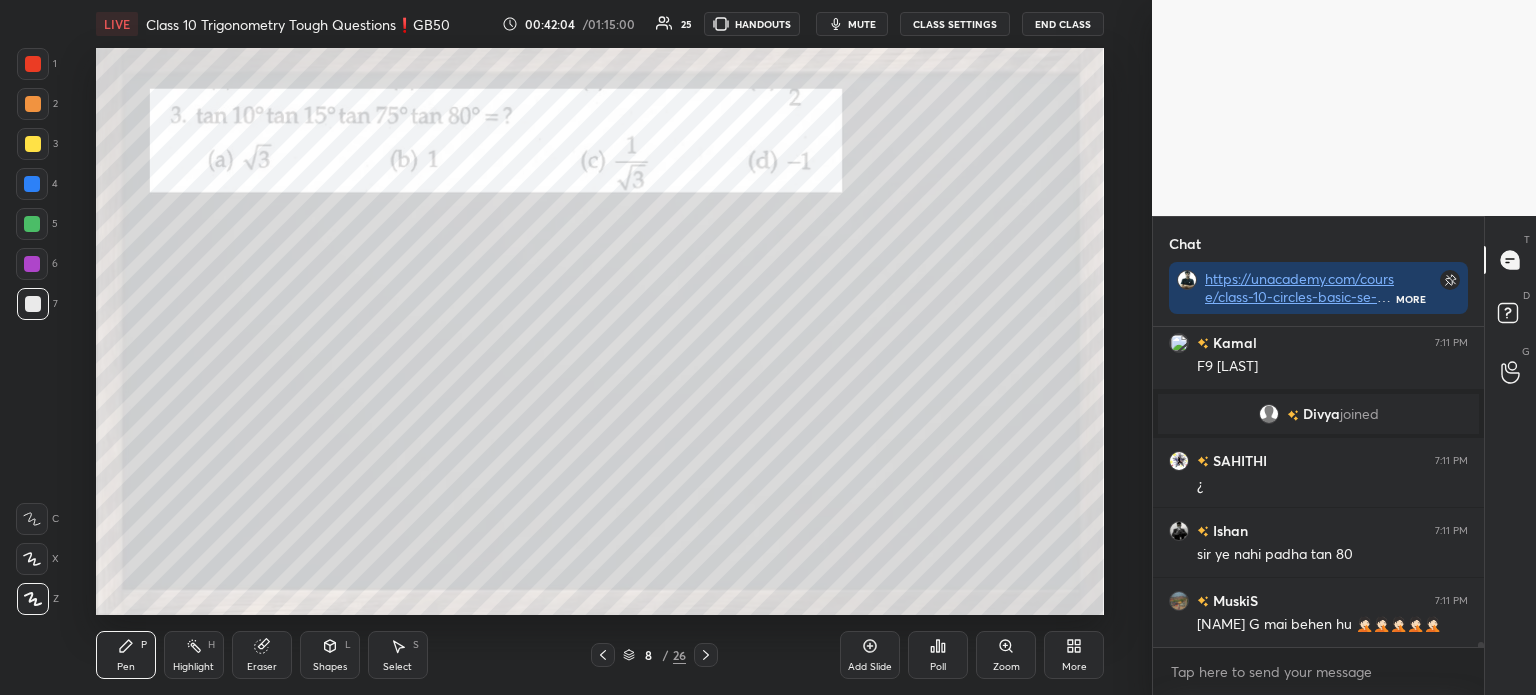 scroll, scrollTop: 19824, scrollLeft: 0, axis: vertical 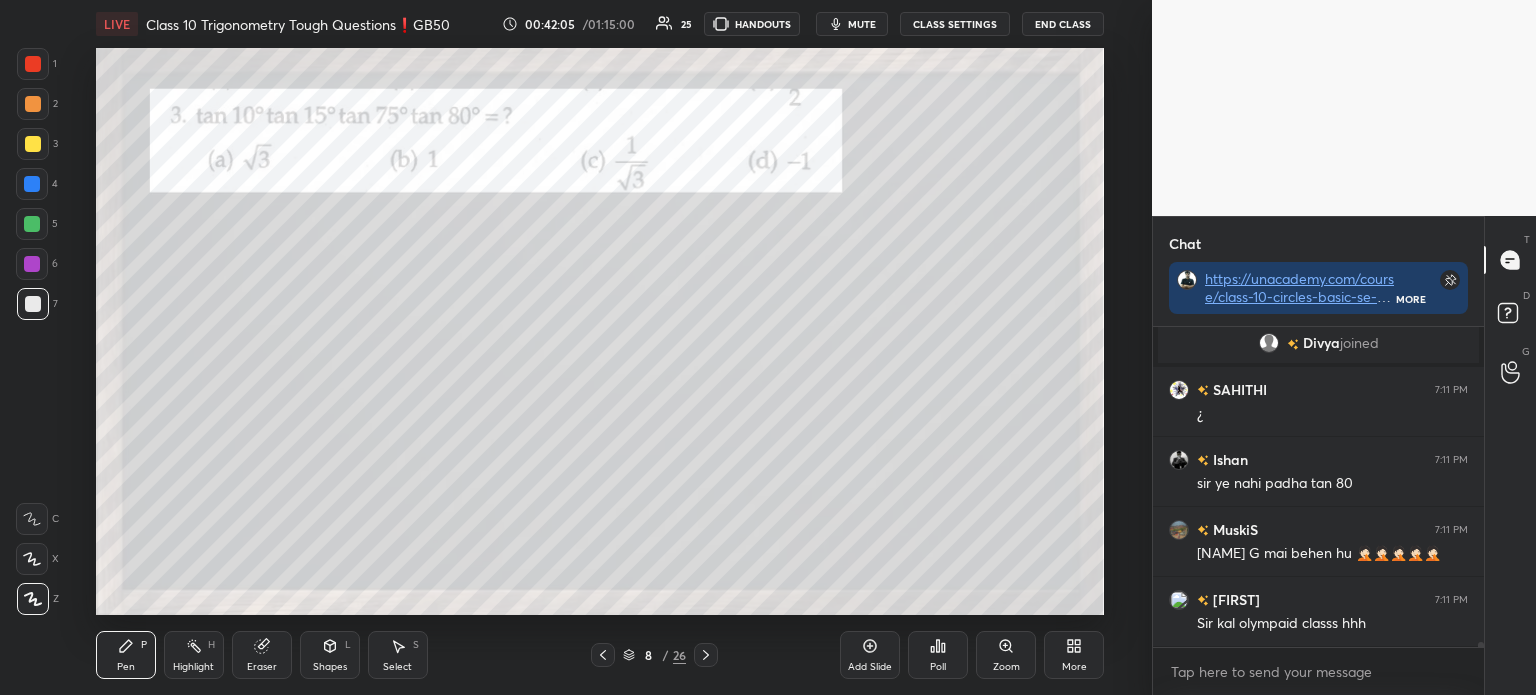 click at bounding box center (33, 144) 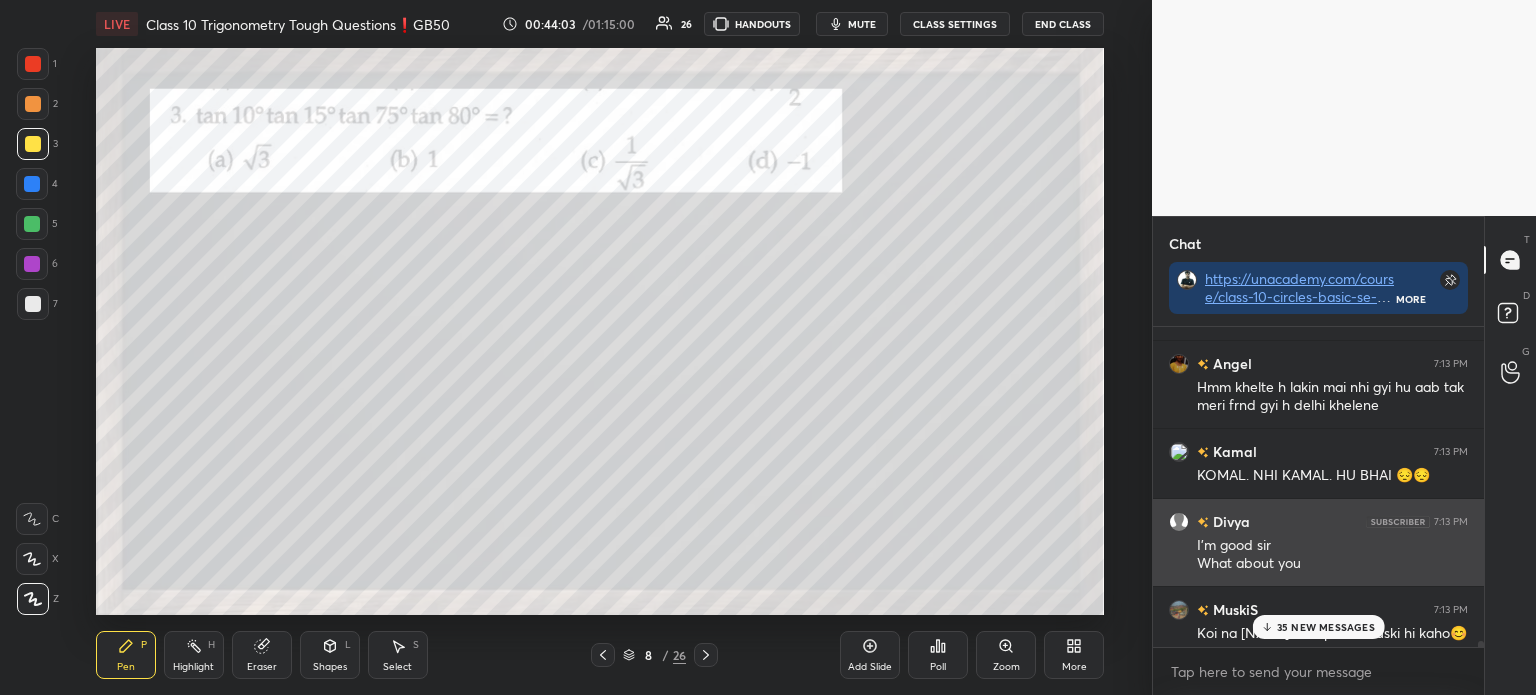 scroll, scrollTop: 22716, scrollLeft: 0, axis: vertical 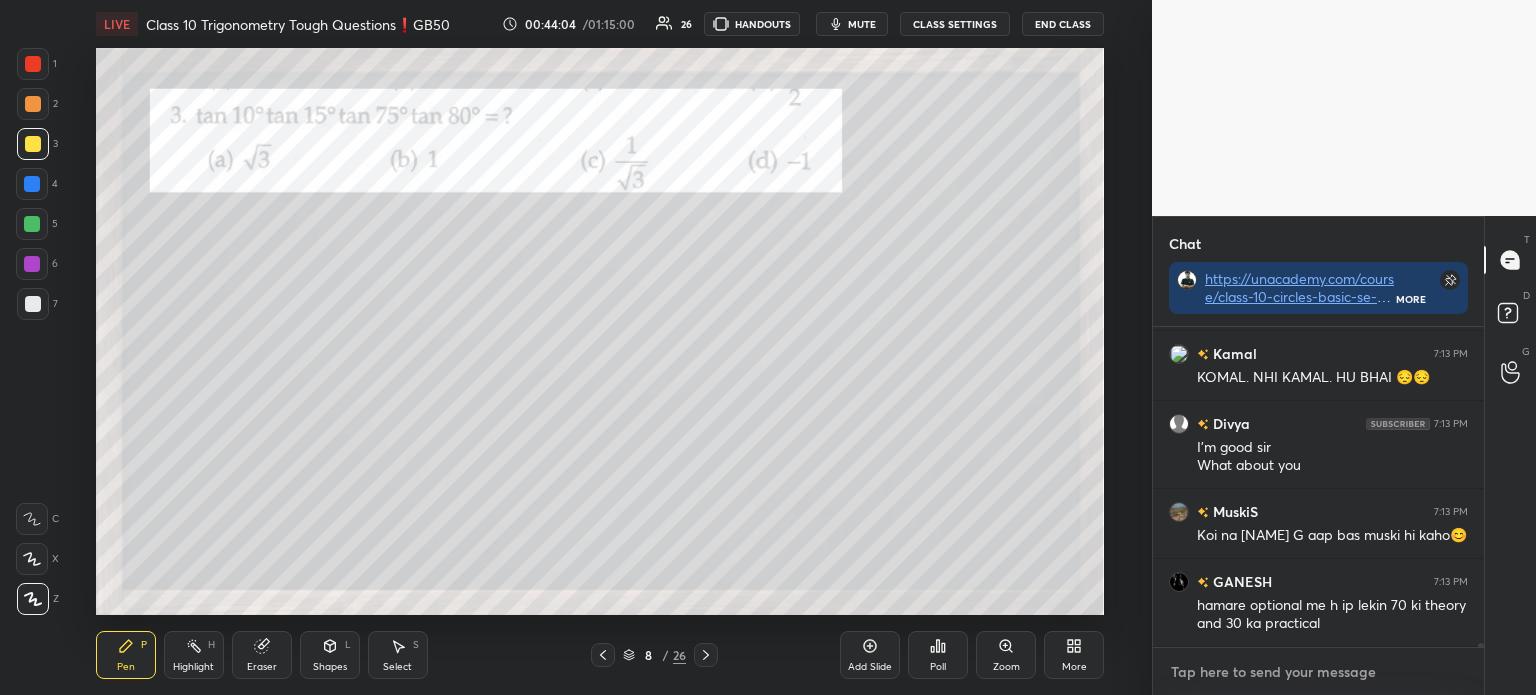 click at bounding box center (1318, 672) 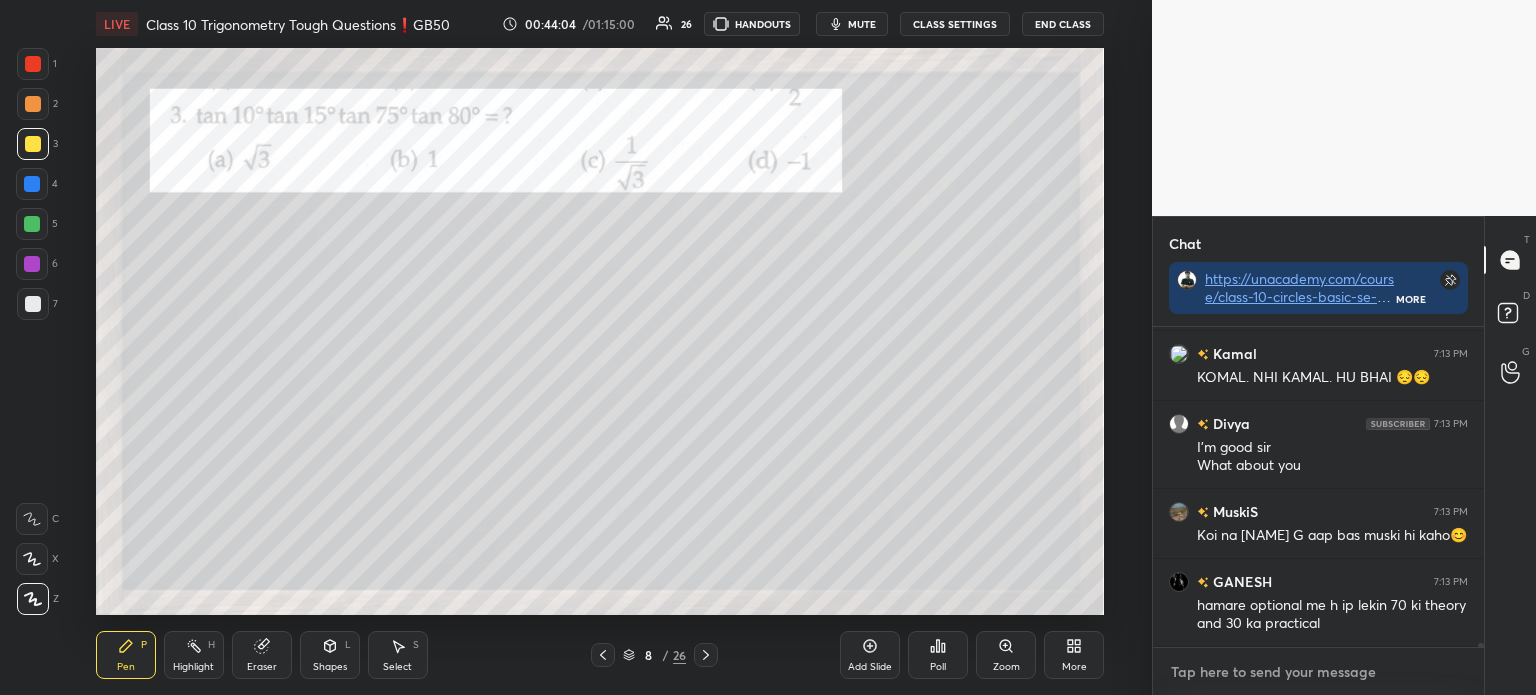 type on "x" 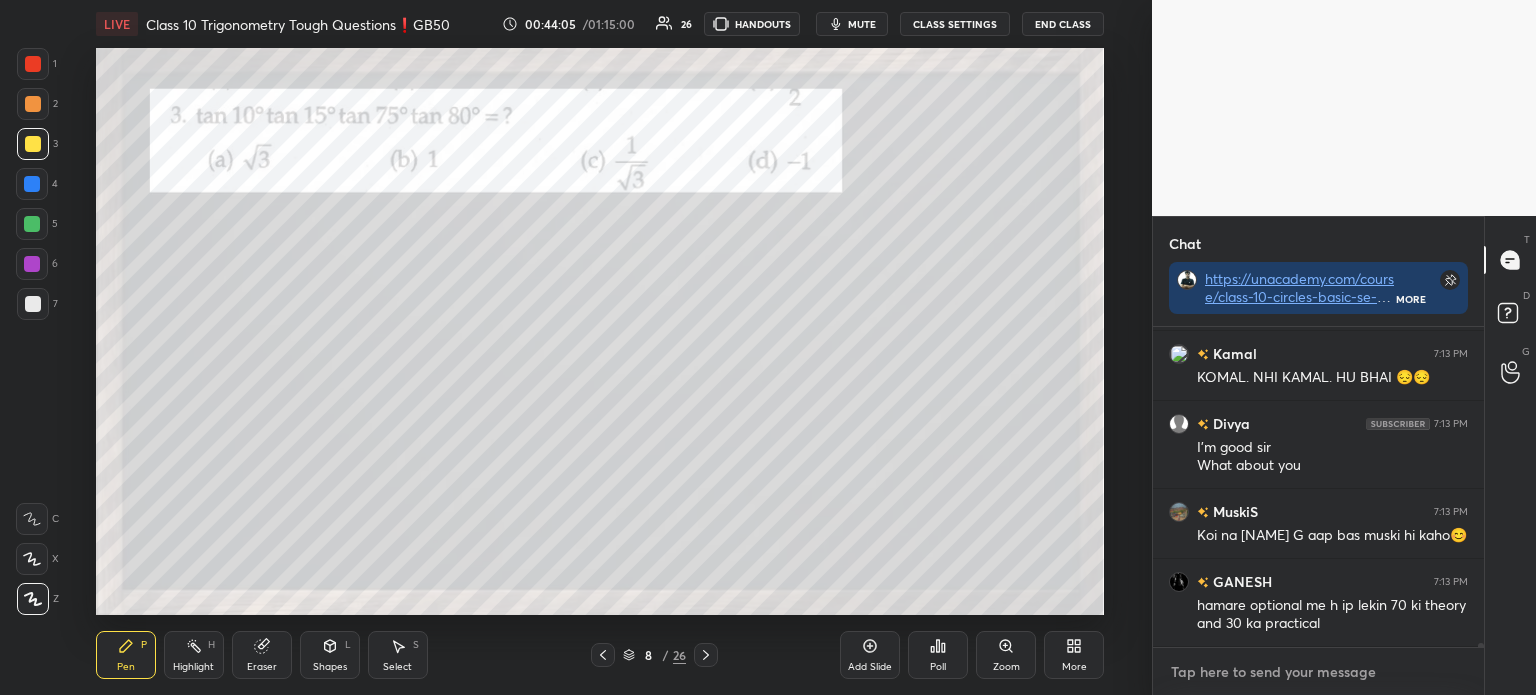 paste on "https://unacademy.com/course/class-10-circles-basic-se-advanced-by-gourav-bhaiya/56UD6CX8" 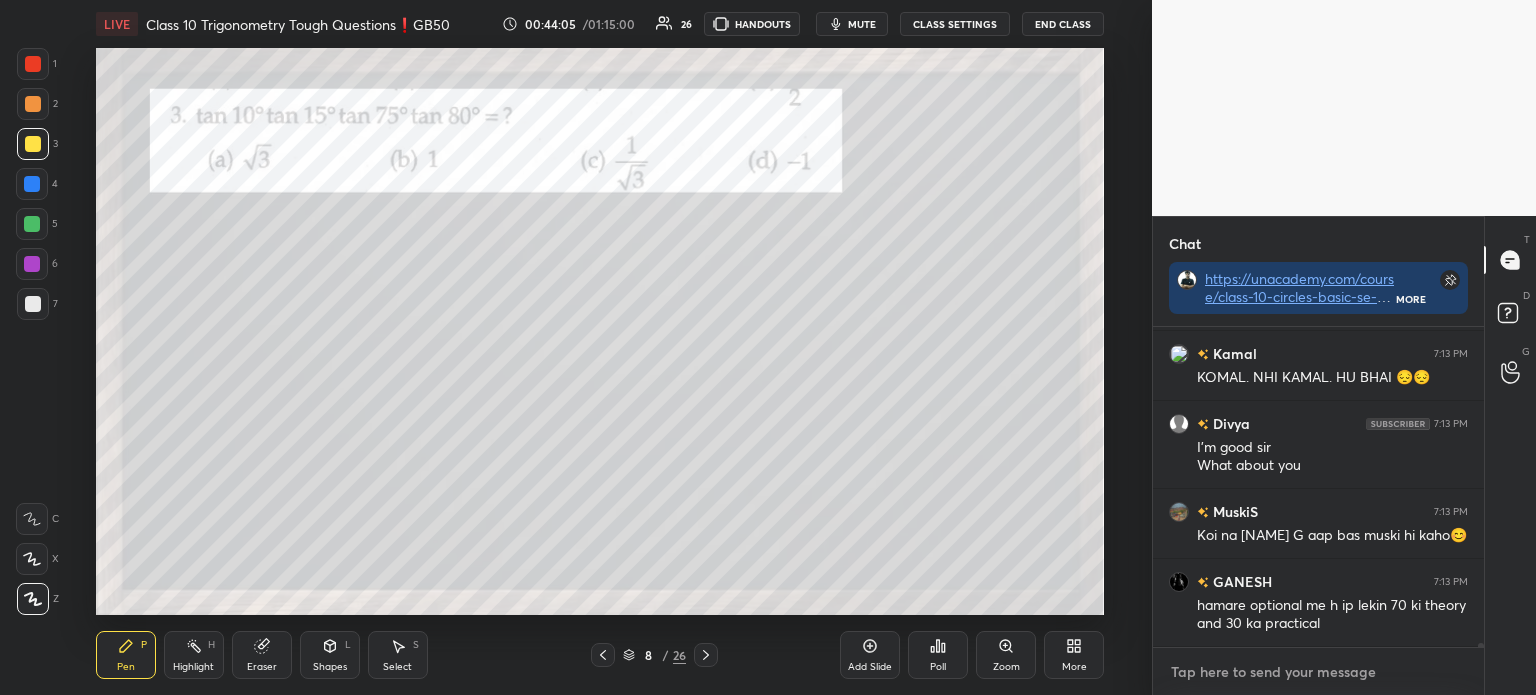 type on "https://unacademy.com/course/class-10-circles-basic-se-advanced-by-gourav-bhaiya/56UD6CX8" 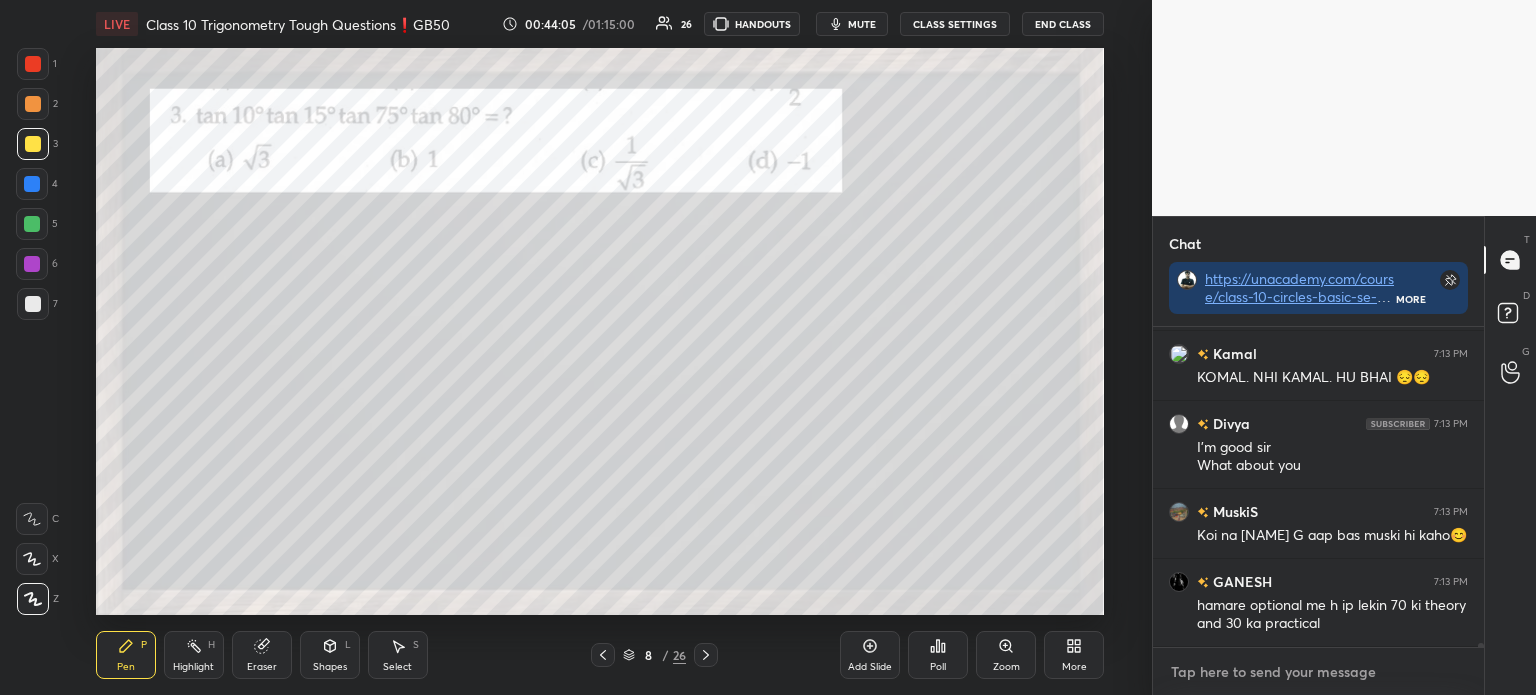 type on "x" 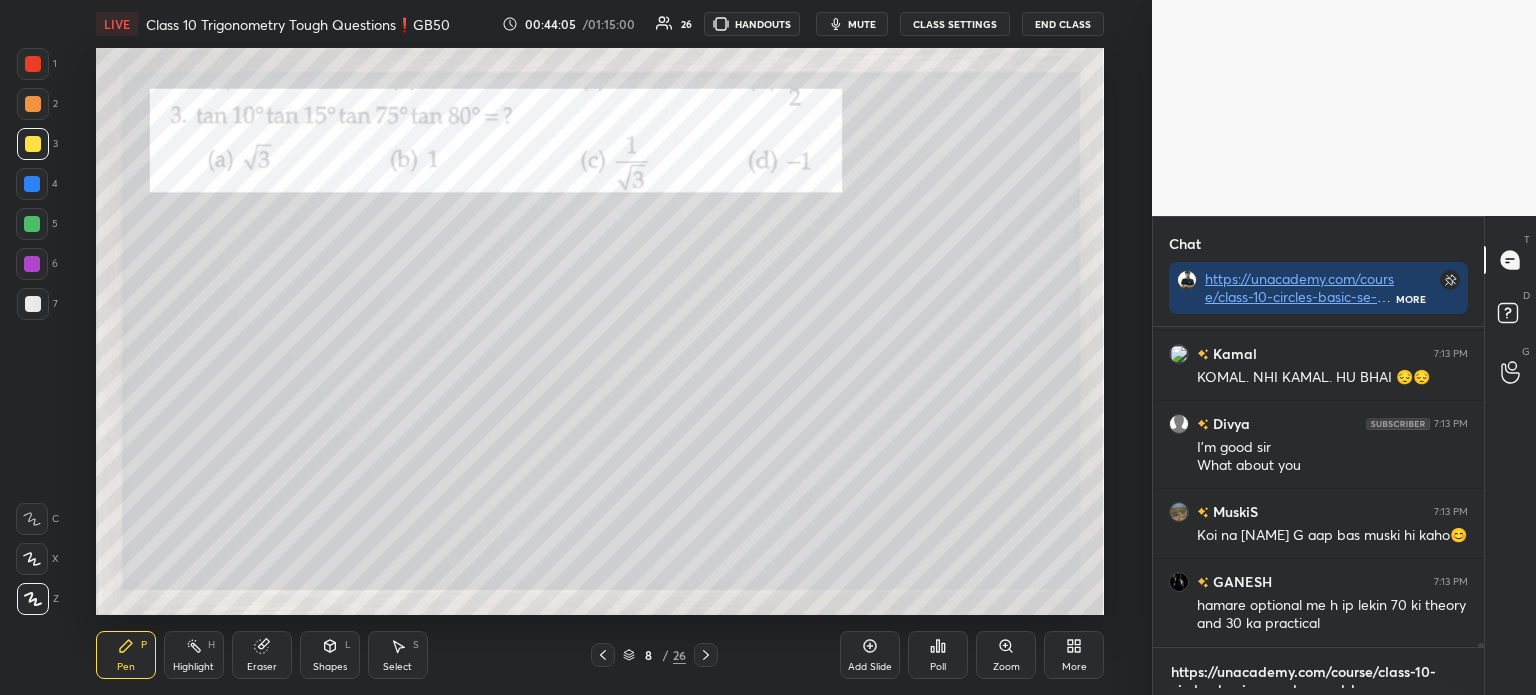 scroll, scrollTop: 0, scrollLeft: 0, axis: both 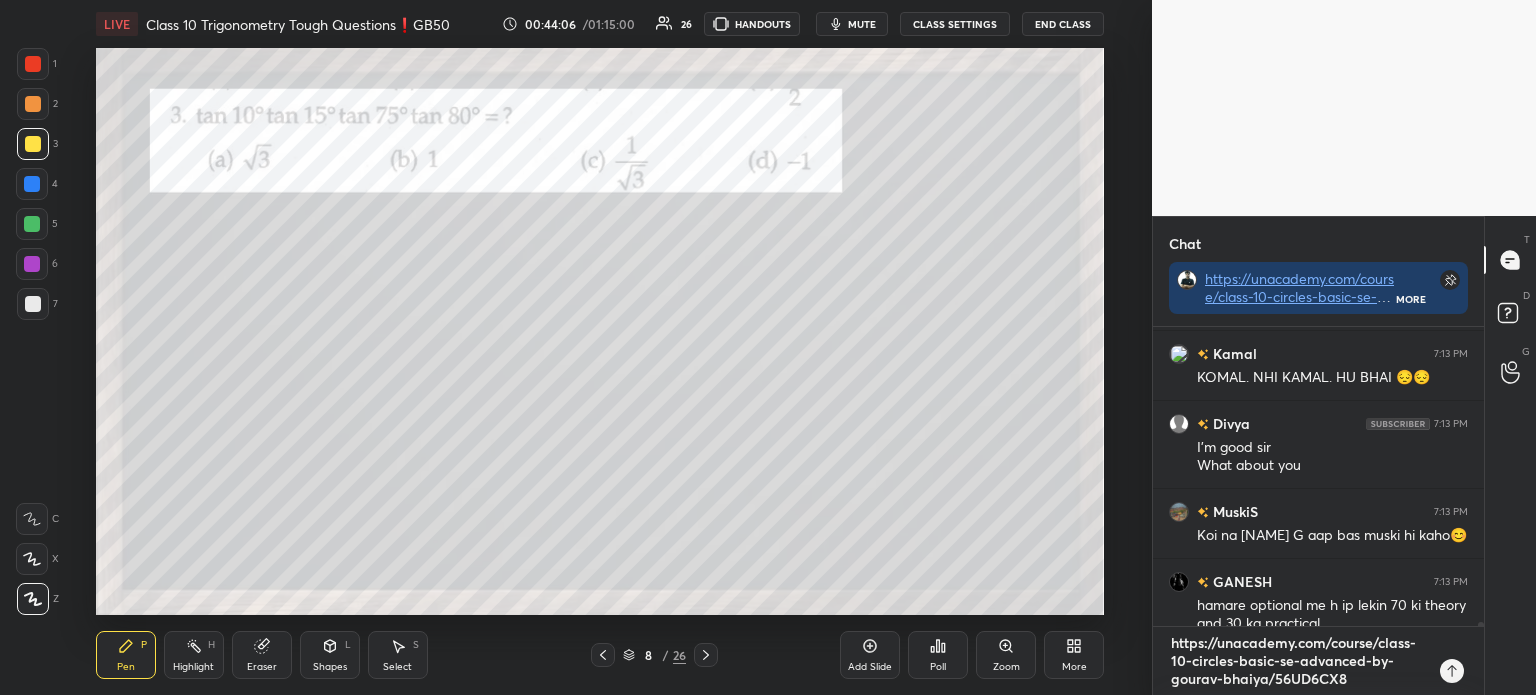 type 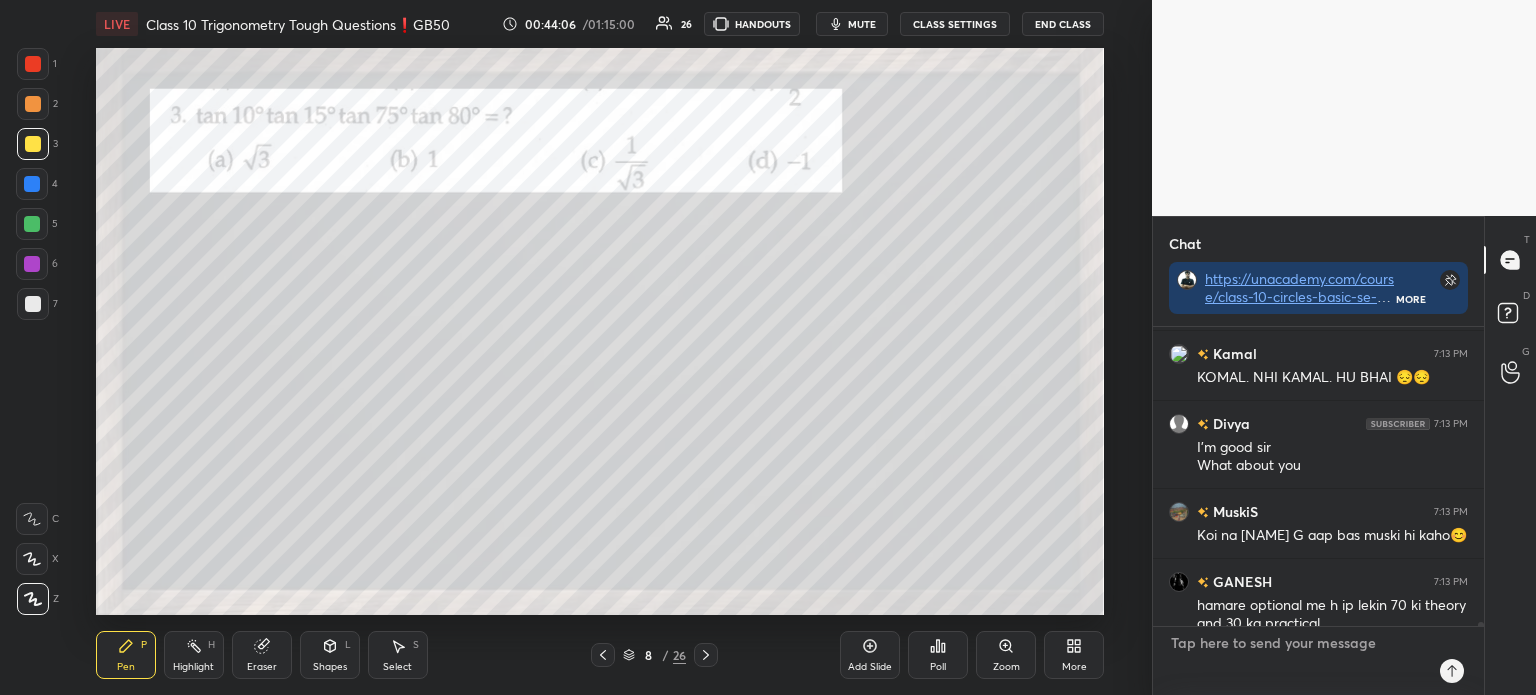 scroll, scrollTop: 5, scrollLeft: 6, axis: both 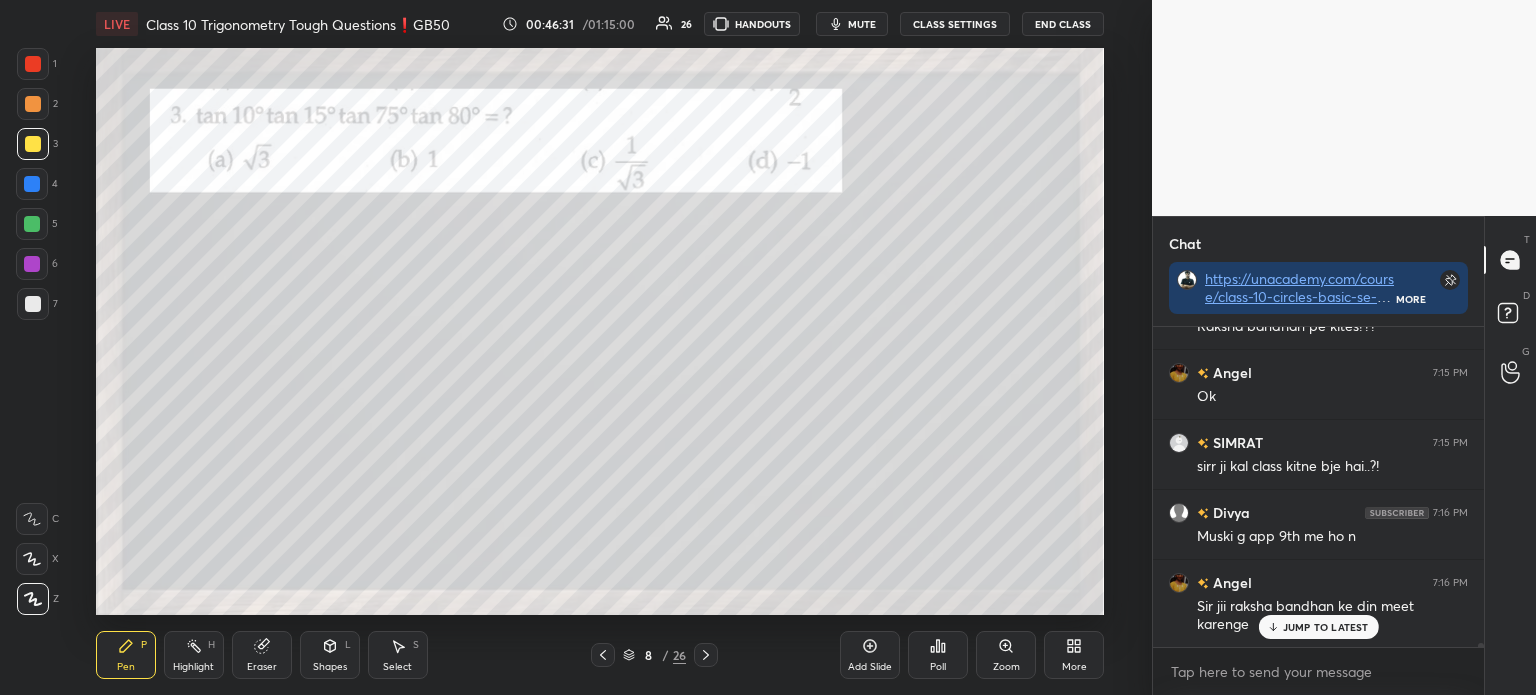 click on "Eraser" at bounding box center [262, 655] 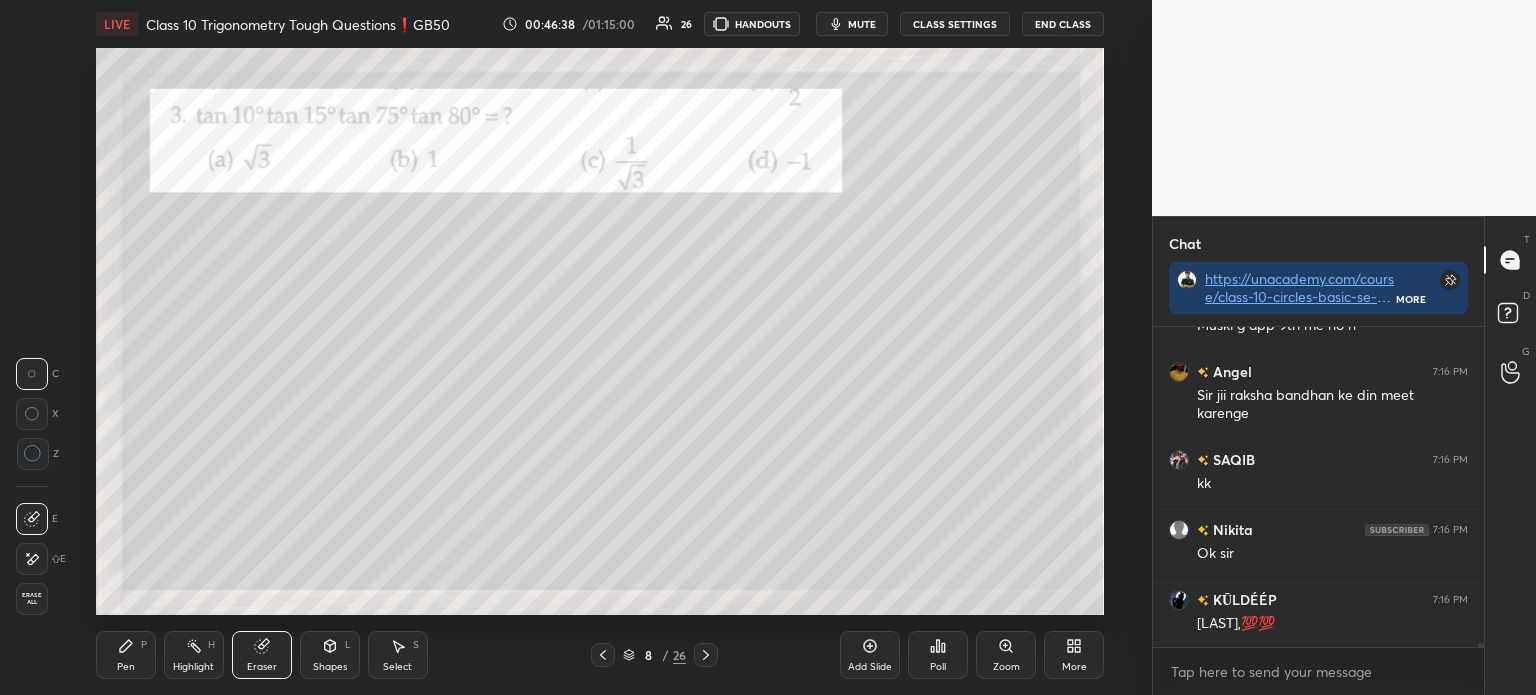scroll, scrollTop: 27425, scrollLeft: 0, axis: vertical 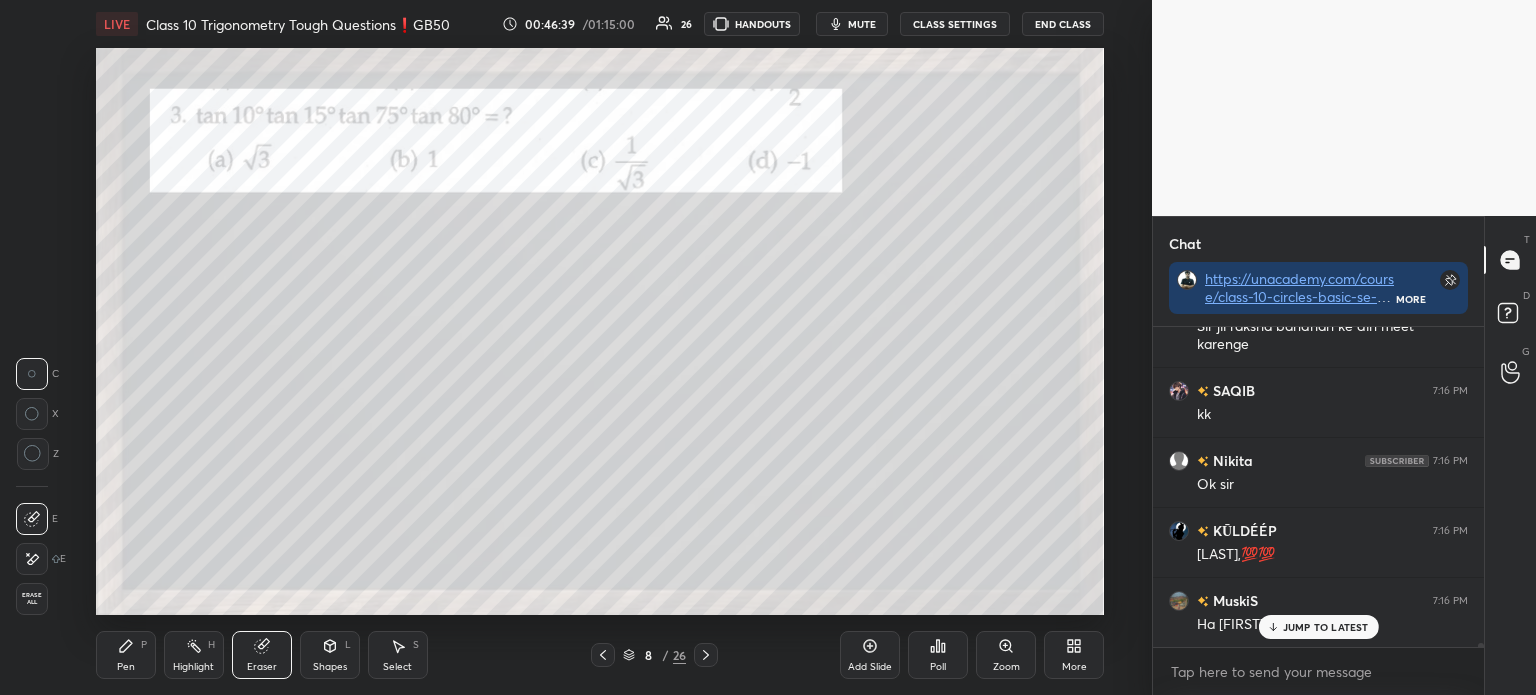 click on "Pen P" at bounding box center [126, 655] 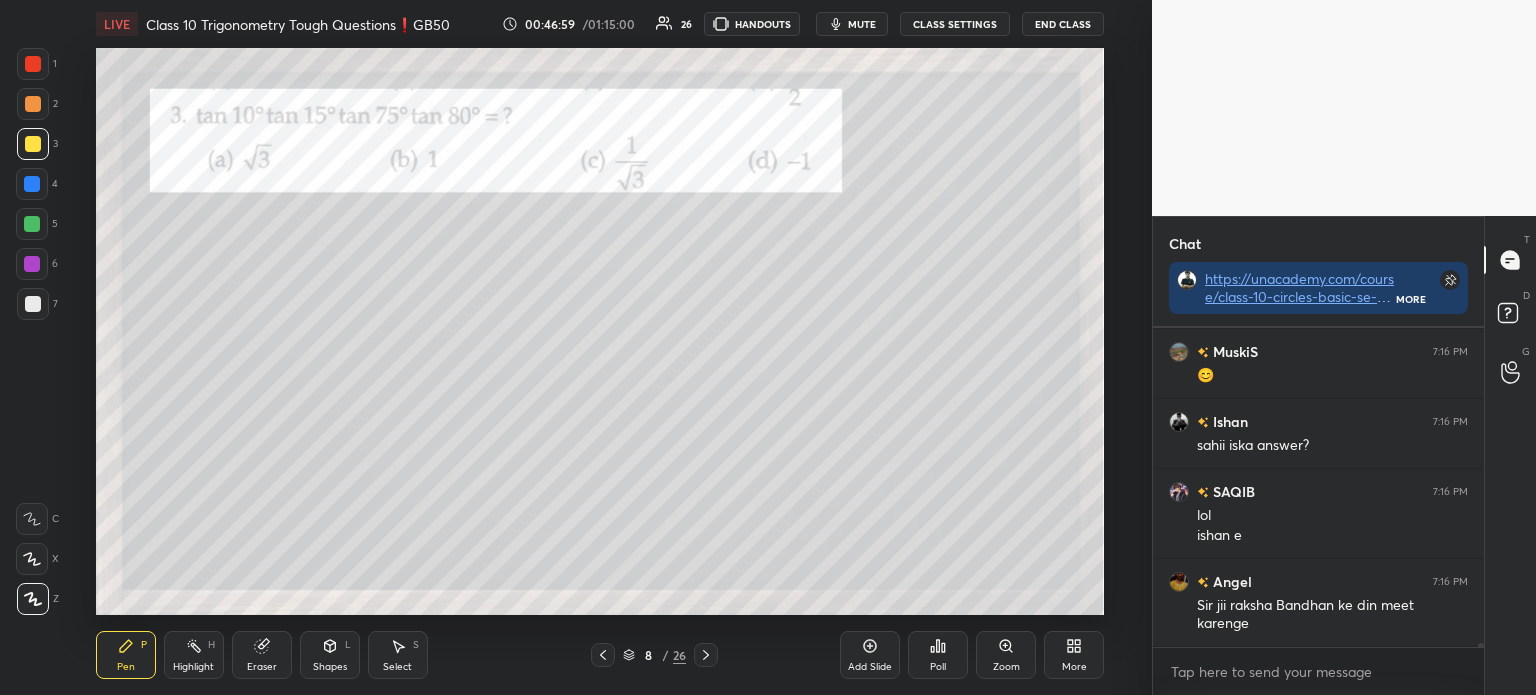 scroll, scrollTop: 28233, scrollLeft: 0, axis: vertical 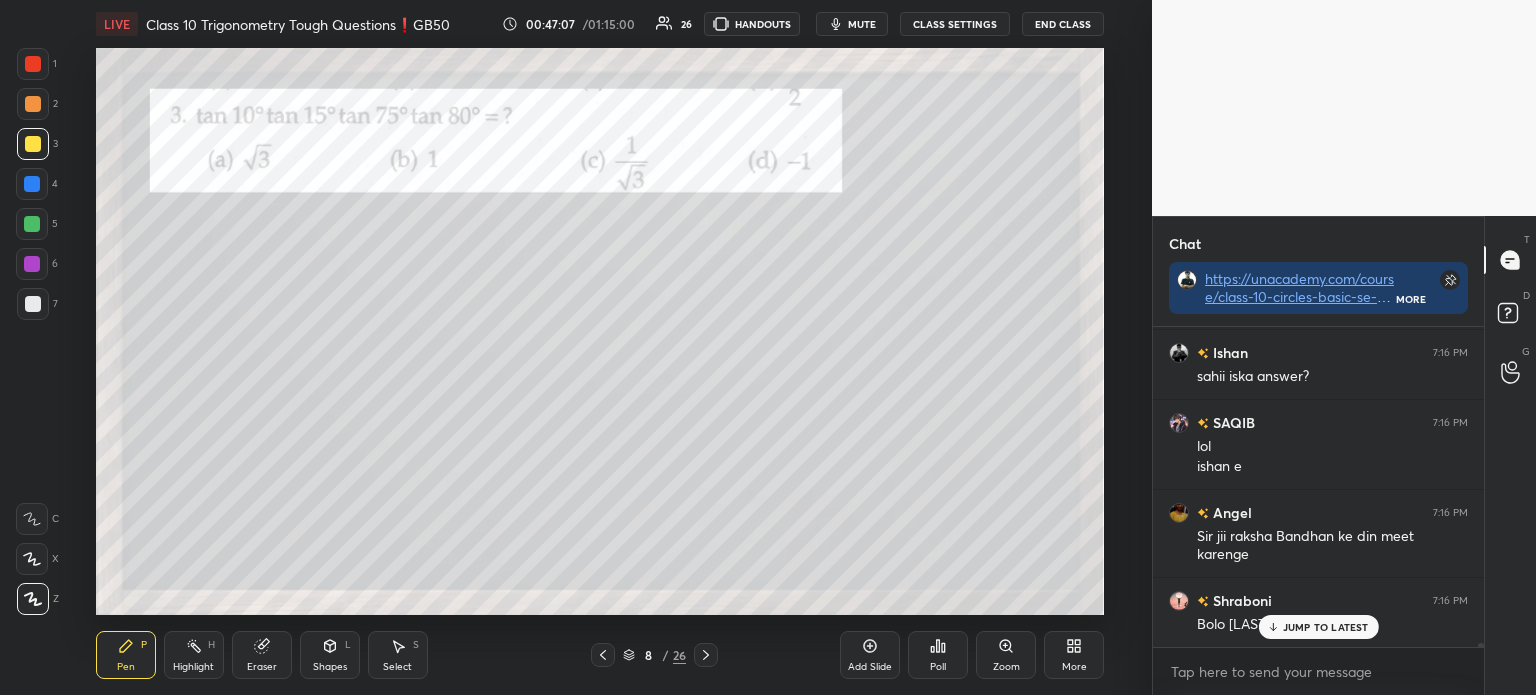click at bounding box center [33, 304] 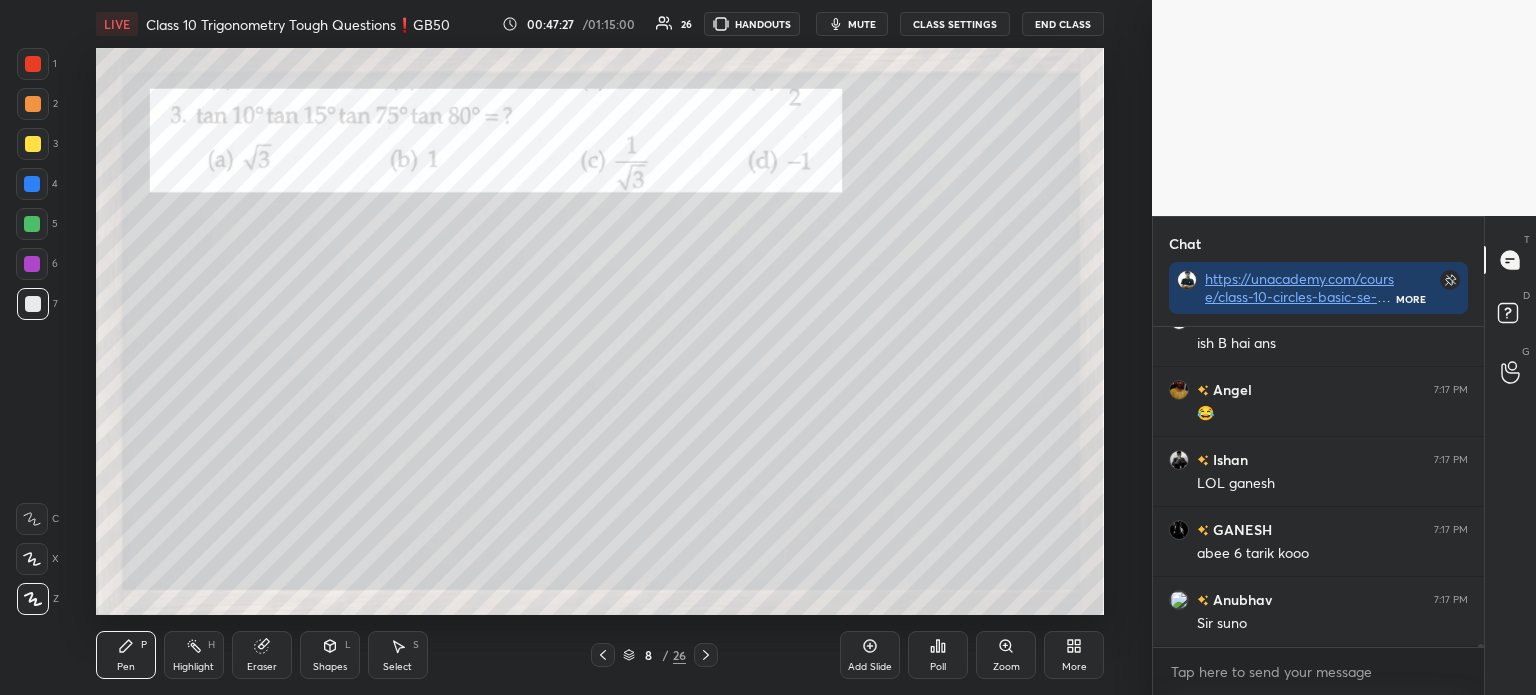 scroll, scrollTop: 29164, scrollLeft: 0, axis: vertical 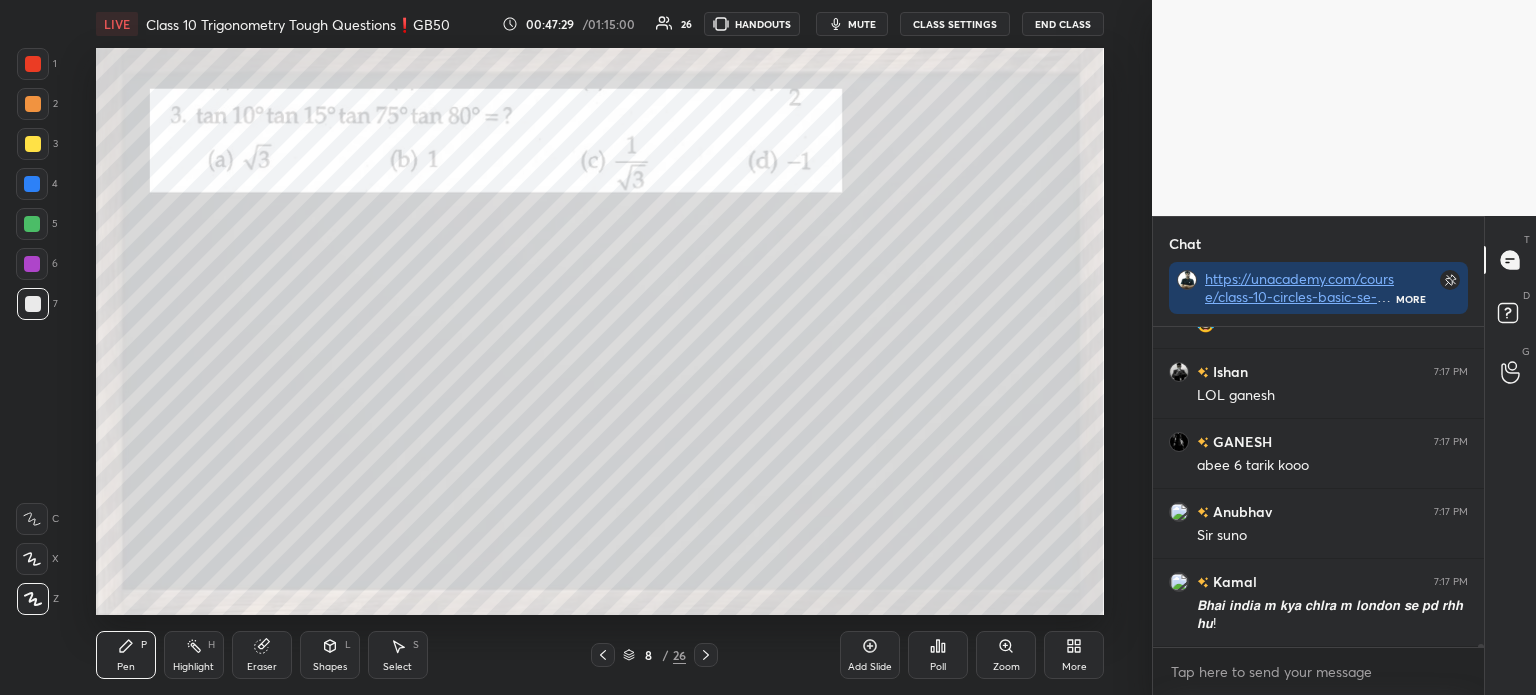 click at bounding box center [33, 144] 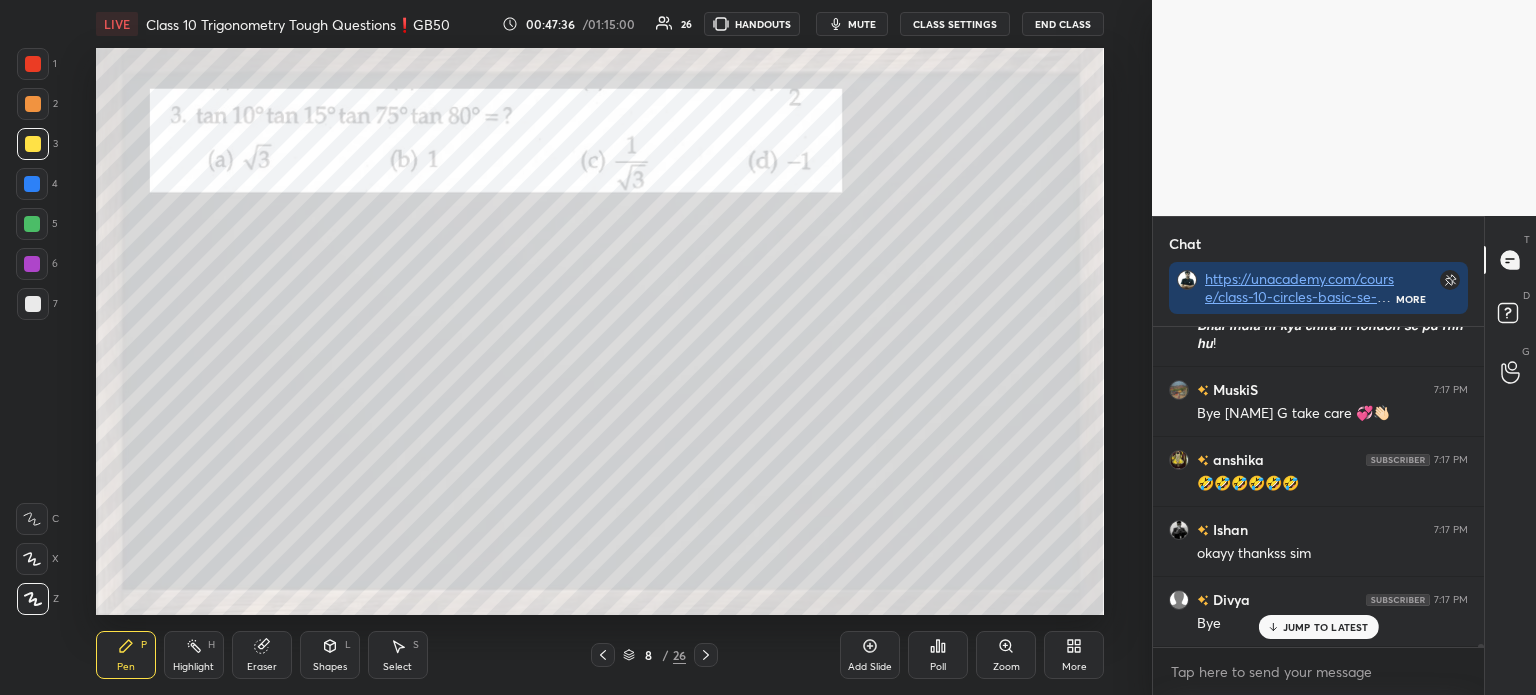 scroll, scrollTop: 29513, scrollLeft: 0, axis: vertical 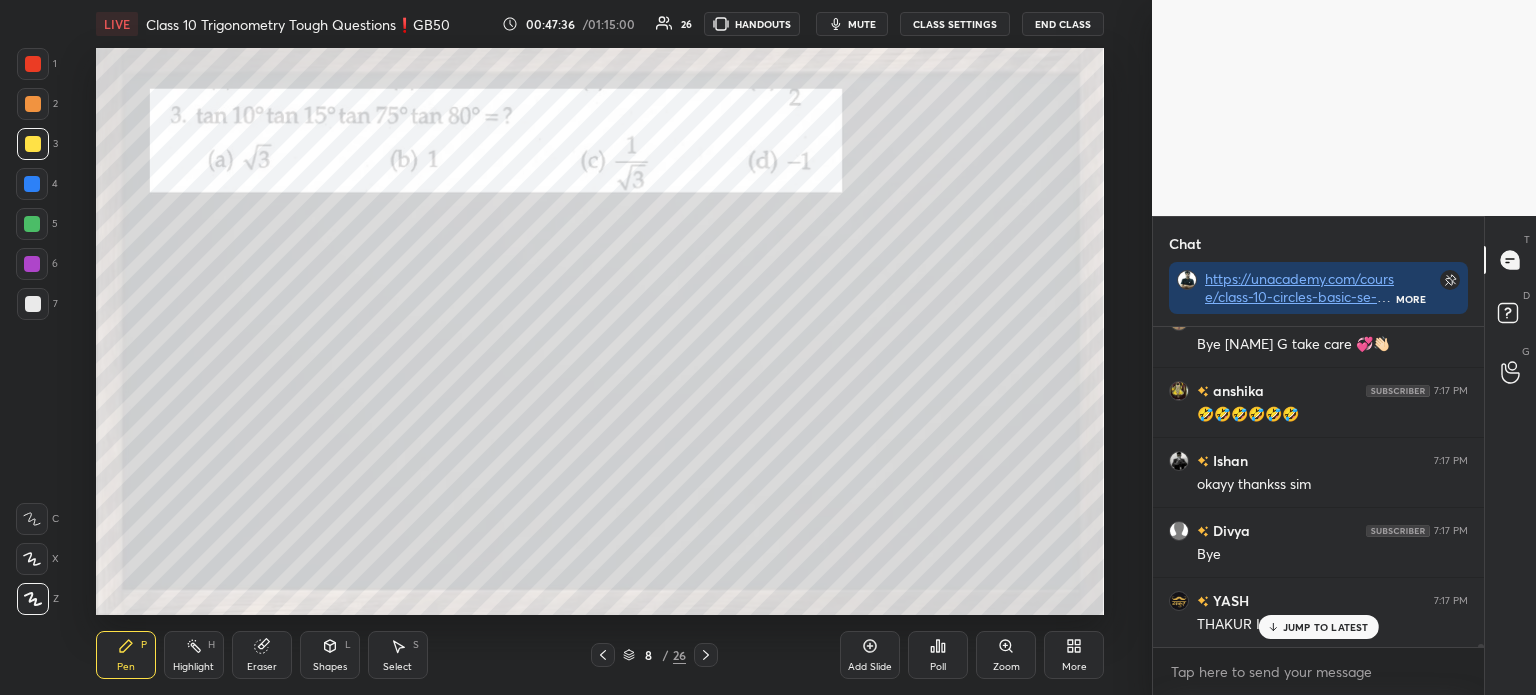 click at bounding box center (33, 64) 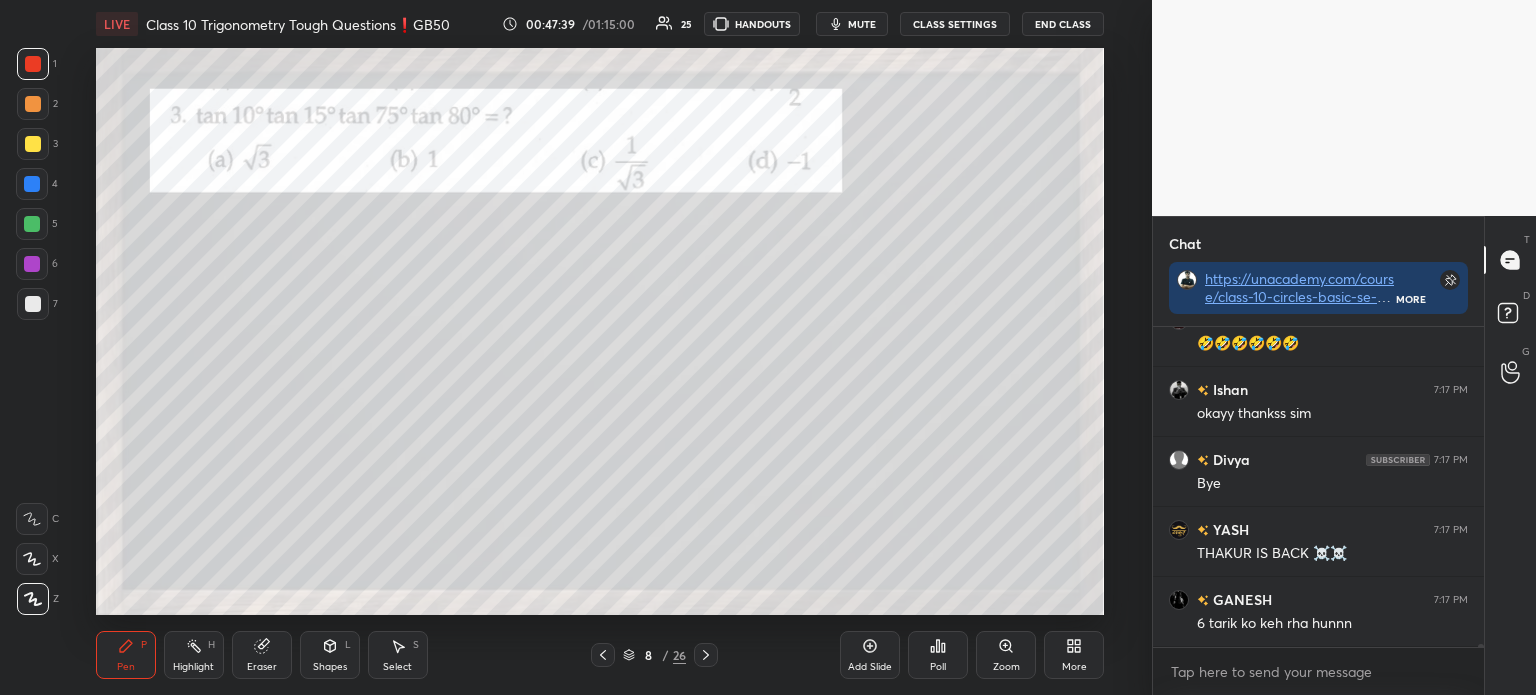 scroll, scrollTop: 29724, scrollLeft: 0, axis: vertical 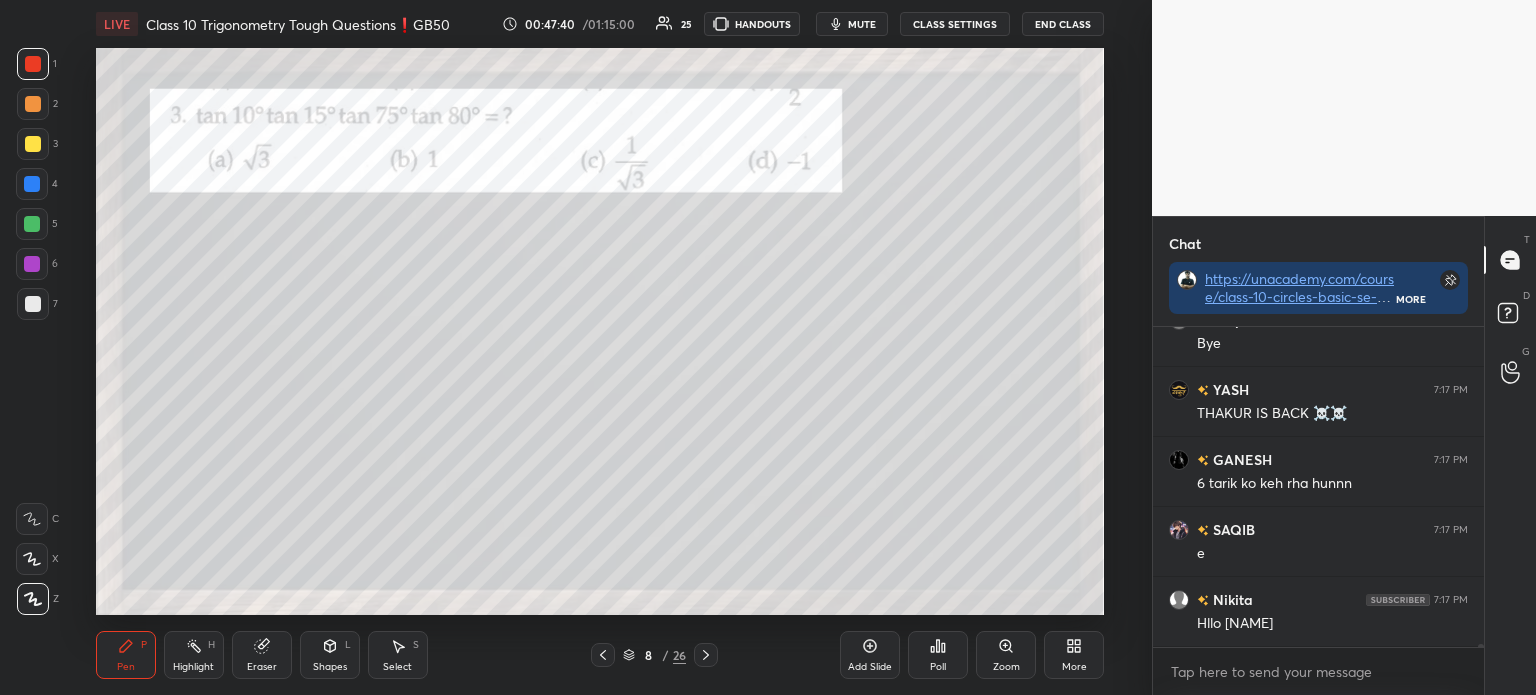 click at bounding box center [33, 304] 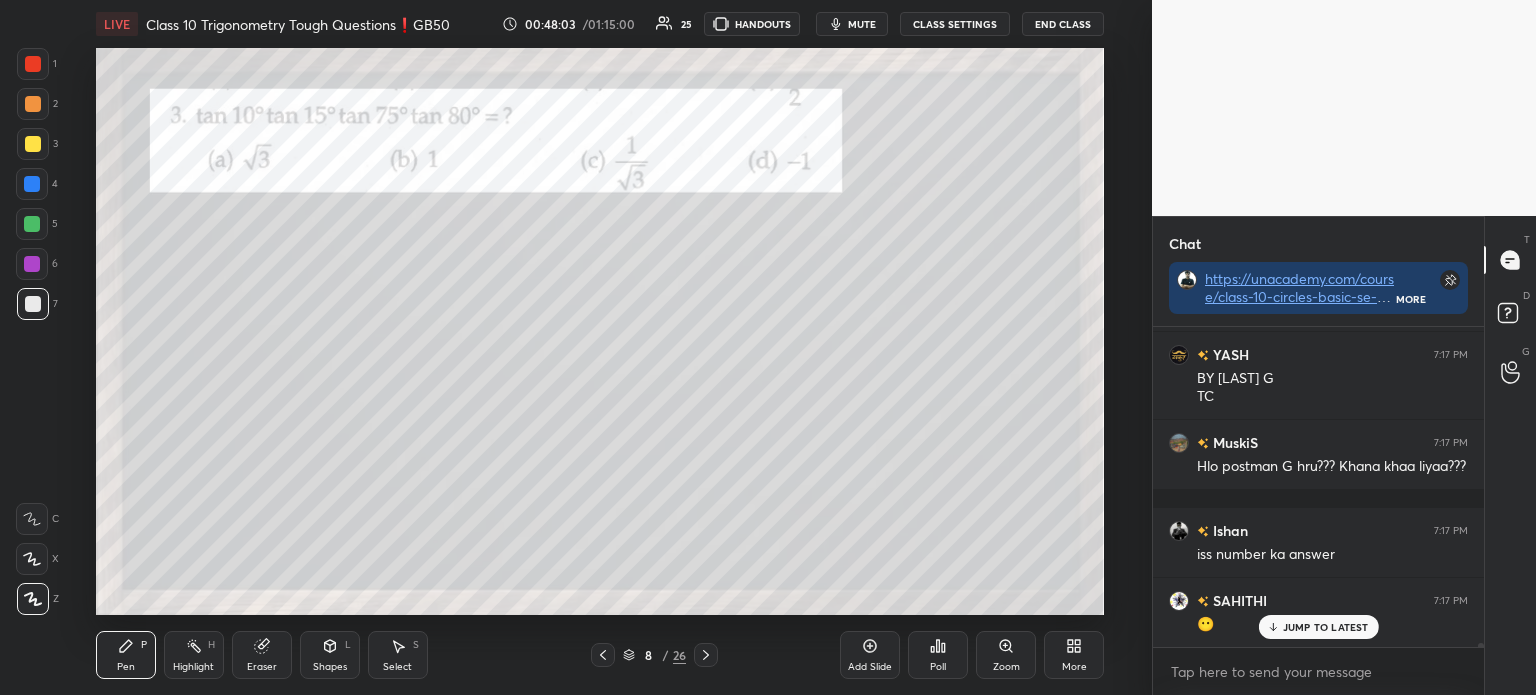 scroll, scrollTop: 27068, scrollLeft: 0, axis: vertical 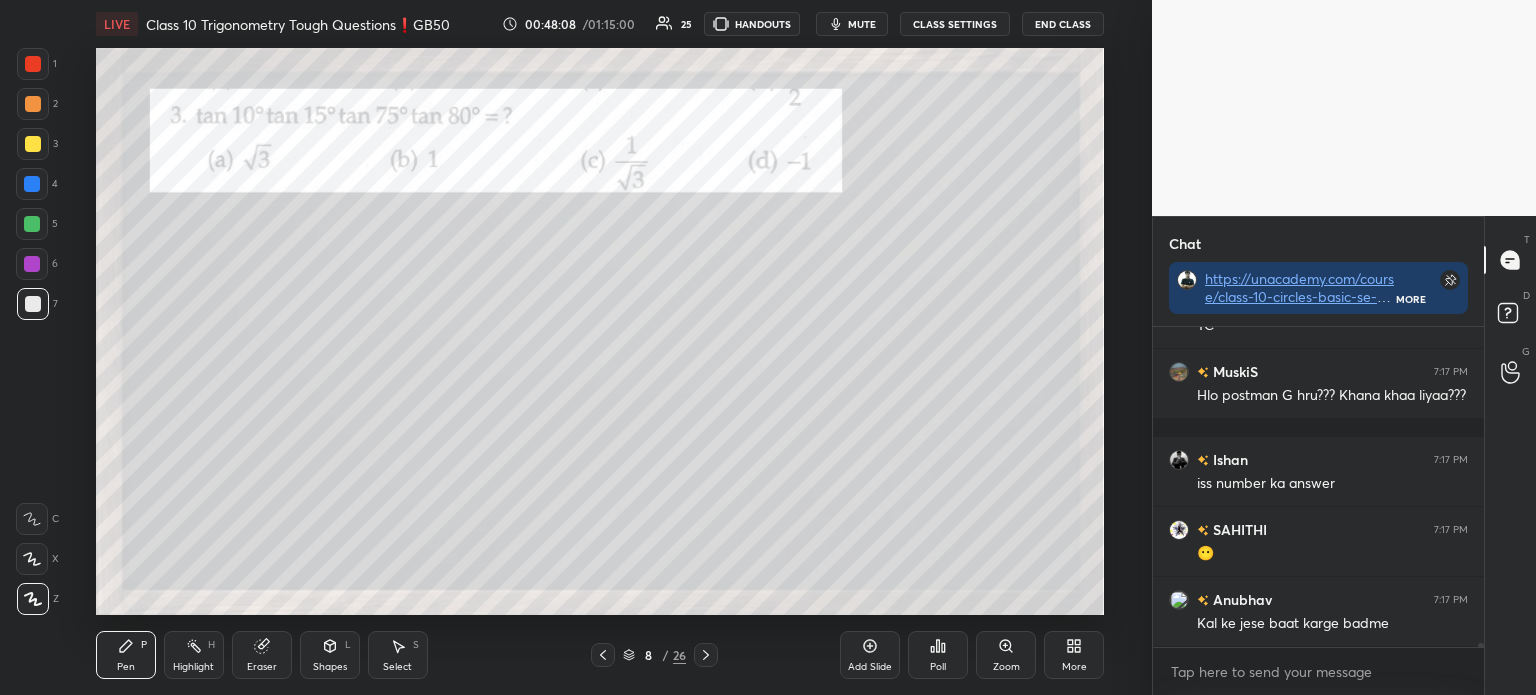 click on "1" at bounding box center [37, 64] 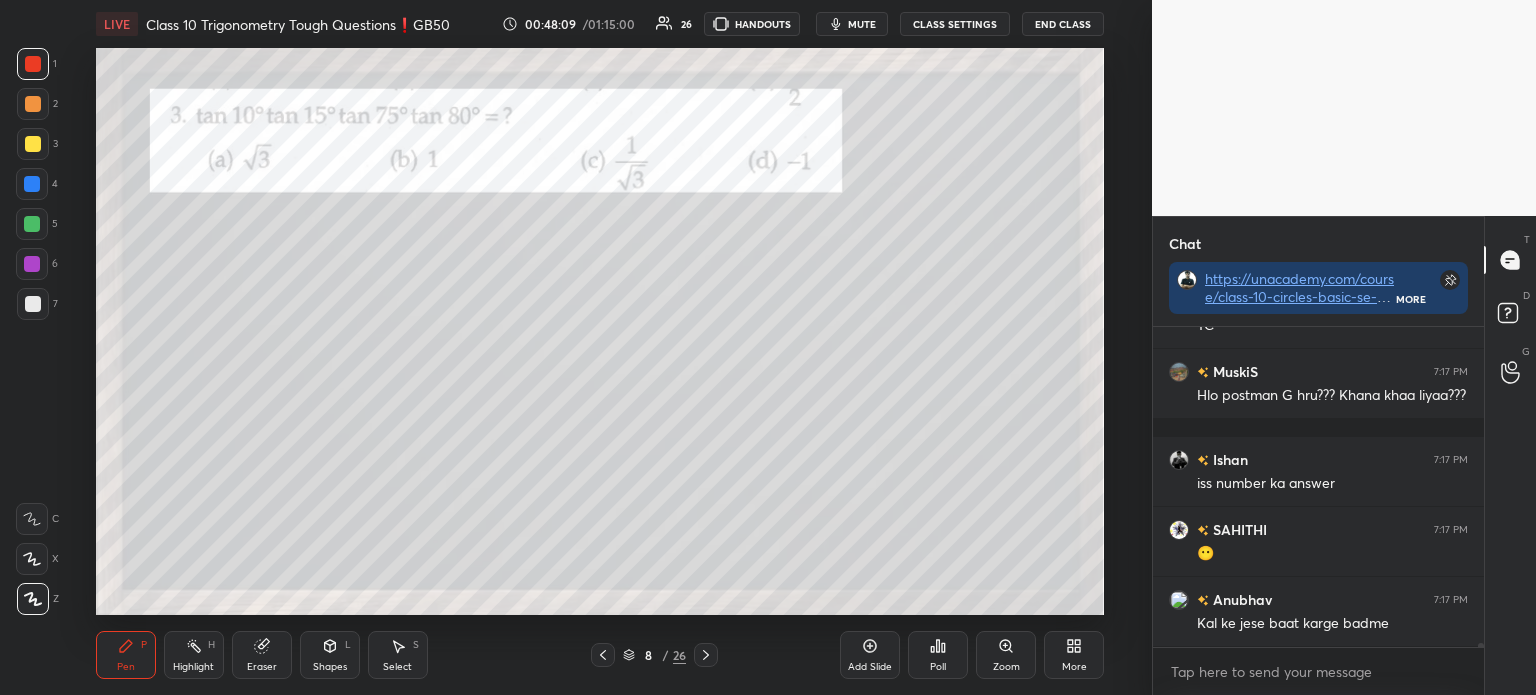 click 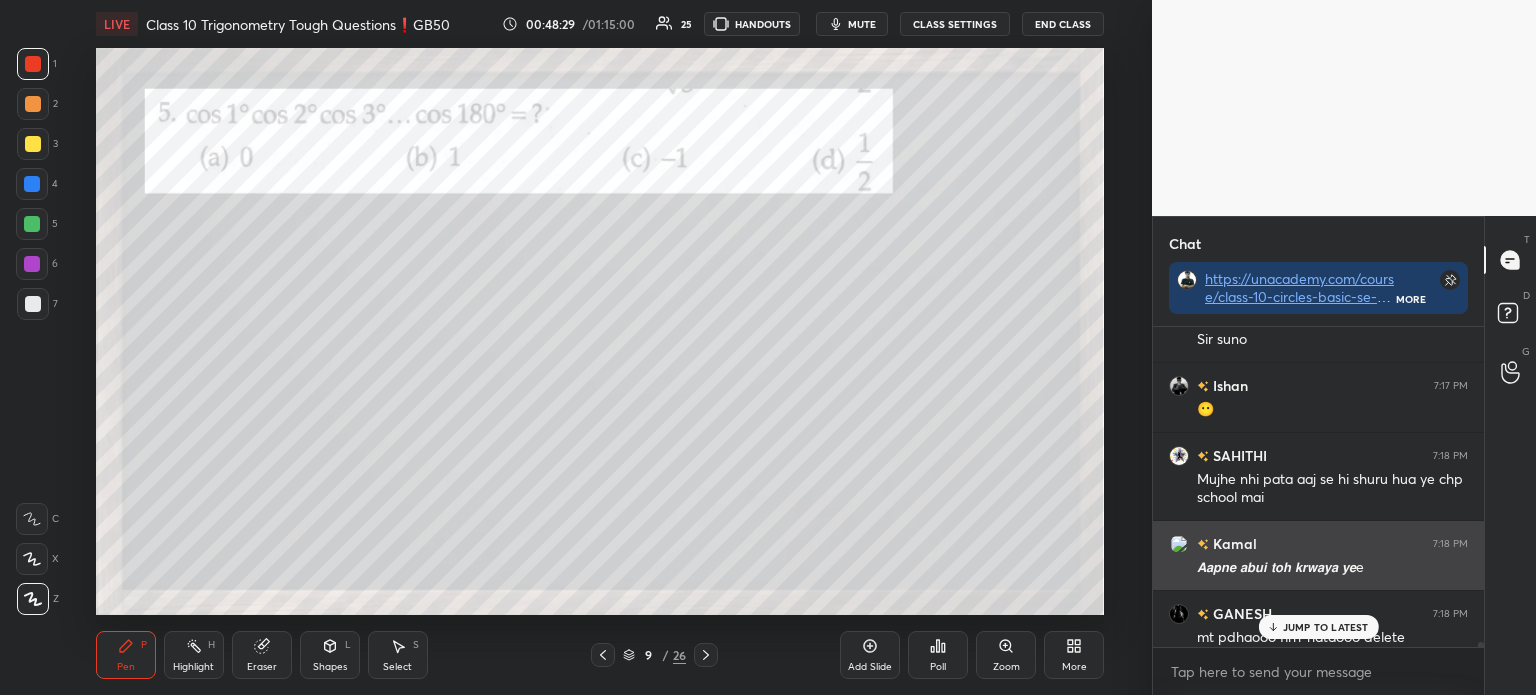 scroll, scrollTop: 27646, scrollLeft: 0, axis: vertical 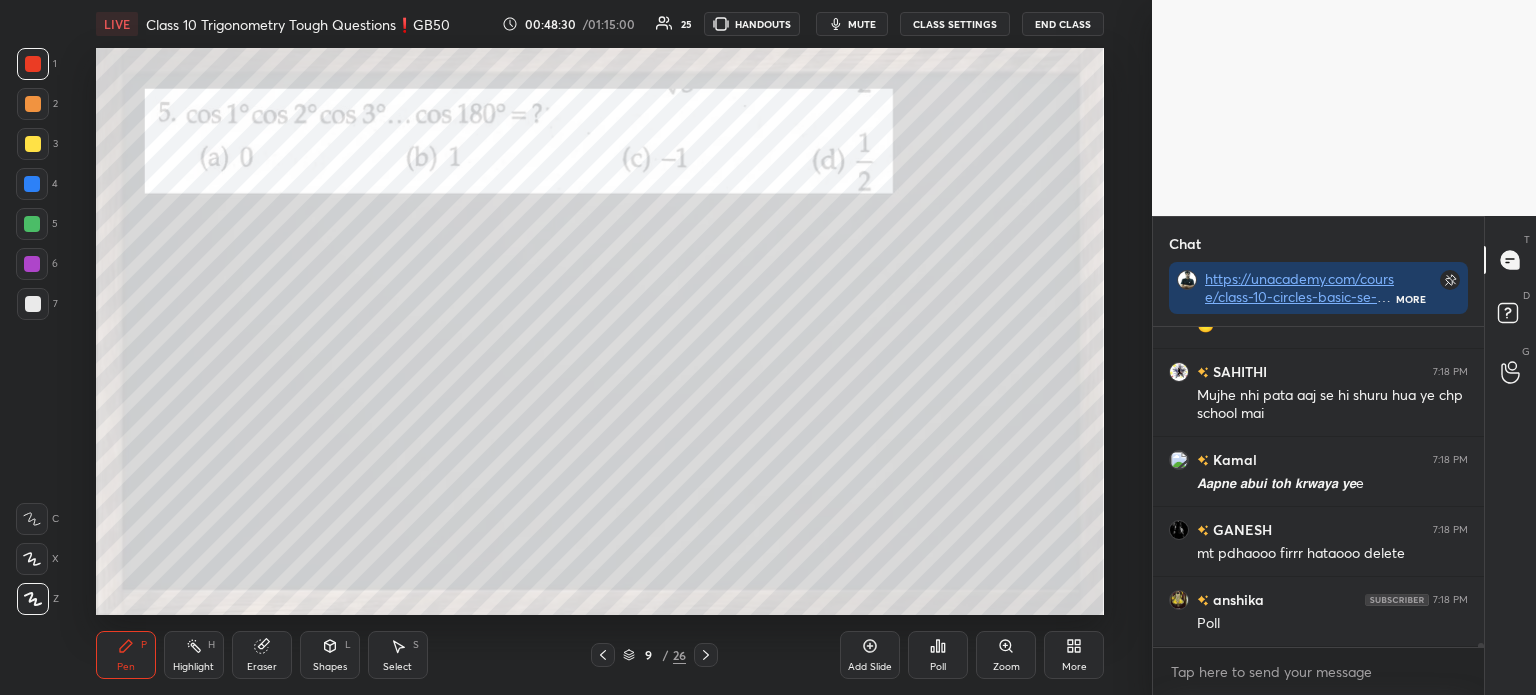 click on "Poll" at bounding box center (938, 655) 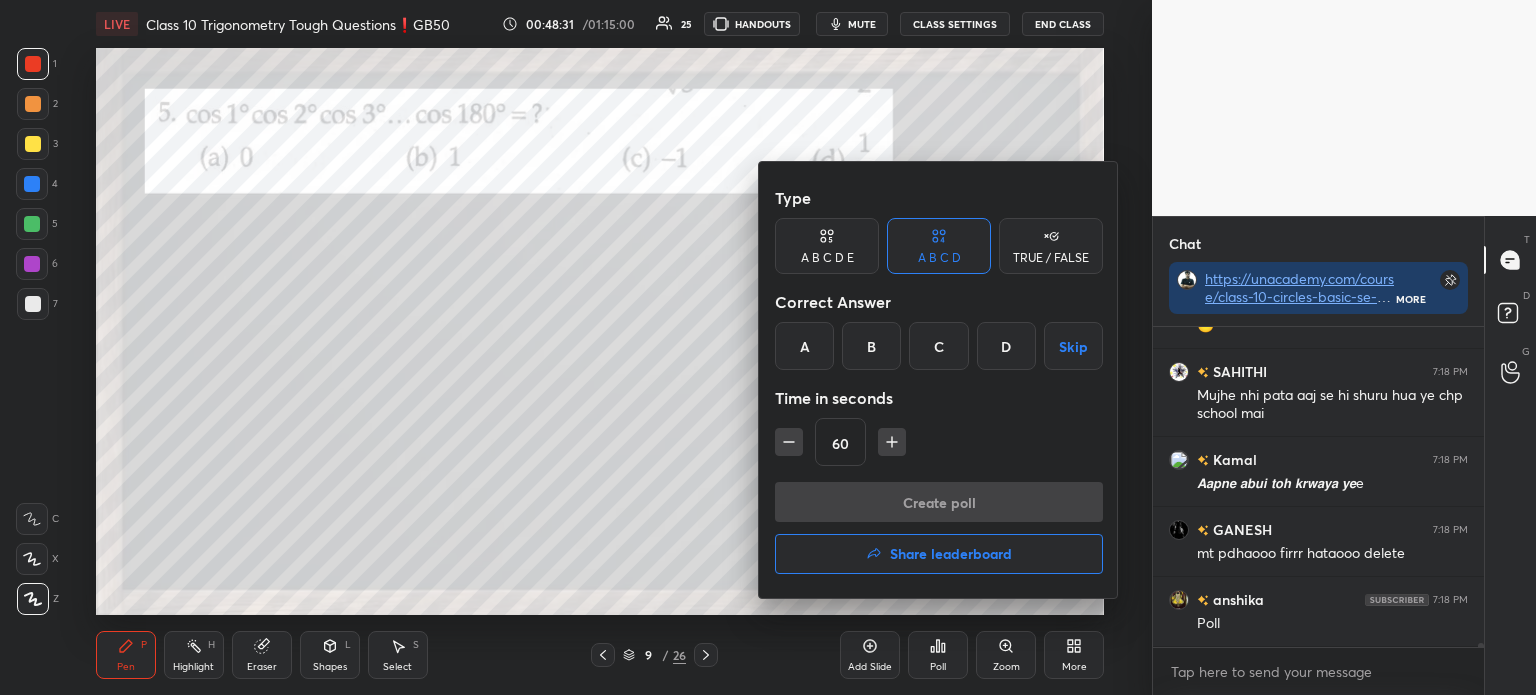 click on "A" at bounding box center [804, 346] 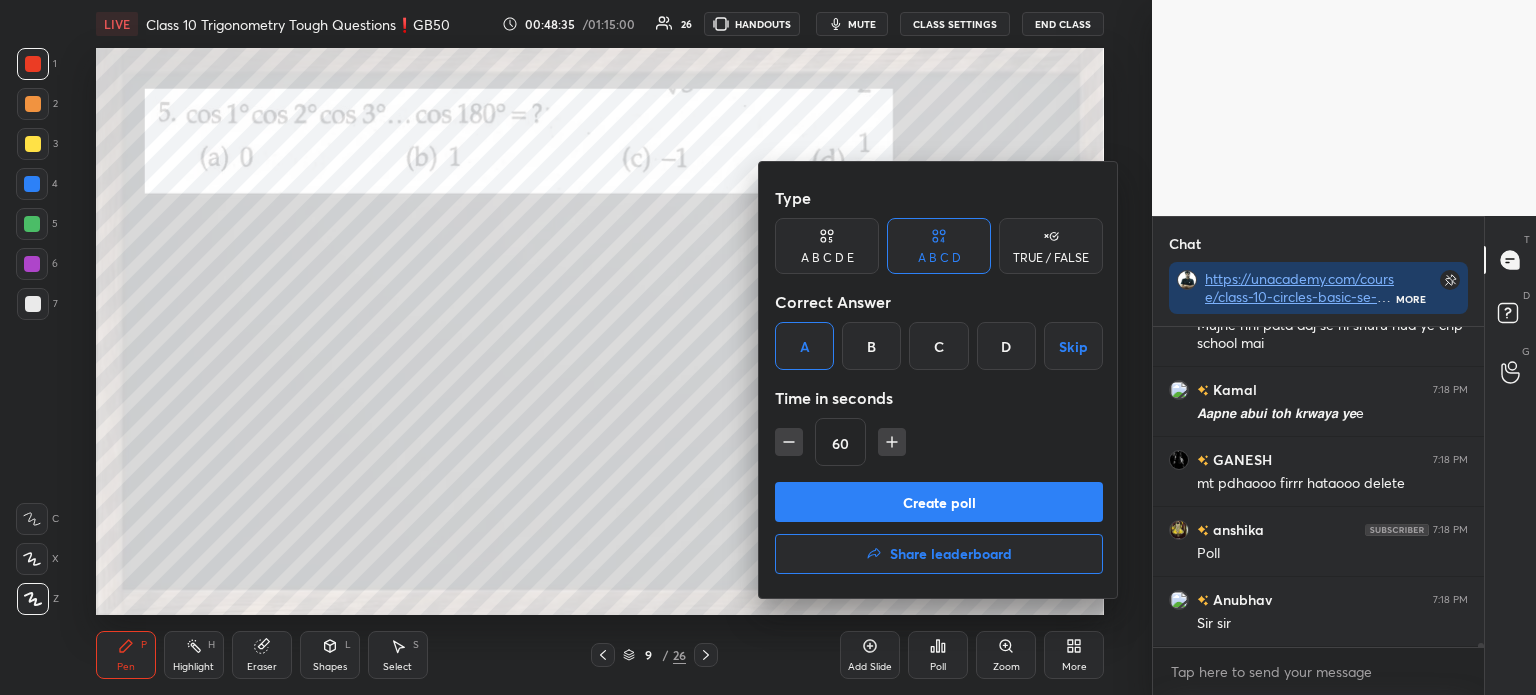 scroll, scrollTop: 27785, scrollLeft: 0, axis: vertical 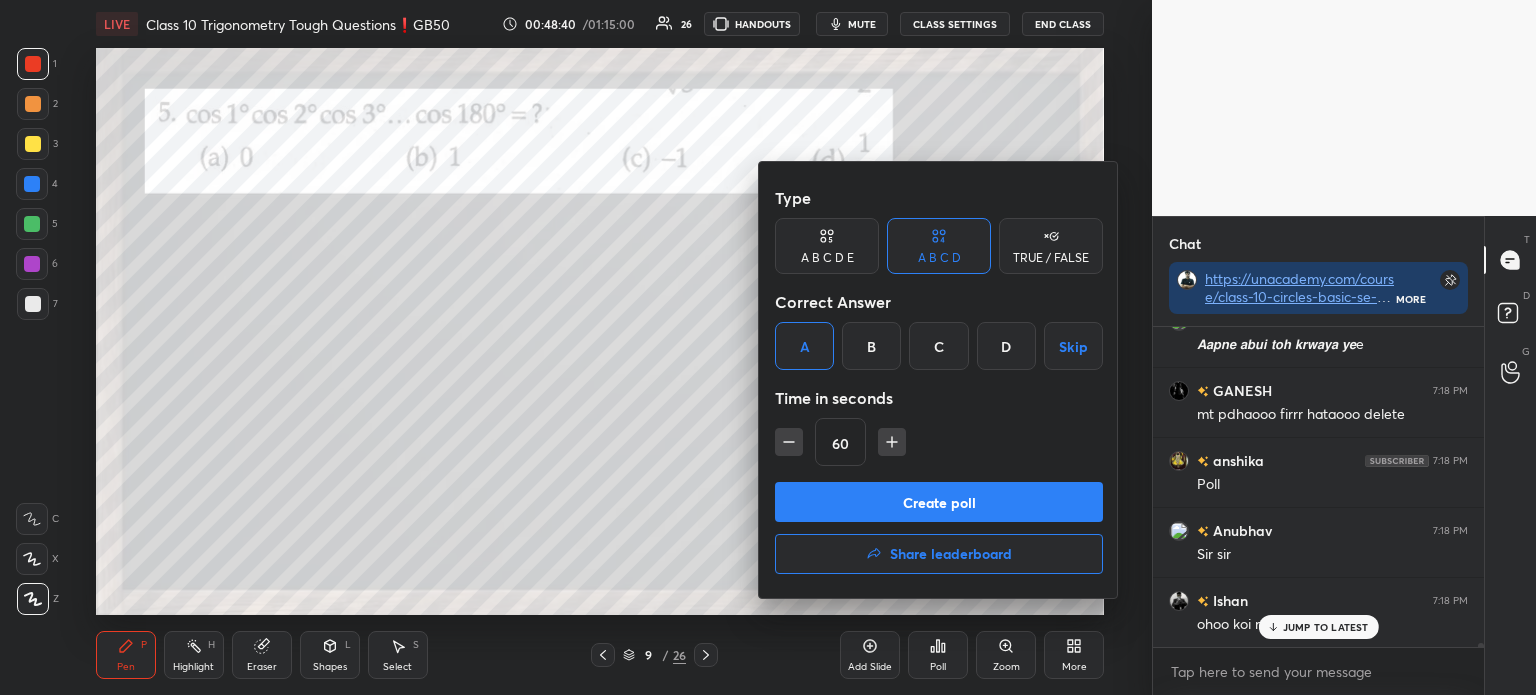 click on "Create poll" at bounding box center [939, 502] 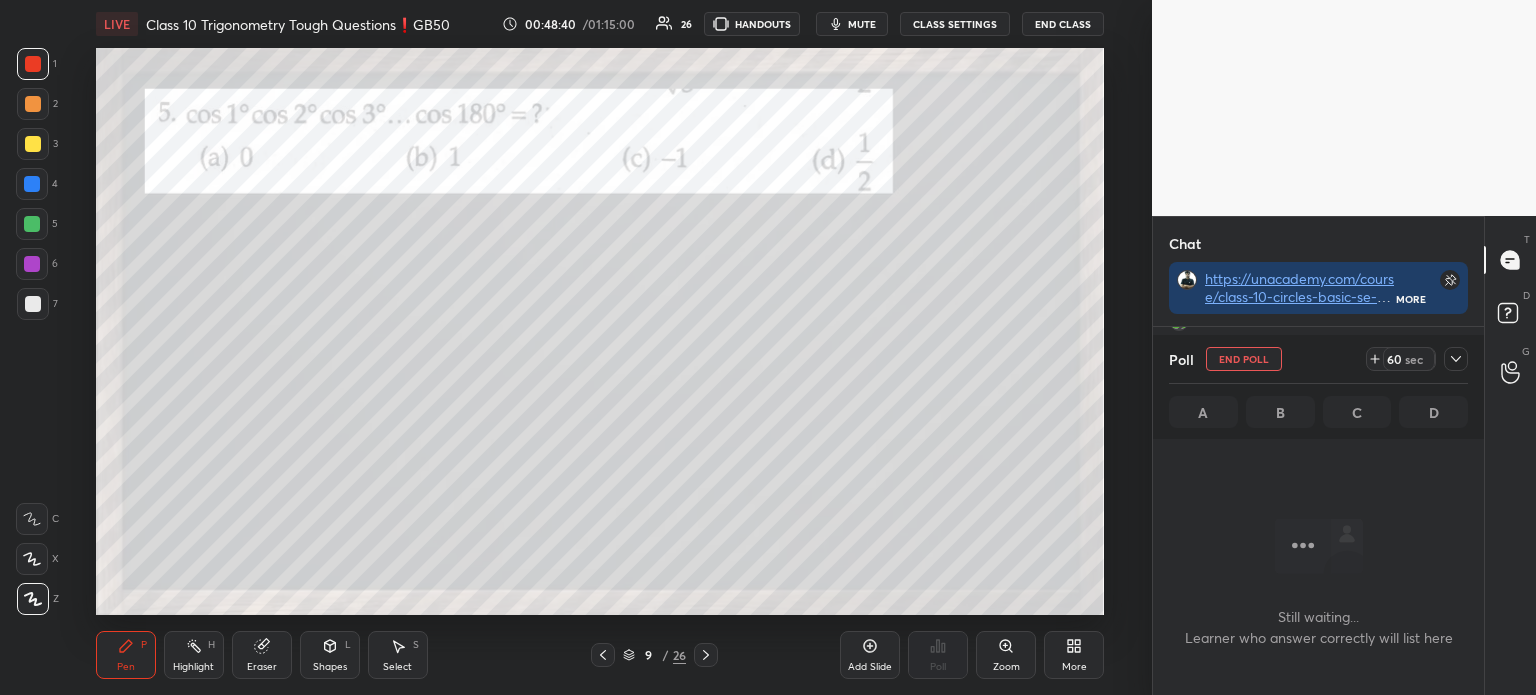 scroll, scrollTop: 27856, scrollLeft: 0, axis: vertical 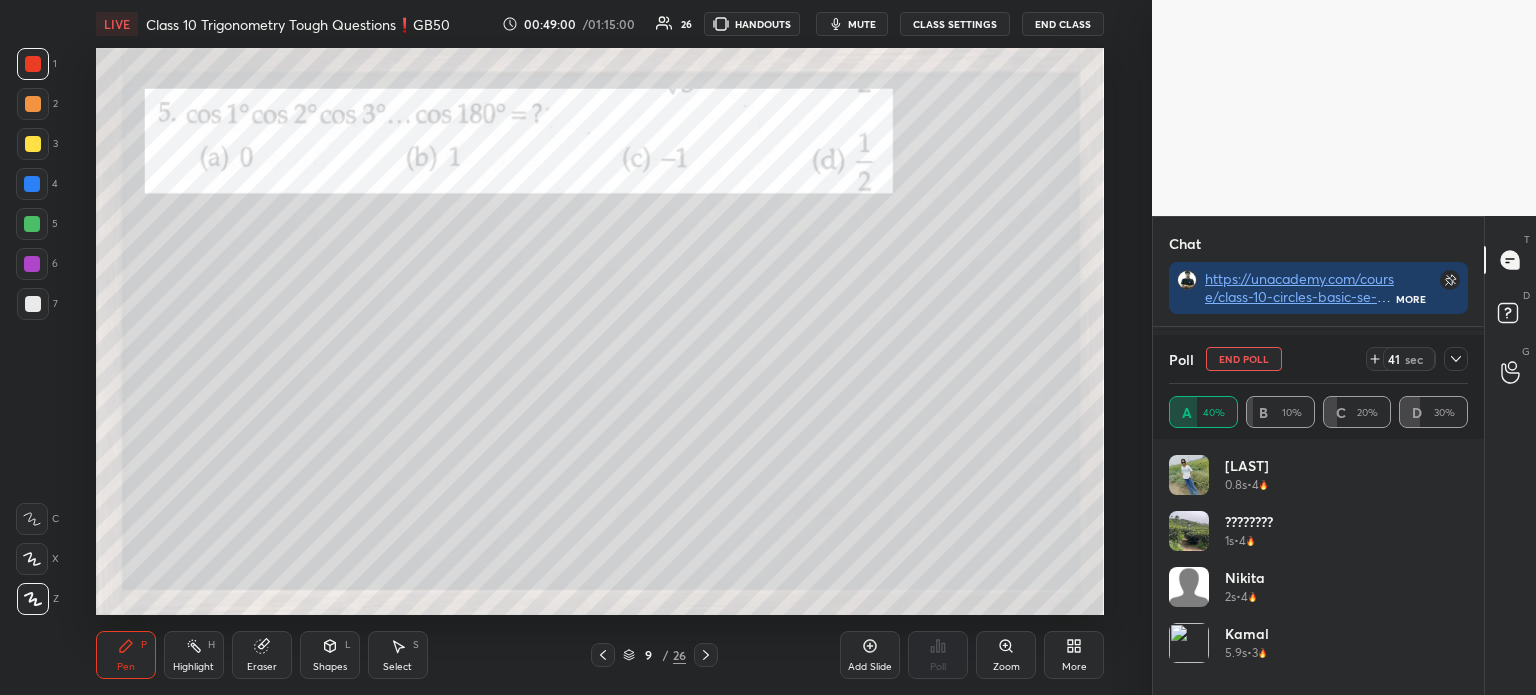 click at bounding box center [1456, 359] 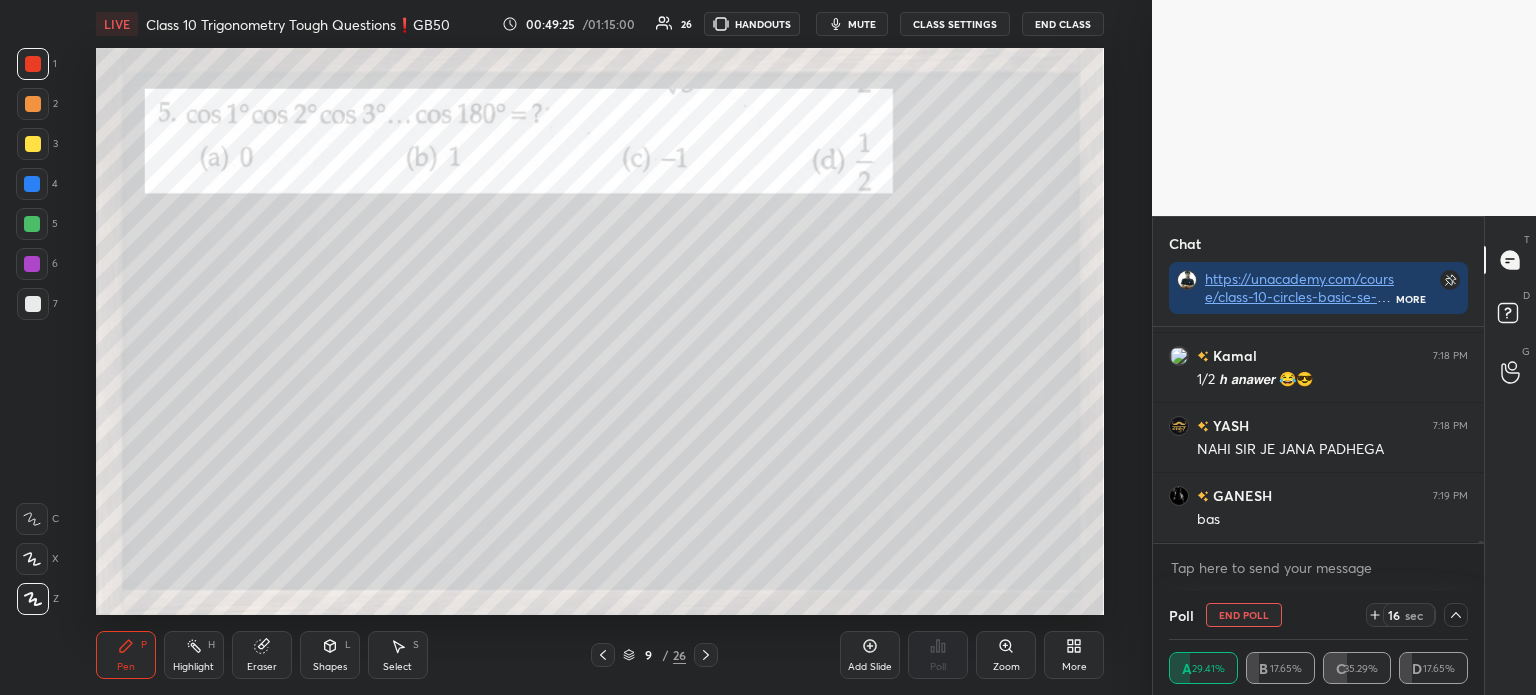 click at bounding box center (33, 304) 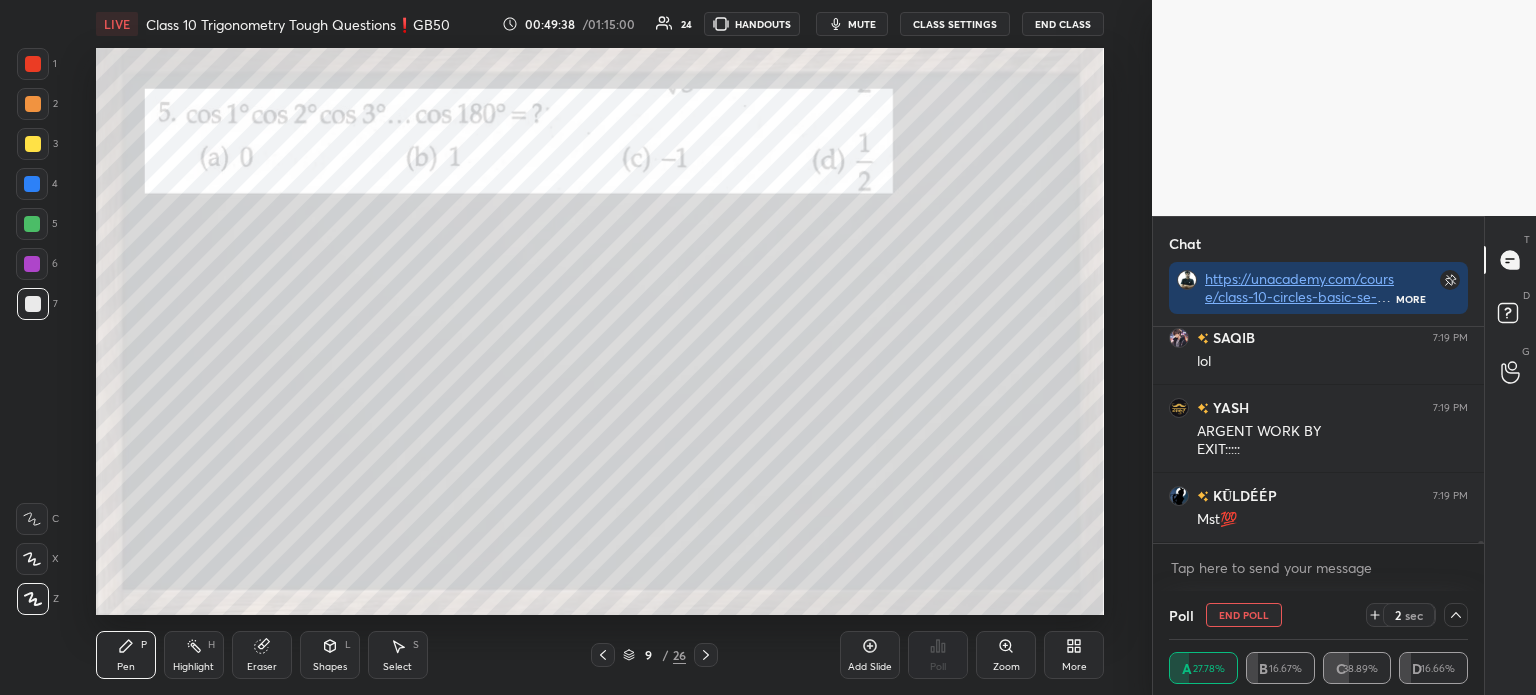 click on "Eraser" at bounding box center (262, 655) 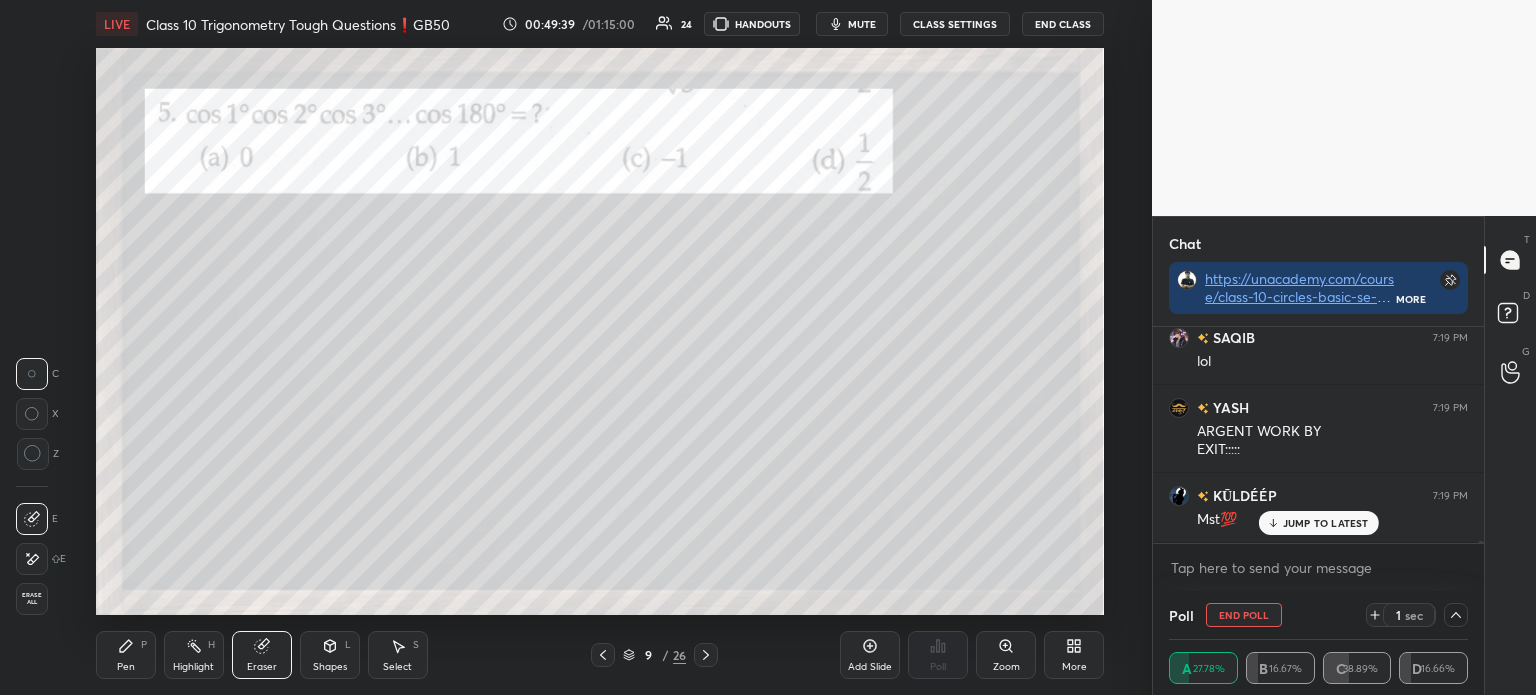 scroll, scrollTop: 29609, scrollLeft: 0, axis: vertical 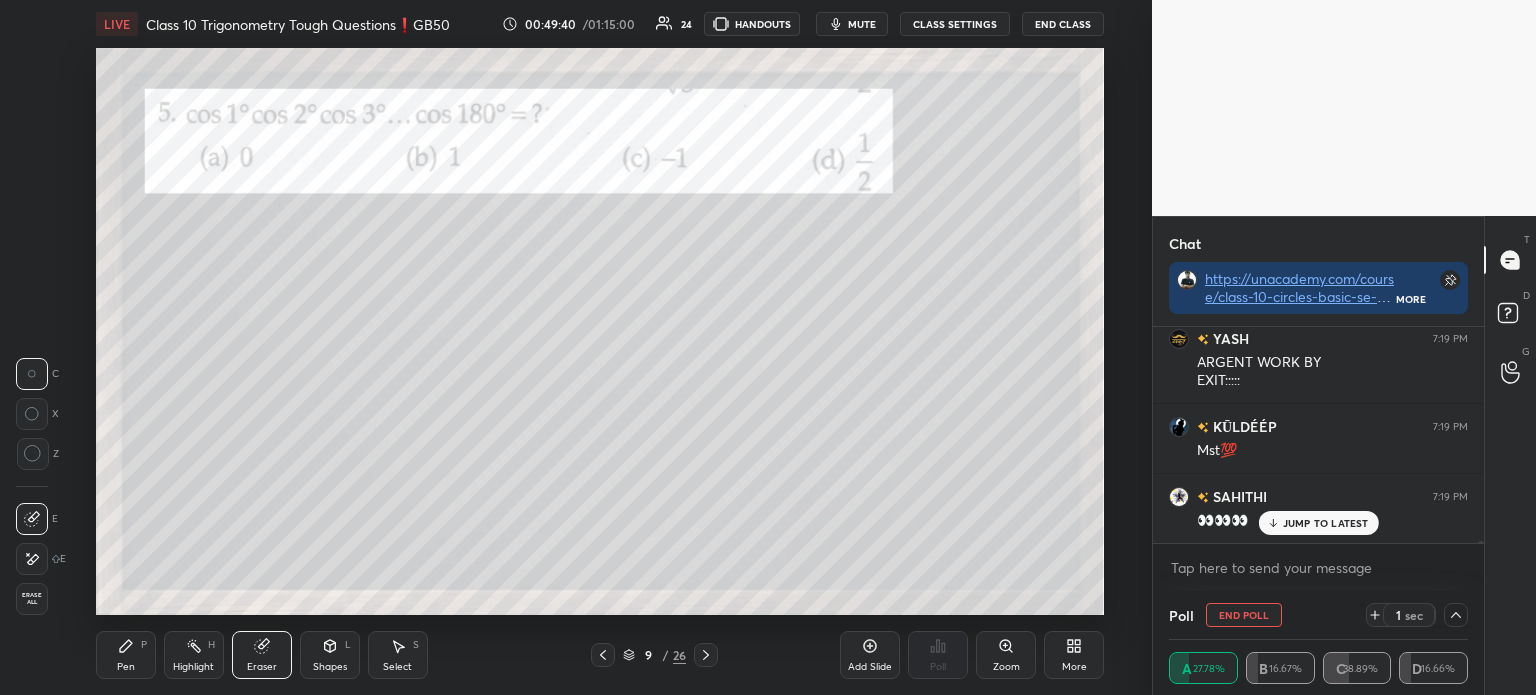 click 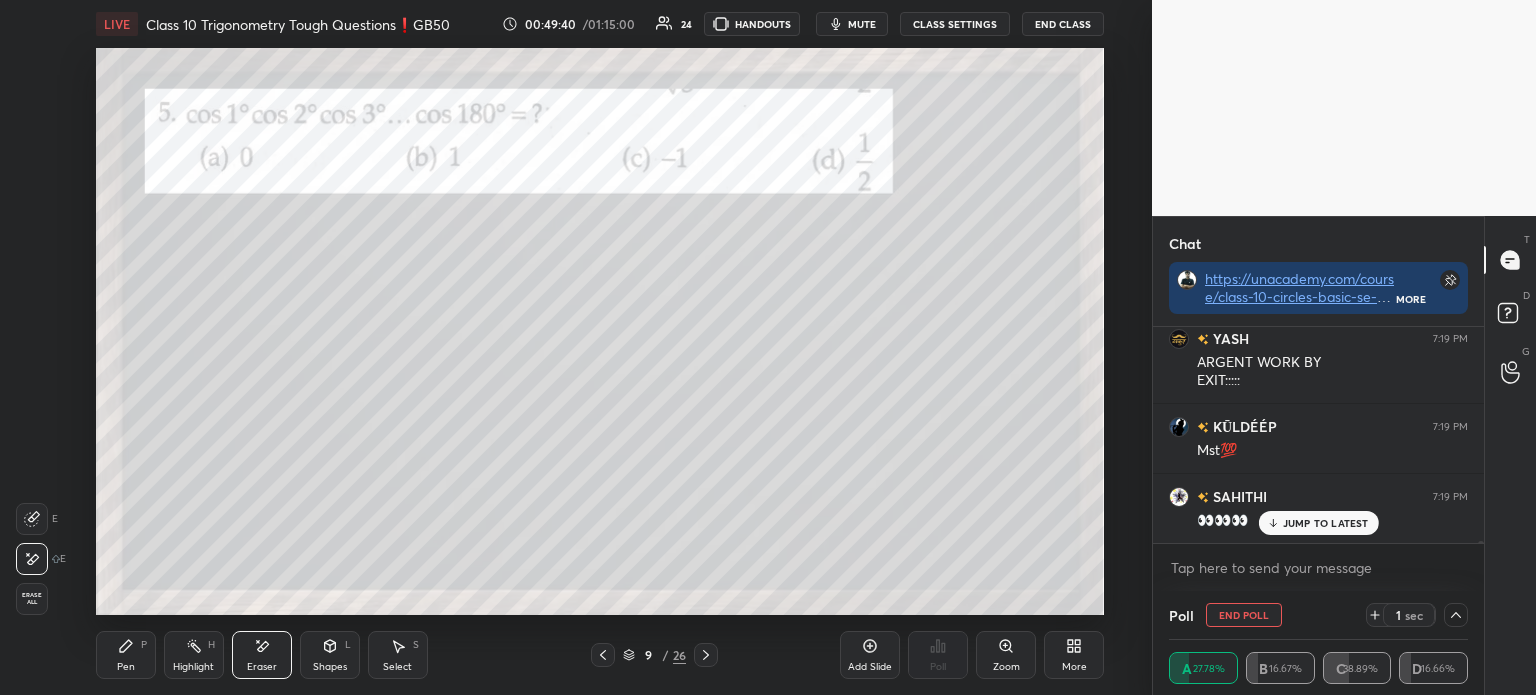 click on "Erase all" at bounding box center (34, 599) 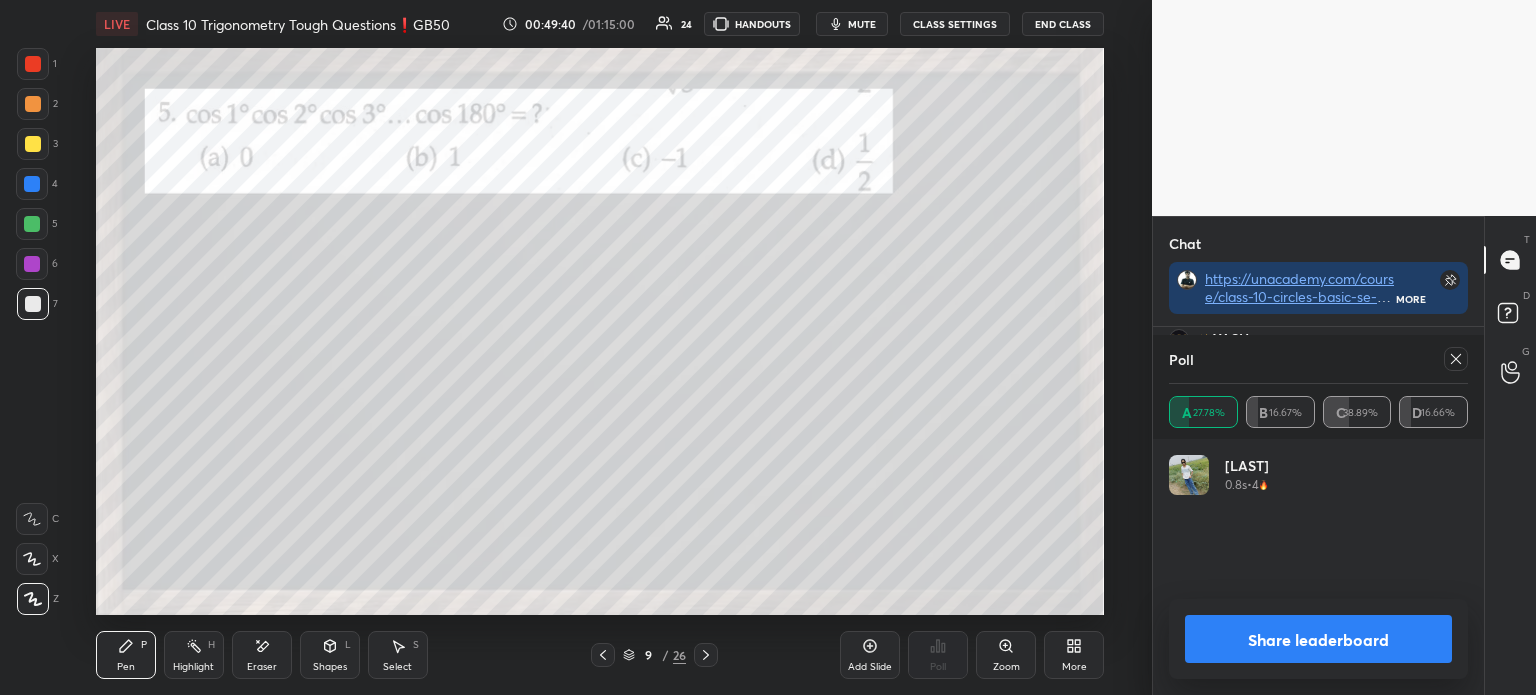 scroll, scrollTop: 6, scrollLeft: 6, axis: both 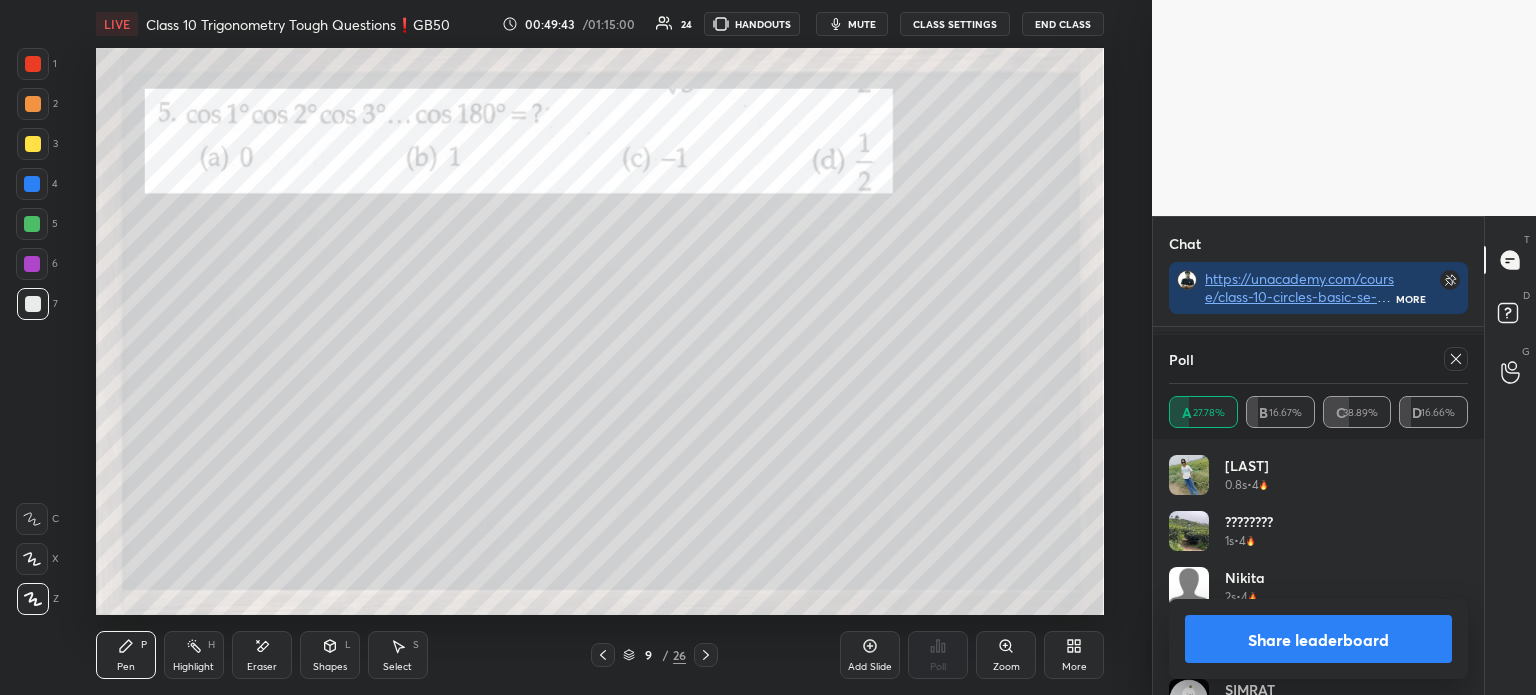 click on "Share leaderboard" at bounding box center (1318, 639) 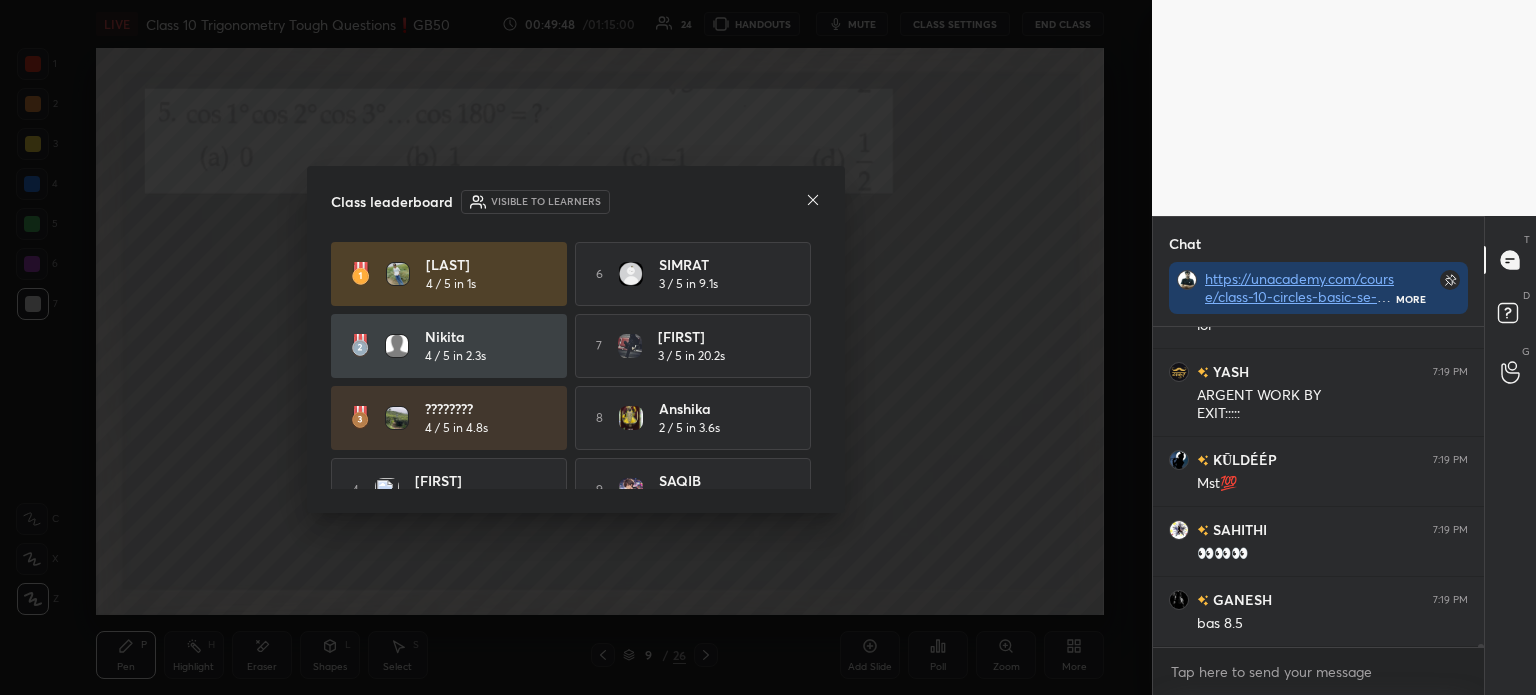 click 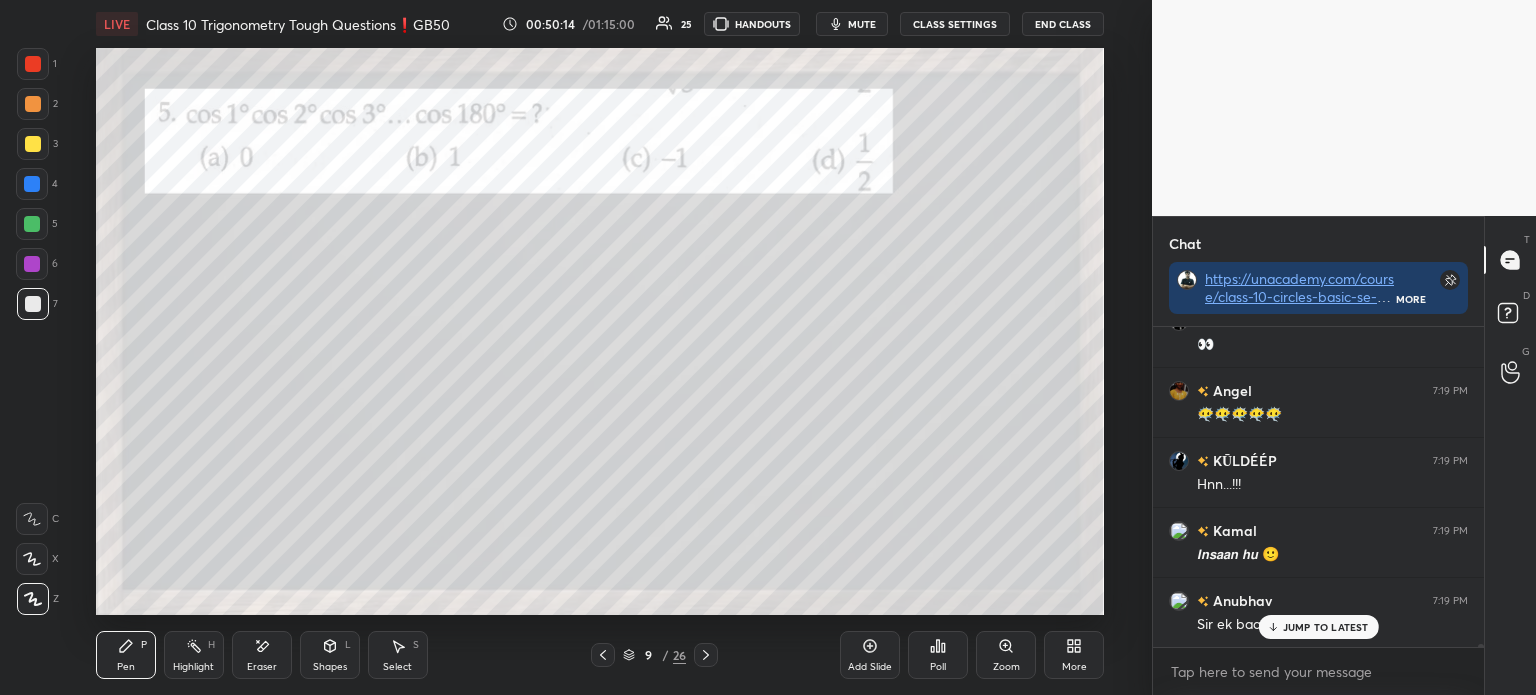 click at bounding box center (33, 144) 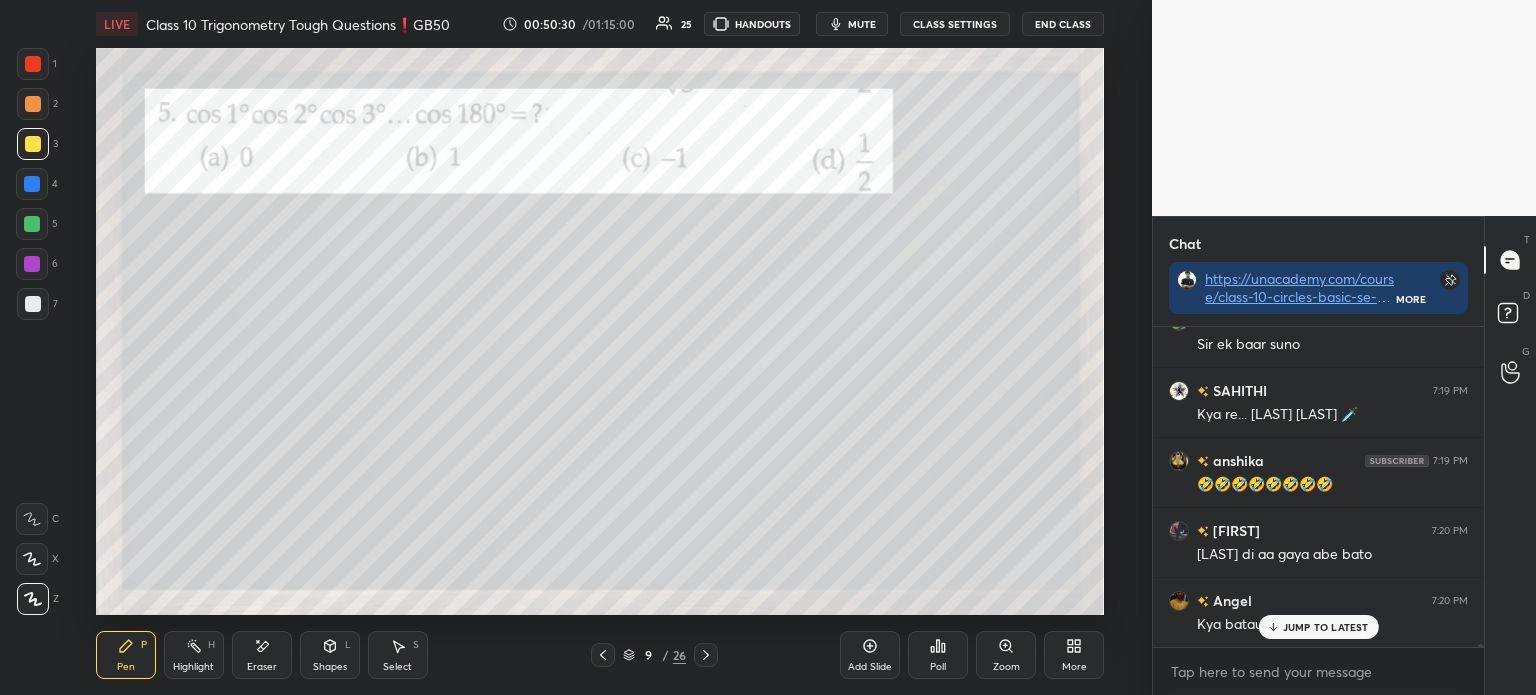 click 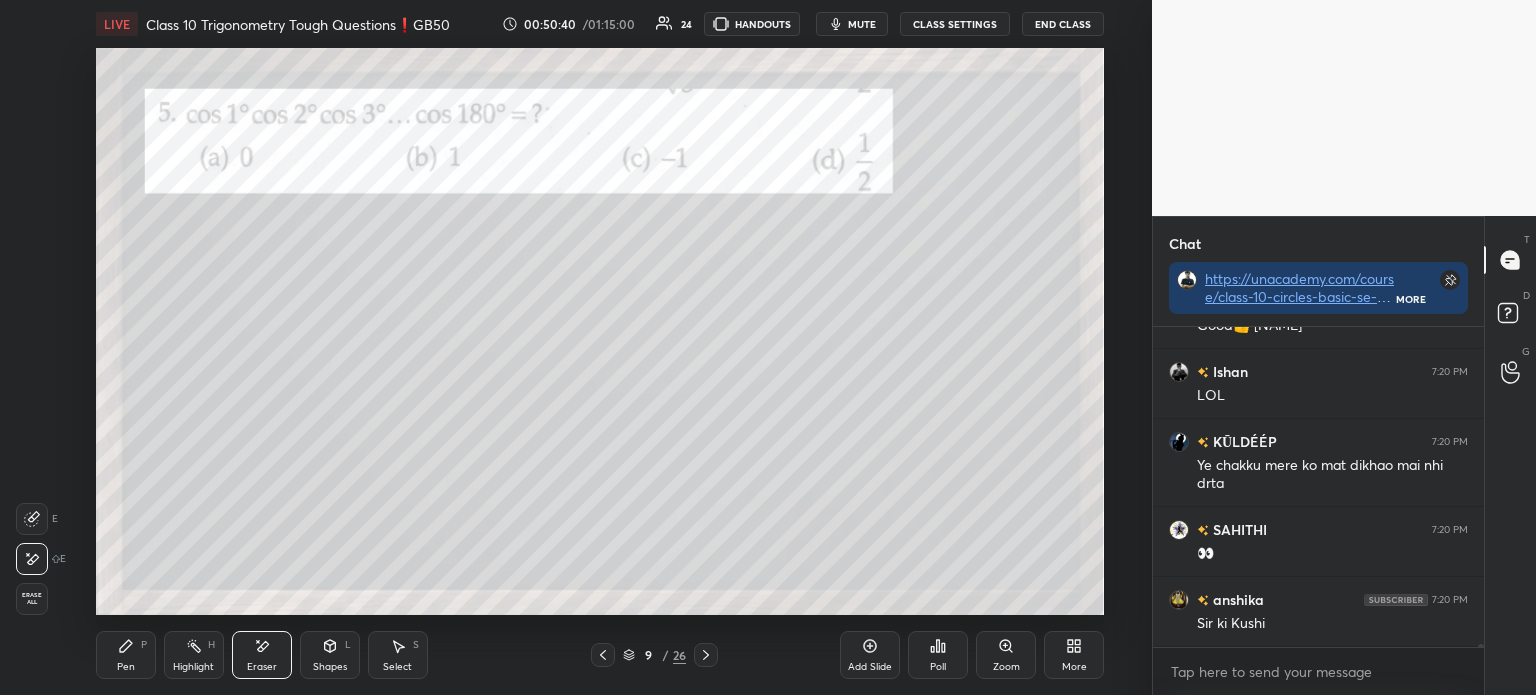 click 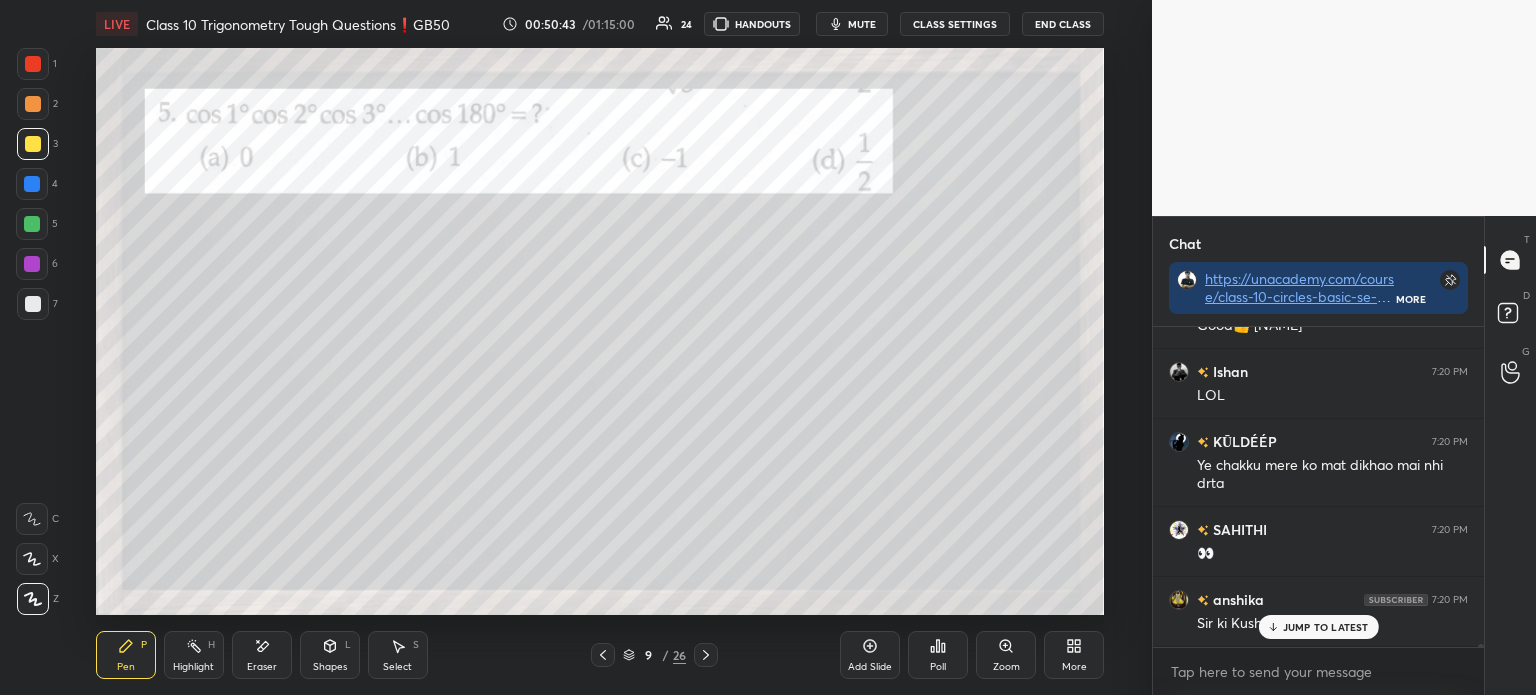 scroll, scrollTop: 29961, scrollLeft: 0, axis: vertical 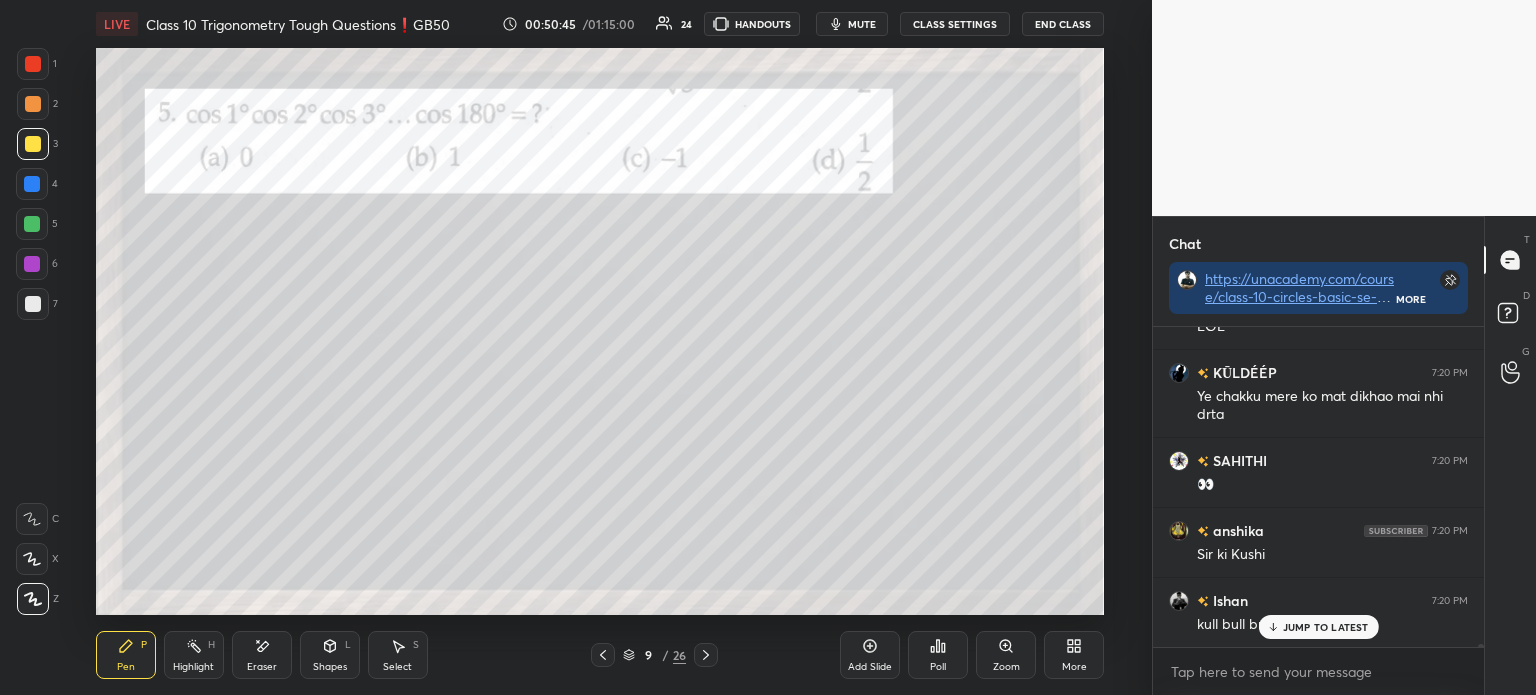 click at bounding box center [33, 304] 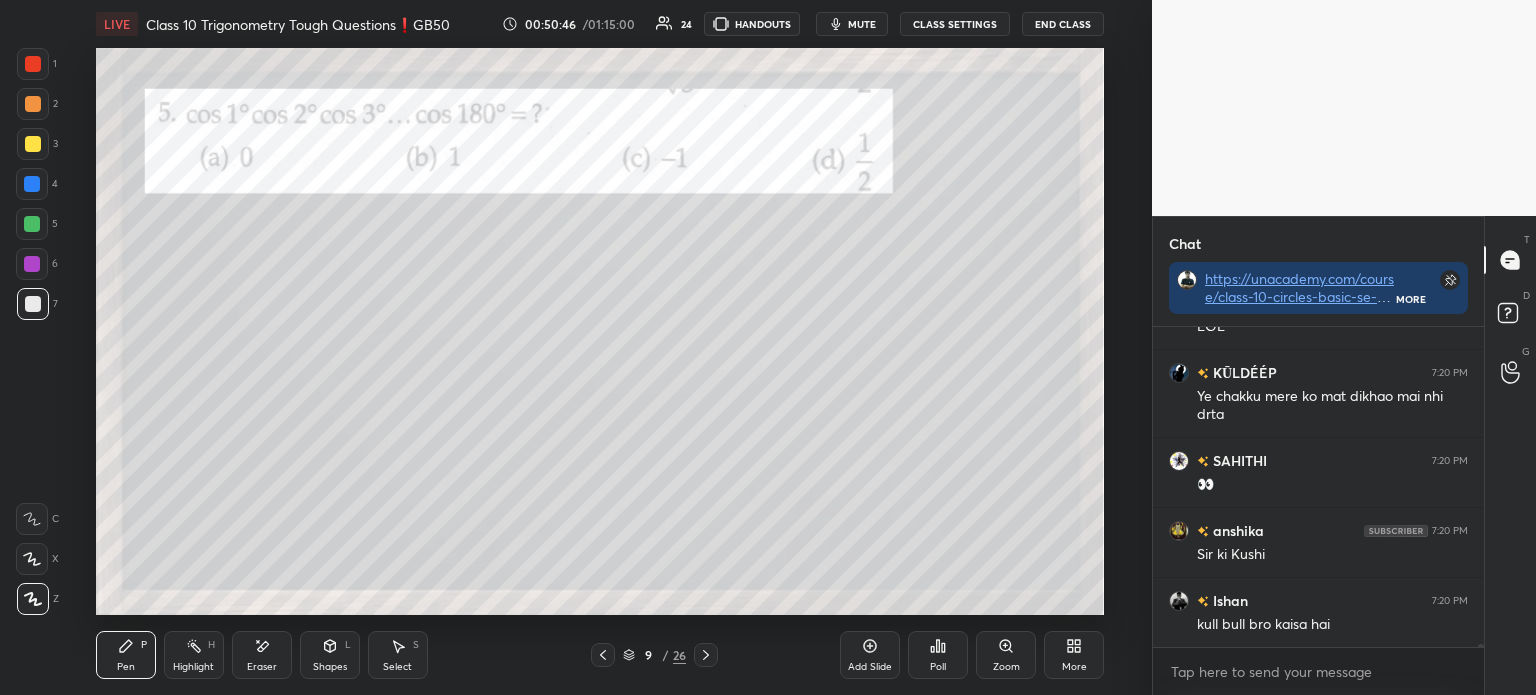 scroll, scrollTop: 30032, scrollLeft: 0, axis: vertical 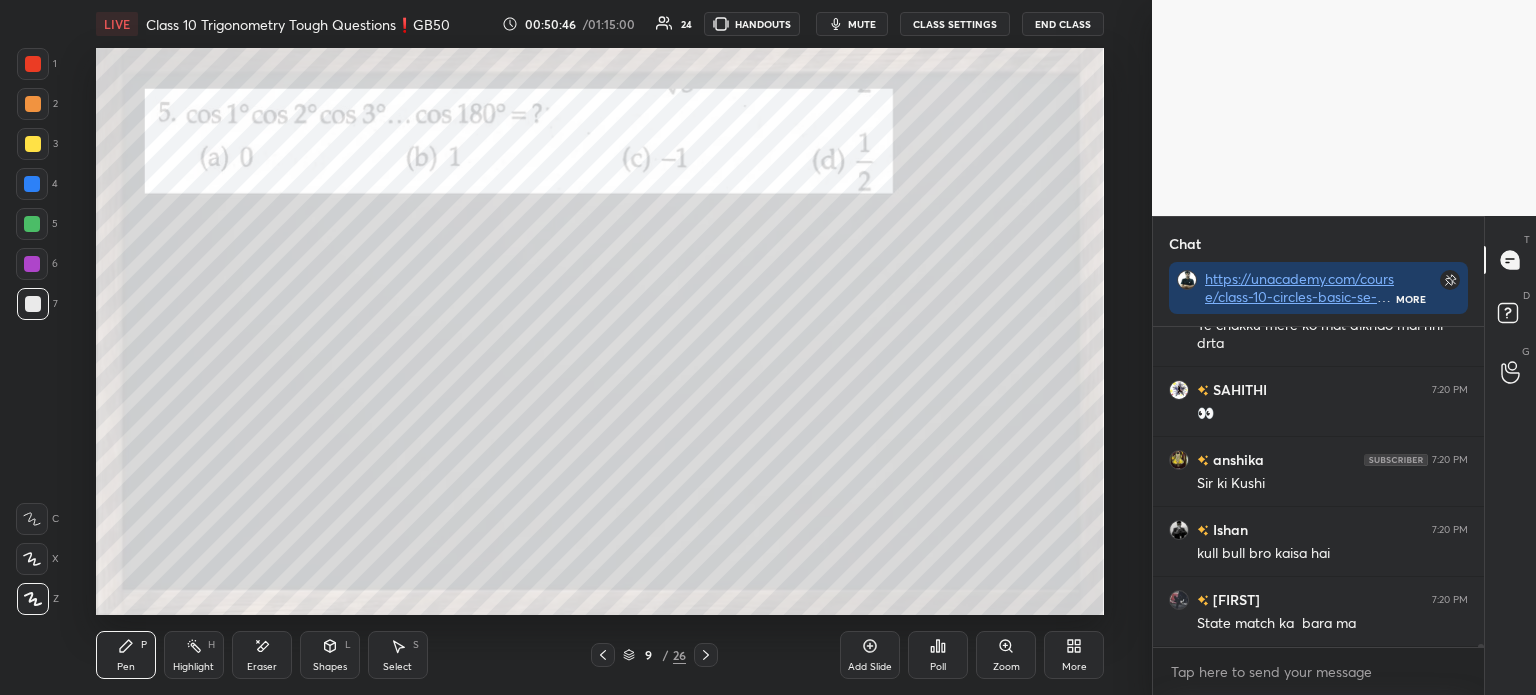 click at bounding box center [33, 144] 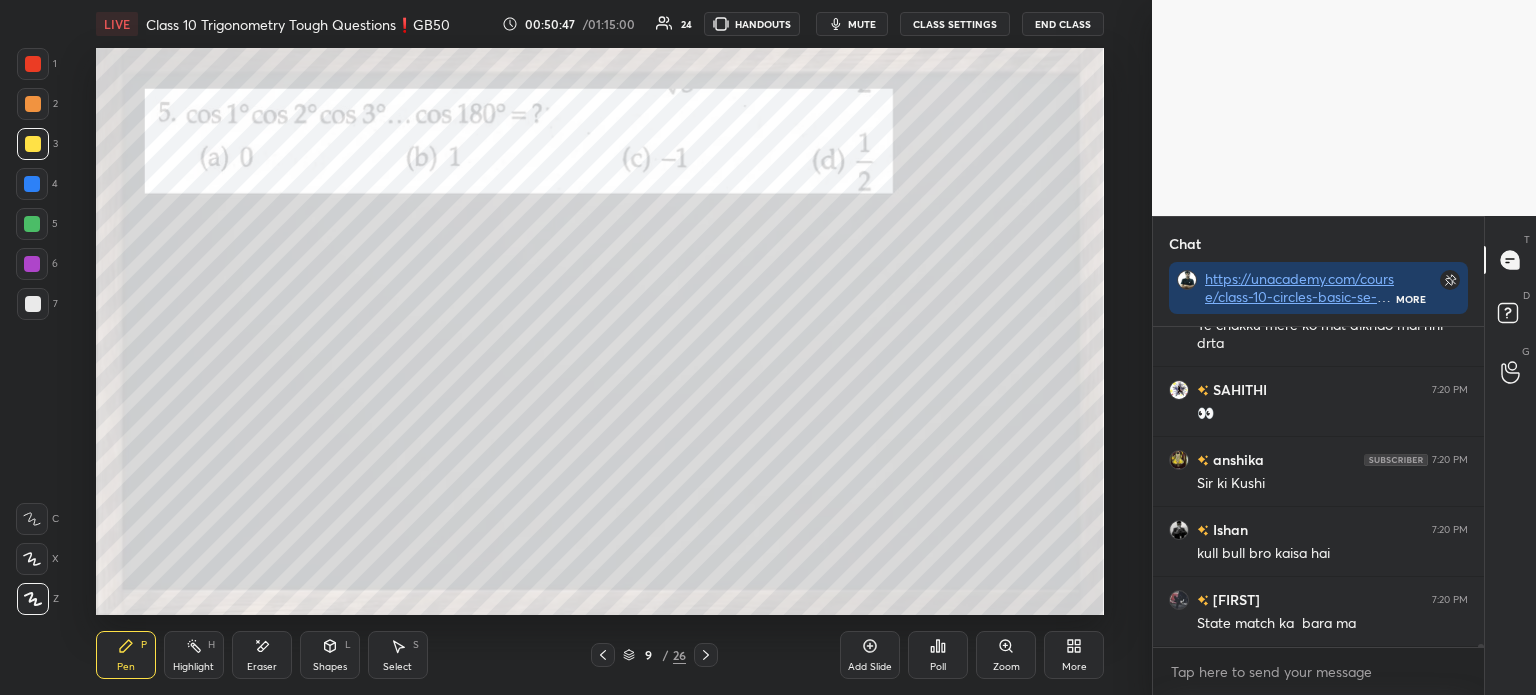 click at bounding box center (33, 304) 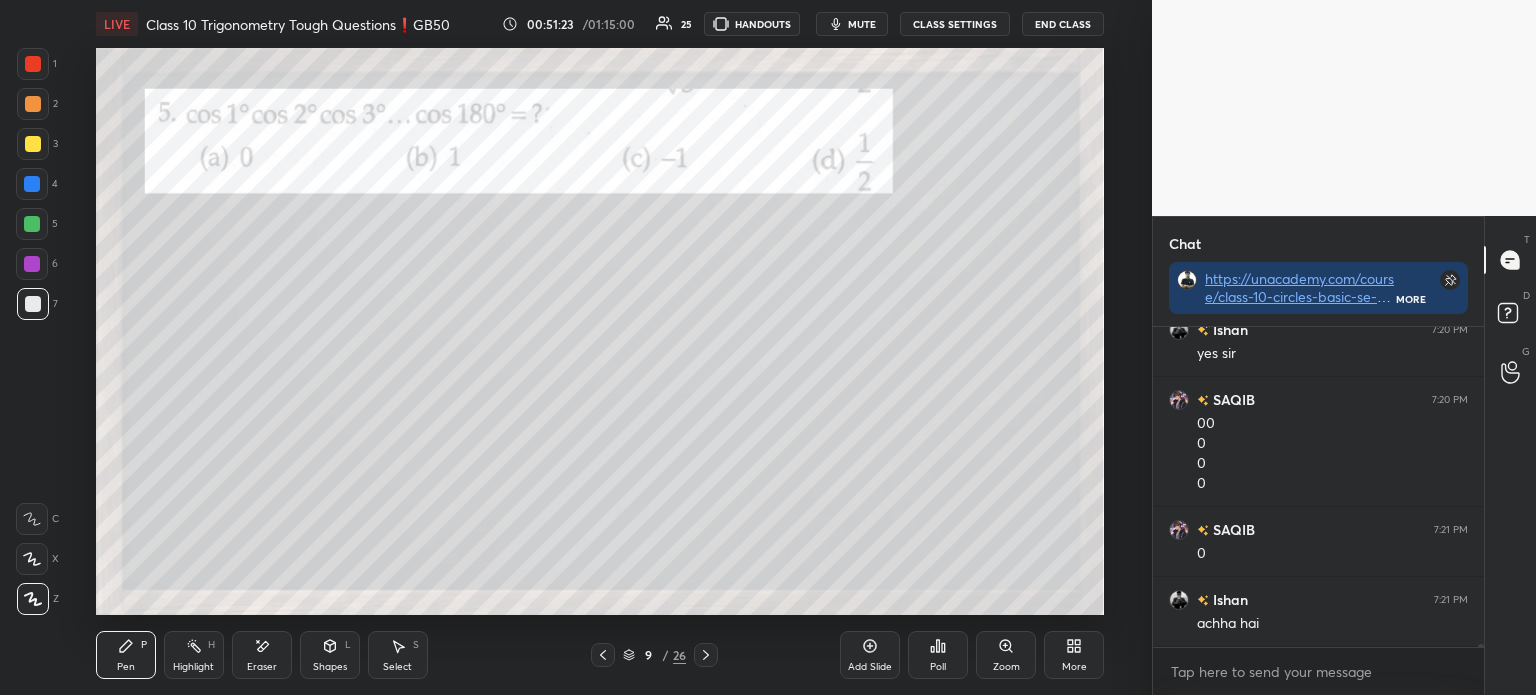 scroll, scrollTop: 31701, scrollLeft: 0, axis: vertical 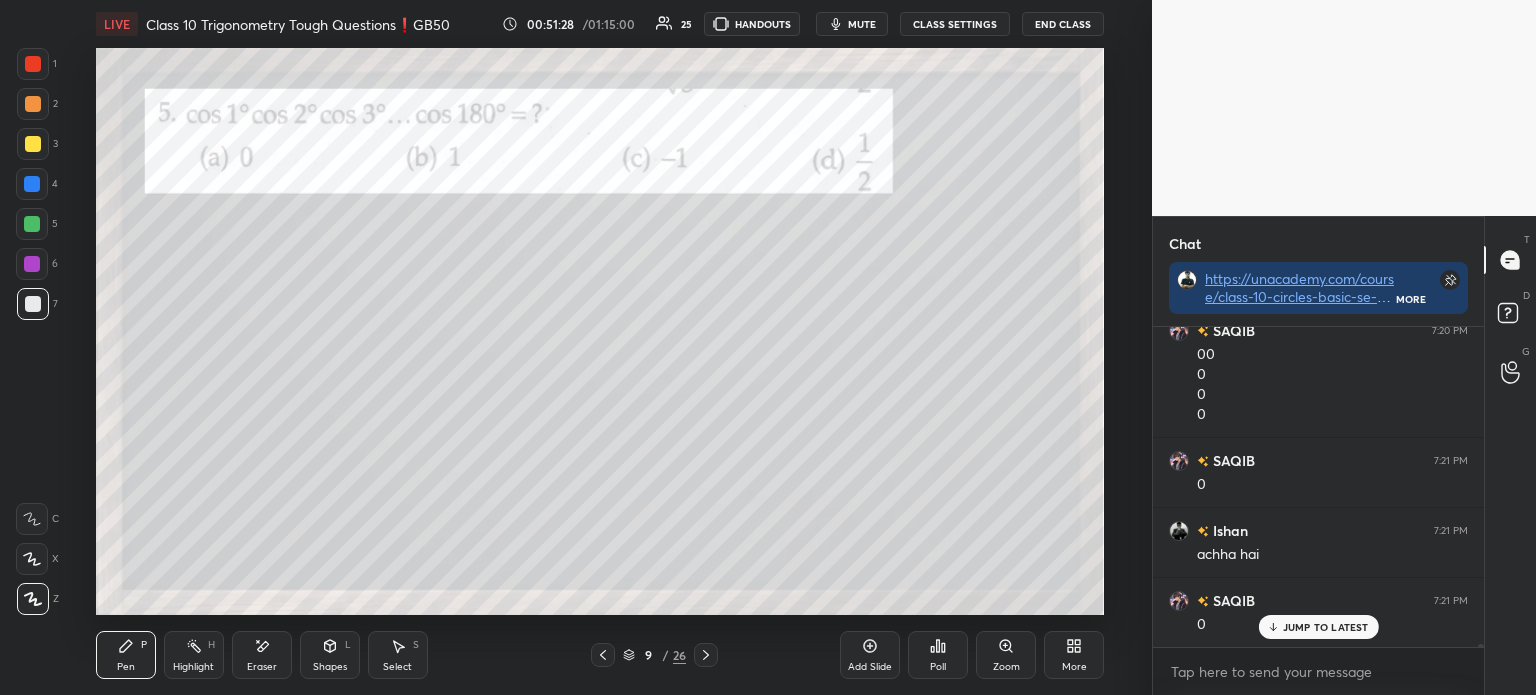 click at bounding box center [33, 64] 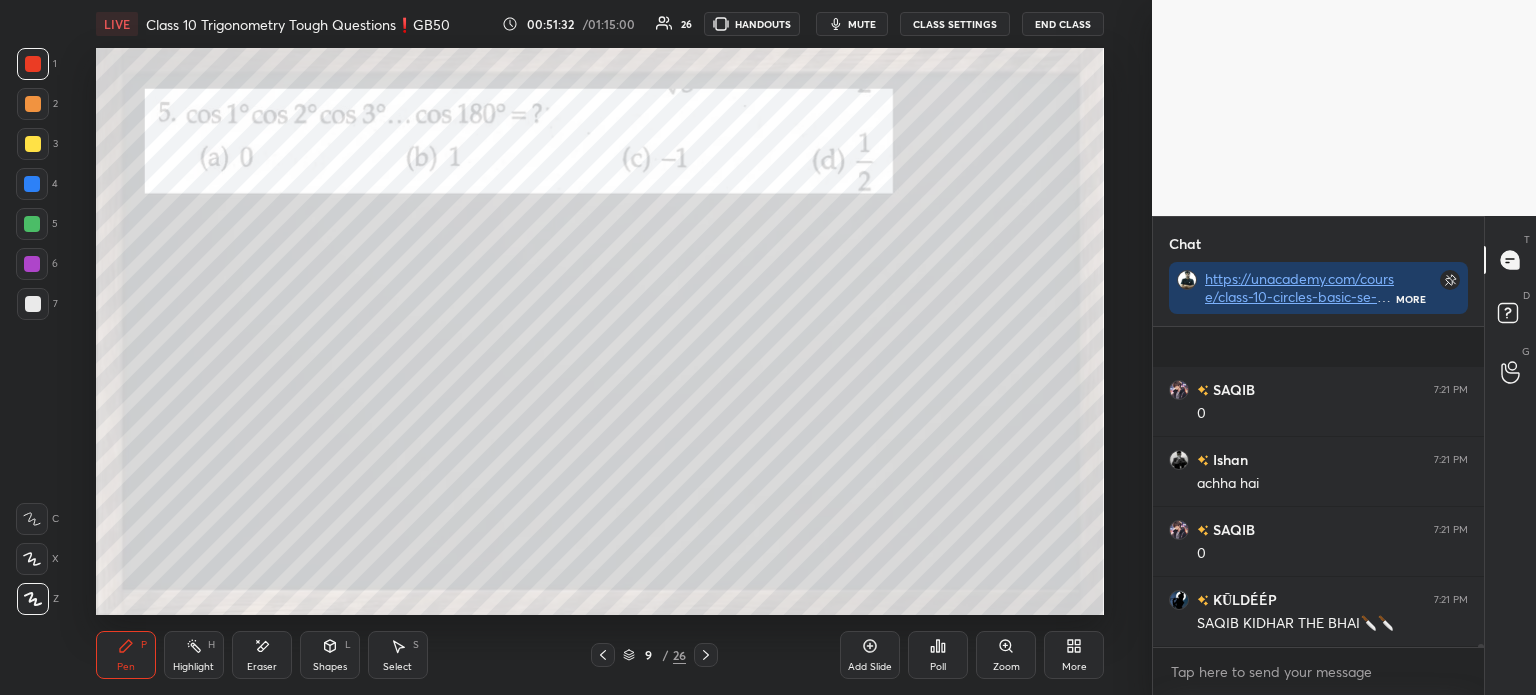 scroll, scrollTop: 31912, scrollLeft: 0, axis: vertical 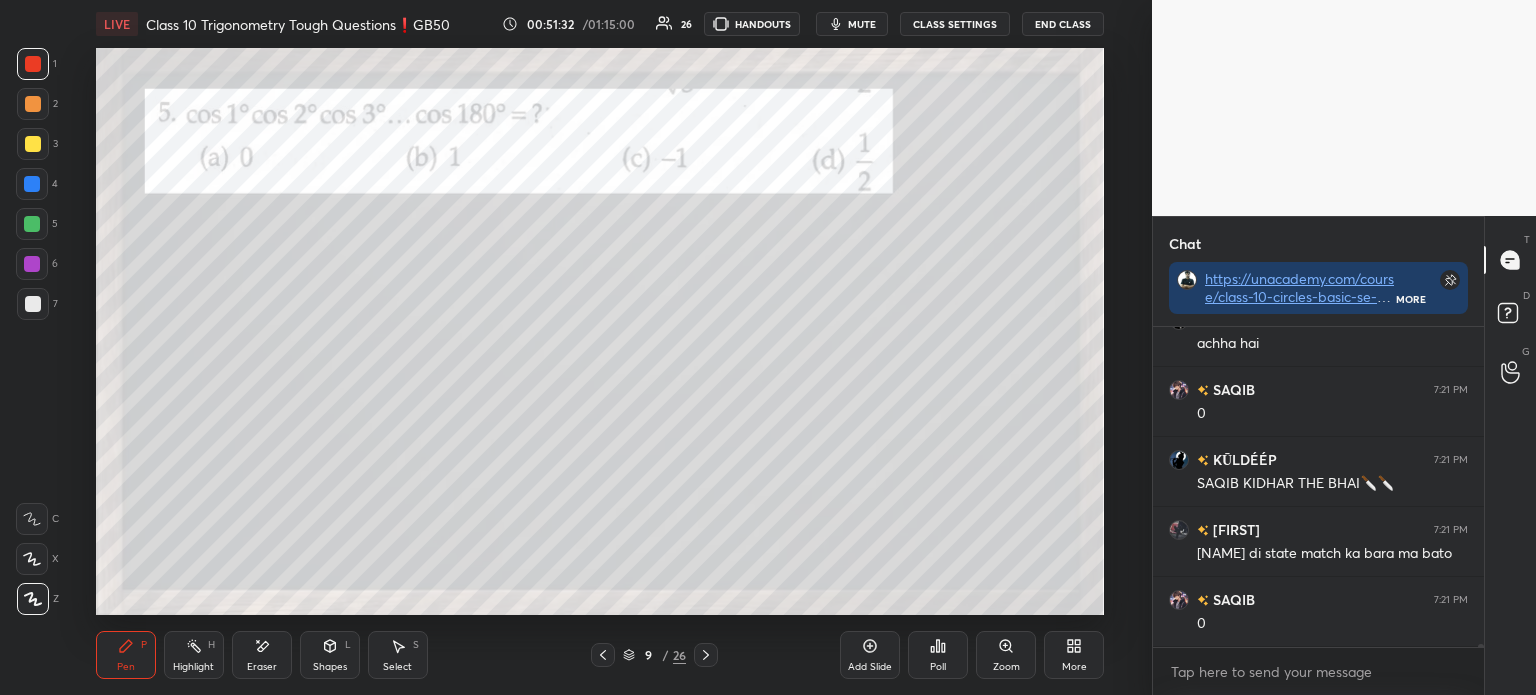 click 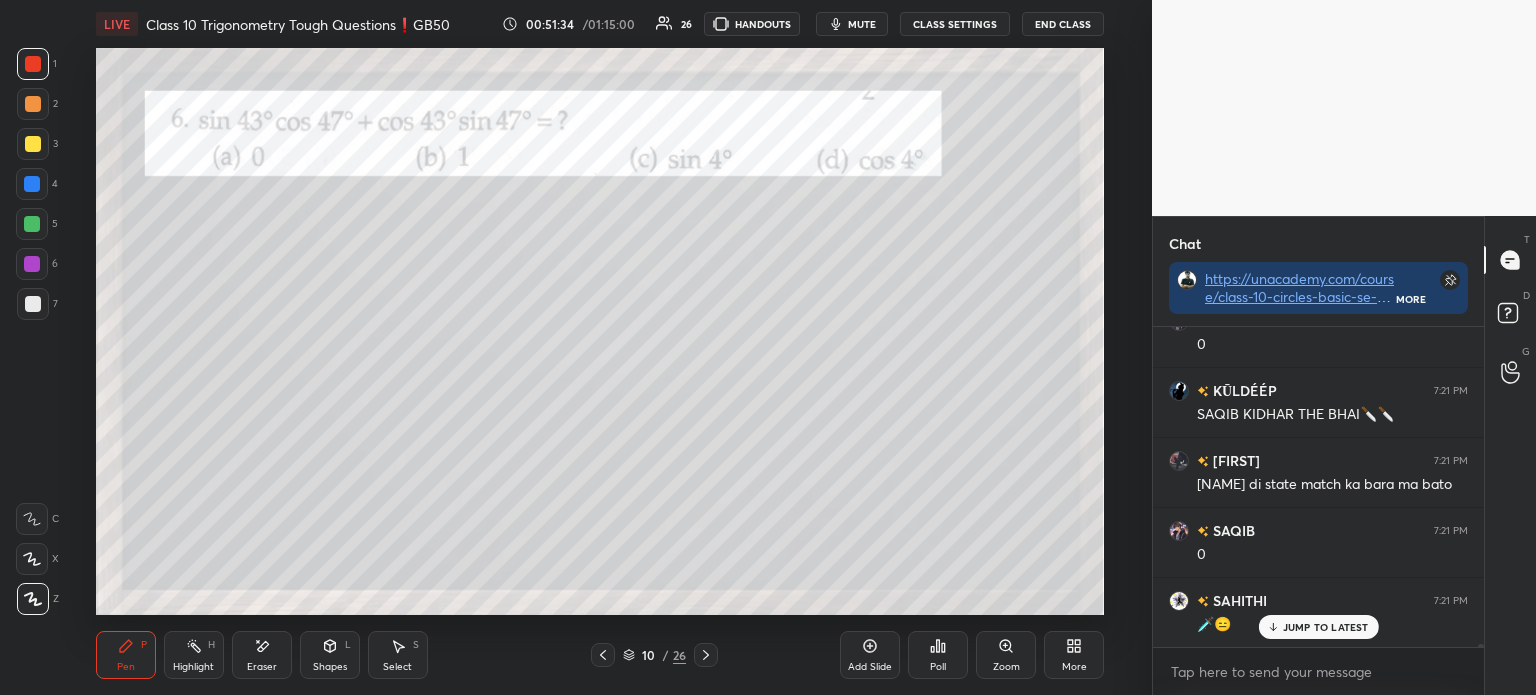 scroll, scrollTop: 32052, scrollLeft: 0, axis: vertical 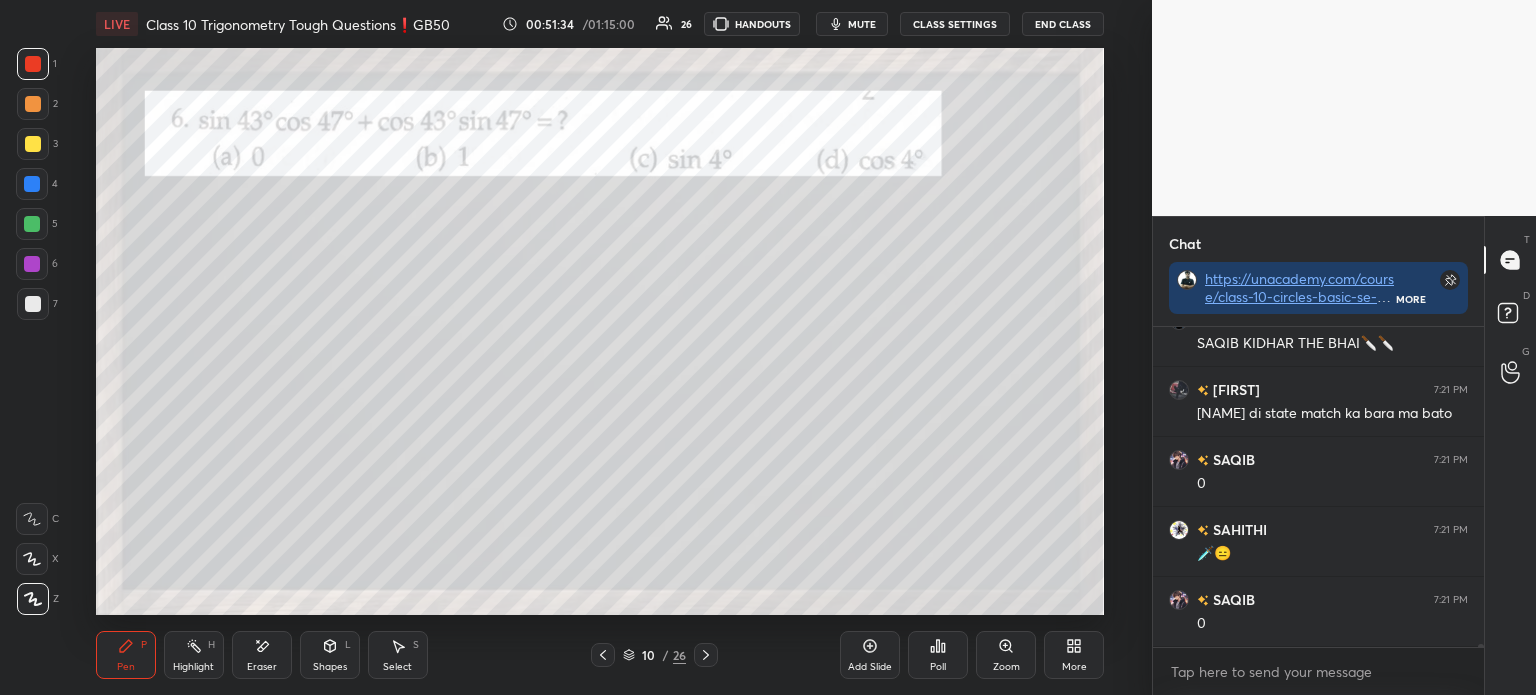 click 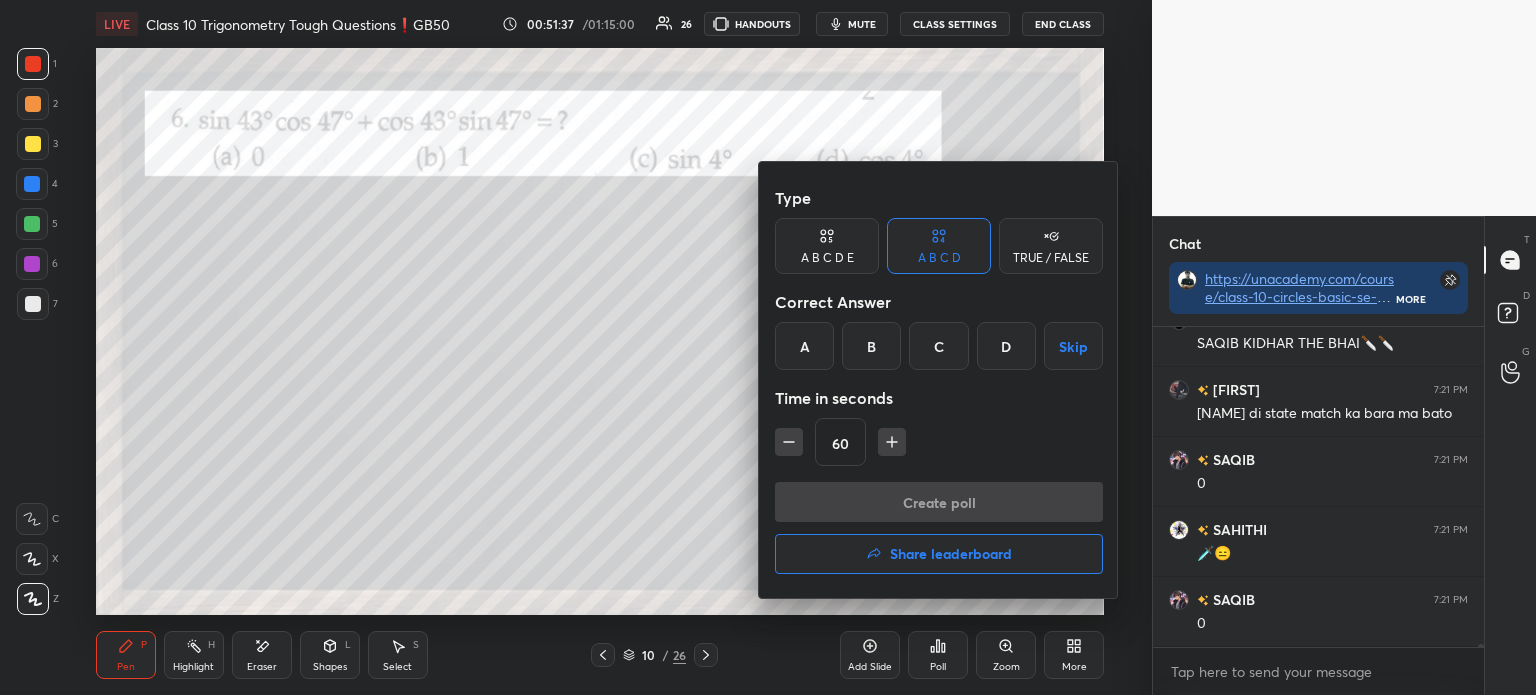 click at bounding box center (768, 347) 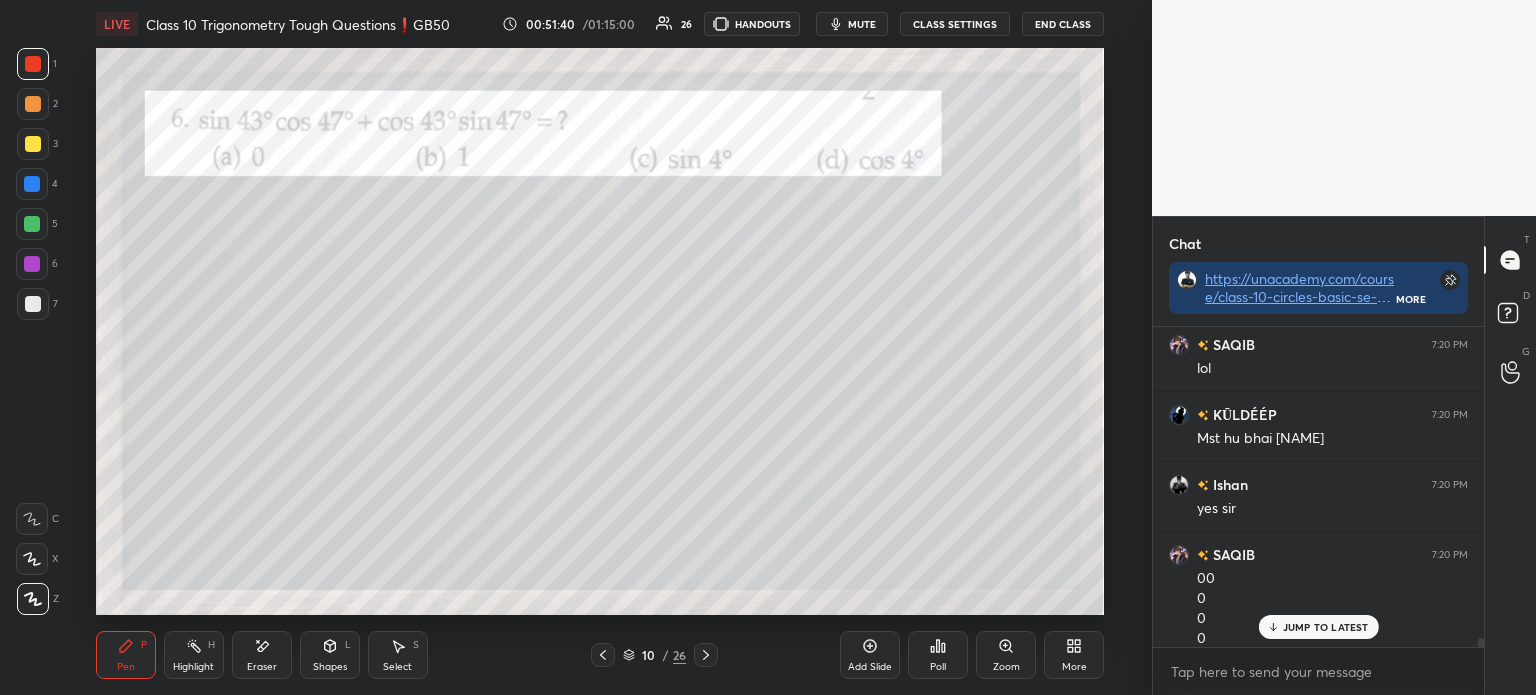 scroll, scrollTop: 31440, scrollLeft: 0, axis: vertical 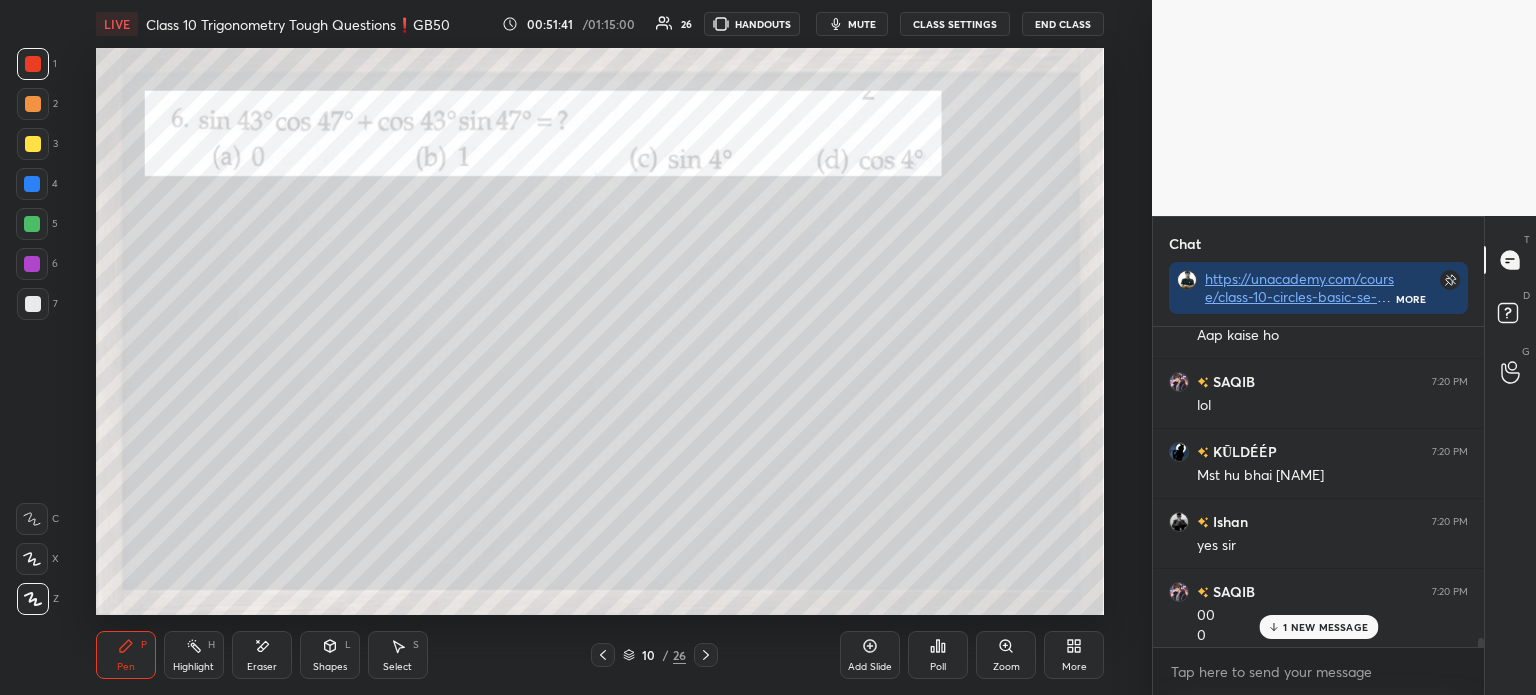 click at bounding box center [33, 64] 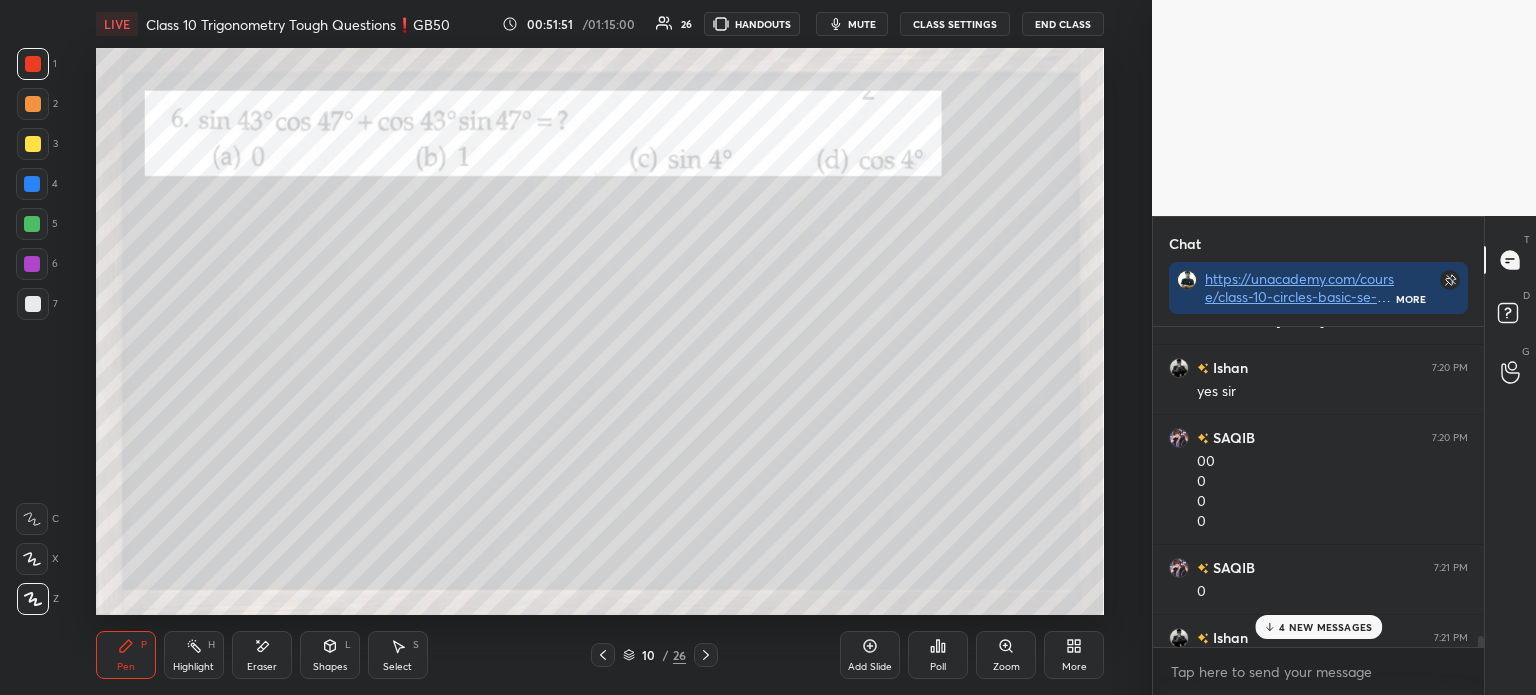 scroll, scrollTop: 31835, scrollLeft: 0, axis: vertical 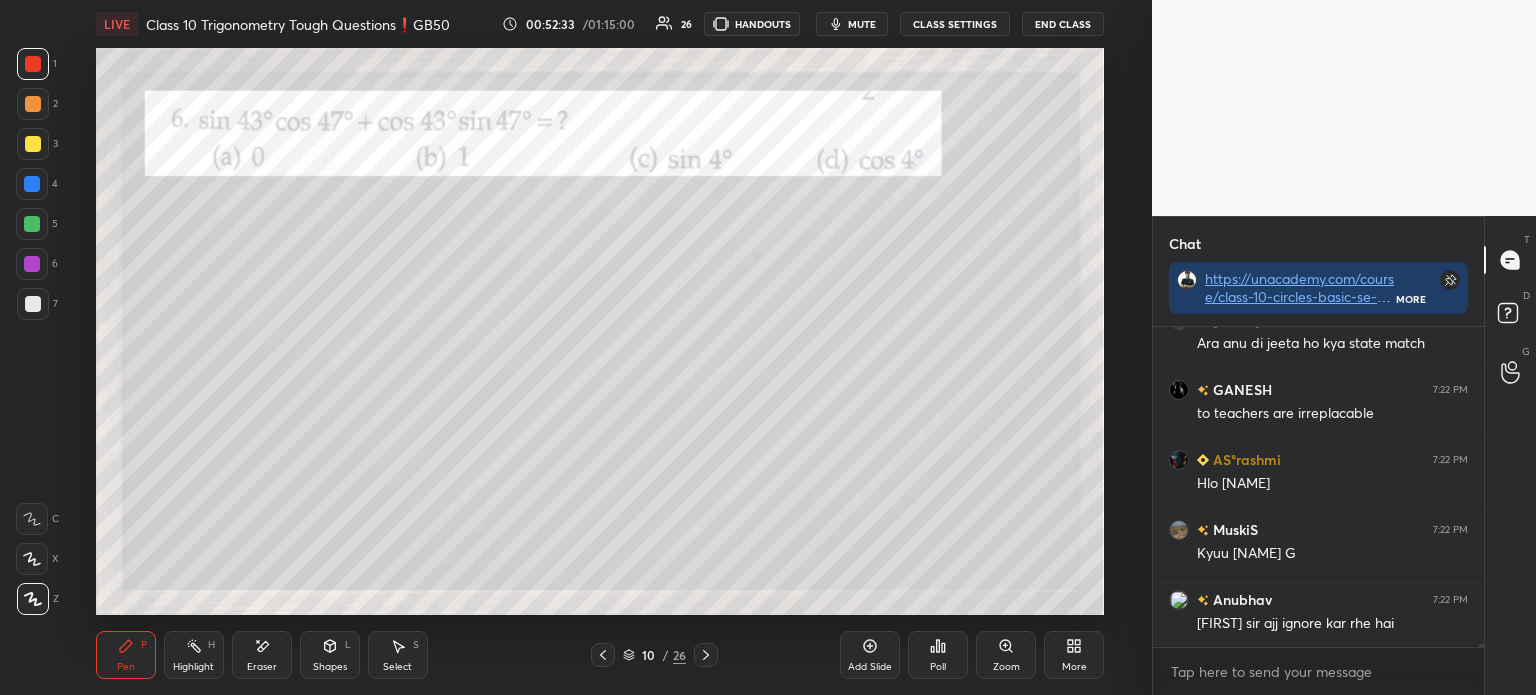 click at bounding box center [33, 144] 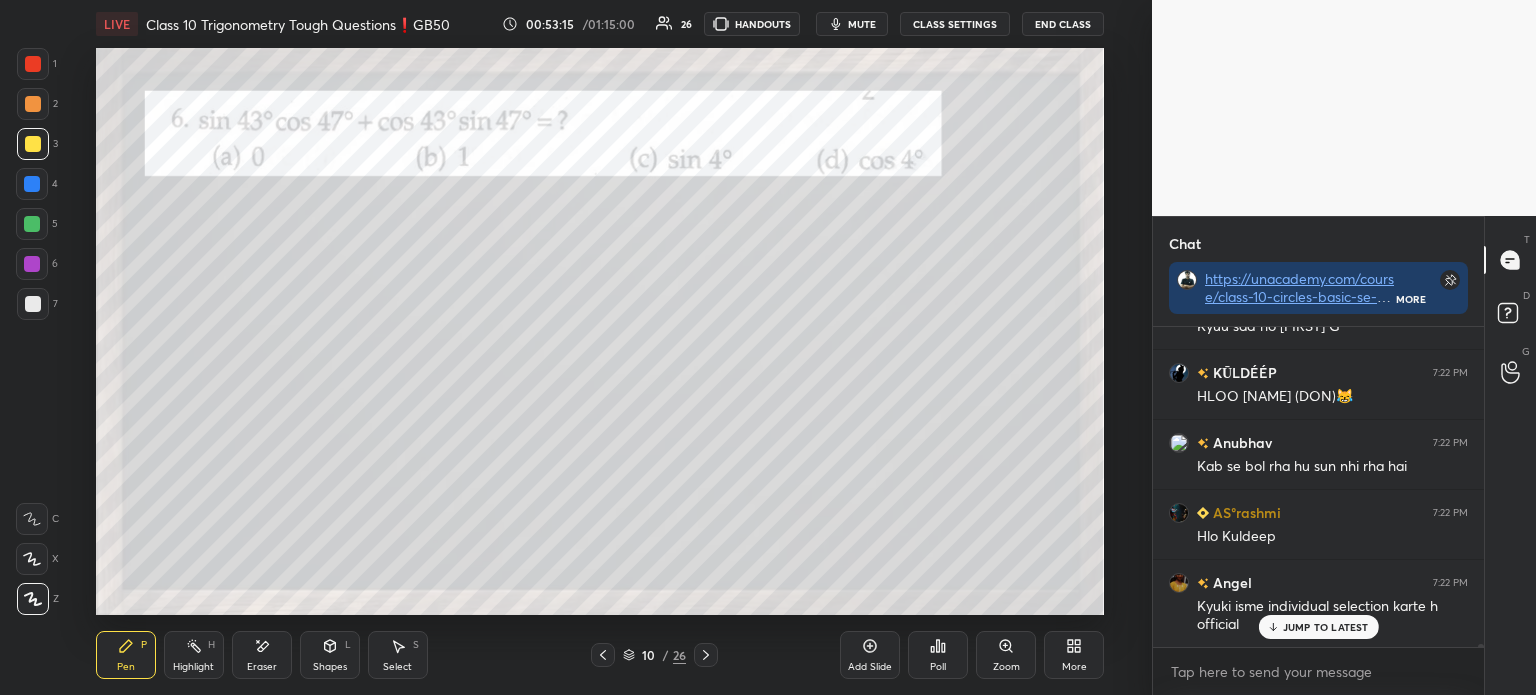 scroll, scrollTop: 33968, scrollLeft: 0, axis: vertical 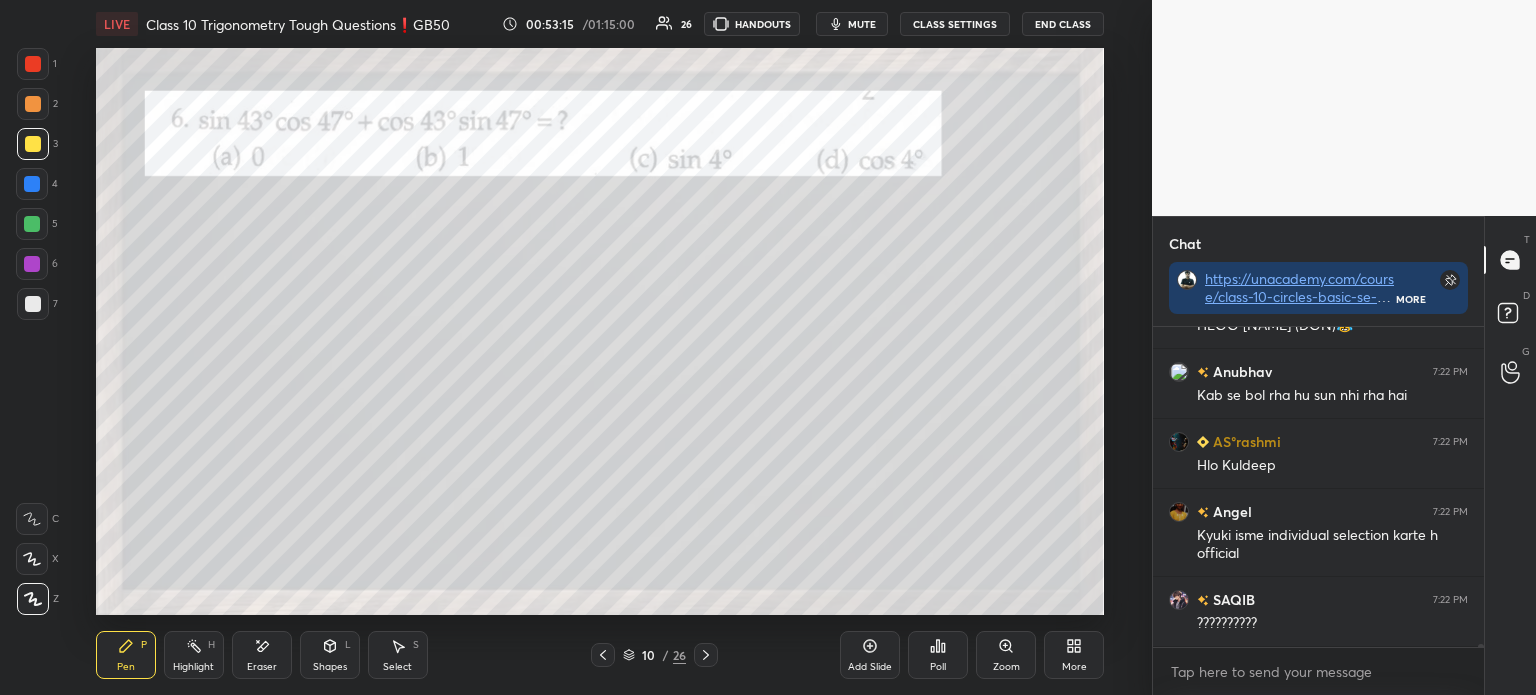 click on "Poll" at bounding box center (938, 655) 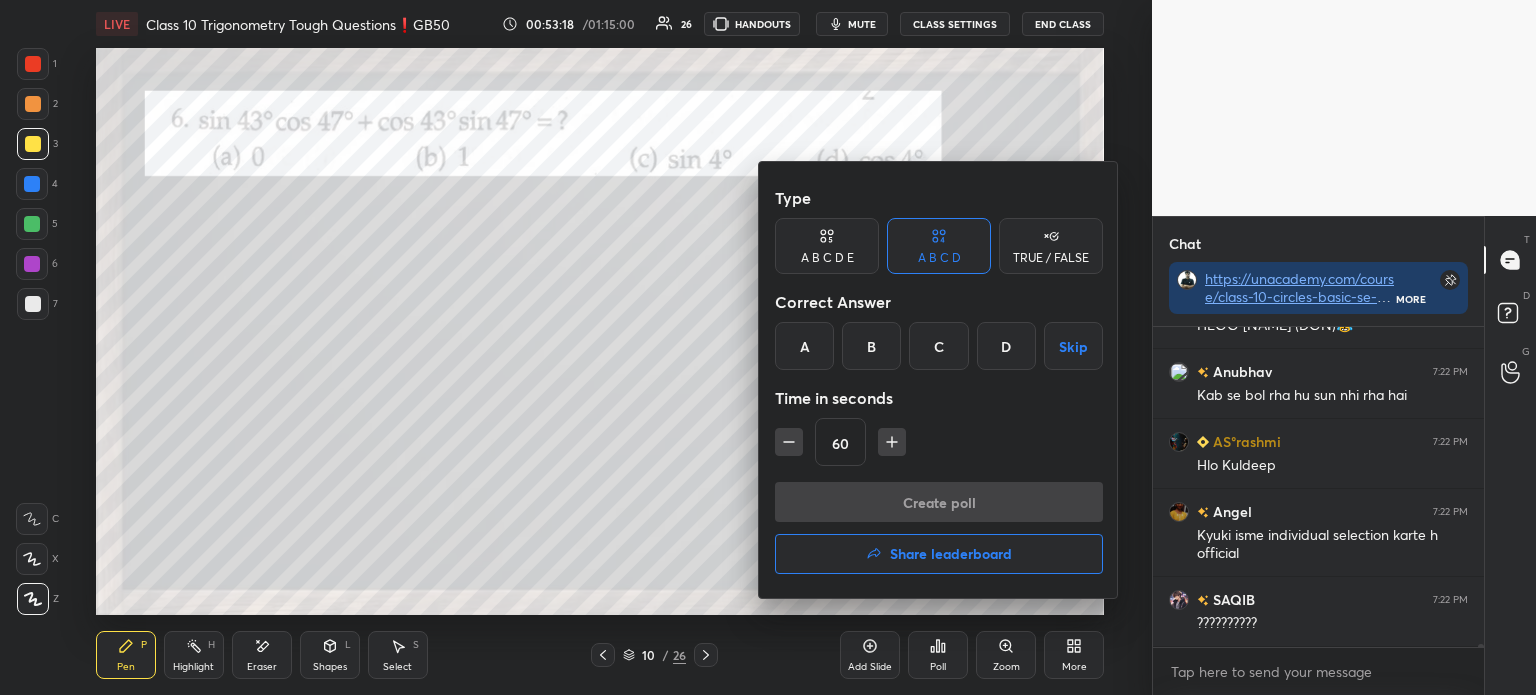 click on "B" at bounding box center [871, 346] 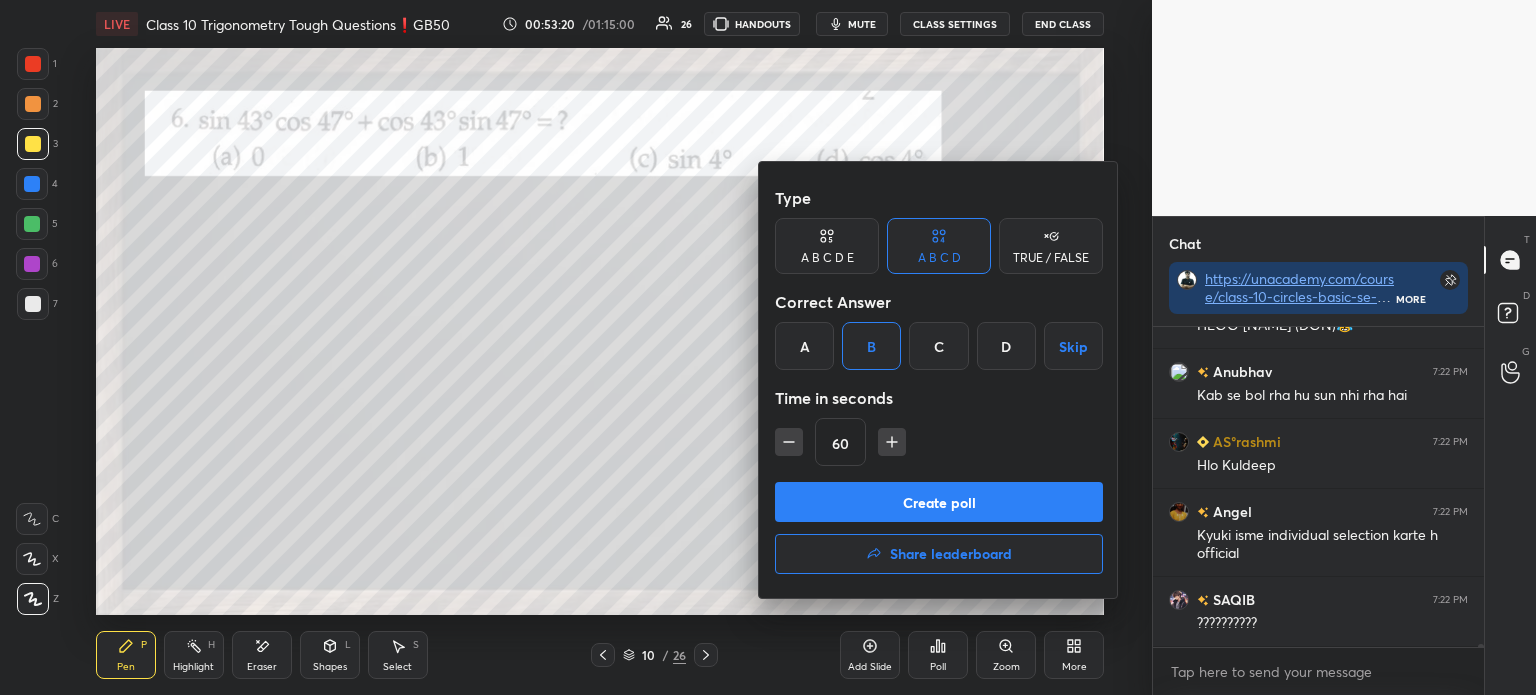 click on "Create poll" at bounding box center [939, 502] 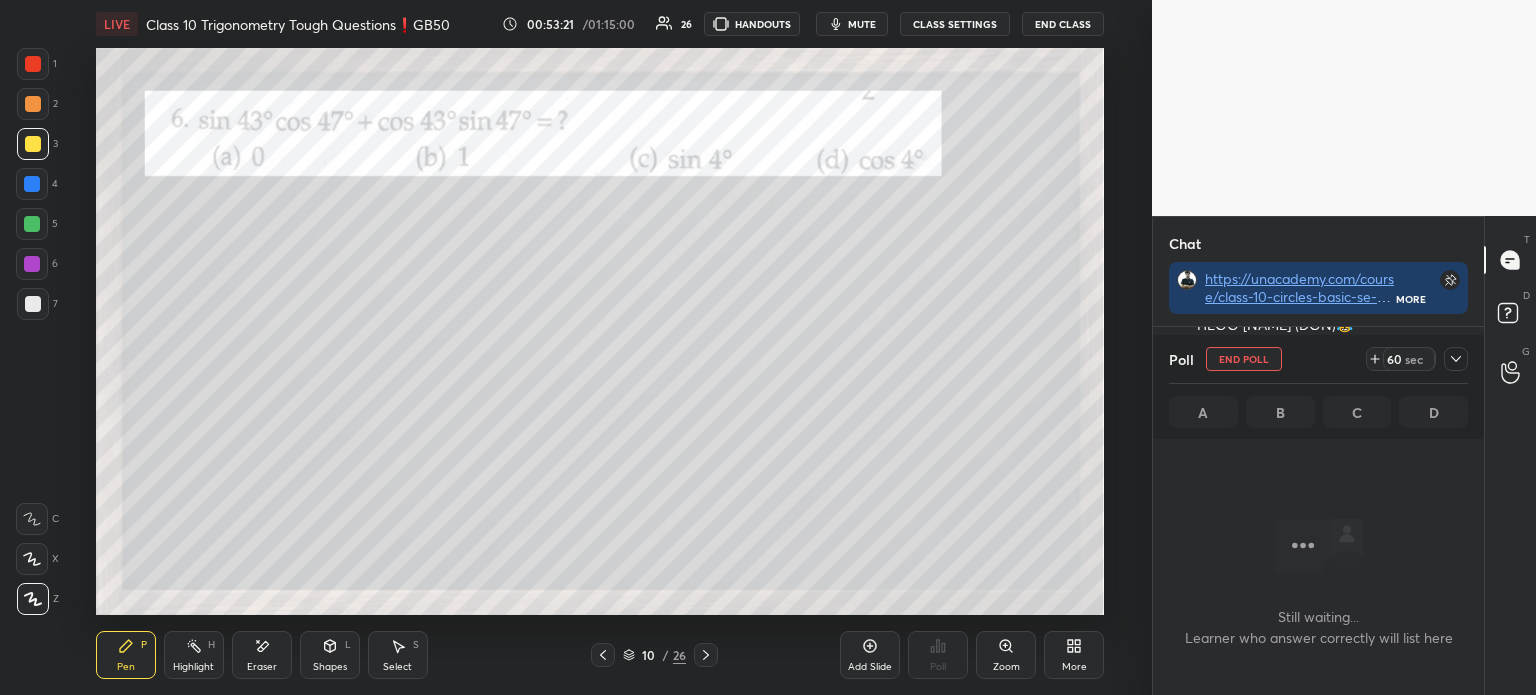 scroll, scrollTop: 216, scrollLeft: 325, axis: both 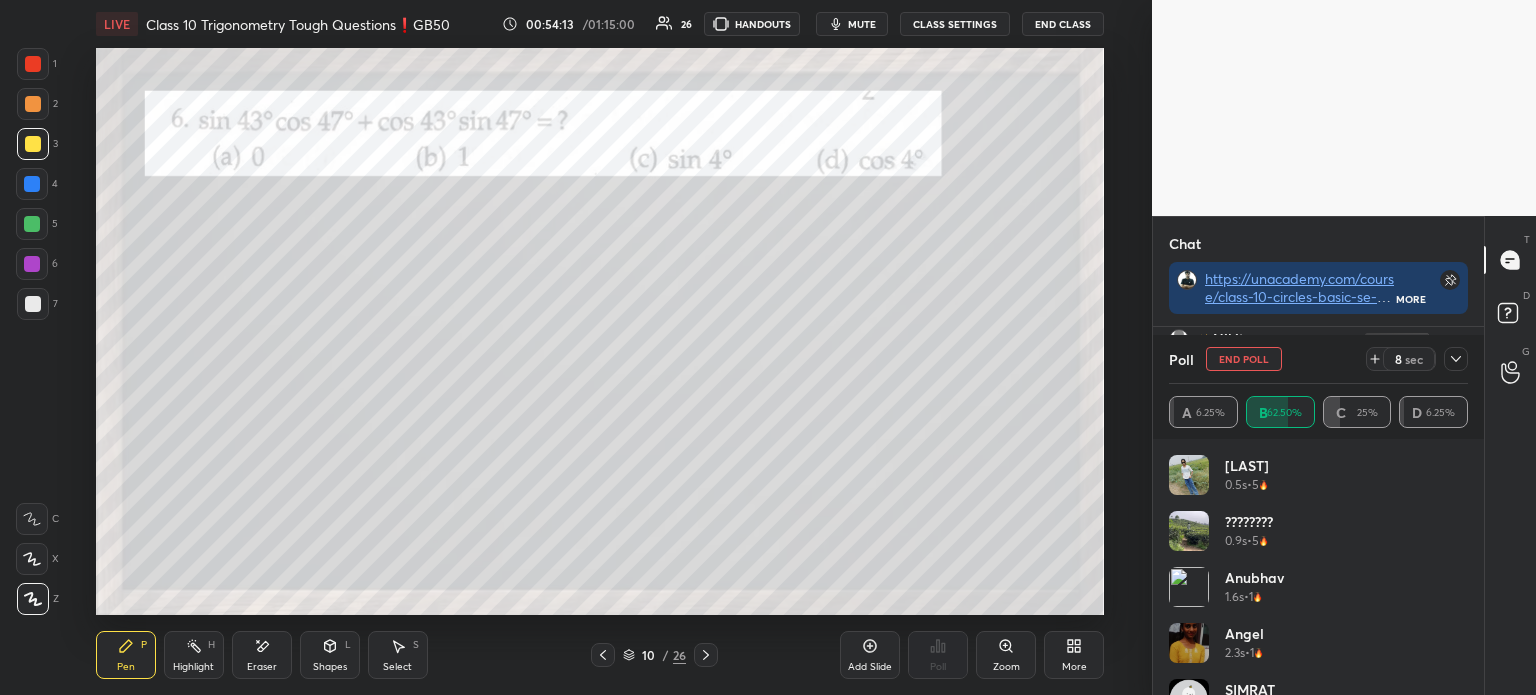 click at bounding box center (1456, 359) 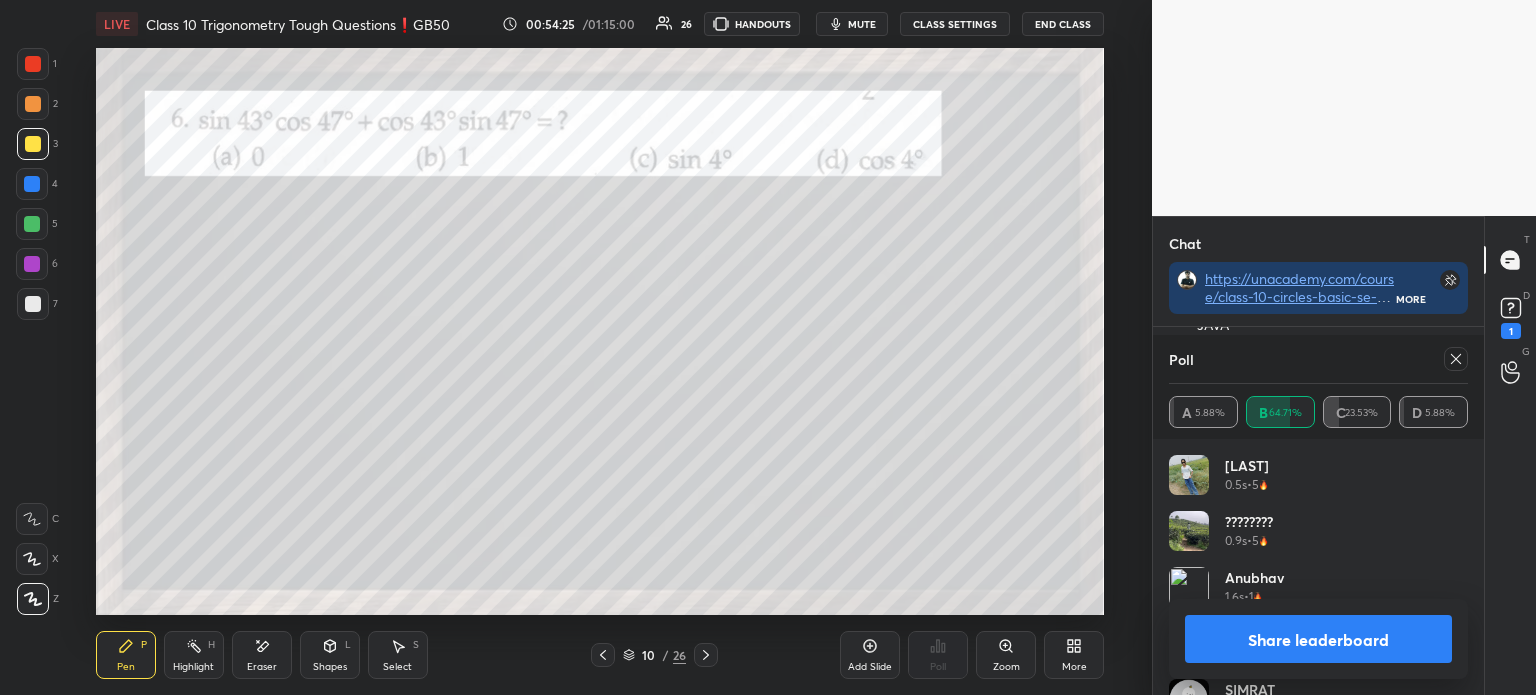 click on "Share leaderboard" at bounding box center (1318, 639) 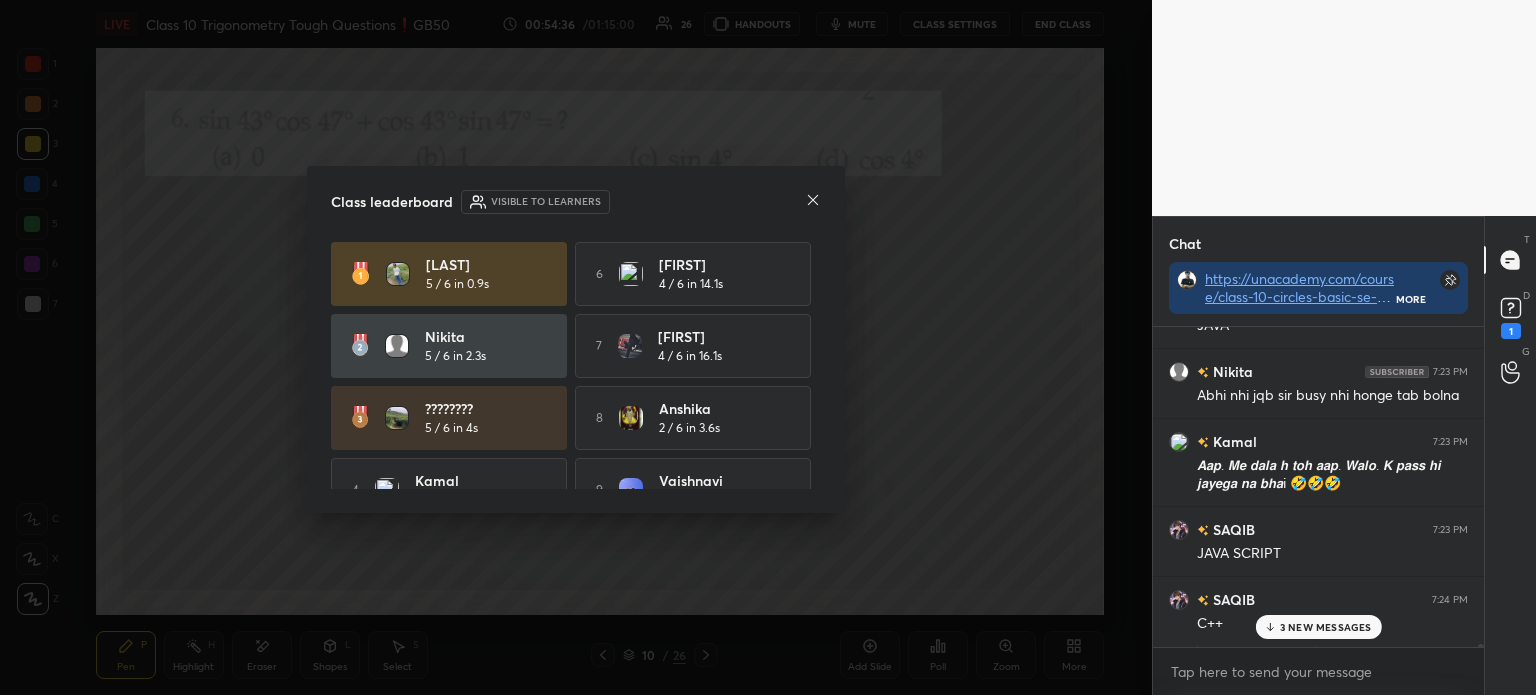 click 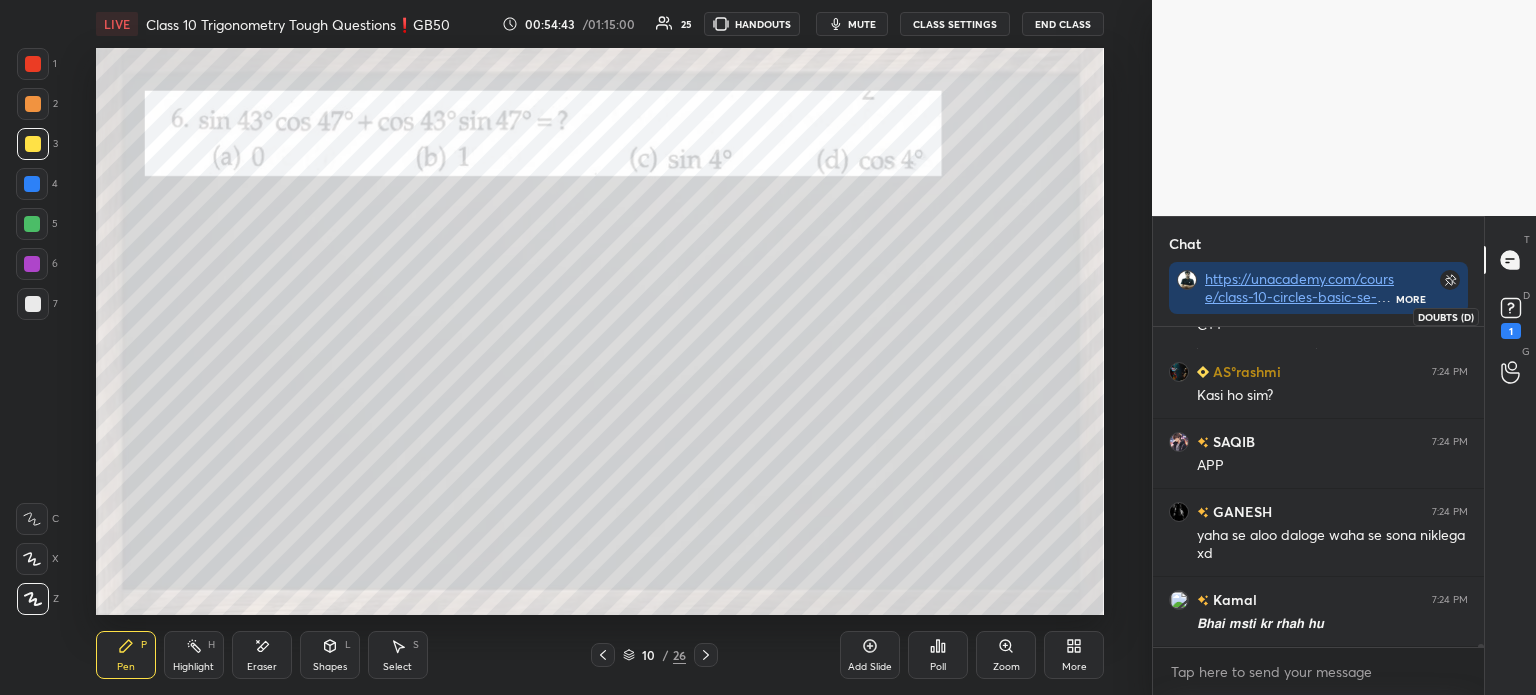 click on "1" at bounding box center [1511, 331] 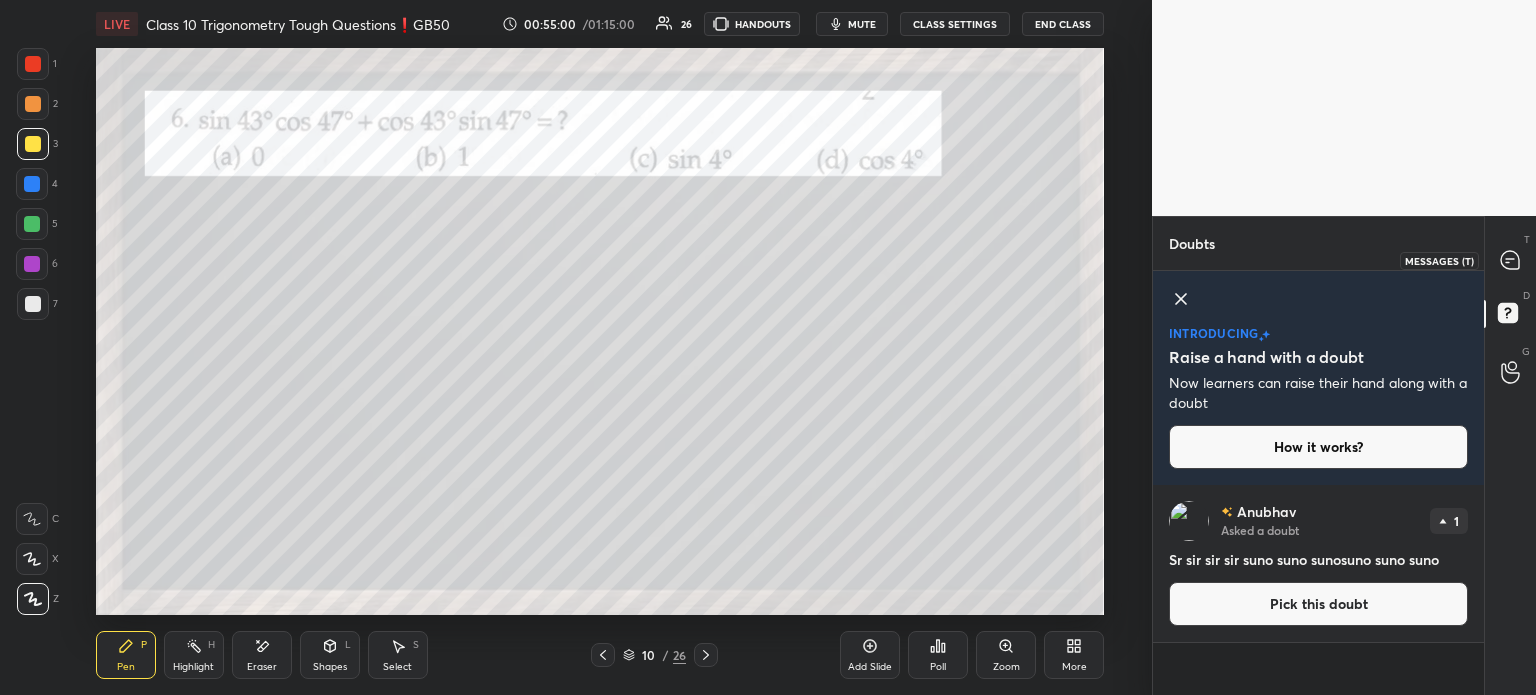 click at bounding box center (1511, 260) 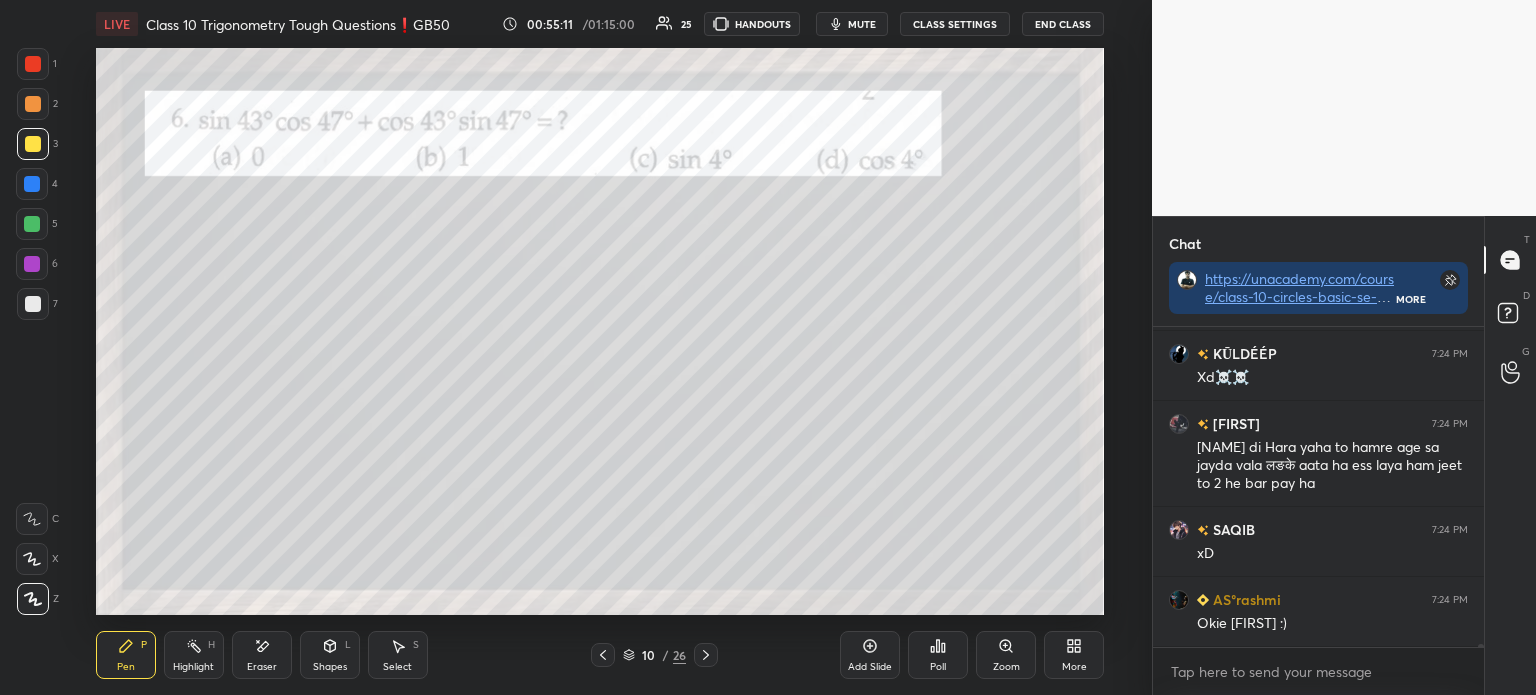 click at bounding box center [33, 144] 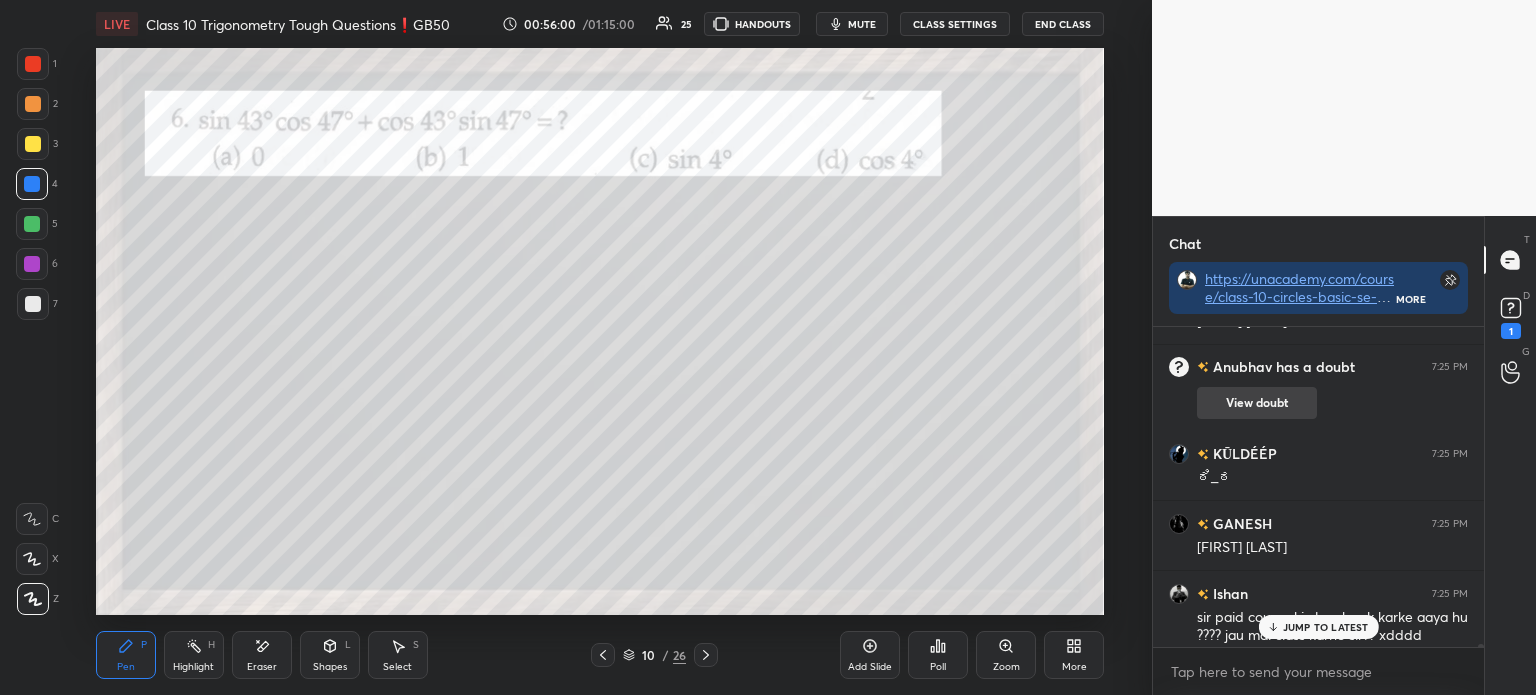 scroll, scrollTop: 35564, scrollLeft: 0, axis: vertical 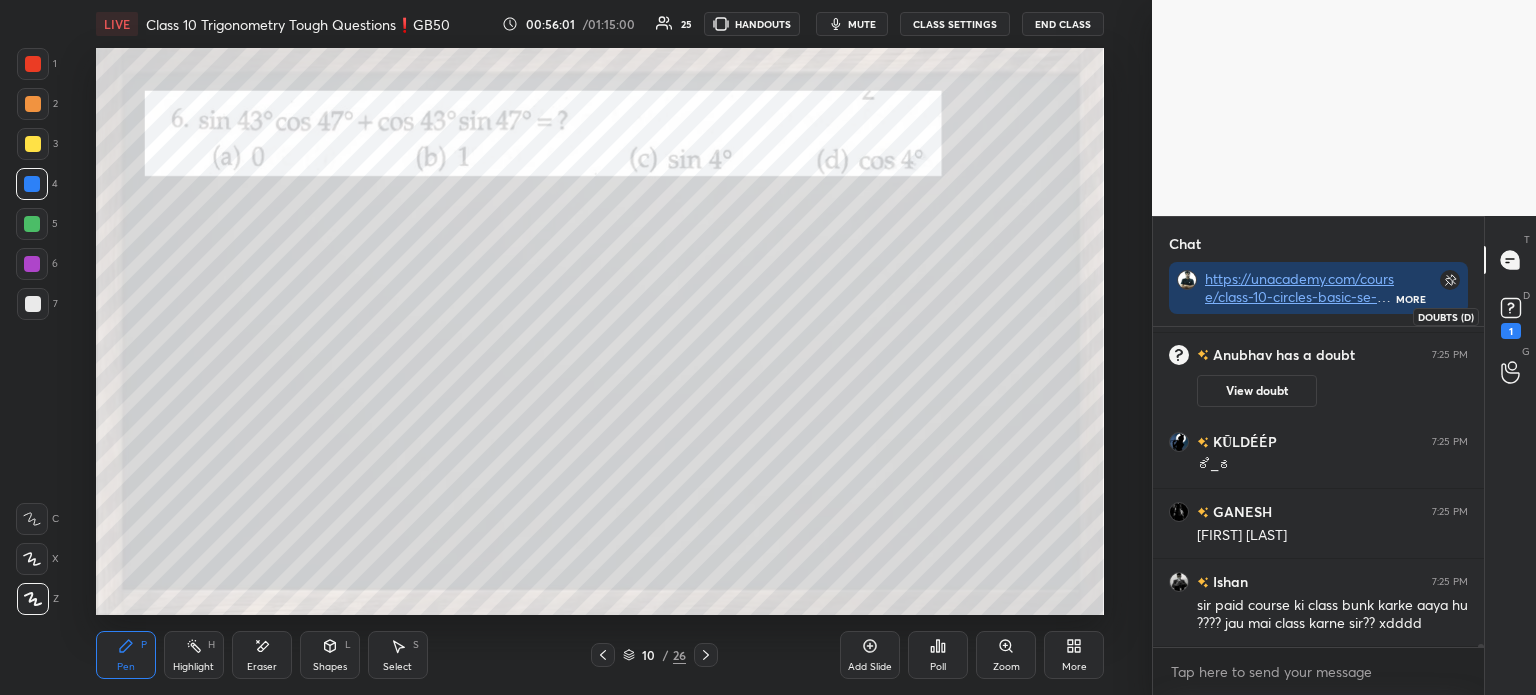 click on "1" at bounding box center (1511, 331) 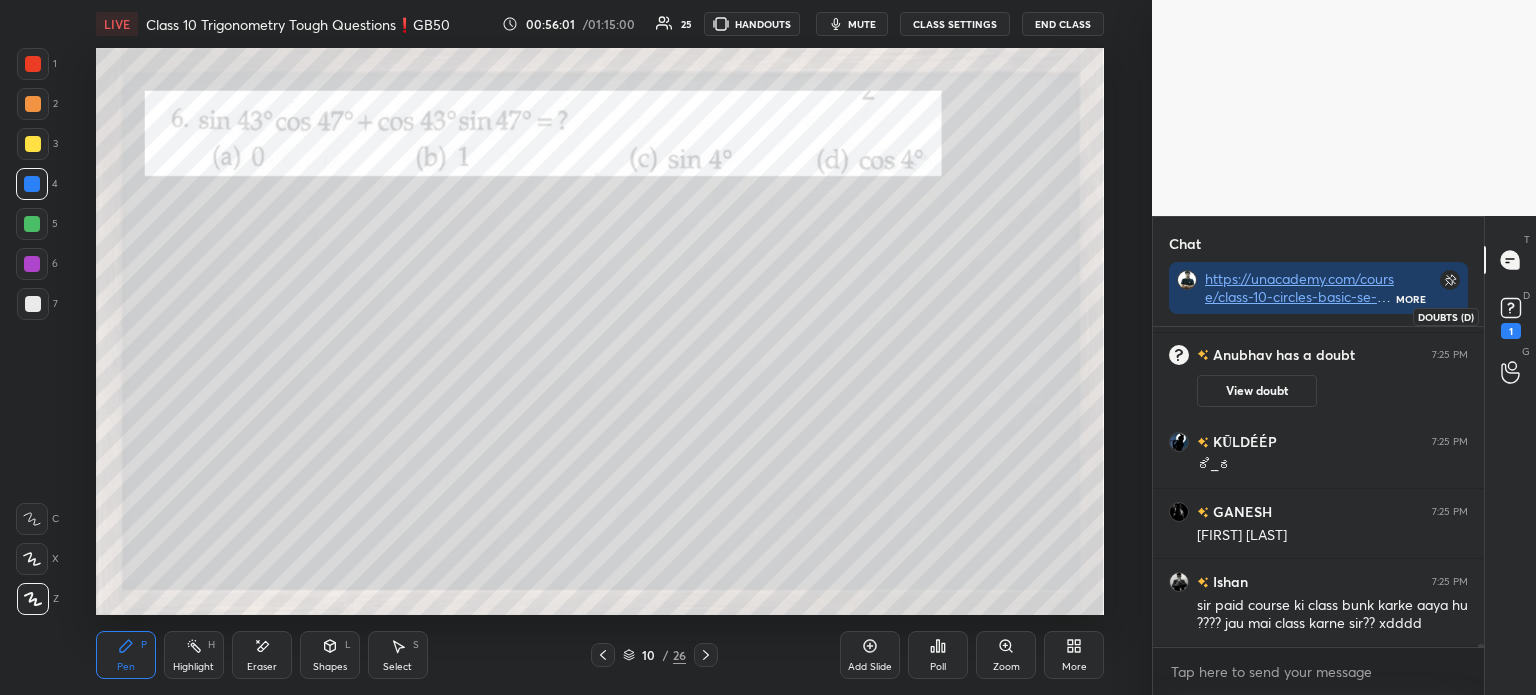 scroll, scrollTop: 24, scrollLeft: 0, axis: vertical 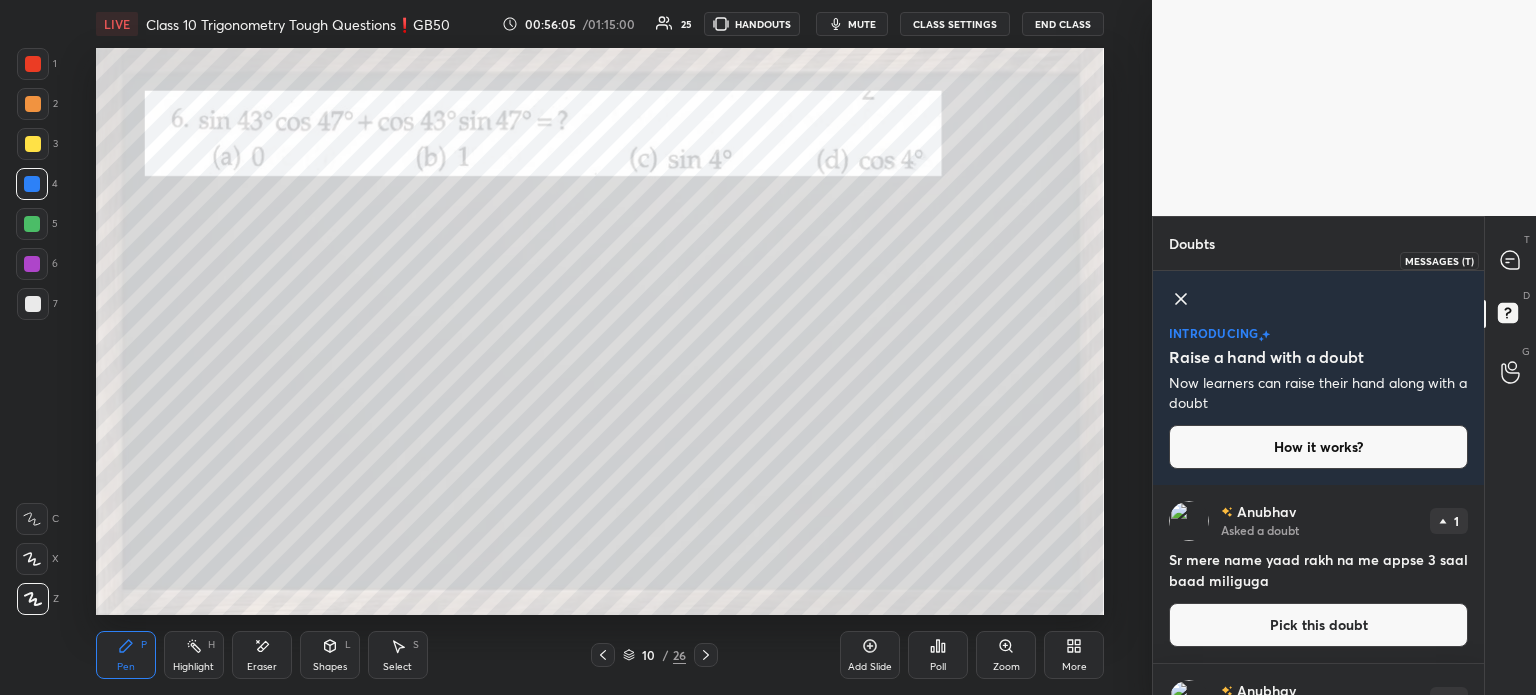 click at bounding box center (1511, 260) 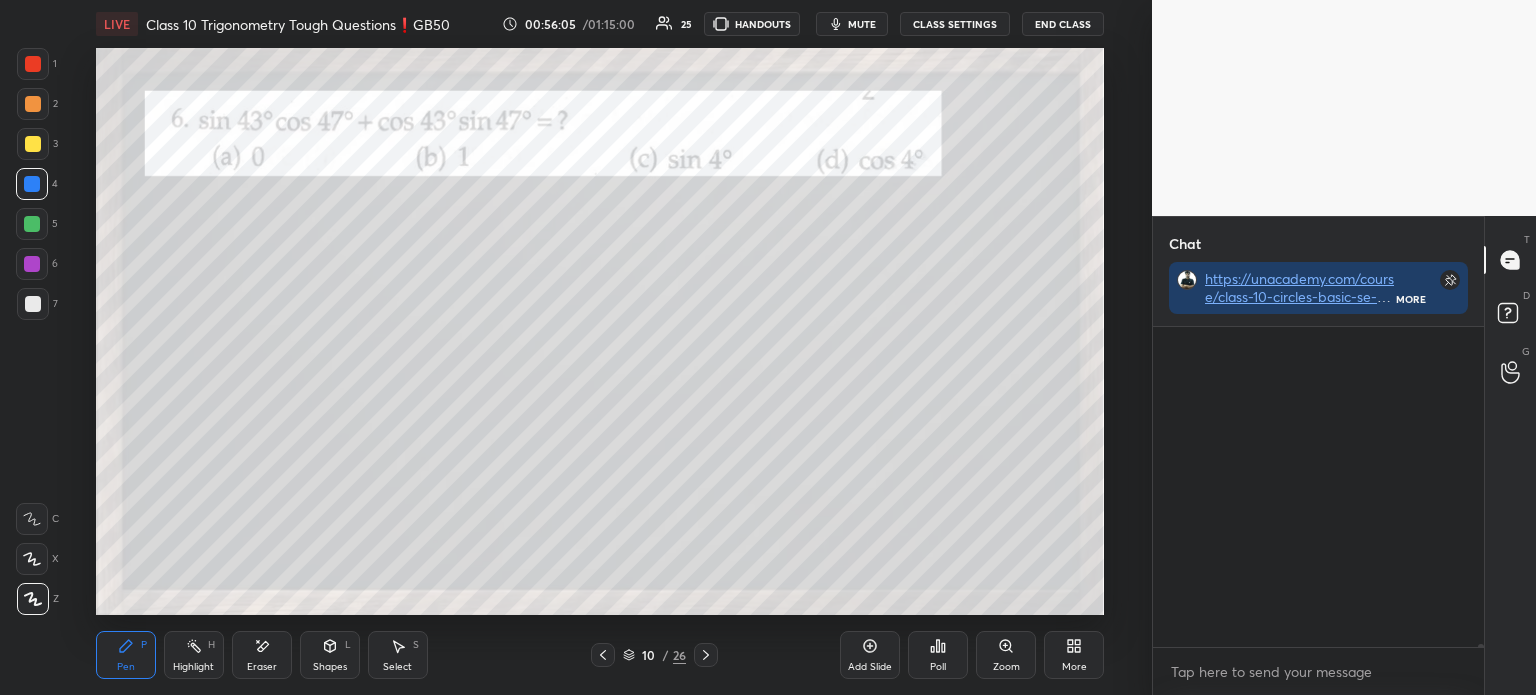 scroll, scrollTop: 35860, scrollLeft: 0, axis: vertical 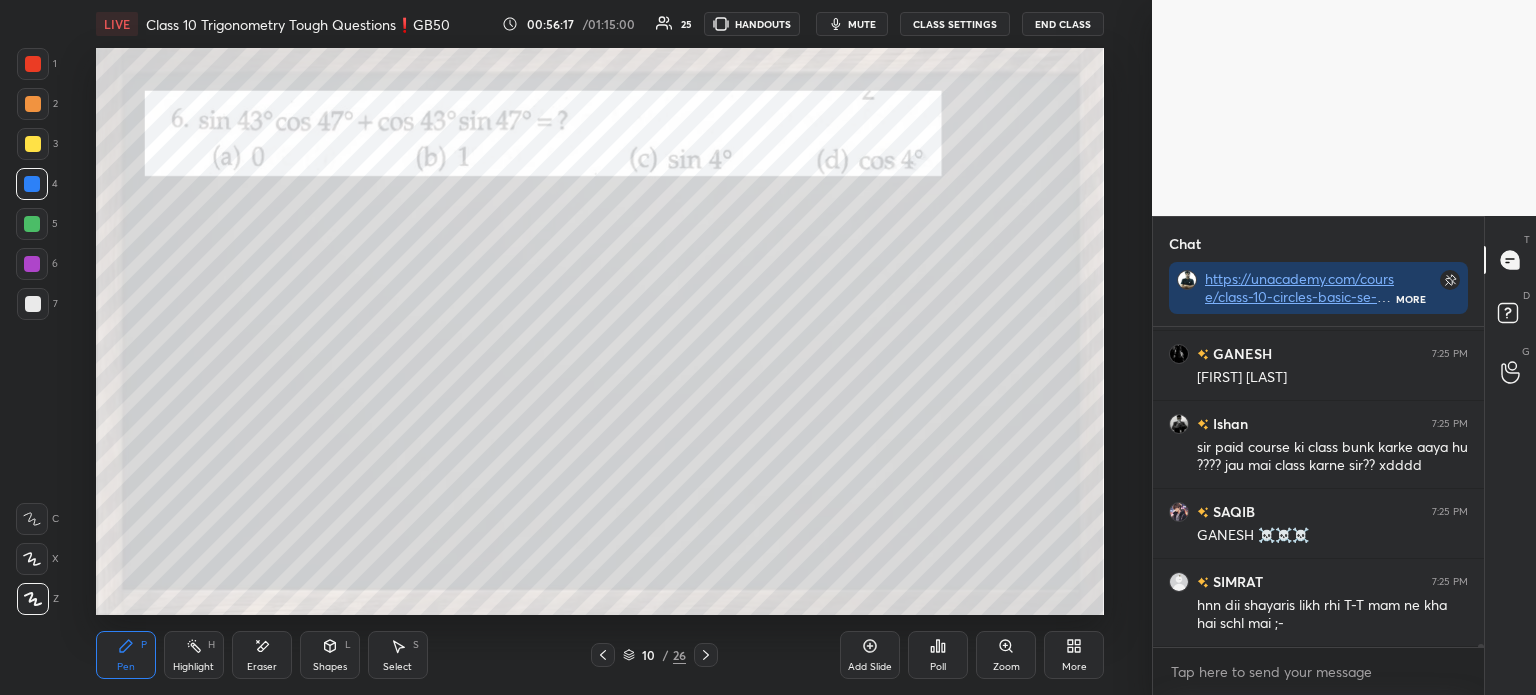 click at bounding box center (33, 144) 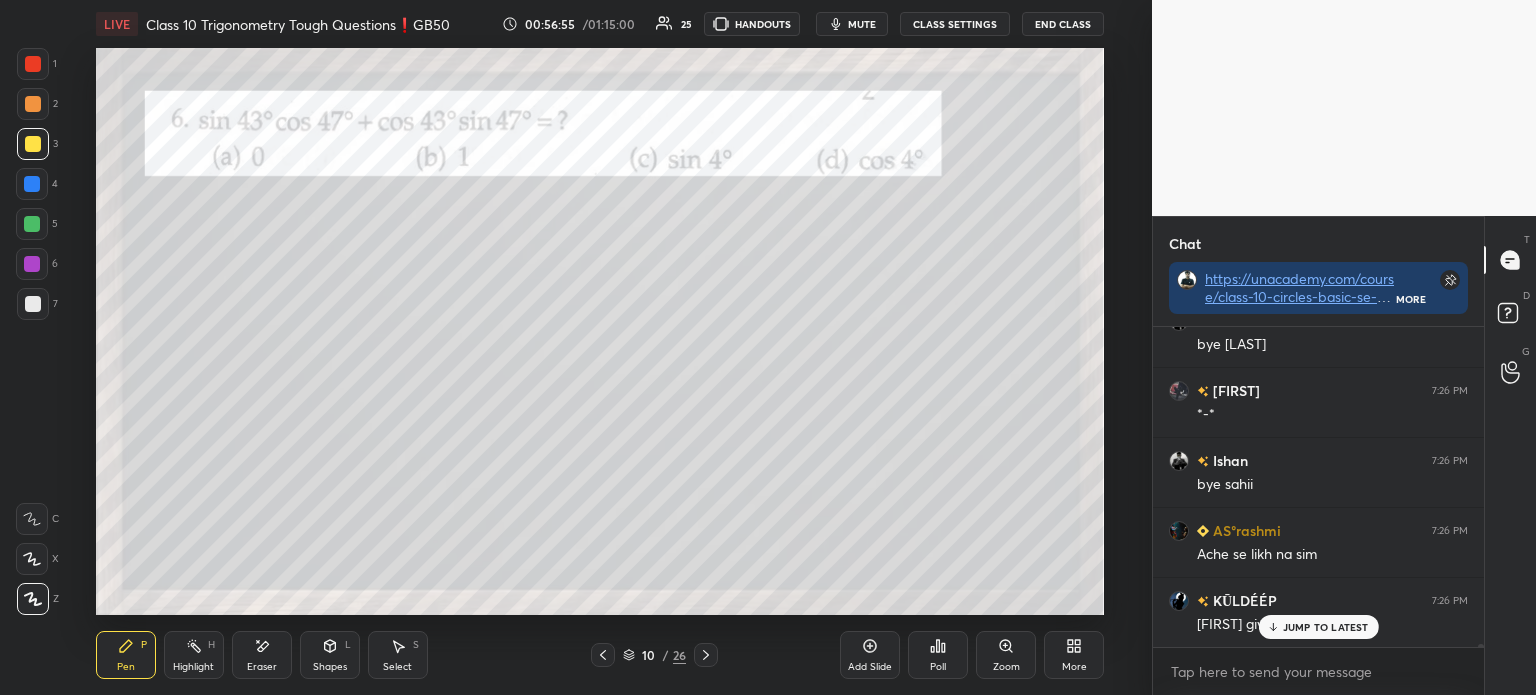 scroll, scrollTop: 37404, scrollLeft: 0, axis: vertical 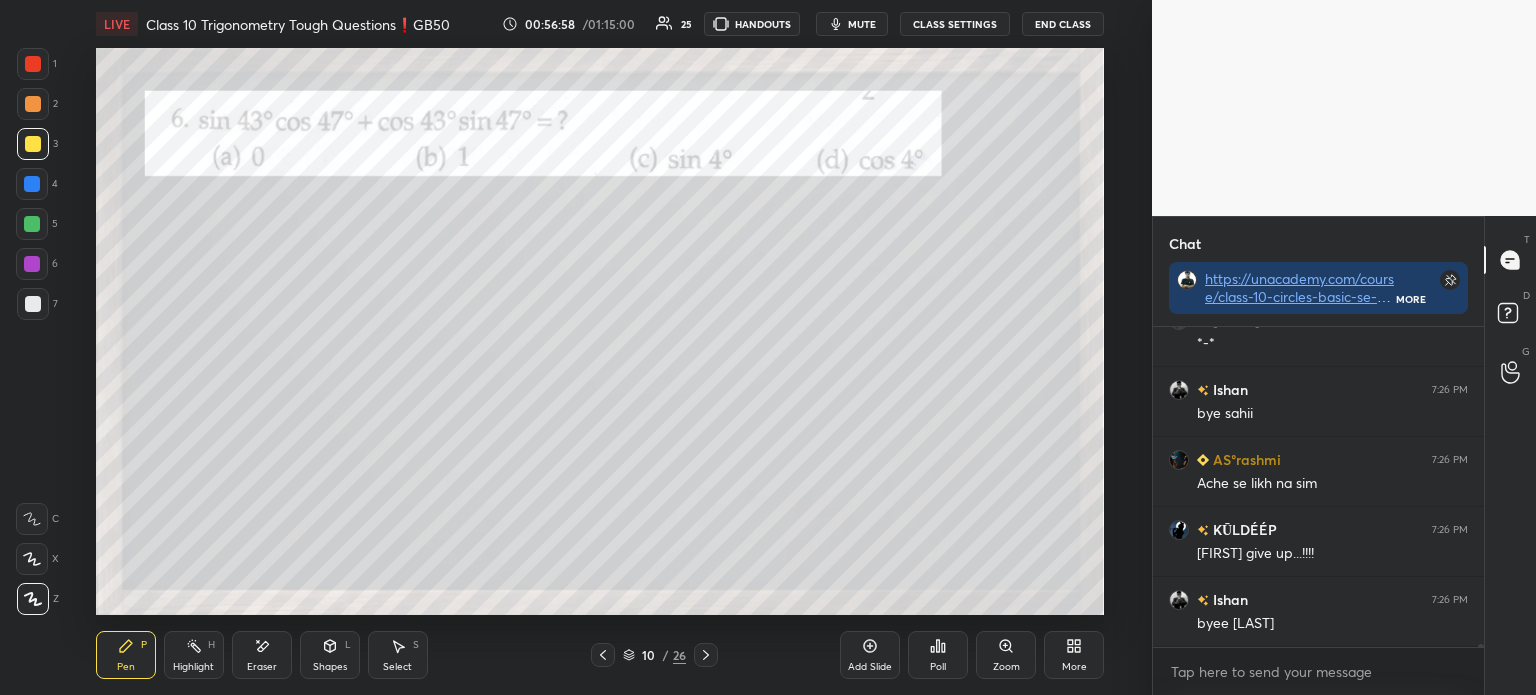 click at bounding box center (33, 64) 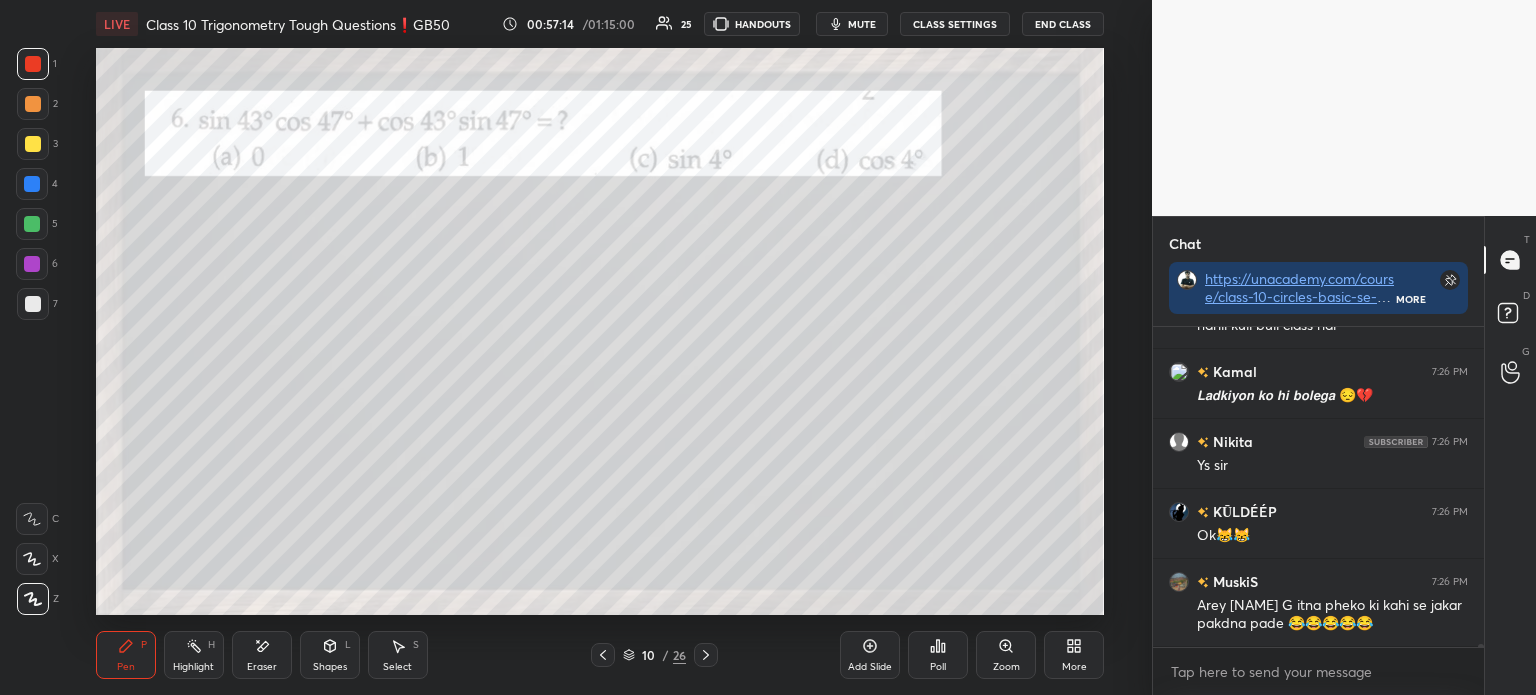 scroll, scrollTop: 37792, scrollLeft: 0, axis: vertical 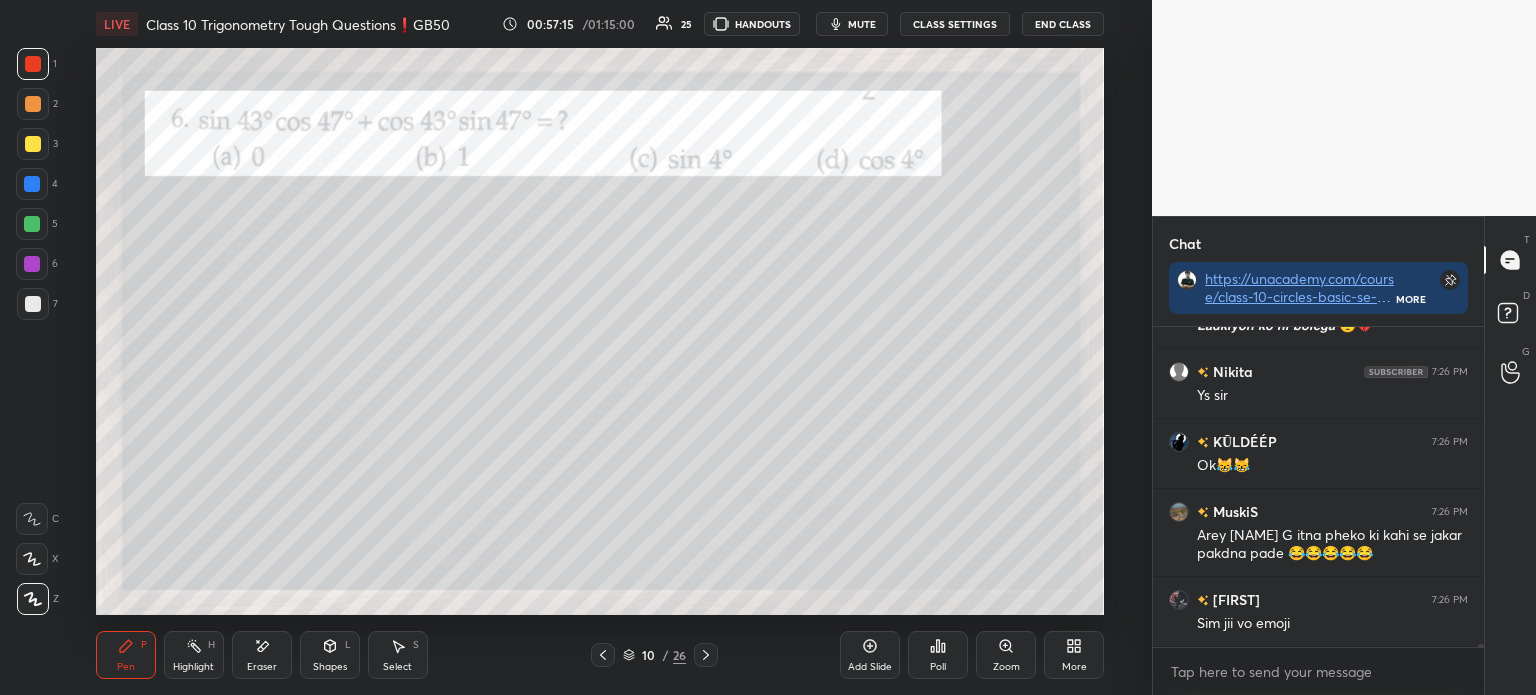 click at bounding box center (706, 655) 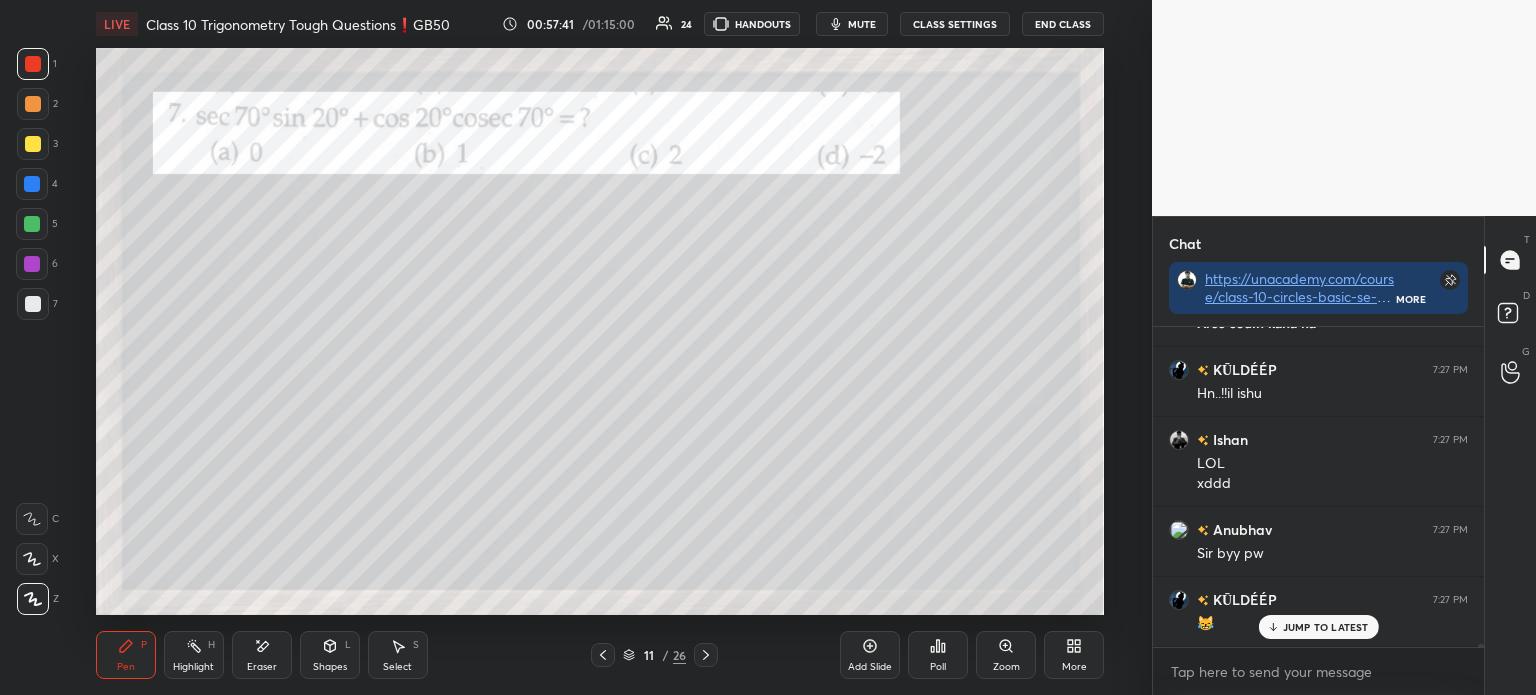 scroll, scrollTop: 38437, scrollLeft: 0, axis: vertical 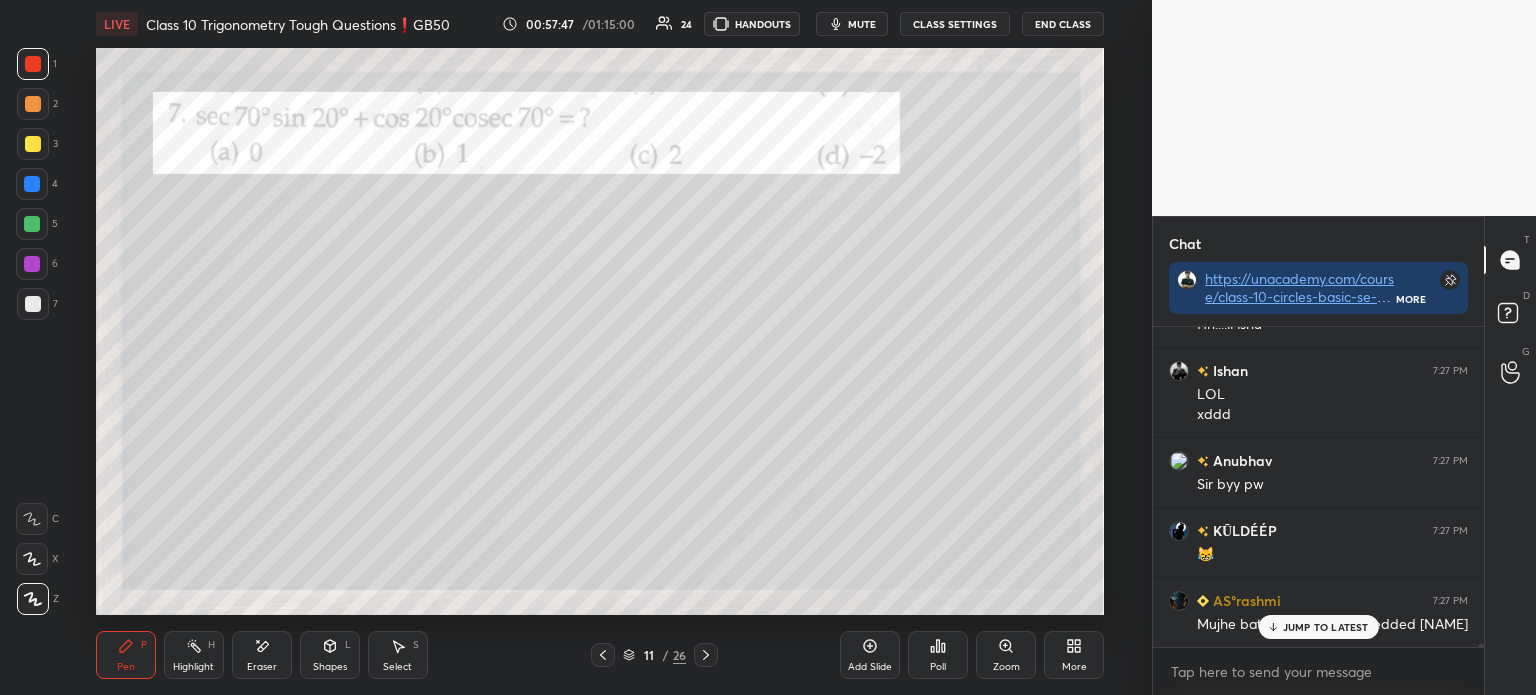 click at bounding box center [33, 144] 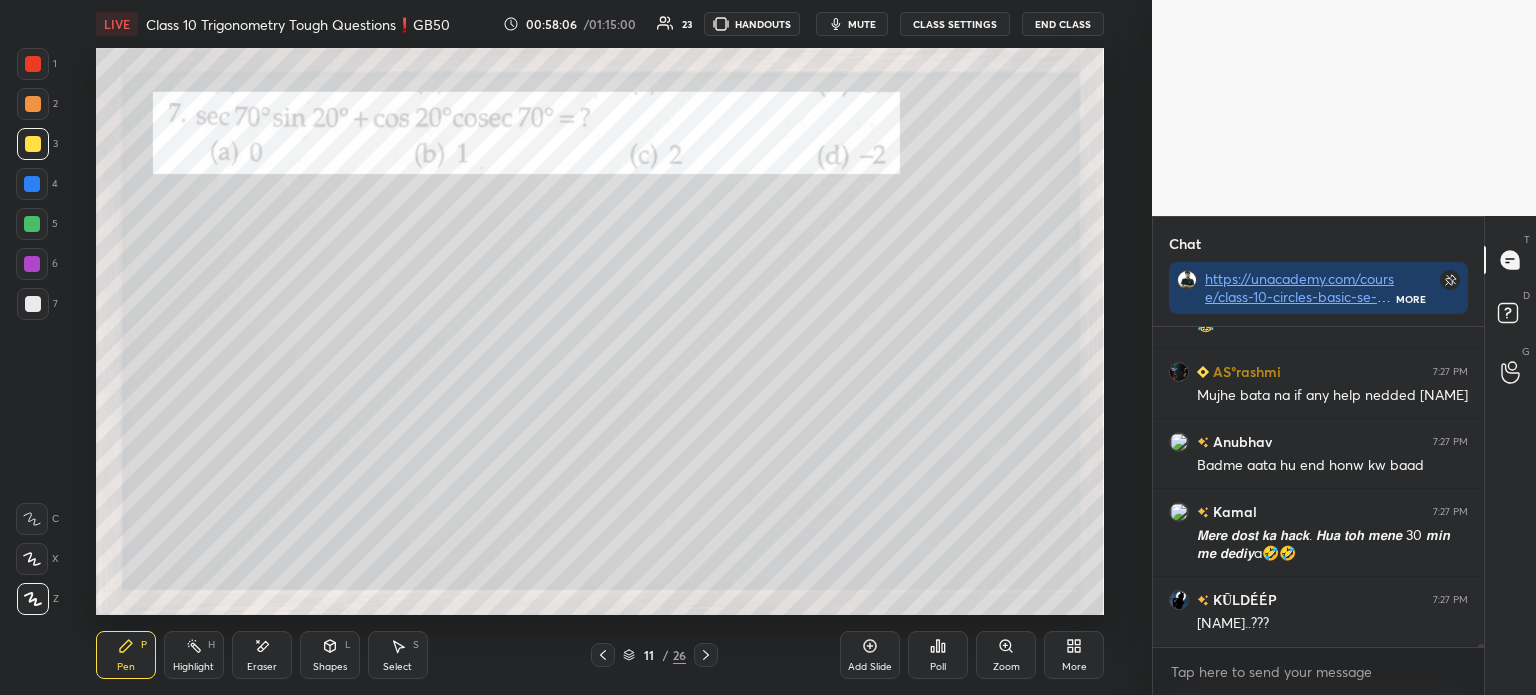 scroll, scrollTop: 38736, scrollLeft: 0, axis: vertical 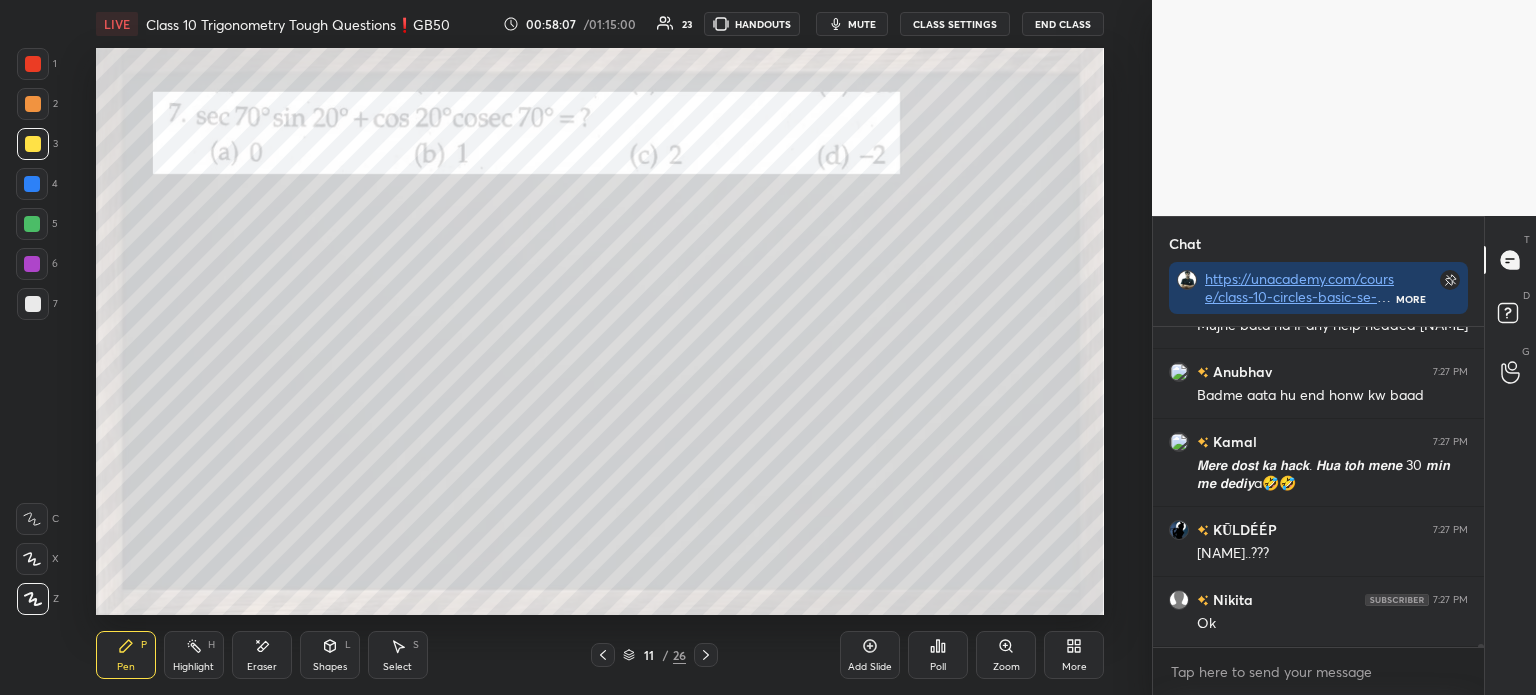 click at bounding box center [33, 144] 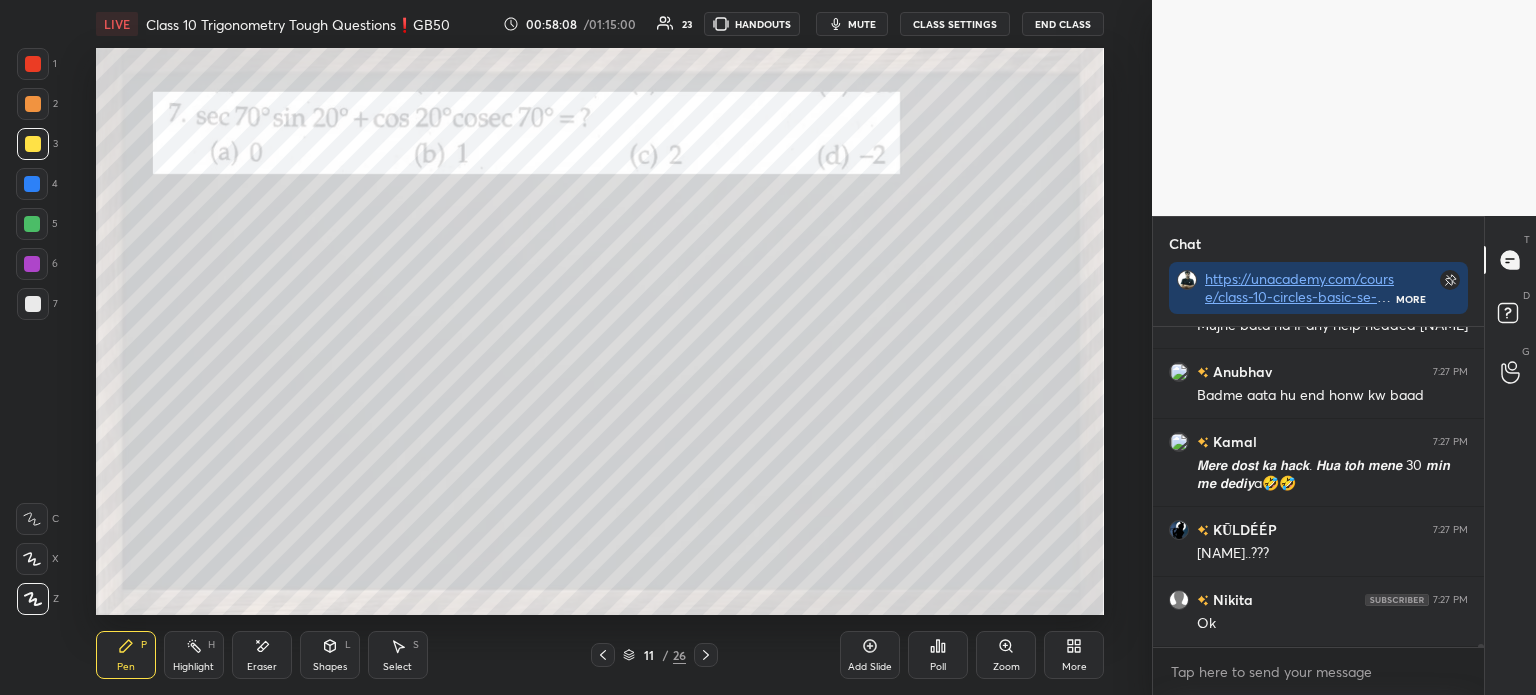 click at bounding box center [33, 304] 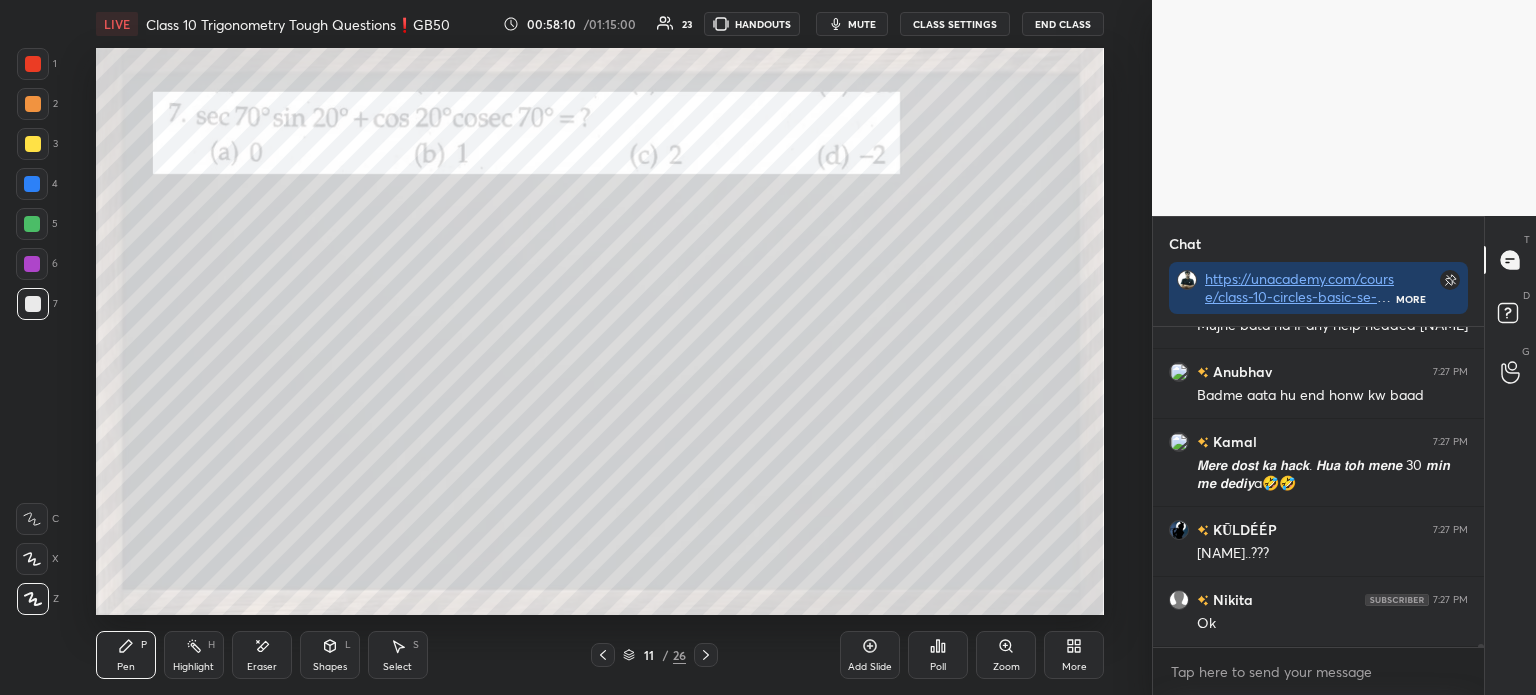 scroll, scrollTop: 38805, scrollLeft: 0, axis: vertical 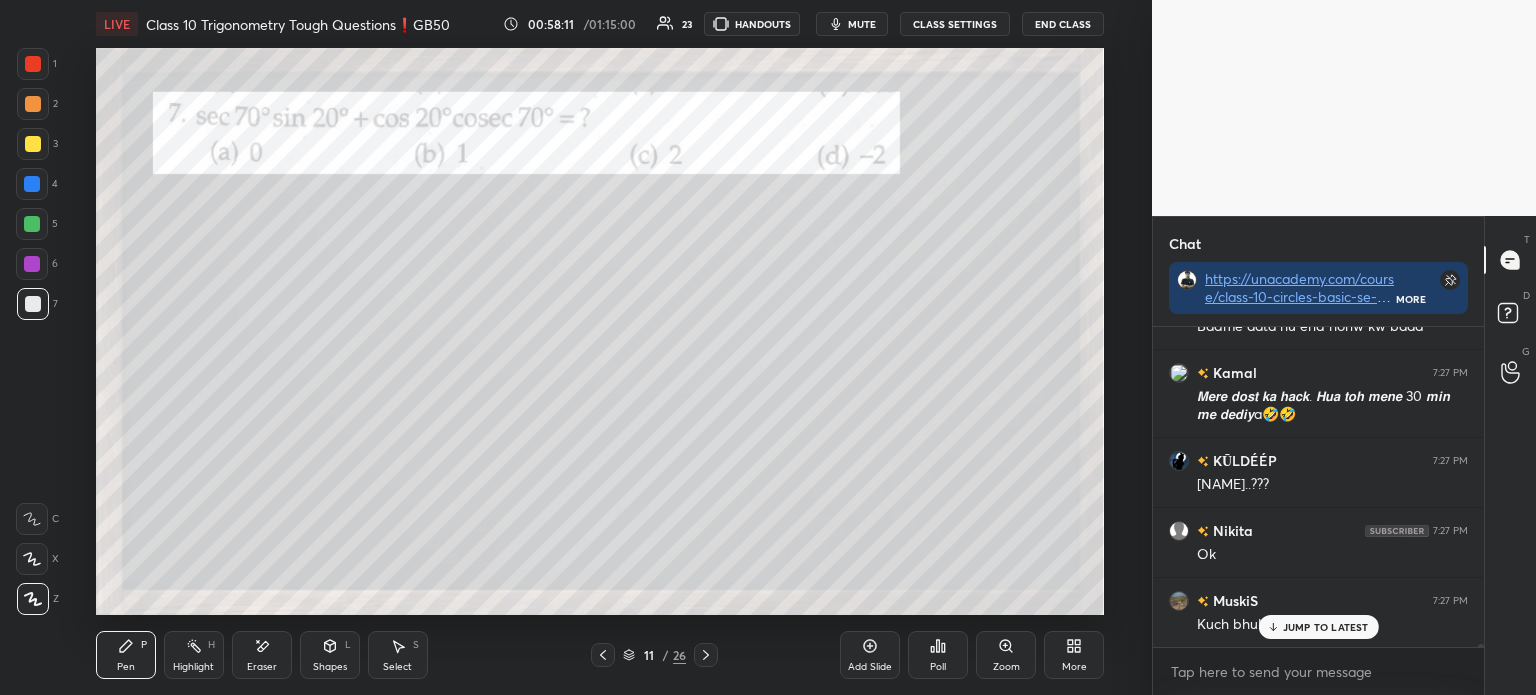 click on "Poll" at bounding box center (938, 655) 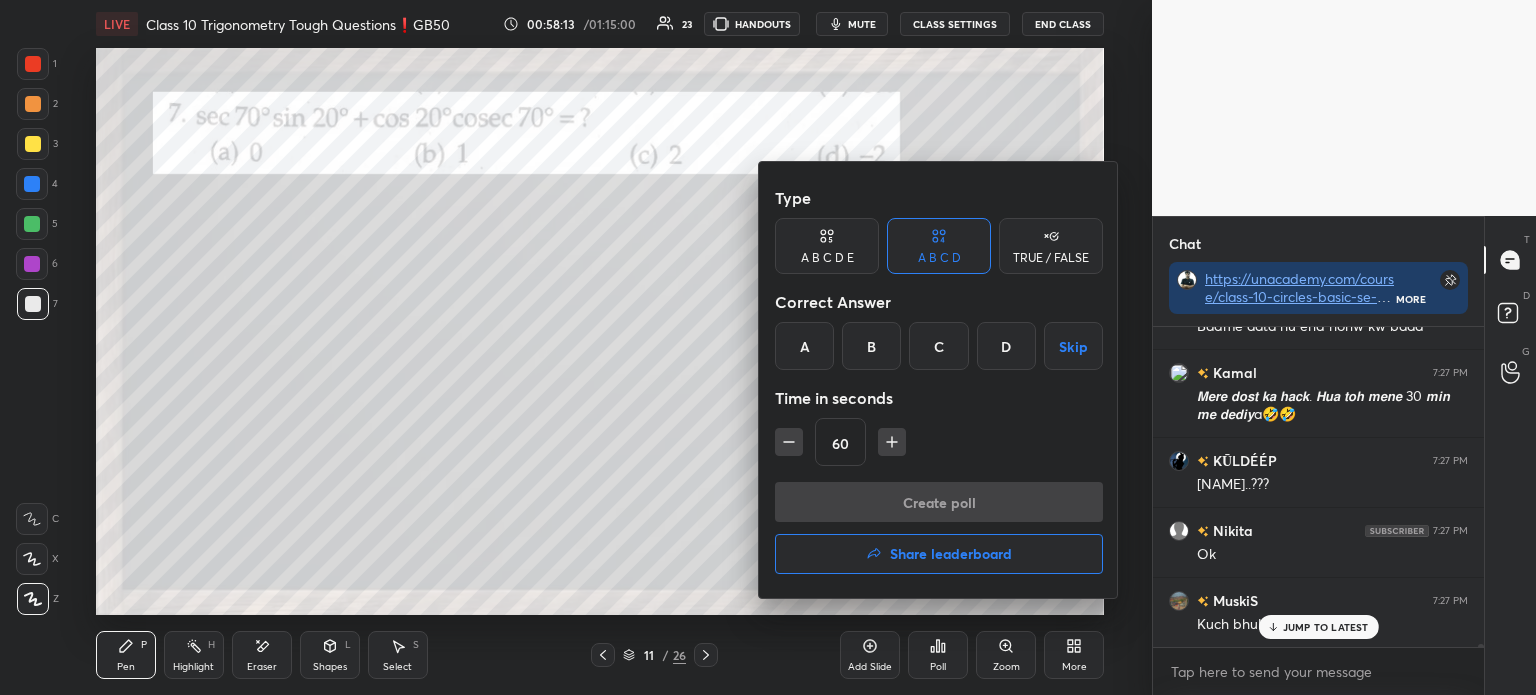 scroll, scrollTop: 38876, scrollLeft: 0, axis: vertical 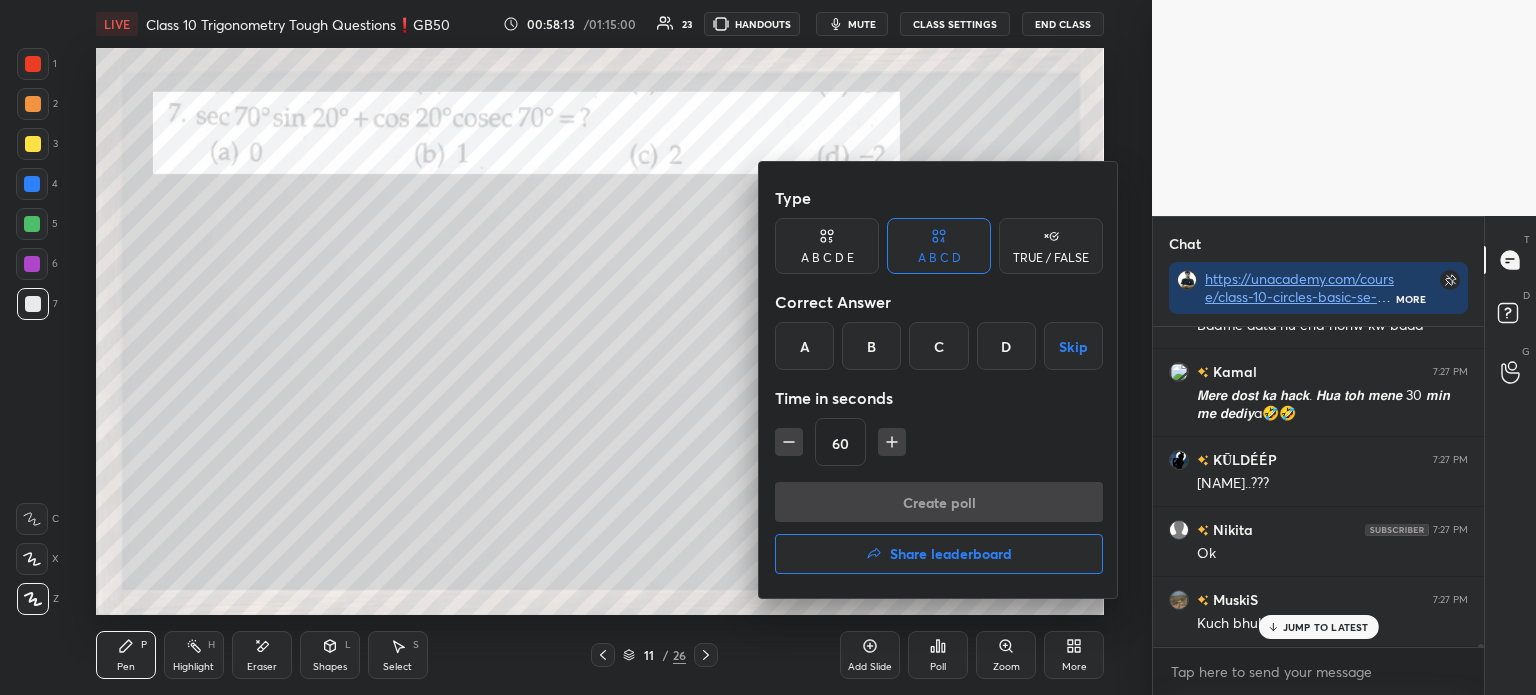 click on "C" at bounding box center [938, 346] 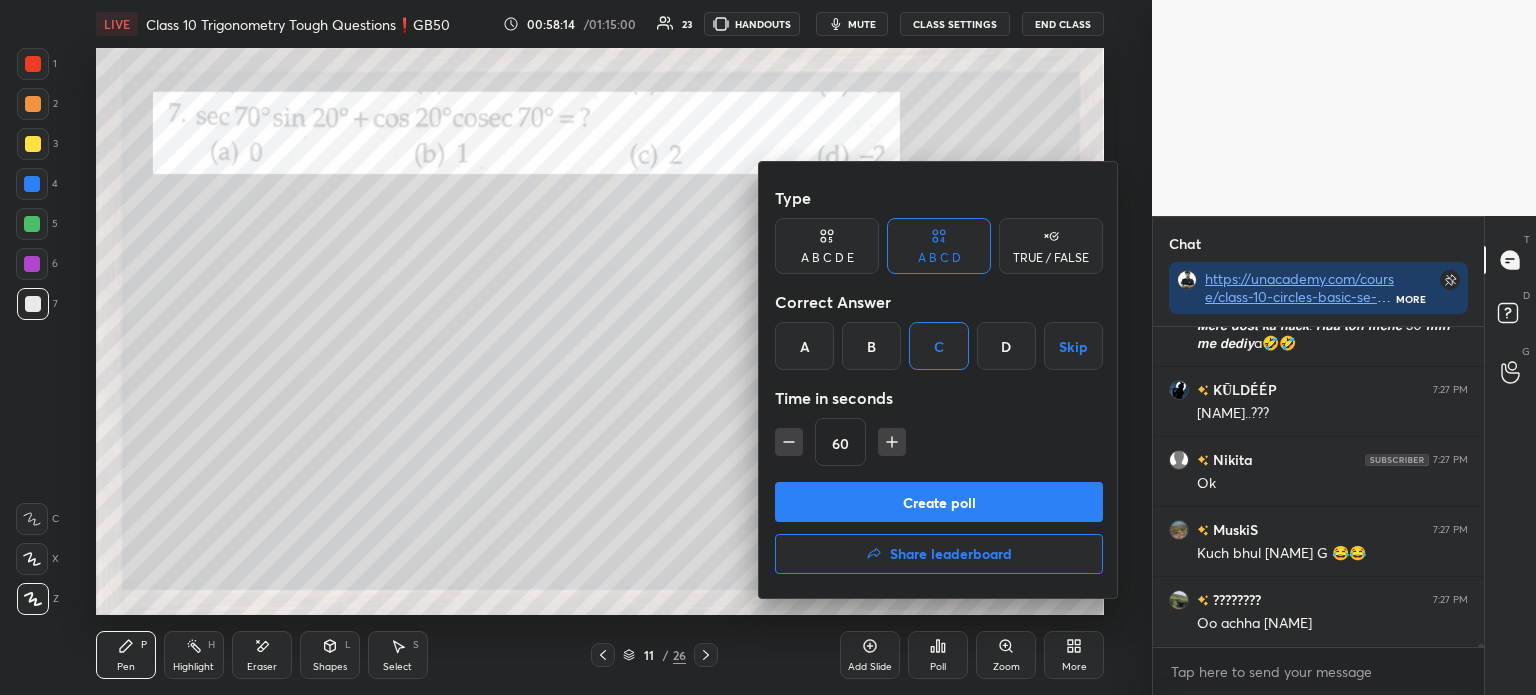 click on "Create poll" at bounding box center (939, 502) 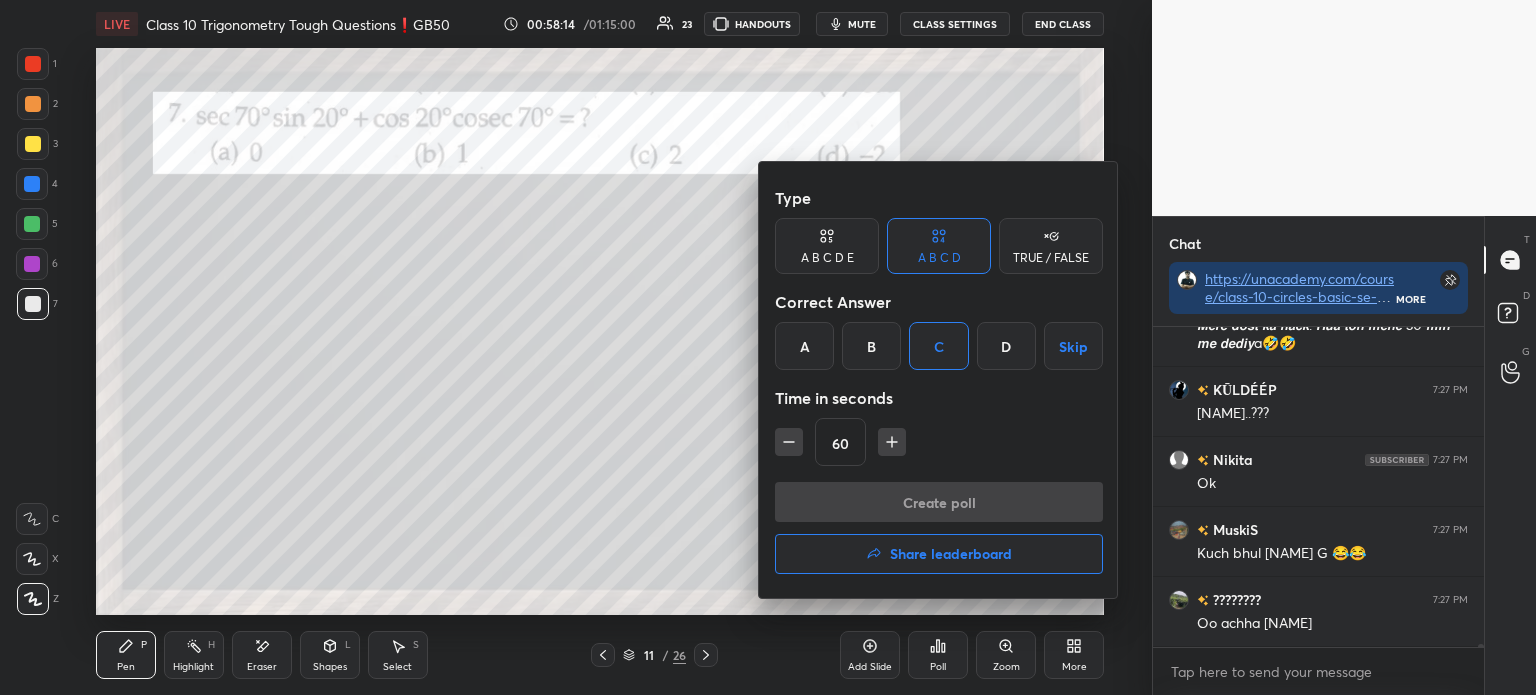 scroll, scrollTop: 281, scrollLeft: 325, axis: both 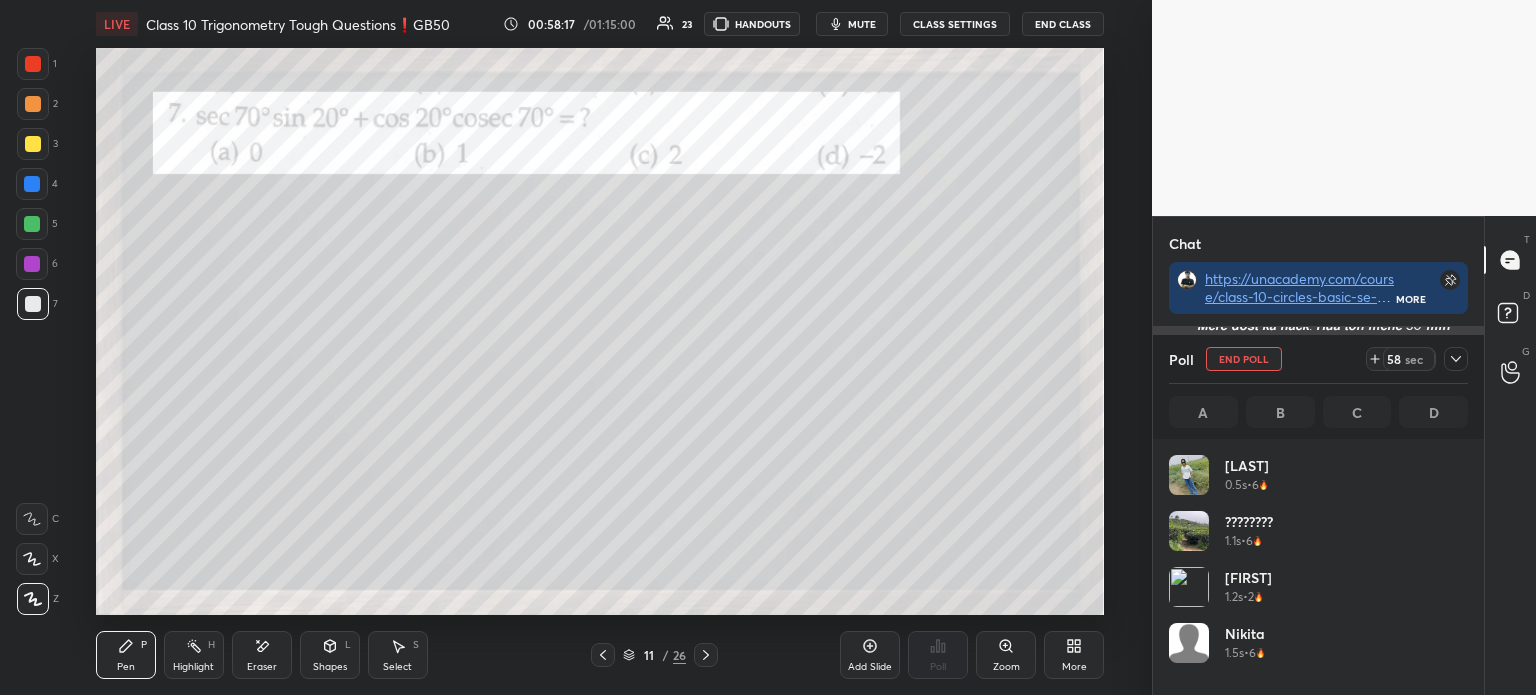 click 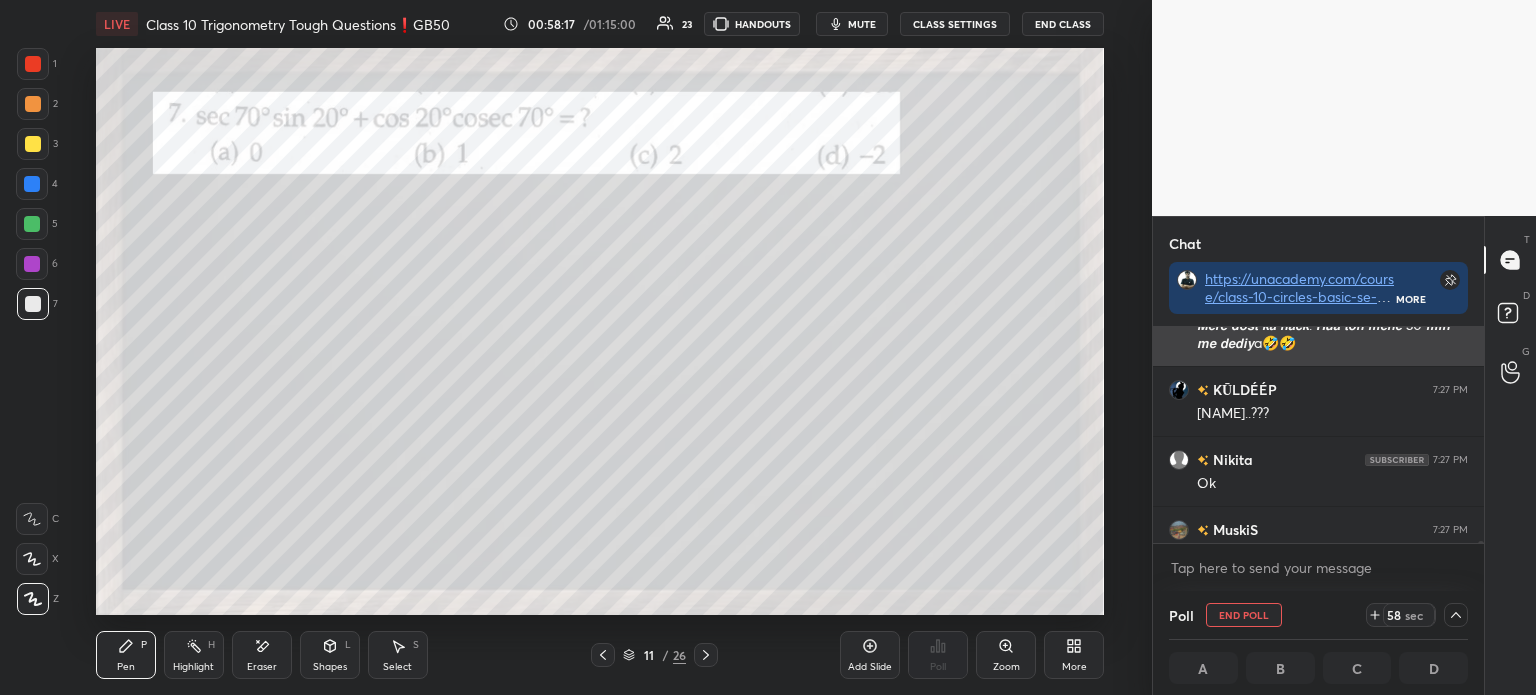 scroll, scrollTop: 0, scrollLeft: 0, axis: both 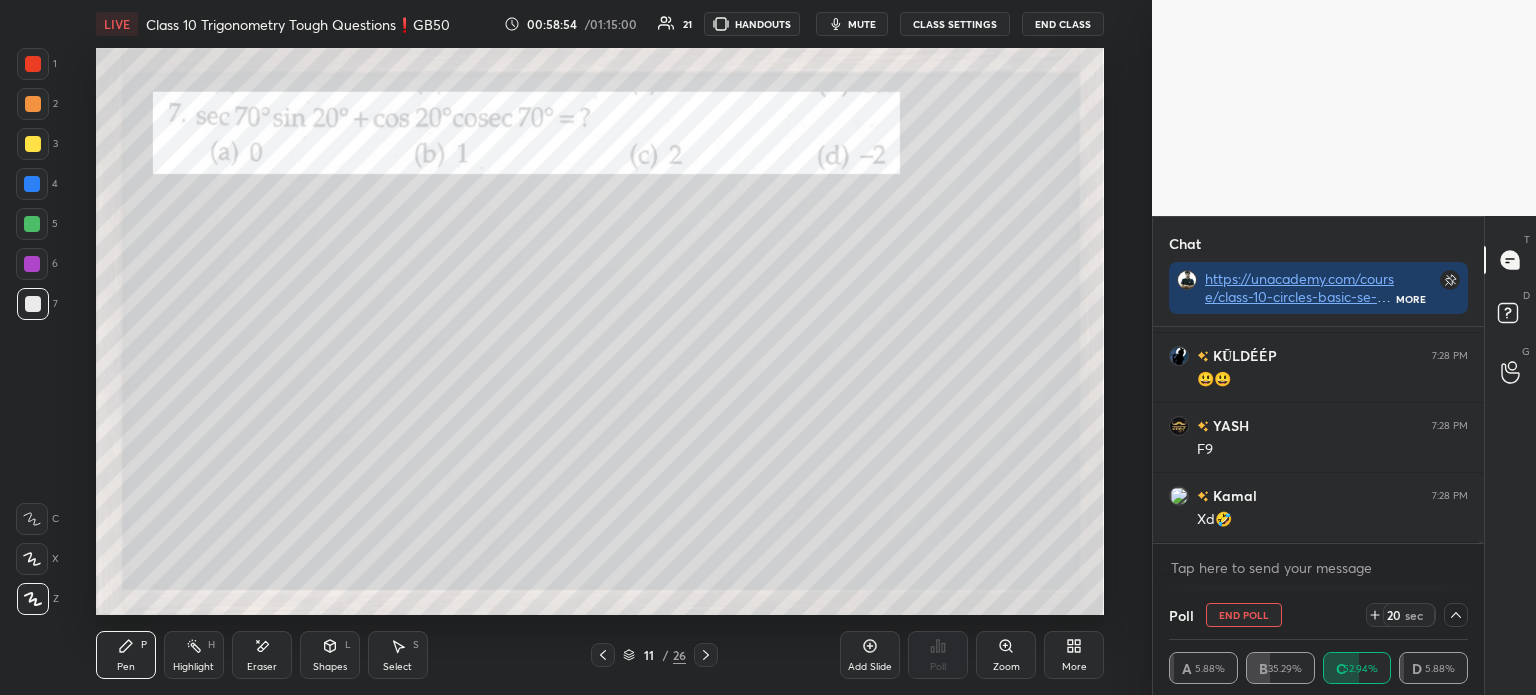 click at bounding box center [33, 144] 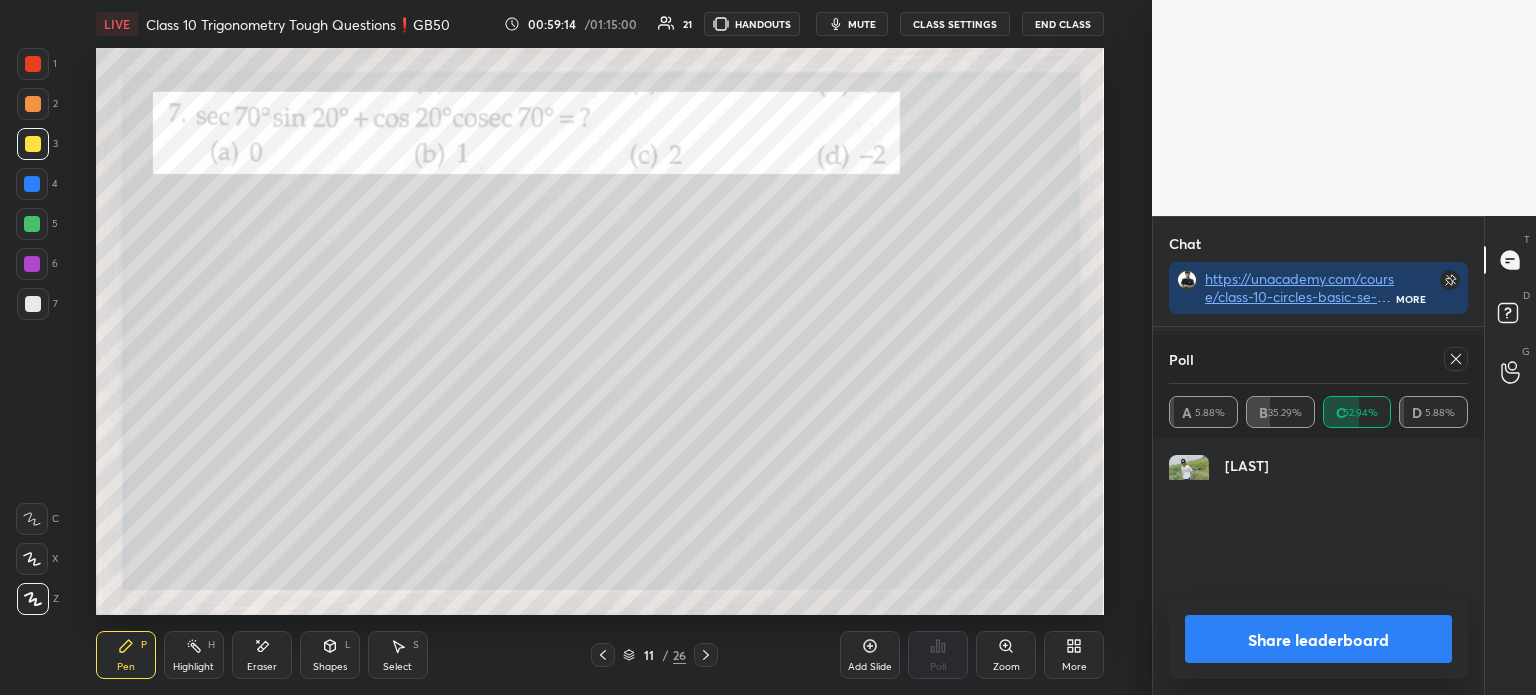 scroll, scrollTop: 6, scrollLeft: 6, axis: both 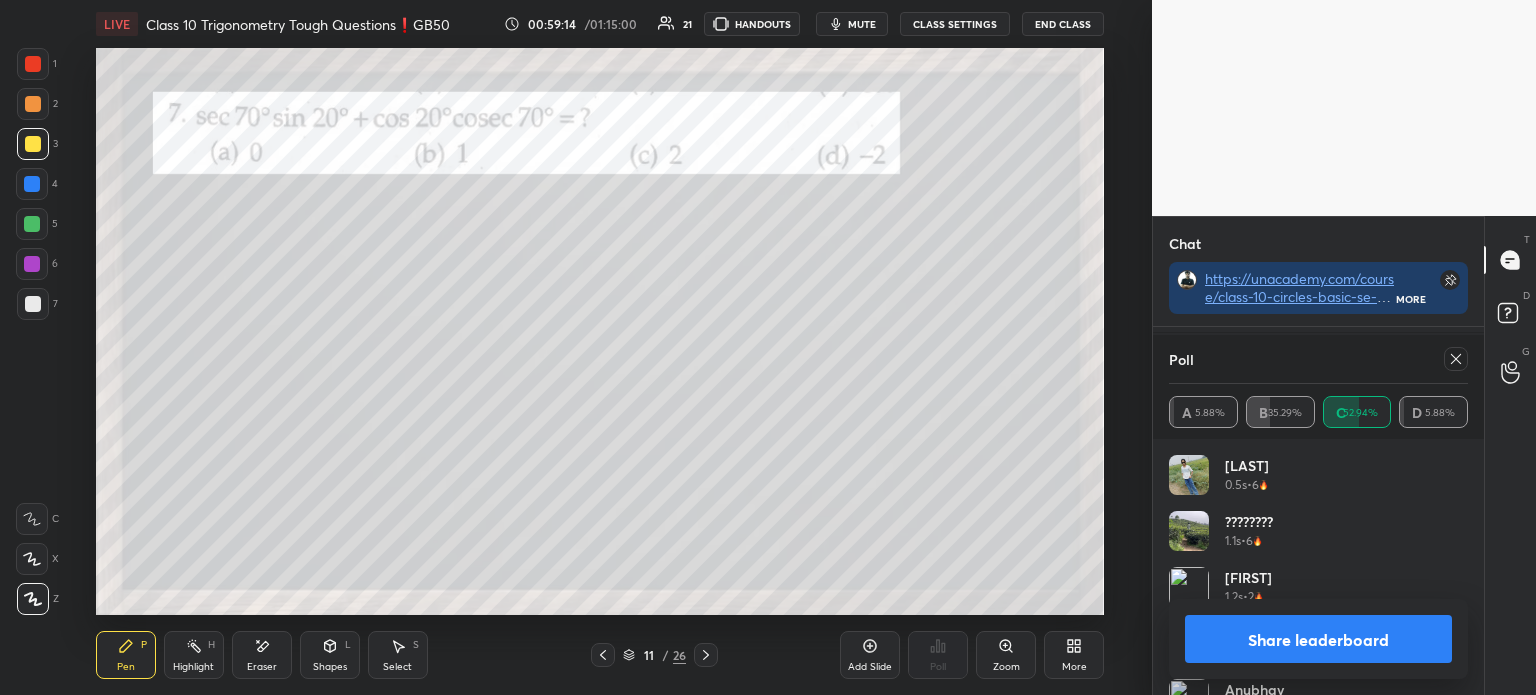 click at bounding box center [33, 304] 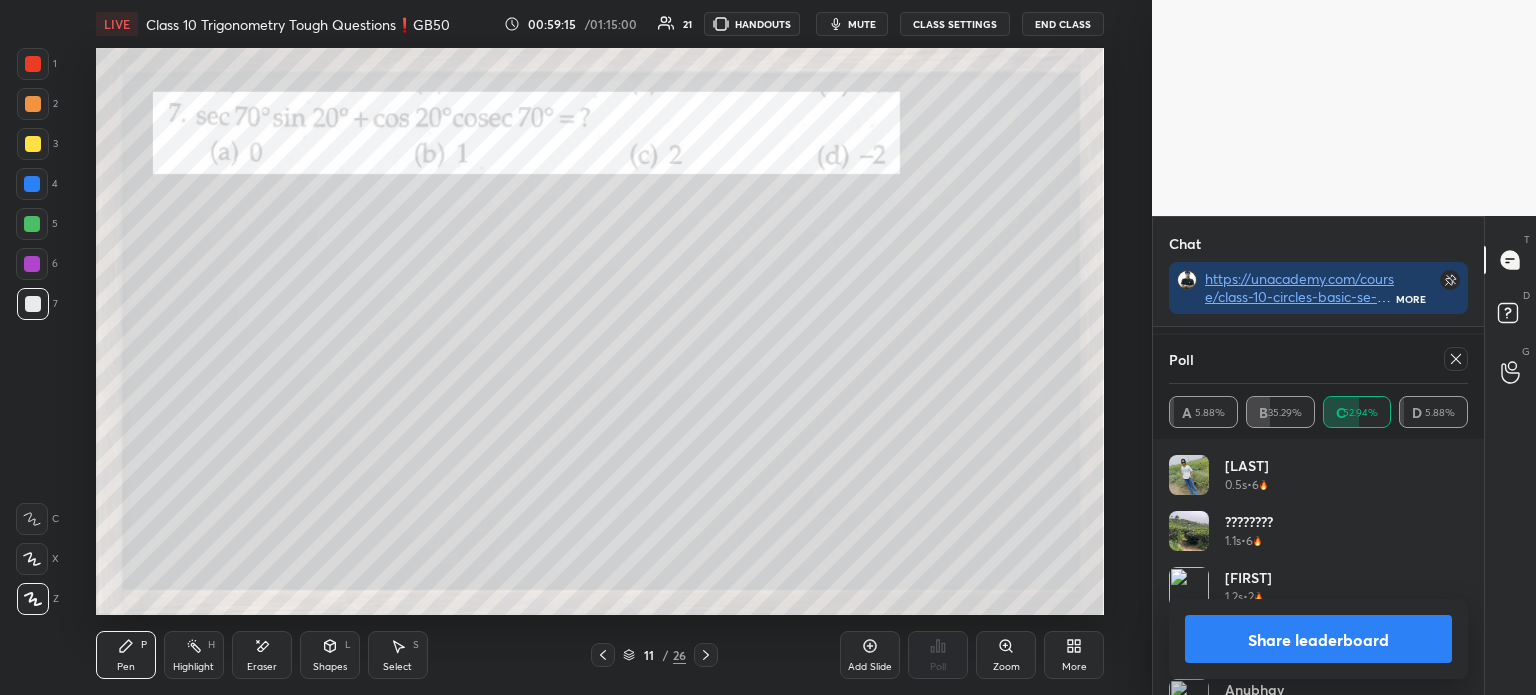 scroll, scrollTop: 40504, scrollLeft: 0, axis: vertical 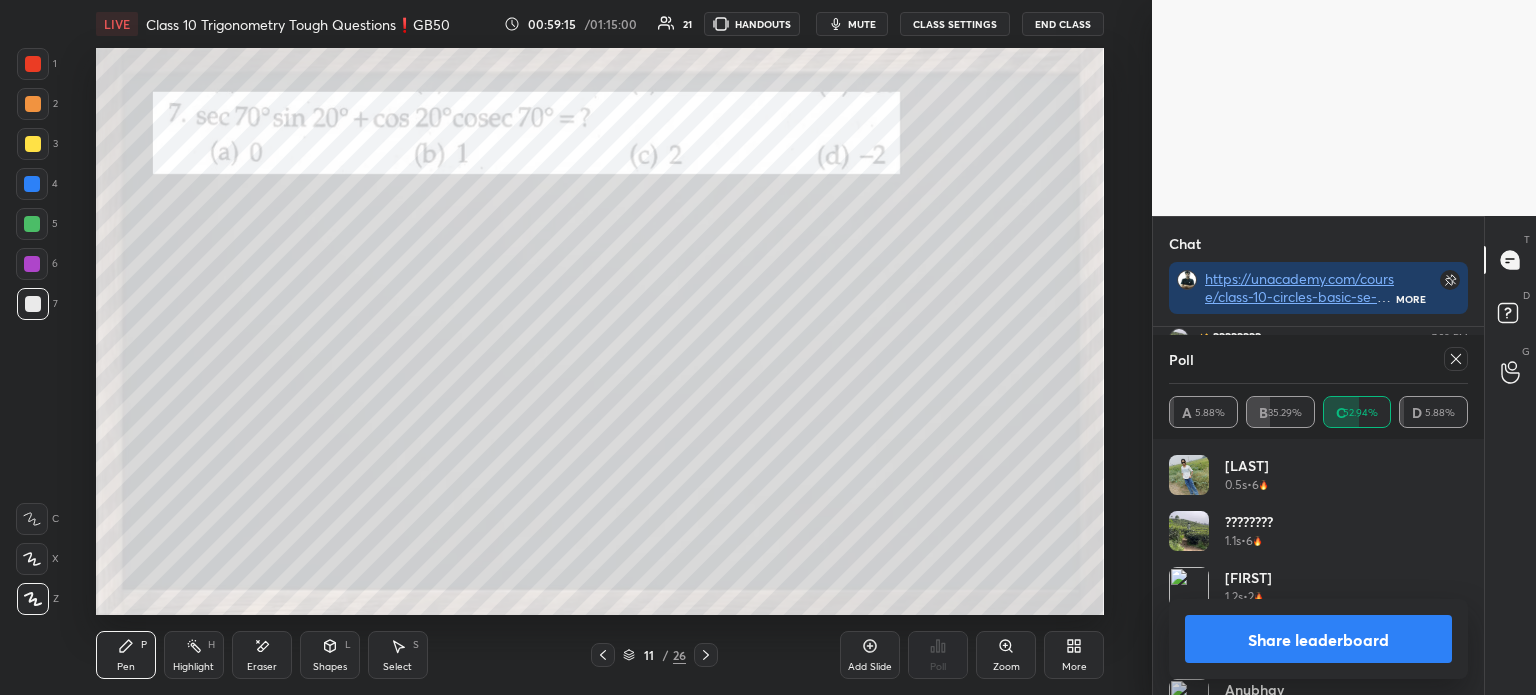click on "Share leaderboard" at bounding box center (1318, 639) 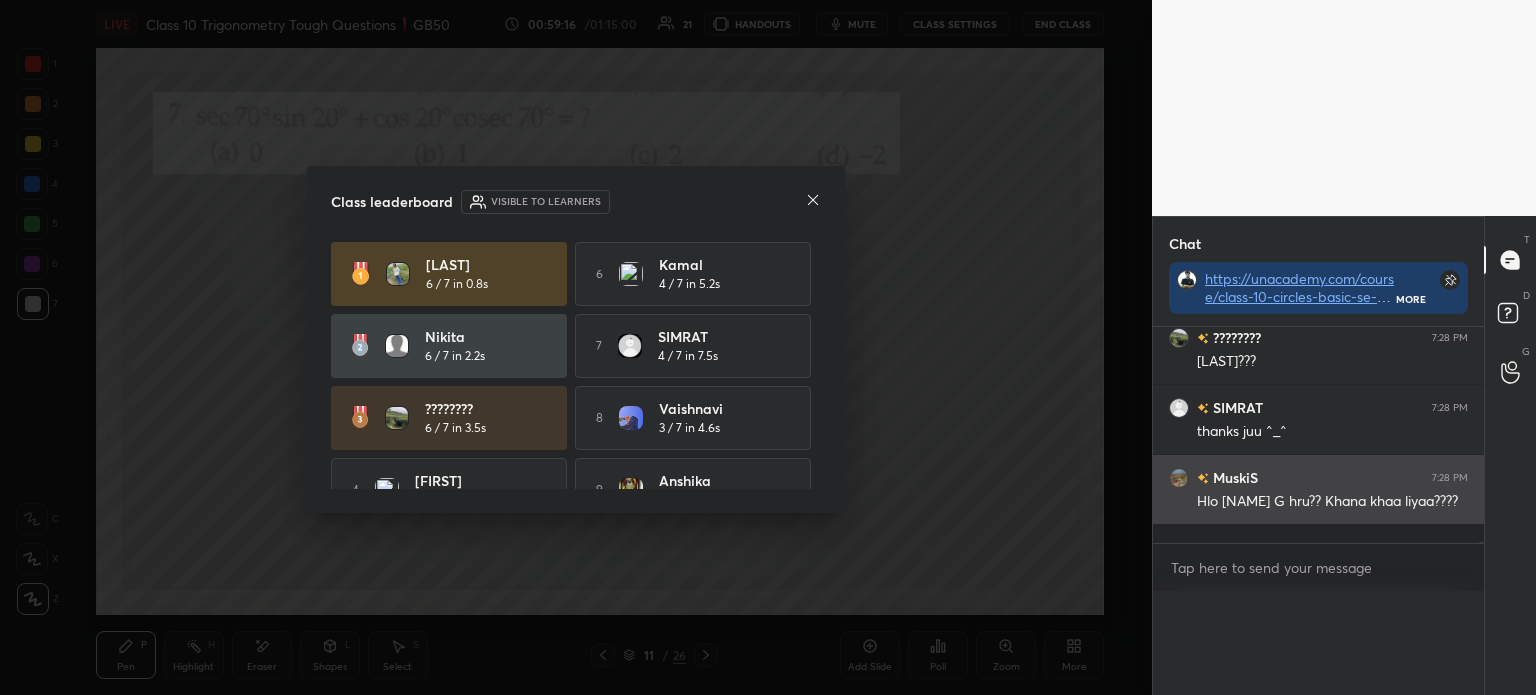 scroll, scrollTop: 0, scrollLeft: 0, axis: both 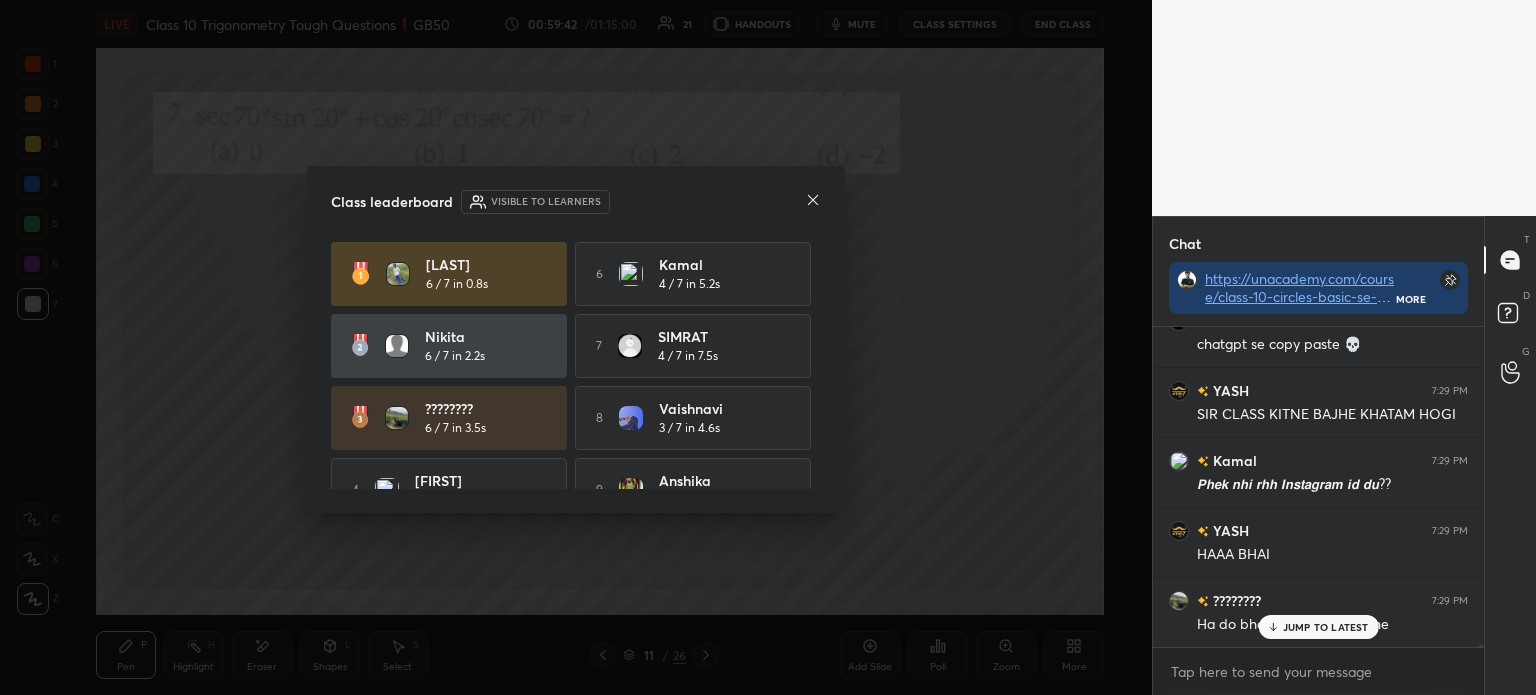 click 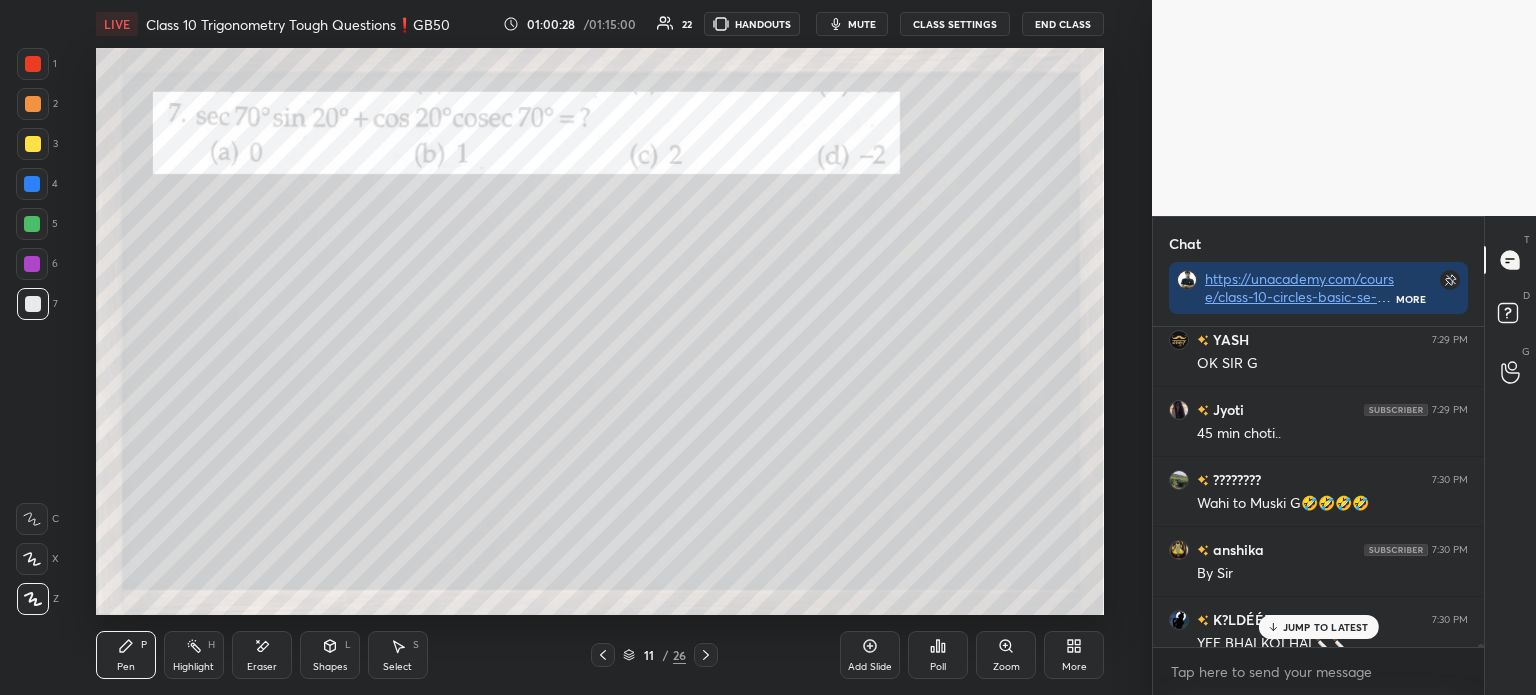 scroll, scrollTop: 41640, scrollLeft: 0, axis: vertical 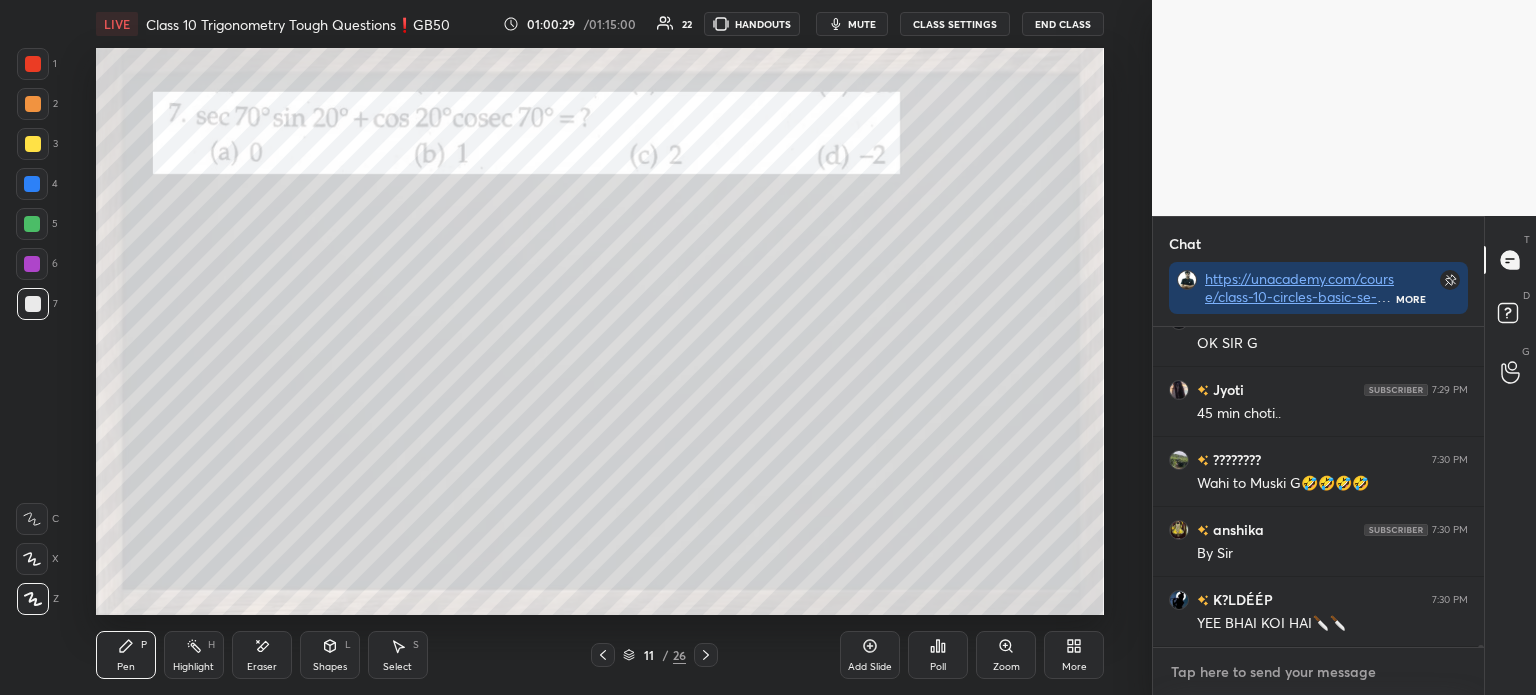 click at bounding box center (1318, 672) 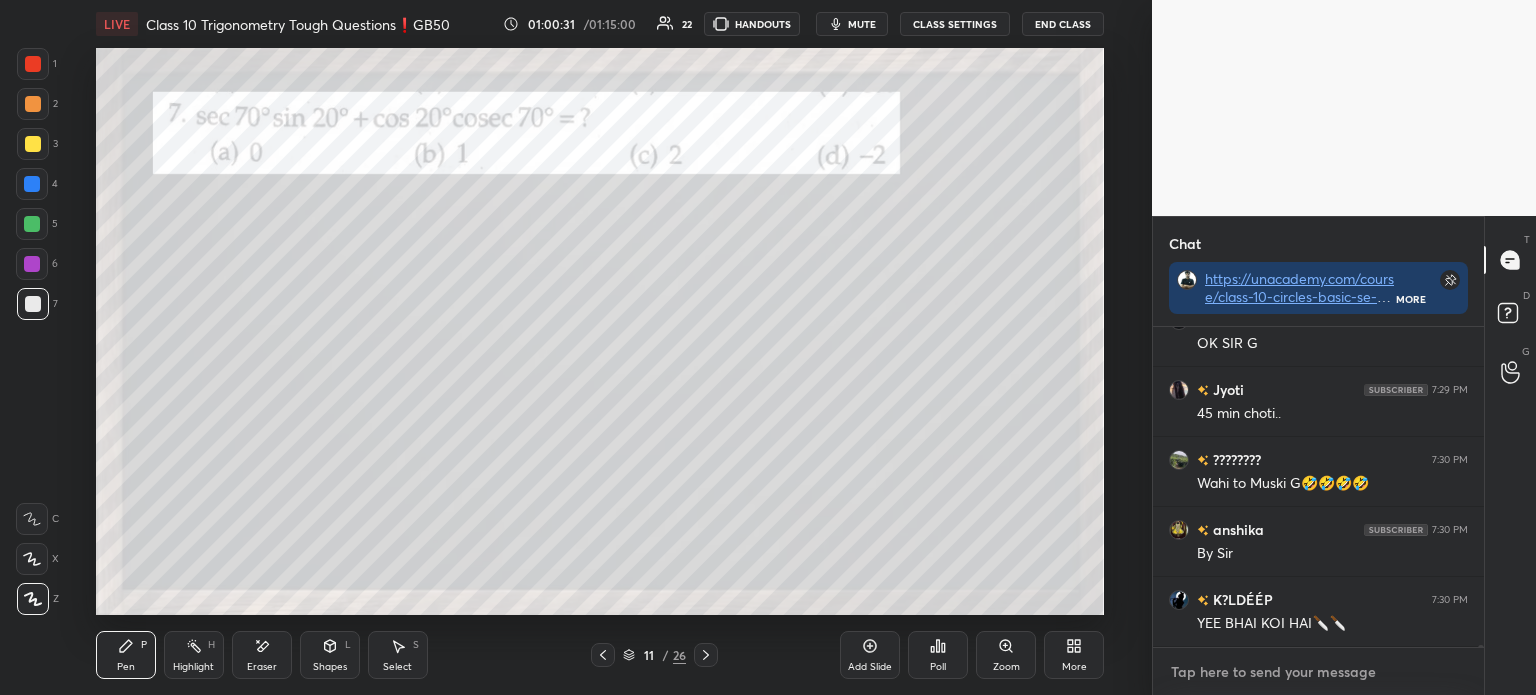 paste on "https://unacademy.com/class/class-9-herons-formula-one-shot-p8rs-aggarwal-pollsgb50/50AX2BS2" 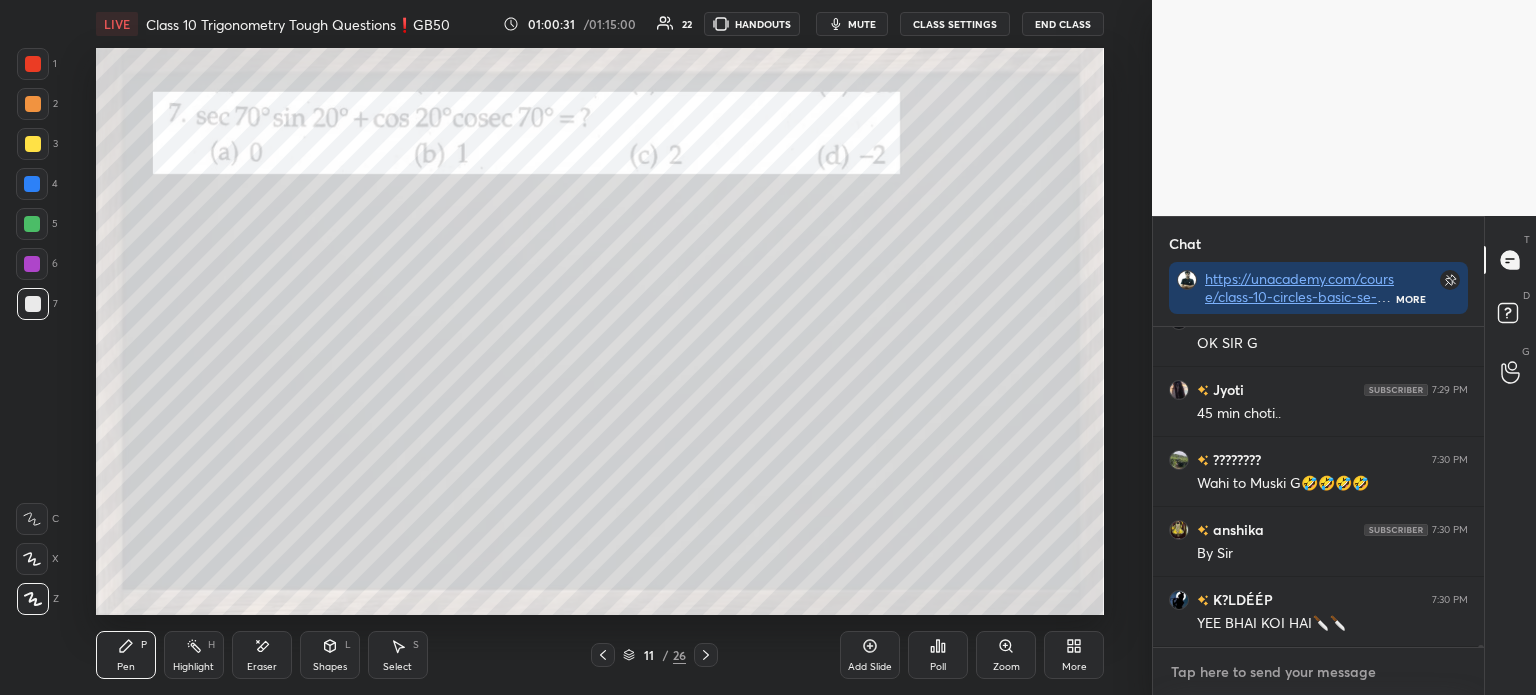 type on "https://unacademy.com/class/class-9-herons-formula-one-shot-p8rs-aggarwal-pollsgb50/50AX2BS2" 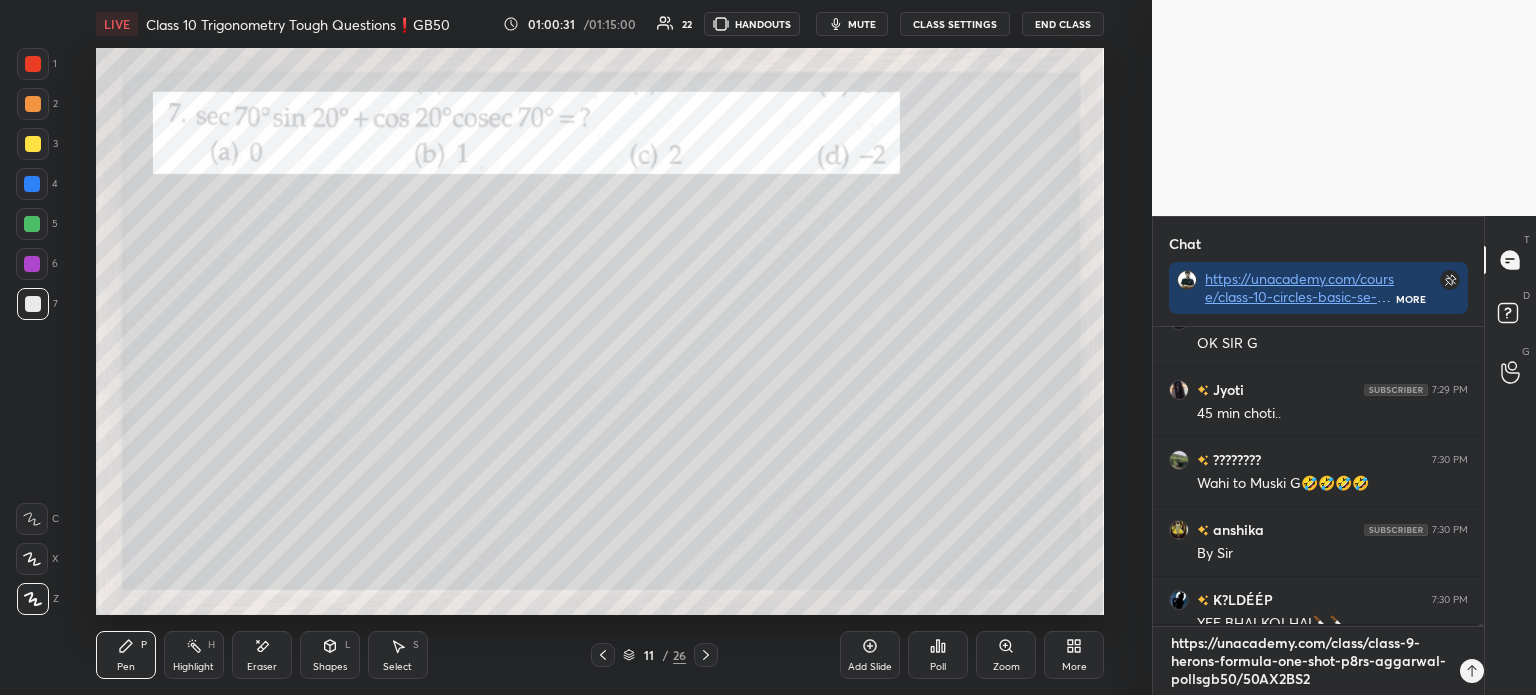 scroll, scrollTop: 0, scrollLeft: 0, axis: both 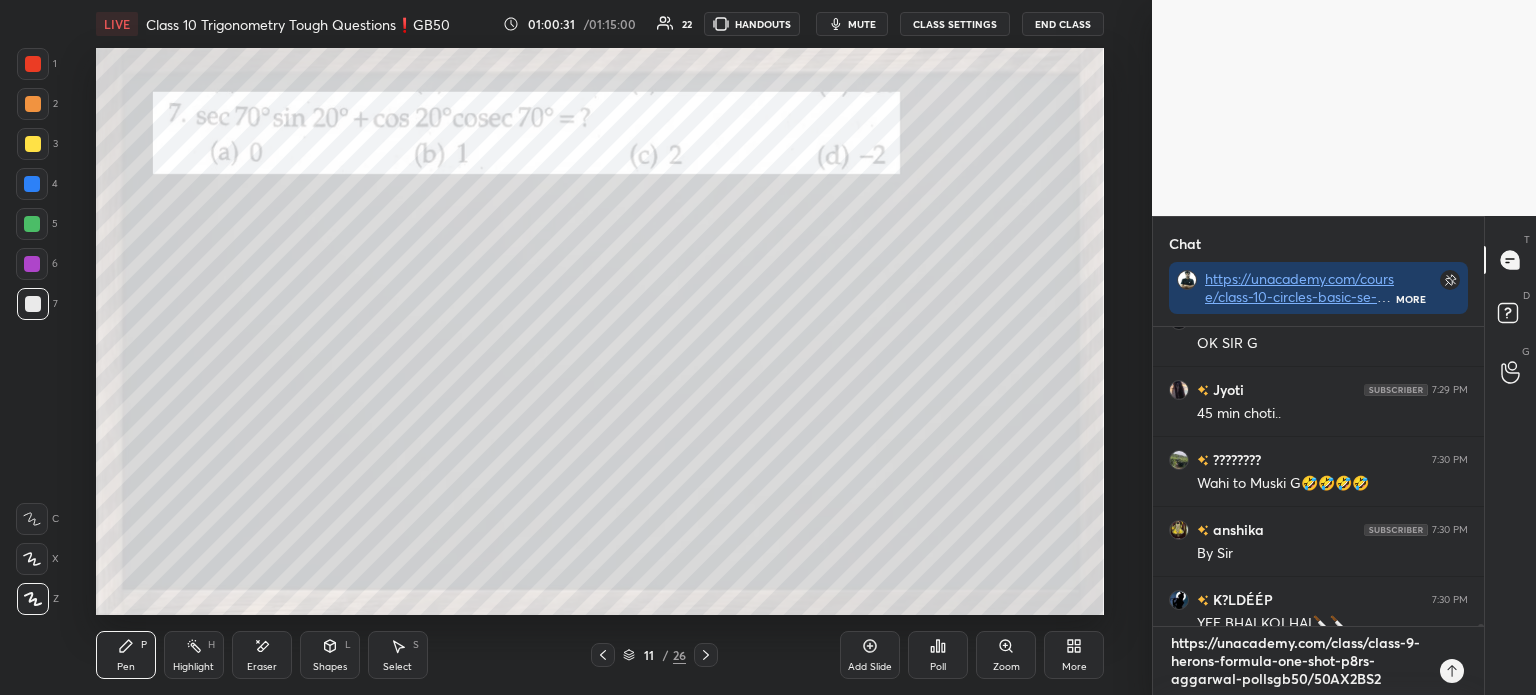 type 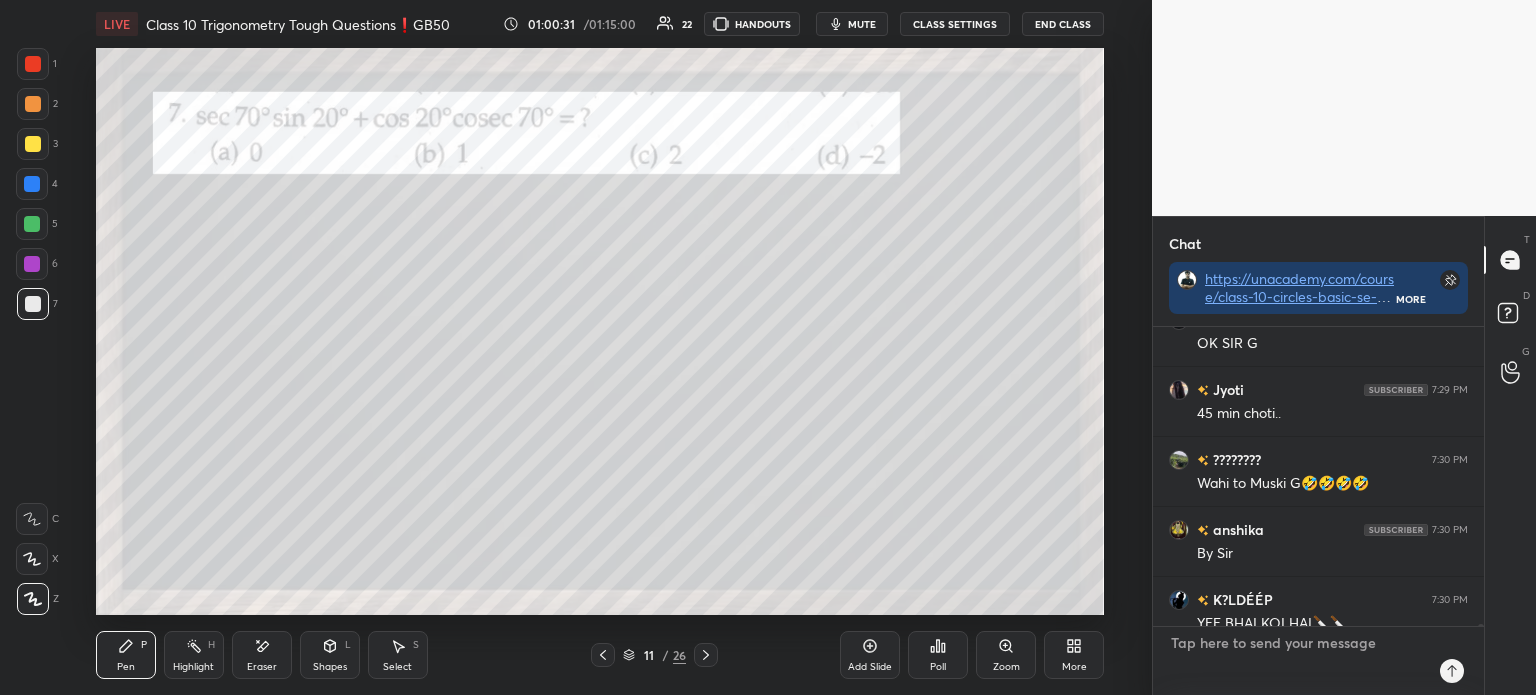 scroll, scrollTop: 41710, scrollLeft: 0, axis: vertical 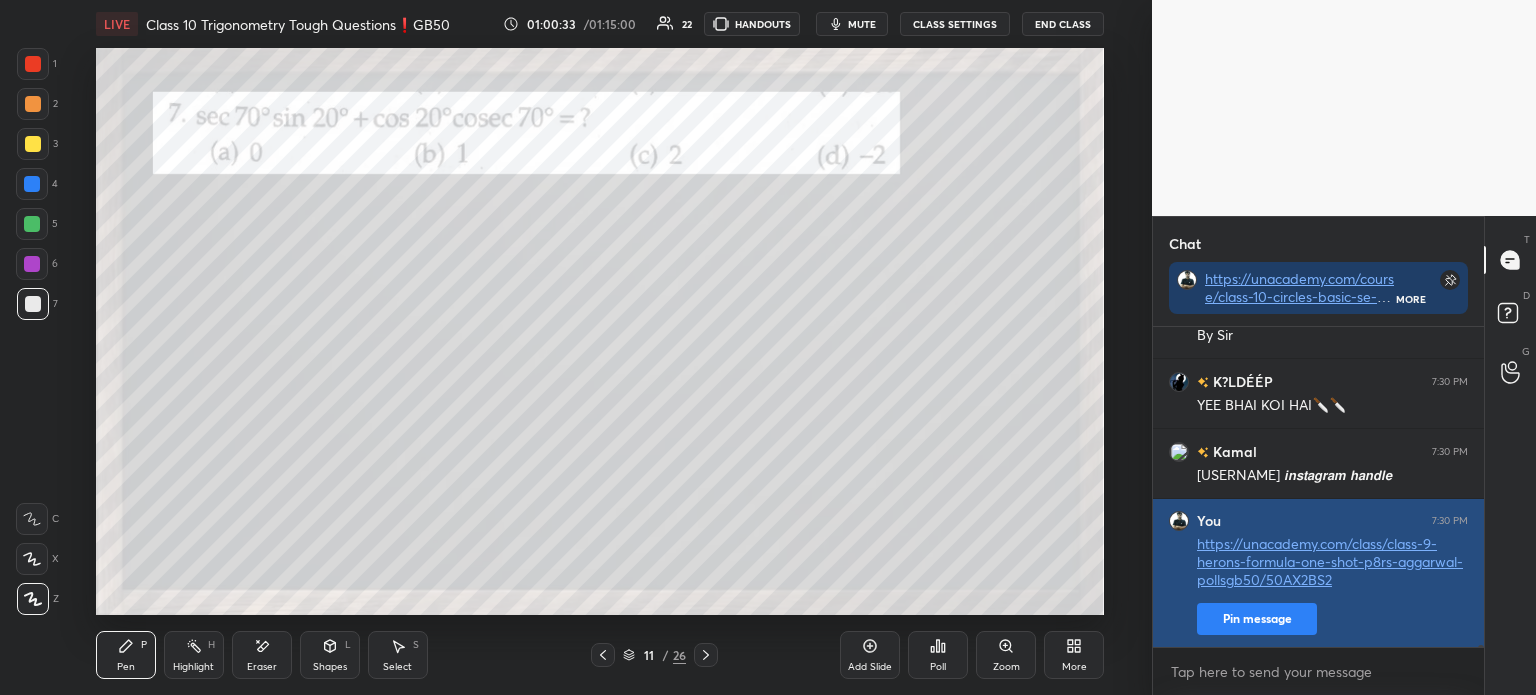 click on "Pin message" at bounding box center (1257, 619) 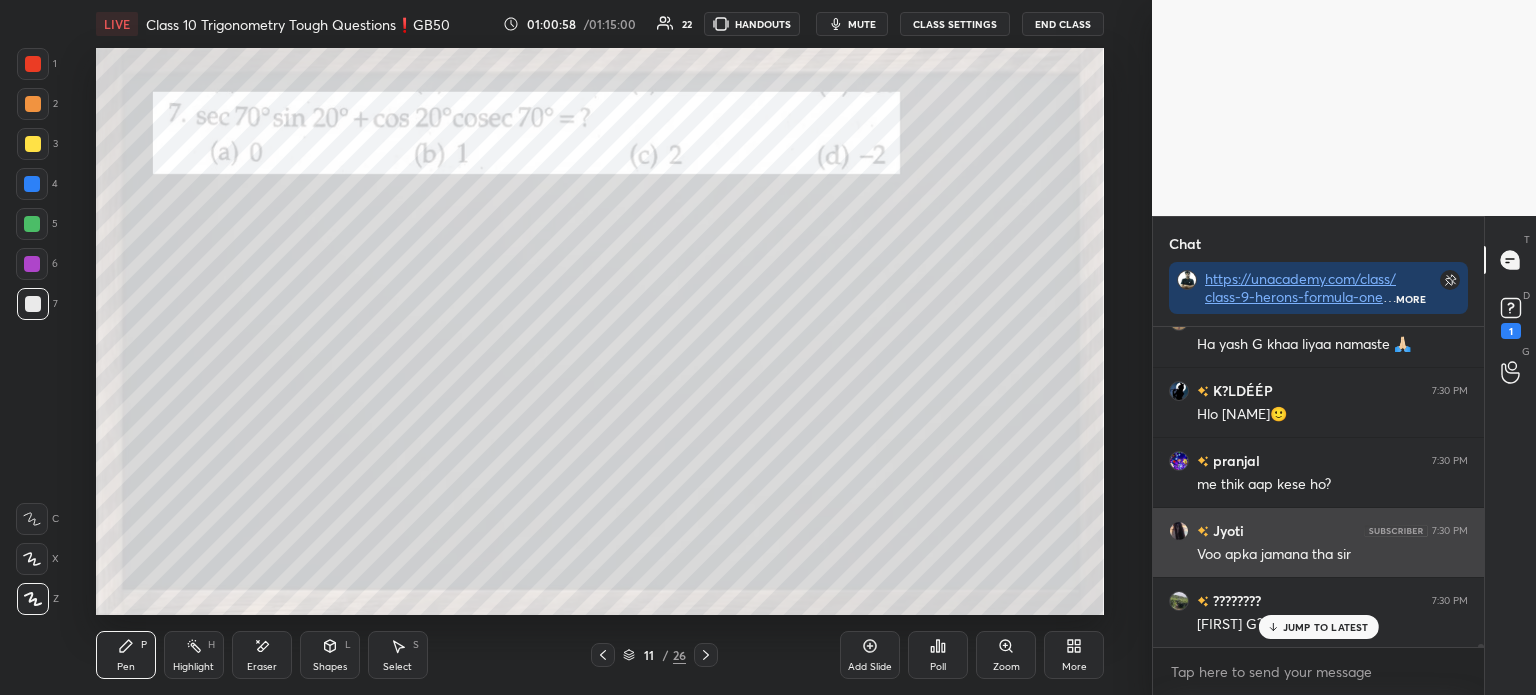 scroll, scrollTop: 39894, scrollLeft: 0, axis: vertical 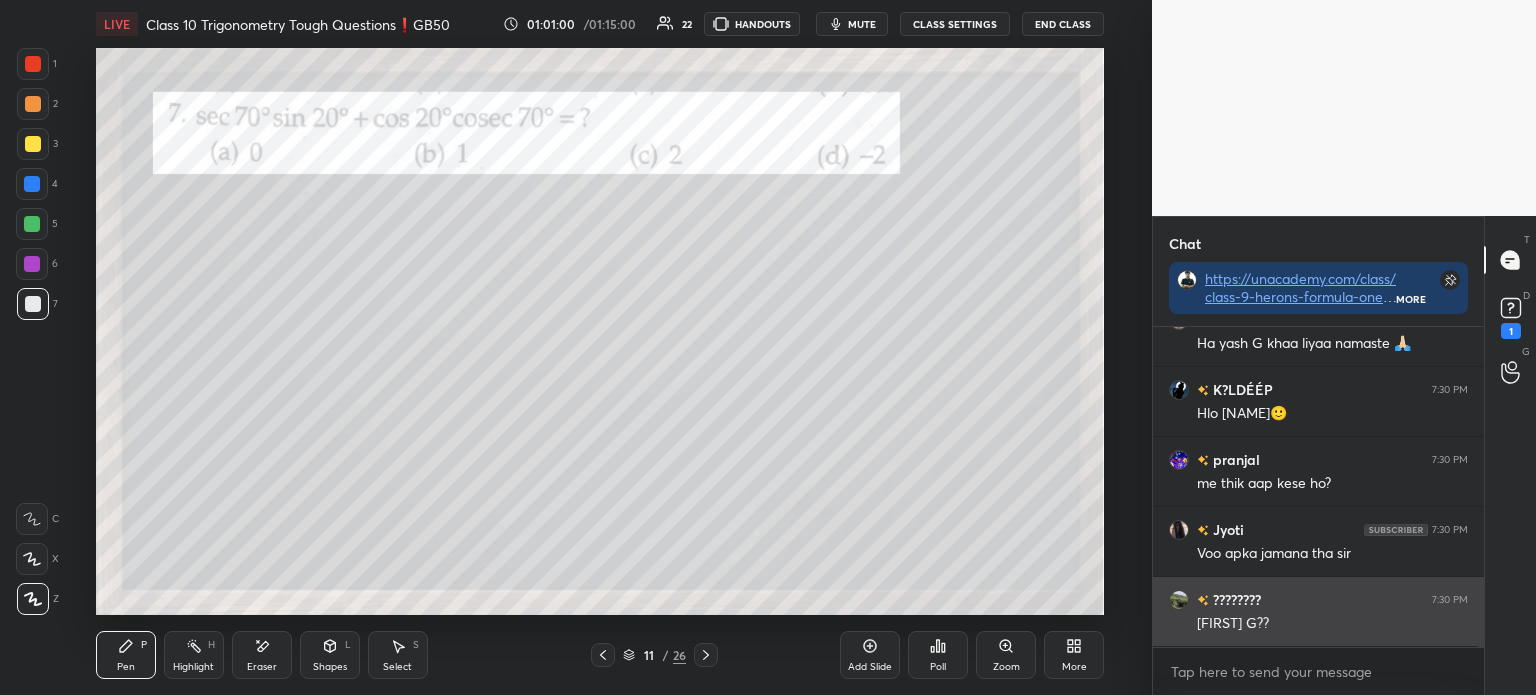 click at bounding box center (1179, 600) 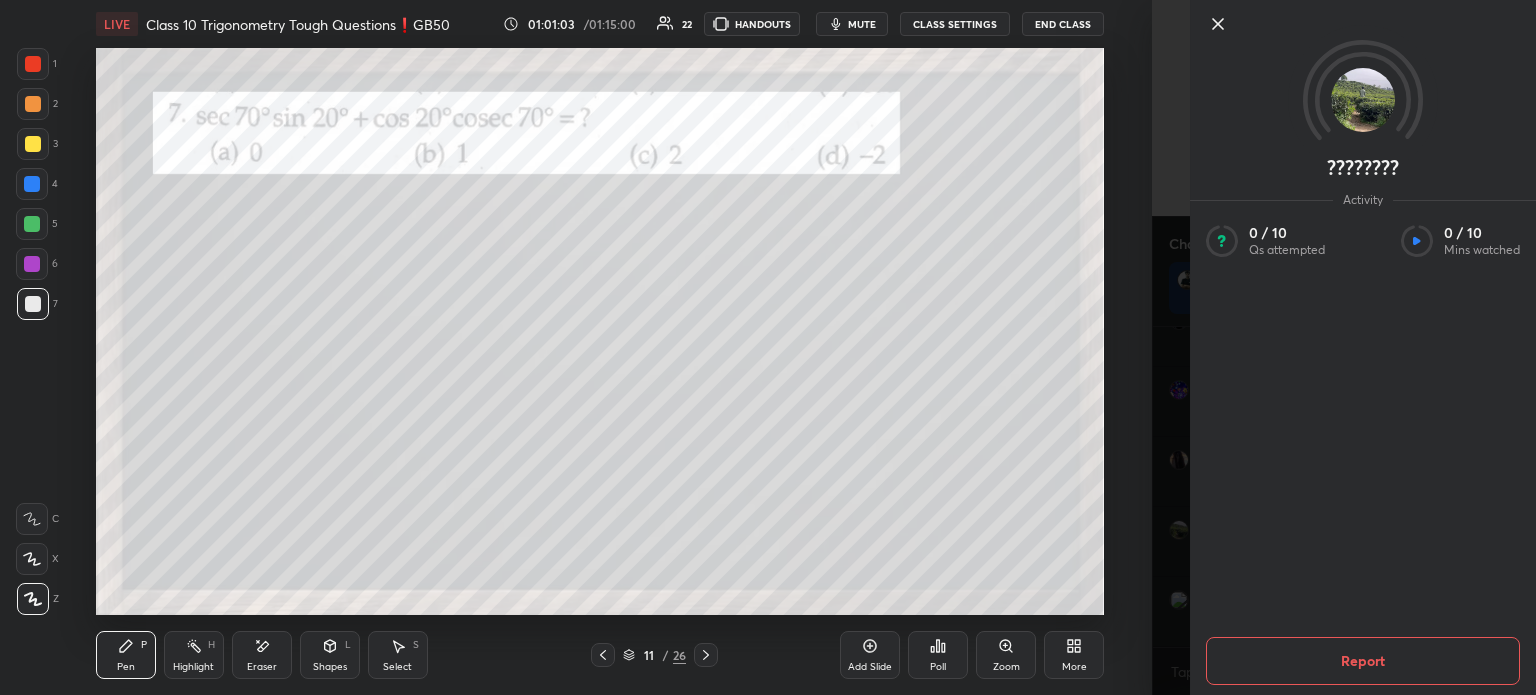 scroll, scrollTop: 40033, scrollLeft: 0, axis: vertical 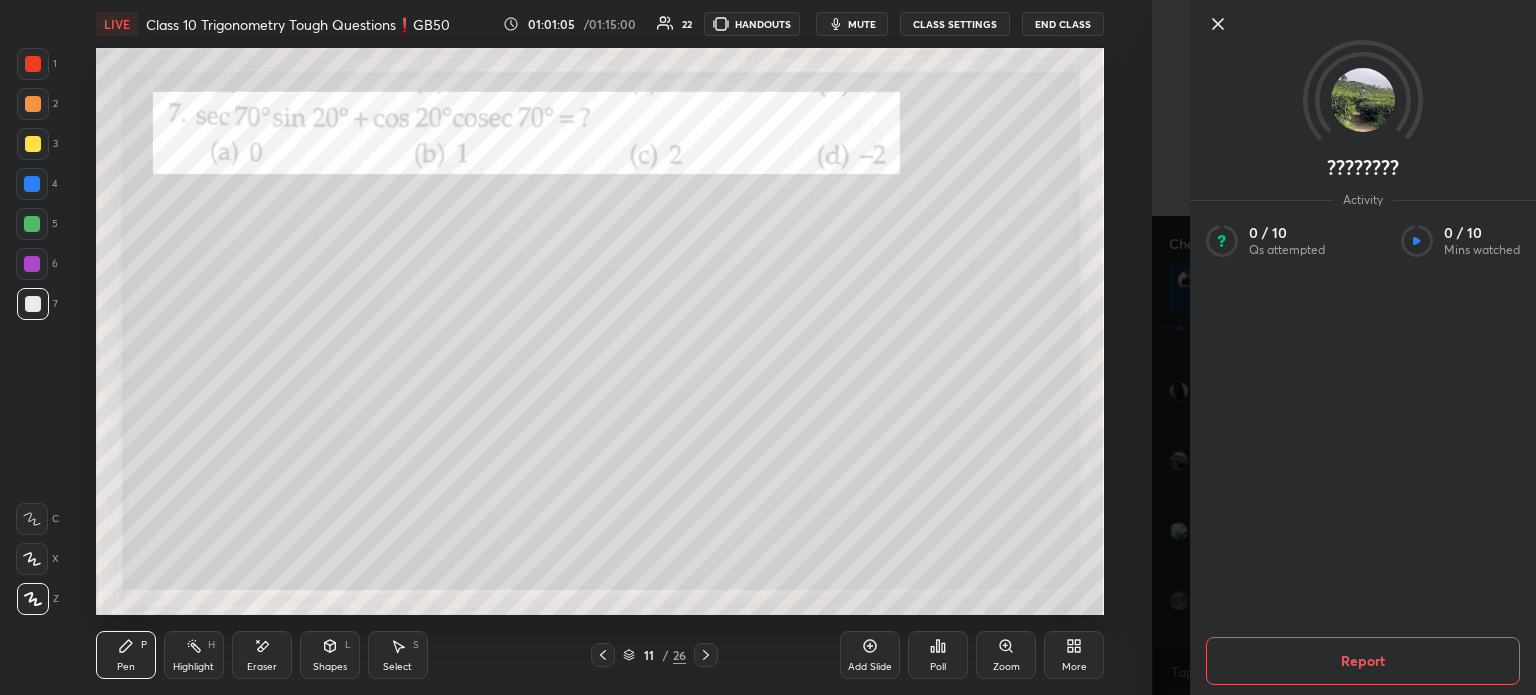 click 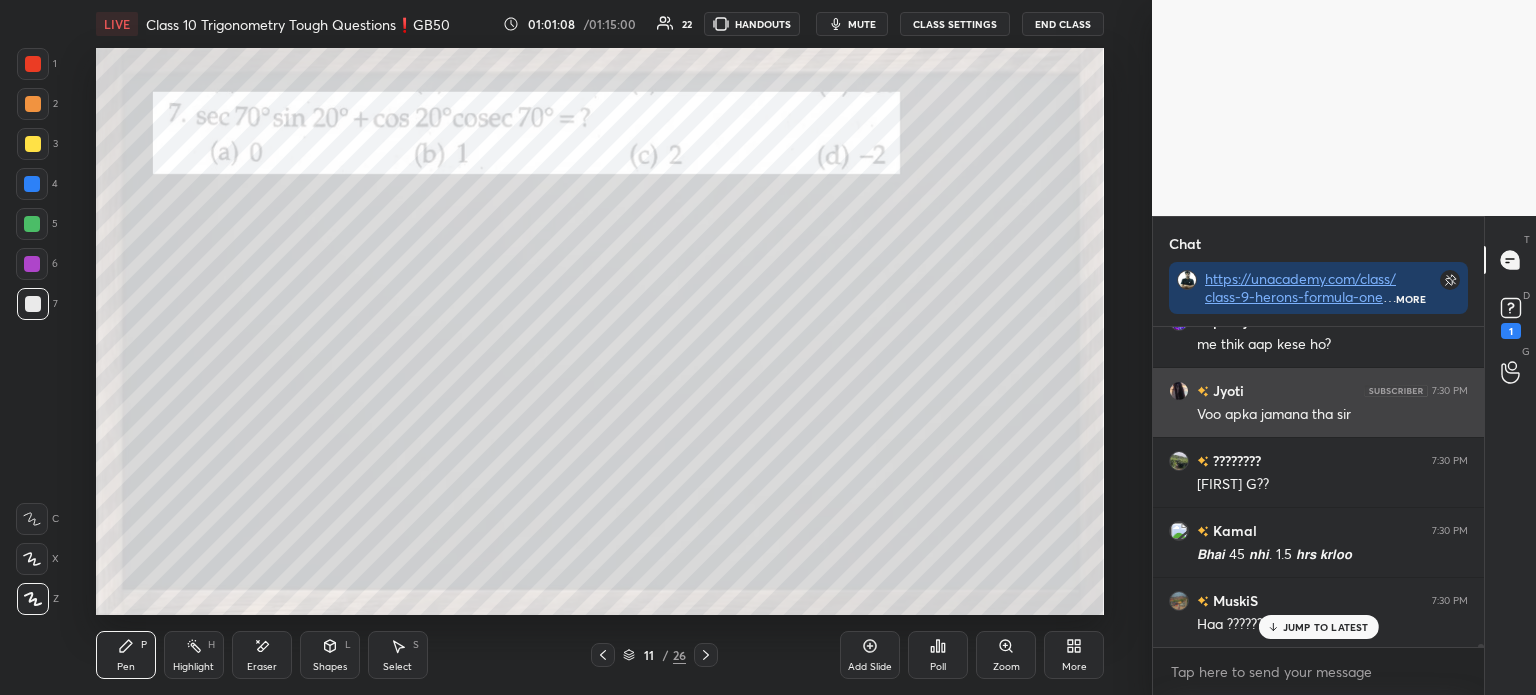scroll, scrollTop: 148, scrollLeft: 325, axis: both 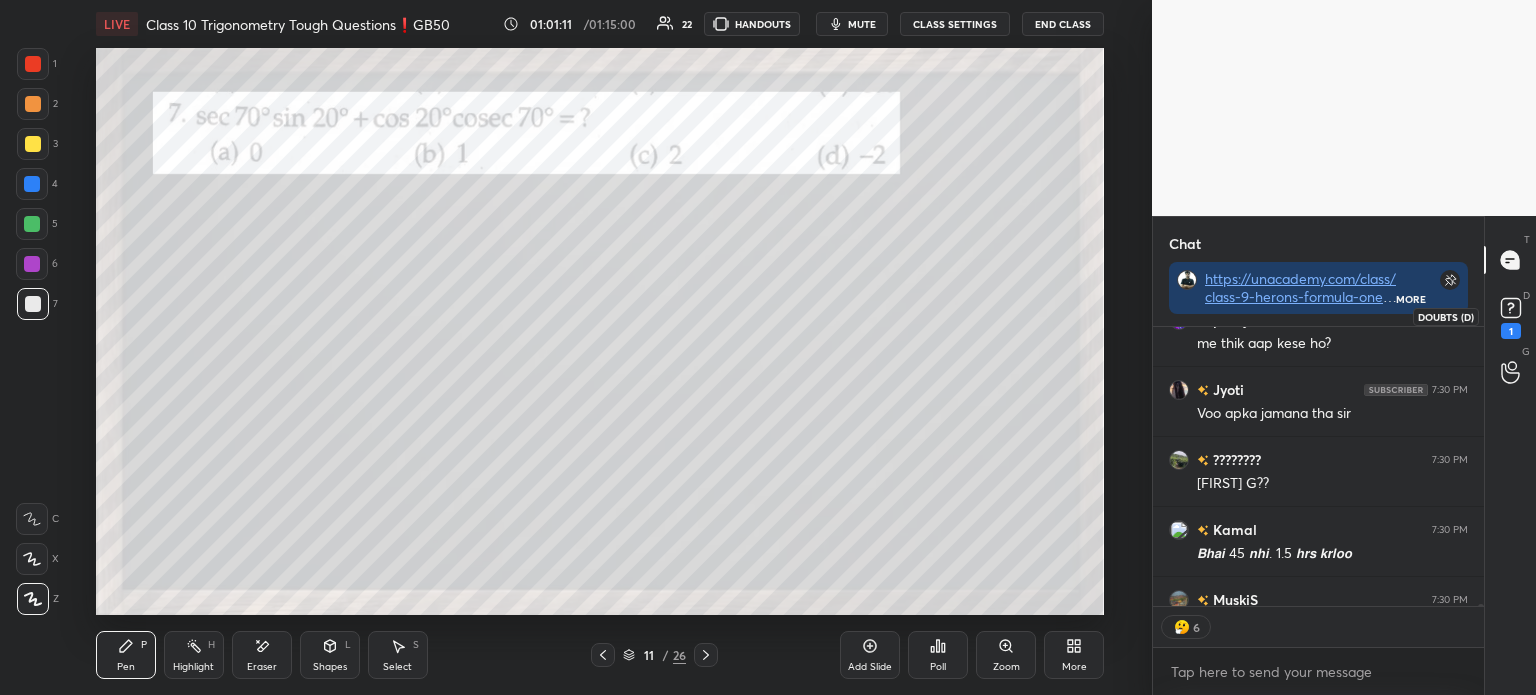 click 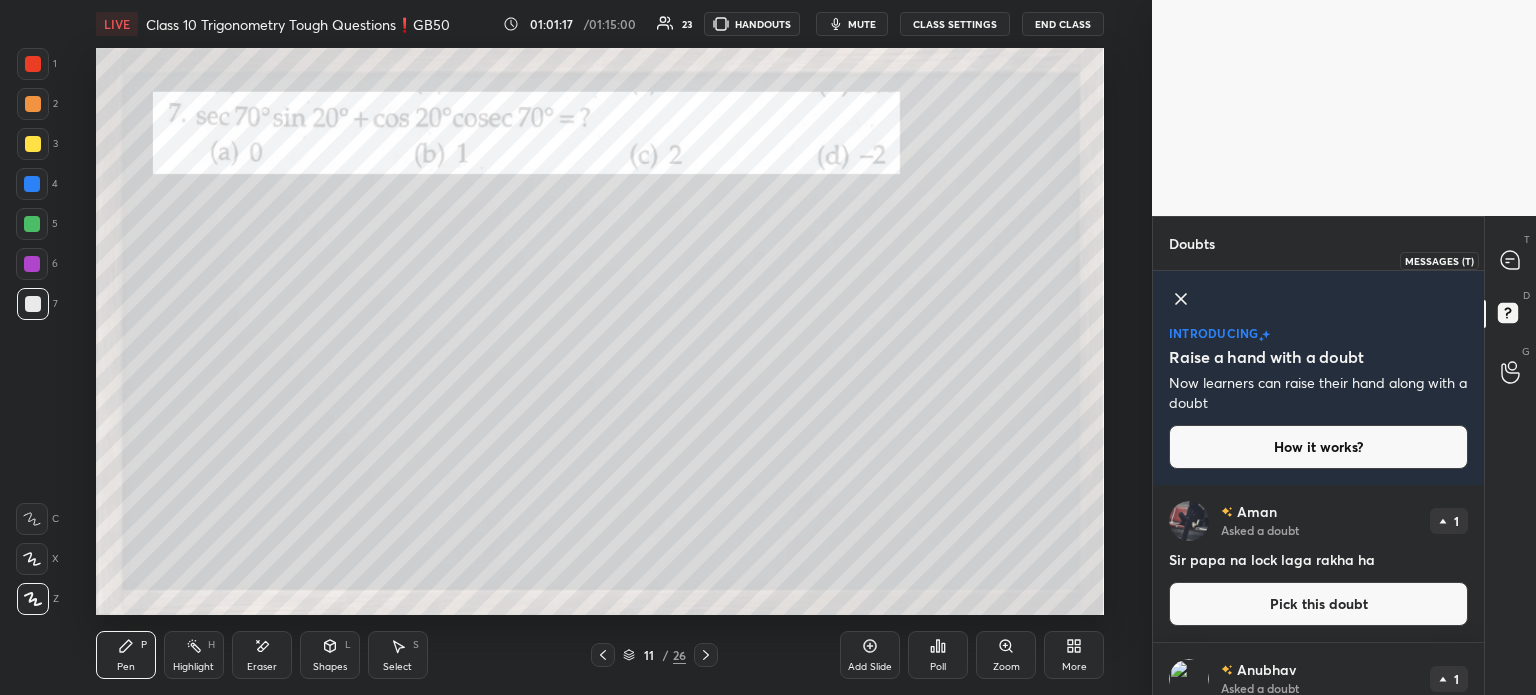 click 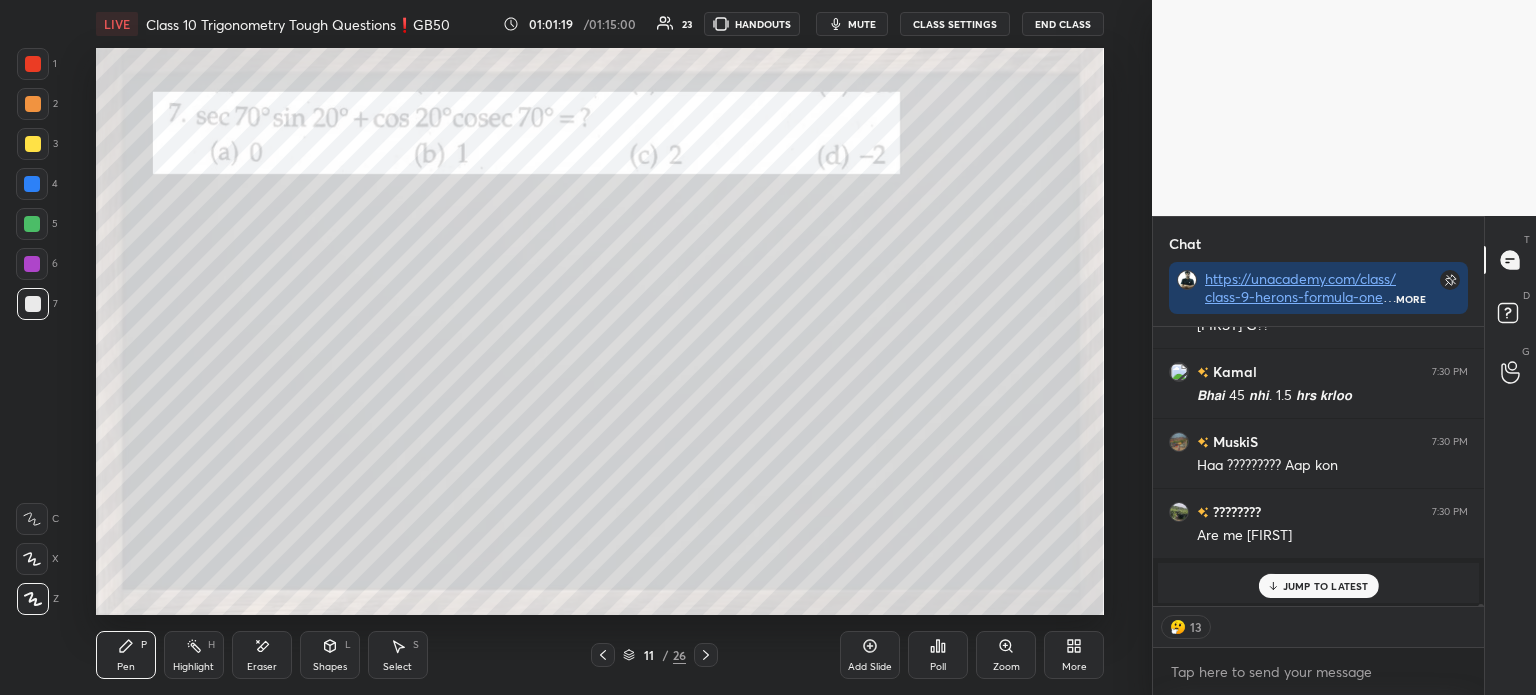 click 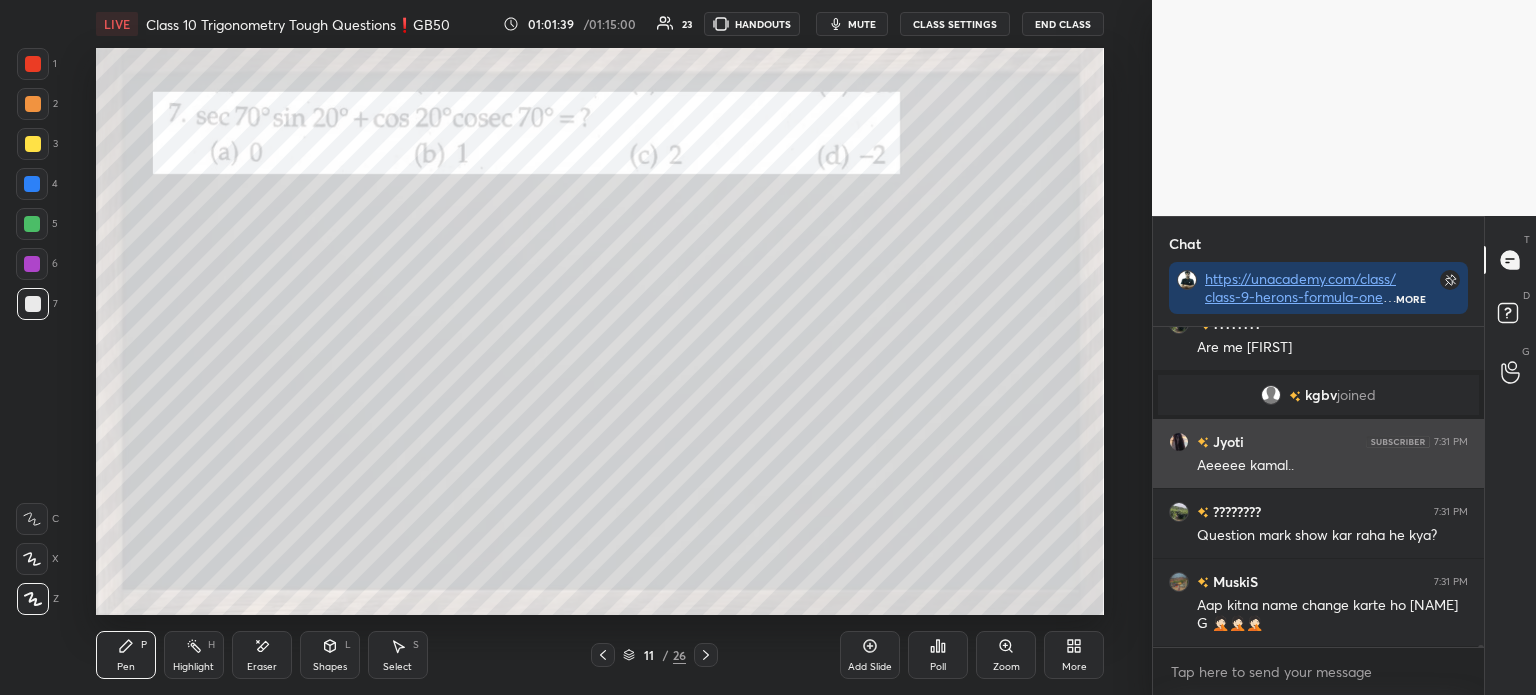 scroll, scrollTop: 40725, scrollLeft: 0, axis: vertical 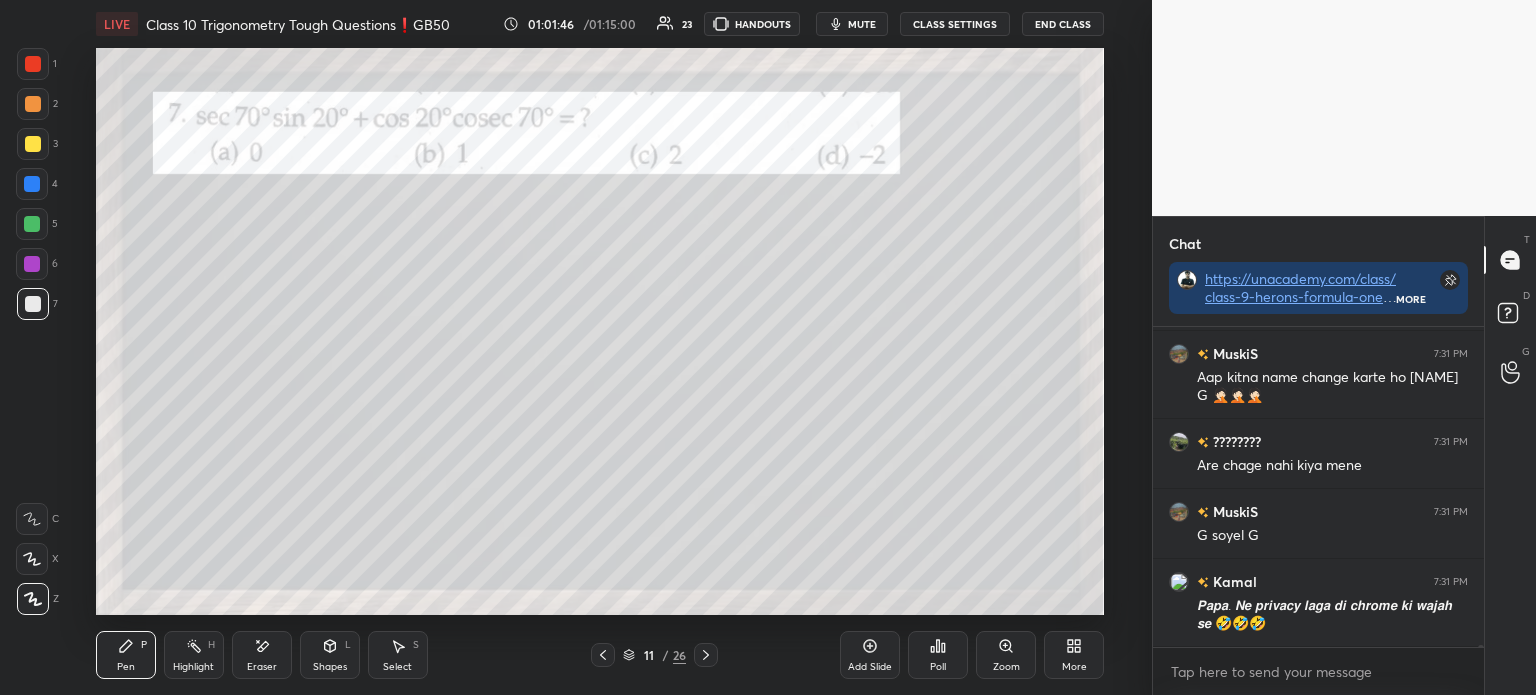 click at bounding box center (33, 144) 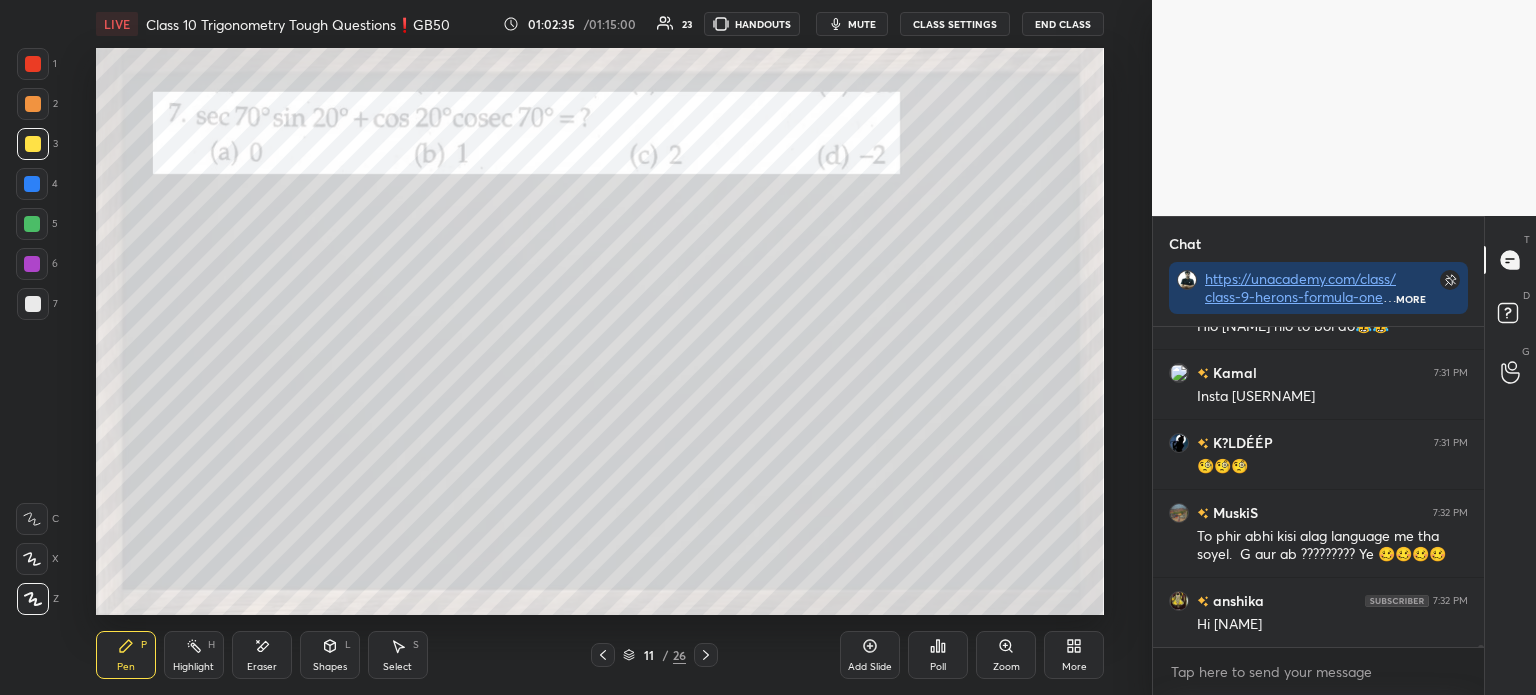scroll, scrollTop: 41028, scrollLeft: 0, axis: vertical 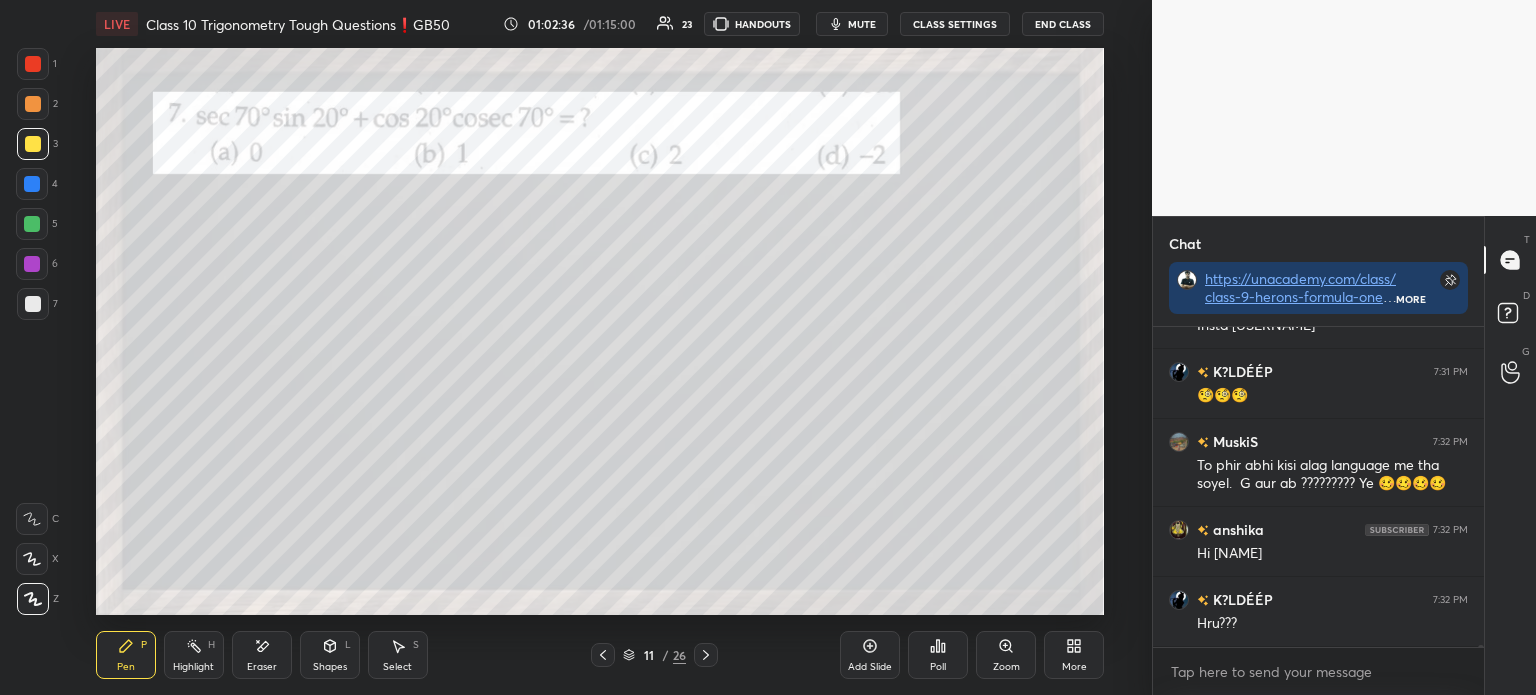 click at bounding box center (33, 64) 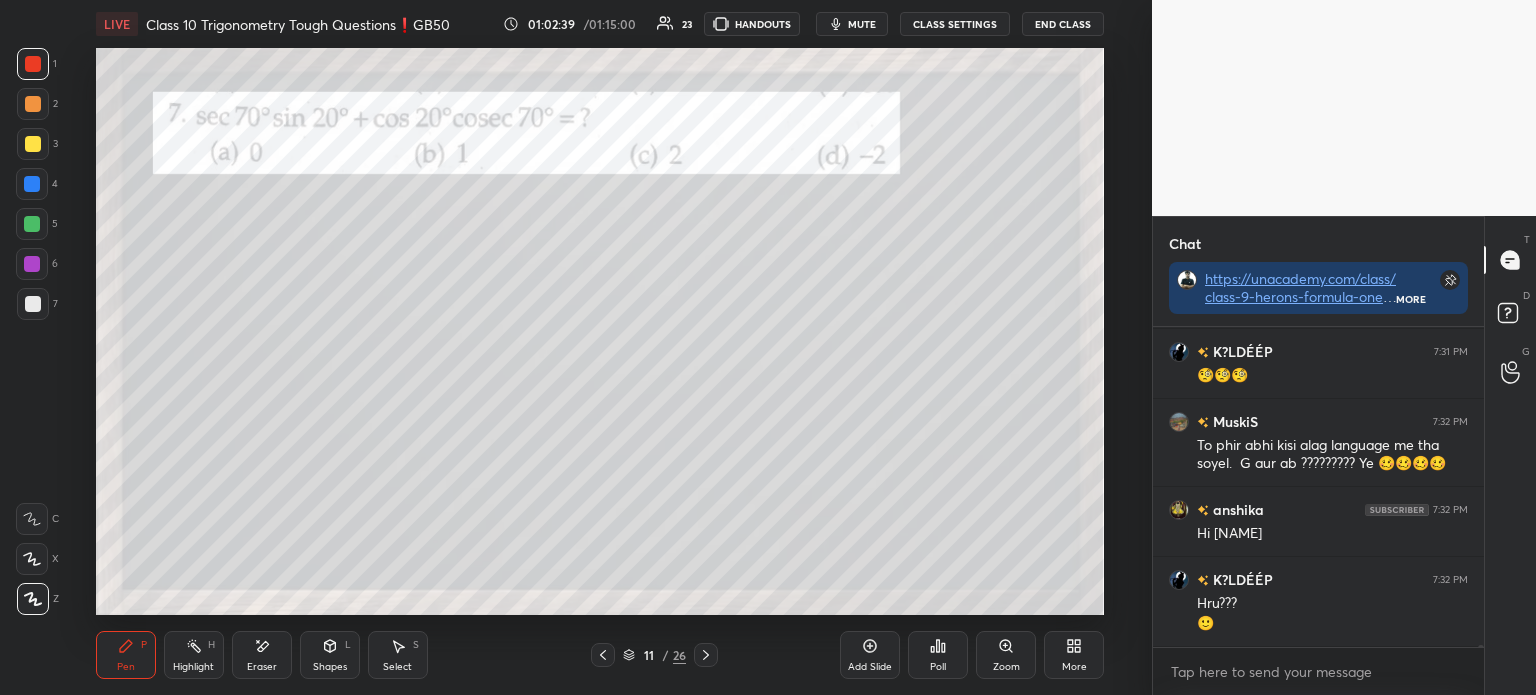 scroll, scrollTop: 41117, scrollLeft: 0, axis: vertical 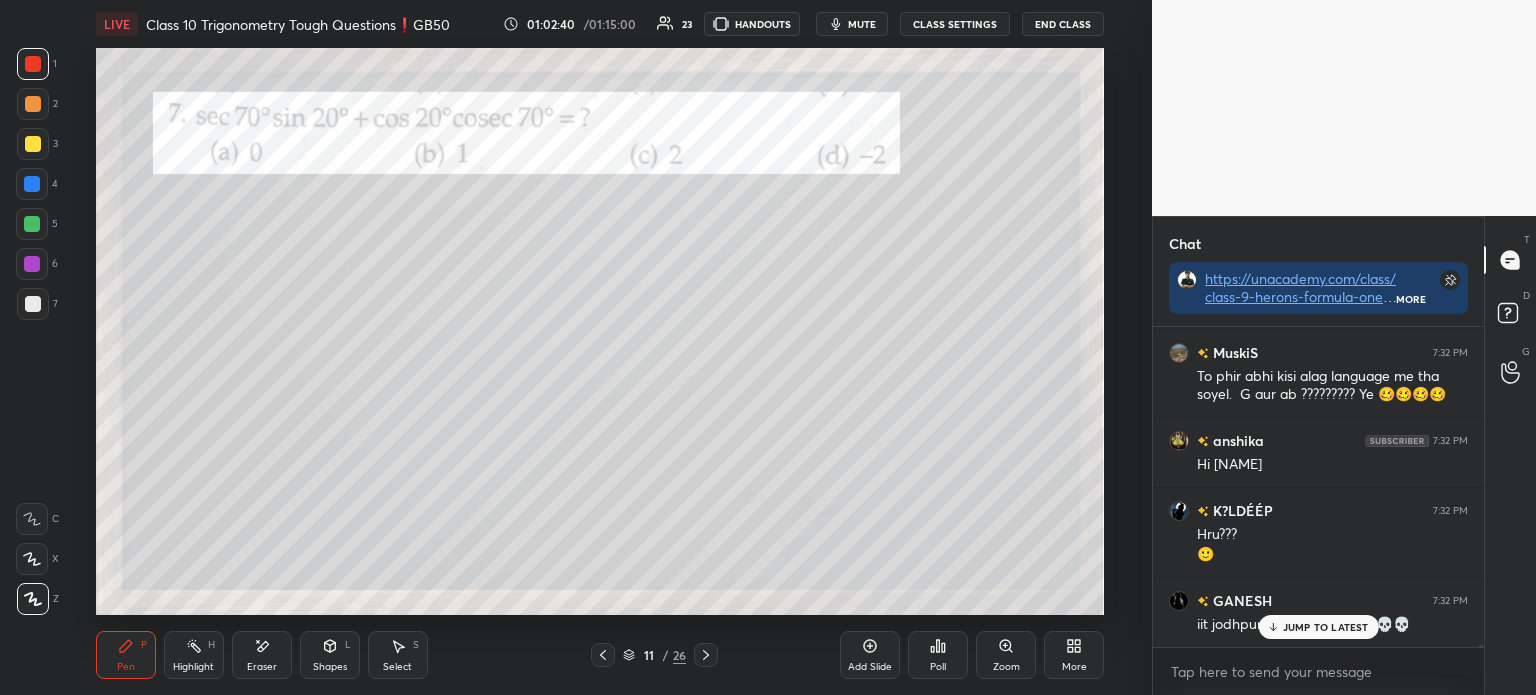 click 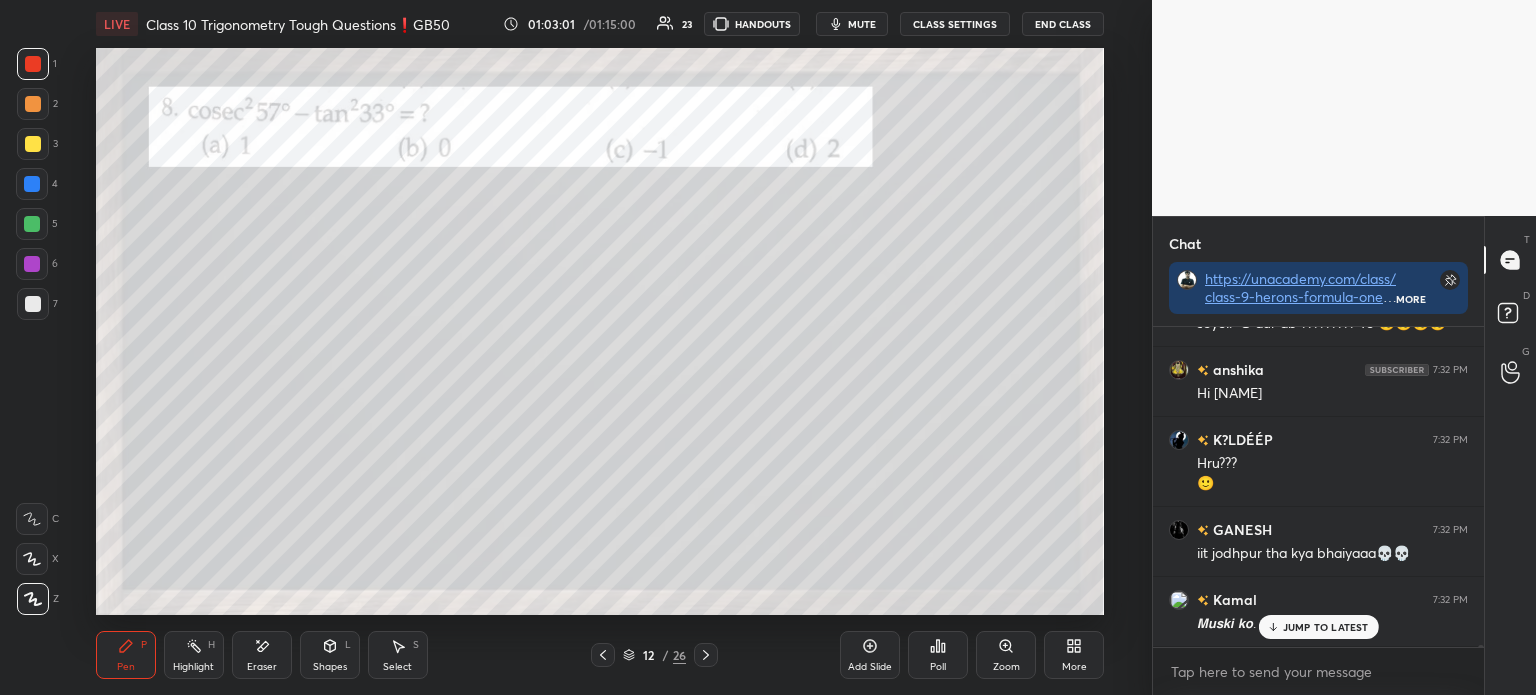 scroll, scrollTop: 41257, scrollLeft: 0, axis: vertical 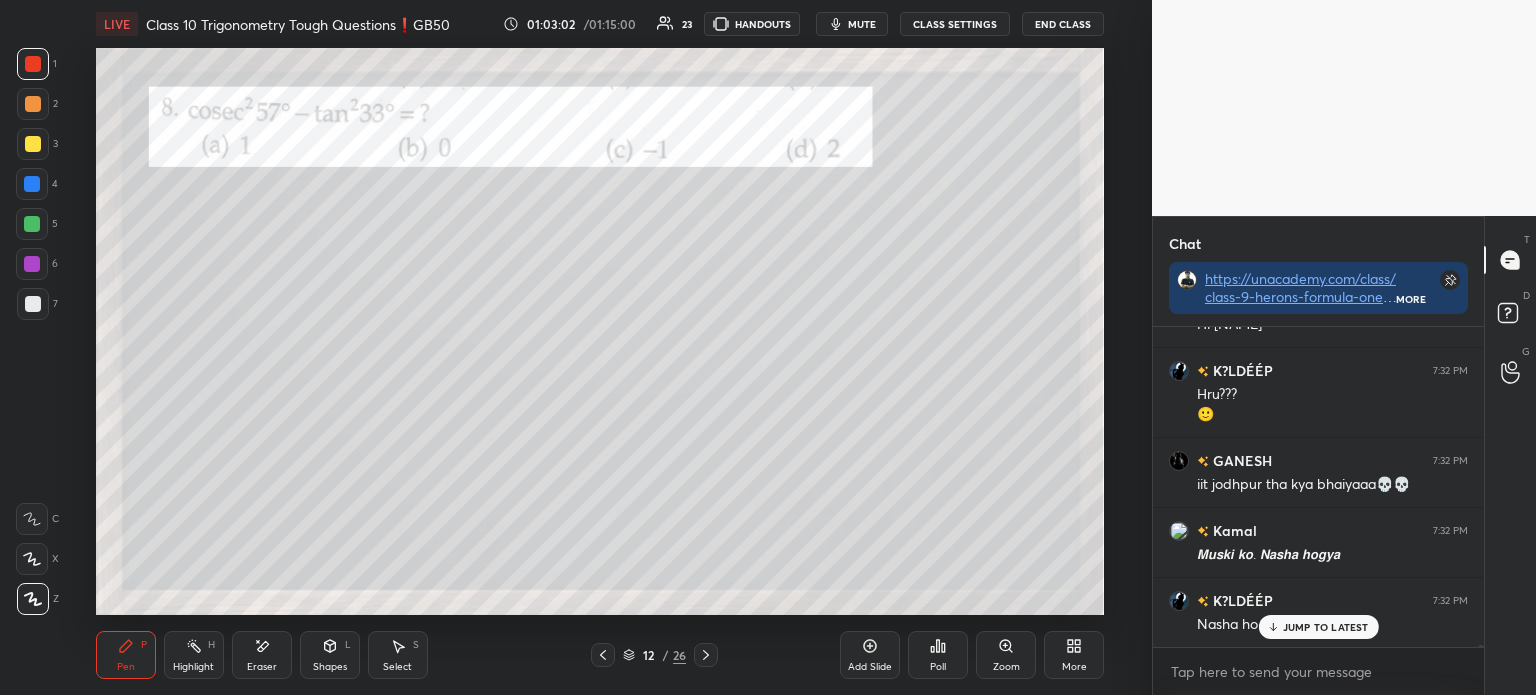 click at bounding box center (33, 144) 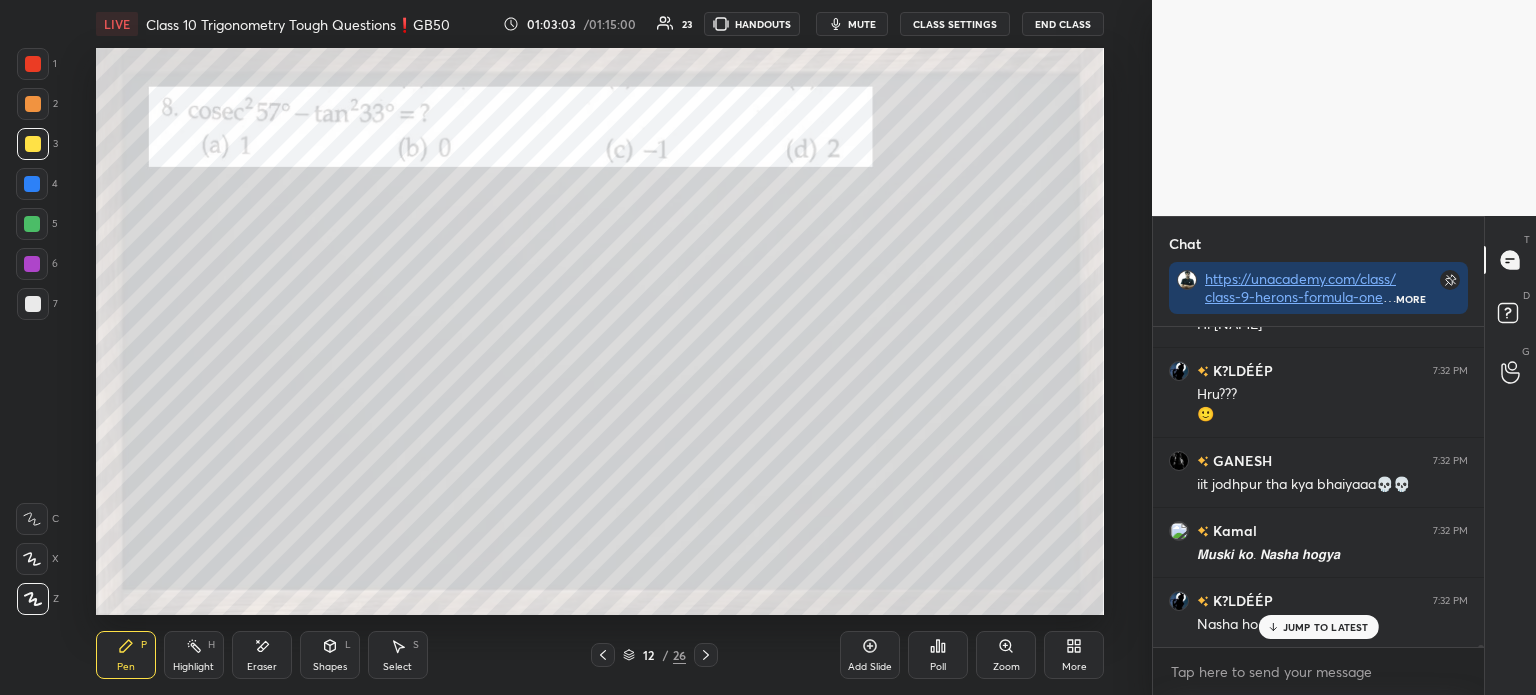 click at bounding box center (33, 304) 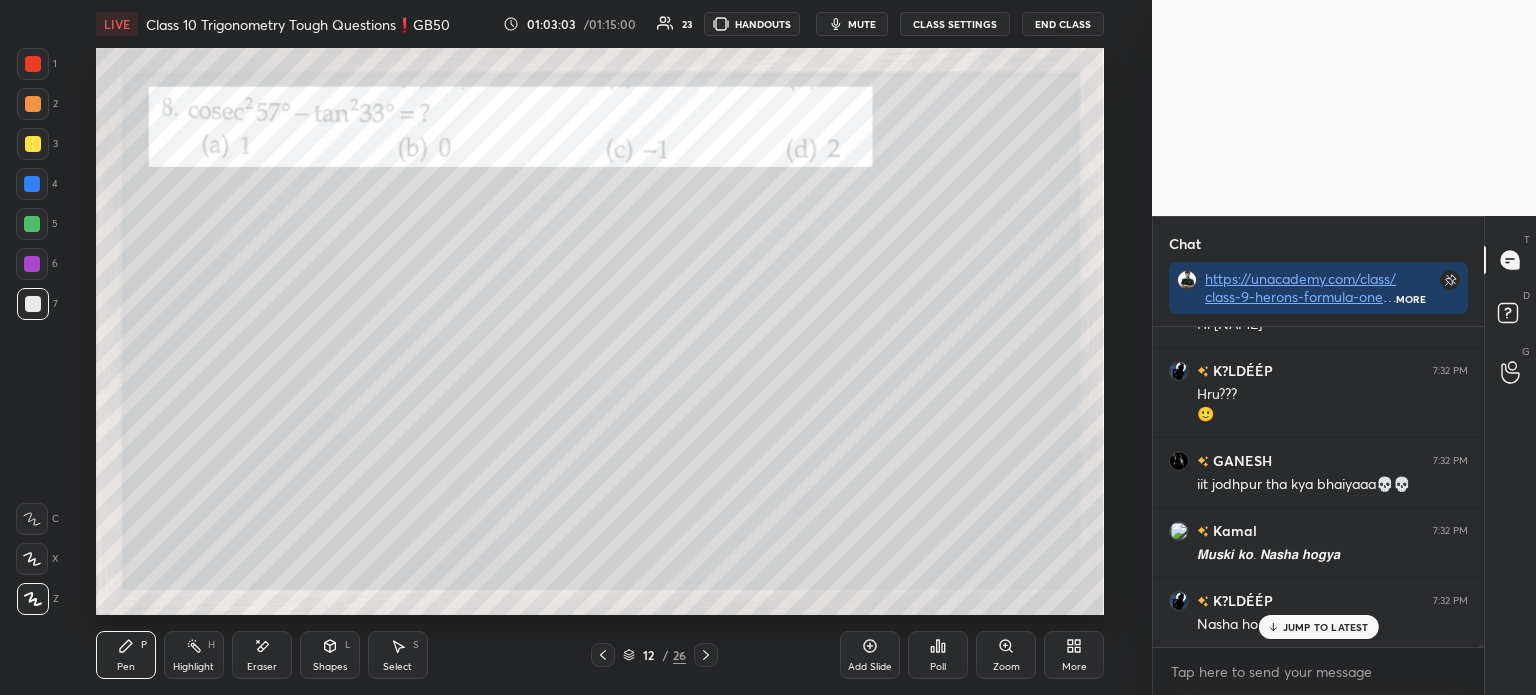 click at bounding box center [33, 144] 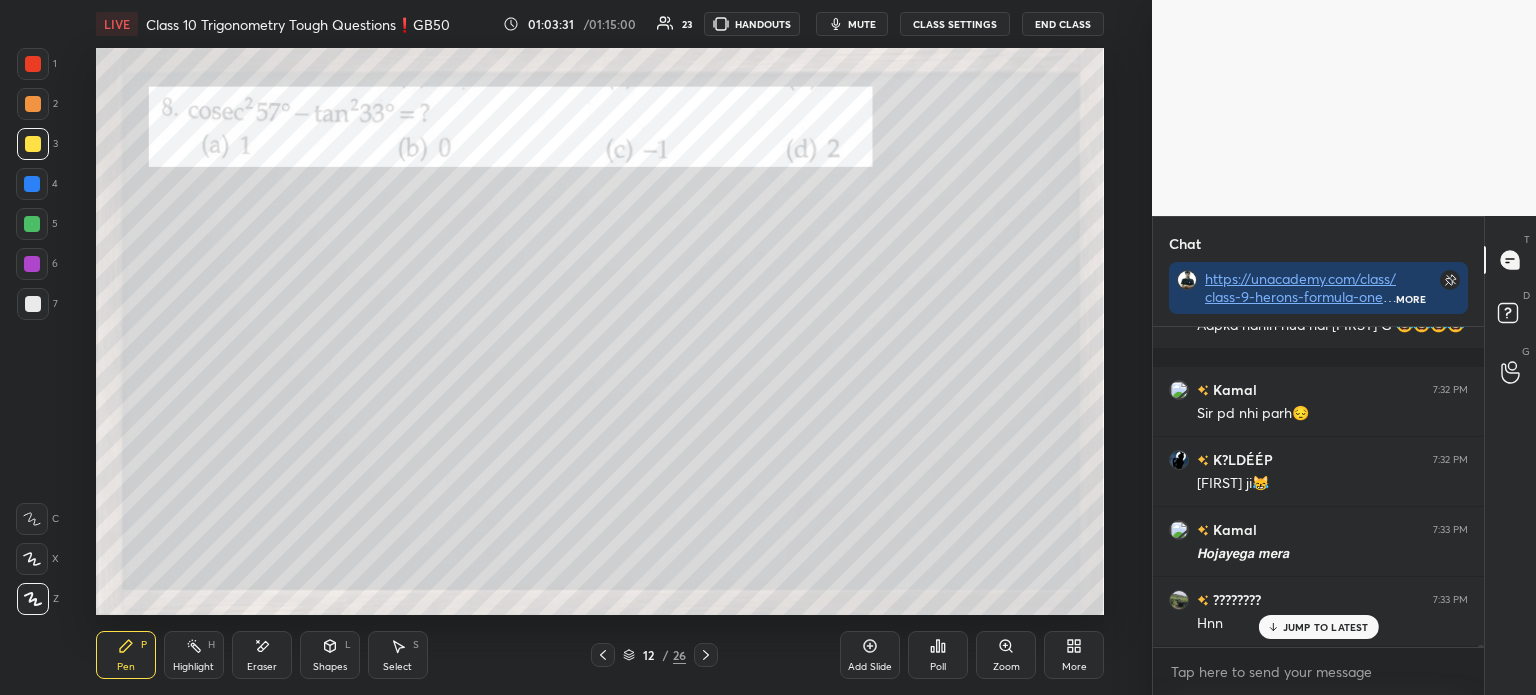 scroll, scrollTop: 41765, scrollLeft: 0, axis: vertical 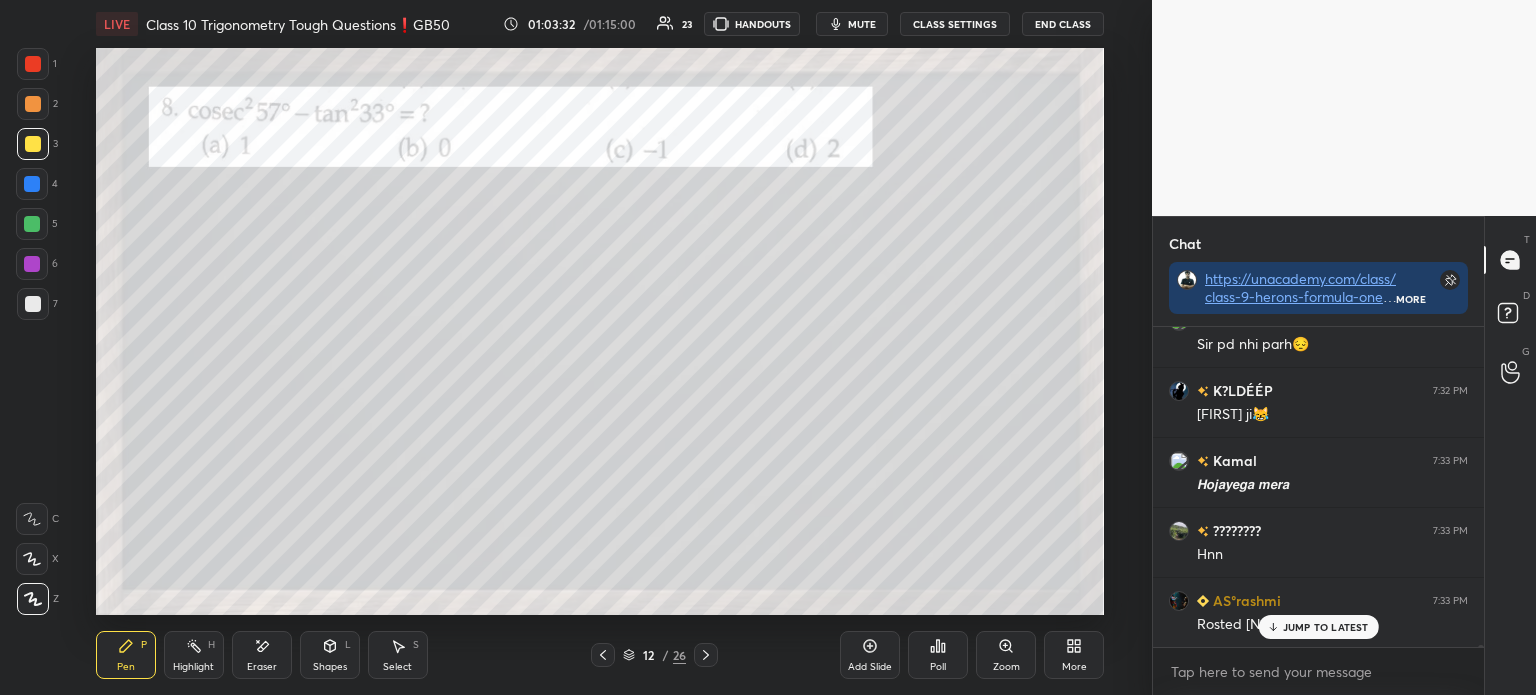 click on "Poll" at bounding box center [938, 667] 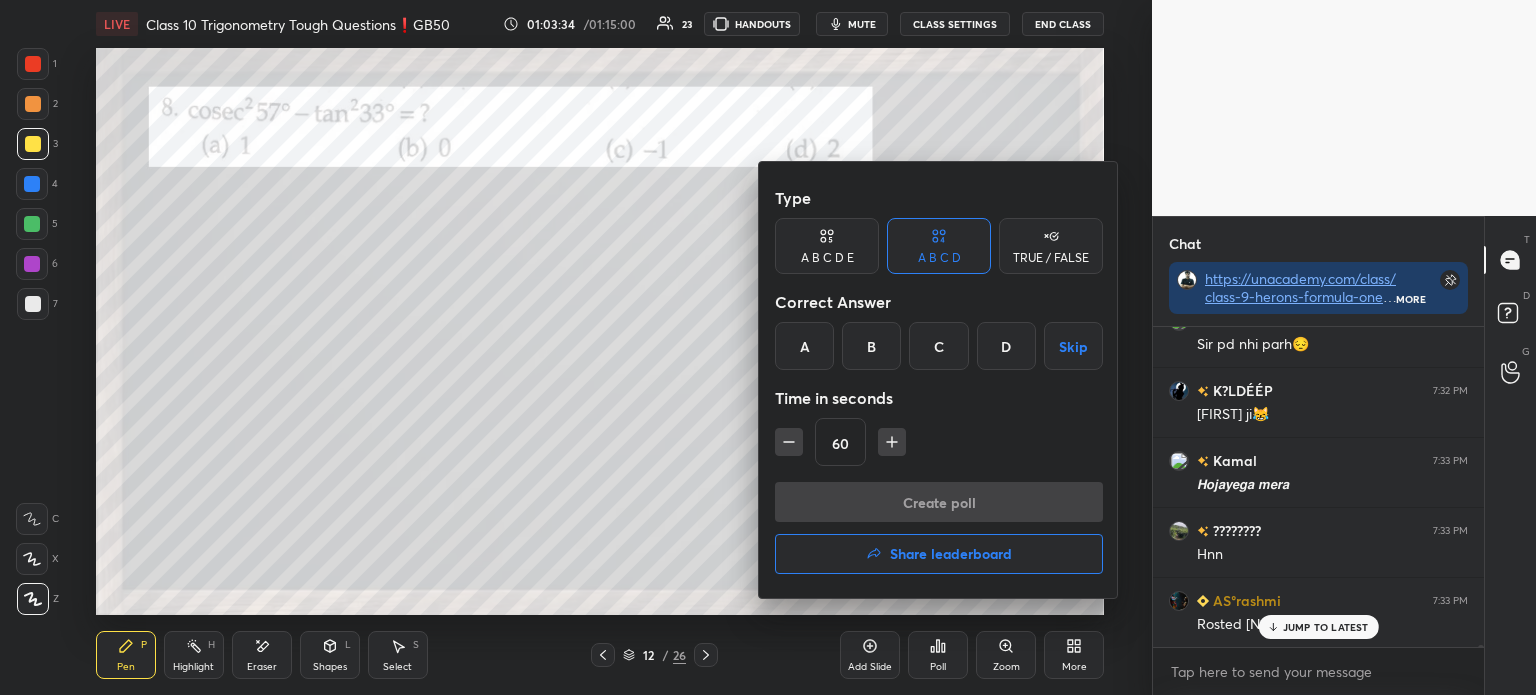 click on "A" at bounding box center (804, 346) 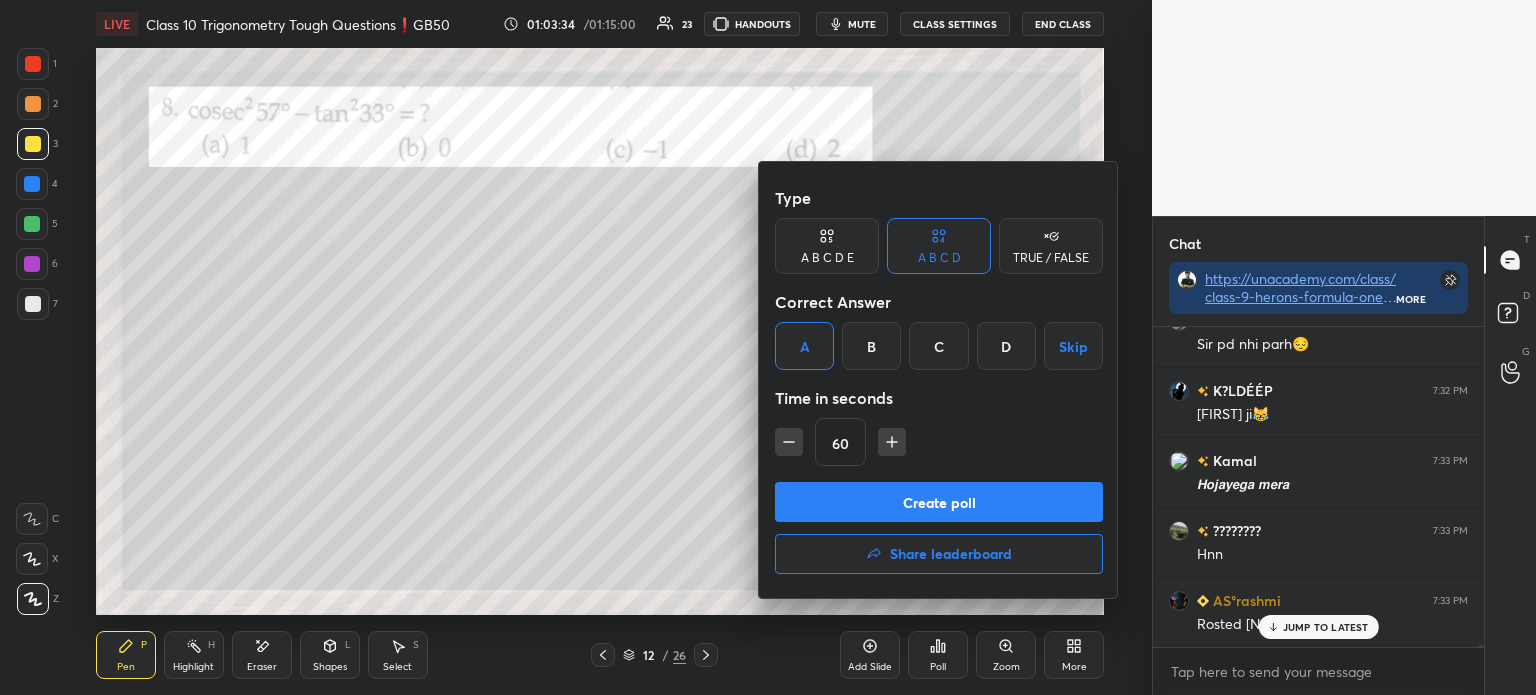 click on "Create poll" at bounding box center [939, 502] 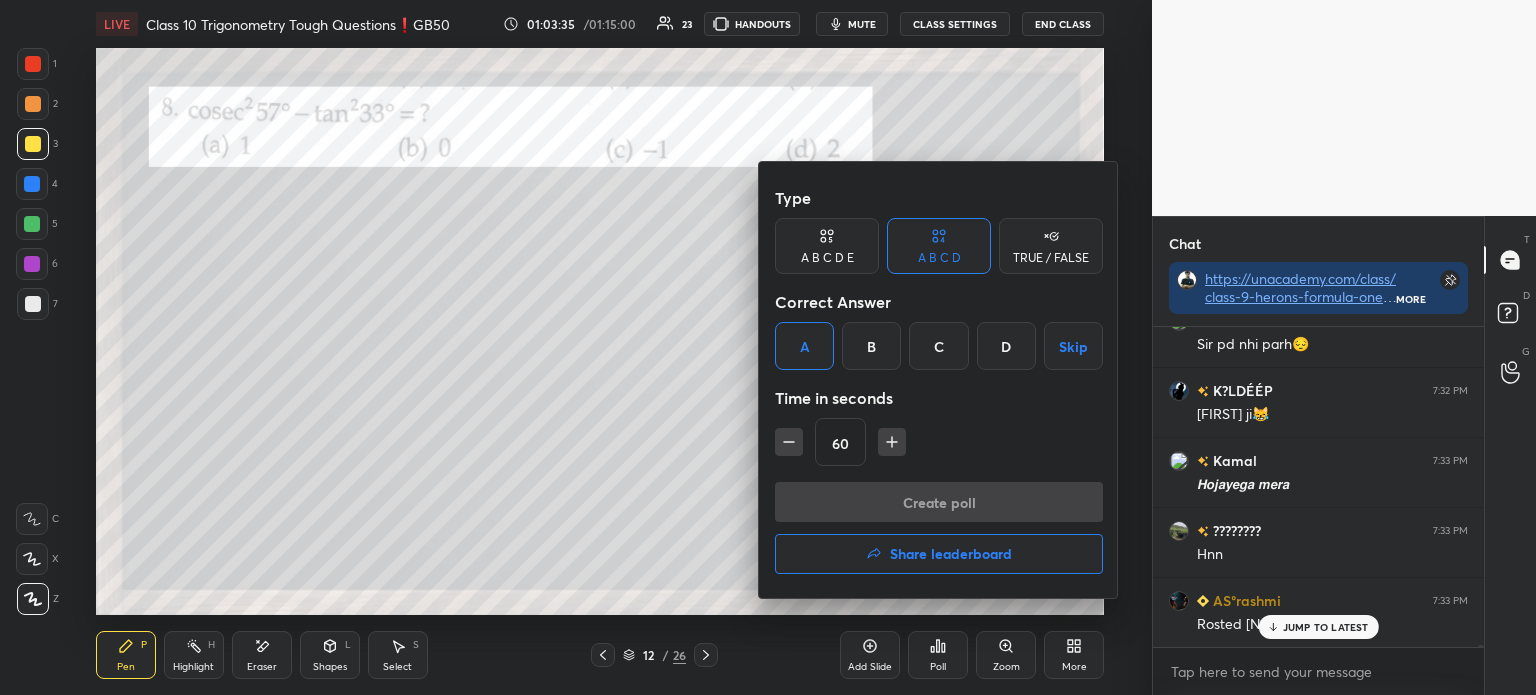 scroll, scrollTop: 272, scrollLeft: 325, axis: both 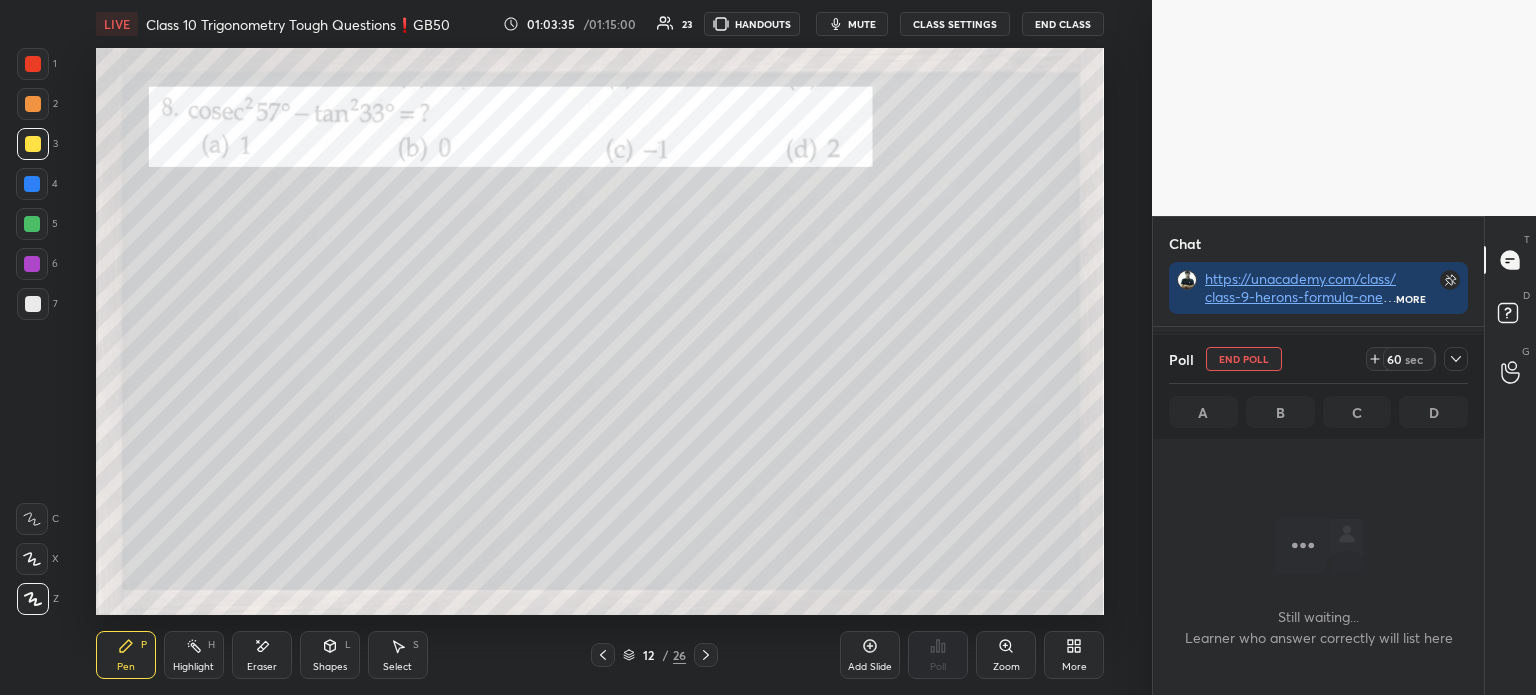 click on "Poll End Poll 60  sec" at bounding box center [1318, 359] 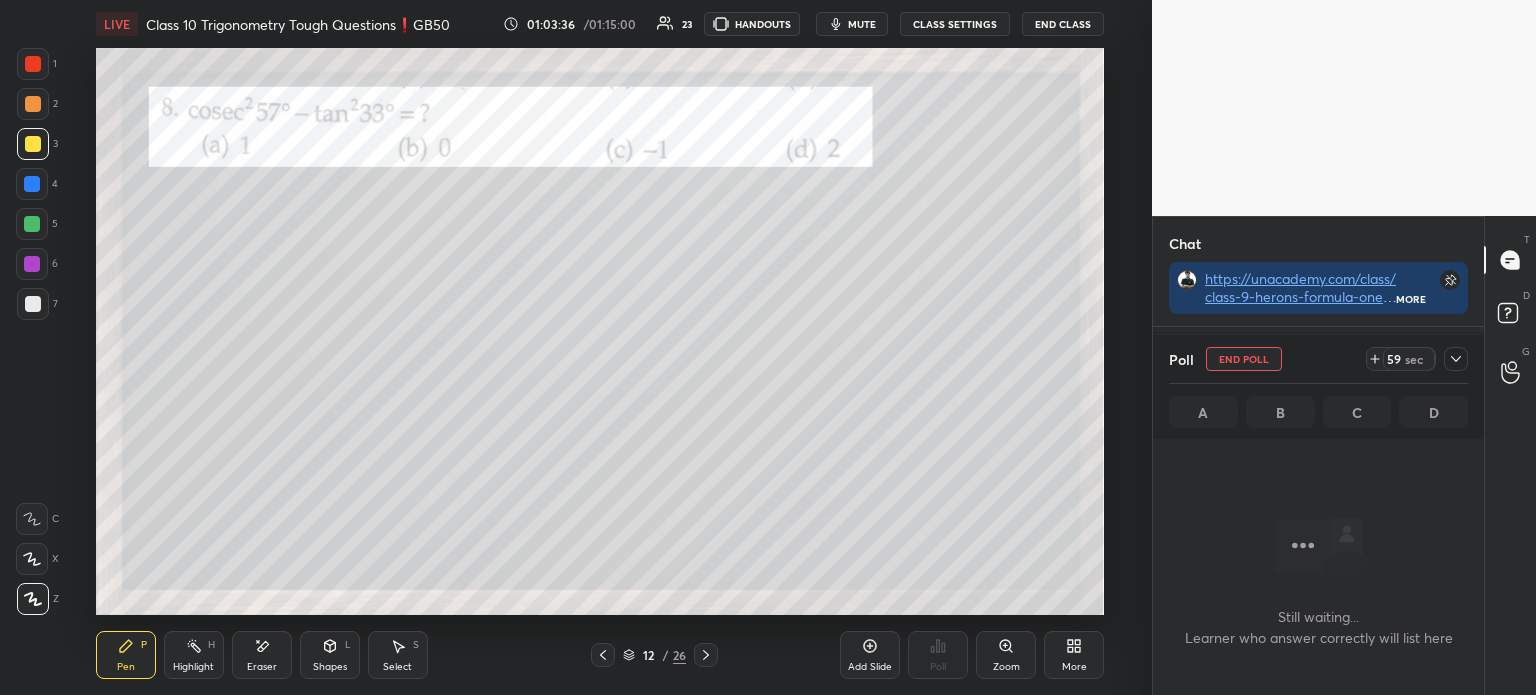 scroll, scrollTop: 42009, scrollLeft: 0, axis: vertical 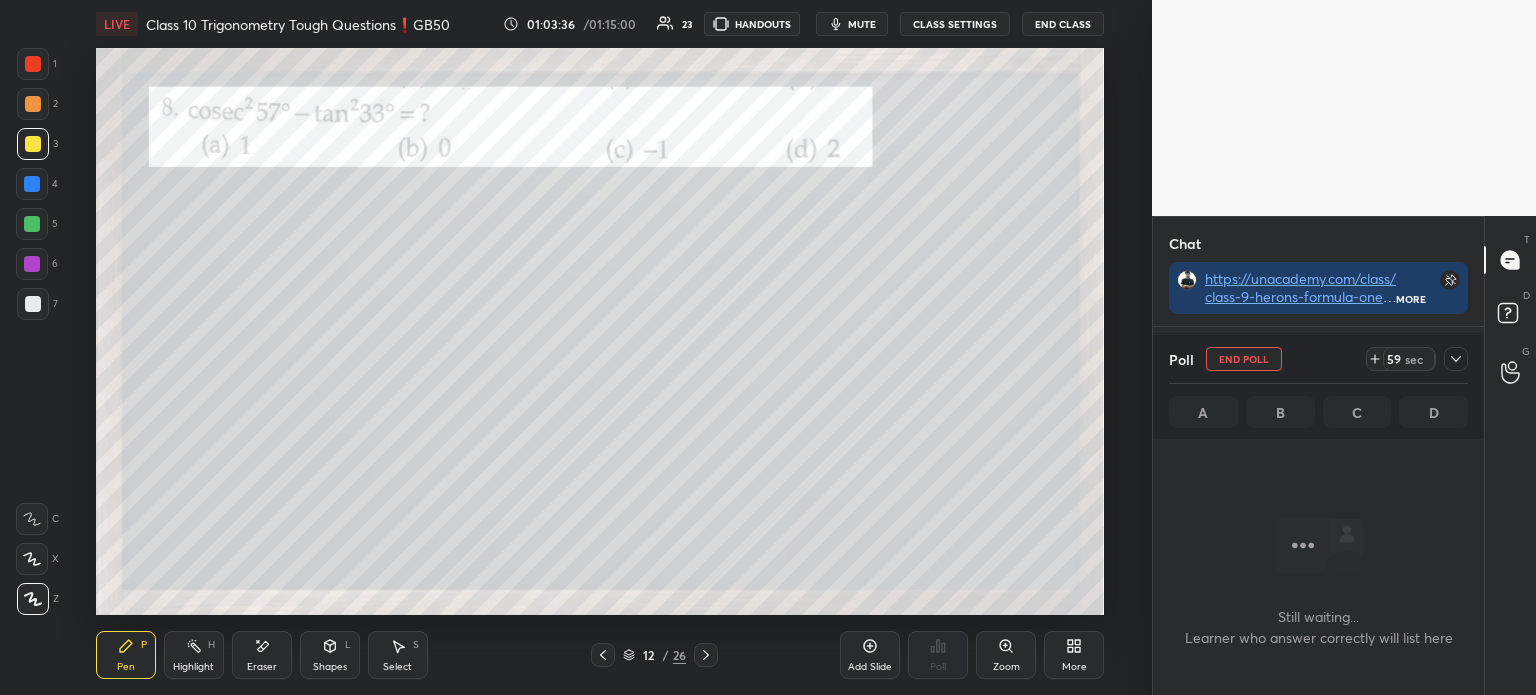 click 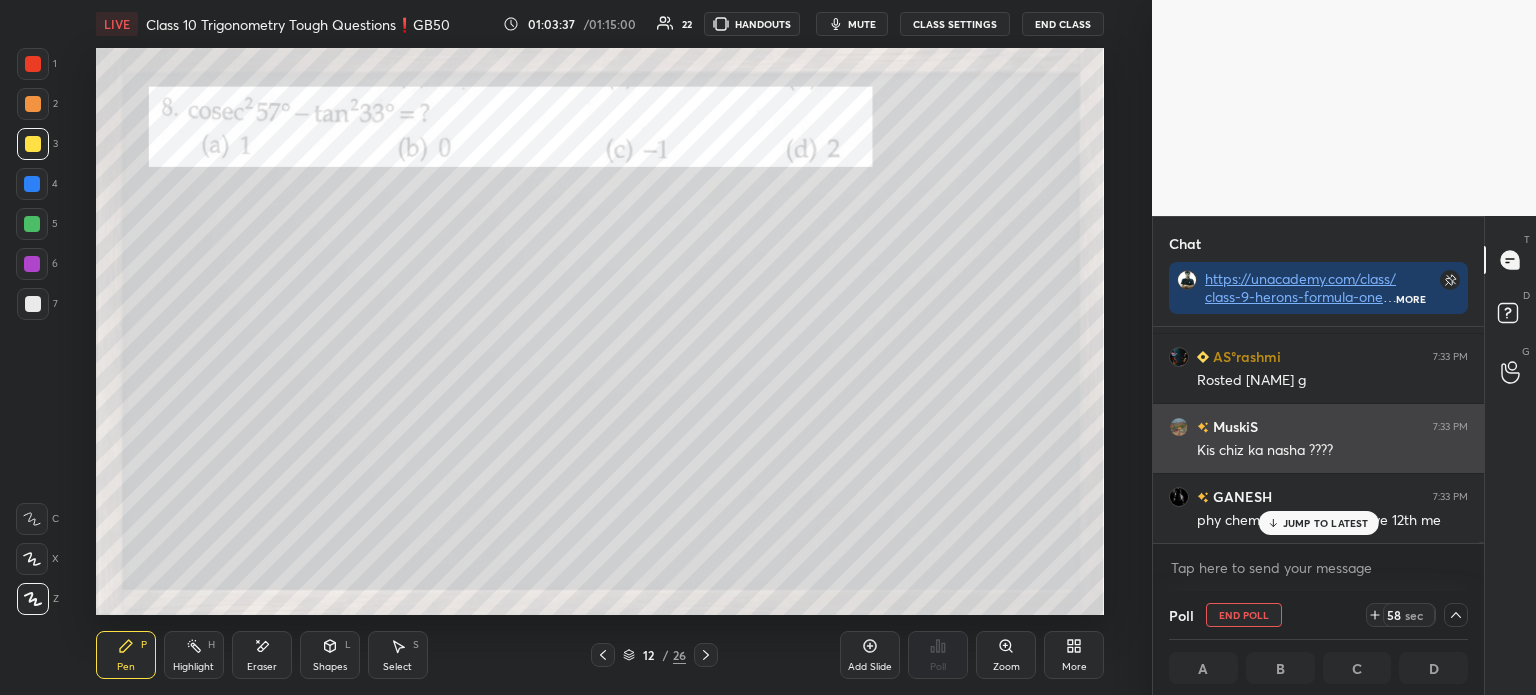 scroll, scrollTop: 0, scrollLeft: 6, axis: horizontal 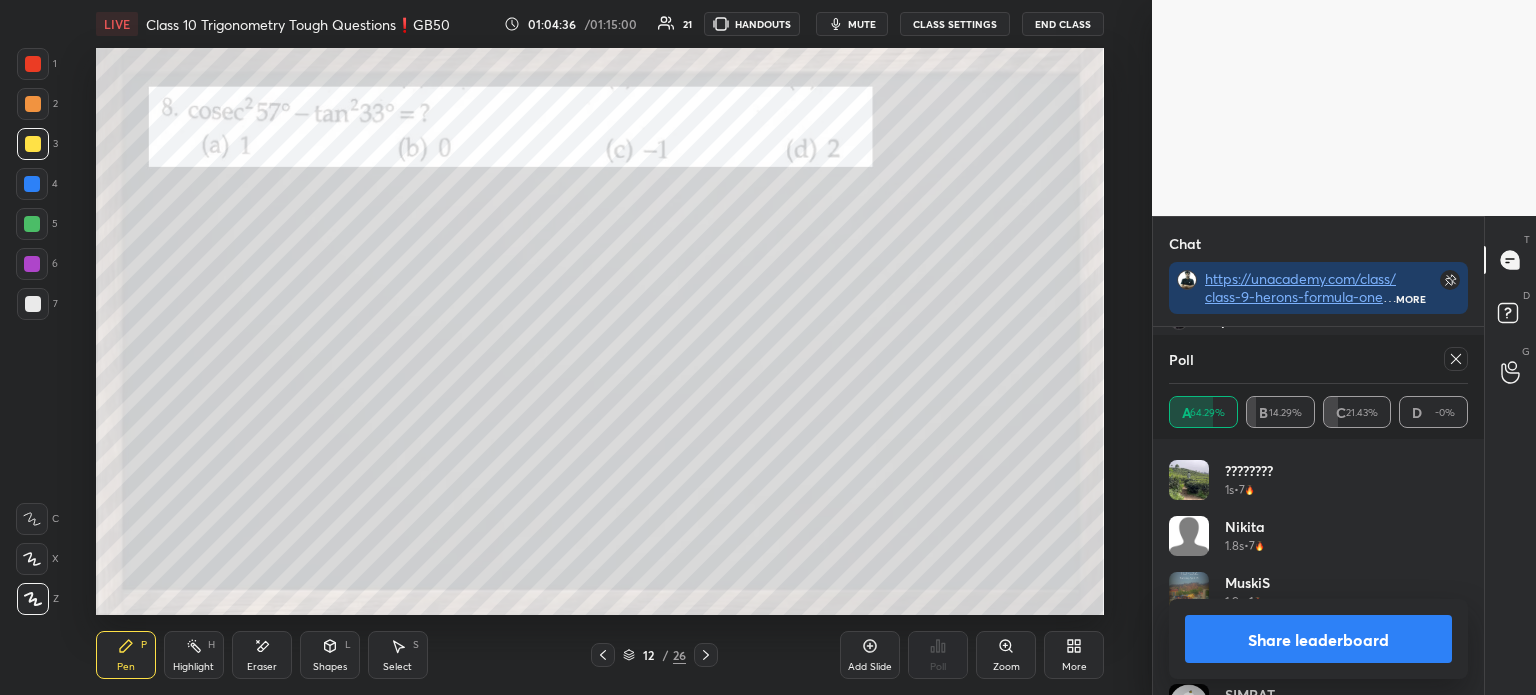 click on "Share leaderboard" at bounding box center (1318, 639) 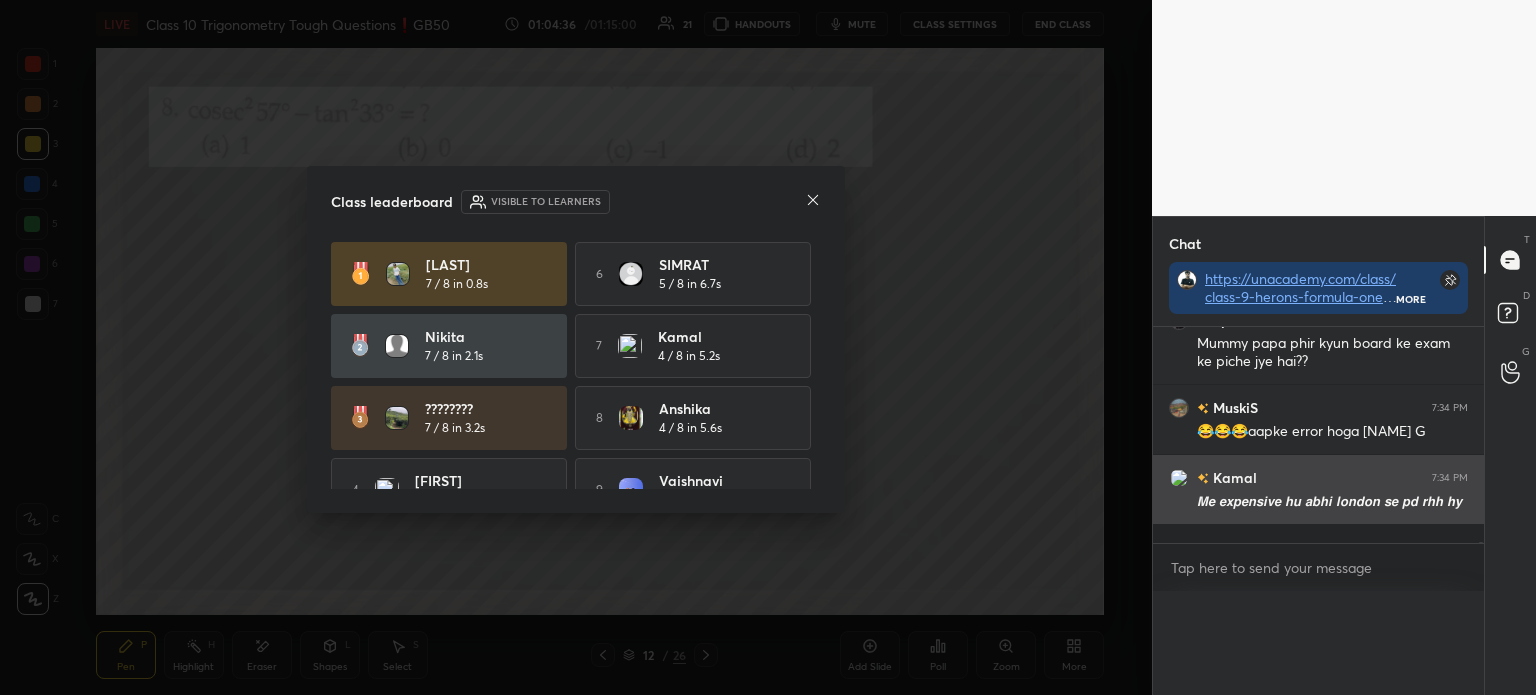scroll, scrollTop: 0, scrollLeft: 0, axis: both 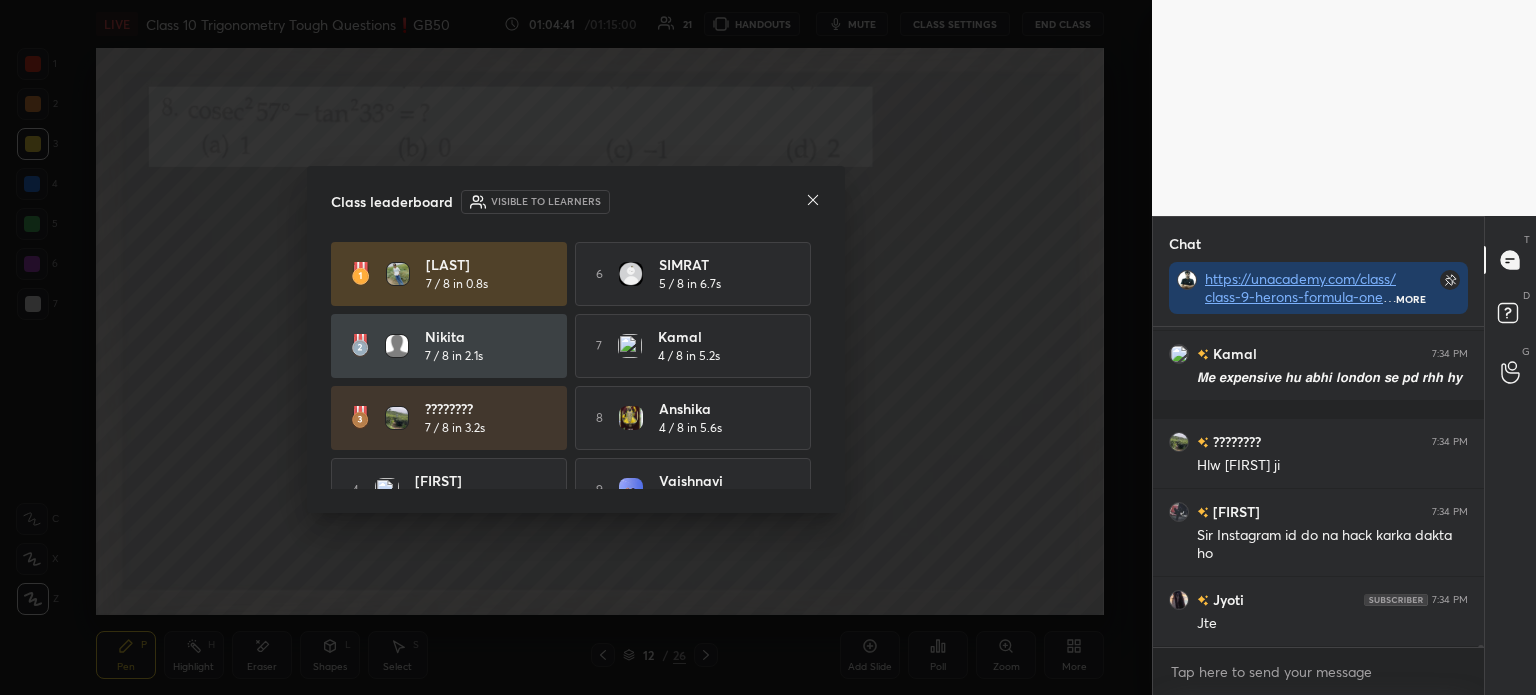 click 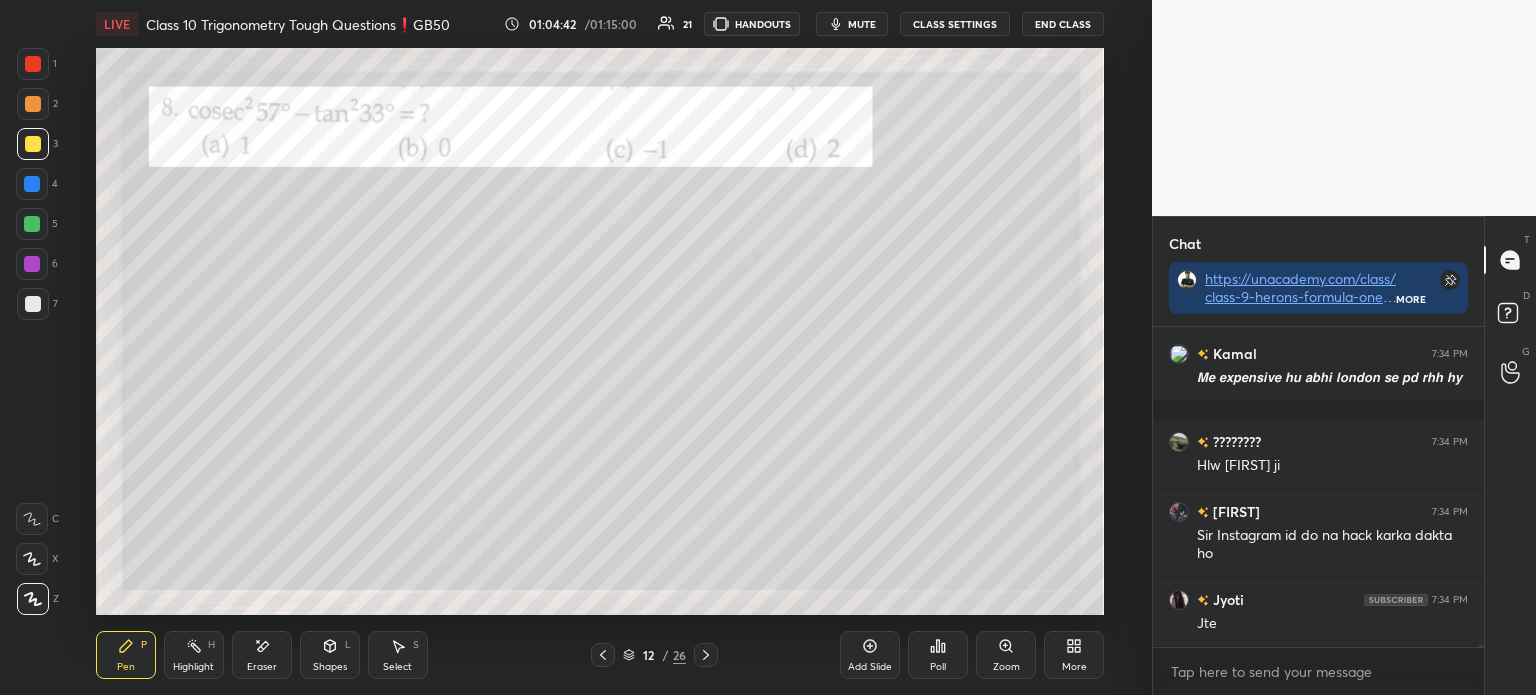click at bounding box center [33, 144] 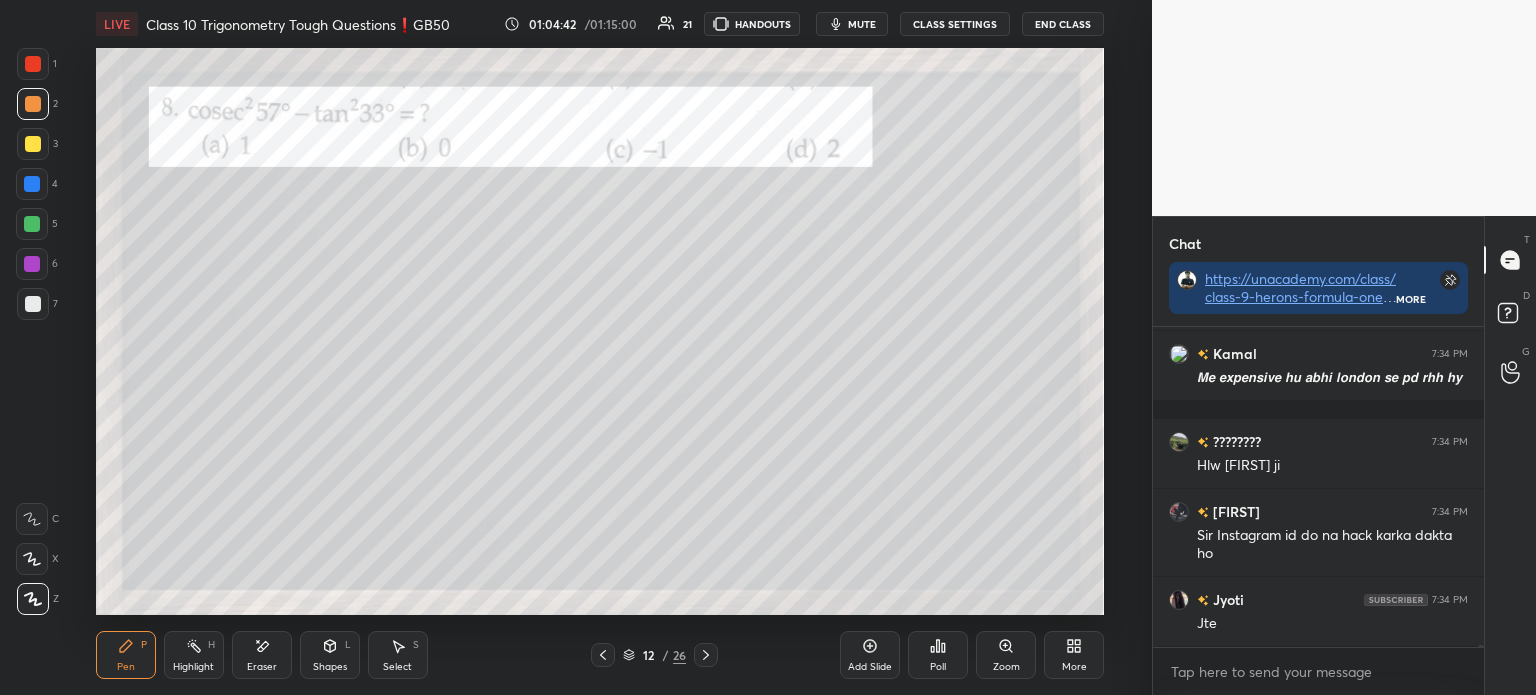 click at bounding box center (33, 64) 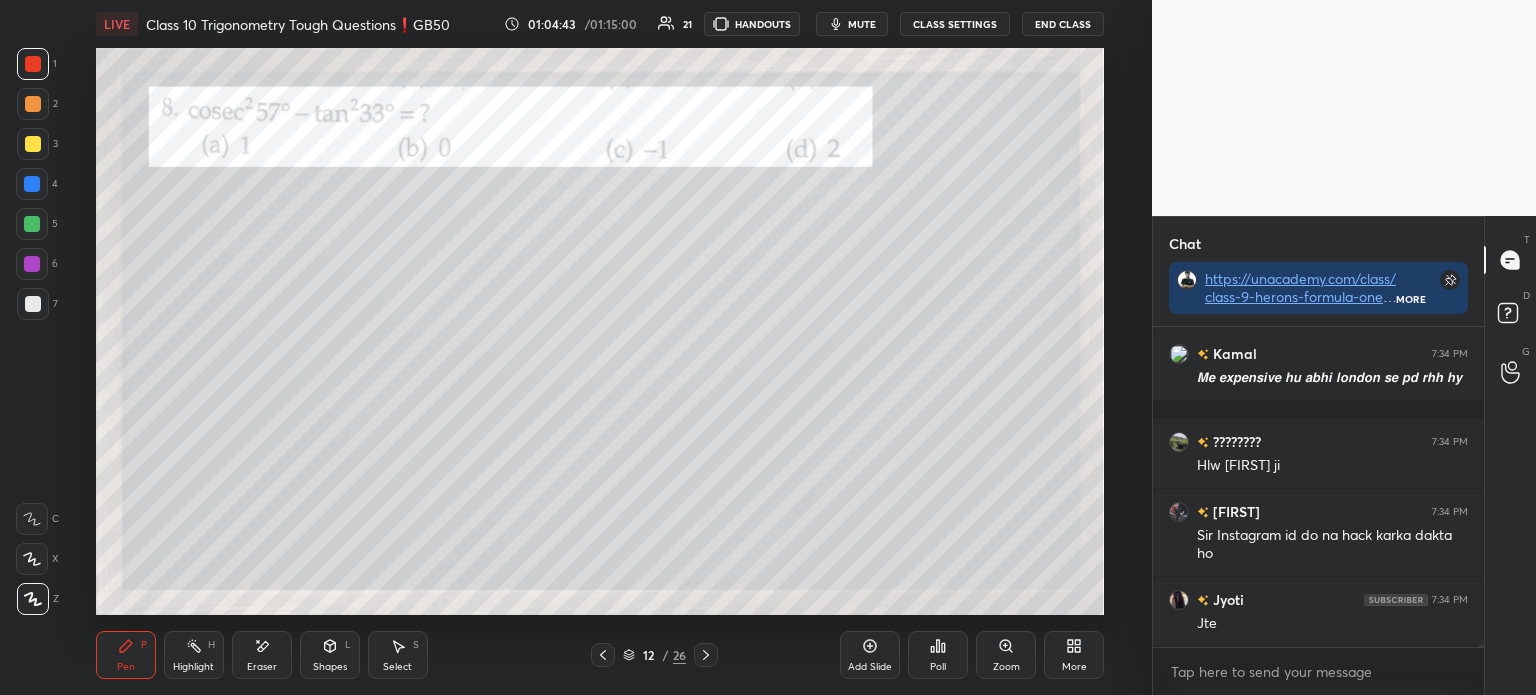 click at bounding box center [33, 104] 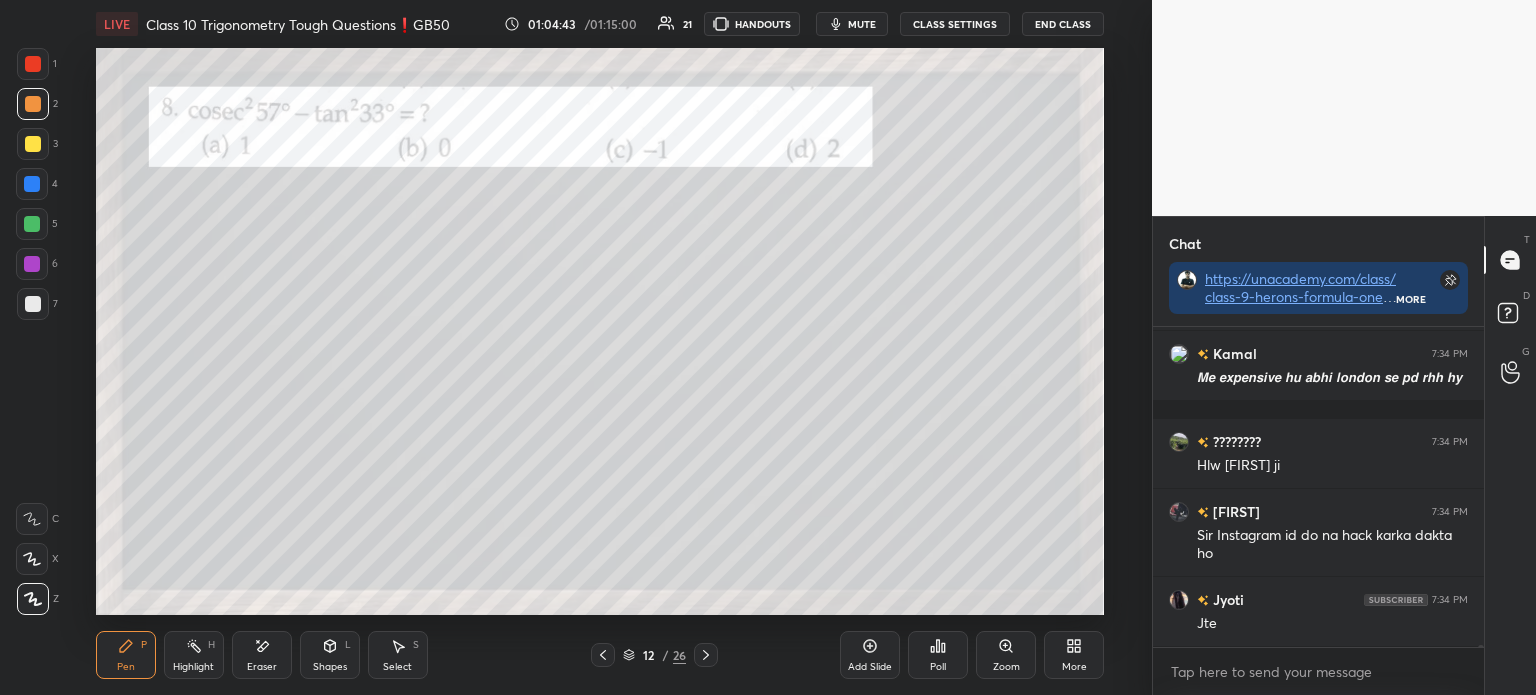 click at bounding box center [33, 144] 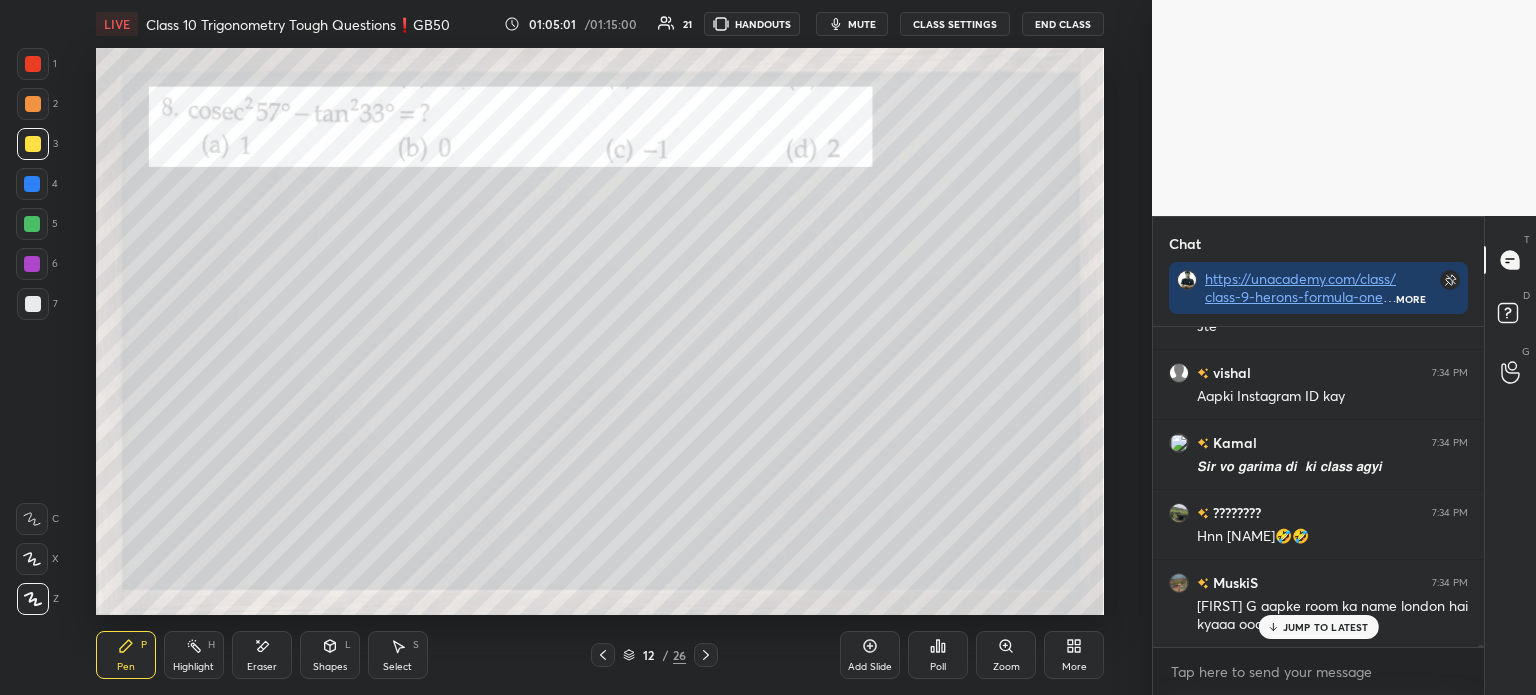 click at bounding box center (33, 144) 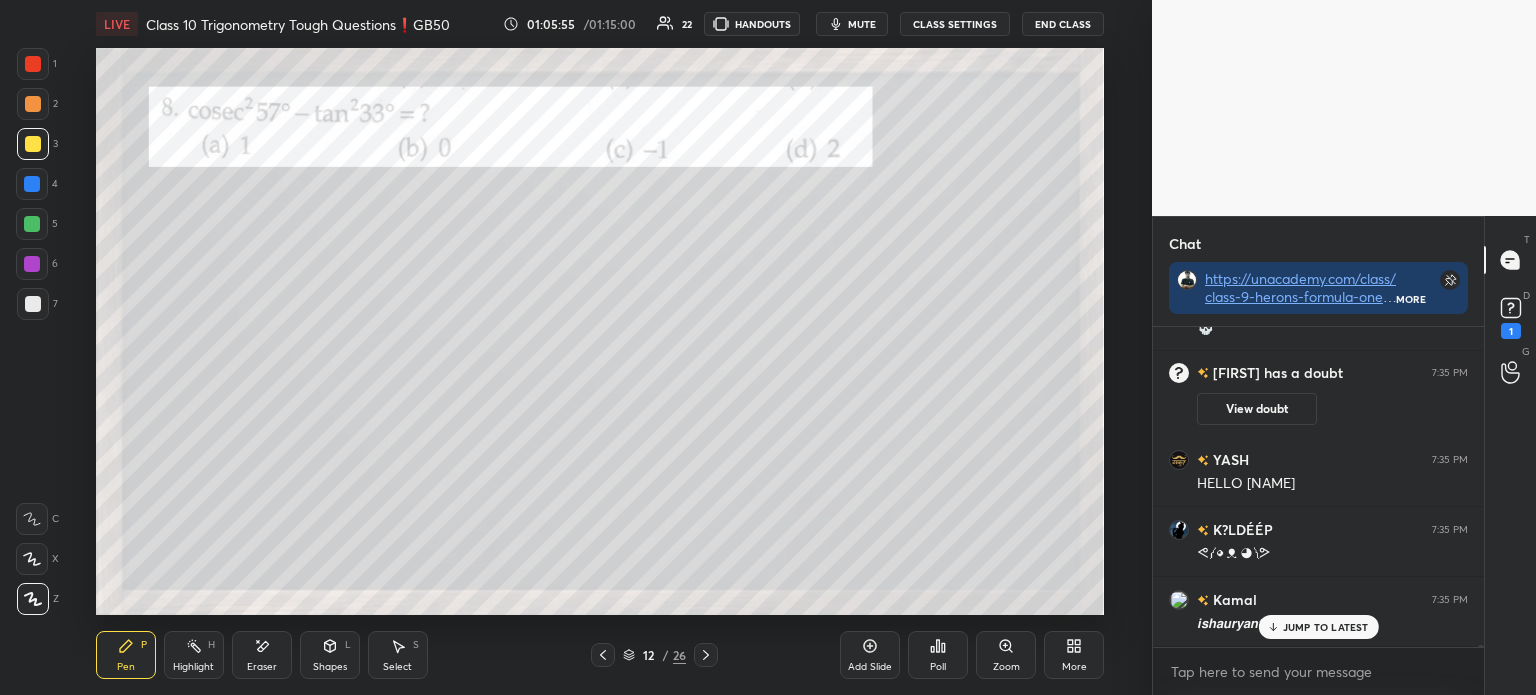 scroll, scrollTop: 43061, scrollLeft: 0, axis: vertical 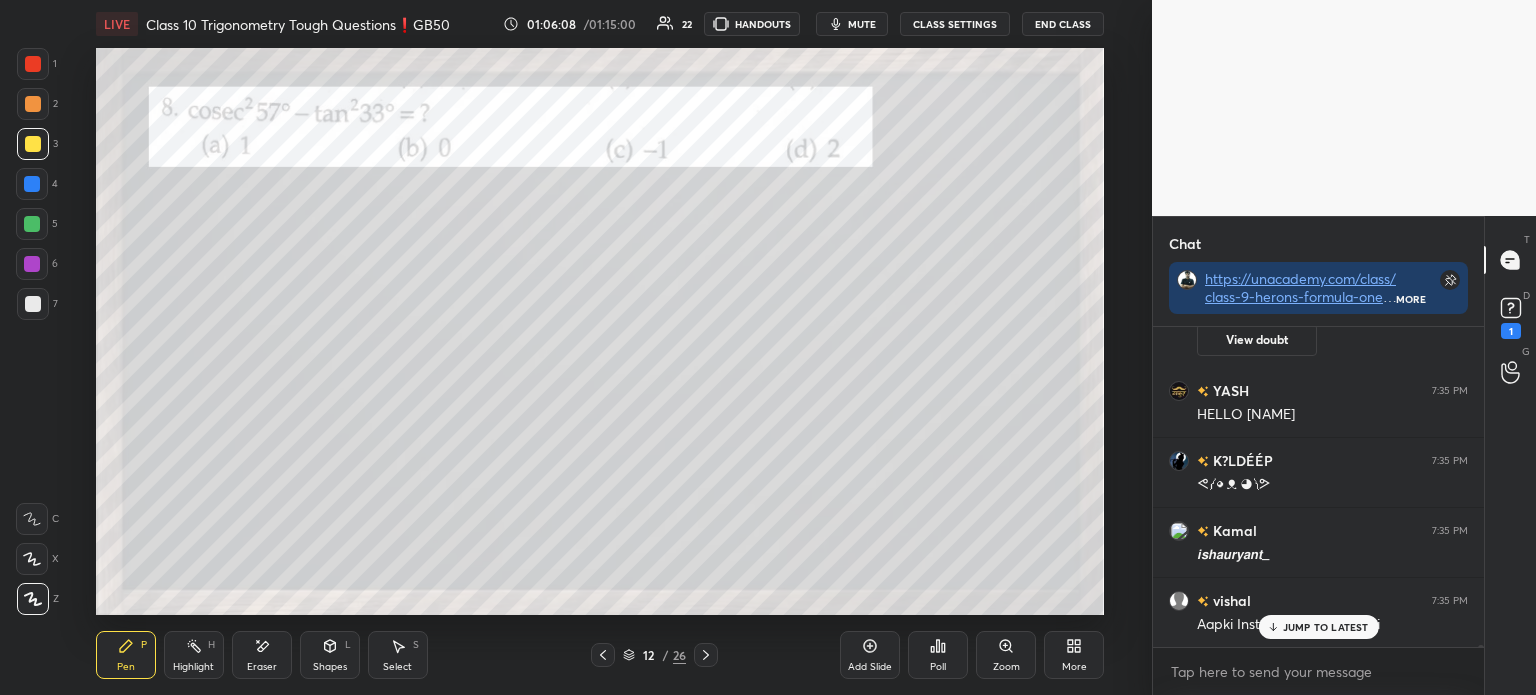 click at bounding box center [33, 64] 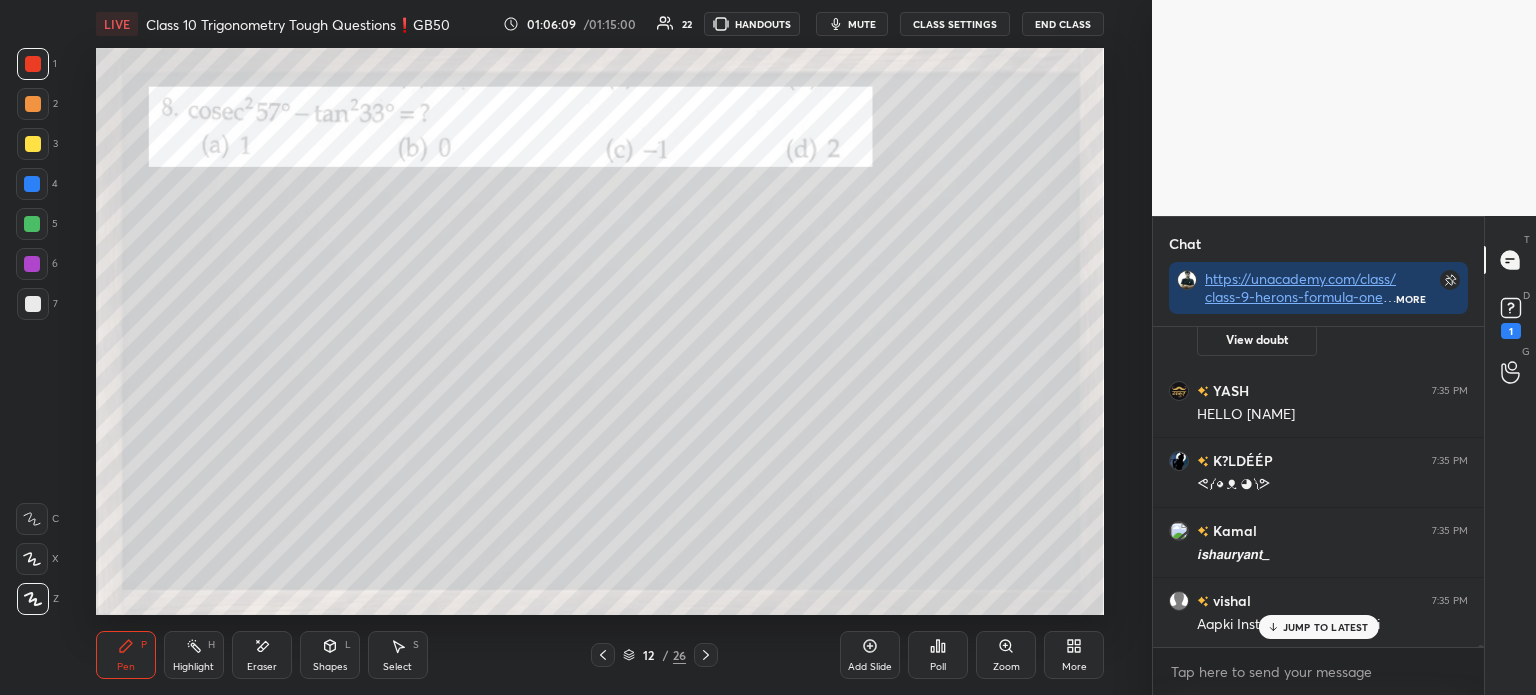 click 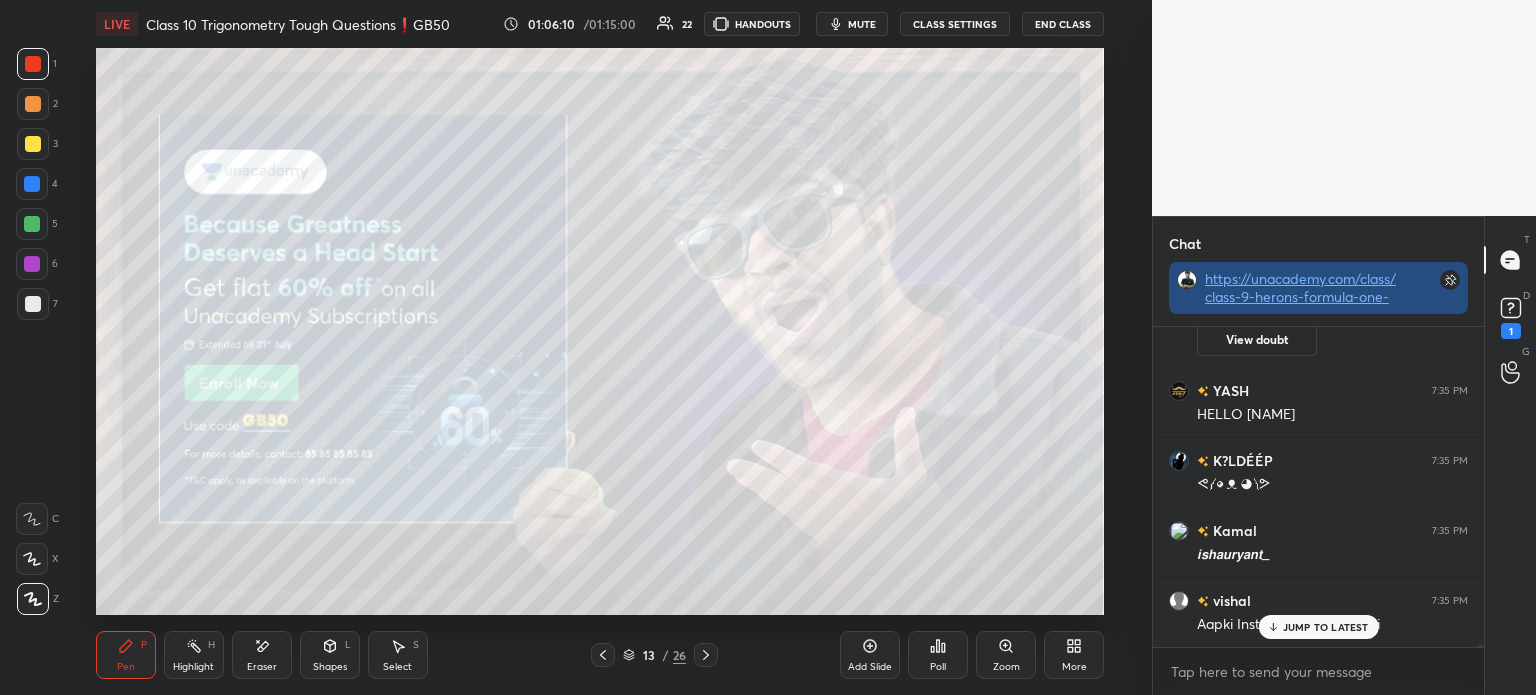 scroll, scrollTop: 140, scrollLeft: 325, axis: both 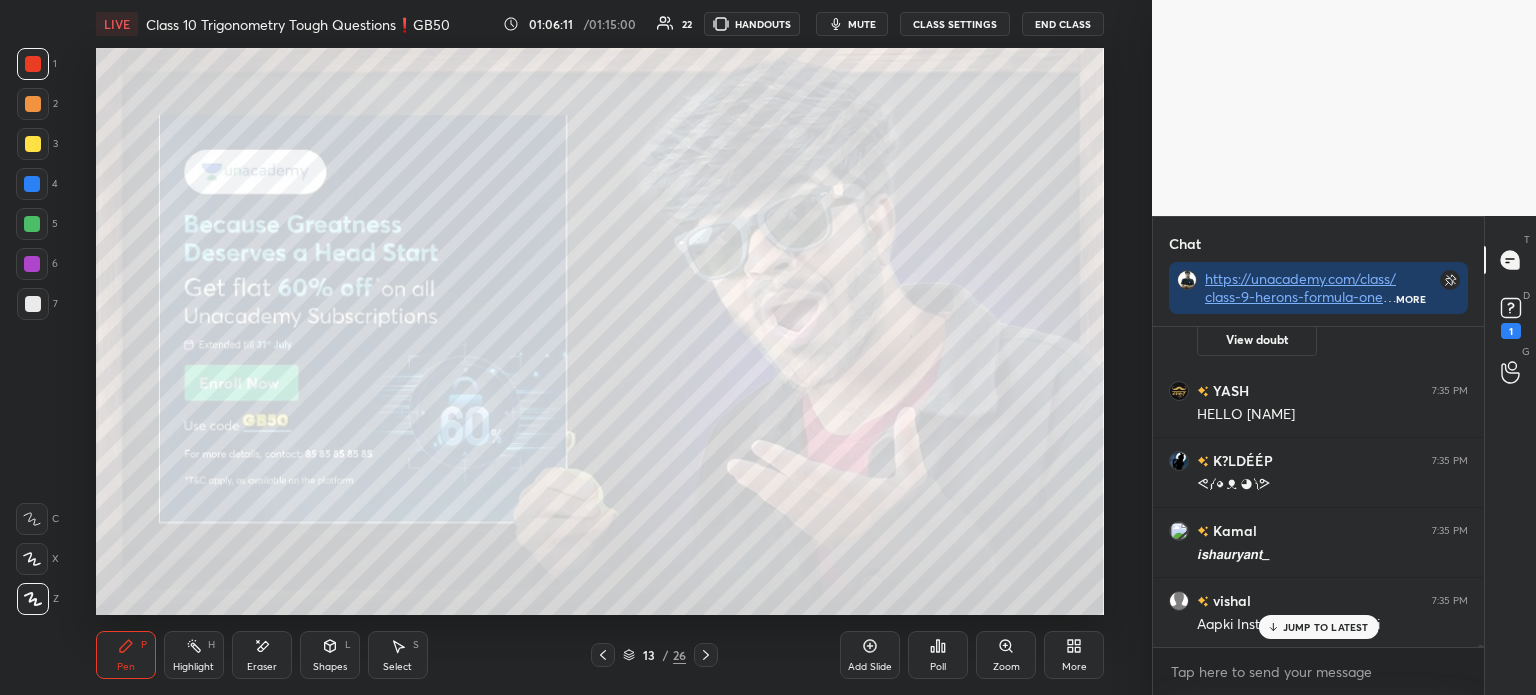 click at bounding box center (33, 144) 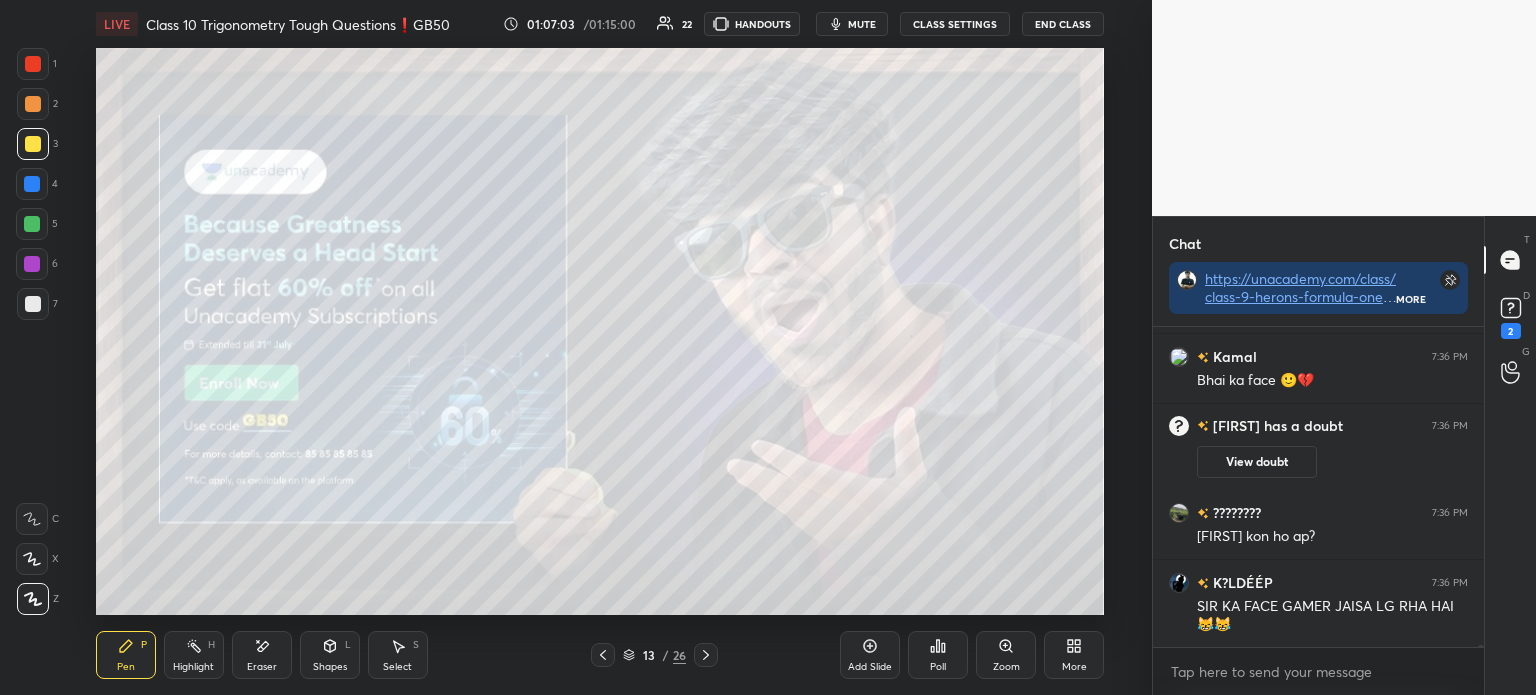 scroll, scrollTop: 43576, scrollLeft: 0, axis: vertical 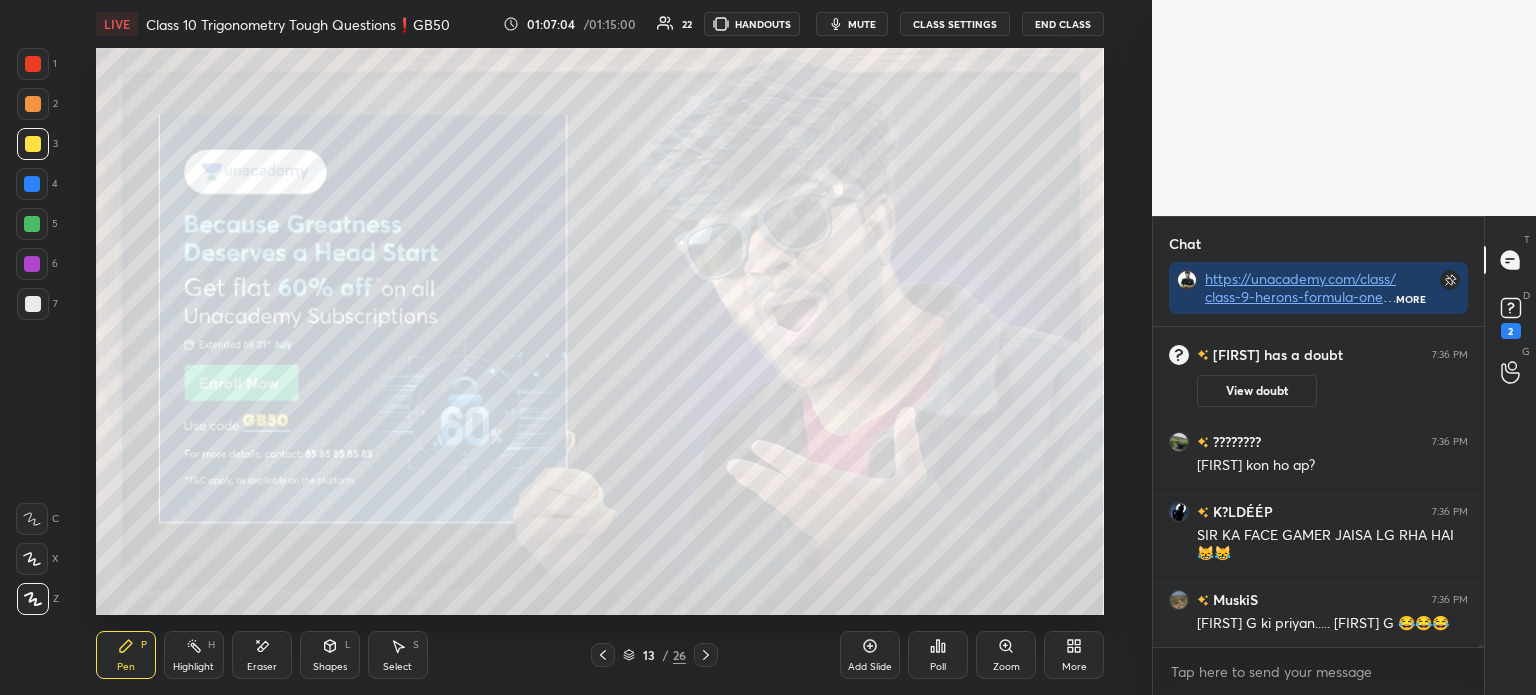 click 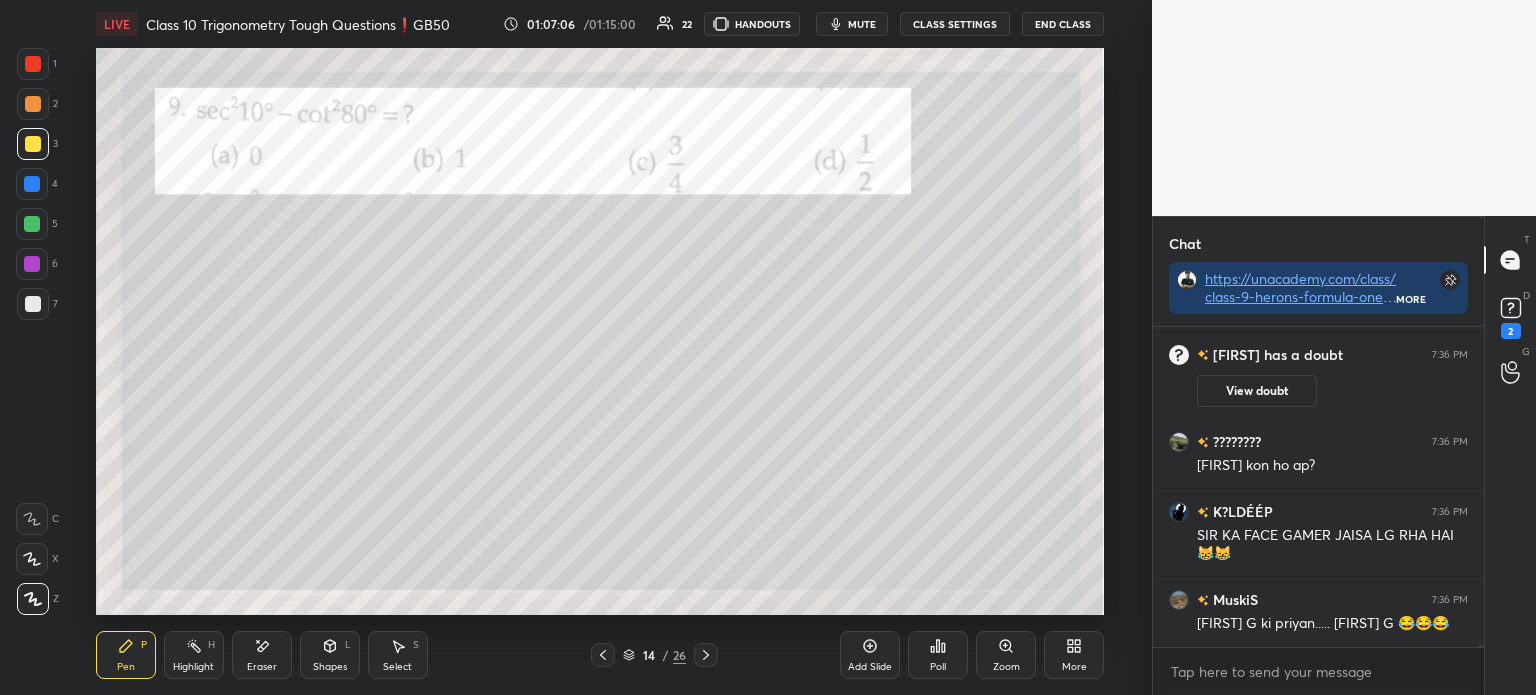 click 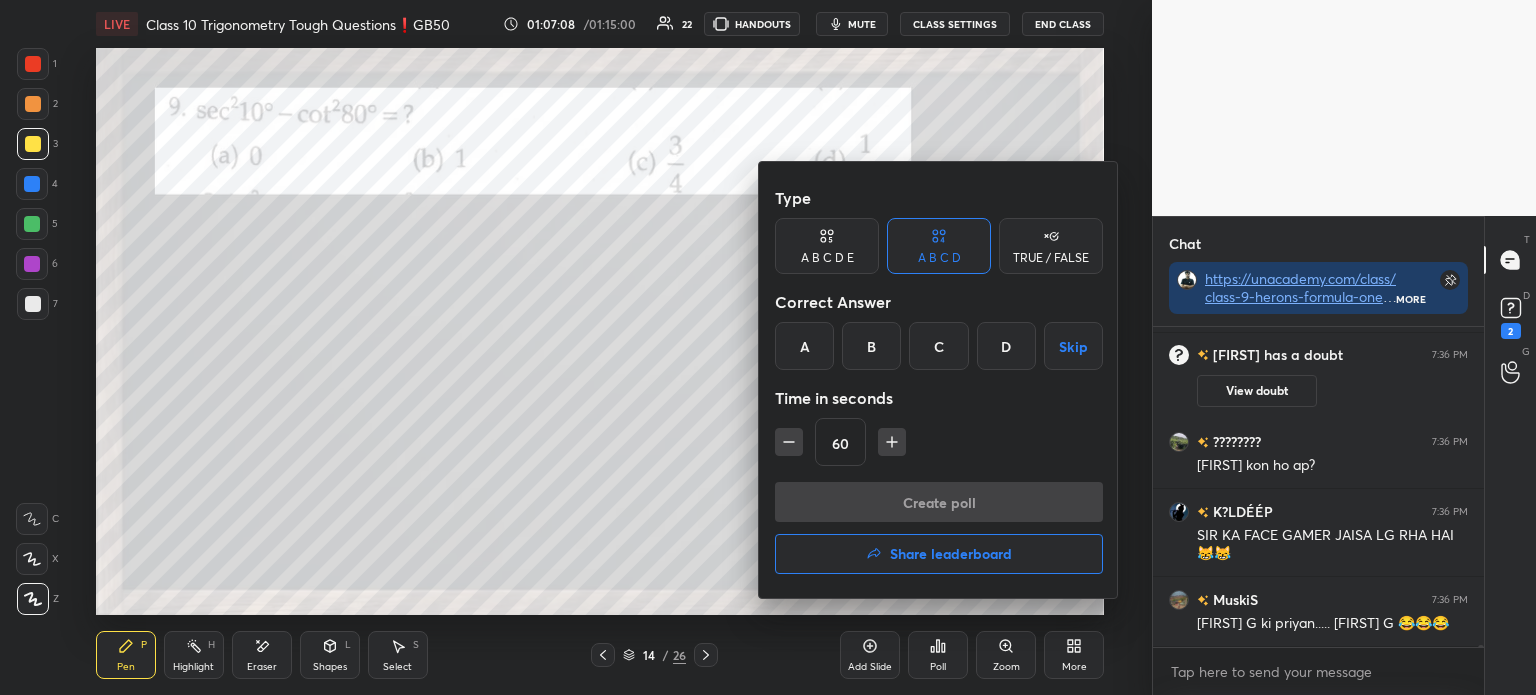 scroll, scrollTop: 43645, scrollLeft: 0, axis: vertical 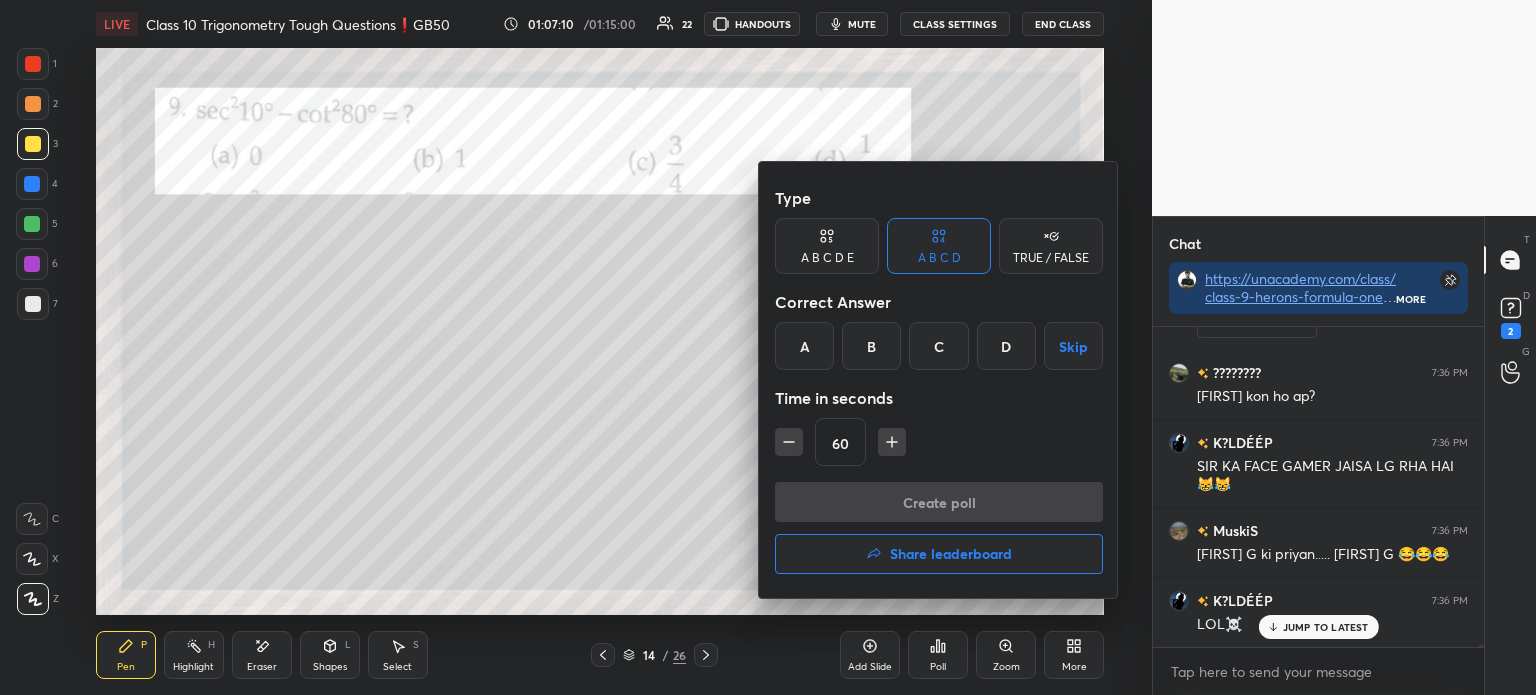 click on "B" at bounding box center [871, 346] 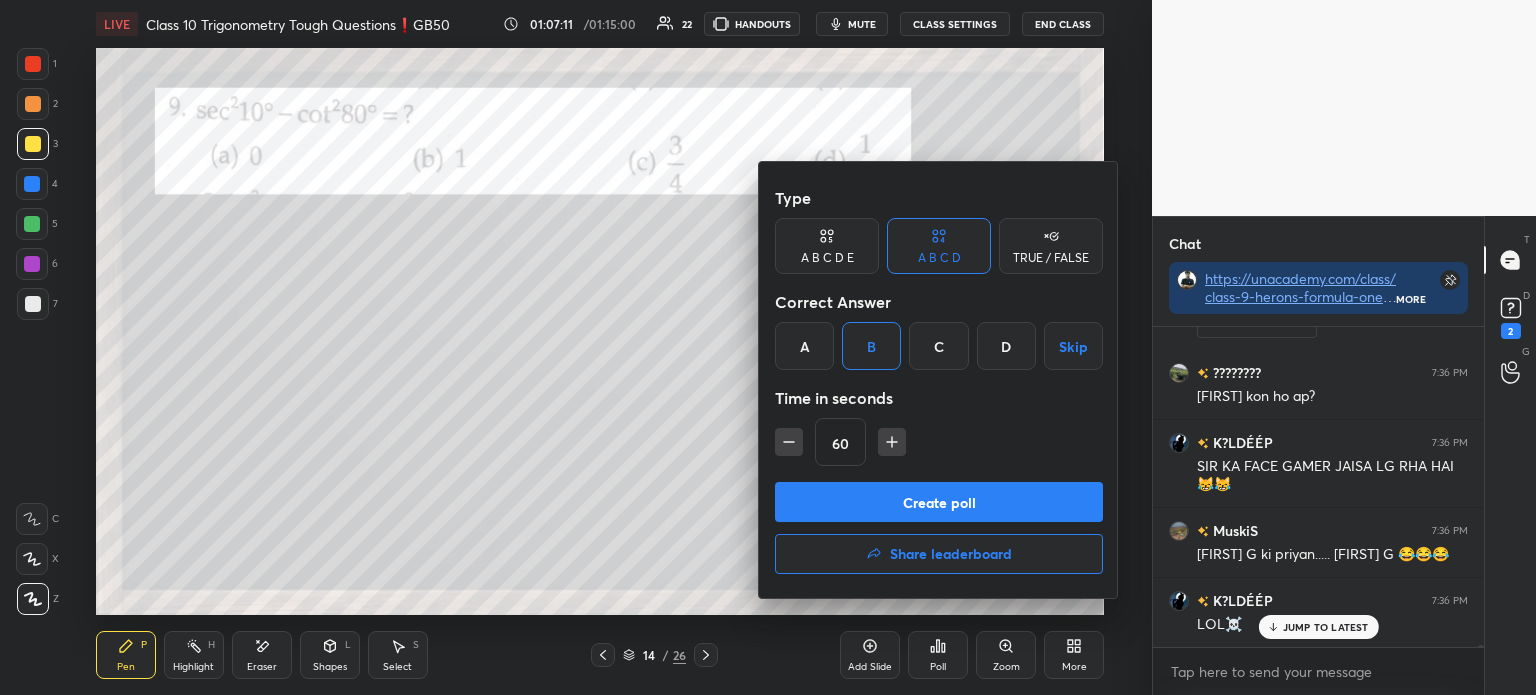 click on "Create poll" at bounding box center [939, 502] 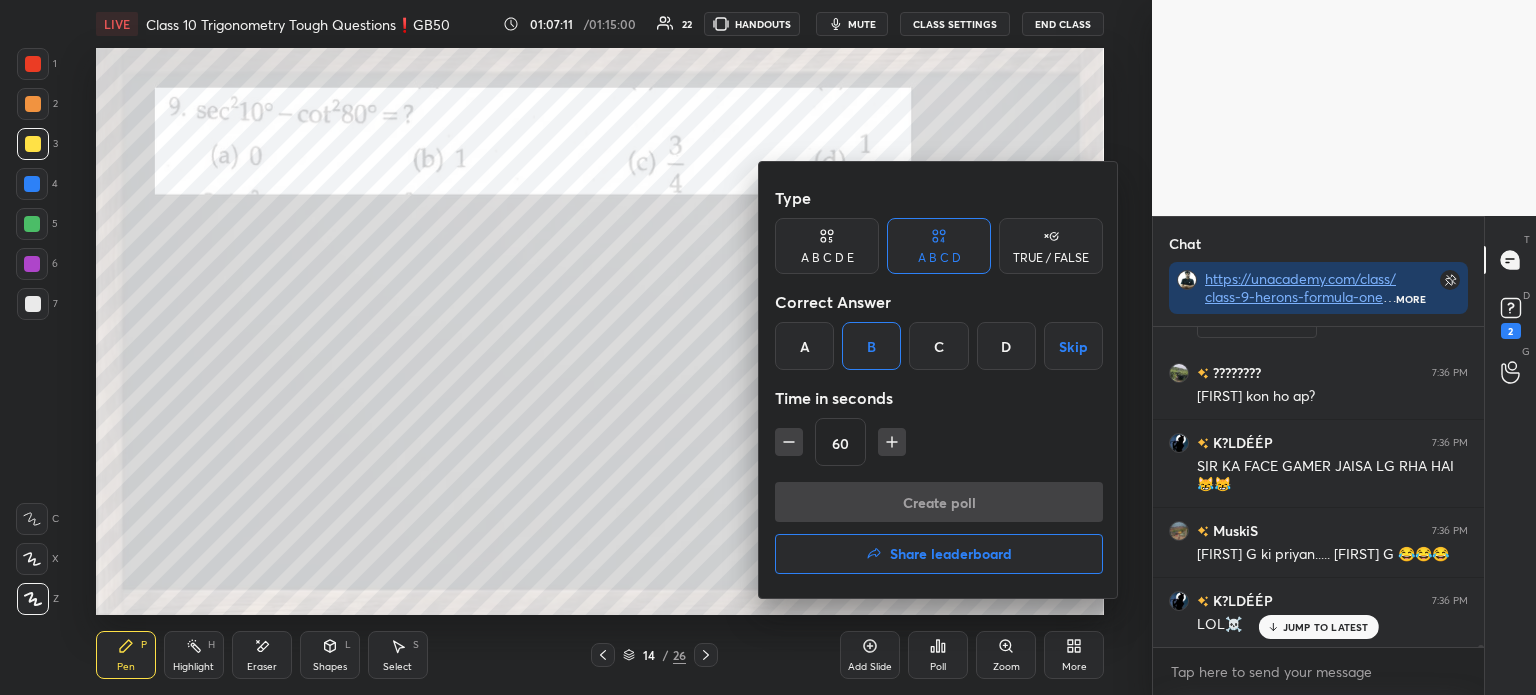 scroll, scrollTop: 272, scrollLeft: 325, axis: both 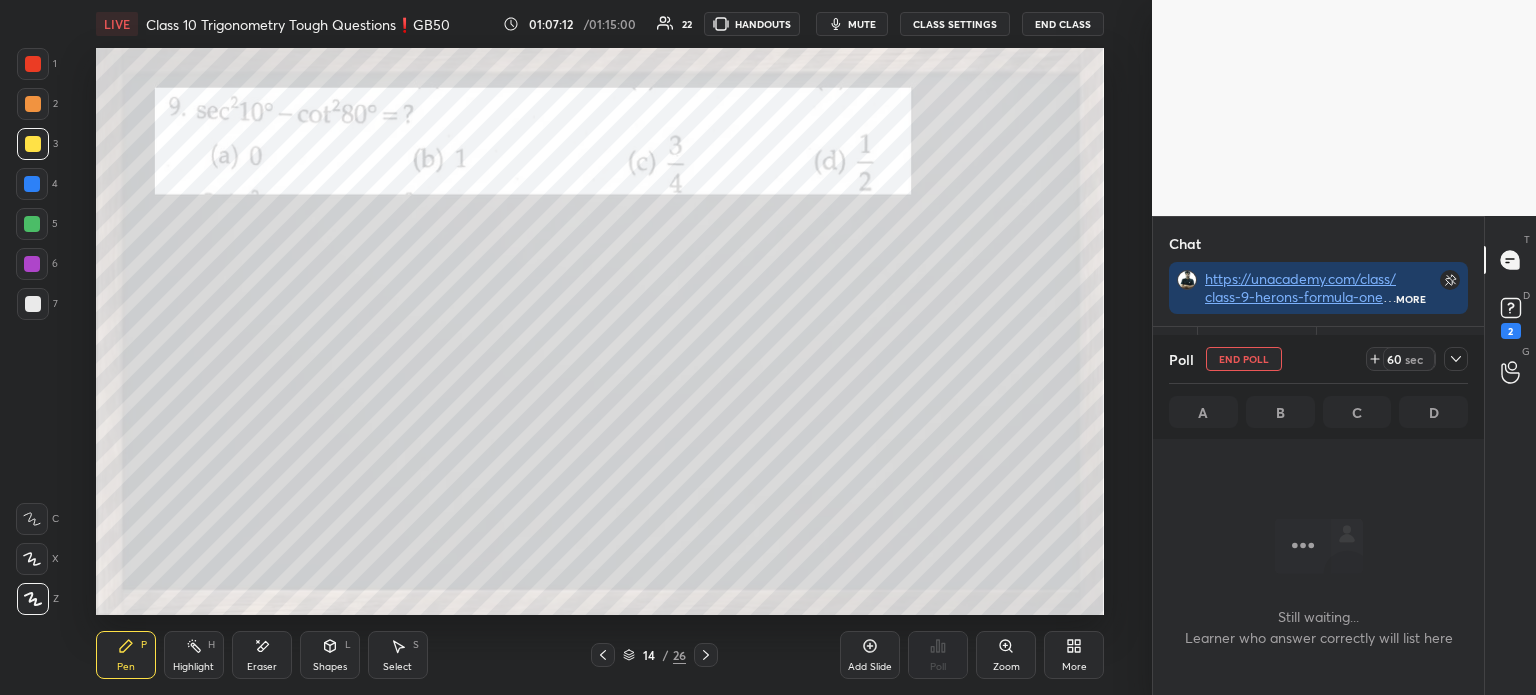 click 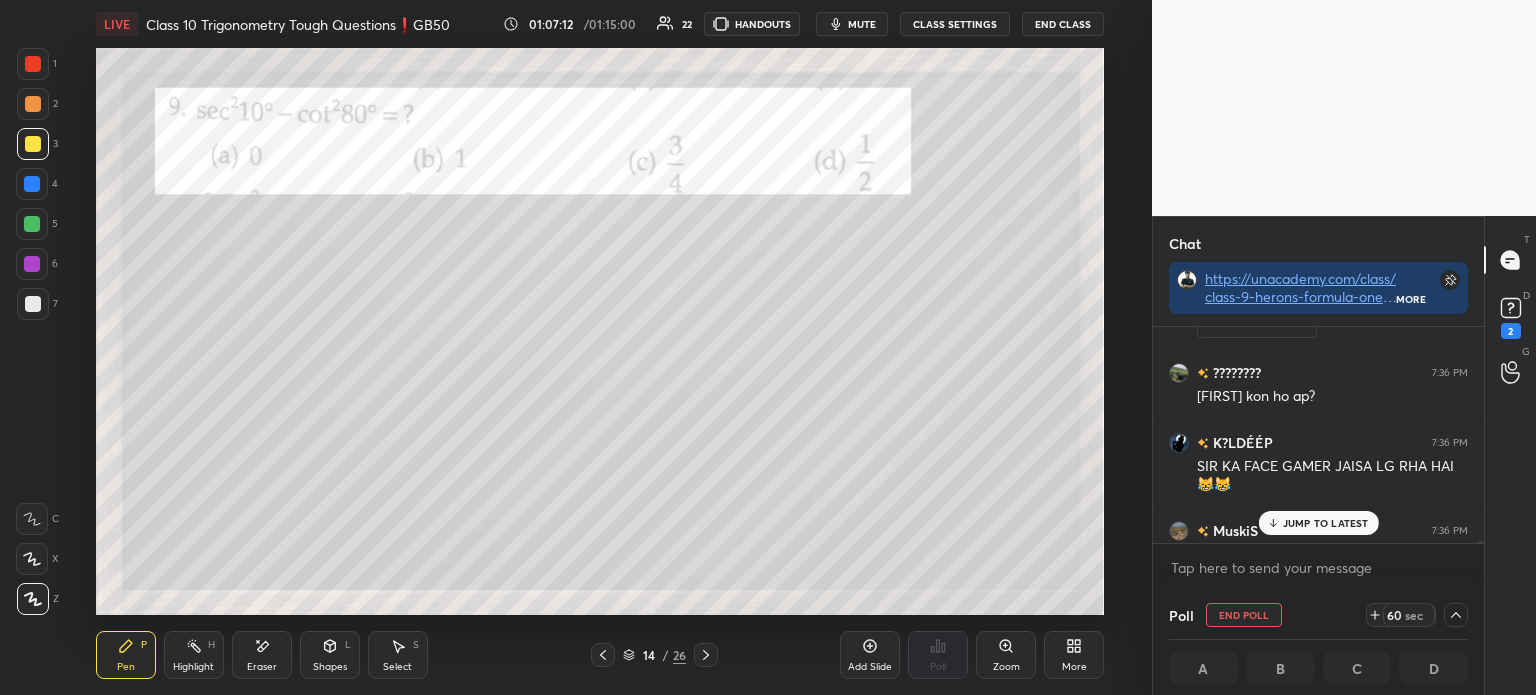 click on "2" at bounding box center (1511, 331) 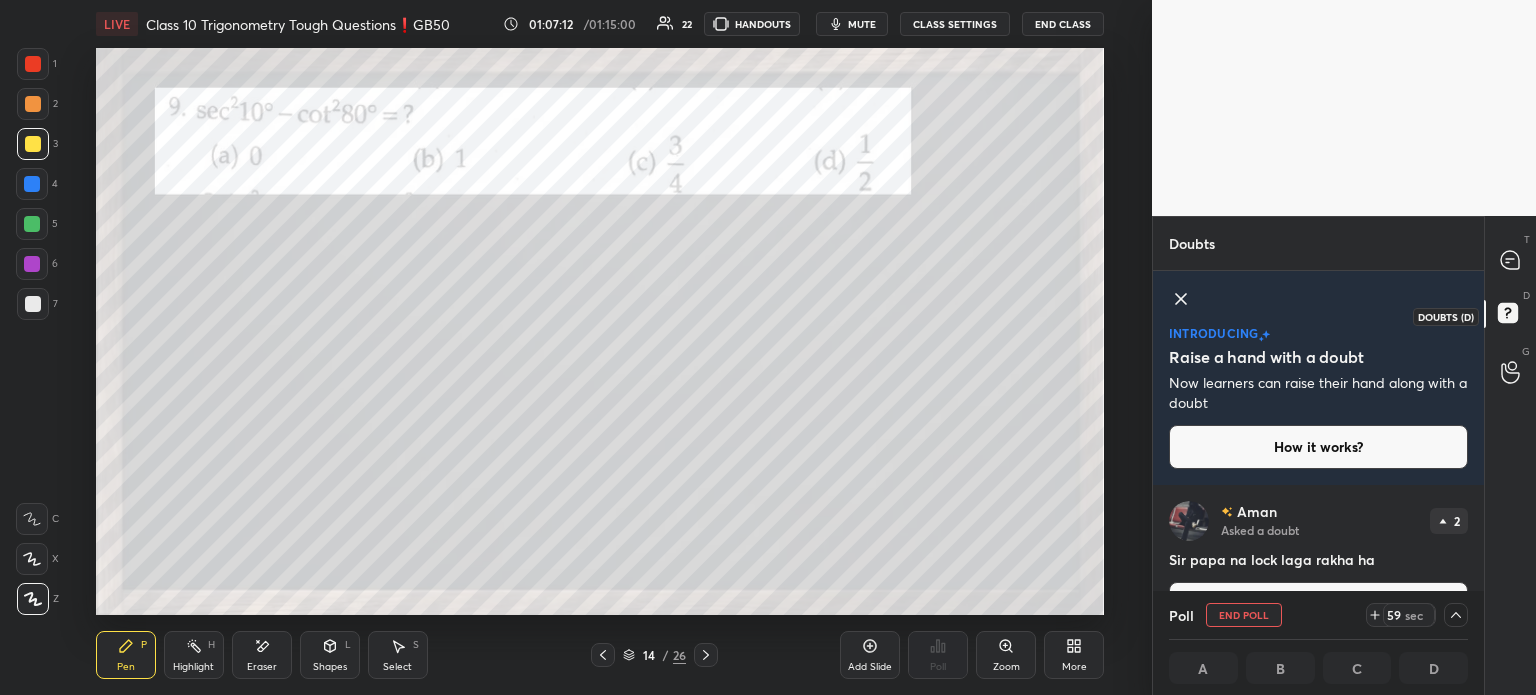 scroll, scrollTop: 108, scrollLeft: 0, axis: vertical 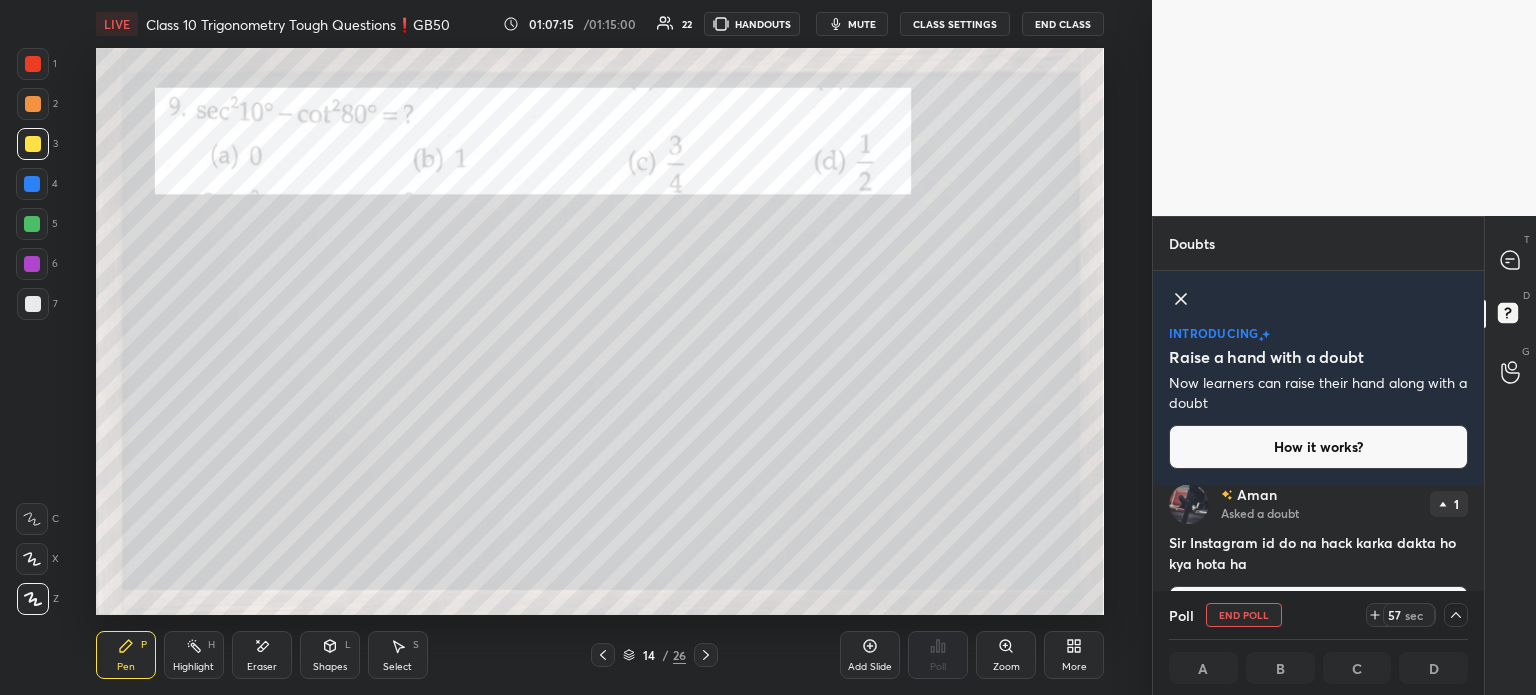 click on "Sir Instagram id do na hack karka dakta ho kya hota ha" at bounding box center (1318, 553) 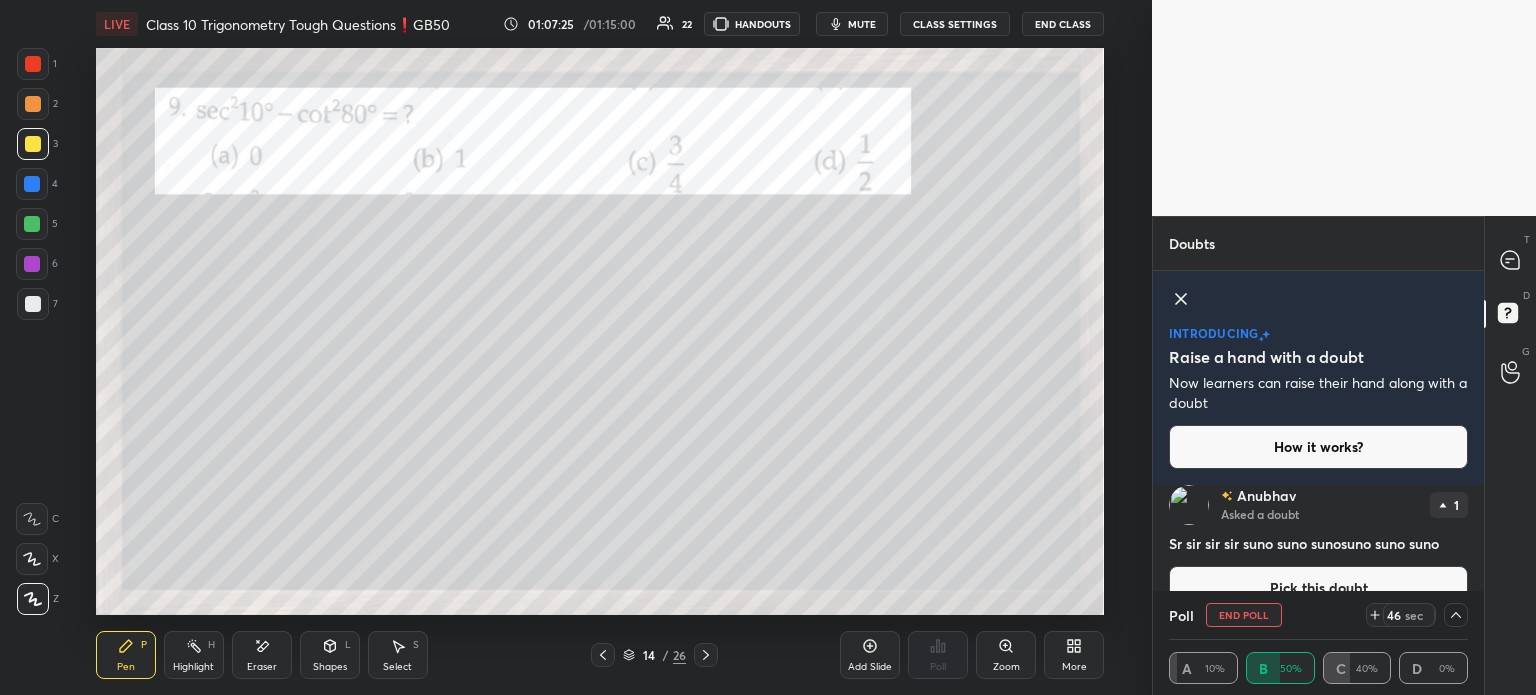 scroll, scrollTop: 725, scrollLeft: 0, axis: vertical 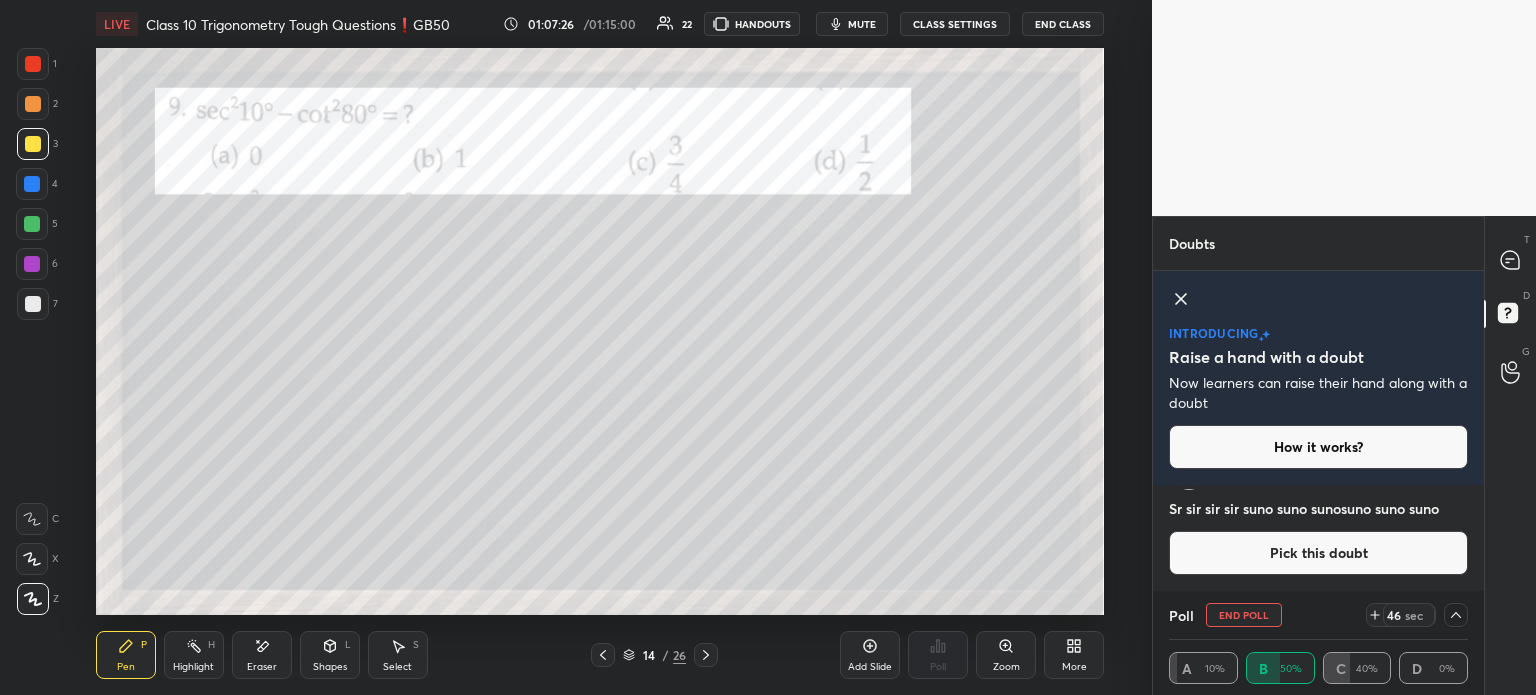 click at bounding box center (1511, 260) 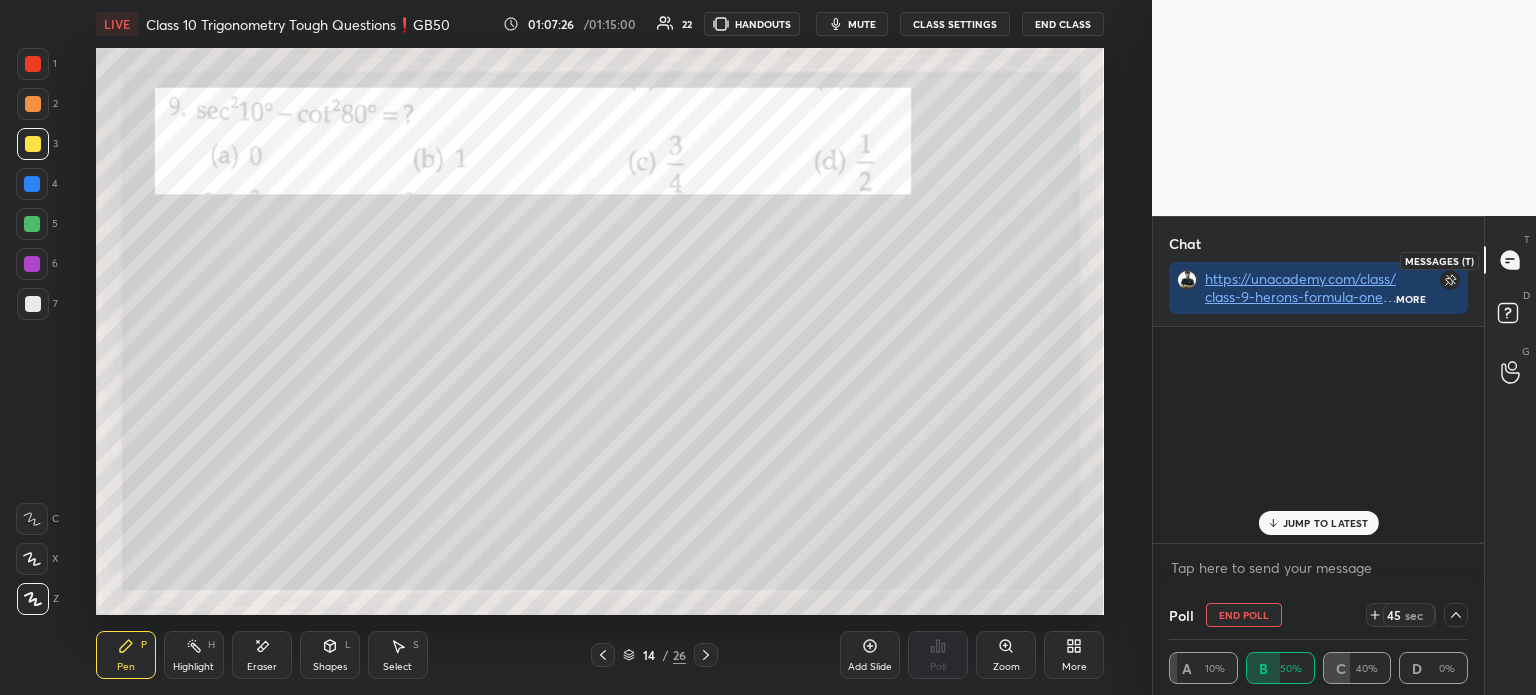 scroll, scrollTop: 44105, scrollLeft: 0, axis: vertical 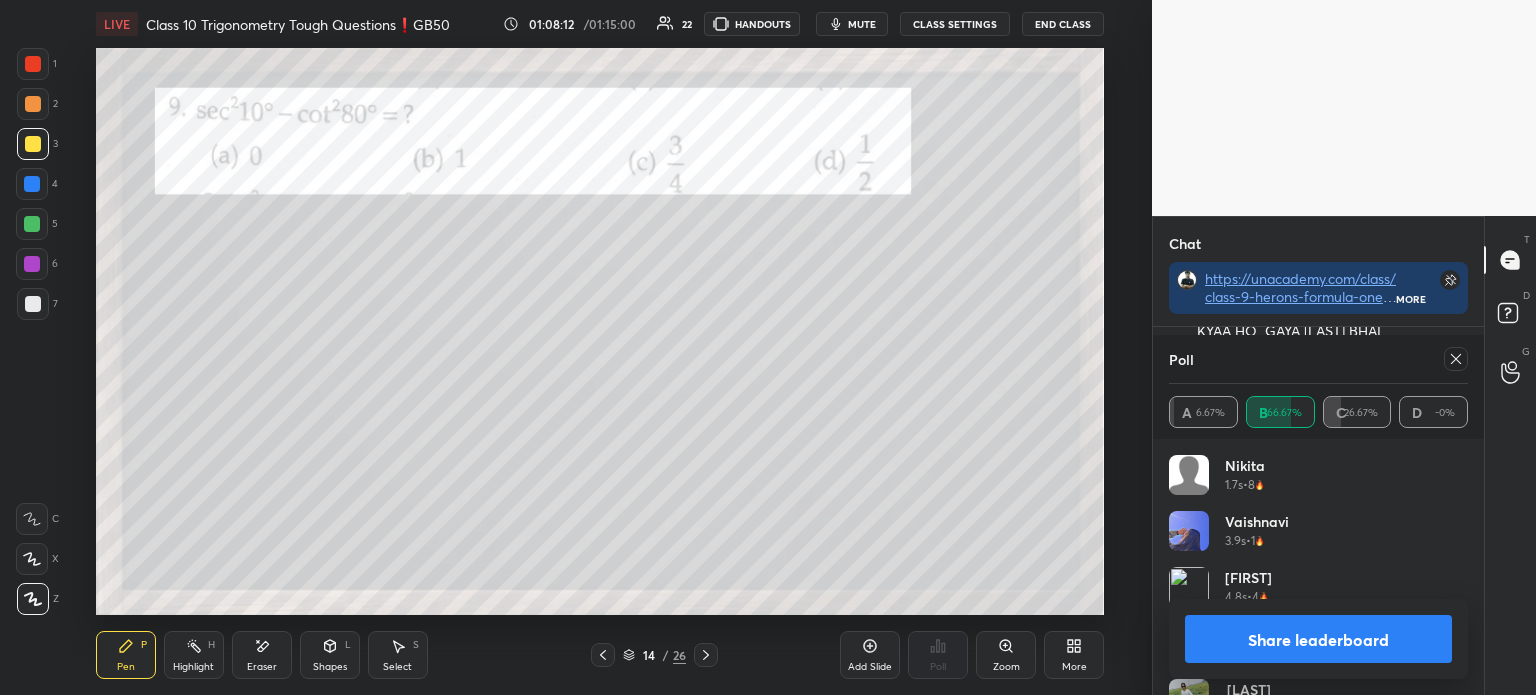 click on "Share leaderboard" at bounding box center [1318, 639] 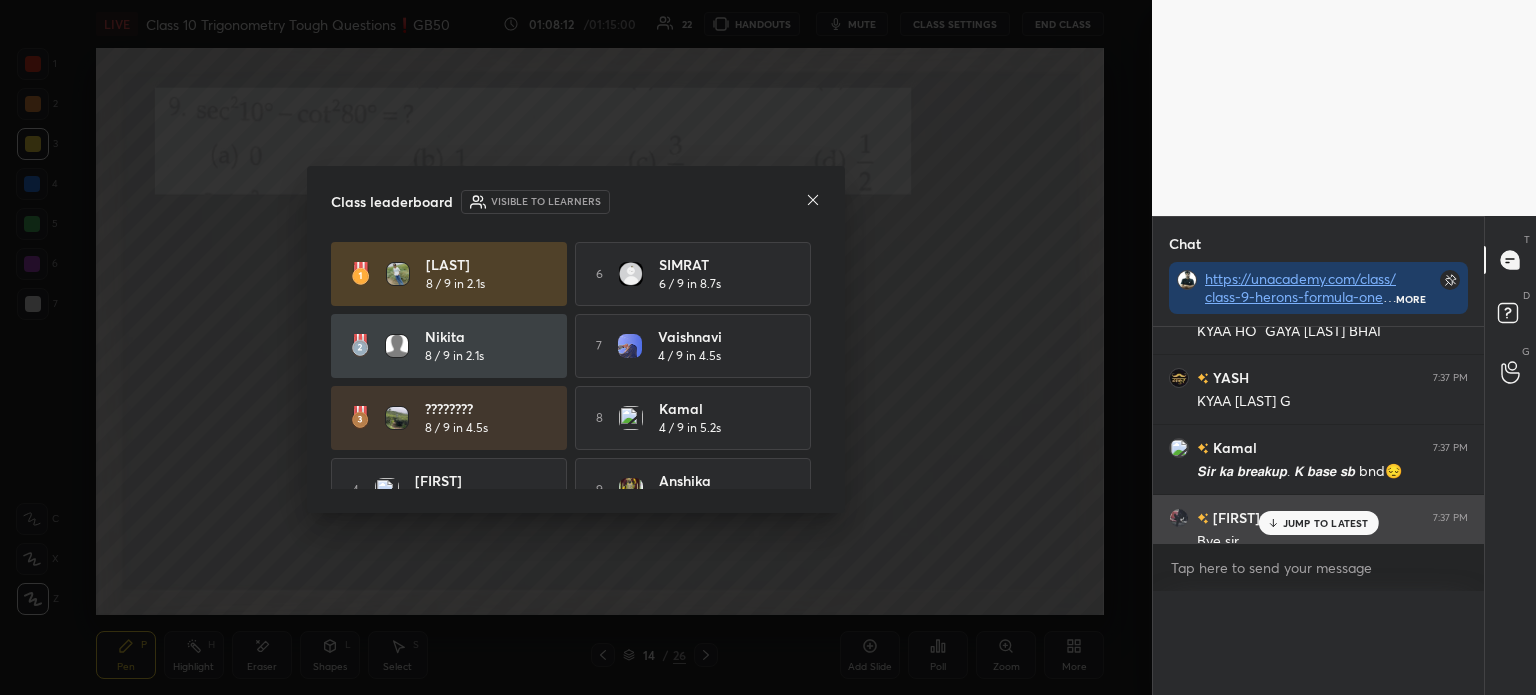 scroll, scrollTop: 0, scrollLeft: 0, axis: both 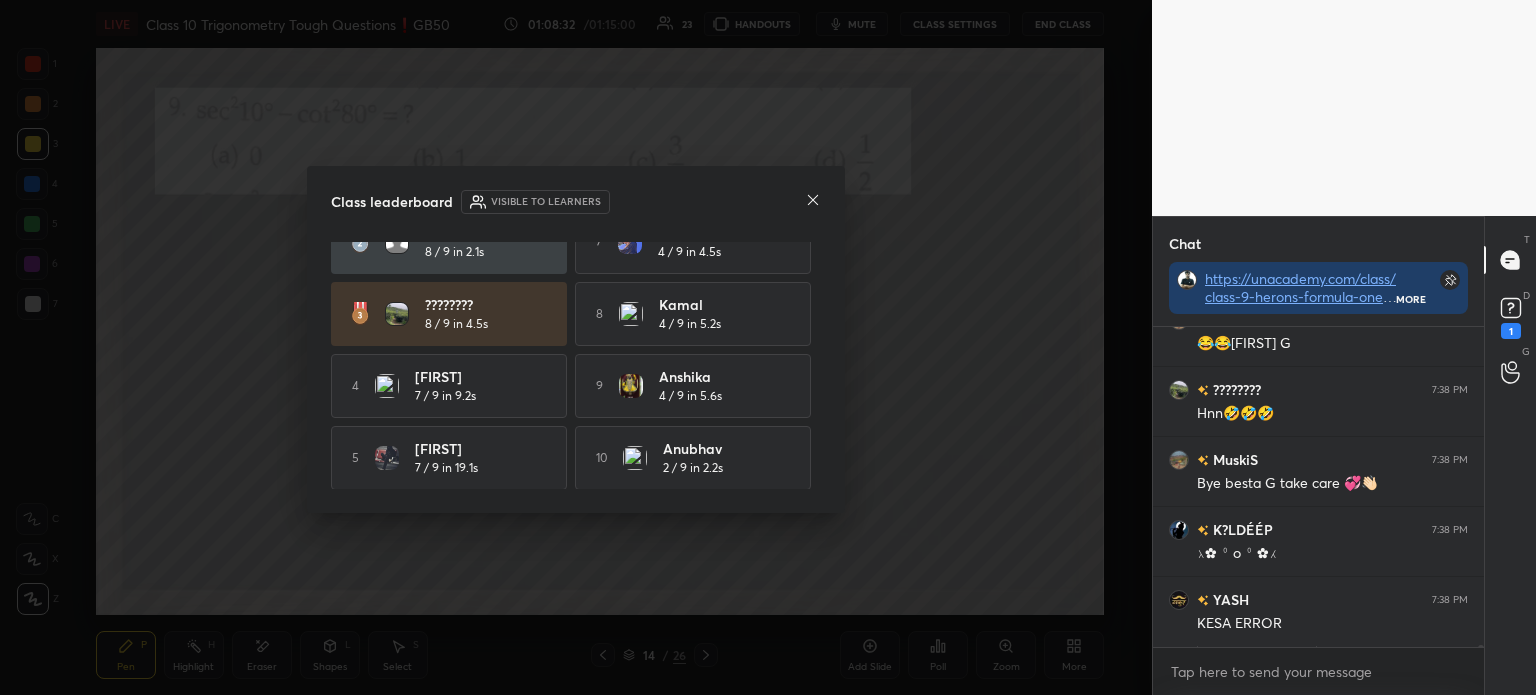 click on "Class leaderboard Visible to learners" at bounding box center [576, 202] 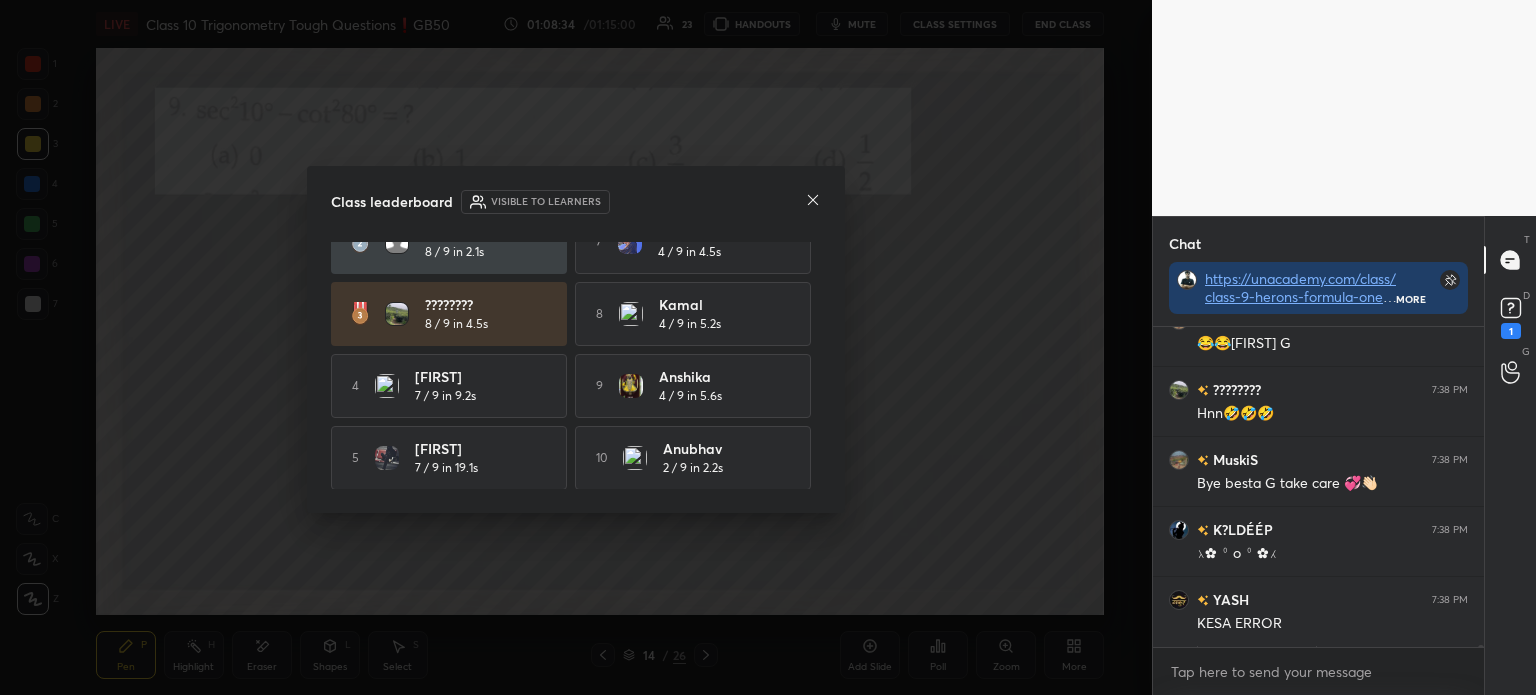 click 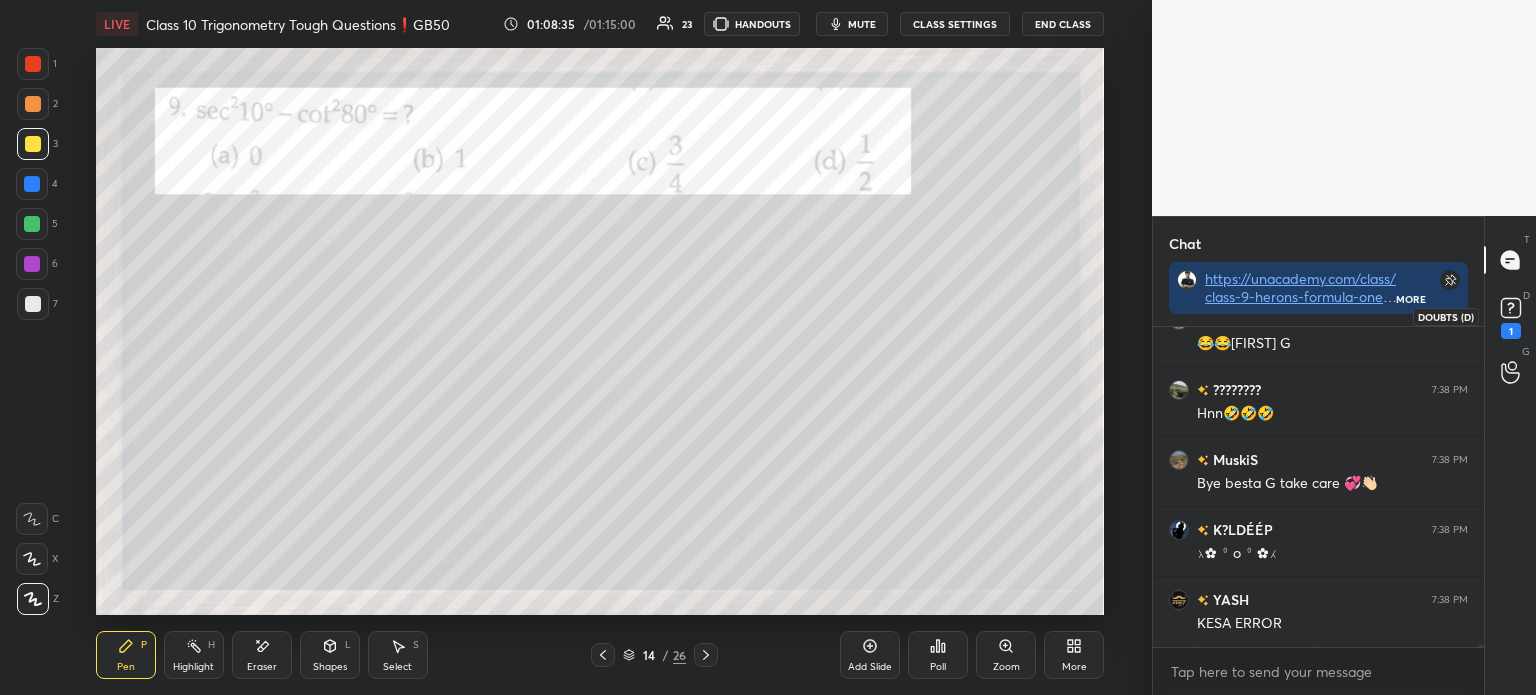 click on "1" at bounding box center [1511, 331] 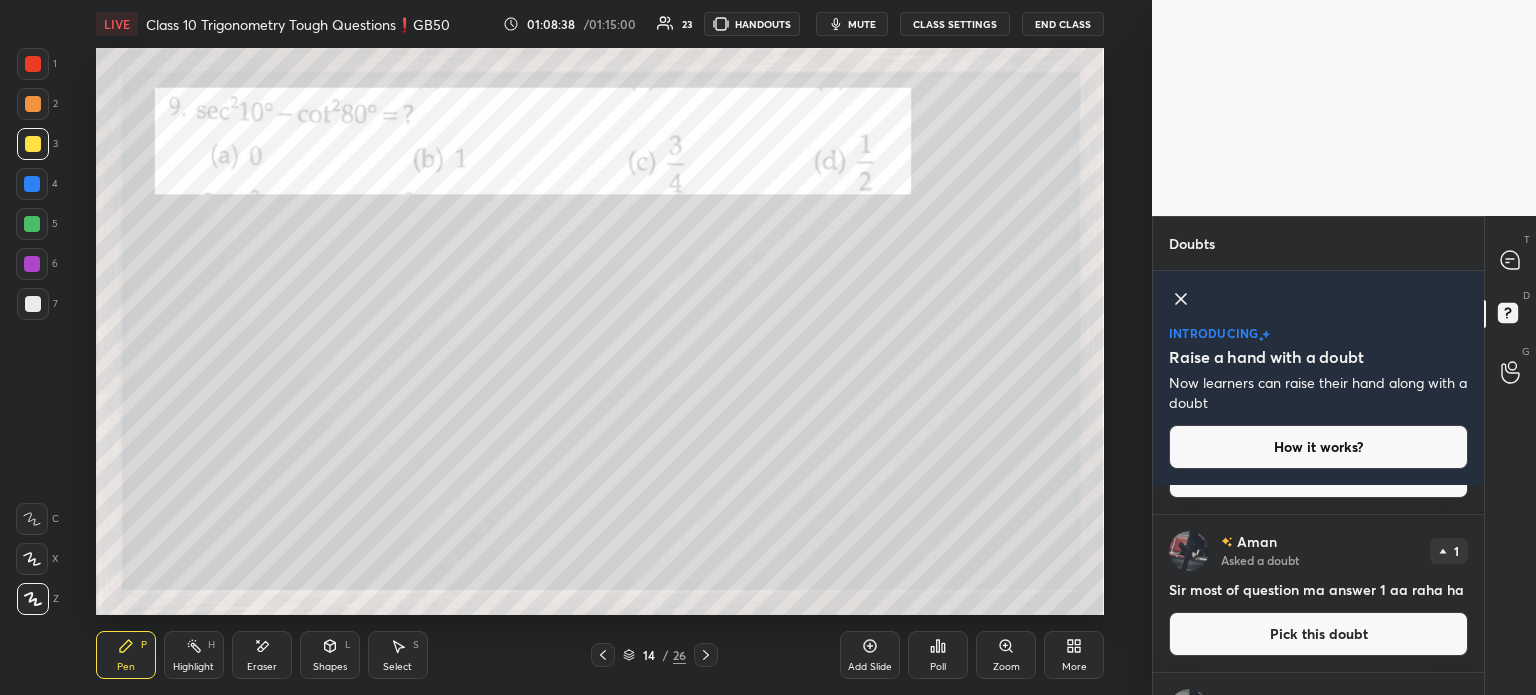 click at bounding box center [1511, 260] 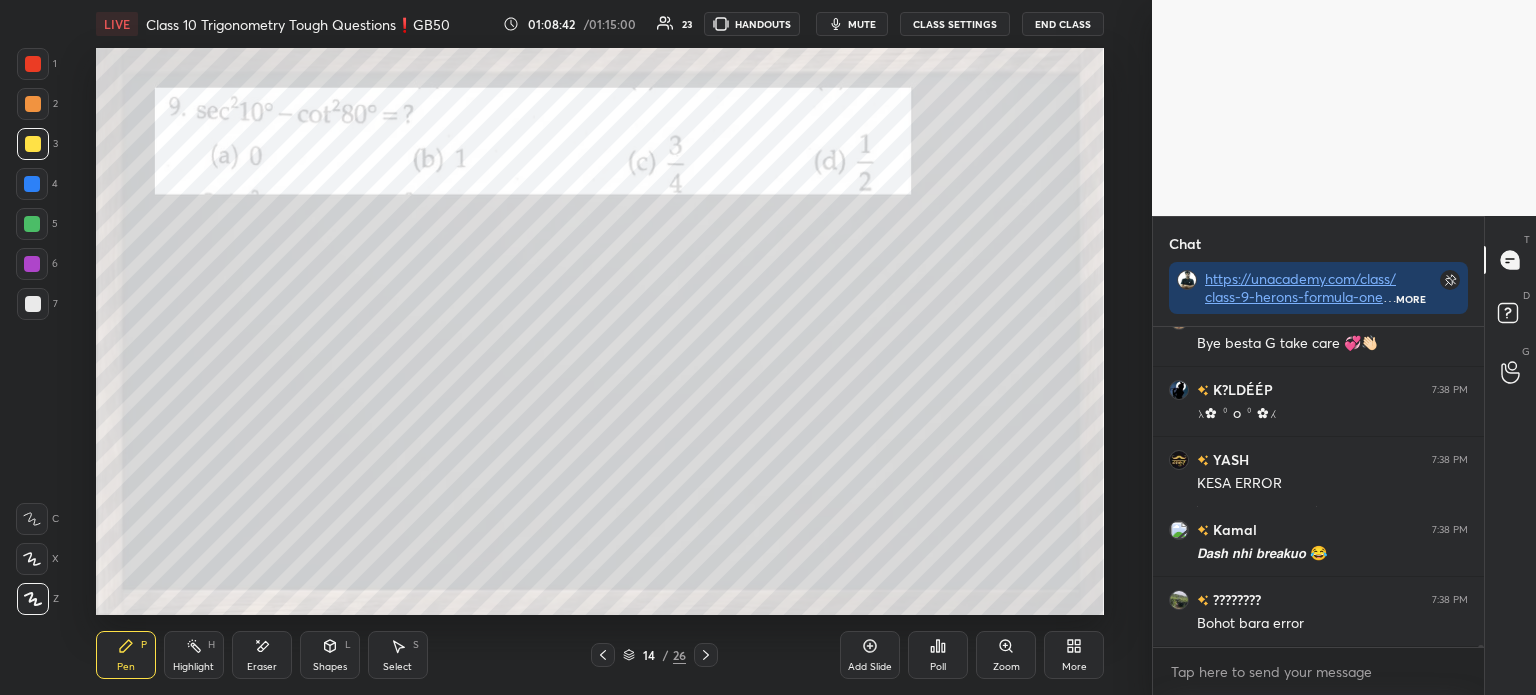 click at bounding box center (33, 104) 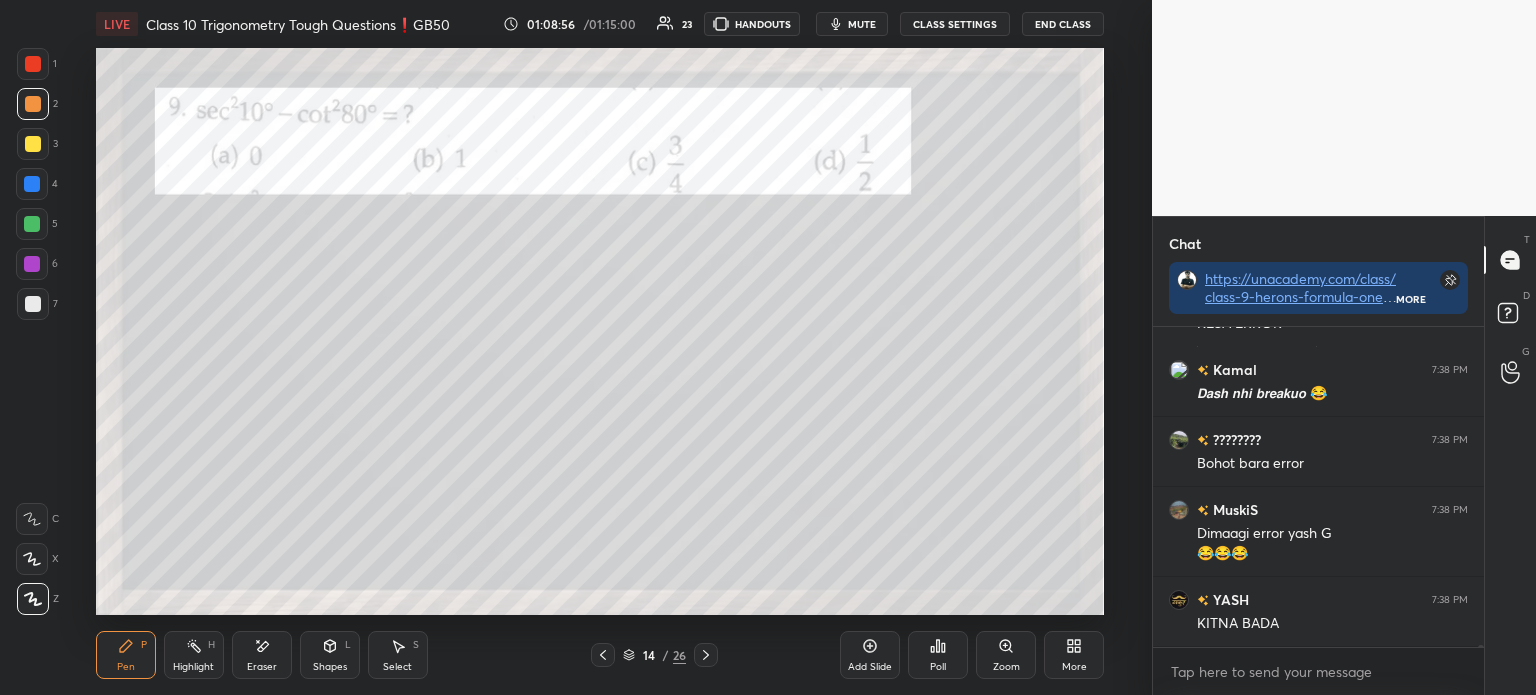 click at bounding box center (33, 304) 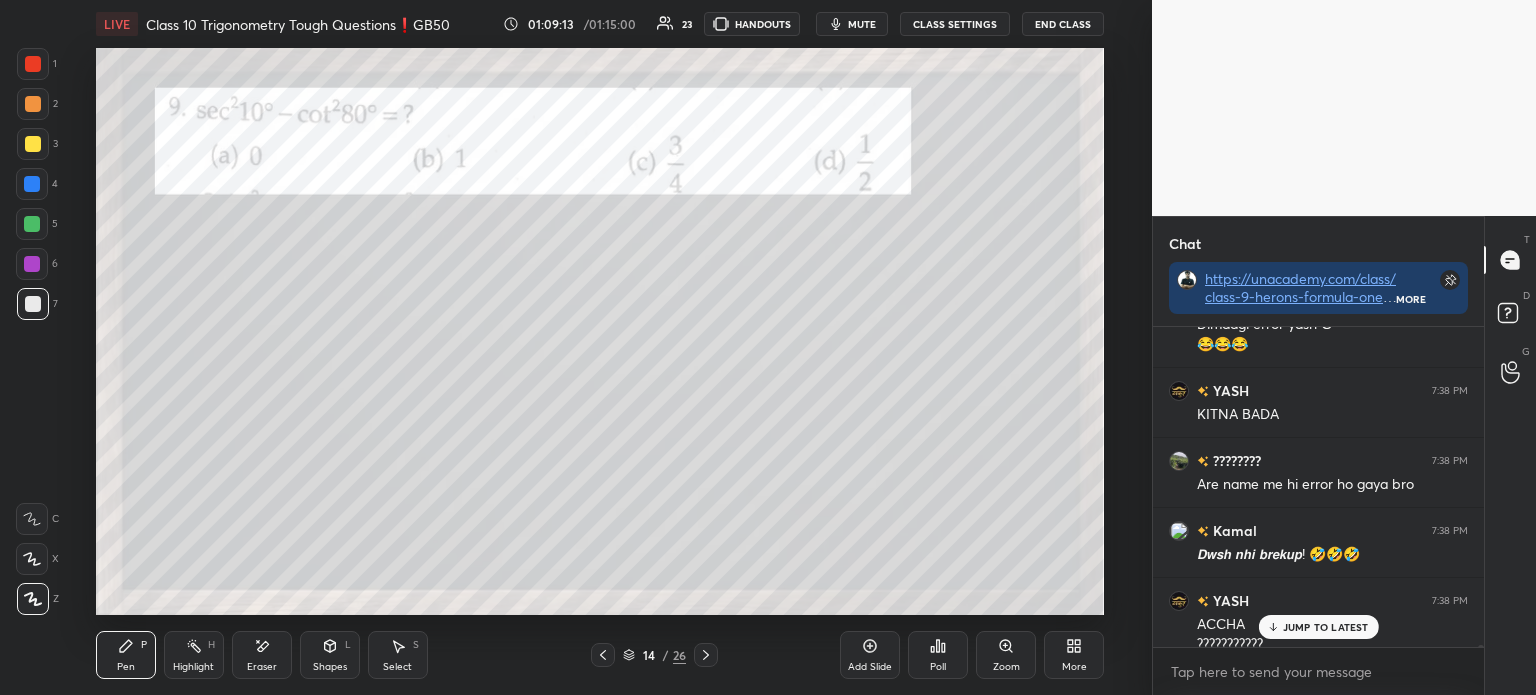 scroll, scrollTop: 45585, scrollLeft: 0, axis: vertical 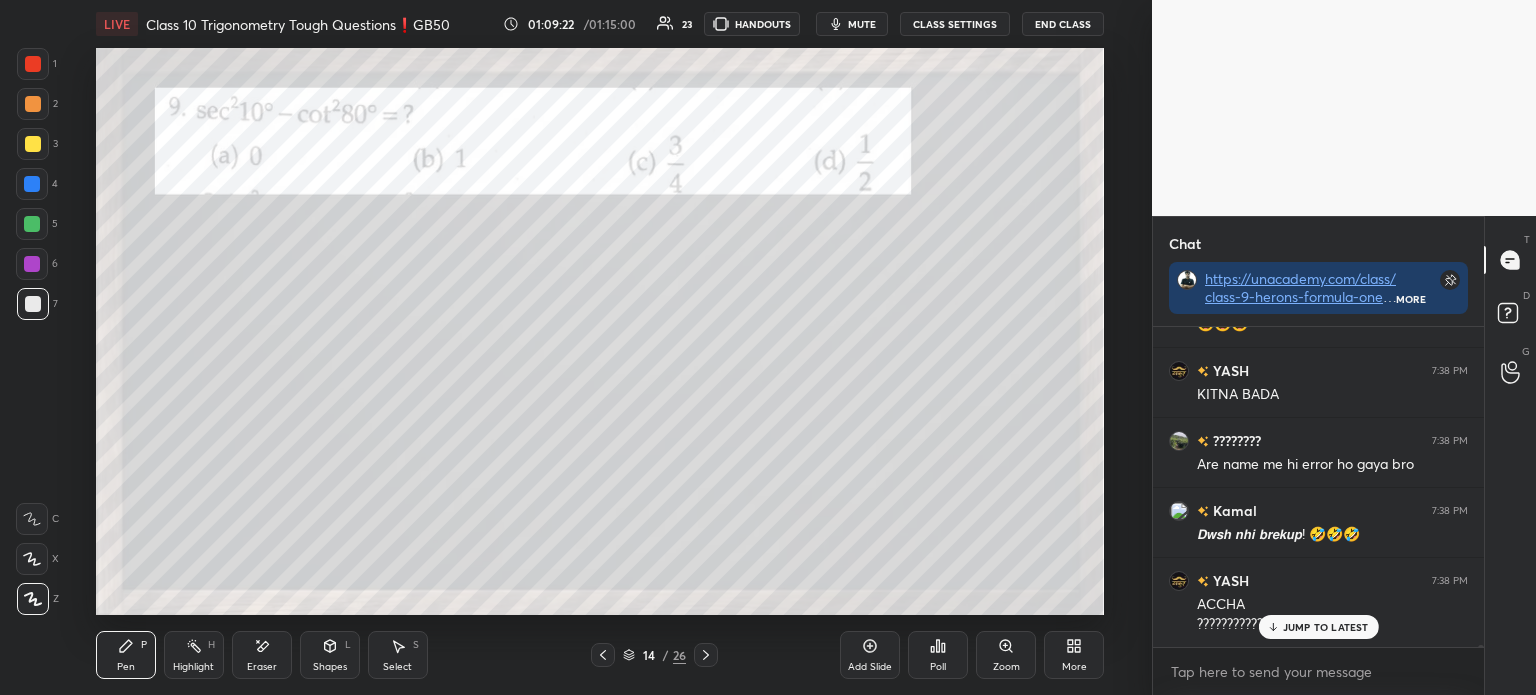 click at bounding box center (33, 64) 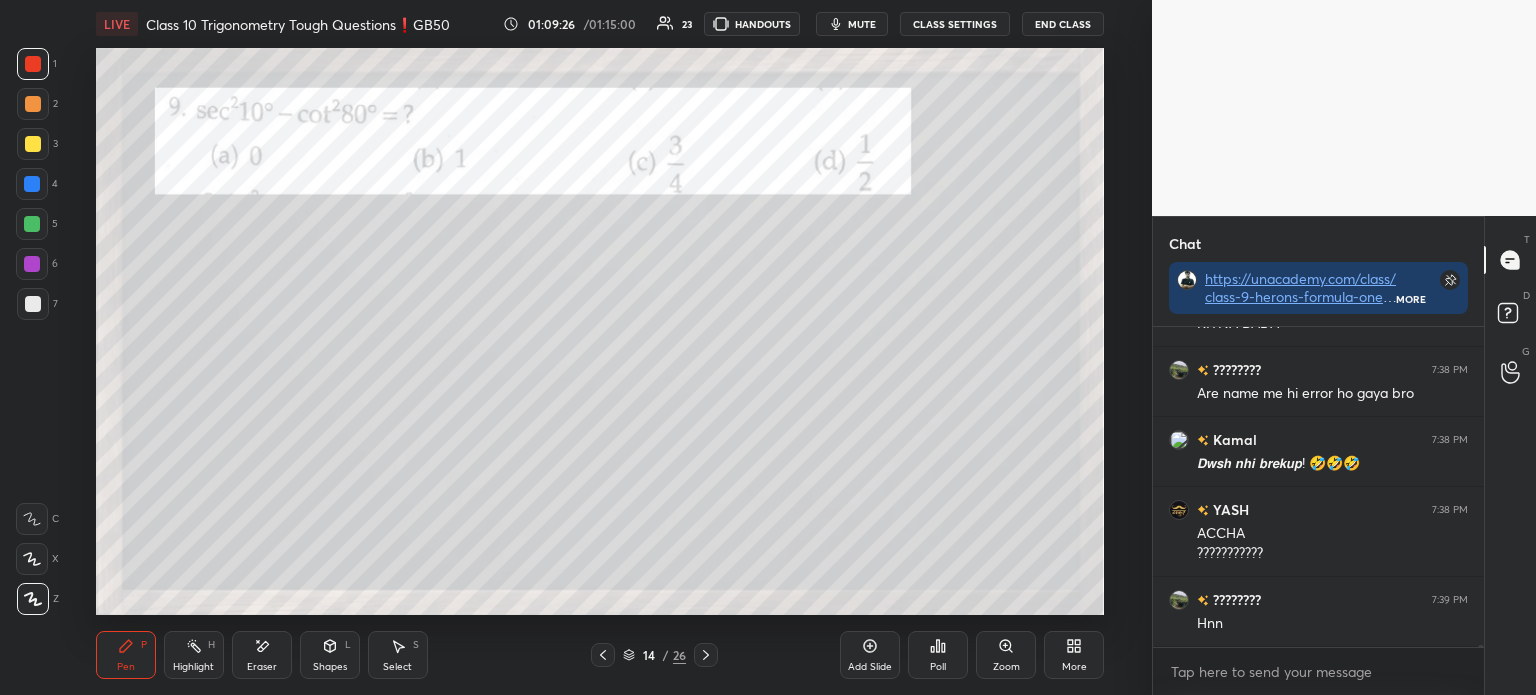 scroll, scrollTop: 45741, scrollLeft: 0, axis: vertical 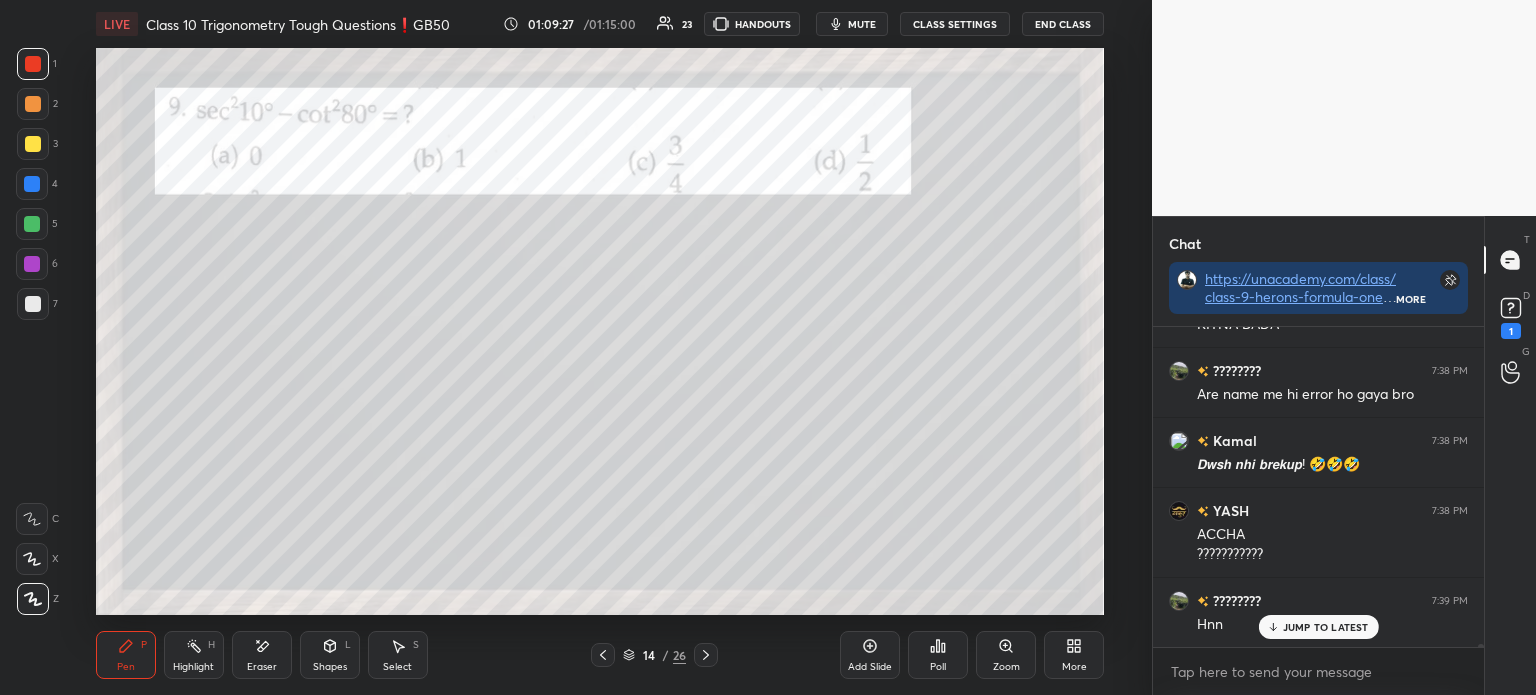 click 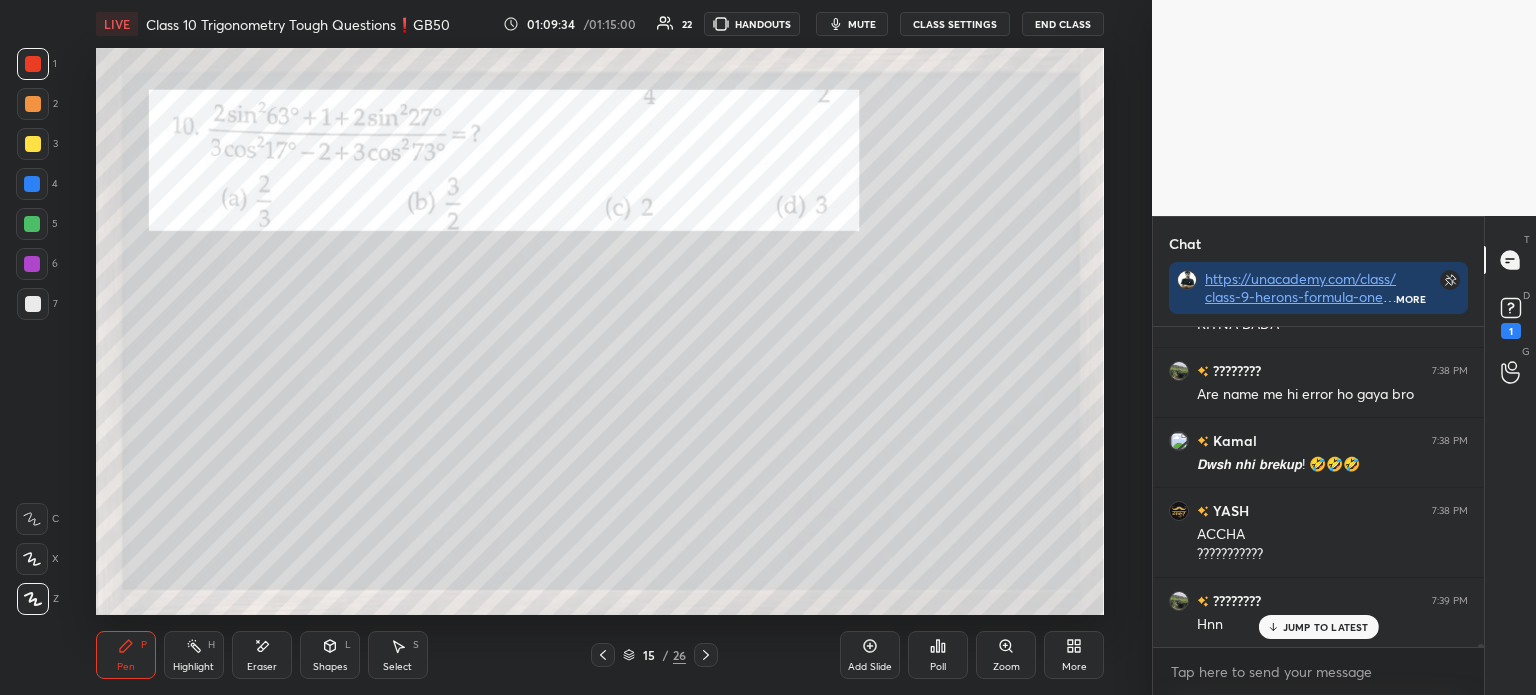 scroll, scrollTop: 148, scrollLeft: 325, axis: both 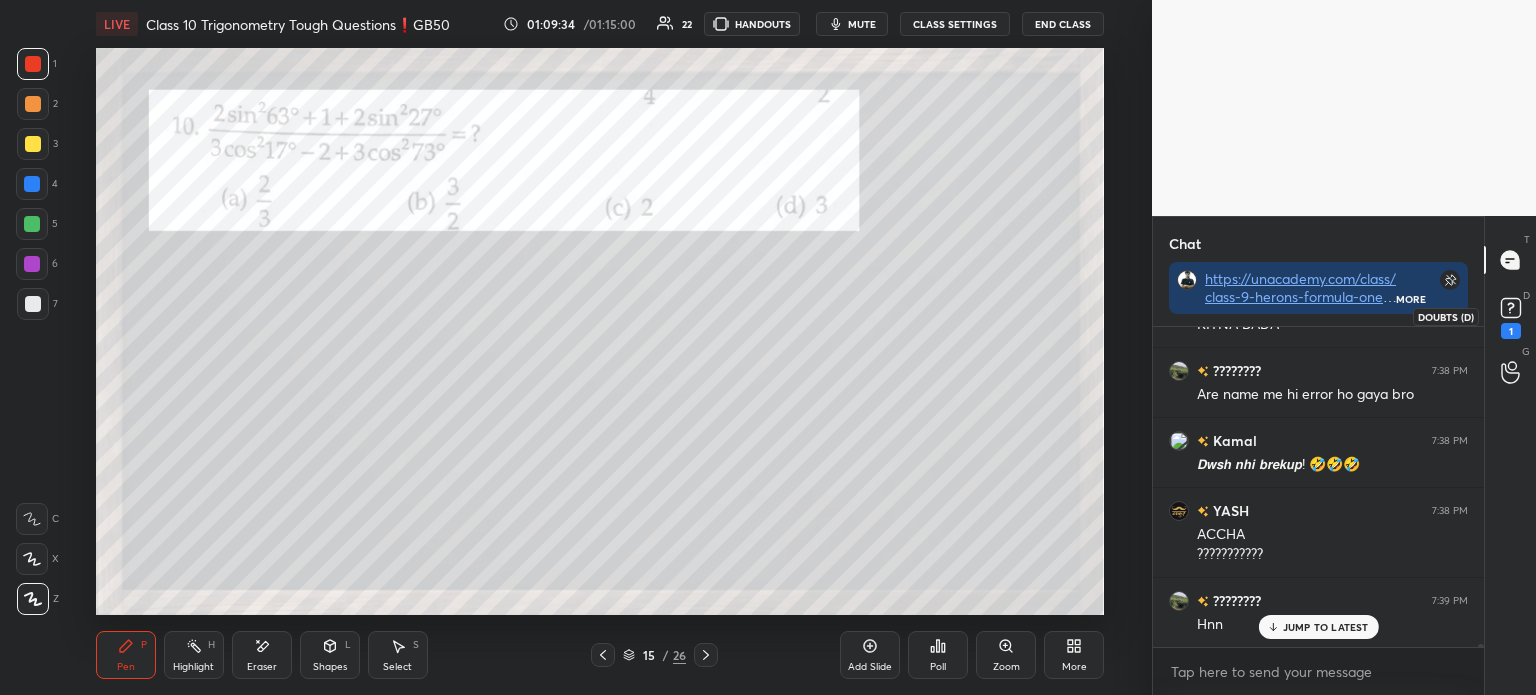 click on "1" at bounding box center (1511, 316) 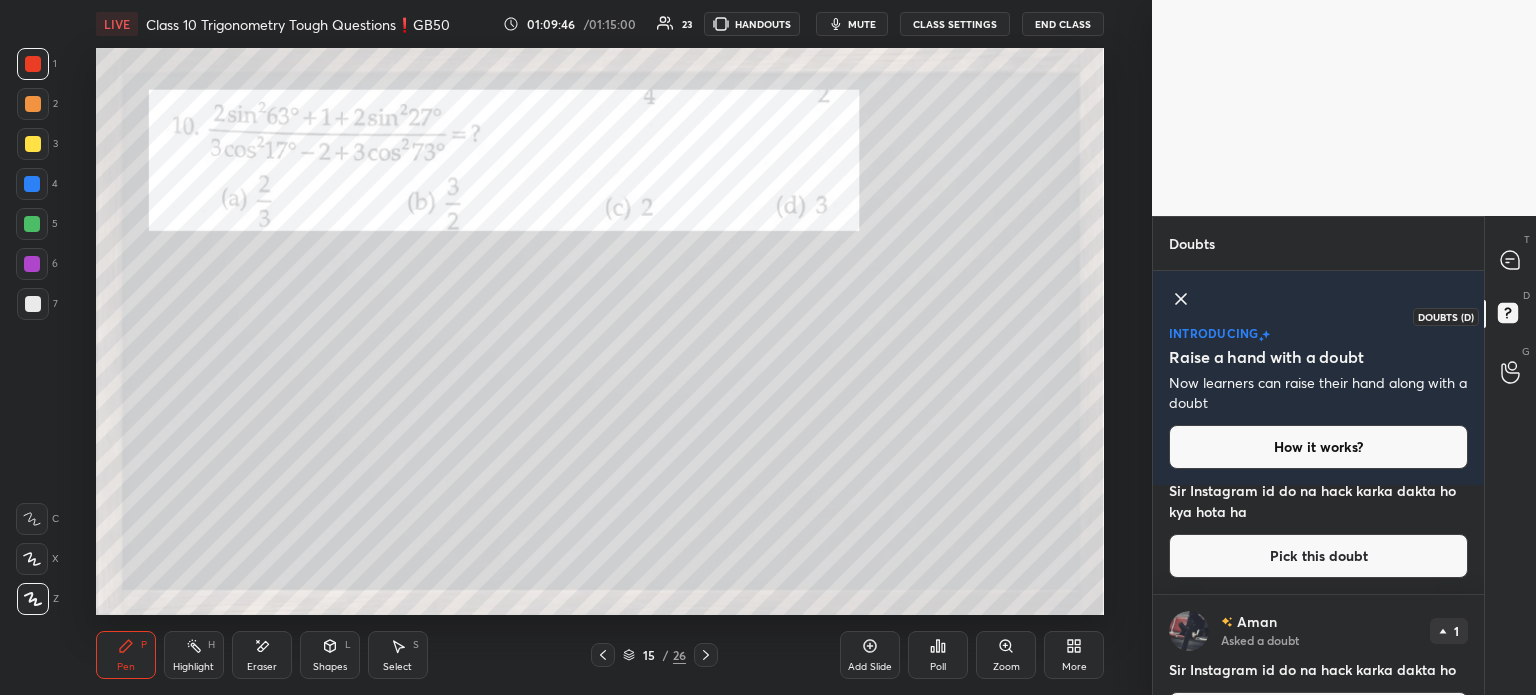 scroll, scrollTop: 565, scrollLeft: 0, axis: vertical 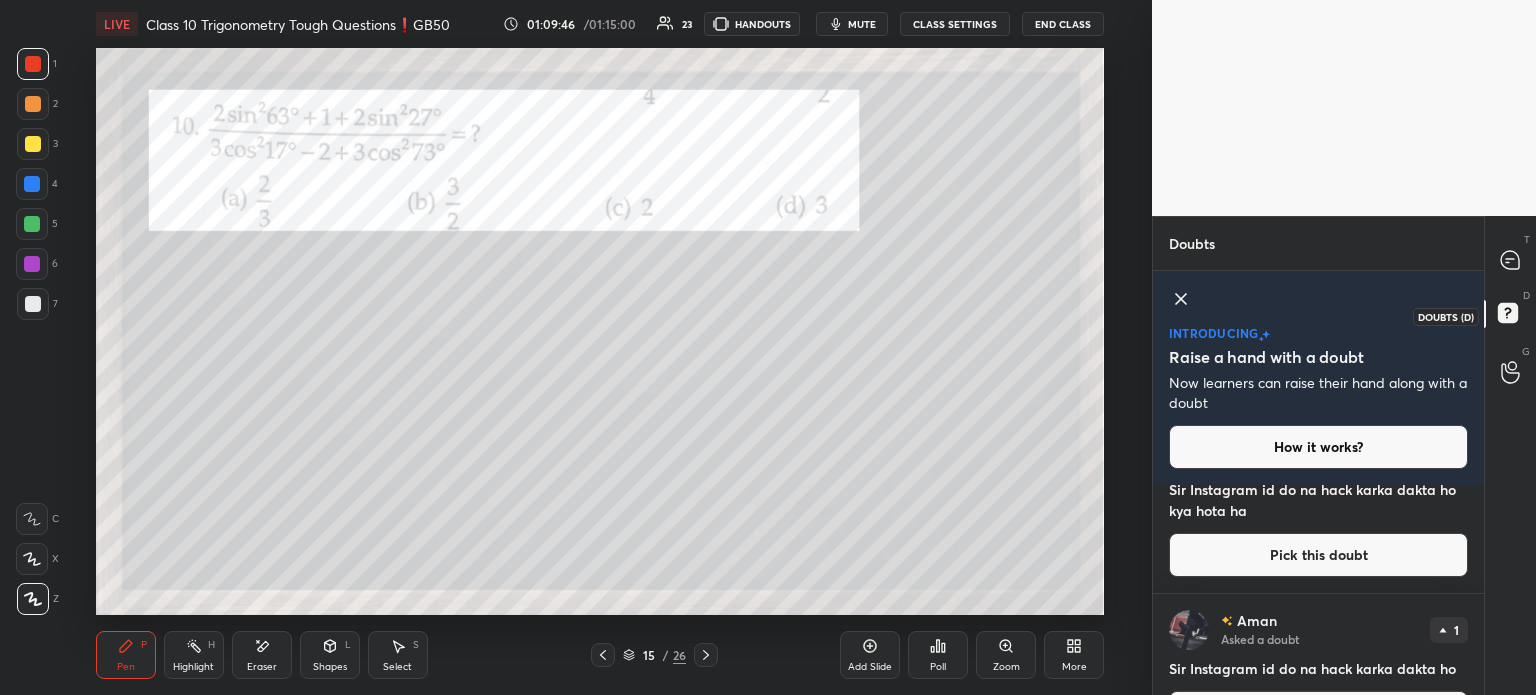 click at bounding box center (1511, 260) 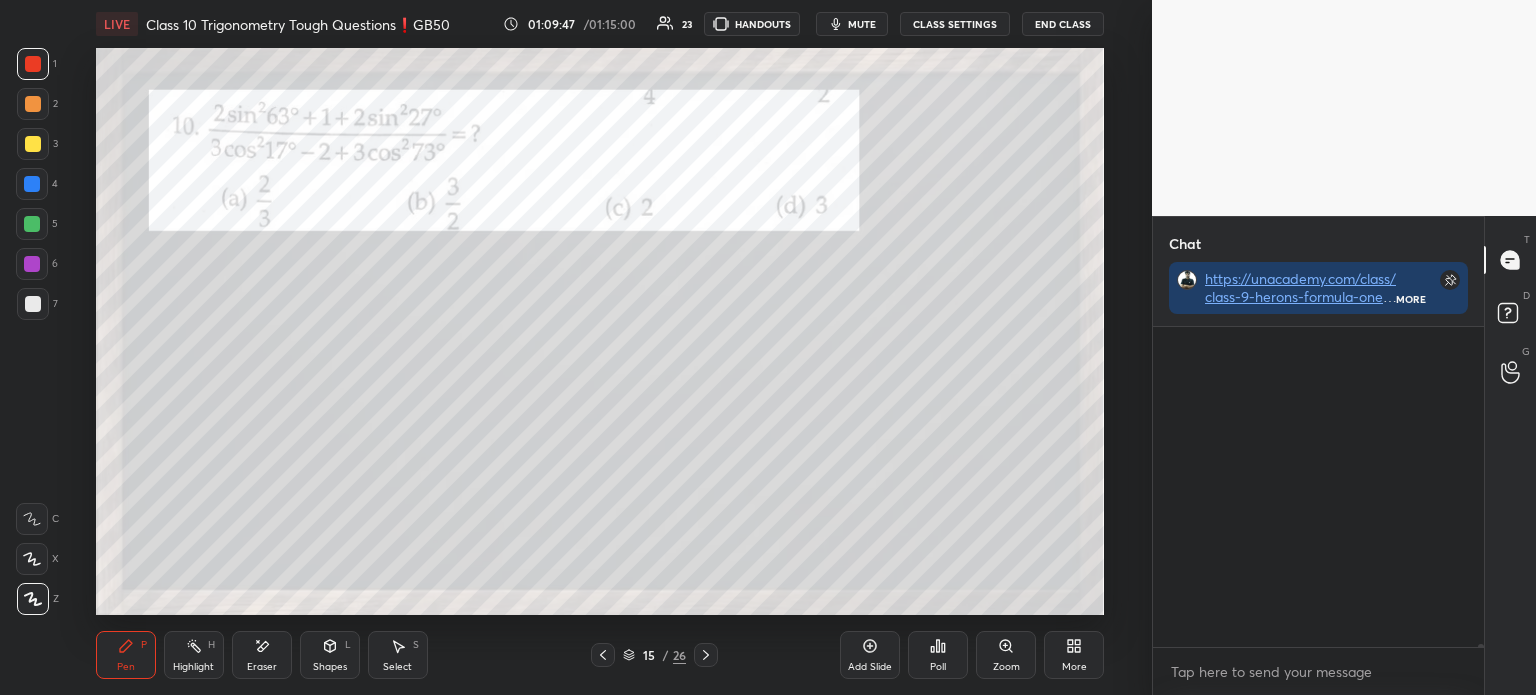 scroll, scrollTop: 148, scrollLeft: 325, axis: both 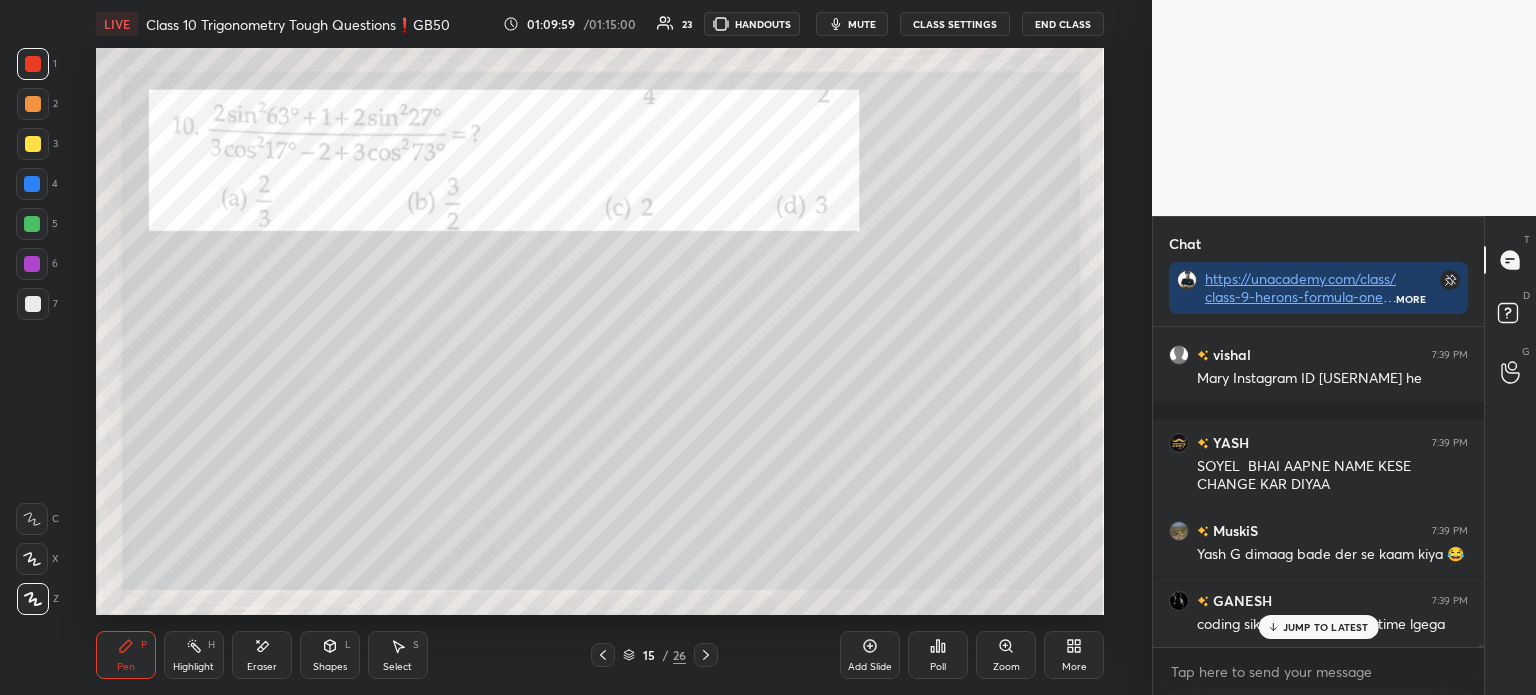 click on "JUMP TO LATEST" at bounding box center [1318, 627] 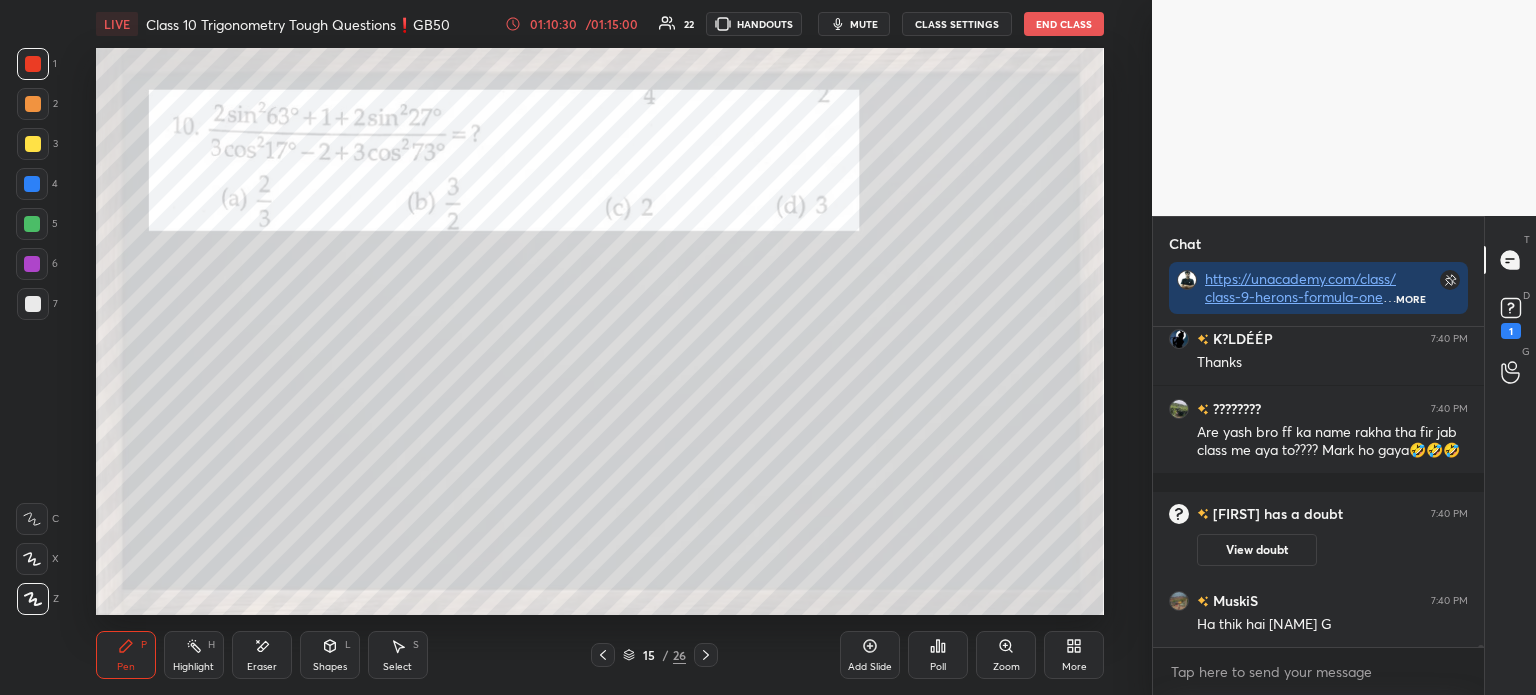 scroll, scrollTop: 45688, scrollLeft: 0, axis: vertical 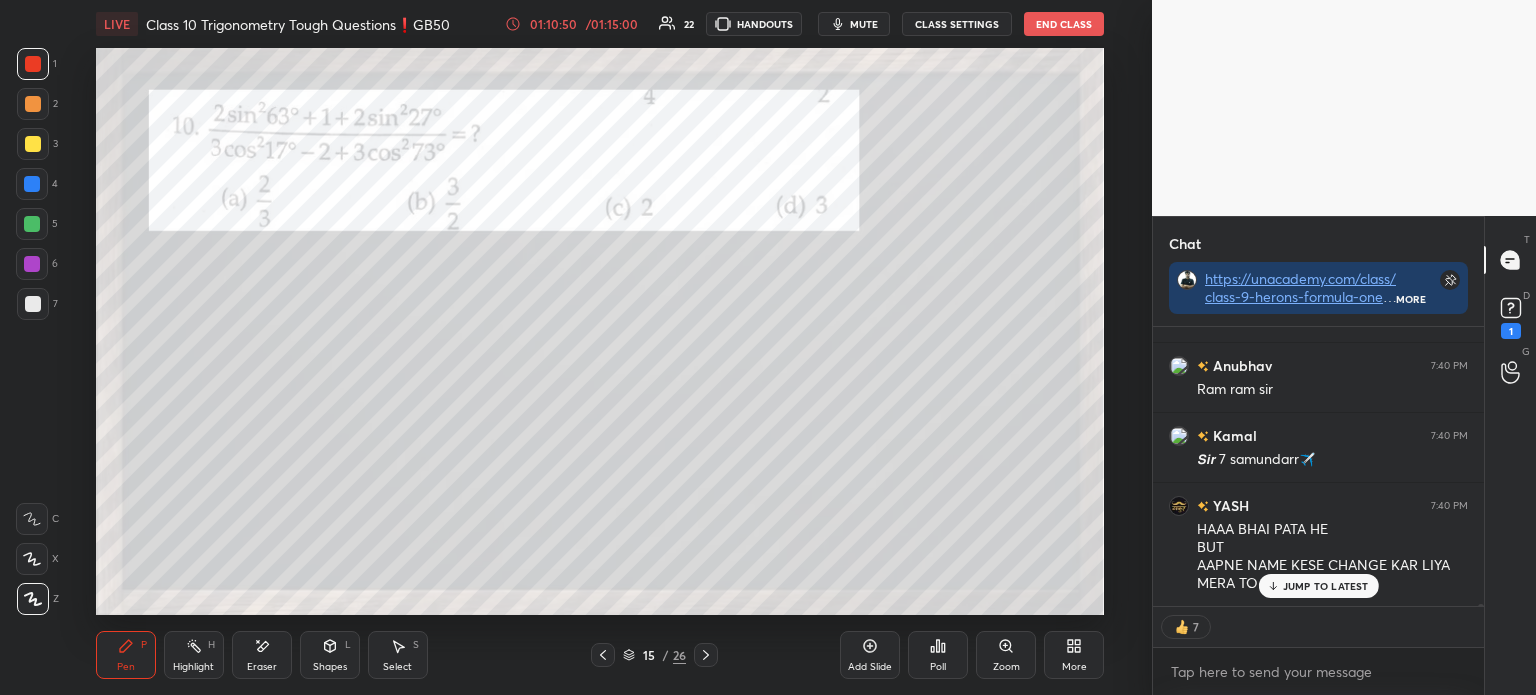 click at bounding box center [33, 144] 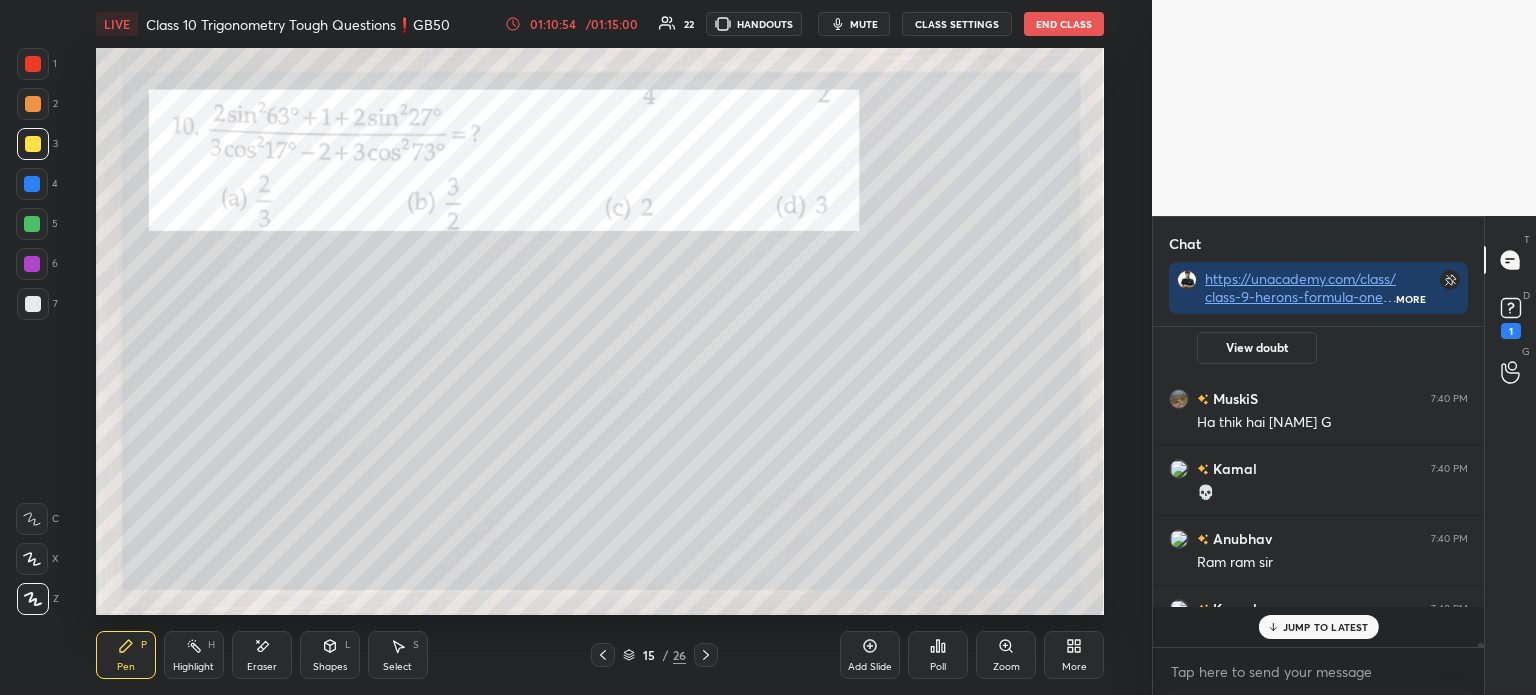 scroll, scrollTop: 45795, scrollLeft: 0, axis: vertical 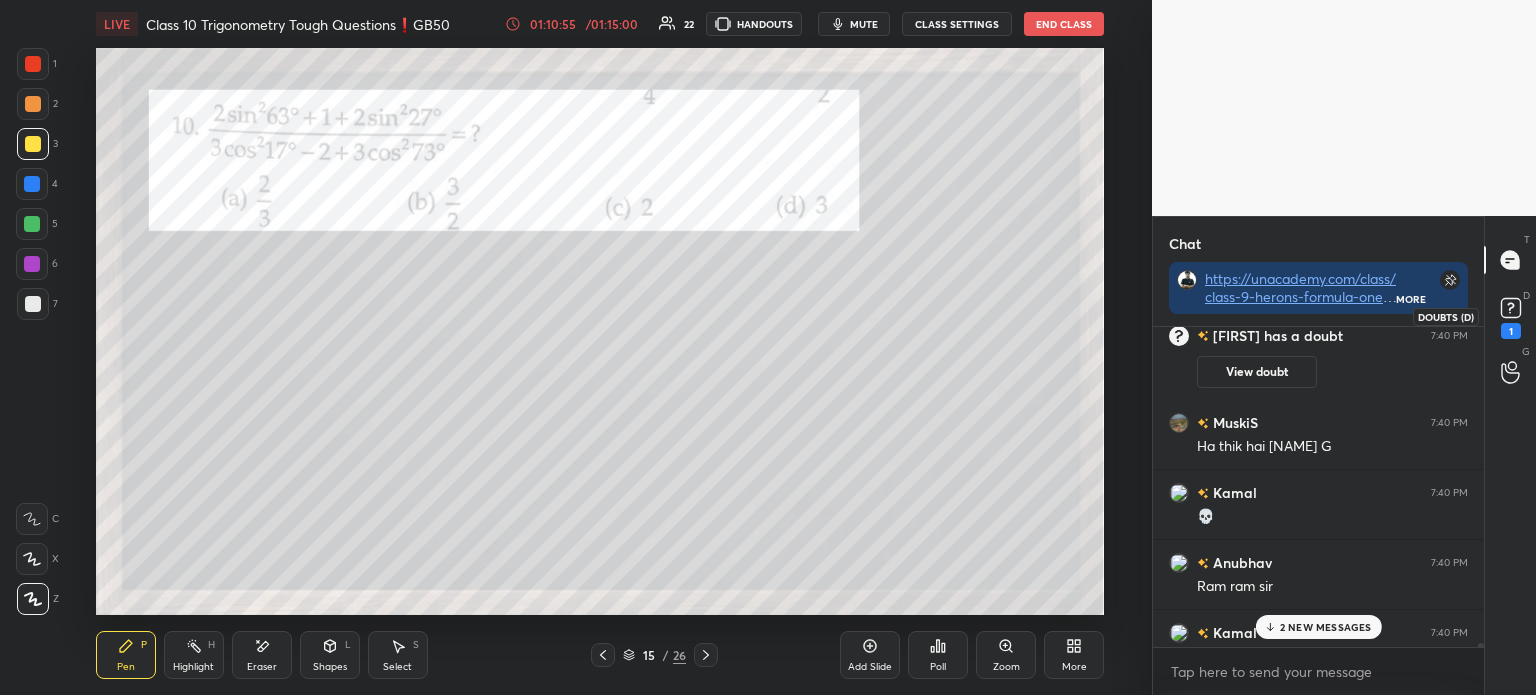 click 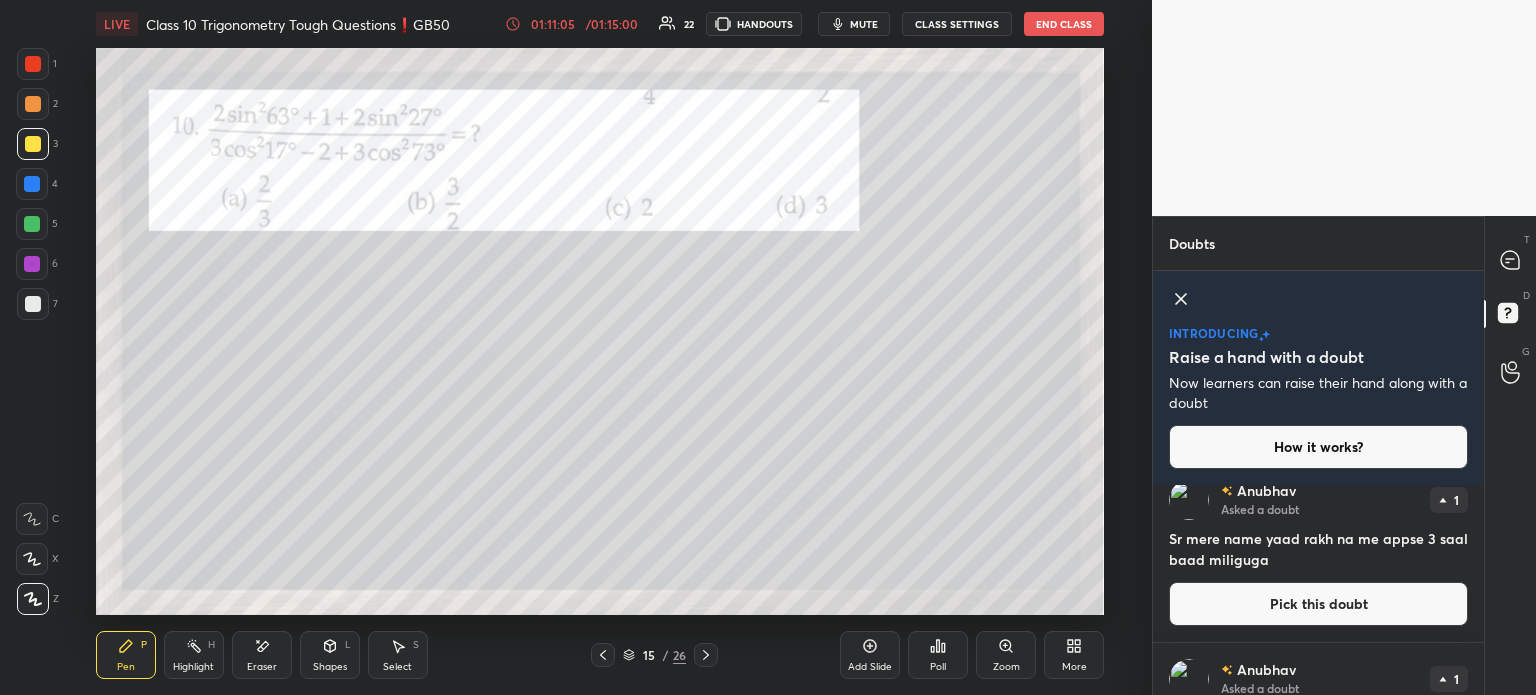 scroll, scrollTop: 1137, scrollLeft: 0, axis: vertical 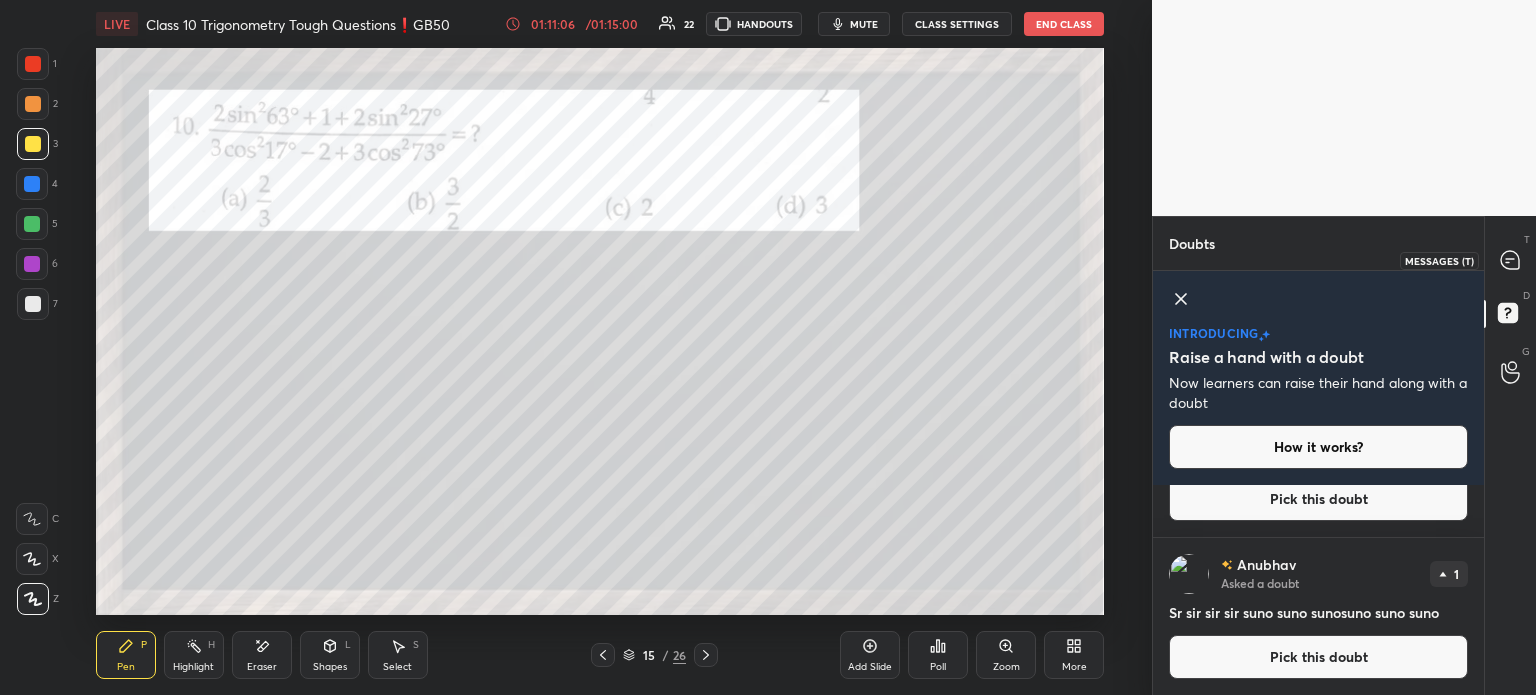 click 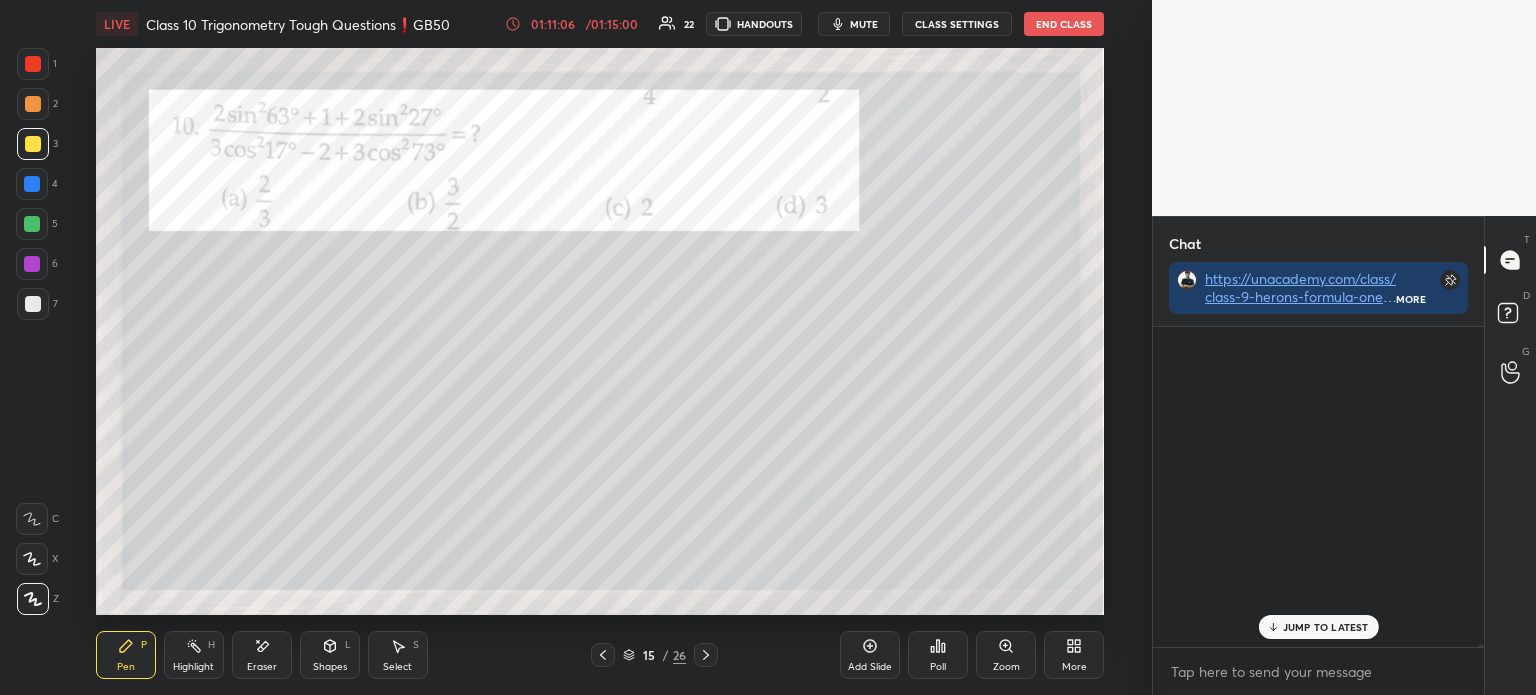scroll, scrollTop: 148, scrollLeft: 325, axis: both 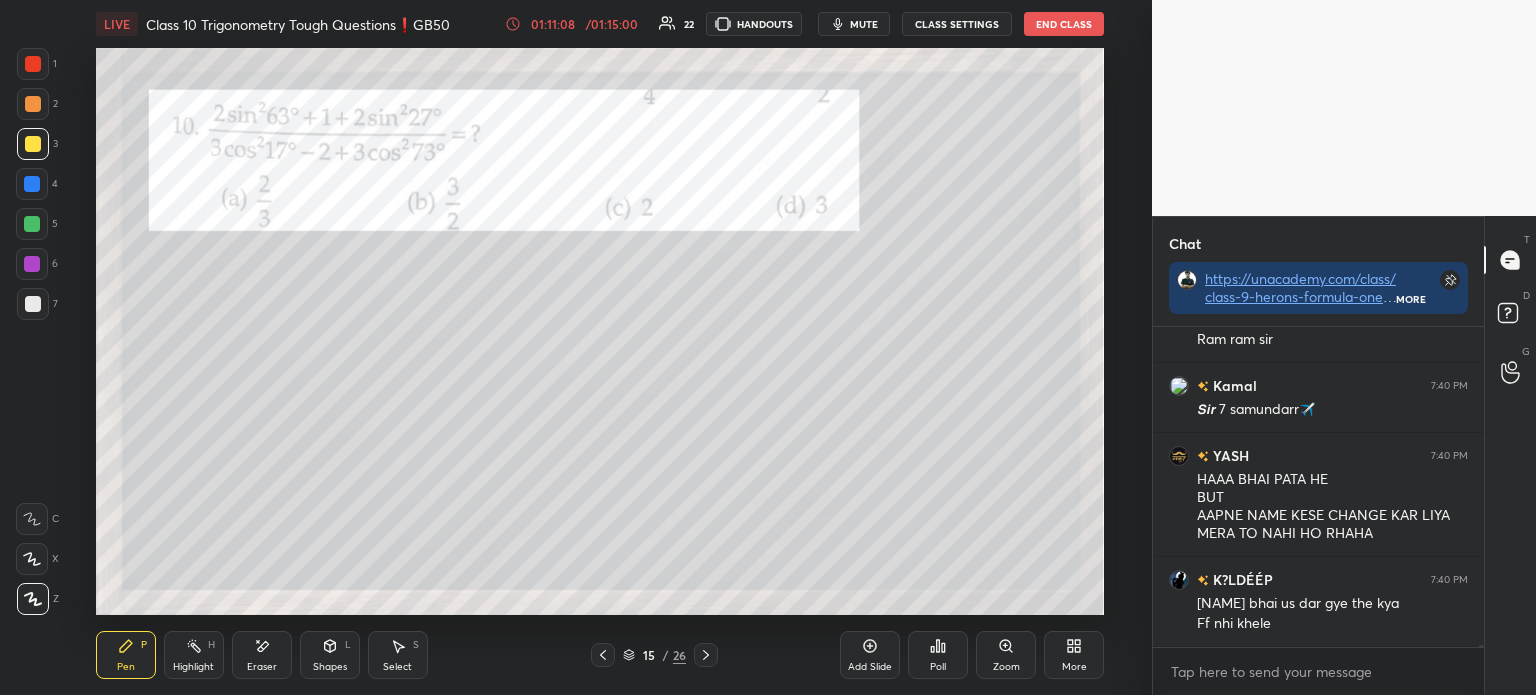 click on "Poll" at bounding box center [938, 655] 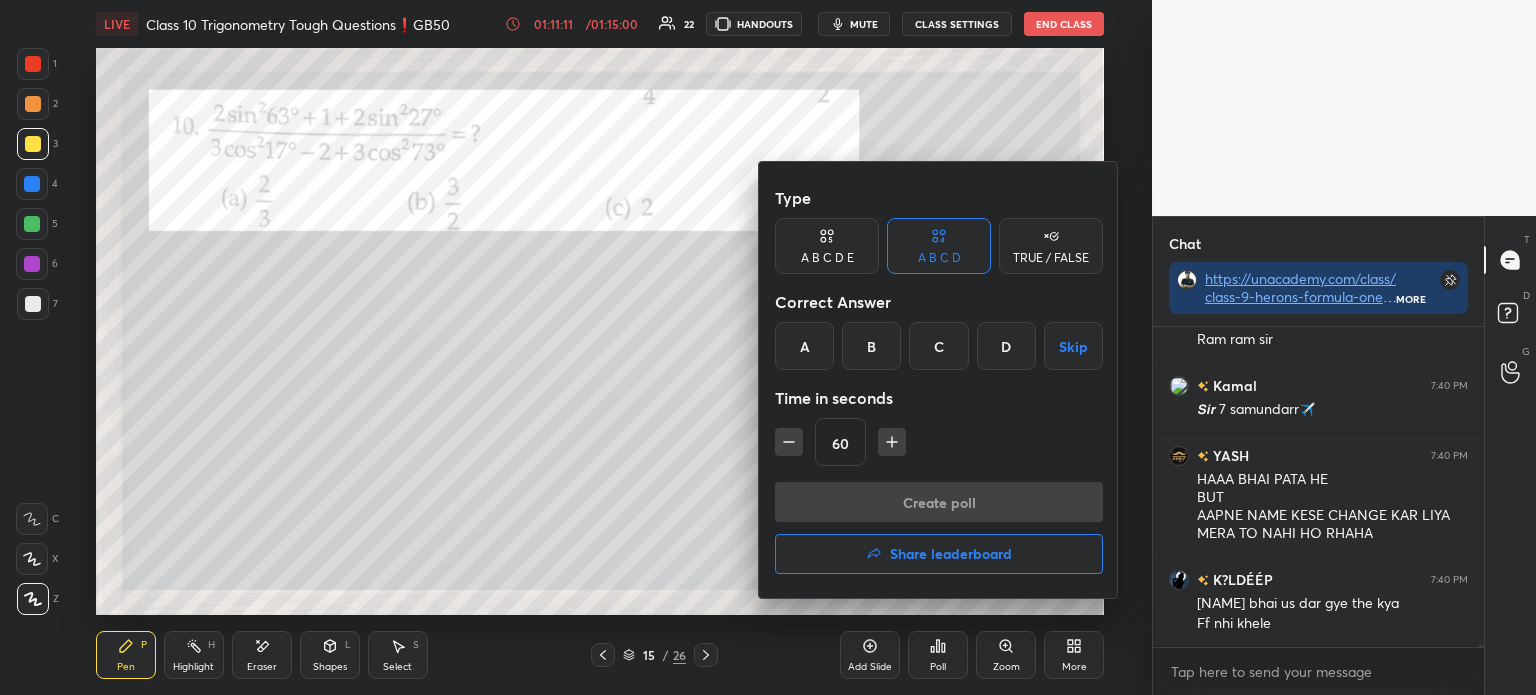 click on "D" at bounding box center (1006, 346) 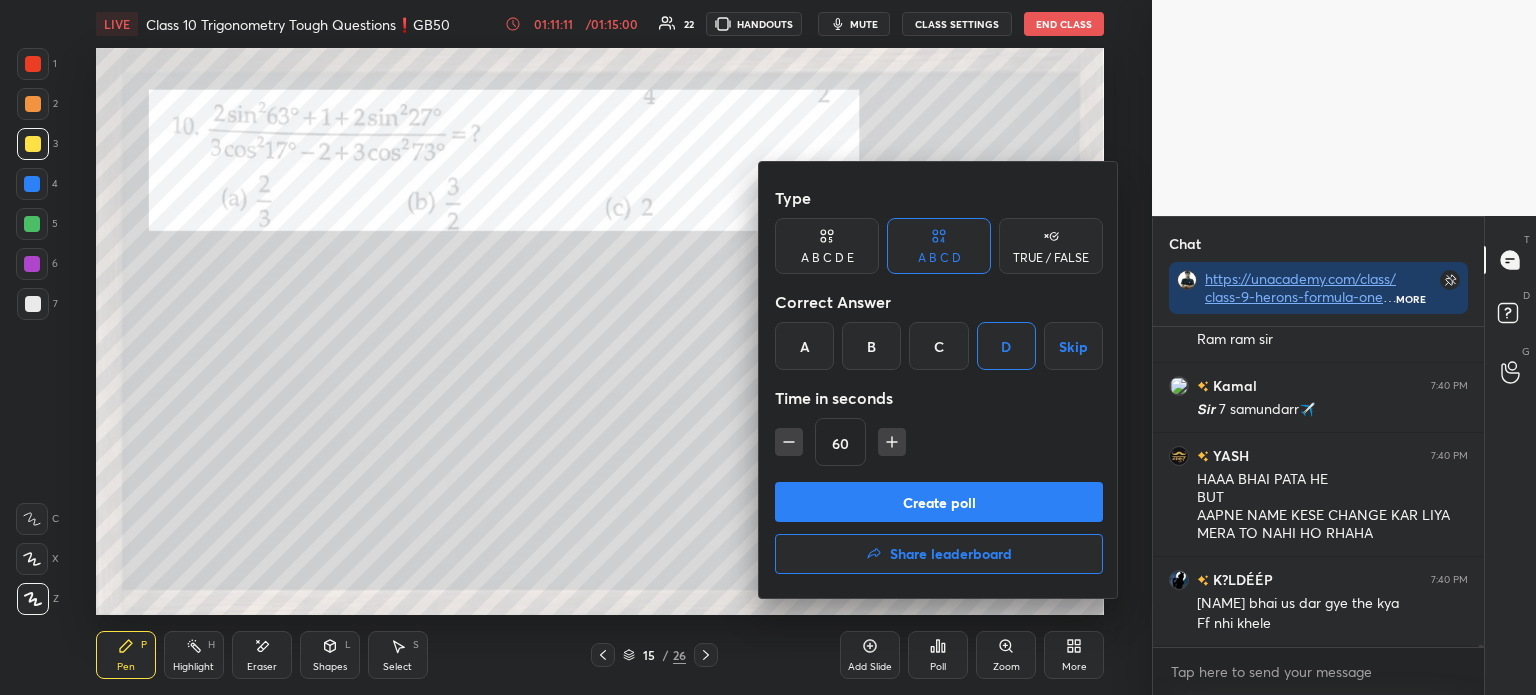 scroll, scrollTop: 46408, scrollLeft: 0, axis: vertical 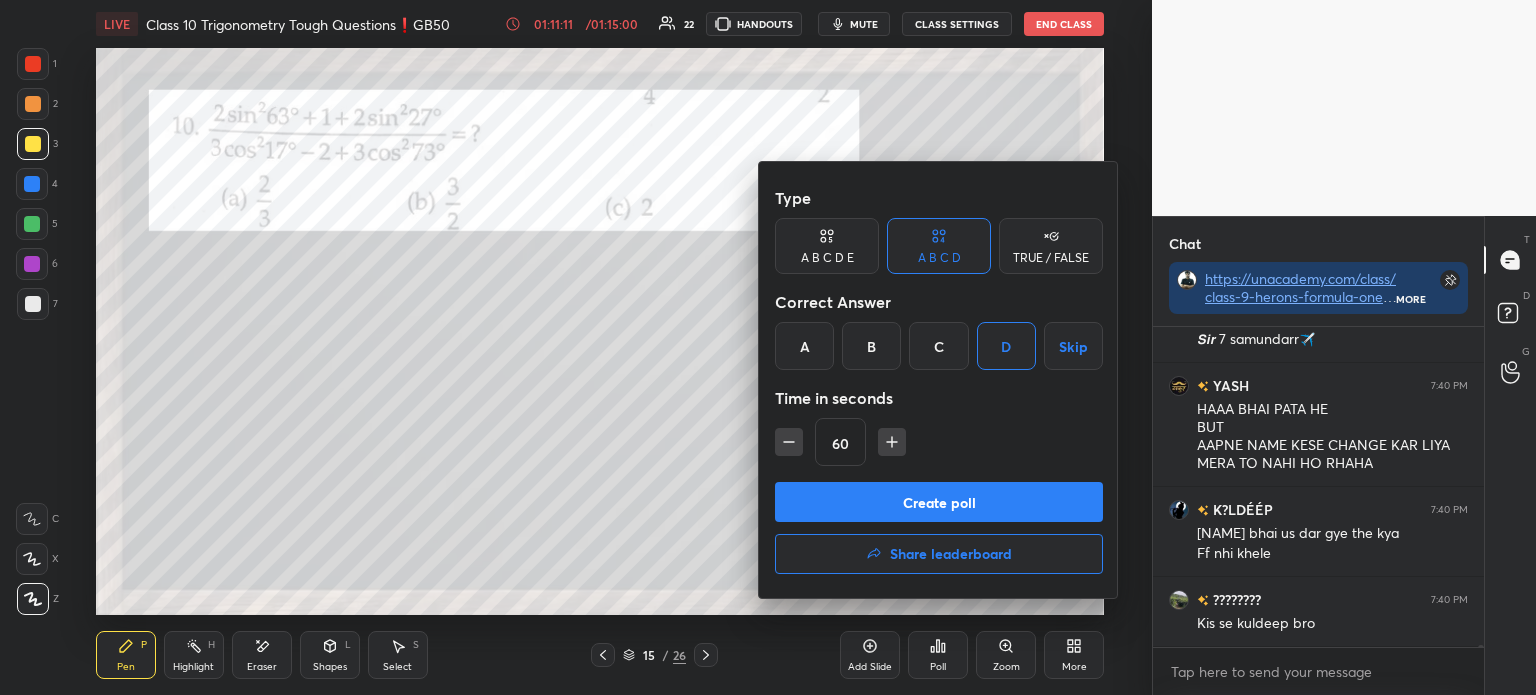 click on "Create poll" at bounding box center (939, 502) 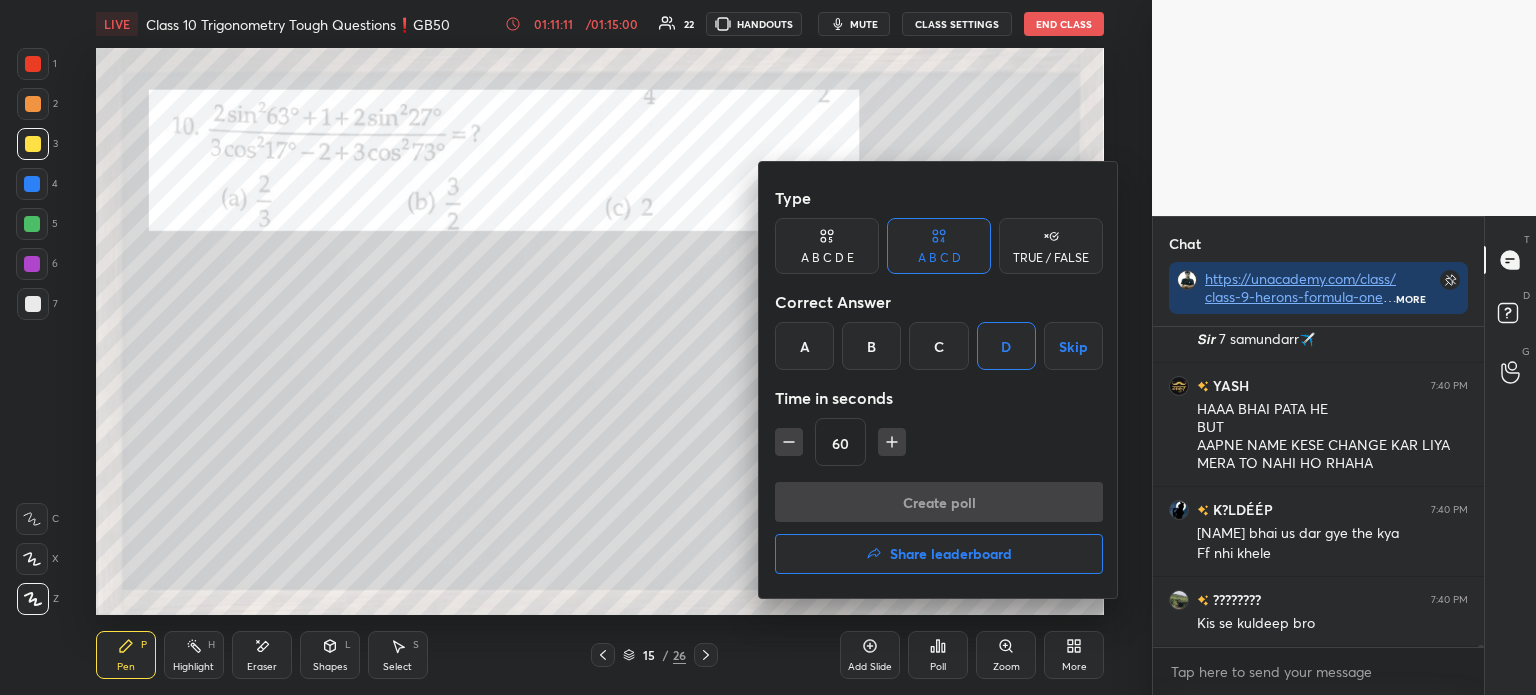 scroll, scrollTop: 272, scrollLeft: 325, axis: both 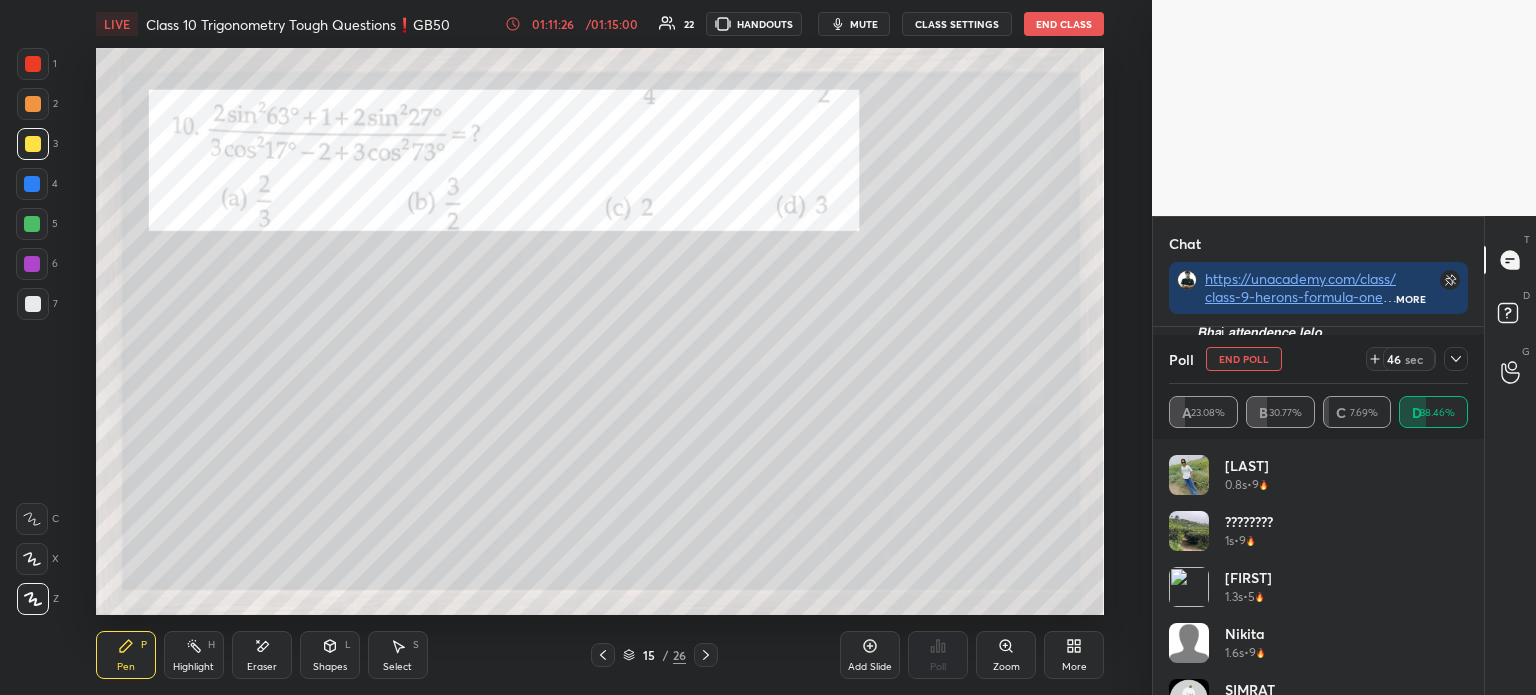 click at bounding box center (1456, 359) 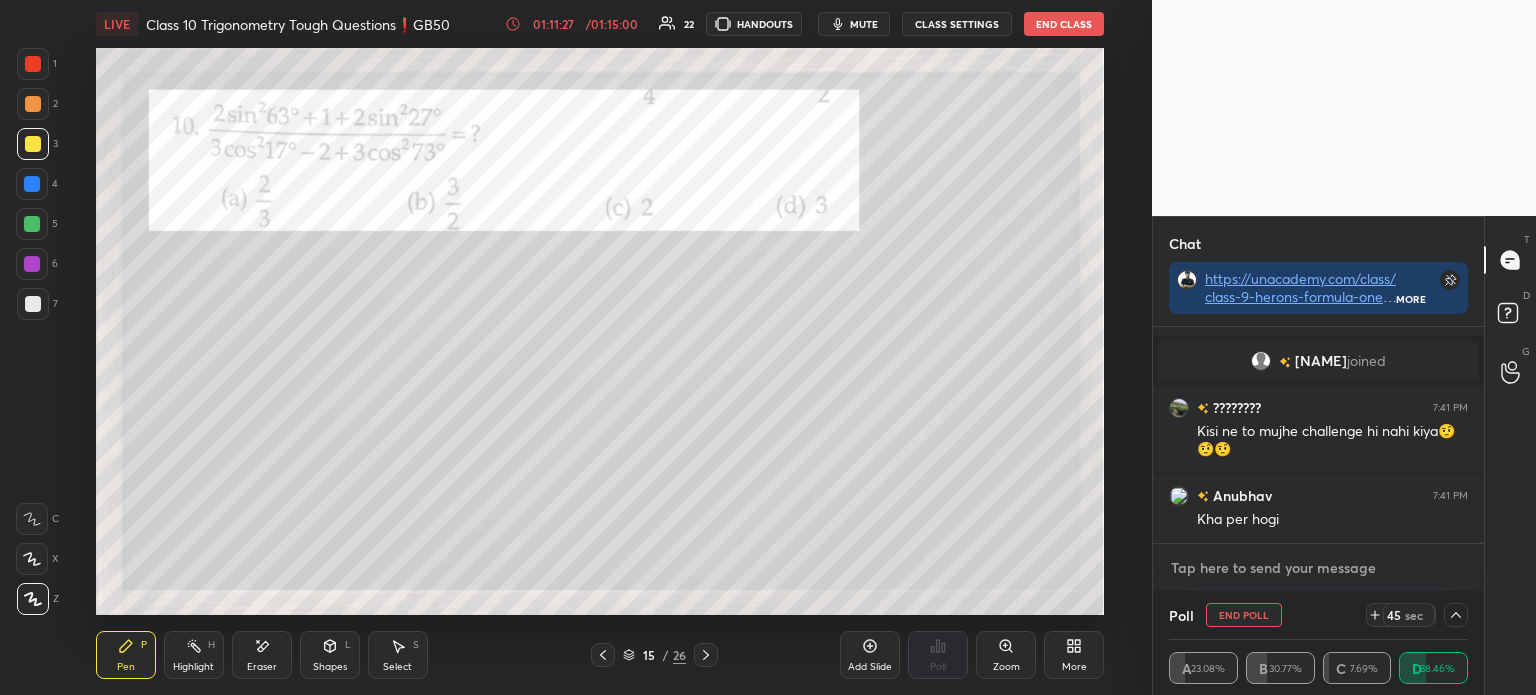 click at bounding box center (1318, 568) 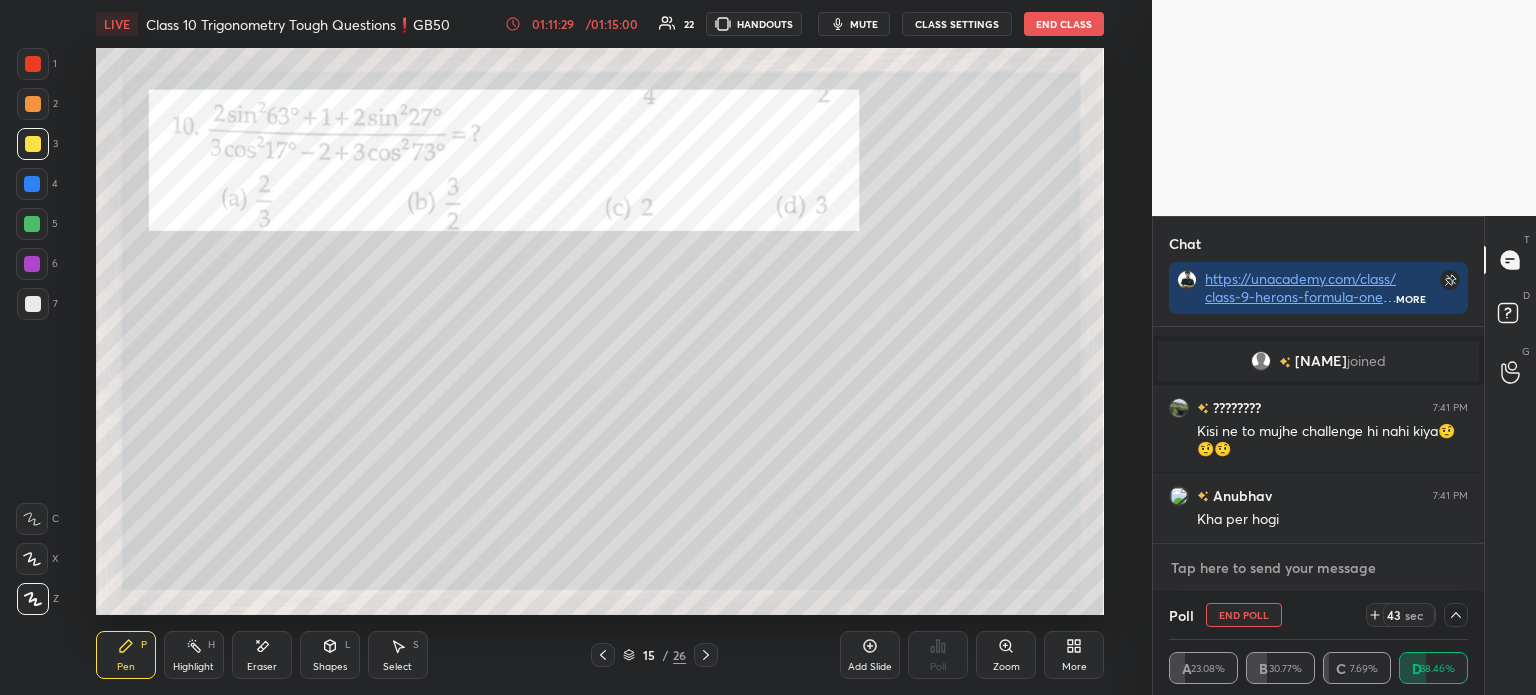 click at bounding box center [1318, 568] 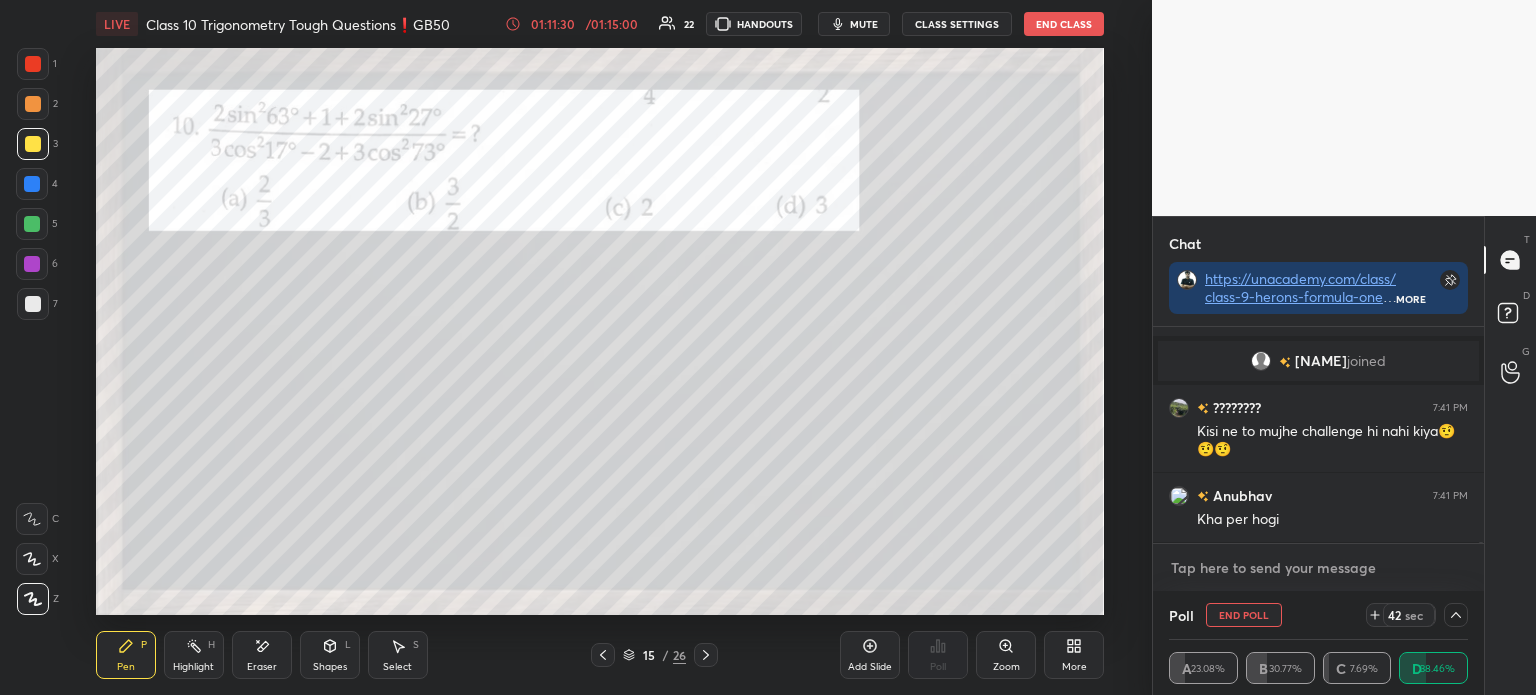 paste on "https://unacademy.com/class/class-9-herons-formula-one-shot-p8rs-aggarwal-pollsgb50/50AX2BS2" 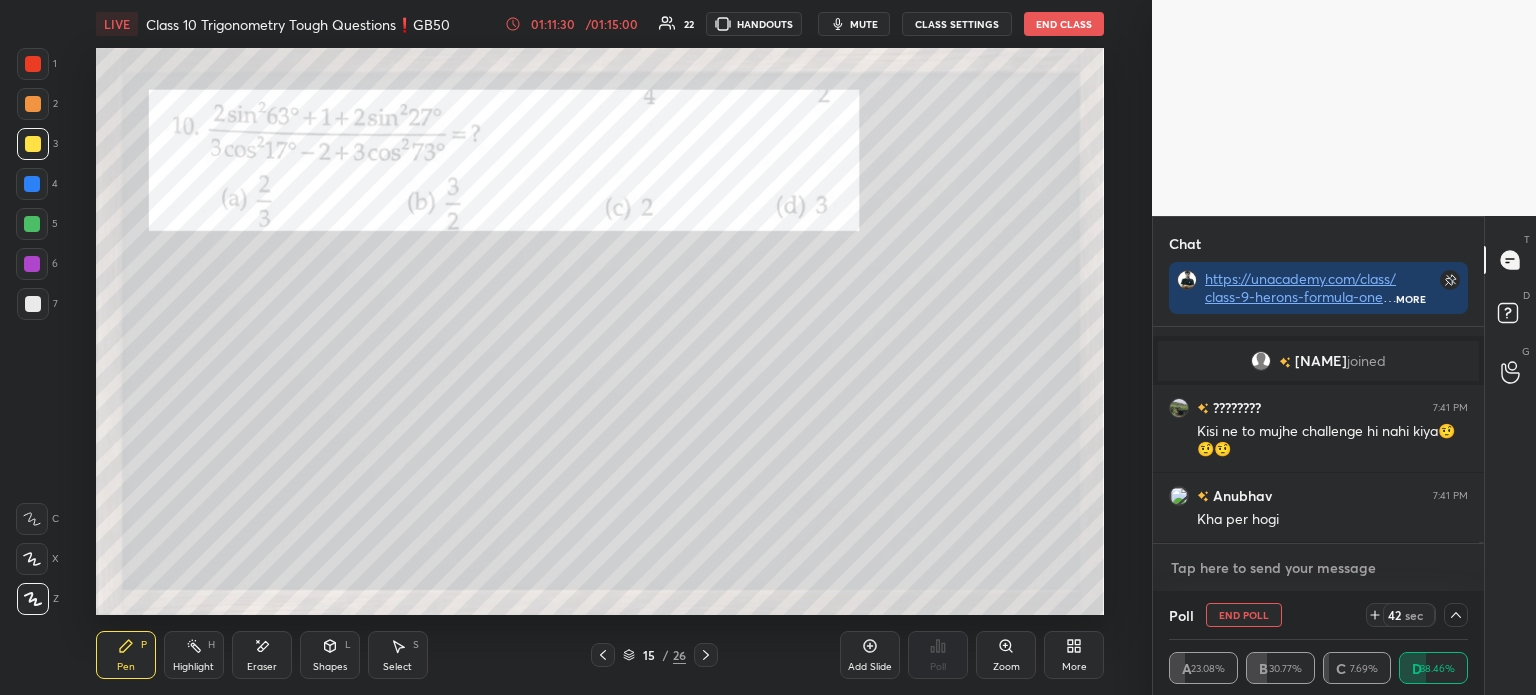 type on "https://unacademy.com/class/class-9-herons-formula-one-shot-p8rs-aggarwal-pollsgb50/50AX2BS2" 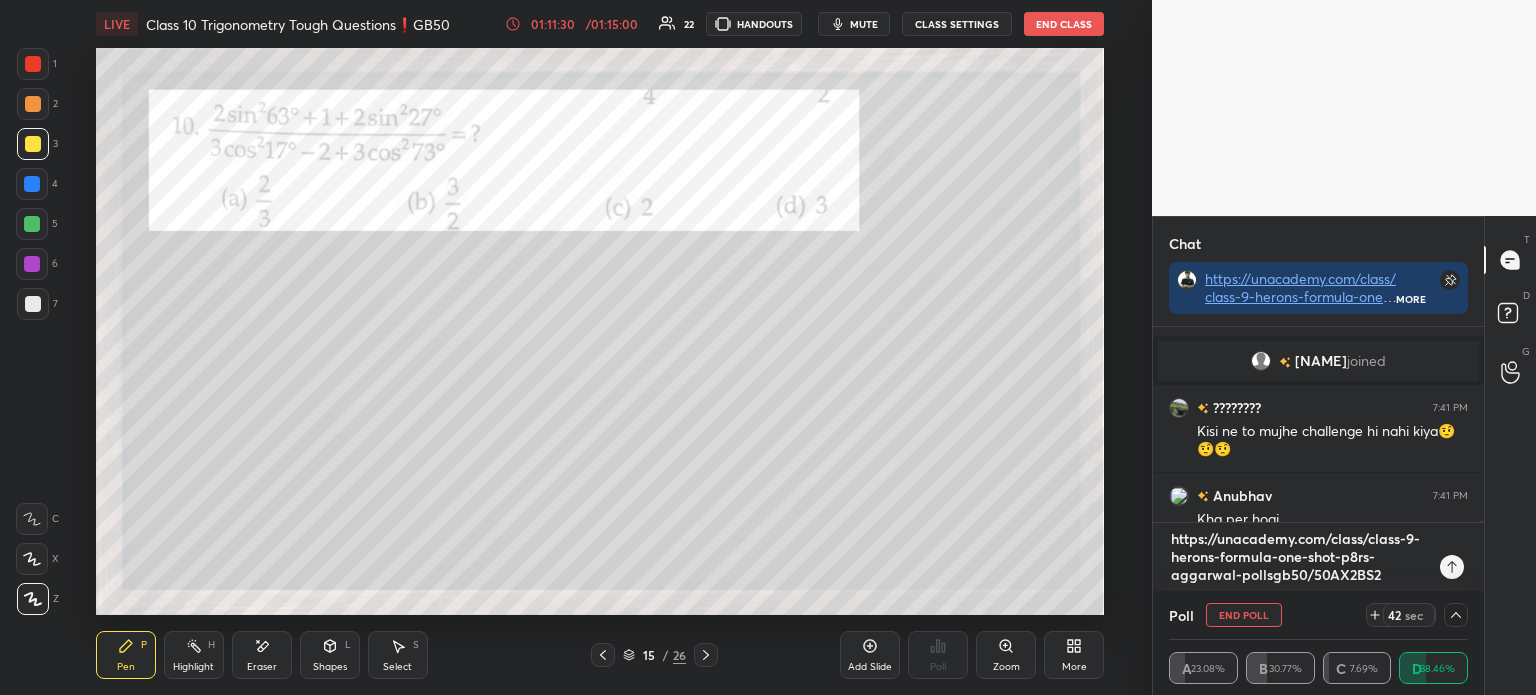 type 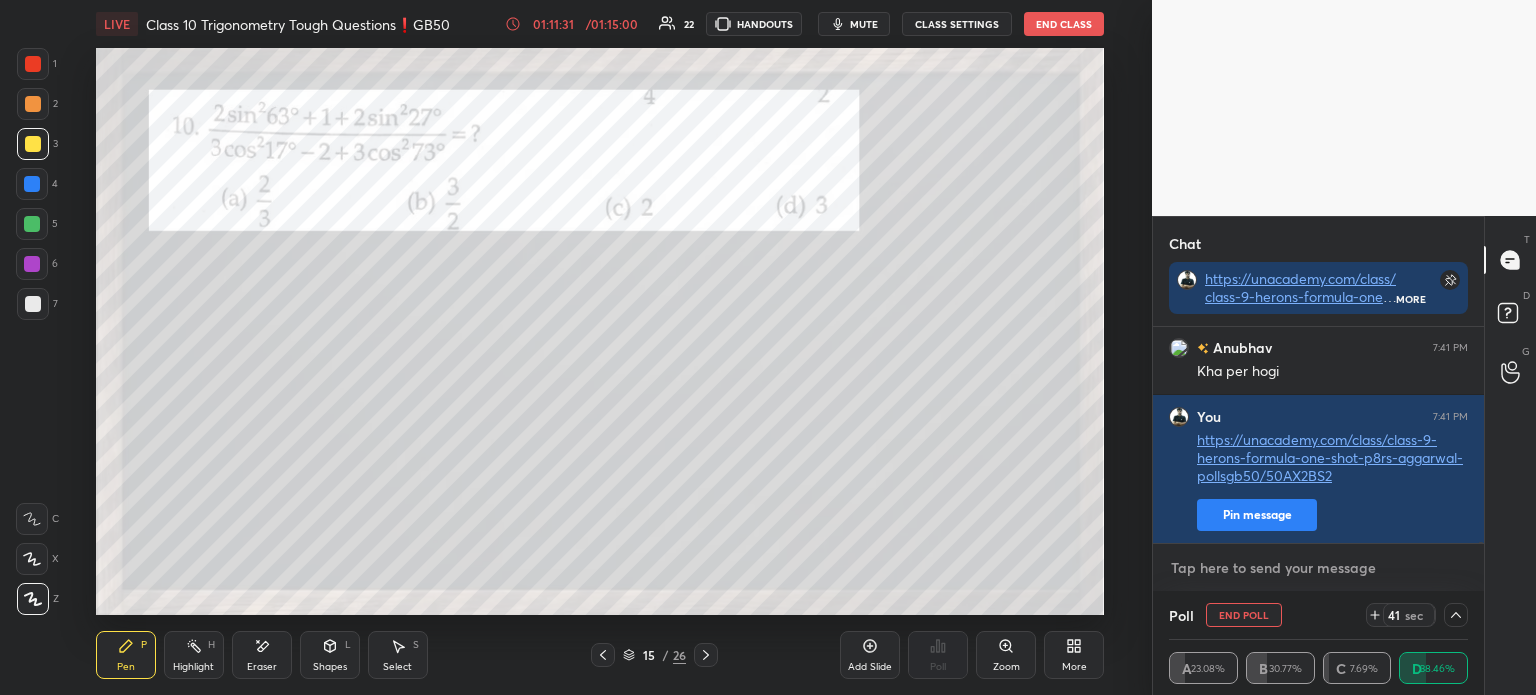 paste on "https://unacademy.com/class/class-9-herons-formula-one-shot-p8rs-aggarwal-pollsgb50/50AX2BS2" 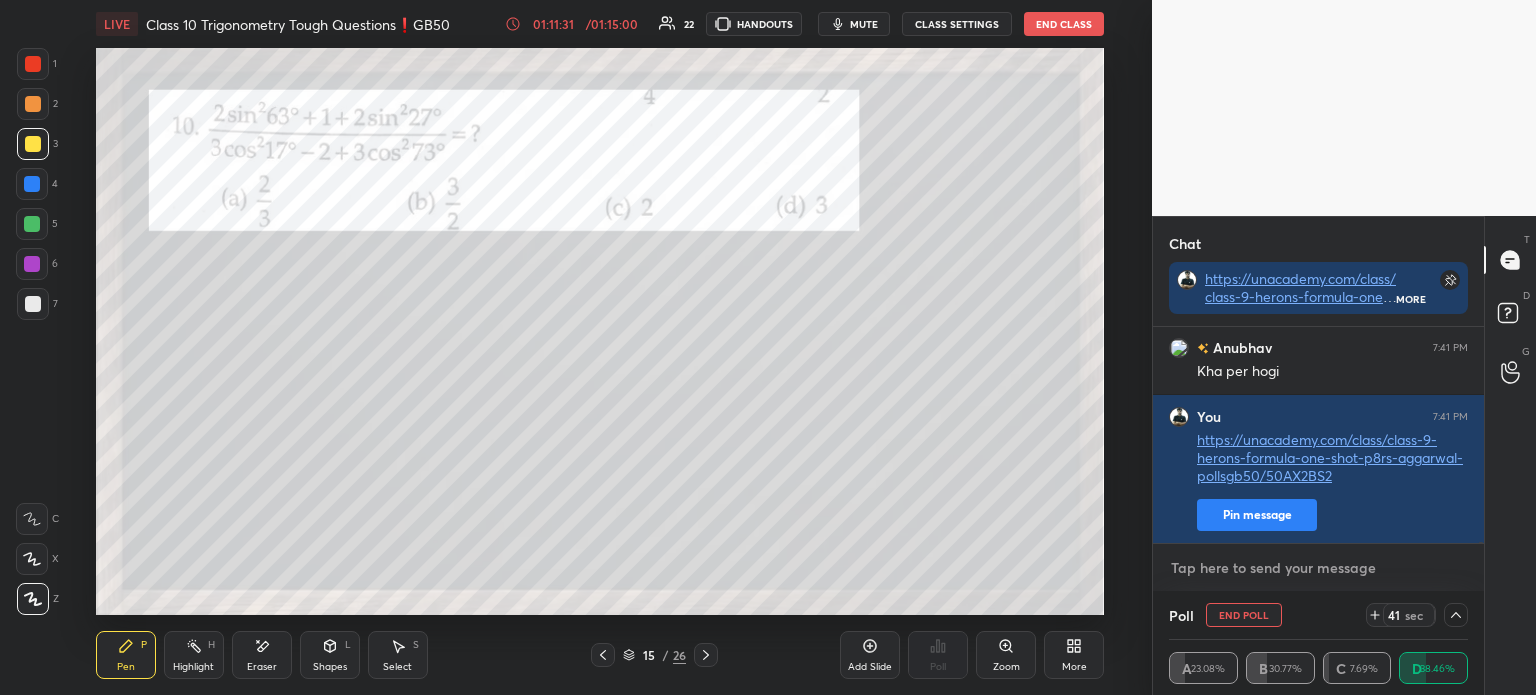 type on "https://unacademy.com/class/class-9-herons-formula-one-shot-p8rs-aggarwal-pollsgb50/50AX2BS2" 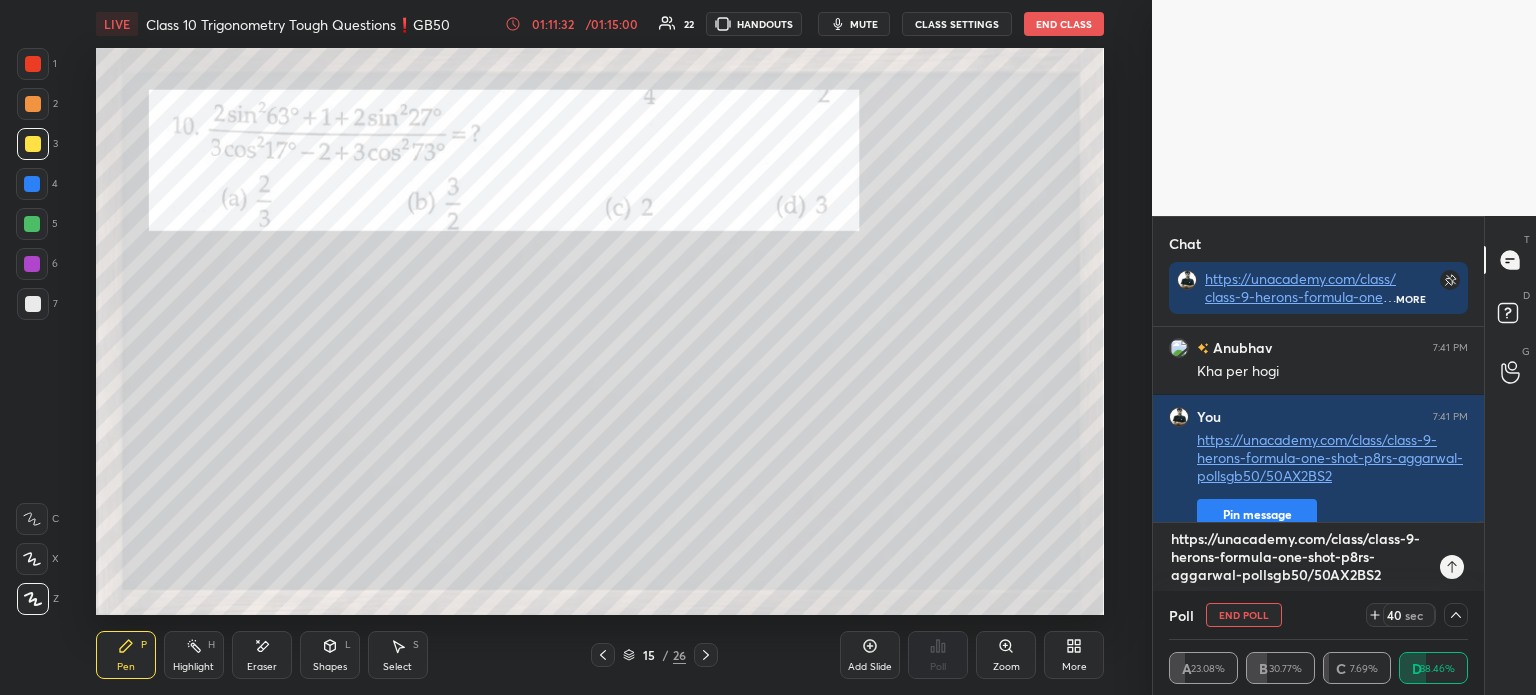 type 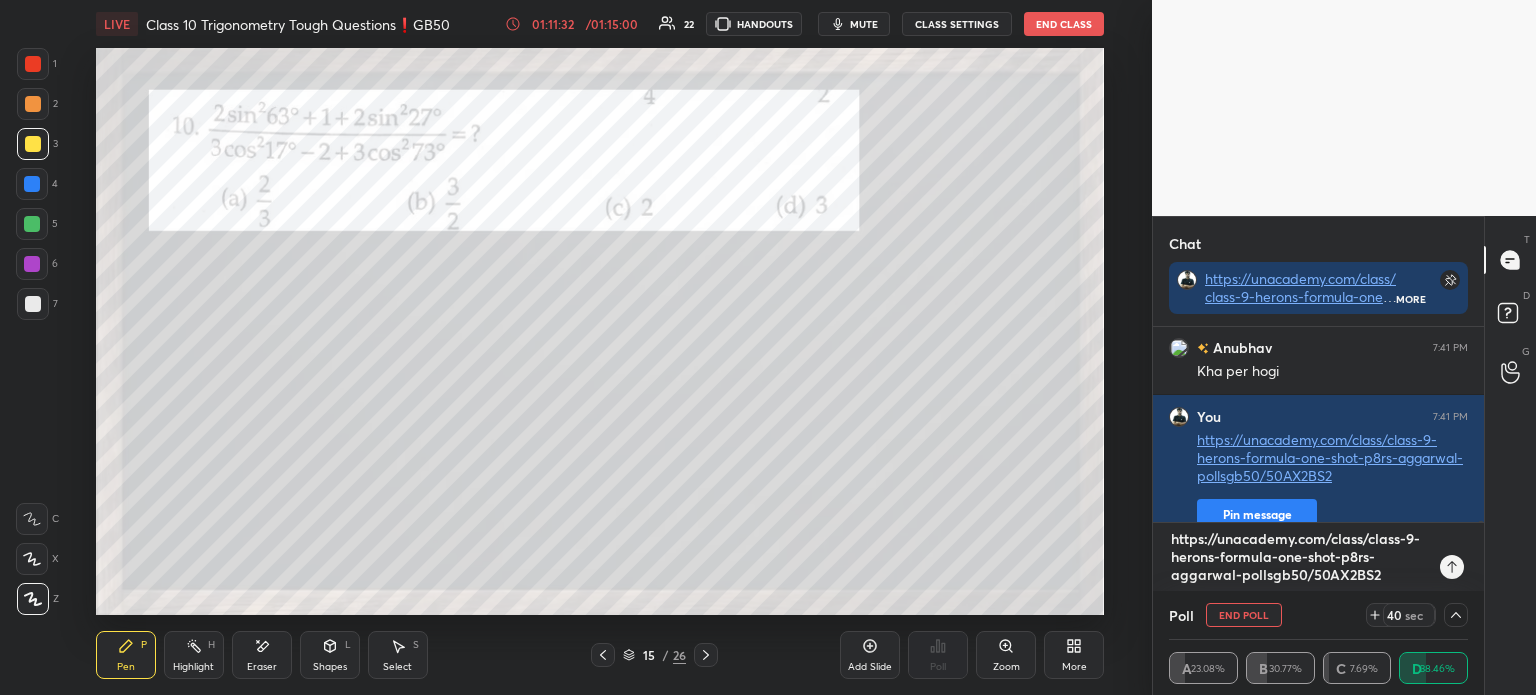 type on "x" 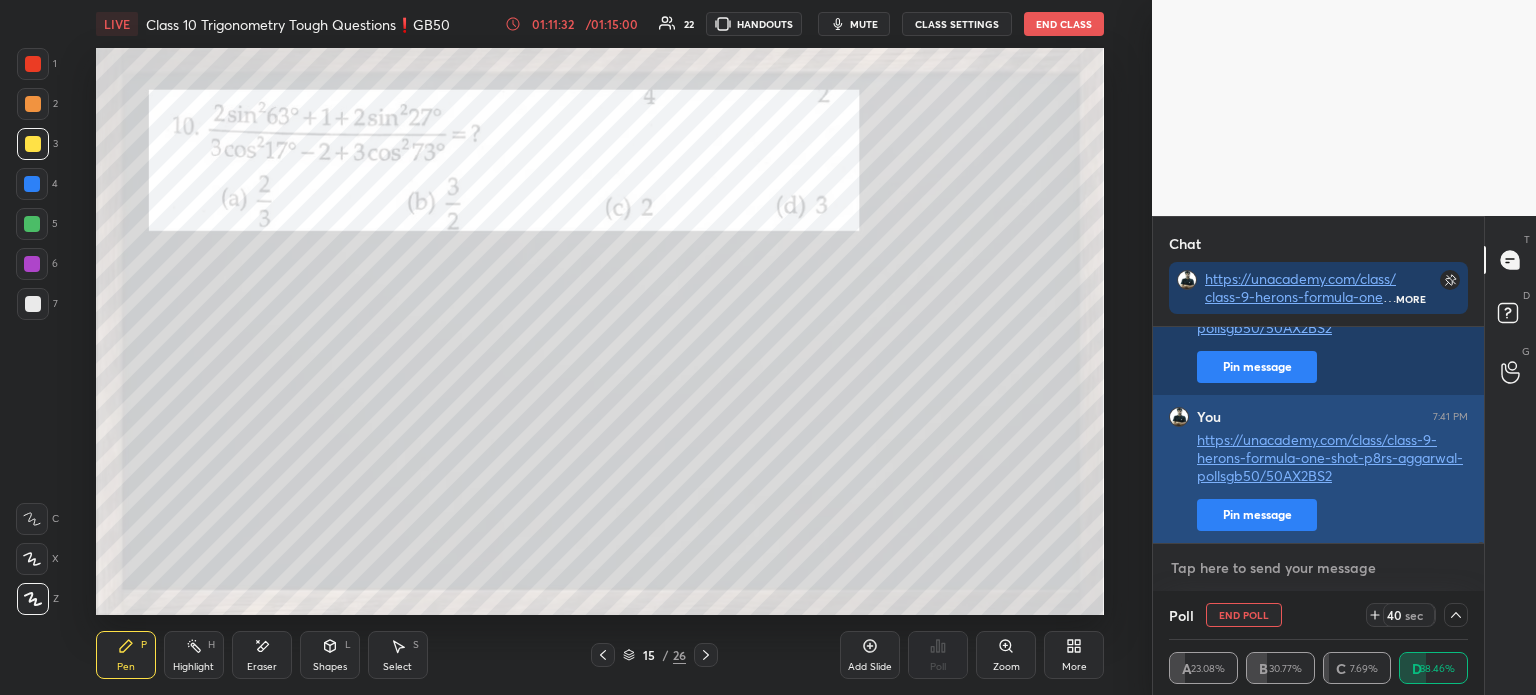 paste on "https://unacademy.com/class/class-9-herons-formula-one-shot-p8rs-aggarwal-pollsgb50/50AX2BS2" 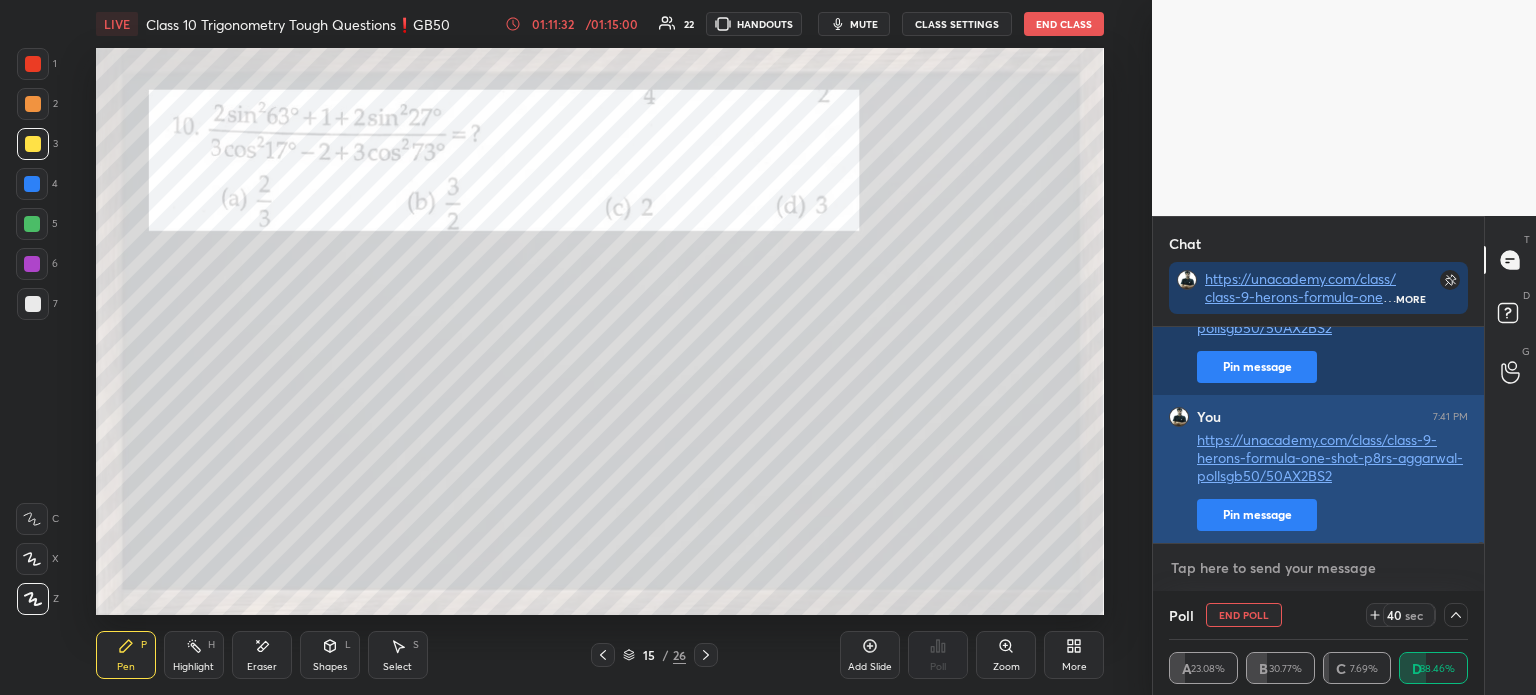 type on "https://unacademy.com/class/class-9-herons-formula-one-shot-p8rs-aggarwal-pollsgb50/50AX2BS2" 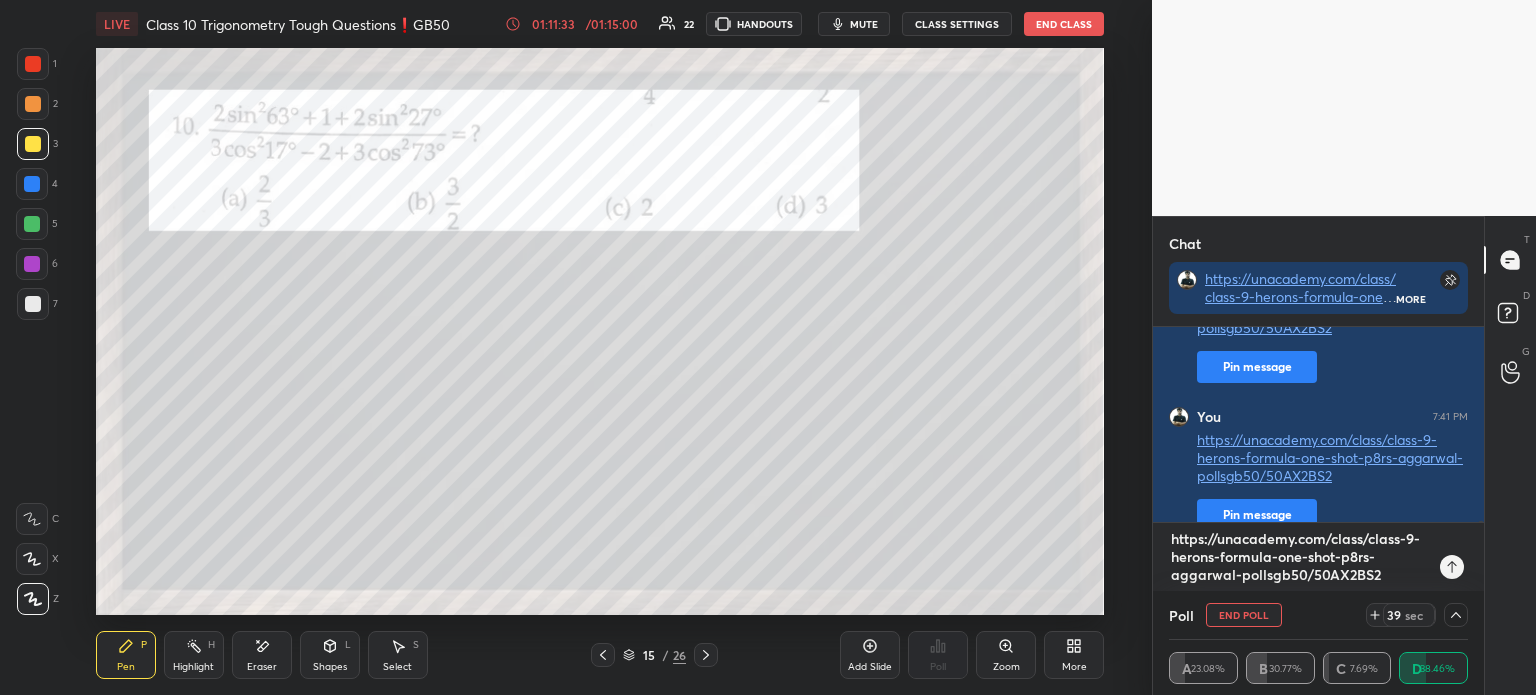 type 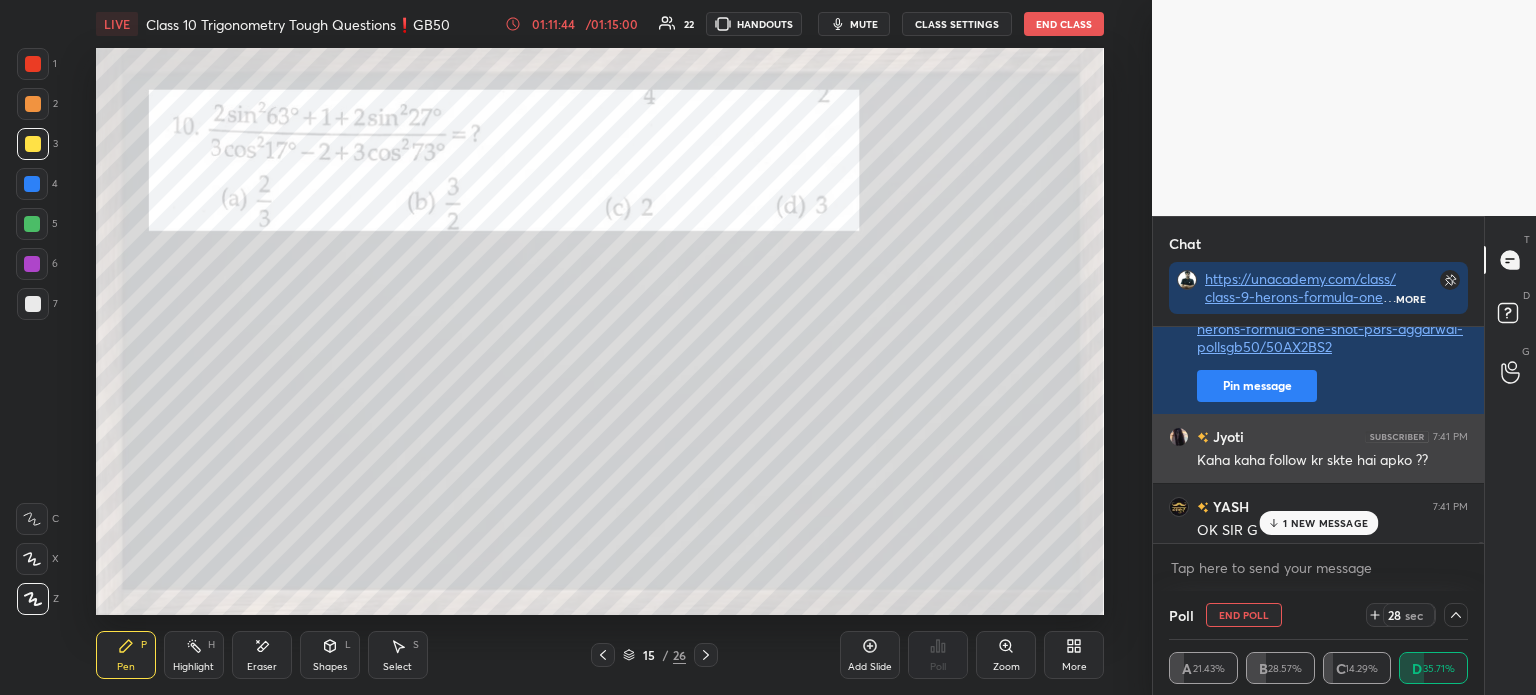 click at bounding box center [1183, 437] 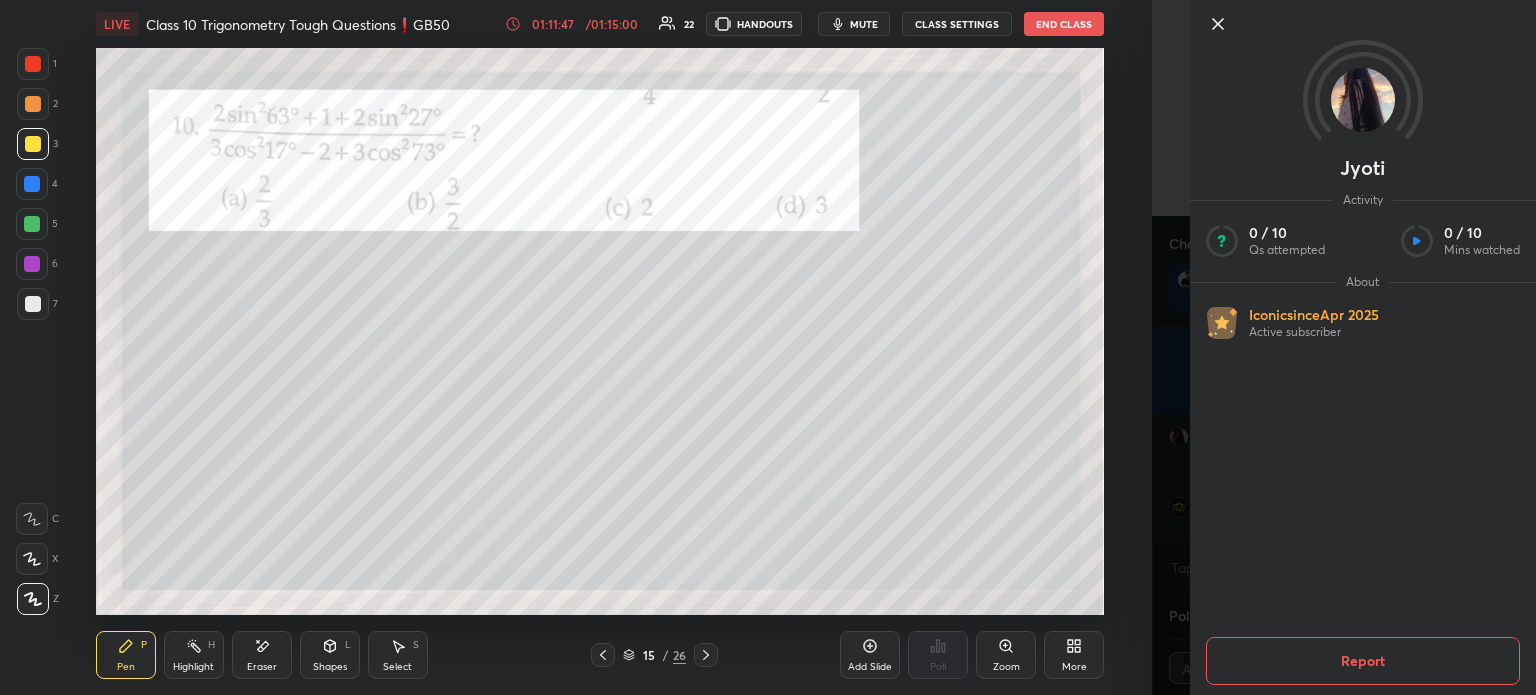 click 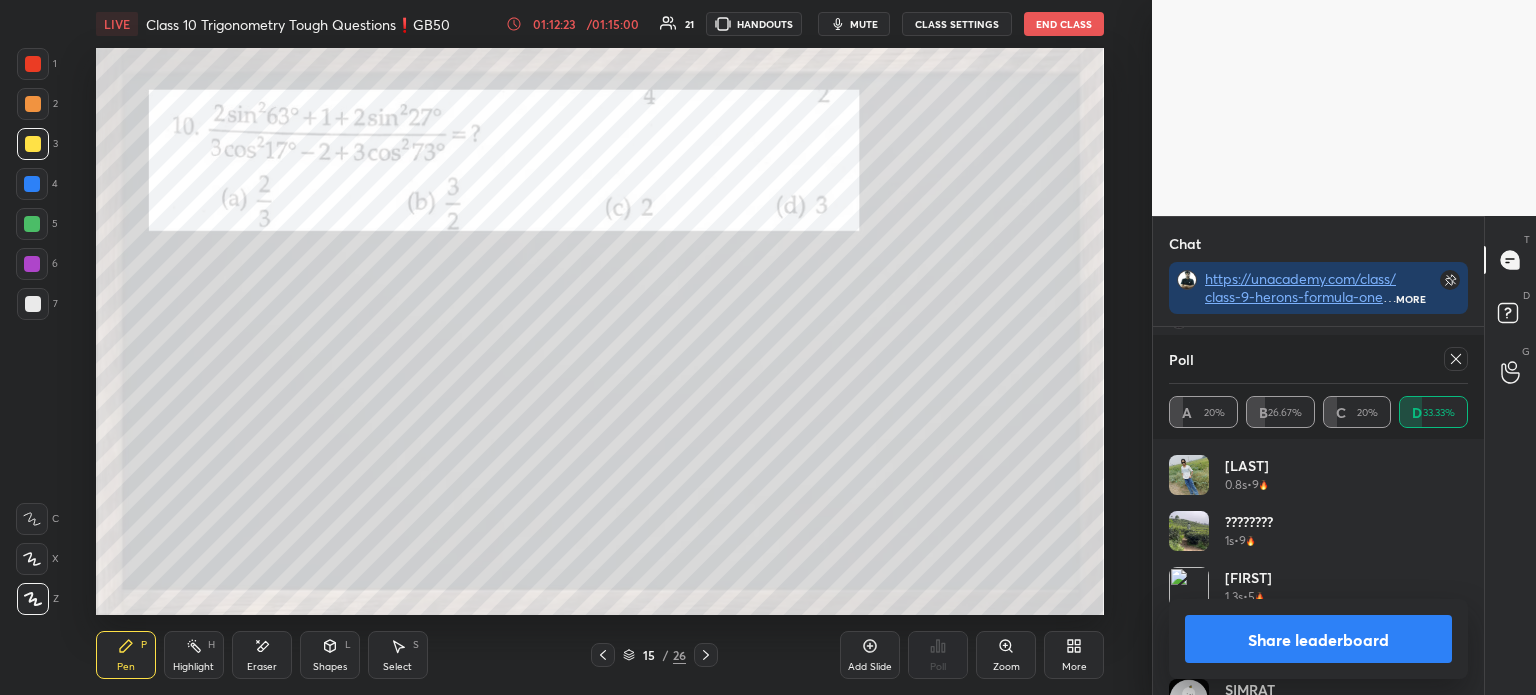 click on "Share leaderboard" at bounding box center [1318, 639] 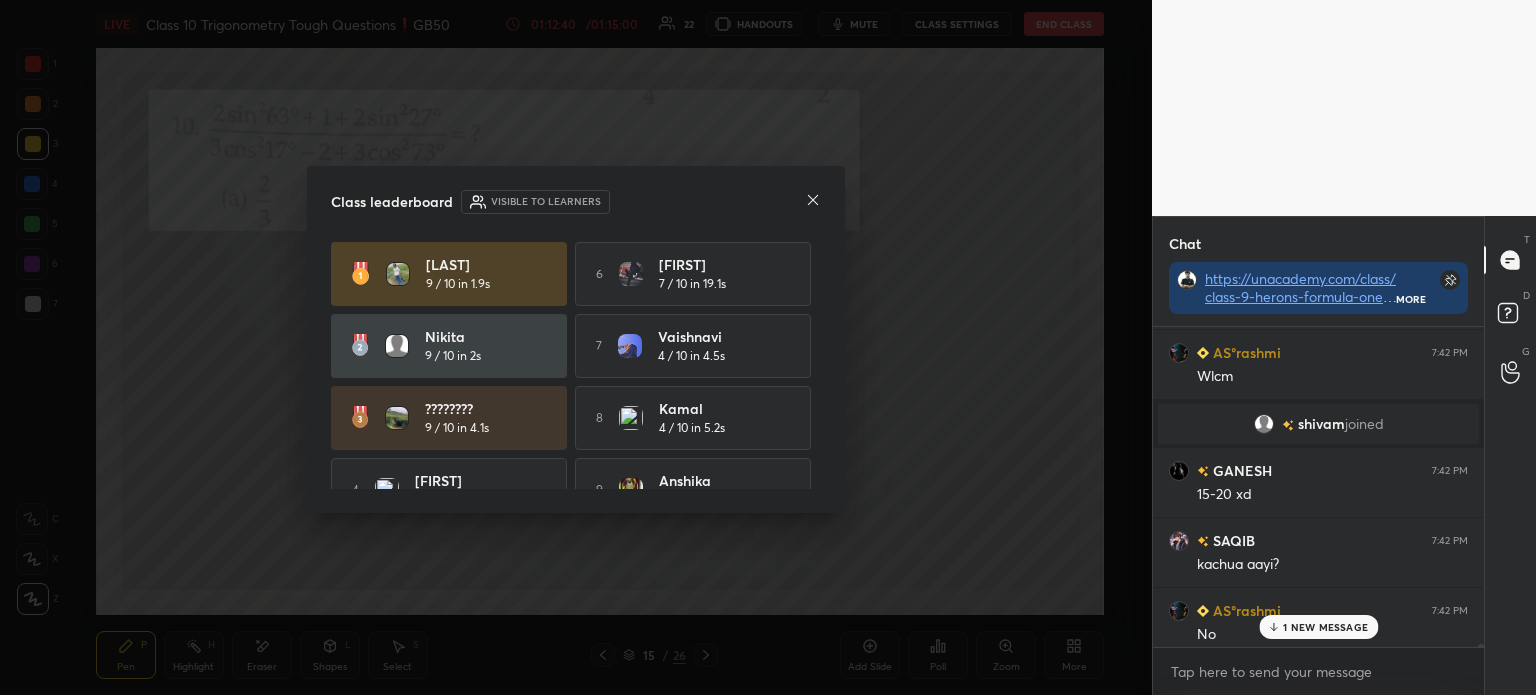 click on "Class leaderboard Visible to learners Gunnu 9 / 10 in 1.9s 6 aman 7 / 10 in 19.1s Nikita 9 / 10 in 2s 7 Vaishnavi 4 / 10 in 4.5s ???????? 9 / 10 in 4.1s 8 Kamal 4 / 10 in 5.2s 4 LAKSHAY 8 / 10 in 8.3s 9 anshika 4 / 10 in 5.6s 5 SIMRAT 7 / 10 in 7.9s 10 Anubhav 2 / 10 in 2.2s" at bounding box center (576, 340) 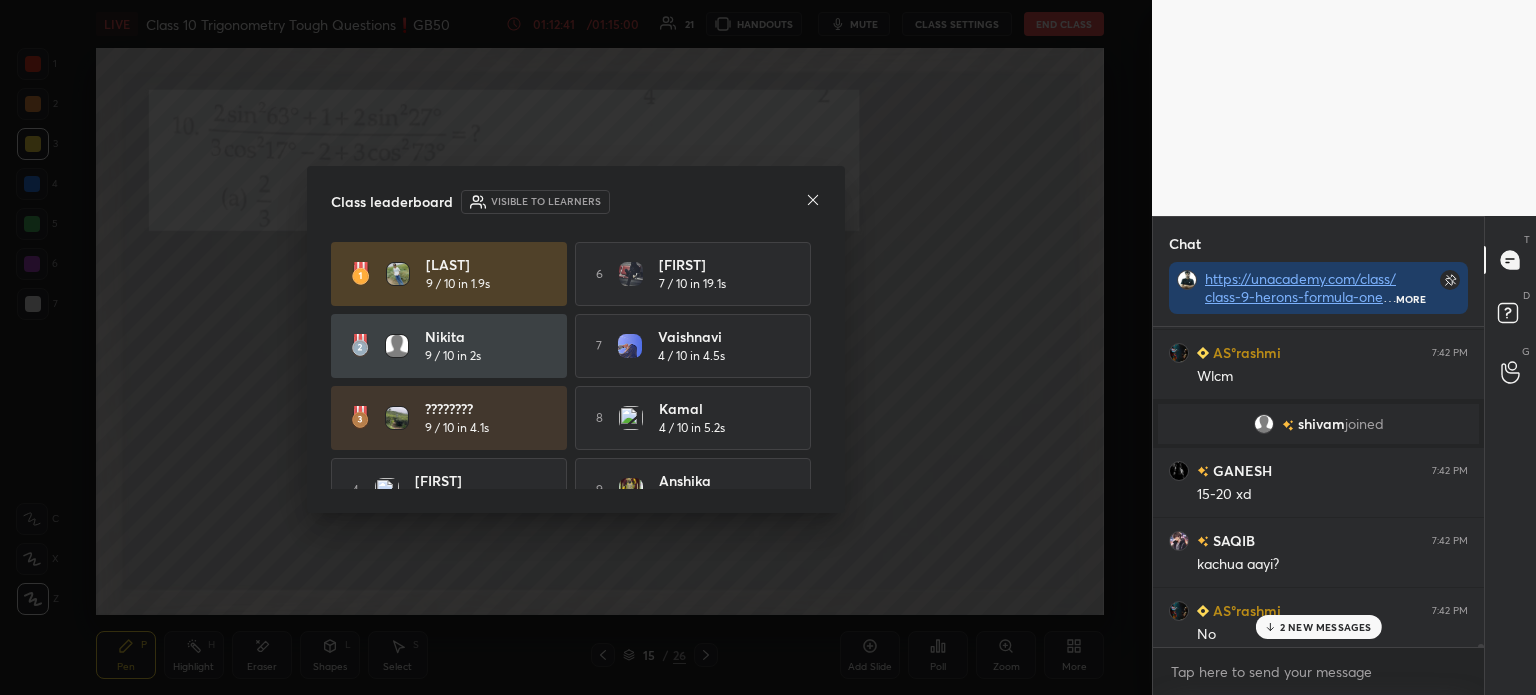 click 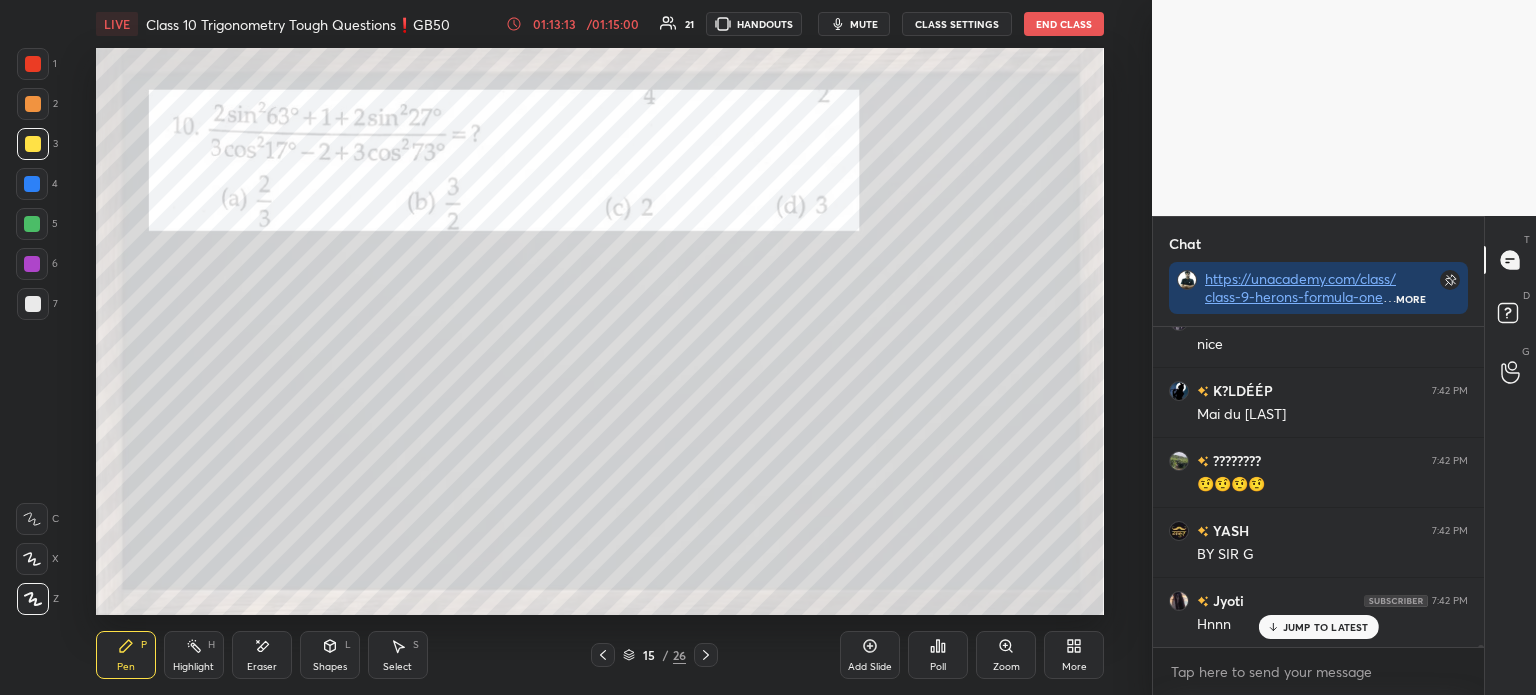 scroll, scrollTop: 48933, scrollLeft: 0, axis: vertical 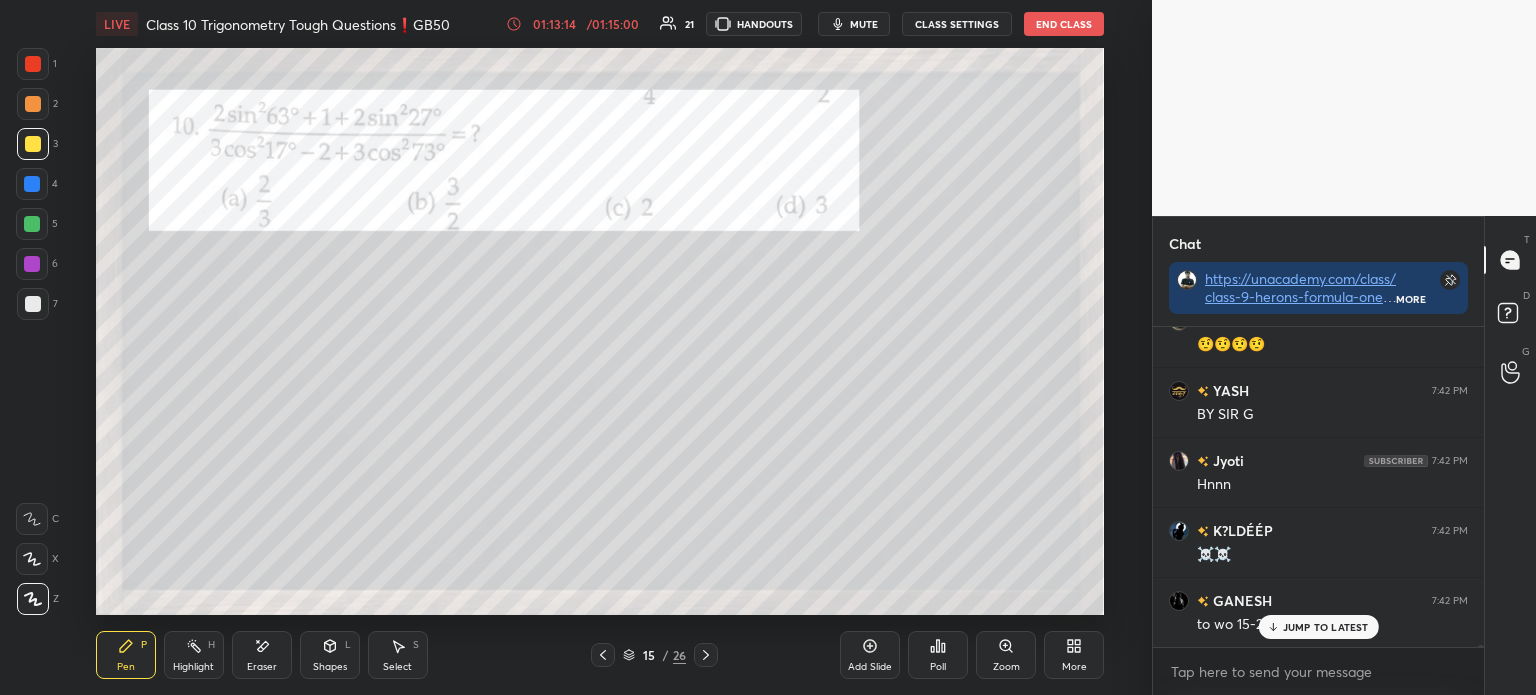 click at bounding box center (33, 104) 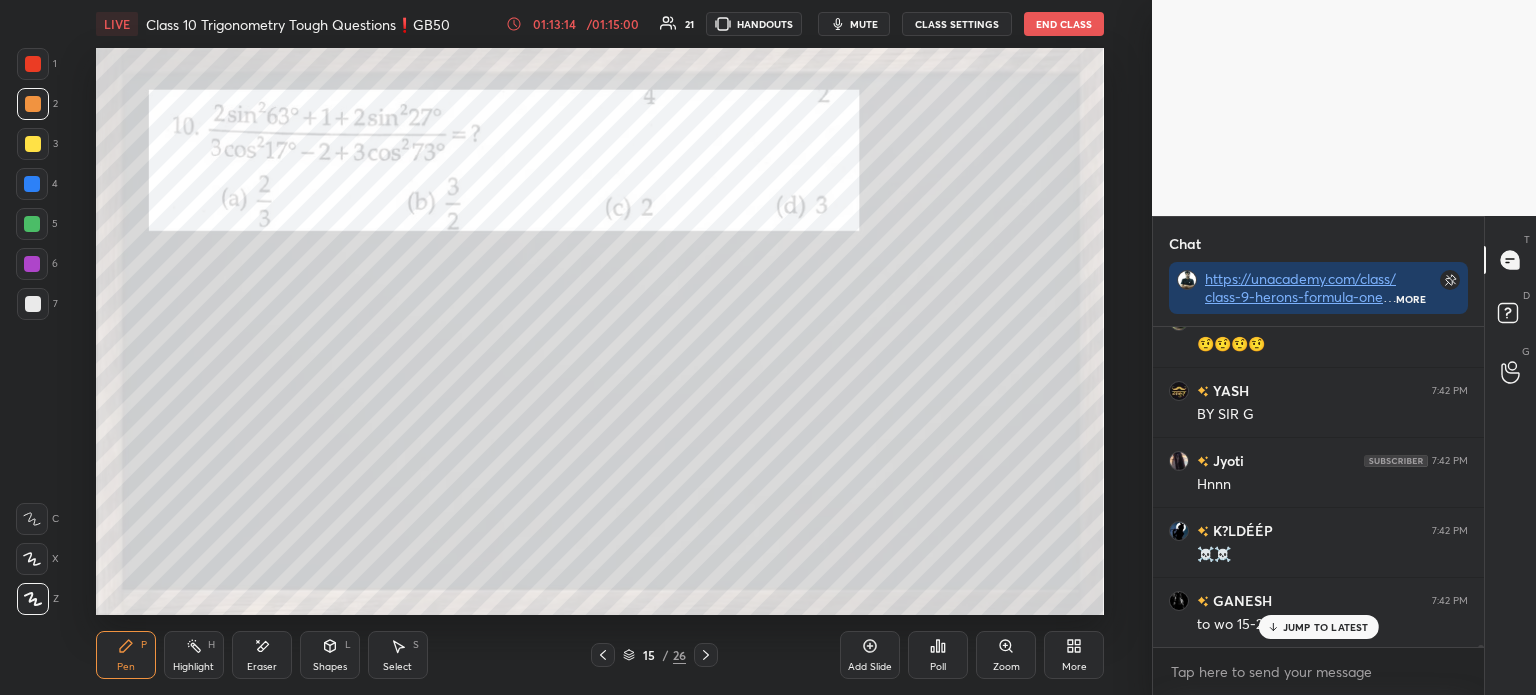 click at bounding box center (33, 64) 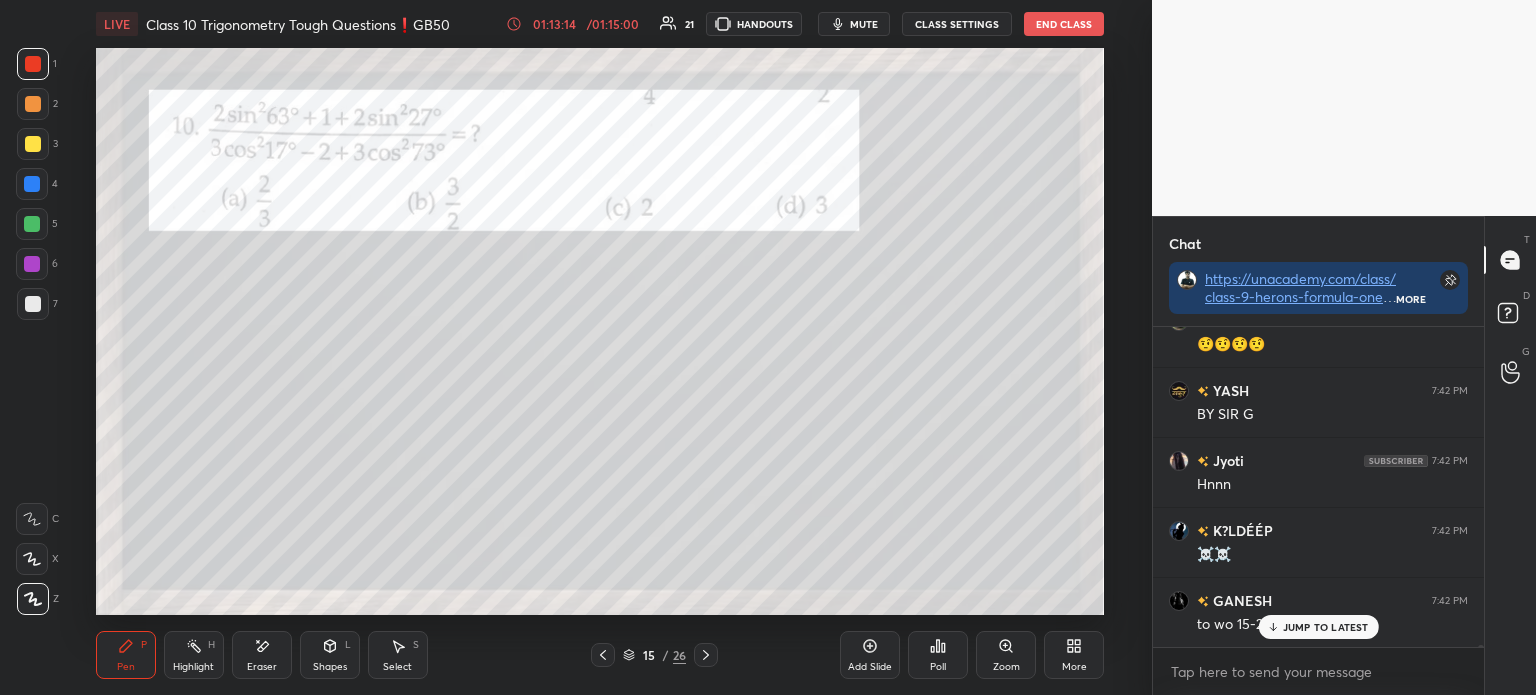 click at bounding box center [33, 104] 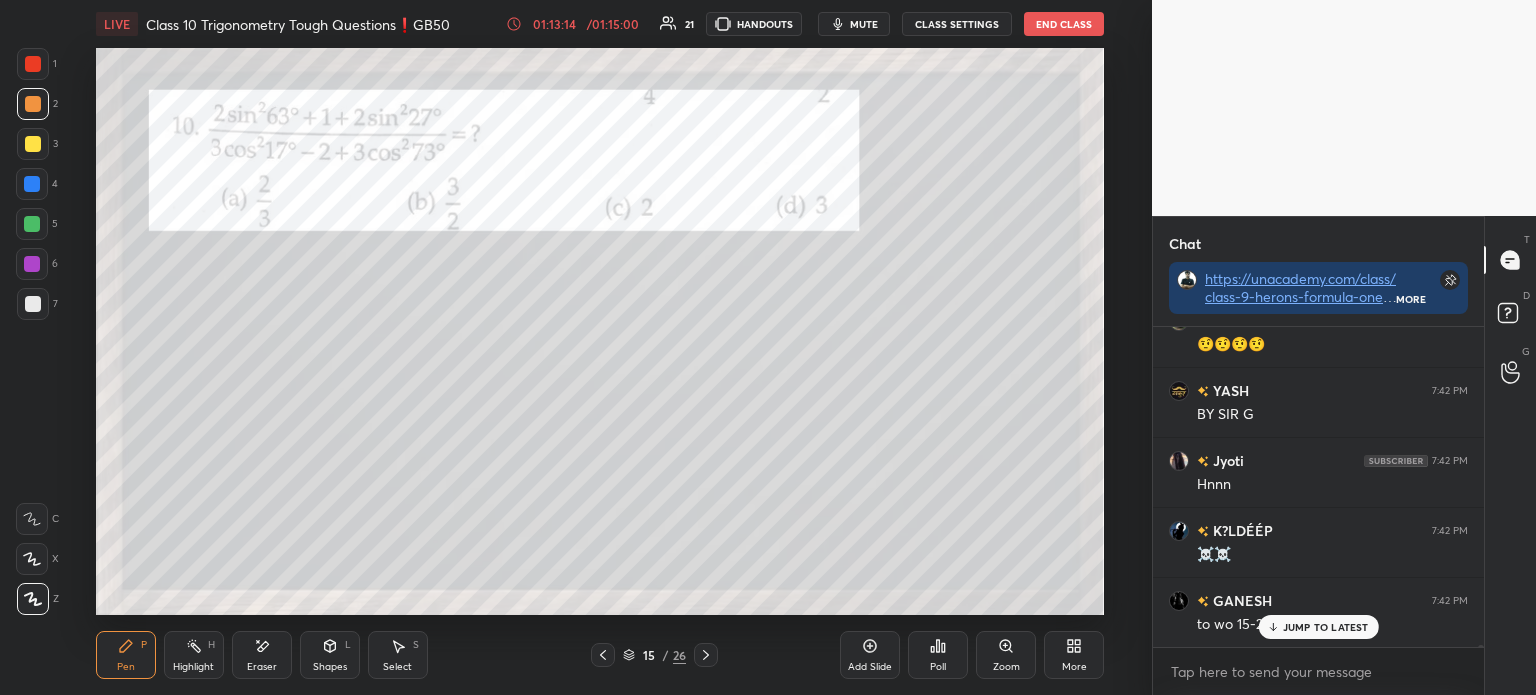 click at bounding box center (33, 144) 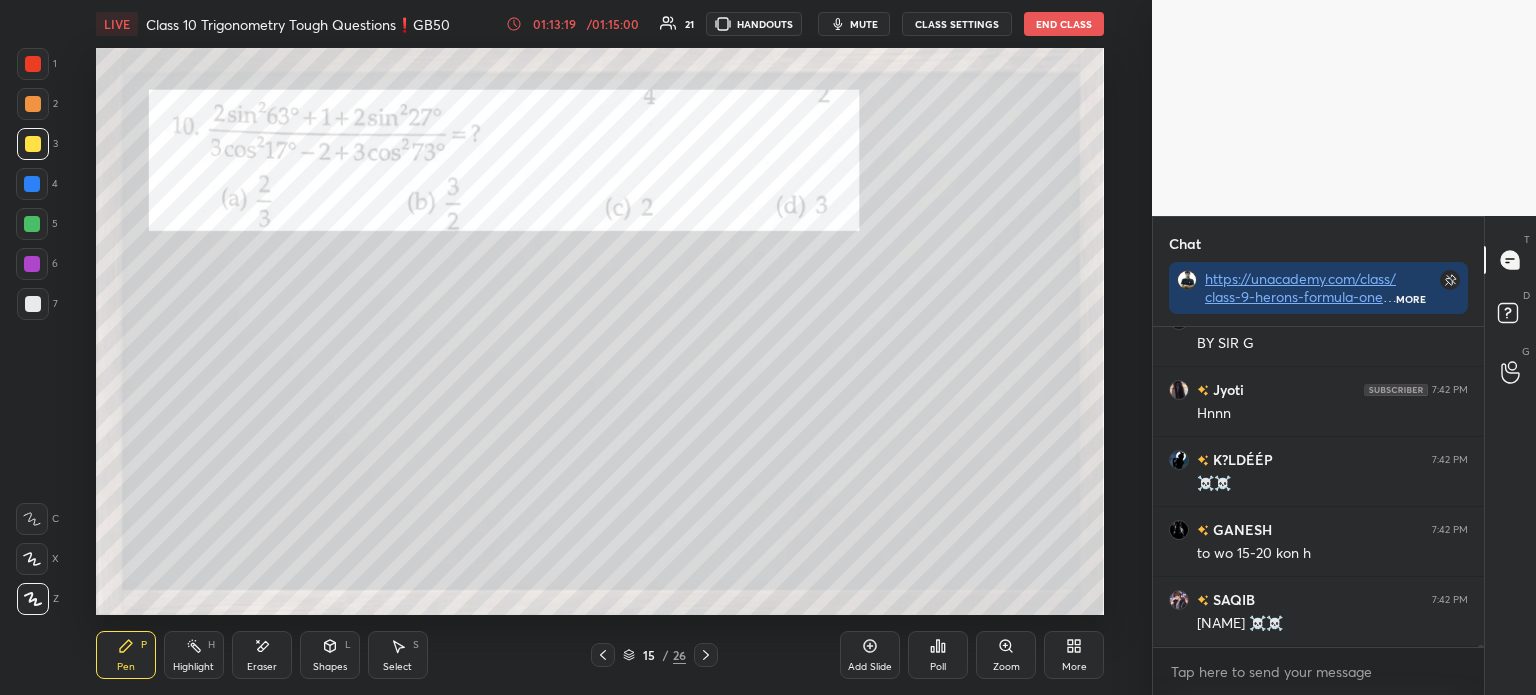 scroll, scrollTop: 49092, scrollLeft: 0, axis: vertical 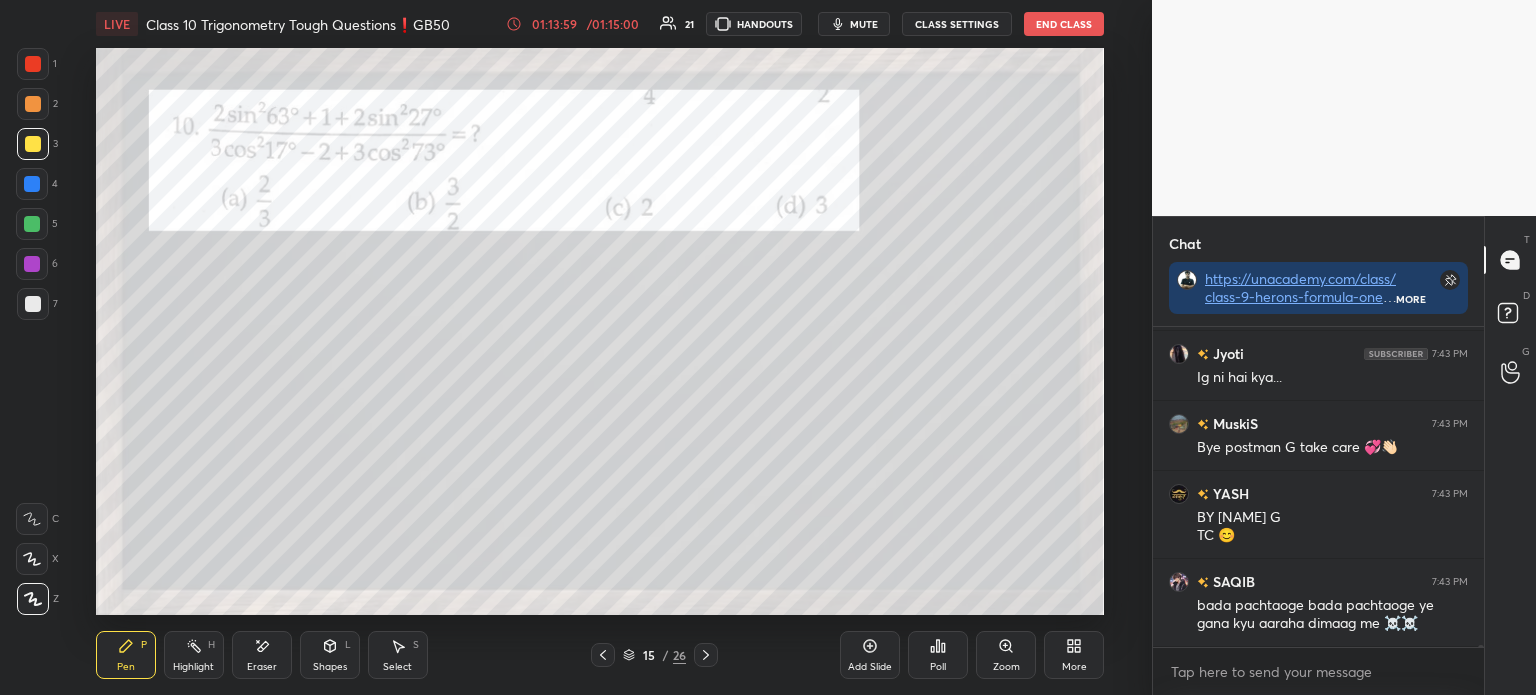 click on "1 2 3 4 5 6 7 C X Z E E Erase all   H H" at bounding box center [32, 331] 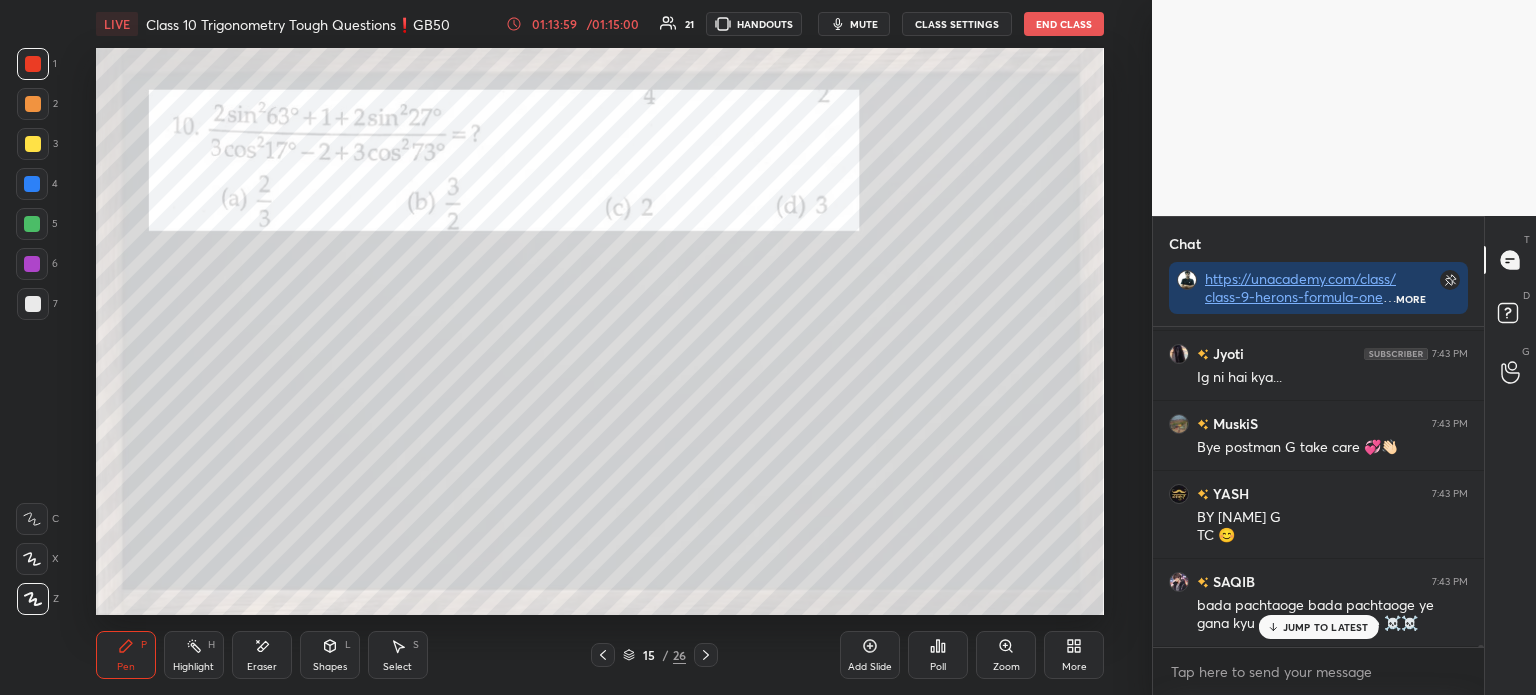 scroll, scrollTop: 49985, scrollLeft: 0, axis: vertical 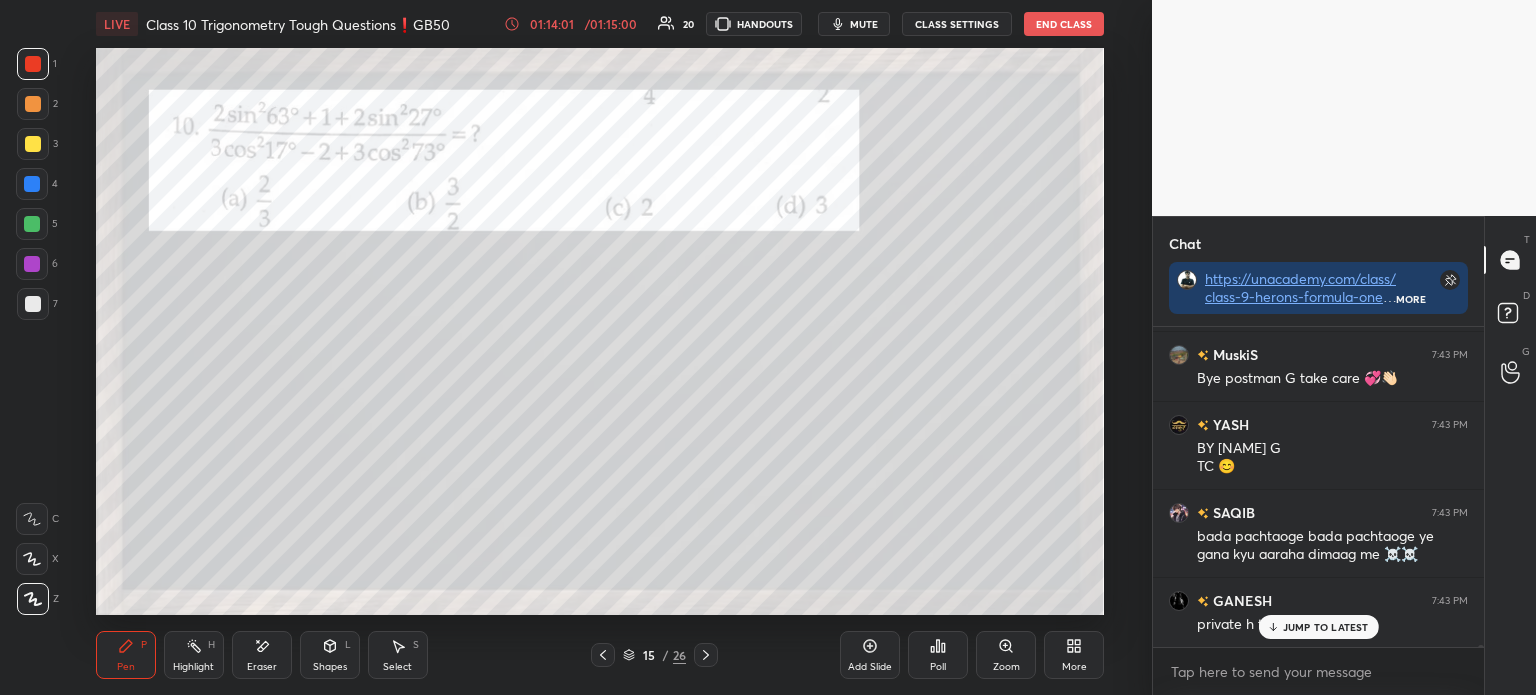 click on "Poll" at bounding box center (938, 667) 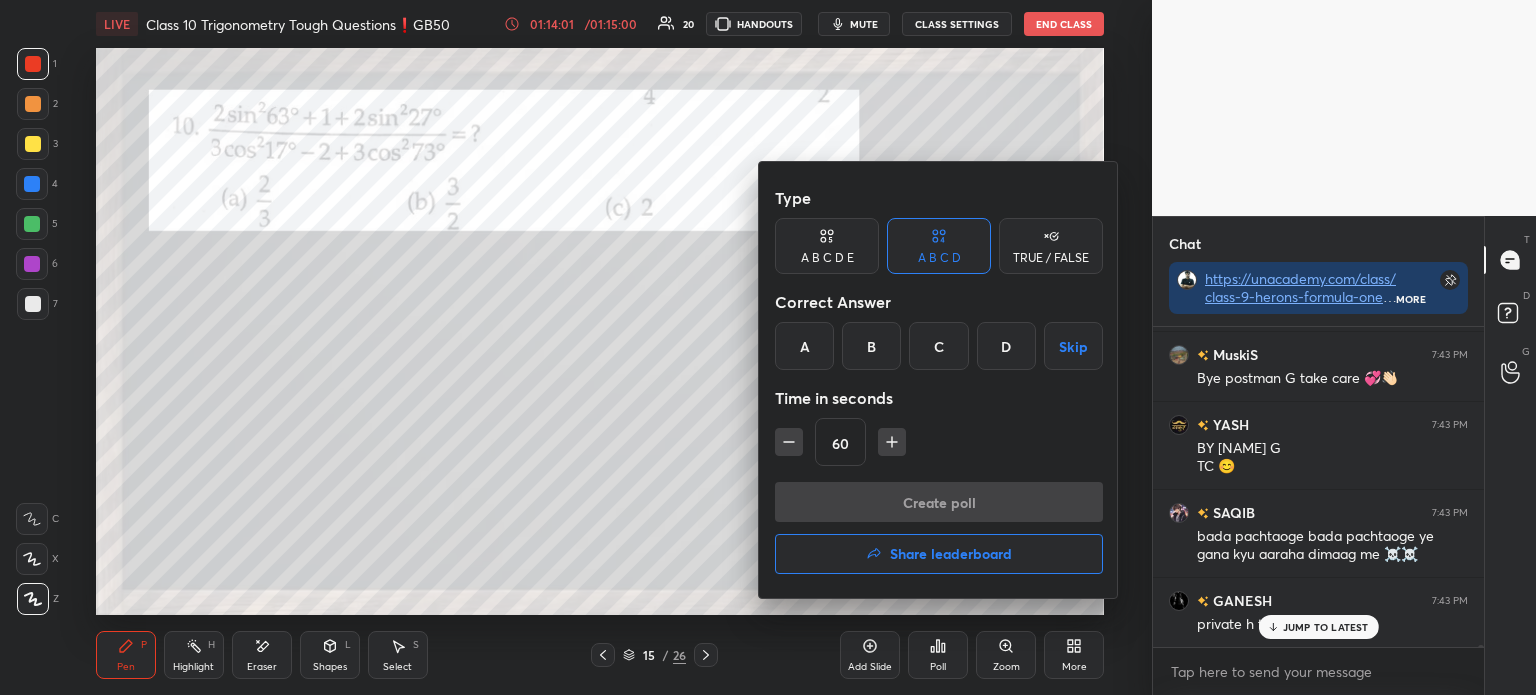 click on "Share leaderboard" at bounding box center [939, 554] 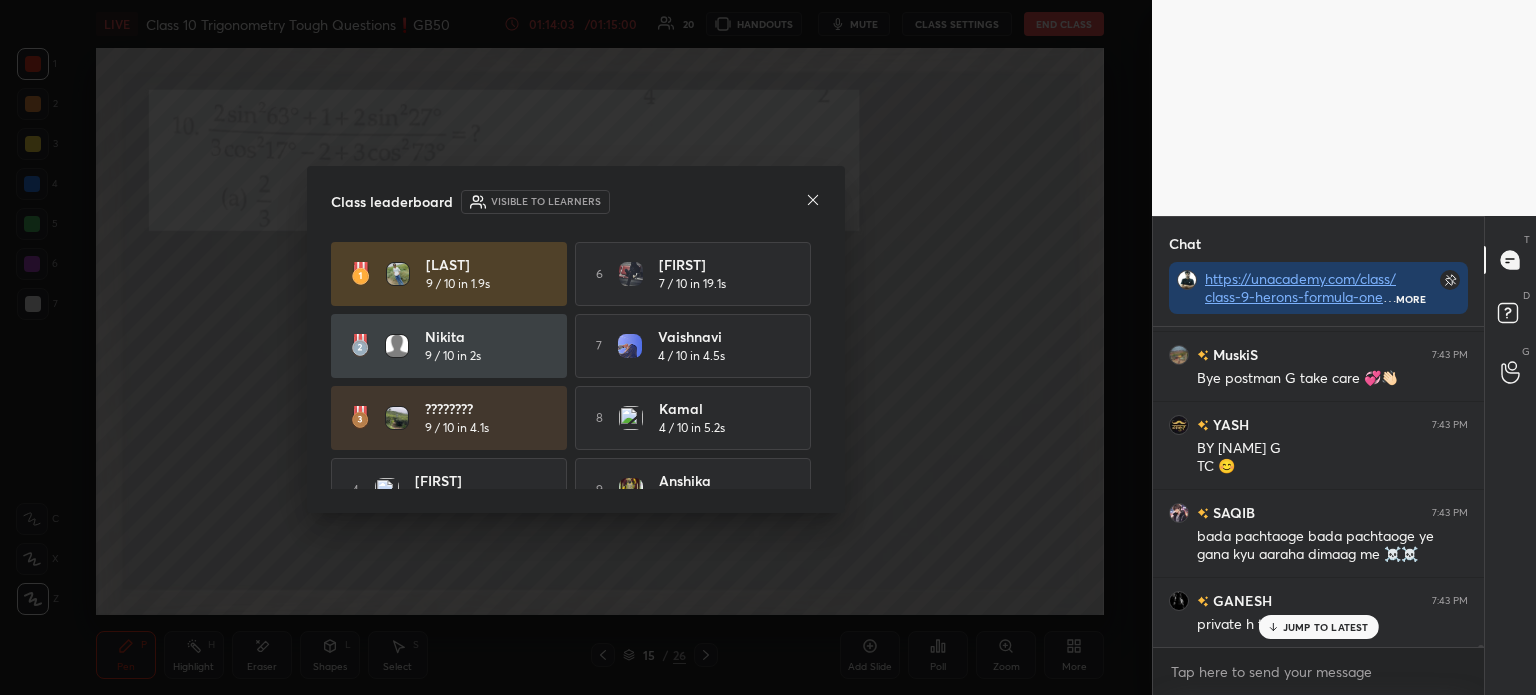 click 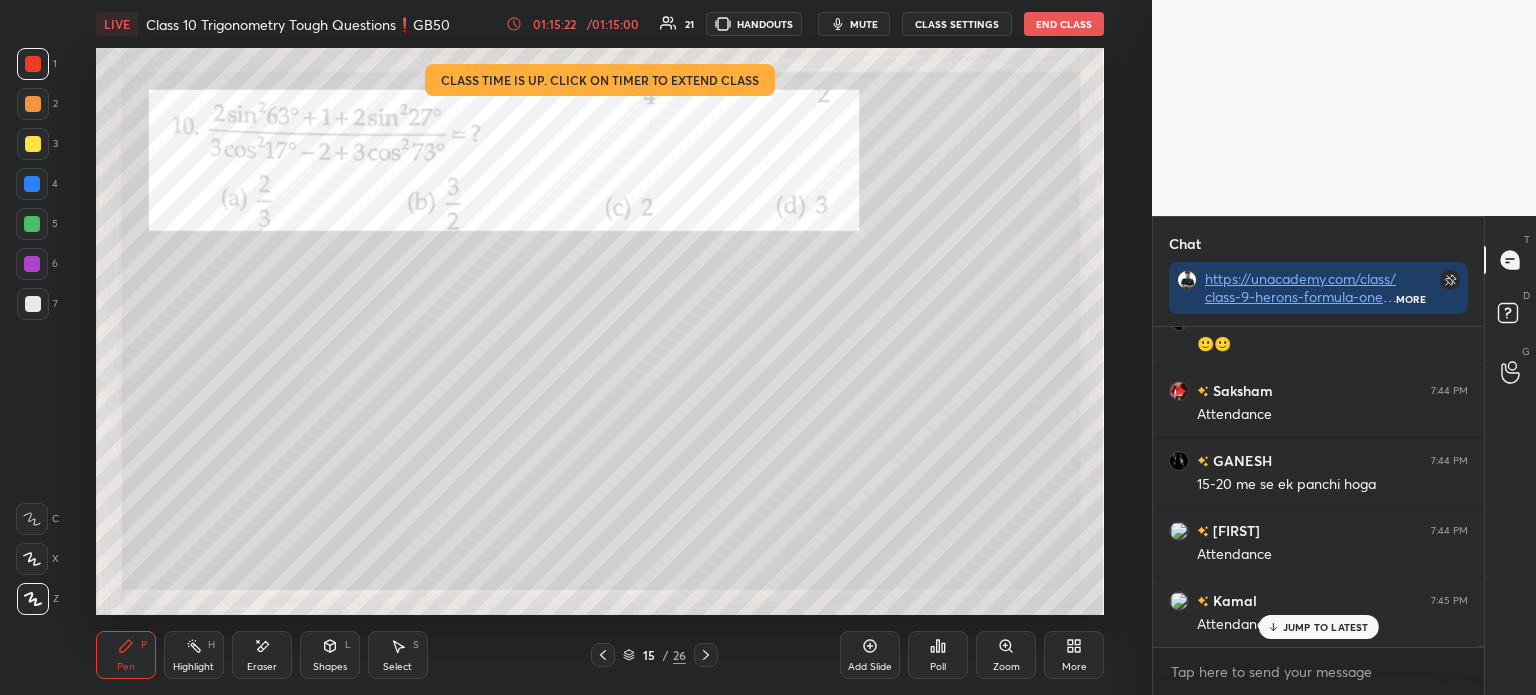 scroll, scrollTop: 51824, scrollLeft: 0, axis: vertical 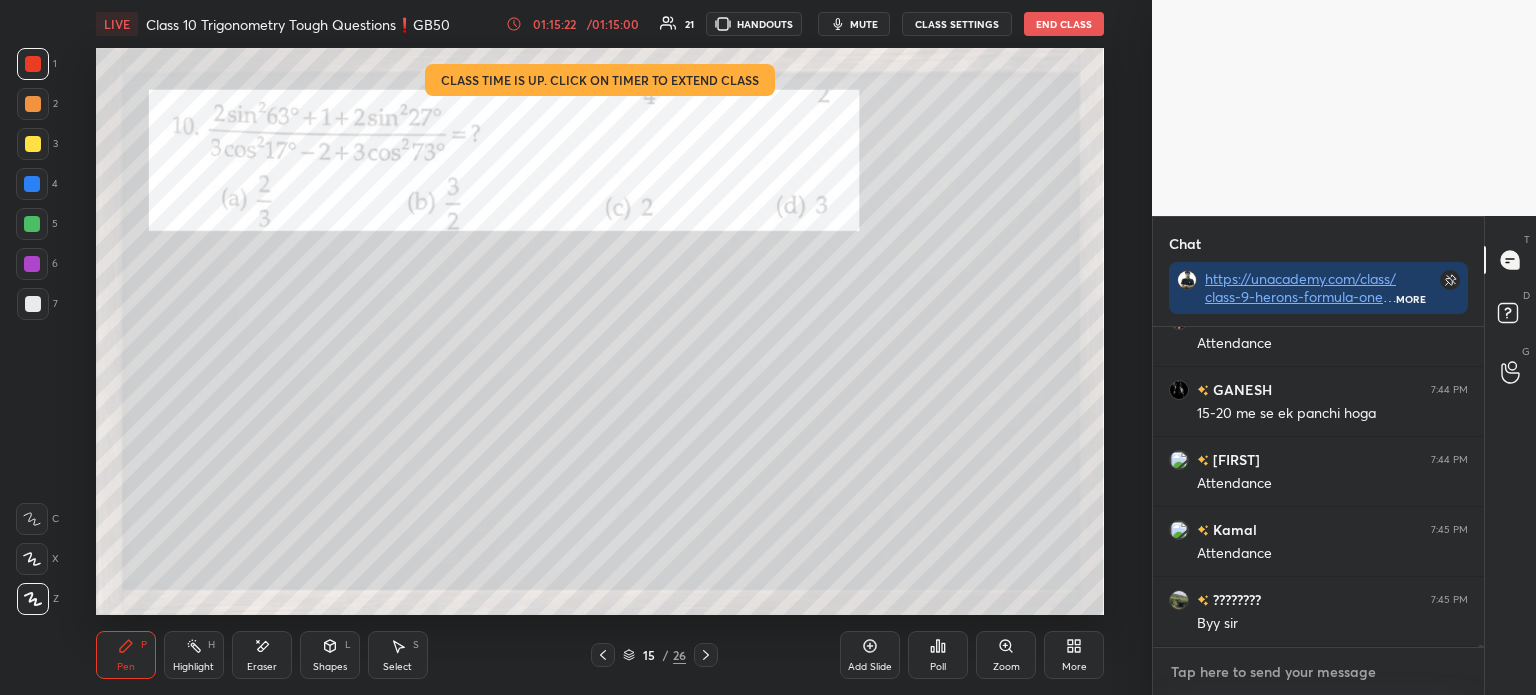 type on "x" 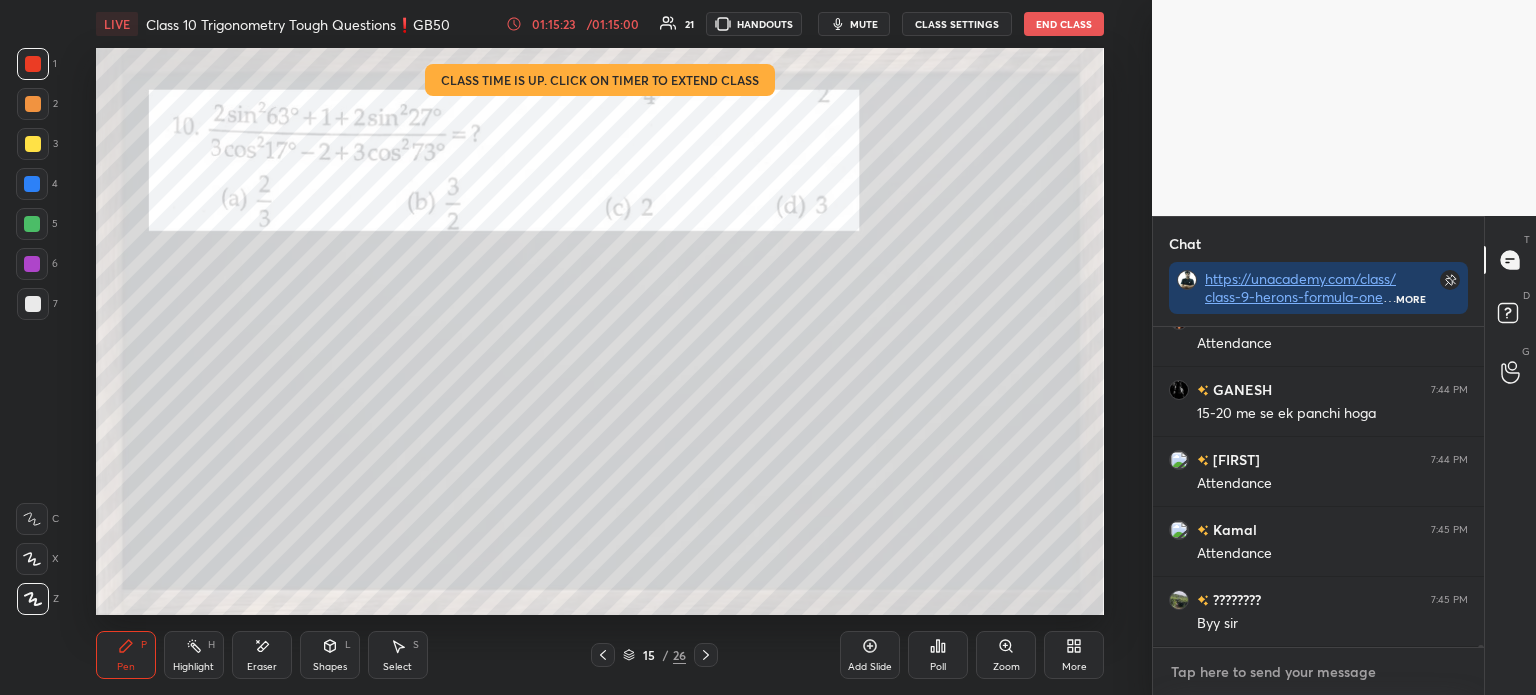 paste on "https://unacademy.com/class/class-9-herons-formula-one-shot-p8rs-aggarwal-pollsgb50/50AX2BS2" 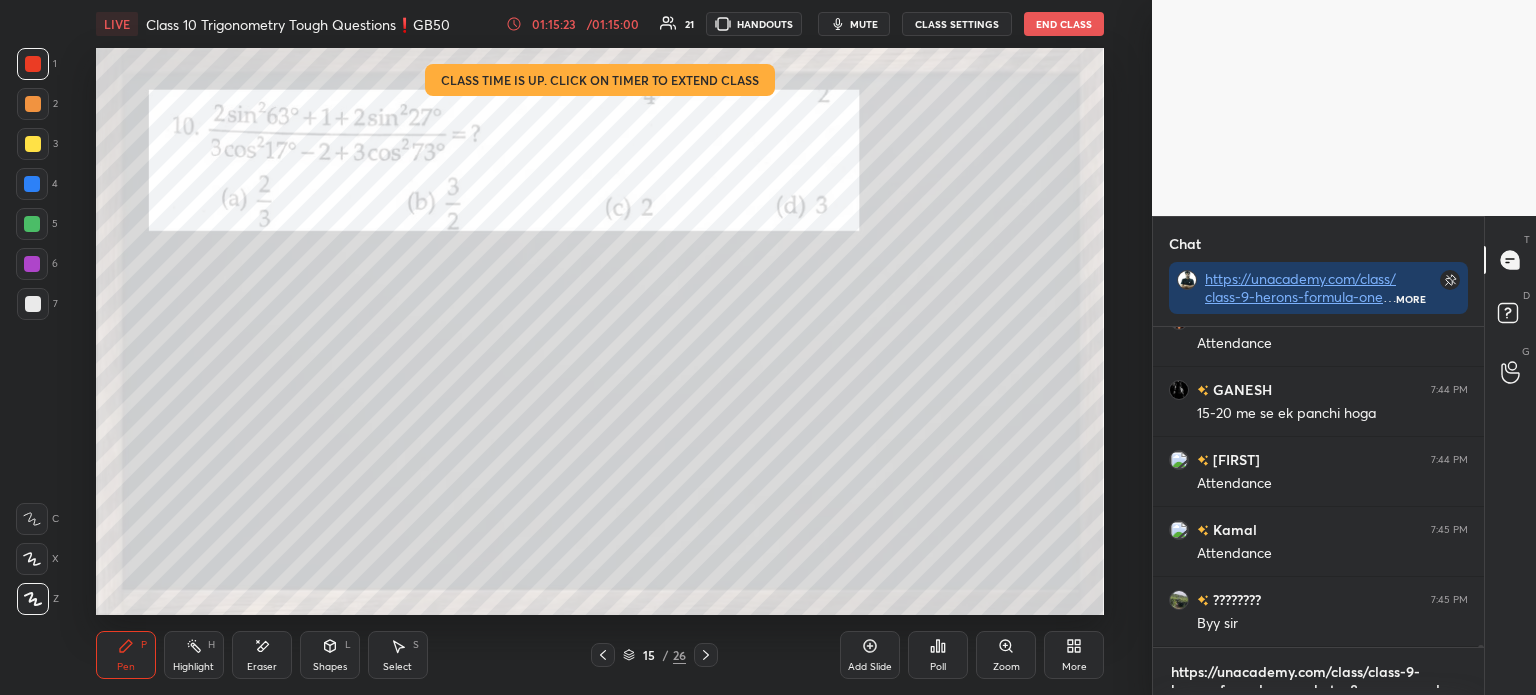 scroll, scrollTop: 0, scrollLeft: 0, axis: both 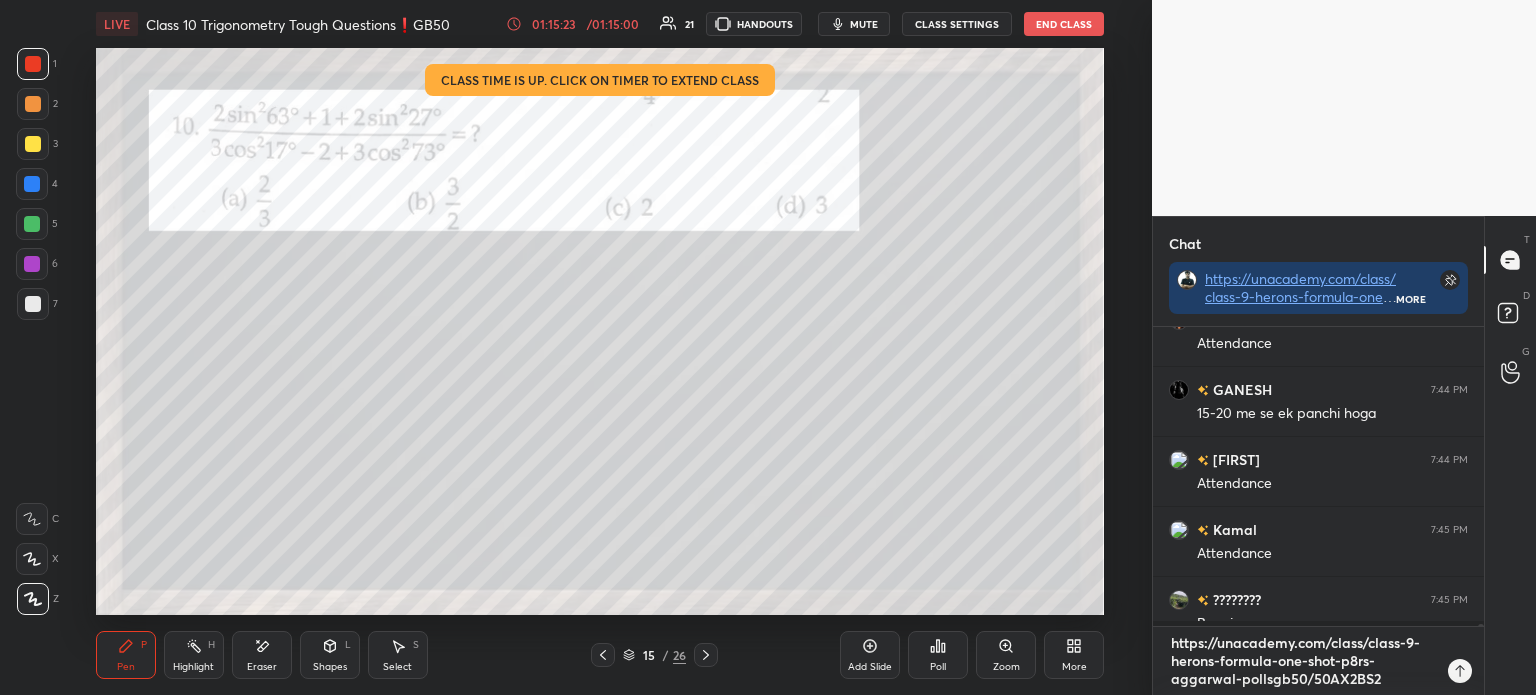 type 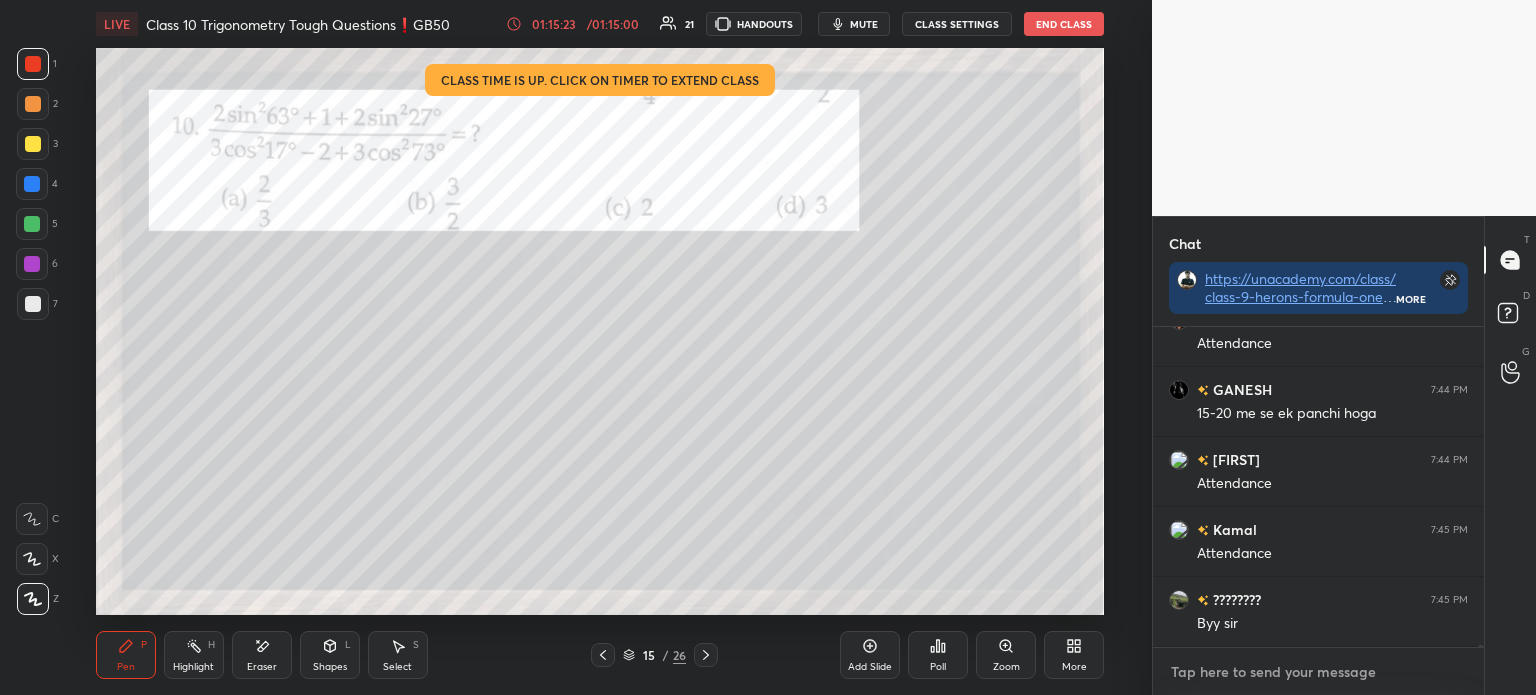 scroll, scrollTop: 5, scrollLeft: 6, axis: both 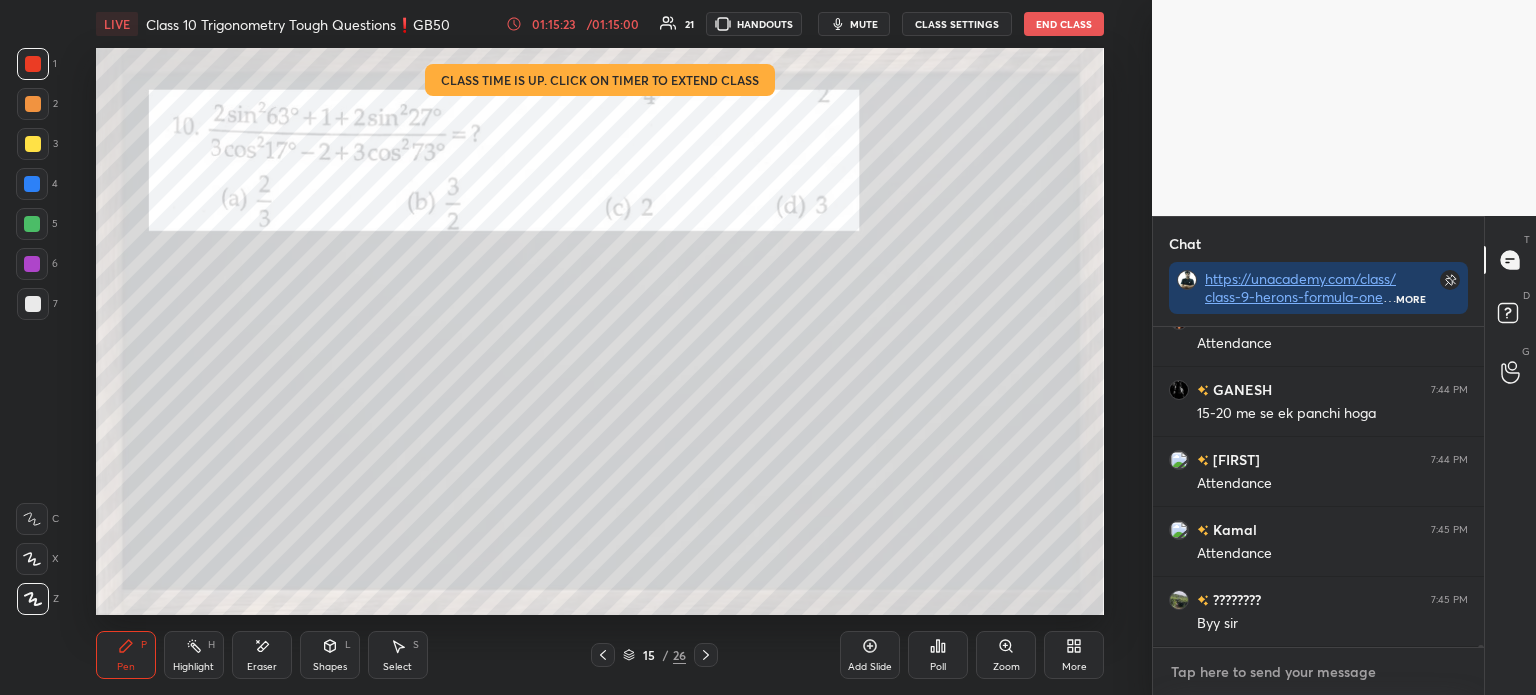 paste on "https://unacademy.com/class/class-9-herons-formula-one-shot-p8rs-aggarwal-pollsgb50/50AX2BS2" 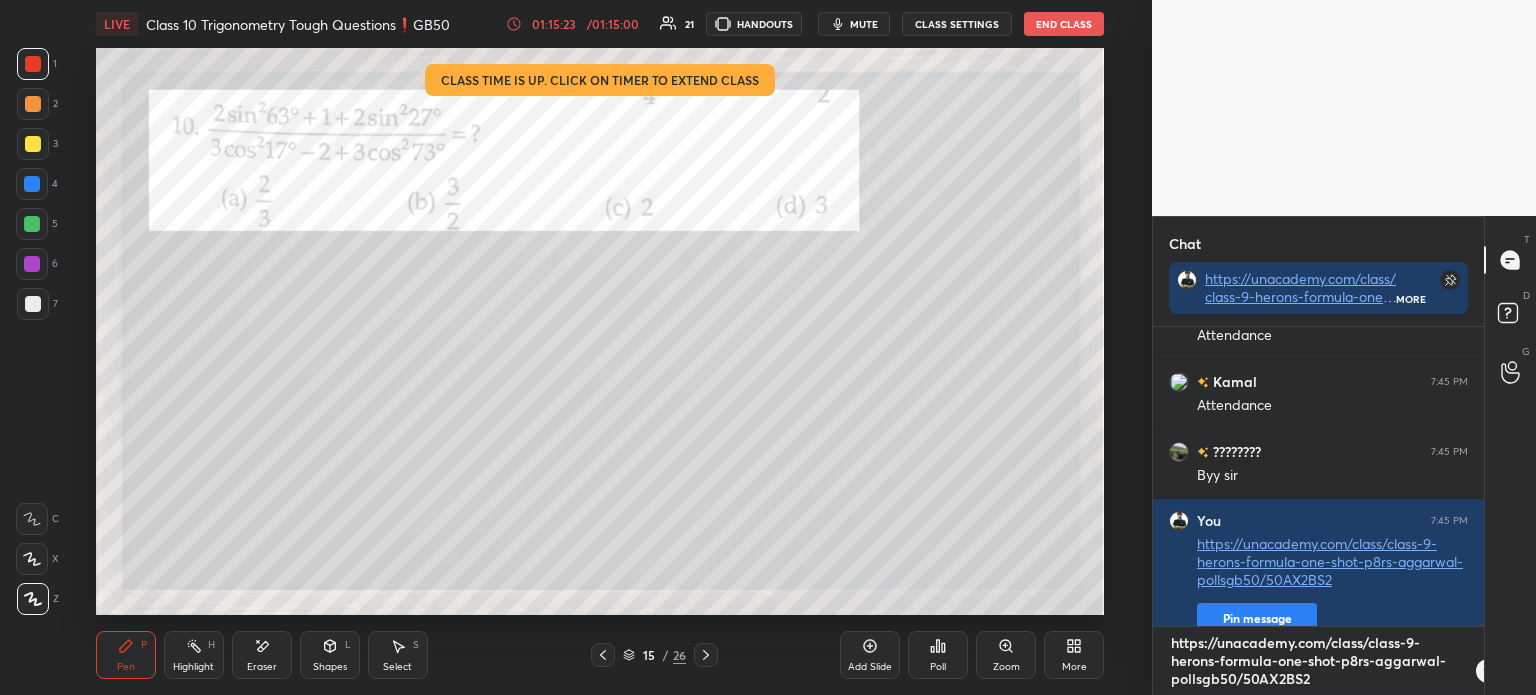 type 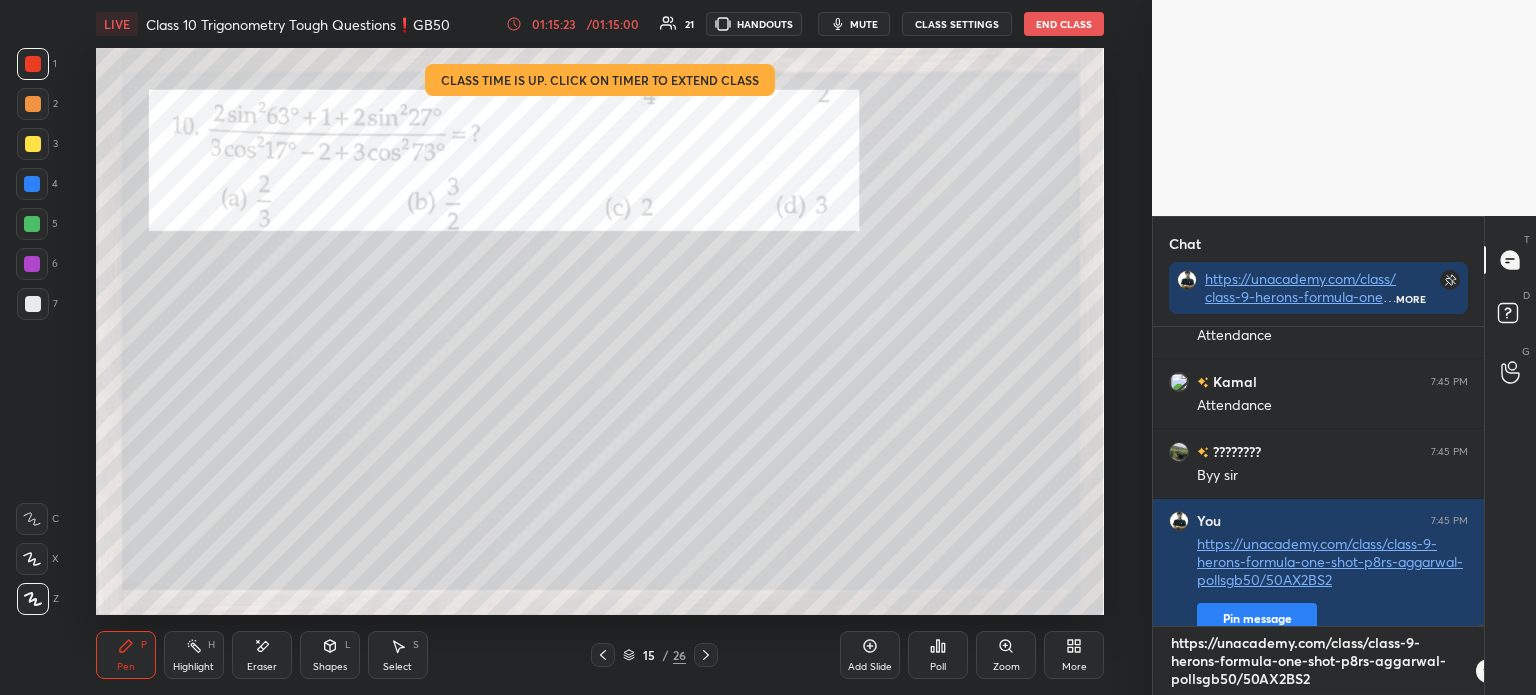 type on "x" 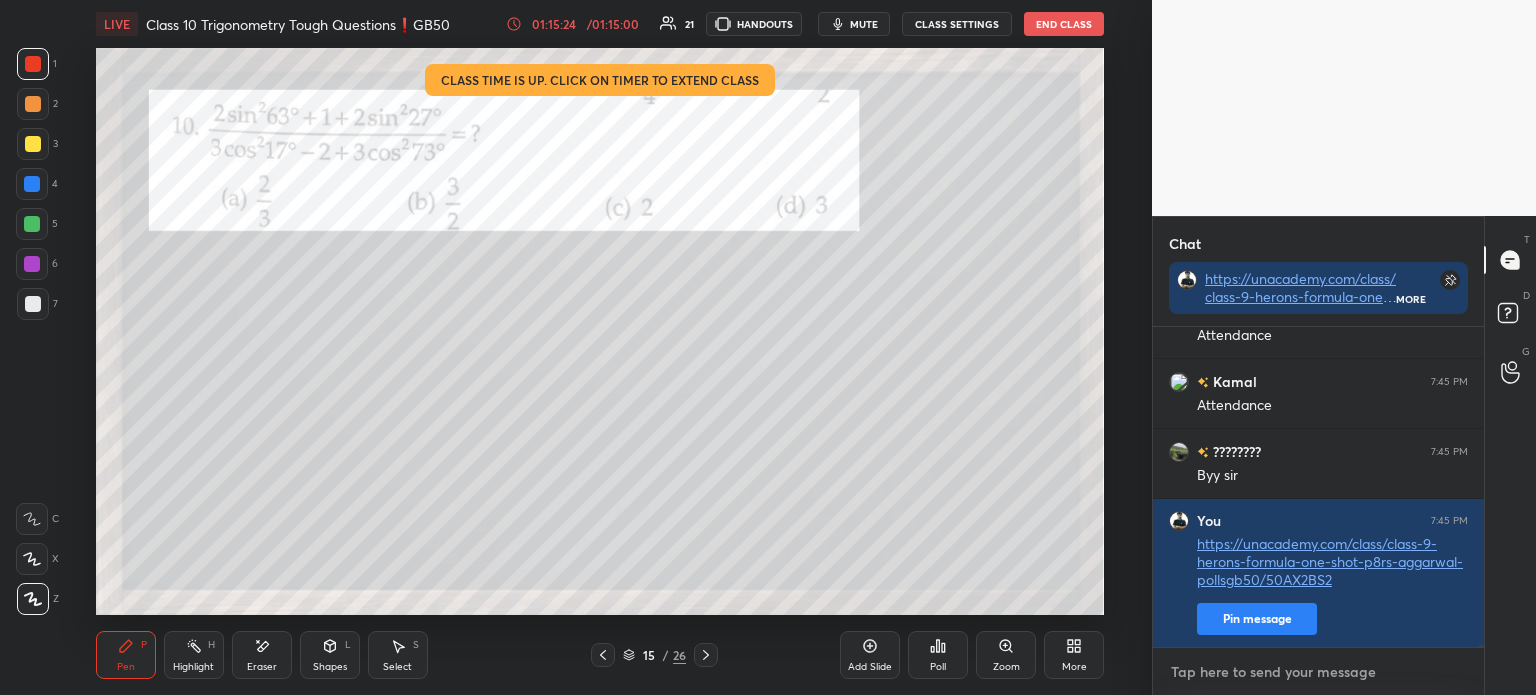 paste on "https://unacademy.com/class/class-9-herons-formula-one-shot-p8rs-aggarwal-pollsgb50/50AX2BS2" 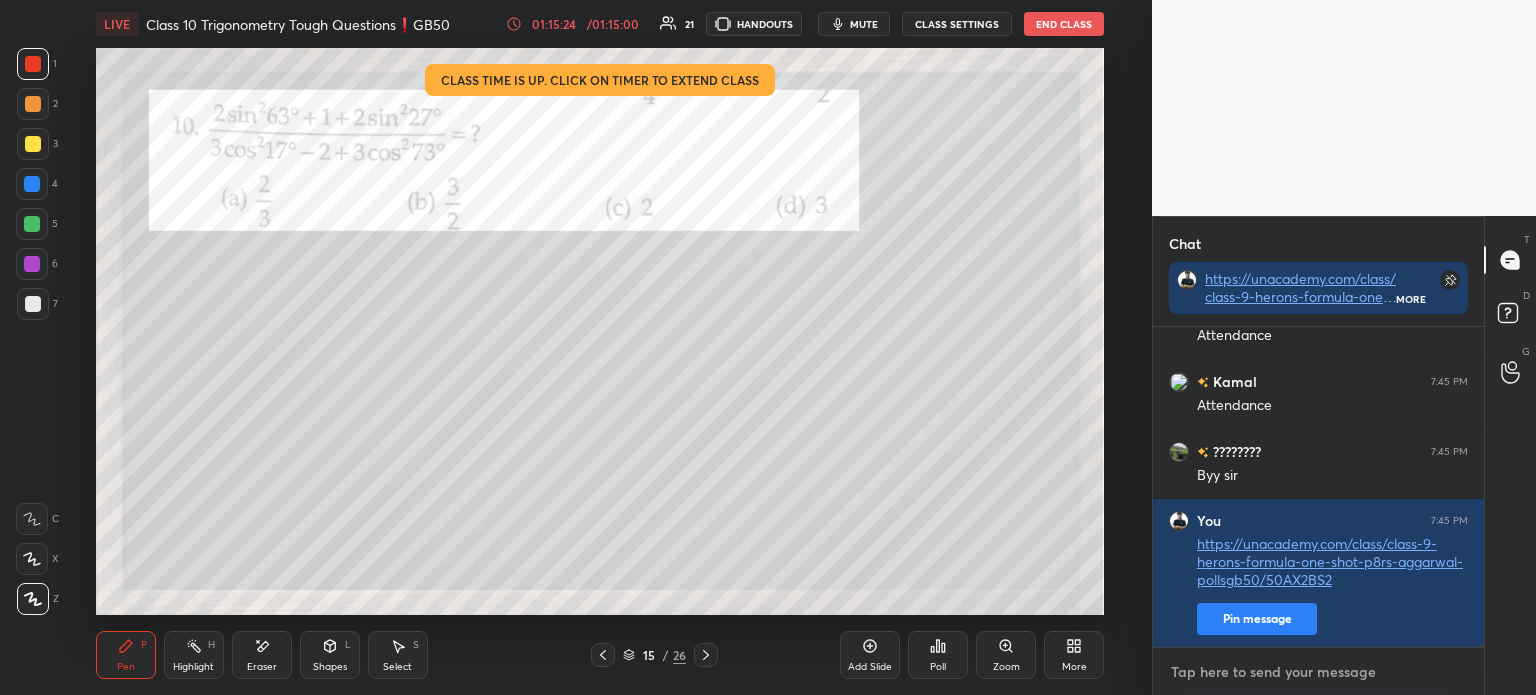 type on "https://unacademy.com/class/class-9-herons-formula-one-shot-p8rs-aggarwal-pollsgb50/50AX2BS2" 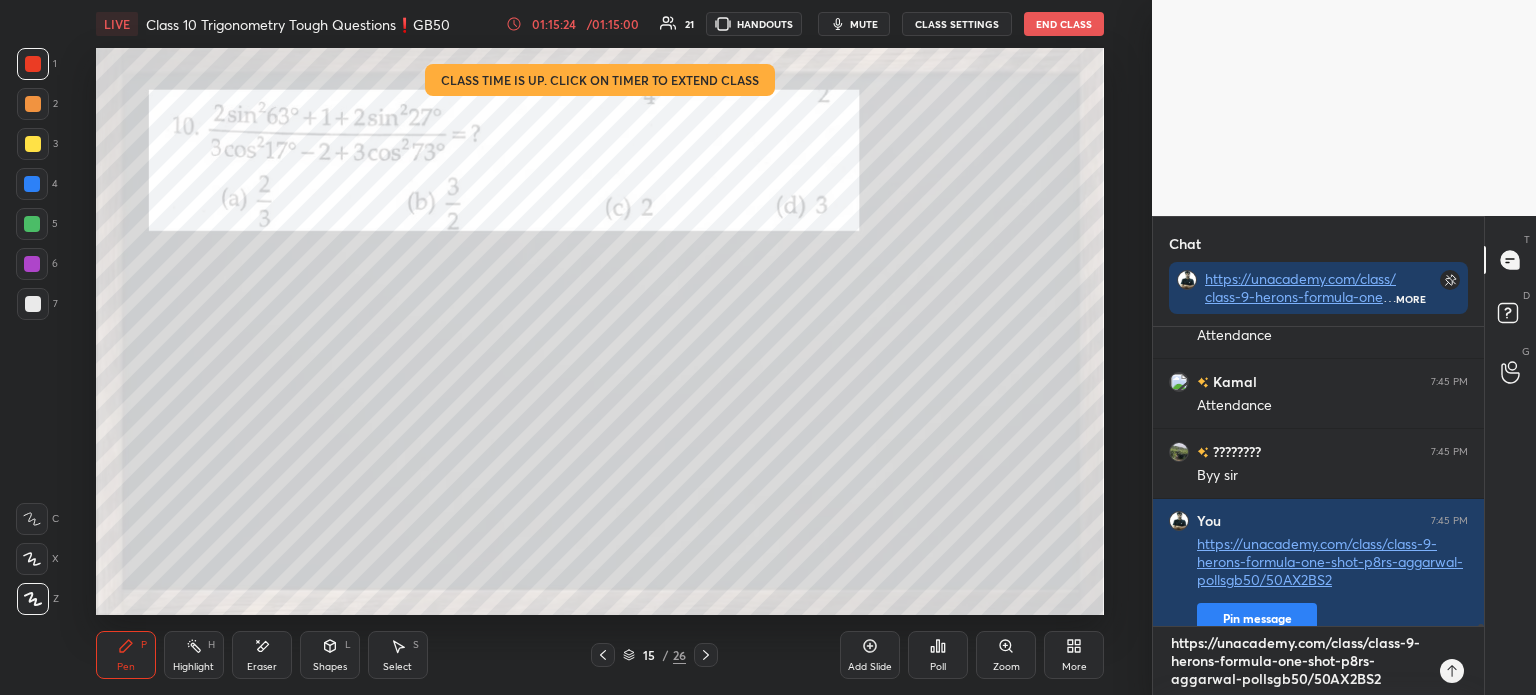 type 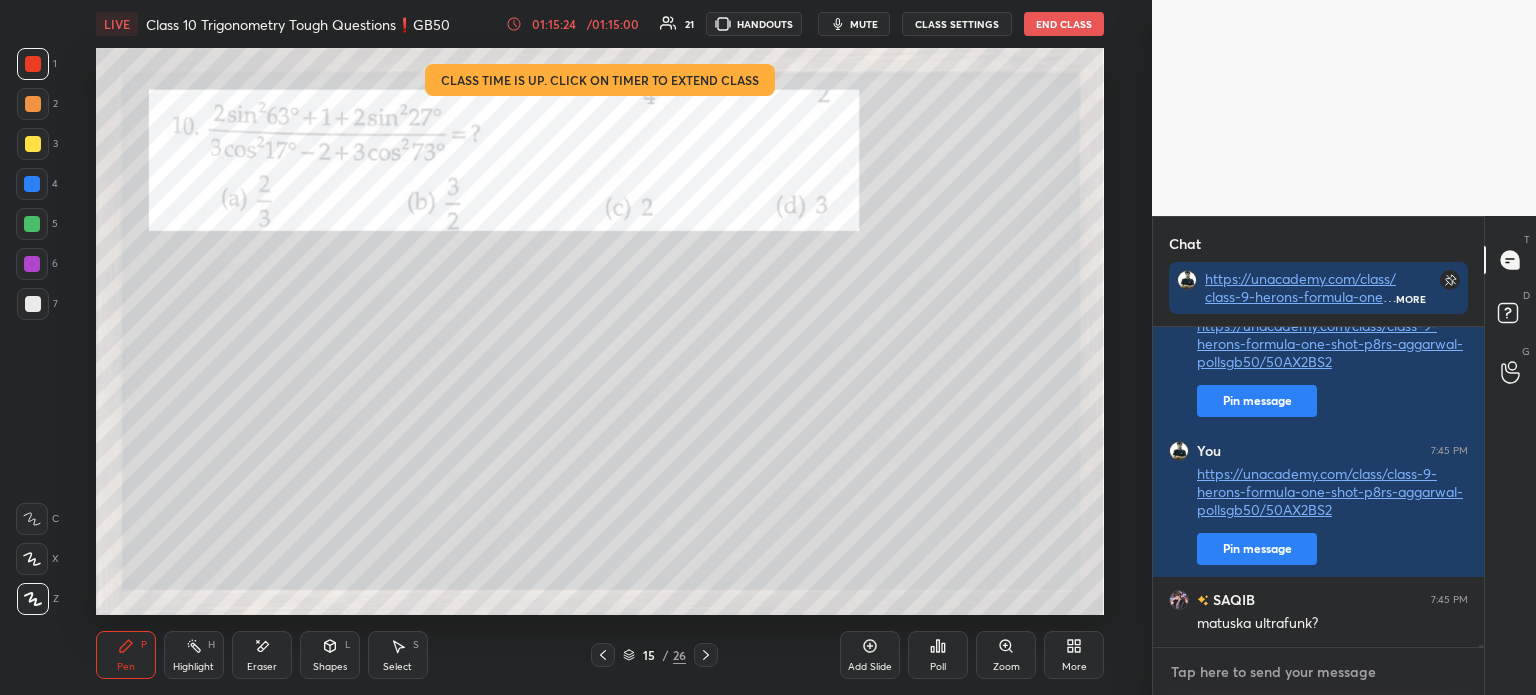 paste on "https://unacademy.com/class/class-9-herons-formula-one-shot-p8rs-aggarwal-pollsgb50/50AX2BS2" 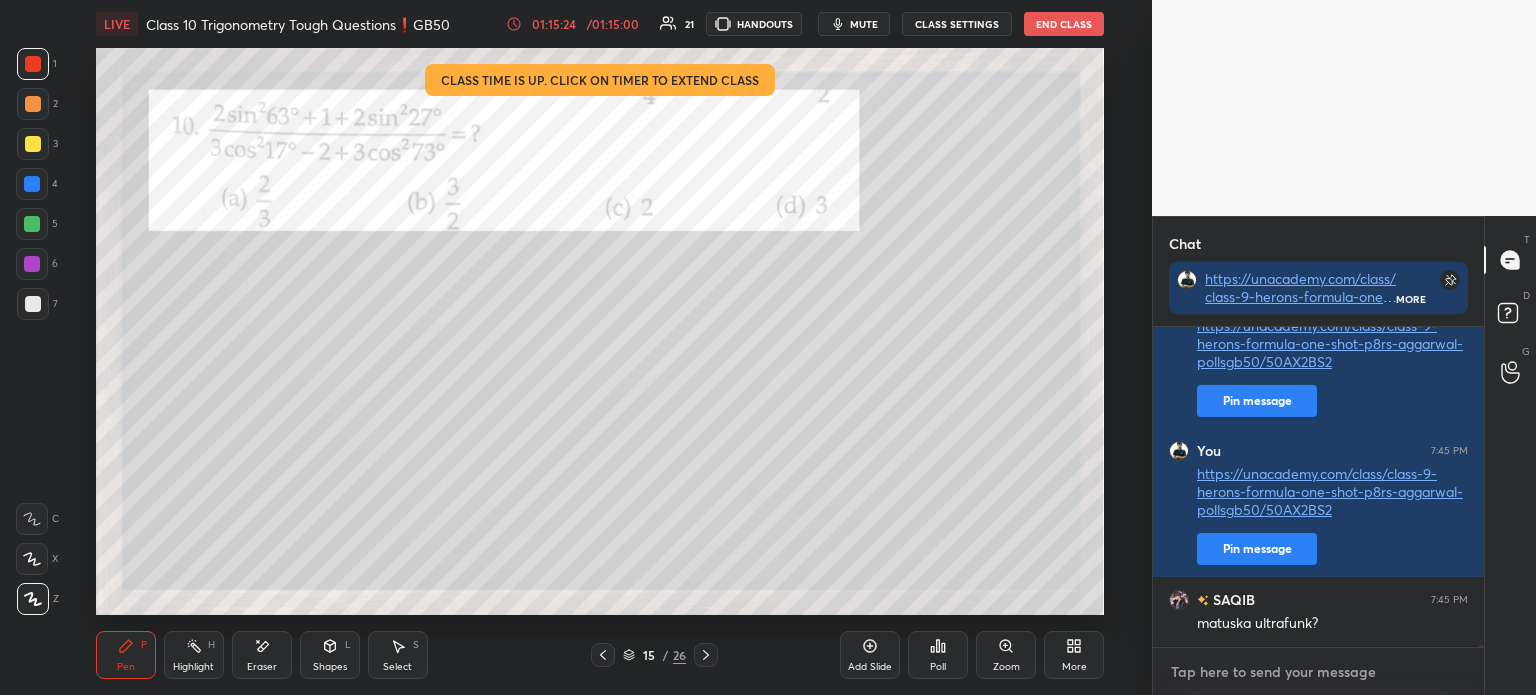type on "https://unacademy.com/class/class-9-herons-formula-one-shot-p8rs-aggarwal-pollsgb50/50AX2BS2" 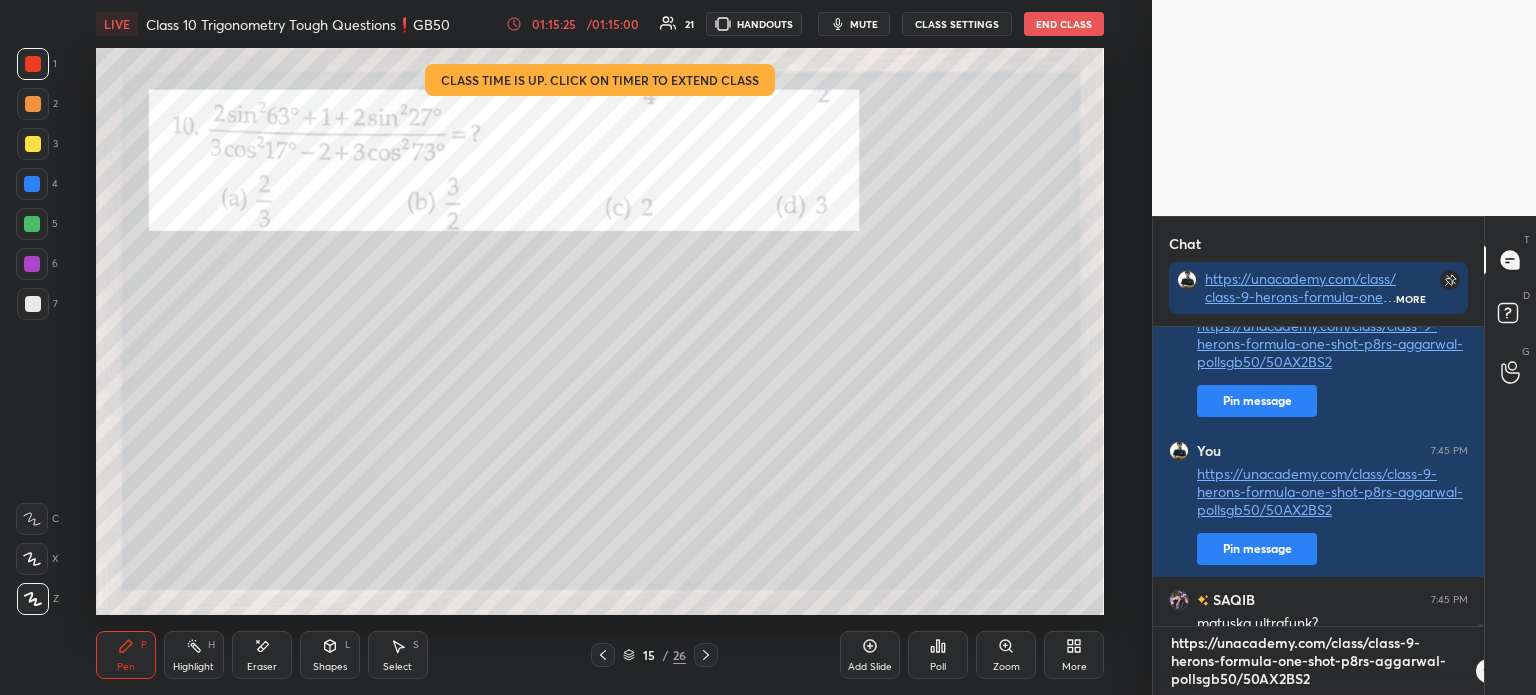 type 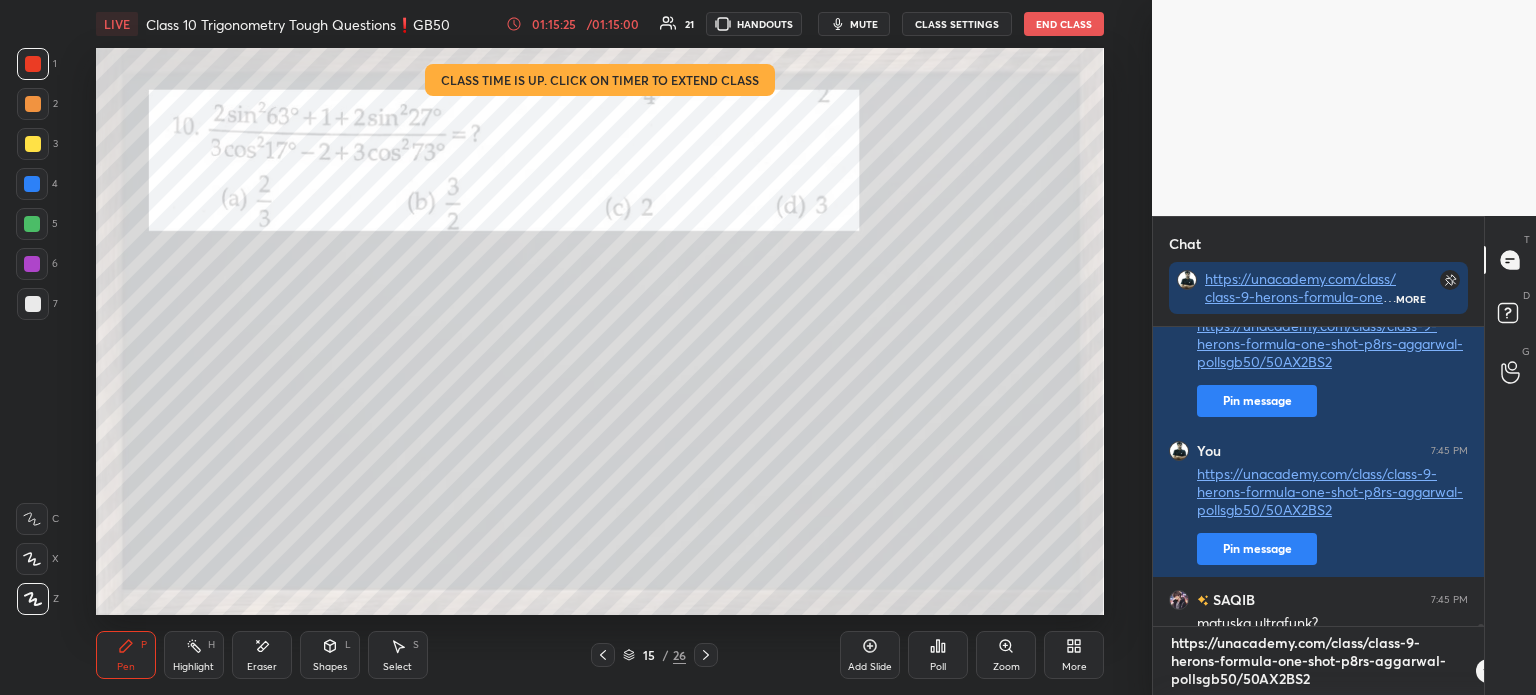 type on "x" 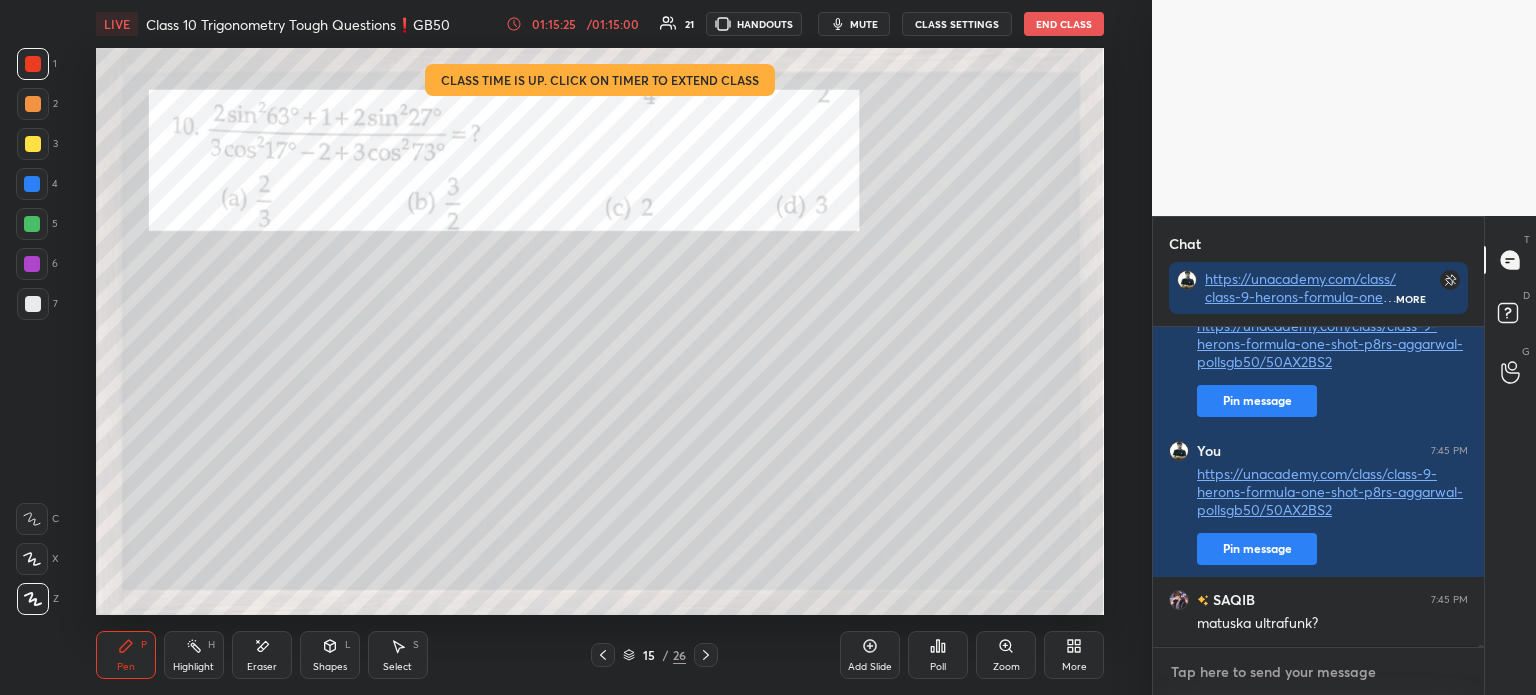 paste on "https://unacademy.com/class/class-9-herons-formula-one-shot-p8rs-aggarwal-pollsgb50/50AX2BS2" 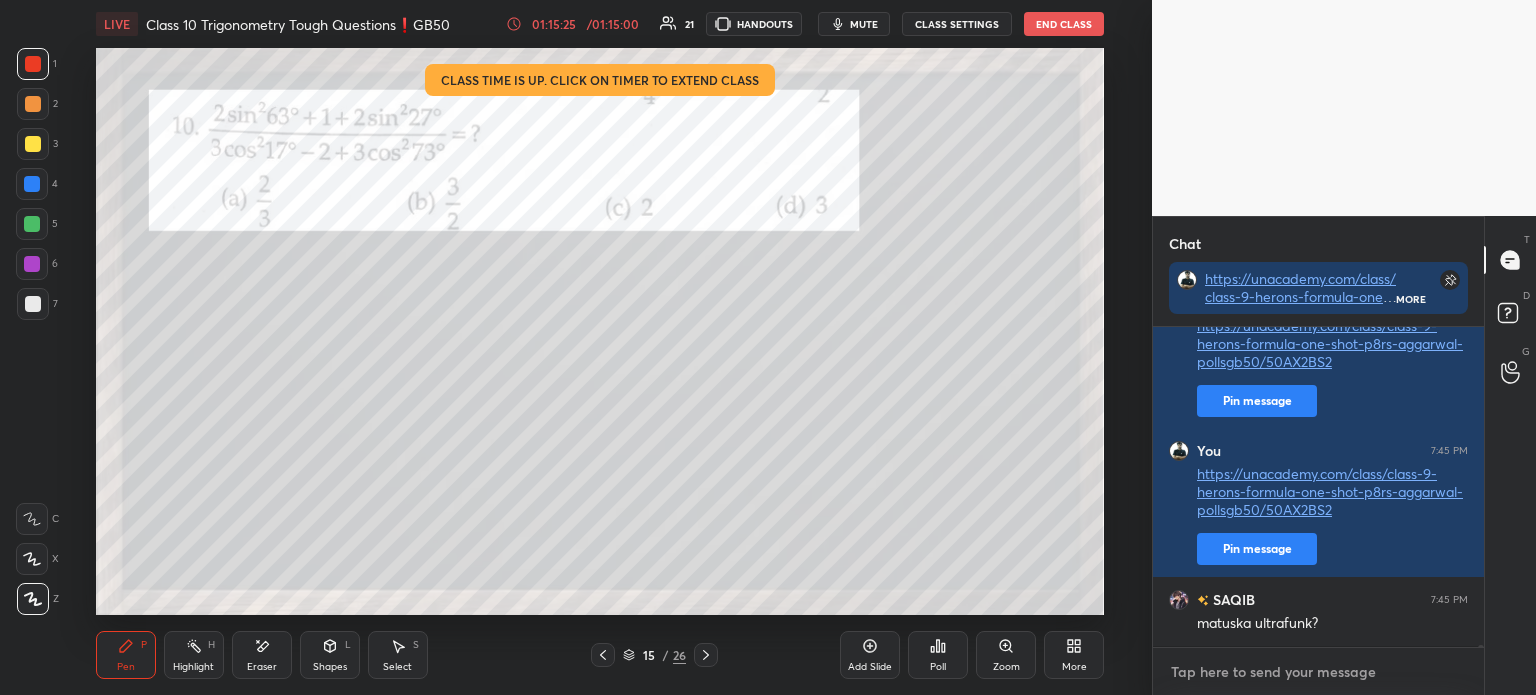 type on "https://unacademy.com/class/class-9-herons-formula-one-shot-p8rs-aggarwal-pollsgb50/50AX2BS2" 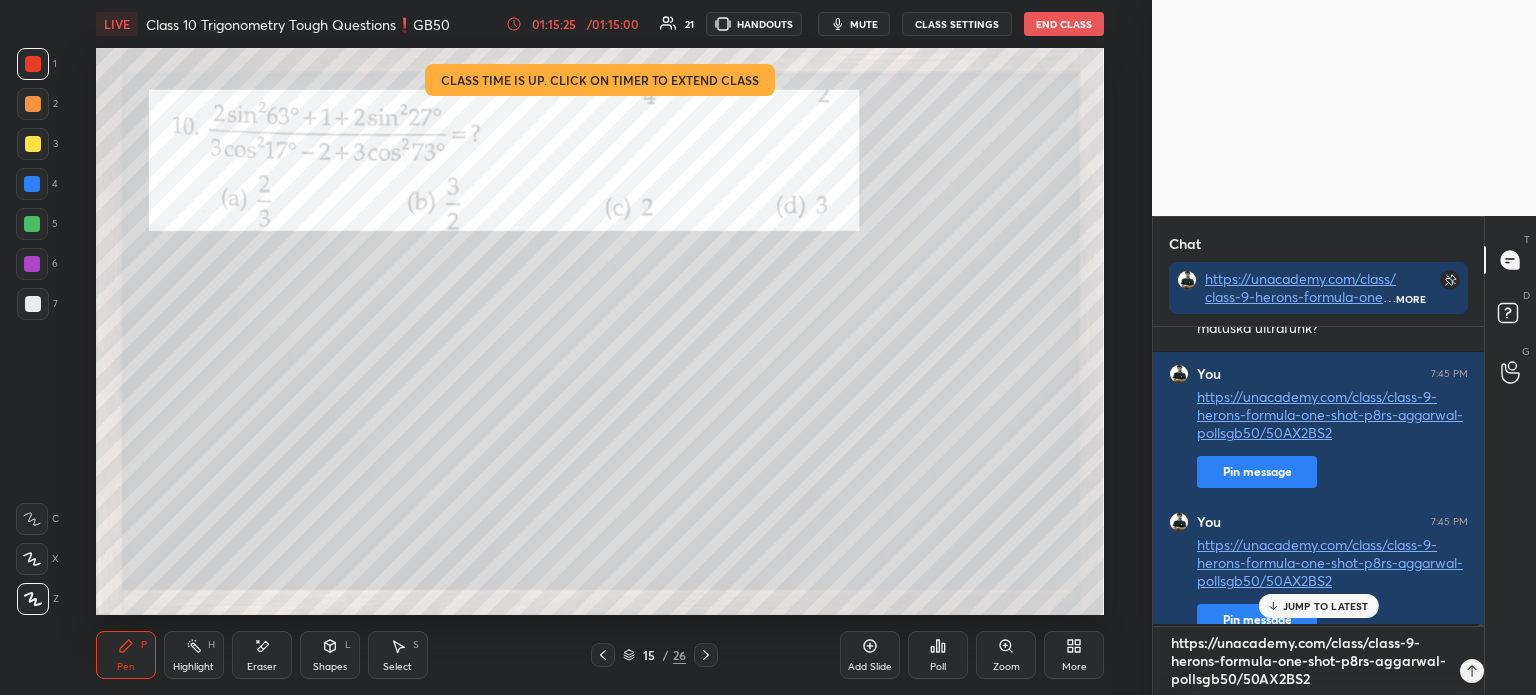 type 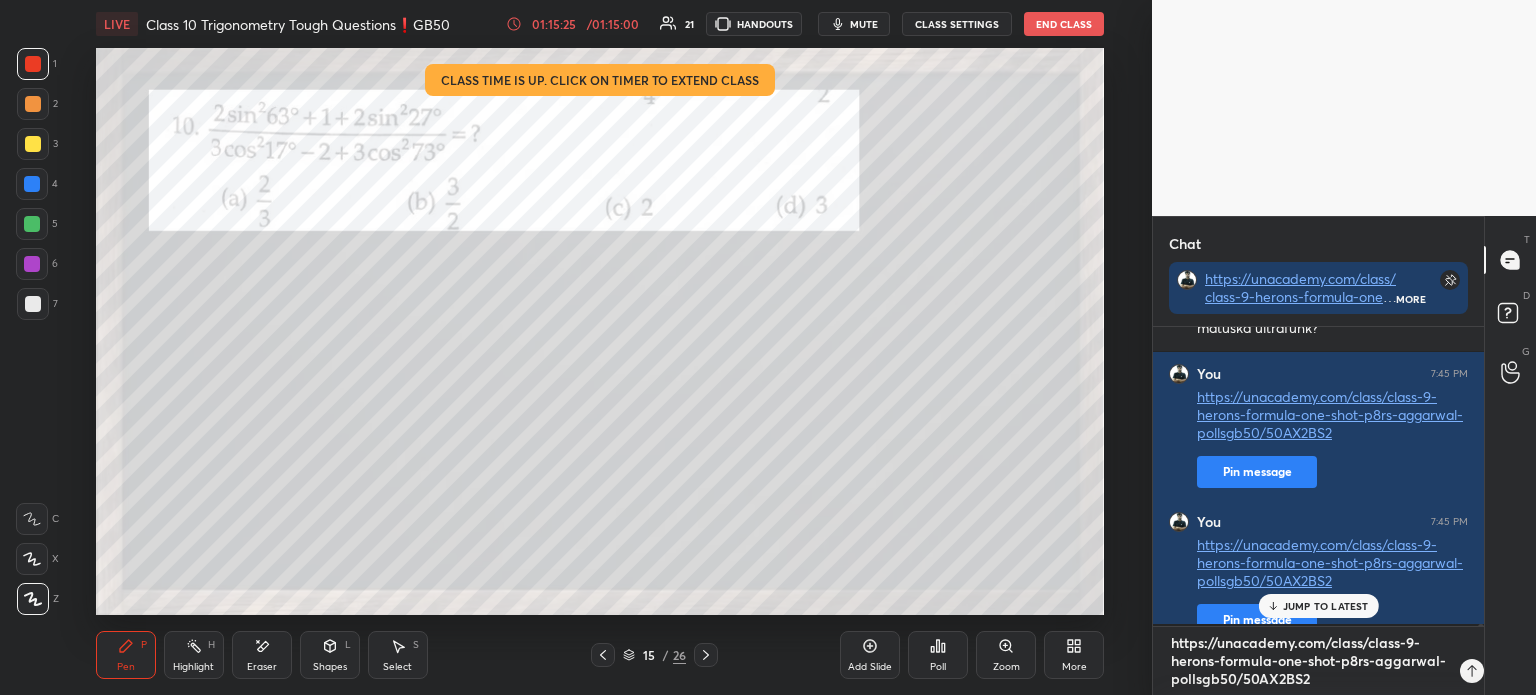 type on "x" 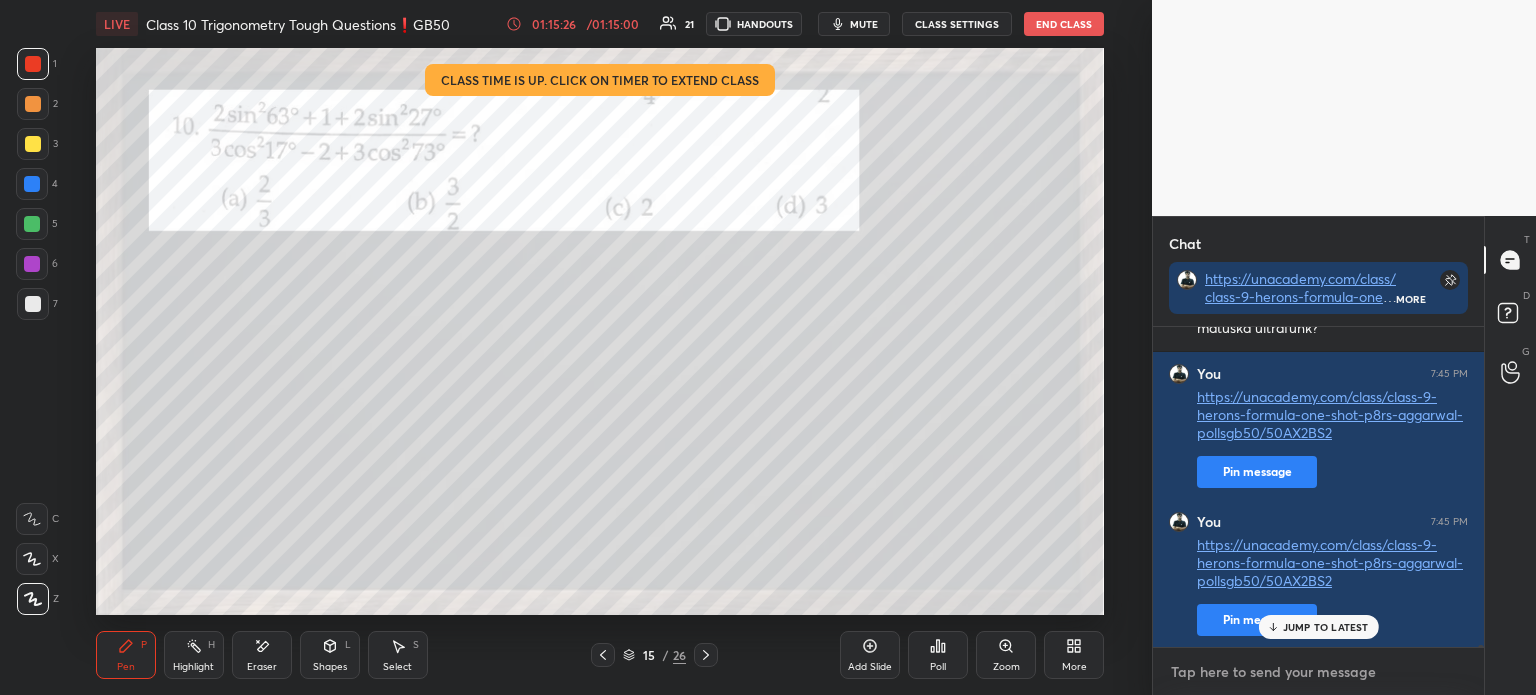 paste on "https://unacademy.com/class/class-9-herons-formula-one-shot-p8rs-aggarwal-pollsgb50/50AX2BS2" 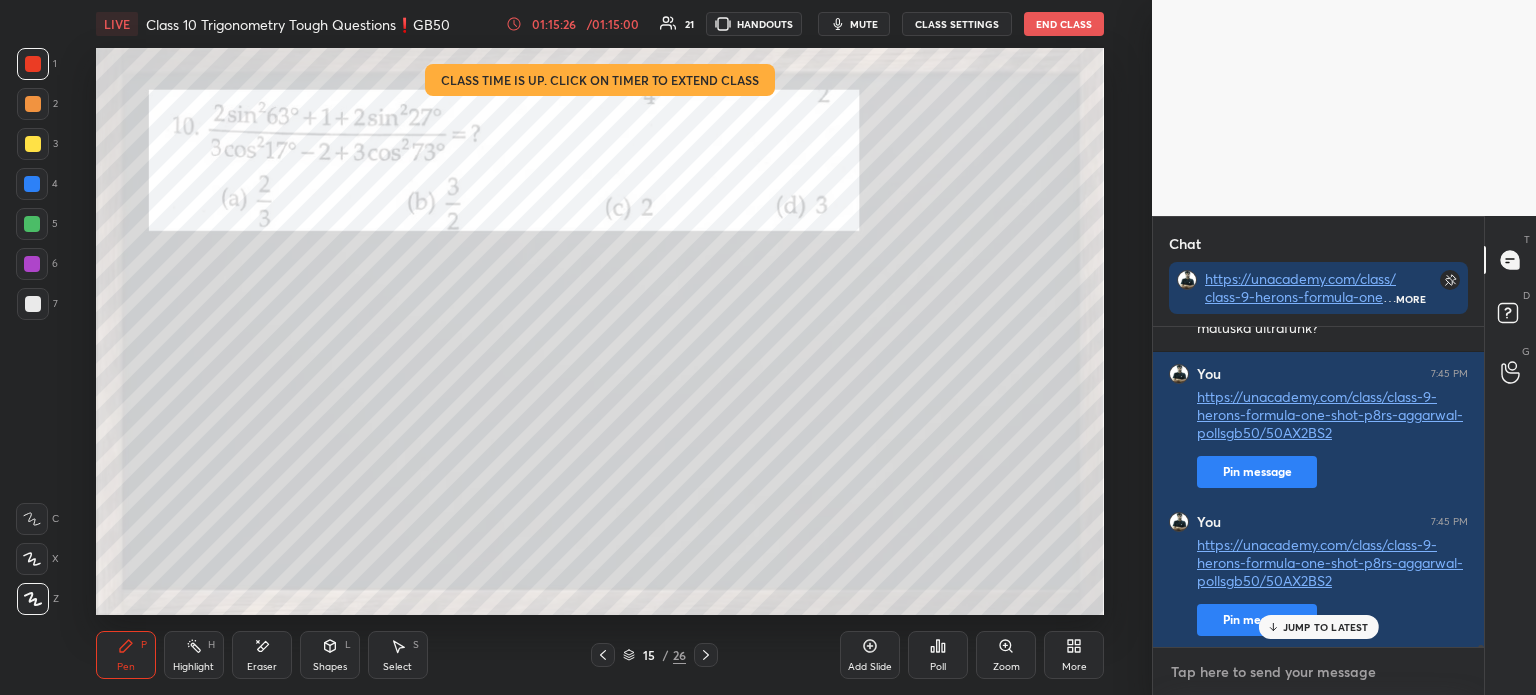 type on "https://unacademy.com/class/class-9-herons-formula-one-shot-p8rs-aggarwal-pollsgb50/50AX2BS2" 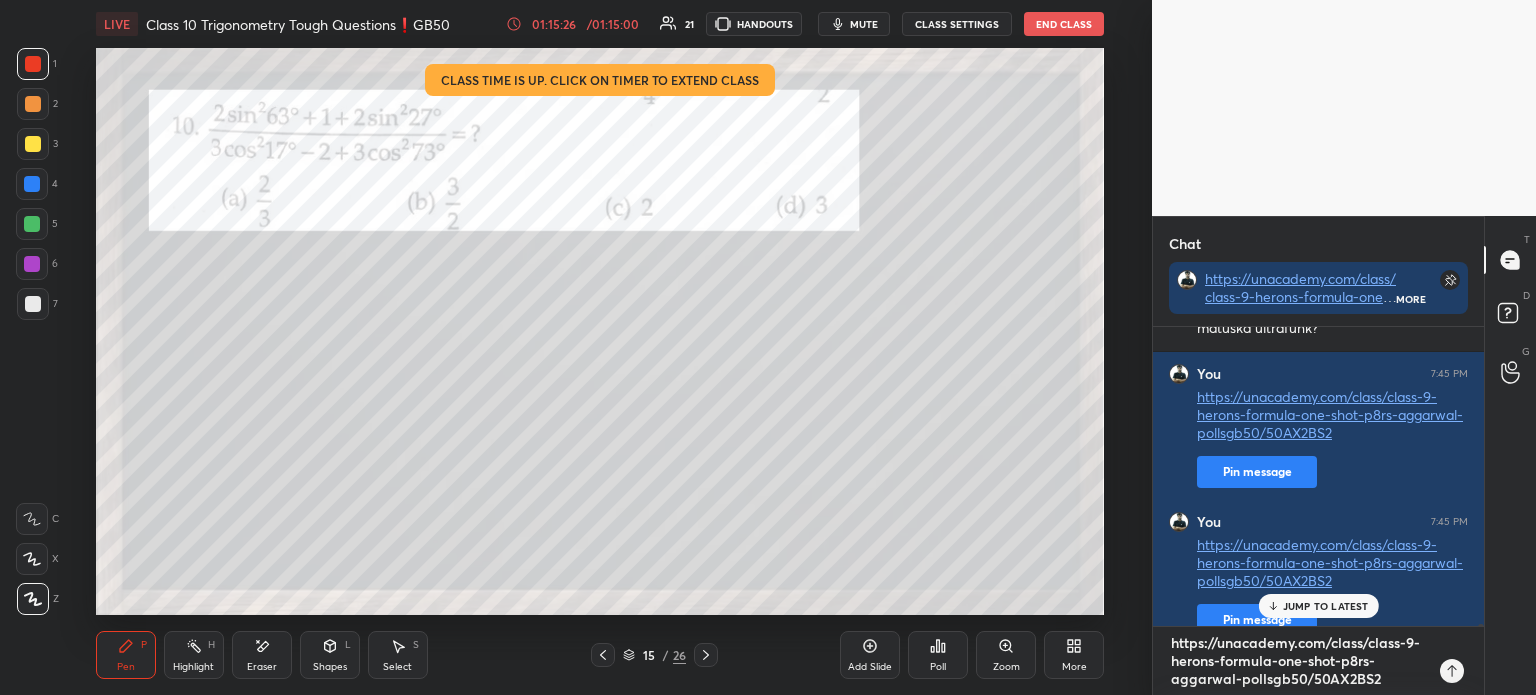 type 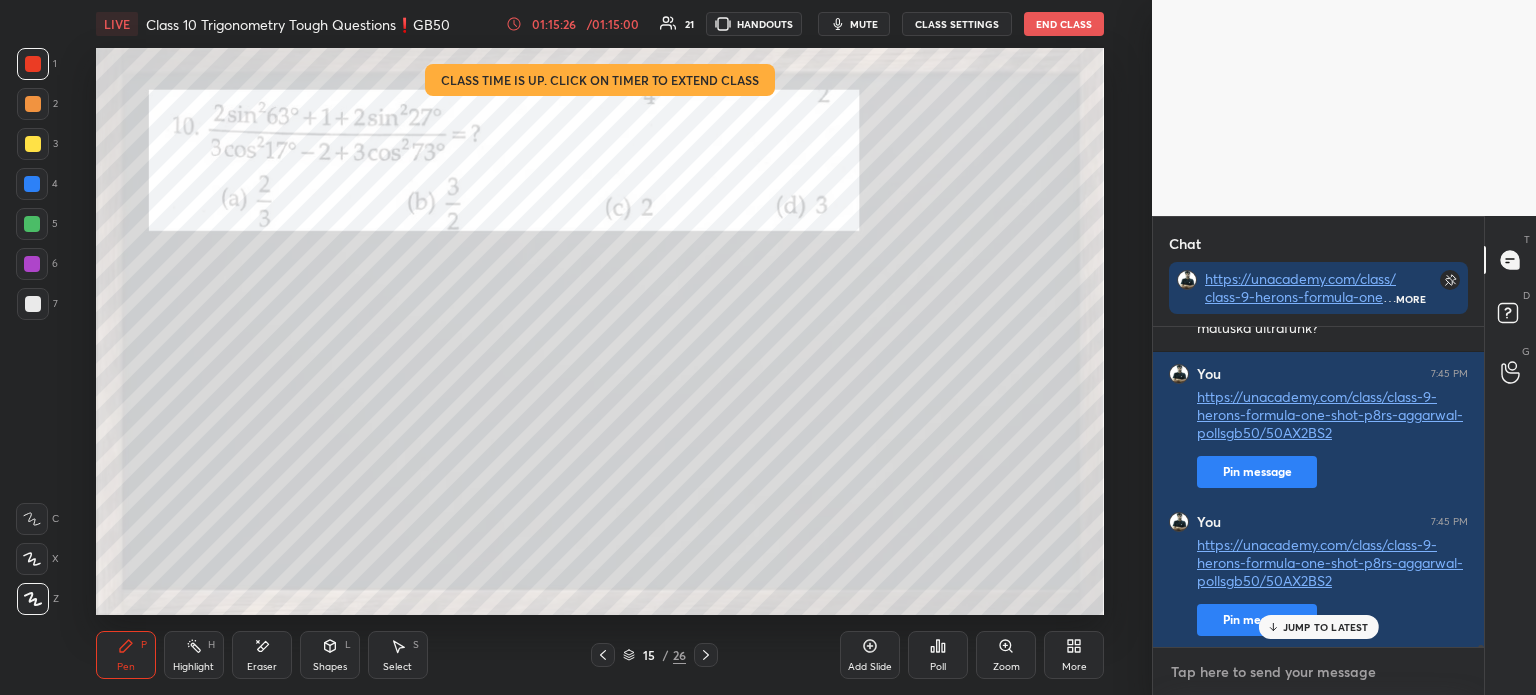 paste on "https://unacademy.com/class/class-9-herons-formula-one-shot-p8rs-aggarwal-pollsgb50/50AX2BS2" 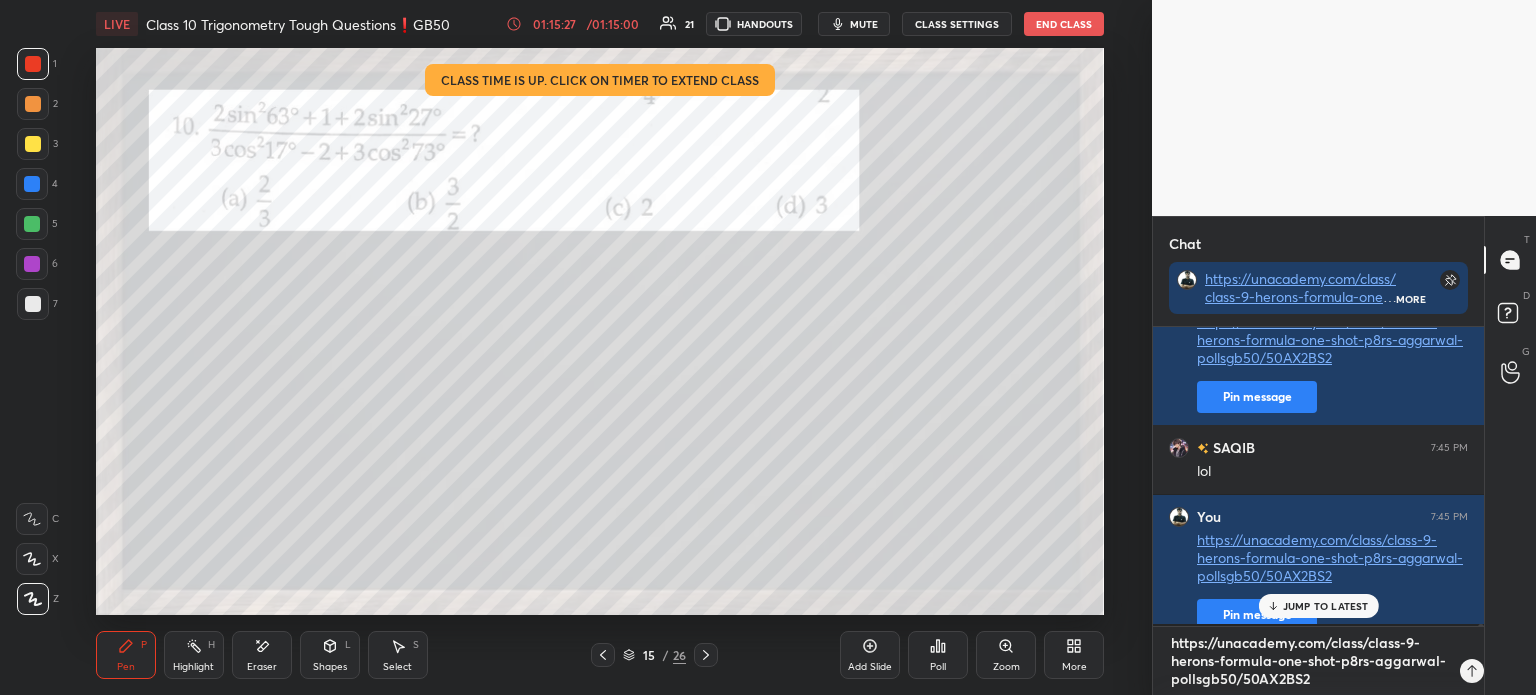 type 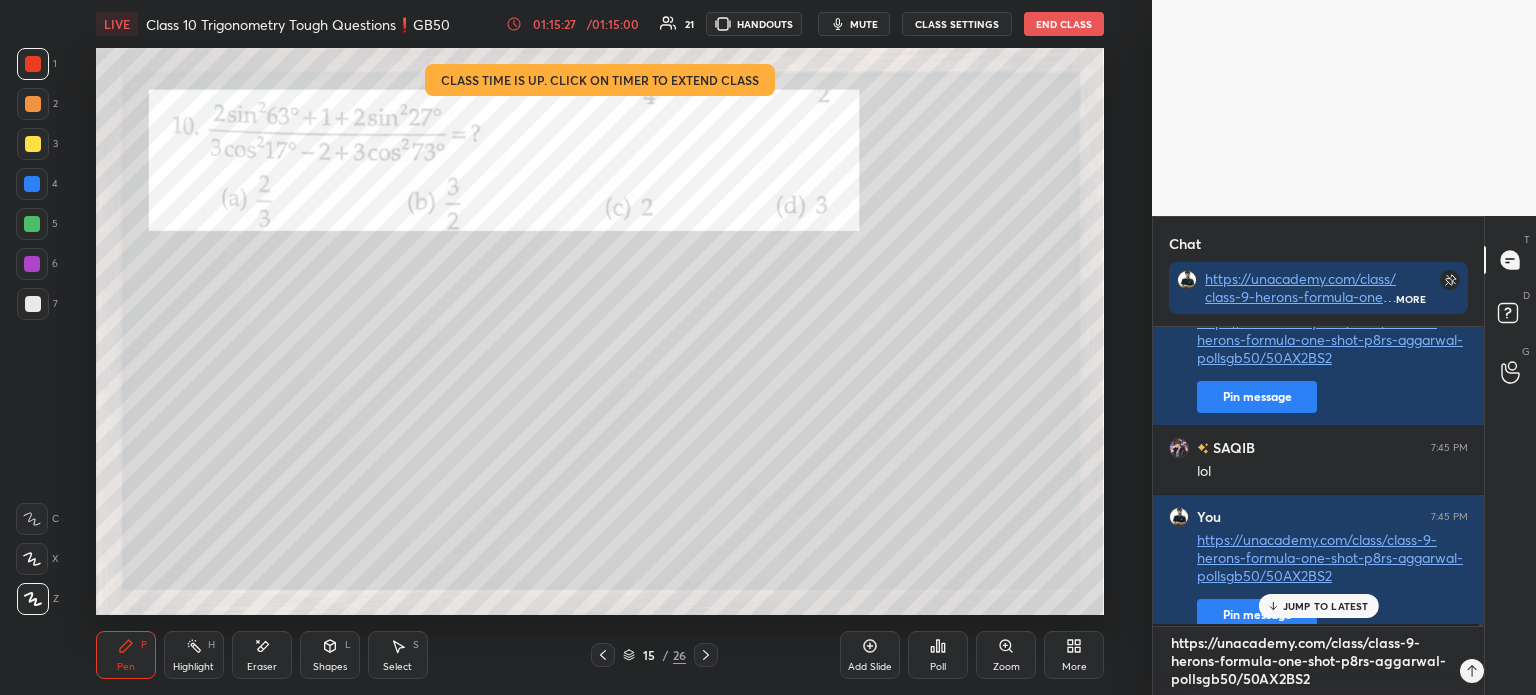 type on "x" 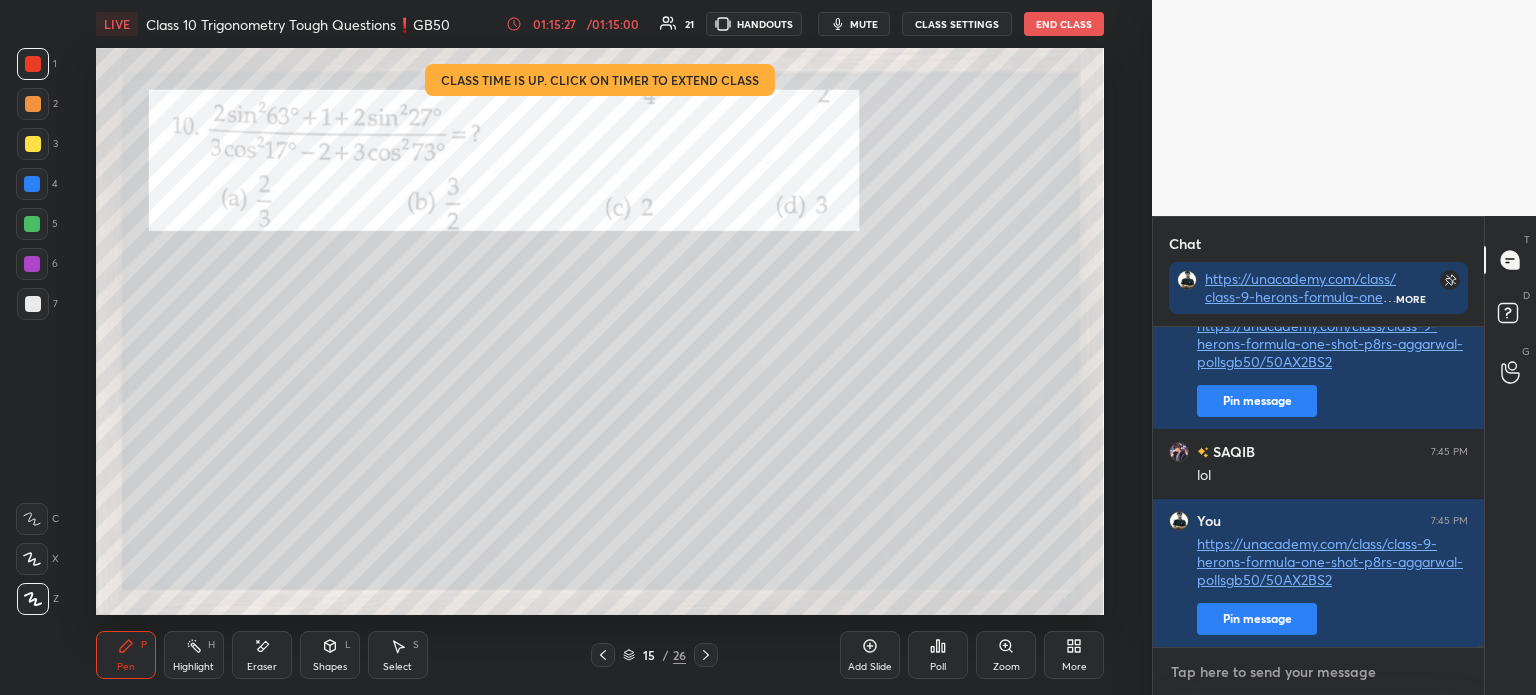 paste on "https://unacademy.com/class/class-9-herons-formula-one-shot-p8rs-aggarwal-pollsgb50/50AX2BS2" 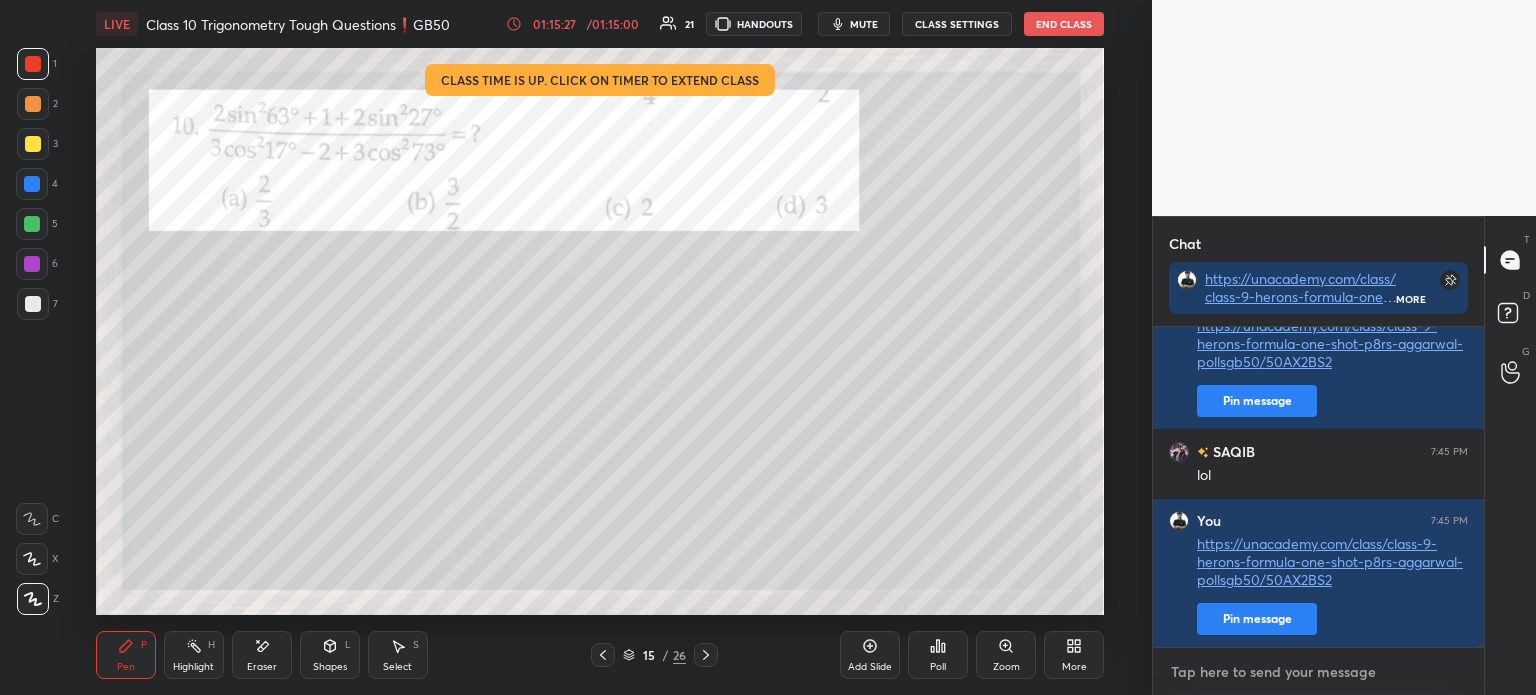 type on "https://unacademy.com/class/class-9-herons-formula-one-shot-p8rs-aggarwal-pollsgb50/50AX2BS2" 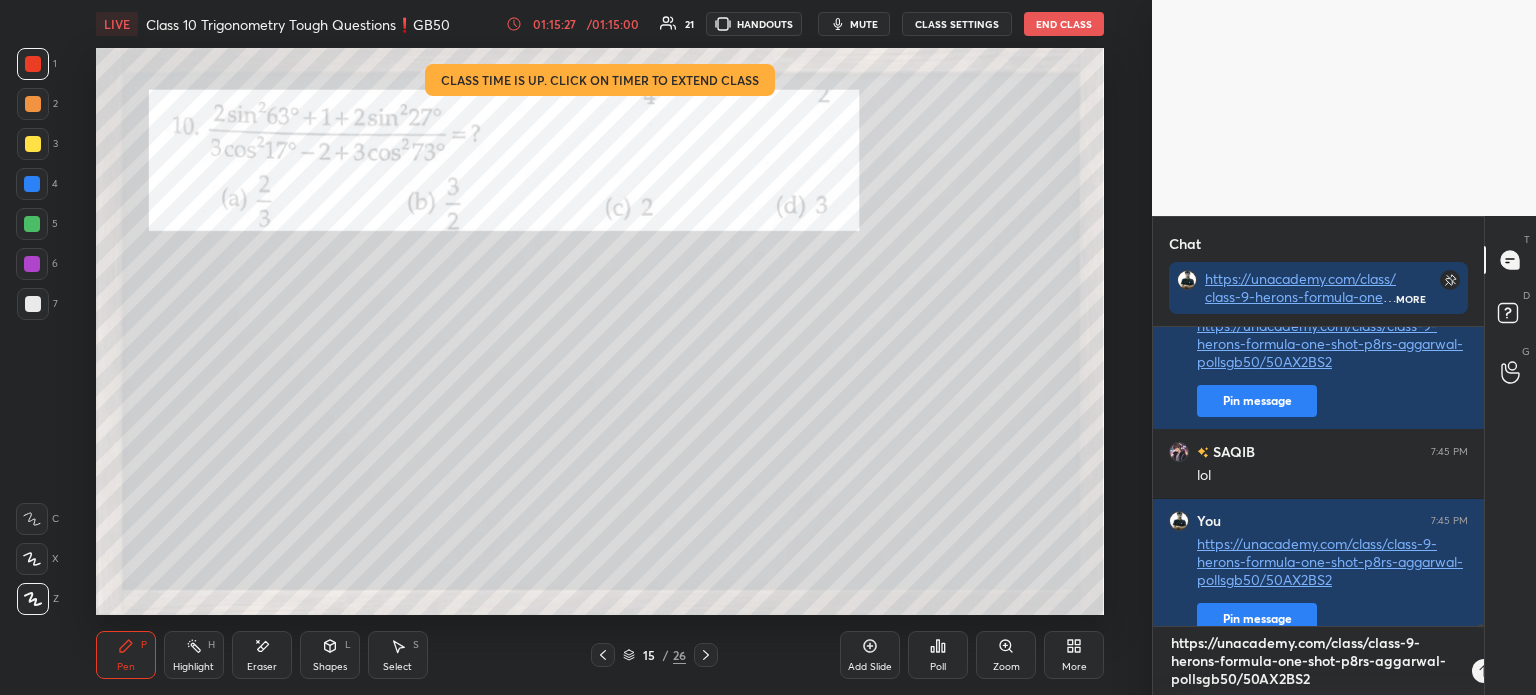 type 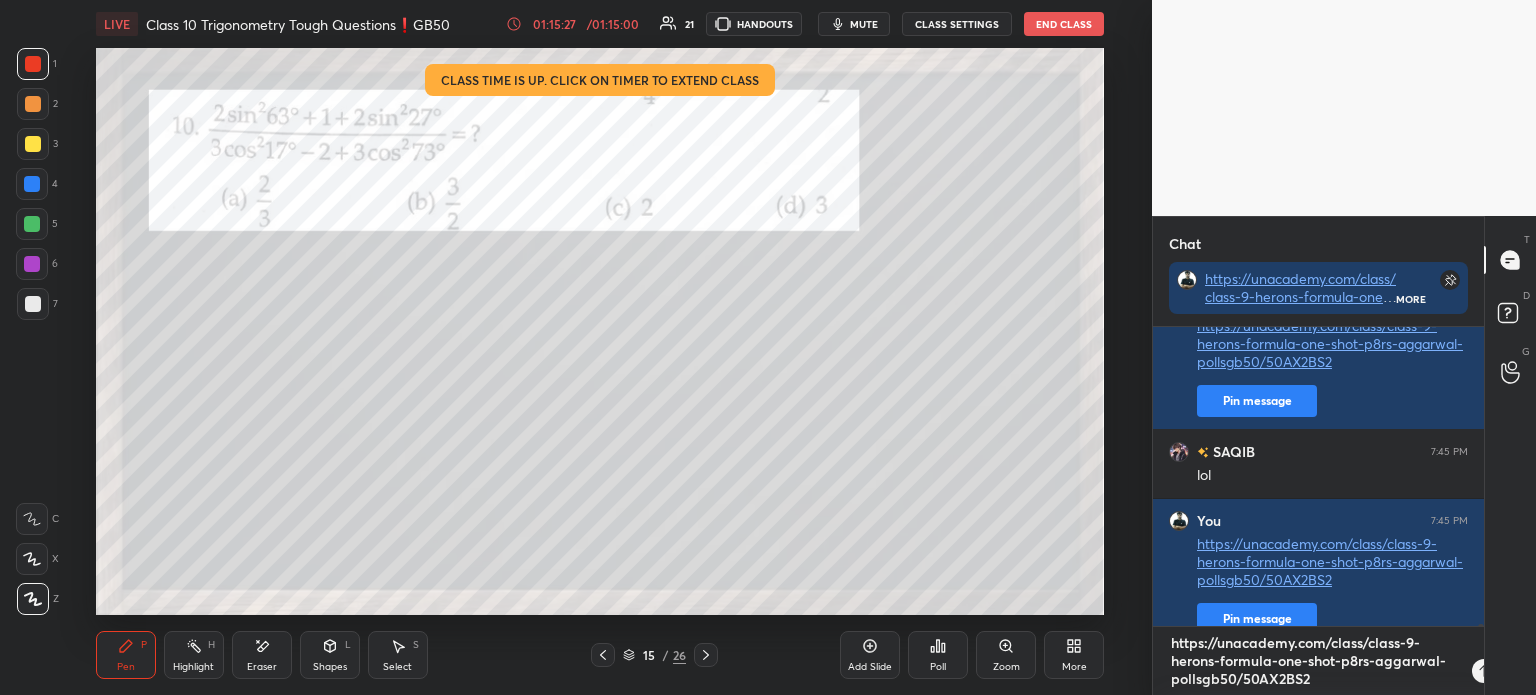 type on "x" 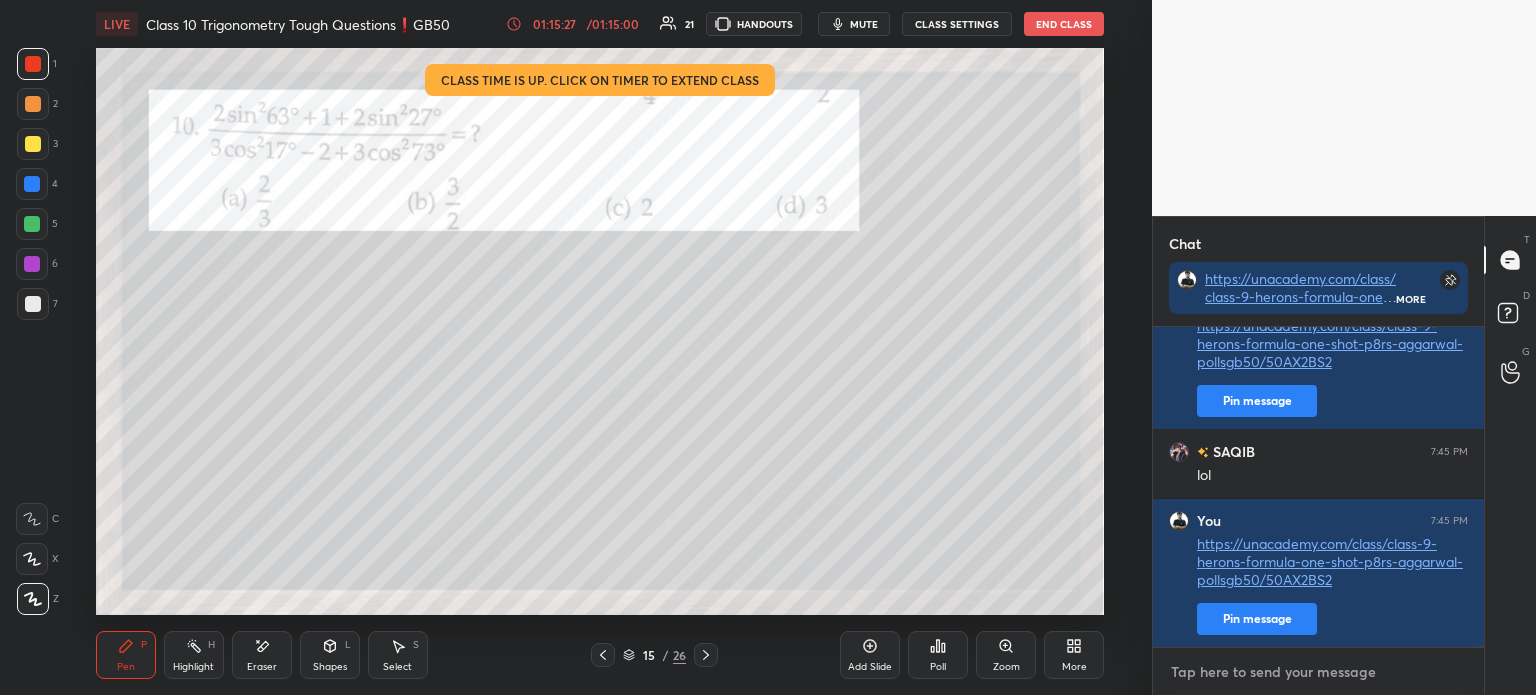 paste on "https://unacademy.com/class/class-9-herons-formula-one-shot-p8rs-aggarwal-pollsgb50/50AX2BS2" 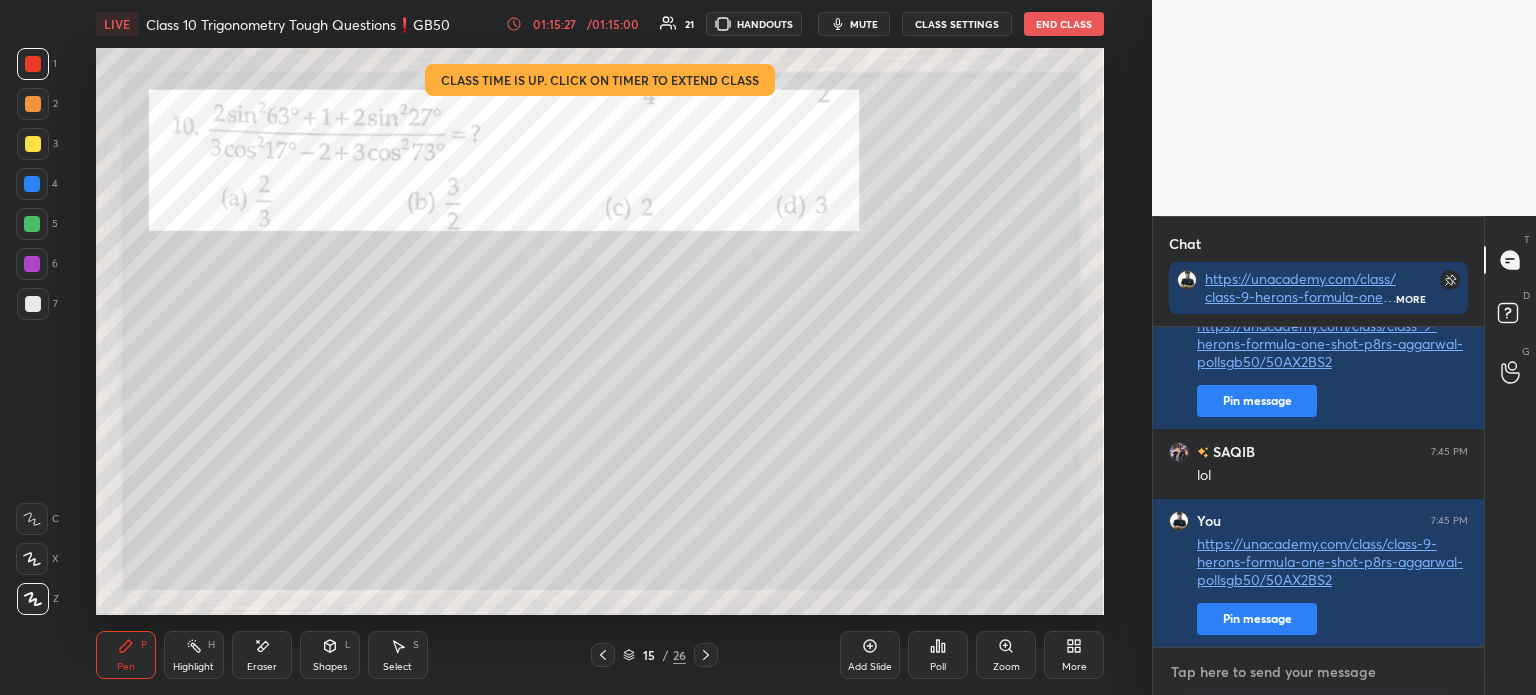 type on "https://unacademy.com/class/class-9-herons-formula-one-shot-p8rs-aggarwal-pollsgb50/50AX2BS2" 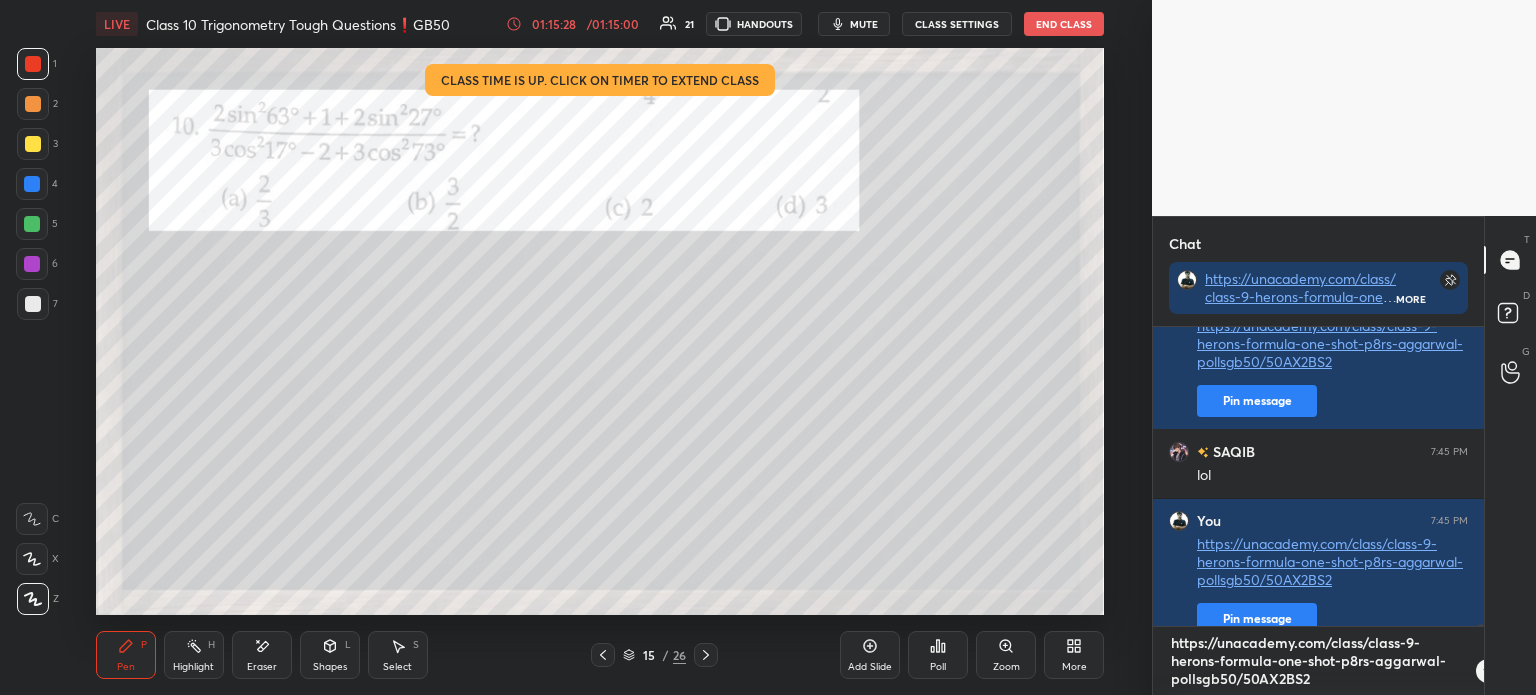 type 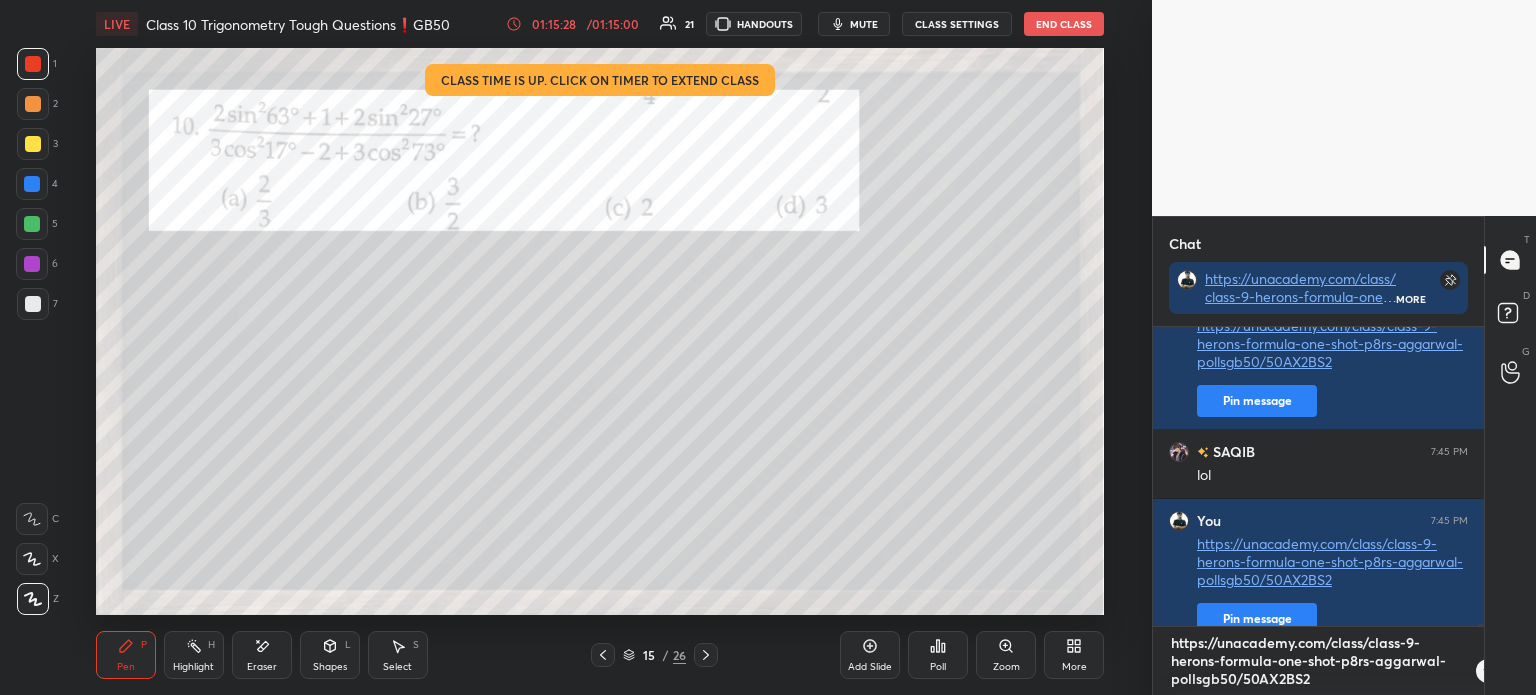 type on "x" 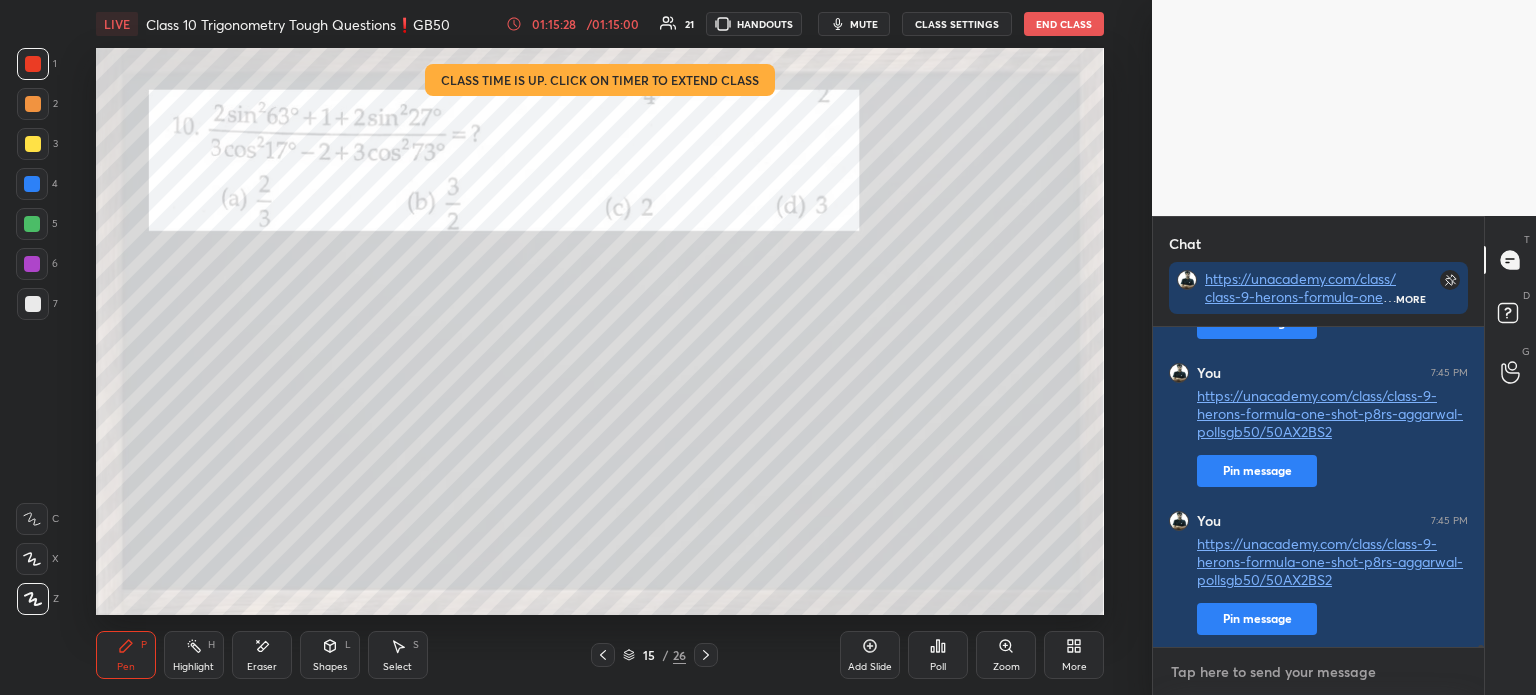 paste on "https://unacademy.com/class/class-9-herons-formula-one-shot-p8rs-aggarwal-pollsgb50/50AX2BS2" 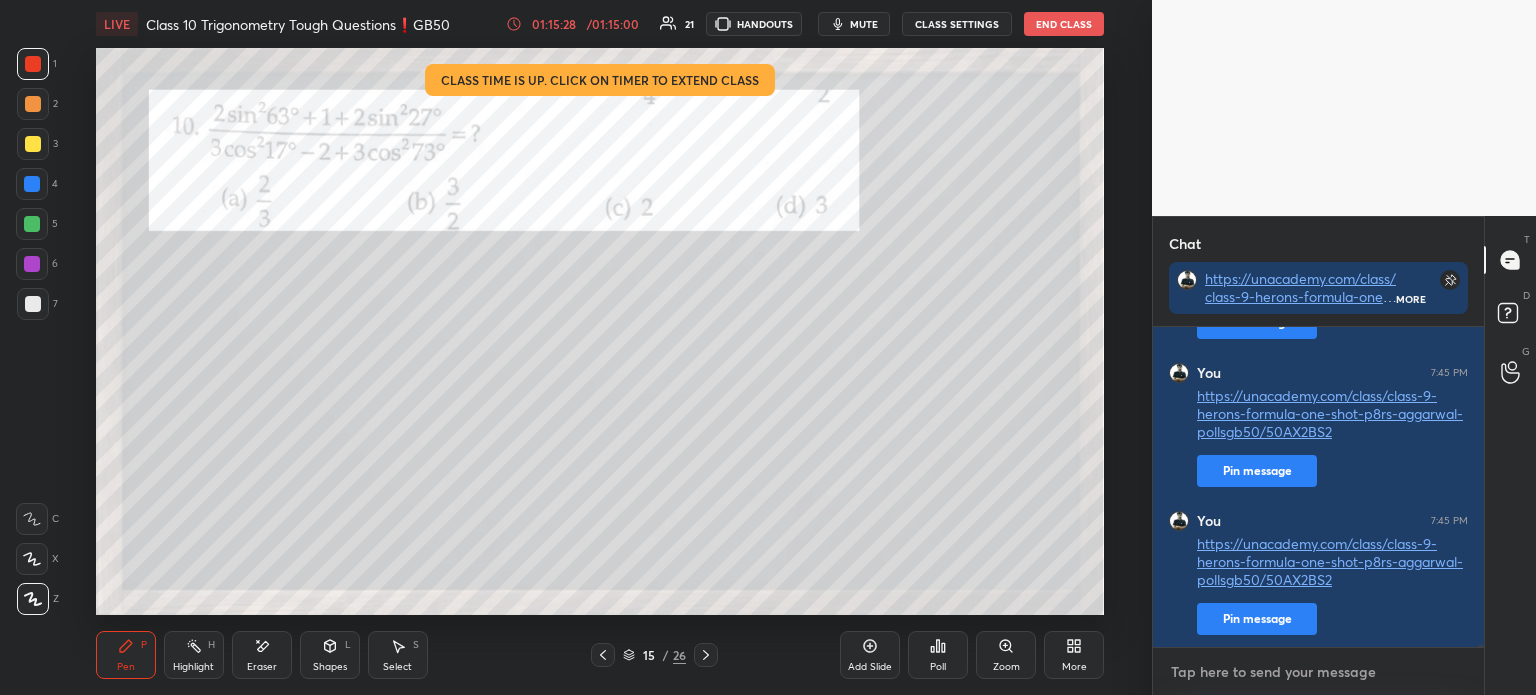 type on "https://unacademy.com/class/class-9-herons-formula-one-shot-p8rs-aggarwal-pollsgb50/50AX2BS2" 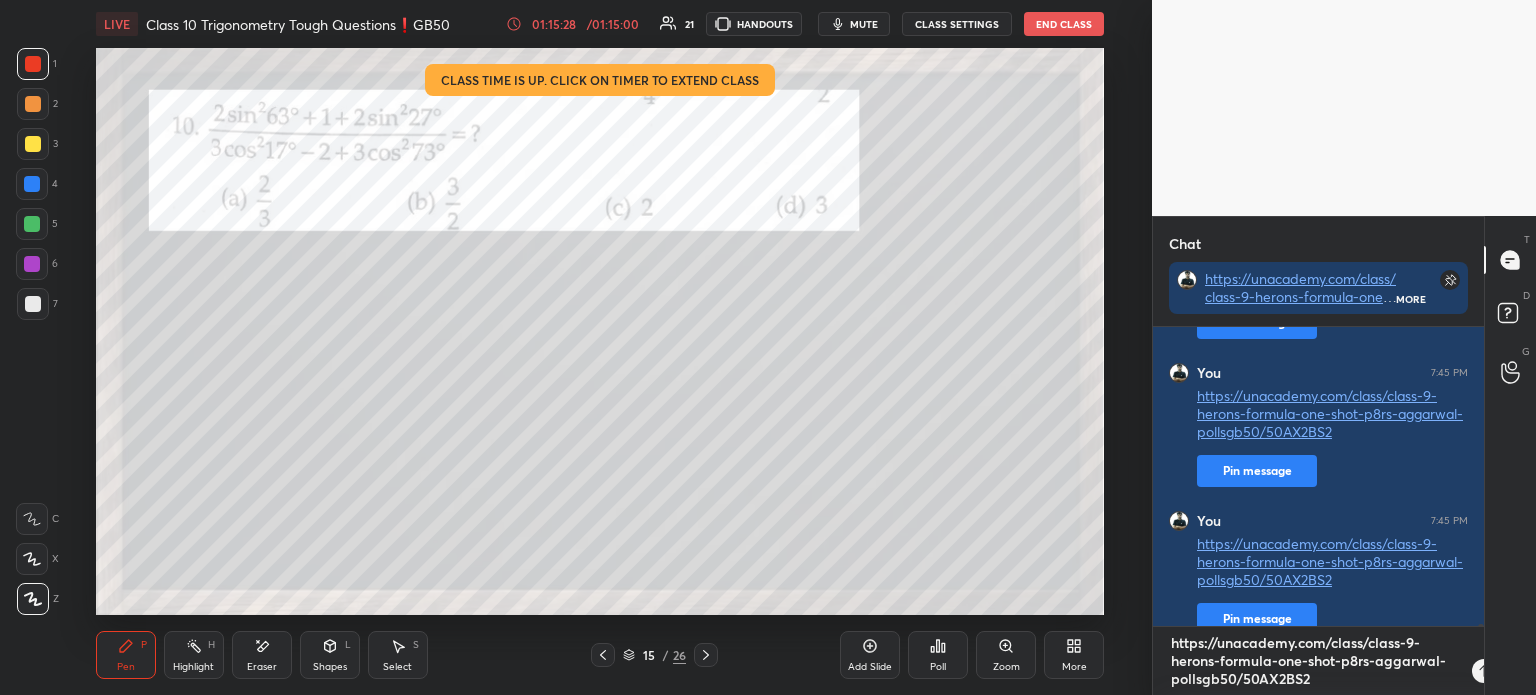 type 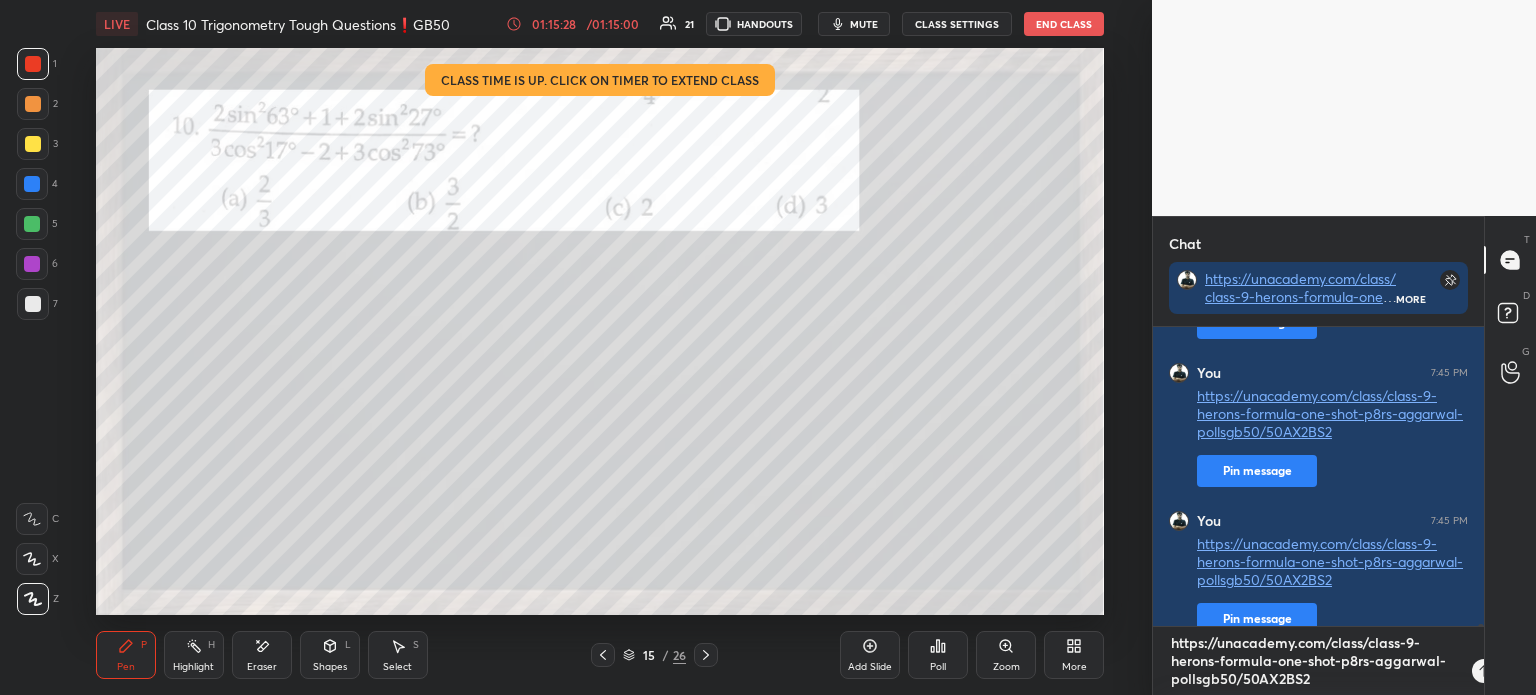 type on "x" 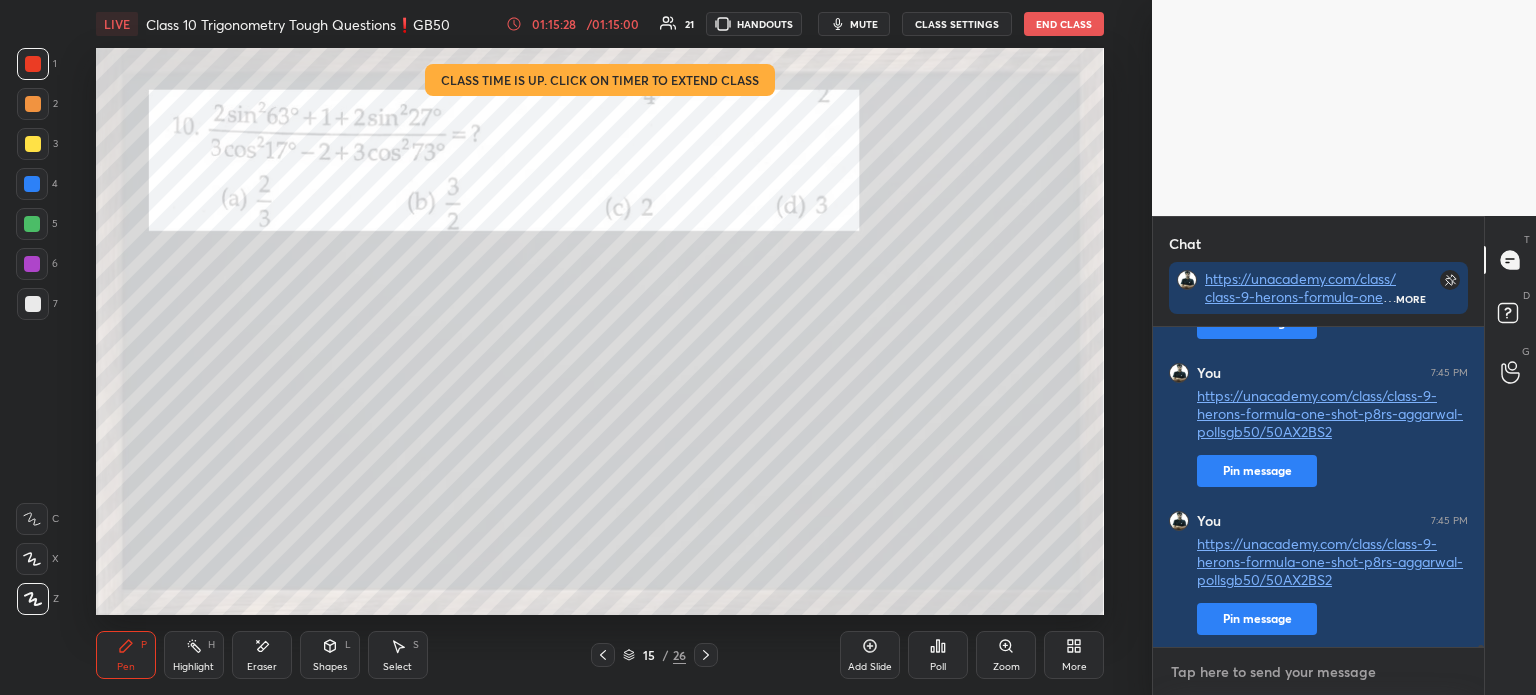 paste on "https://unacademy.com/class/class-9-herons-formula-one-shot-p8rs-aggarwal-pollsgb50/50AX2BS2" 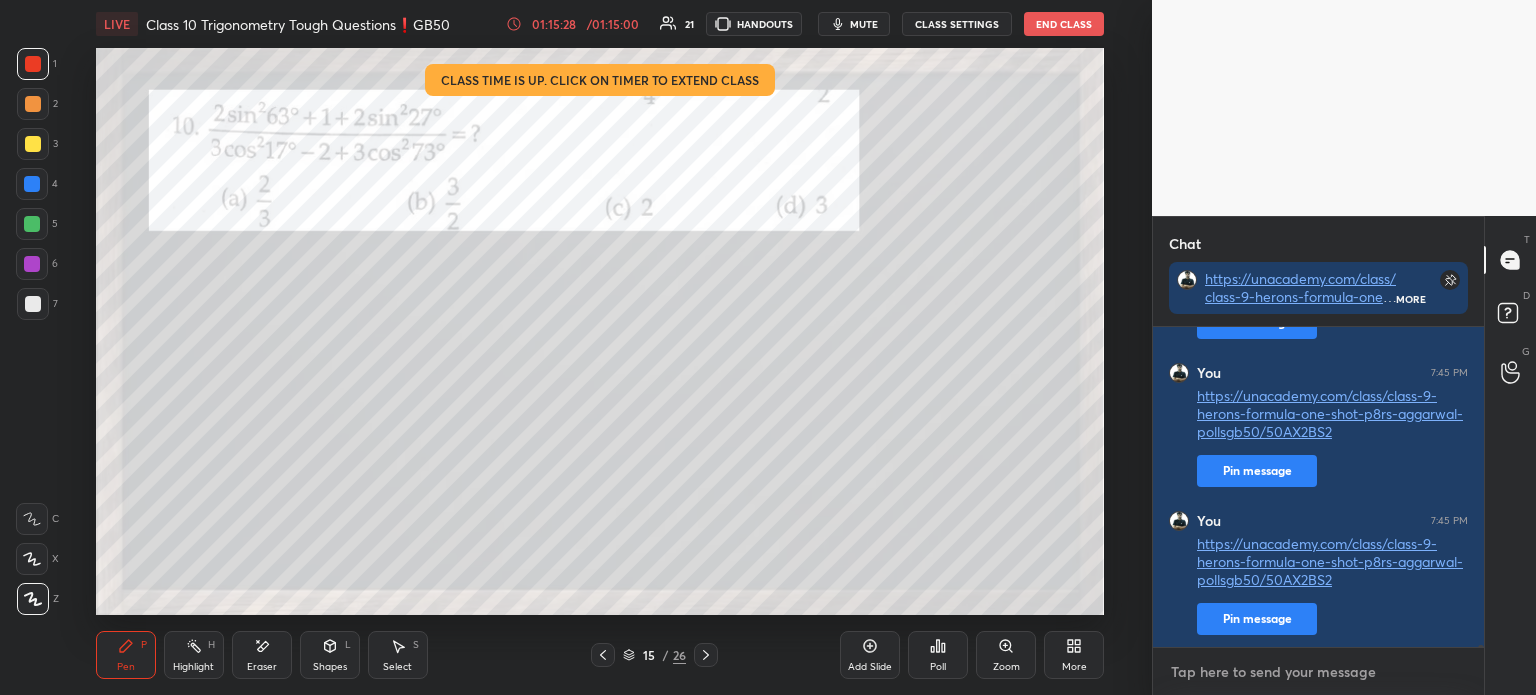 type on "https://unacademy.com/class/class-9-herons-formula-one-shot-p8rs-aggarwal-pollsgb50/50AX2BS2" 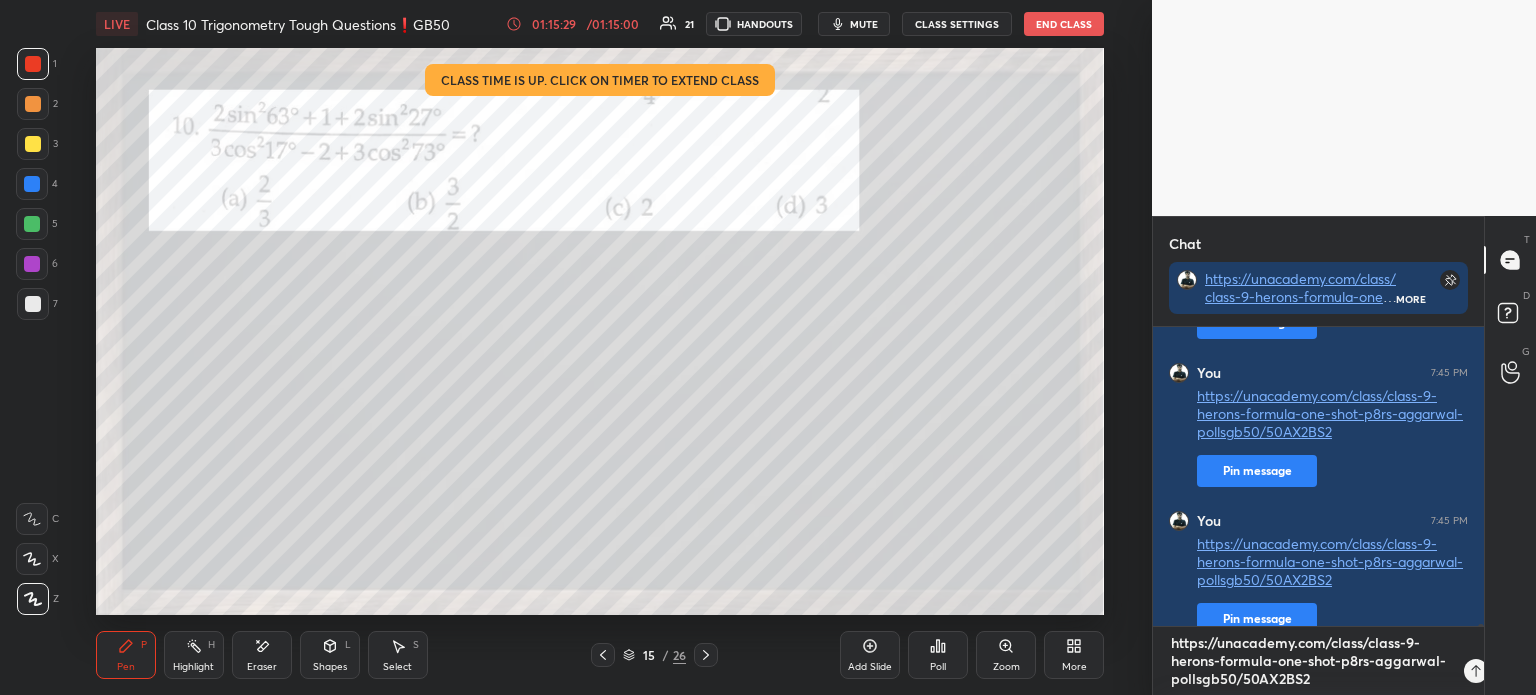type 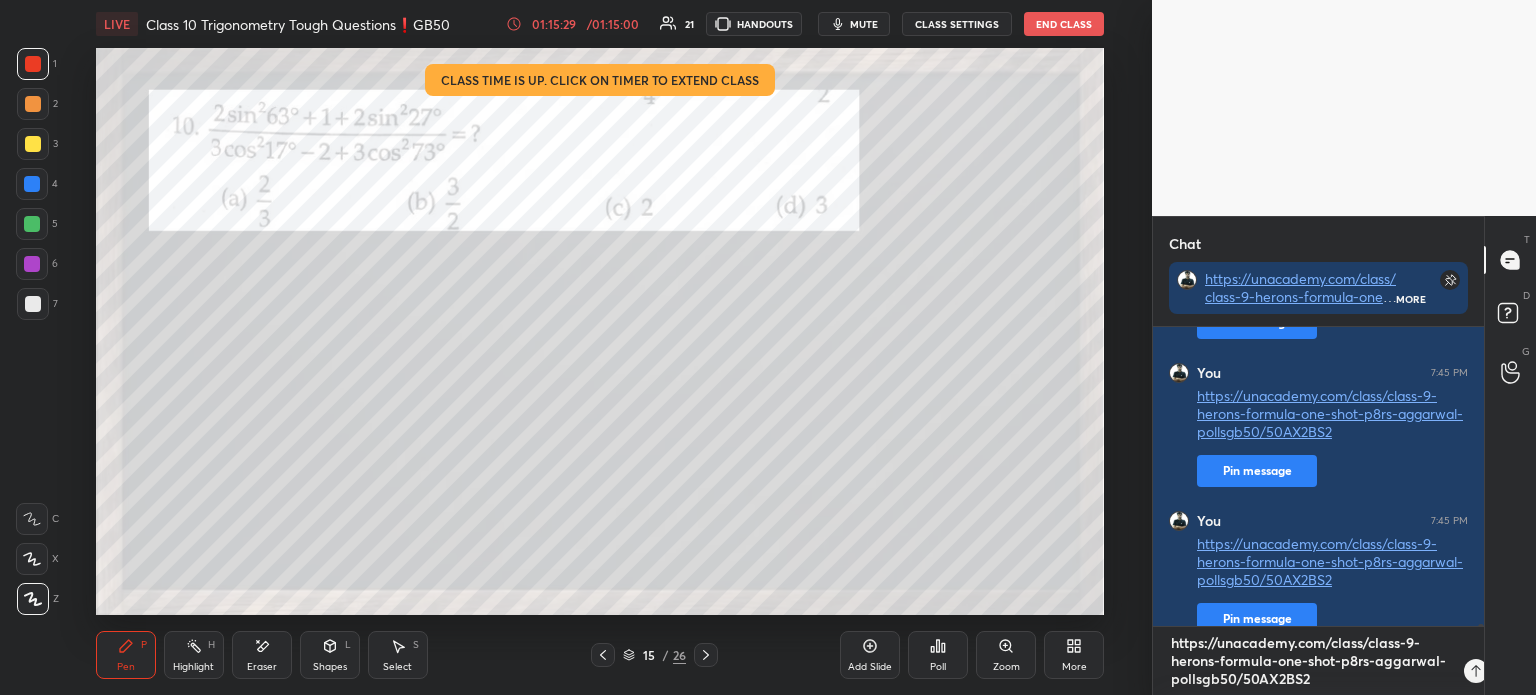 type on "x" 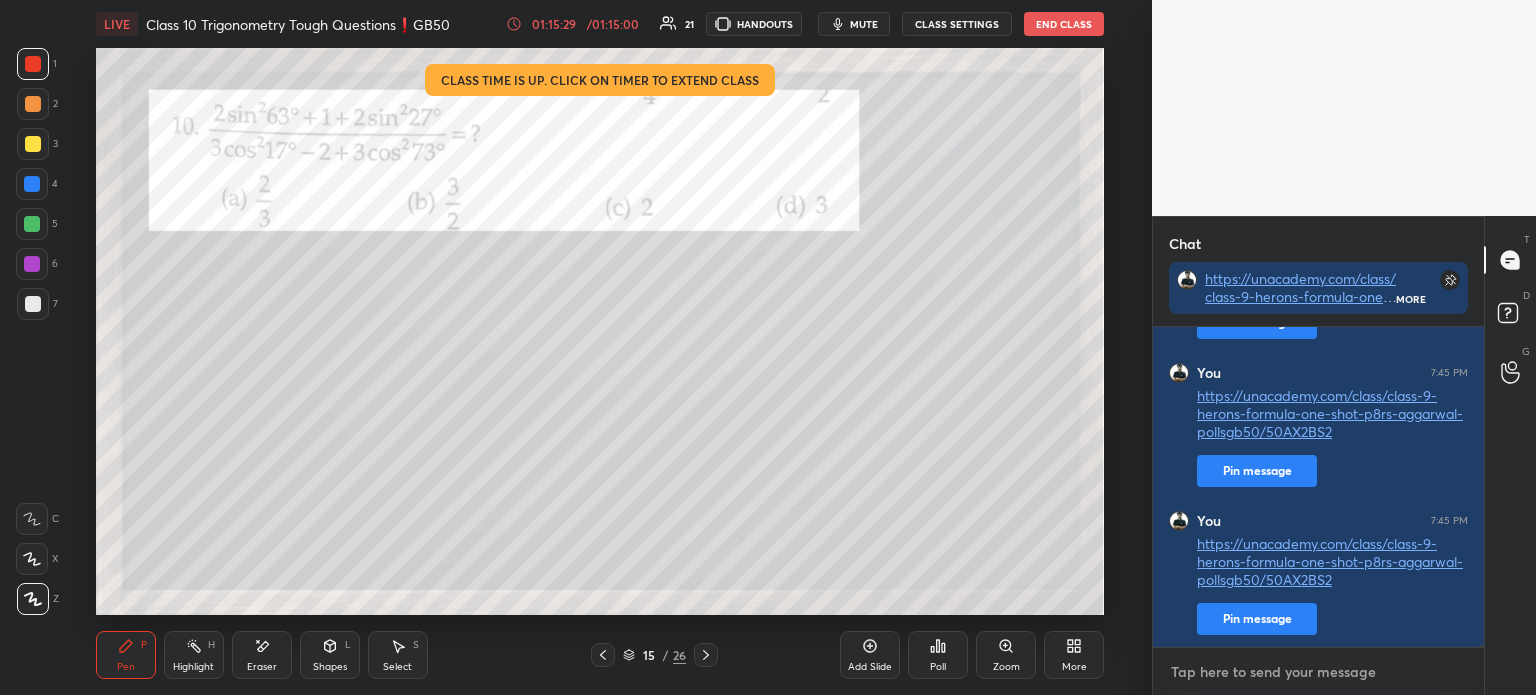 paste on "https://unacademy.com/class/class-9-herons-formula-one-shot-p8rs-aggarwal-pollsgb50/50AX2BS2" 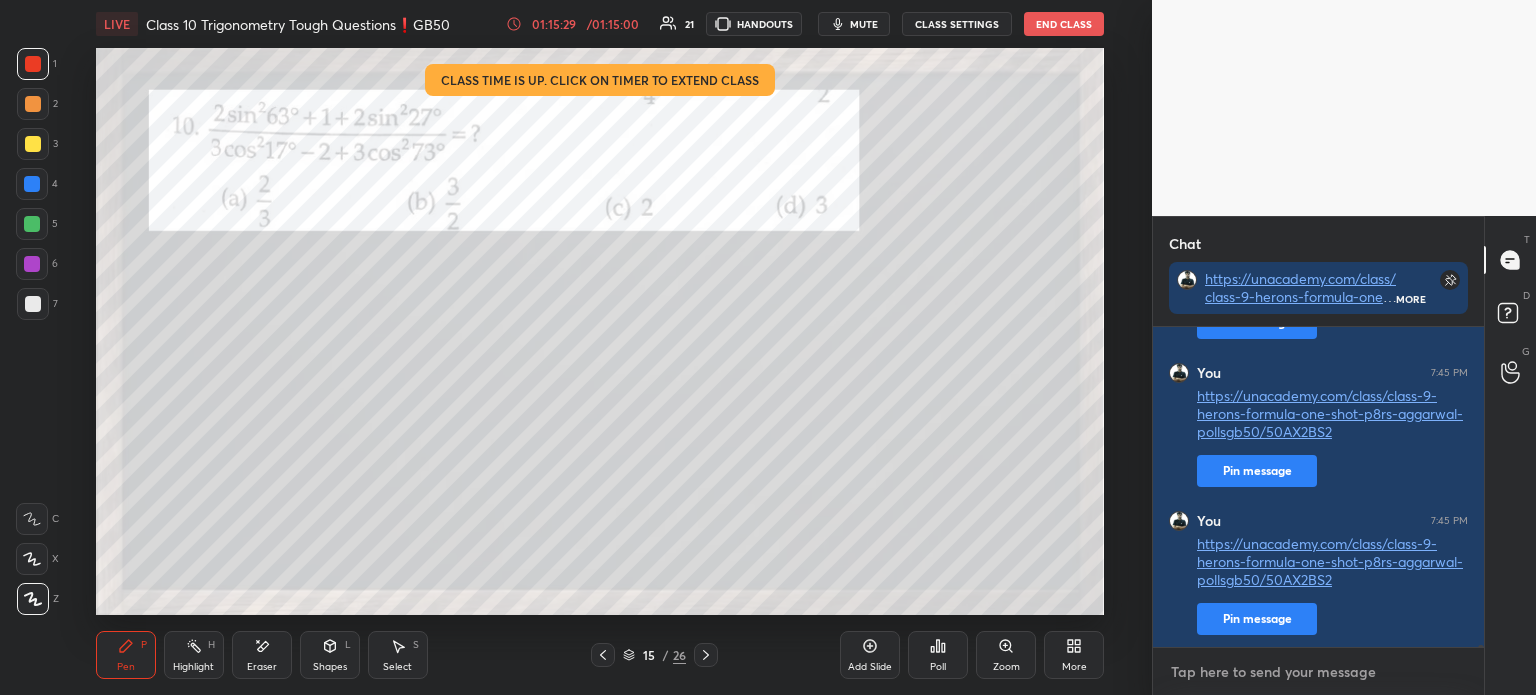 type on "https://unacademy.com/class/class-9-herons-formula-one-shot-p8rs-aggarwal-pollsgb50/50AX2BS2" 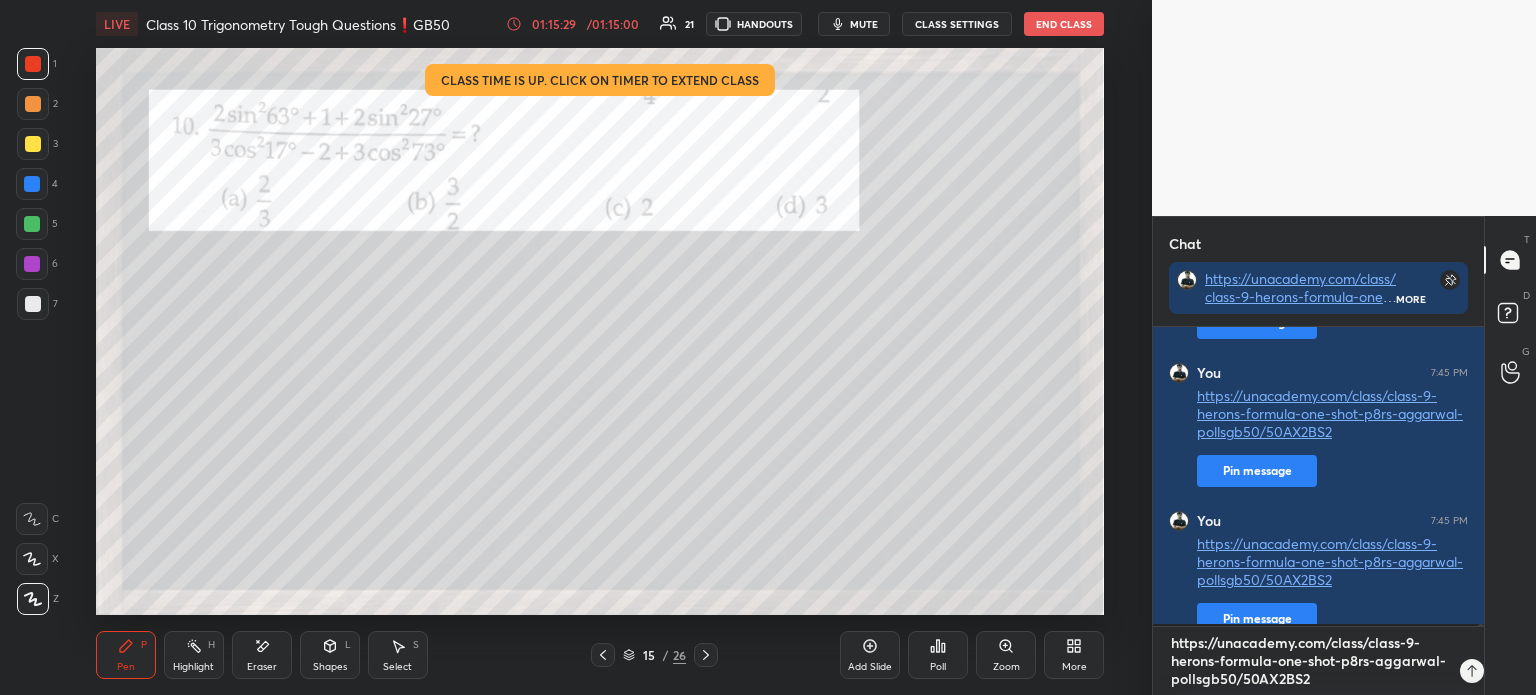 type 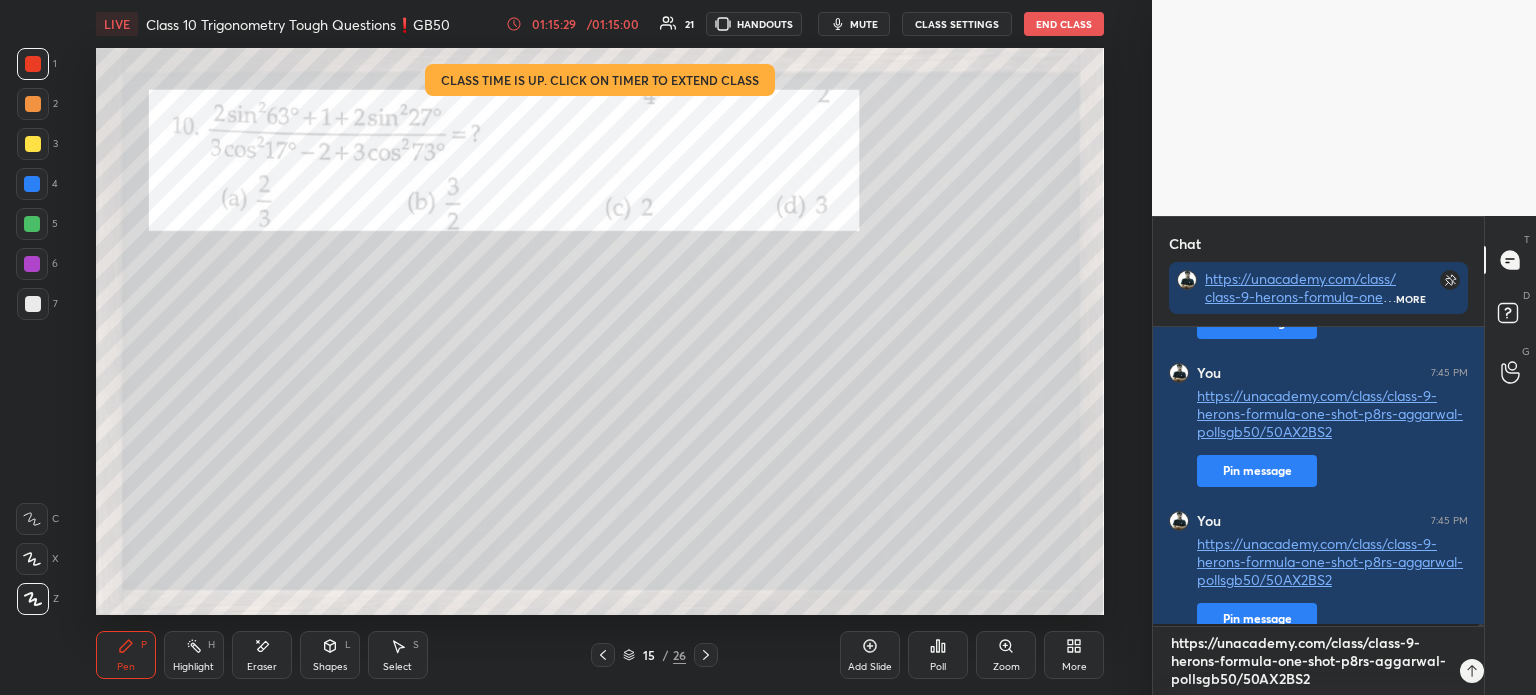 type on "x" 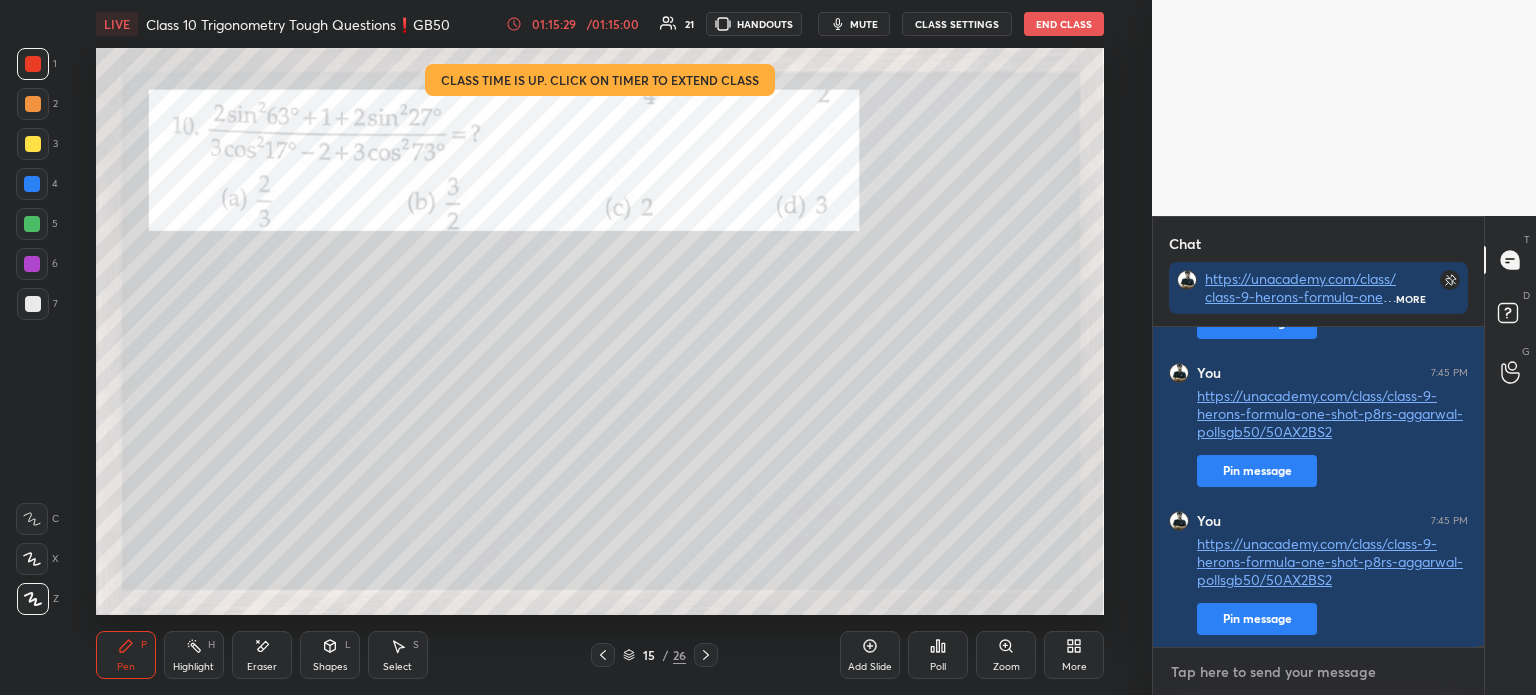 paste on "https://unacademy.com/class/class-9-herons-formula-one-shot-p8rs-aggarwal-pollsgb50/50AX2BS2" 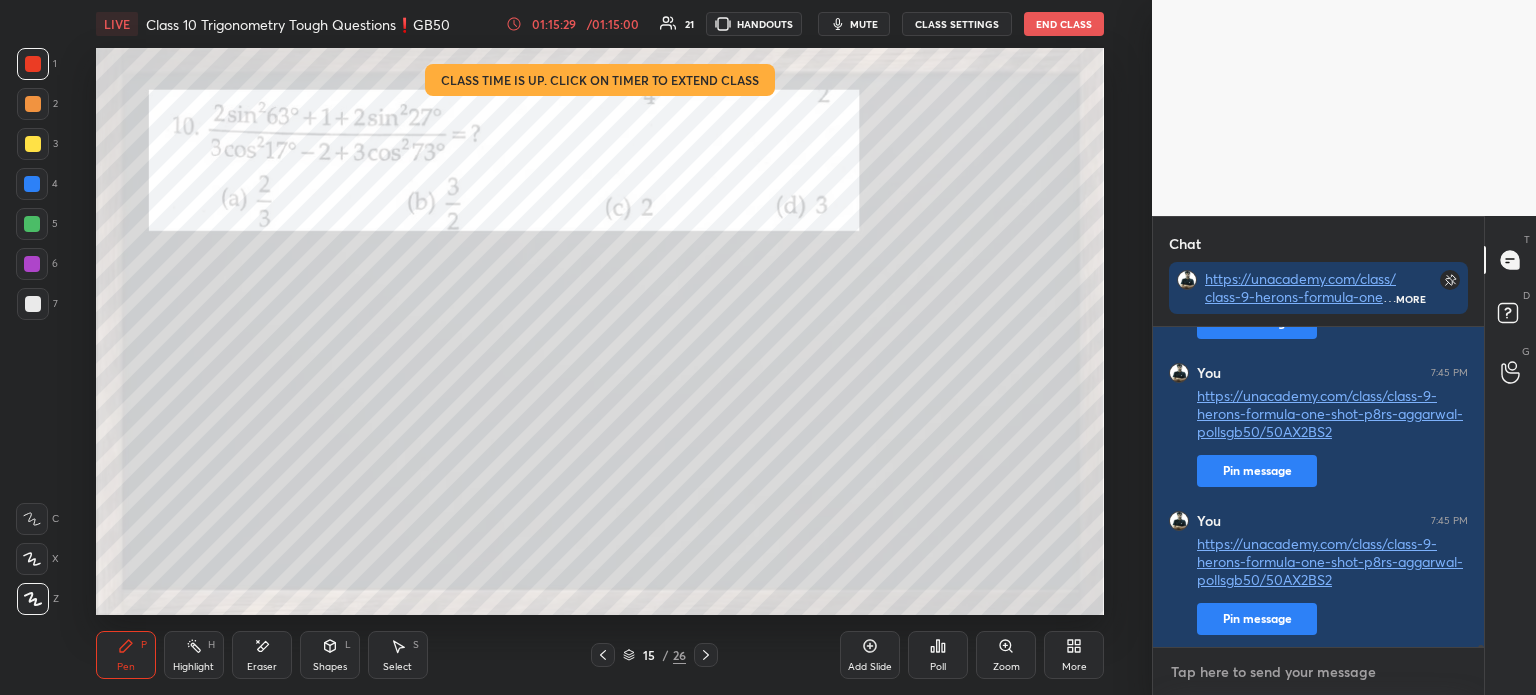 type on "https://unacademy.com/class/class-9-herons-formula-one-shot-p8rs-aggarwal-pollsgb50/50AX2BS2" 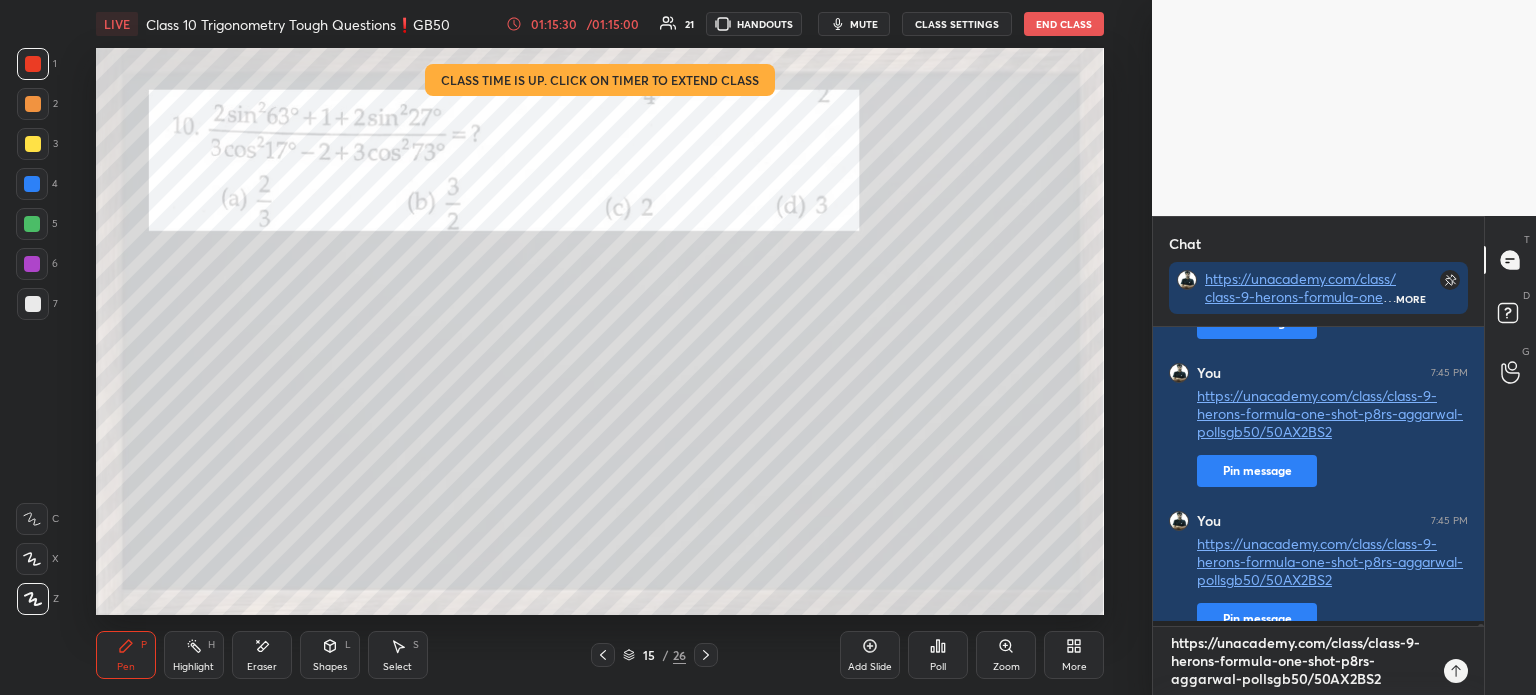 type 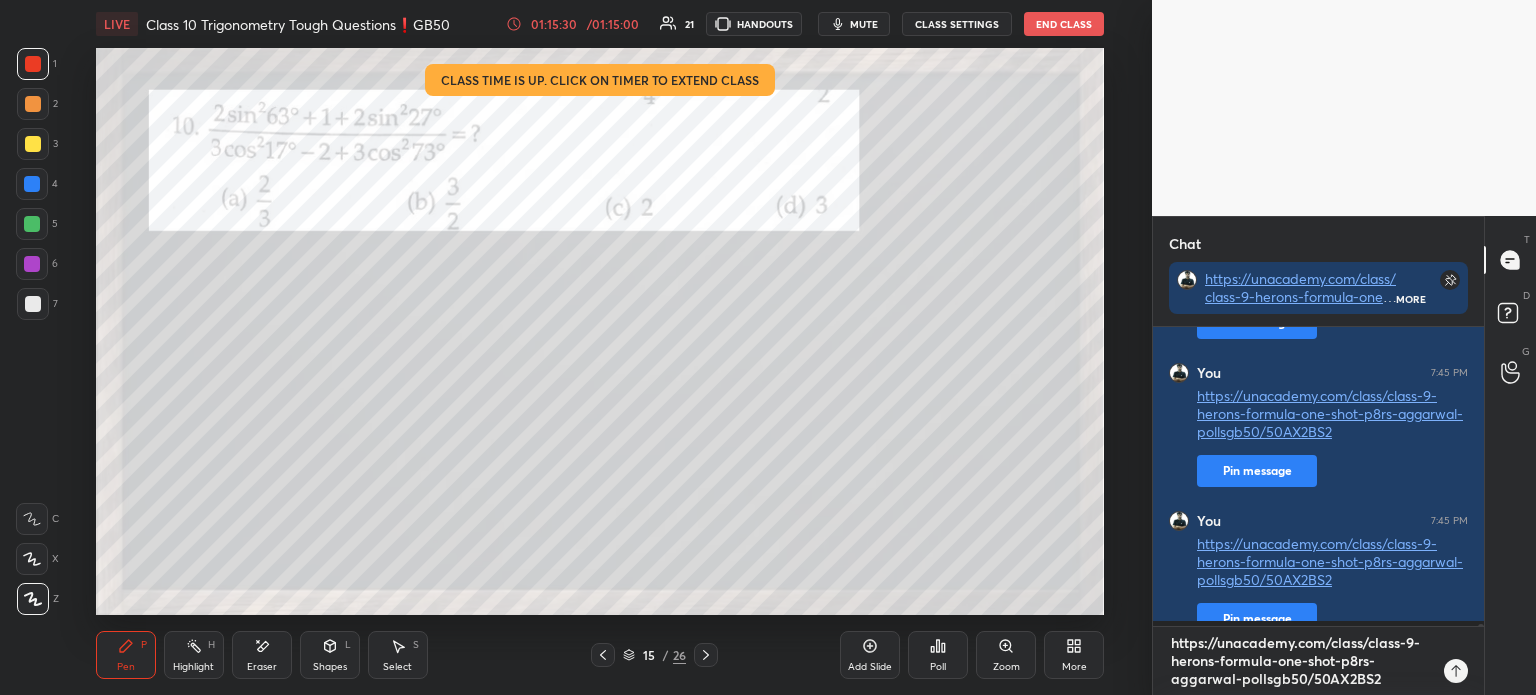 type on "x" 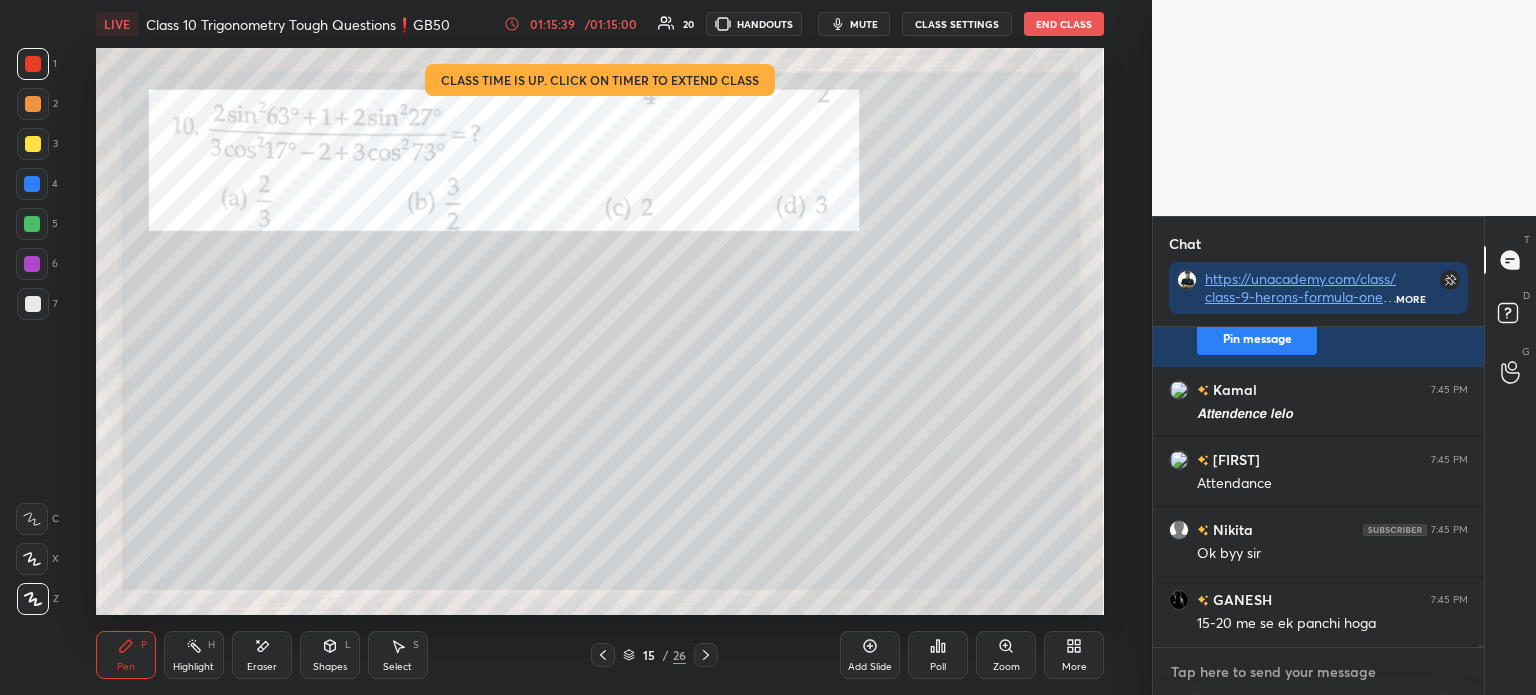 paste on "https://unacademy.com/class/class-9-herons-formula-one-shot-p8rs-aggarwal-pollsgb50/50AX2BS2" 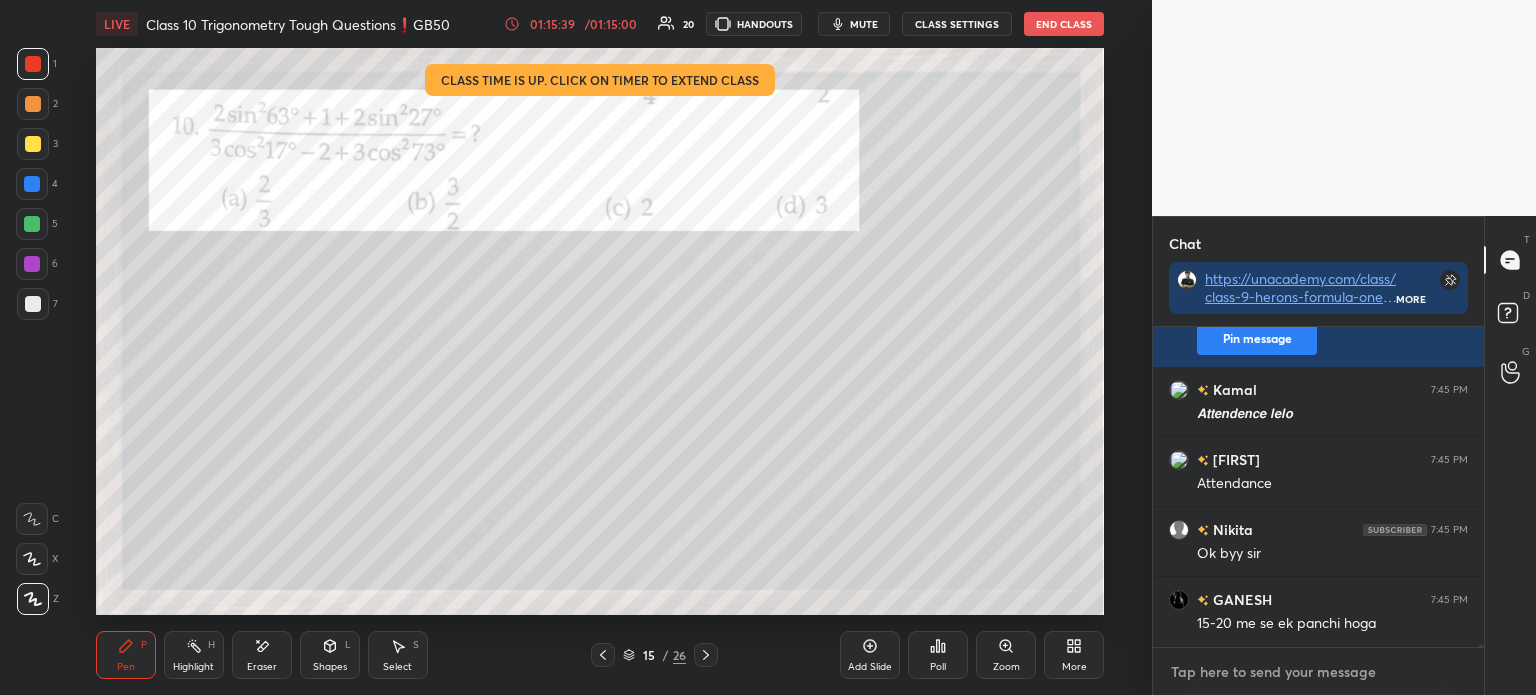 type on "https://unacademy.com/class/class-9-herons-formula-one-shot-p8rs-aggarwal-pollsgb50/50AX2BS2" 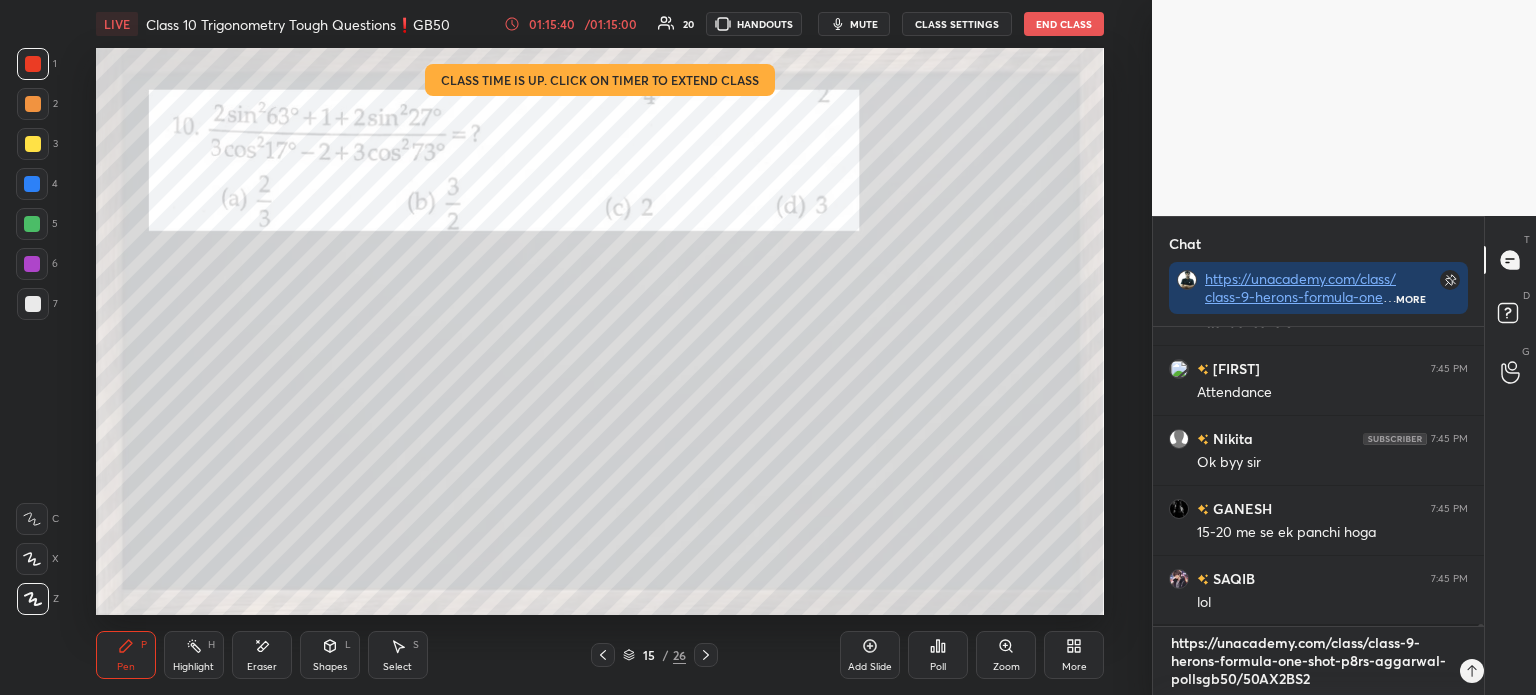 type 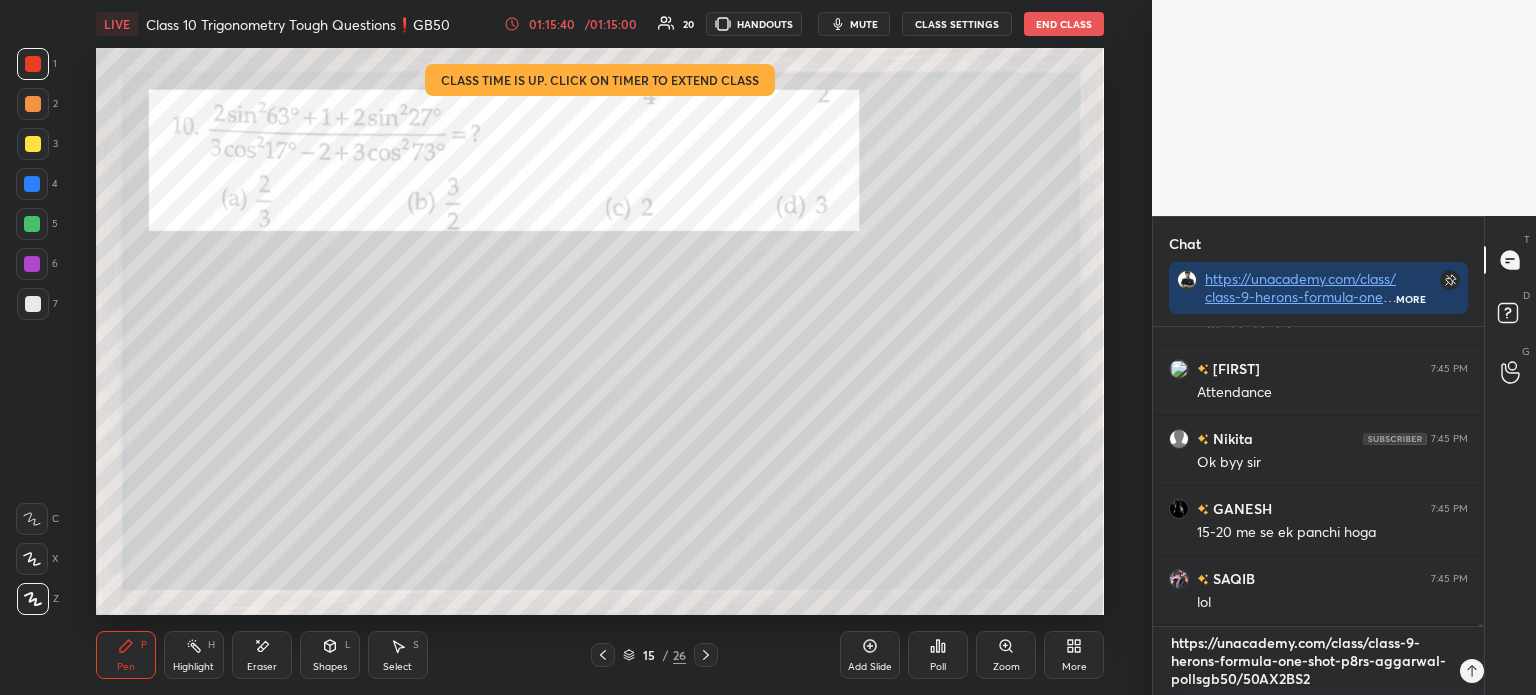 type on "x" 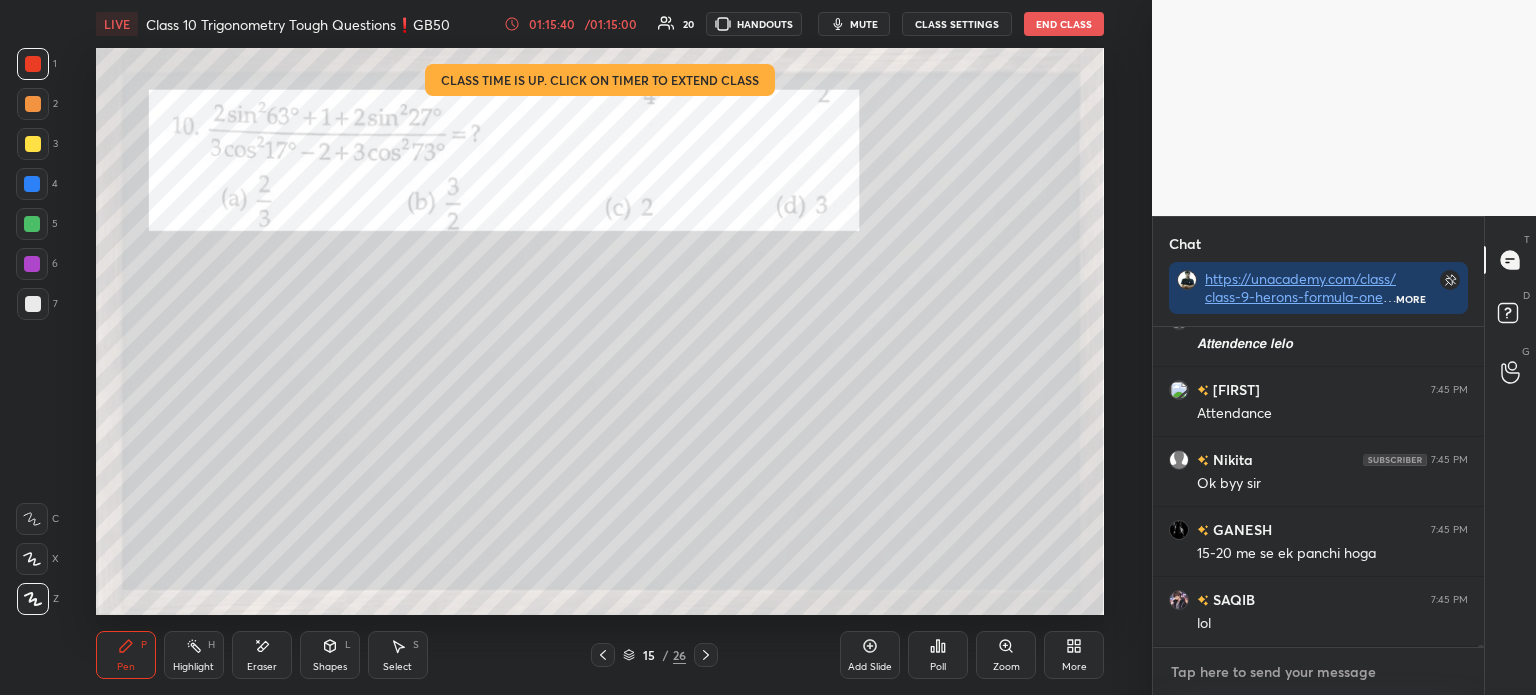paste on "https://unacademy.com/class/class-9-herons-formula-one-shot-p8rs-aggarwal-pollsgb50/50AX2BS2" 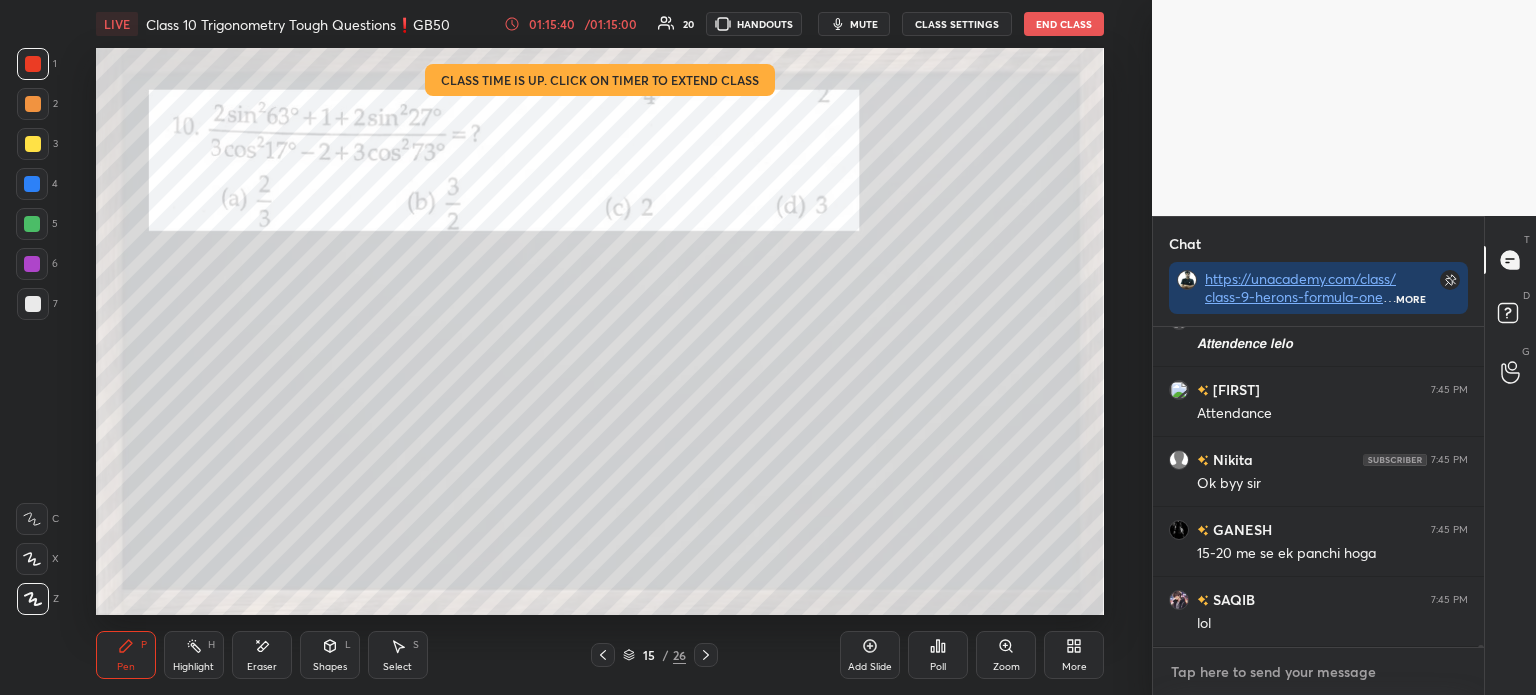 type on "https://unacademy.com/class/class-9-herons-formula-one-shot-p8rs-aggarwal-pollsgb50/50AX2BS2" 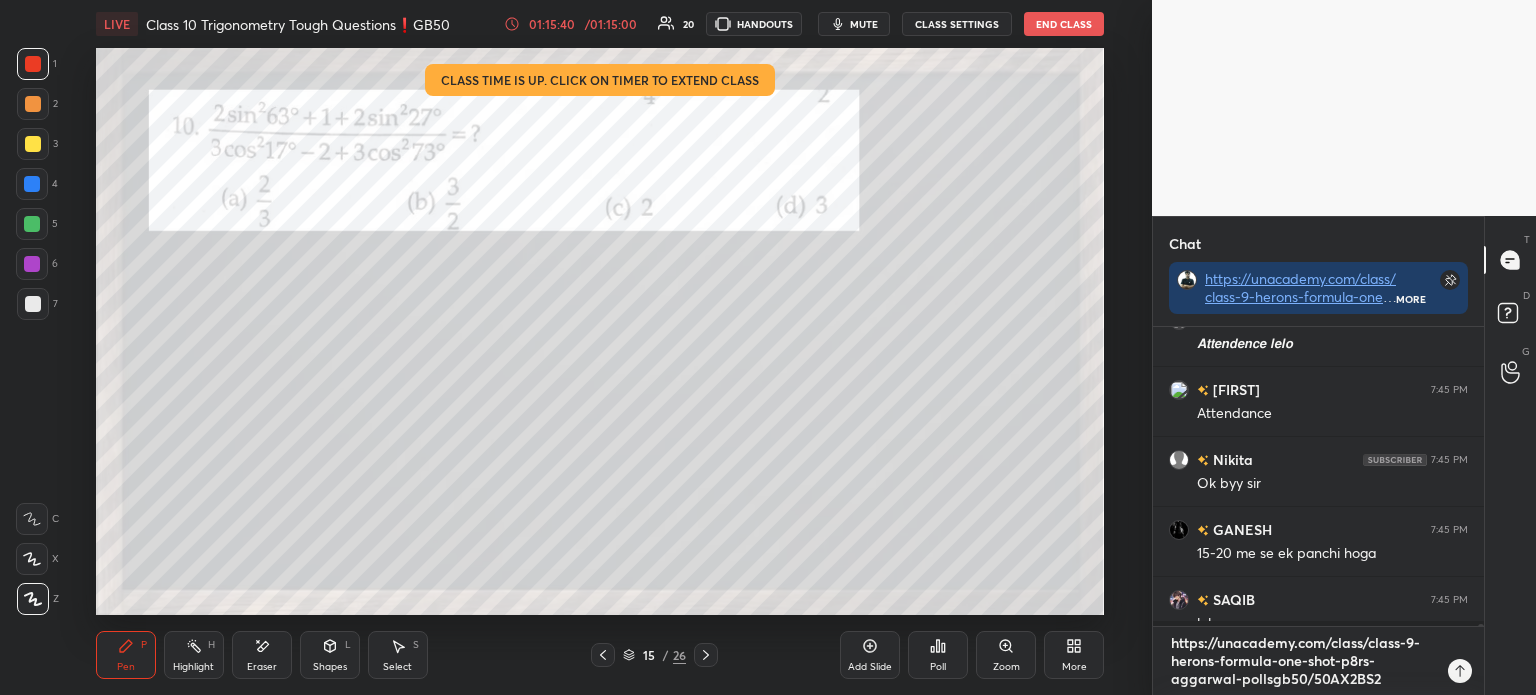 type 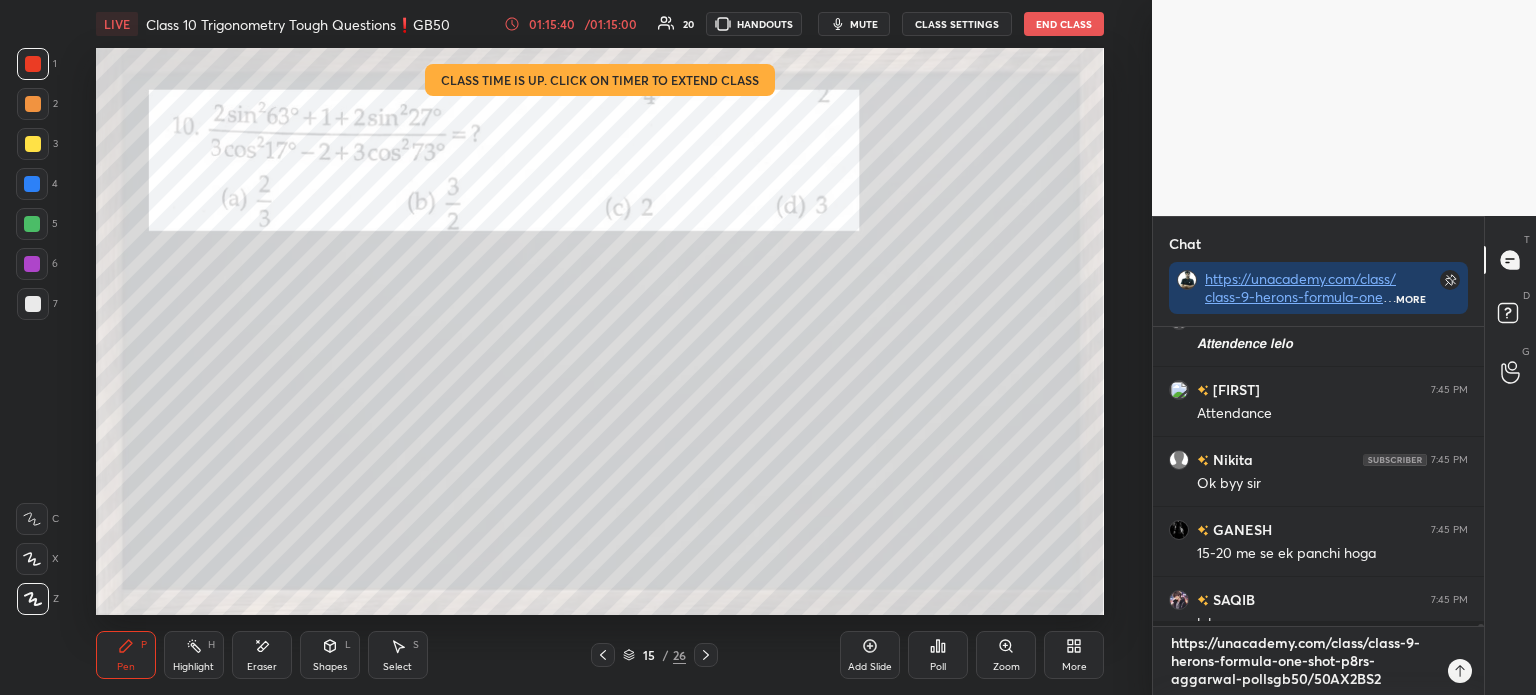 type on "x" 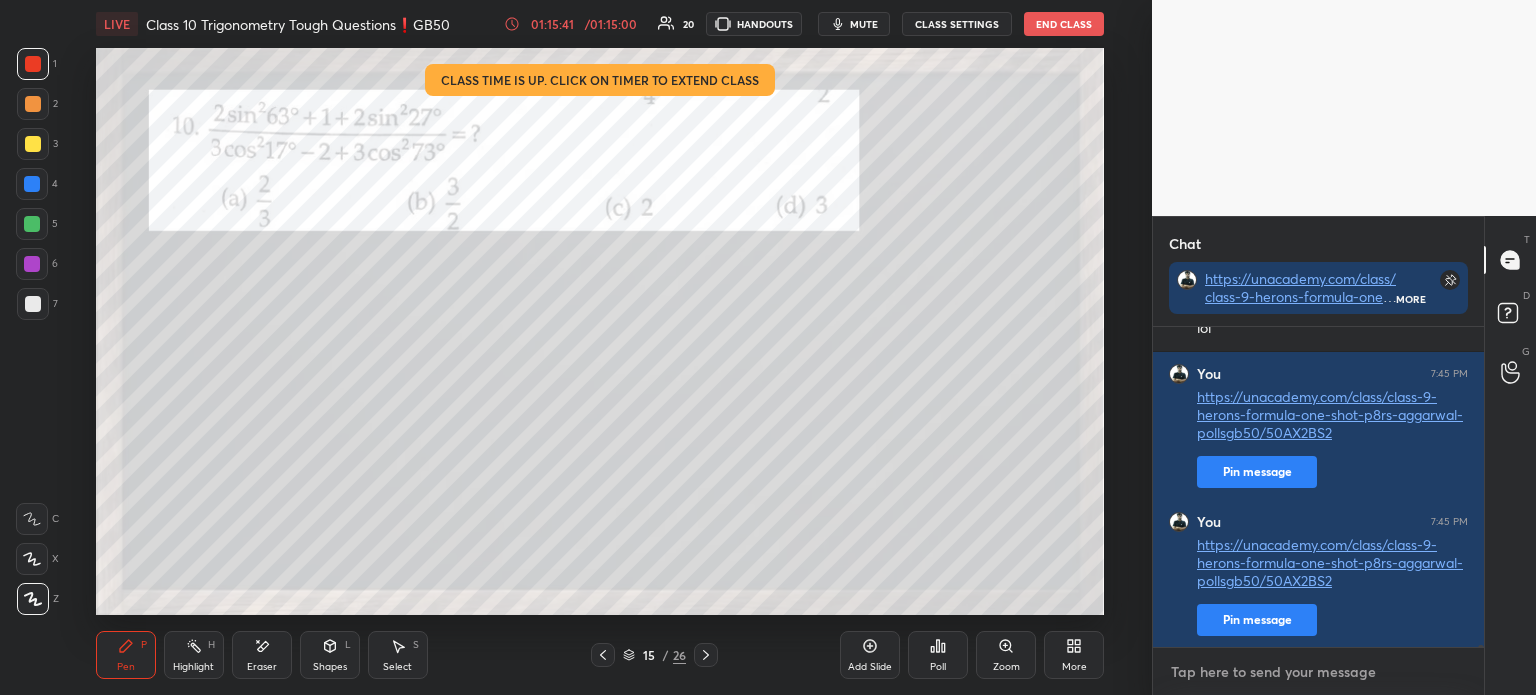 paste on "https://unacademy.com/class/class-9-herons-formula-one-shot-p8rs-aggarwal-pollsgb50/50AX2BS2" 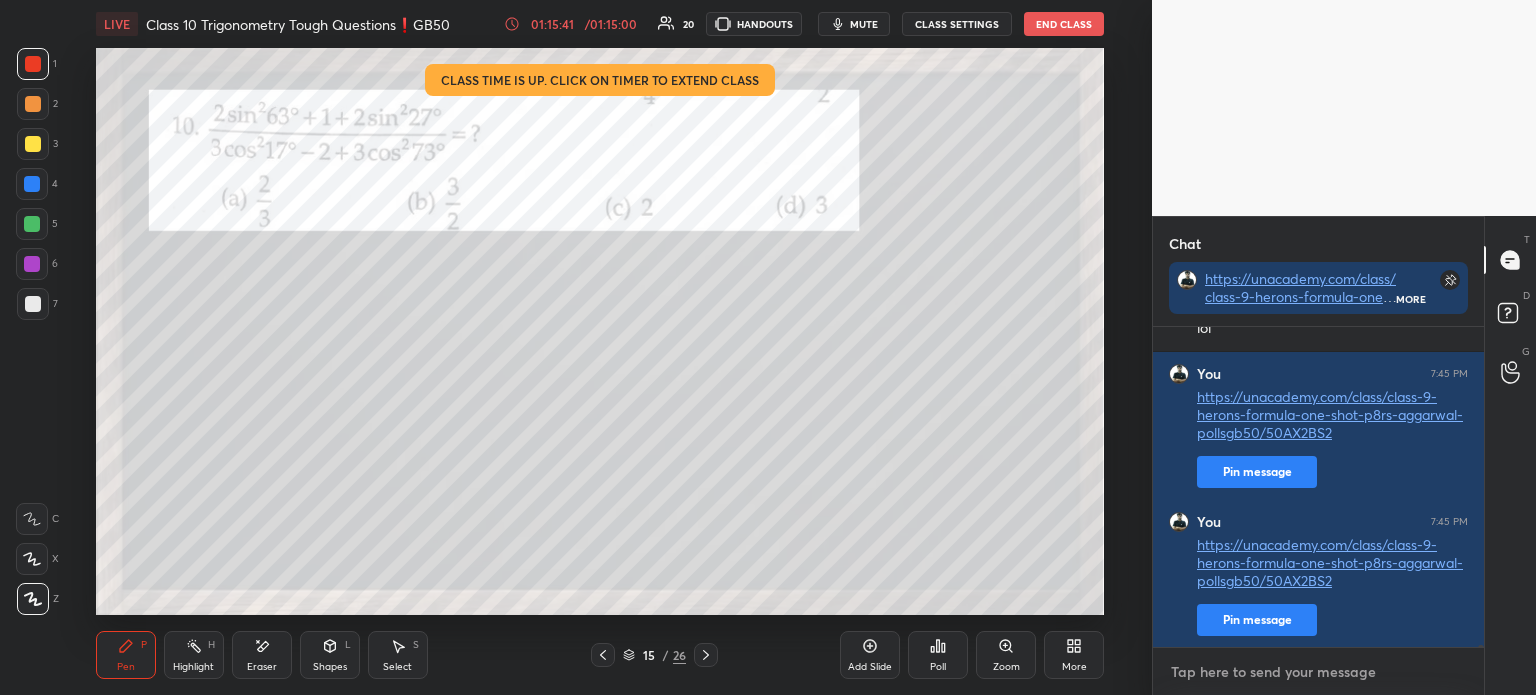type on "https://unacademy.com/class/class-9-herons-formula-one-shot-p8rs-aggarwal-pollsgb50/50AX2BS2" 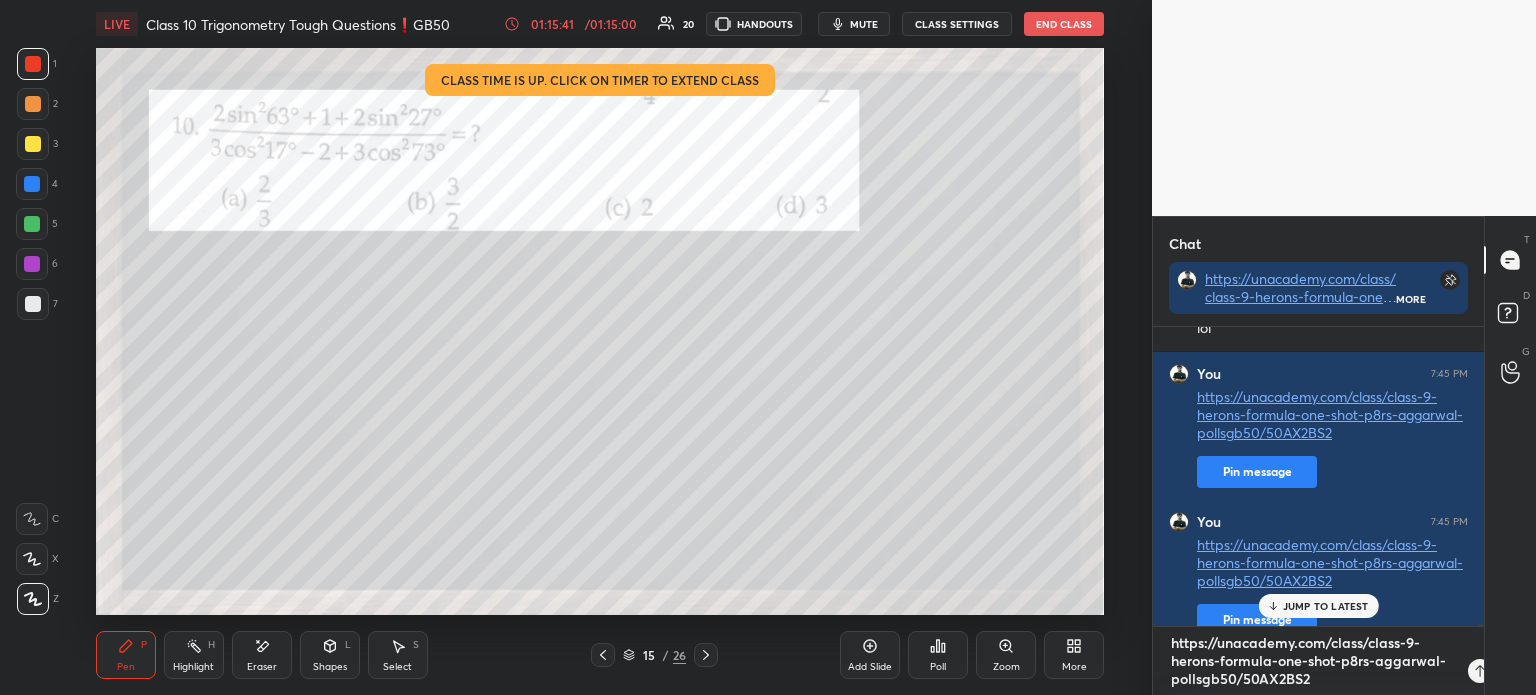 type 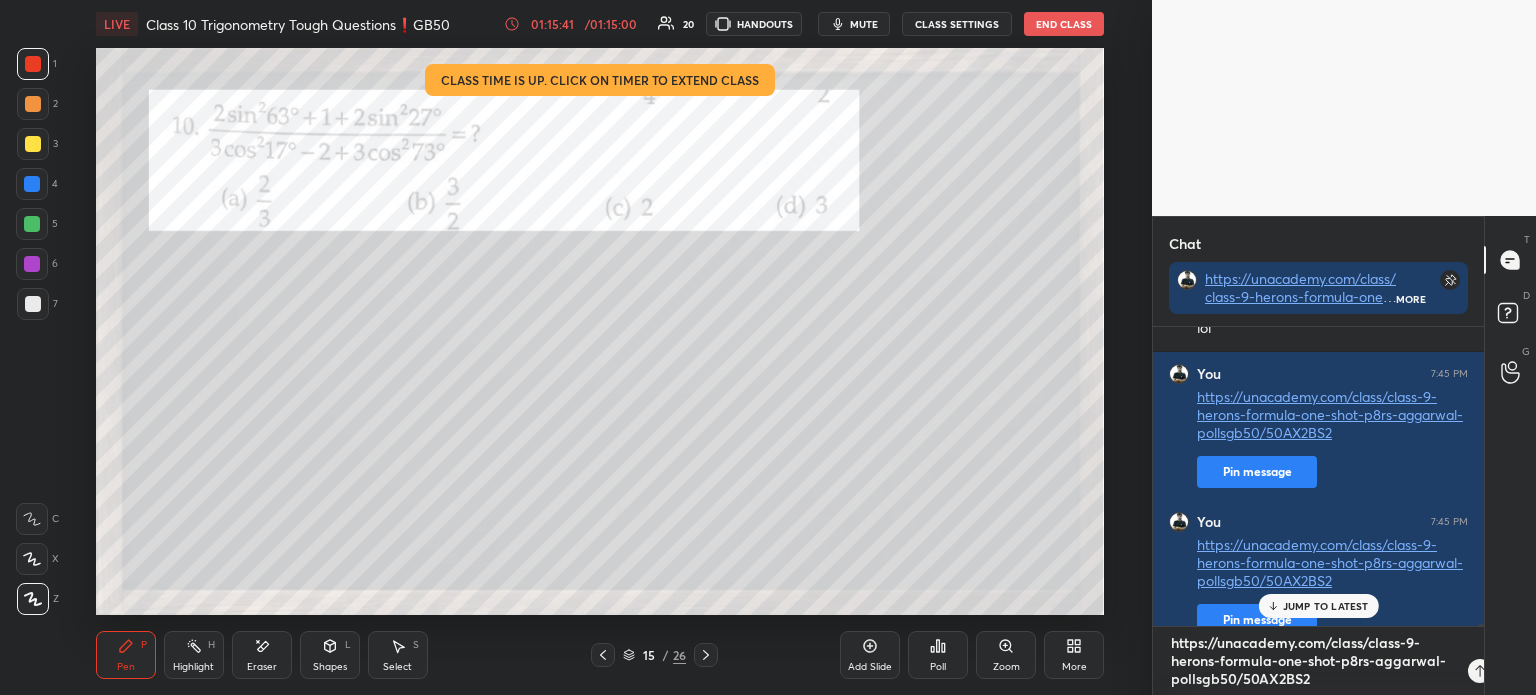 type on "x" 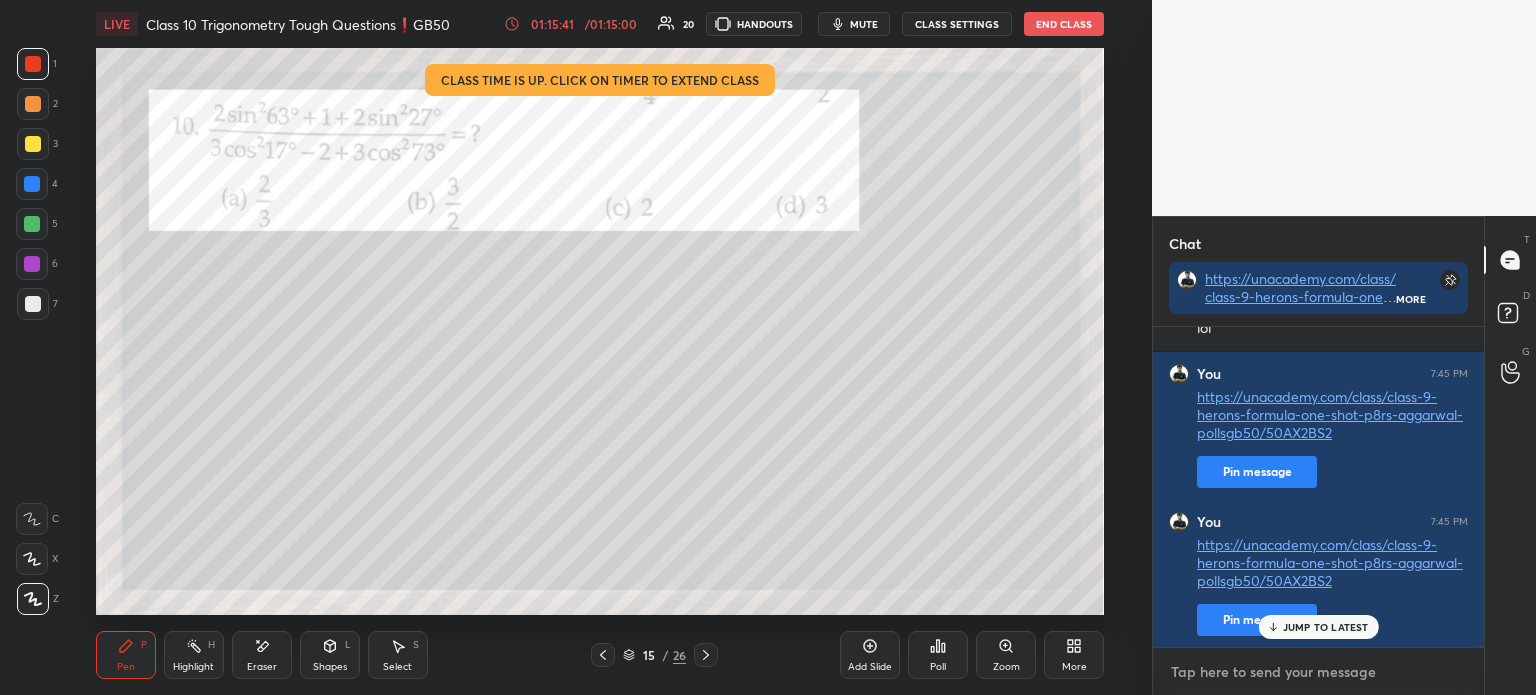 paste on "https://unacademy.com/class/class-9-herons-formula-one-shot-p8rs-aggarwal-pollsgb50/50AX2BS2" 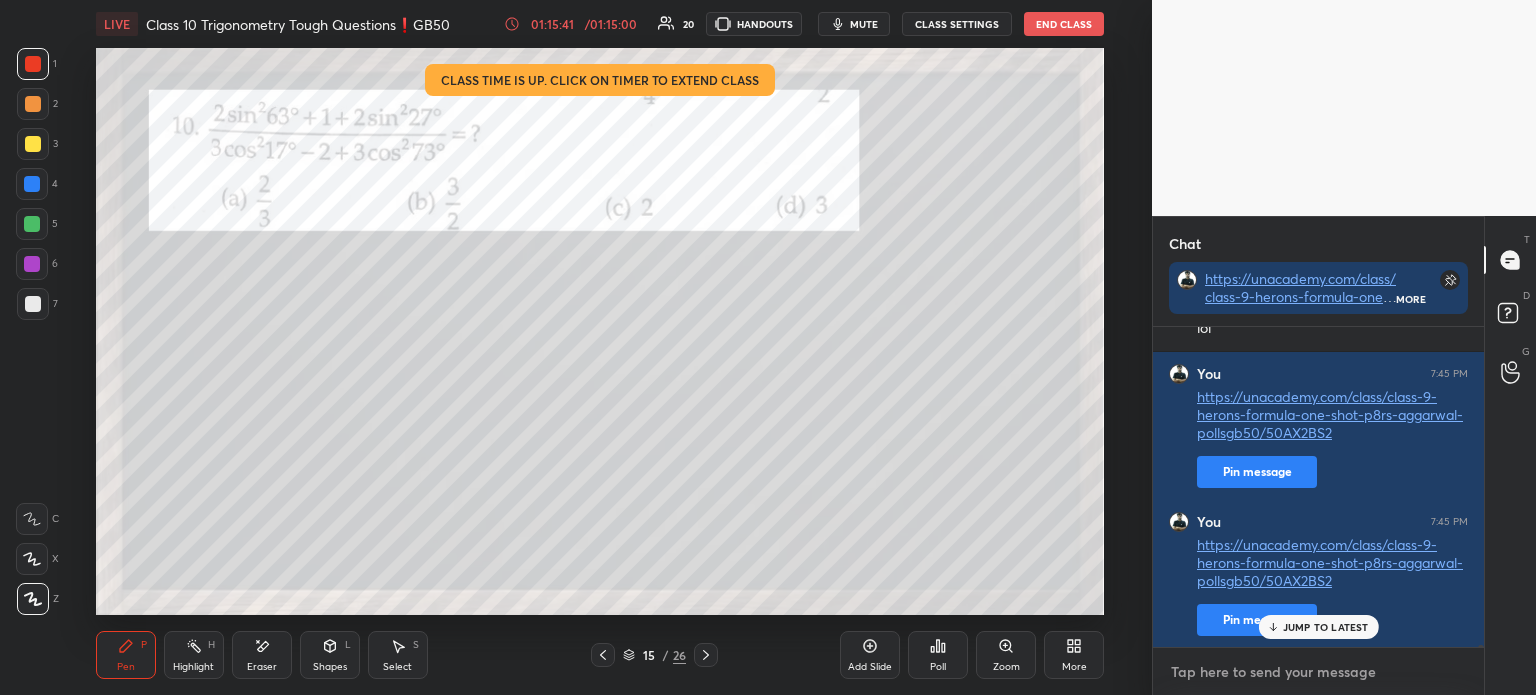 type on "https://unacademy.com/class/class-9-herons-formula-one-shot-p8rs-aggarwal-pollsgb50/50AX2BS2" 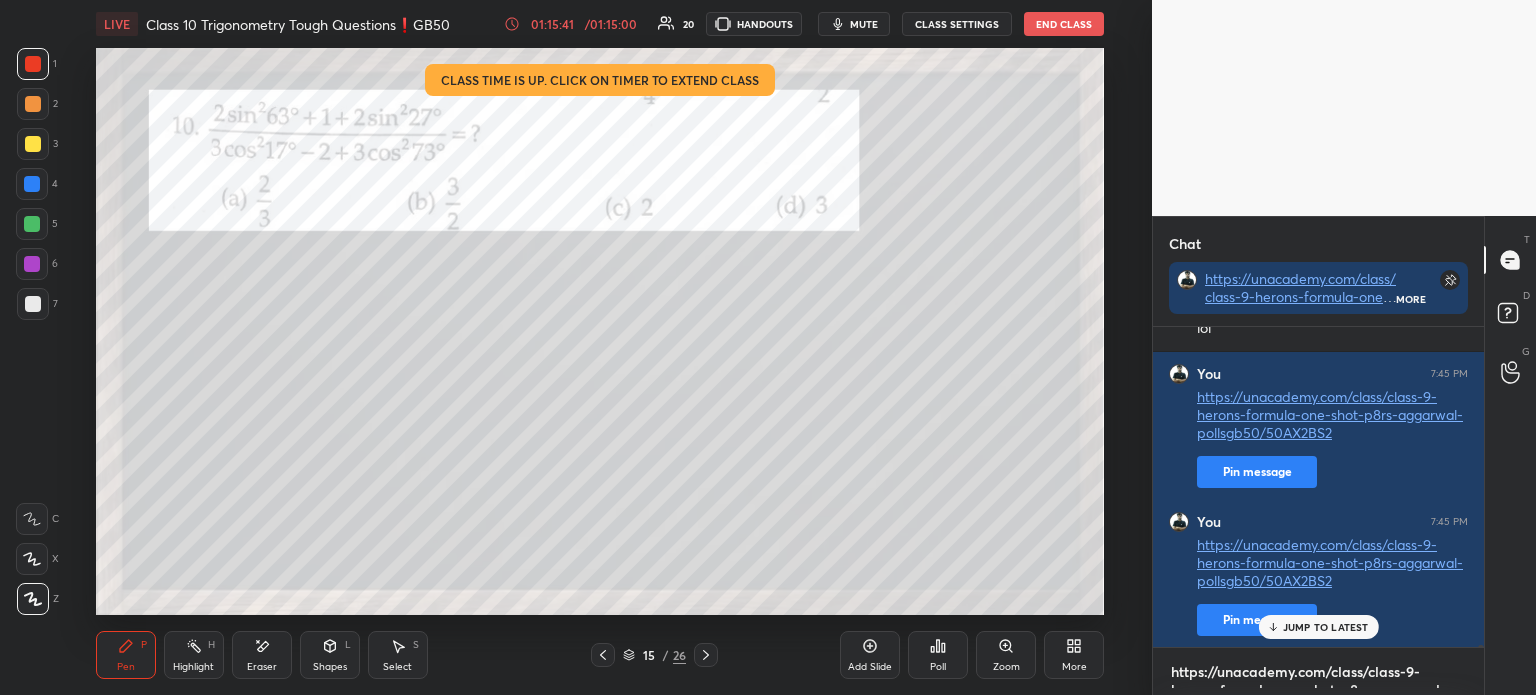 type 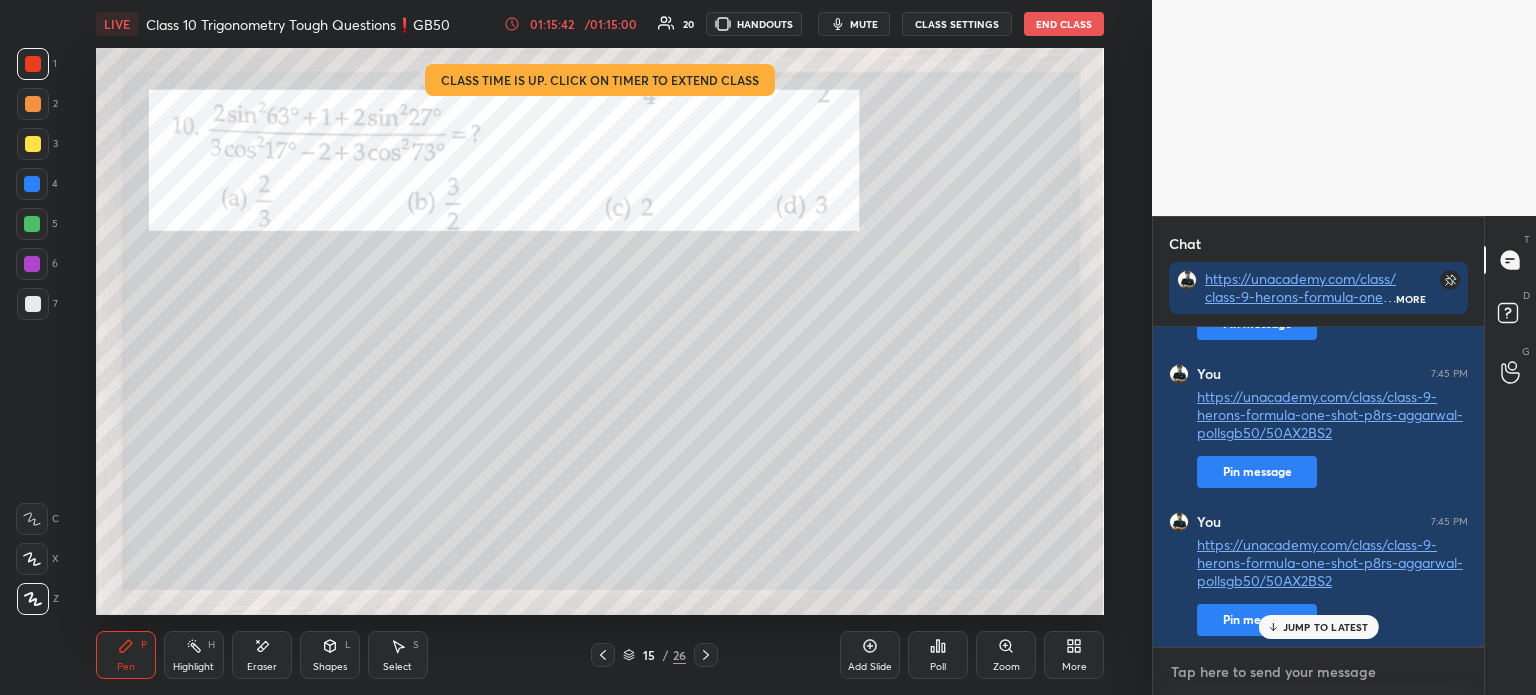 paste on "https://unacademy.com/class/class-9-herons-formula-one-shot-p8rs-aggarwal-pollsgb50/50AX2BS2" 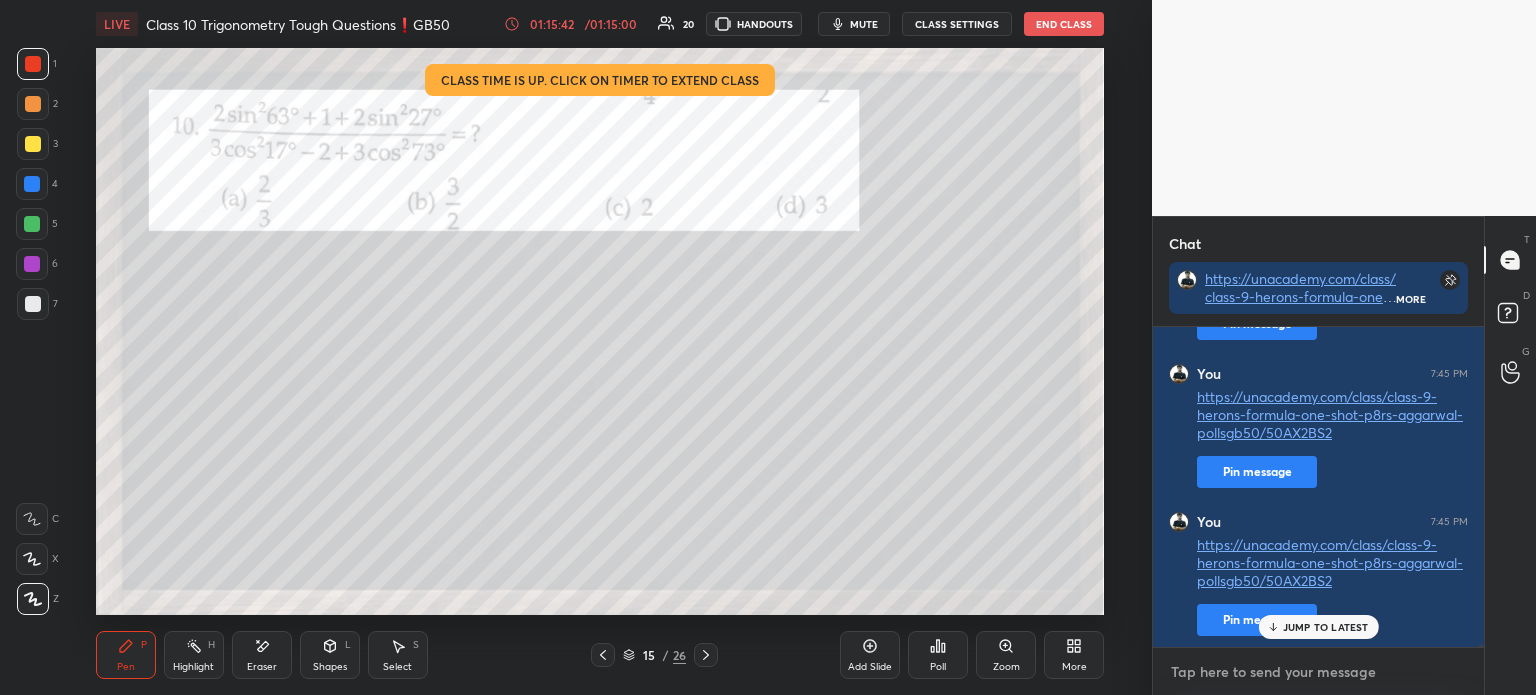 type on "https://unacademy.com/class/class-9-herons-formula-one-shot-p8rs-aggarwal-pollsgb50/50AX2BS2" 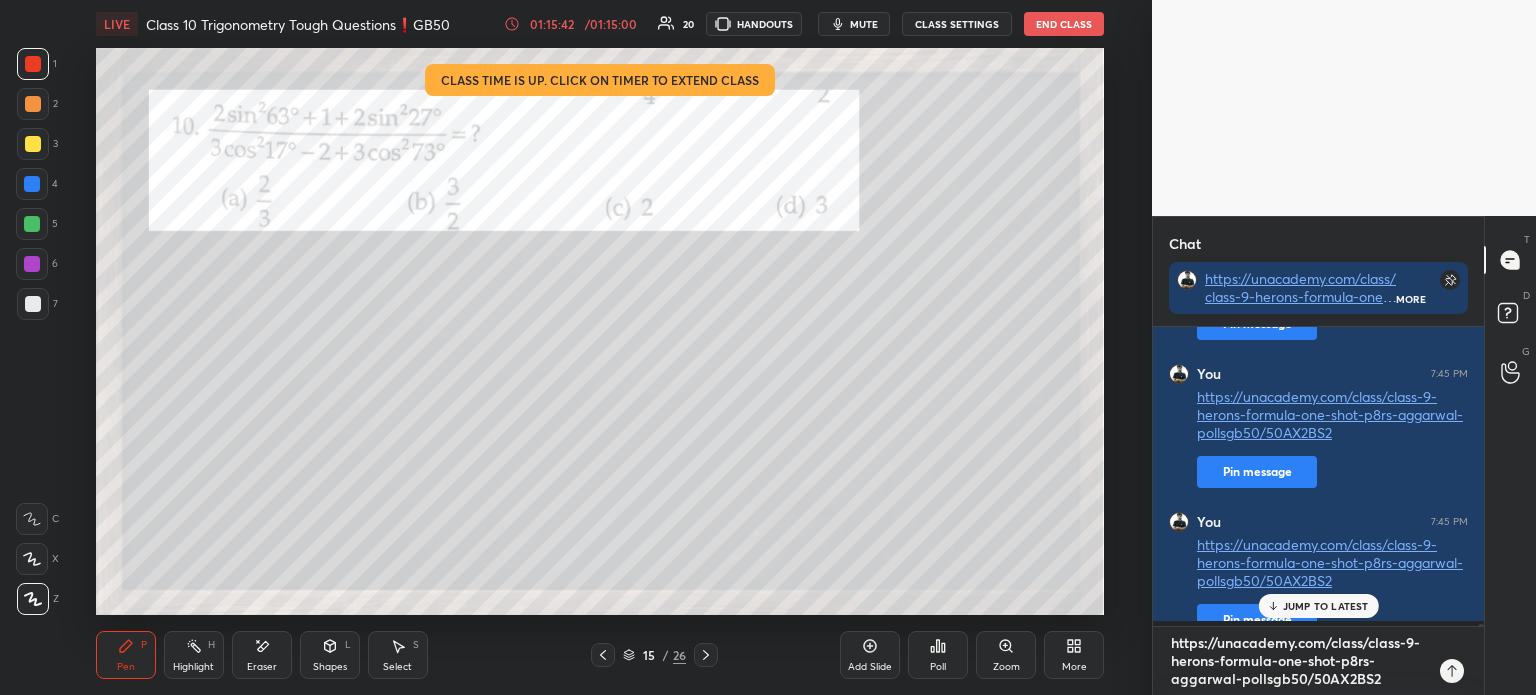 type 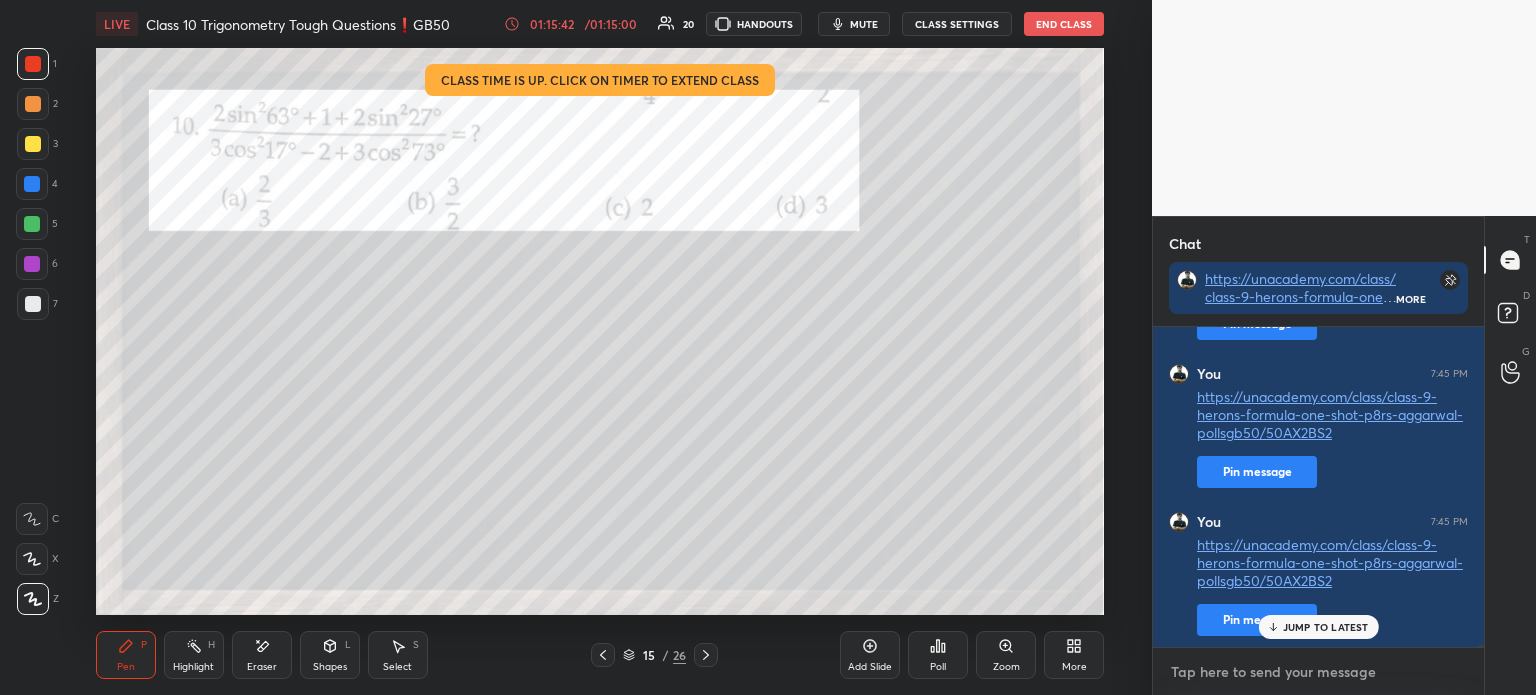 paste on "https://unacademy.com/class/class-9-herons-formula-one-shot-p8rs-aggarwal-pollsgb50/50AX2BS2" 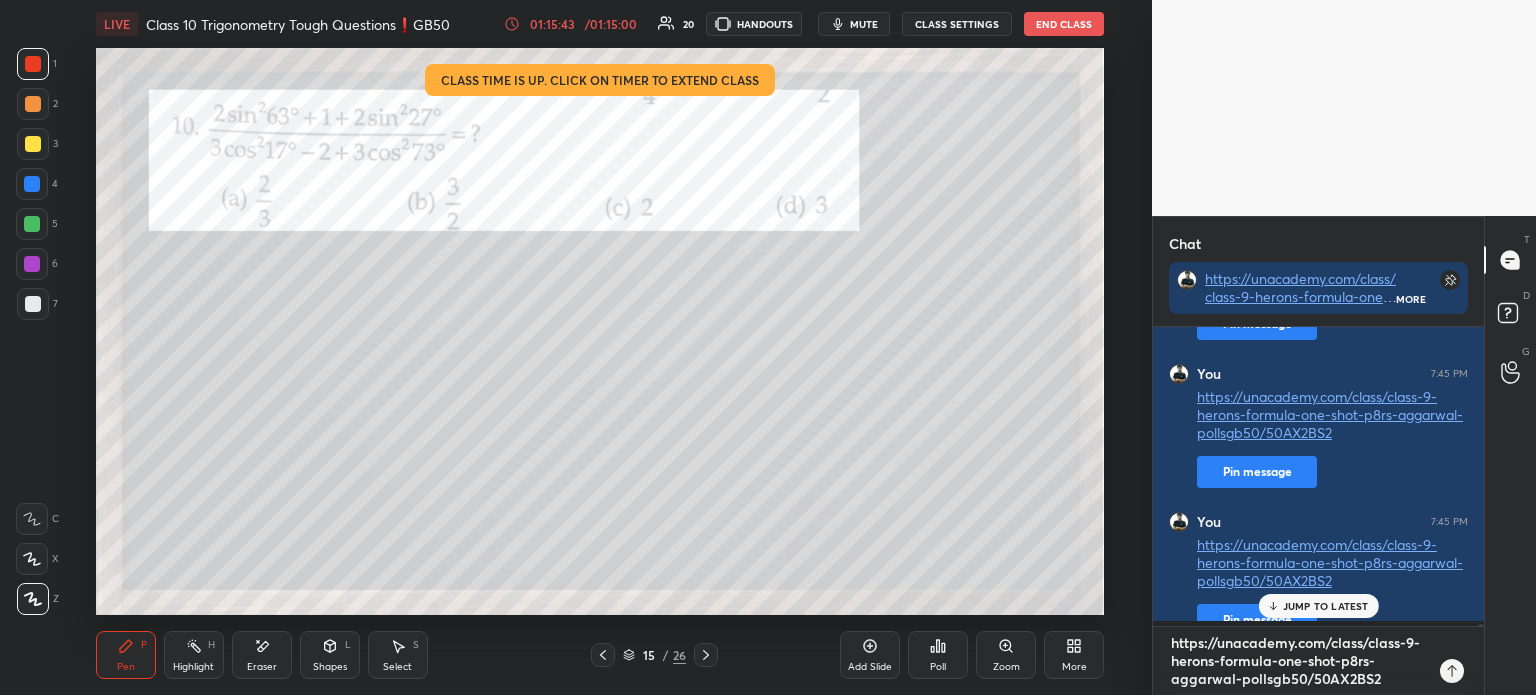 type 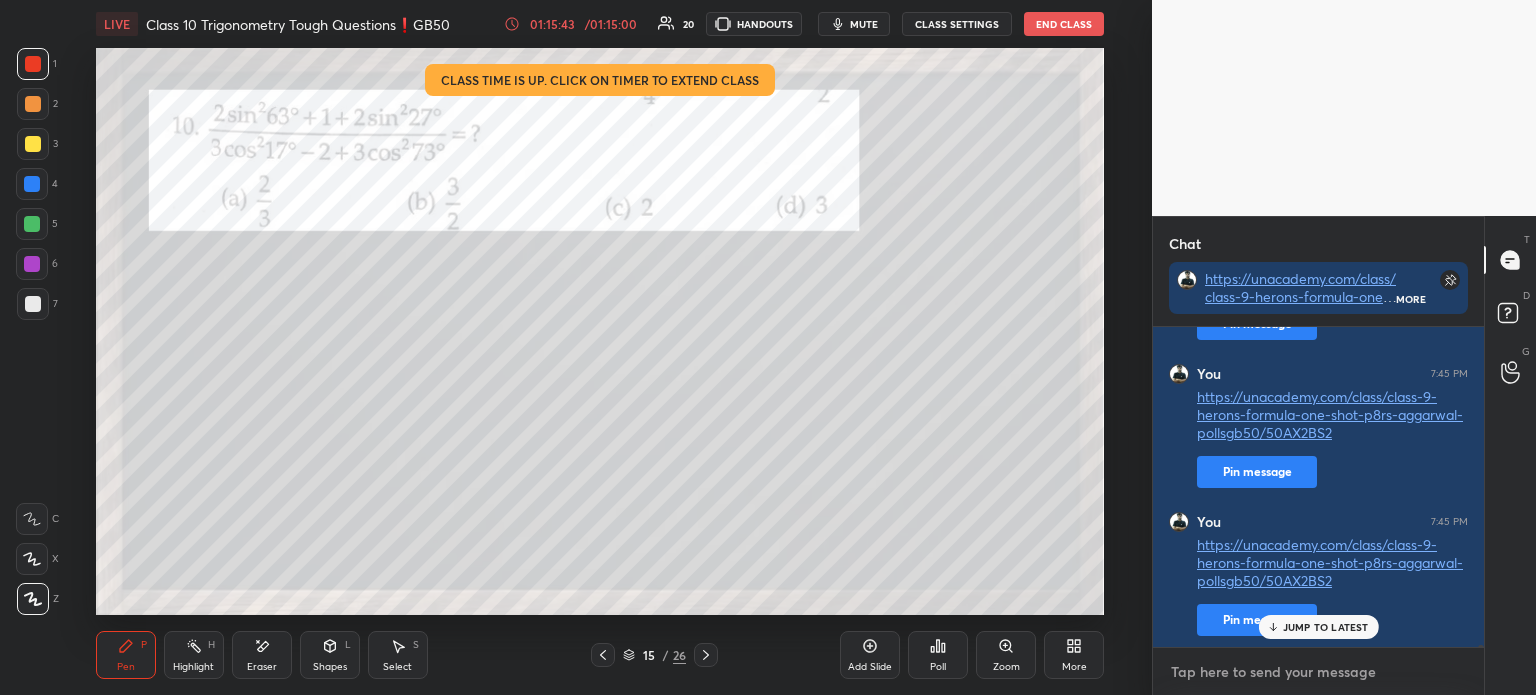 paste on "https://unacademy.com/class/class-9-herons-formula-one-shot-p8rs-aggarwal-pollsgb50/50AX2BS2" 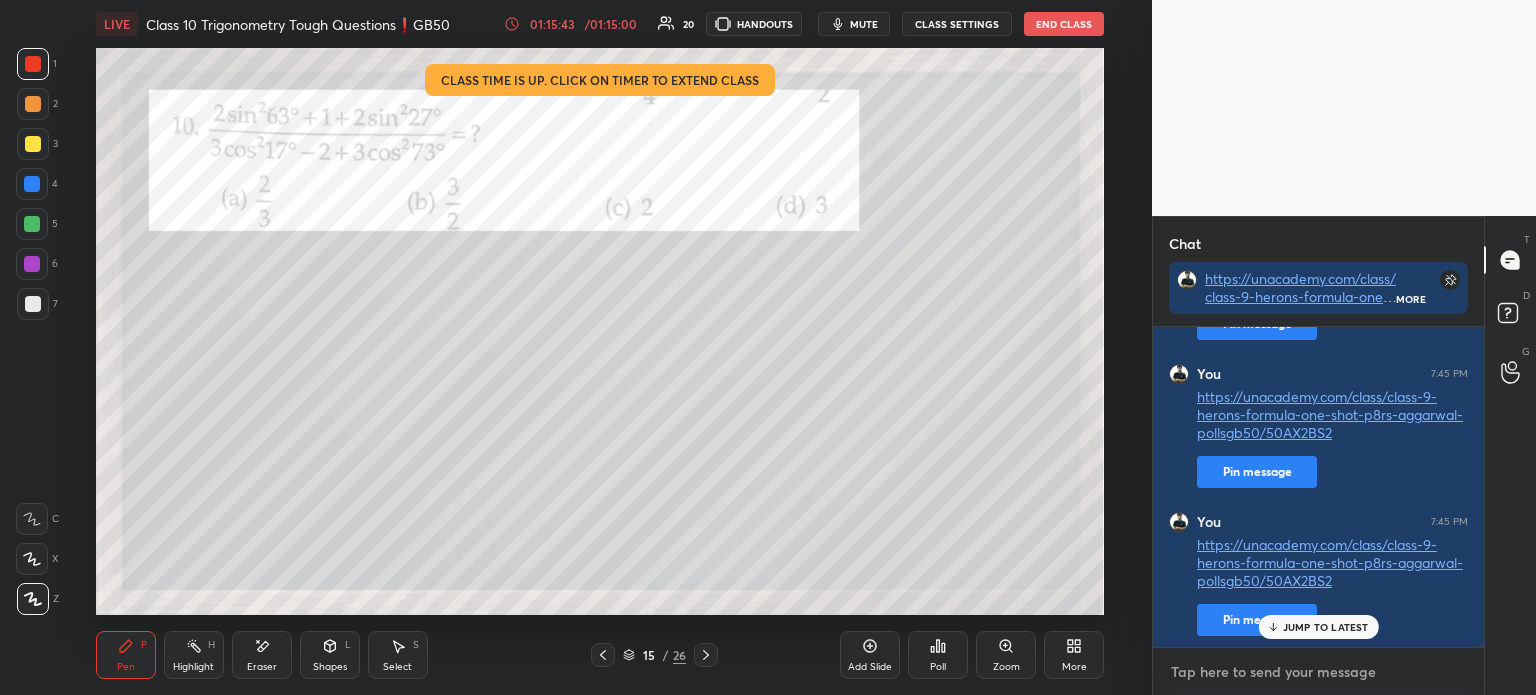 type on "https://unacademy.com/class/class-9-herons-formula-one-shot-p8rs-aggarwal-pollsgb50/50AX2BS2" 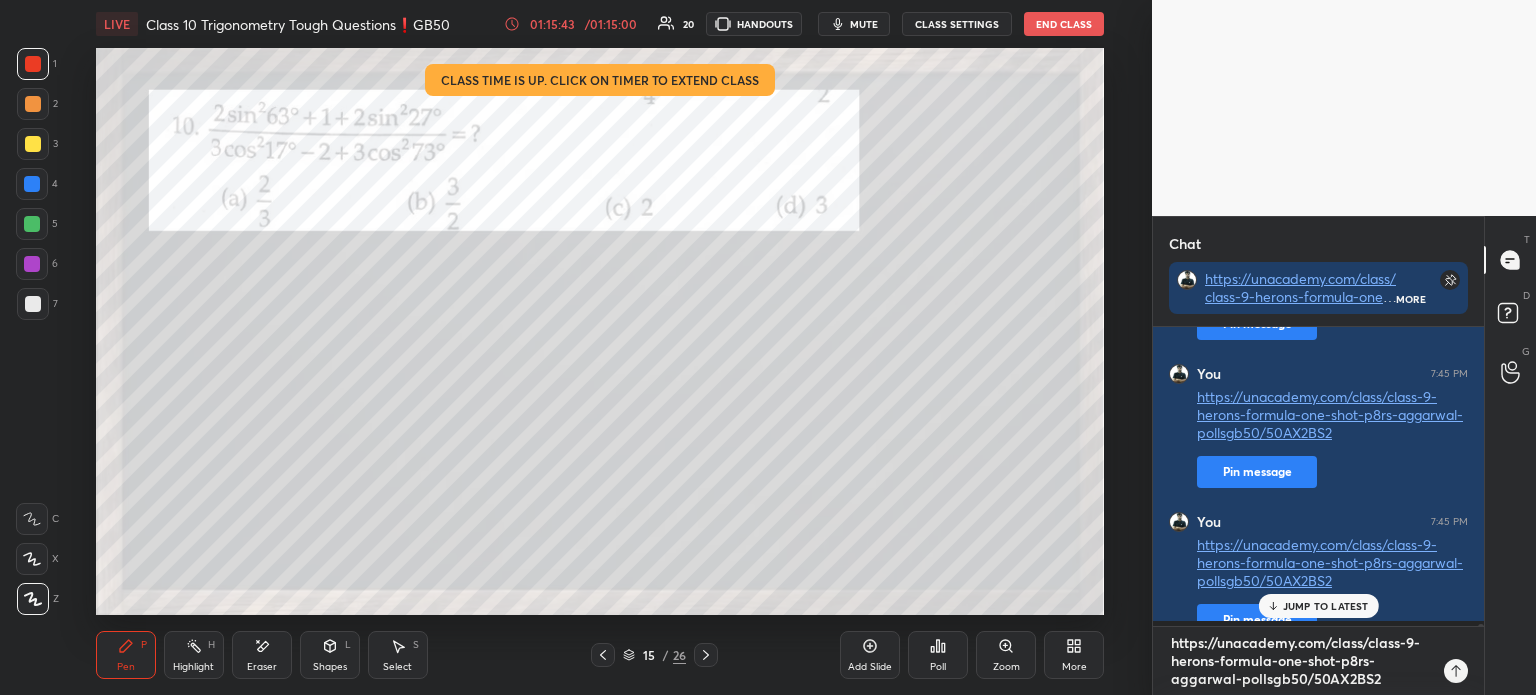 type 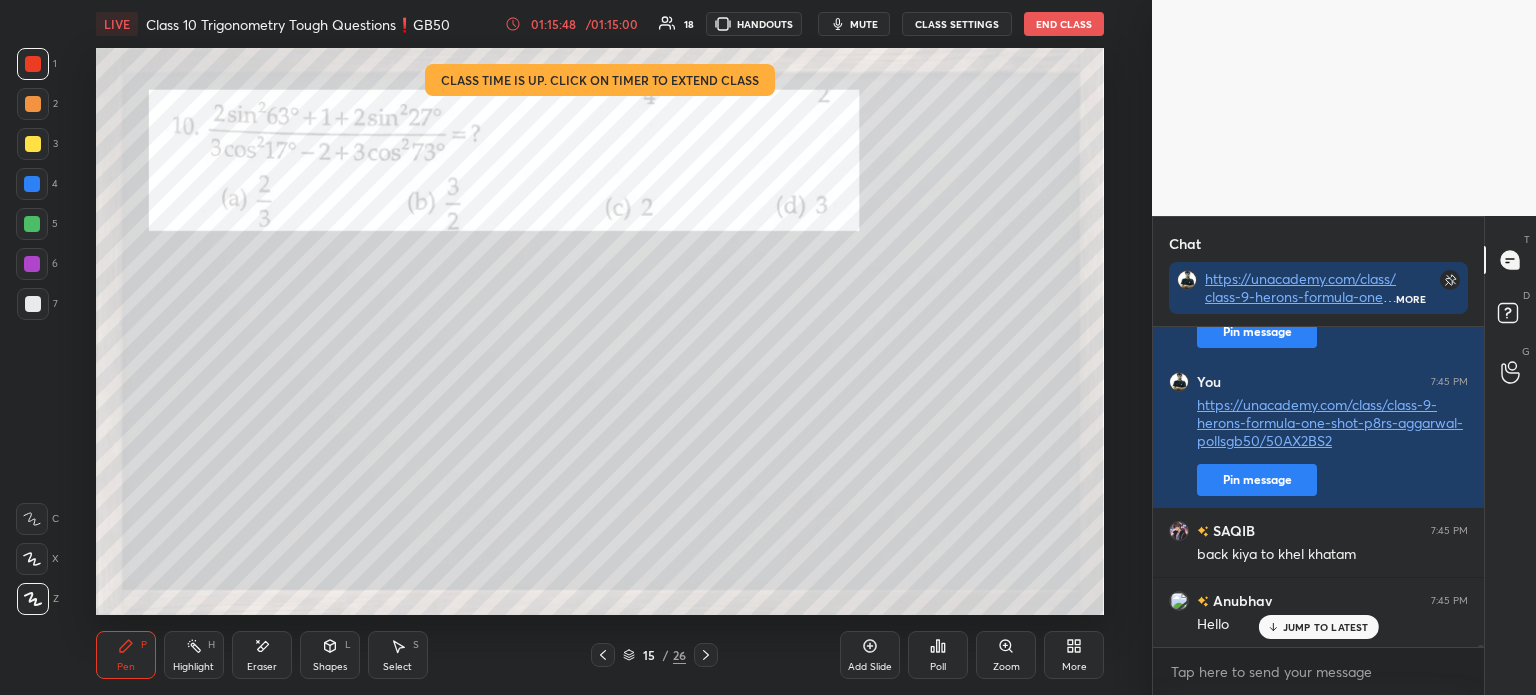 click on "End Class" at bounding box center [1064, 24] 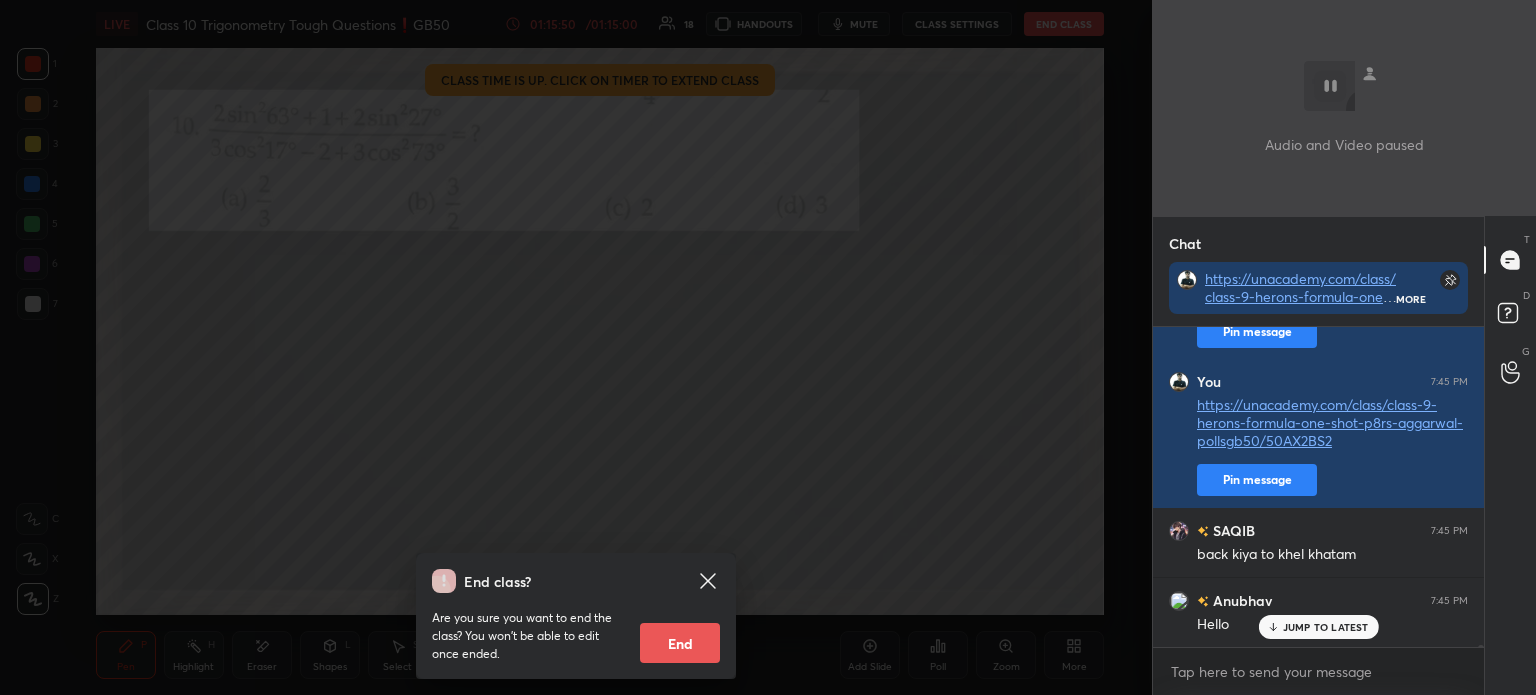 click on "End" at bounding box center [680, 643] 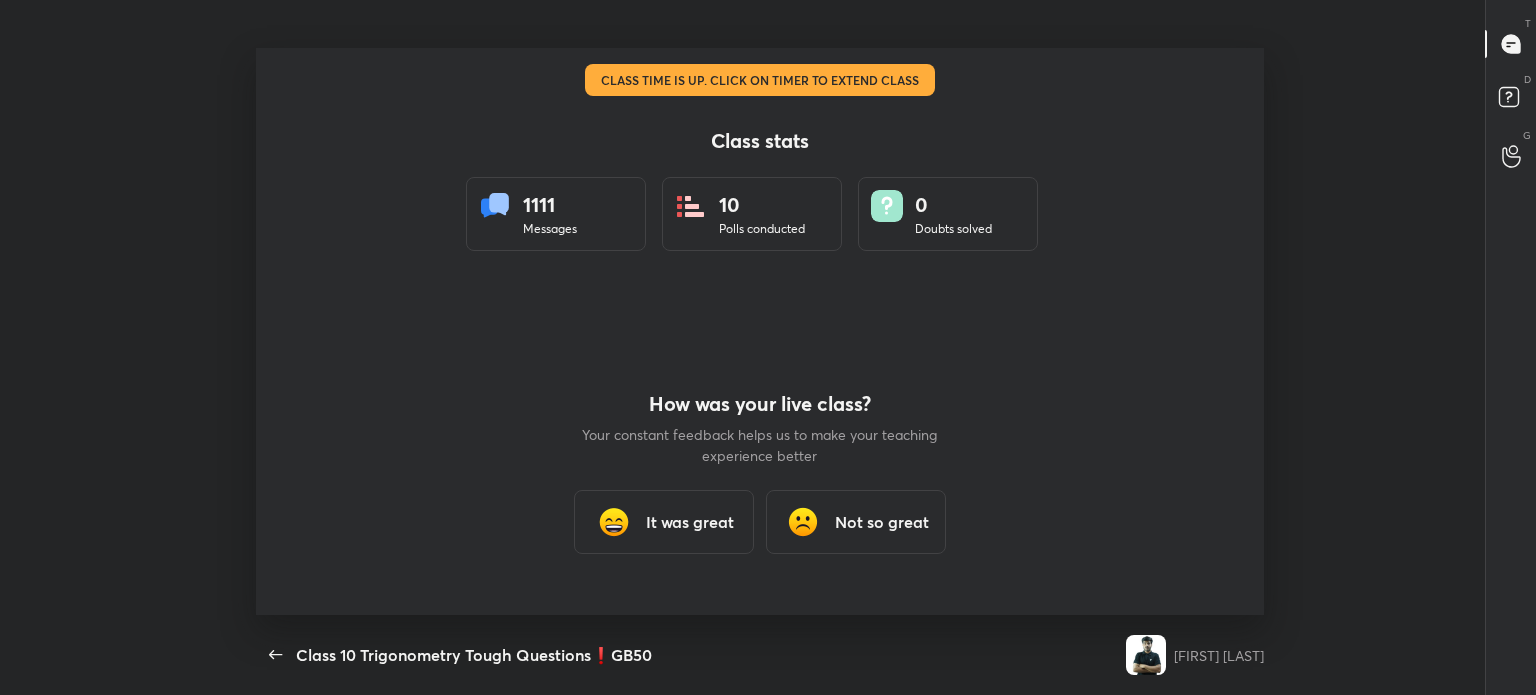click on "How was your live class? Your constant feedback helps us to make your teaching experience better It was great Not so great" at bounding box center (760, 474) 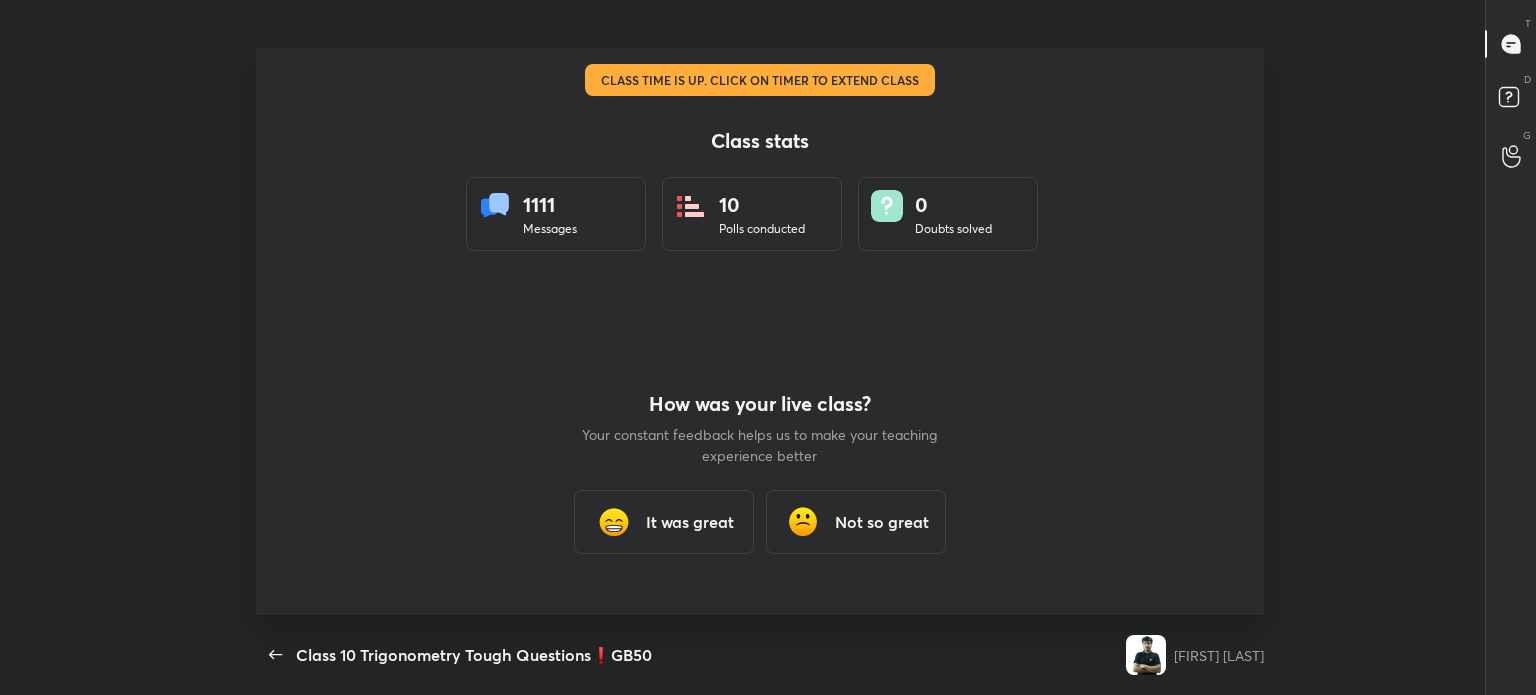 click on "It was great" at bounding box center [690, 522] 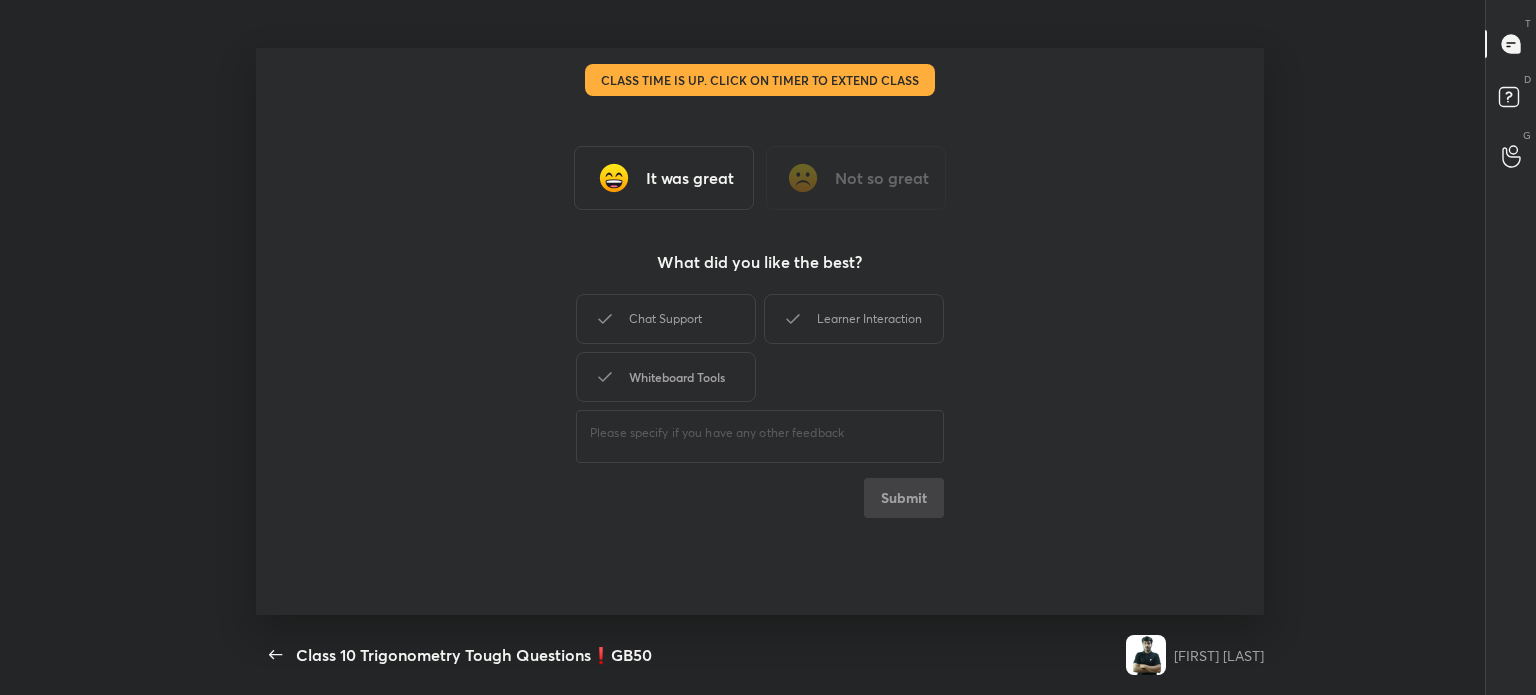 click on "Whiteboard Tools" at bounding box center [666, 377] 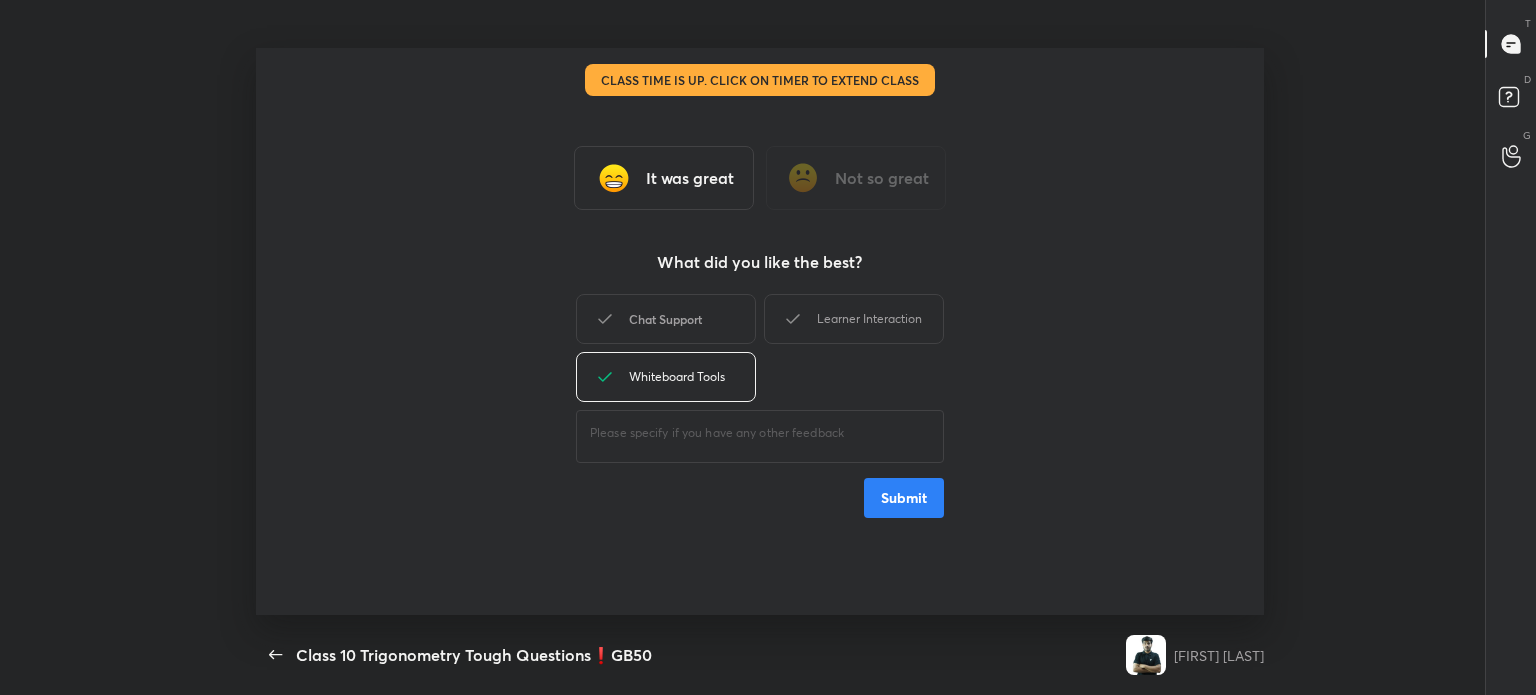 click on "Chat Support" at bounding box center (666, 319) 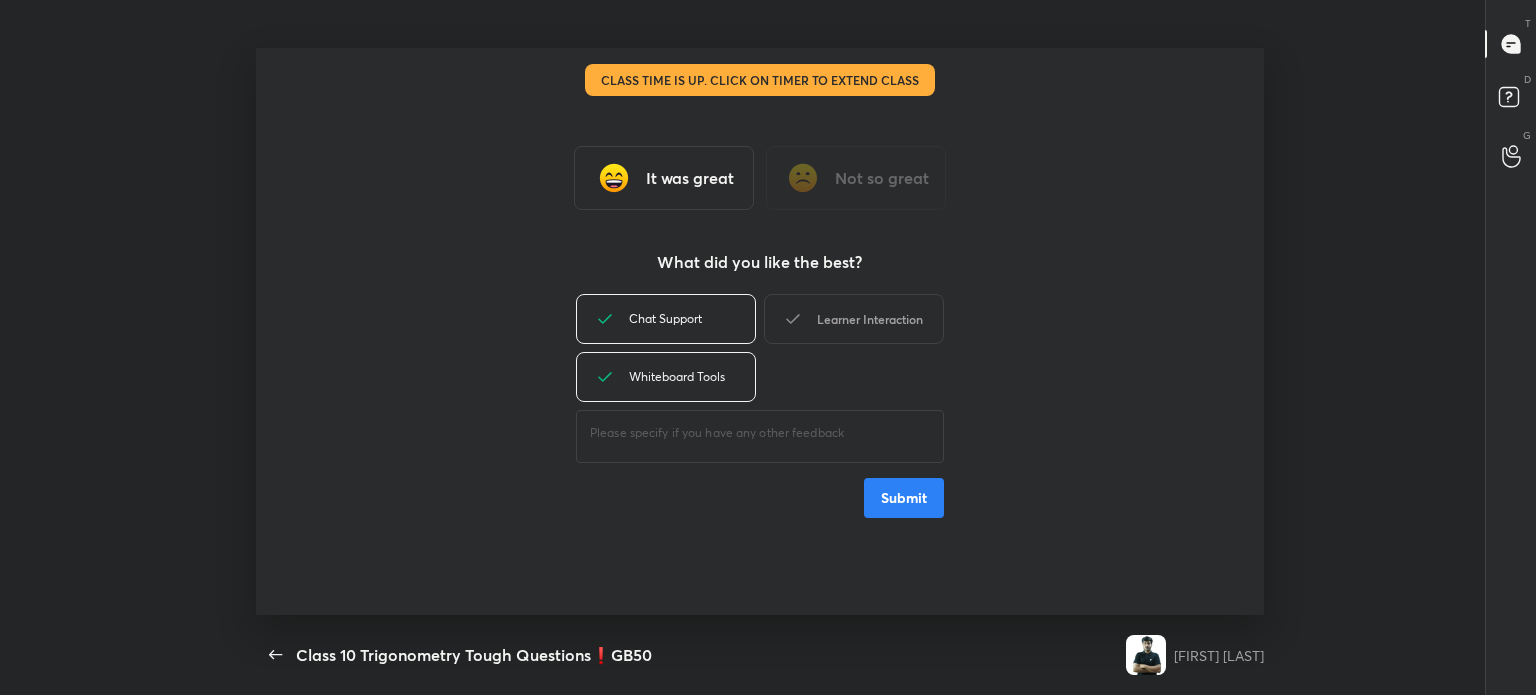 click on "Learner Interaction" at bounding box center [854, 319] 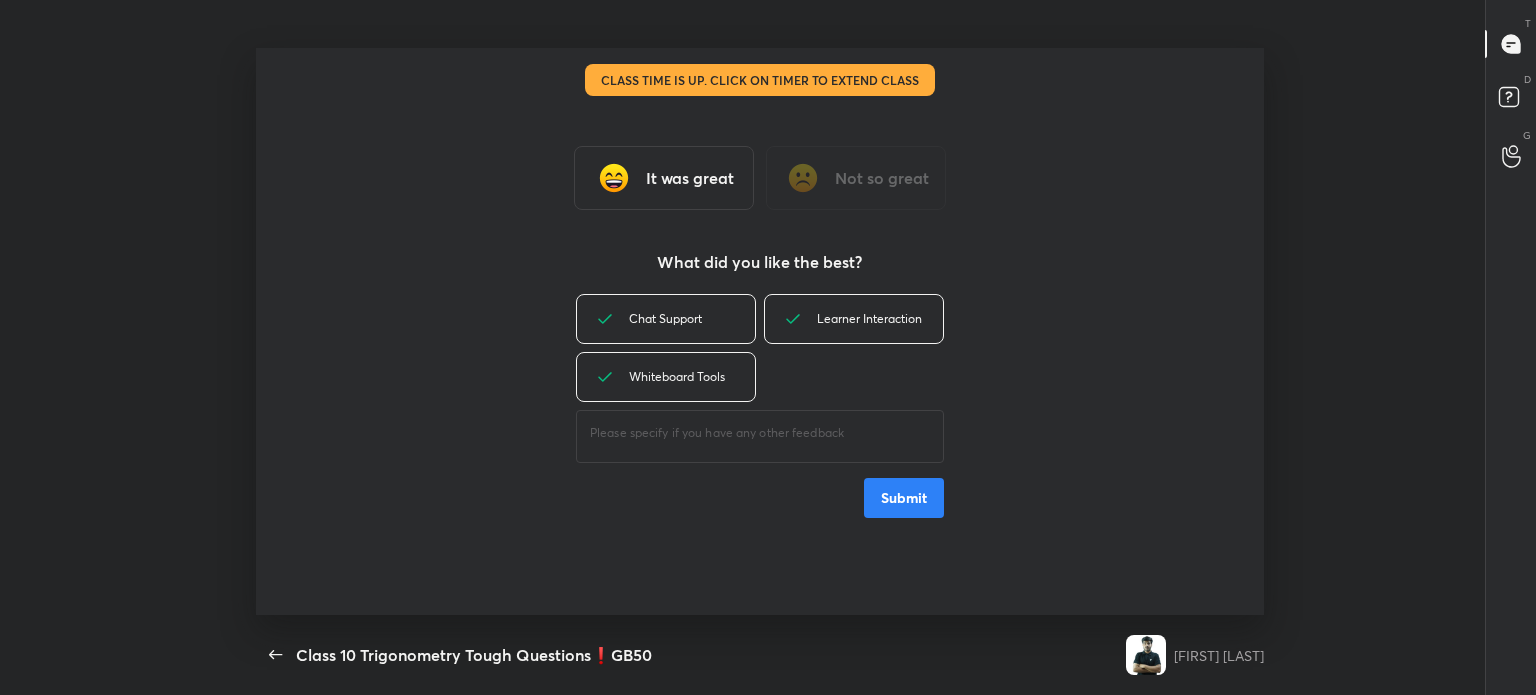click on "Submit" at bounding box center (904, 498) 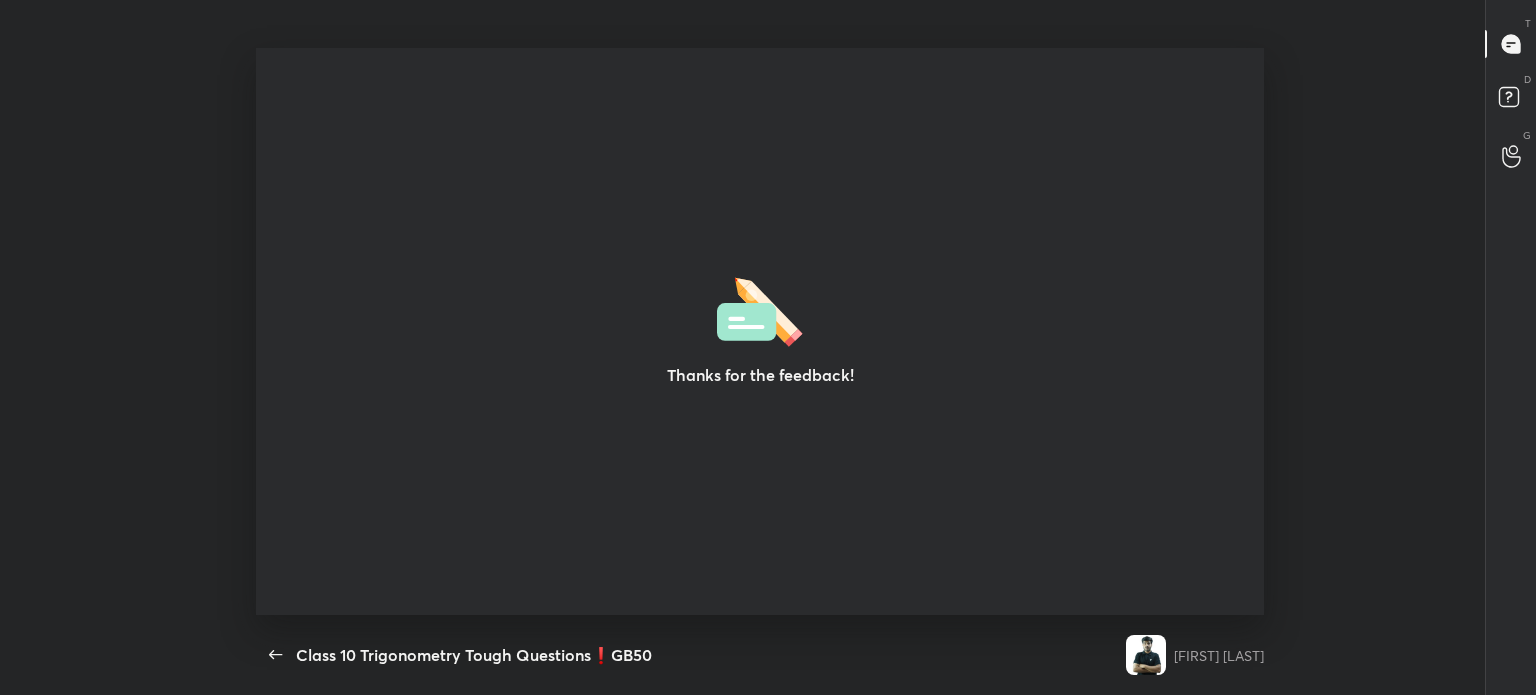 type on "x" 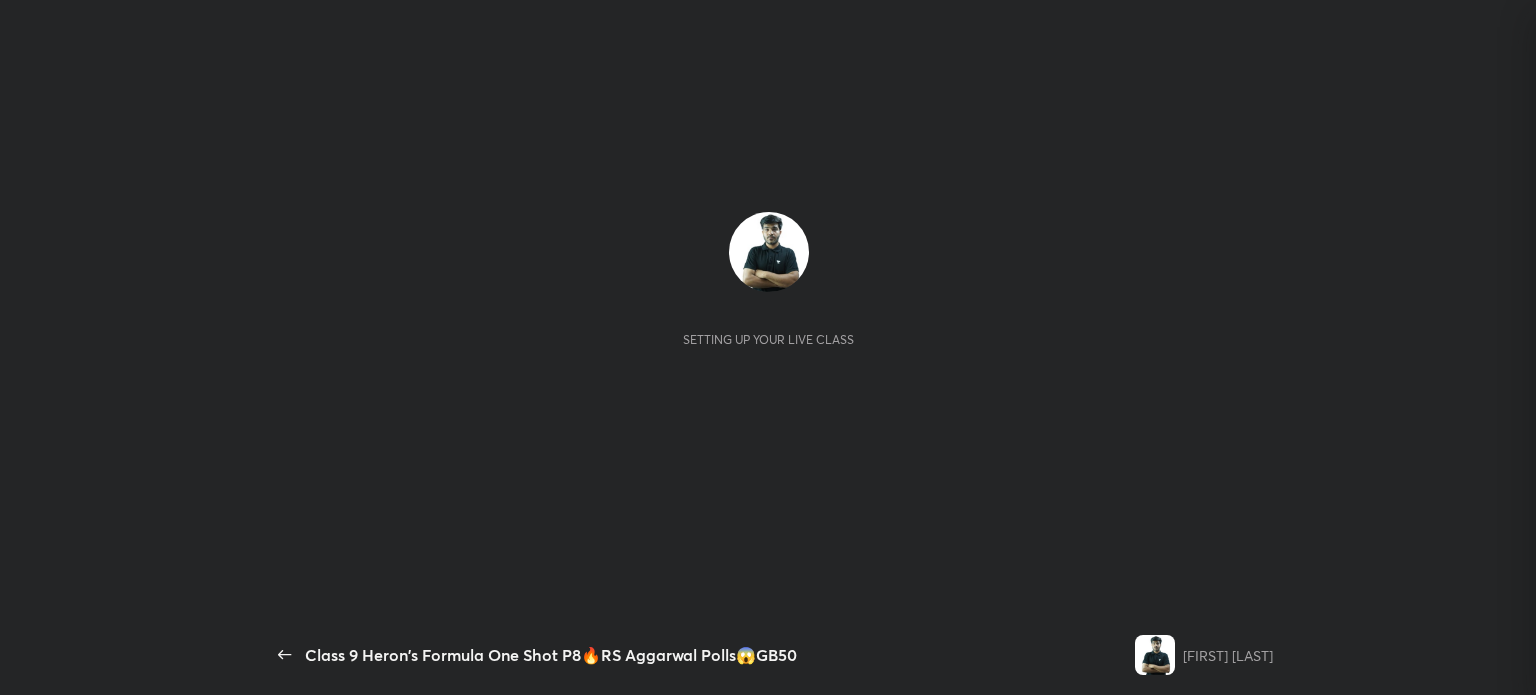 scroll, scrollTop: 0, scrollLeft: 0, axis: both 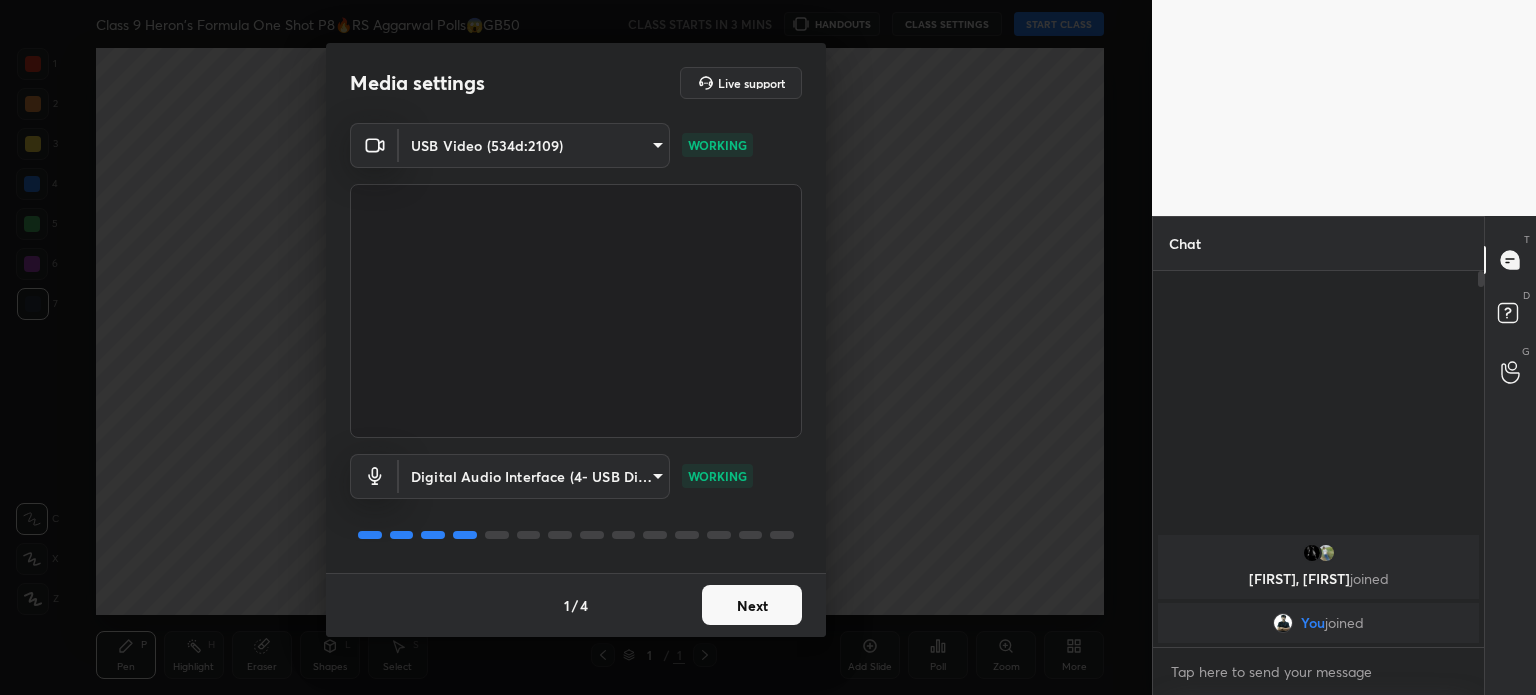click on "Next" at bounding box center (752, 605) 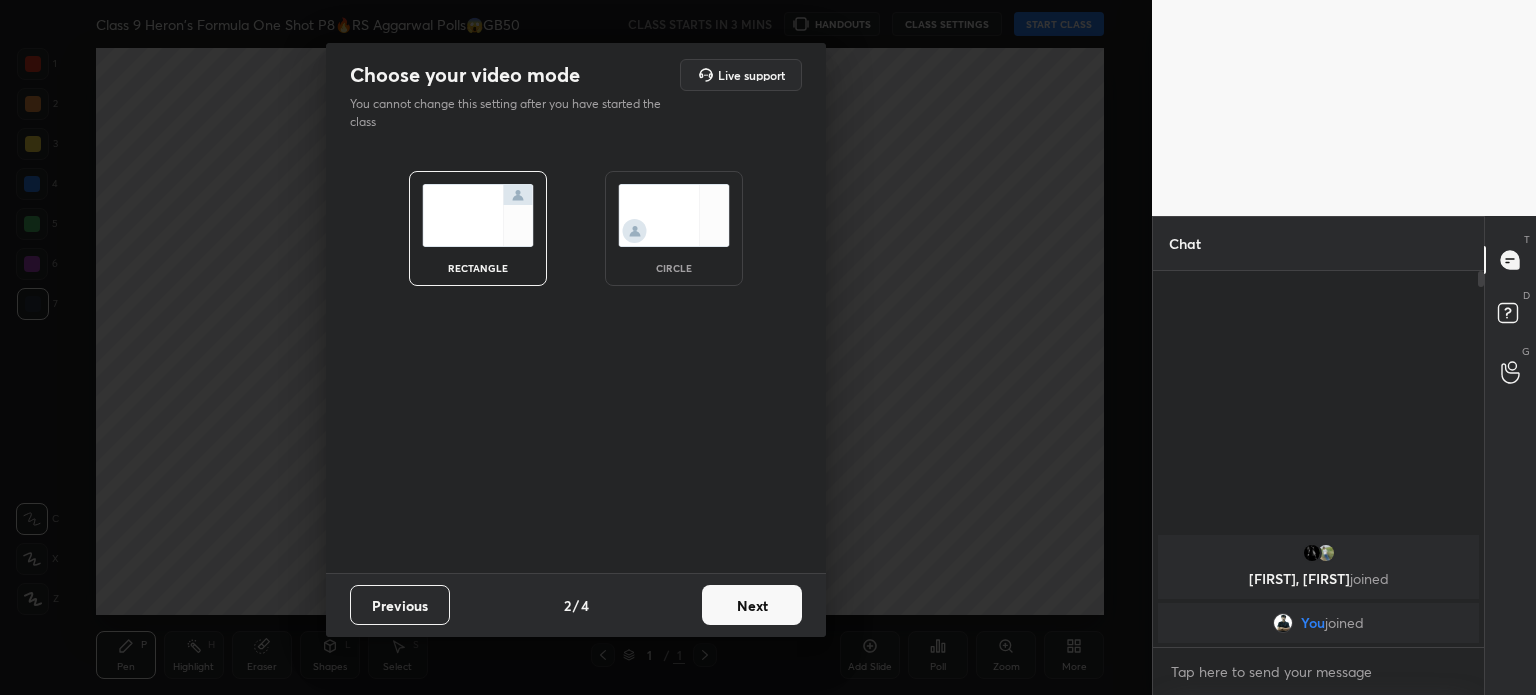 click on "Next" at bounding box center (752, 605) 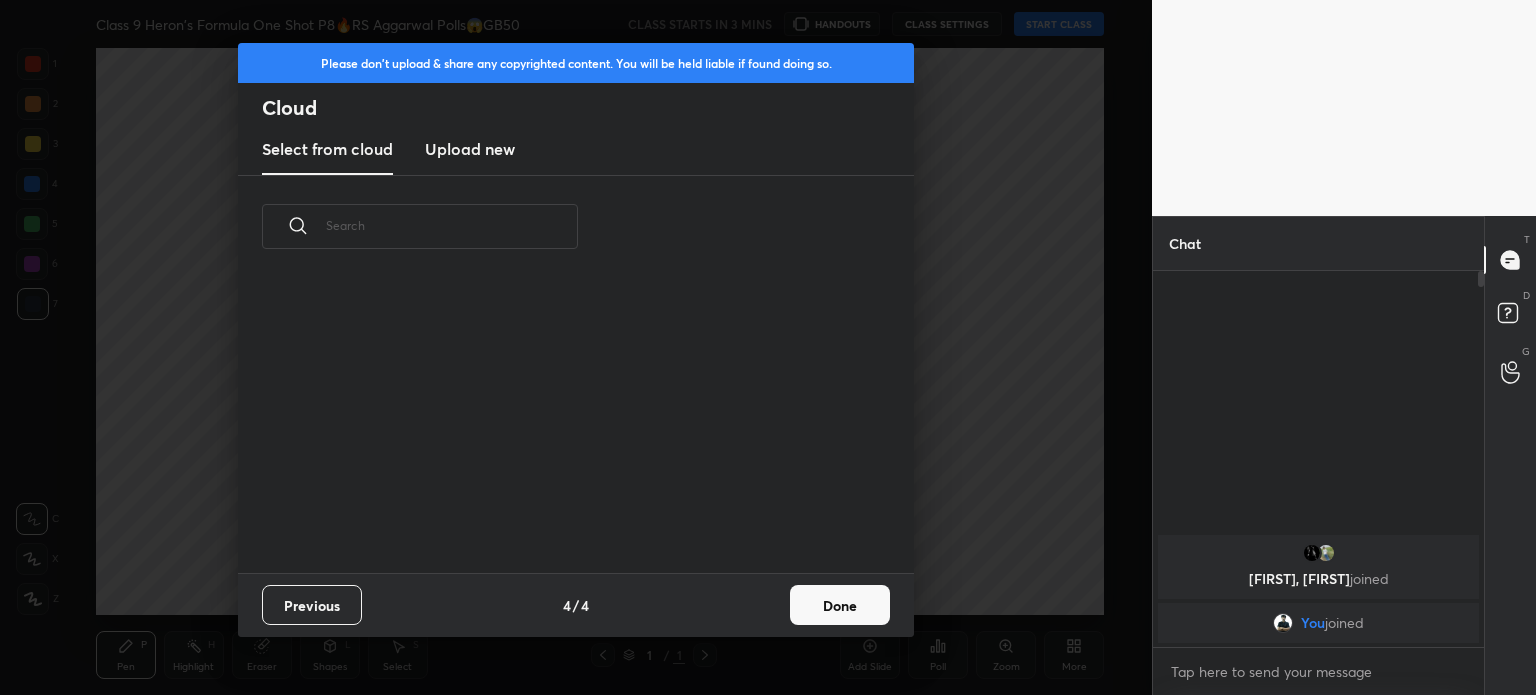 scroll, scrollTop: 6, scrollLeft: 10, axis: both 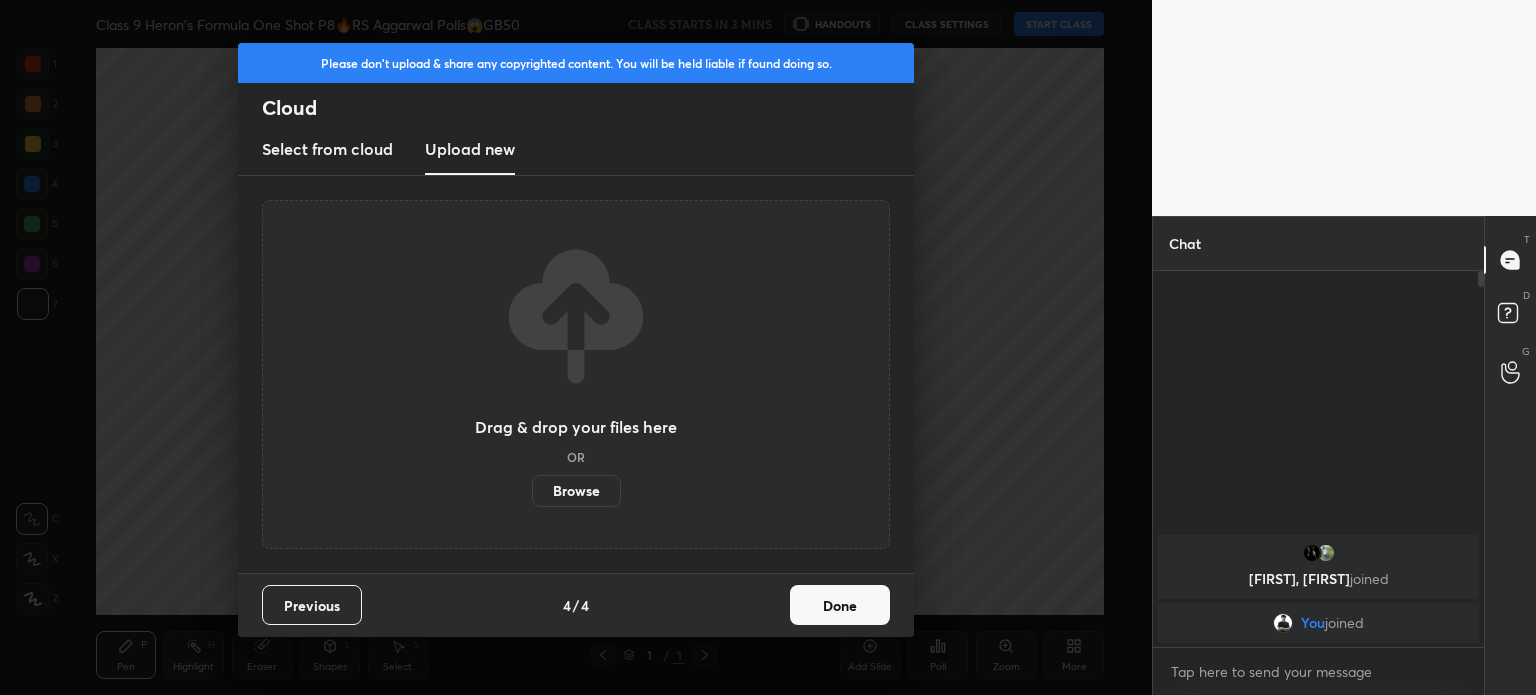 click on "Browse" at bounding box center [576, 491] 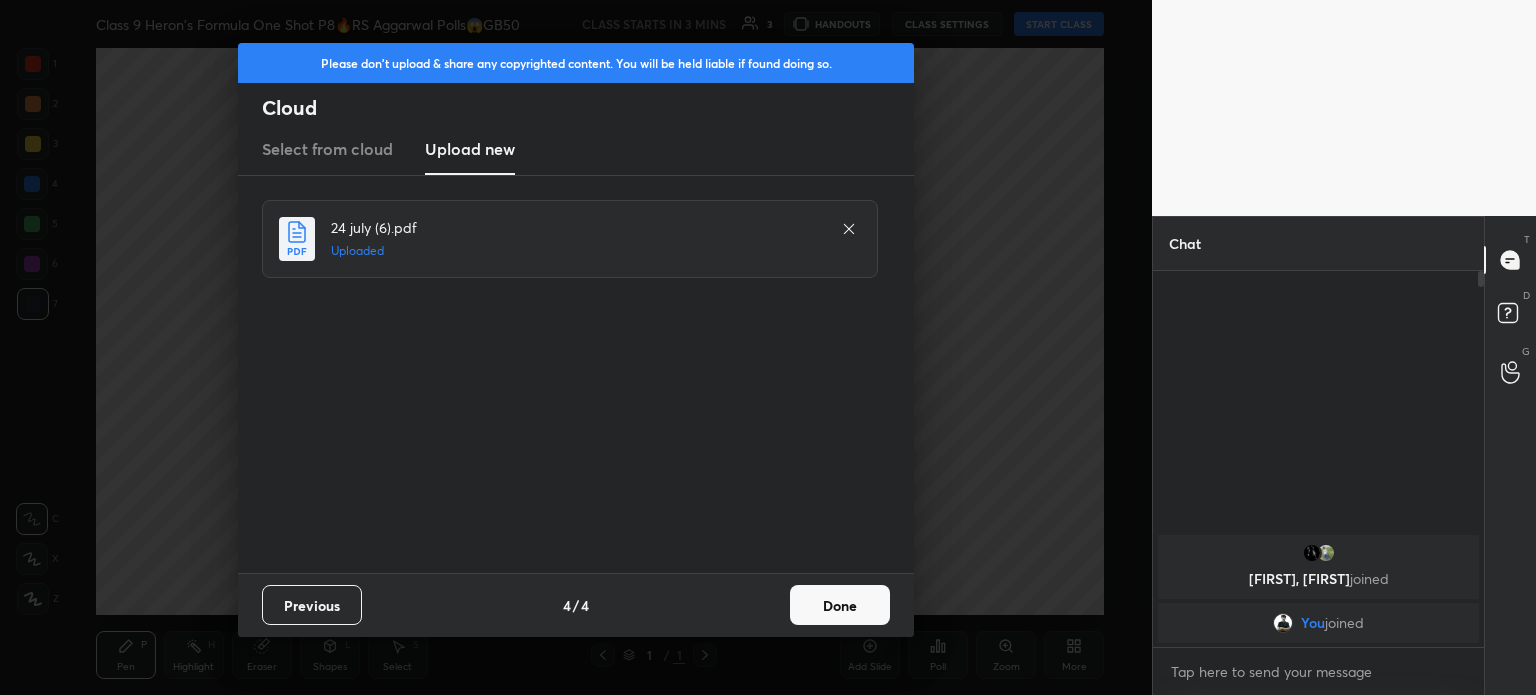 click on "Done" at bounding box center [840, 605] 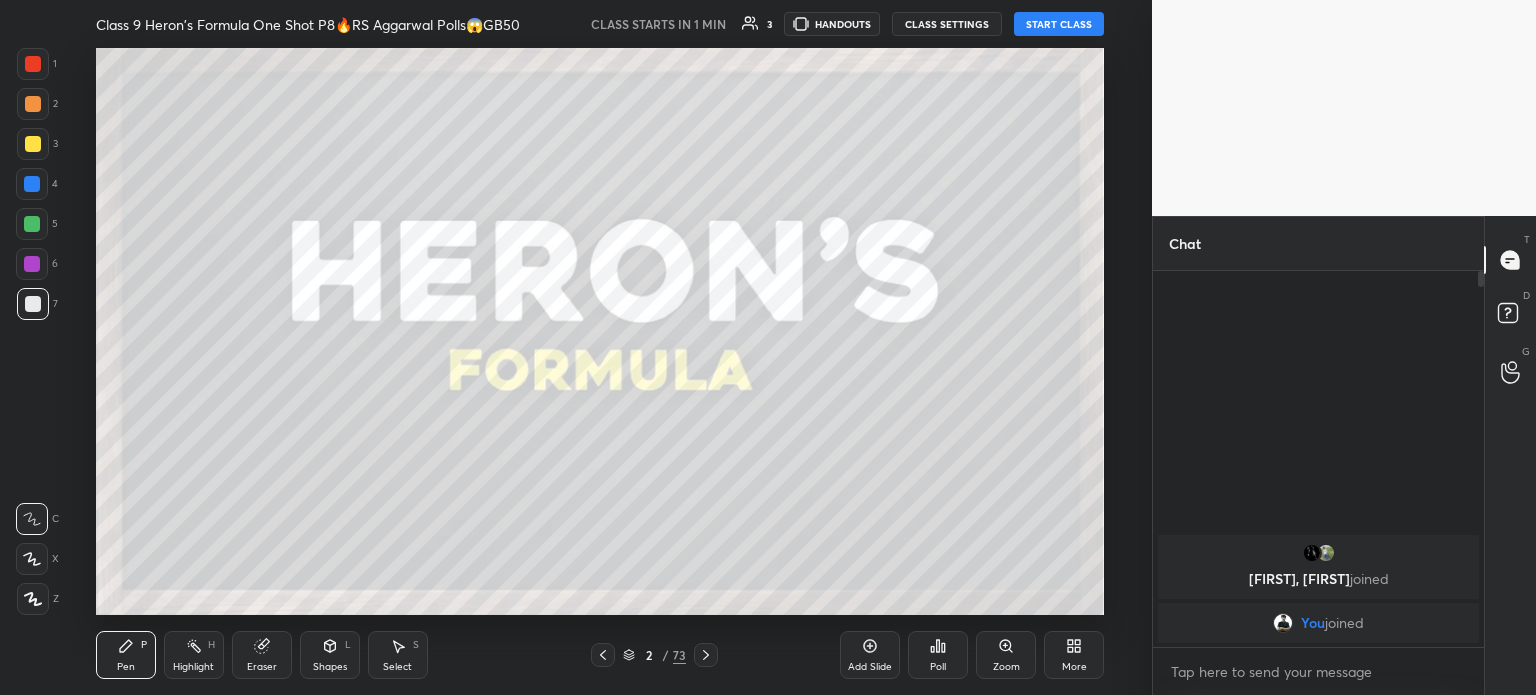click on "START CLASS" at bounding box center [1059, 24] 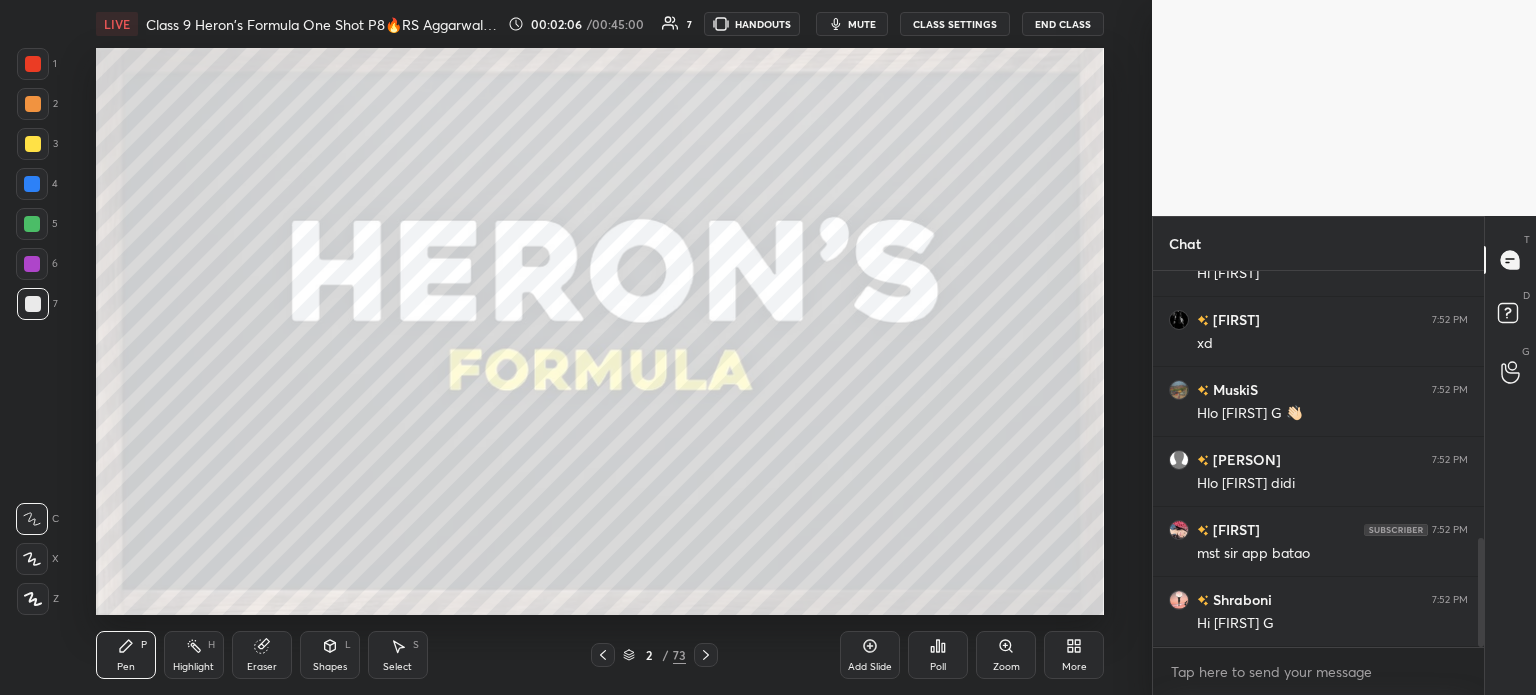scroll, scrollTop: 993, scrollLeft: 0, axis: vertical 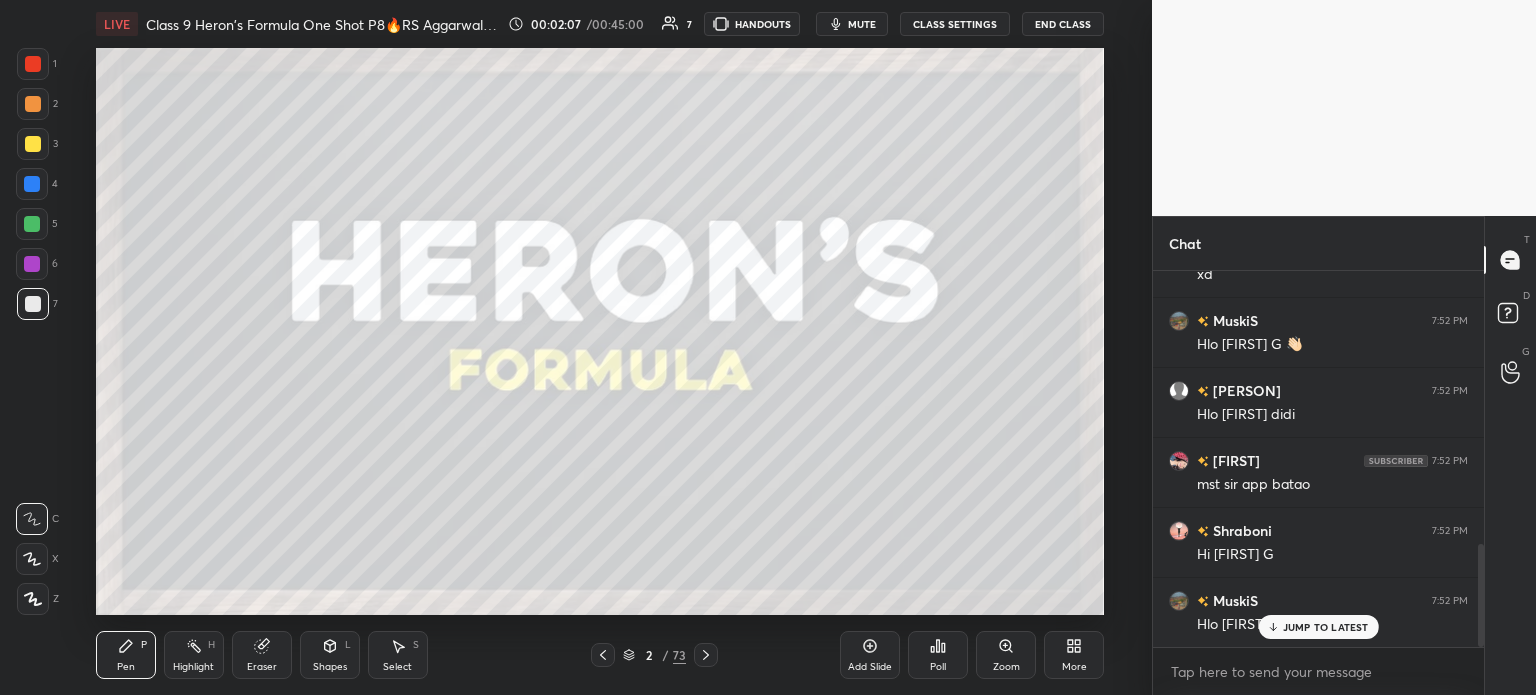 click at bounding box center (33, 144) 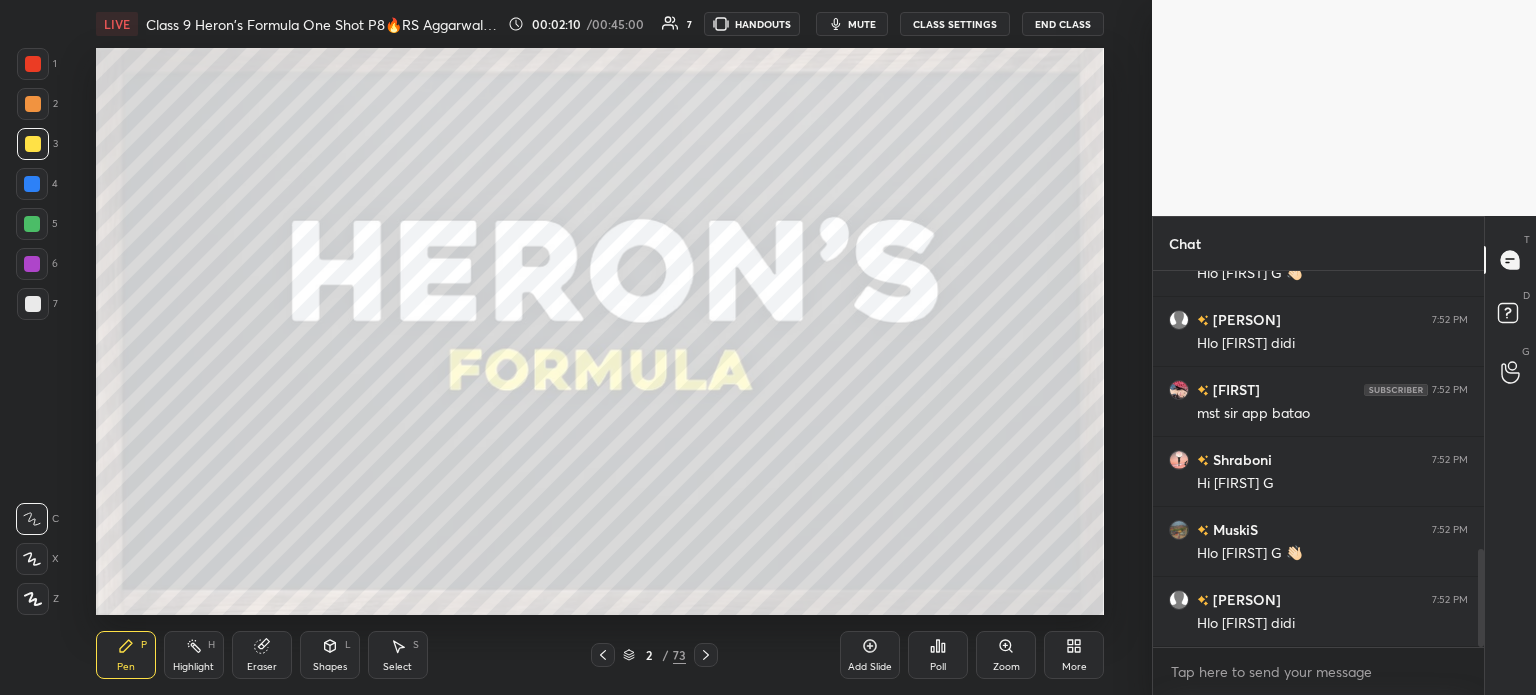 scroll, scrollTop: 1133, scrollLeft: 0, axis: vertical 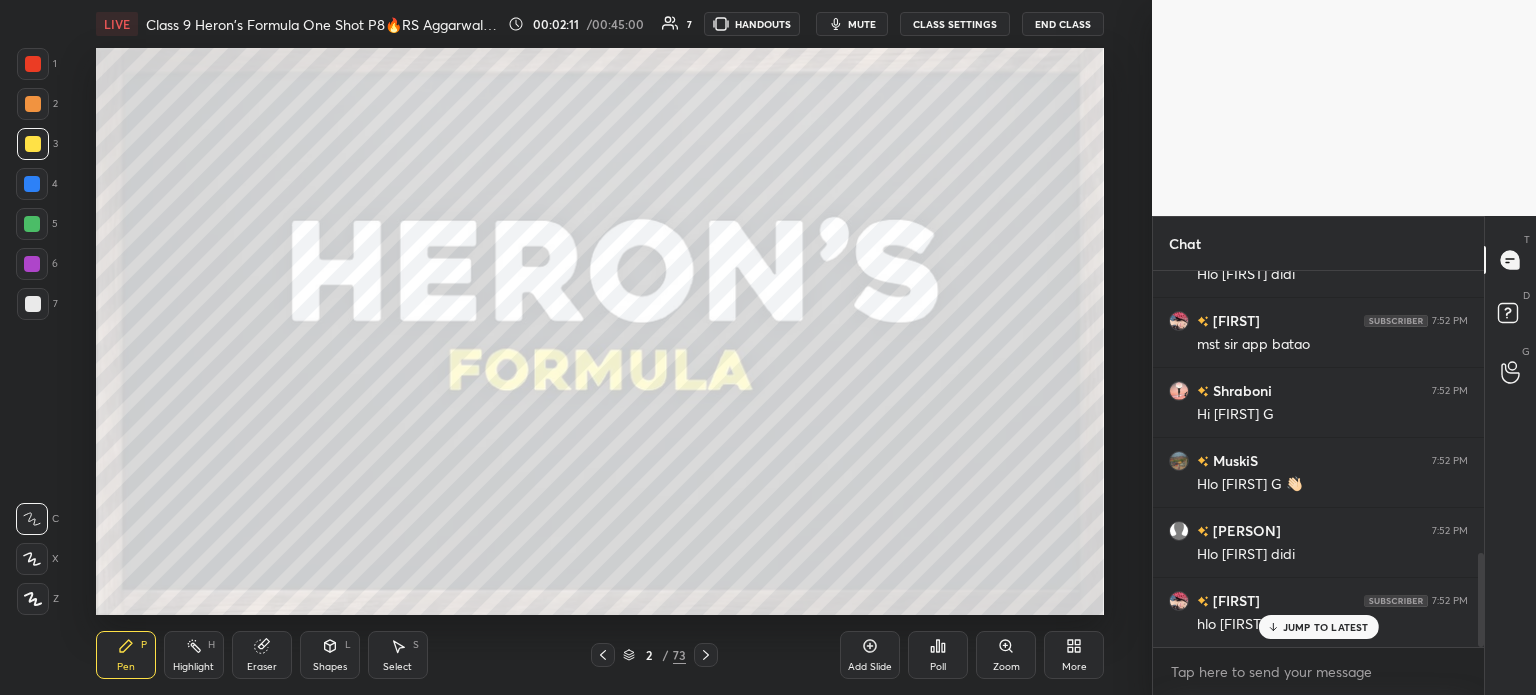 click 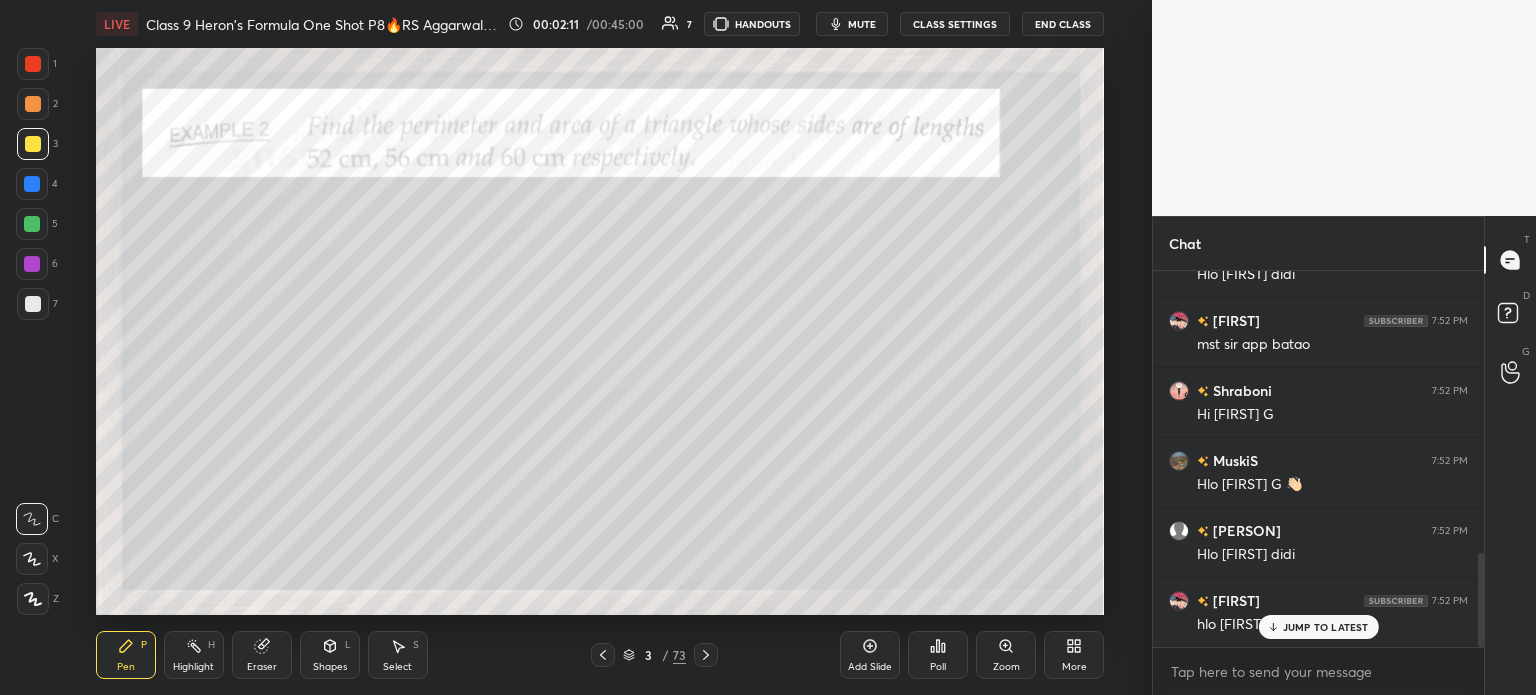 click 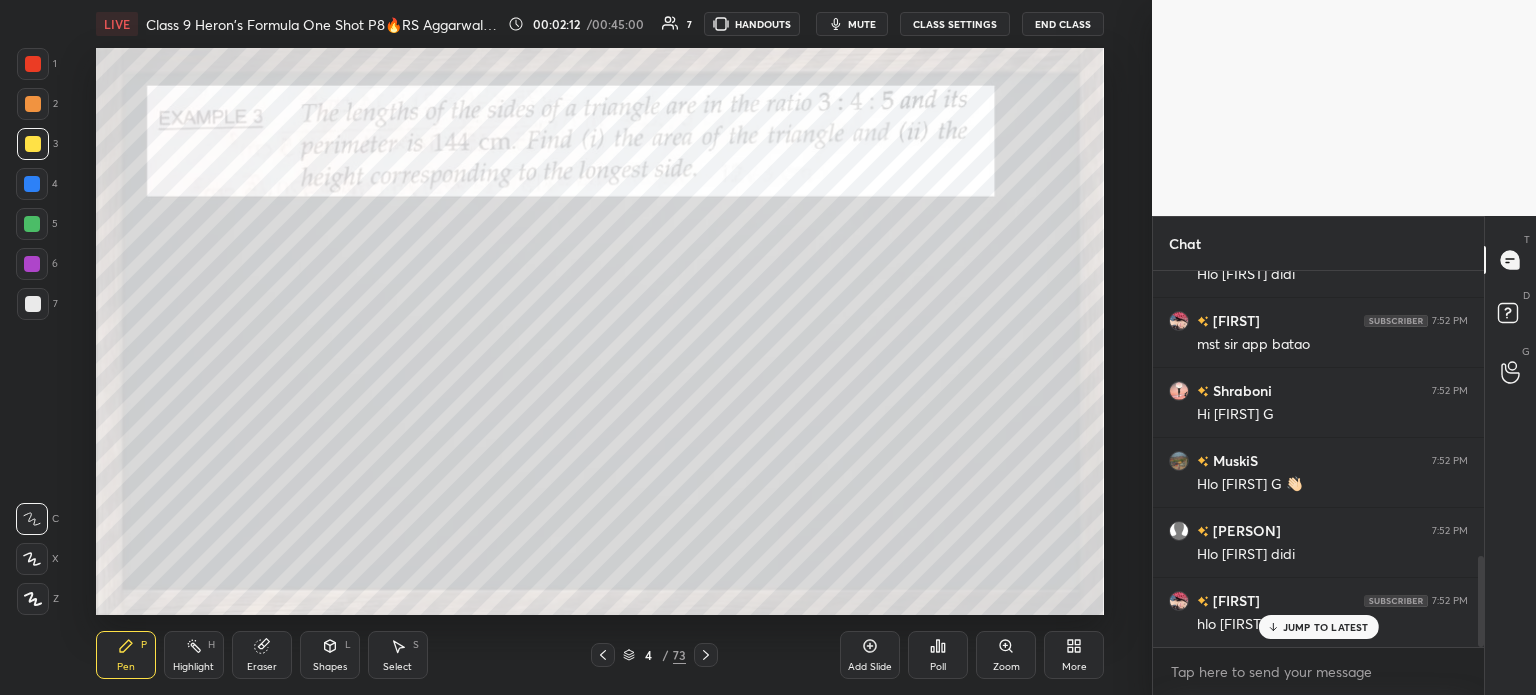 scroll, scrollTop: 1181, scrollLeft: 0, axis: vertical 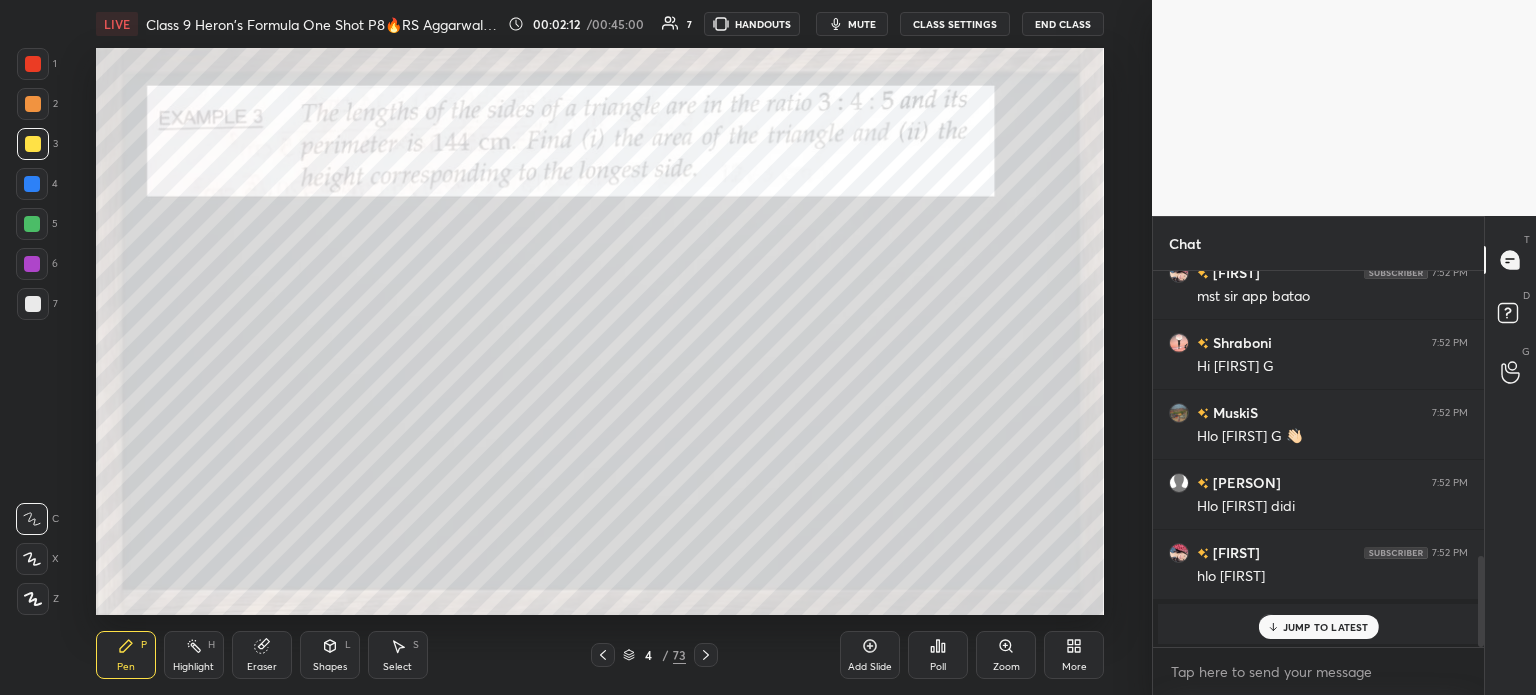 click 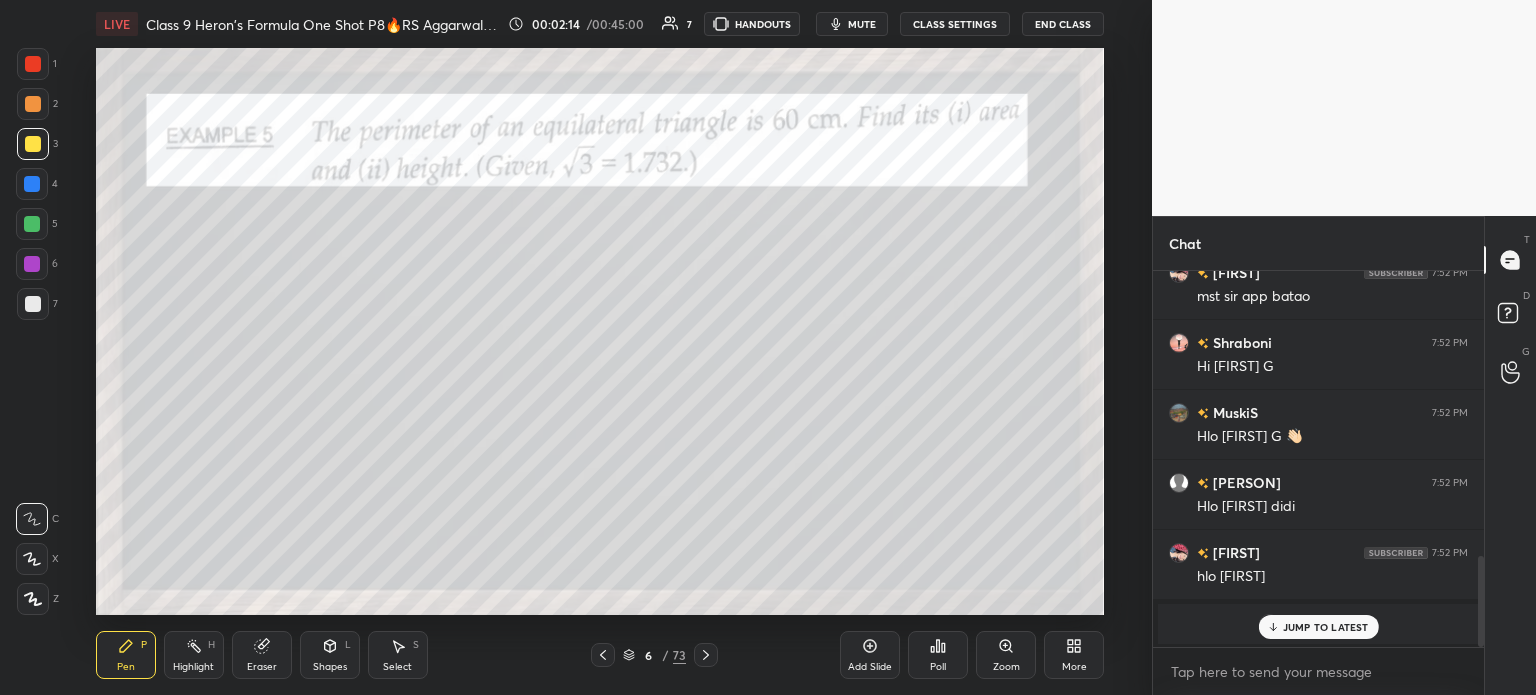 click on "JUMP TO LATEST" at bounding box center (1326, 627) 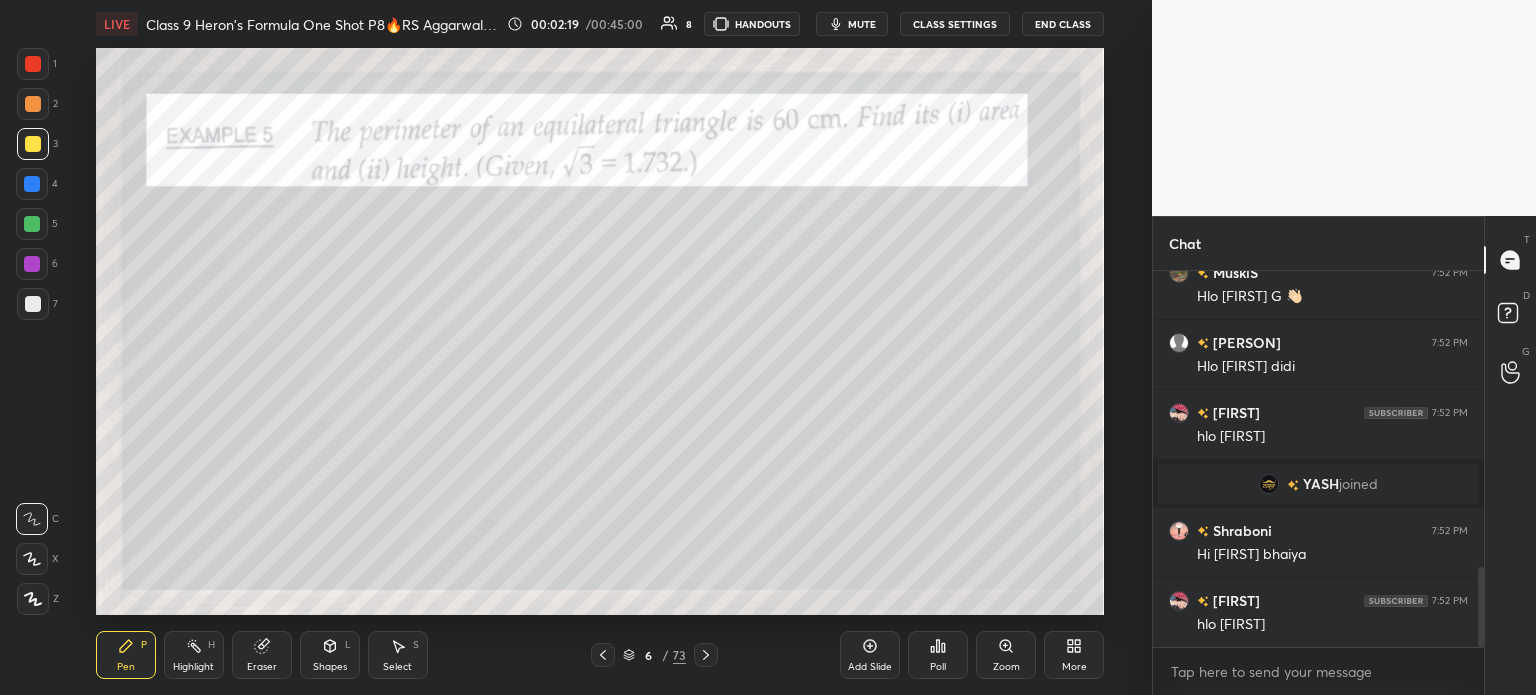 scroll, scrollTop: 1392, scrollLeft: 0, axis: vertical 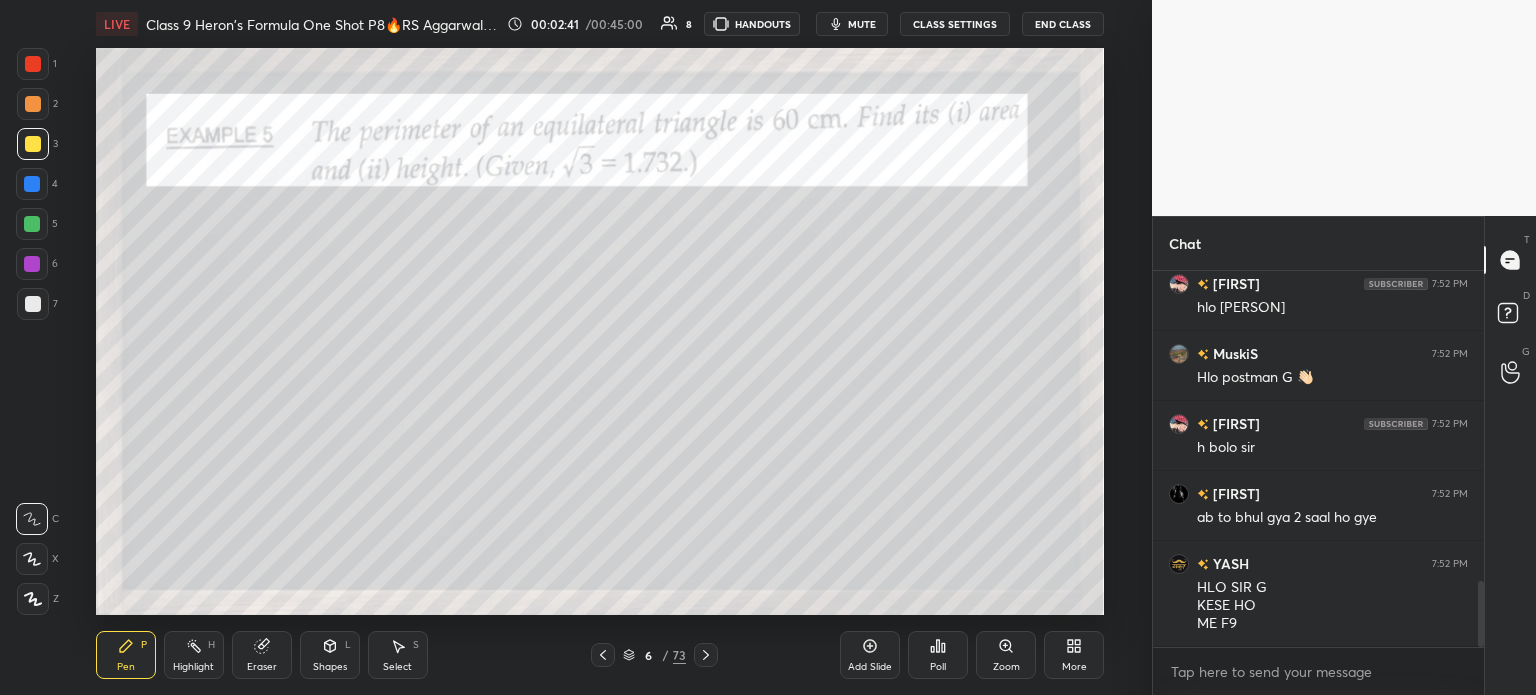 click on "1 2 3 4 5 6 7 C X Z C X Z E E Erase all   H H LIVE Class 9 Heron's Formula One Shot P8🔥RS Aggarwal Polls😱GB50 00:02:41 /  00:45:00 8 HANDOUTS mute CLASS SETTINGS End Class Setting up your live class Poll for   secs No correct answer Start poll Back Class 9 Heron's Formula One Shot P8🔥RS Aggarwal Polls😱GB50 Gorav Panwar Pen P Highlight H Eraser Shapes L Select S 6 / 73 Add Slide Poll Zoom More Chat GANESH 7:52 PM ab to bhul gya 2 sall ho gye Deepanshi 7:52 PM hlo yashuu]] MuskiS 7:52 PM Hlo postman G 👋🏻 Deepanshi 7:52 PM h bolo sir GANESH 7:52 PM ab to bhul gya 2 saal ho gye YASH 7:52 PM HLO SIR G
KESE HO
ME F9 JUMP TO LATEST Enable hand raising Enable raise hand to speak to learners. Once enabled, chat will be turned off temporarily. Enable x   introducing Raise a hand with a doubt Now learners can raise their hand along with a doubt  How it works? Doubts asked by learners will show up here NEW DOUBTS ASKED No one has raised a hand yet Can't raise hand Got it T Messages (T) D Doubts (D) G" at bounding box center (768, 347) 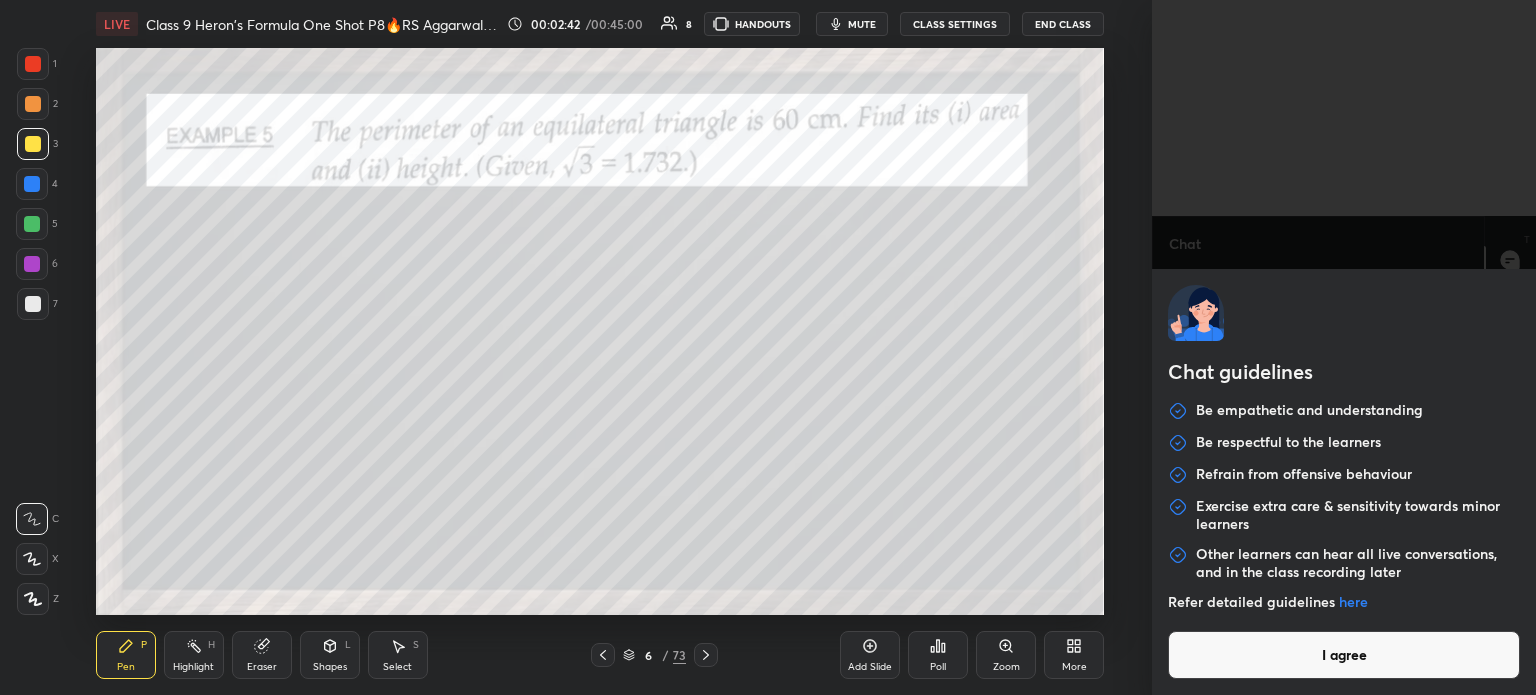 scroll, scrollTop: 1848, scrollLeft: 0, axis: vertical 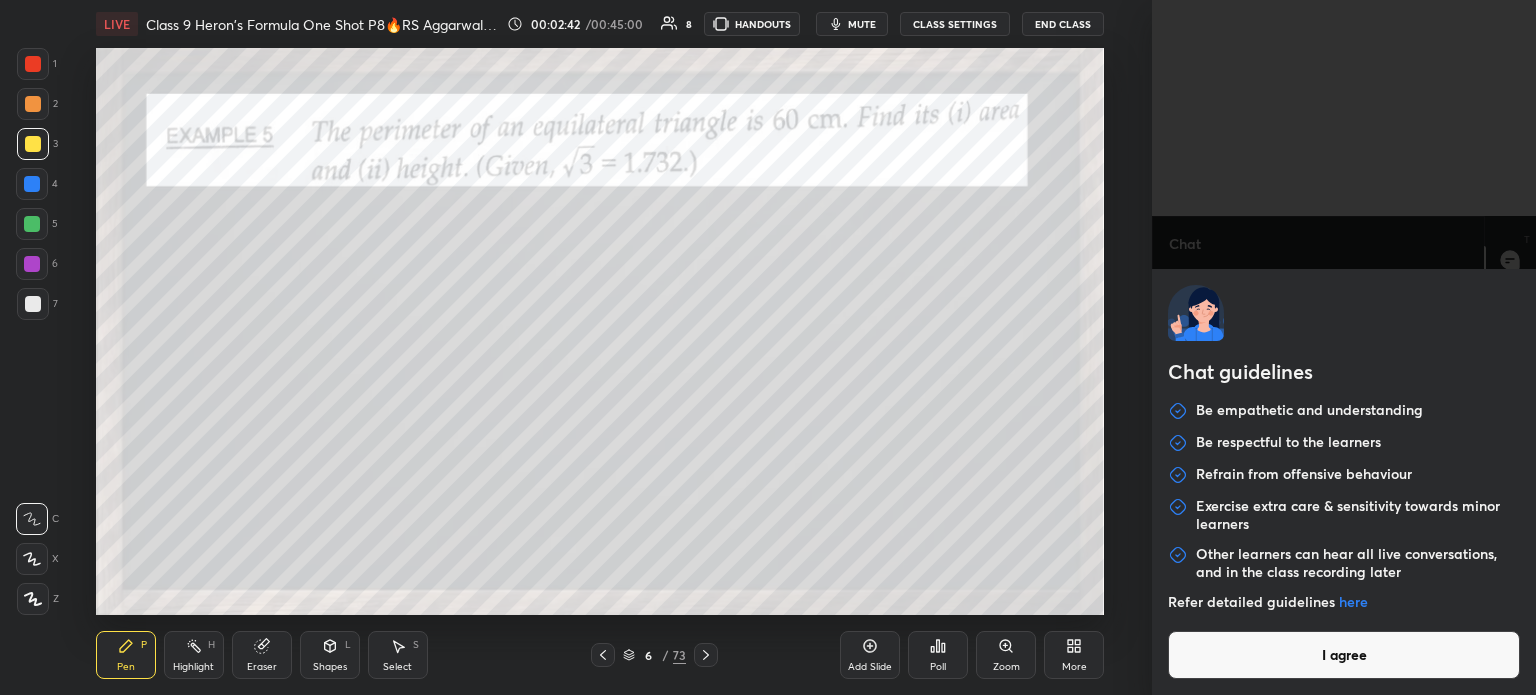 click on "I agree" at bounding box center [1344, 655] 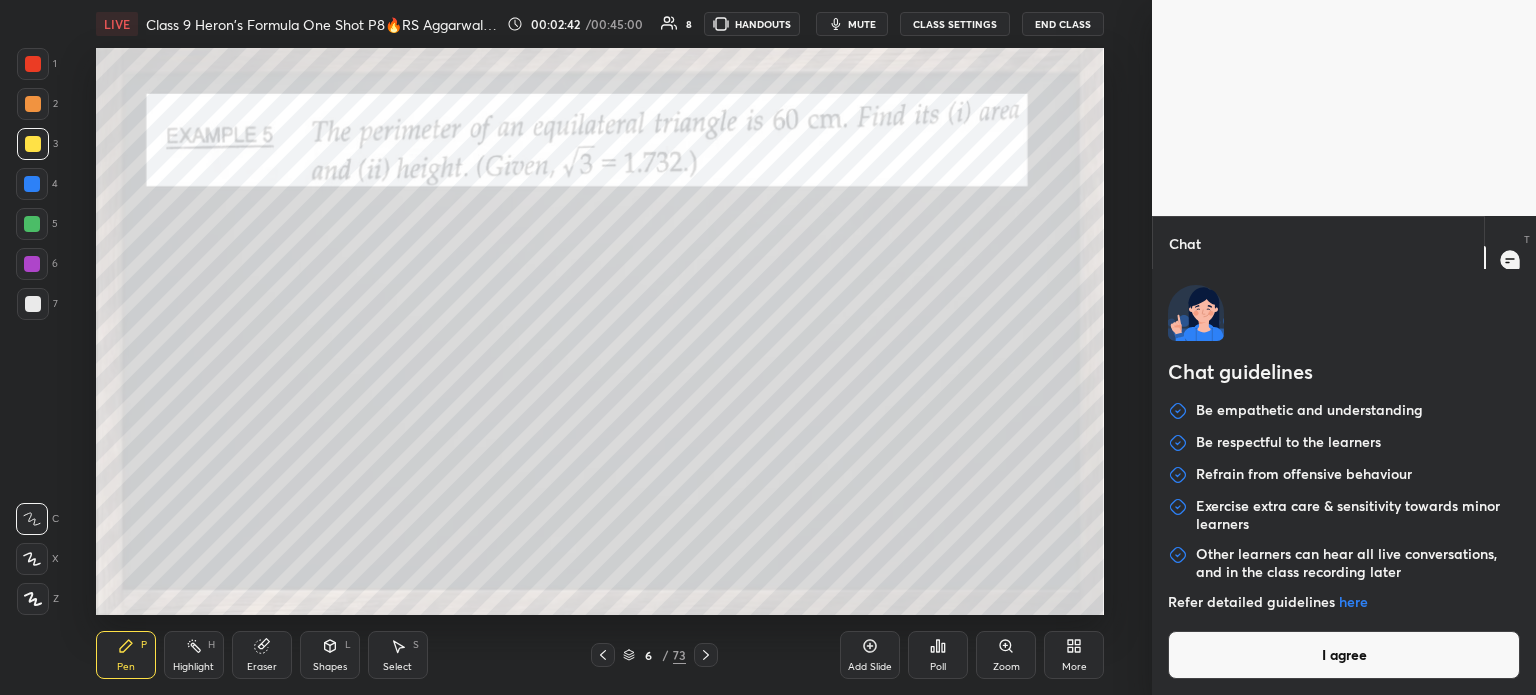 type on "x" 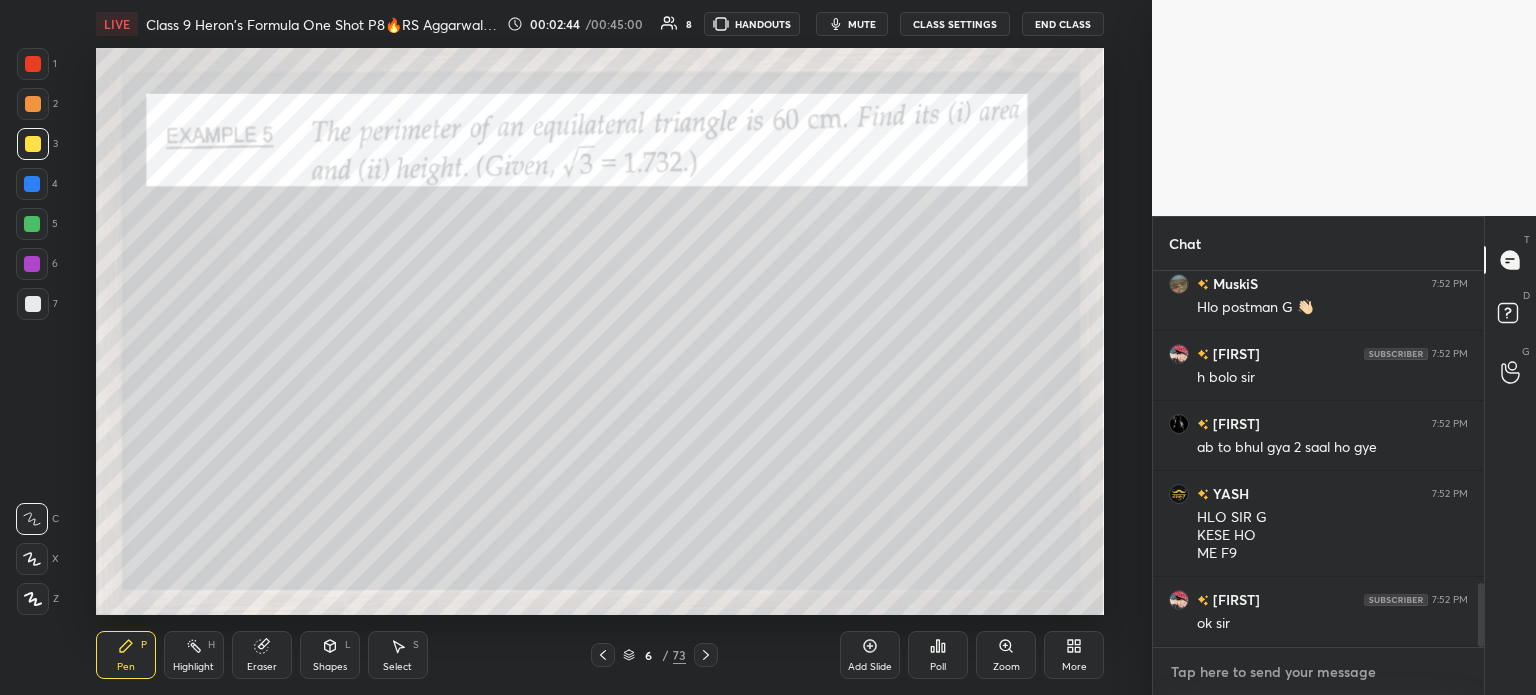 paste on "https://unacademy.com/course/class-10-circles-basic-se-advanced-by-gourav-bhaiya/56UD6CX8" 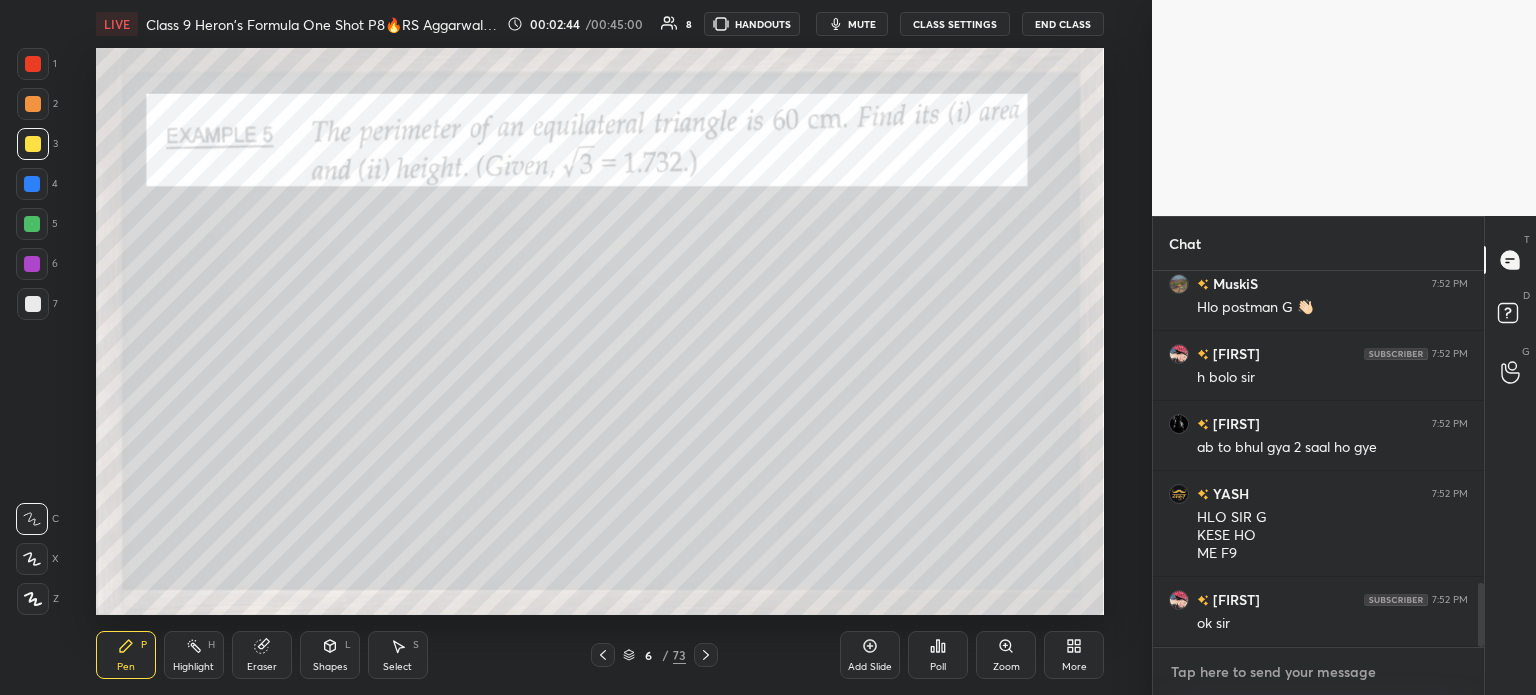 type on "https://unacademy.com/course/class-10-circles-basic-se-advanced-by-gourav-bhaiya/56UD6CX8" 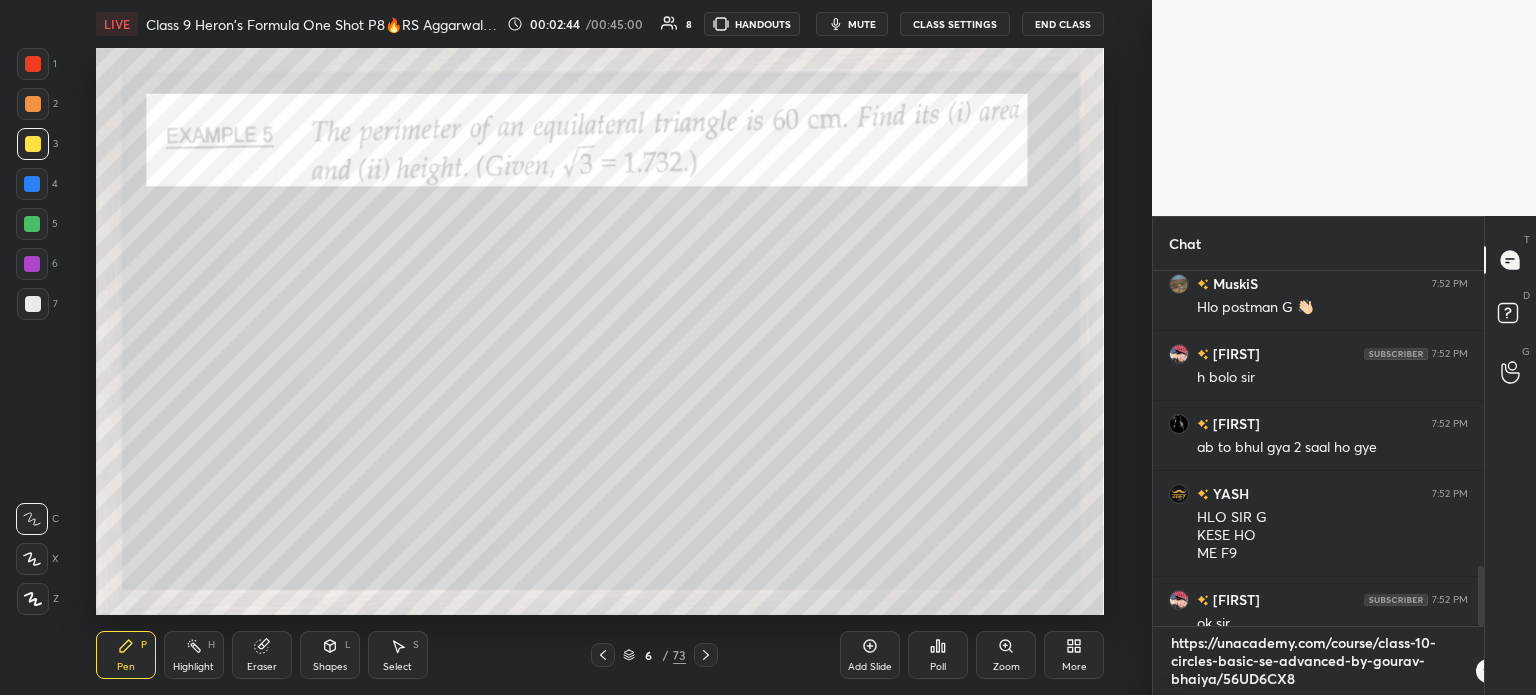 scroll, scrollTop: 0, scrollLeft: 0, axis: both 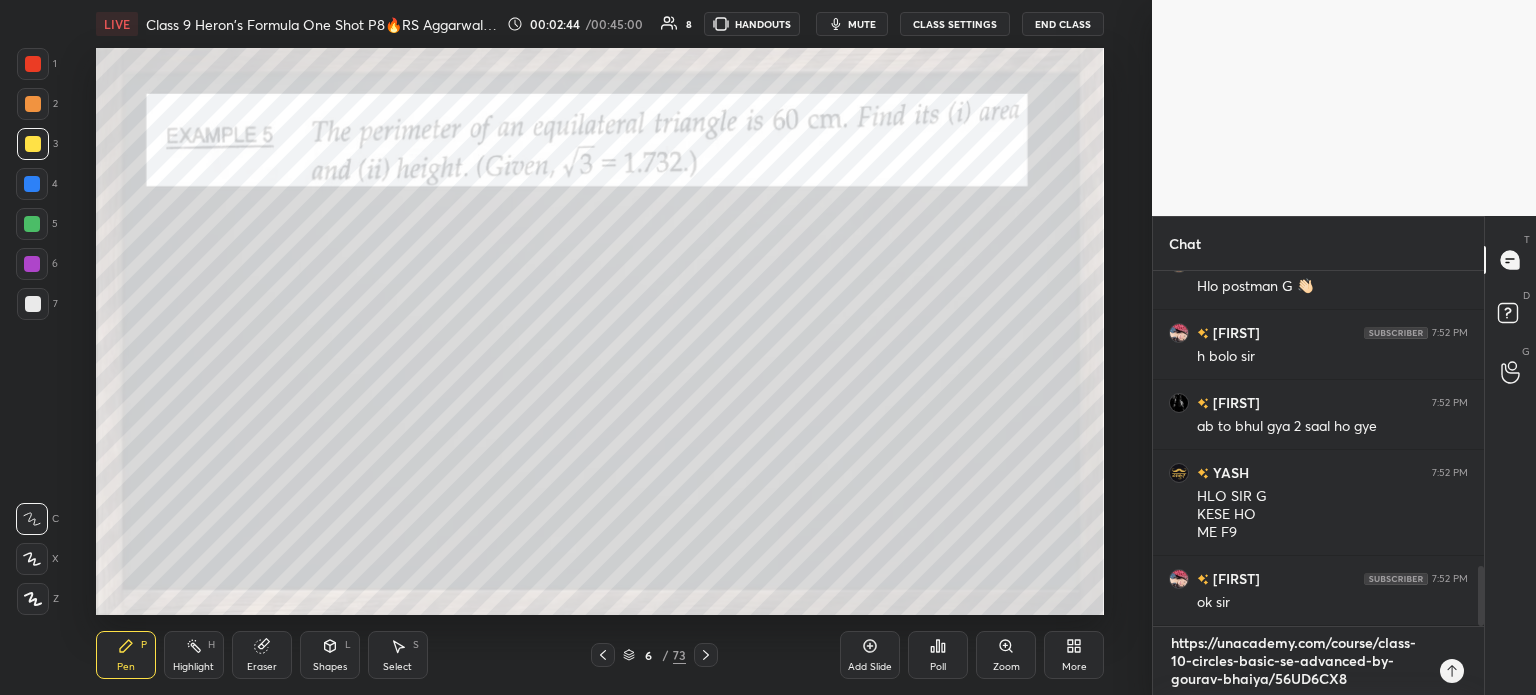 type on "https://unacademy.com/course/class-10-circles-basic-se-advanced-by-gourav-bhaiya/56UD6CX8'" 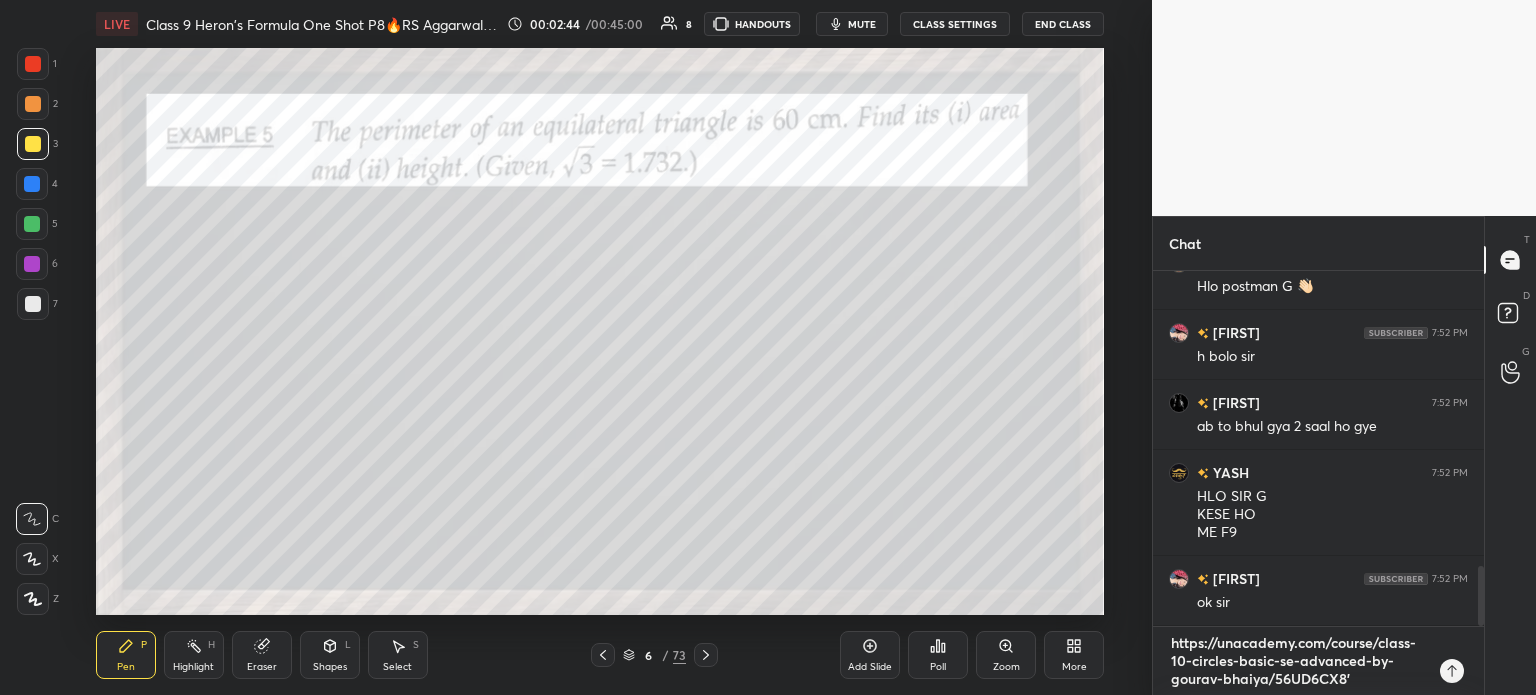 type 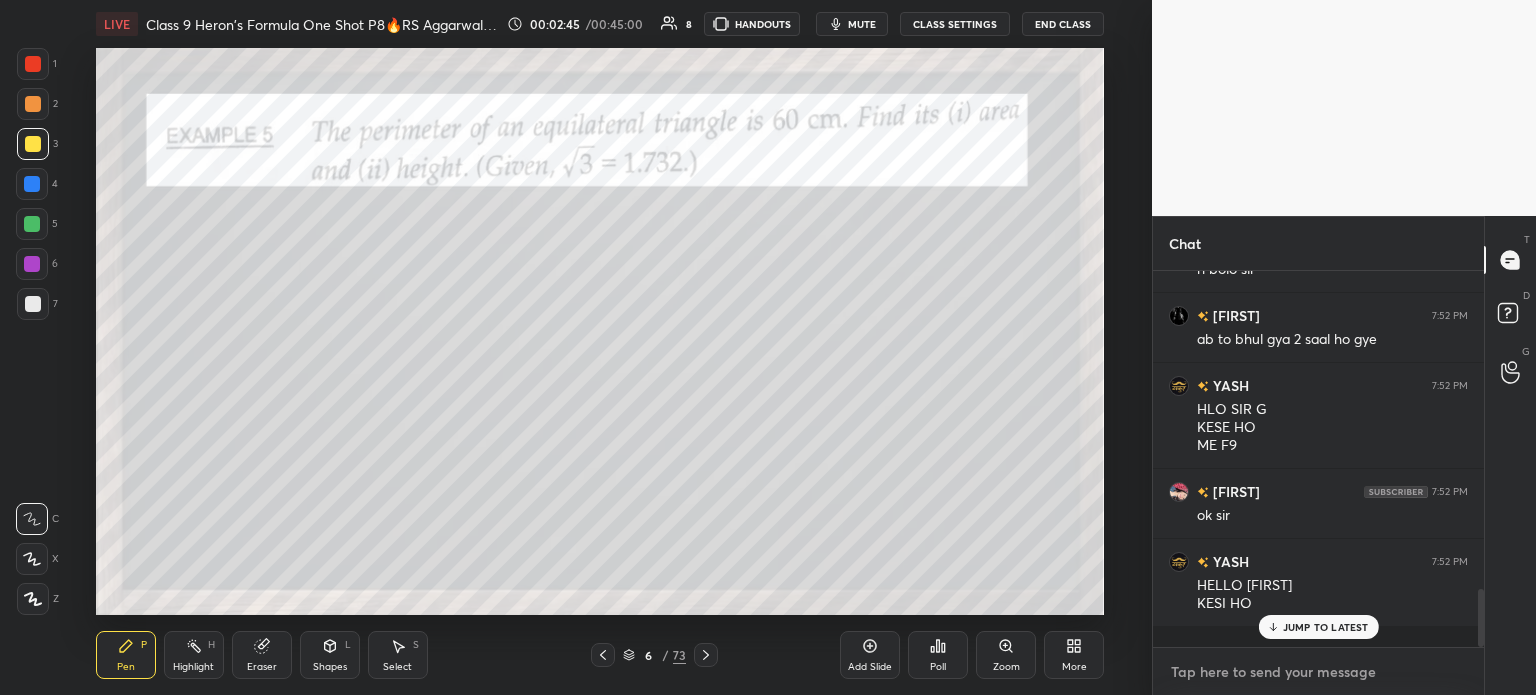 scroll 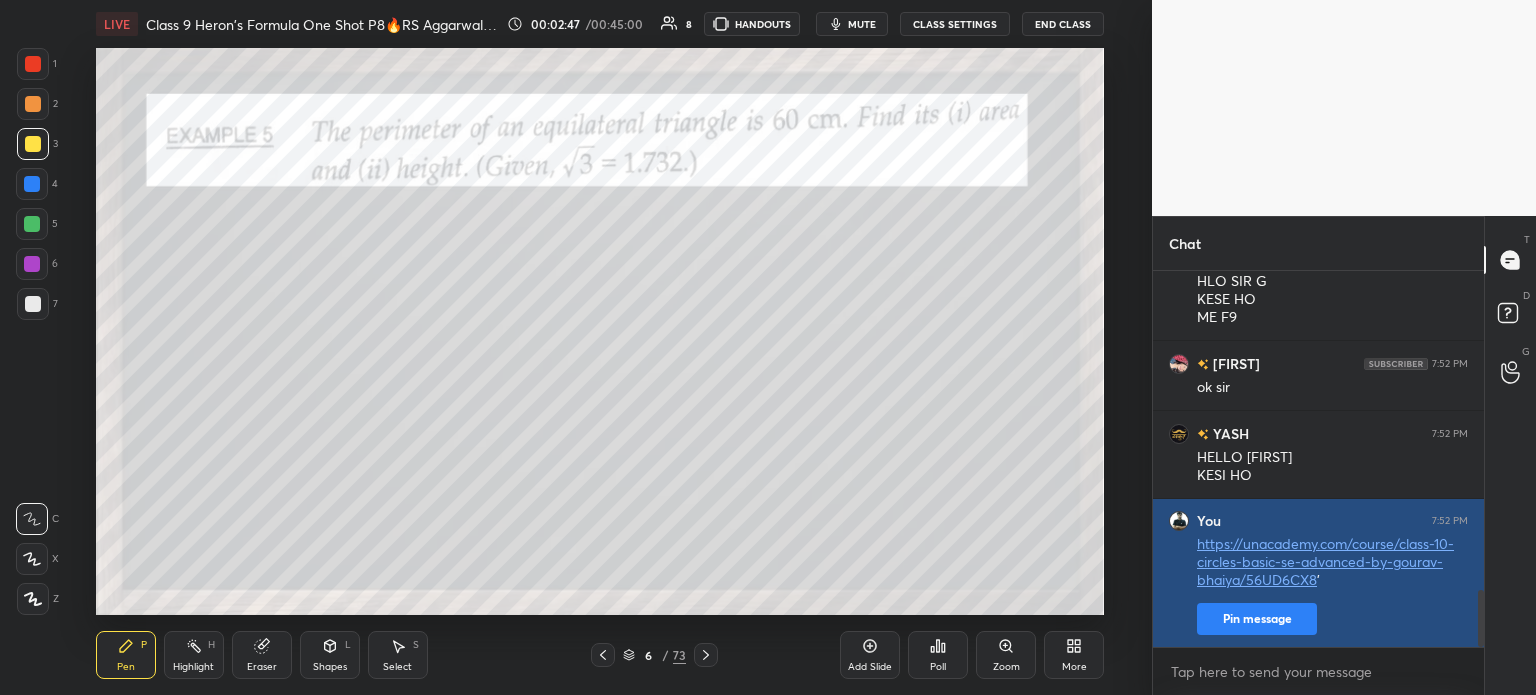click on "Pin message" at bounding box center (1257, 619) 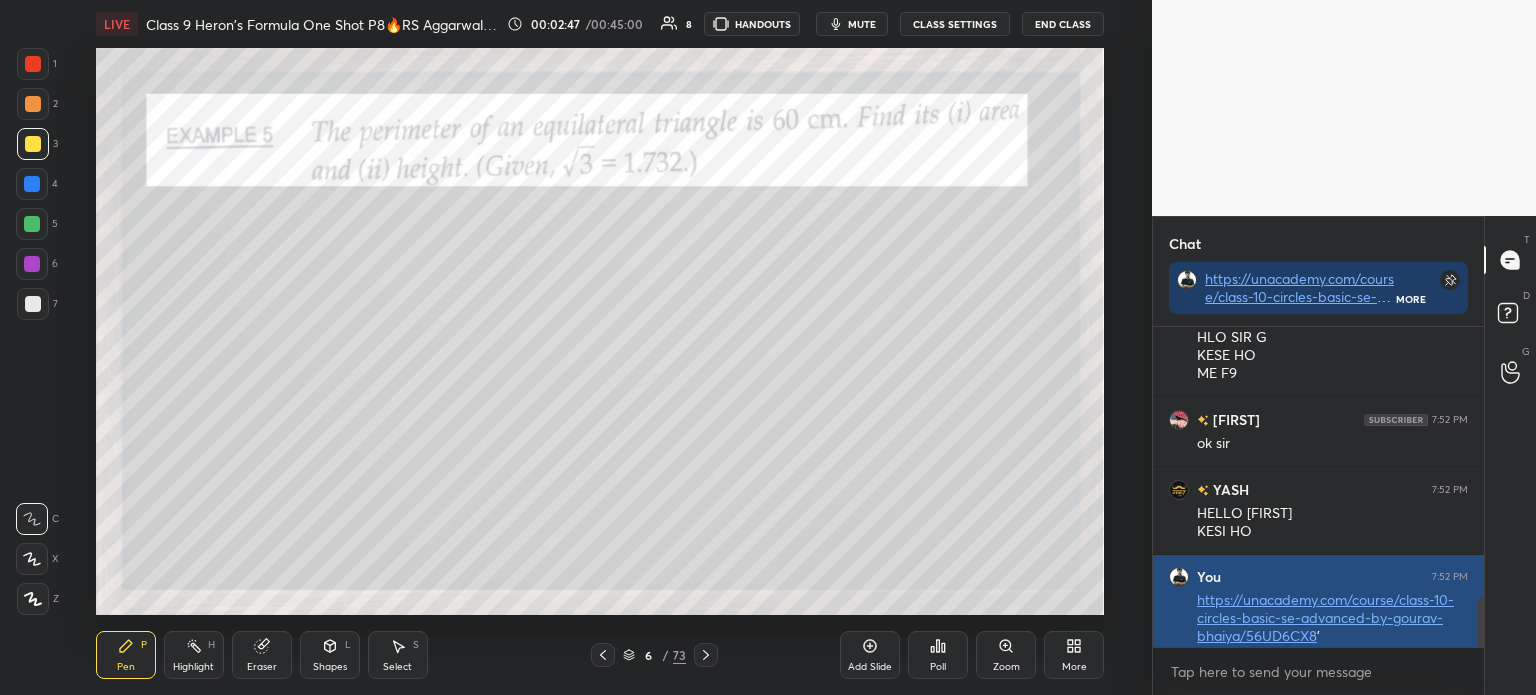 scroll, scrollTop: 314, scrollLeft: 325, axis: both 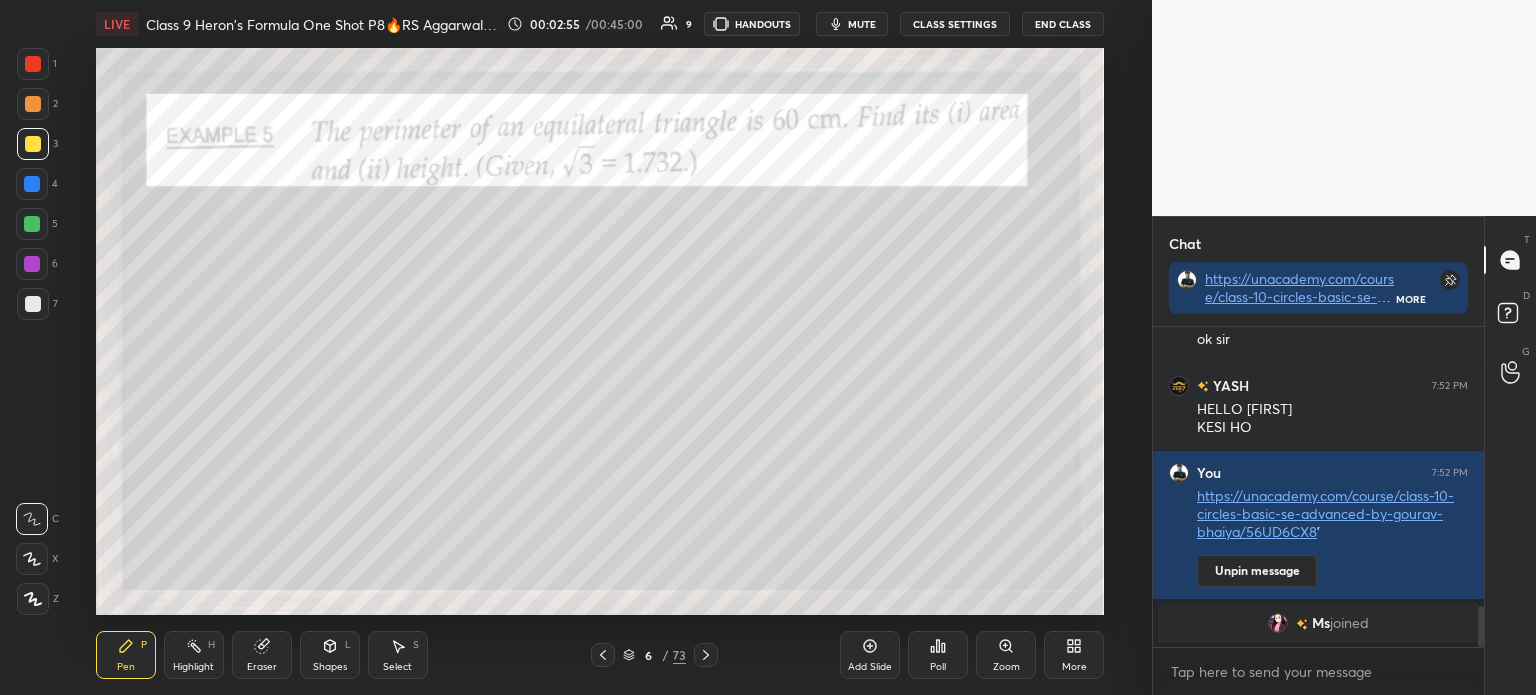 click 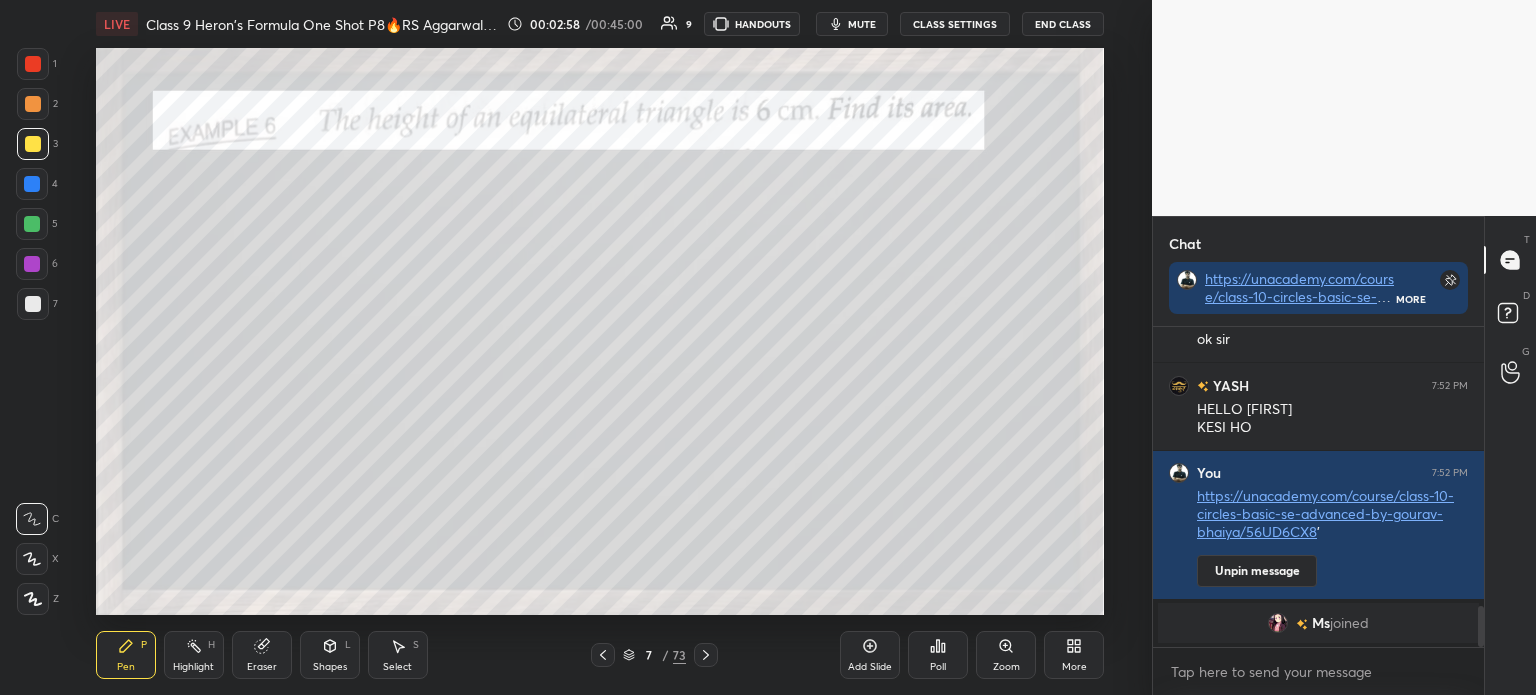 click 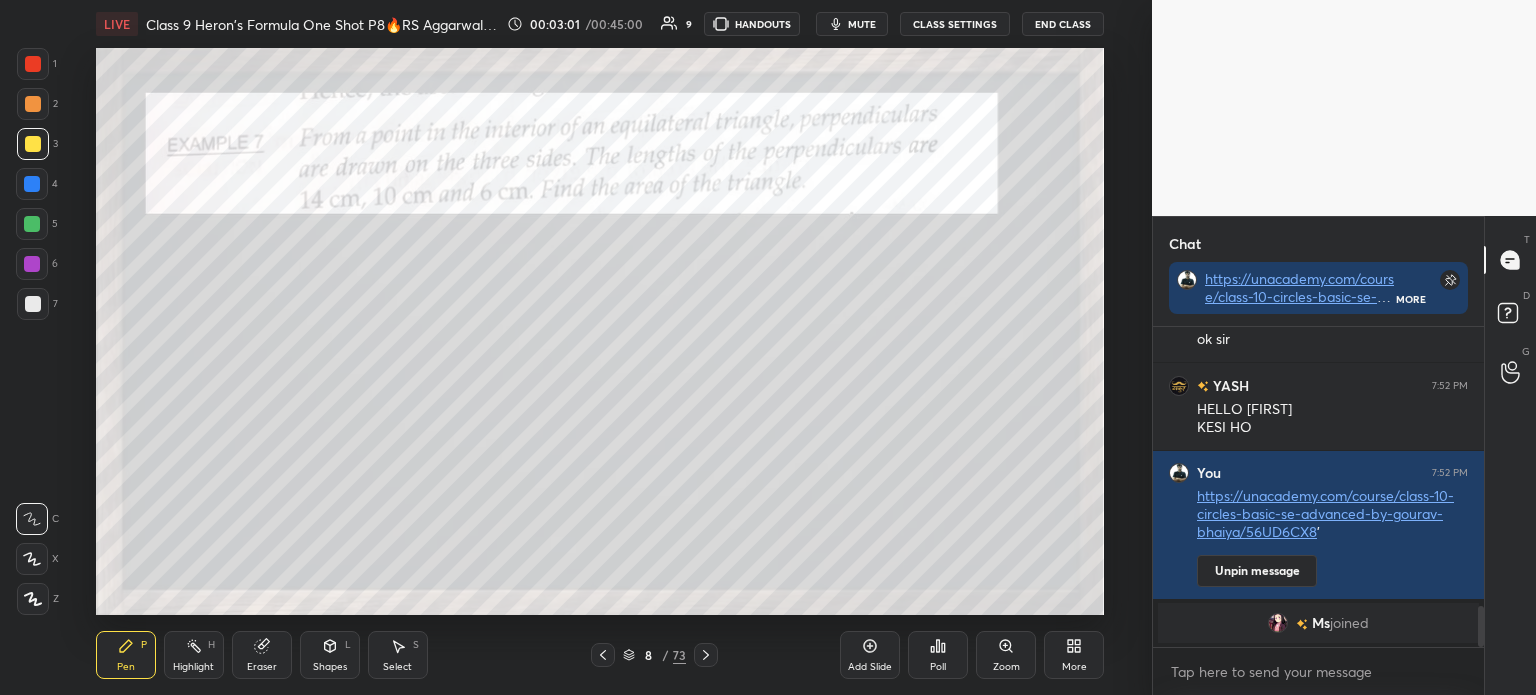 scroll, scrollTop: 2212, scrollLeft: 0, axis: vertical 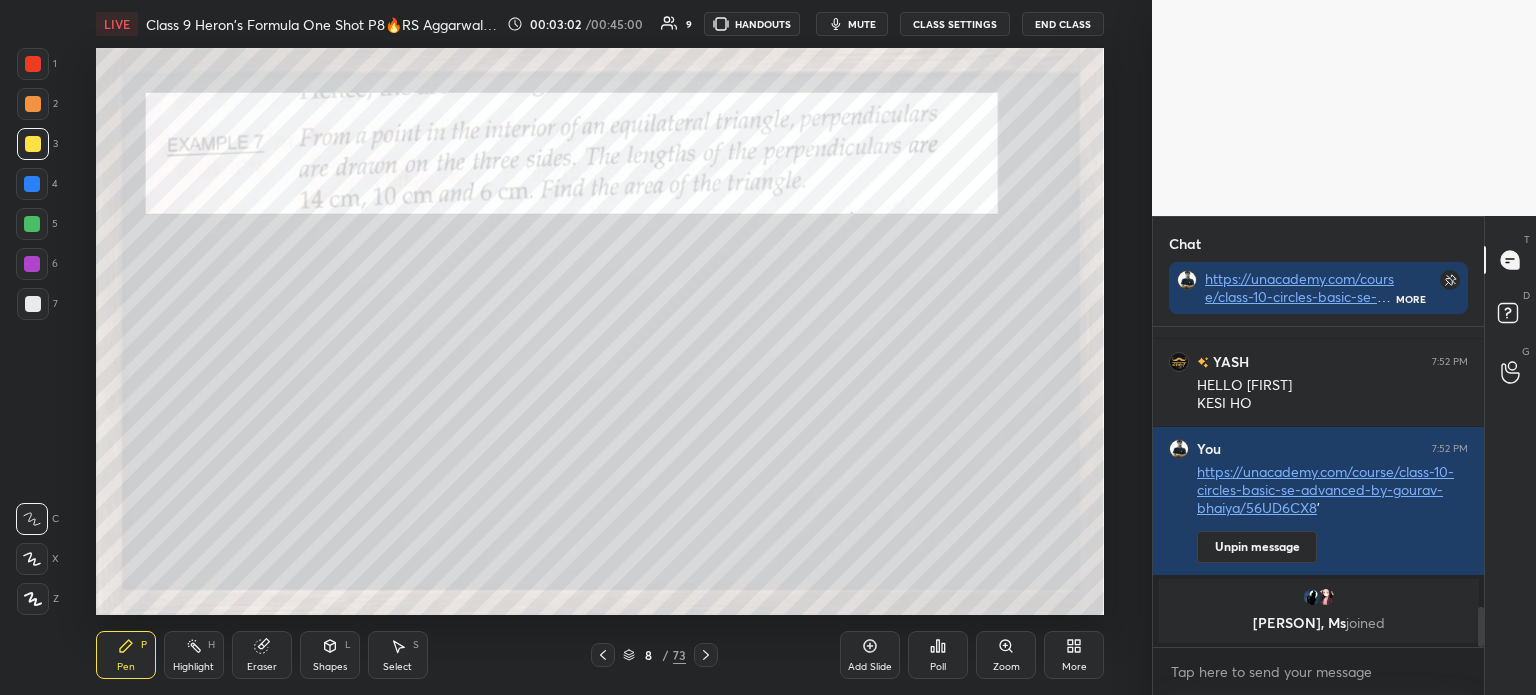 click 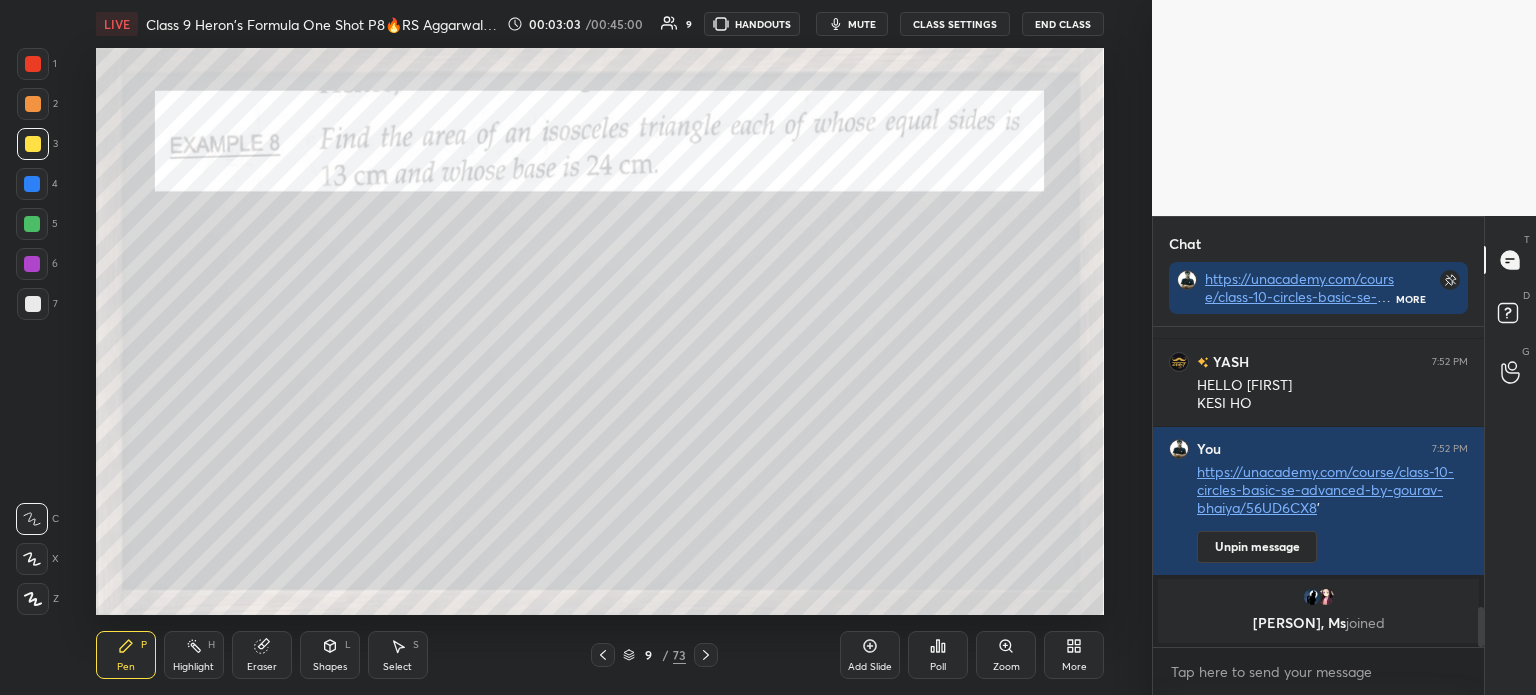 click 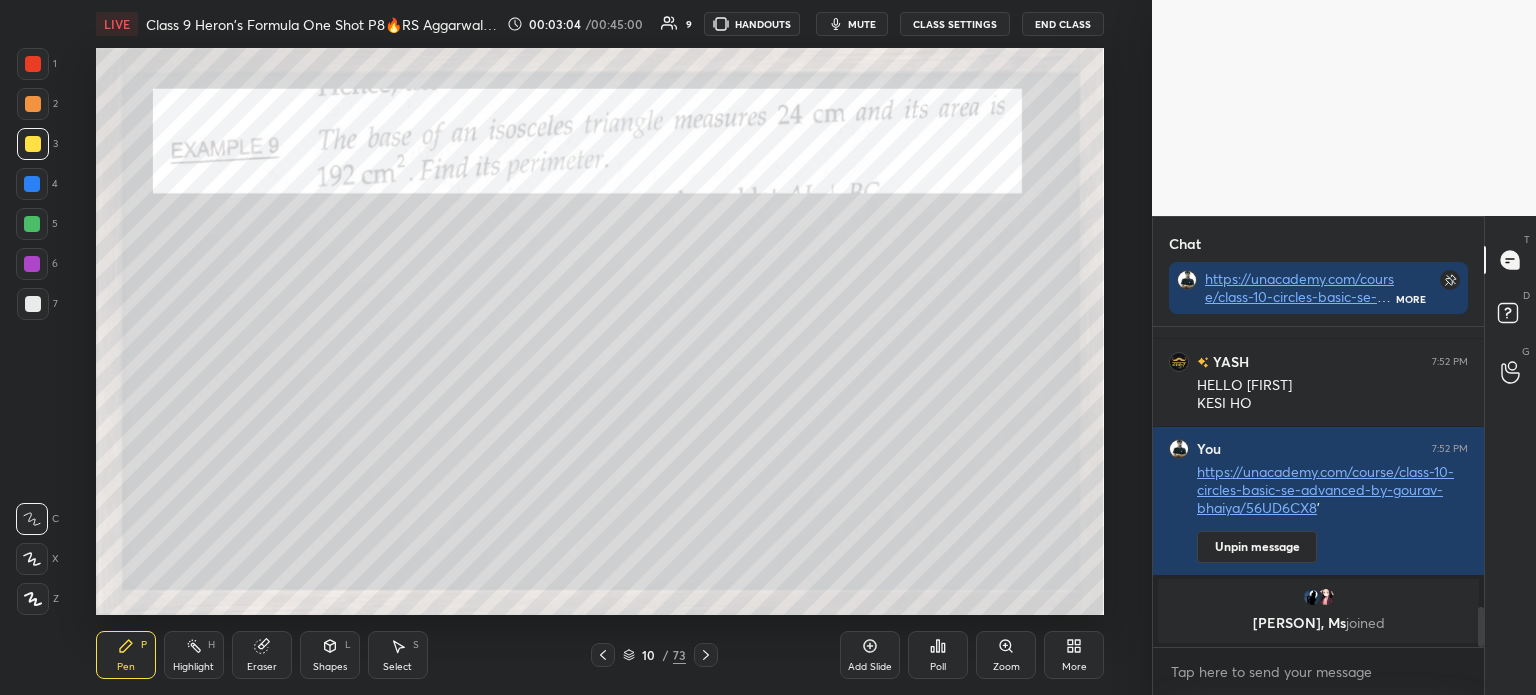 click on "Pen P Highlight H Eraser Shapes L Select S 10 / 73 Add Slide Poll Zoom More" at bounding box center [600, 655] 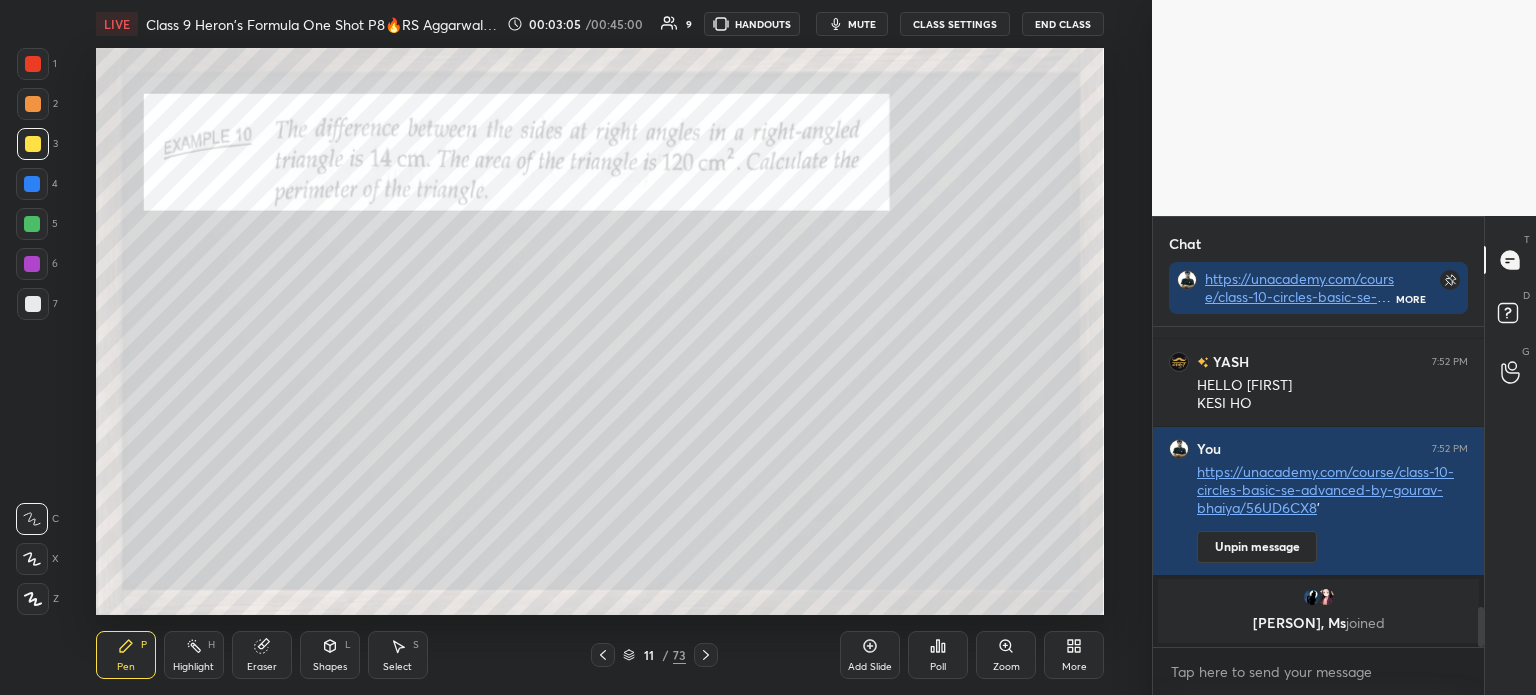 click at bounding box center [706, 655] 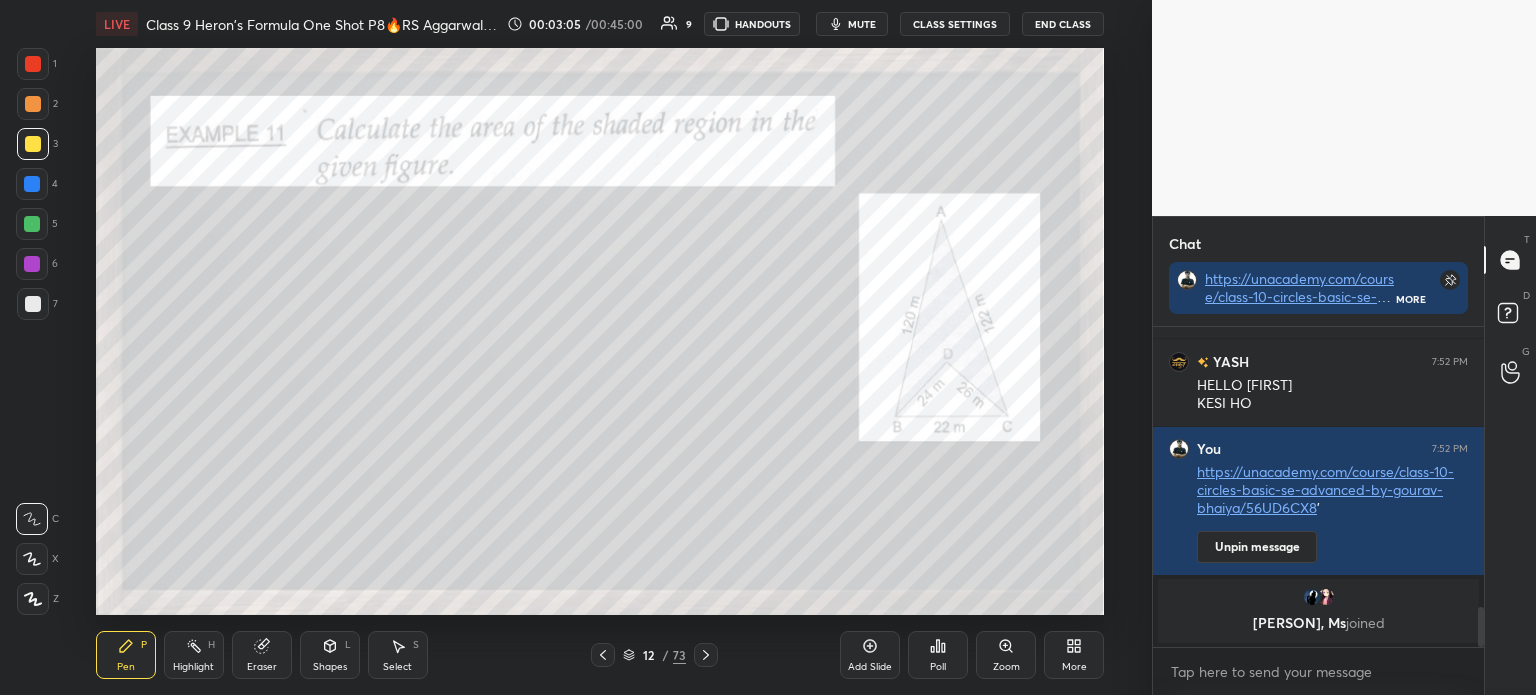 click 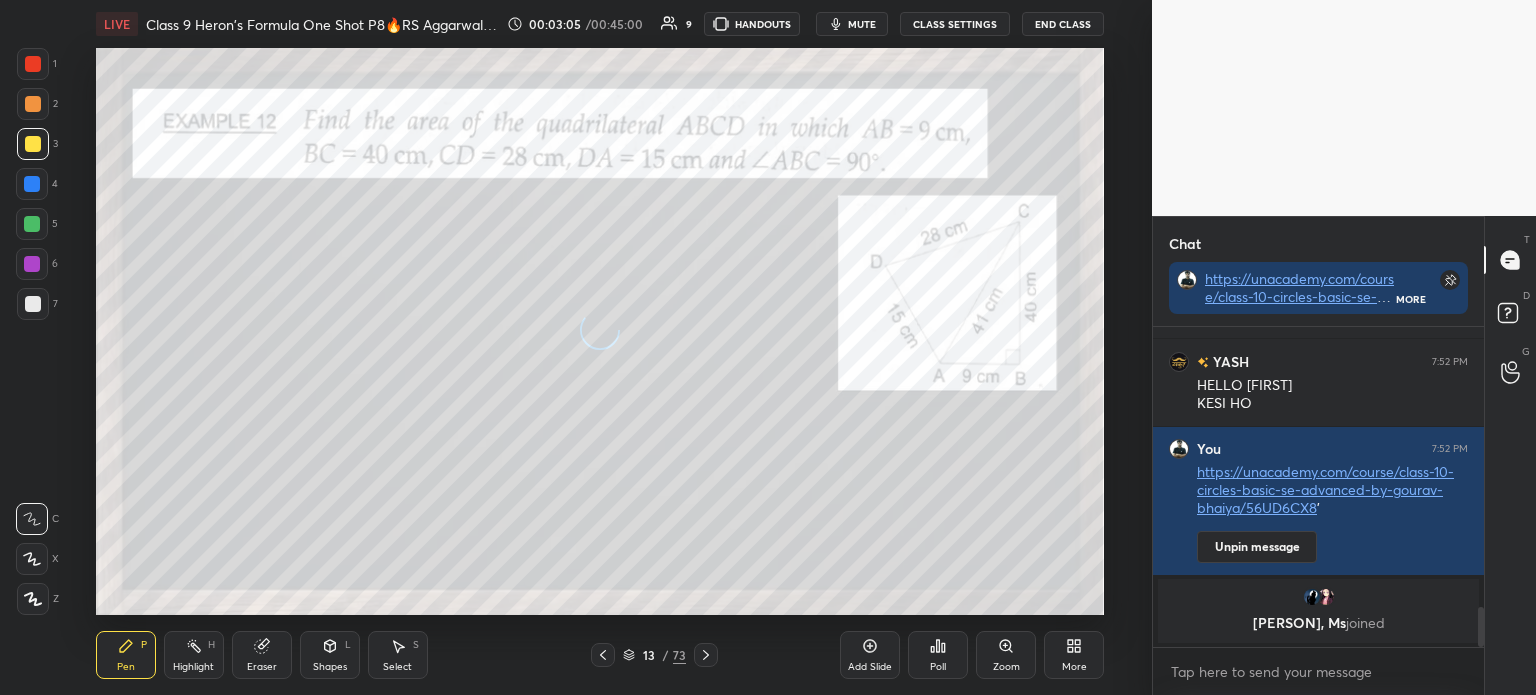 click 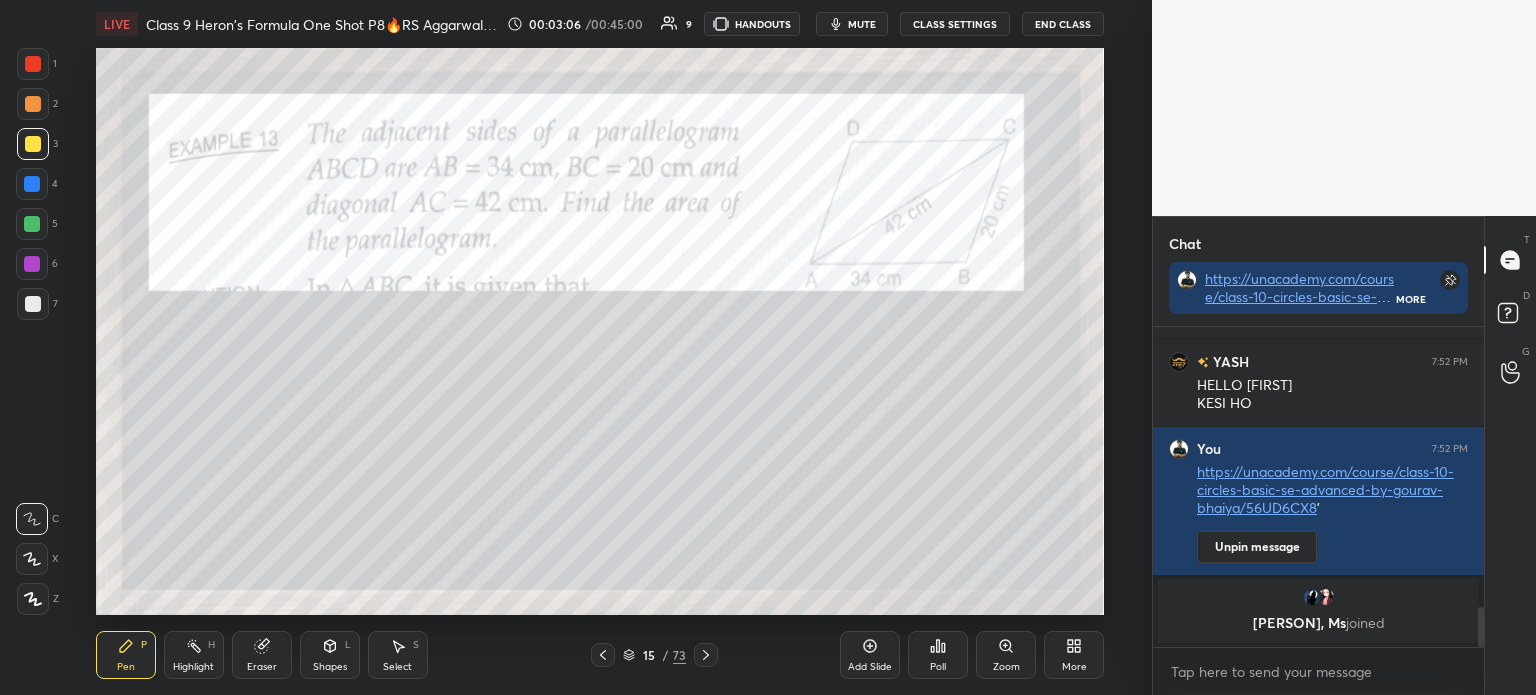 click 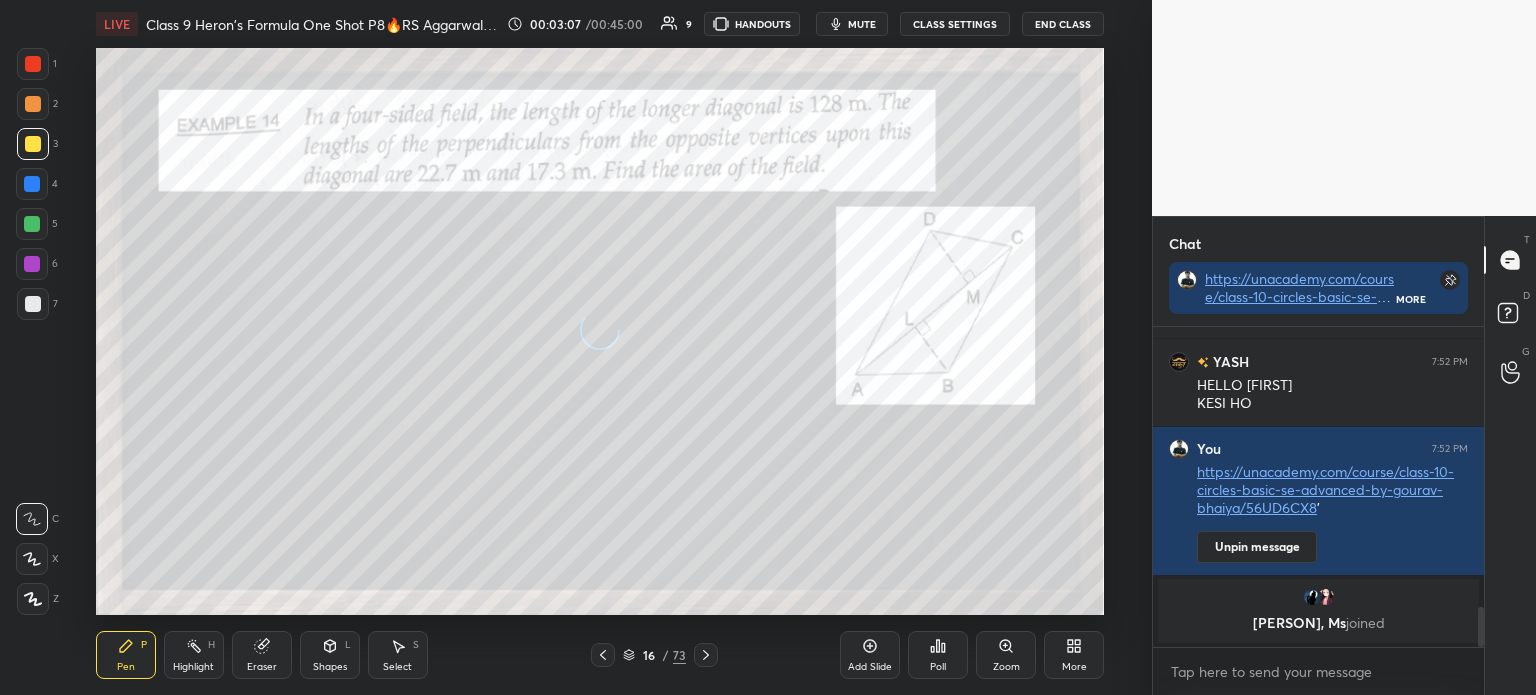 click 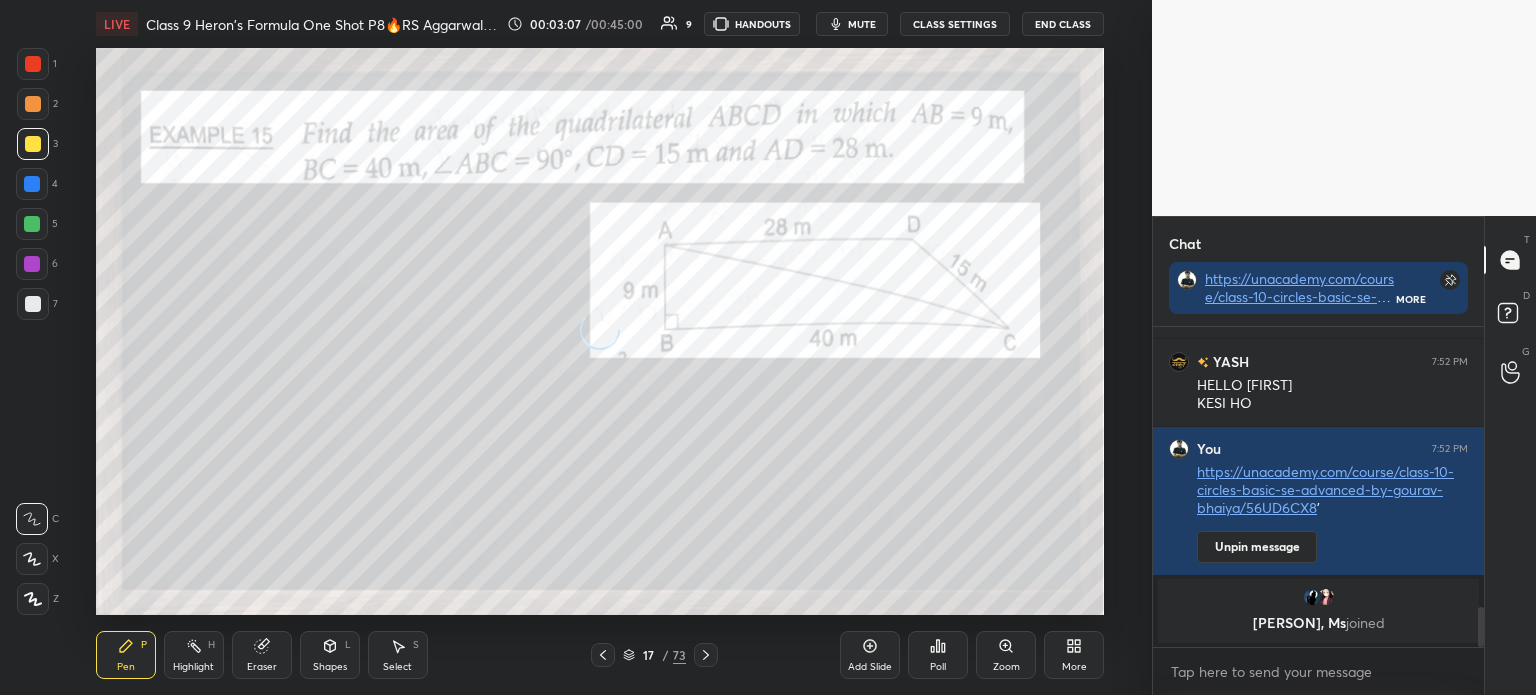 click at bounding box center [706, 655] 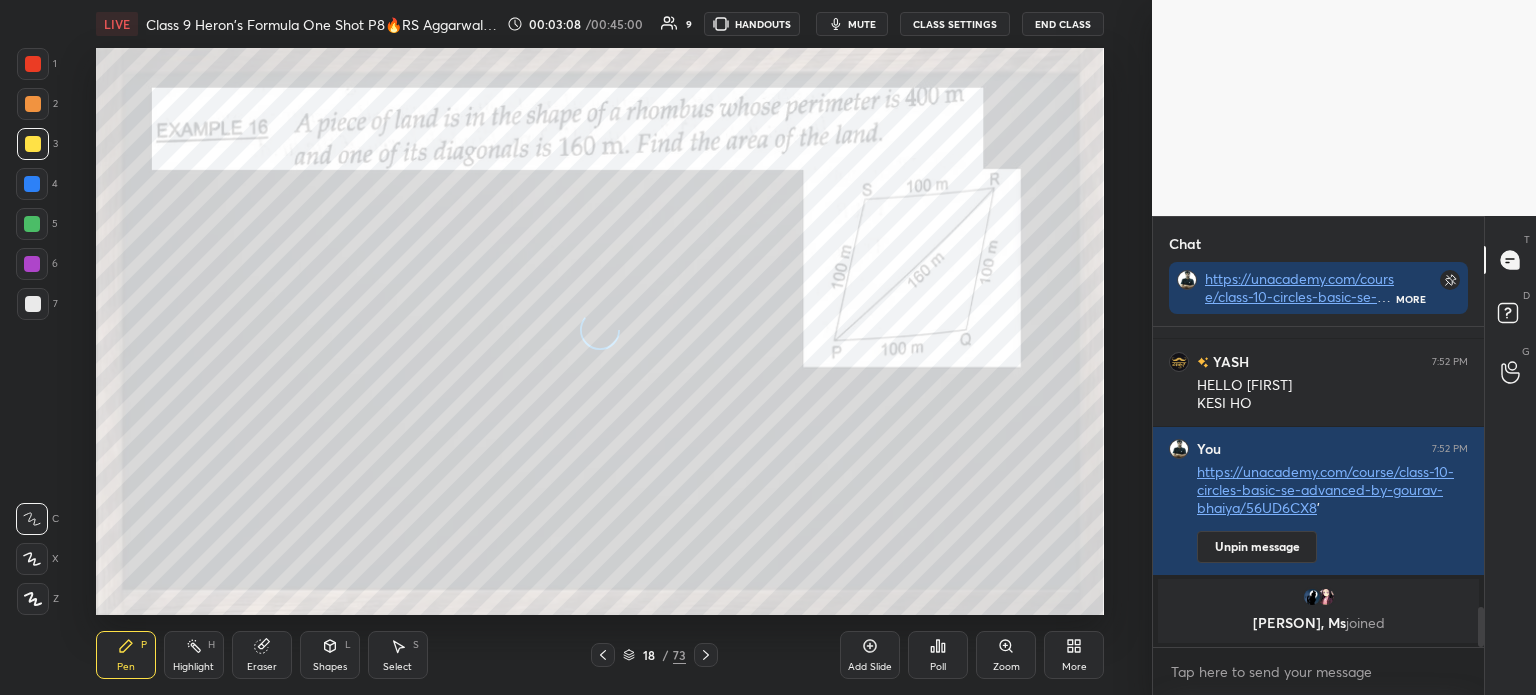 click at bounding box center (706, 655) 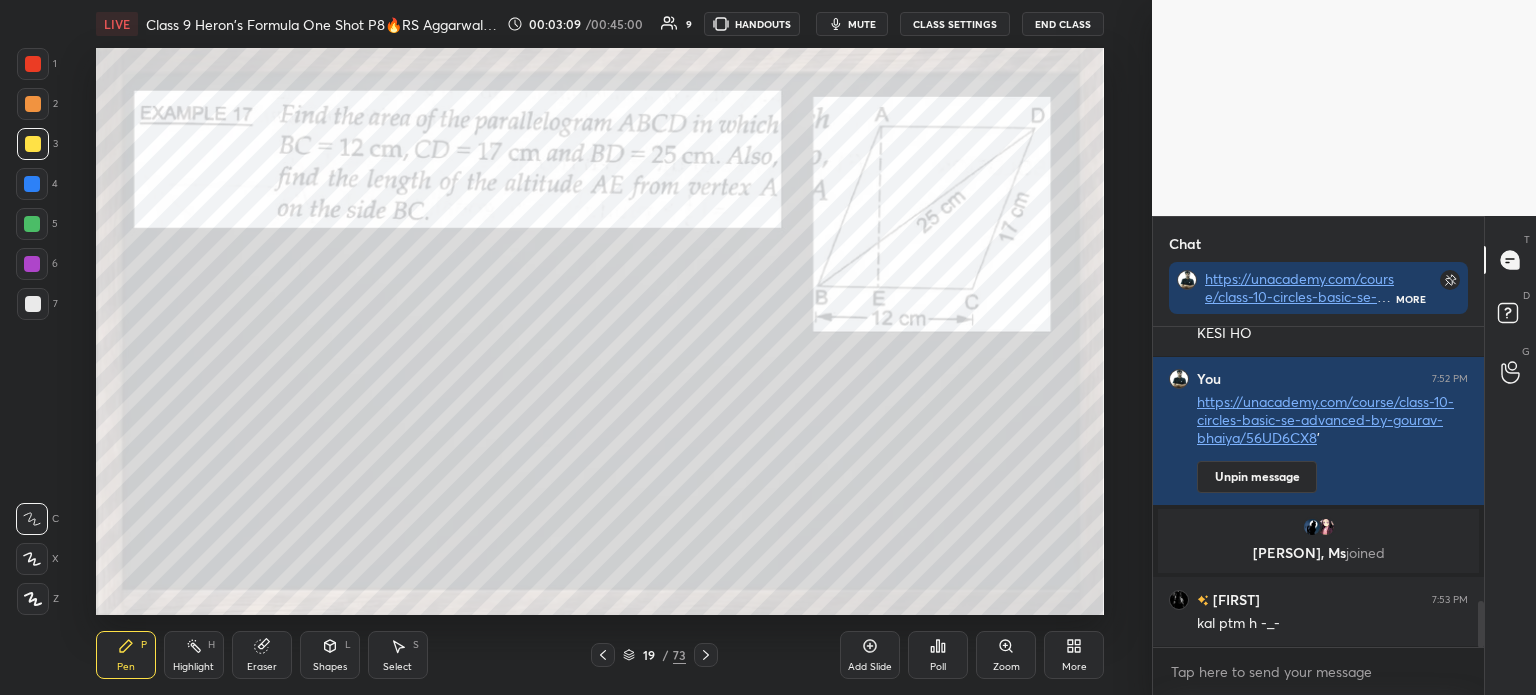 scroll, scrollTop: 1912, scrollLeft: 0, axis: vertical 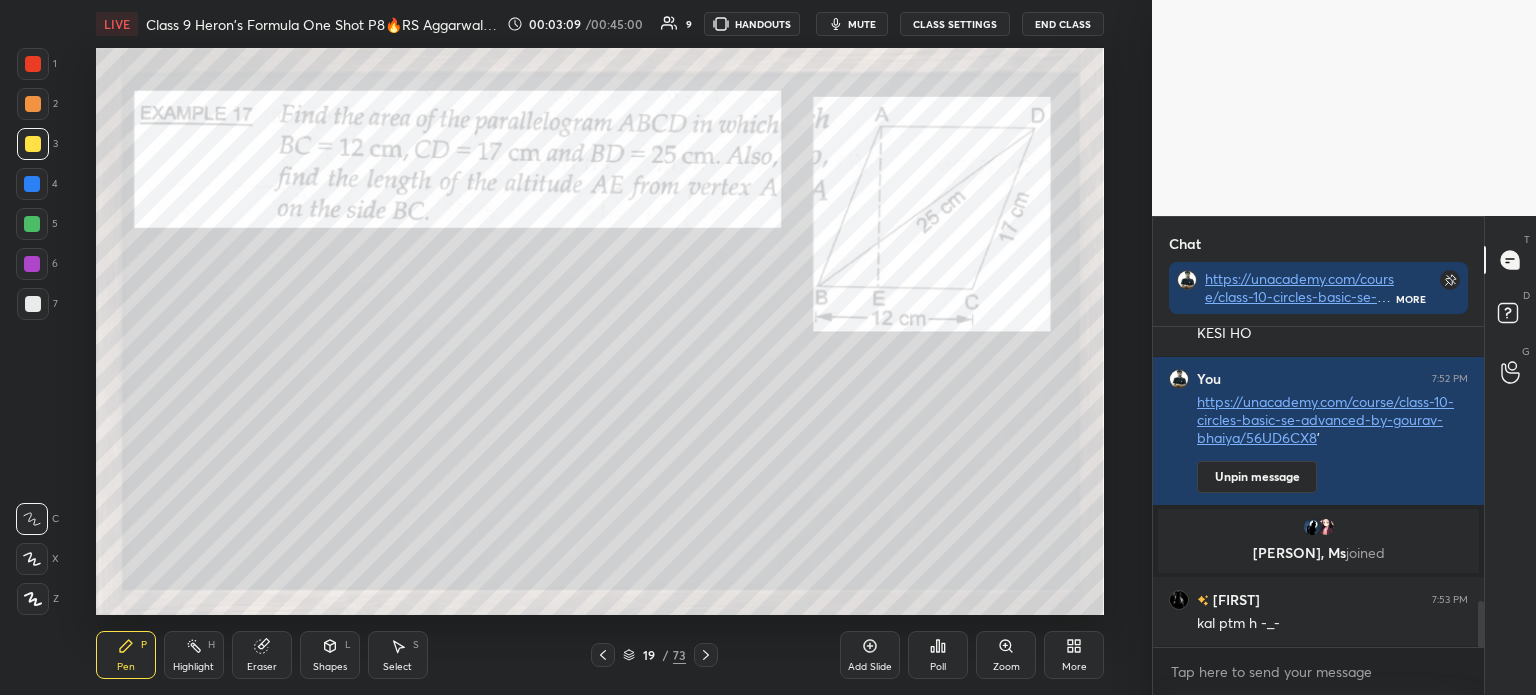 click 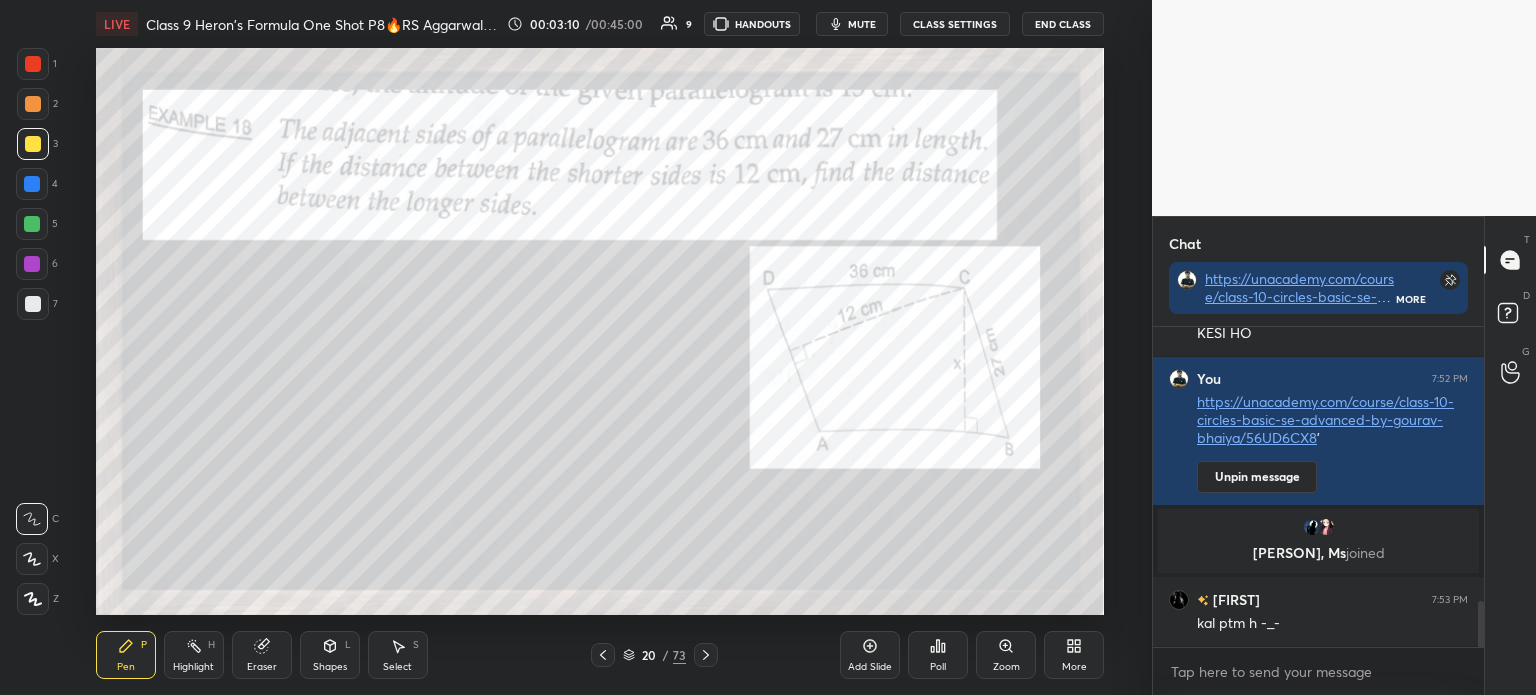 click 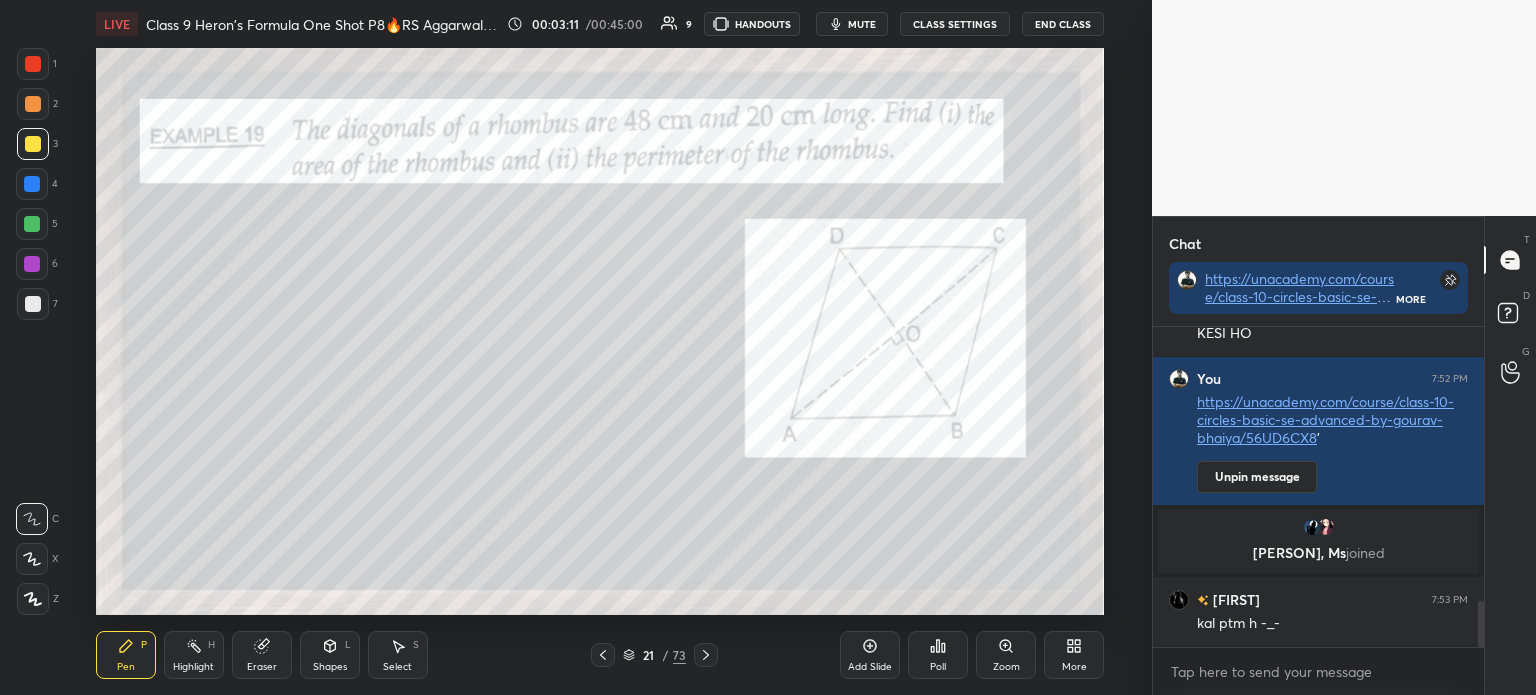 scroll, scrollTop: 1981, scrollLeft: 0, axis: vertical 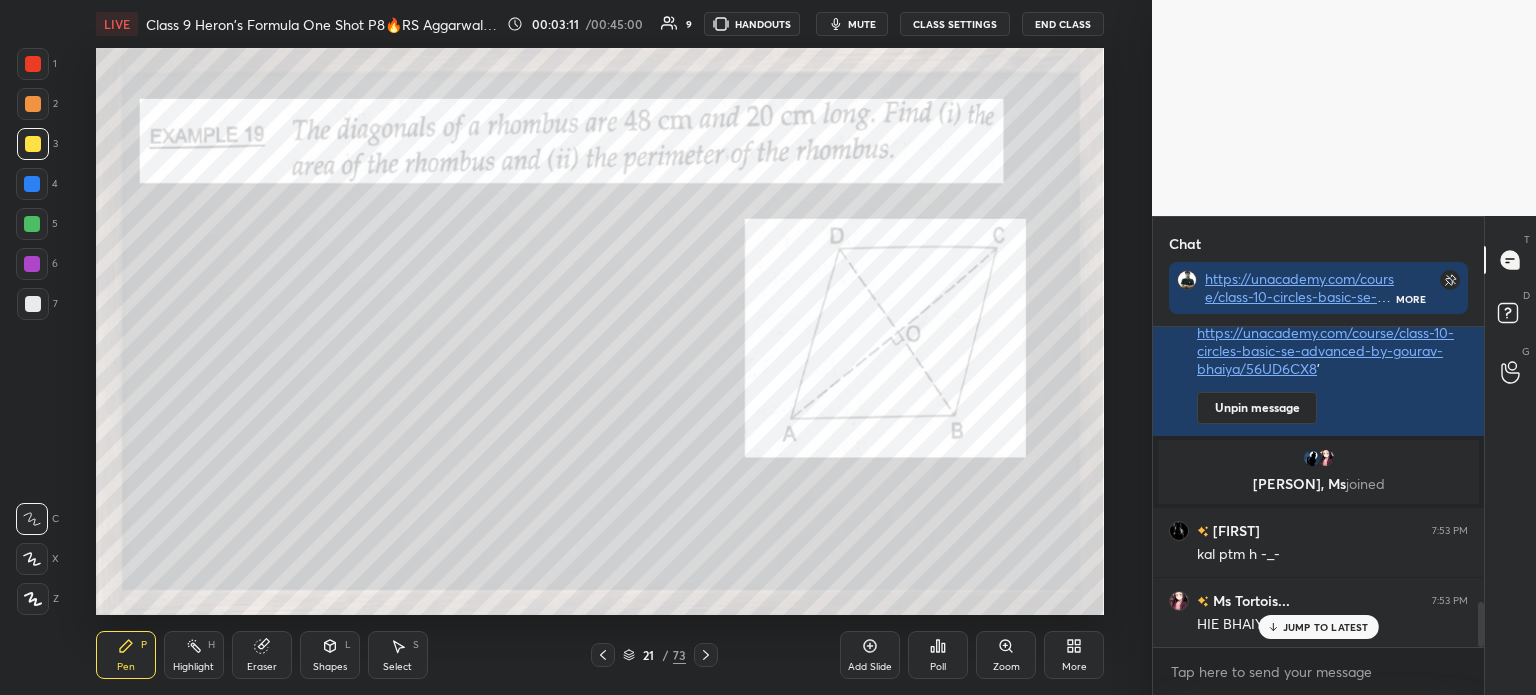 click 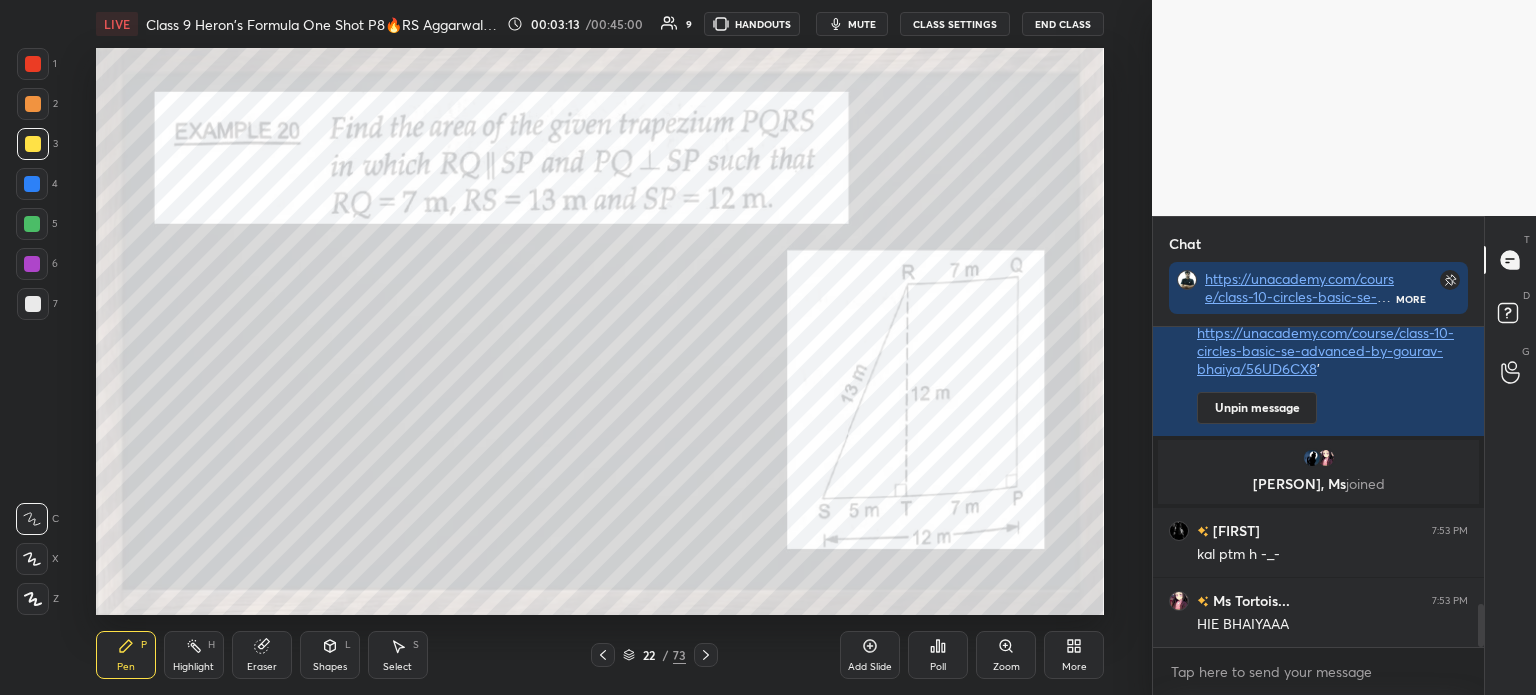 scroll, scrollTop: 2088, scrollLeft: 0, axis: vertical 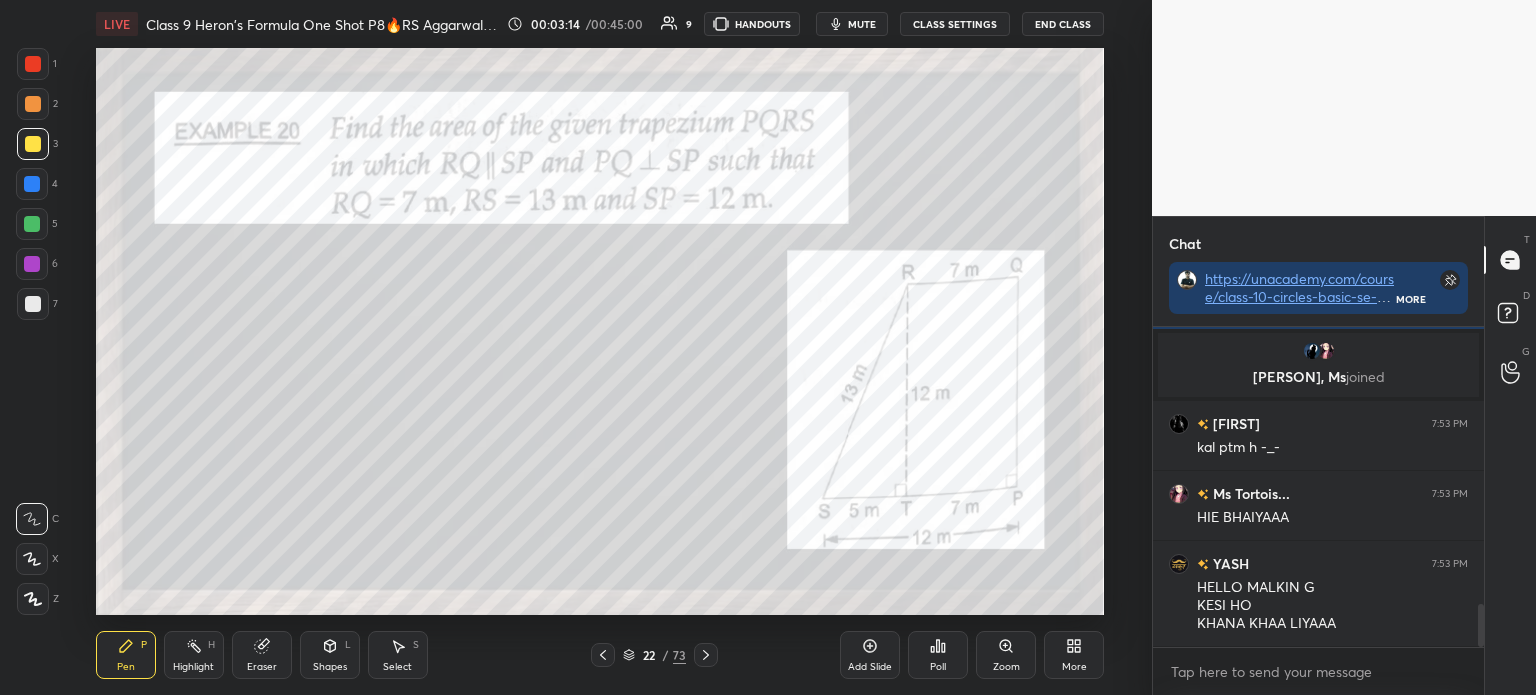 click 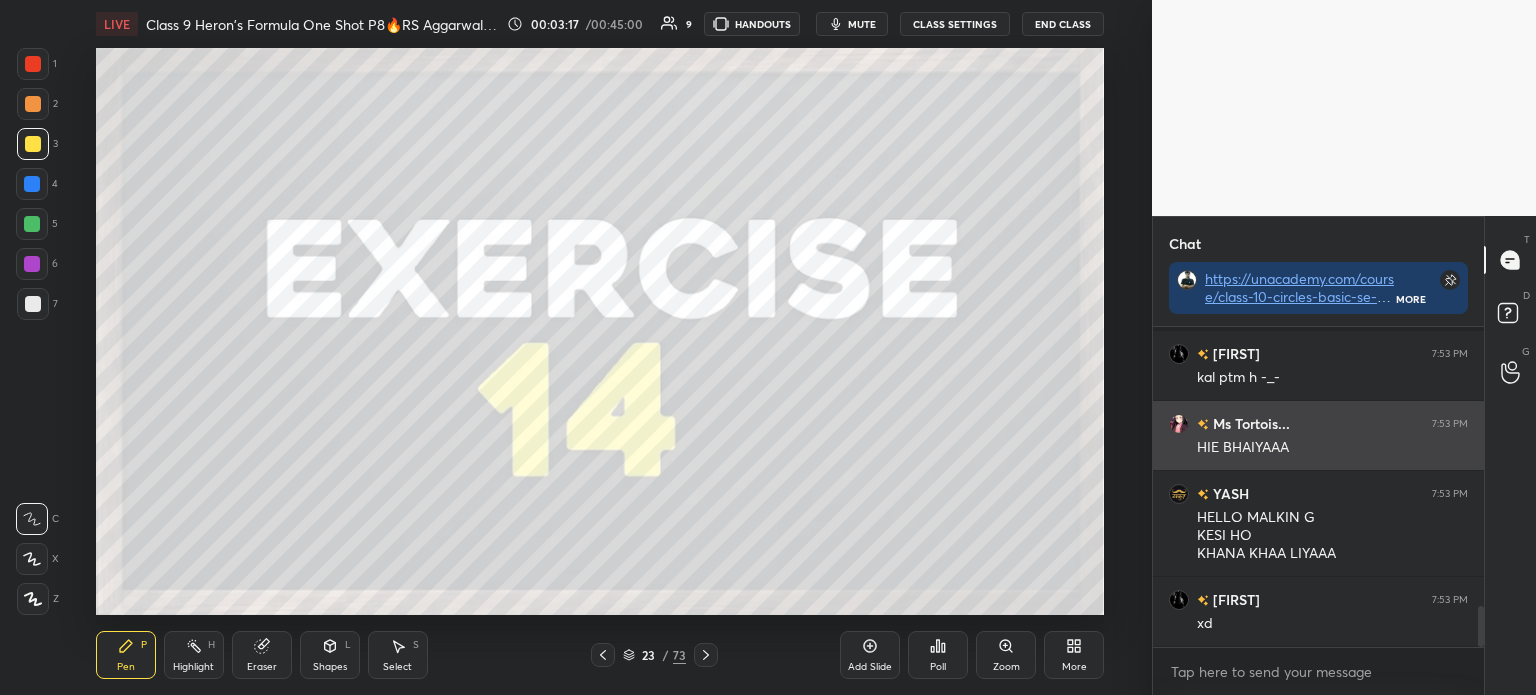 scroll, scrollTop: 2228, scrollLeft: 0, axis: vertical 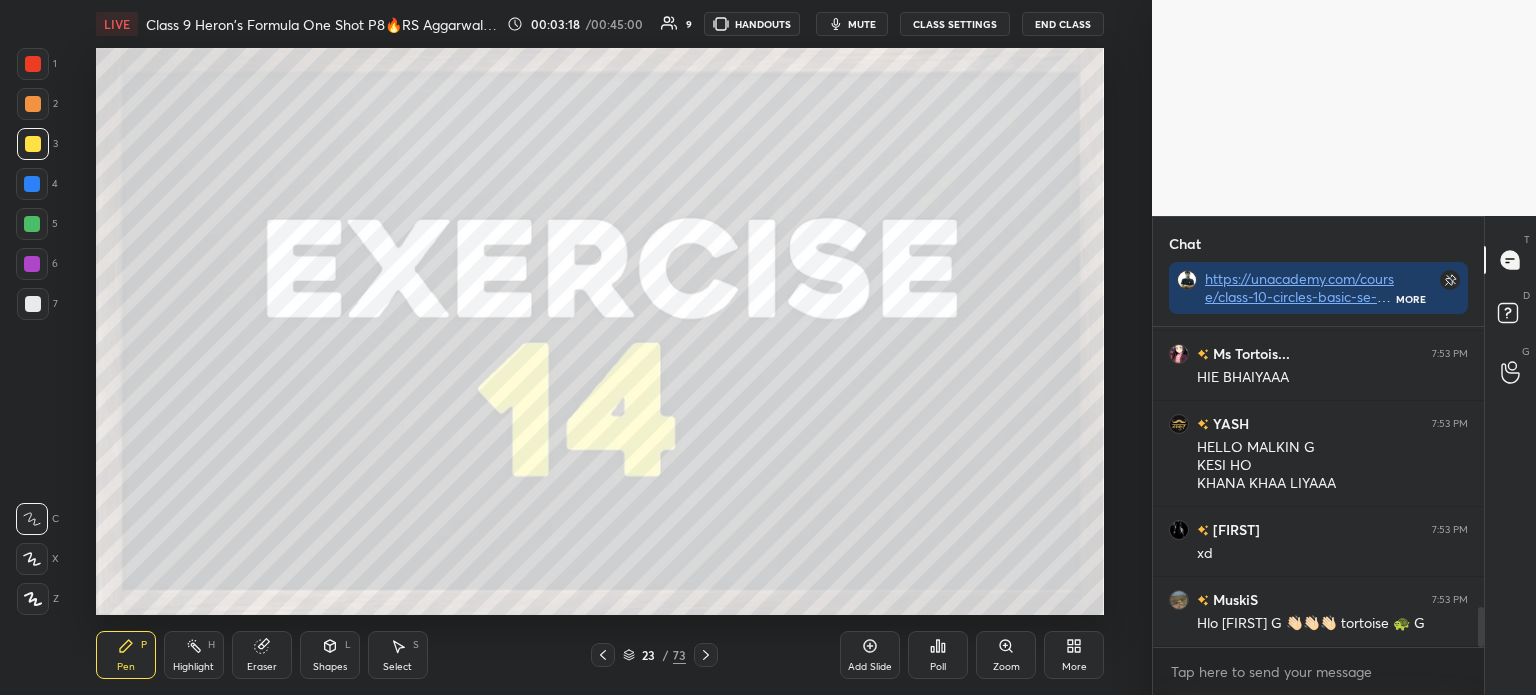 click 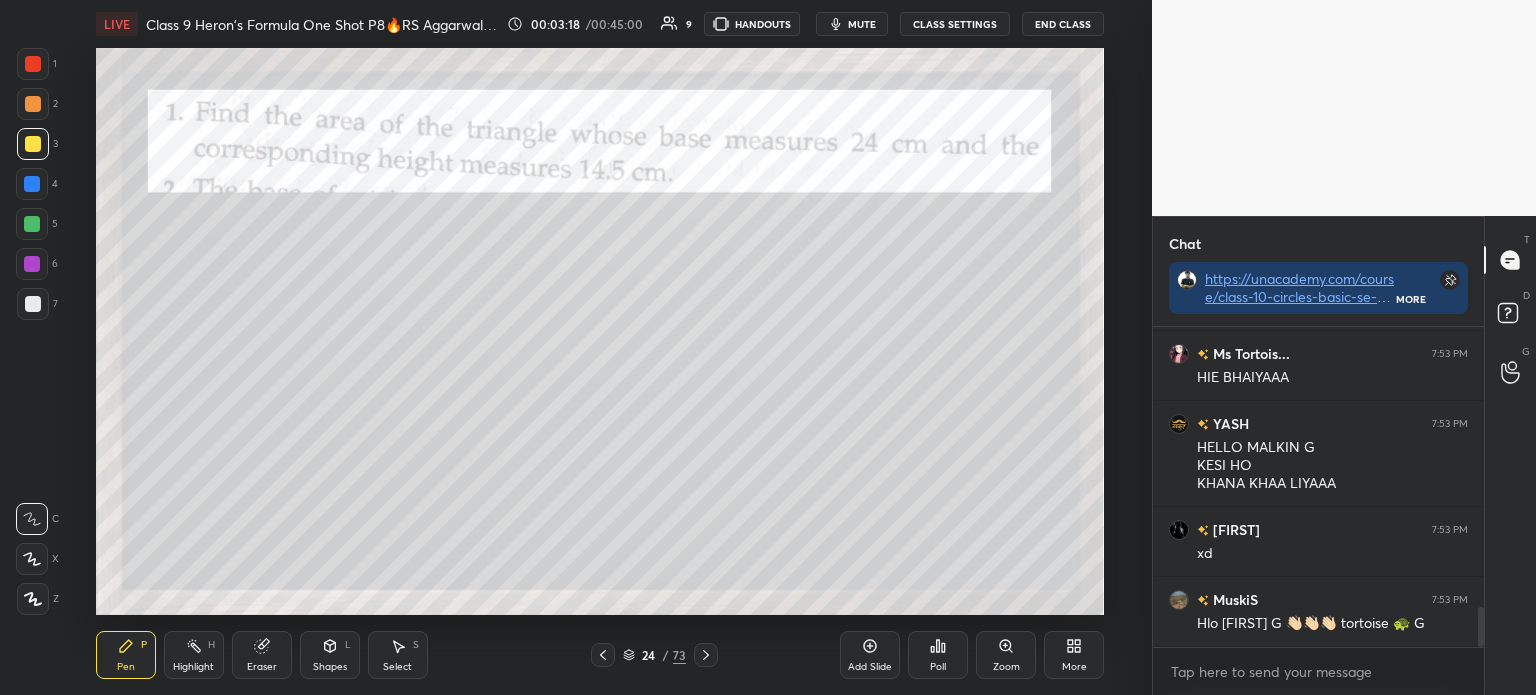 click 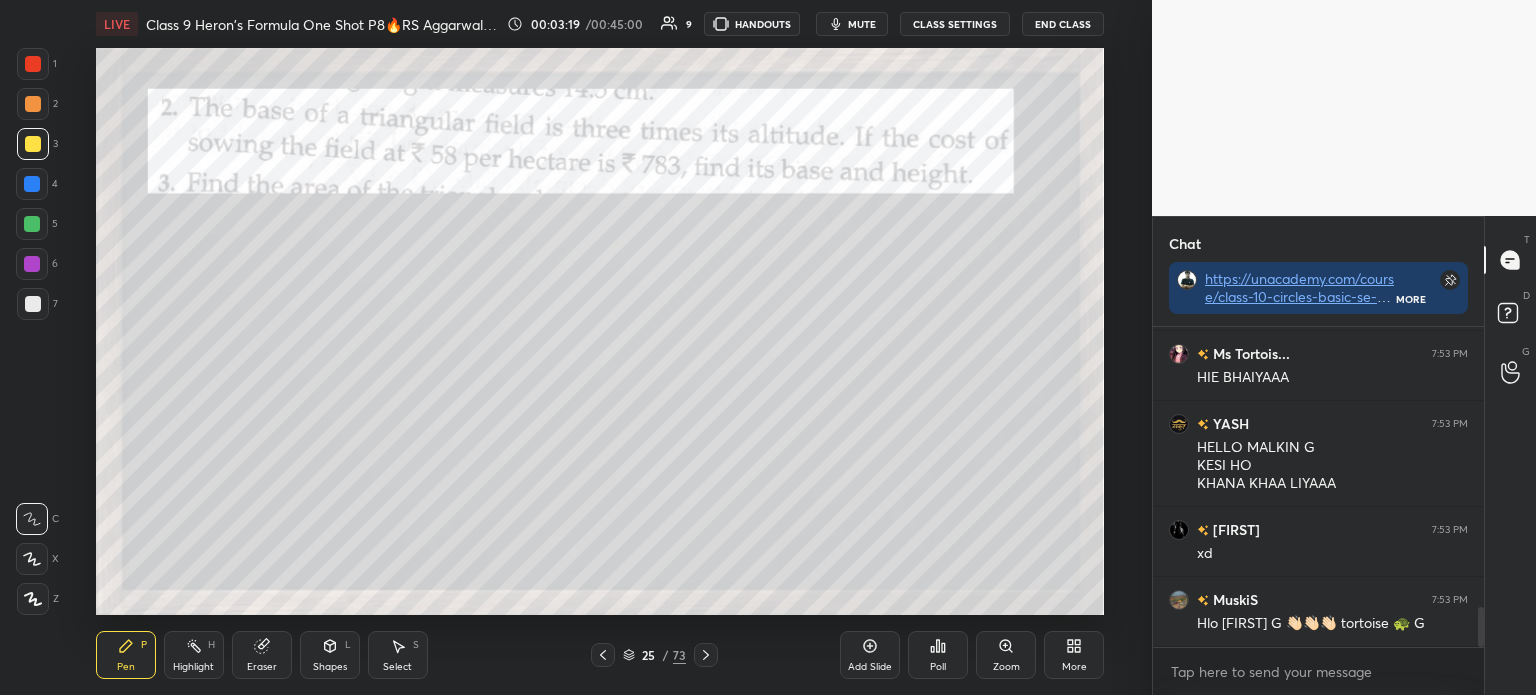 click at bounding box center (706, 655) 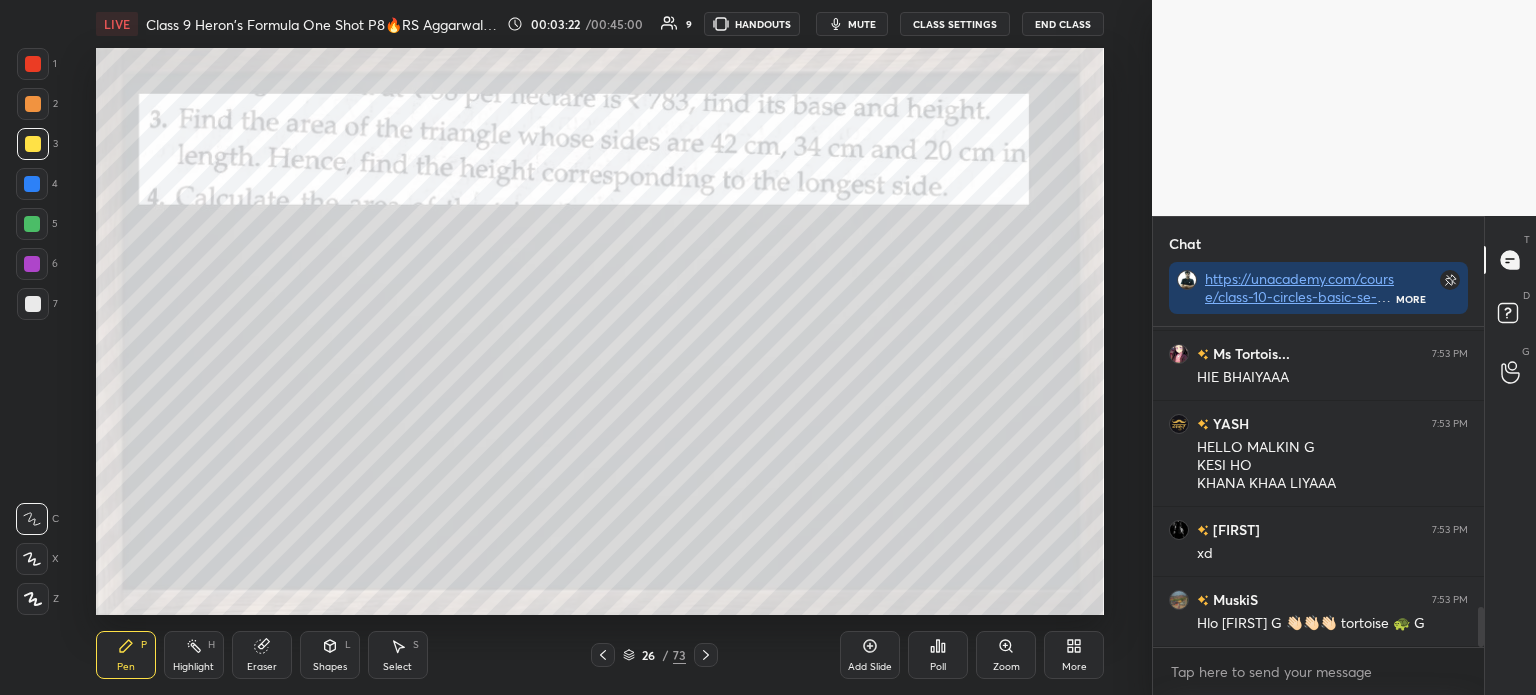 click 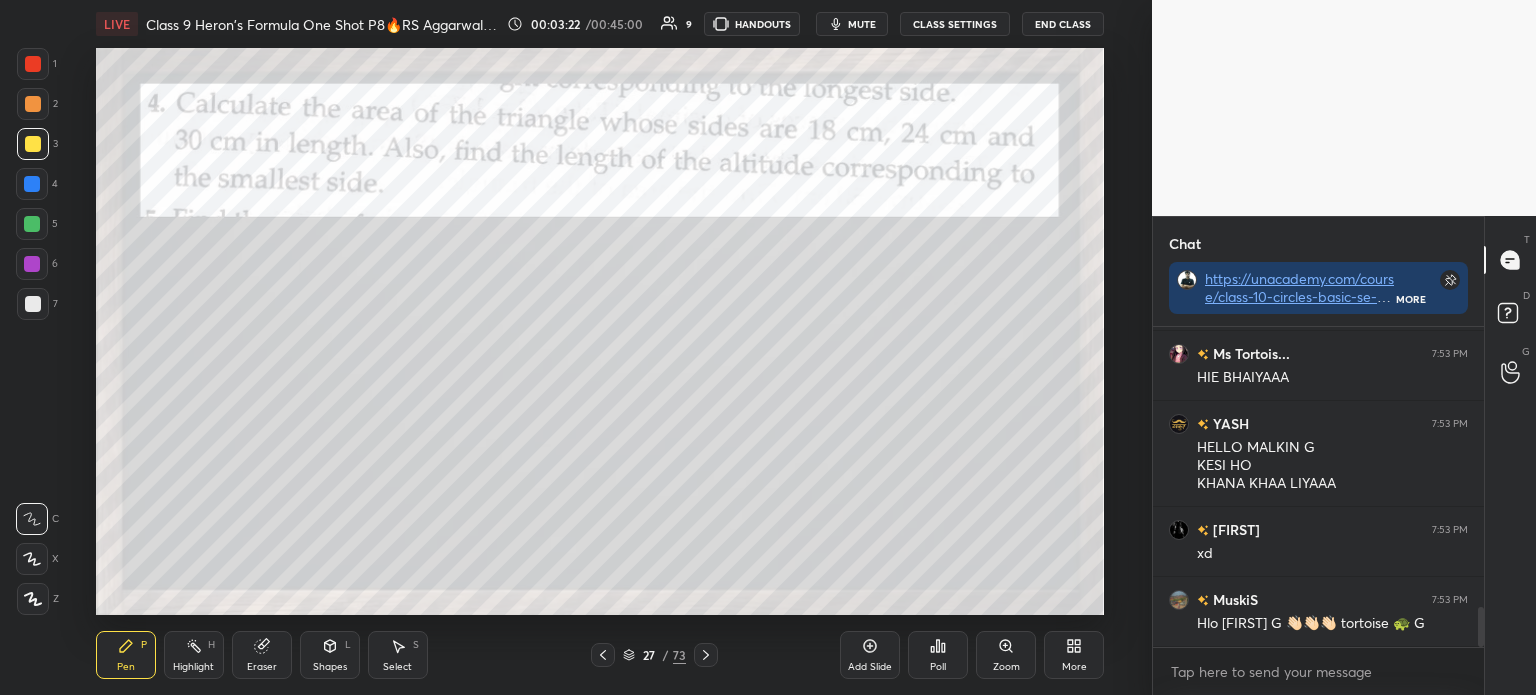 click 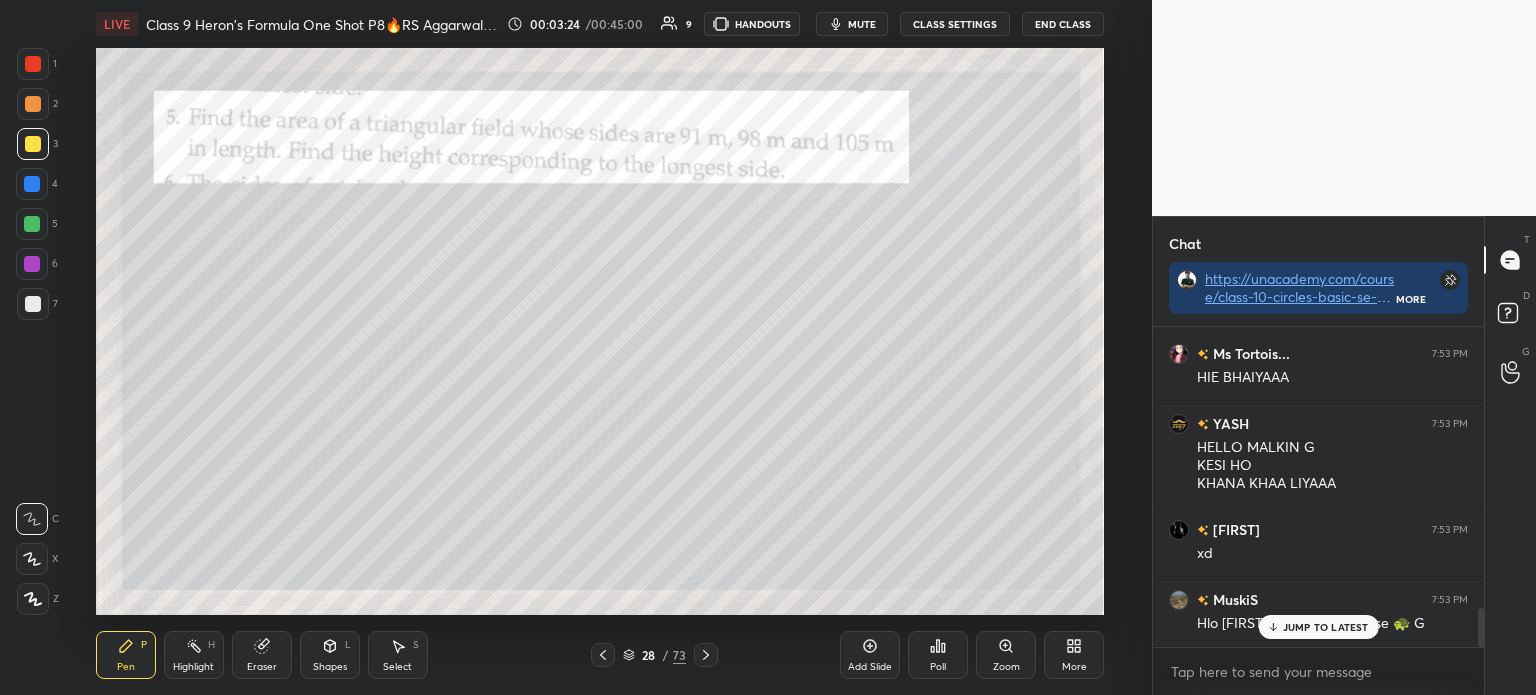 scroll, scrollTop: 2297, scrollLeft: 0, axis: vertical 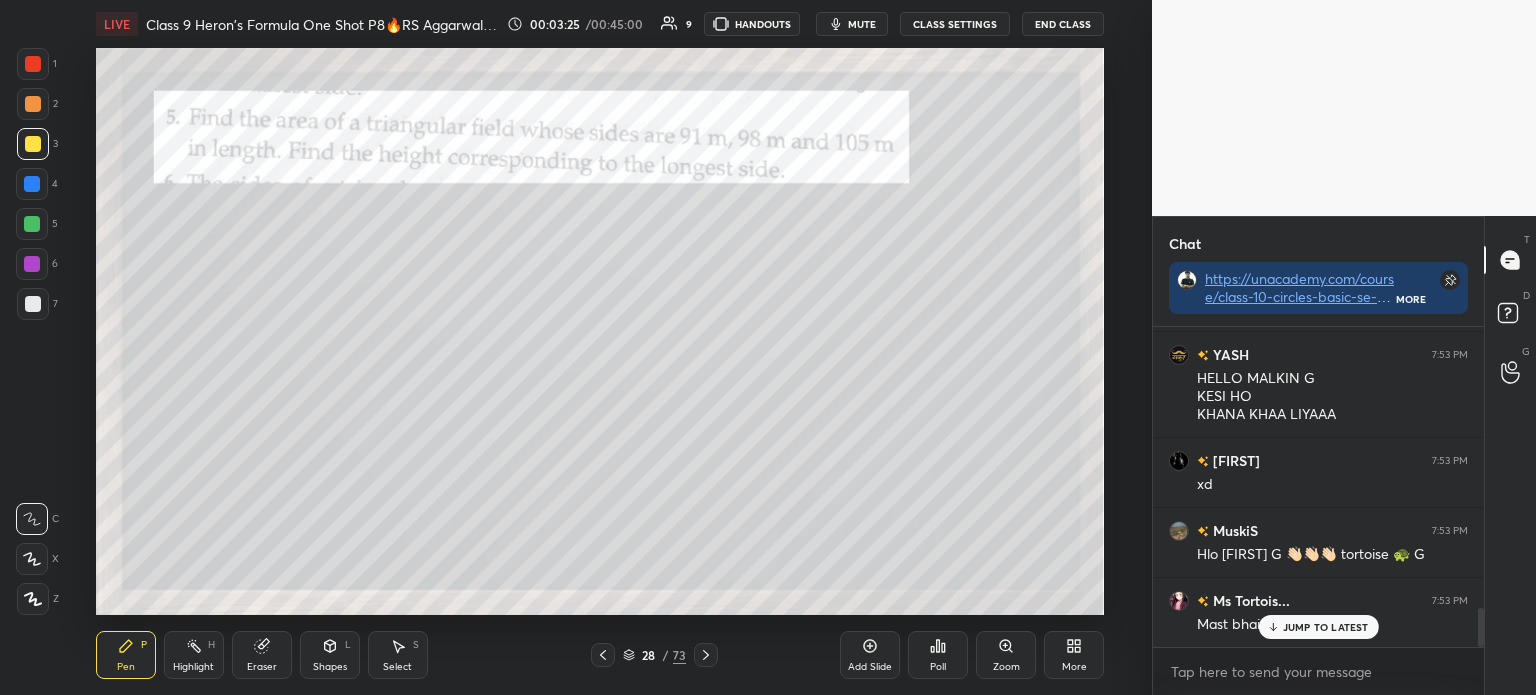 click at bounding box center (706, 655) 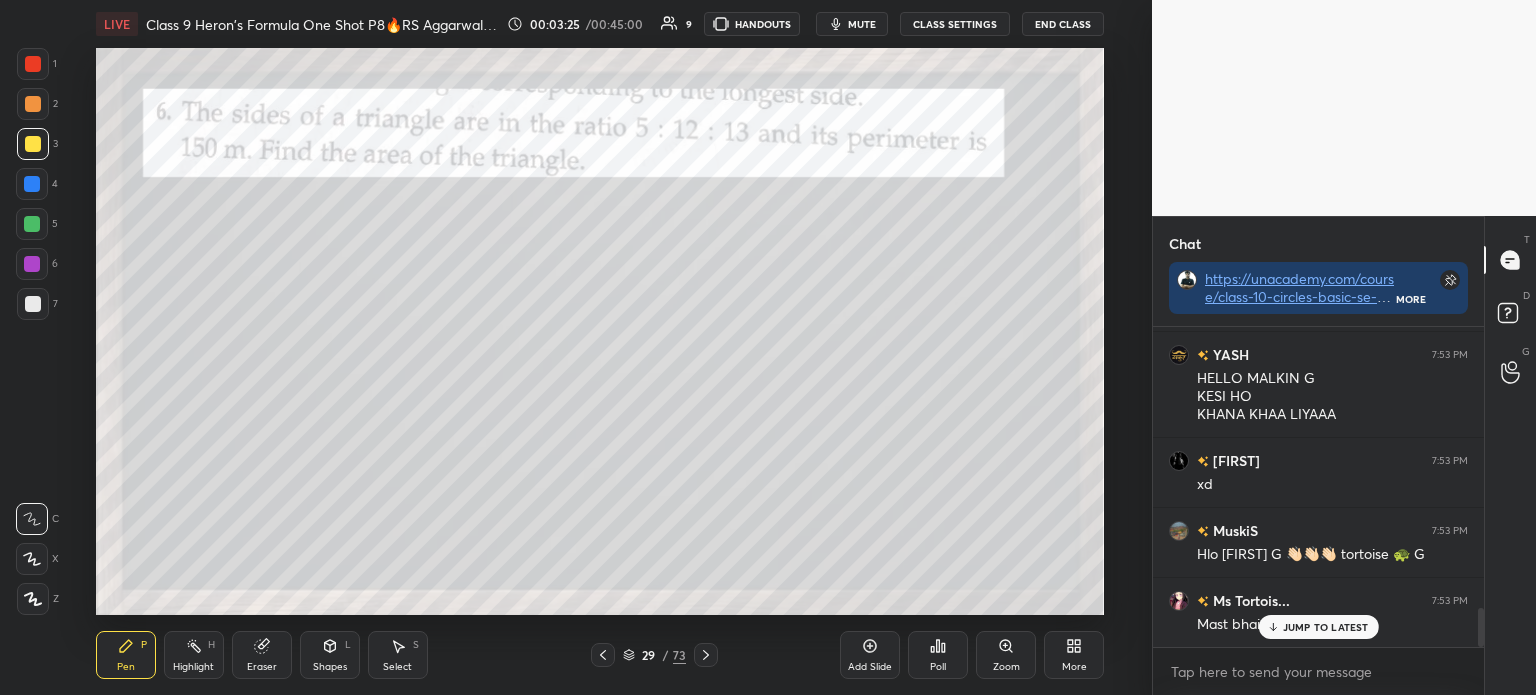 click at bounding box center [706, 655] 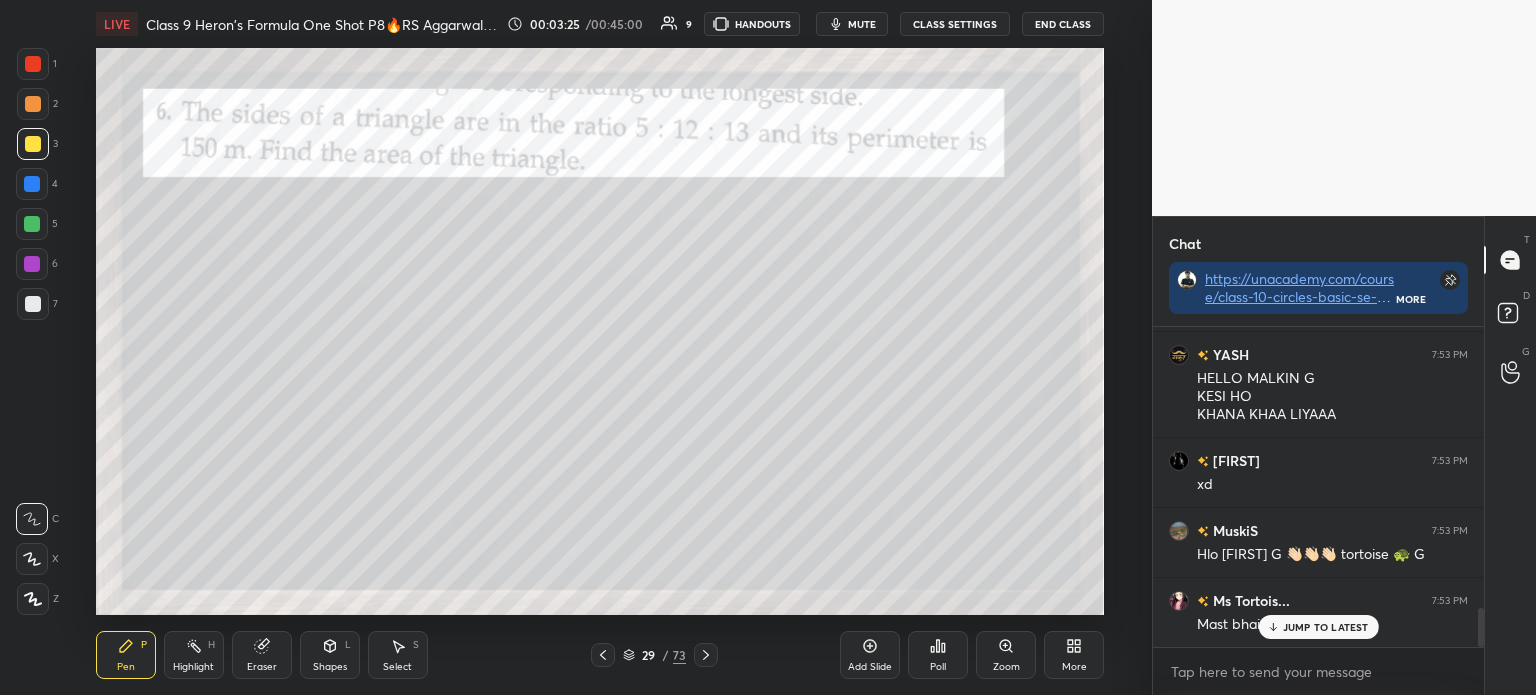 click at bounding box center [706, 655] 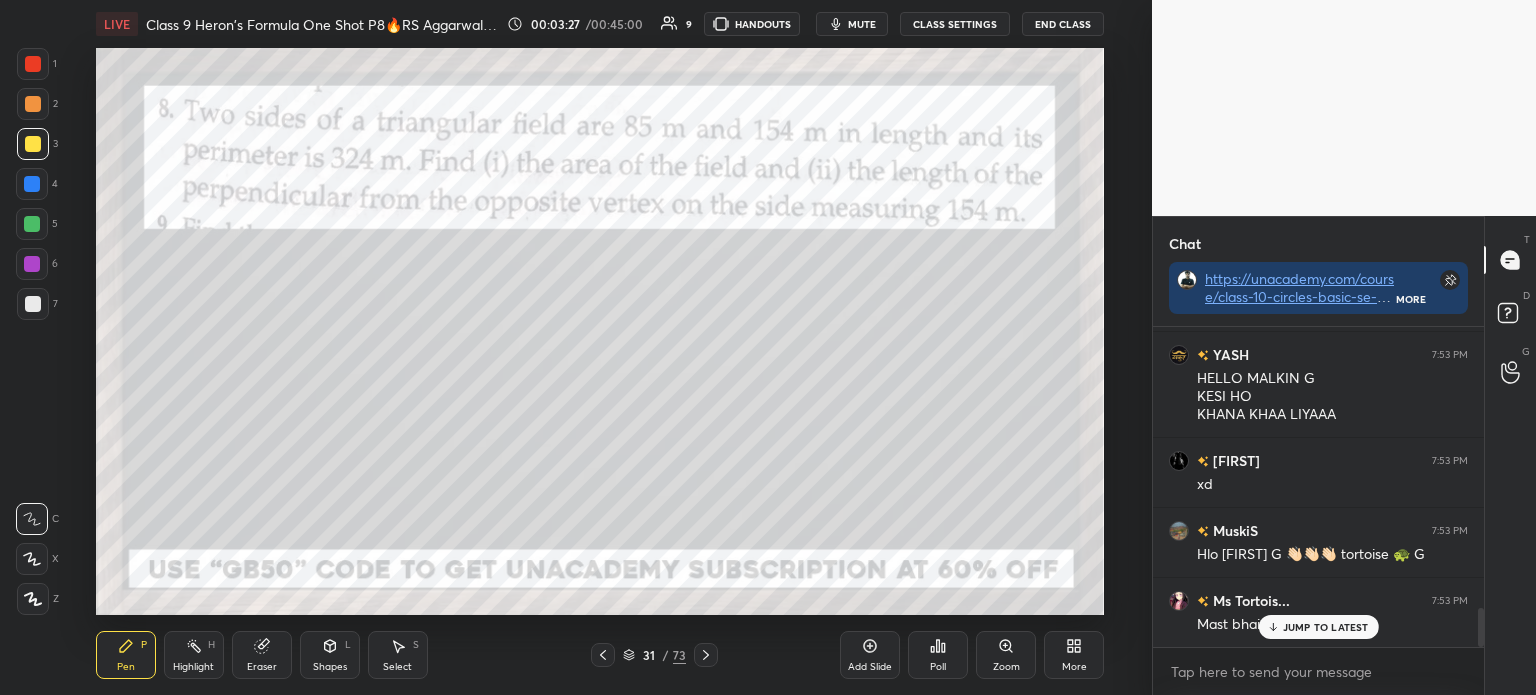 click on "31 / 73" at bounding box center [654, 655] 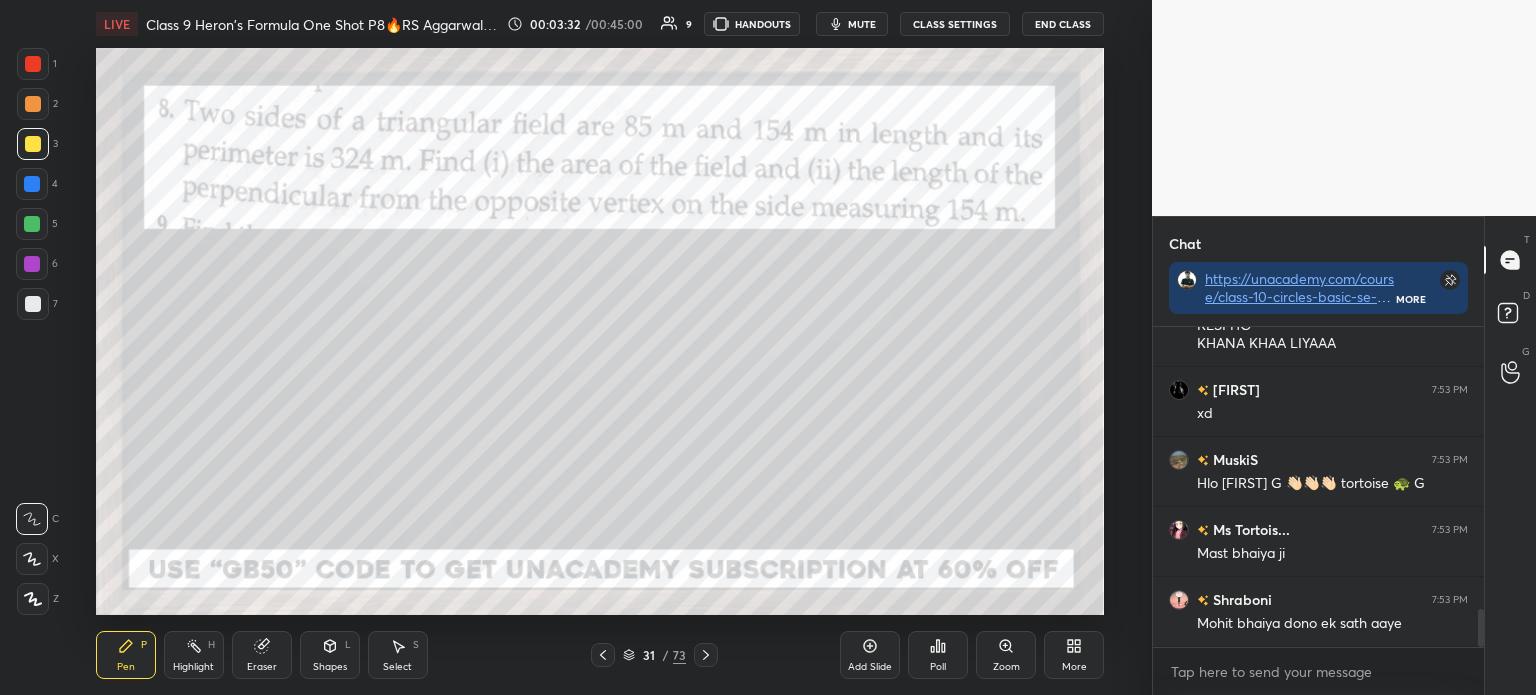 scroll, scrollTop: 2437, scrollLeft: 0, axis: vertical 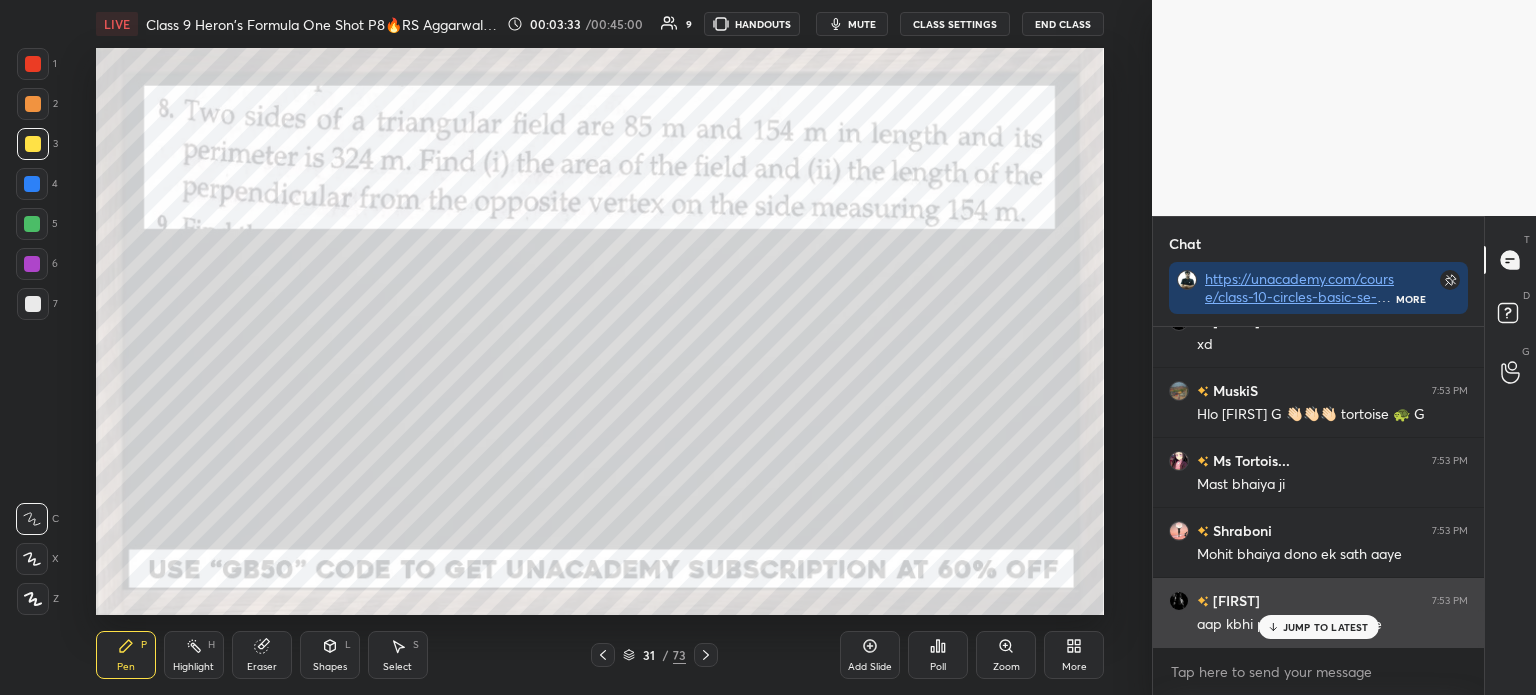 click on "JUMP TO LATEST" at bounding box center (1326, 627) 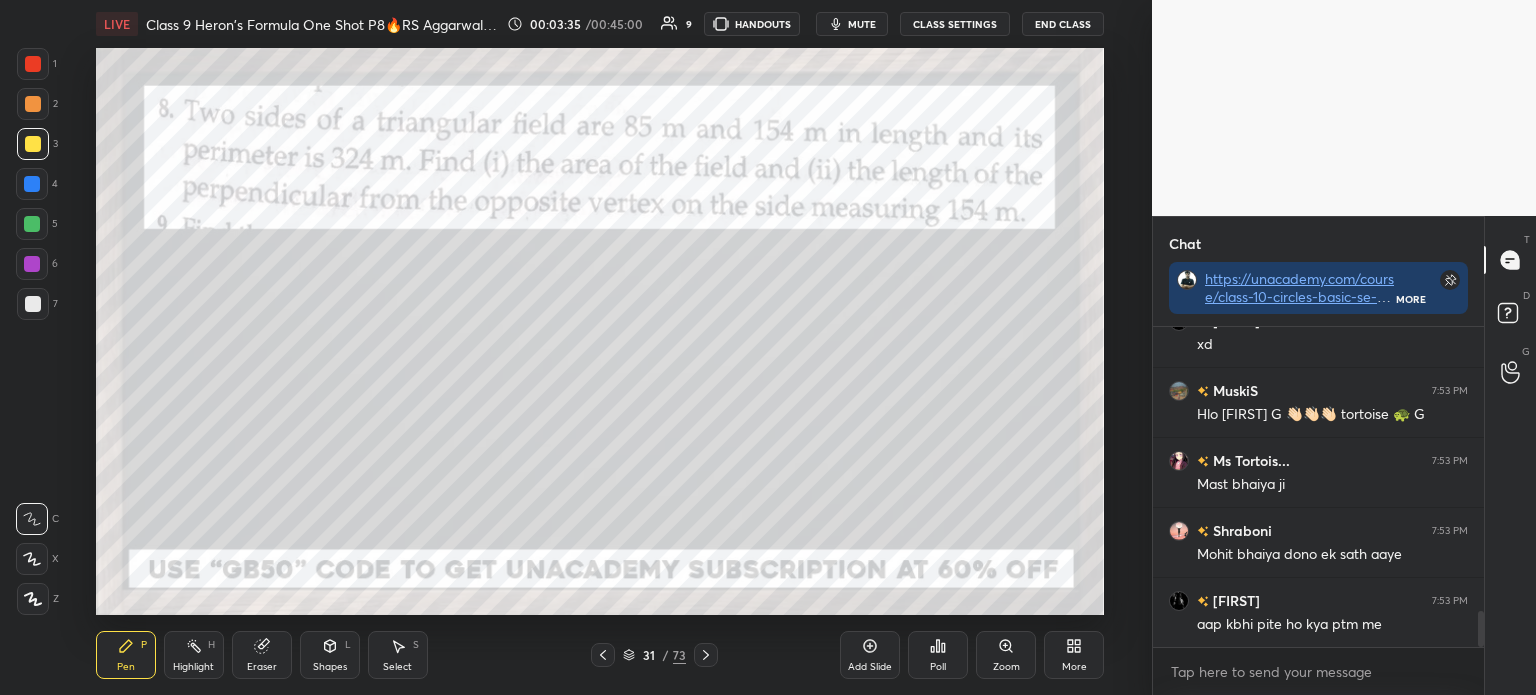scroll, scrollTop: 2508, scrollLeft: 0, axis: vertical 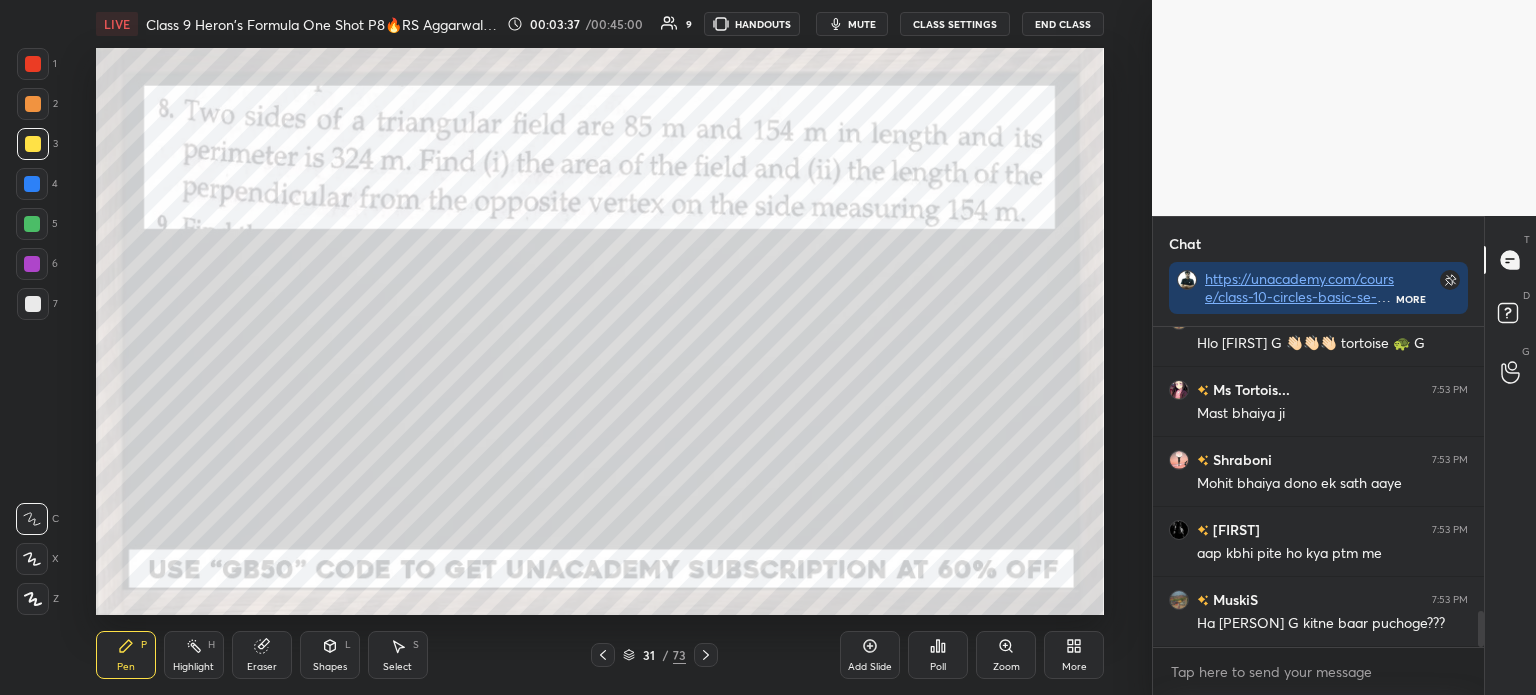 click 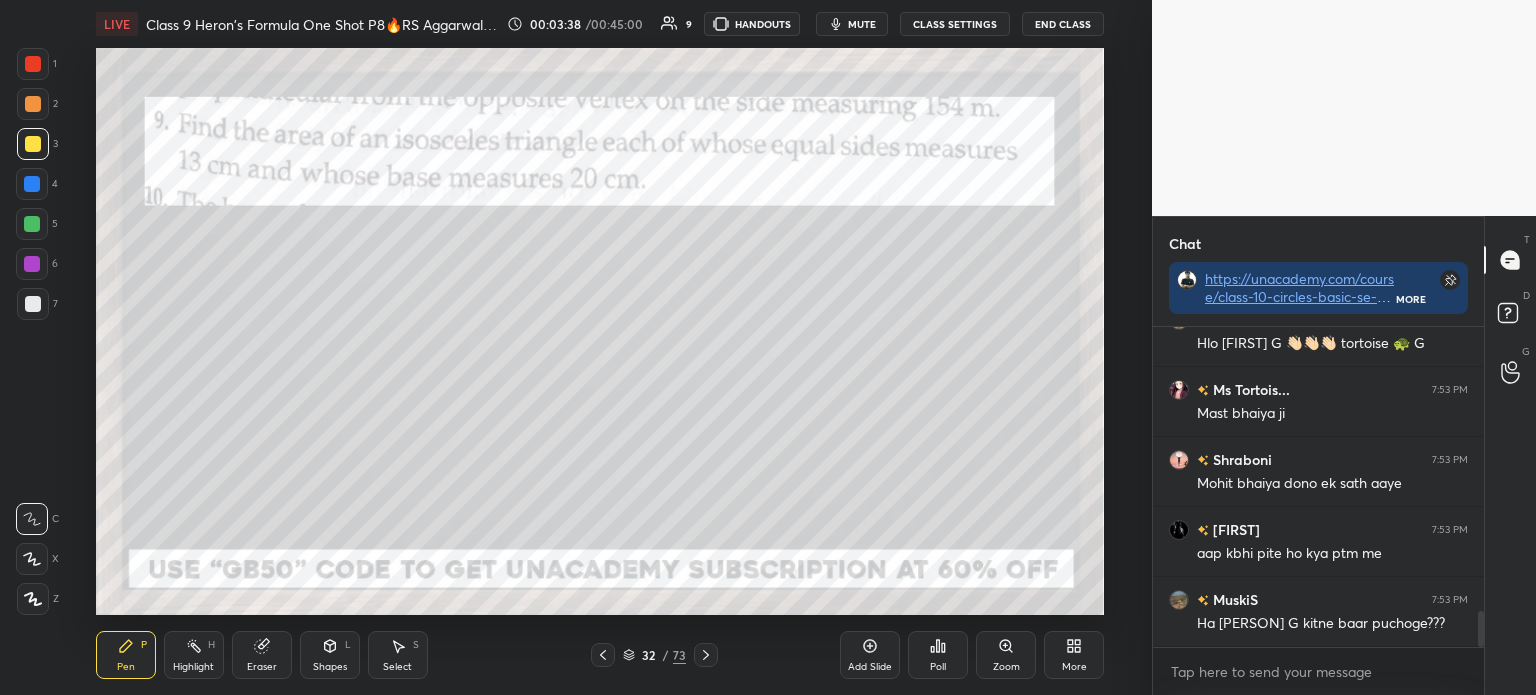 click 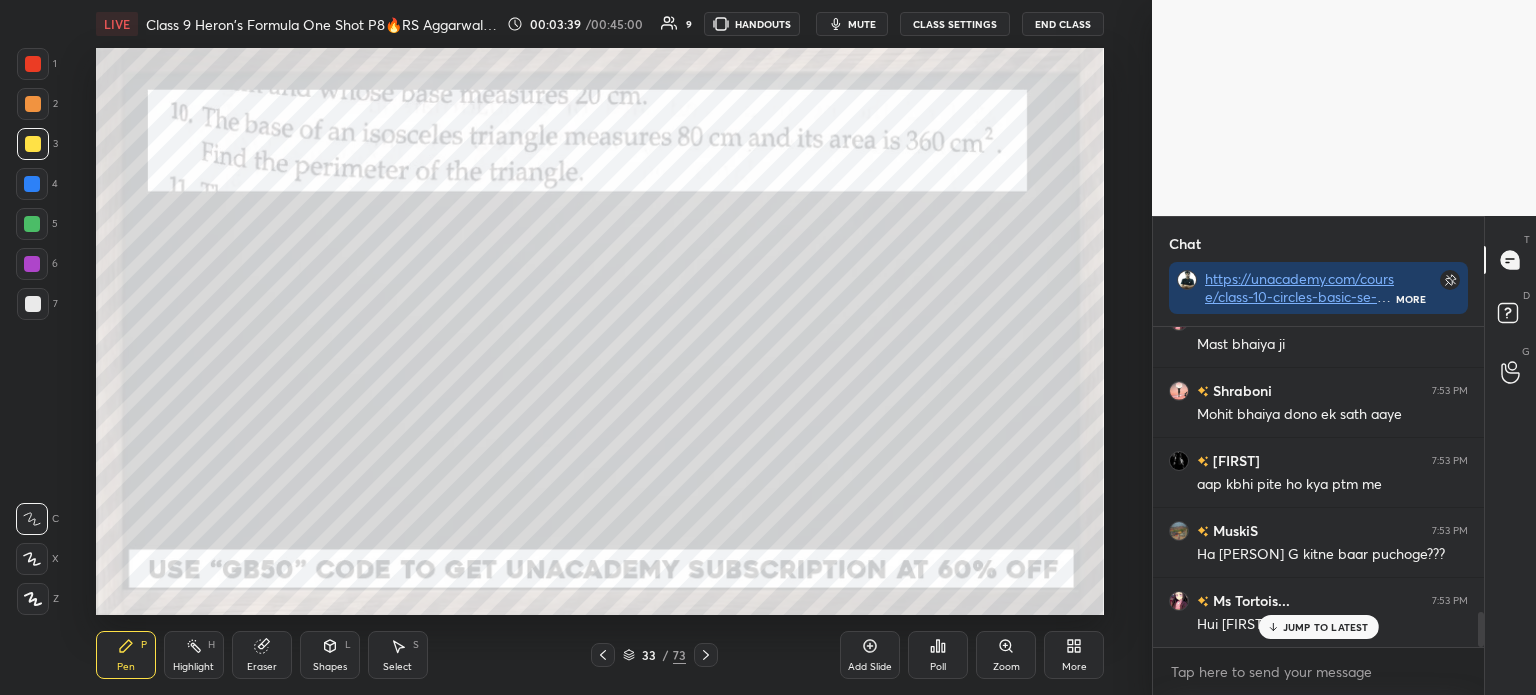 click 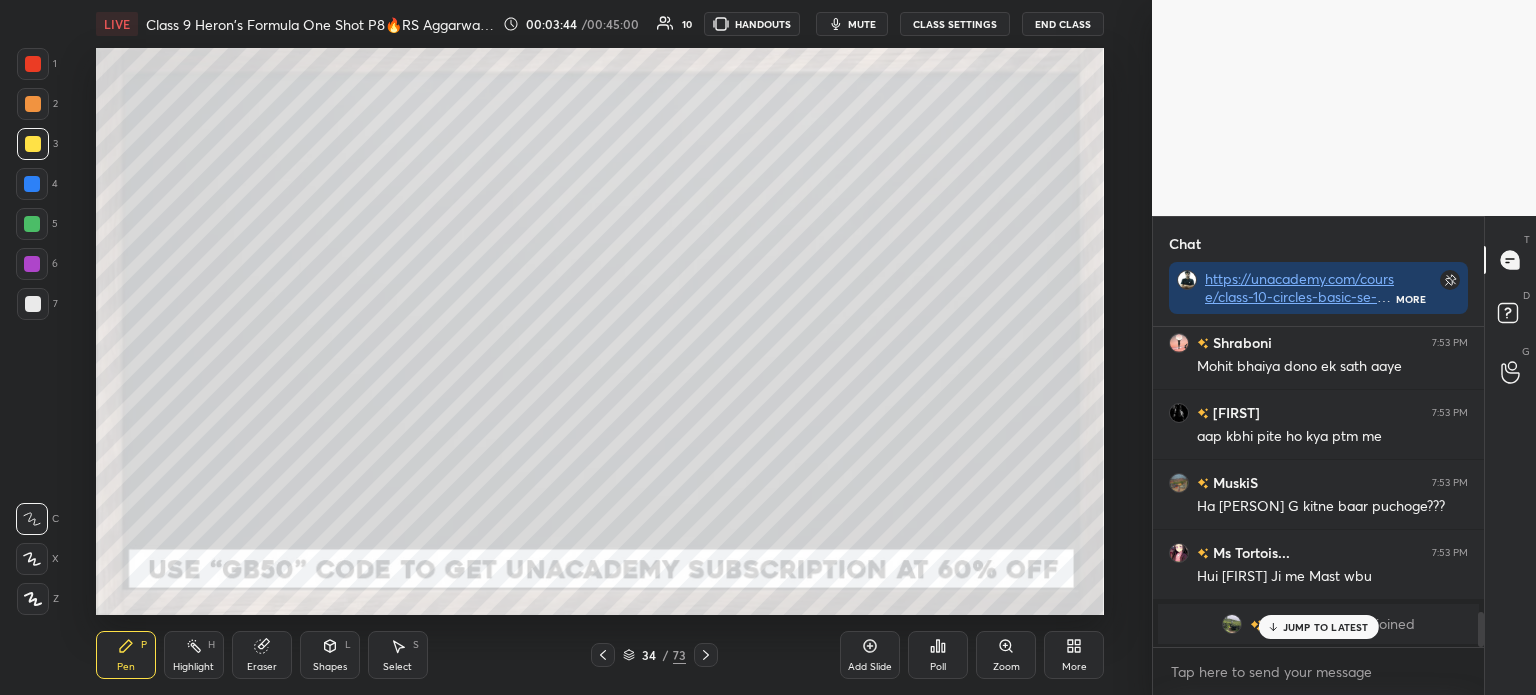 click 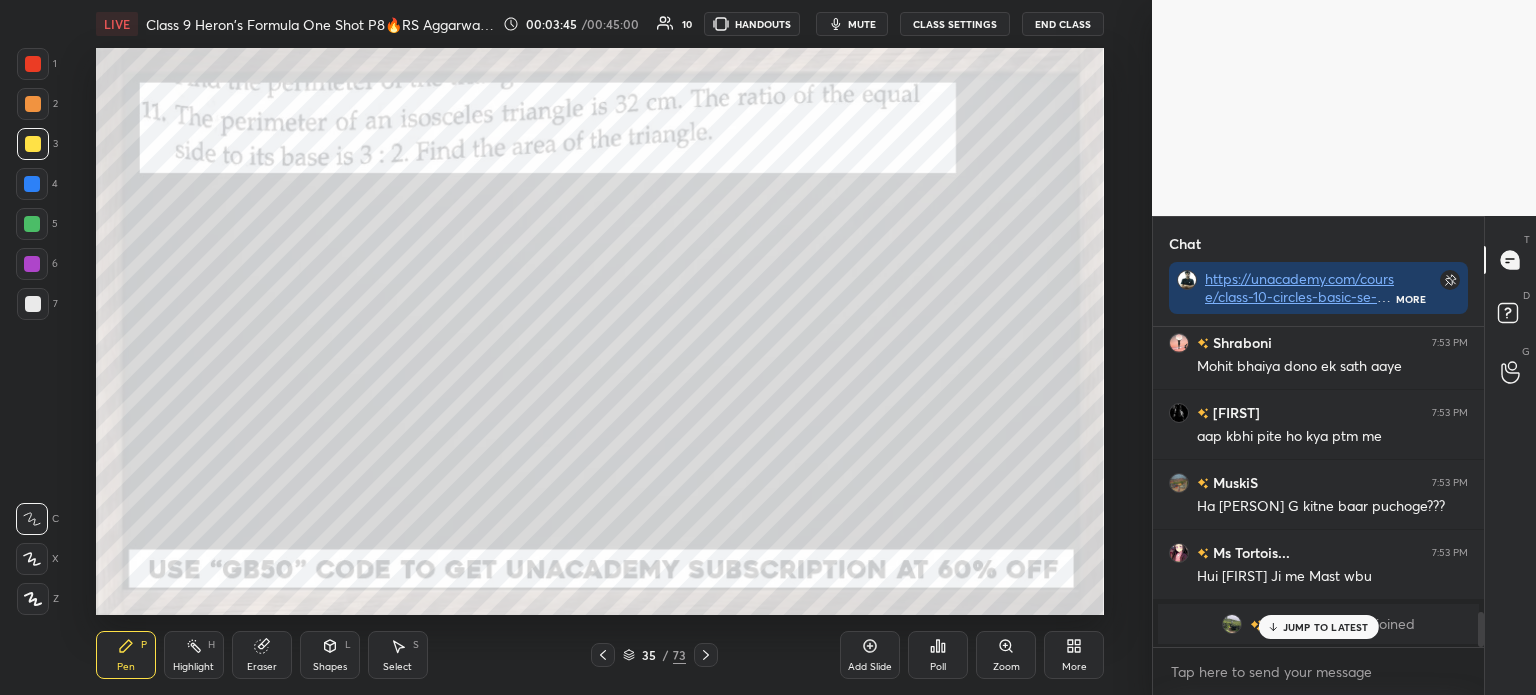 scroll, scrollTop: 2696, scrollLeft: 0, axis: vertical 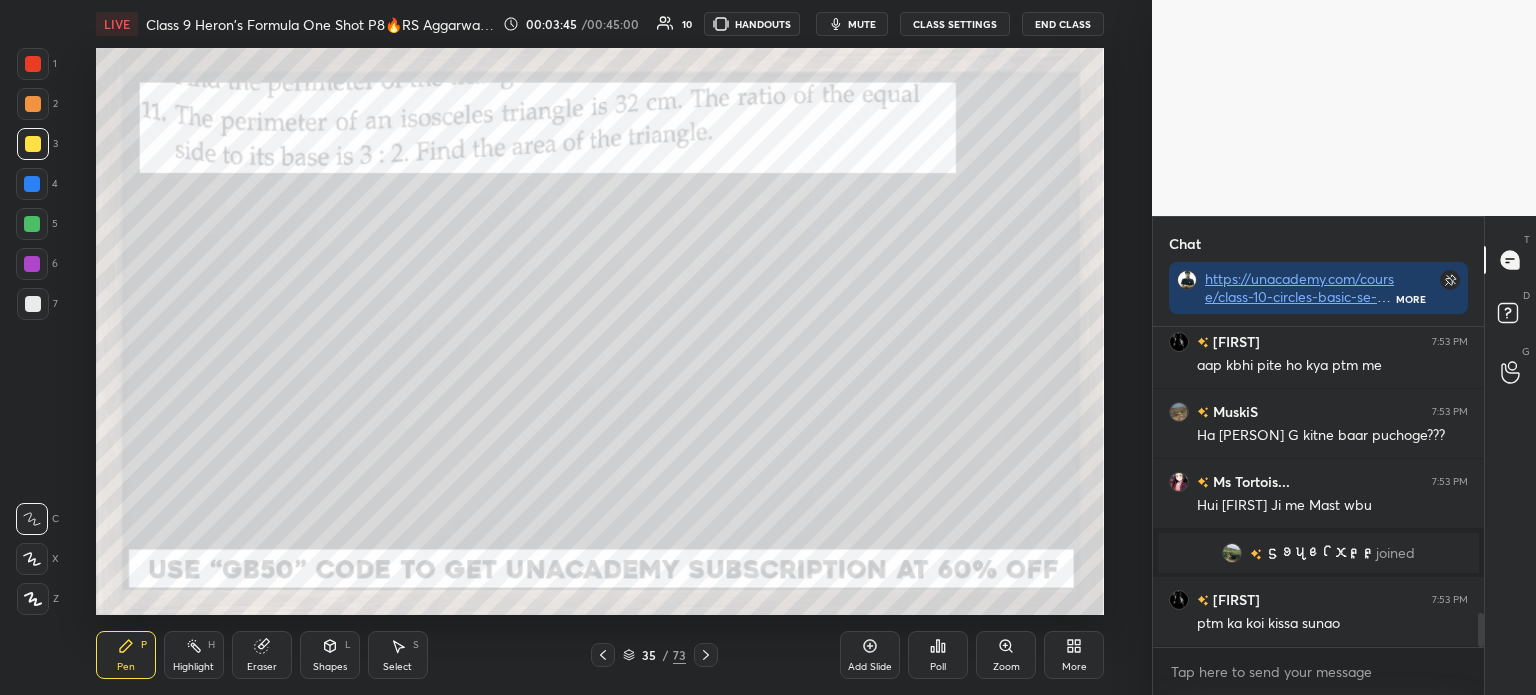 click 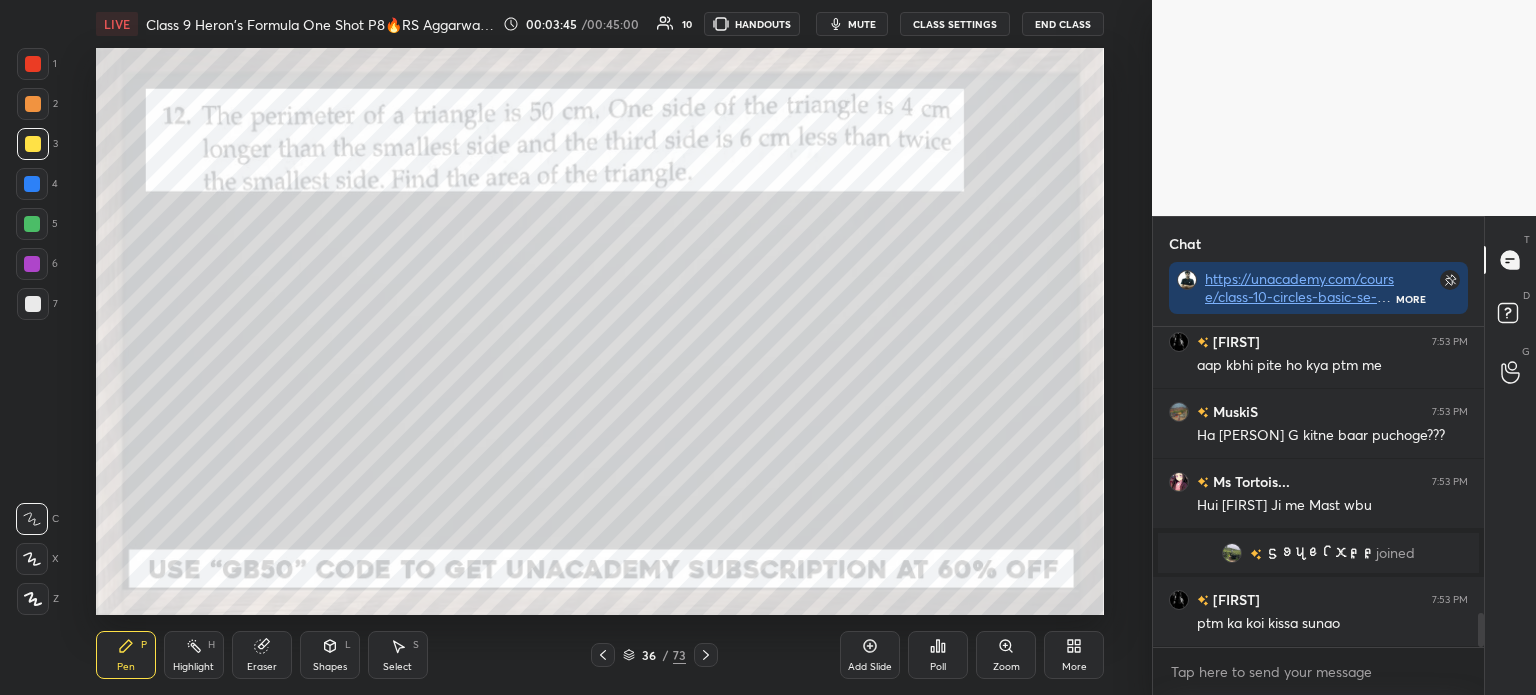 click at bounding box center [706, 655] 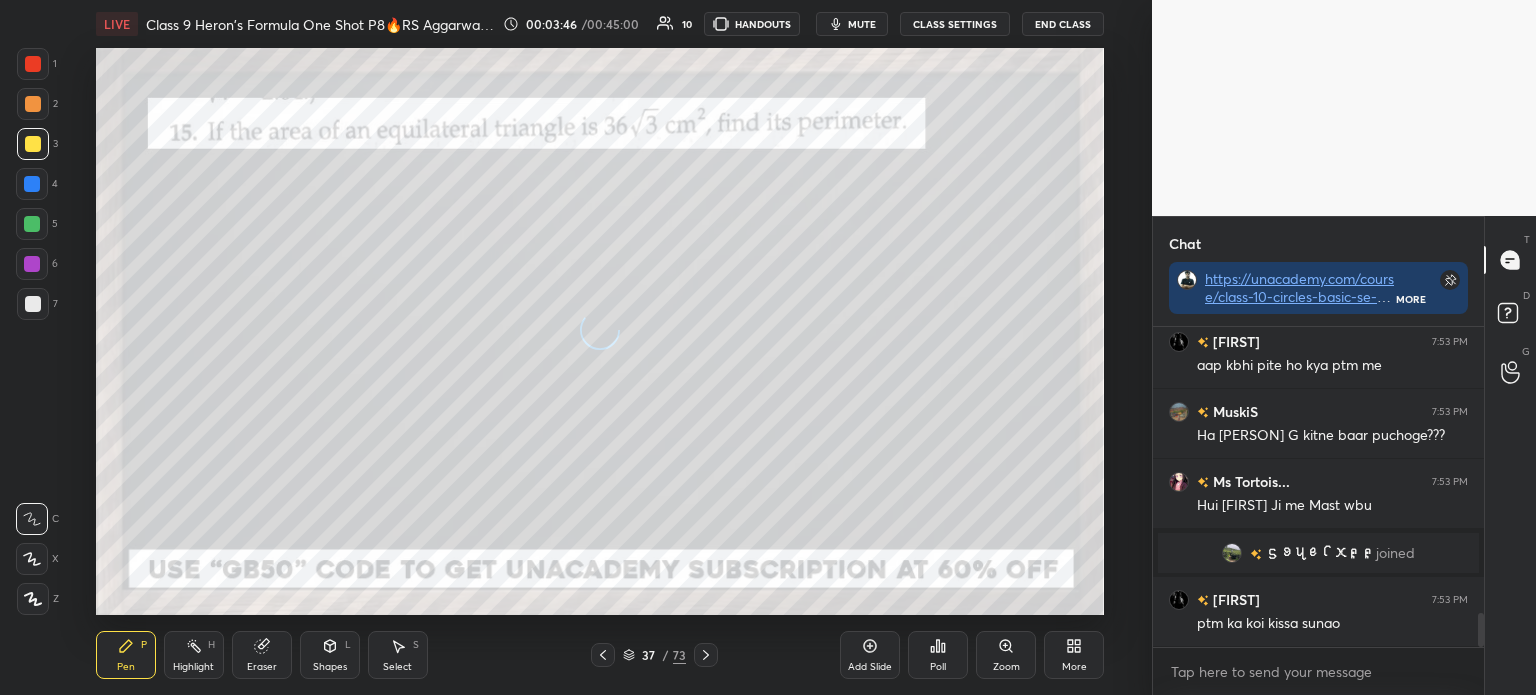click at bounding box center [706, 655] 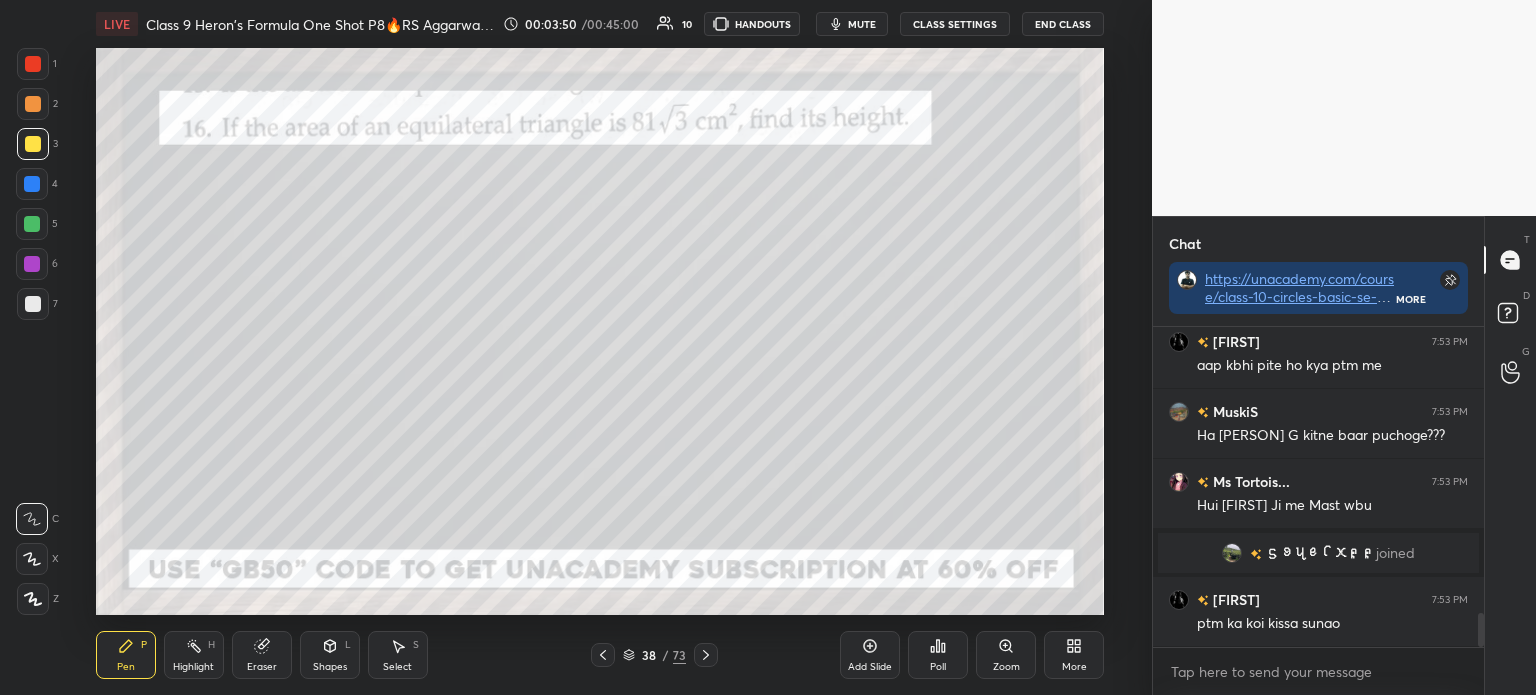 click 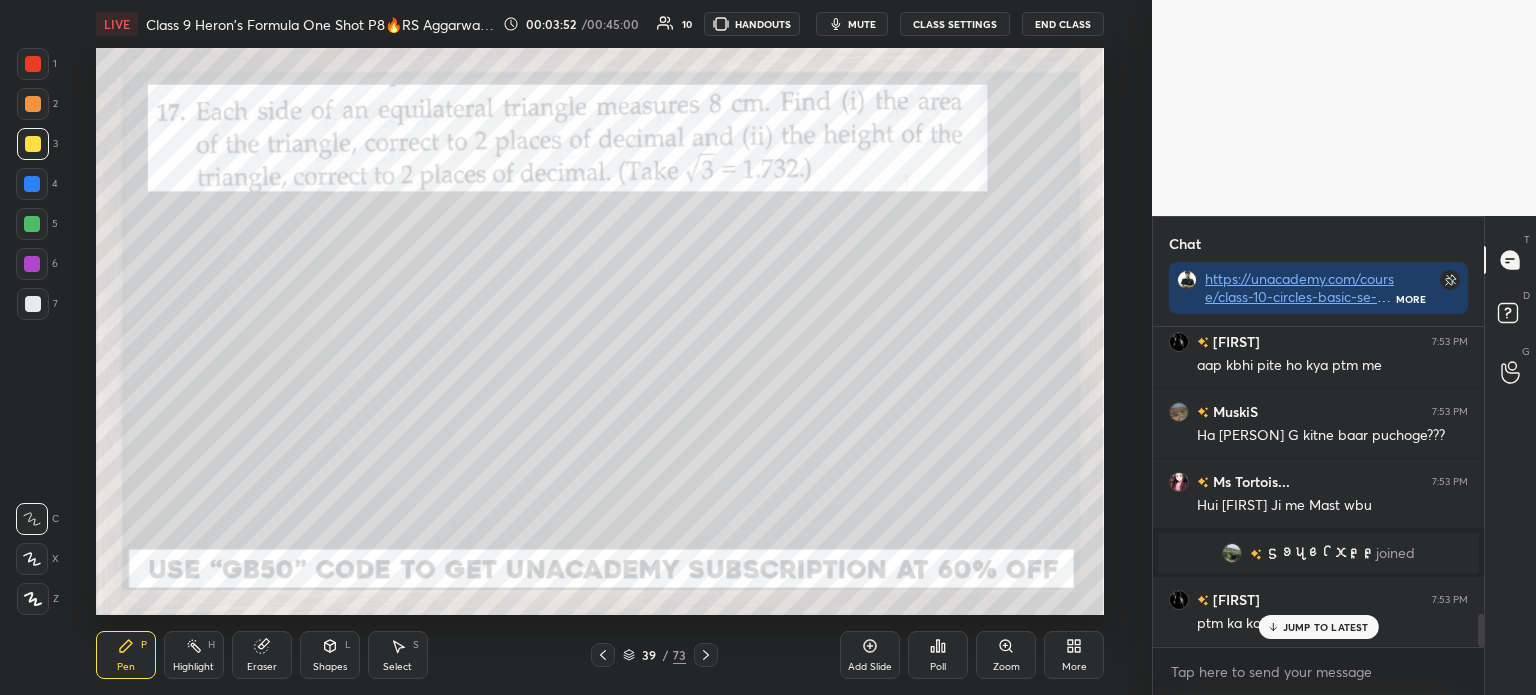 scroll, scrollTop: 2765, scrollLeft: 0, axis: vertical 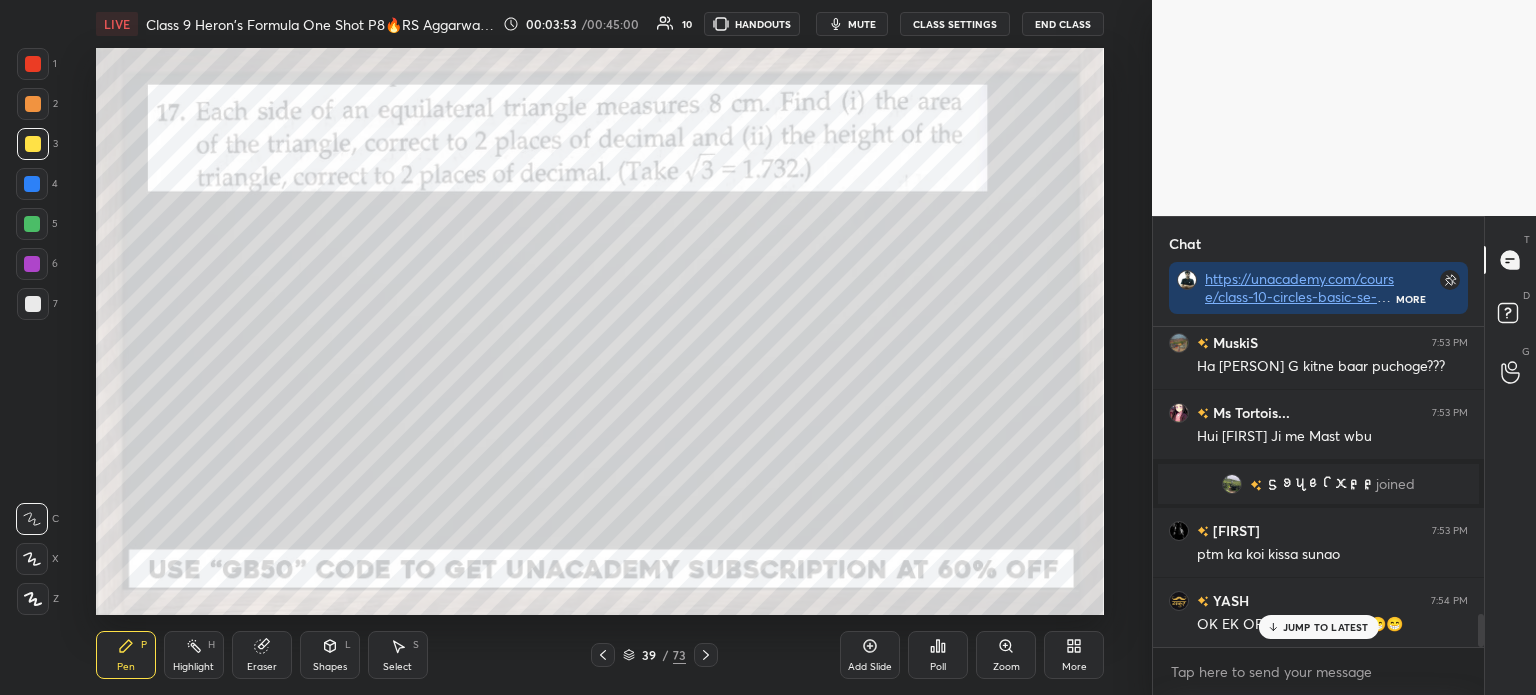 click 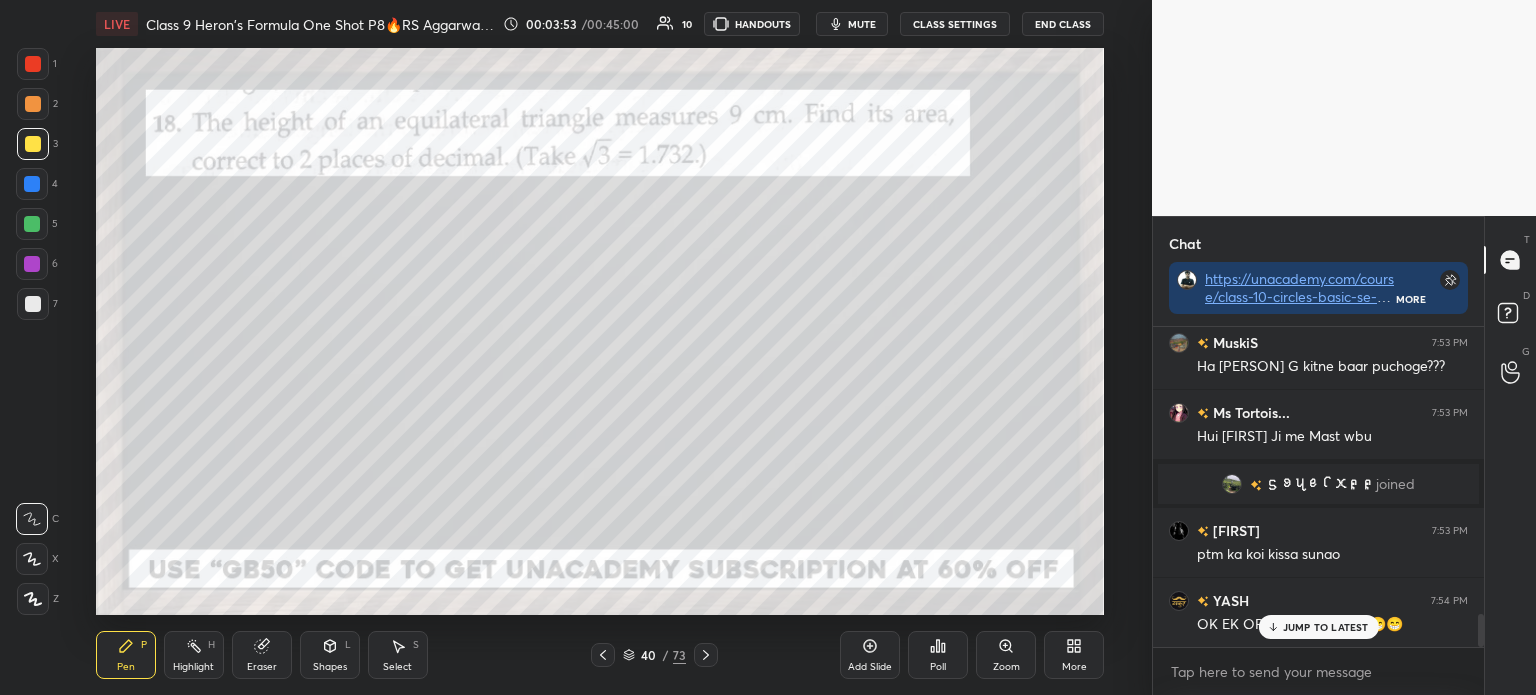 click 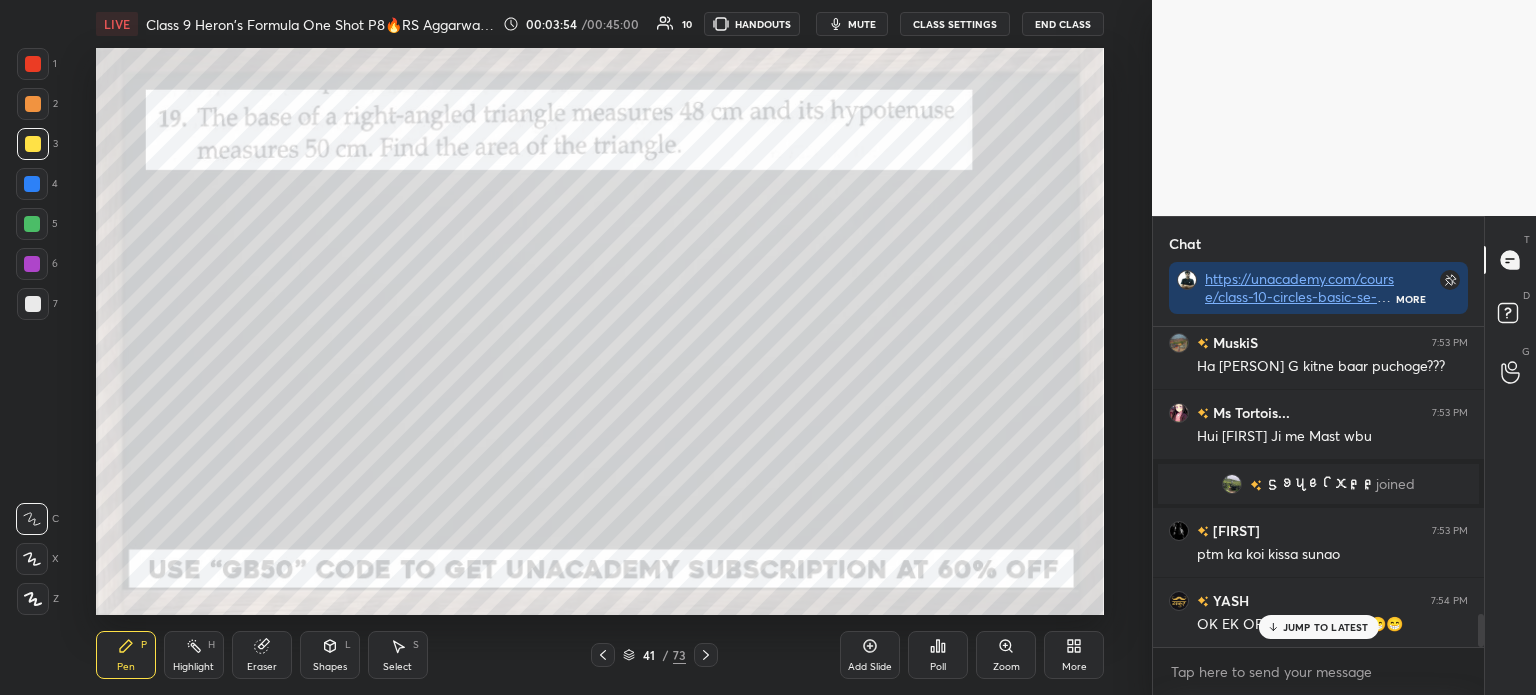 click 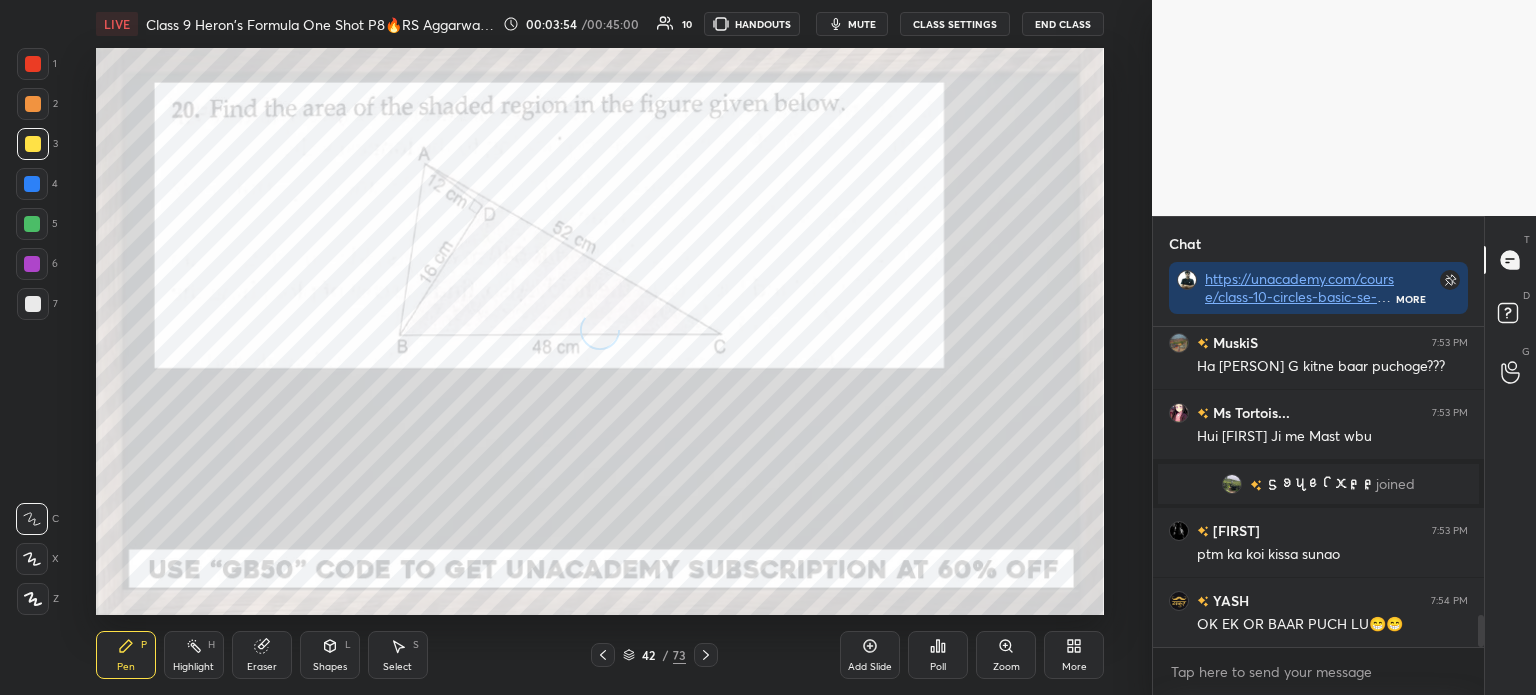 scroll, scrollTop: 2836, scrollLeft: 0, axis: vertical 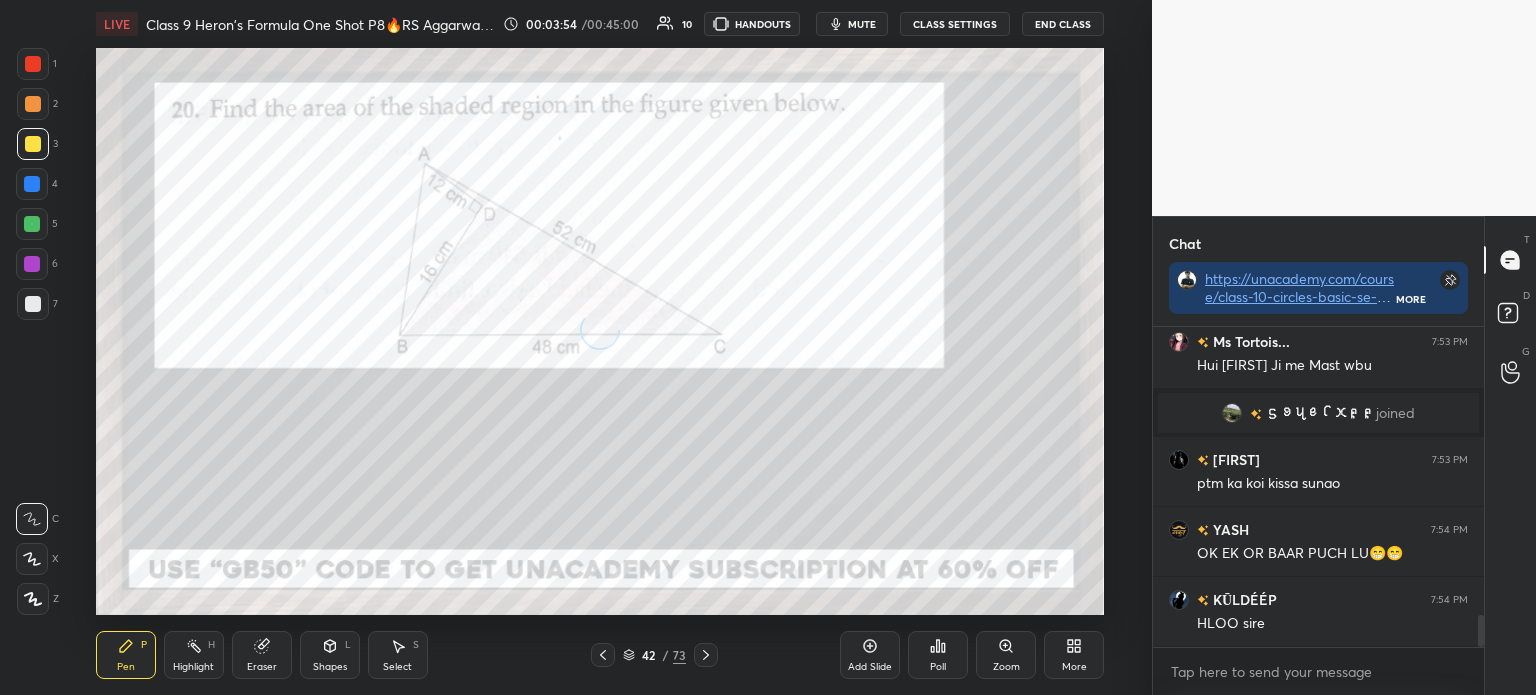 click 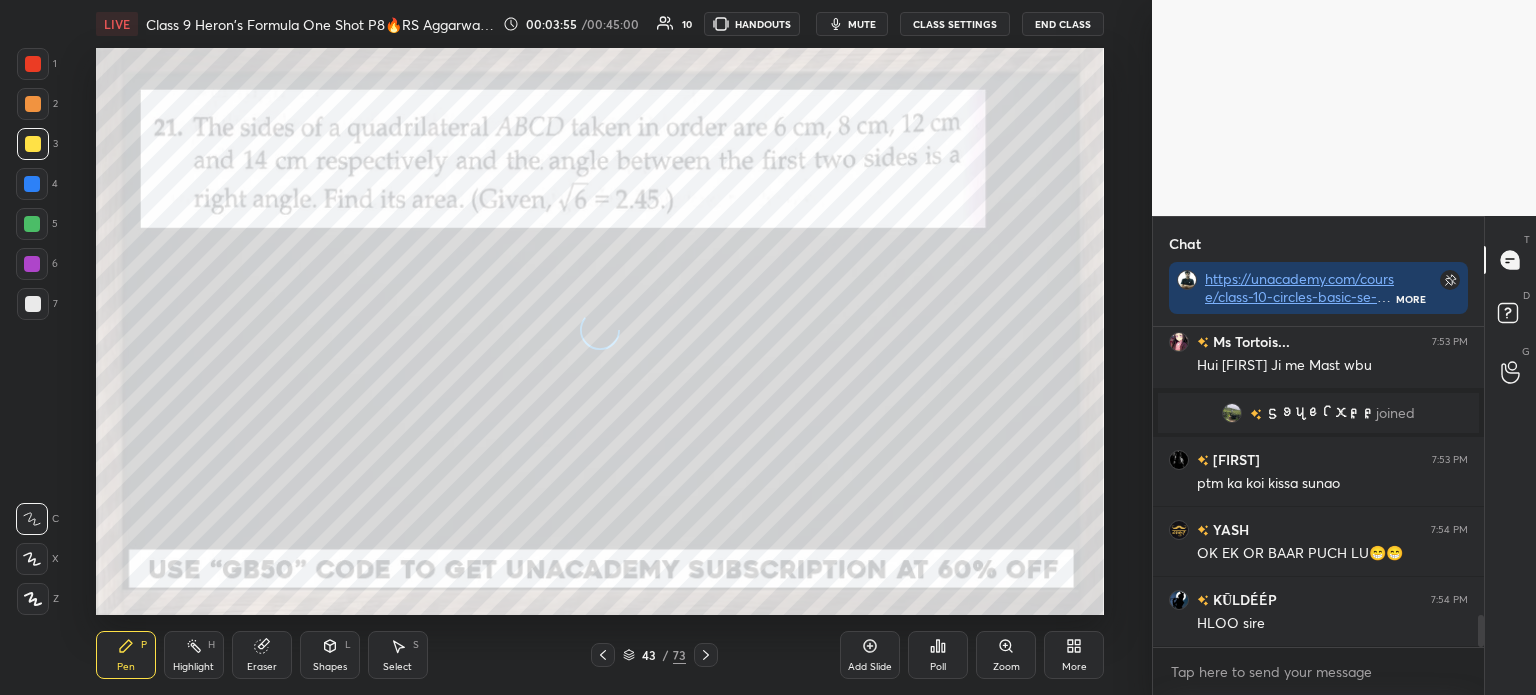 click 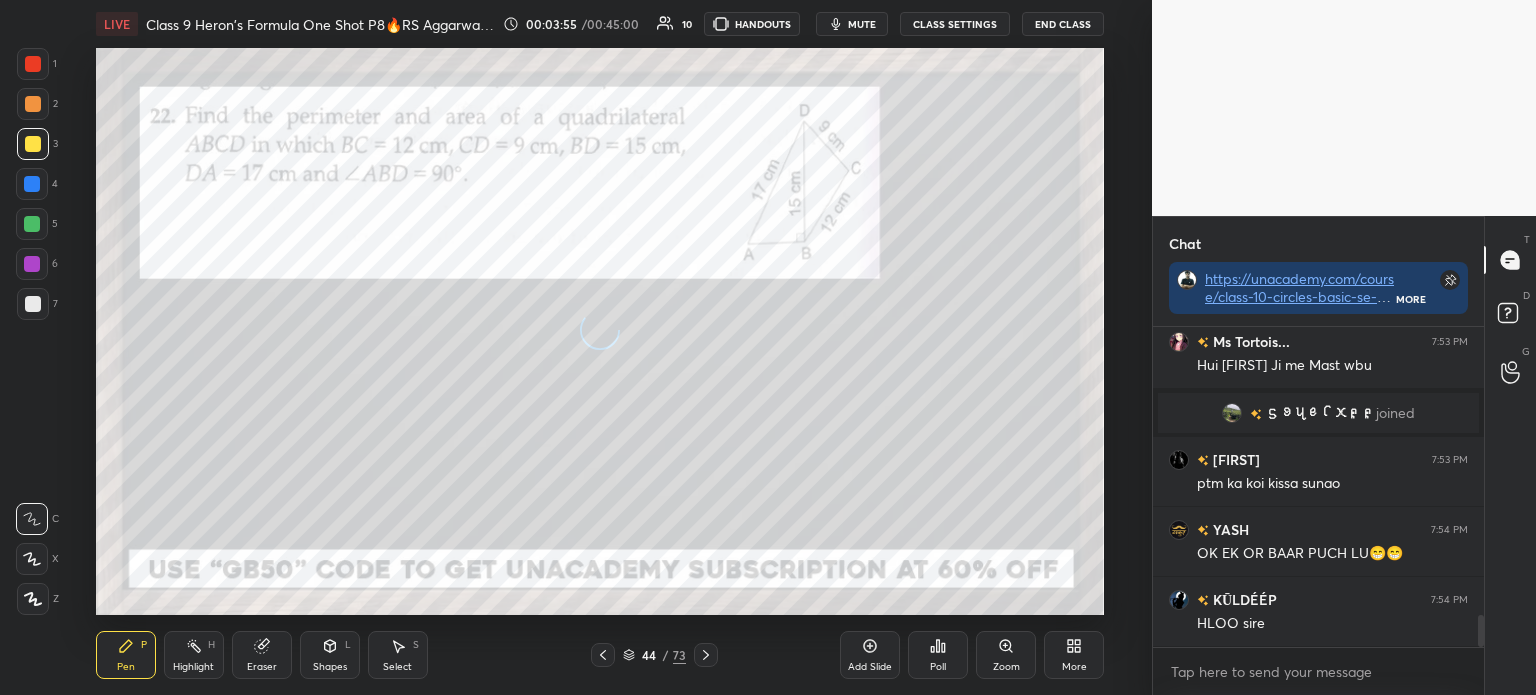 click 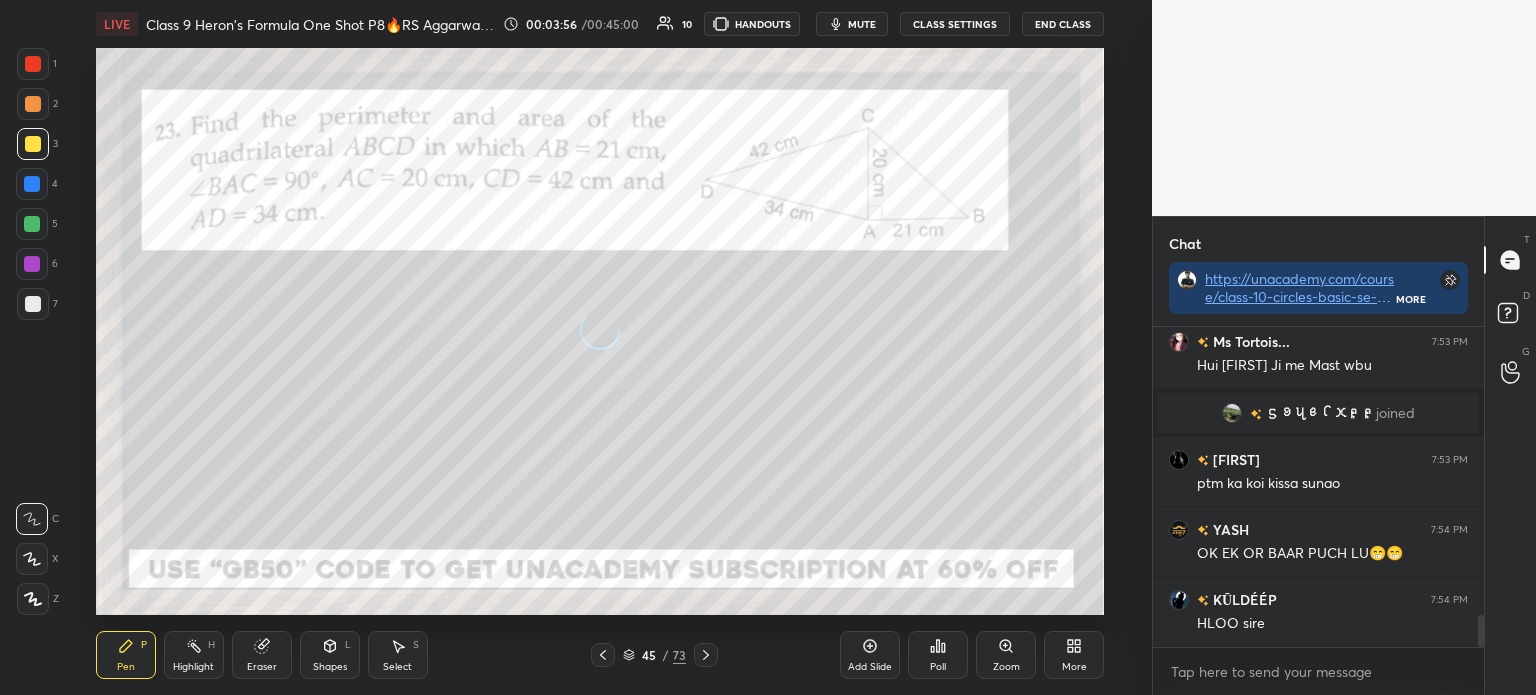 click 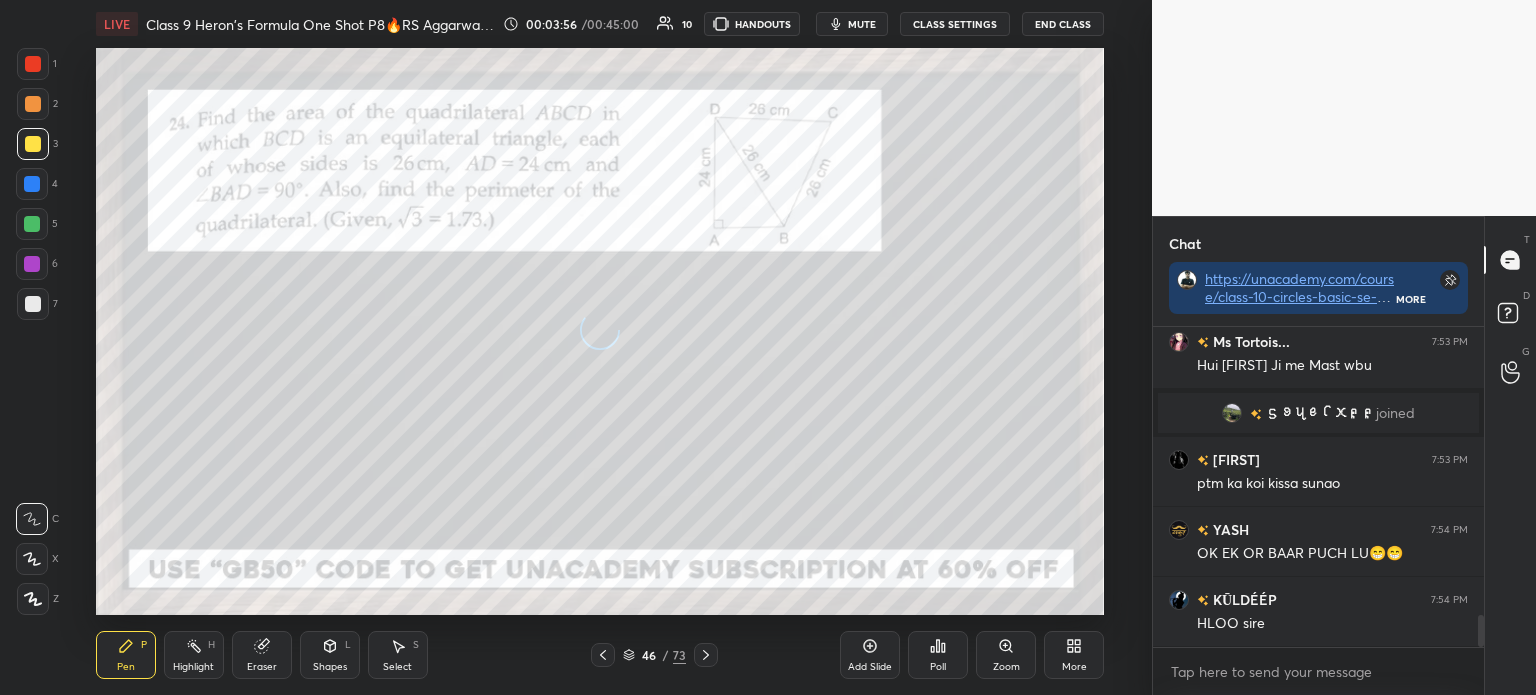 click at bounding box center (706, 655) 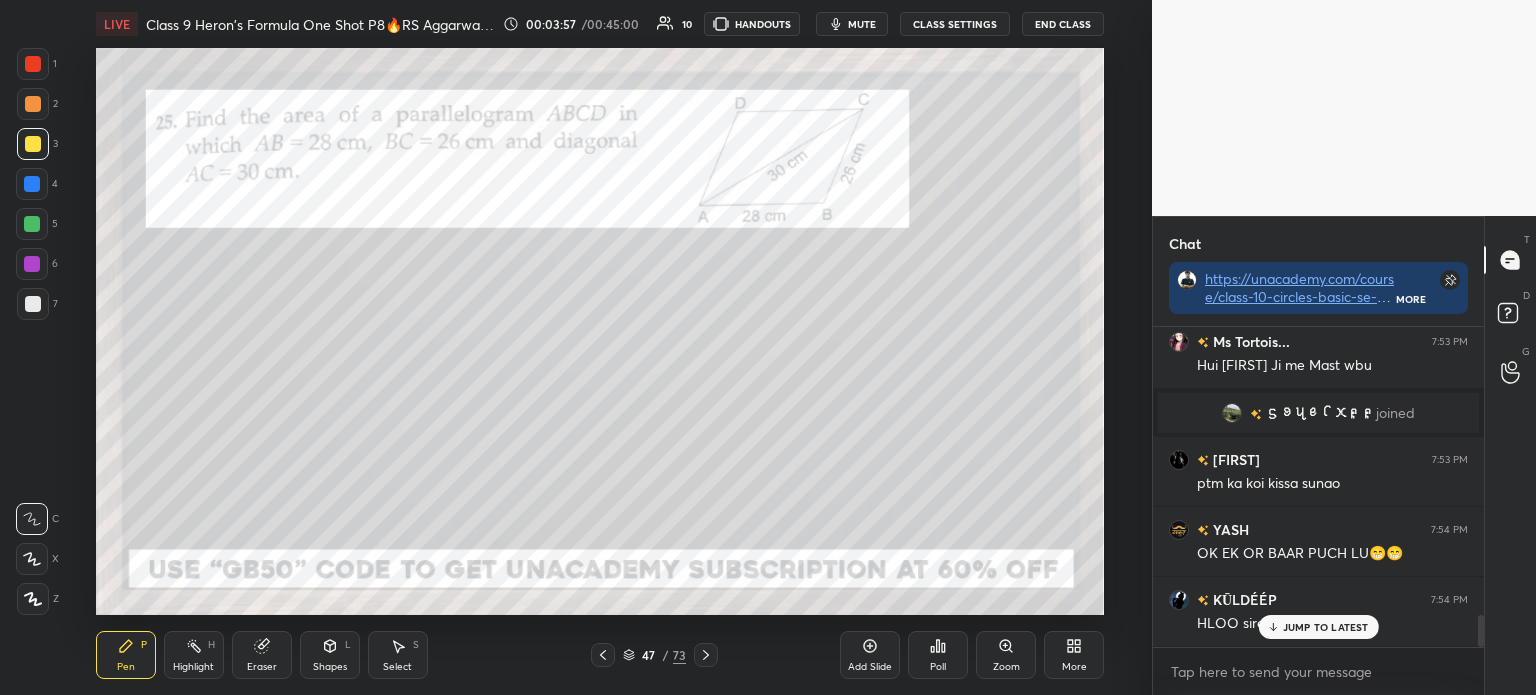 scroll, scrollTop: 2905, scrollLeft: 0, axis: vertical 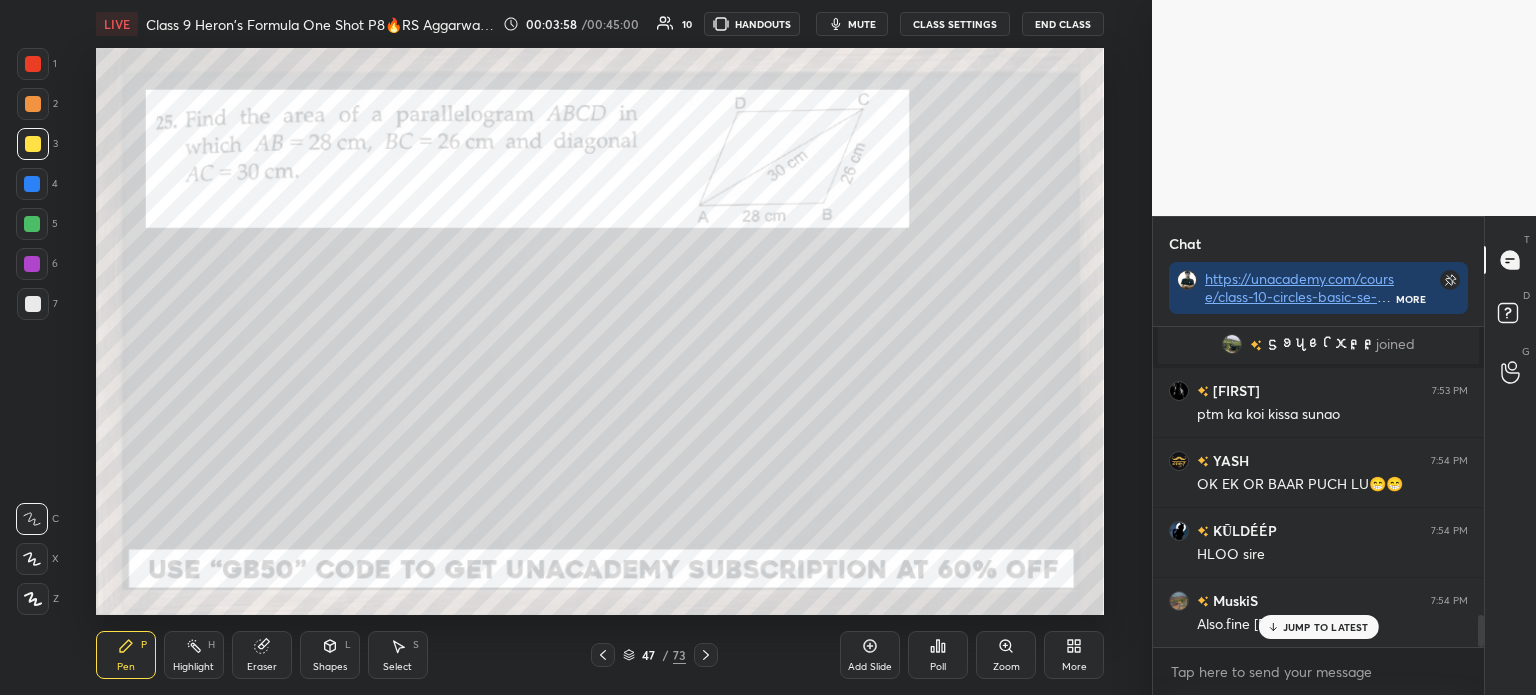 click at bounding box center [706, 655] 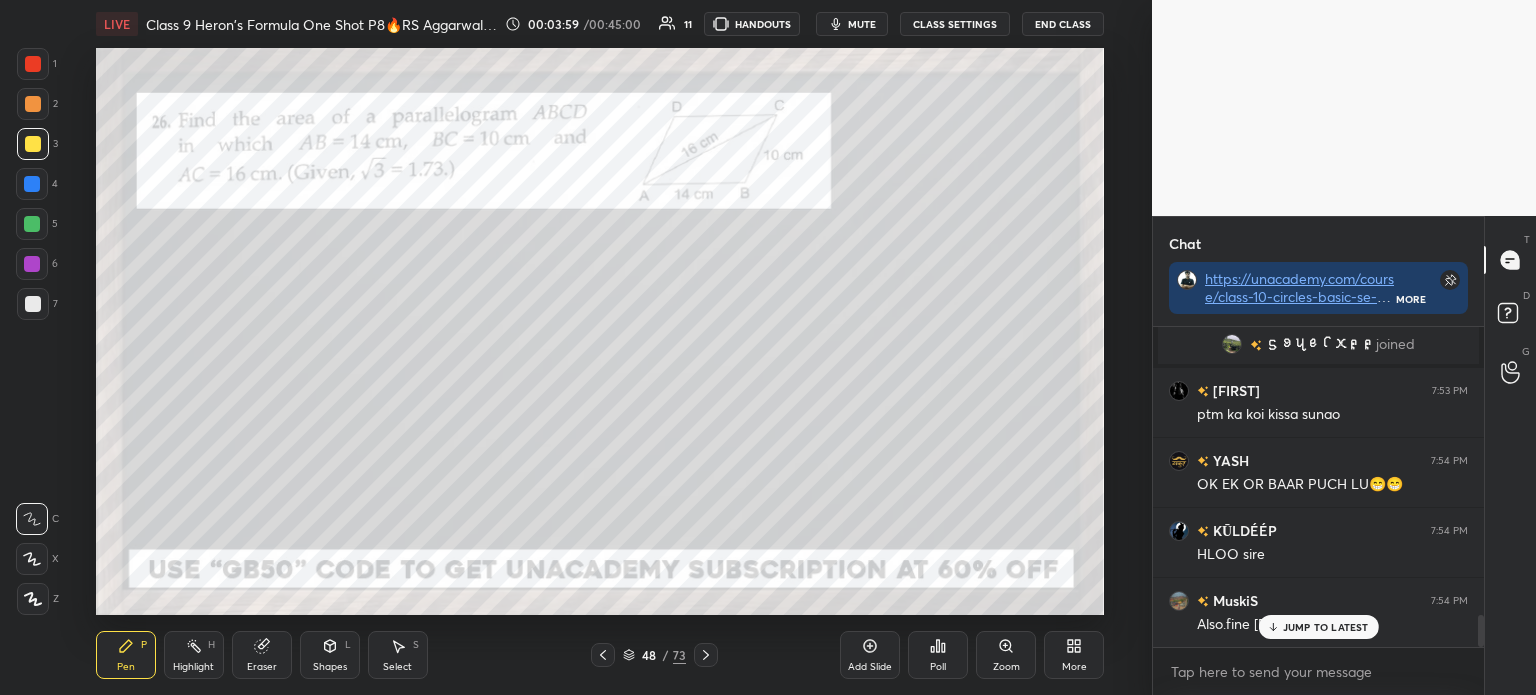 click 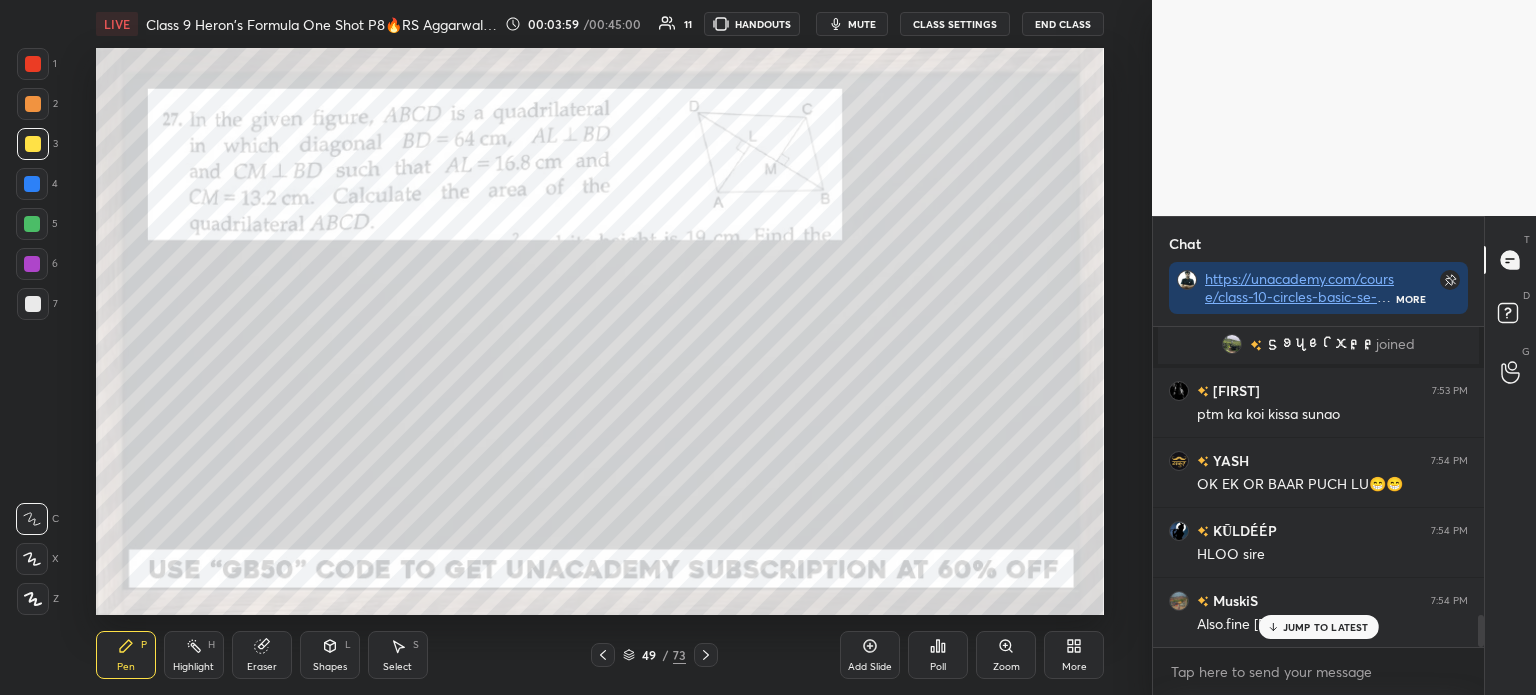 click 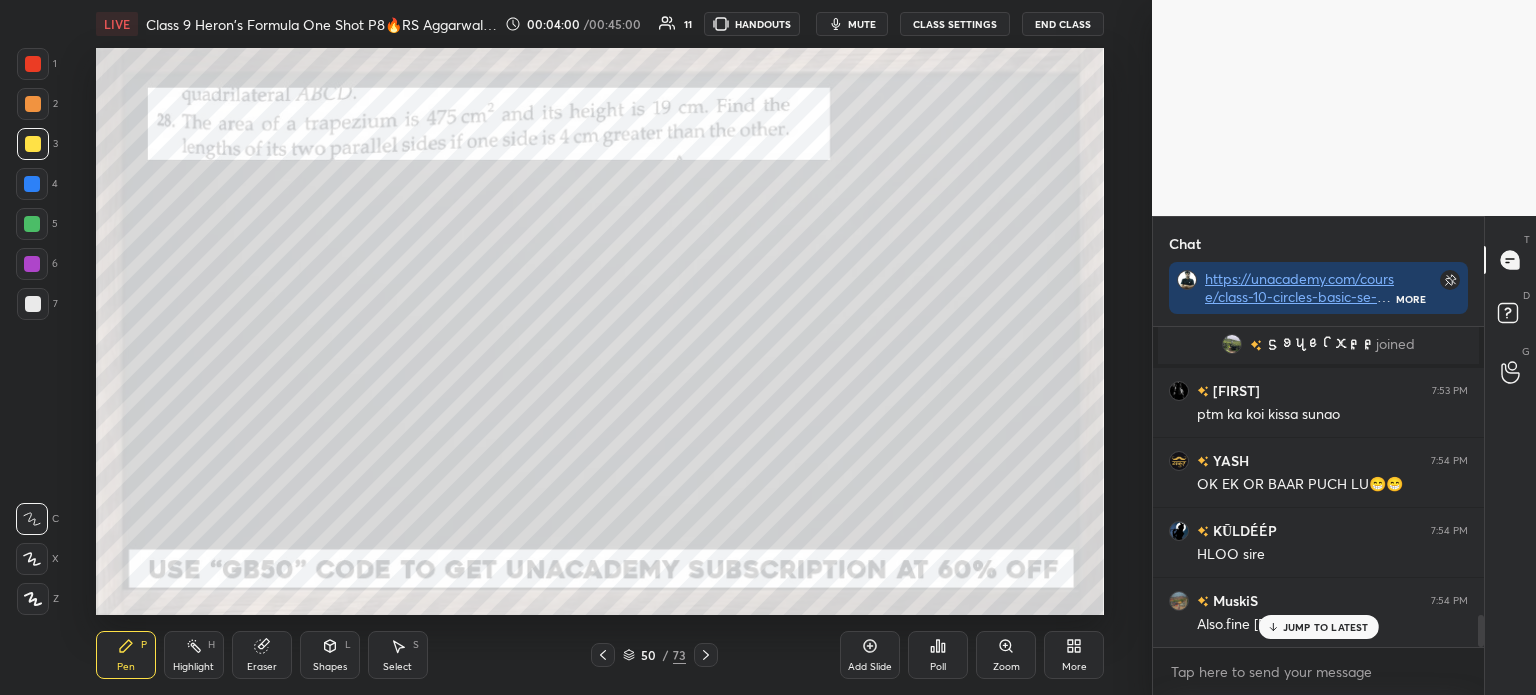 click 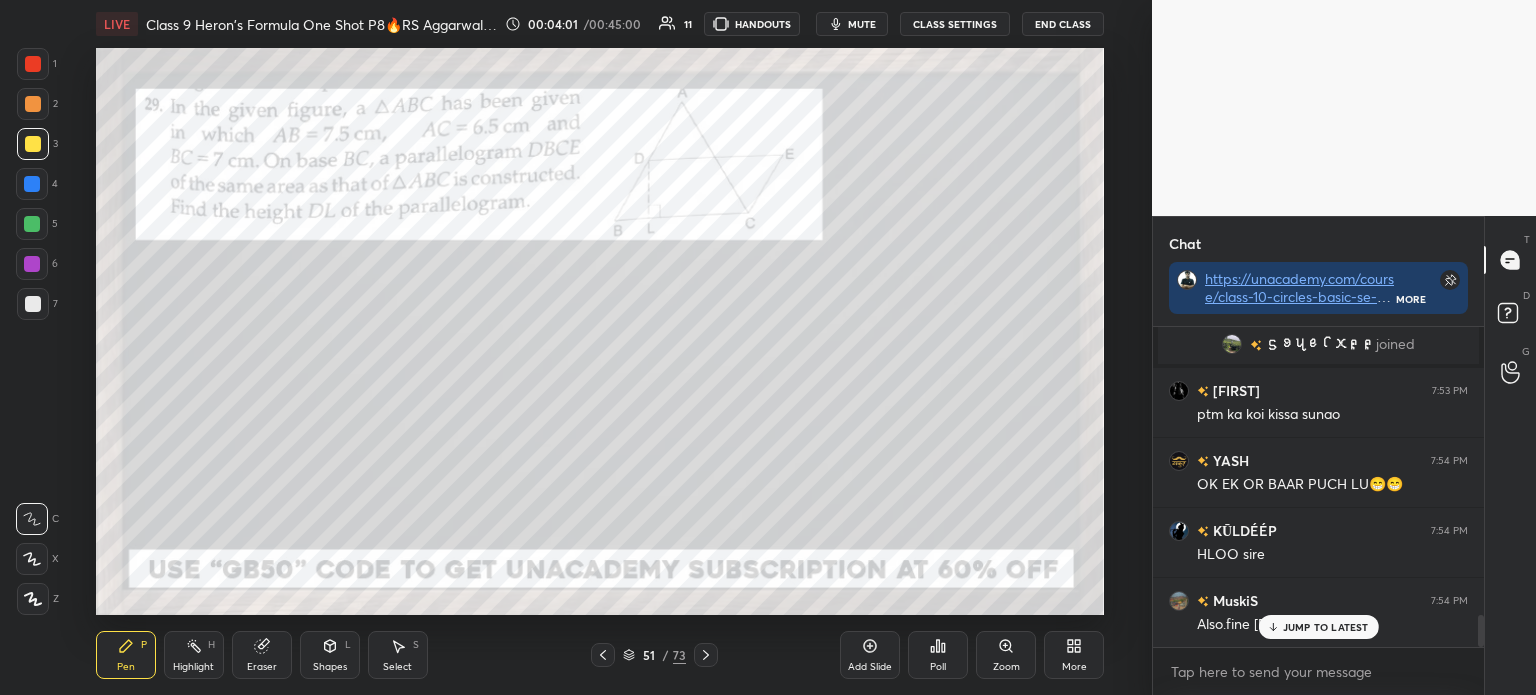 click 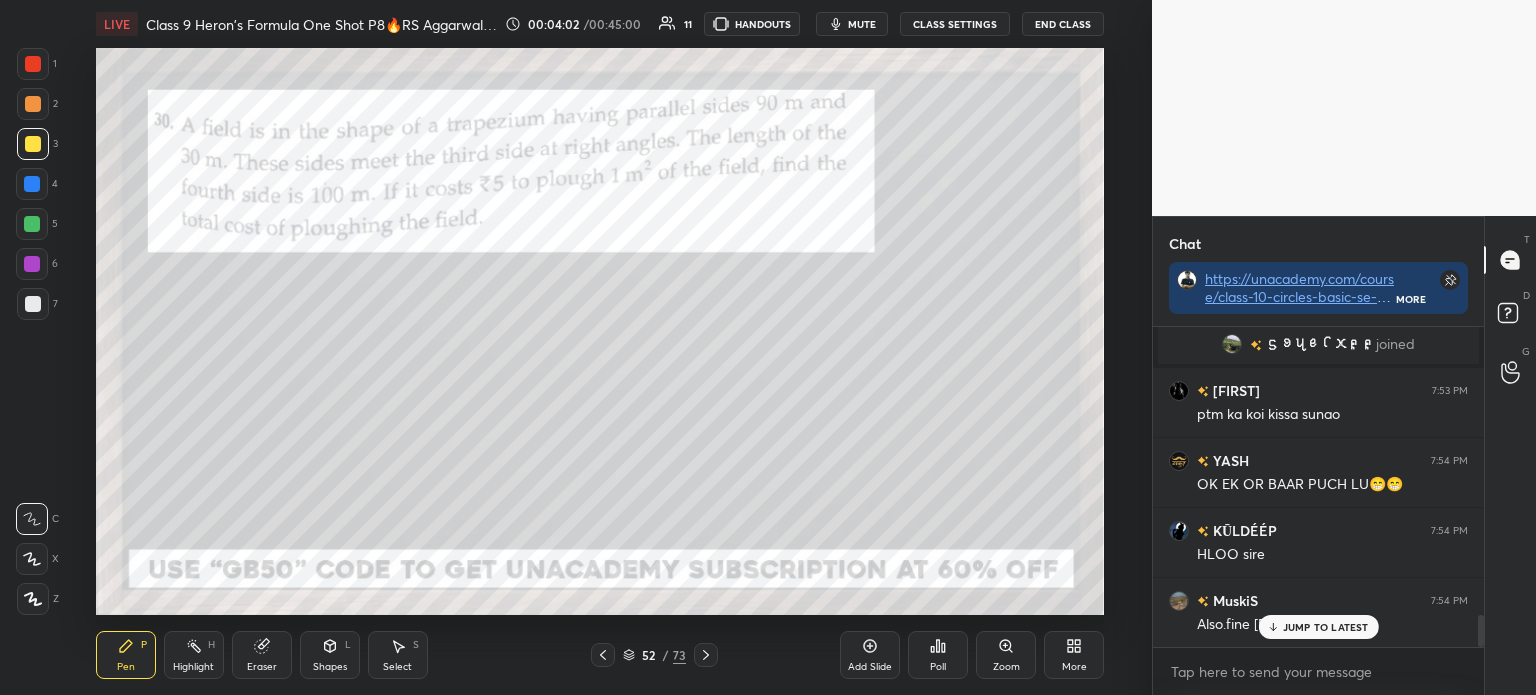 click 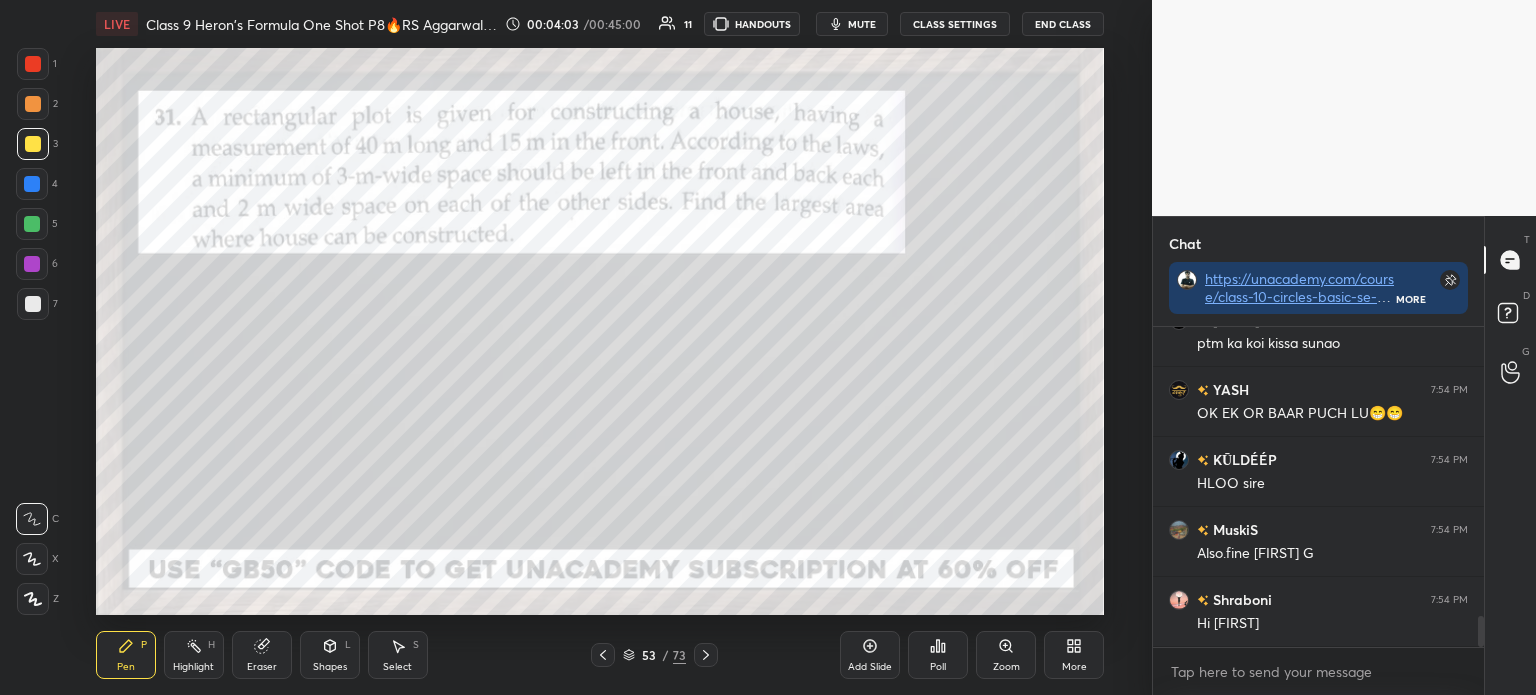 scroll, scrollTop: 3045, scrollLeft: 0, axis: vertical 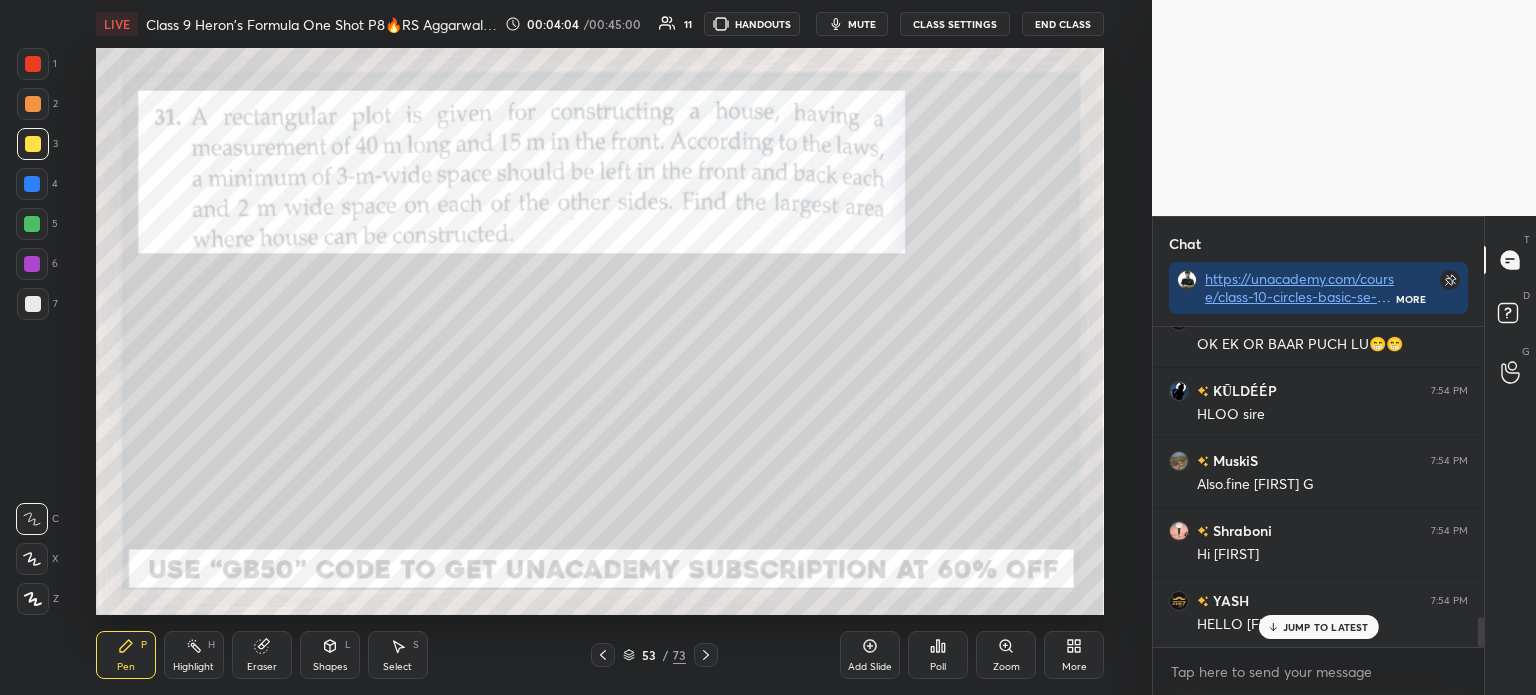 click 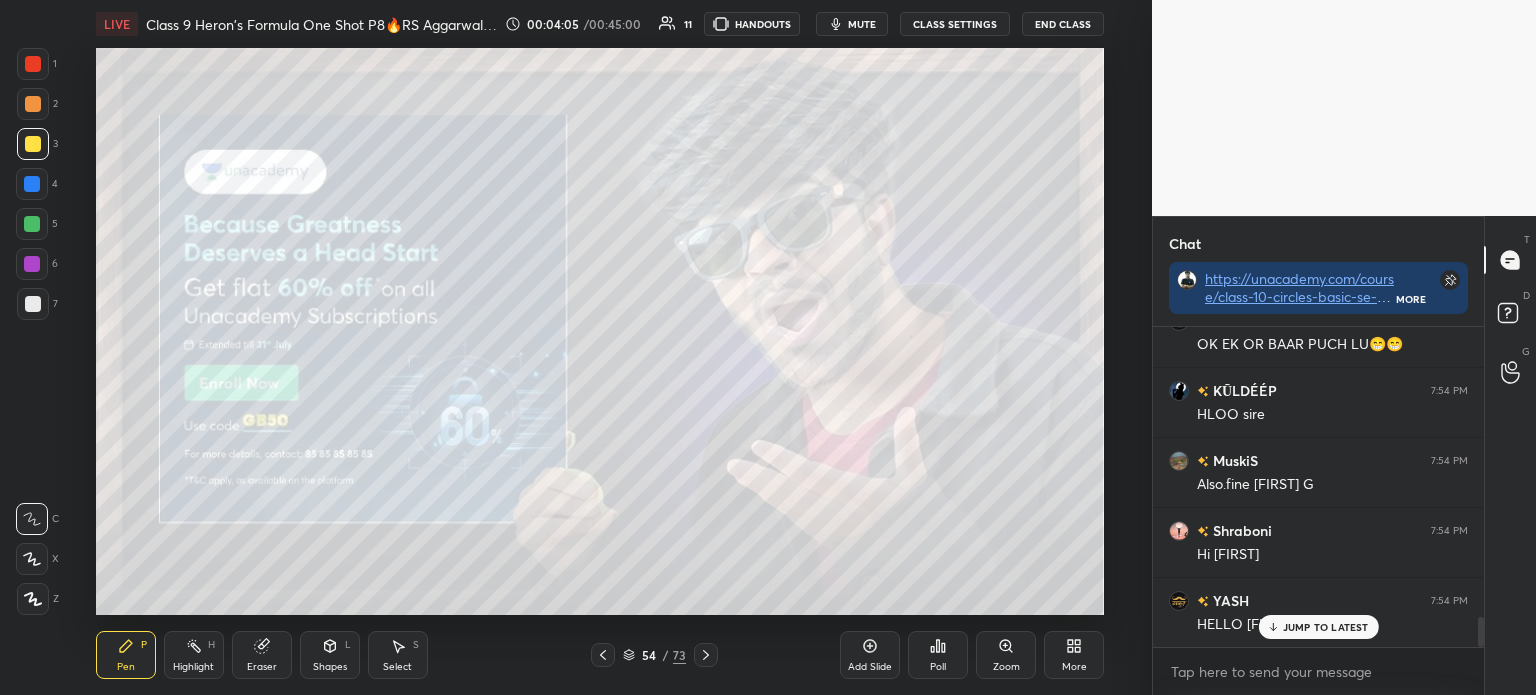 click 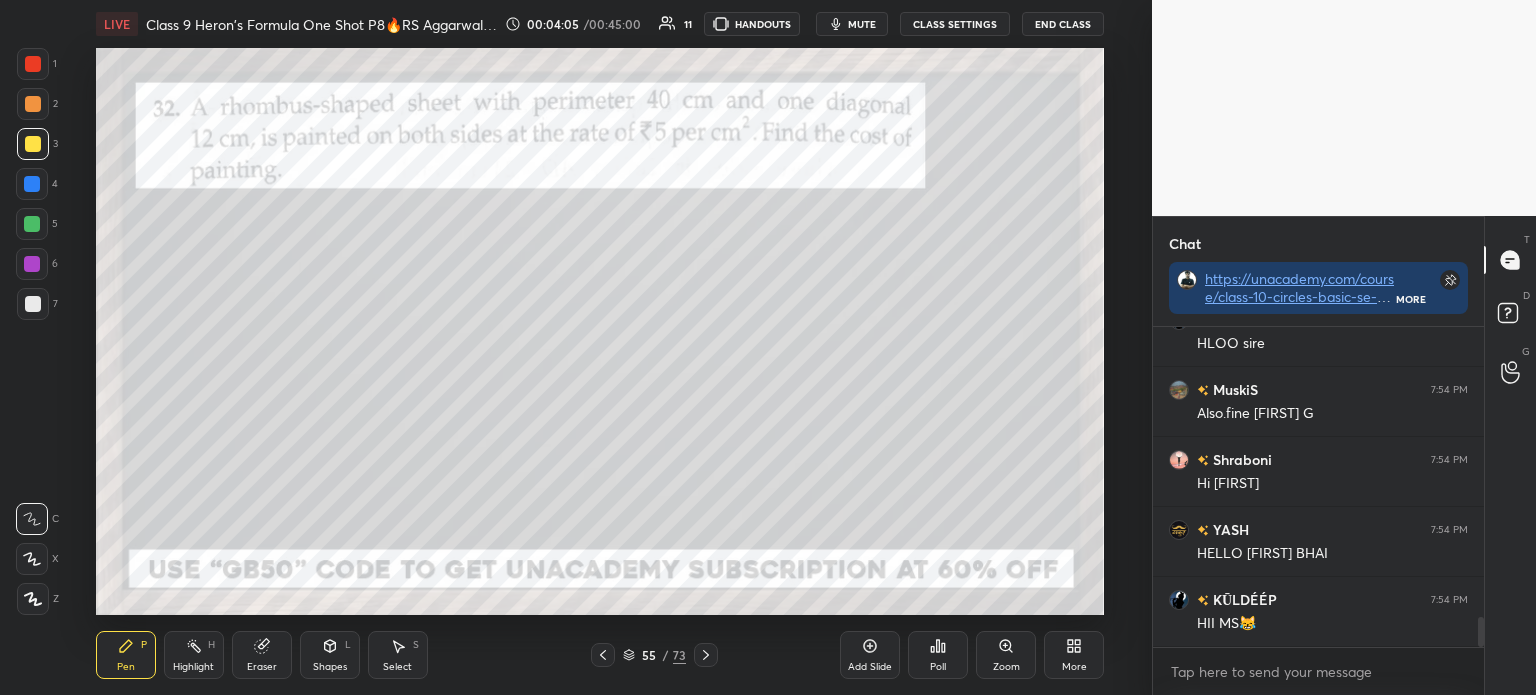 click 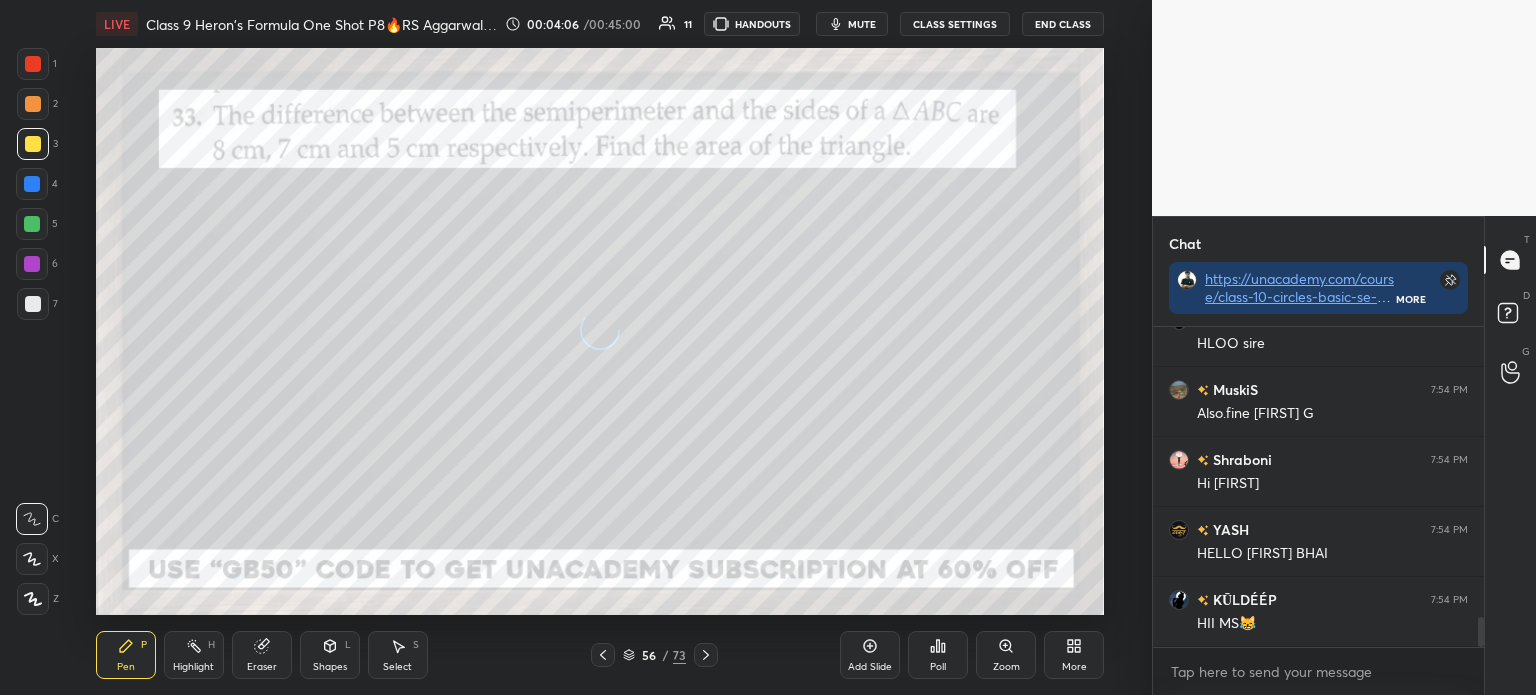 click 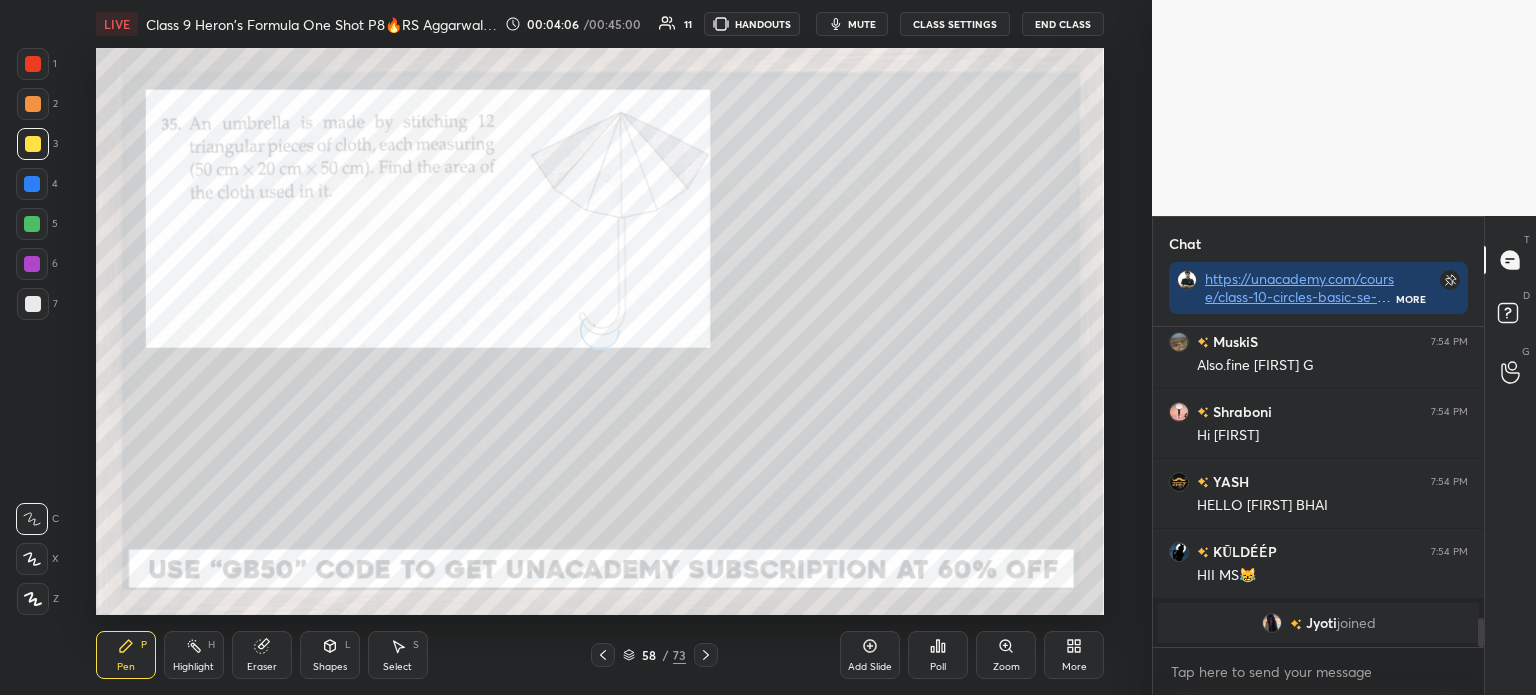 click 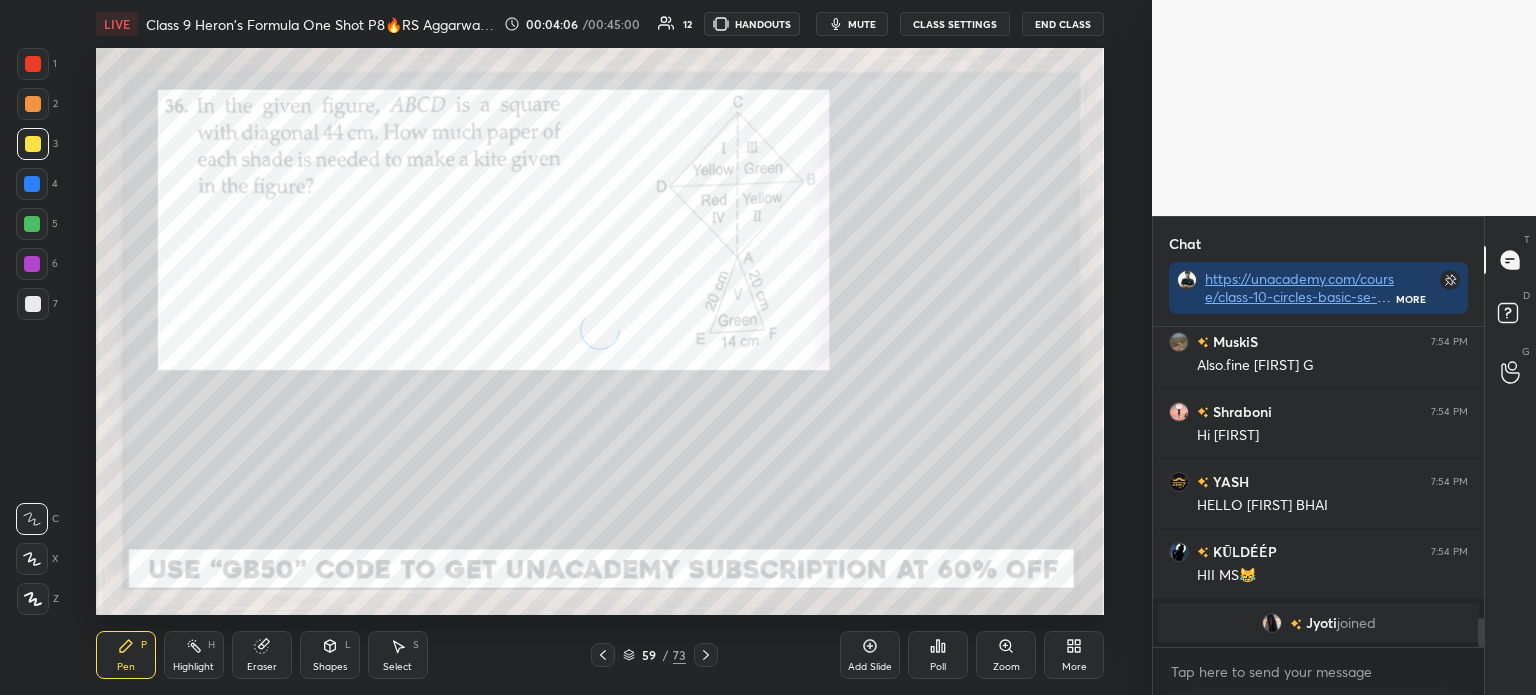 click 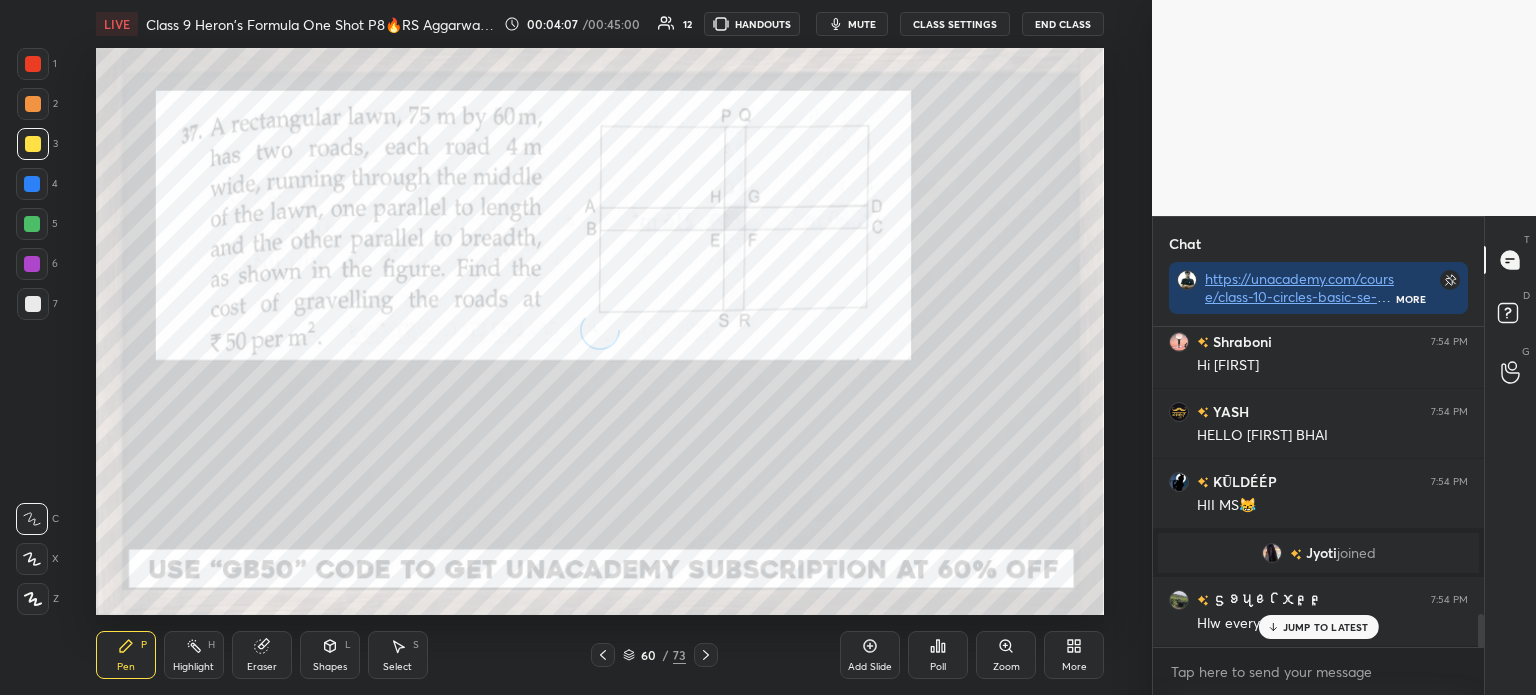scroll, scrollTop: 2781, scrollLeft: 0, axis: vertical 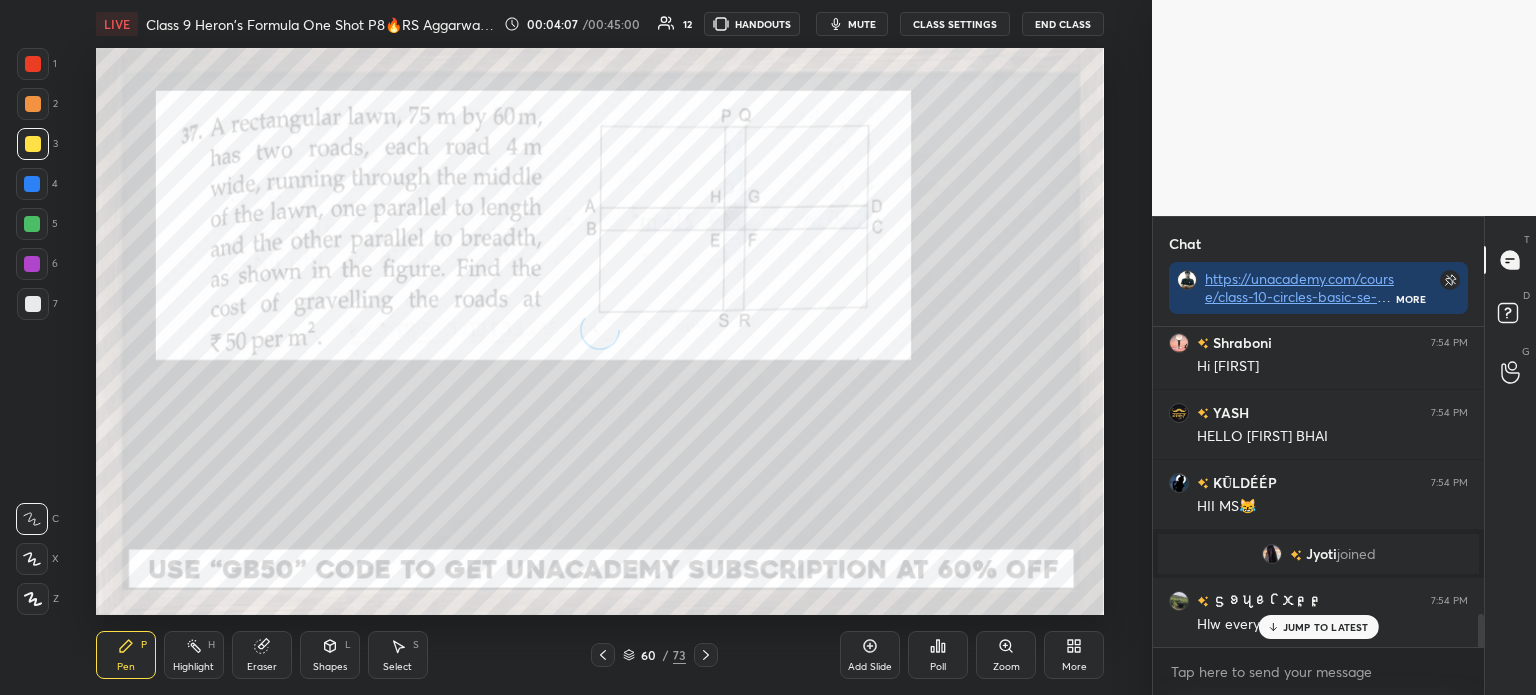 click 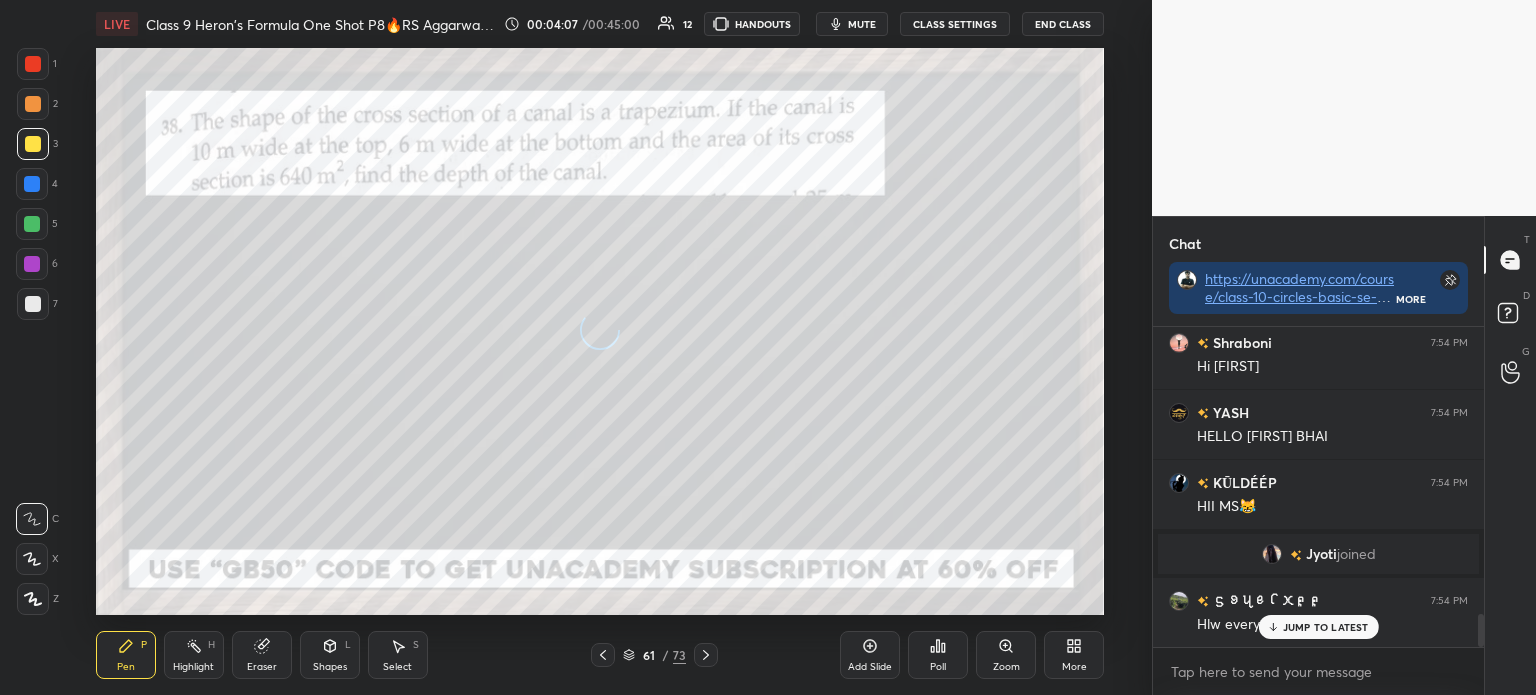 click 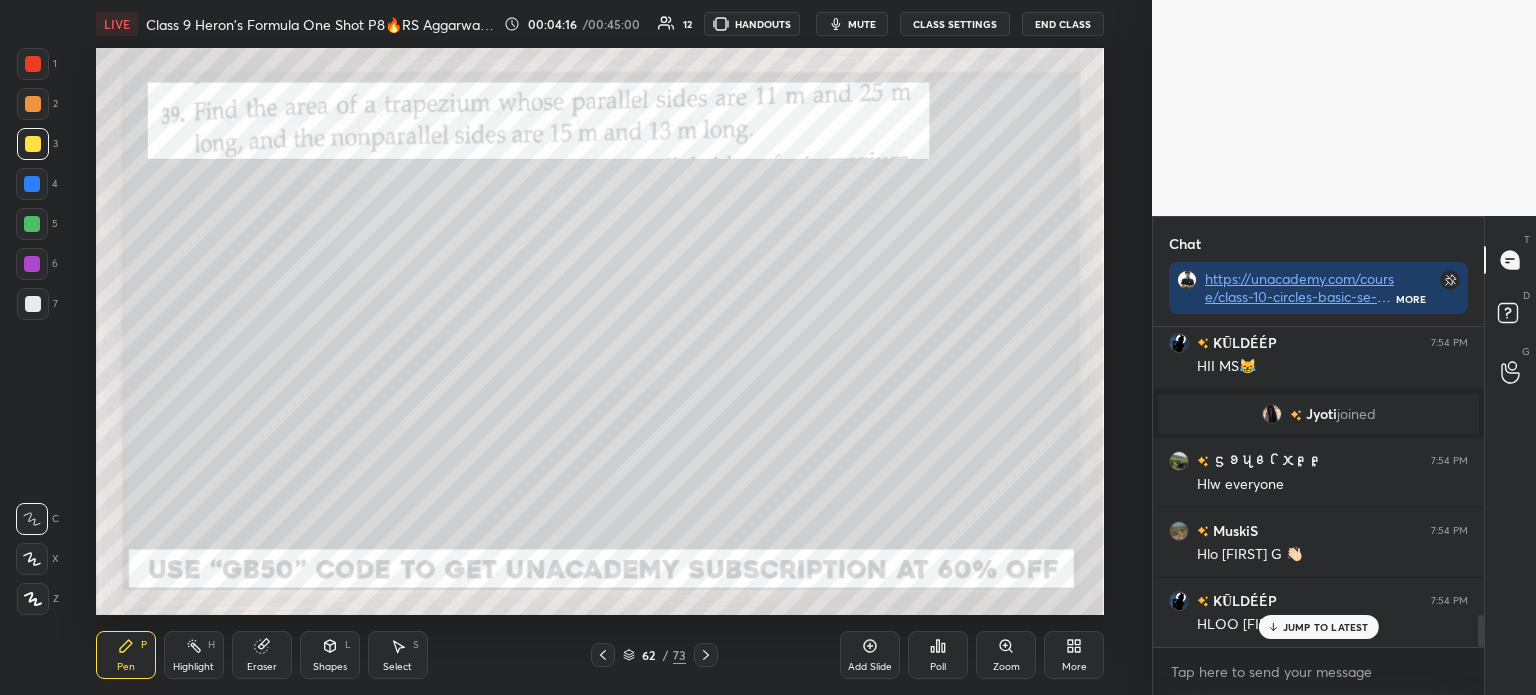 scroll, scrollTop: 2992, scrollLeft: 0, axis: vertical 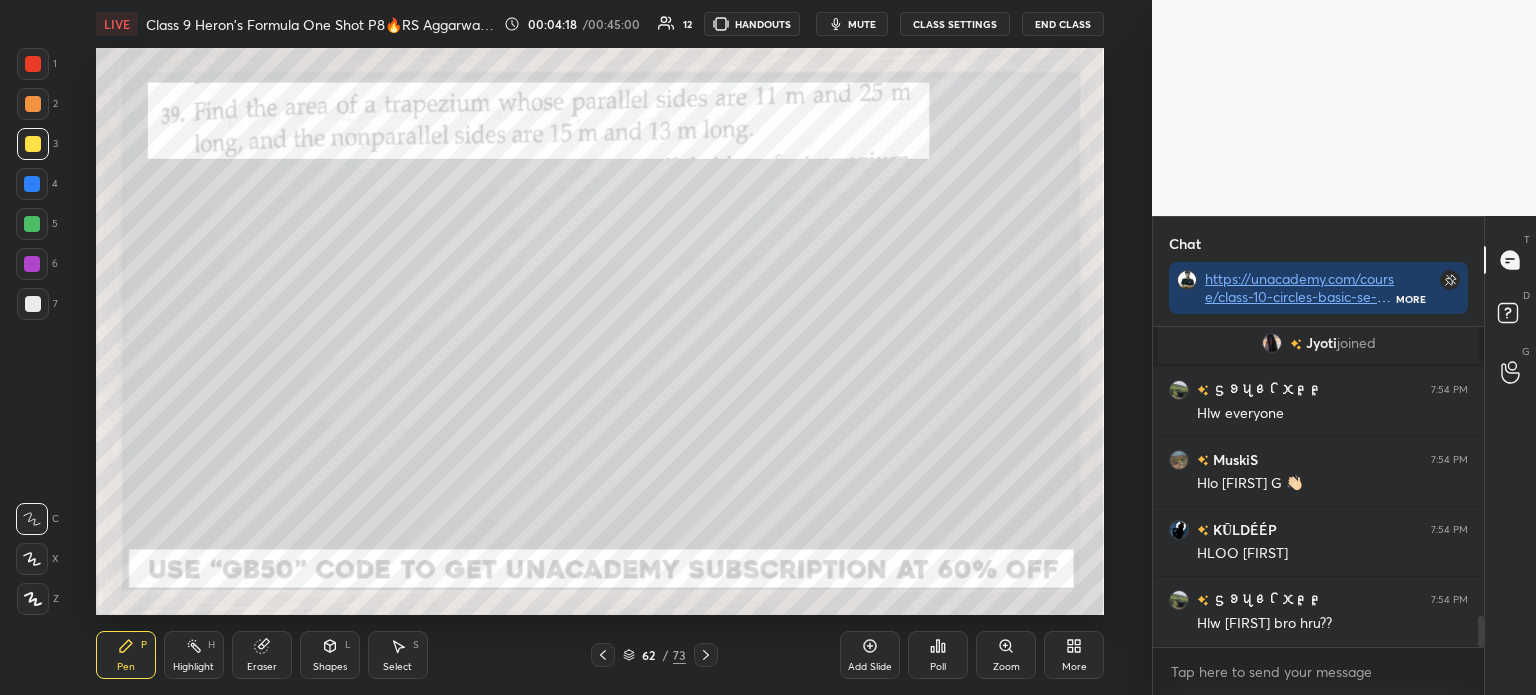 click 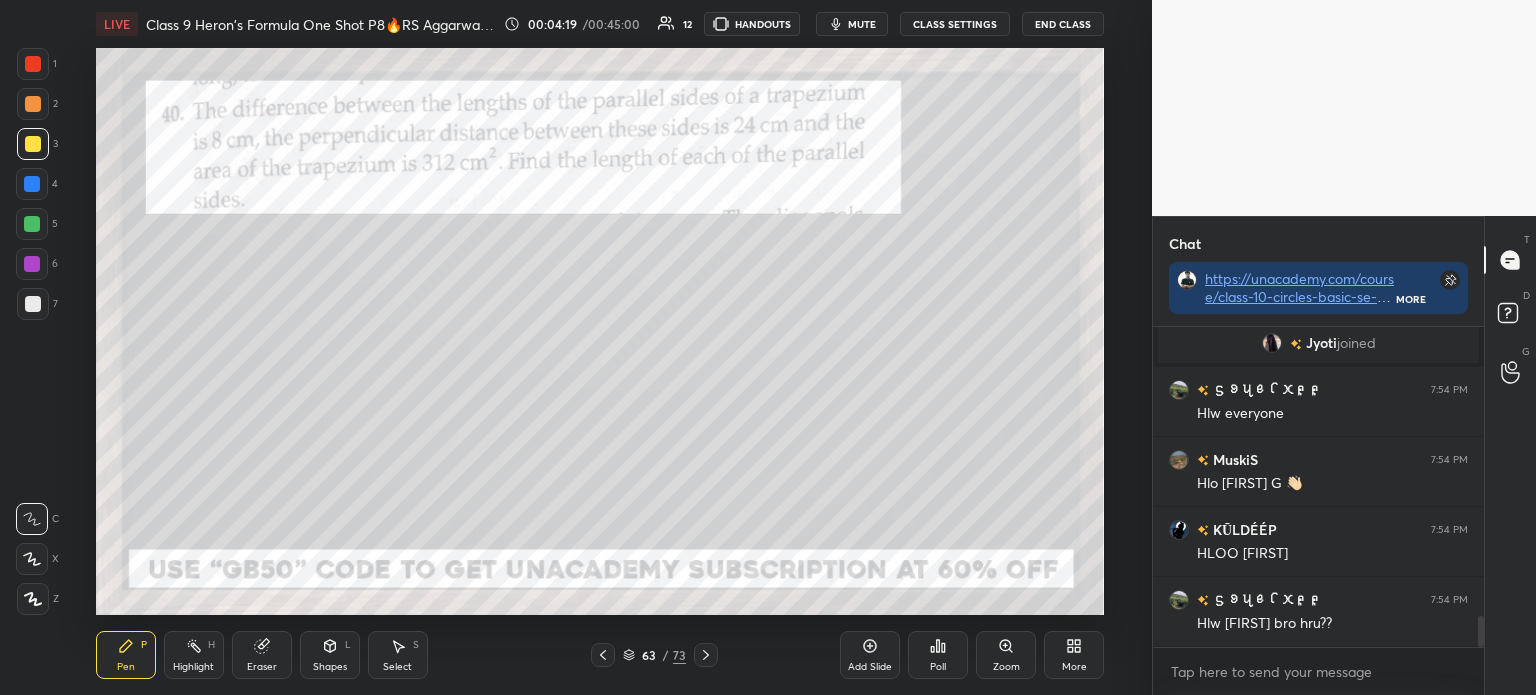 click 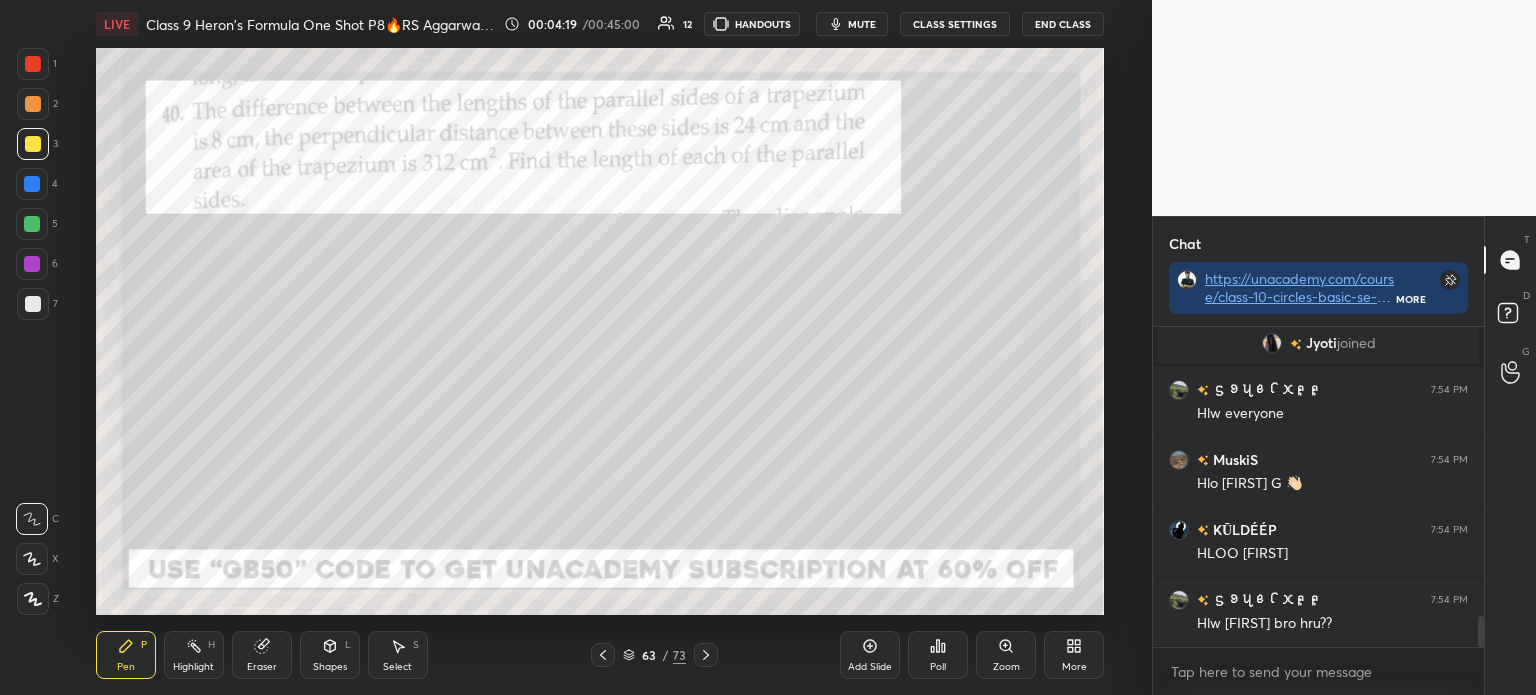 click 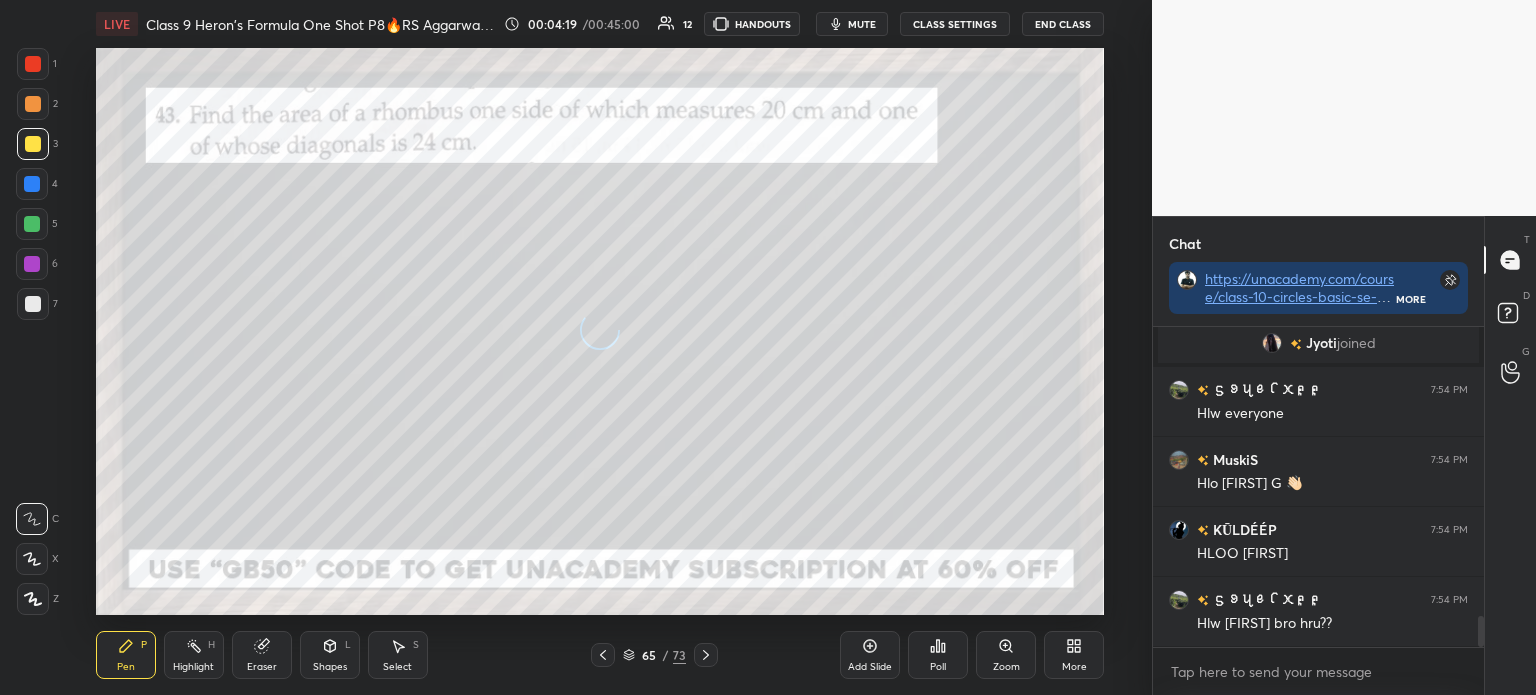 click 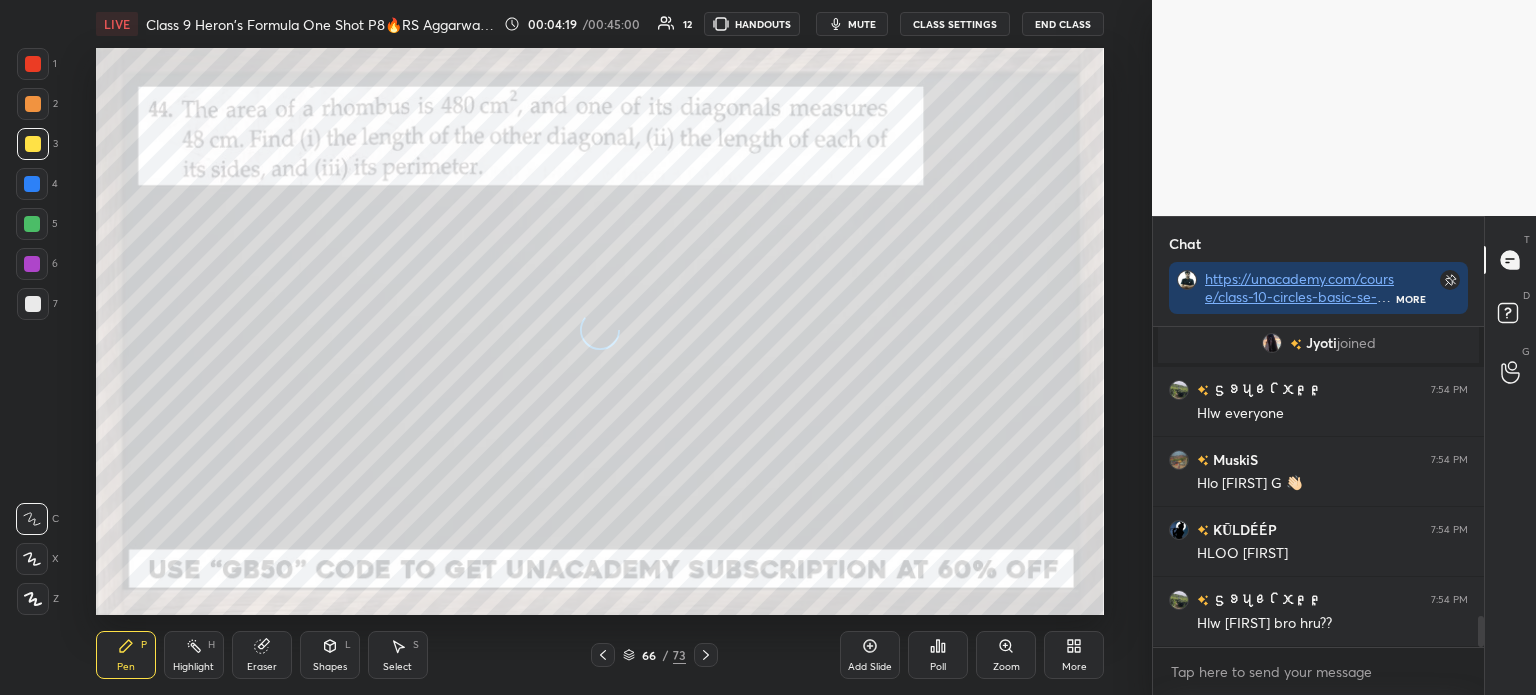 click 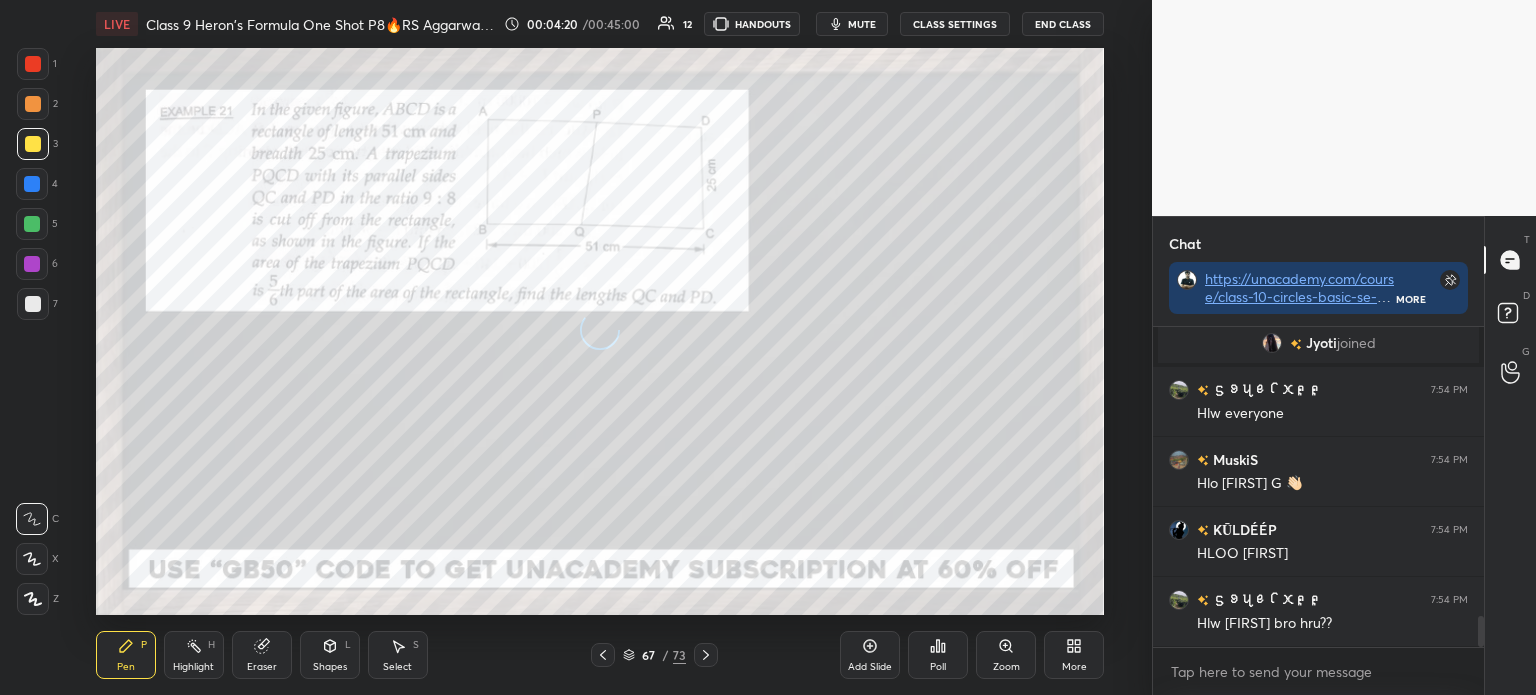 click 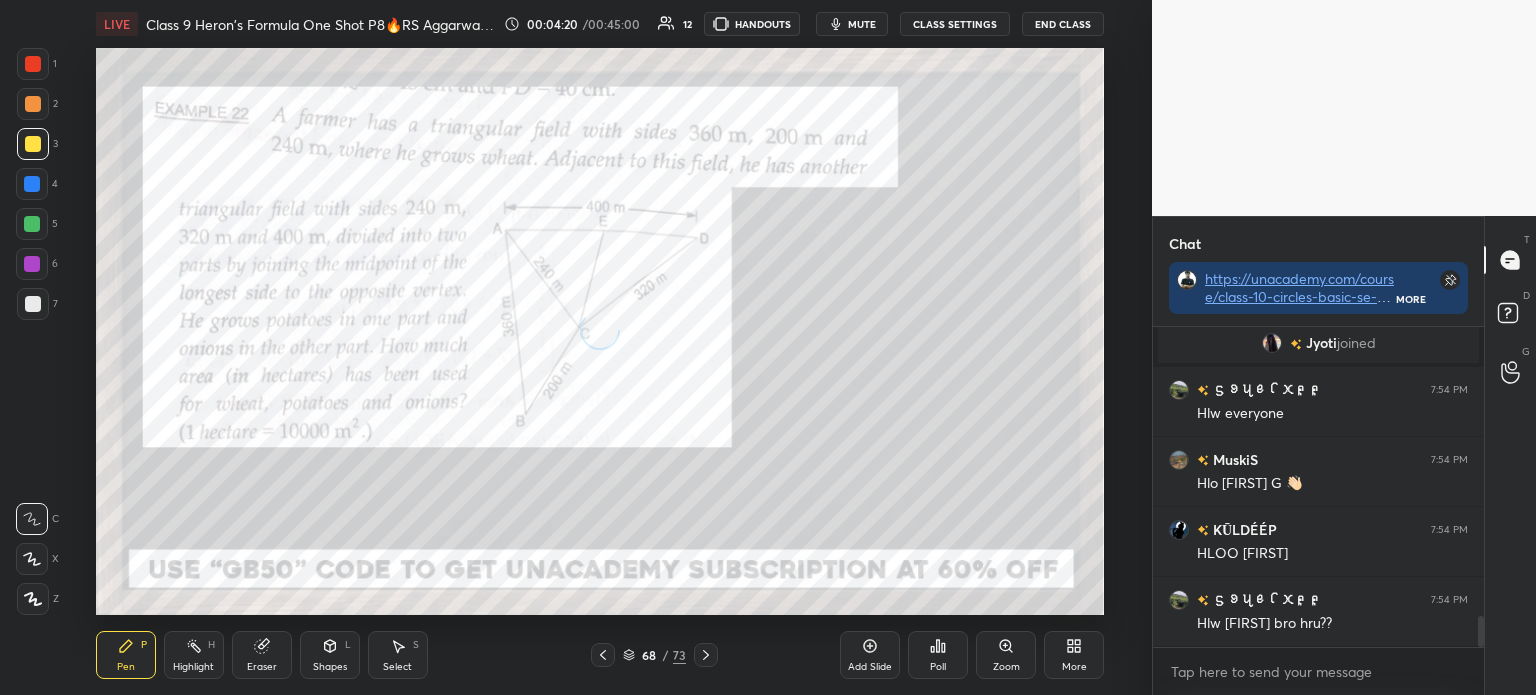 click 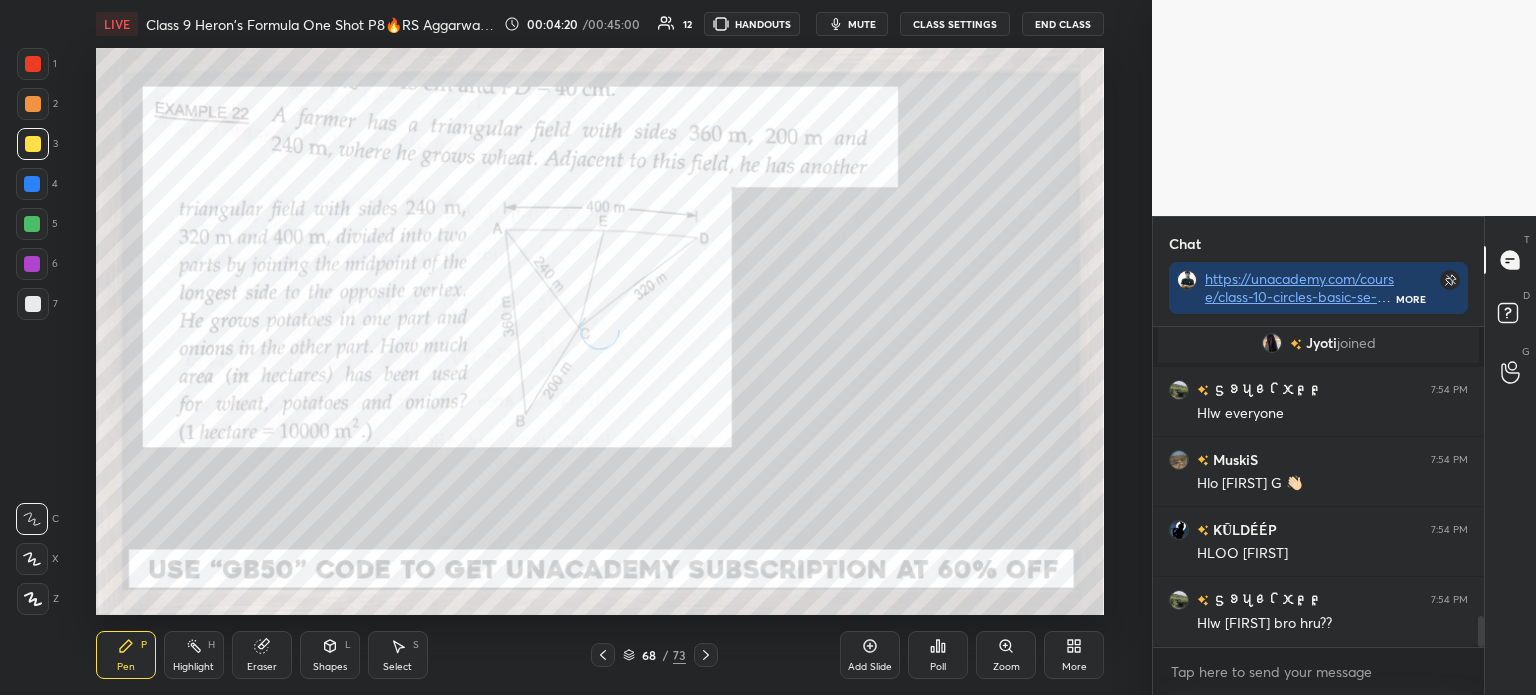 scroll, scrollTop: 3061, scrollLeft: 0, axis: vertical 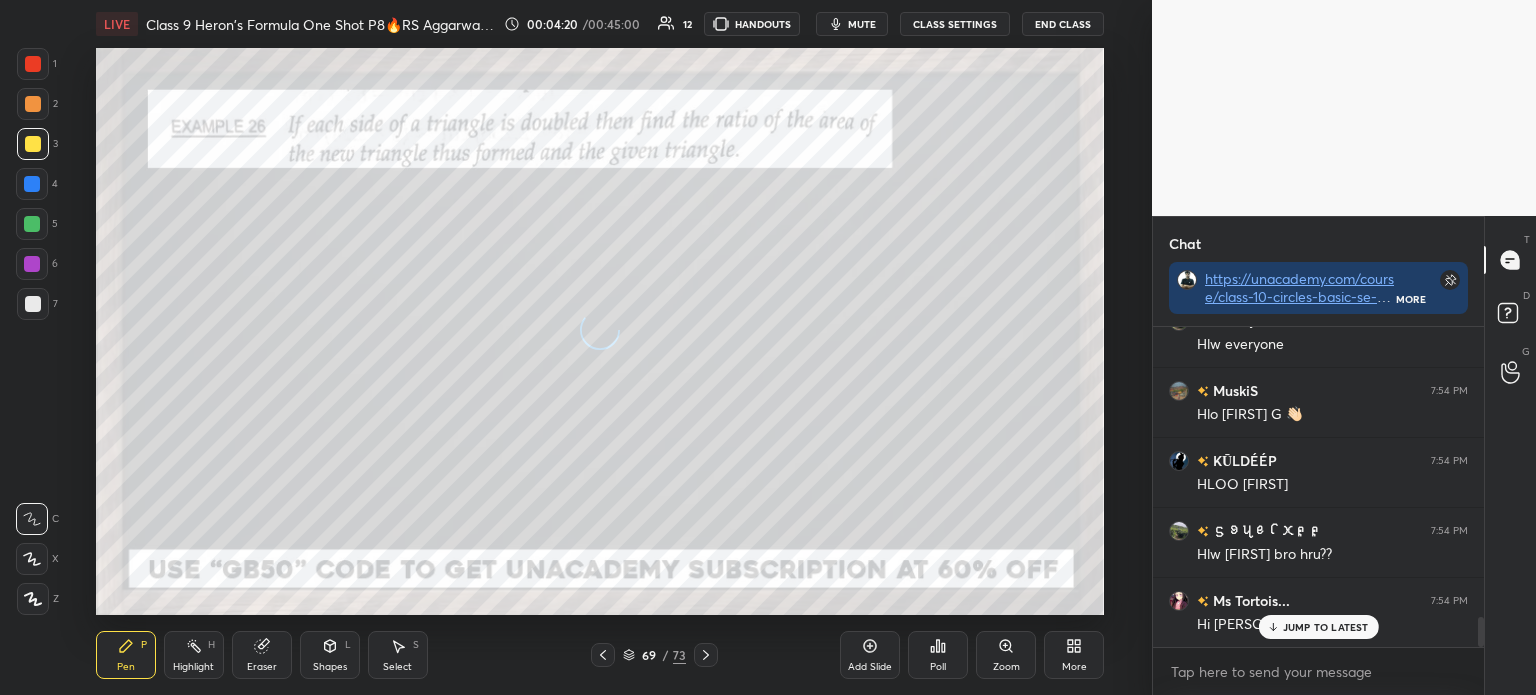 click 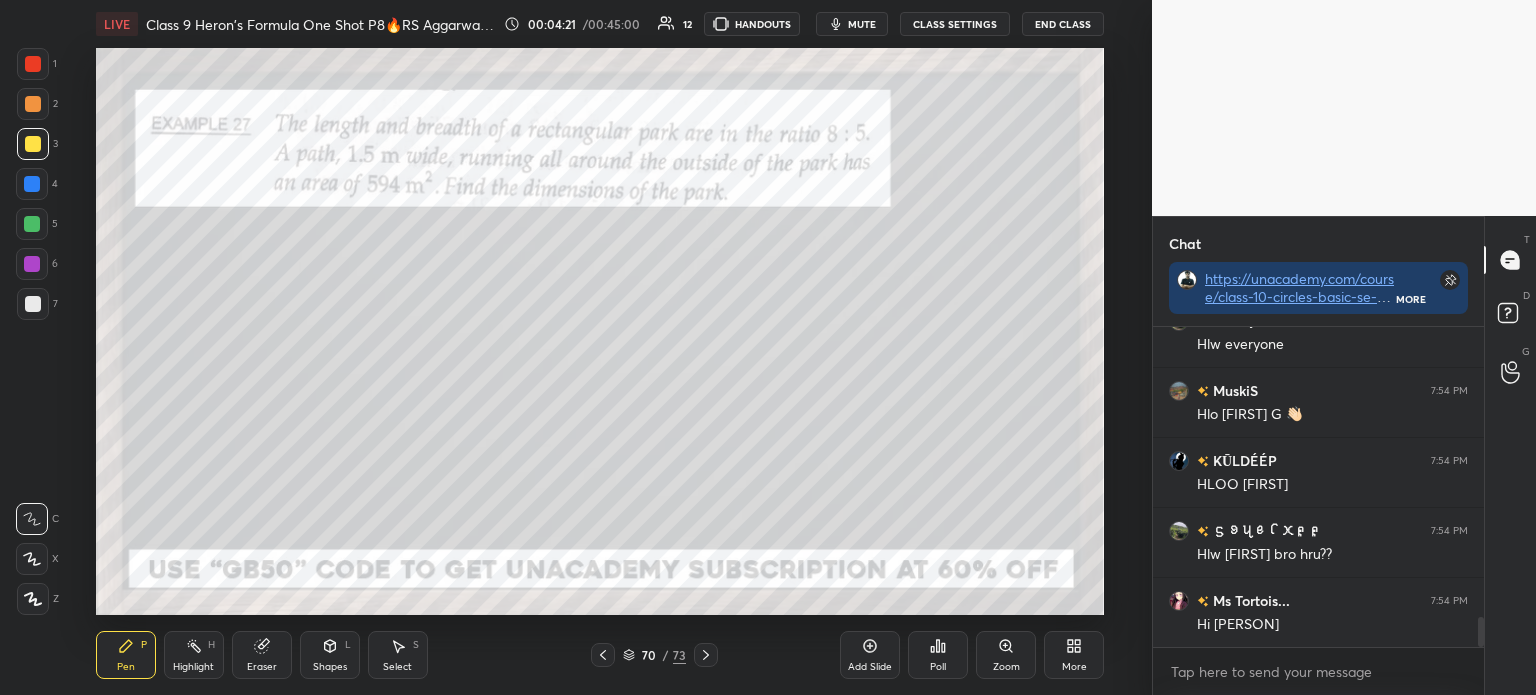 scroll, scrollTop: 3132, scrollLeft: 0, axis: vertical 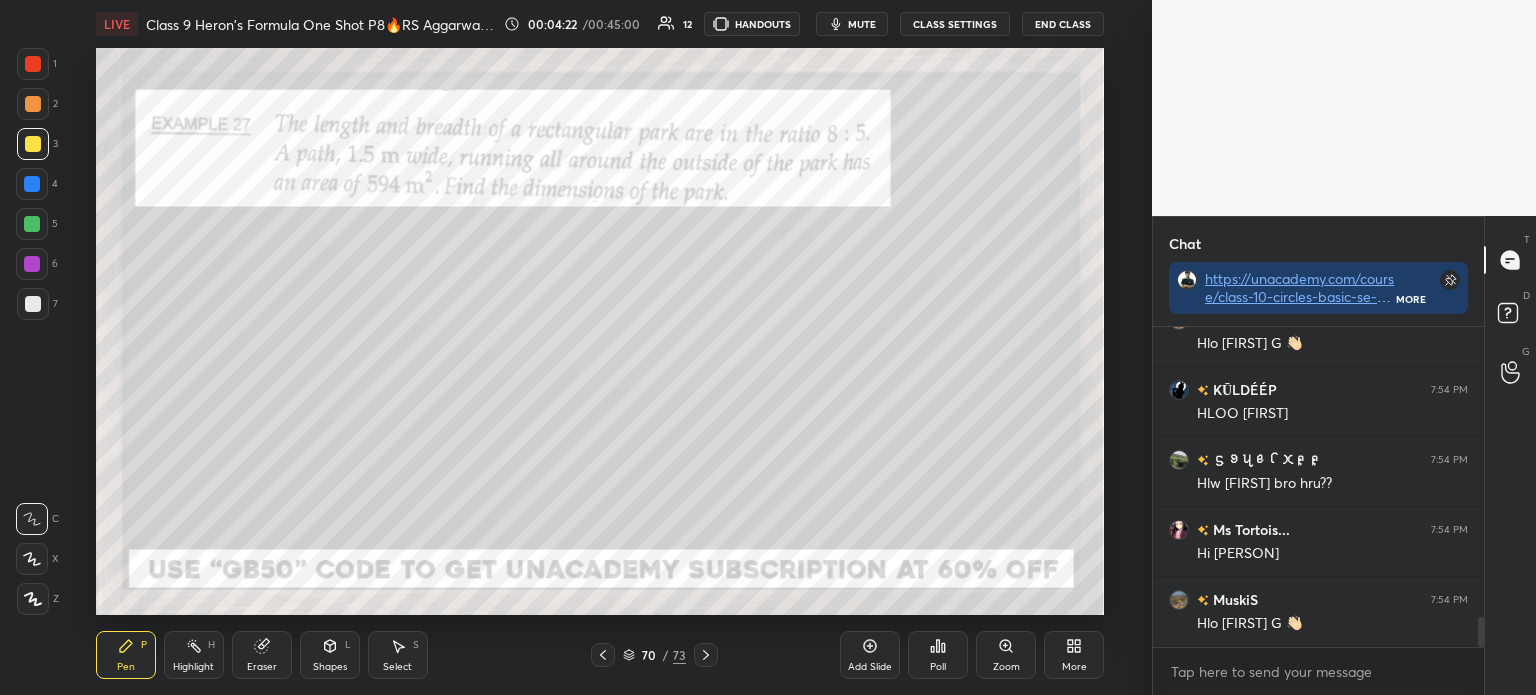 click 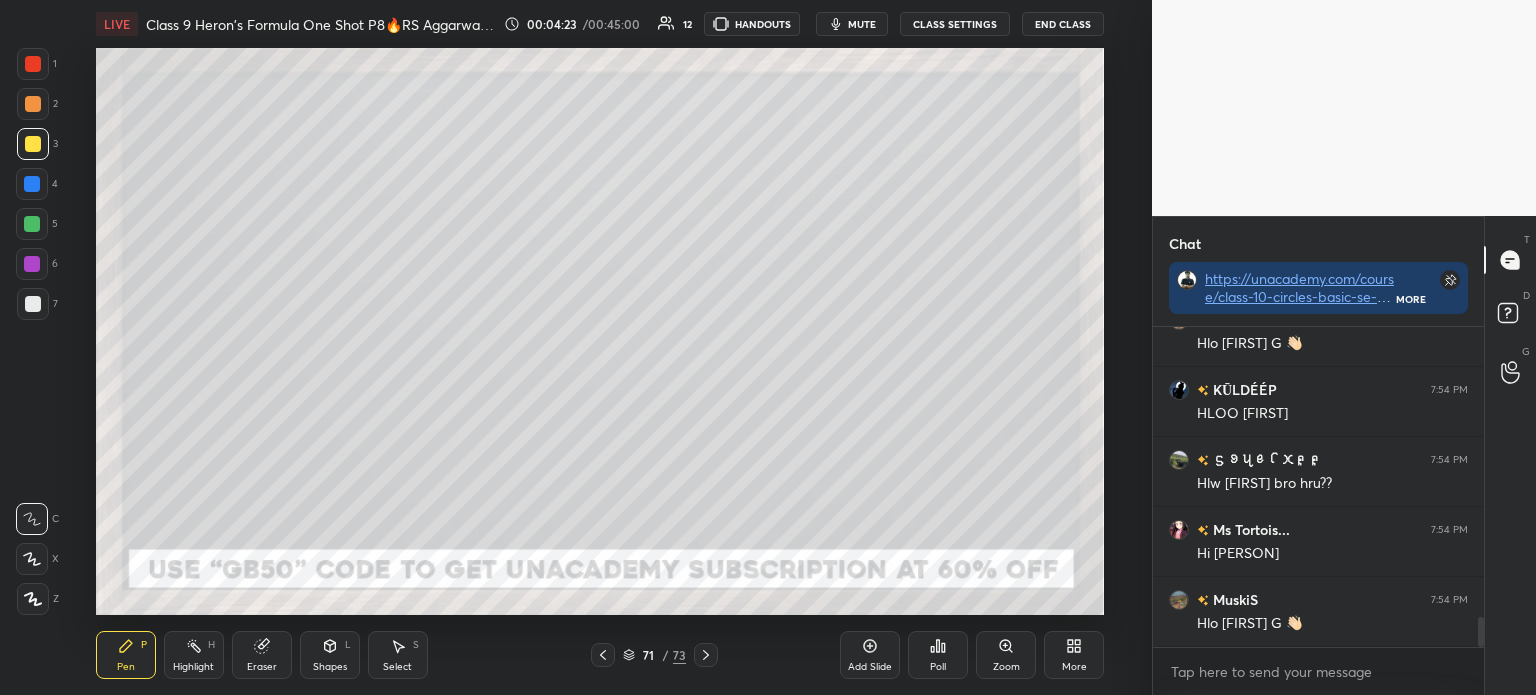 click 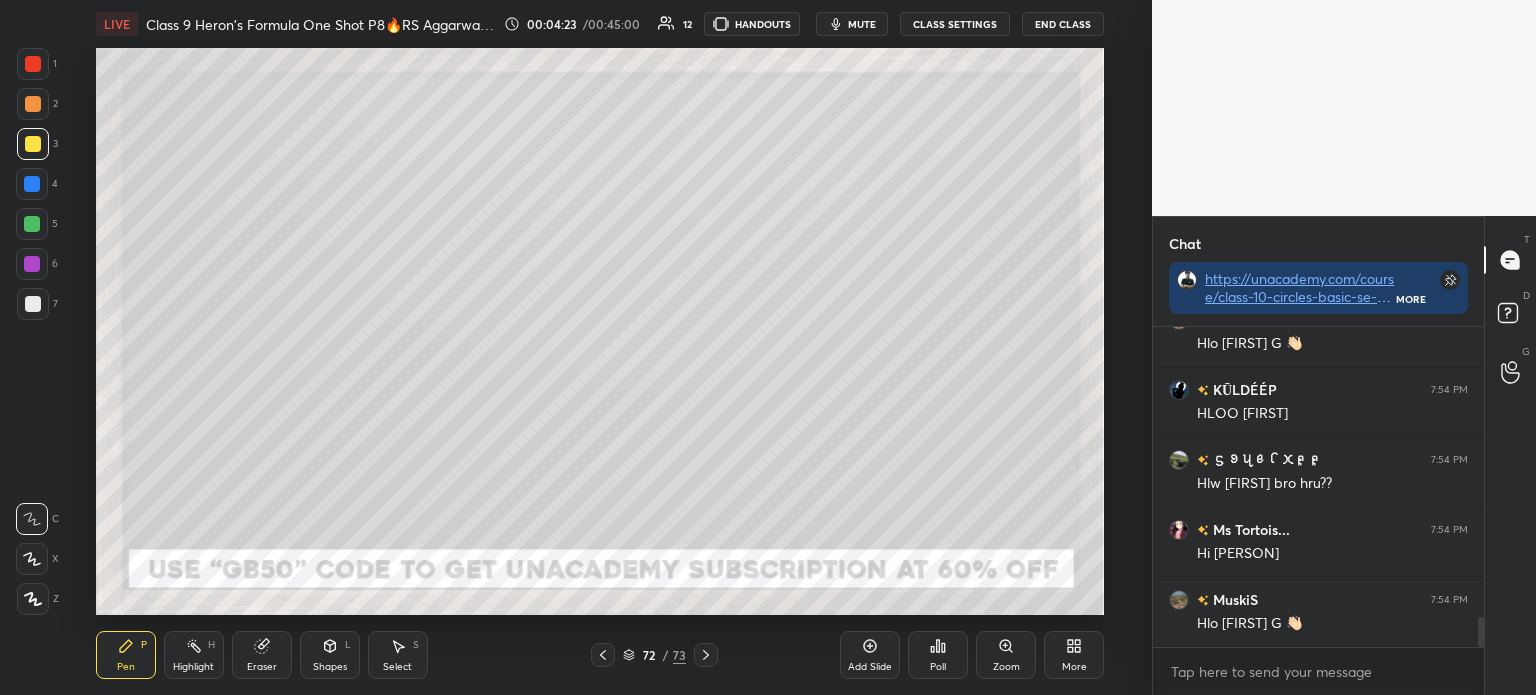 click 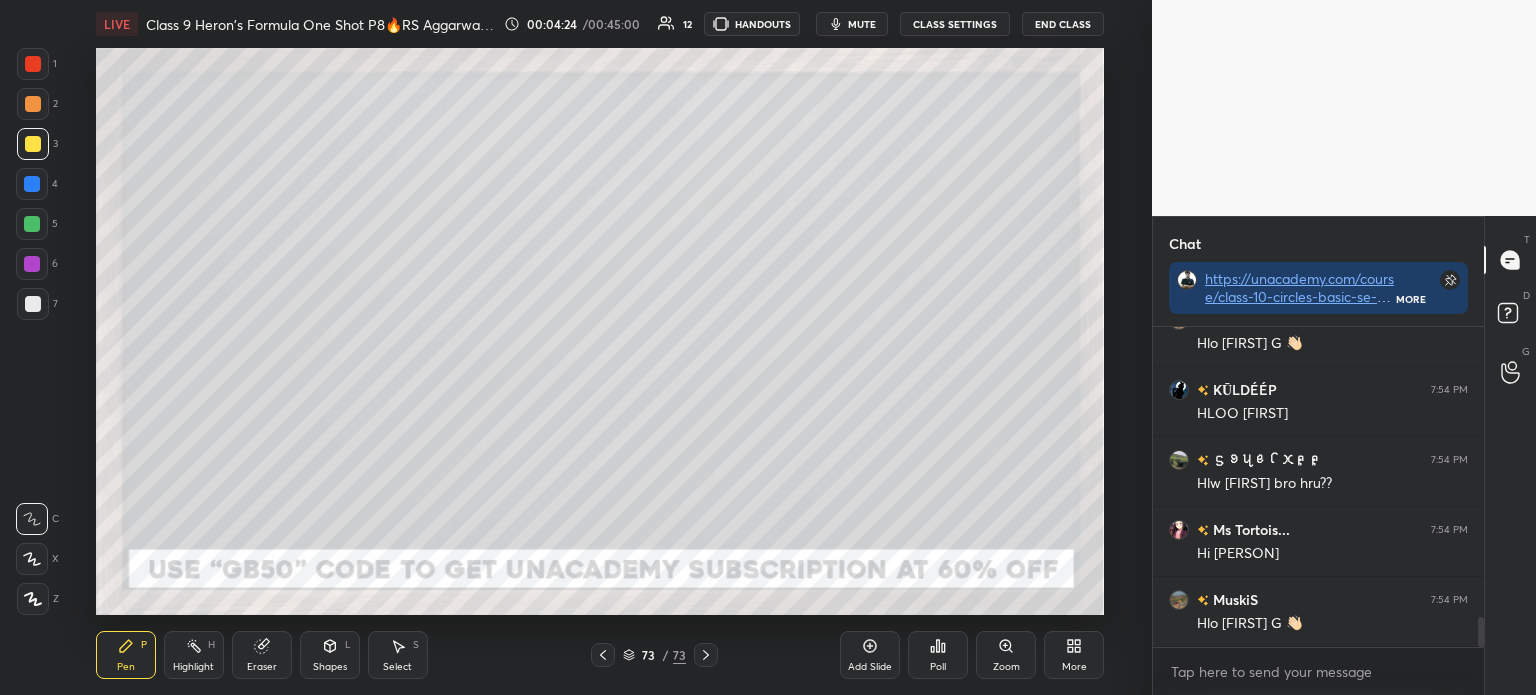 click at bounding box center [603, 655] 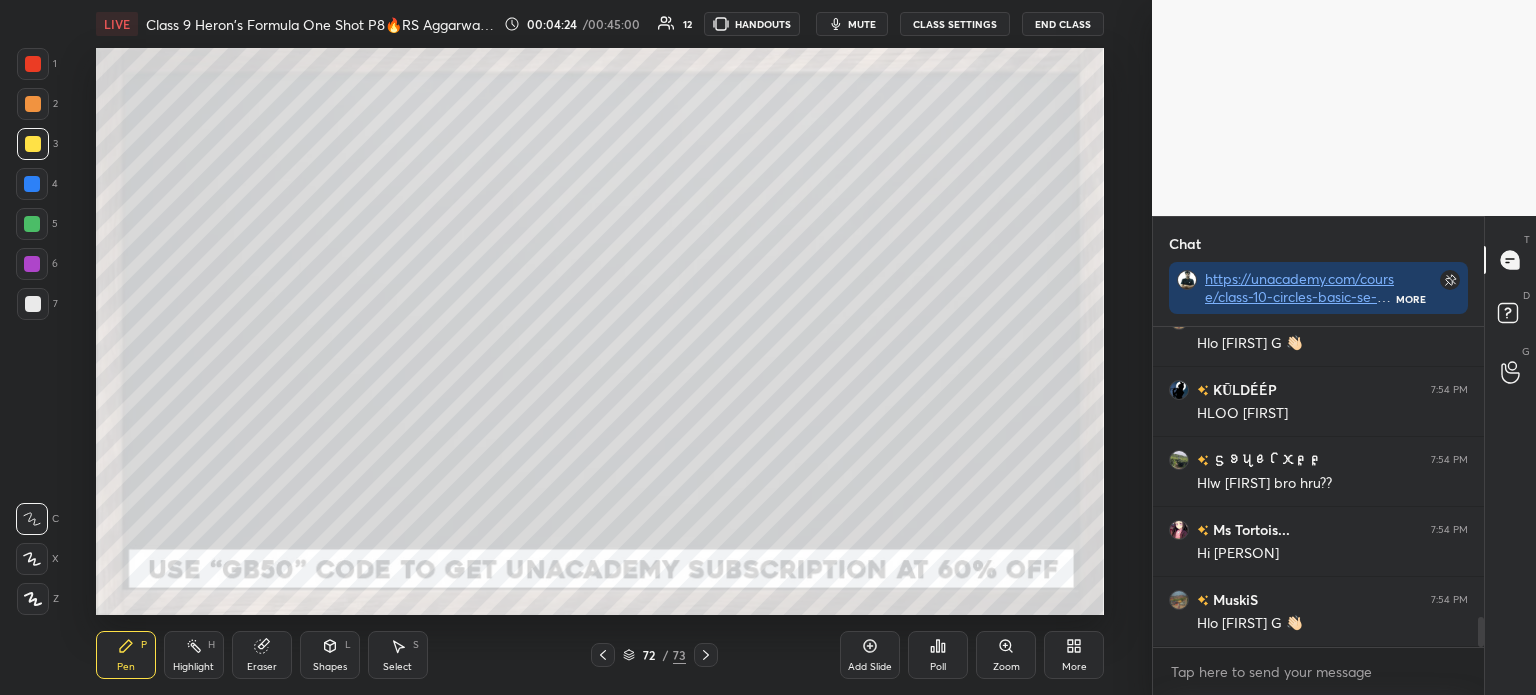 click 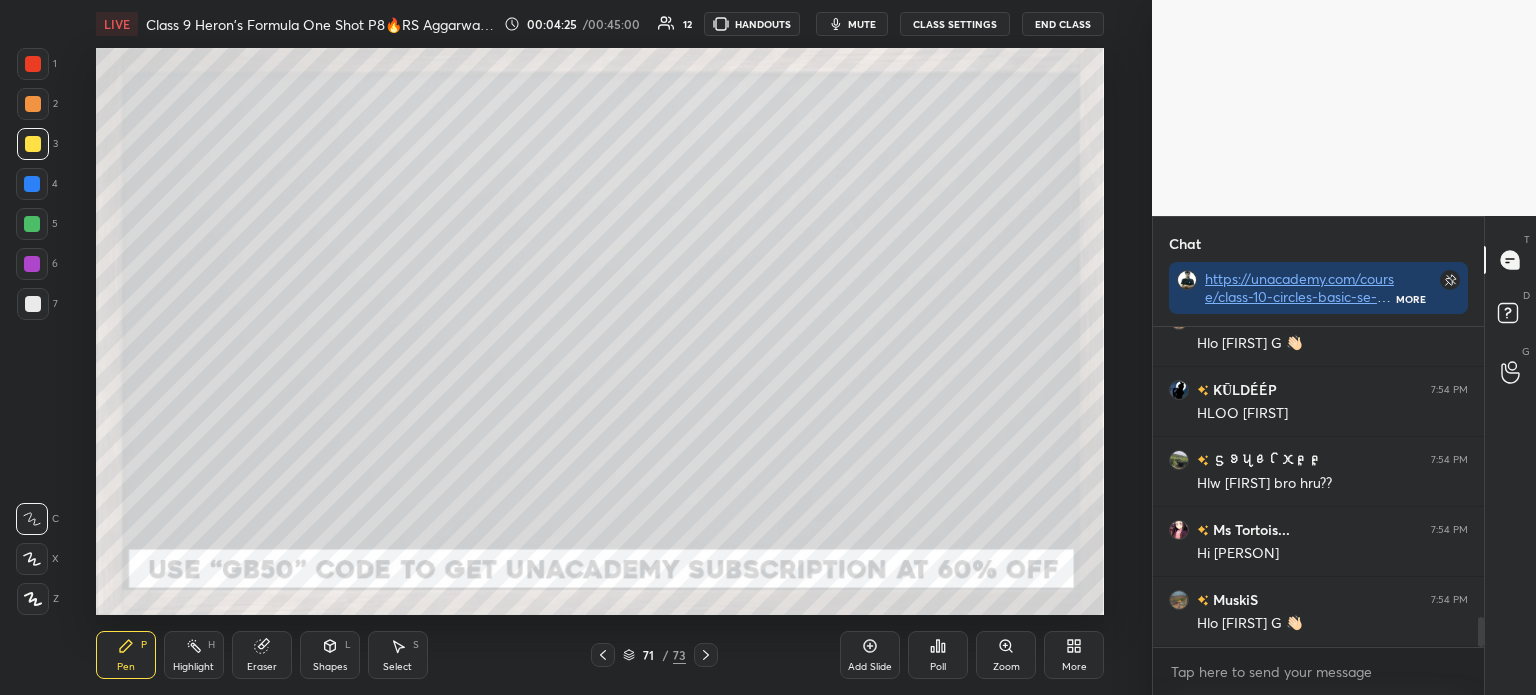click 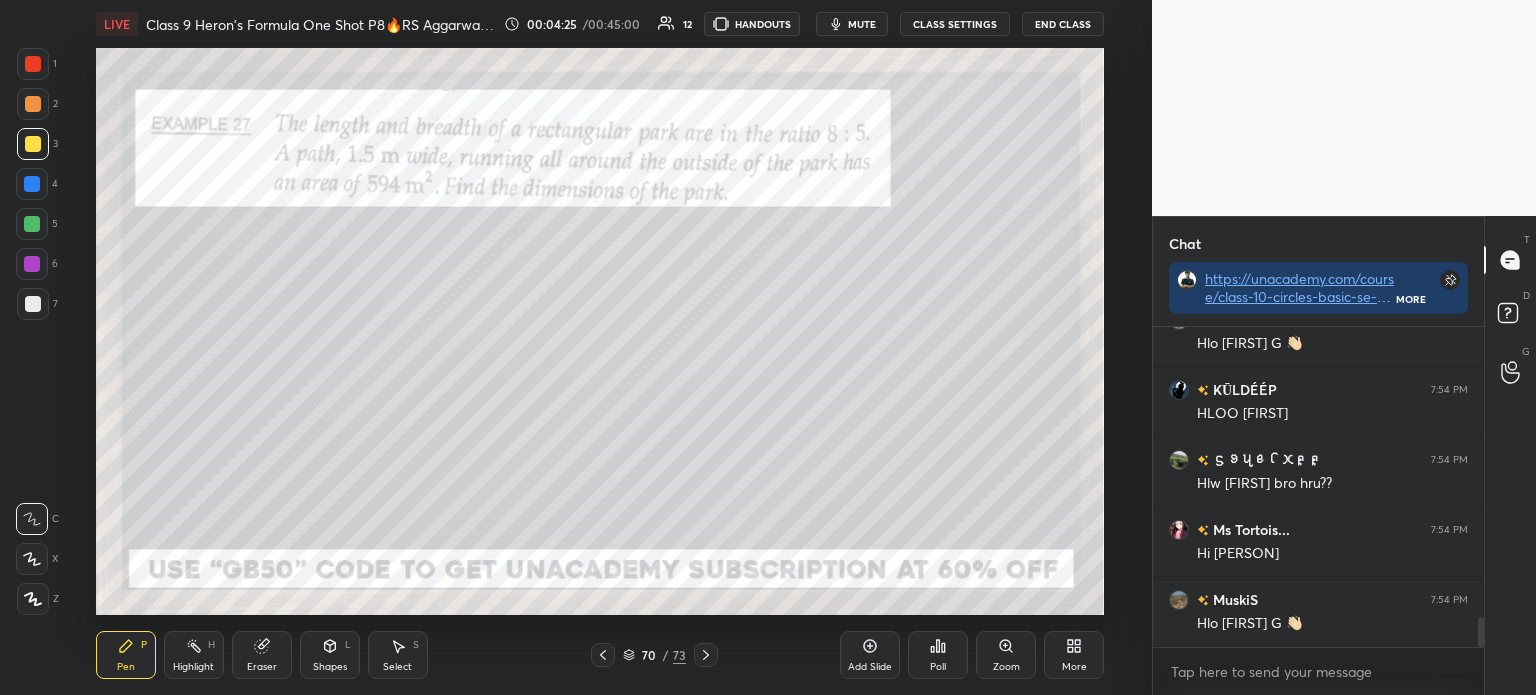 click 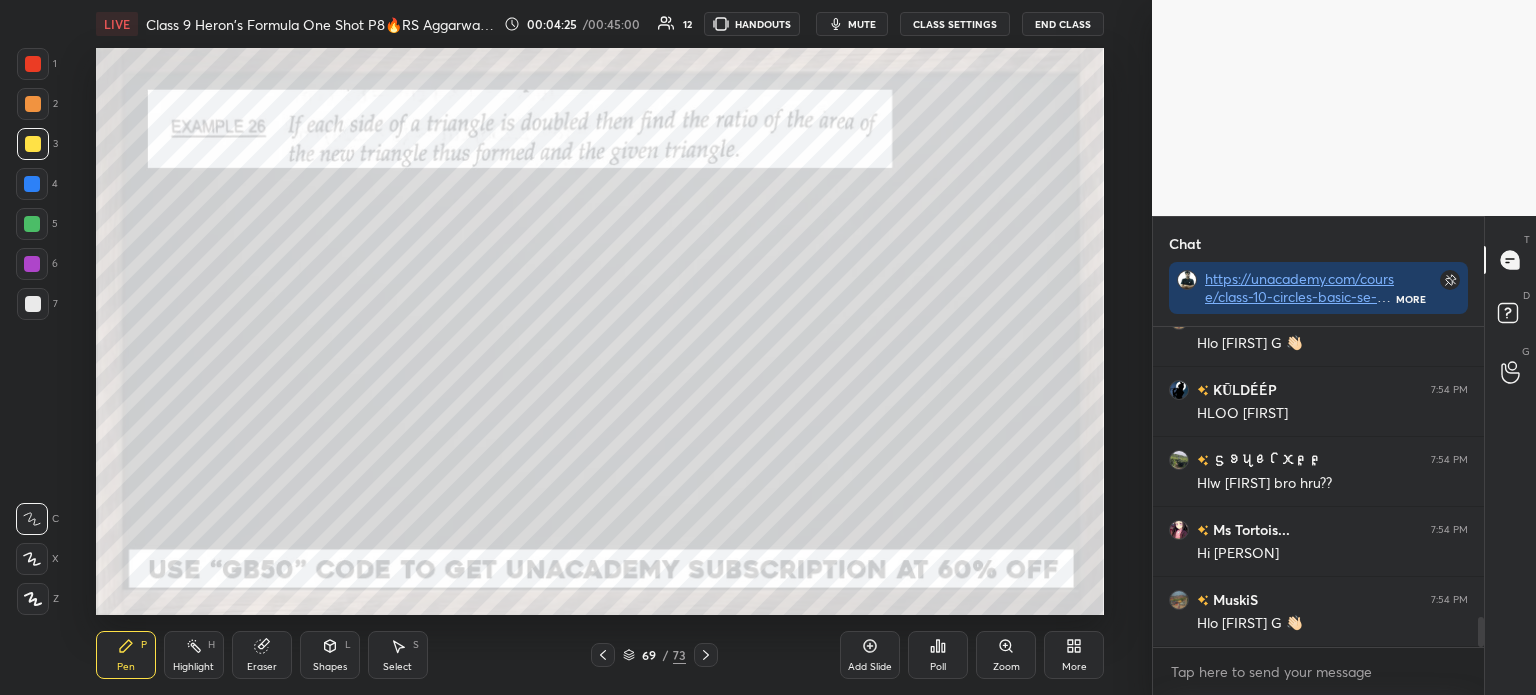 click 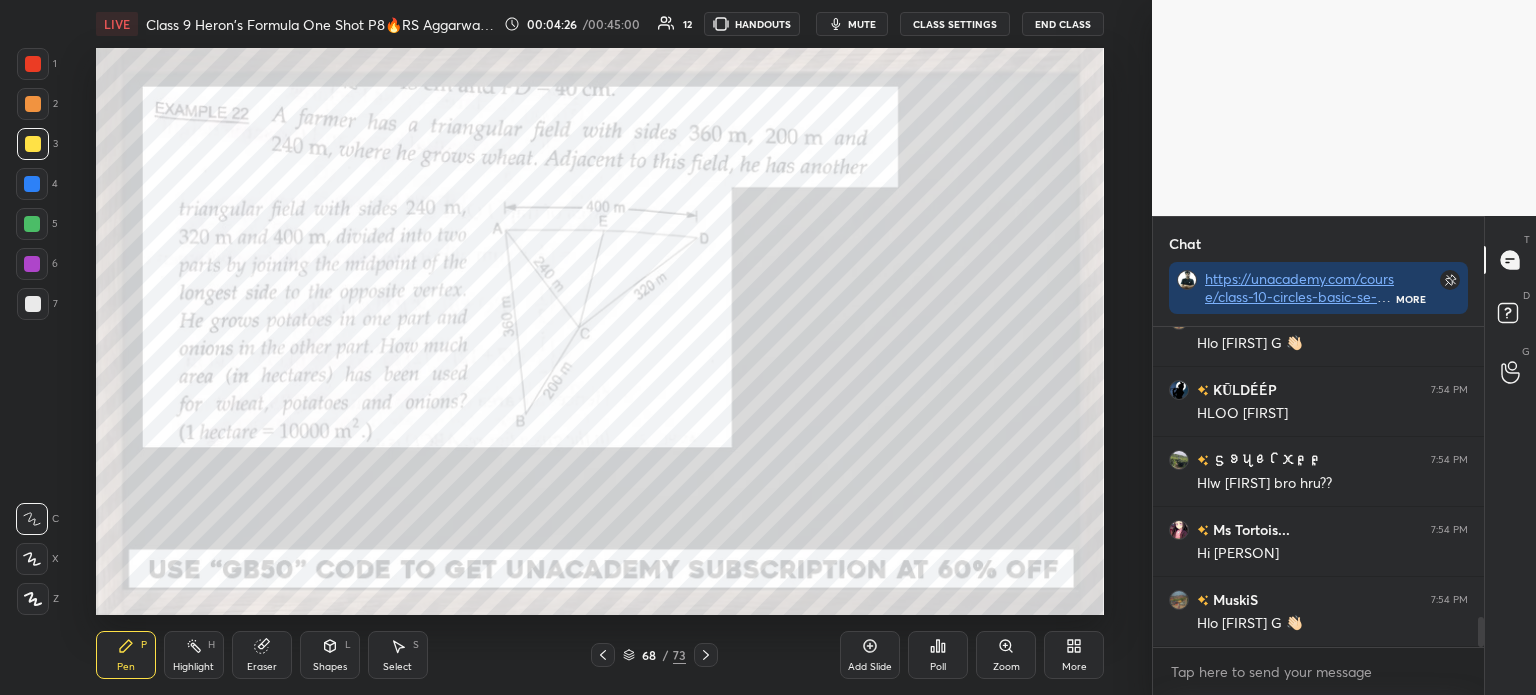 click 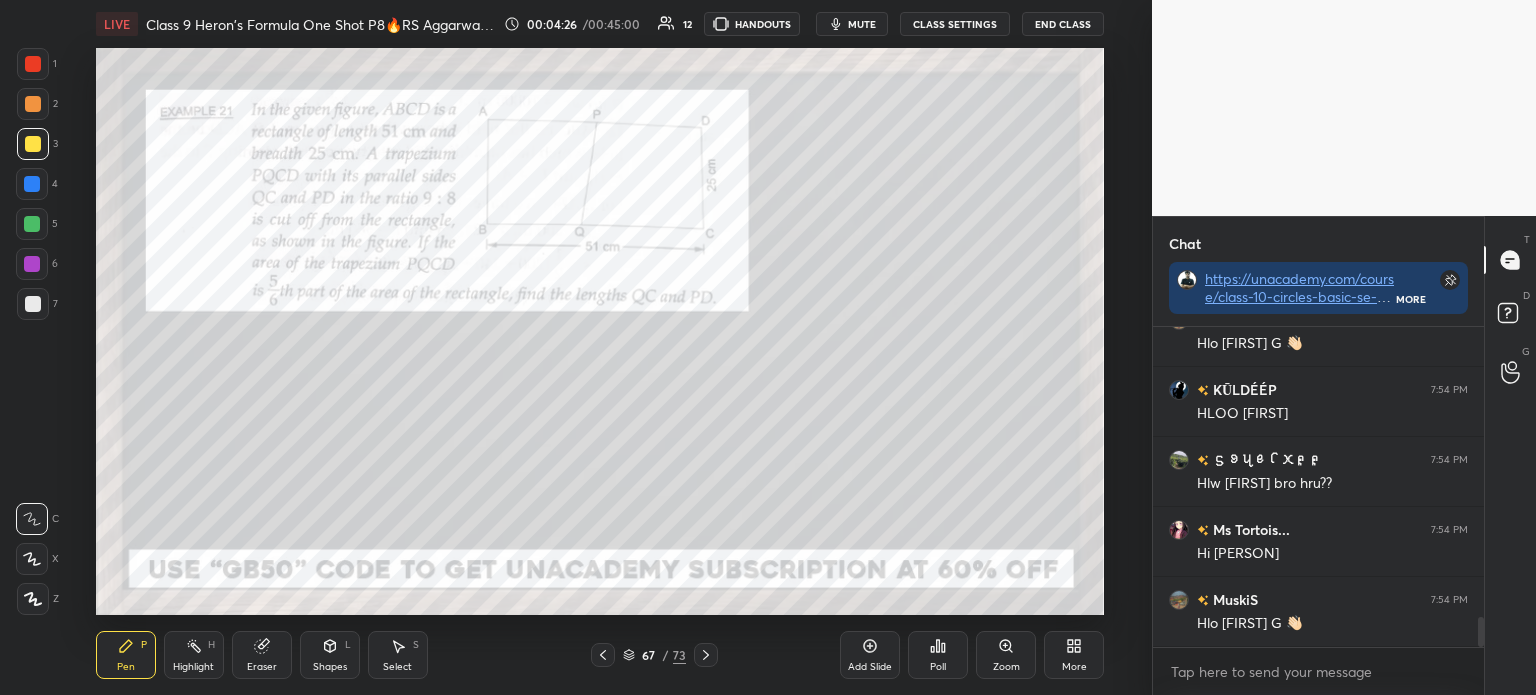 click 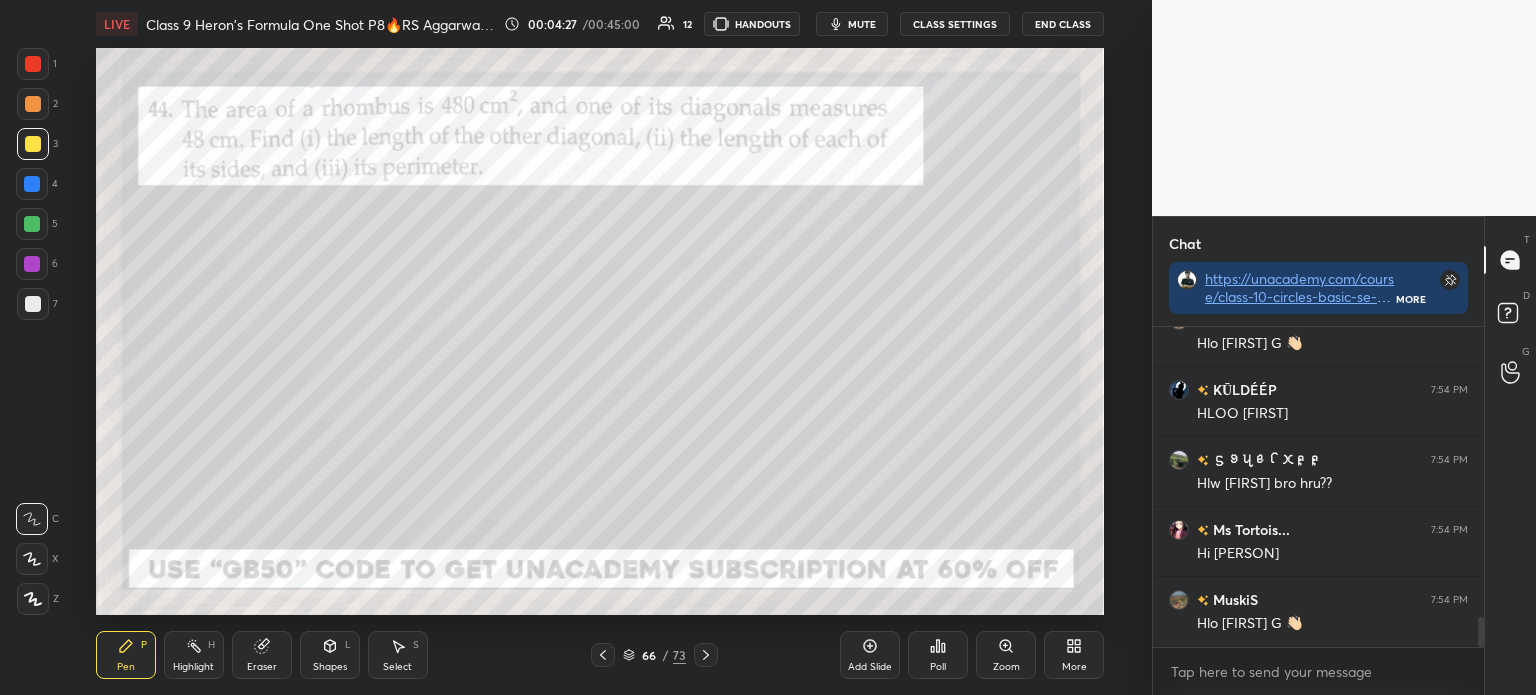 scroll, scrollTop: 3201, scrollLeft: 0, axis: vertical 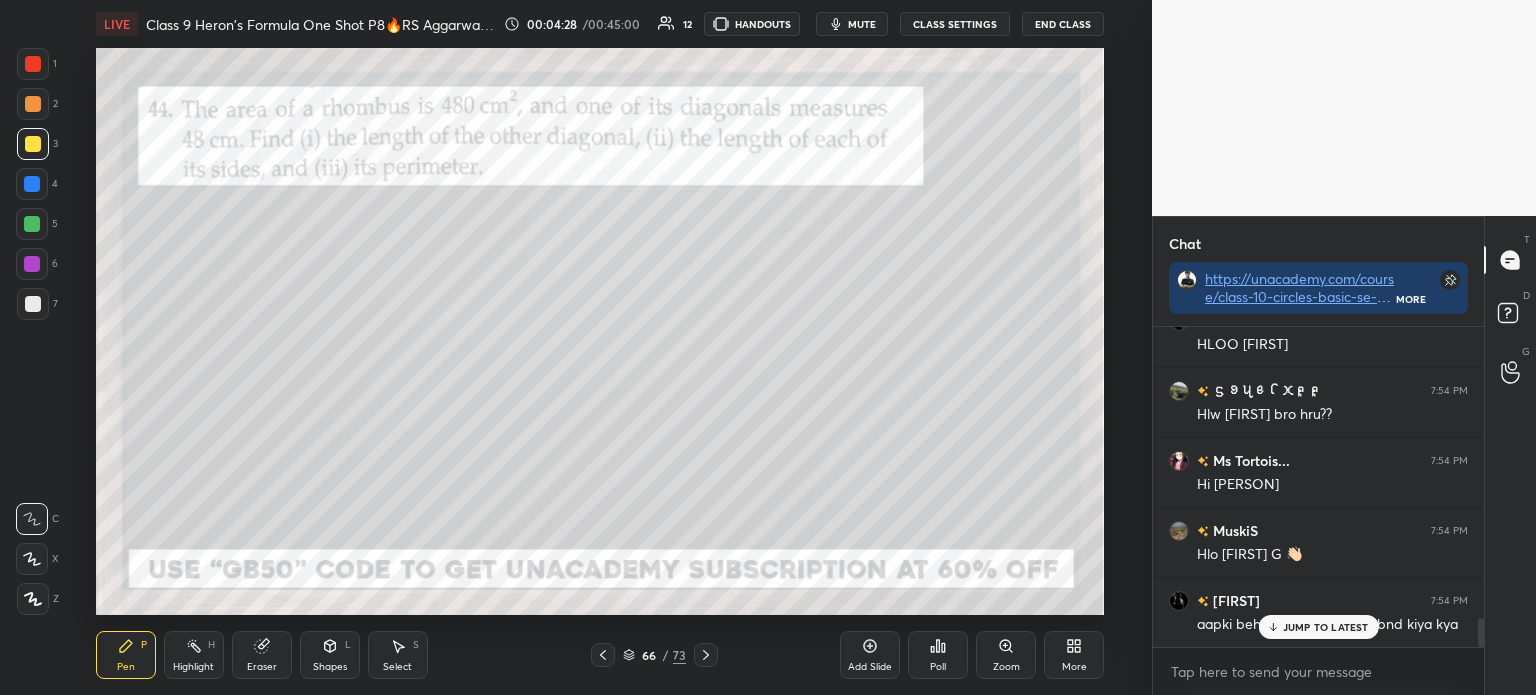 click 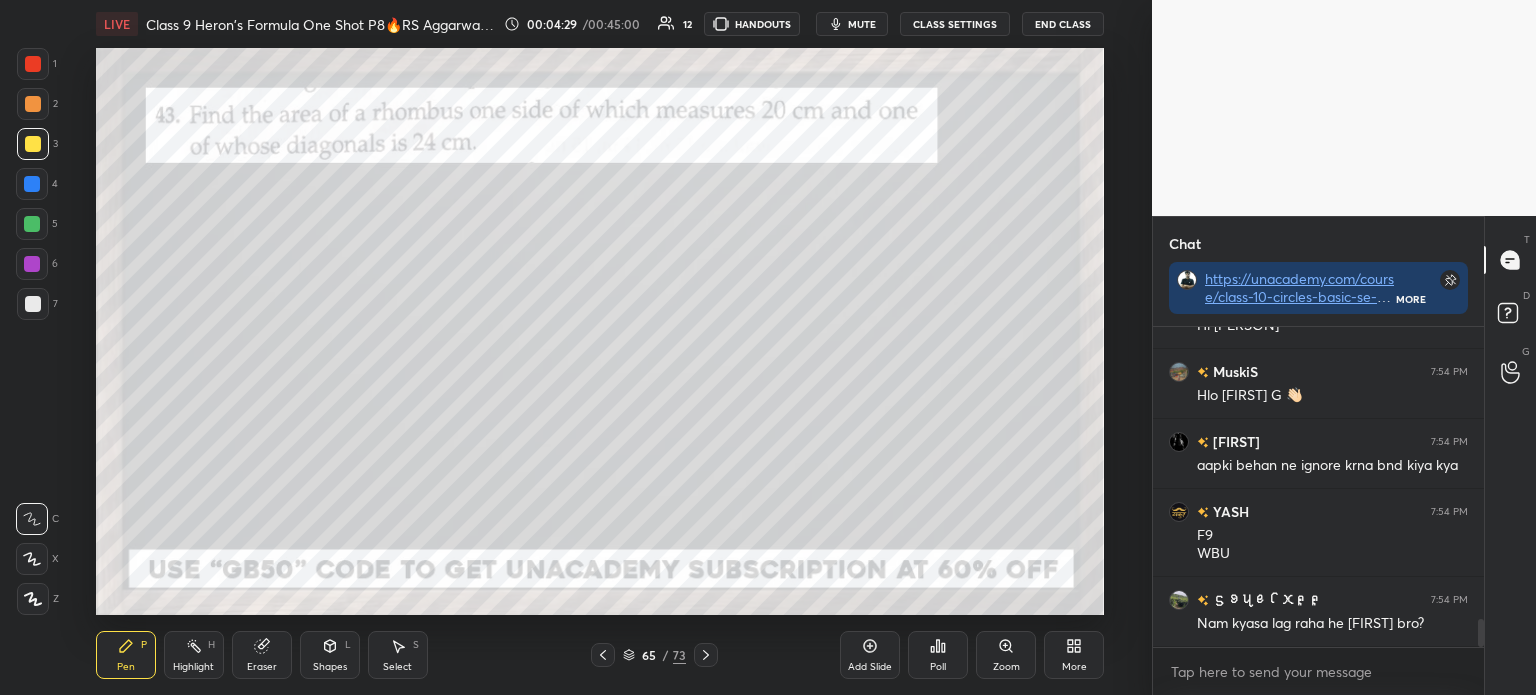 click 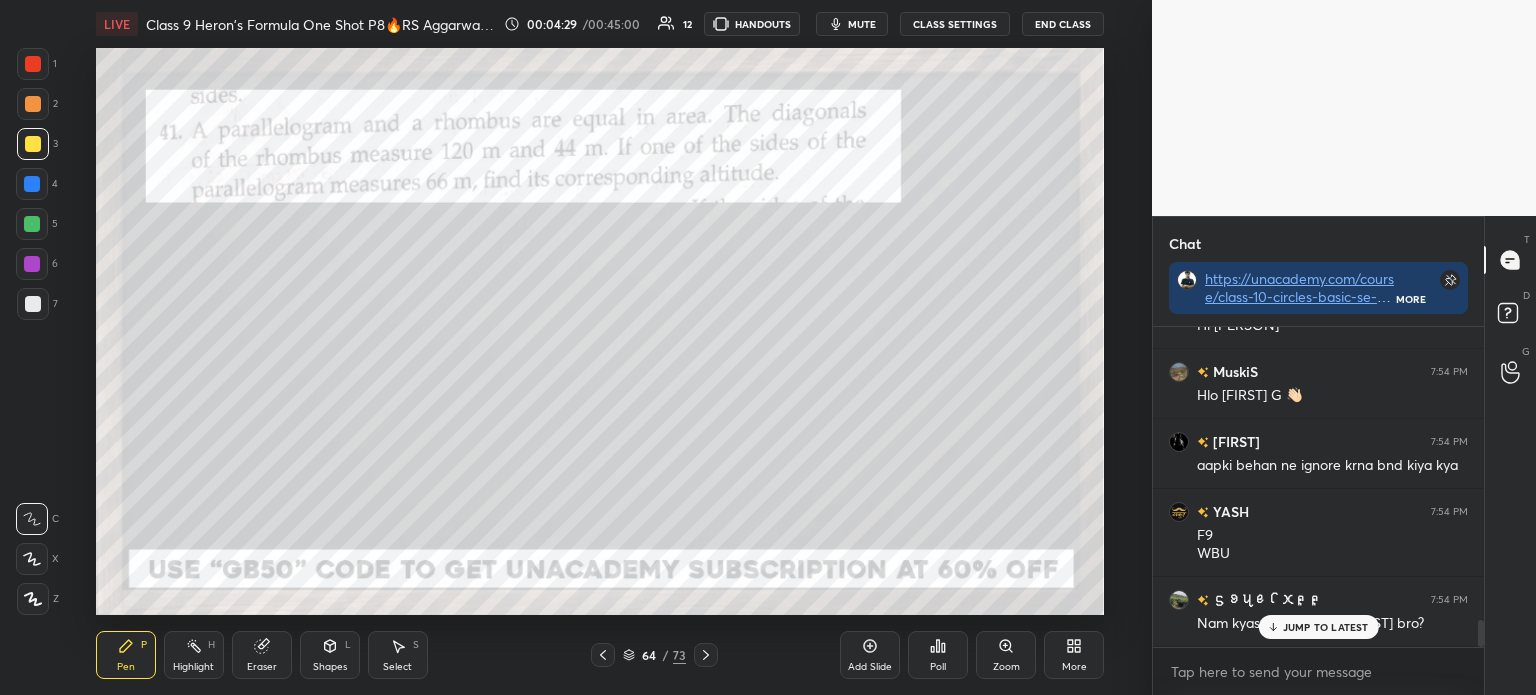 scroll, scrollTop: 3429, scrollLeft: 0, axis: vertical 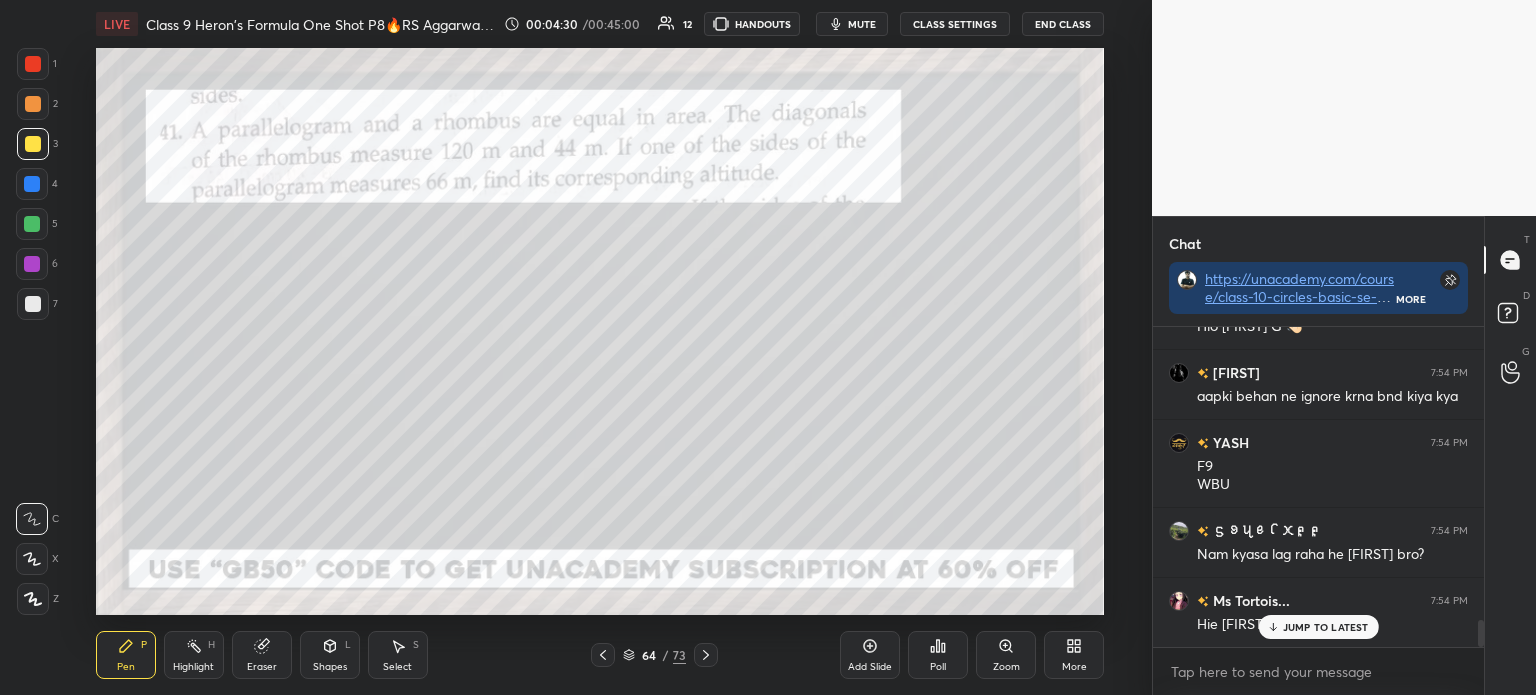 click 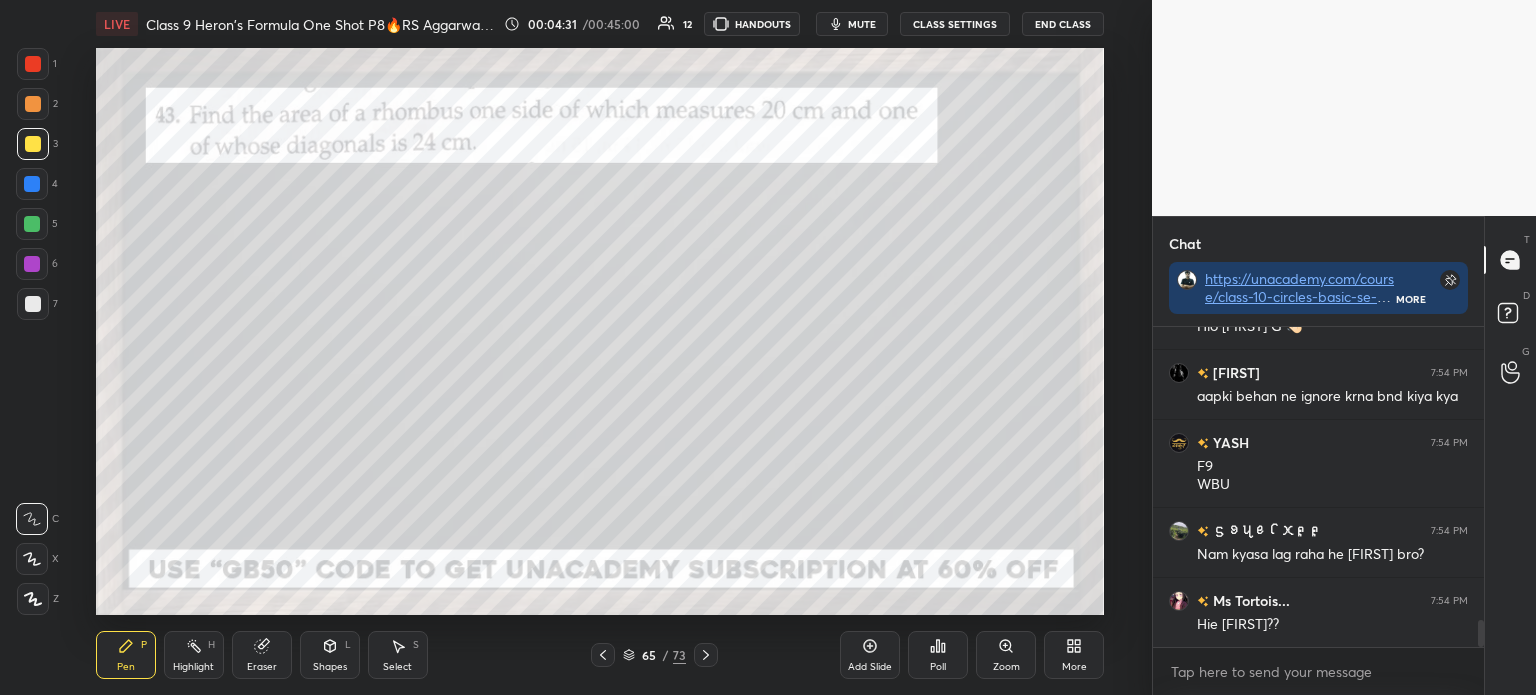 scroll, scrollTop: 3500, scrollLeft: 0, axis: vertical 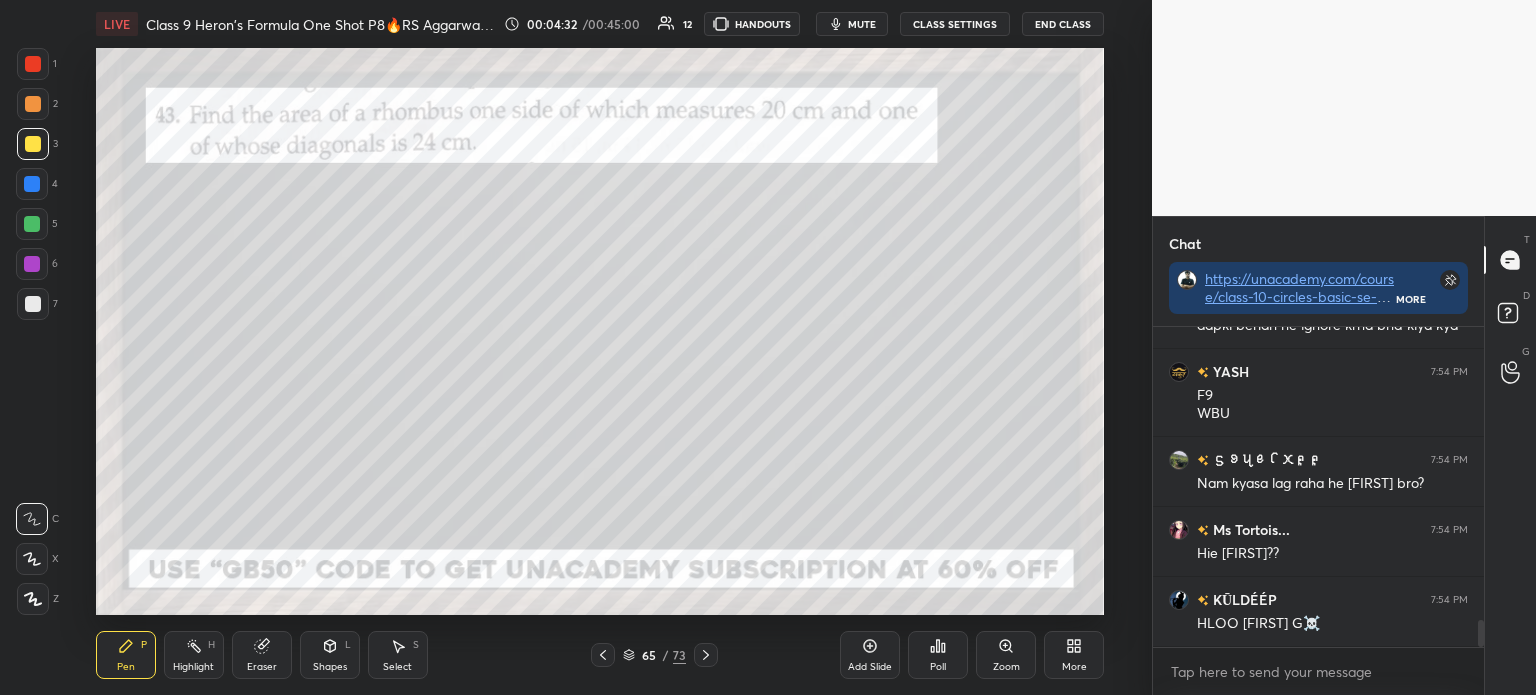 click 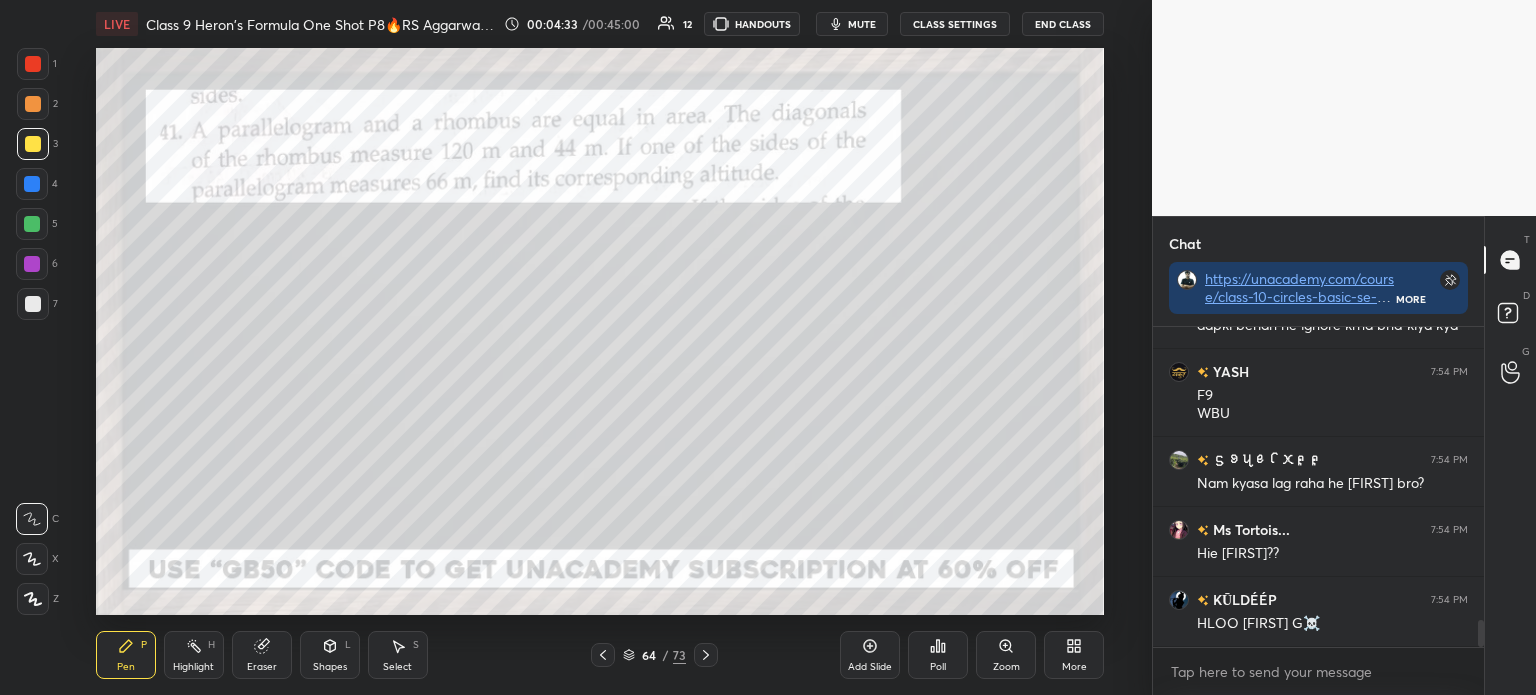 click 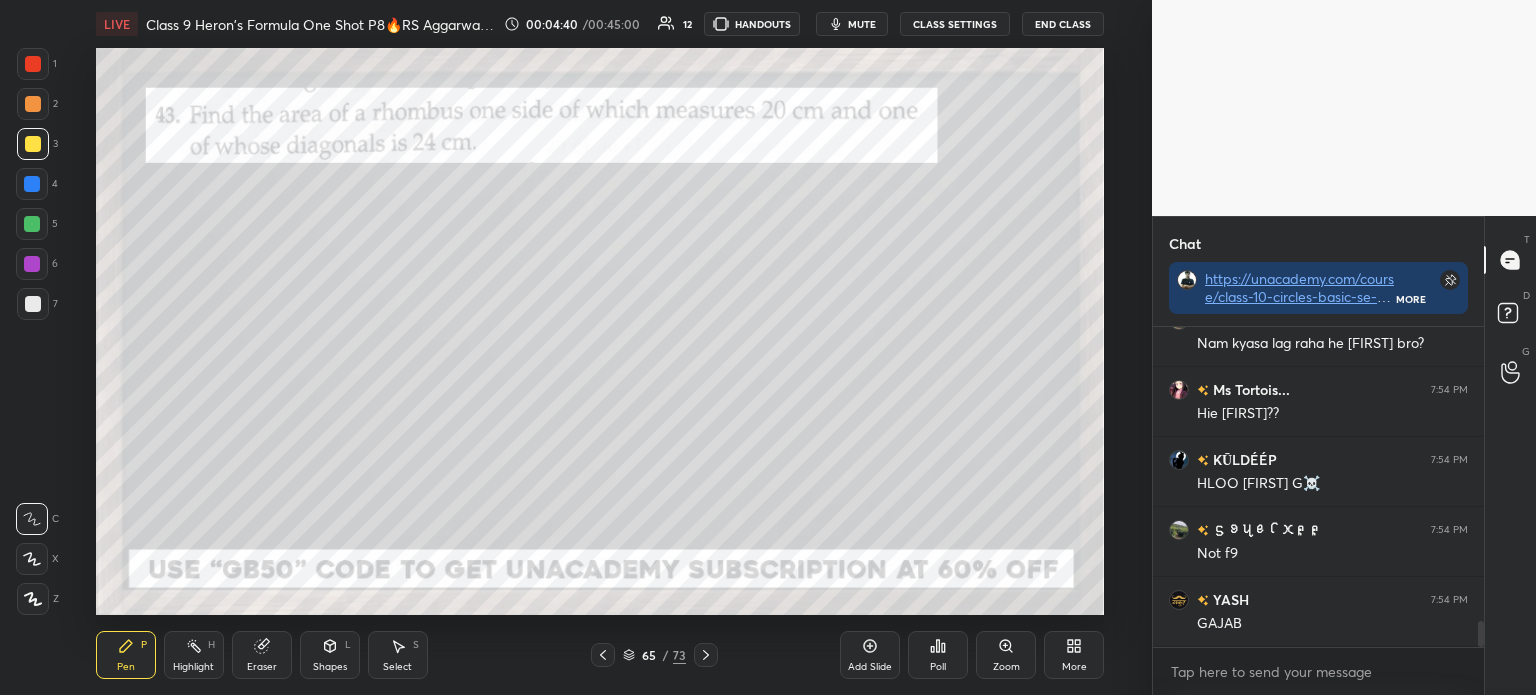 scroll, scrollTop: 3709, scrollLeft: 0, axis: vertical 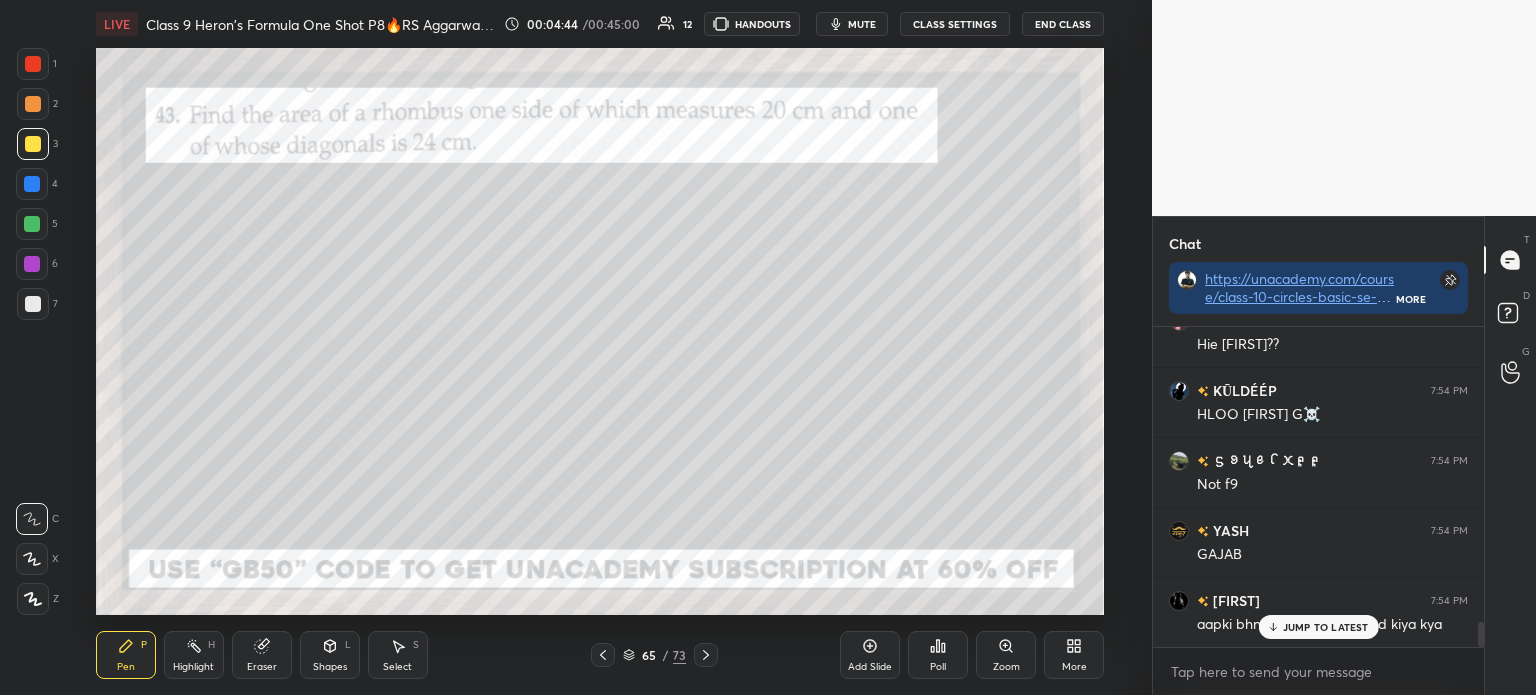 click at bounding box center [33, 304] 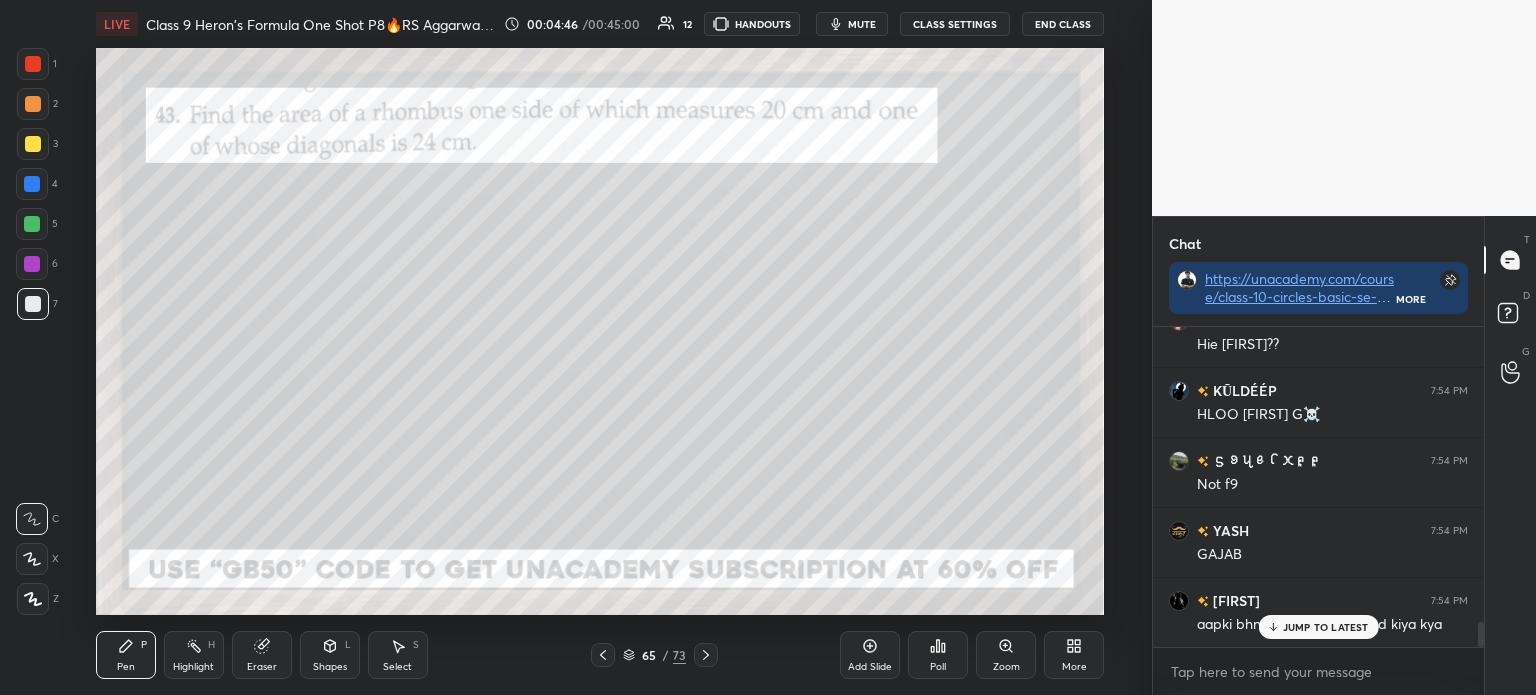 scroll, scrollTop: 3780, scrollLeft: 0, axis: vertical 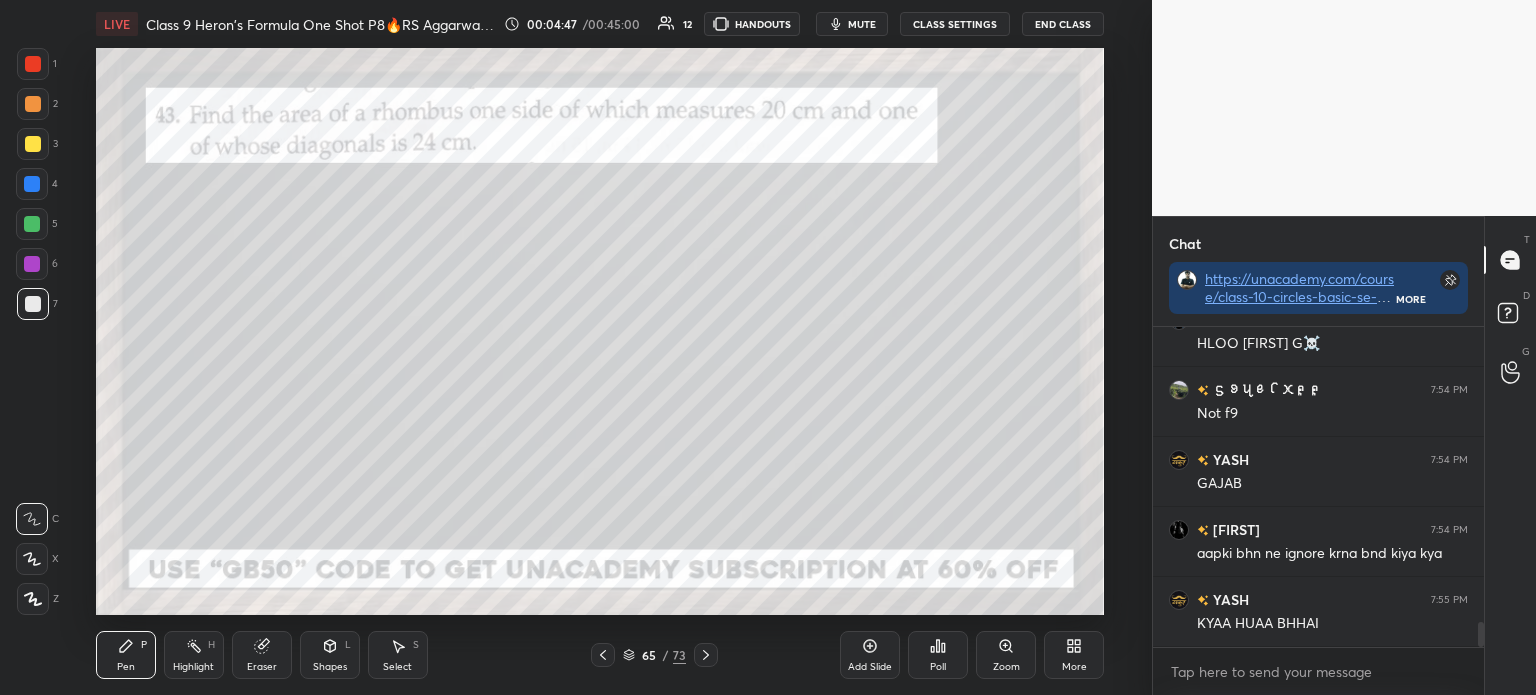 click at bounding box center [33, 599] 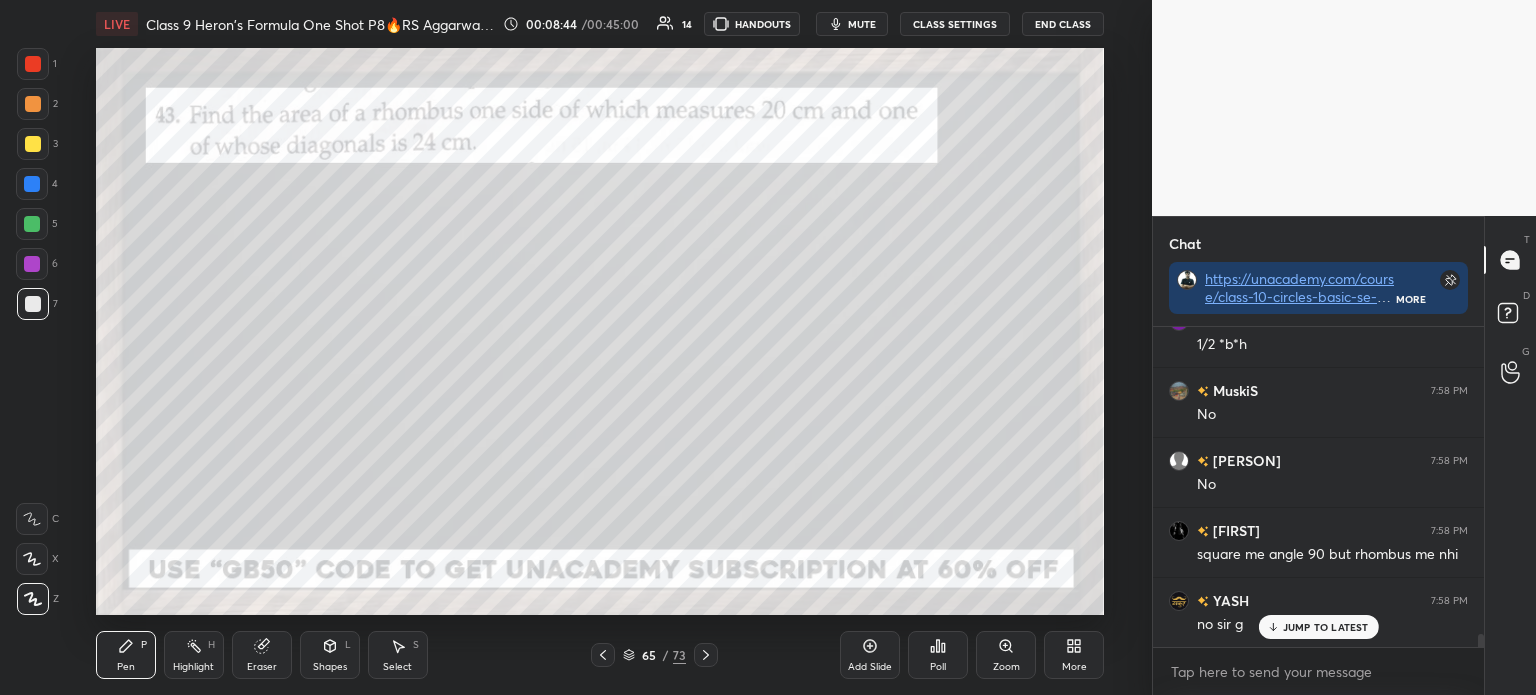 scroll, scrollTop: 7740, scrollLeft: 0, axis: vertical 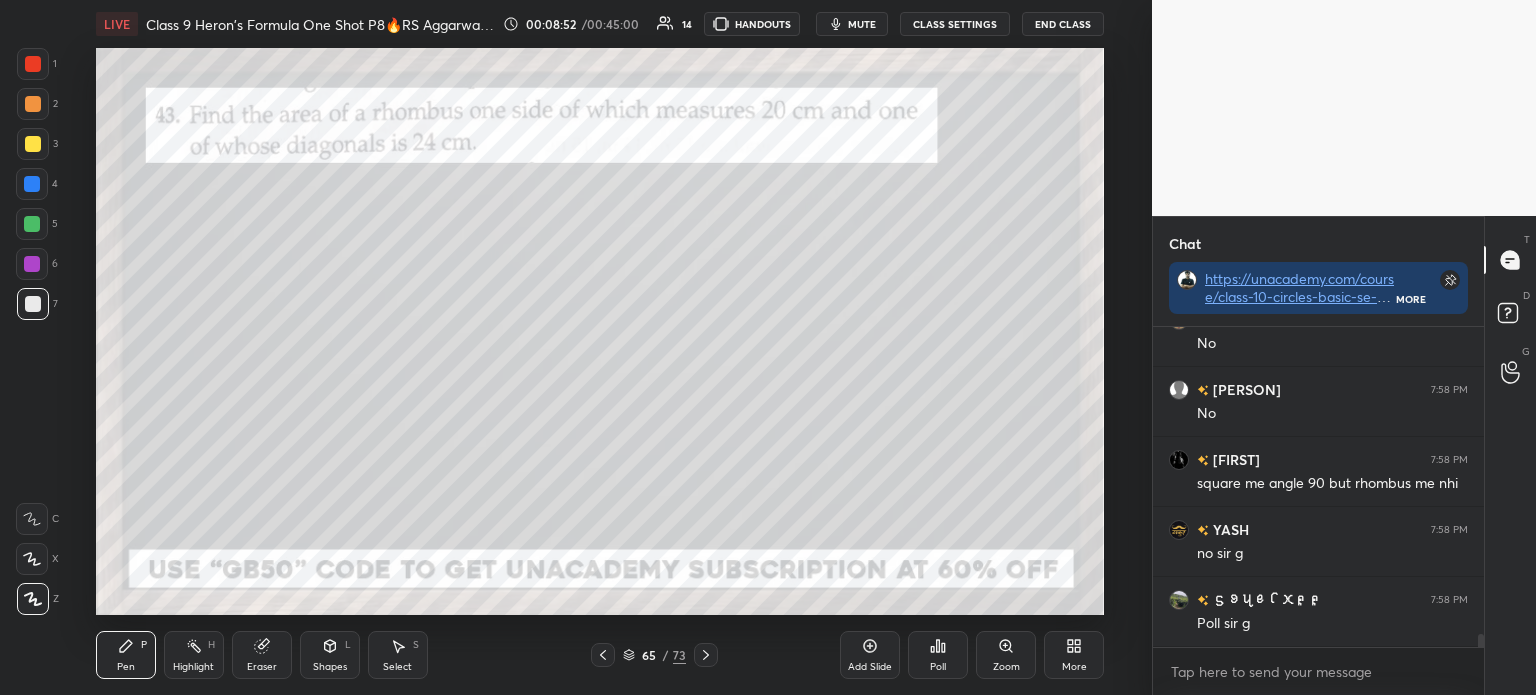 click on "Poll" at bounding box center [938, 655] 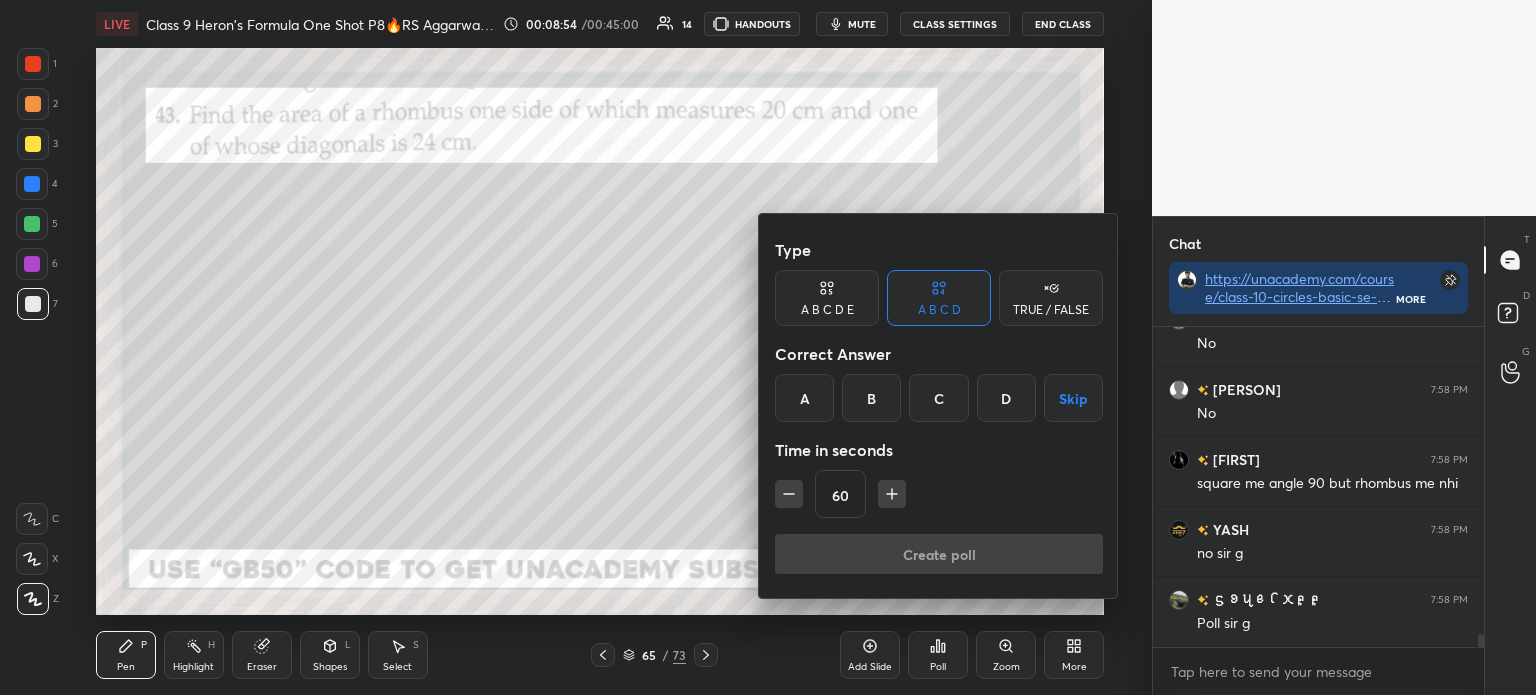 click on "Create poll" at bounding box center (939, 558) 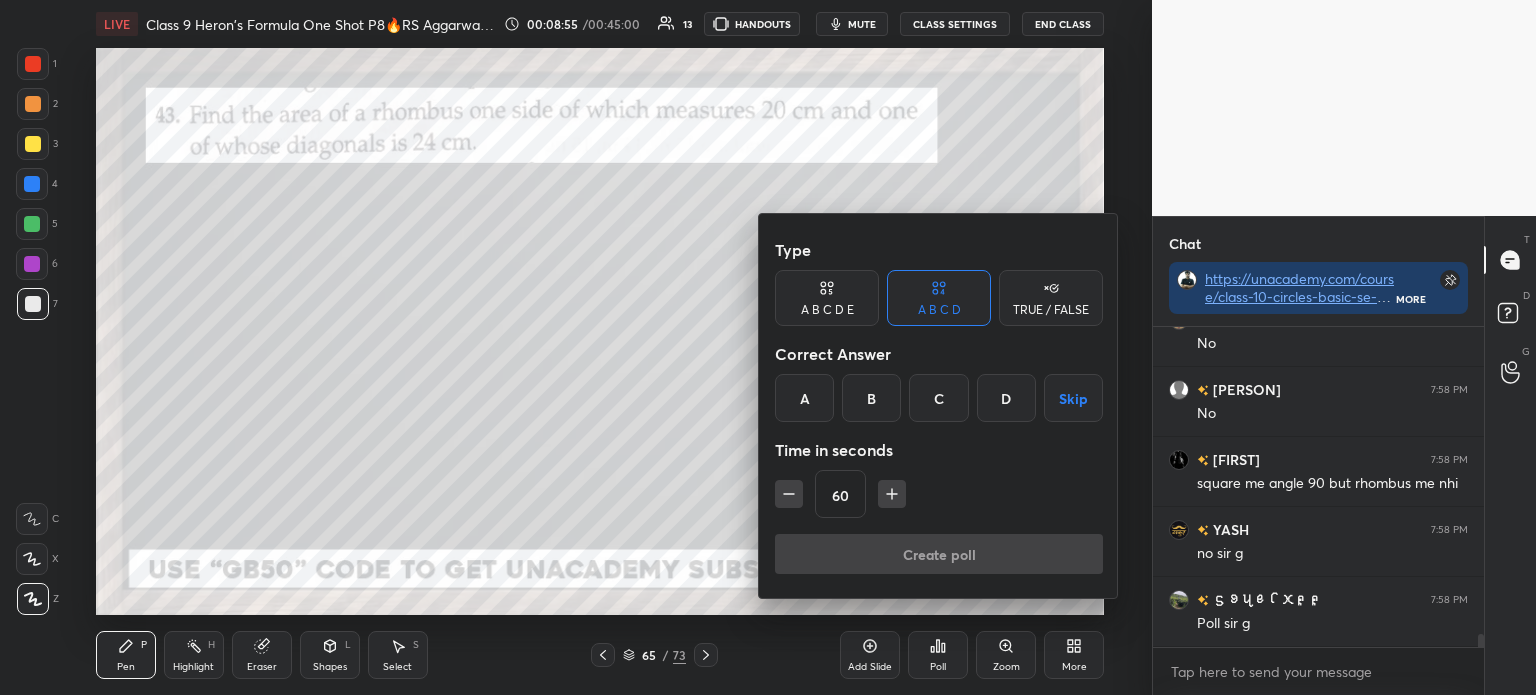 click on "B" at bounding box center [871, 398] 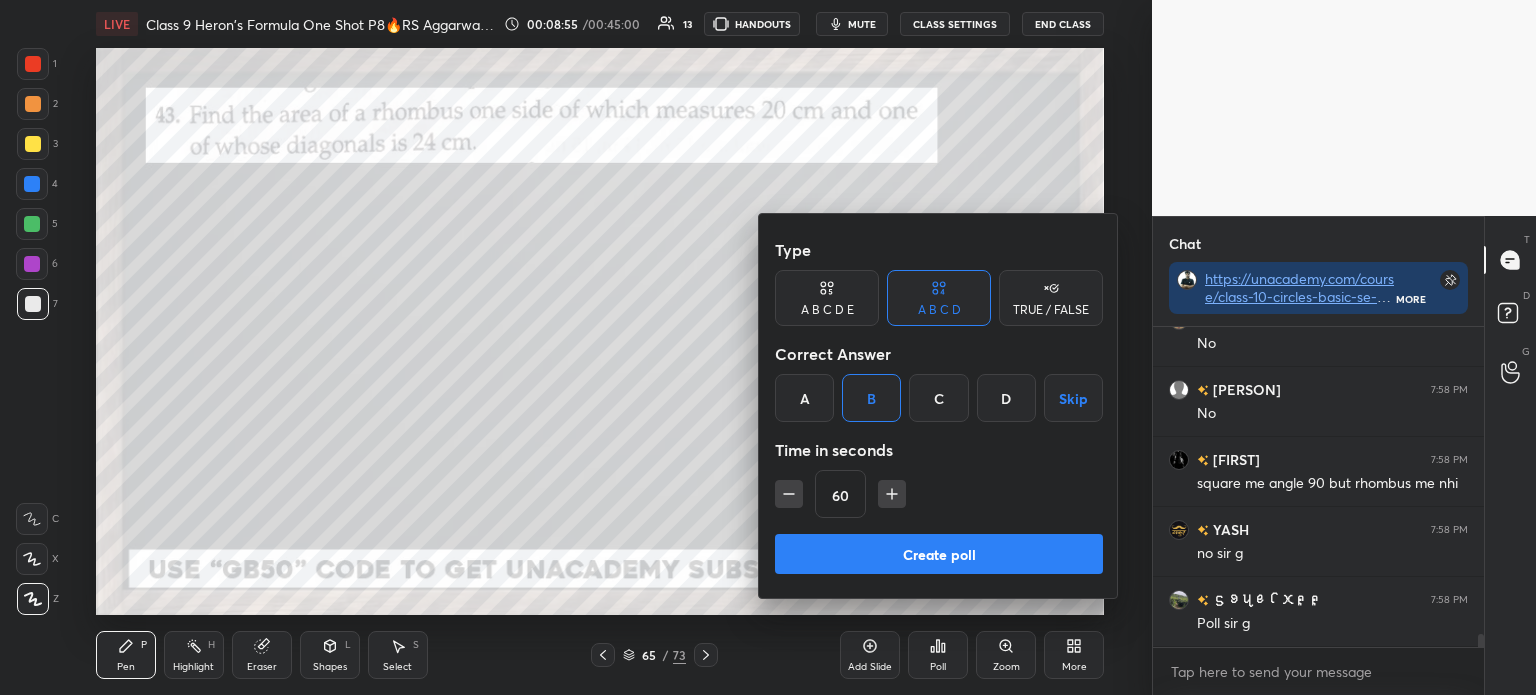 click on "B" at bounding box center [871, 398] 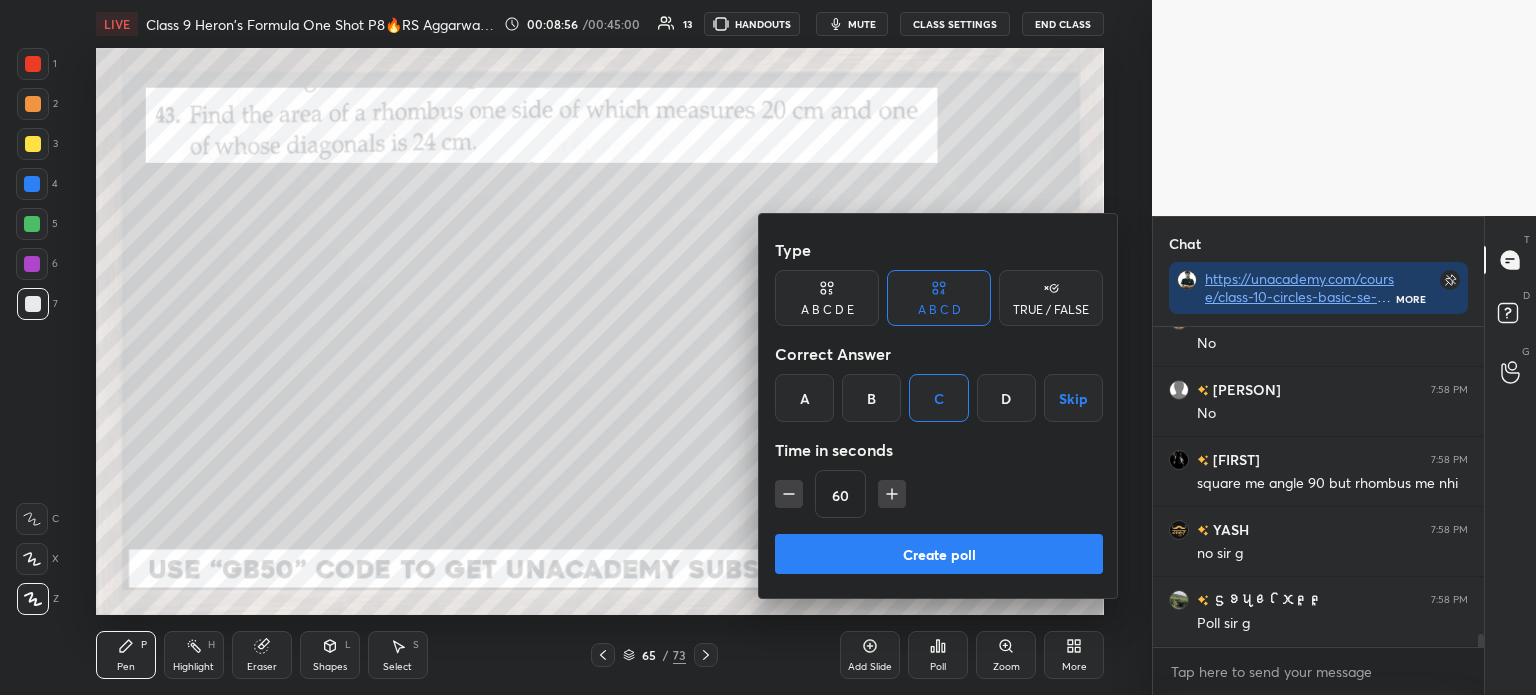 click on "C" at bounding box center [938, 398] 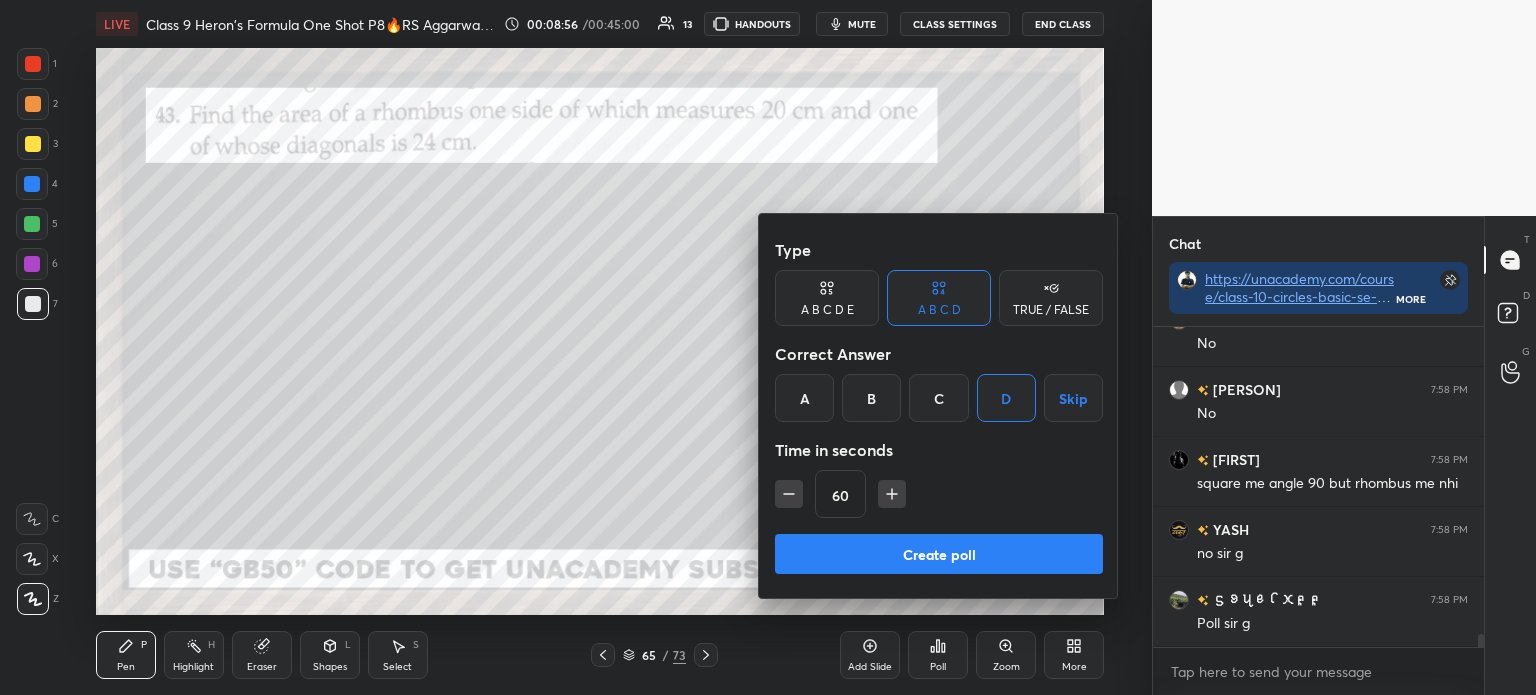 click on "B" at bounding box center (871, 398) 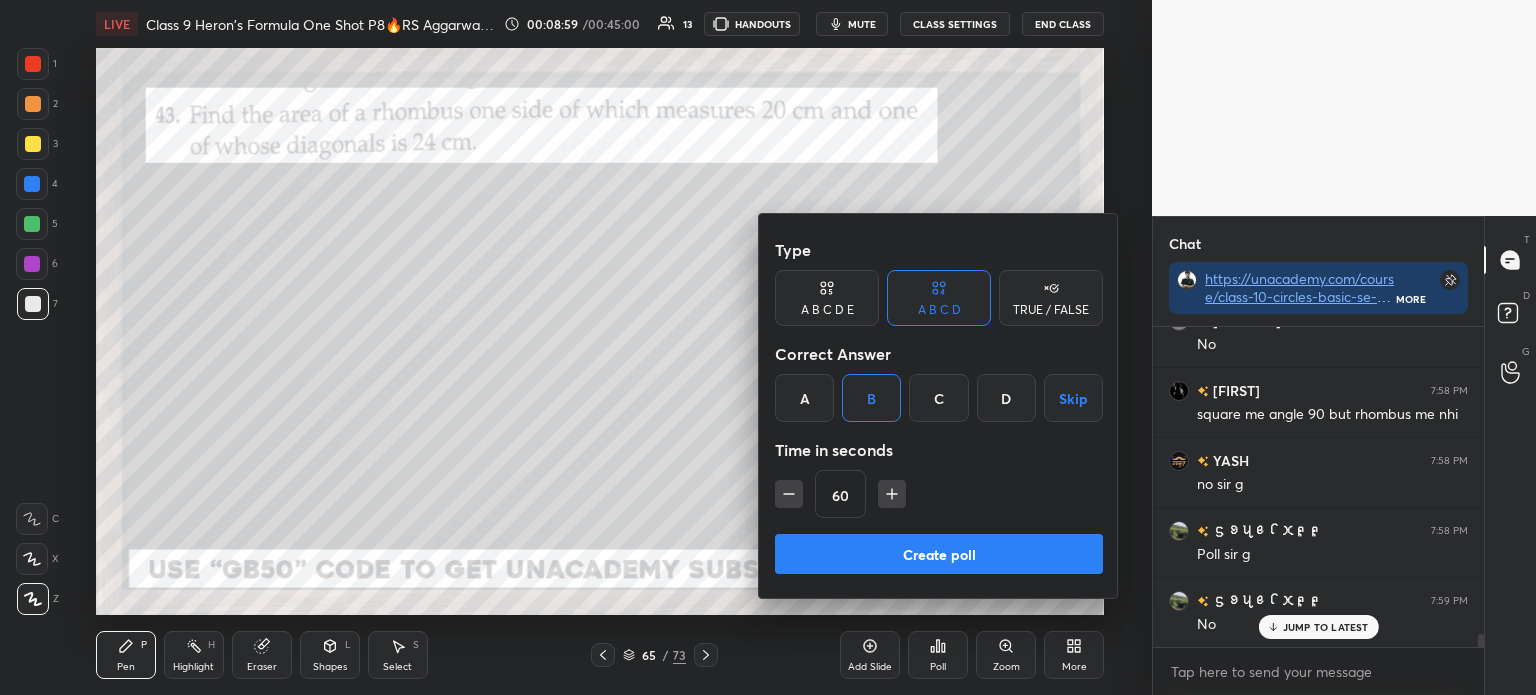 scroll, scrollTop: 7880, scrollLeft: 0, axis: vertical 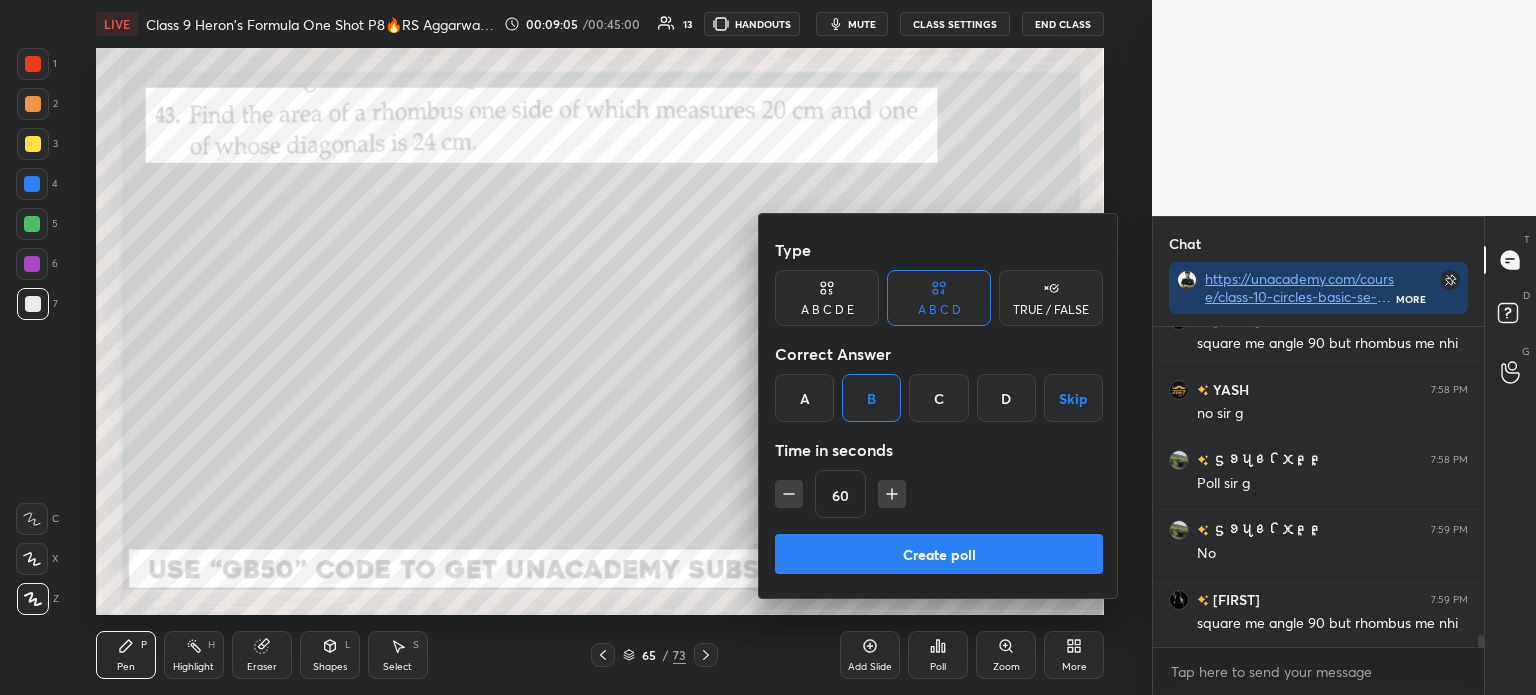 click on "Create poll" at bounding box center [939, 554] 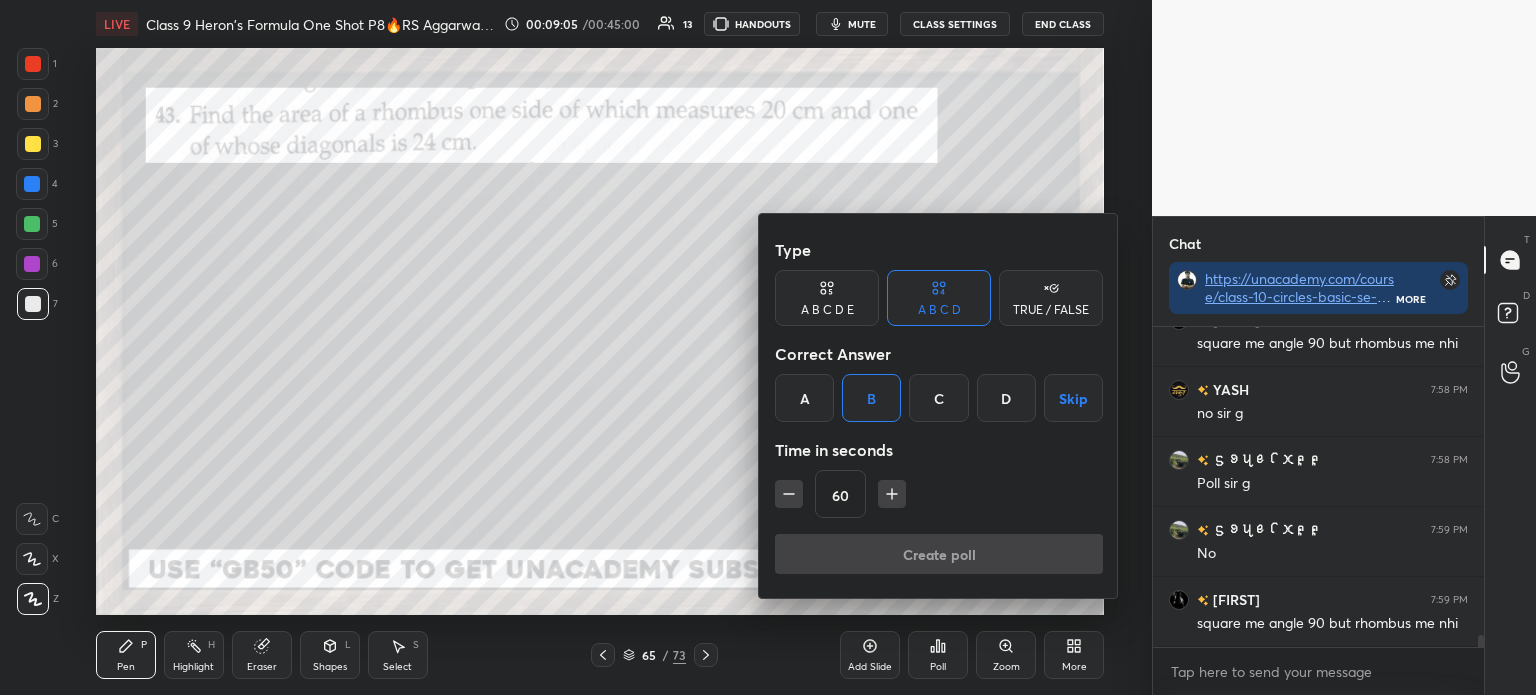 scroll, scrollTop: 281, scrollLeft: 325, axis: both 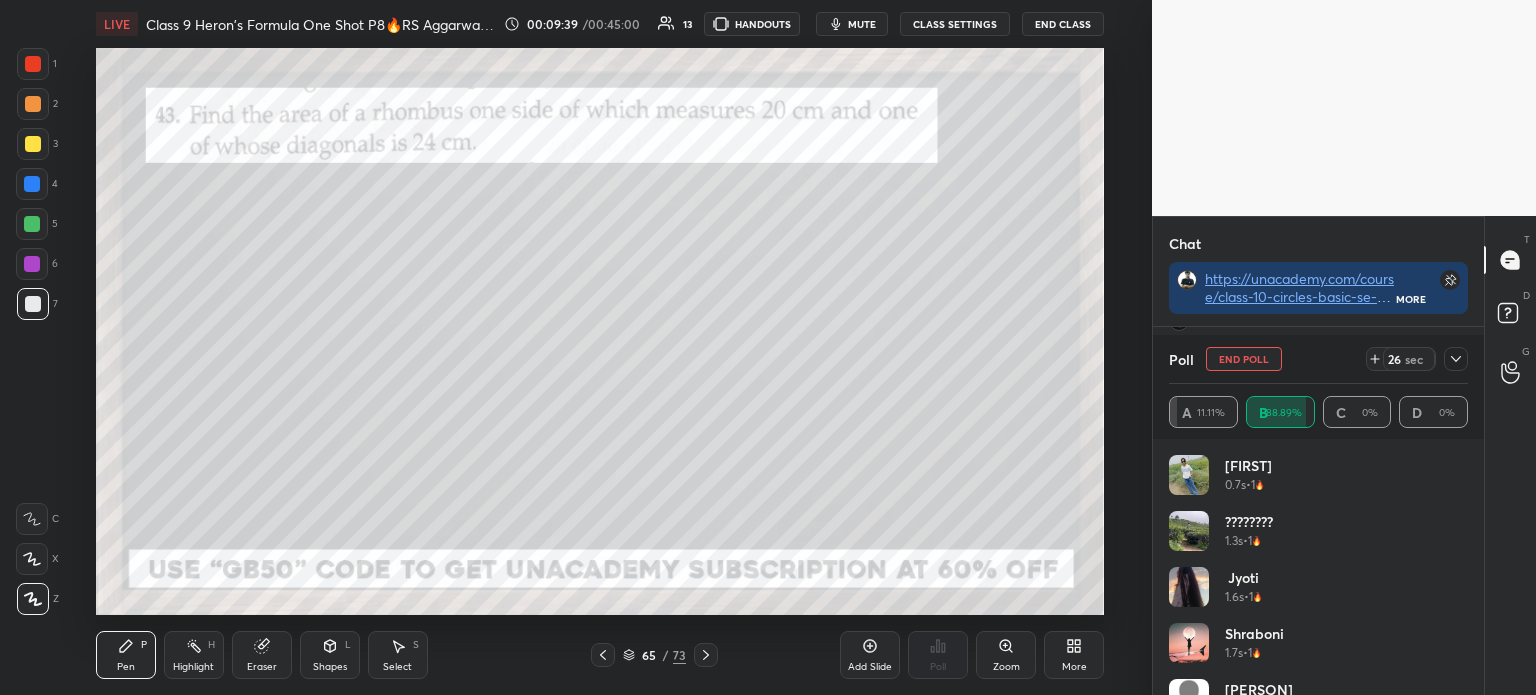 click 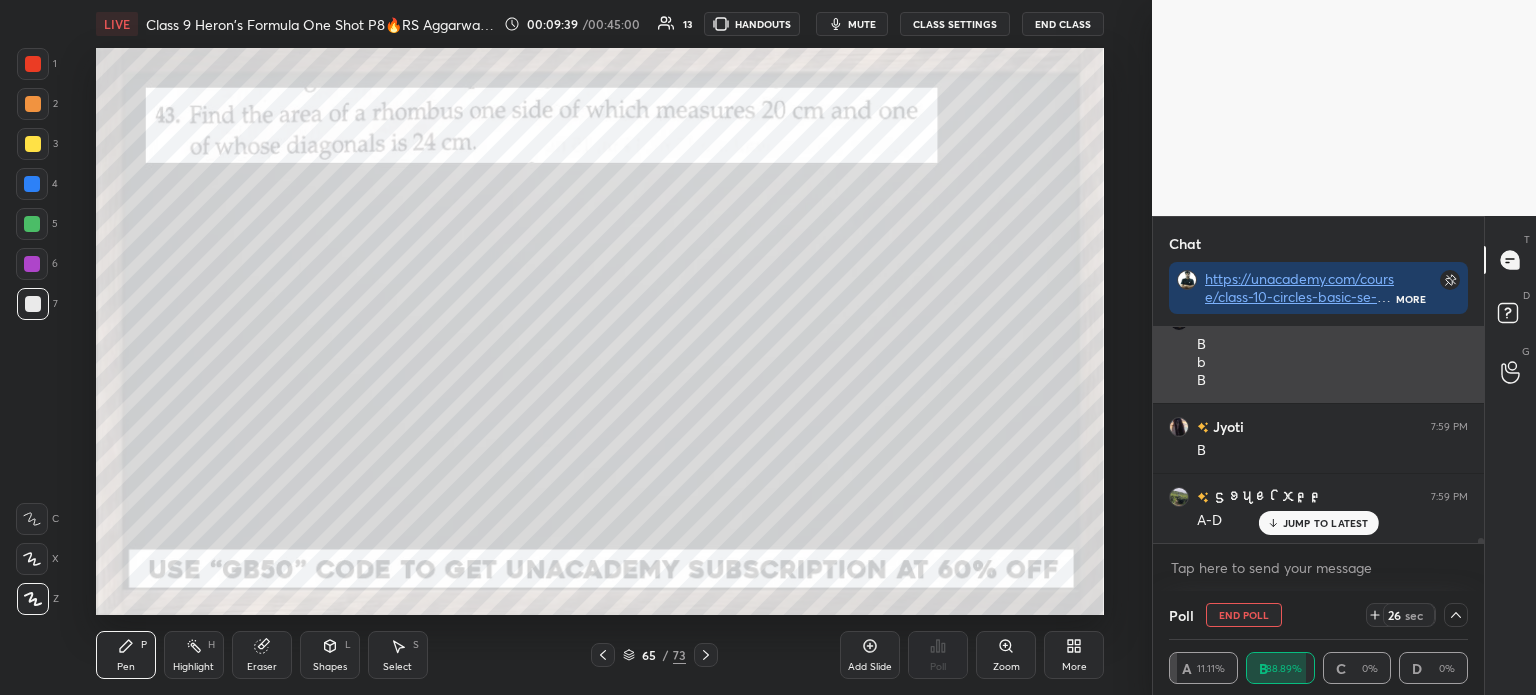 scroll, scrollTop: 131, scrollLeft: 293, axis: both 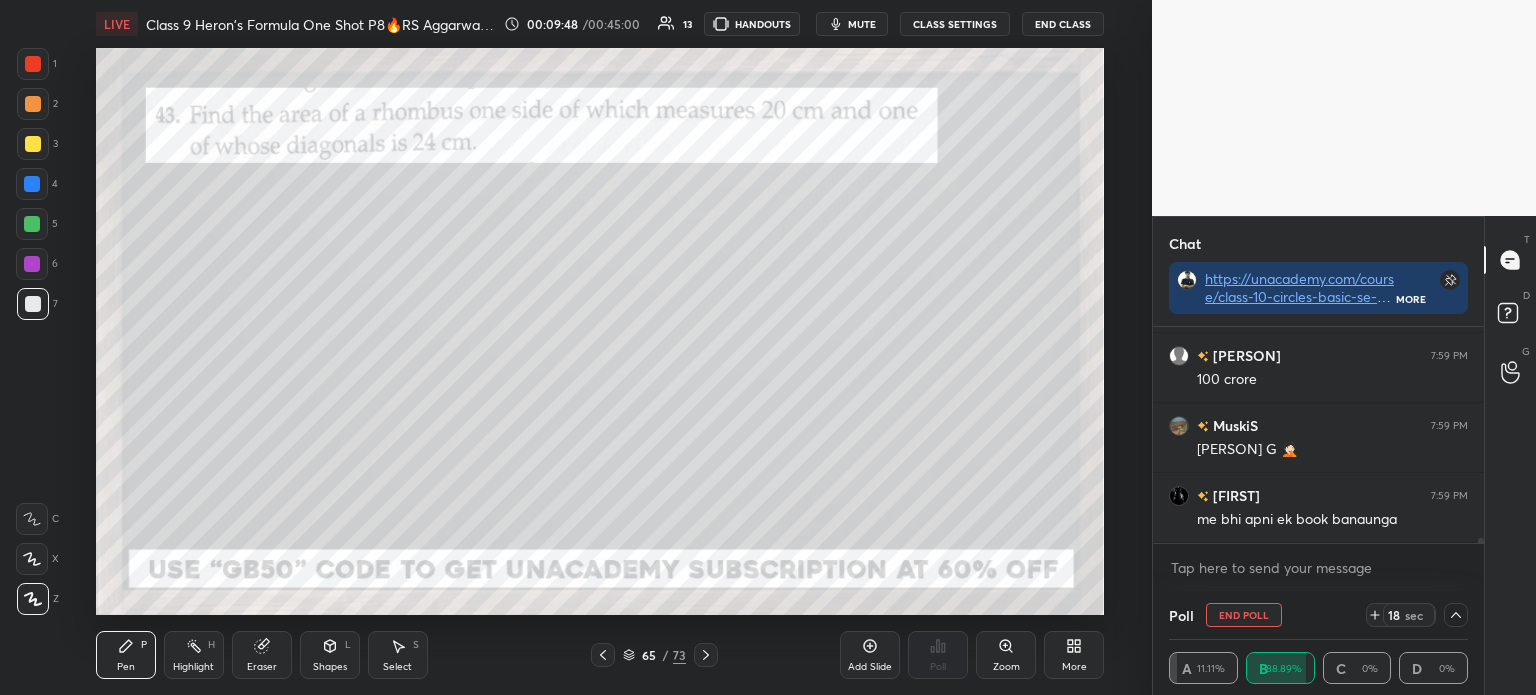 click on "Eraser" at bounding box center [262, 655] 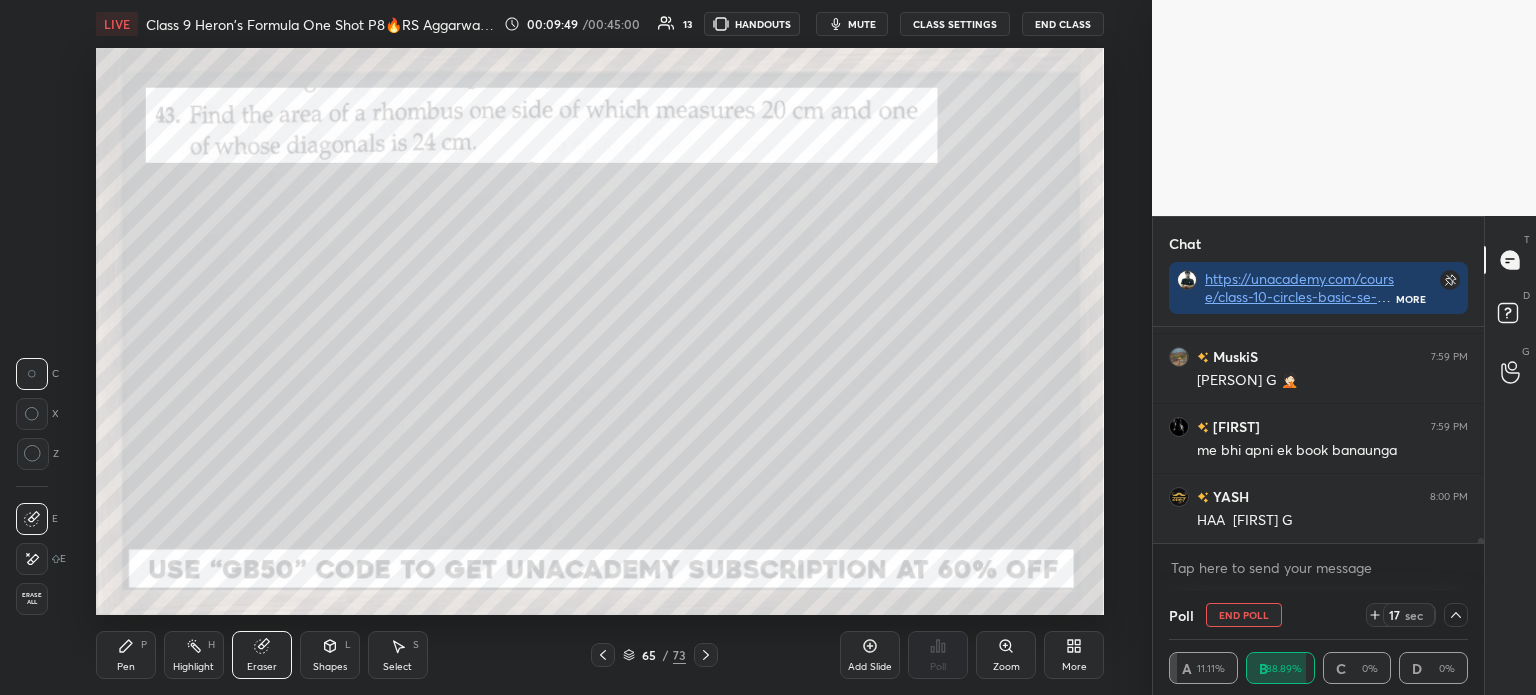 click 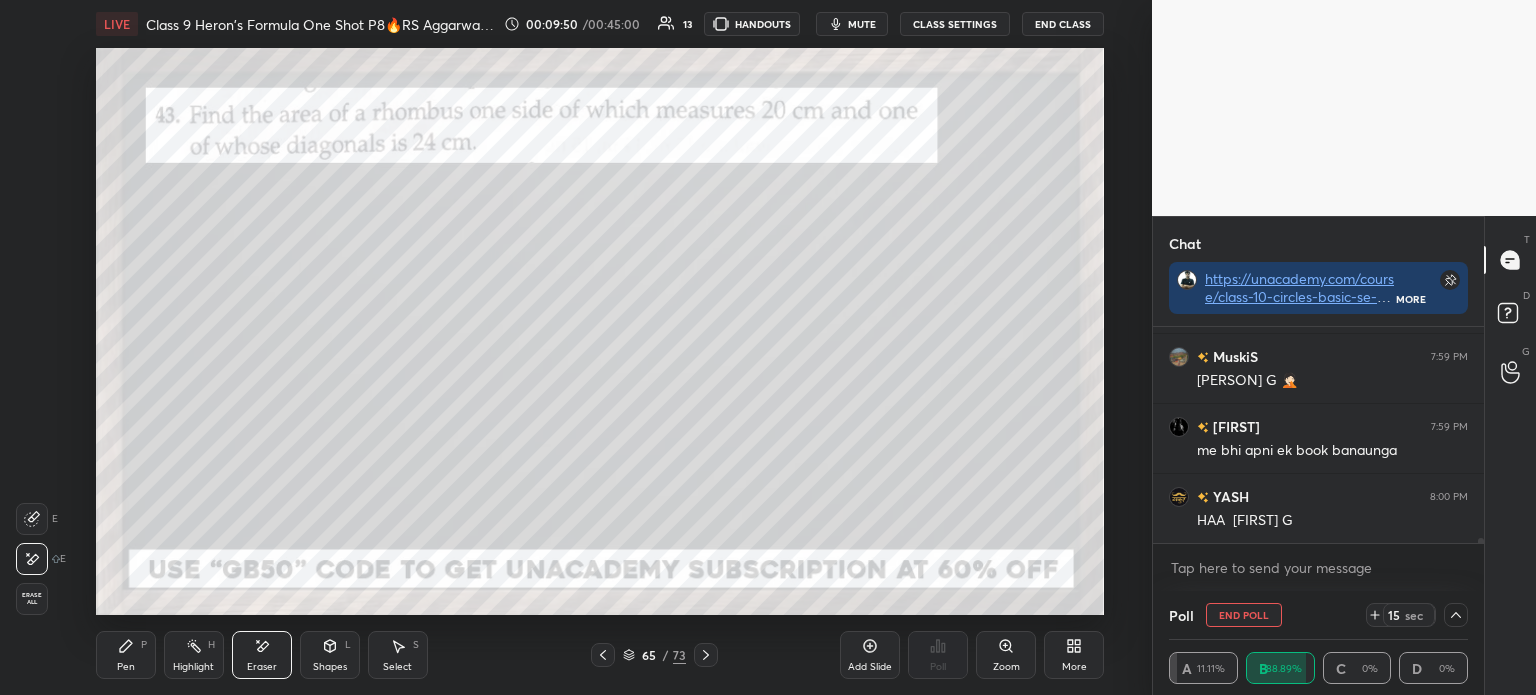 scroll, scrollTop: 8920, scrollLeft: 0, axis: vertical 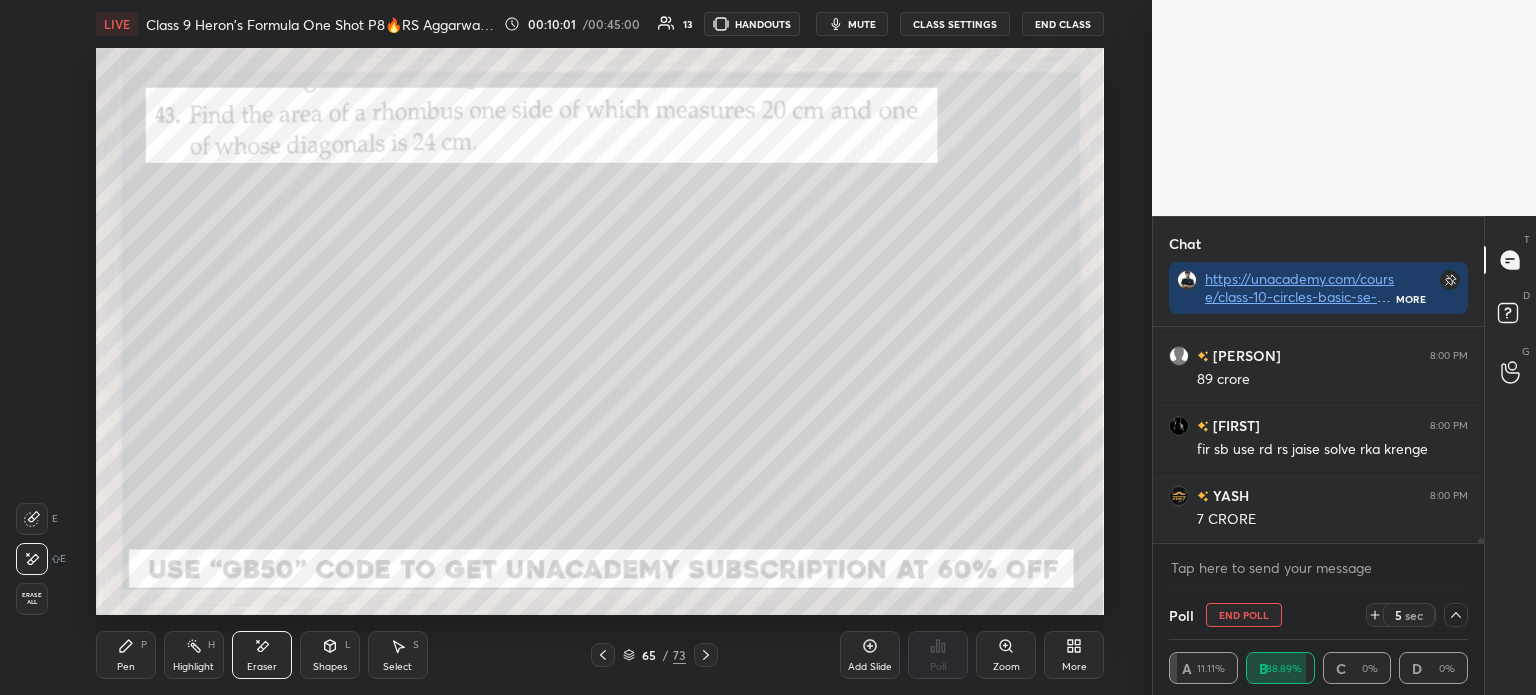 click on "Pen P" at bounding box center [126, 655] 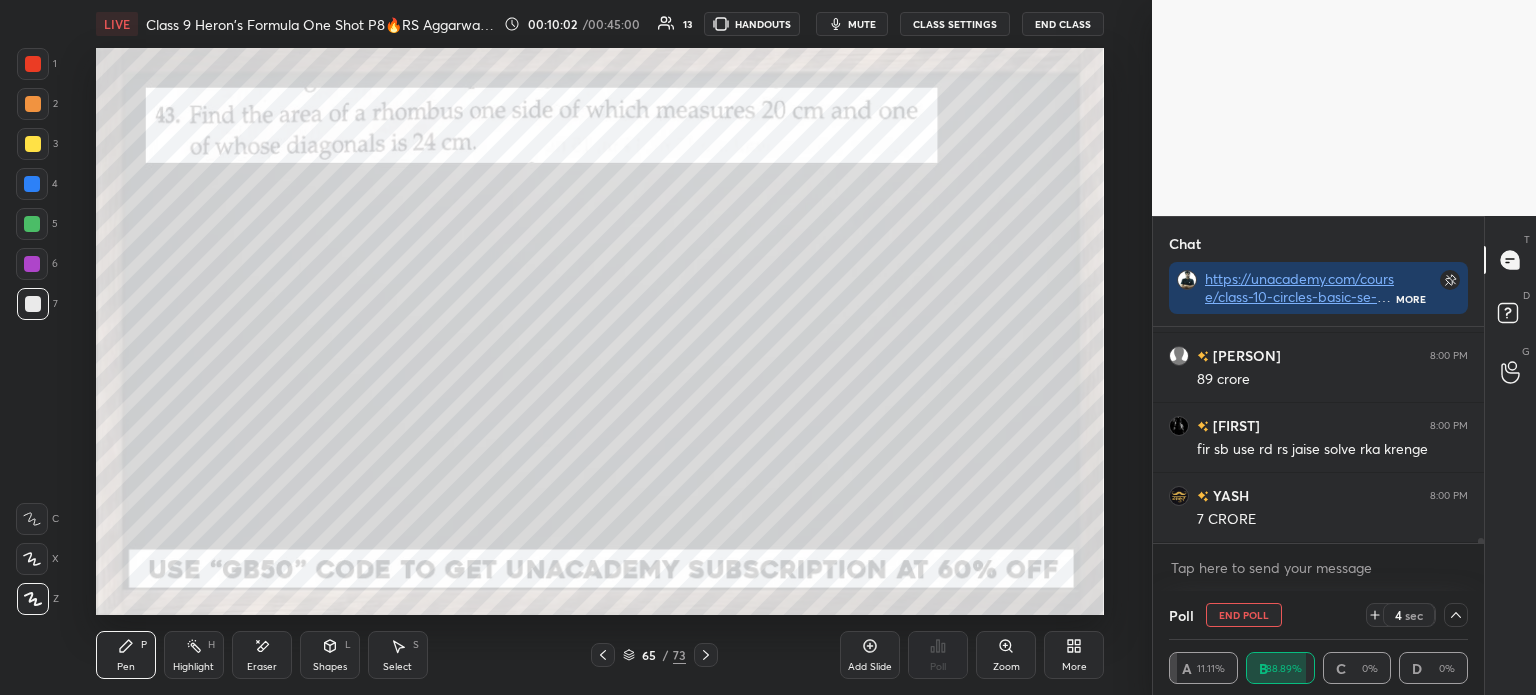 click on "7" at bounding box center (37, 304) 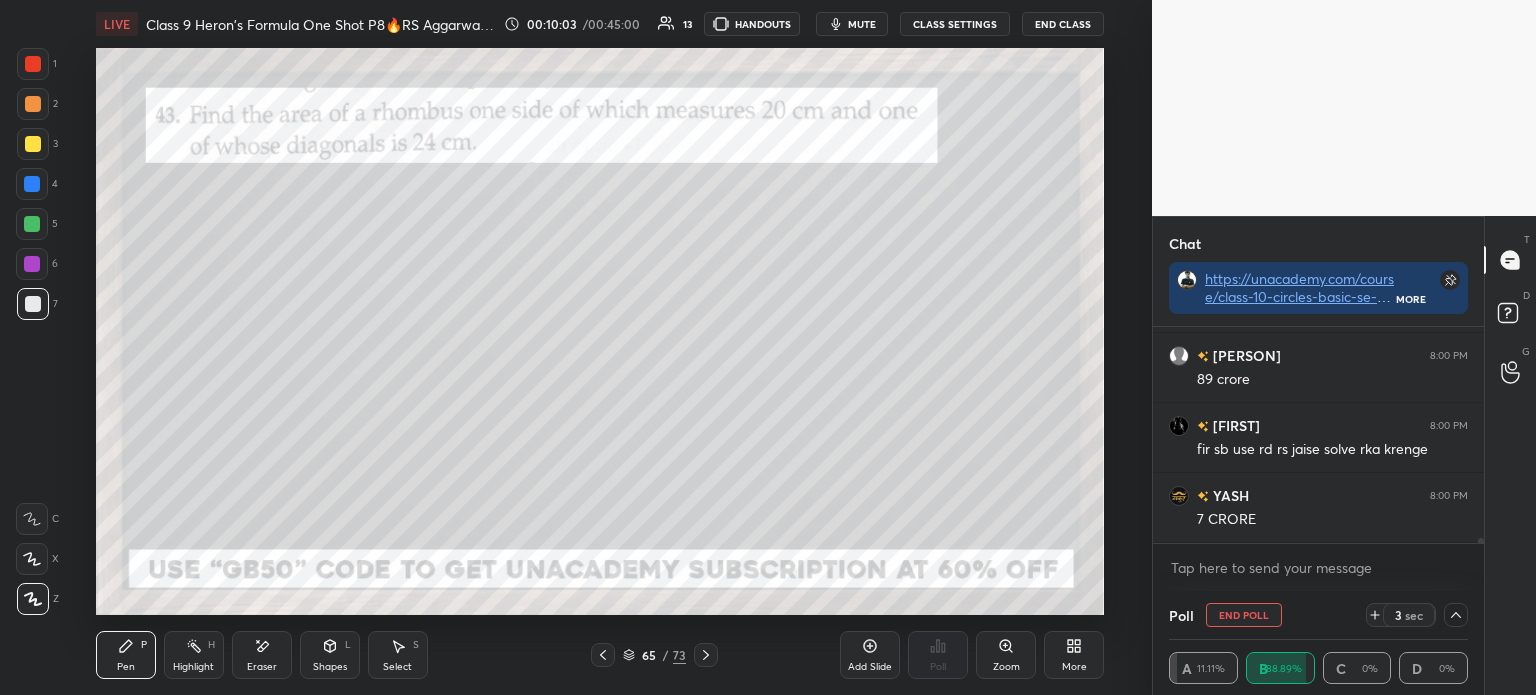 click at bounding box center [33, 144] 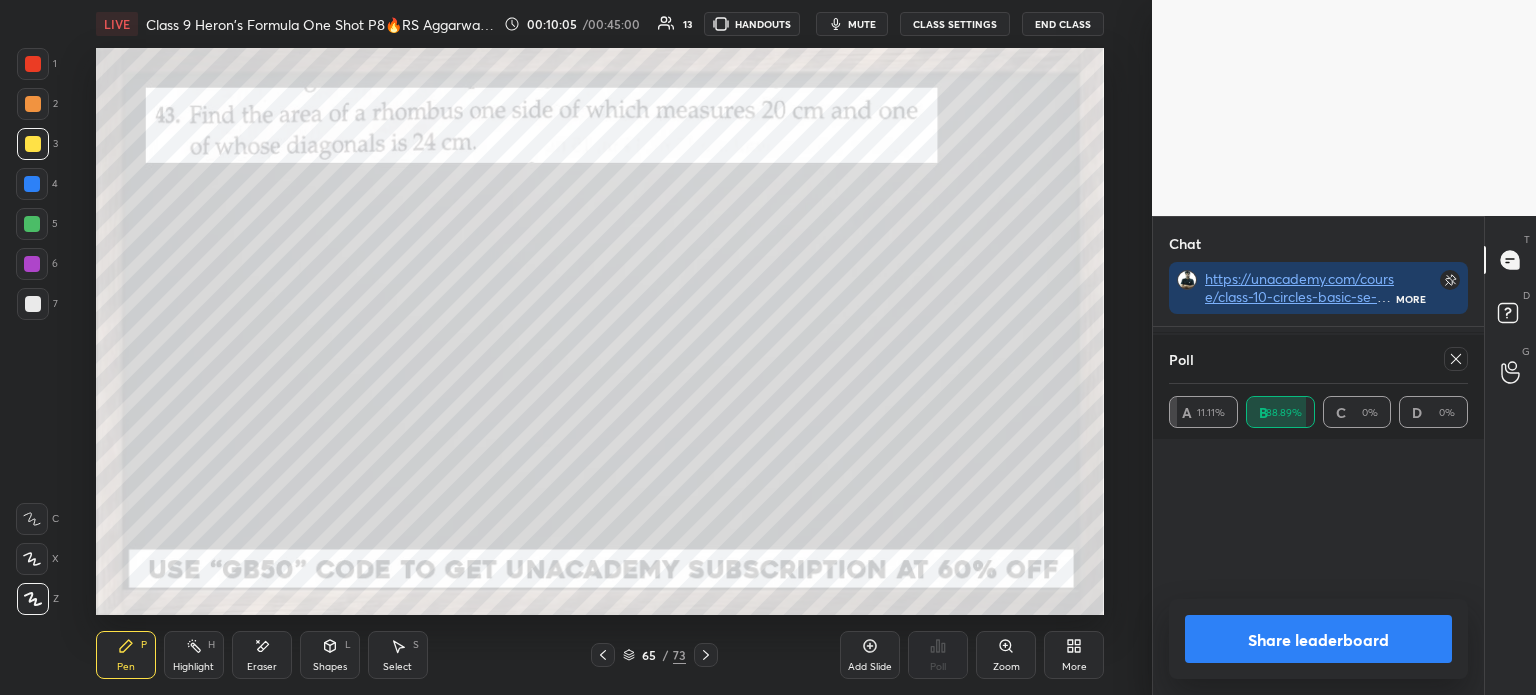 scroll, scrollTop: 6, scrollLeft: 6, axis: both 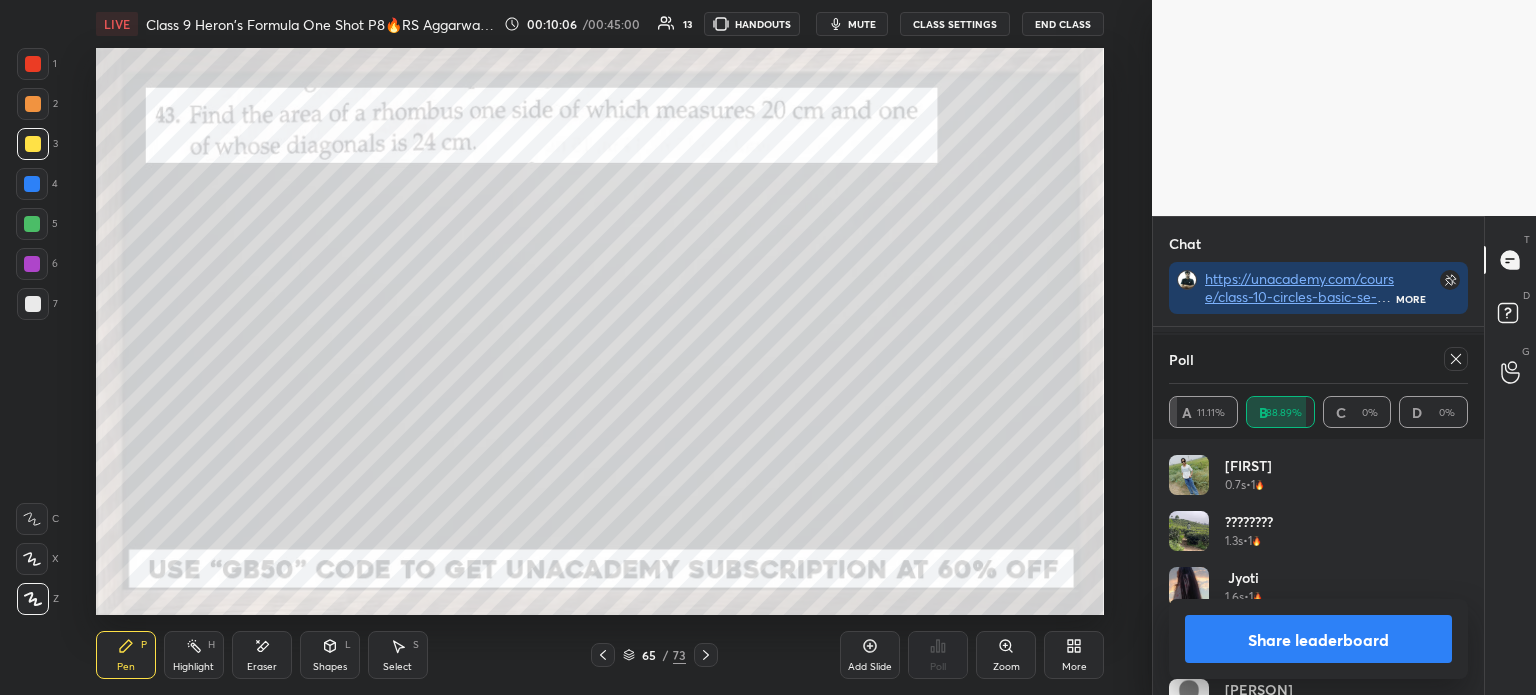 click on "Share leaderboard" at bounding box center [1318, 639] 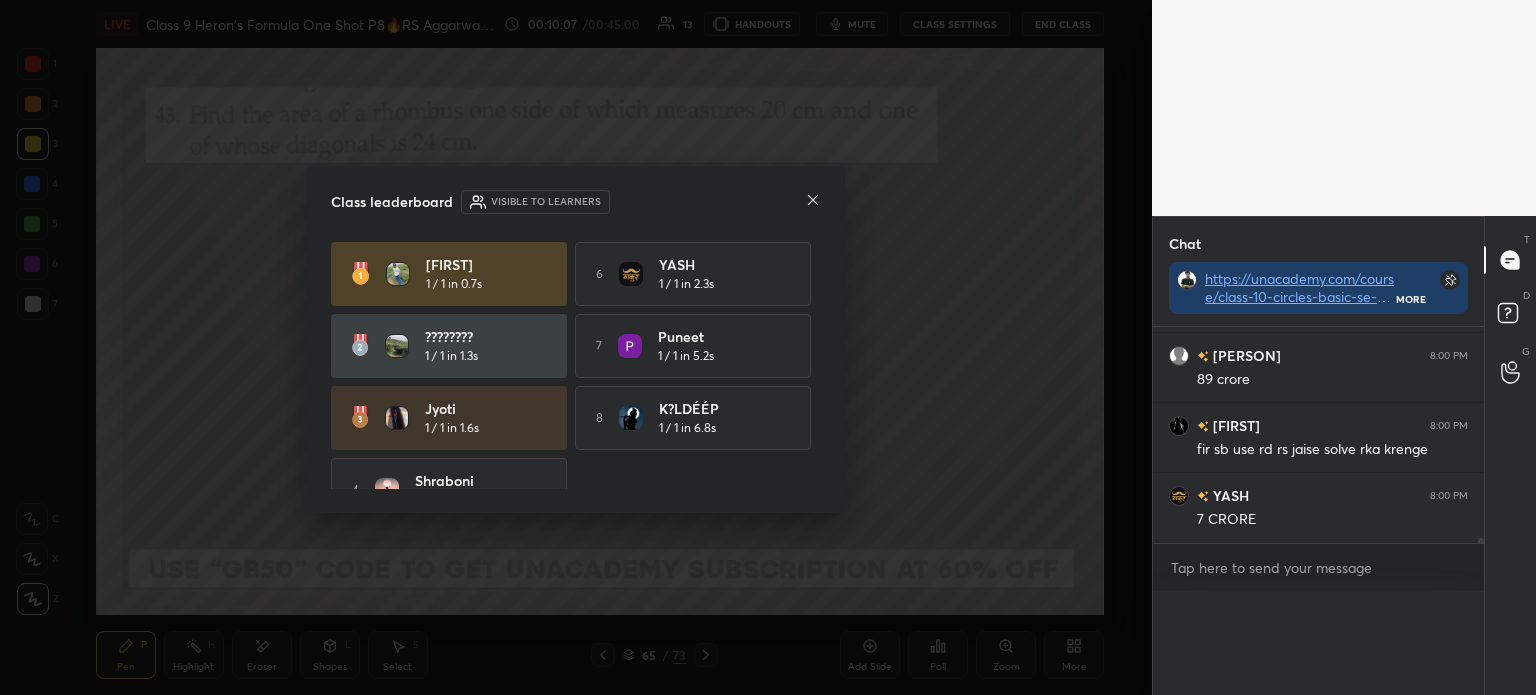 scroll, scrollTop: 0, scrollLeft: 0, axis: both 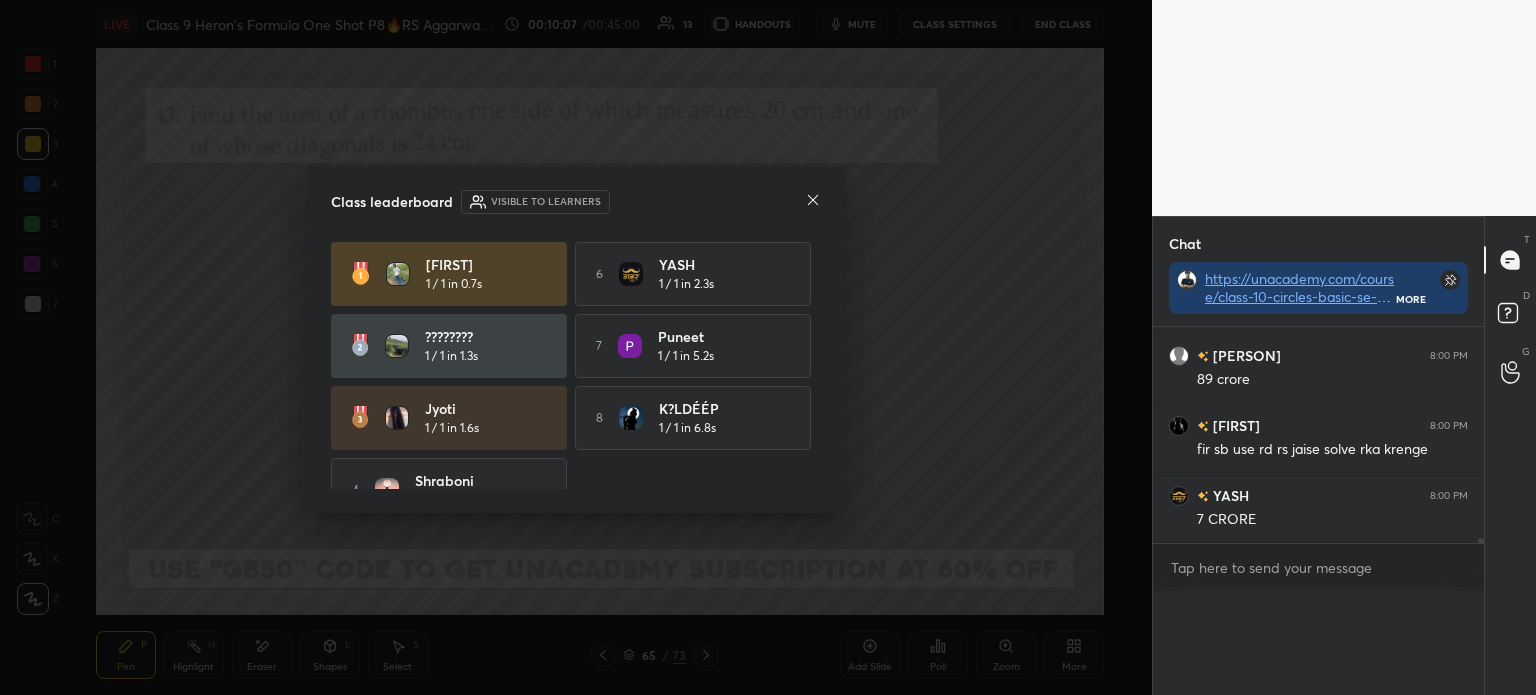click on "Poll A 11.11% B 88.89% C 0% D 0% Gunnu 0.7s  •  1 ???????? 1.3s  •  1 Jyoti 1.6s  •  1 Shraboni 1.7s  •  1 mohit 2.1s  •  1 YASH 2.3s  •  1" at bounding box center (1318, 643) 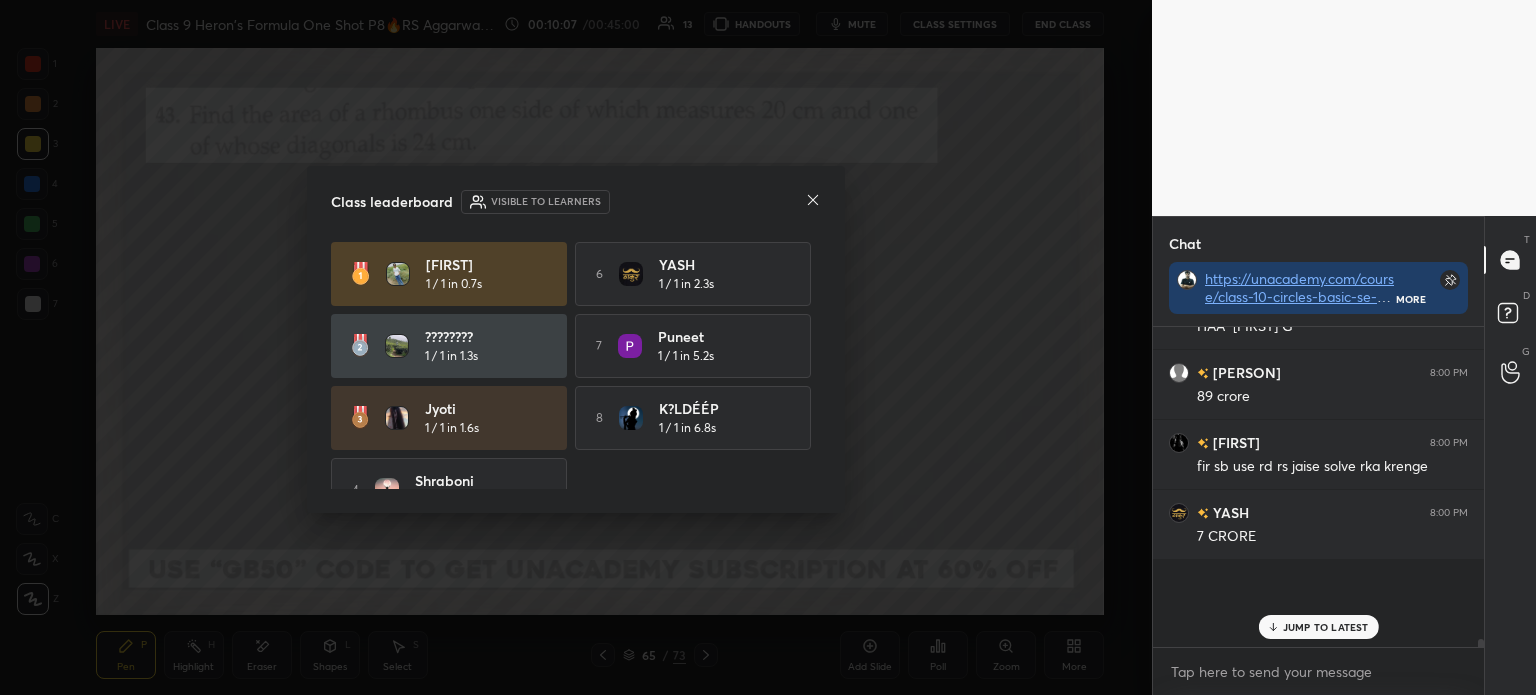 scroll, scrollTop: 228, scrollLeft: 325, axis: both 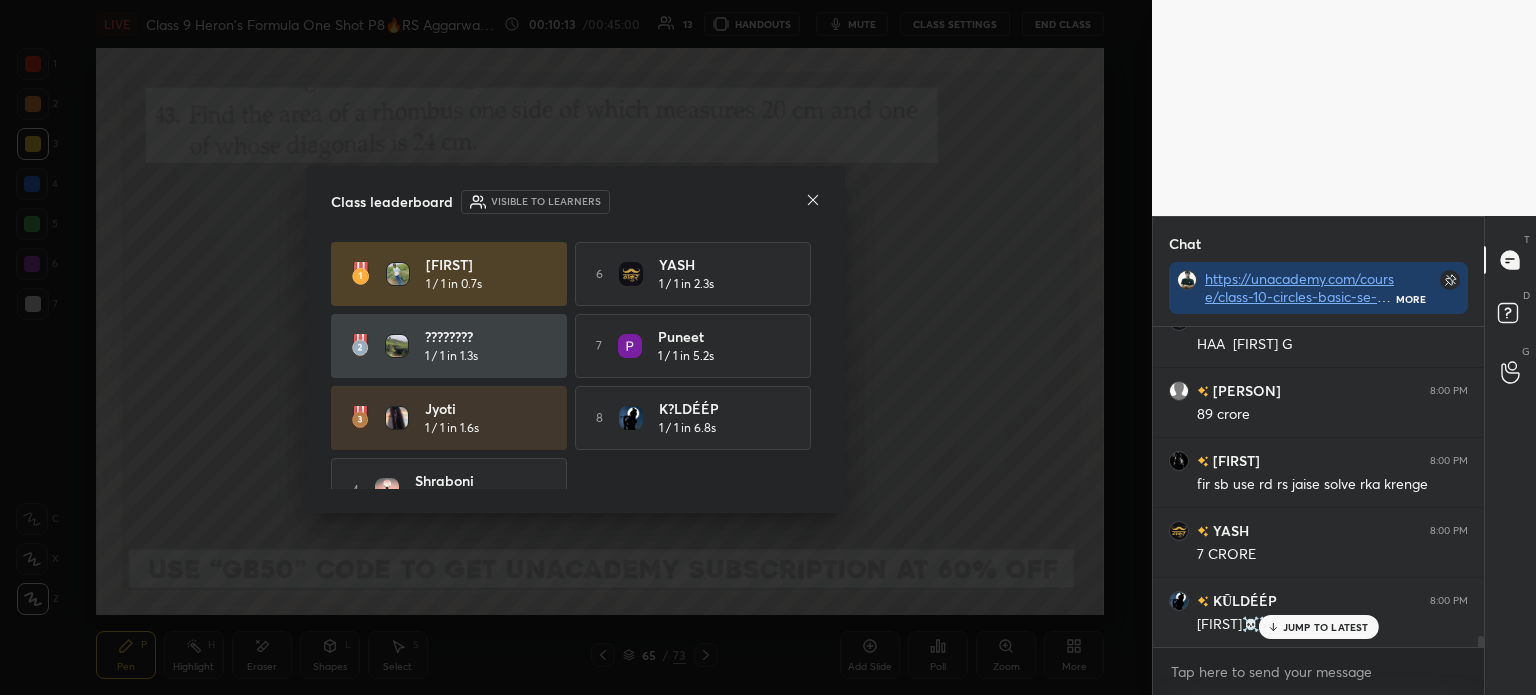 click 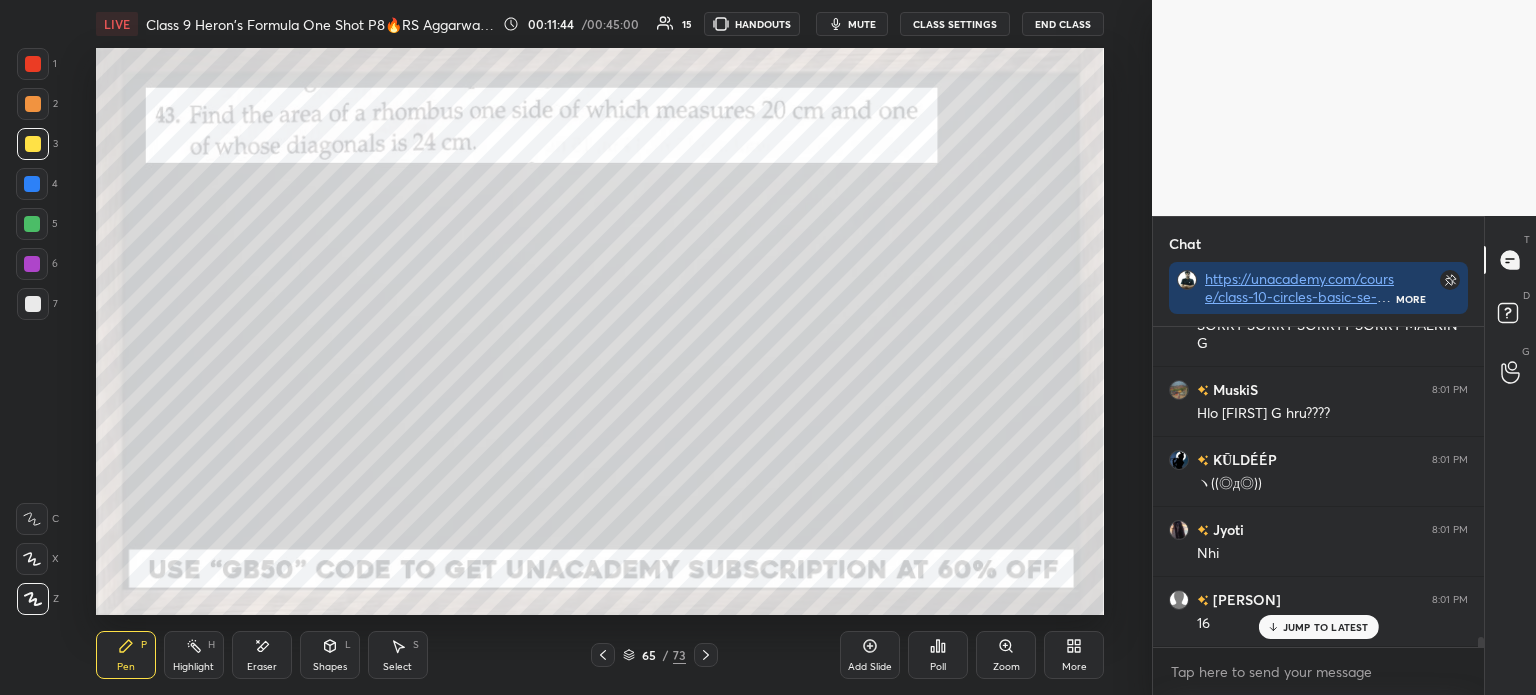 scroll, scrollTop: 10457, scrollLeft: 0, axis: vertical 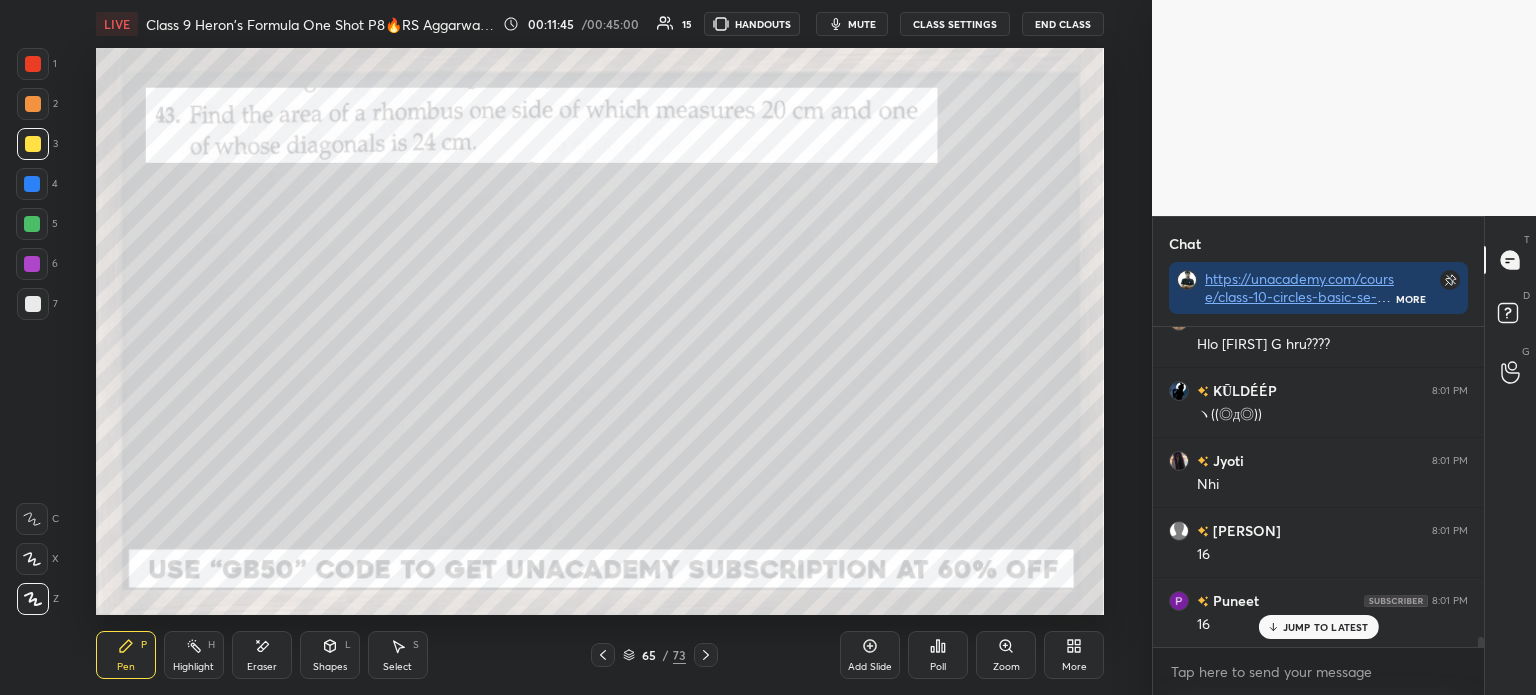 click on "Eraser" at bounding box center (262, 655) 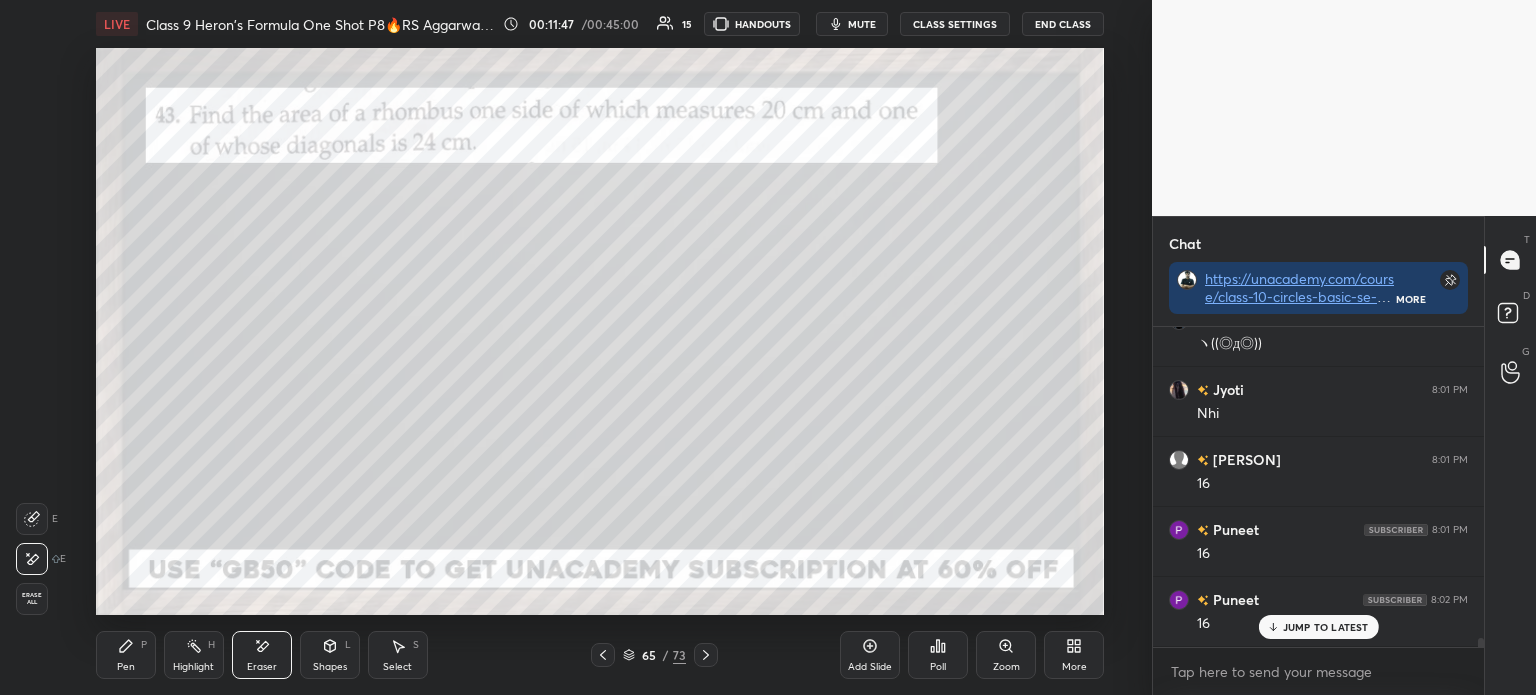 scroll, scrollTop: 10633, scrollLeft: 0, axis: vertical 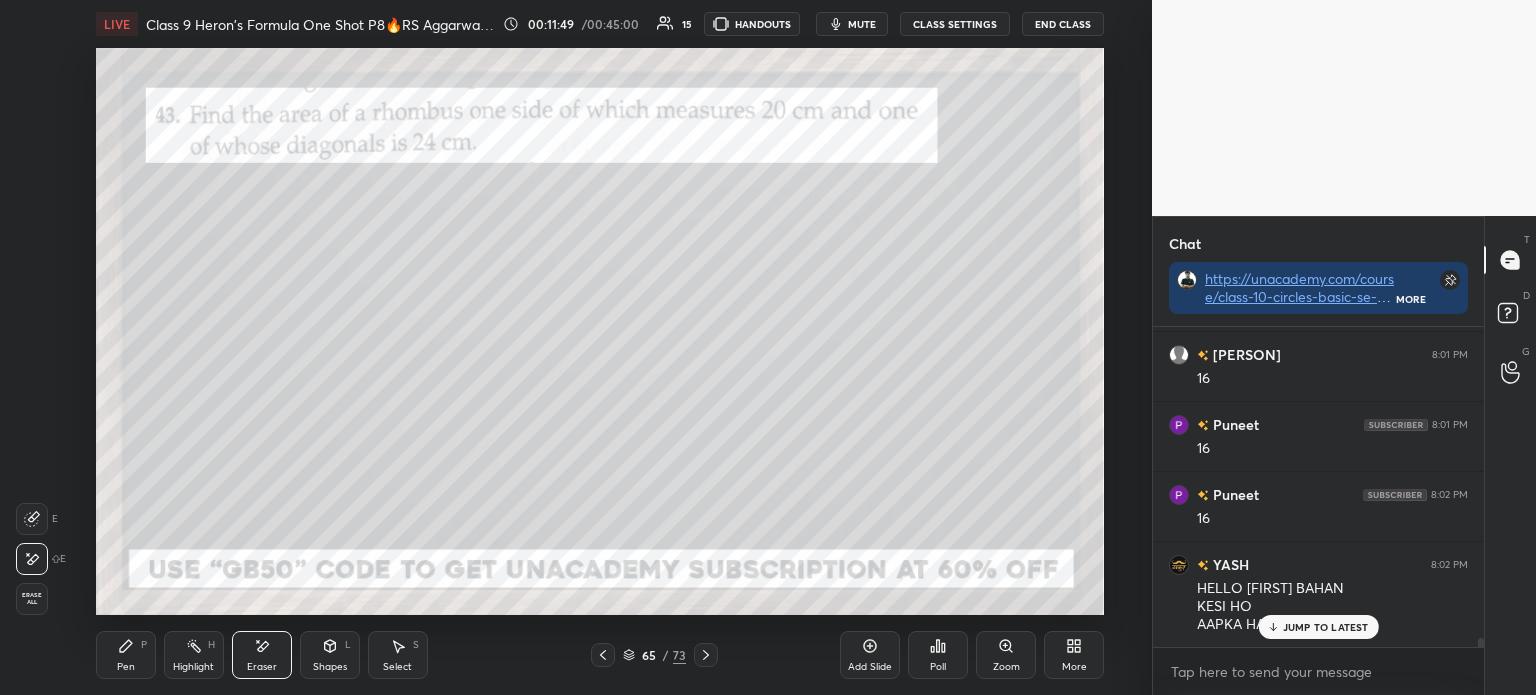 click 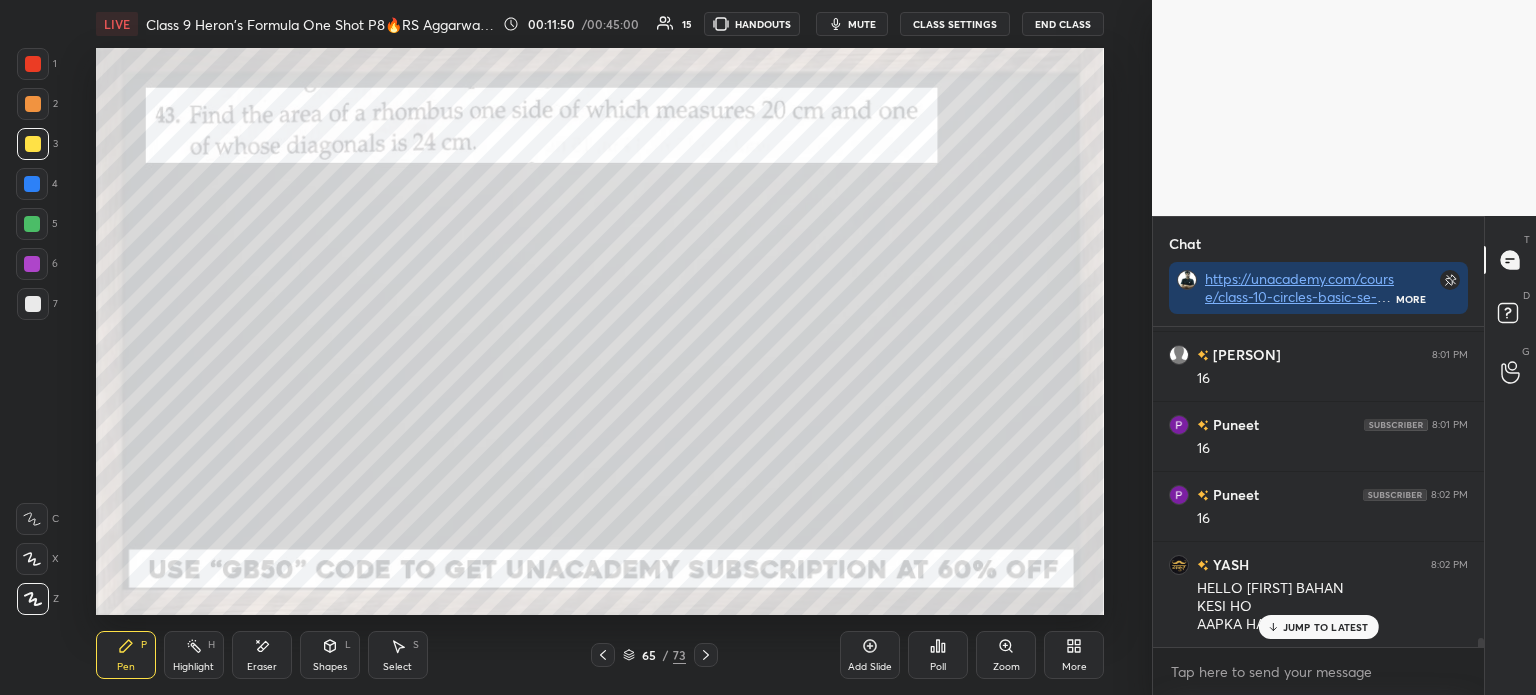 click at bounding box center (33, 304) 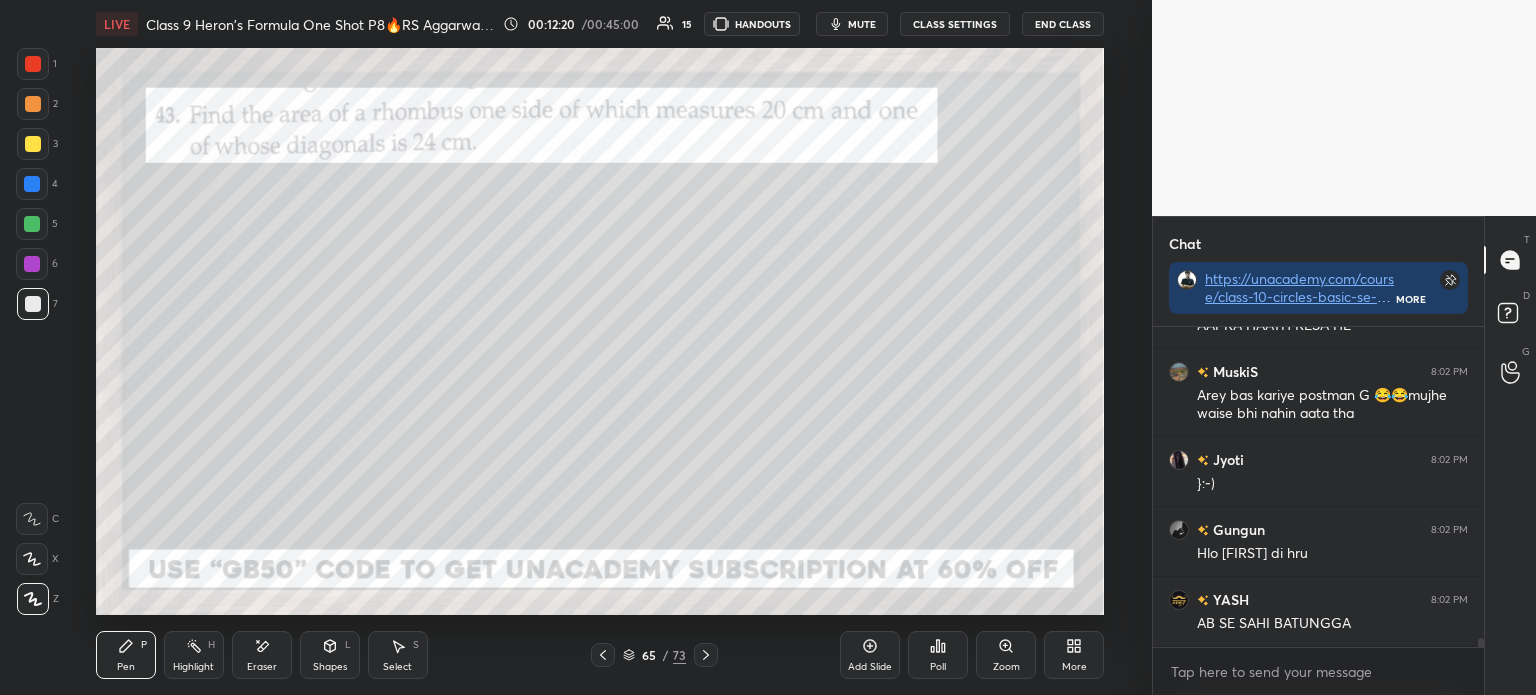 scroll, scrollTop: 11001, scrollLeft: 0, axis: vertical 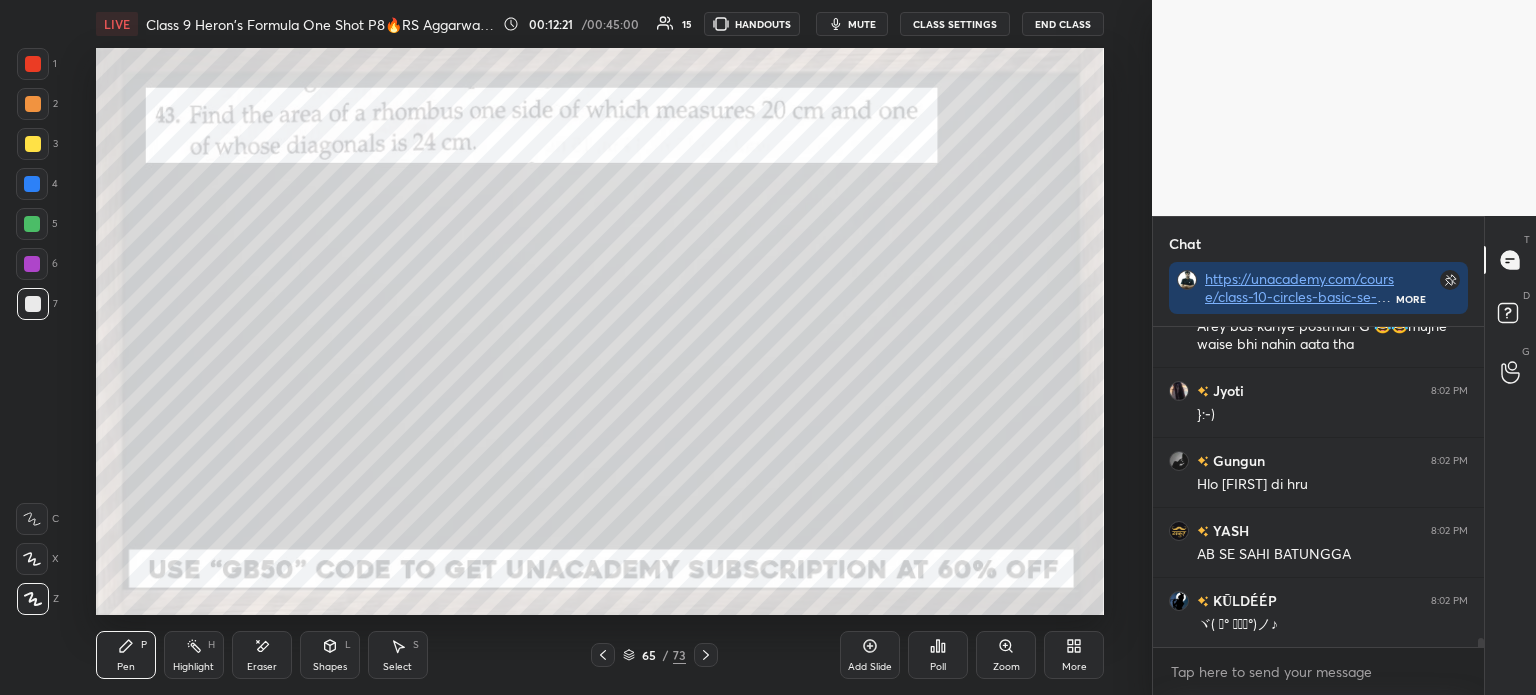 click 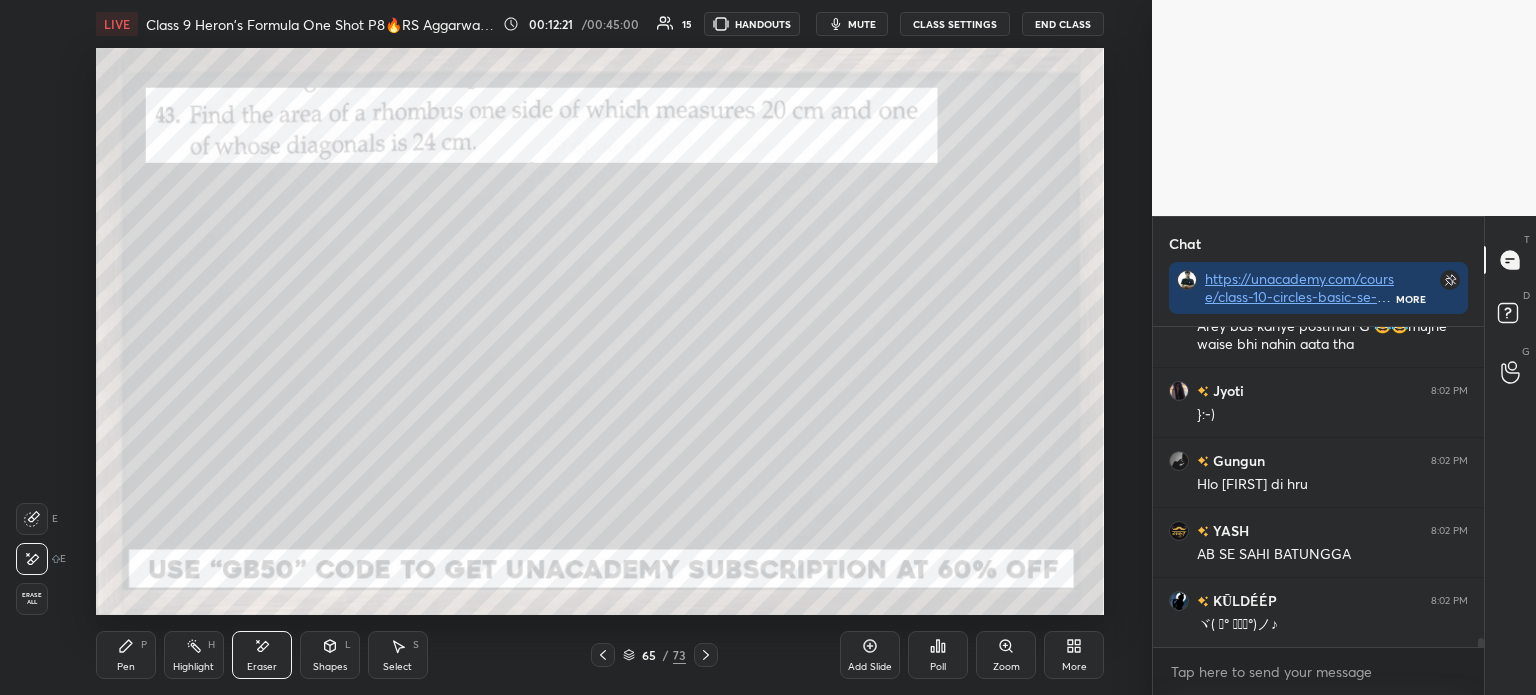 scroll, scrollTop: 11072, scrollLeft: 0, axis: vertical 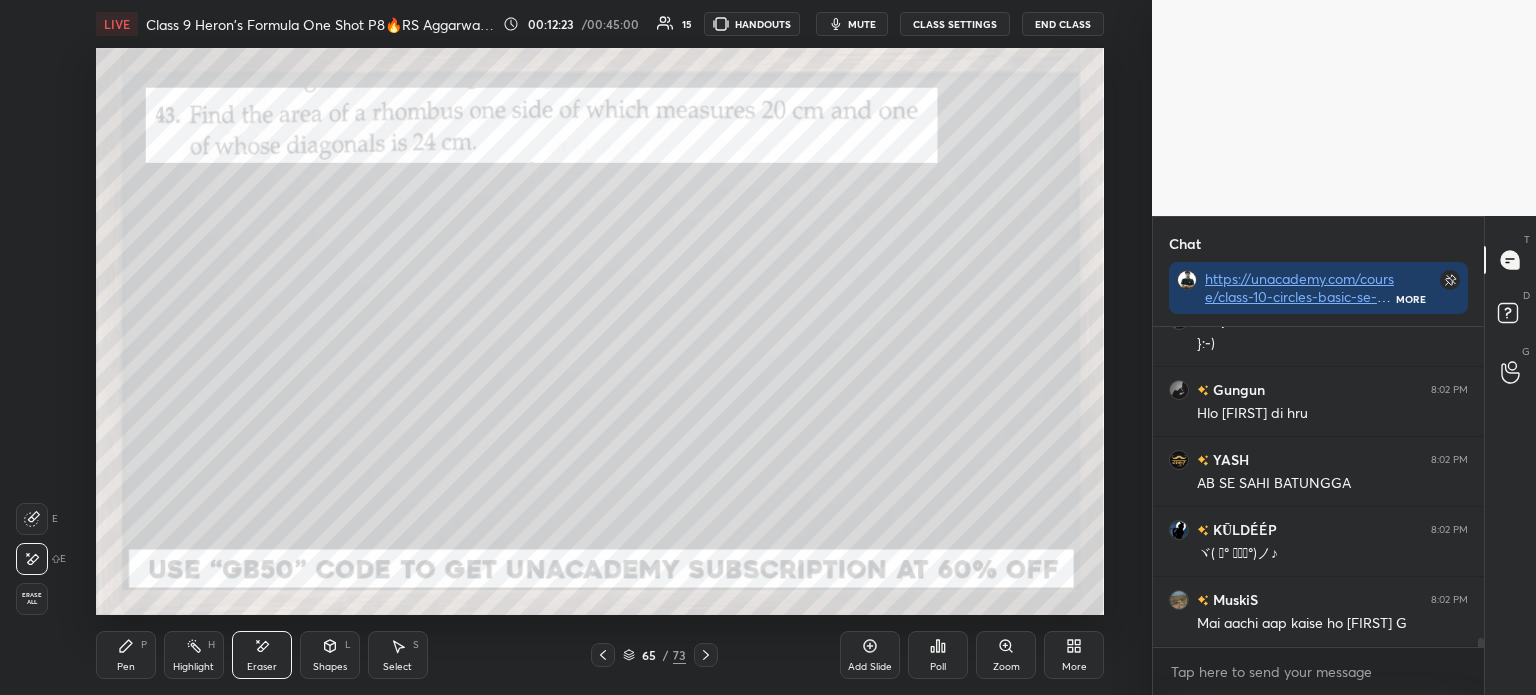 click on "P" at bounding box center (144, 645) 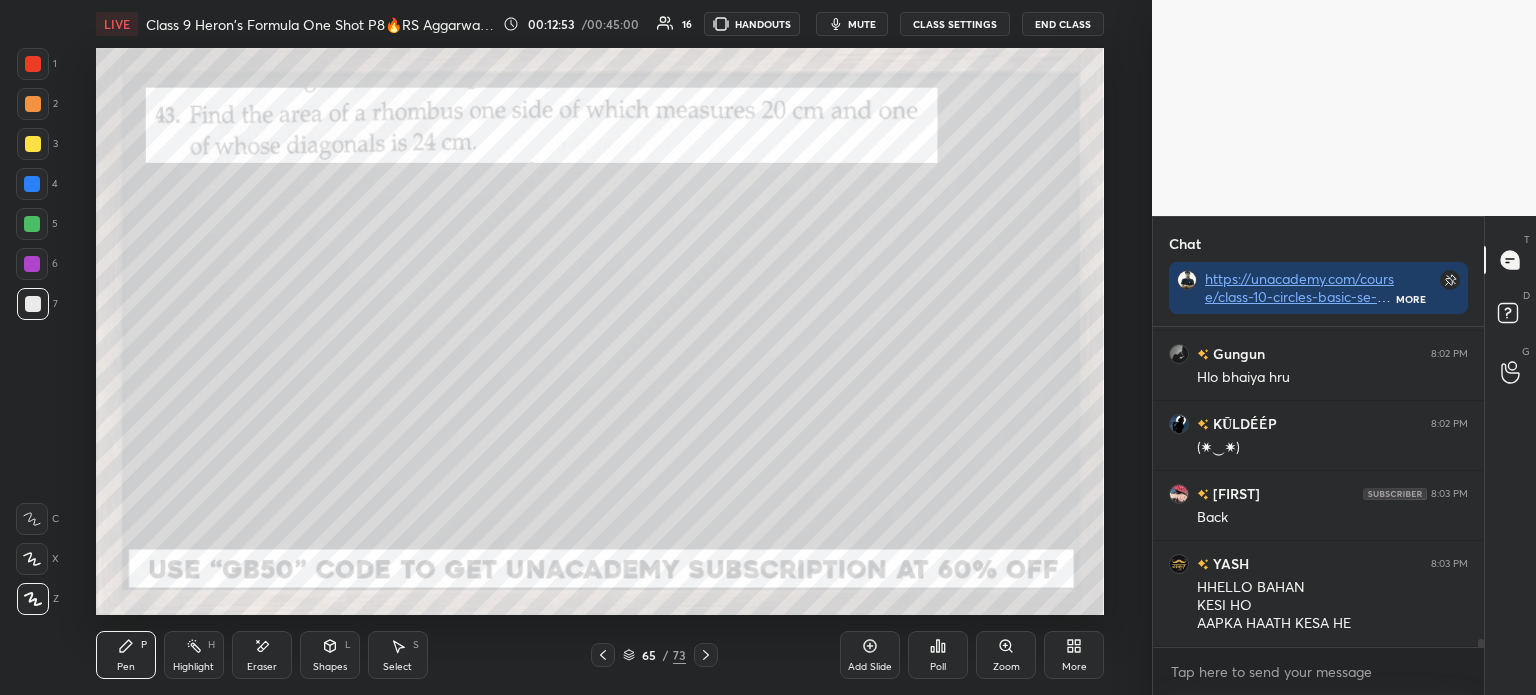 scroll, scrollTop: 11845, scrollLeft: 0, axis: vertical 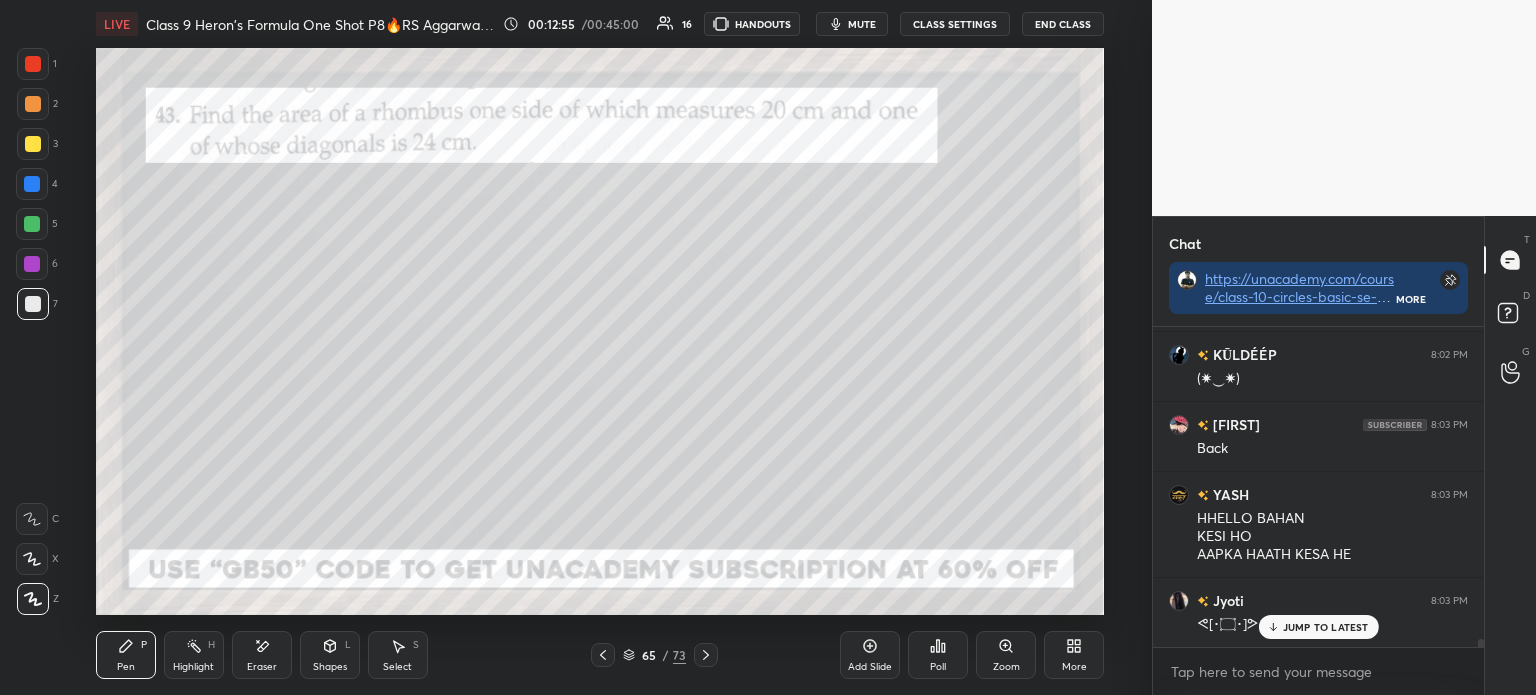 click 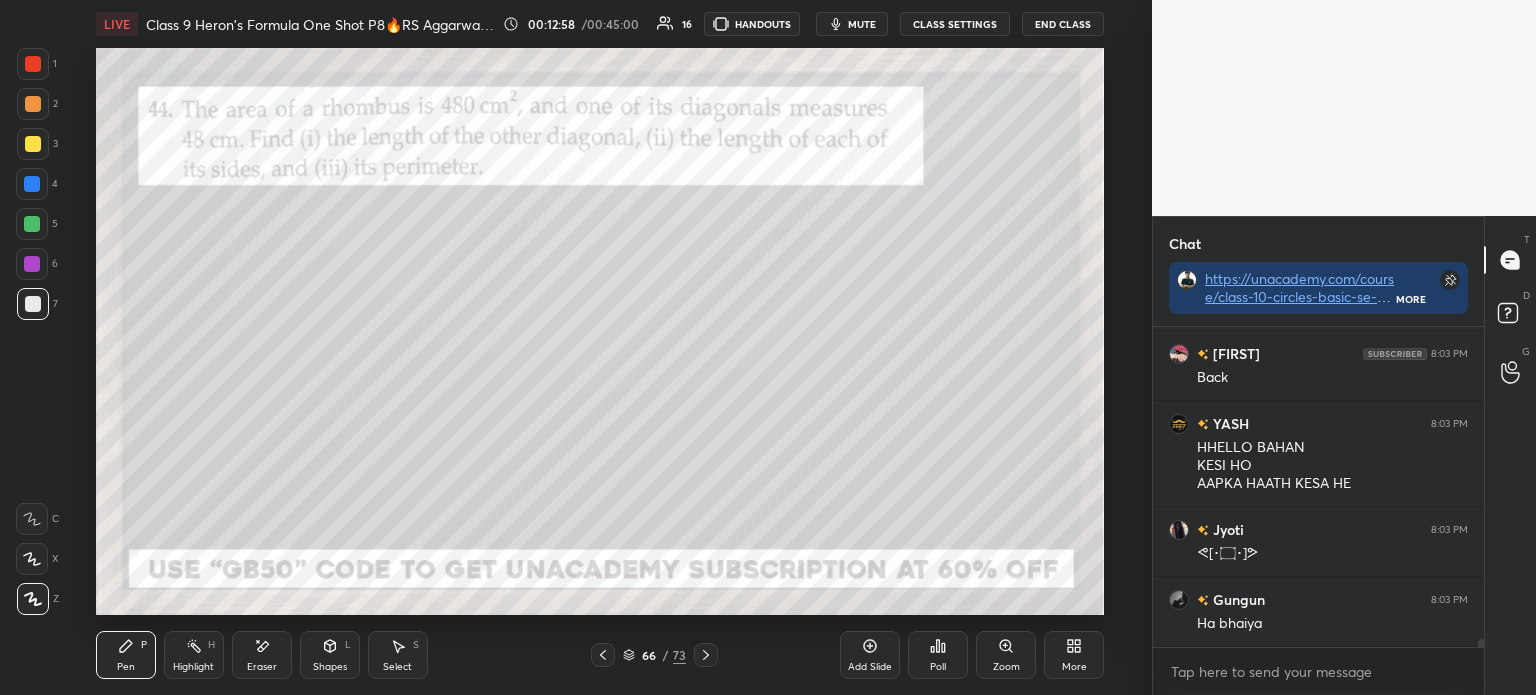 scroll, scrollTop: 12056, scrollLeft: 0, axis: vertical 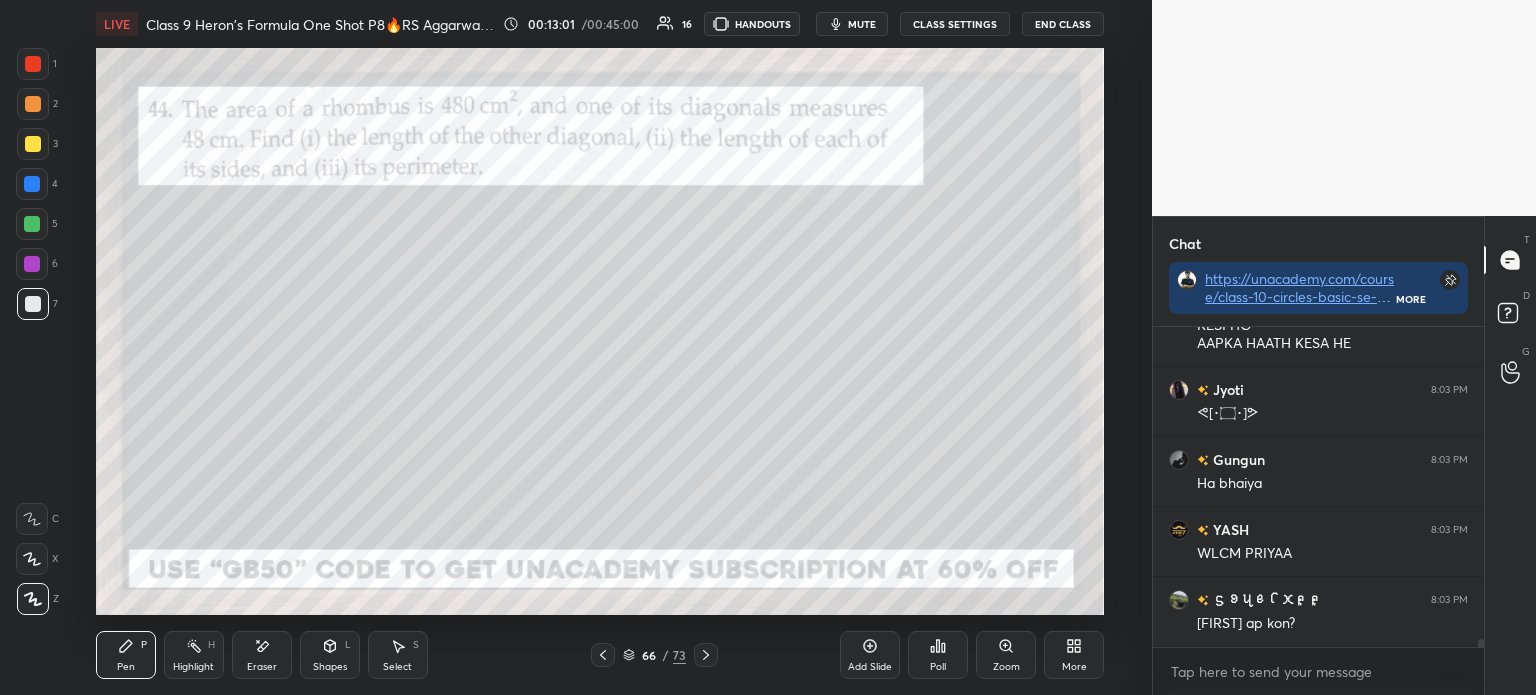 click on "3" at bounding box center [37, 144] 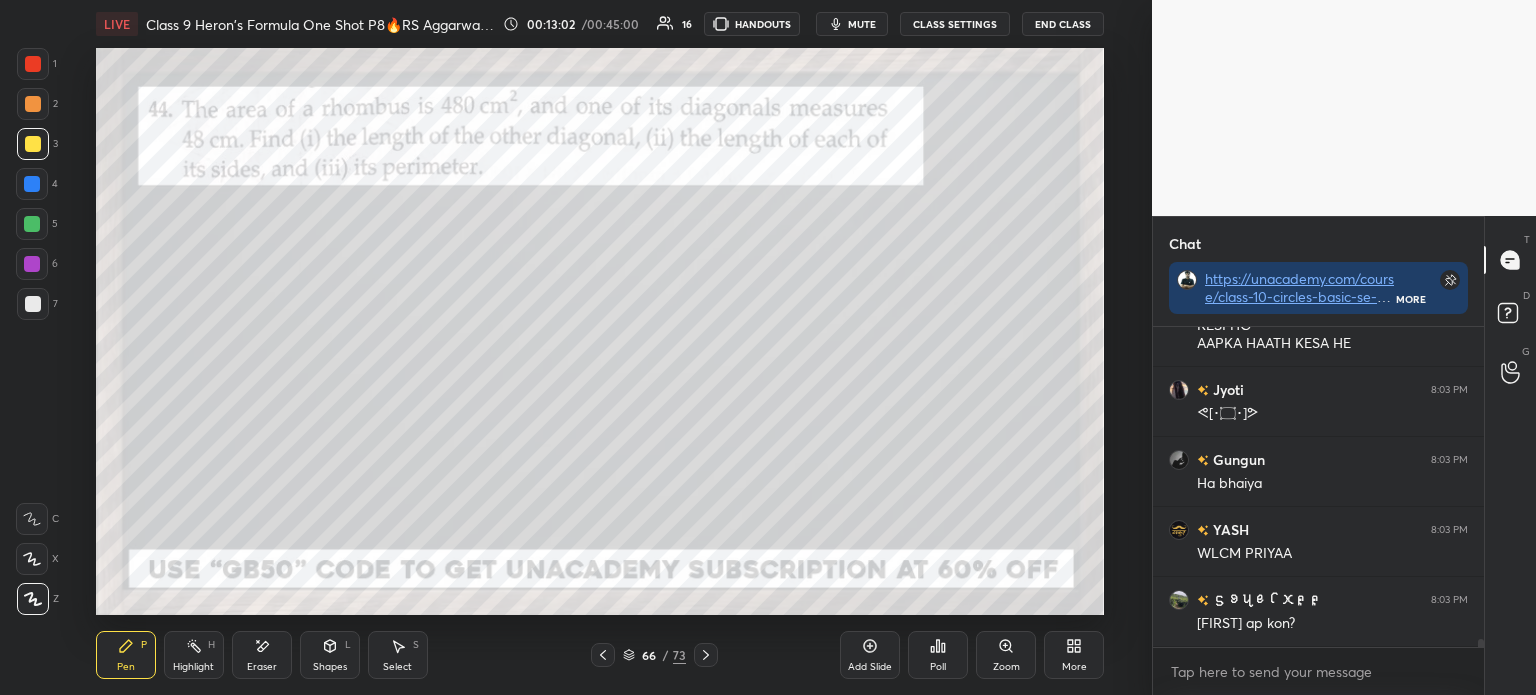 click at bounding box center [33, 64] 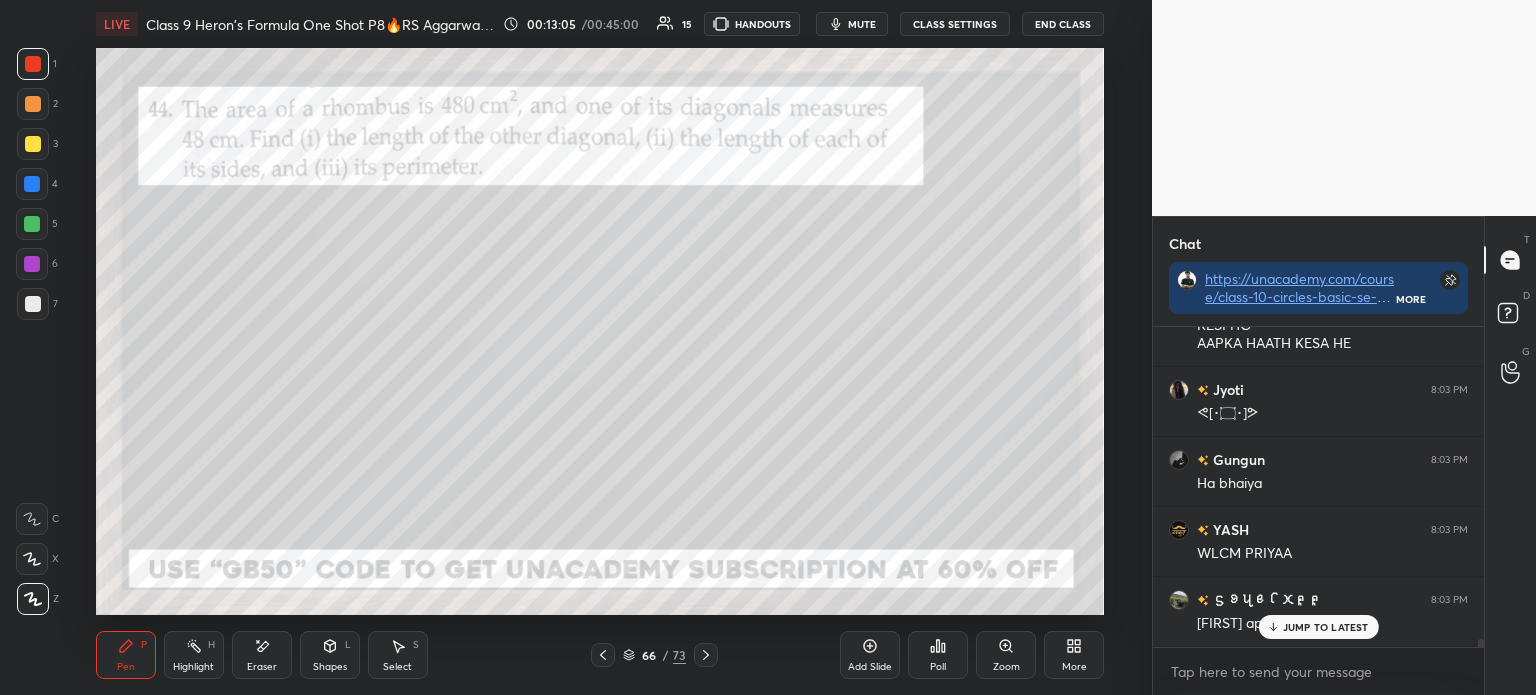 scroll, scrollTop: 12125, scrollLeft: 0, axis: vertical 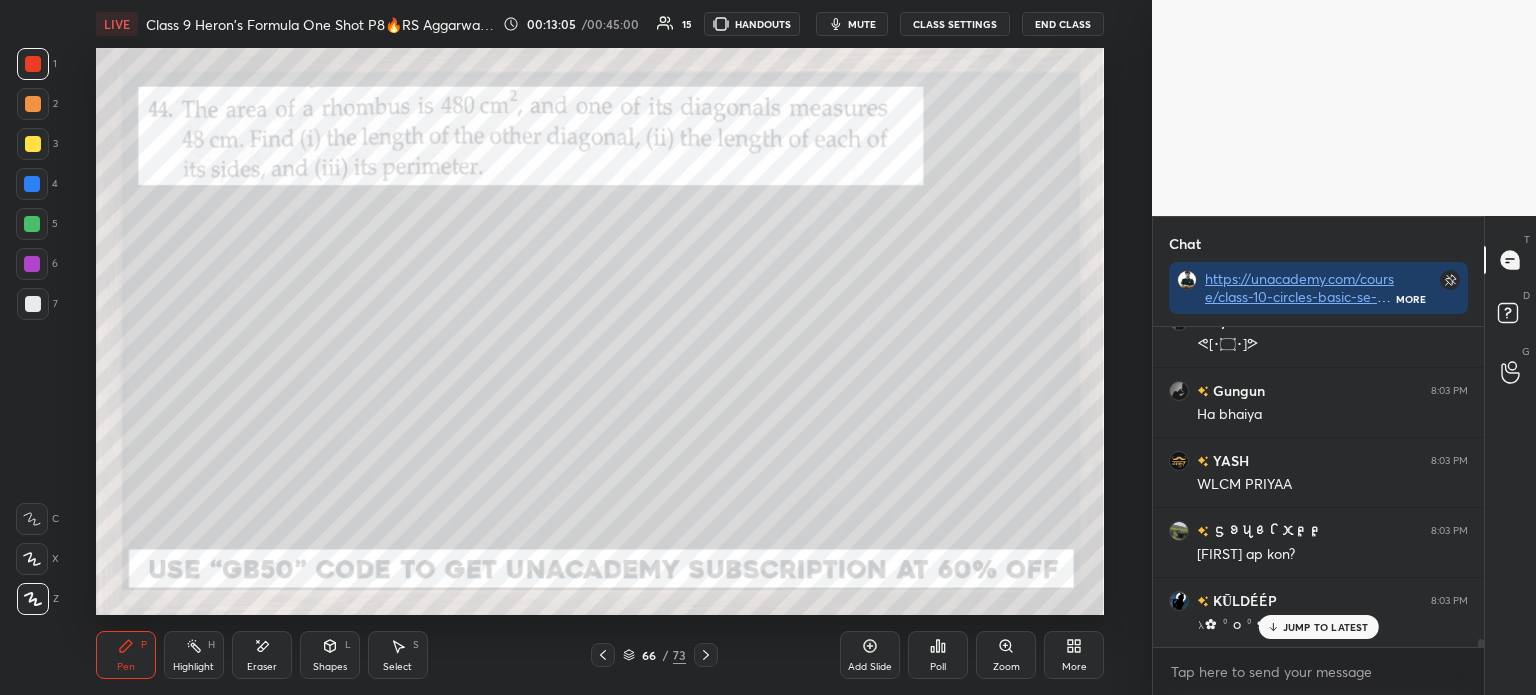 click at bounding box center [33, 304] 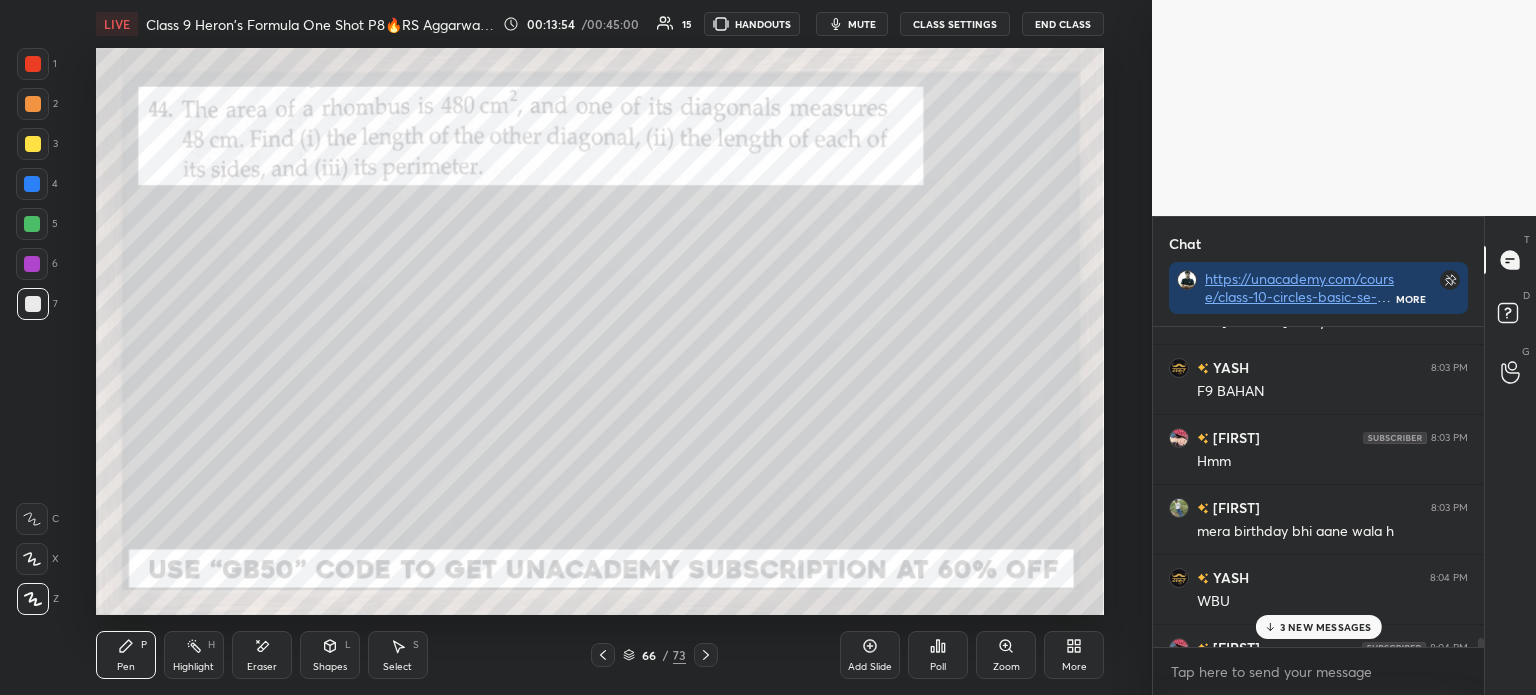 scroll, scrollTop: 12654, scrollLeft: 0, axis: vertical 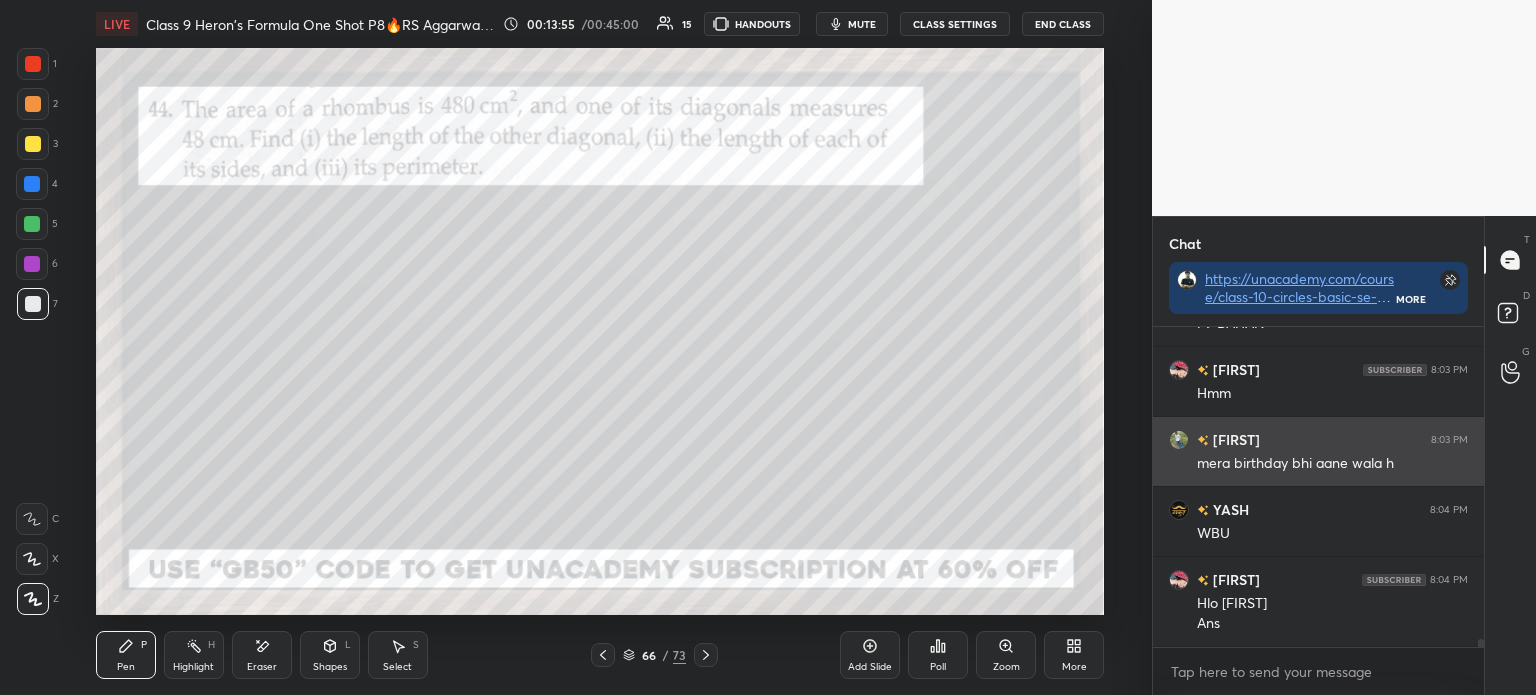 click on "mera birthday bhi aane wala h" at bounding box center [1332, 464] 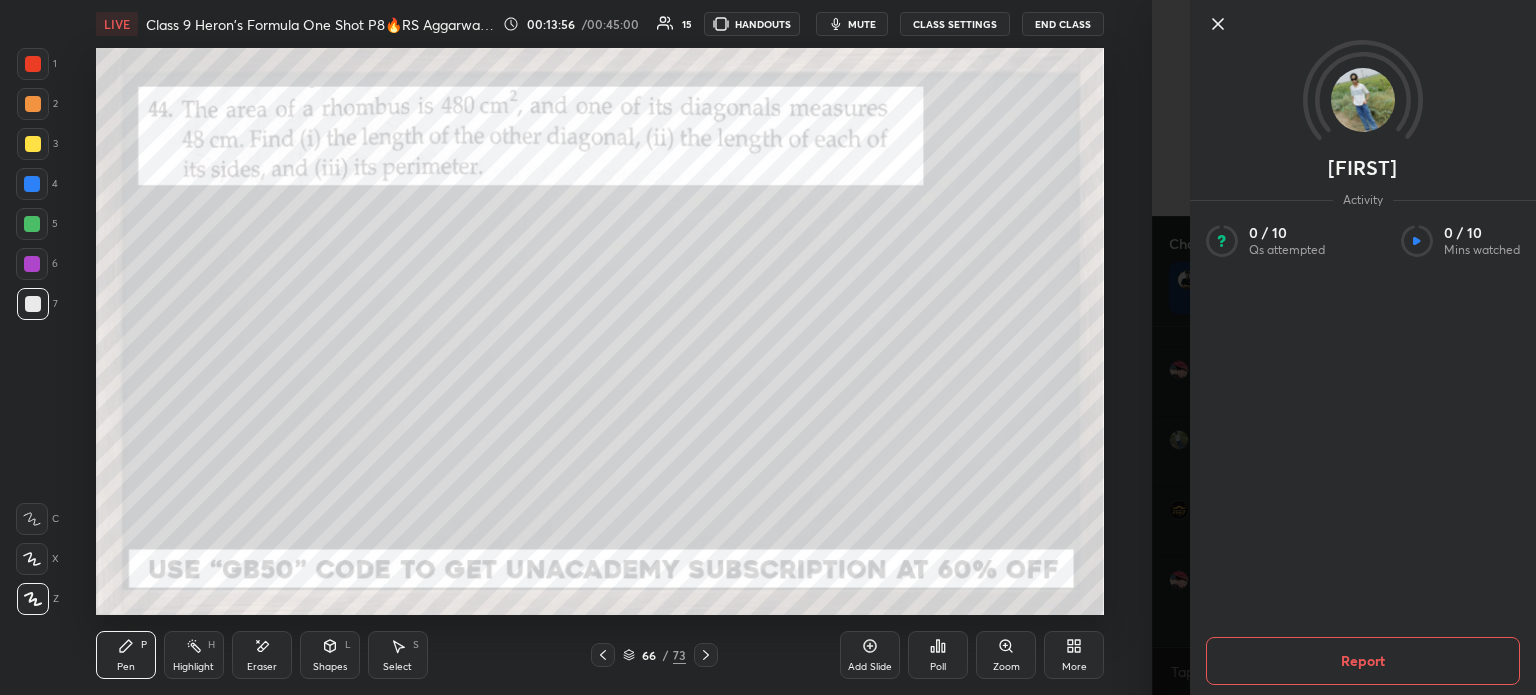 click 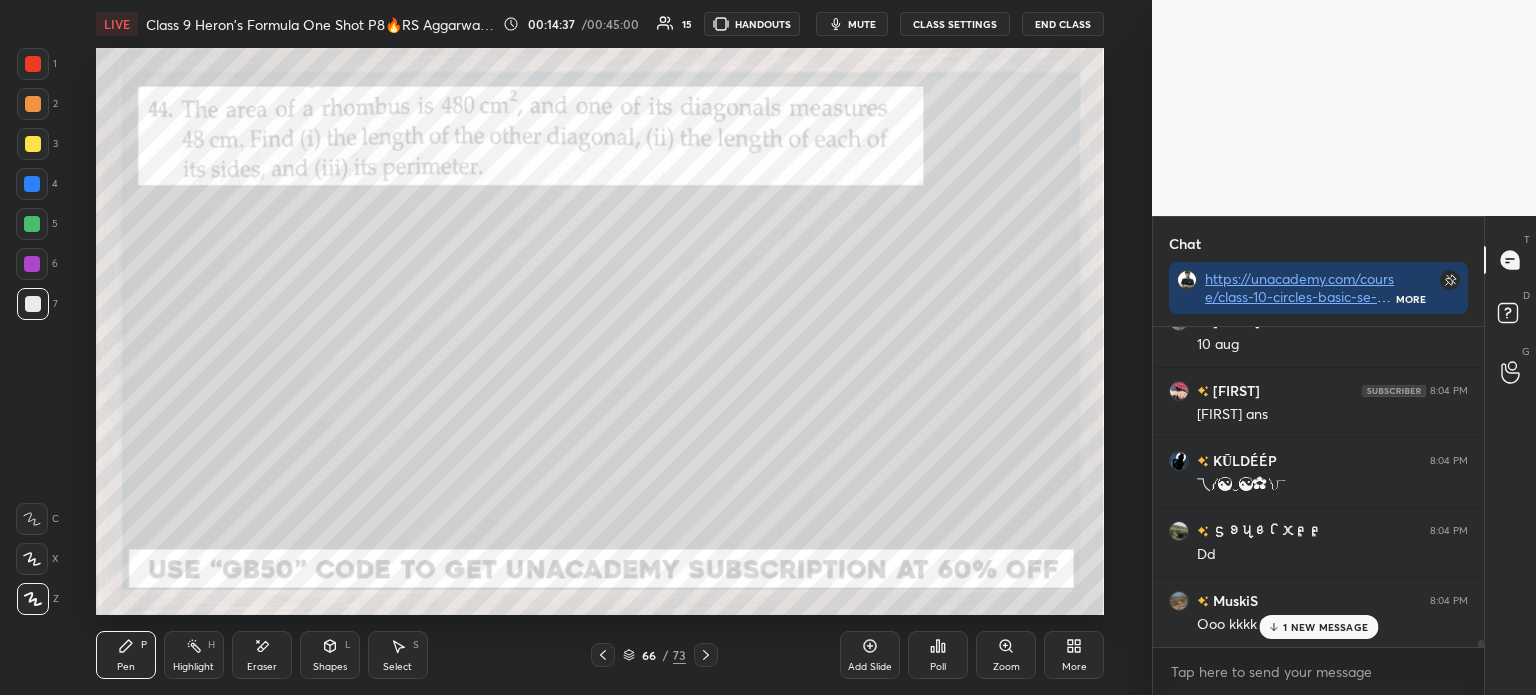 scroll, scrollTop: 13441, scrollLeft: 0, axis: vertical 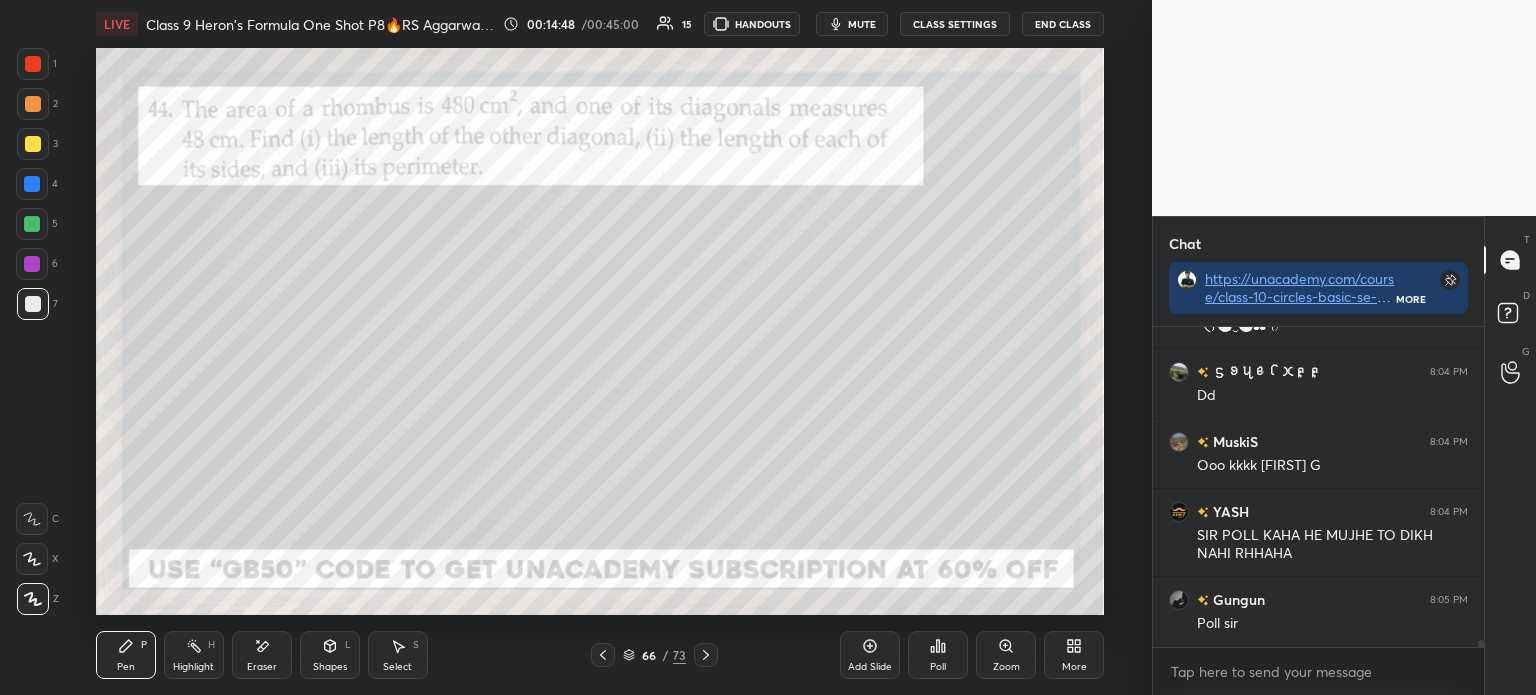 click on "Poll" at bounding box center [938, 655] 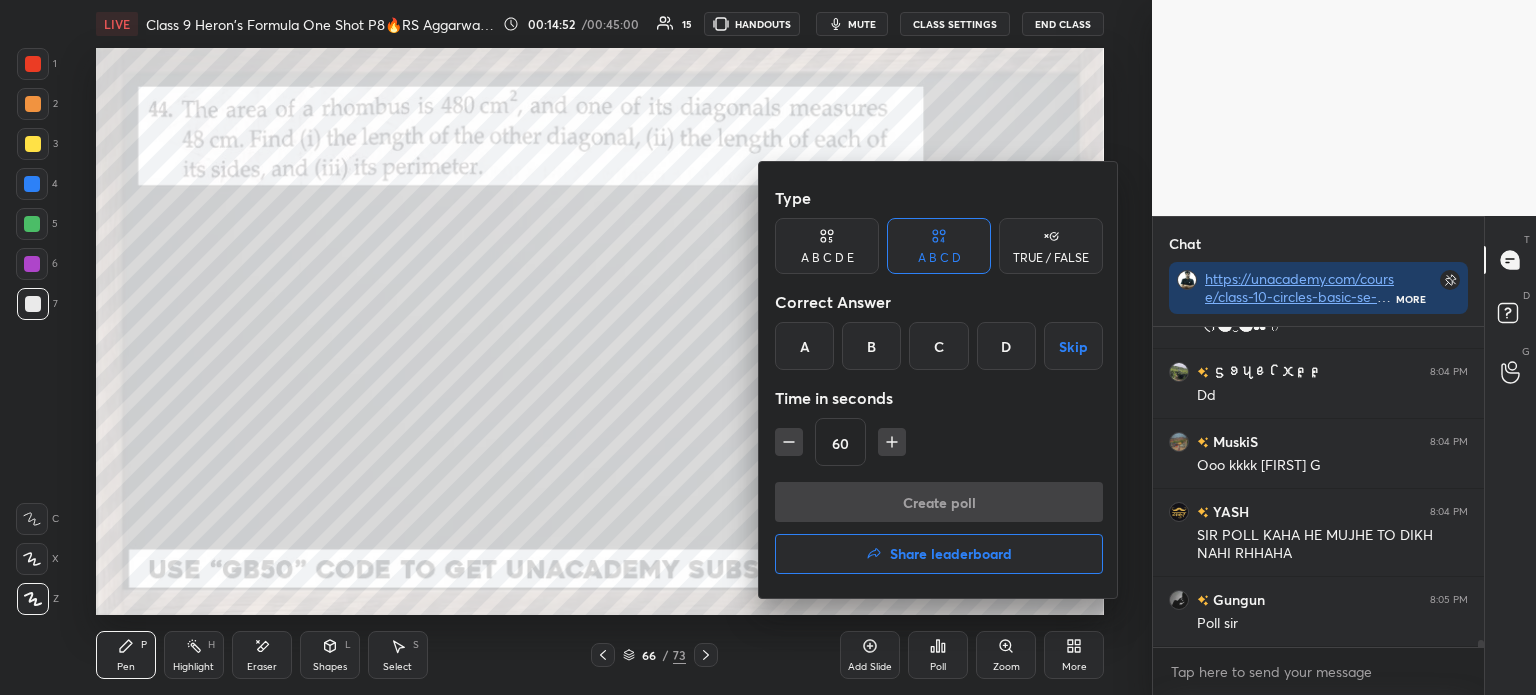 click on "D" at bounding box center [1006, 346] 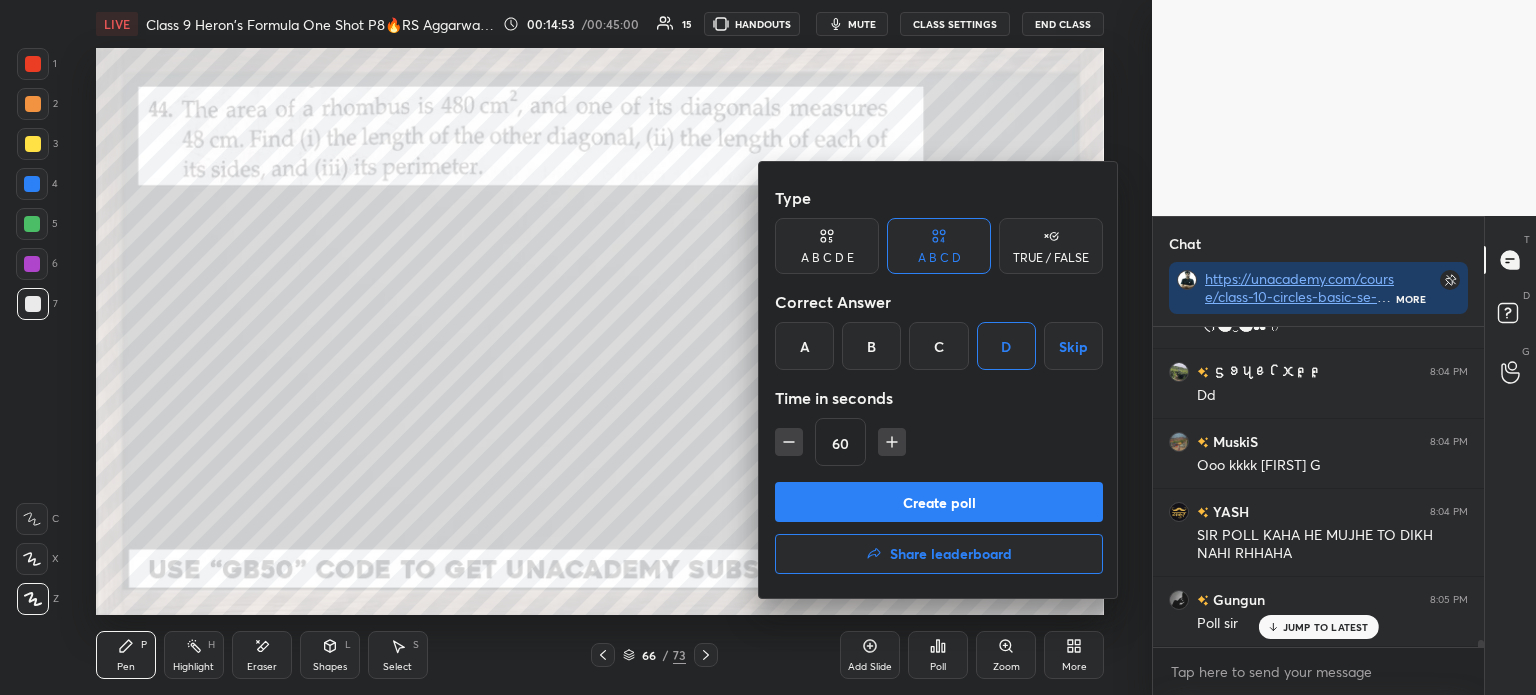 scroll, scrollTop: 13581, scrollLeft: 0, axis: vertical 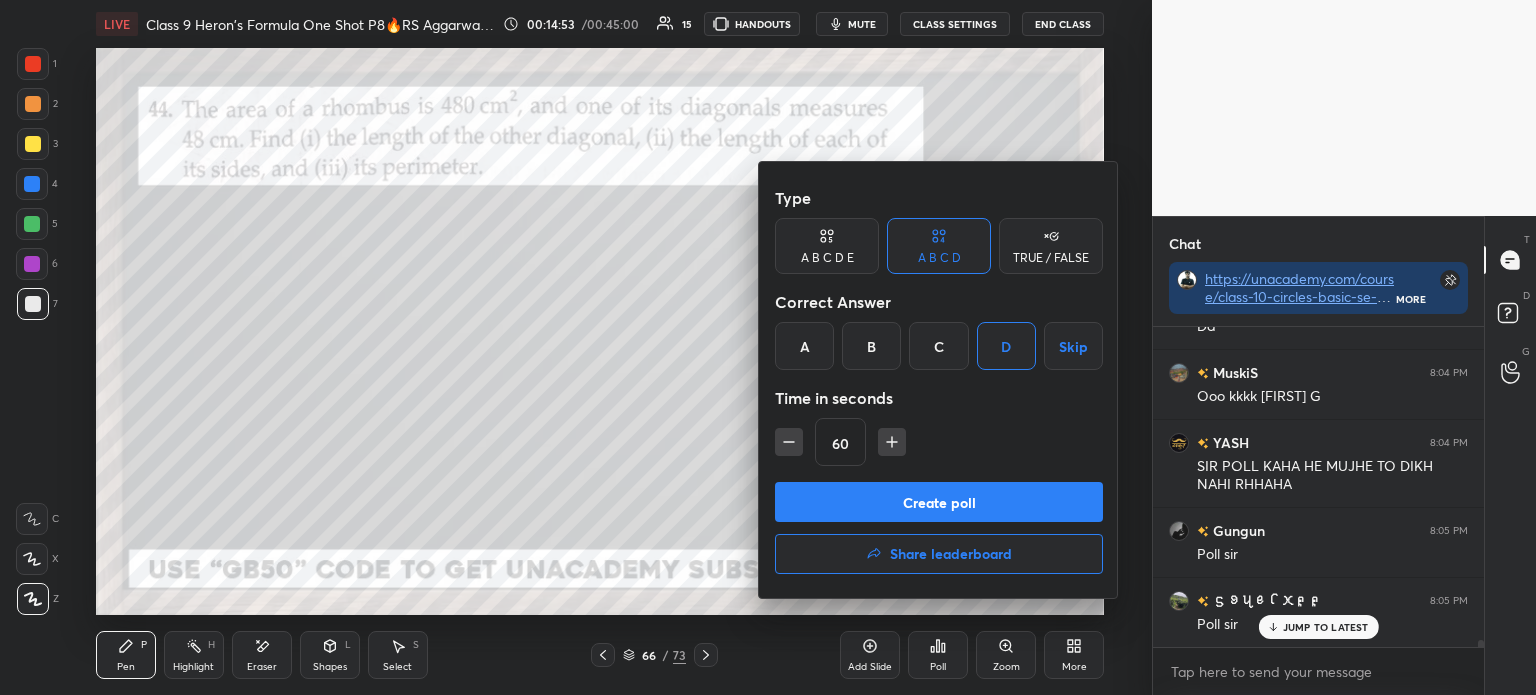 click on "Create poll" at bounding box center (939, 502) 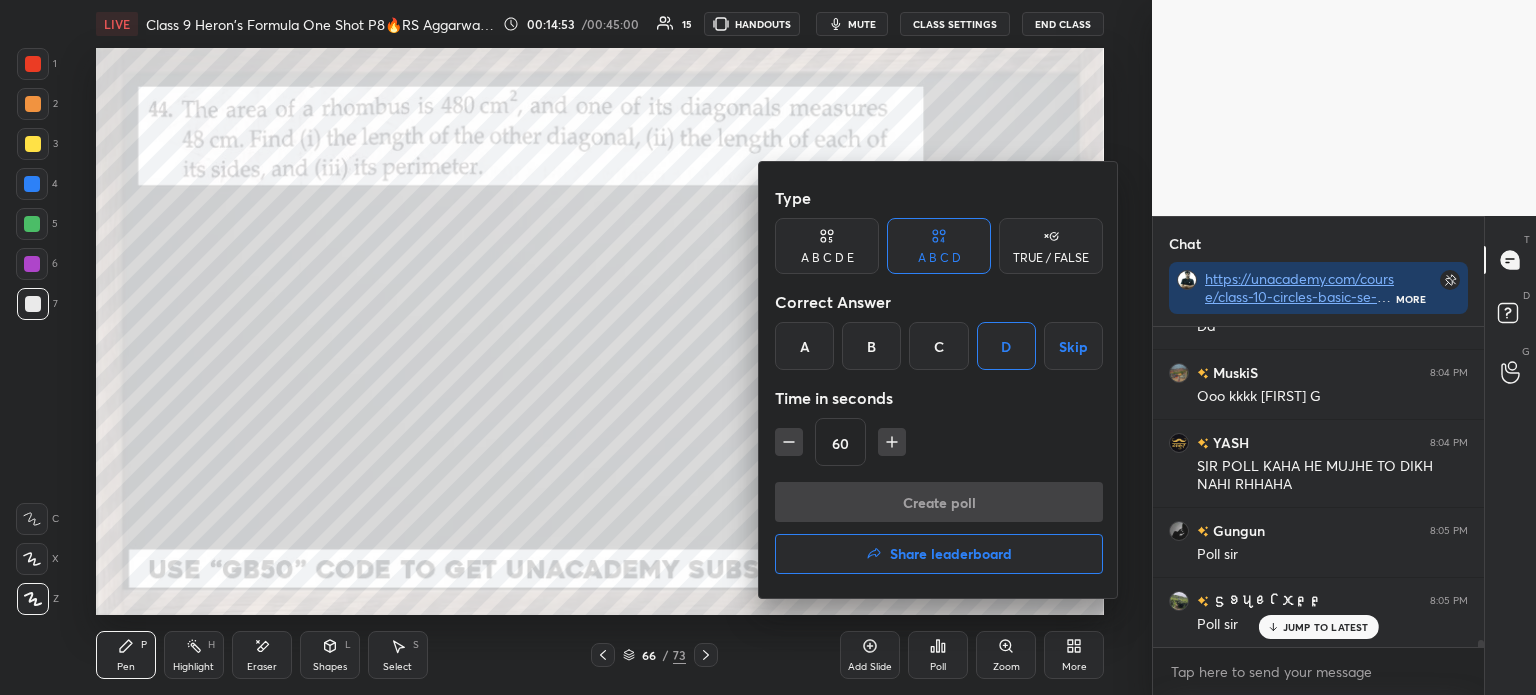 scroll, scrollTop: 281, scrollLeft: 325, axis: both 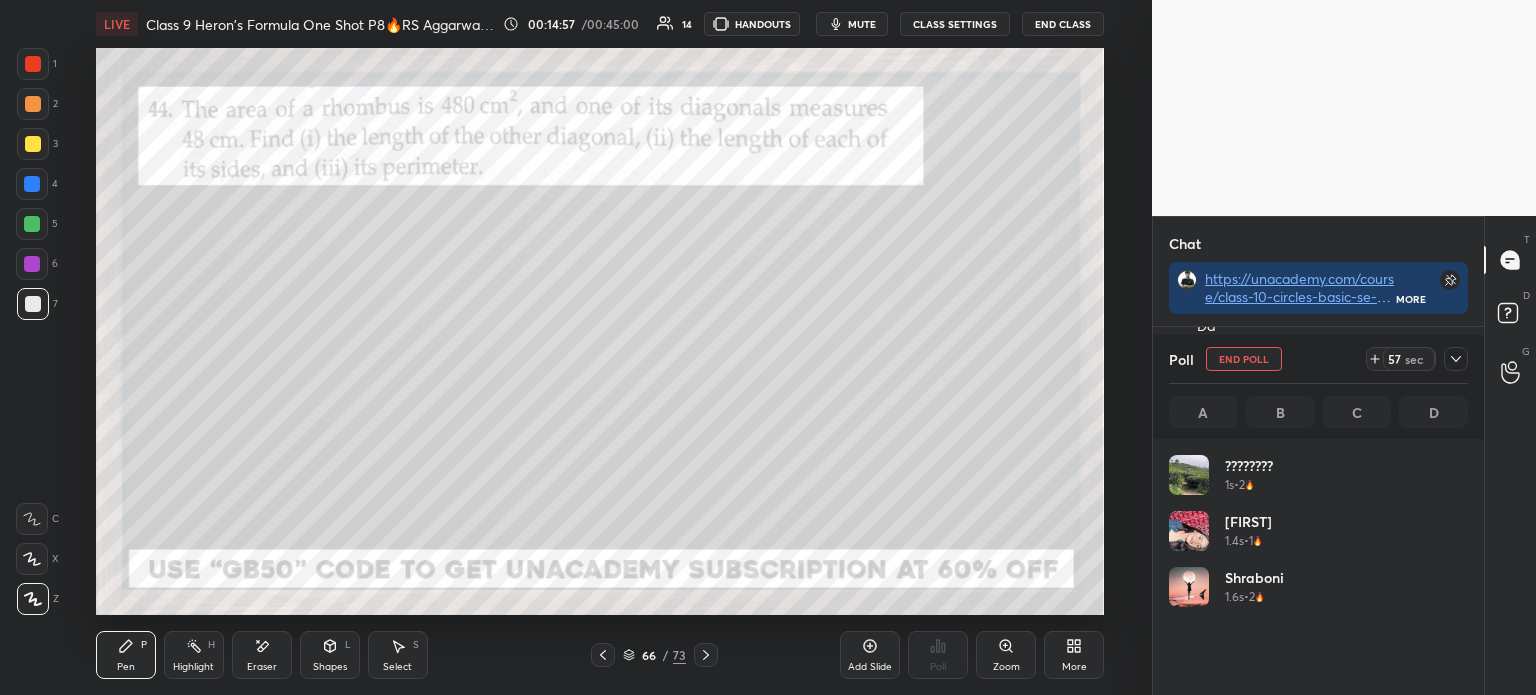 click 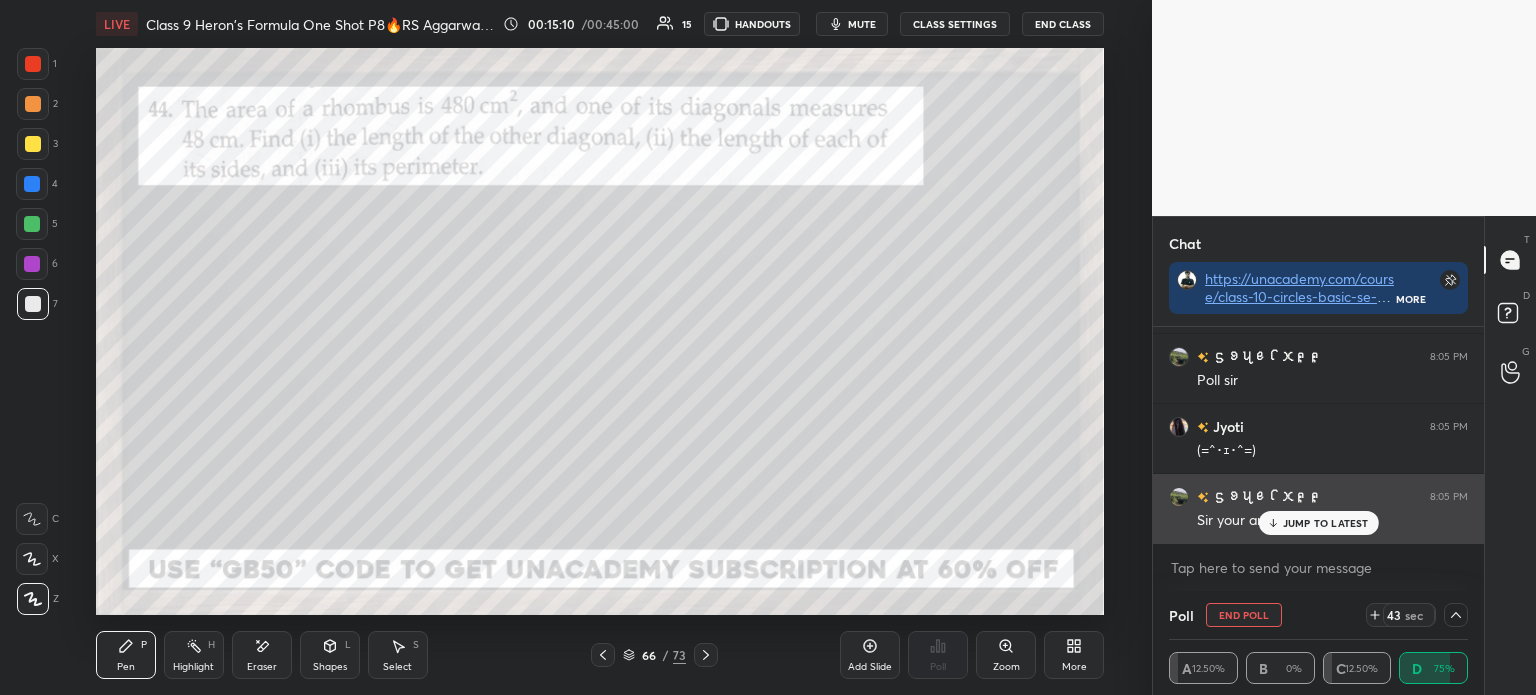 click on "JUMP TO LATEST" at bounding box center (1318, 523) 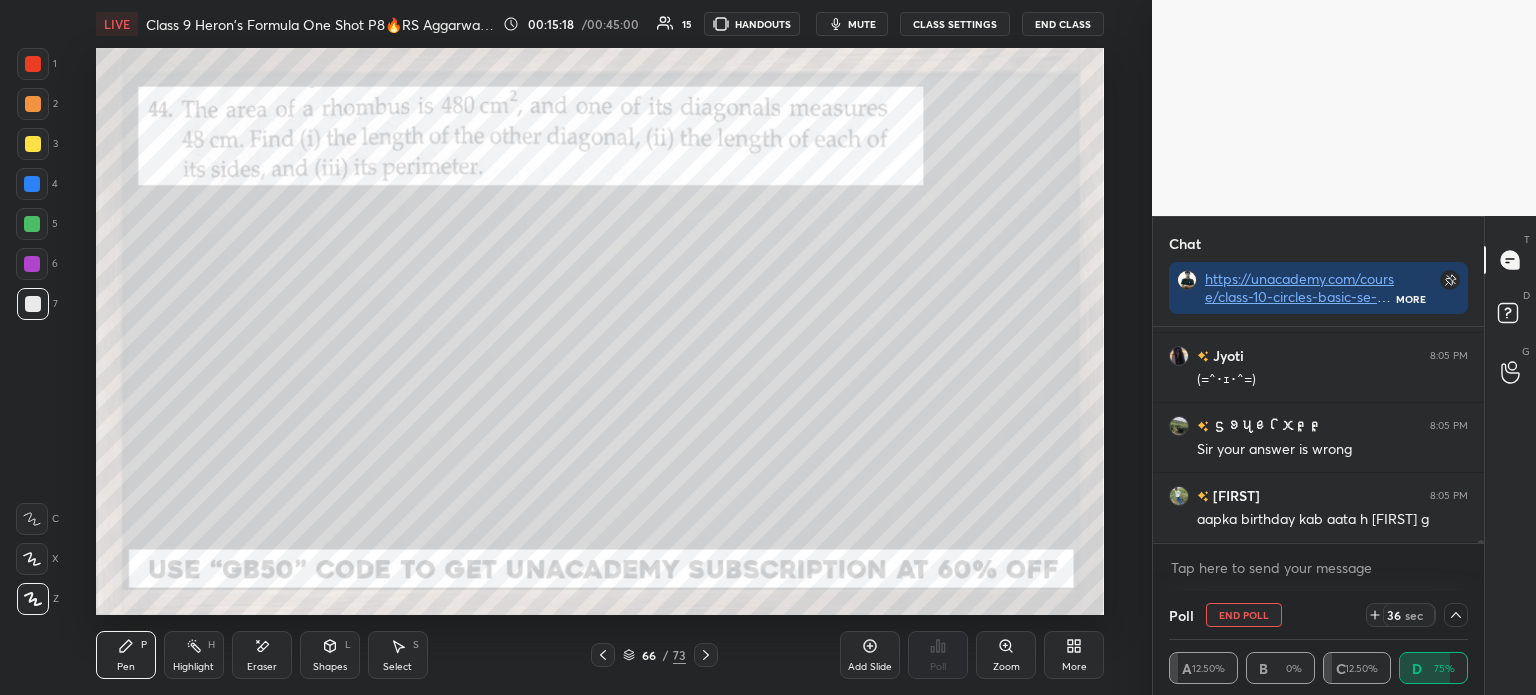 click at bounding box center (33, 144) 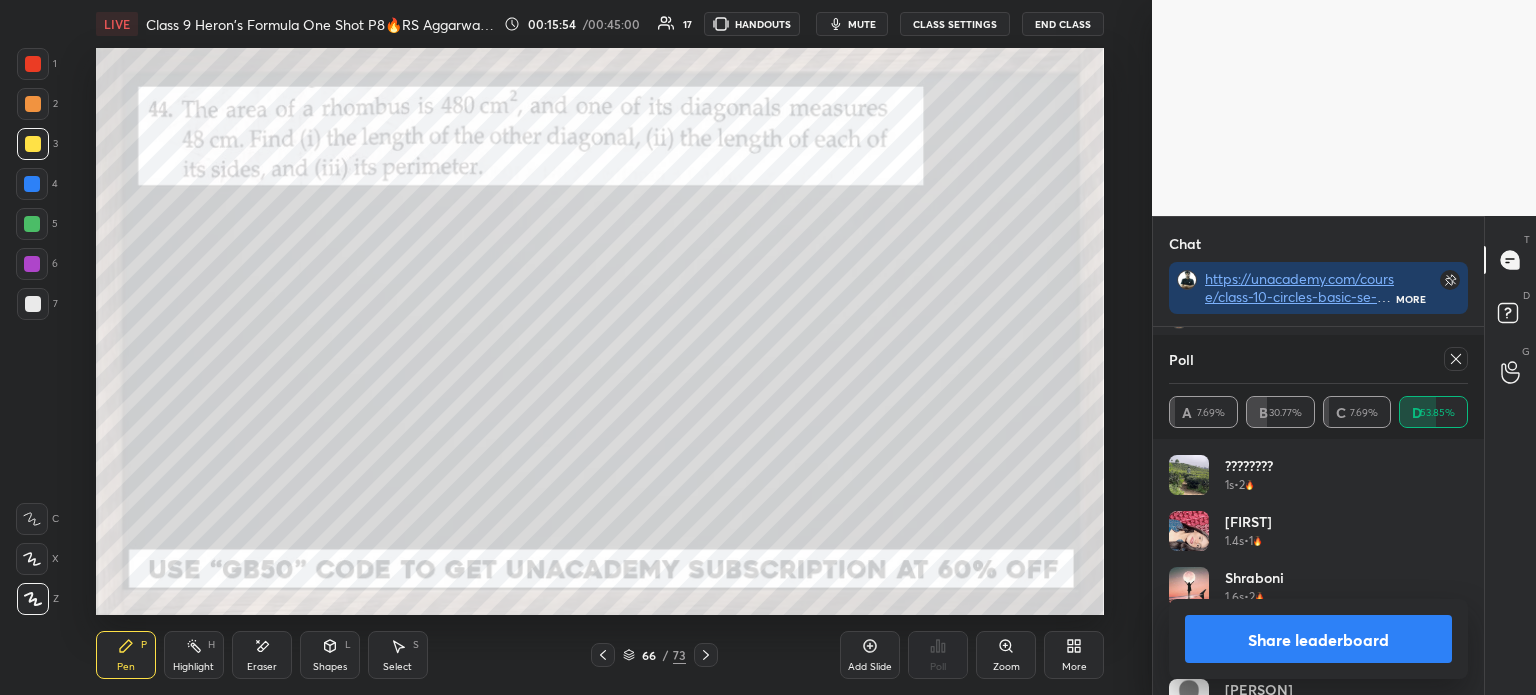 click on "Share leaderboard" at bounding box center (1318, 639) 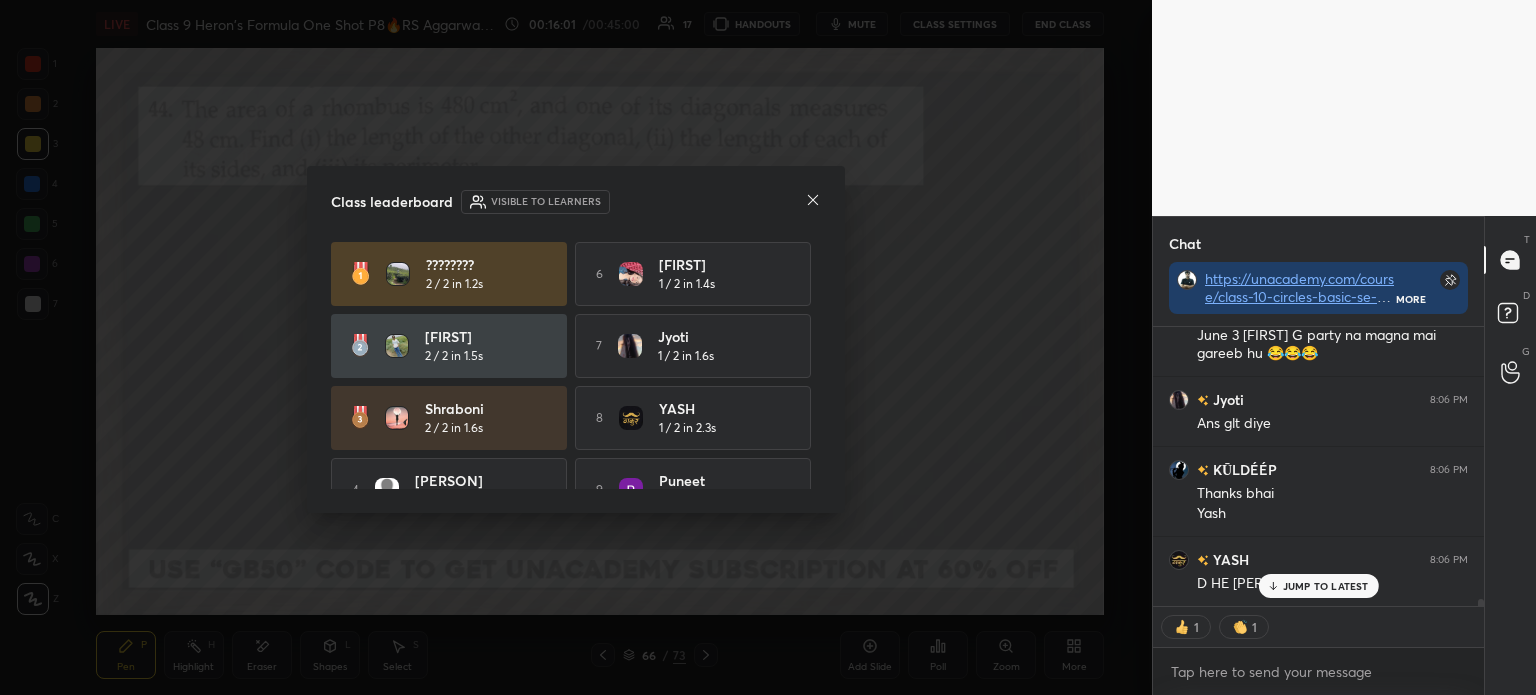 click 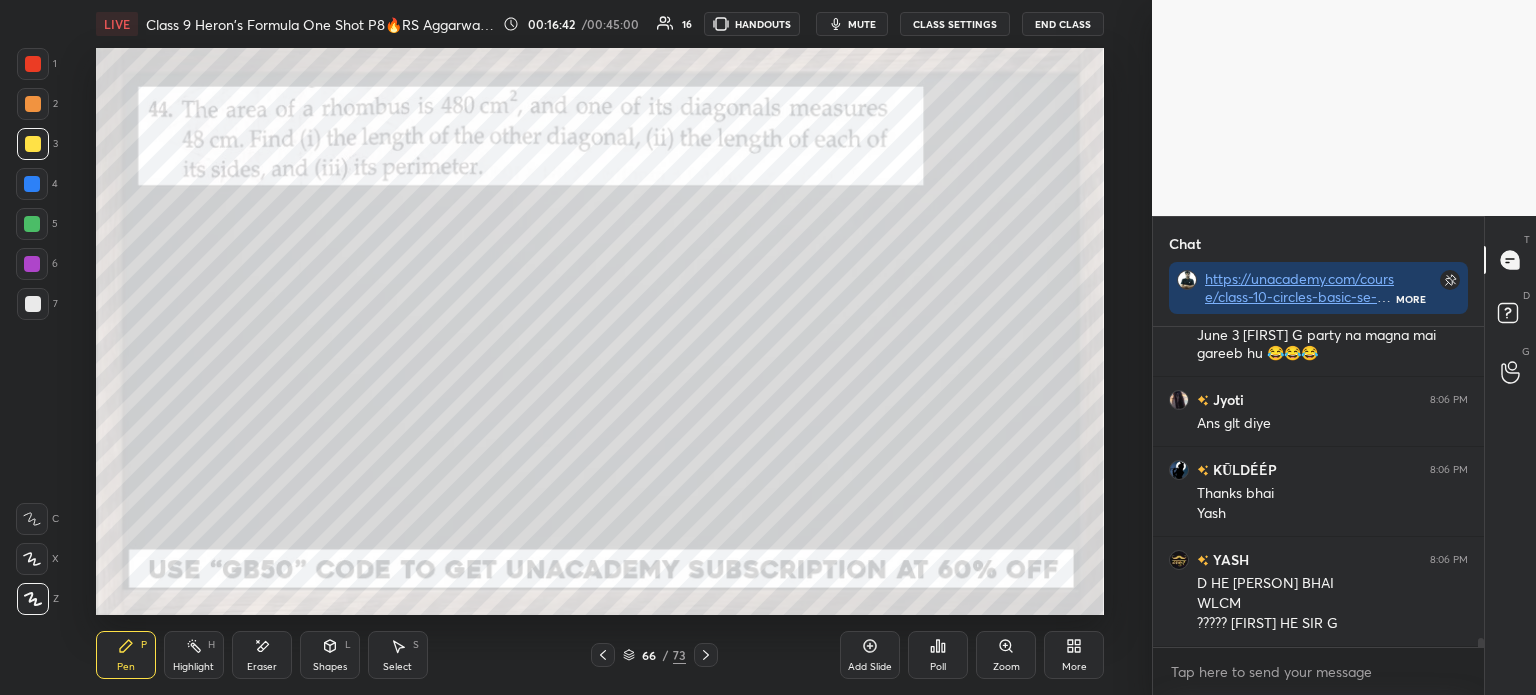 click on "Add Slide" at bounding box center [870, 655] 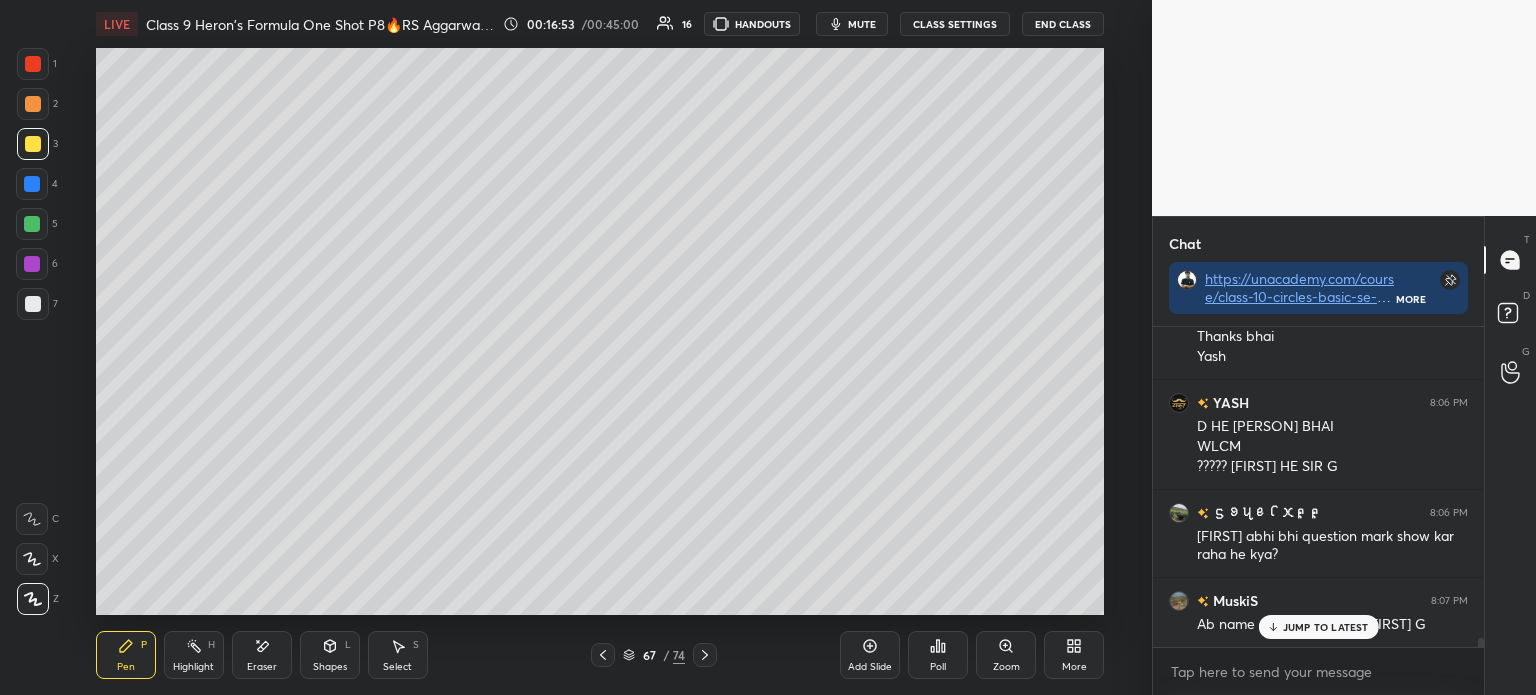 click 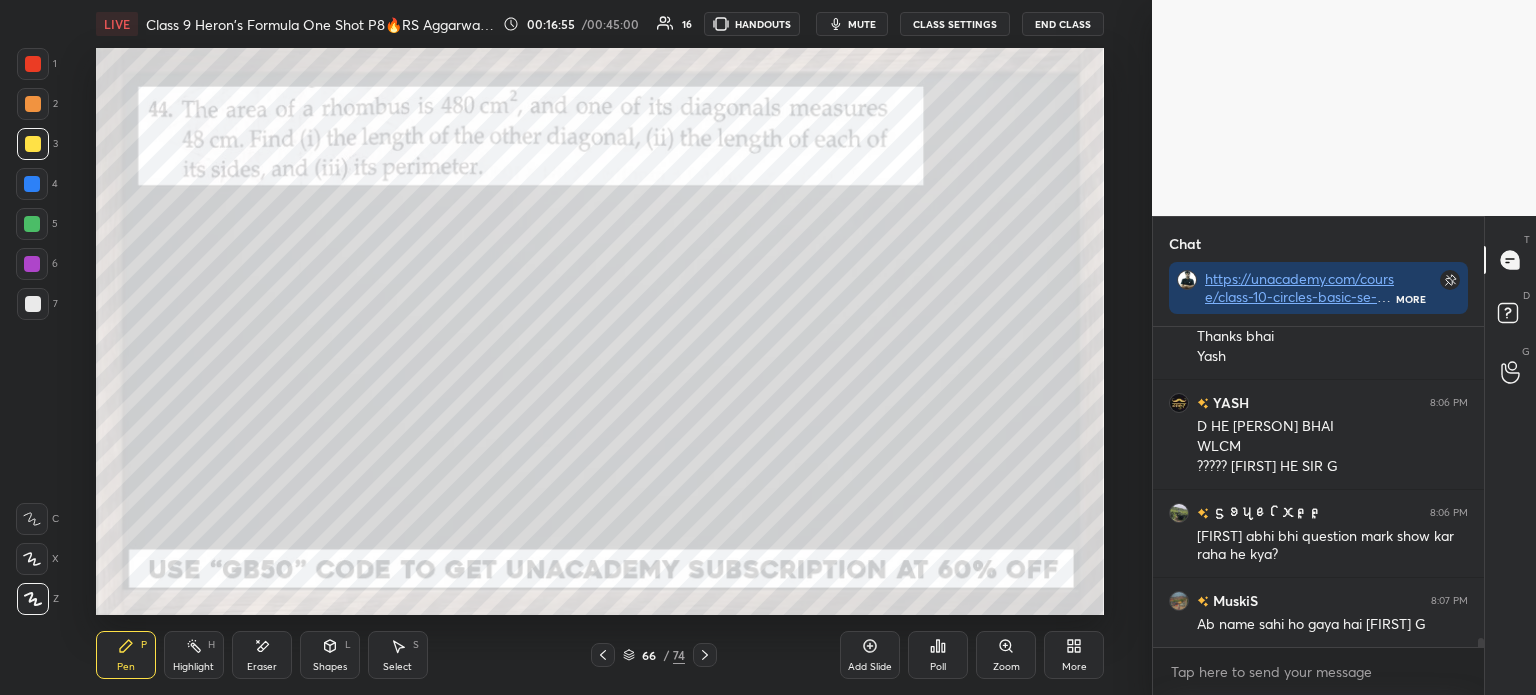 scroll, scrollTop: 11492, scrollLeft: 0, axis: vertical 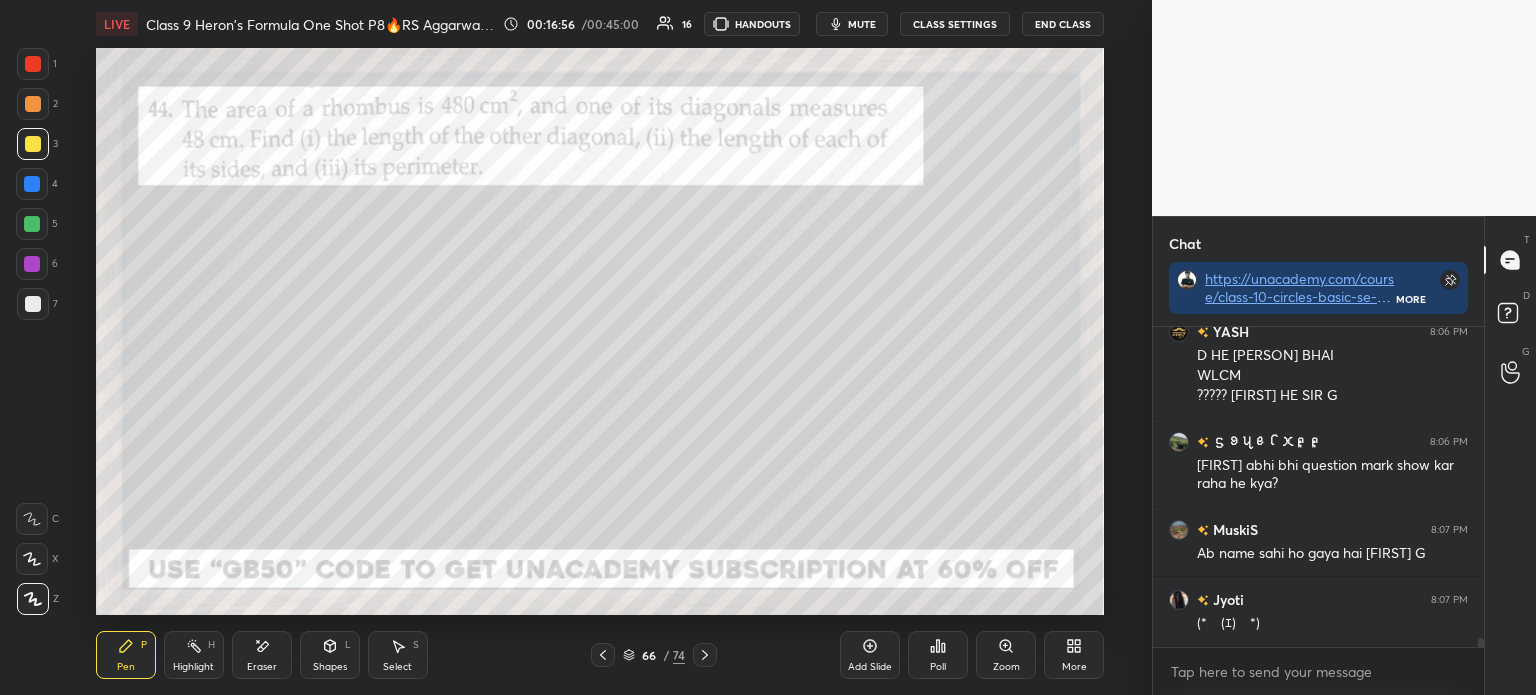click on "66 / 74" at bounding box center (654, 655) 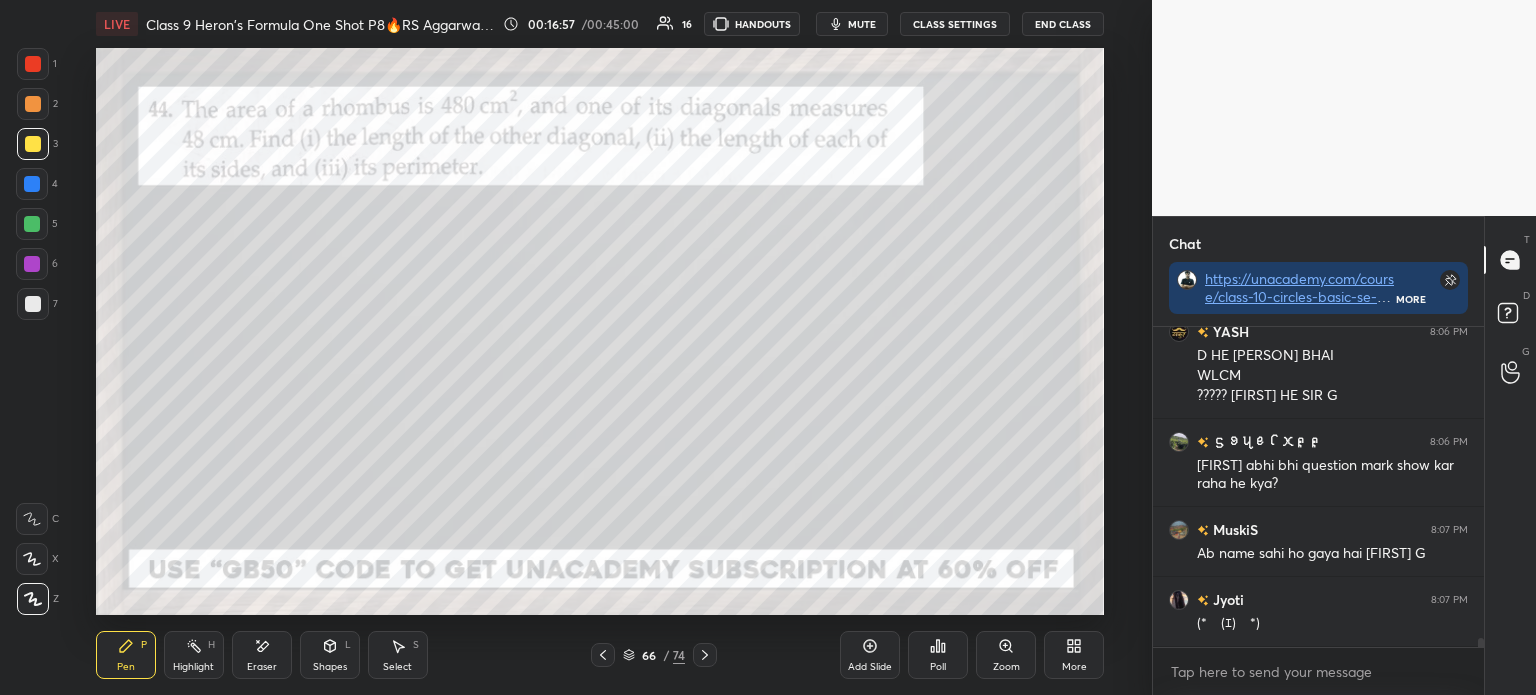 click 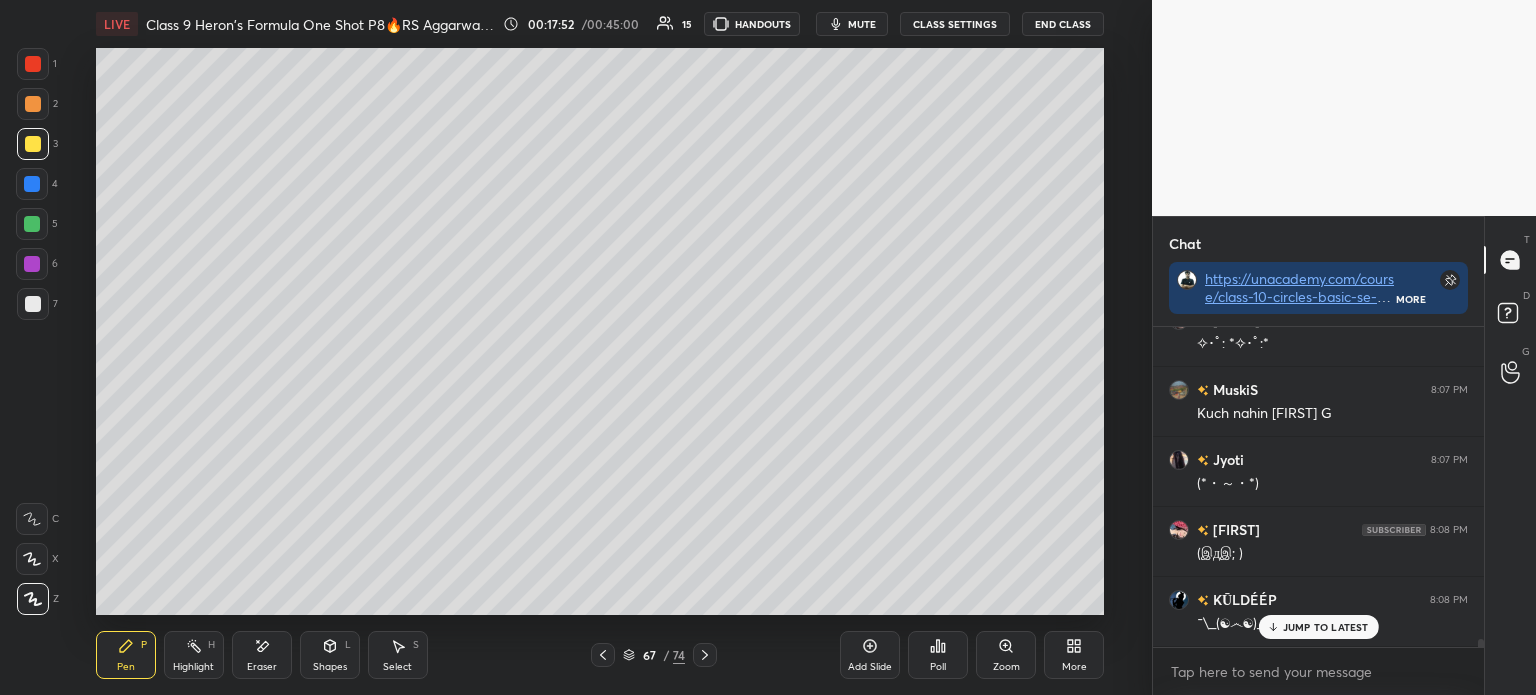 scroll, scrollTop: 12489, scrollLeft: 0, axis: vertical 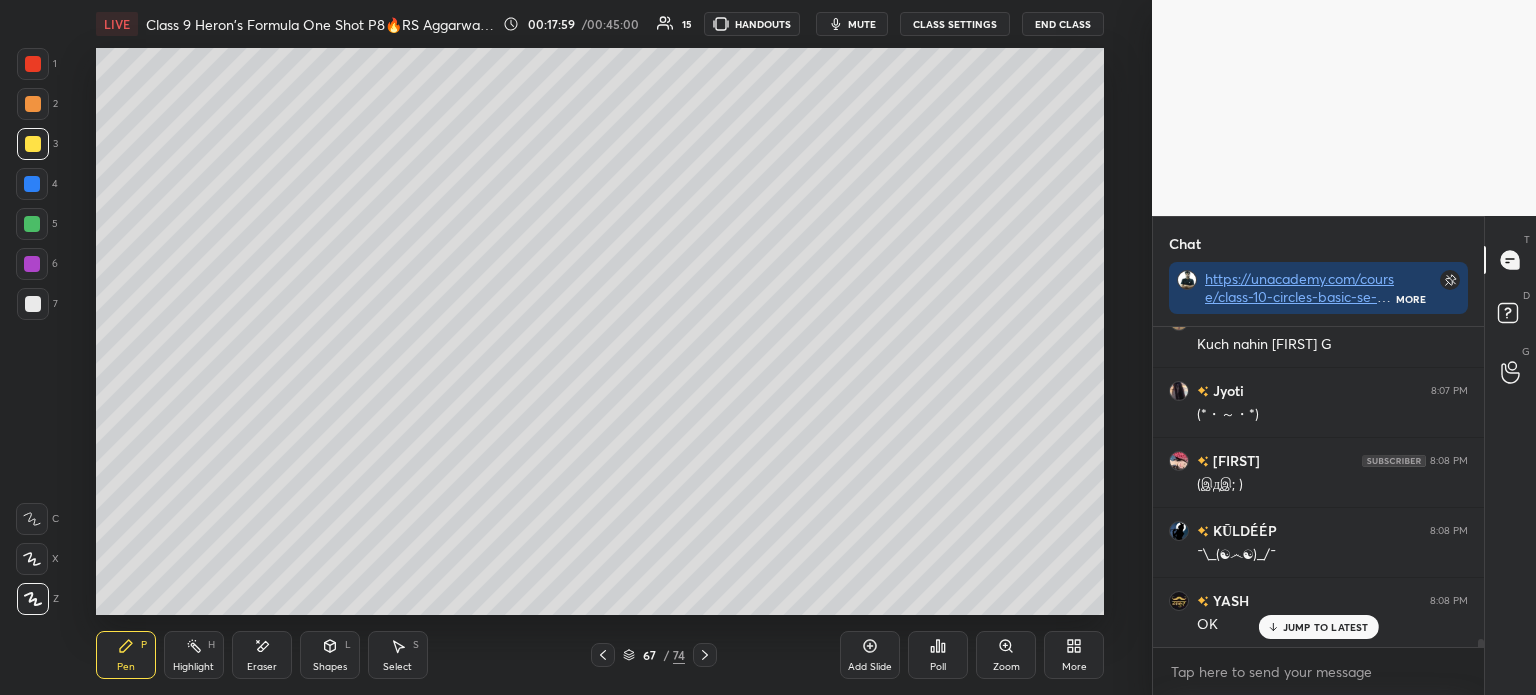 click 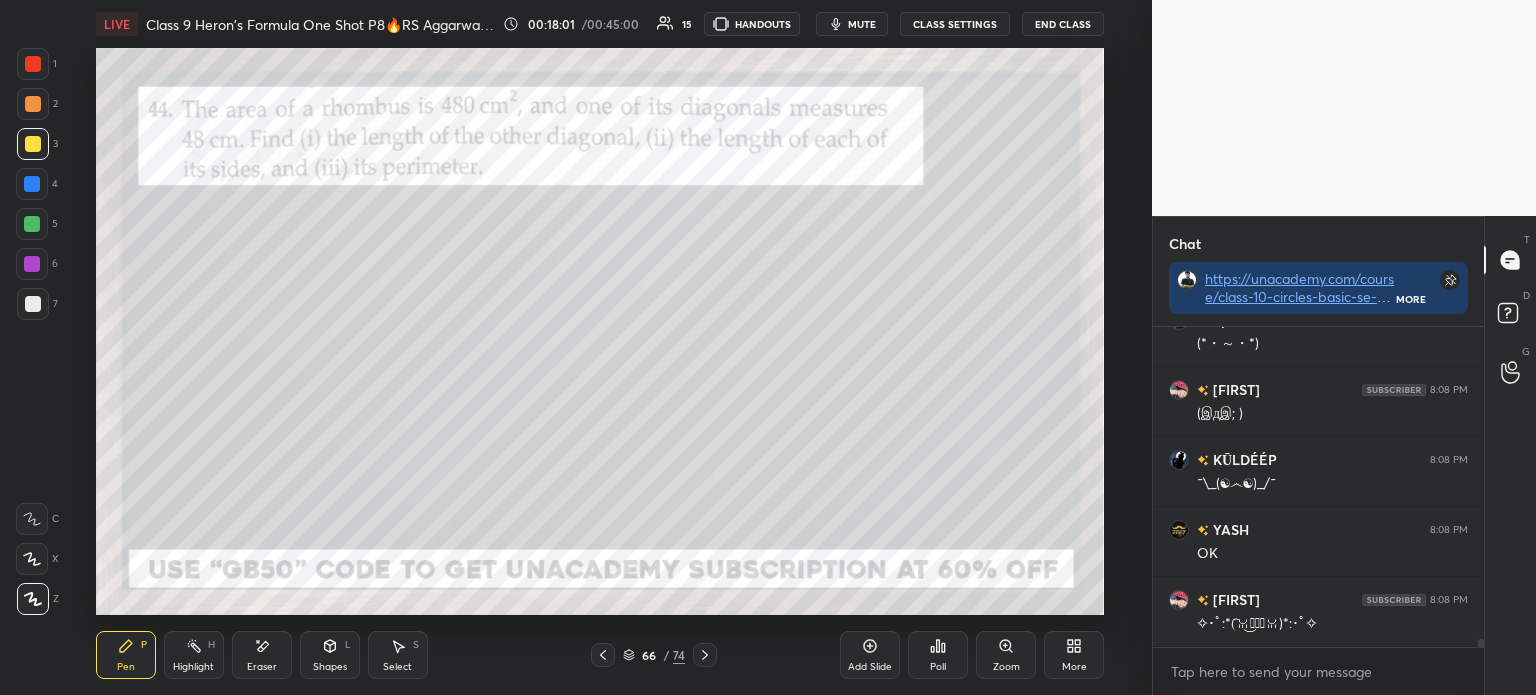 scroll, scrollTop: 12629, scrollLeft: 0, axis: vertical 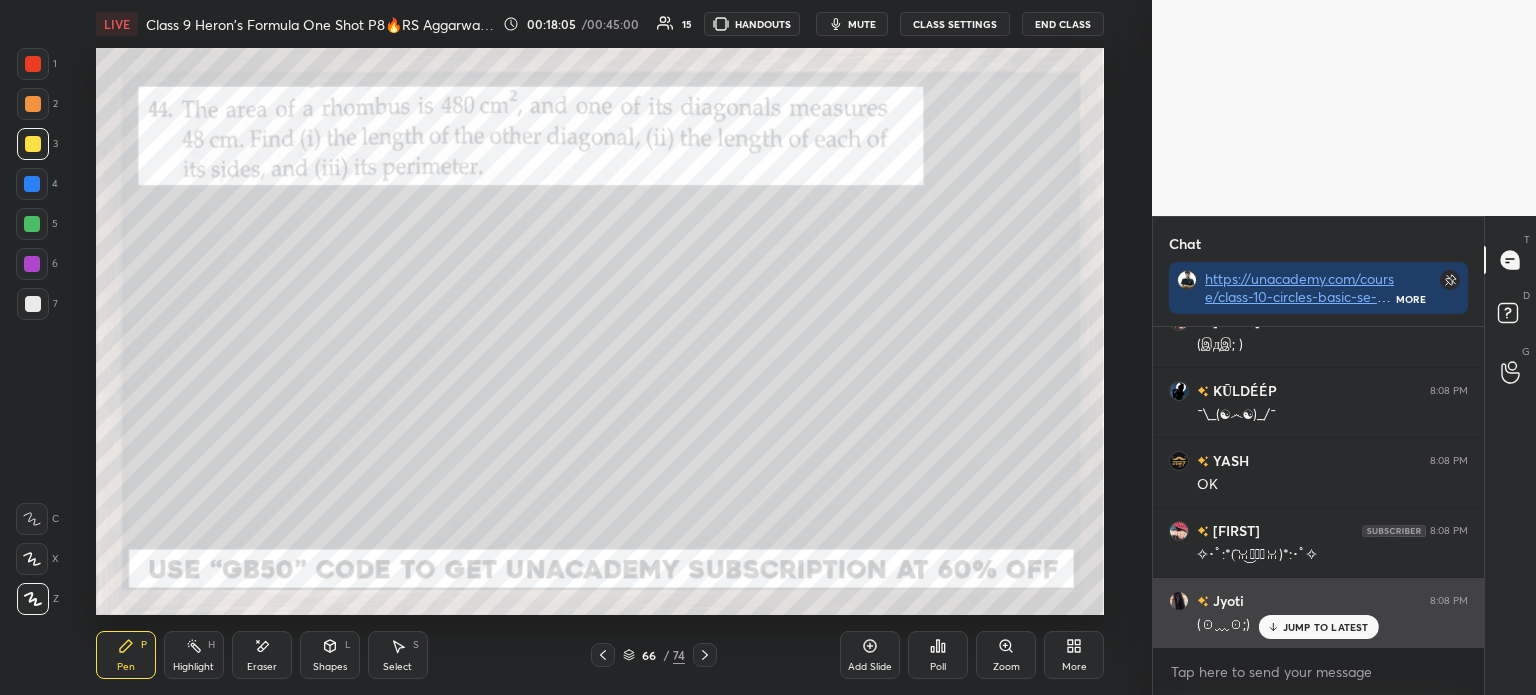 click at bounding box center [1183, 601] 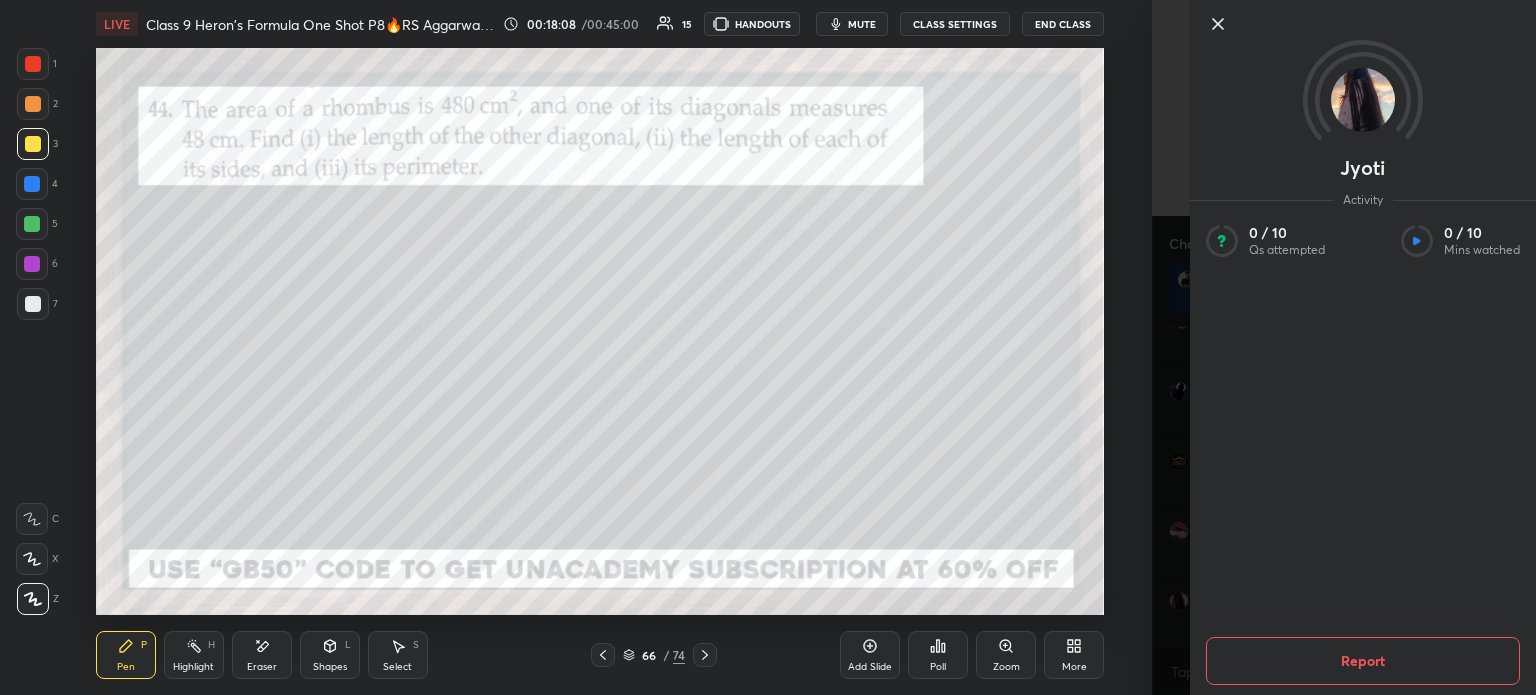 click 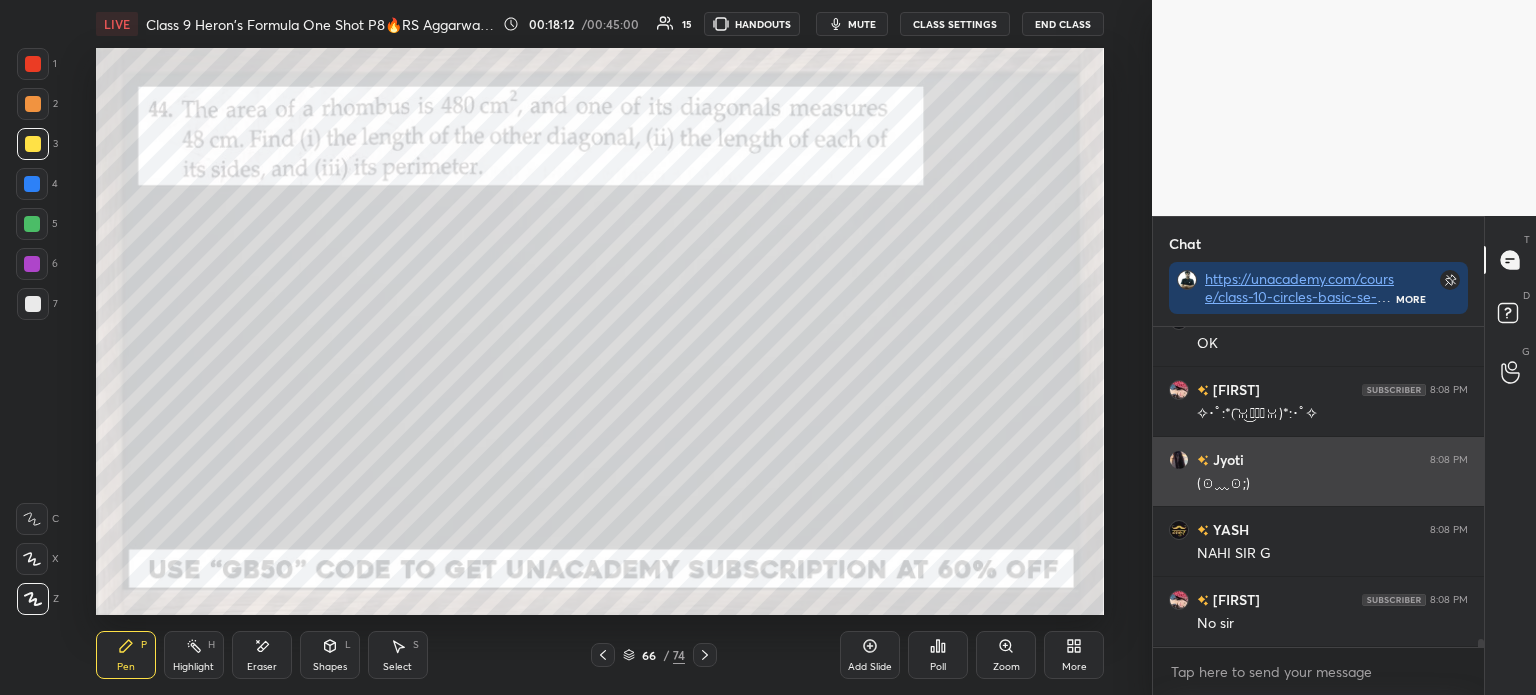 scroll, scrollTop: 12840, scrollLeft: 0, axis: vertical 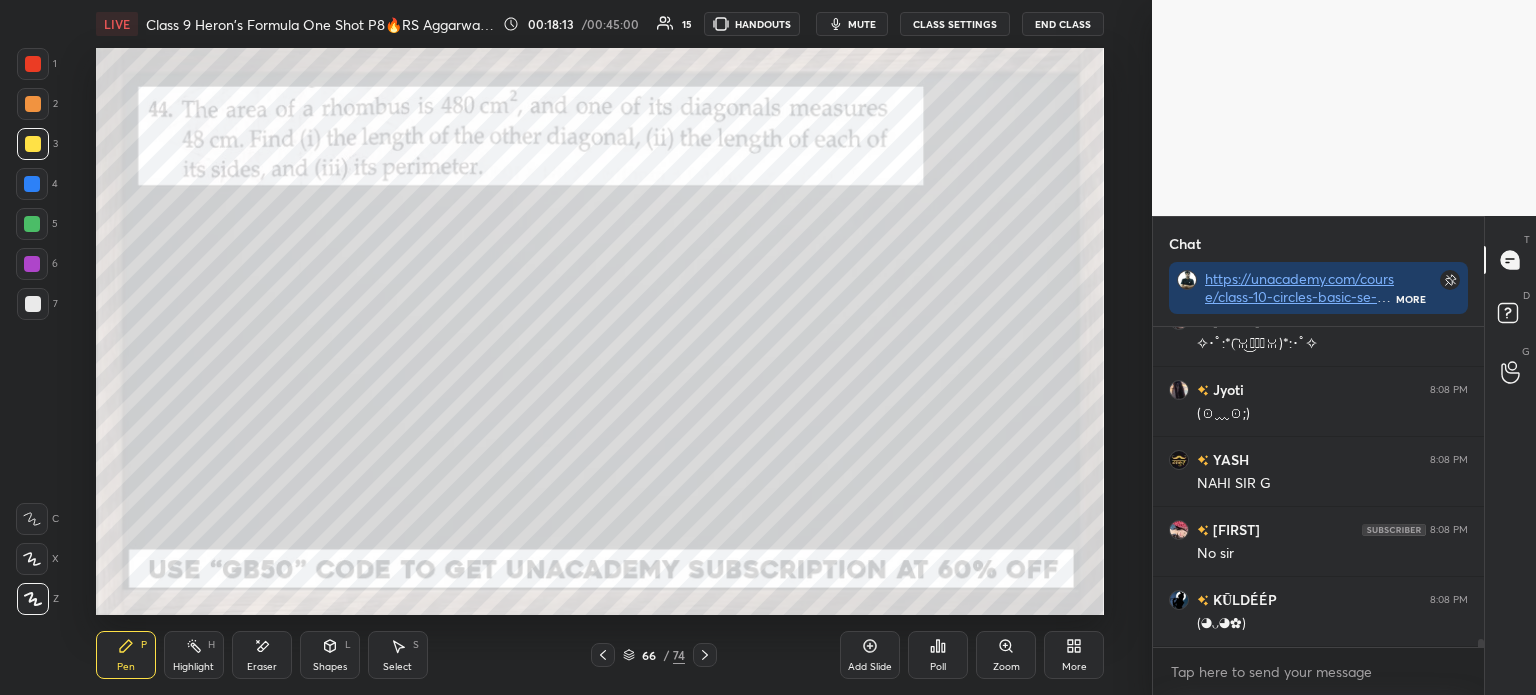 click 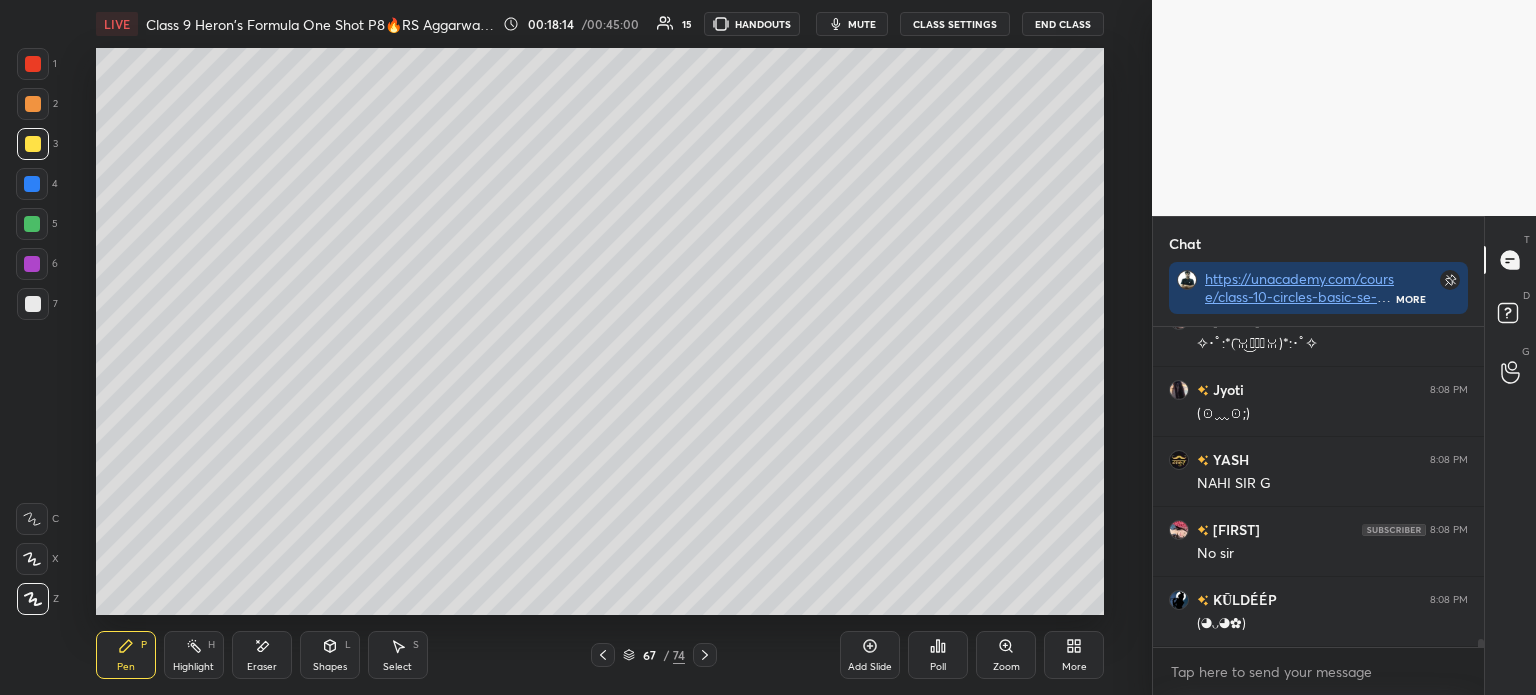 click 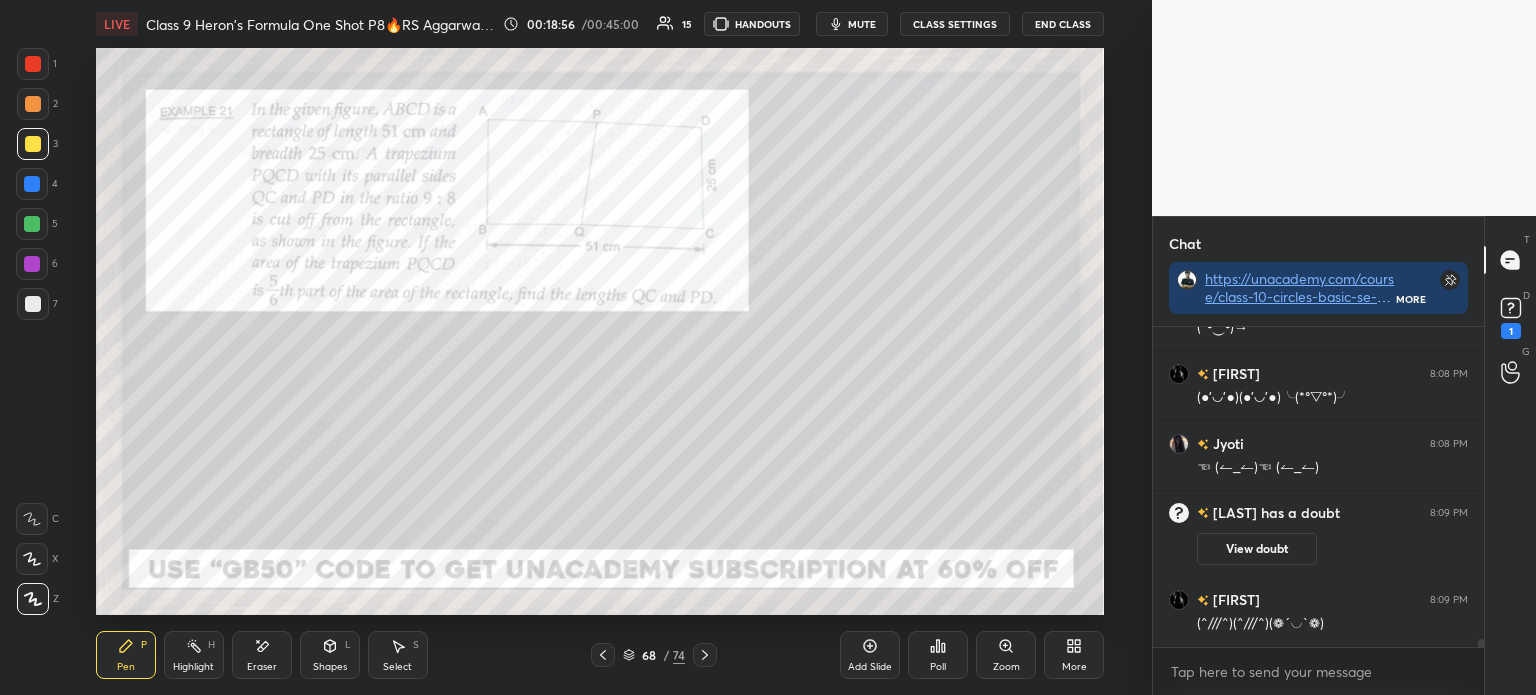 scroll, scrollTop: 12472, scrollLeft: 0, axis: vertical 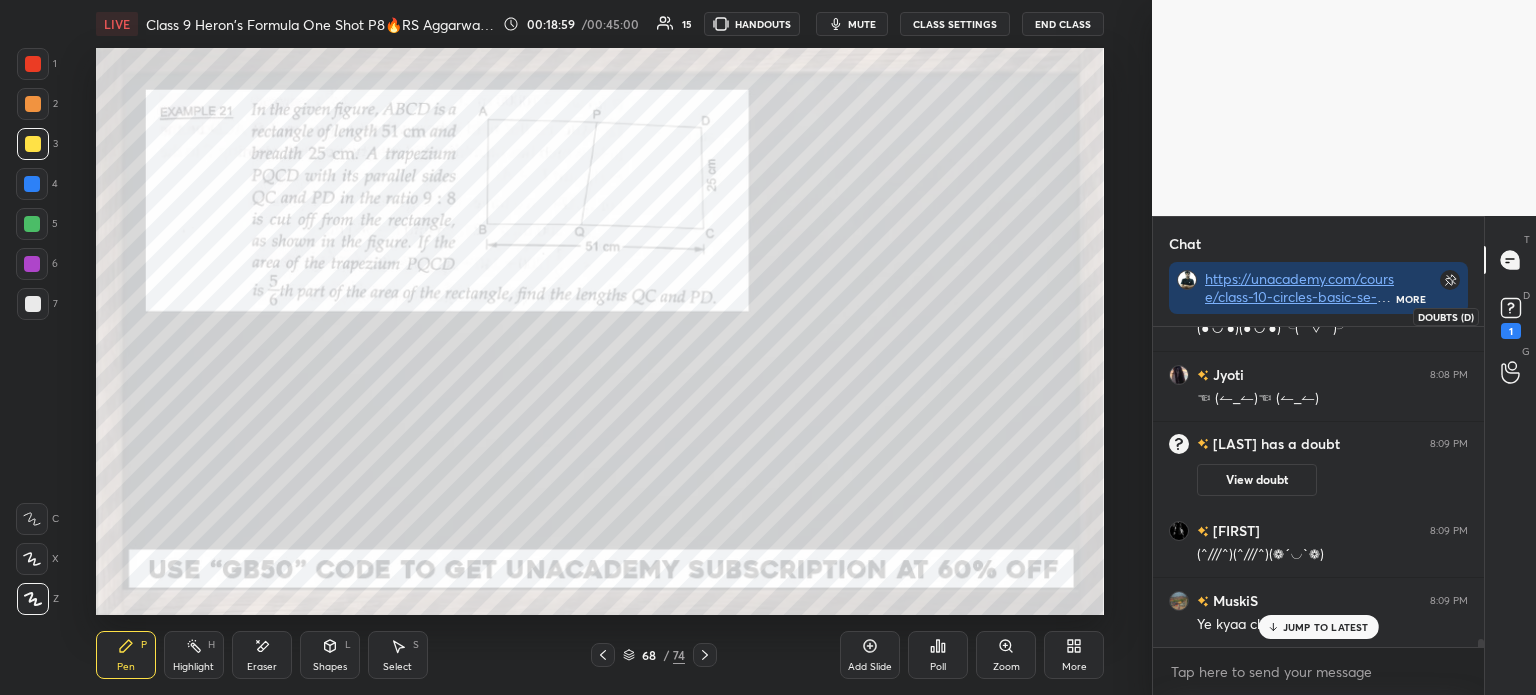 click 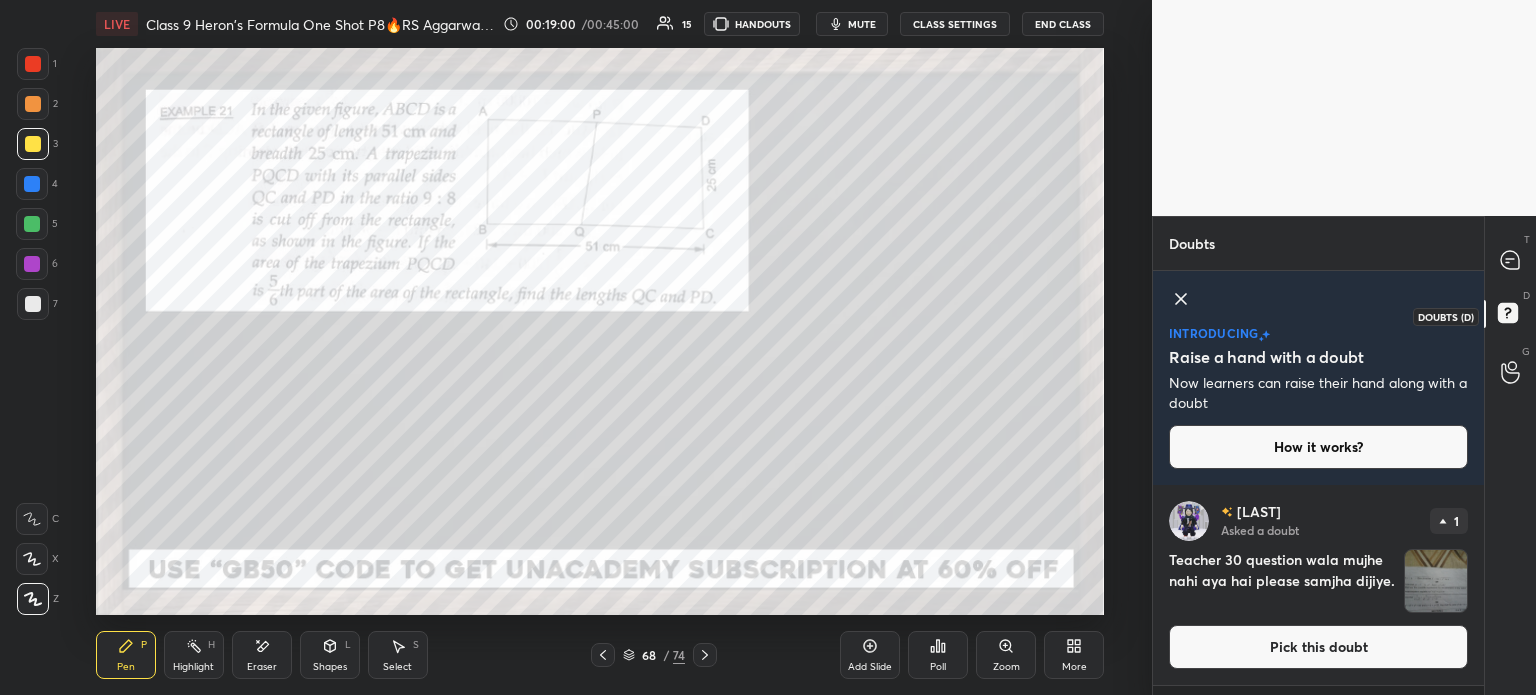 scroll, scrollTop: 0, scrollLeft: 0, axis: both 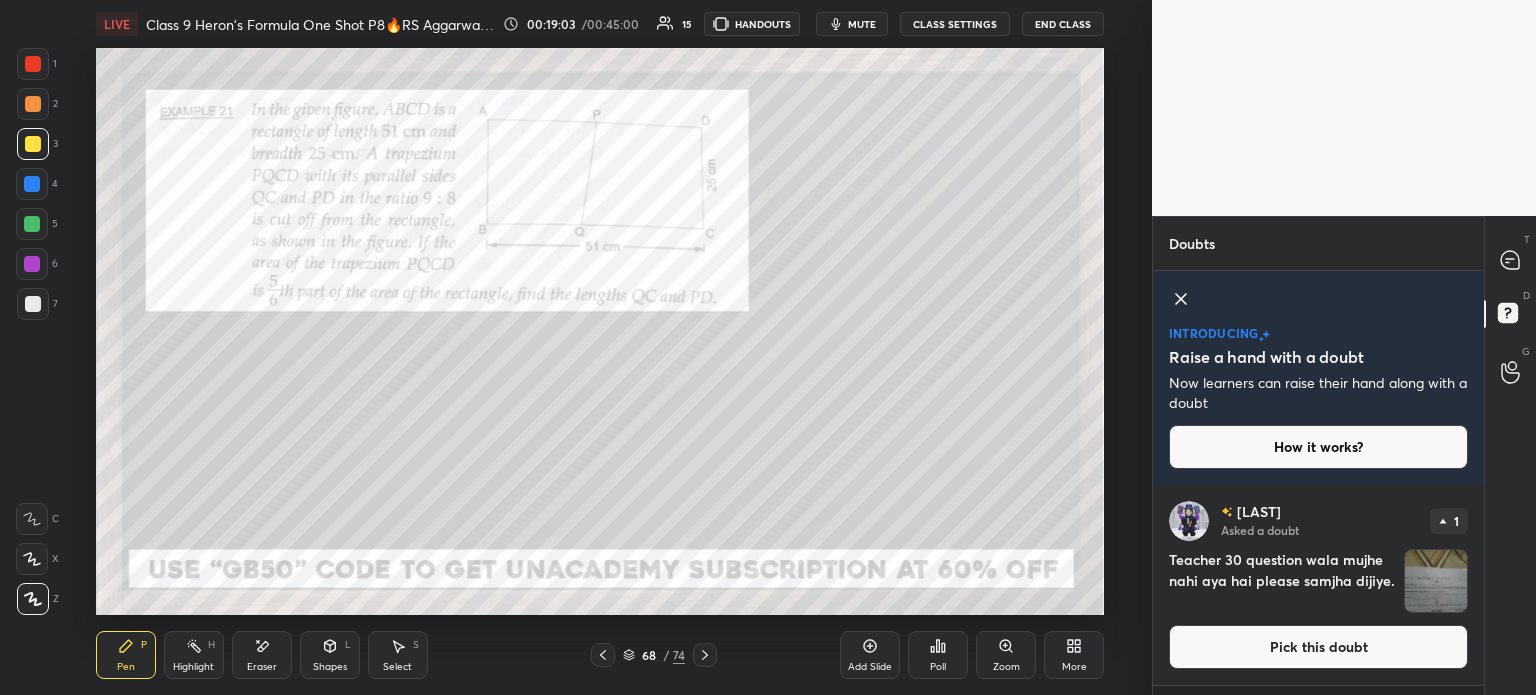 click at bounding box center [1436, 581] 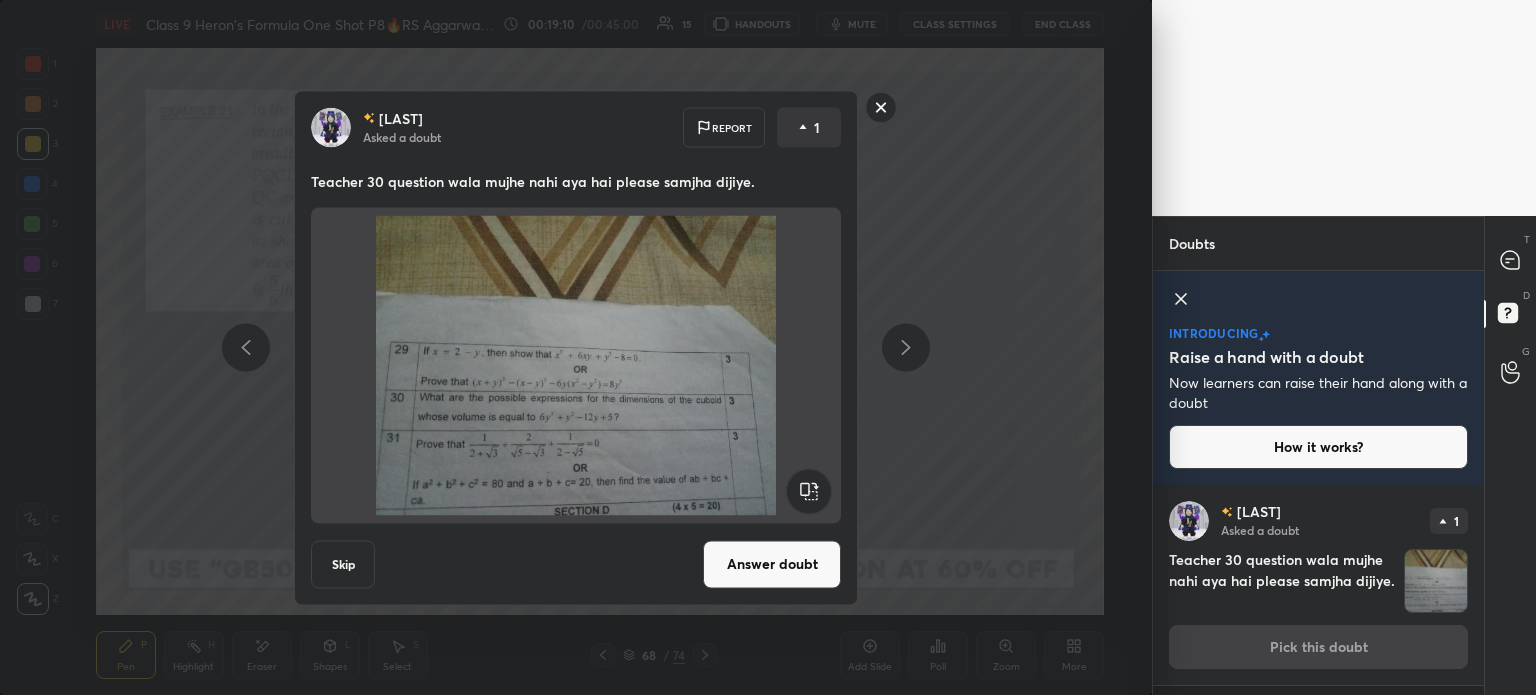 click on "Answer doubt" at bounding box center [772, 564] 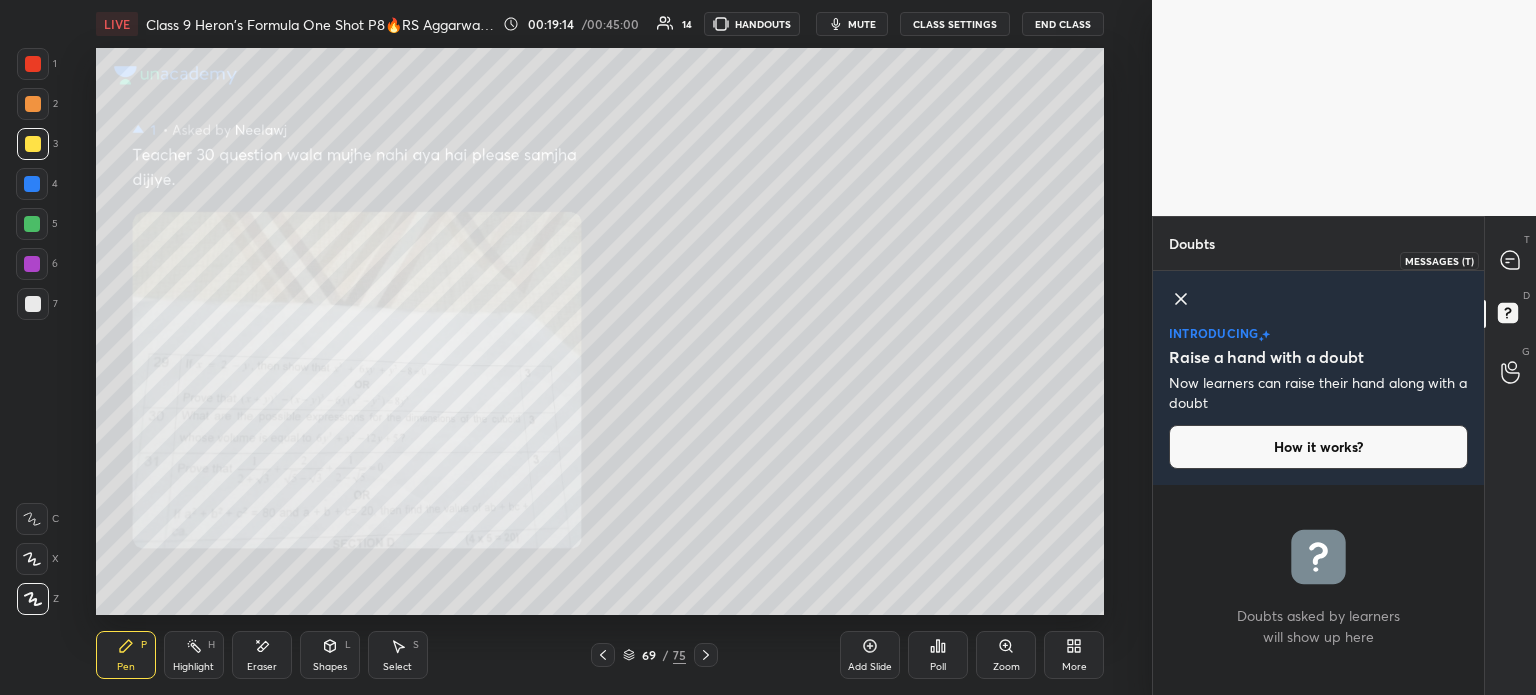 click on "T Messages (T)" at bounding box center [1510, 260] 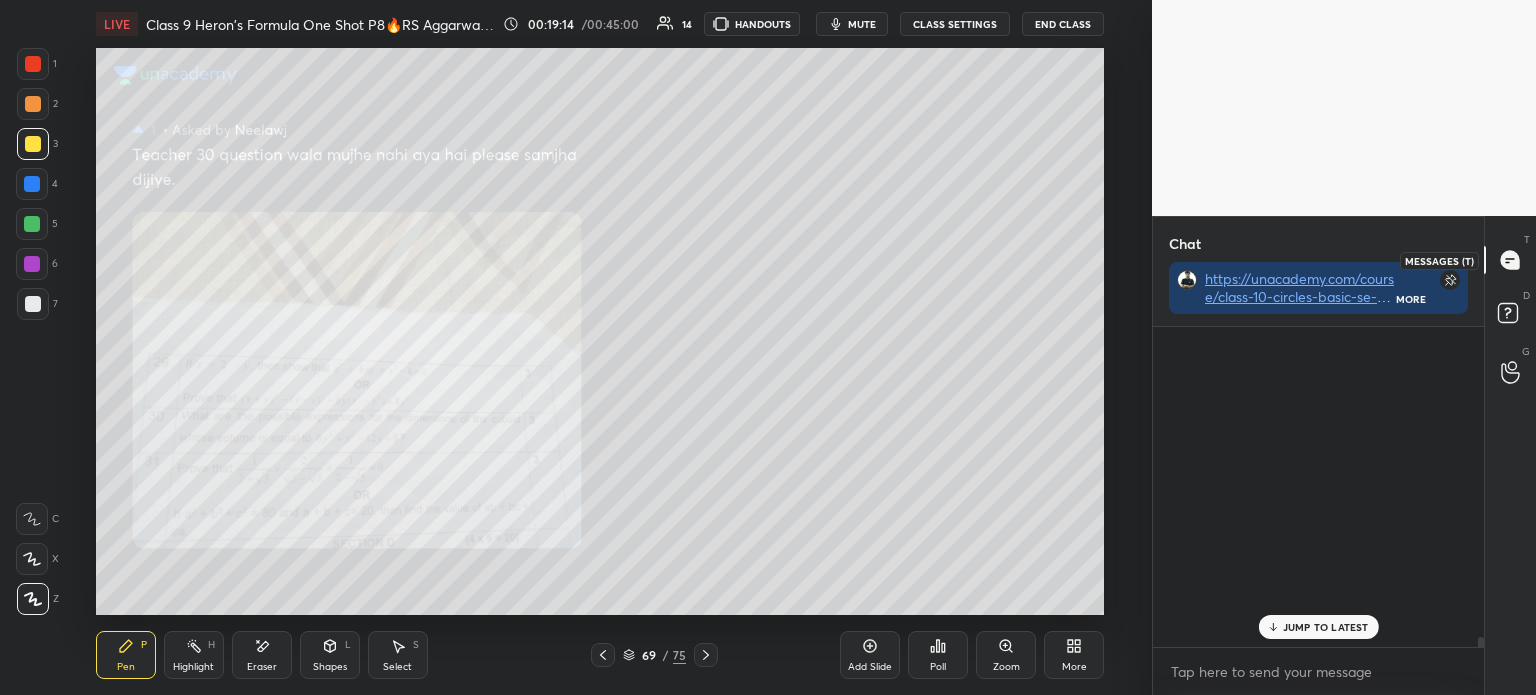 scroll, scrollTop: 148, scrollLeft: 325, axis: both 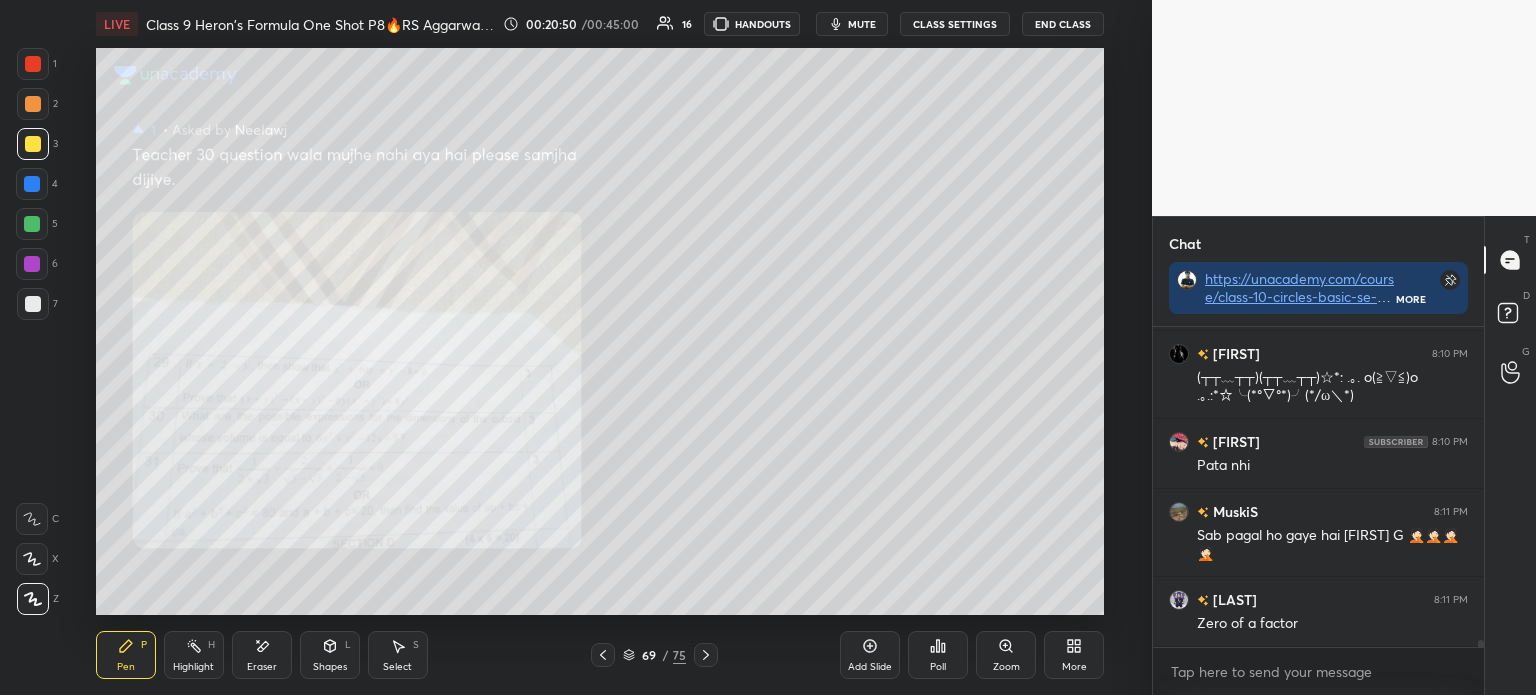 click on "Add Slide" at bounding box center (870, 655) 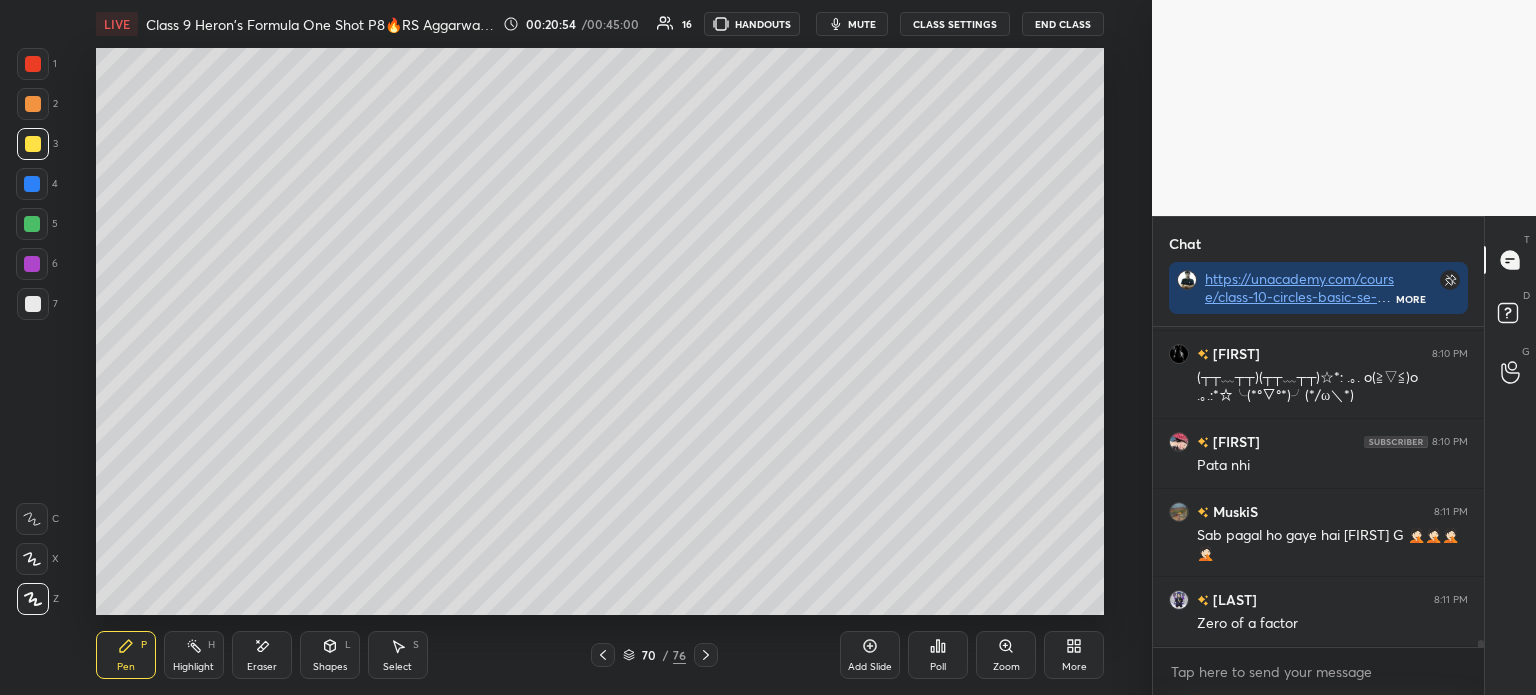 click 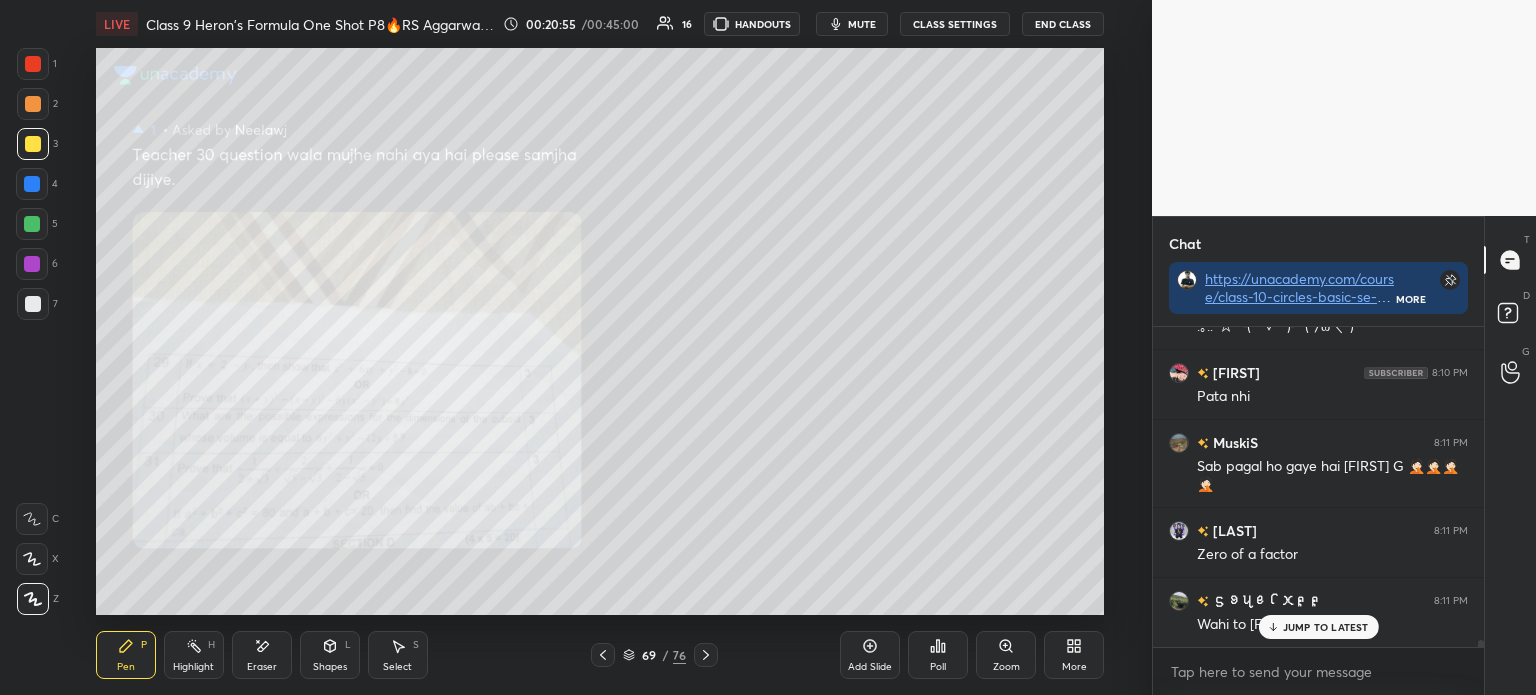 scroll, scrollTop: 15329, scrollLeft: 0, axis: vertical 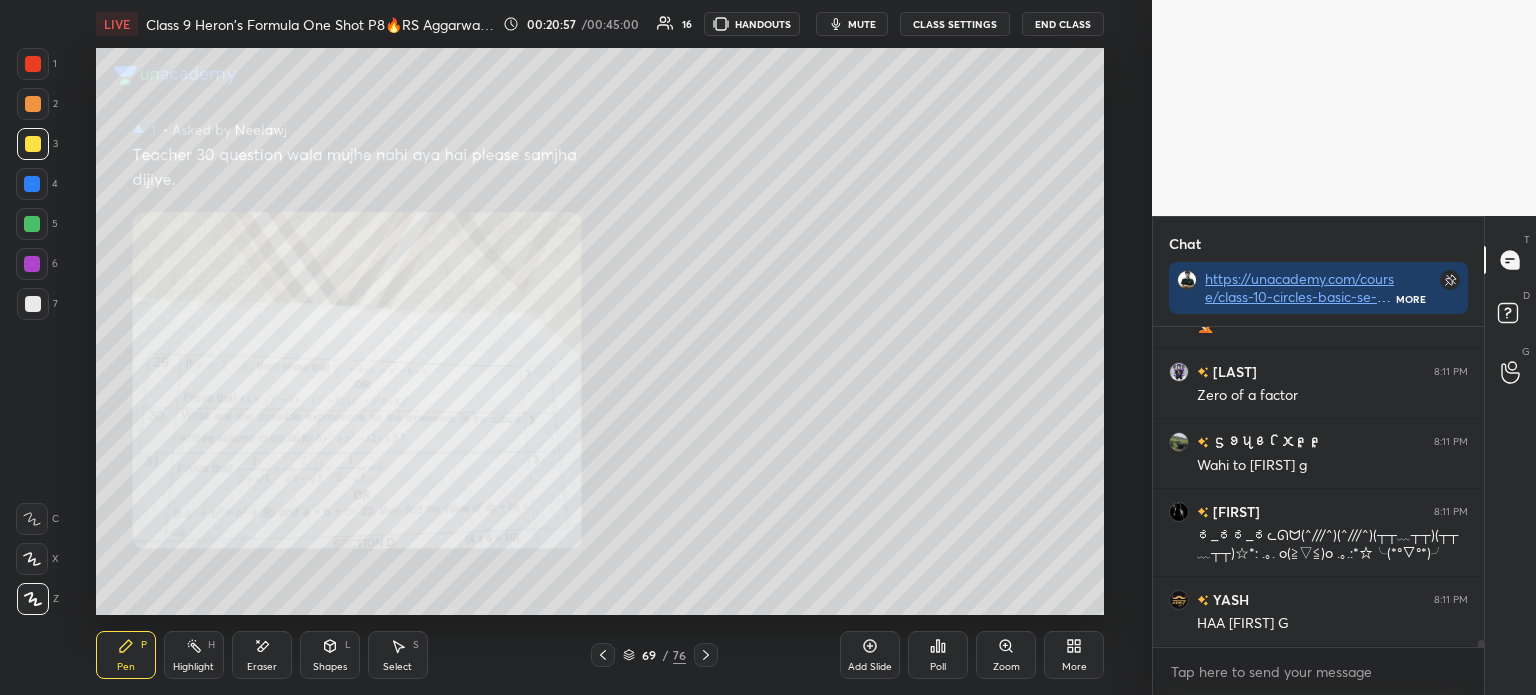 click 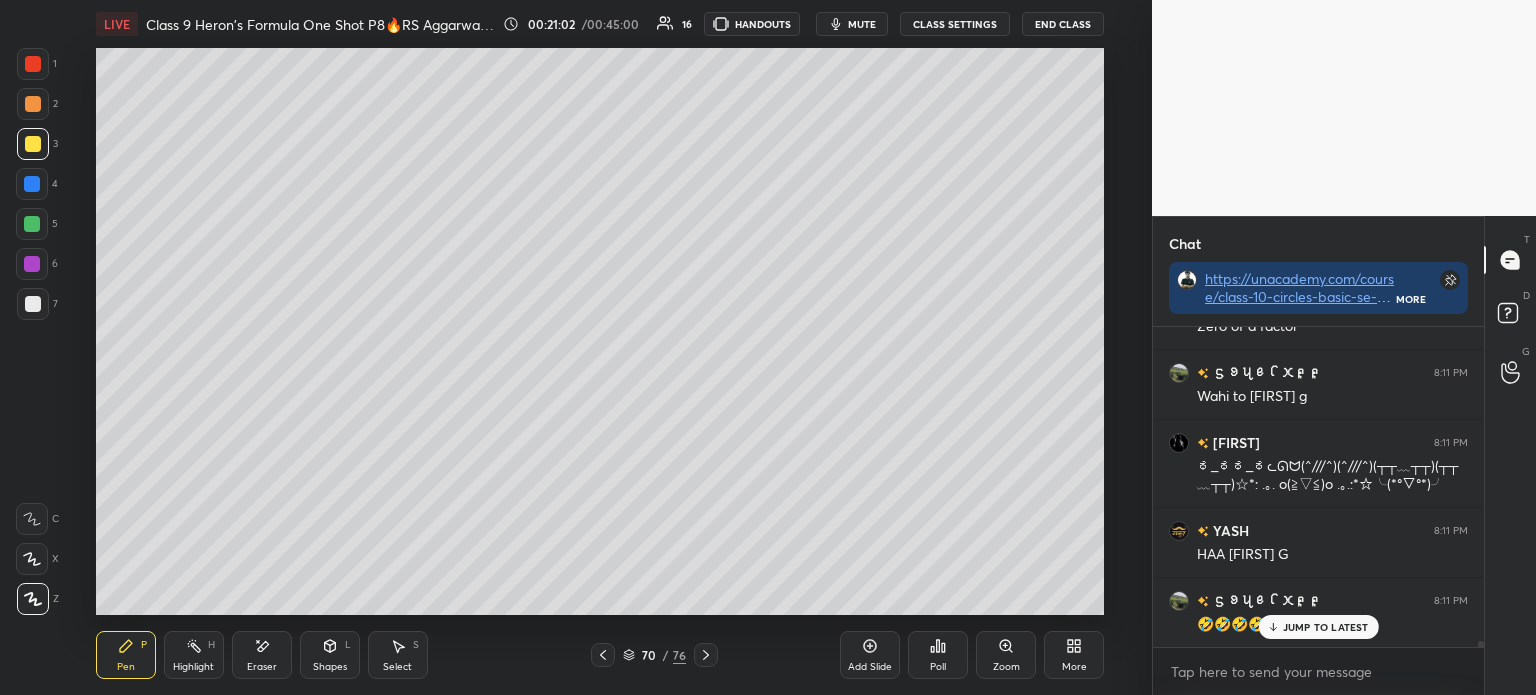 click 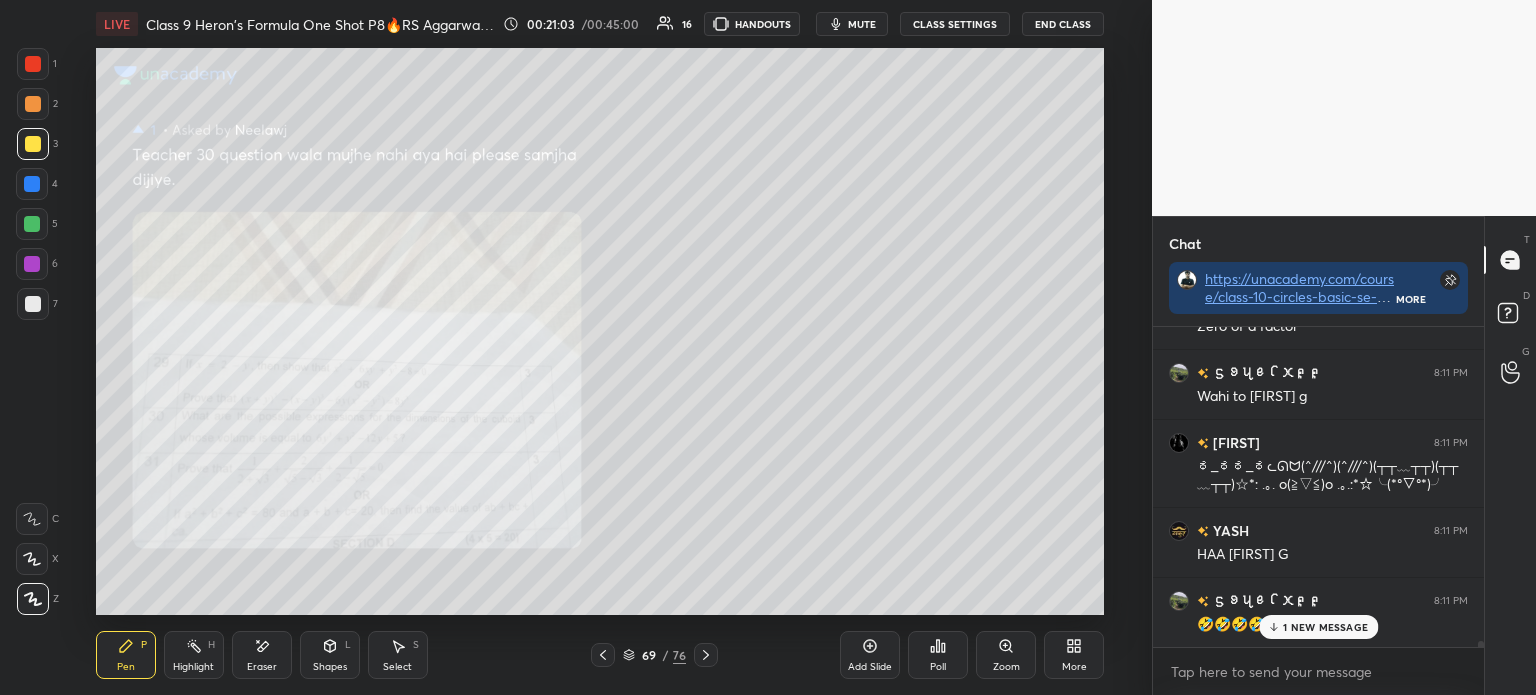 scroll, scrollTop: 15540, scrollLeft: 0, axis: vertical 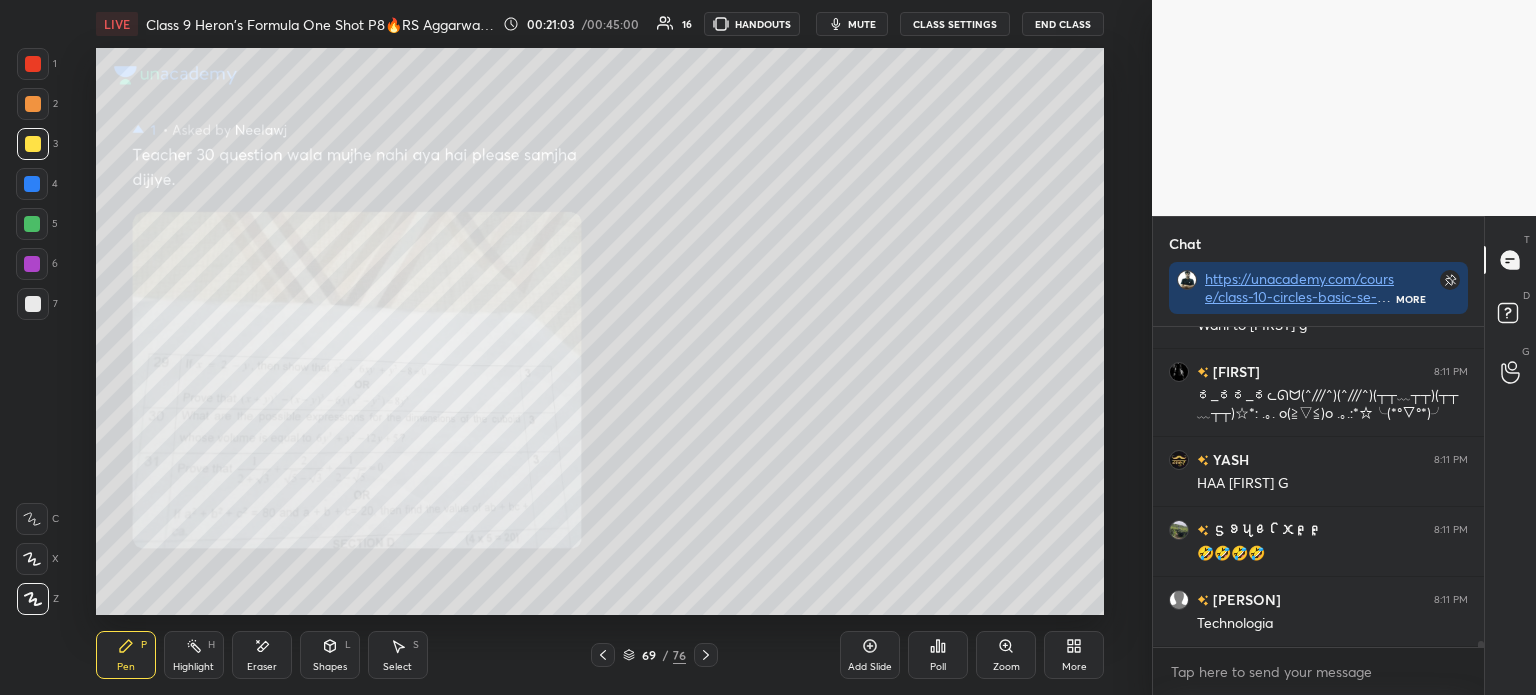 click 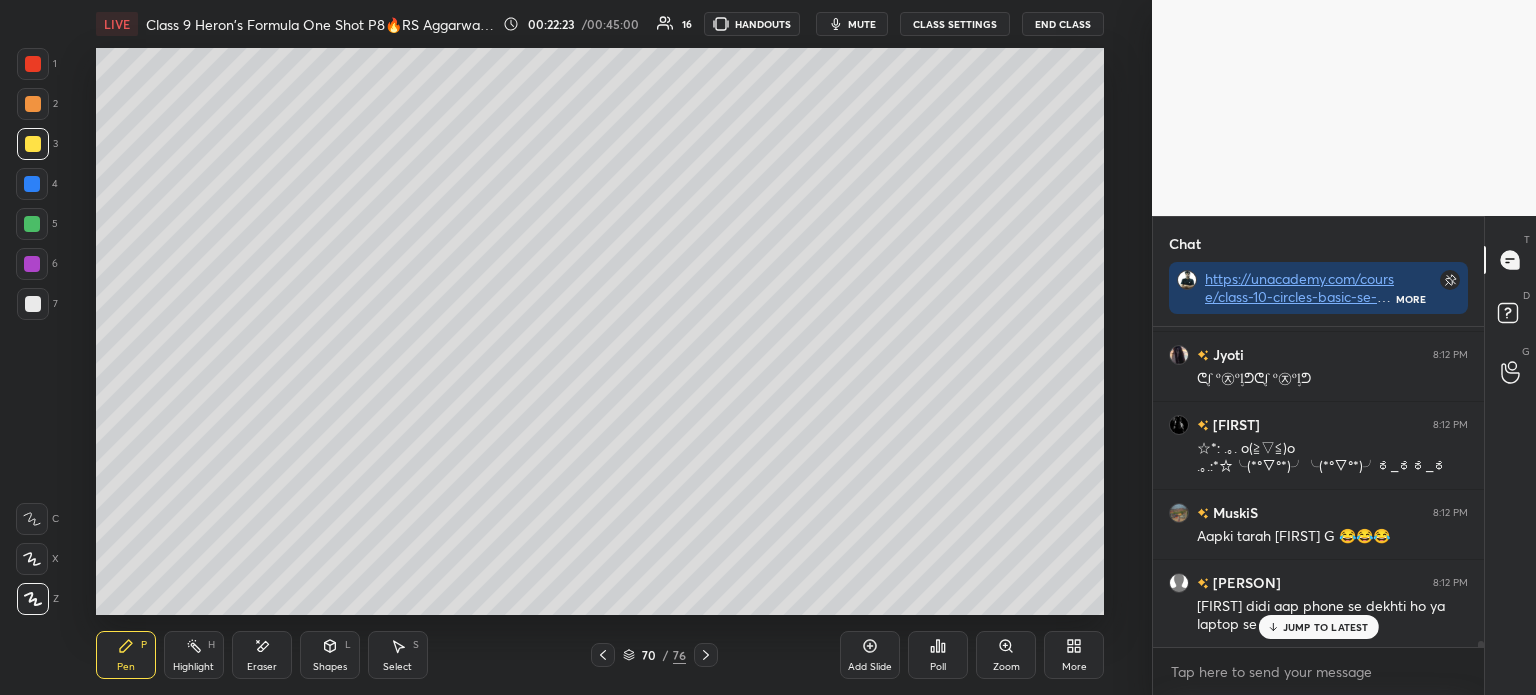 scroll, scrollTop: 16805, scrollLeft: 0, axis: vertical 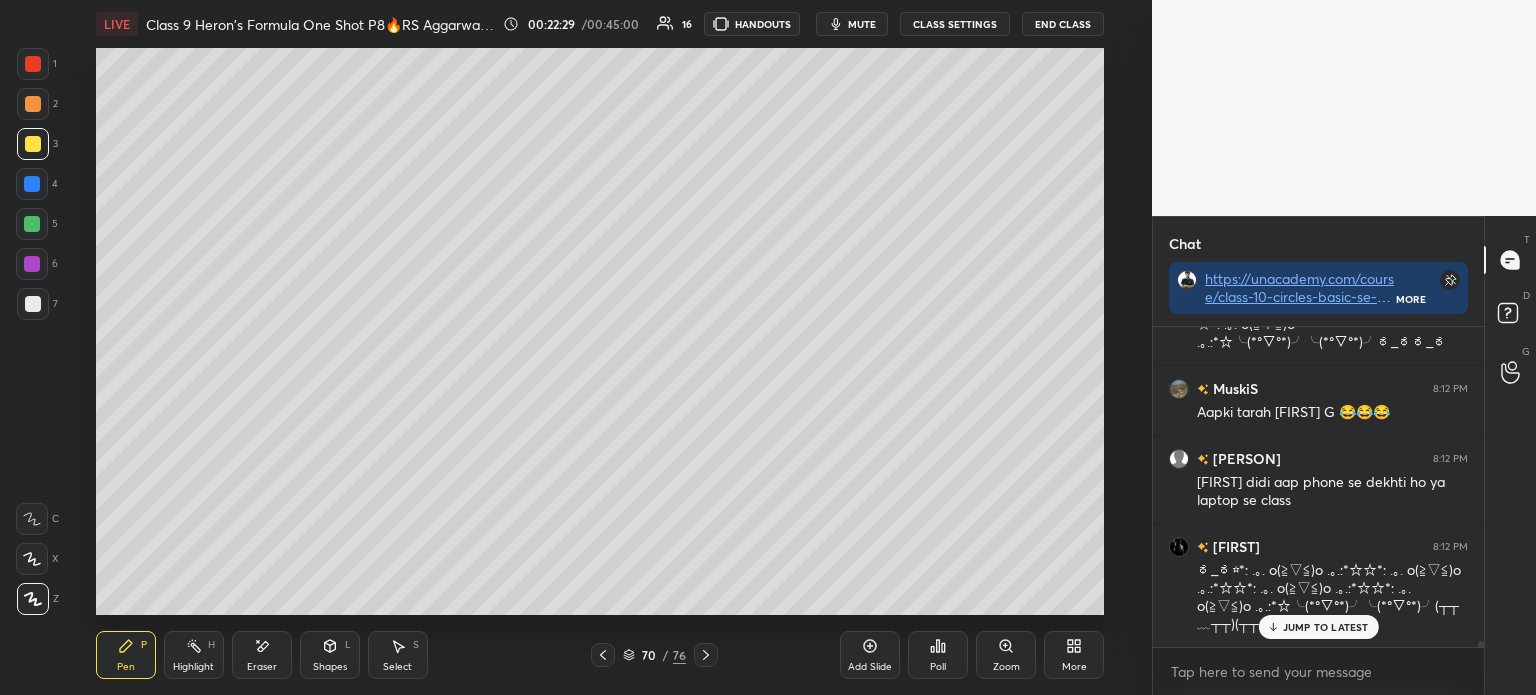 click on "Add Slide" at bounding box center [870, 655] 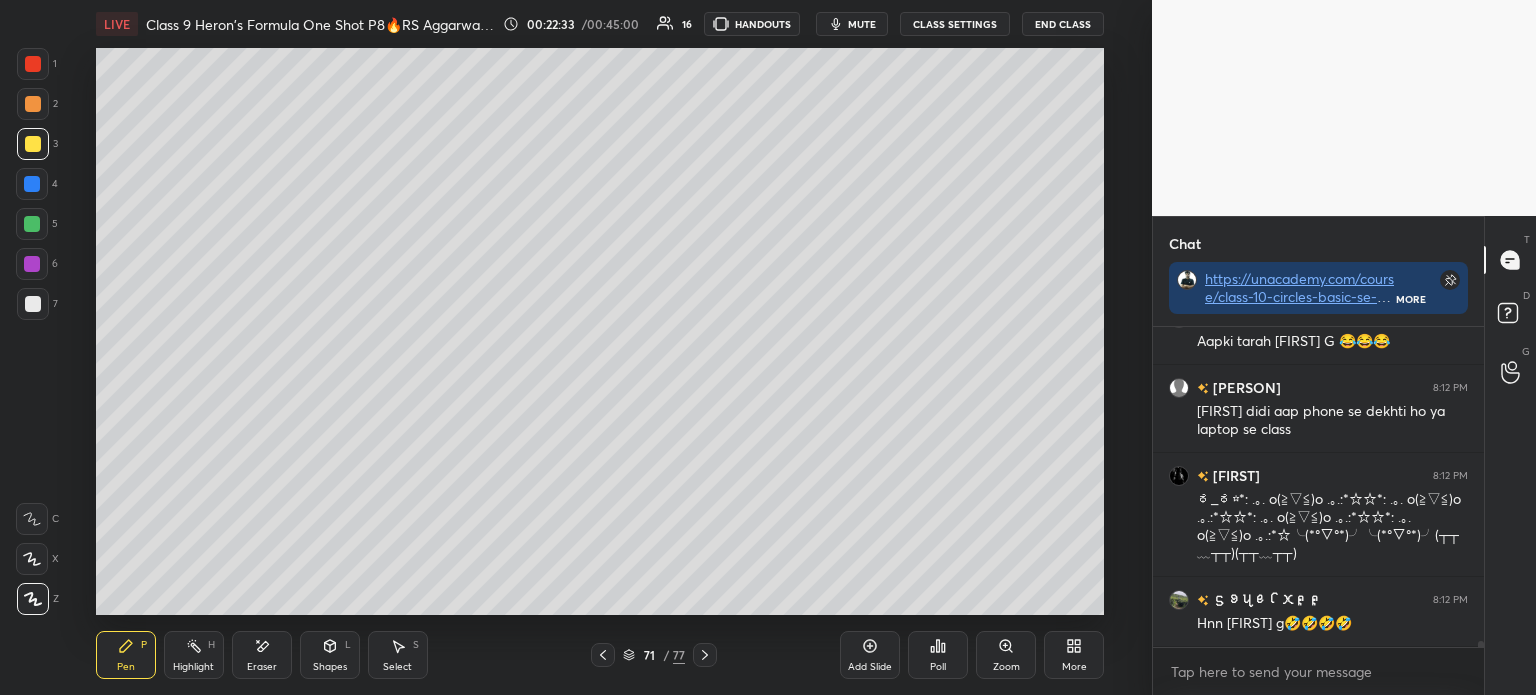 scroll, scrollTop: 16964, scrollLeft: 0, axis: vertical 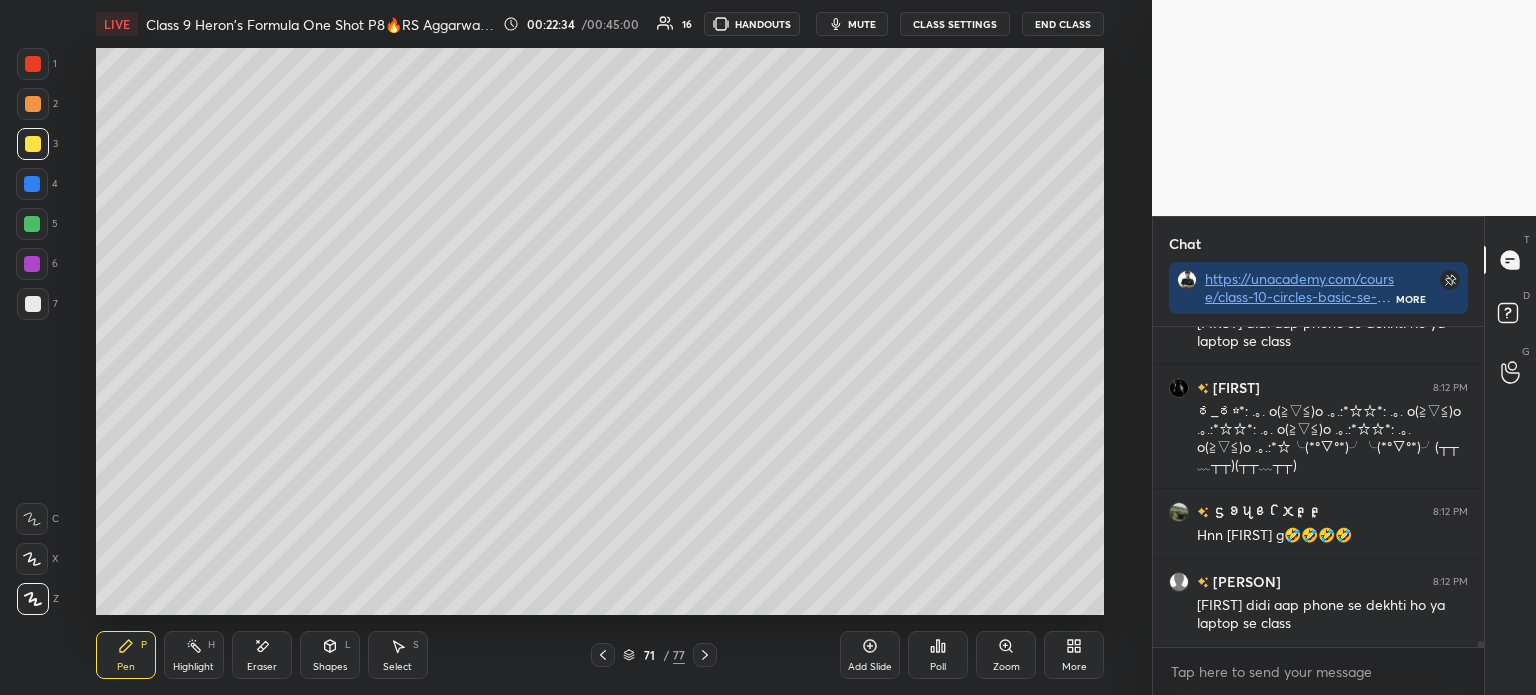 click at bounding box center (603, 655) 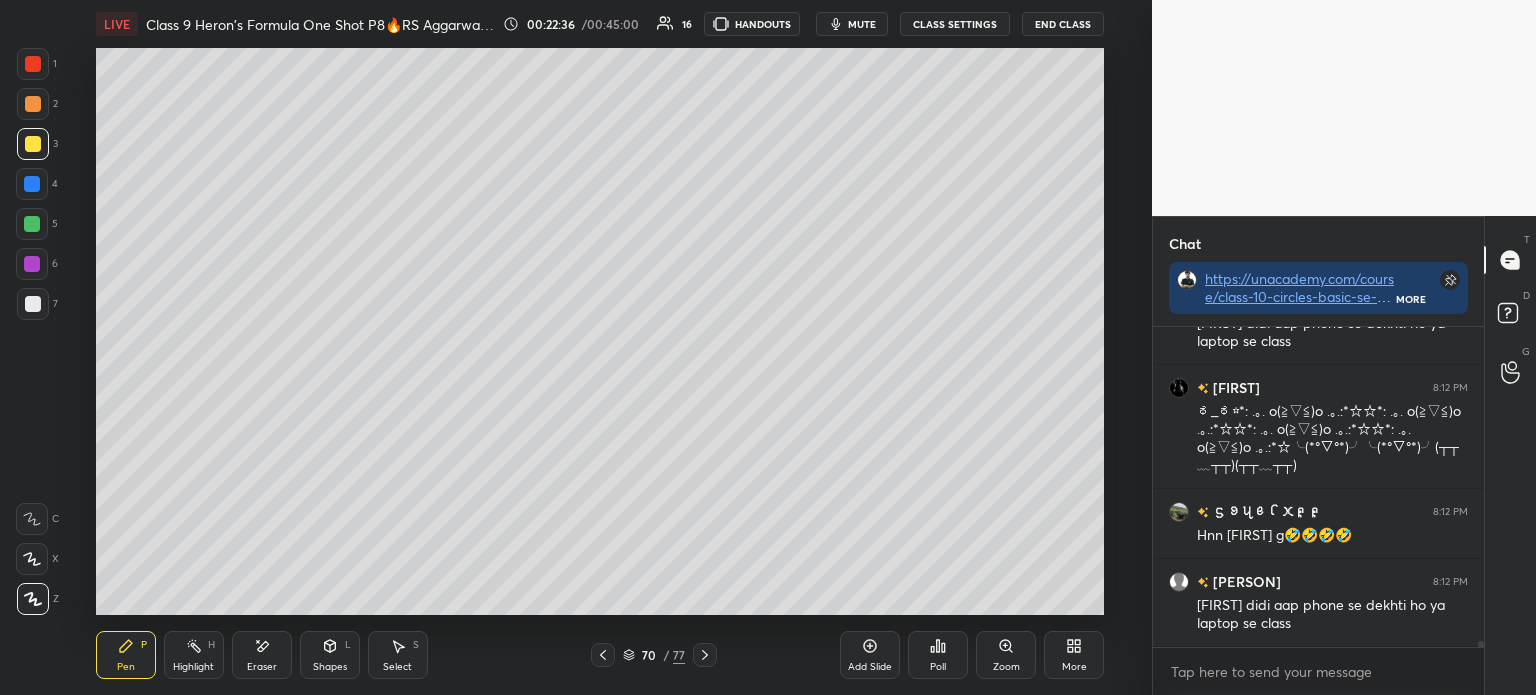 click 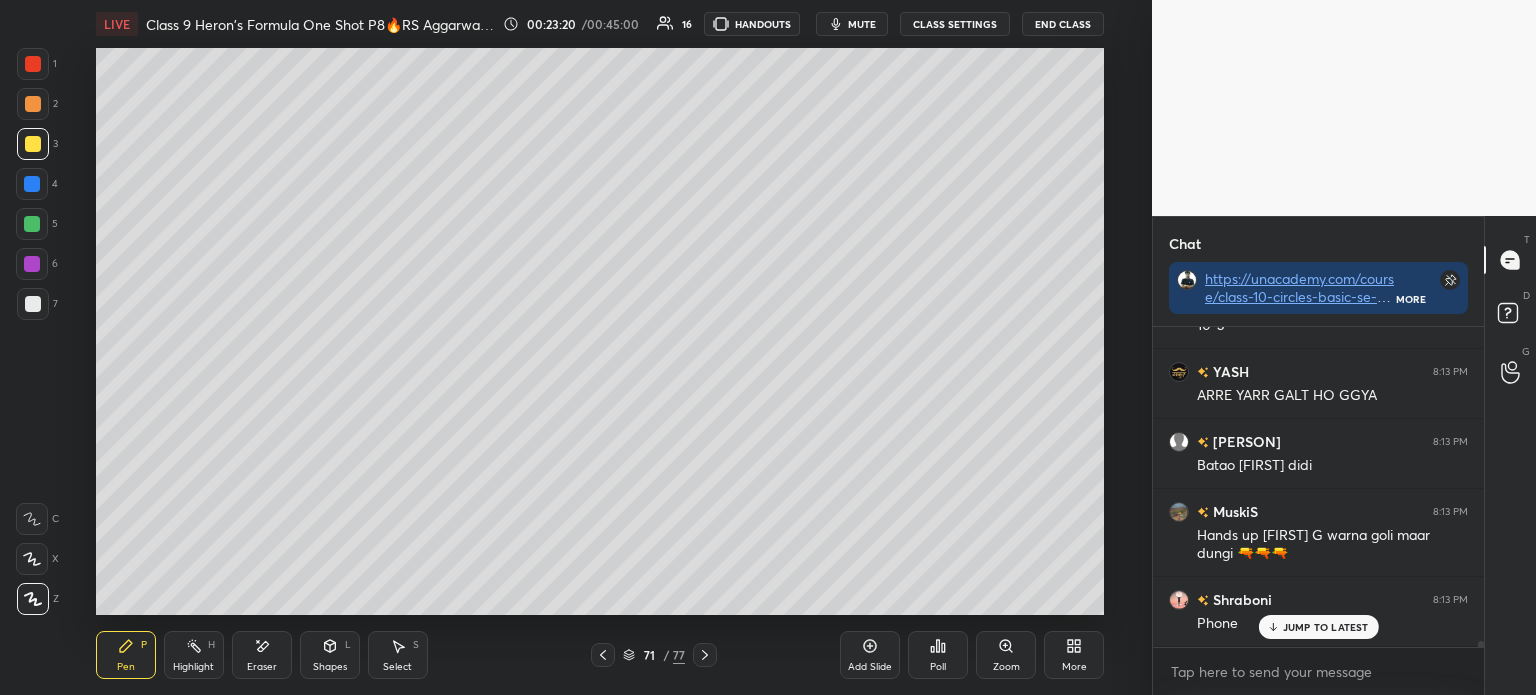 scroll, scrollTop: 17789, scrollLeft: 0, axis: vertical 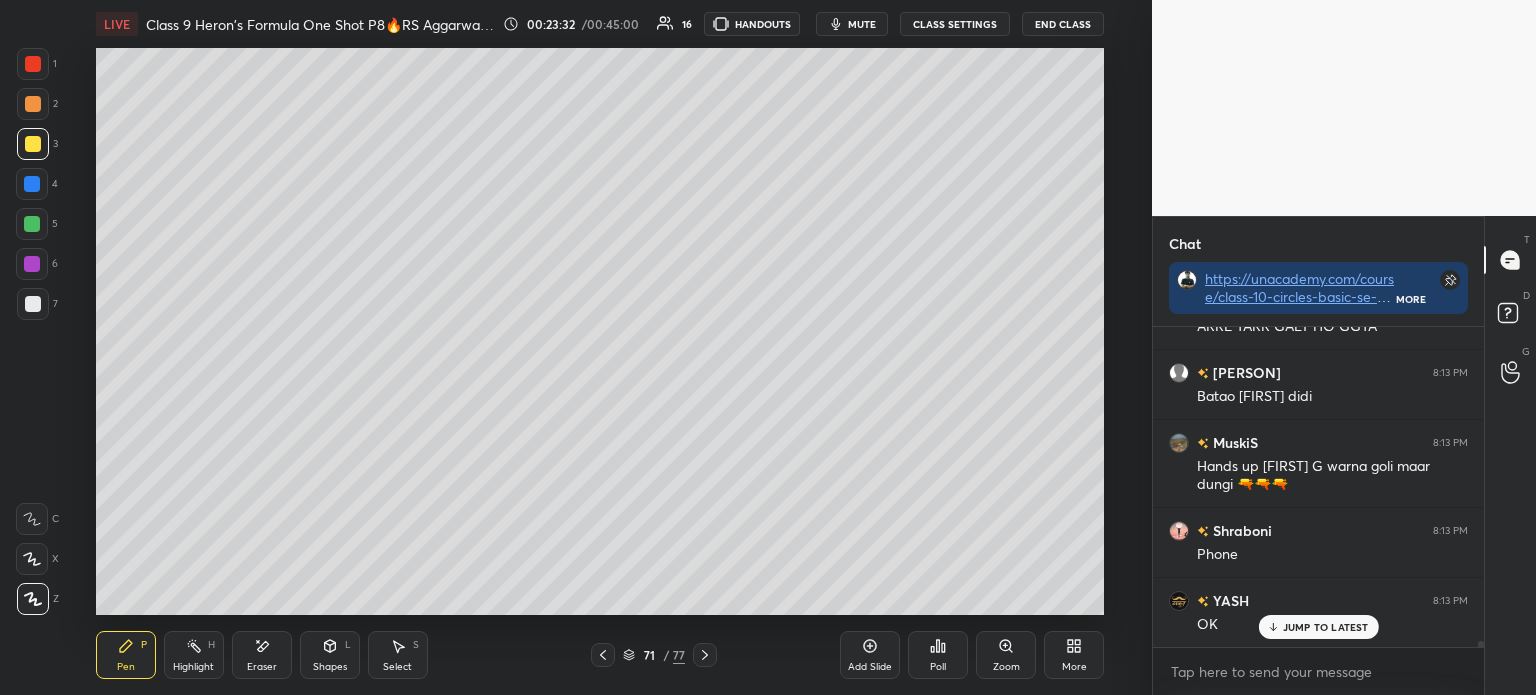 click at bounding box center (603, 655) 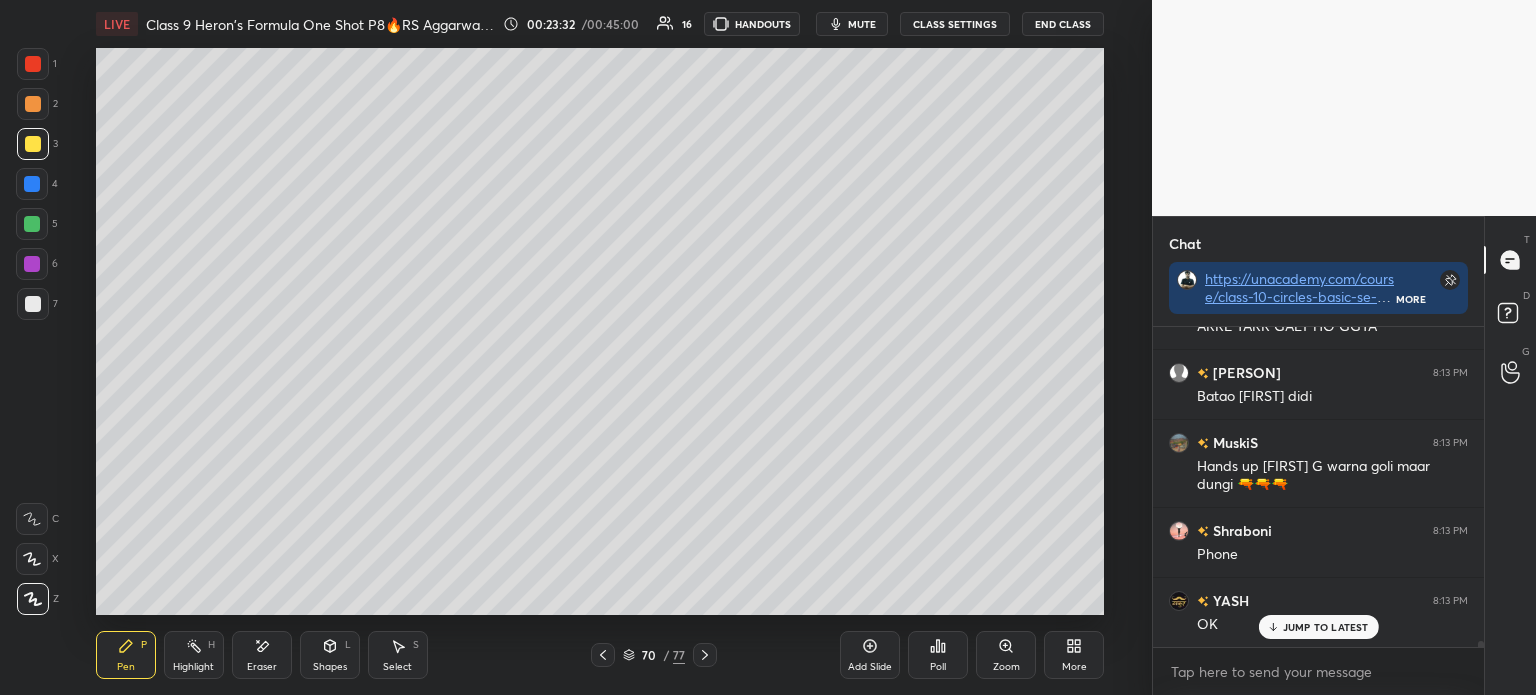 click 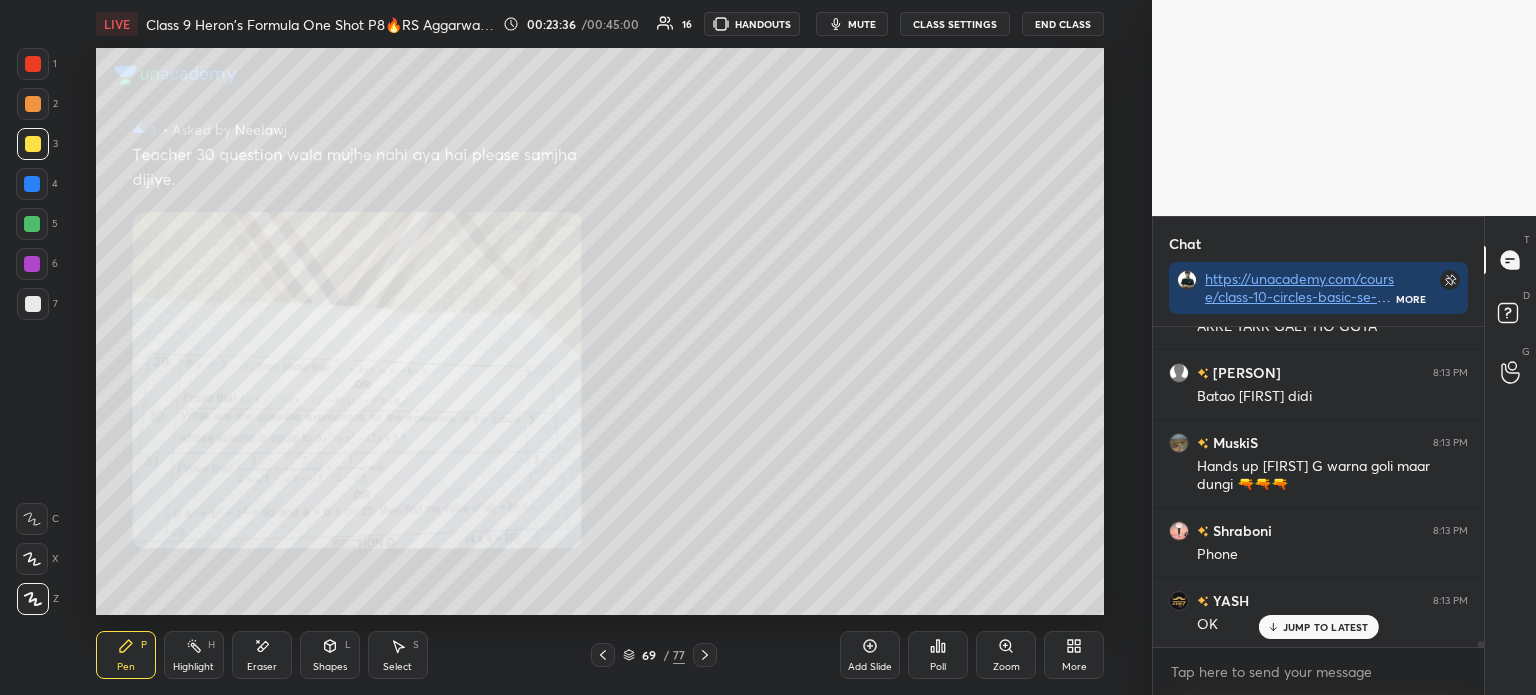 click at bounding box center (705, 655) 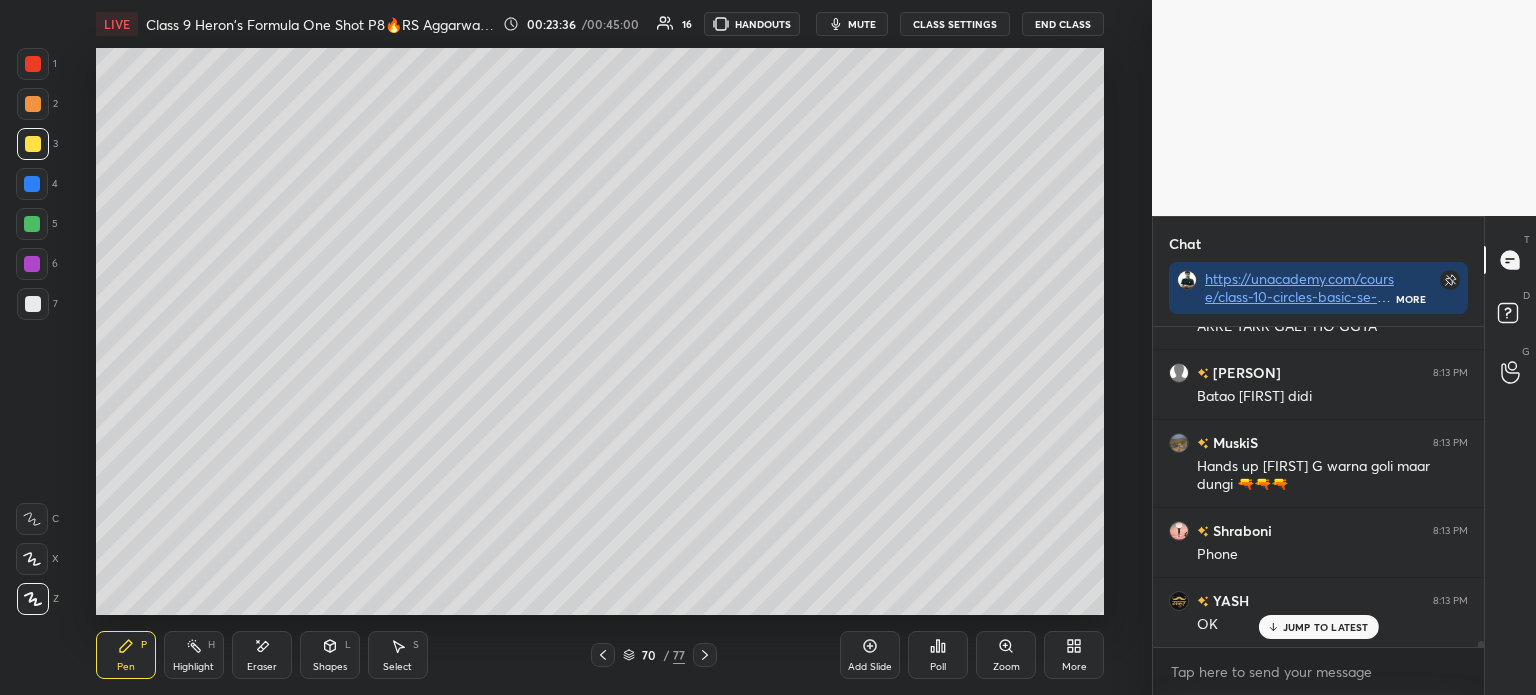 click at bounding box center [705, 655] 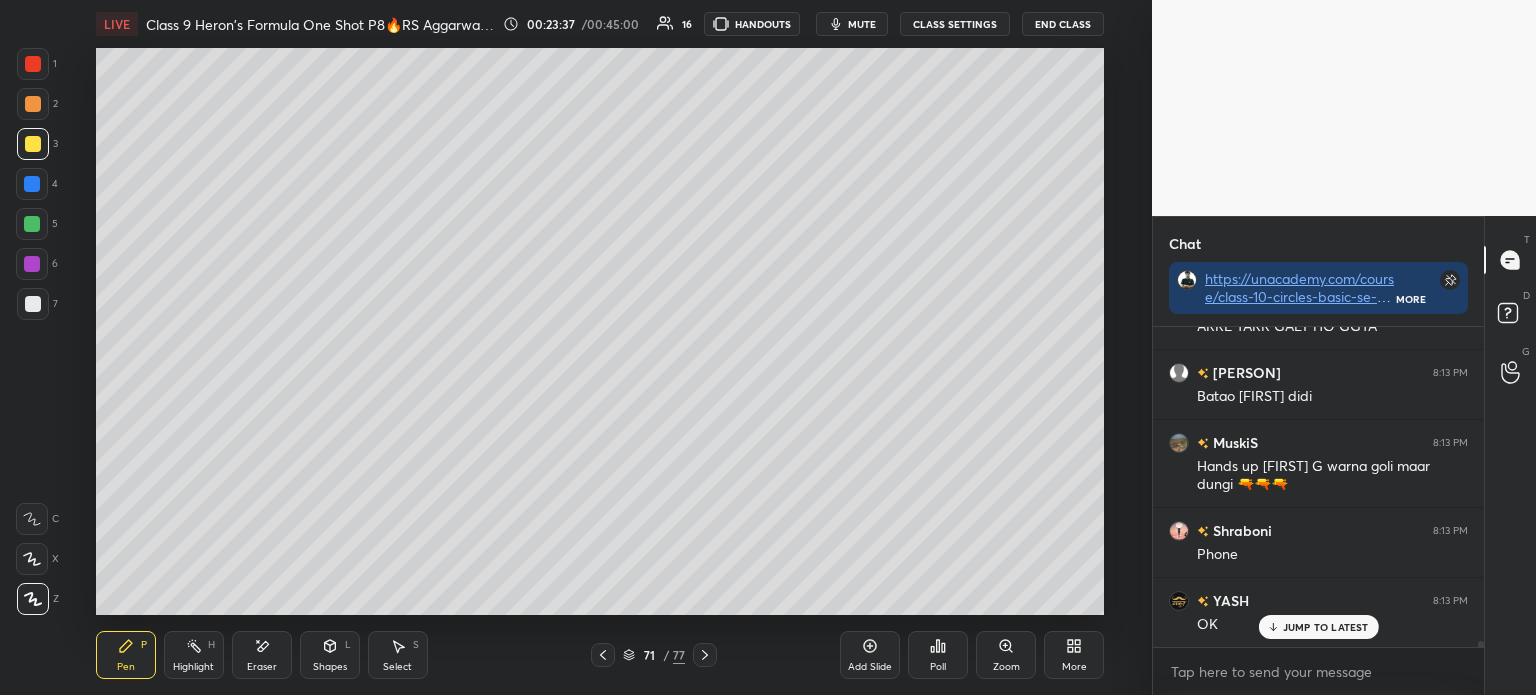 click 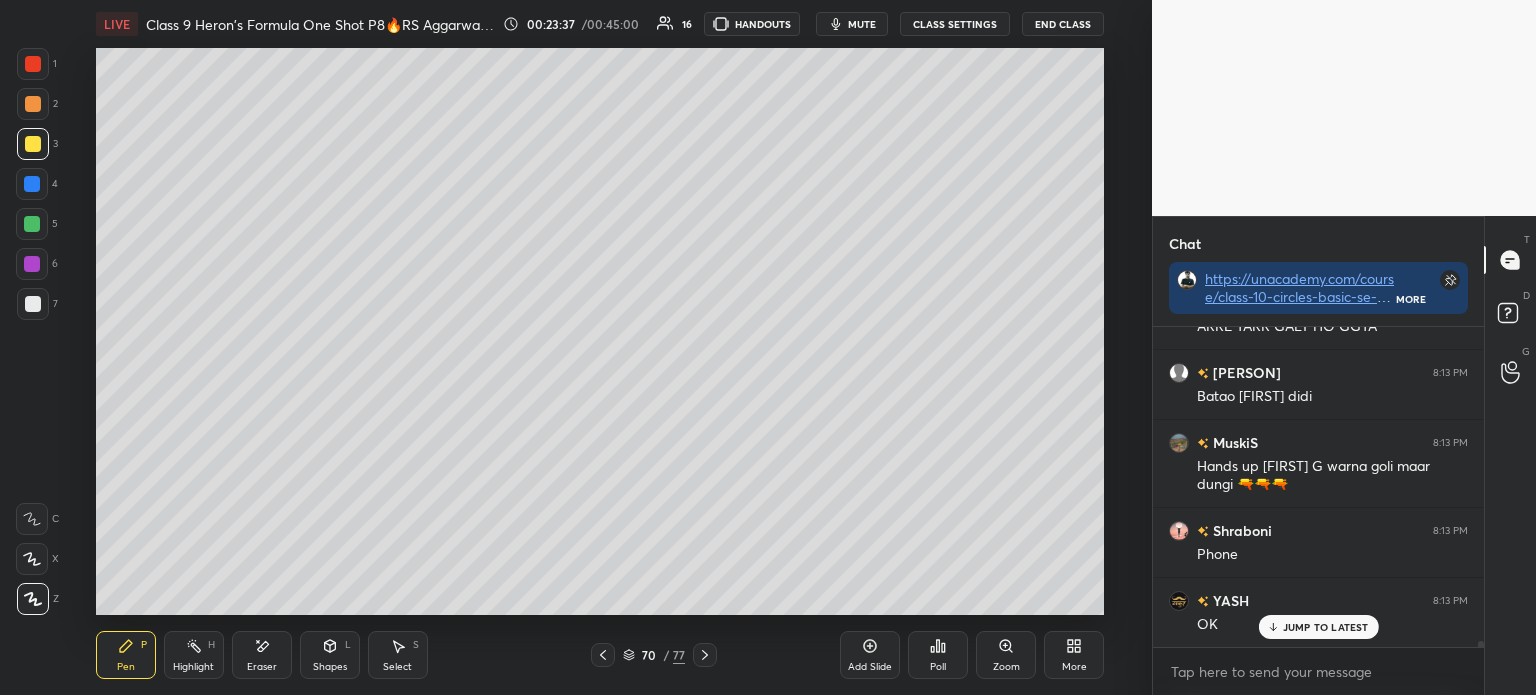 click 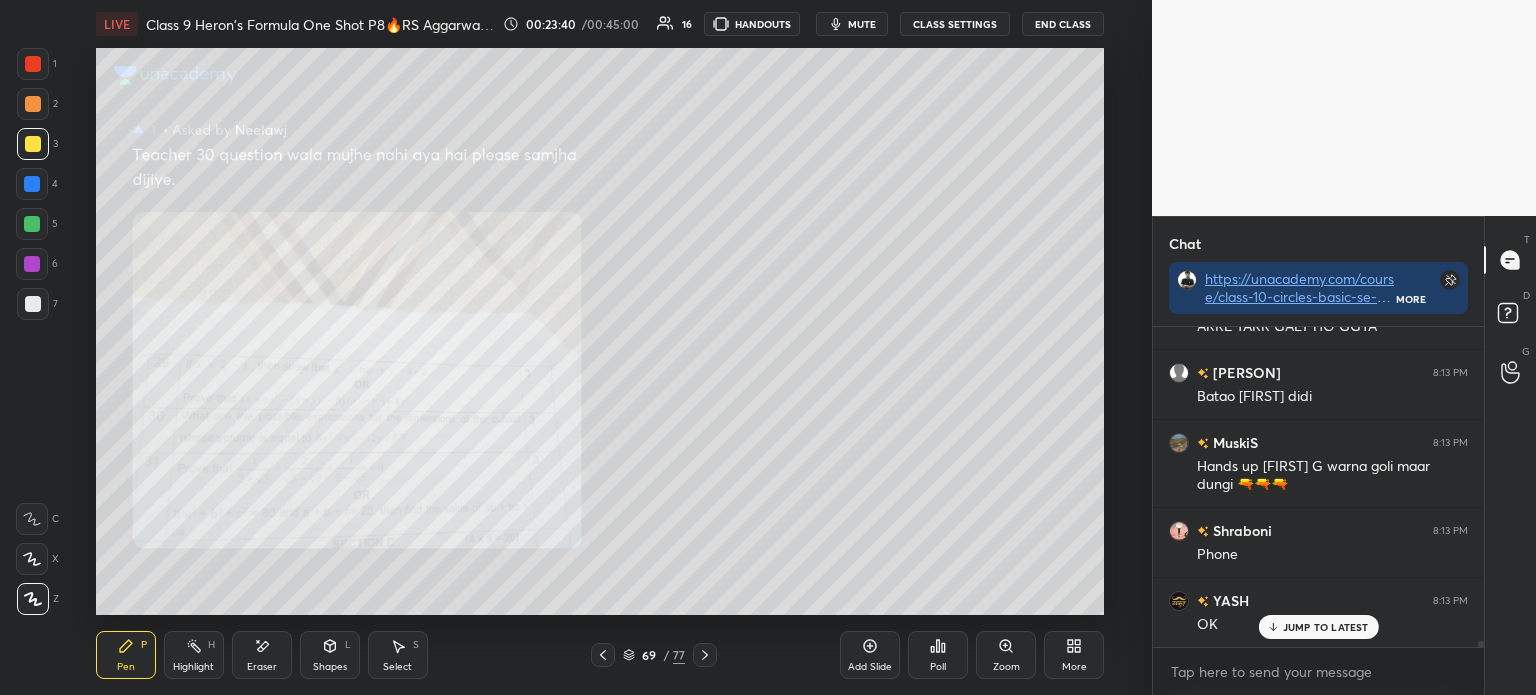 click 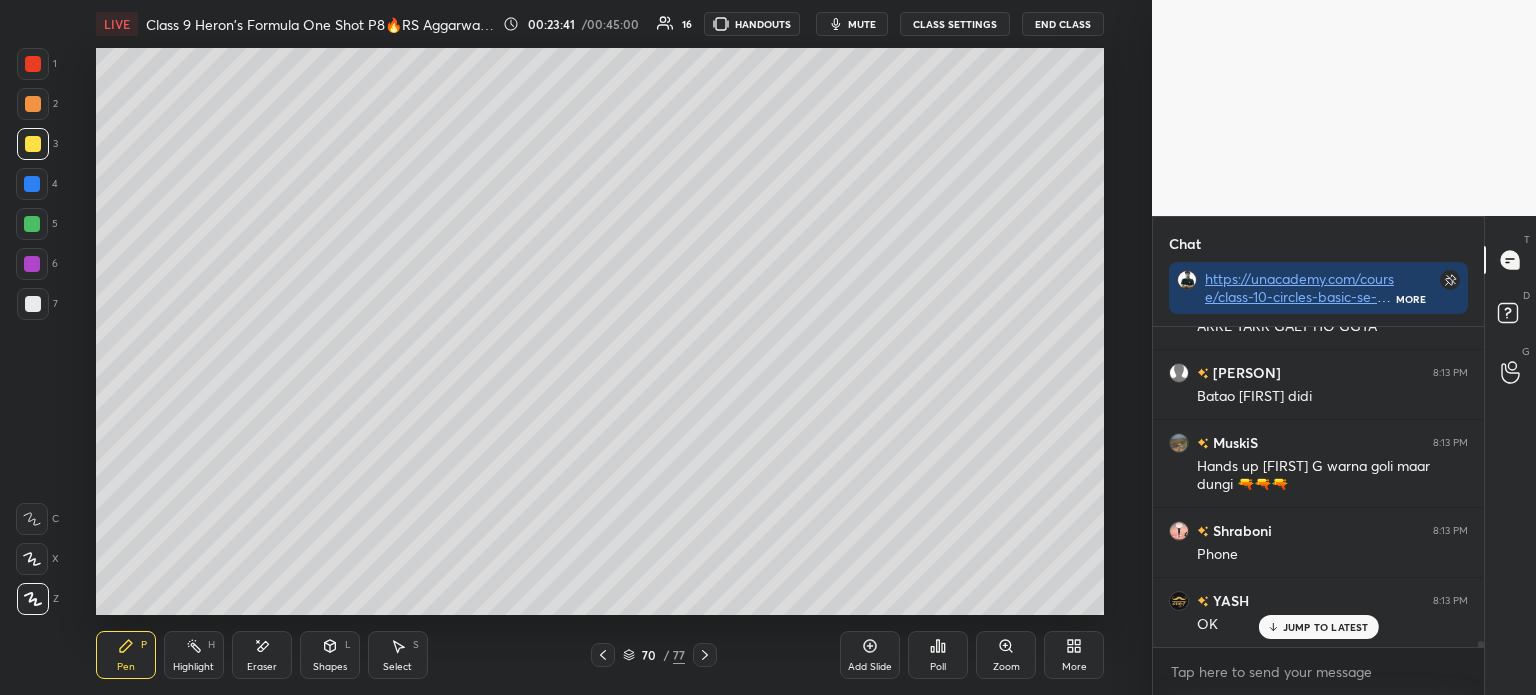 click at bounding box center [705, 655] 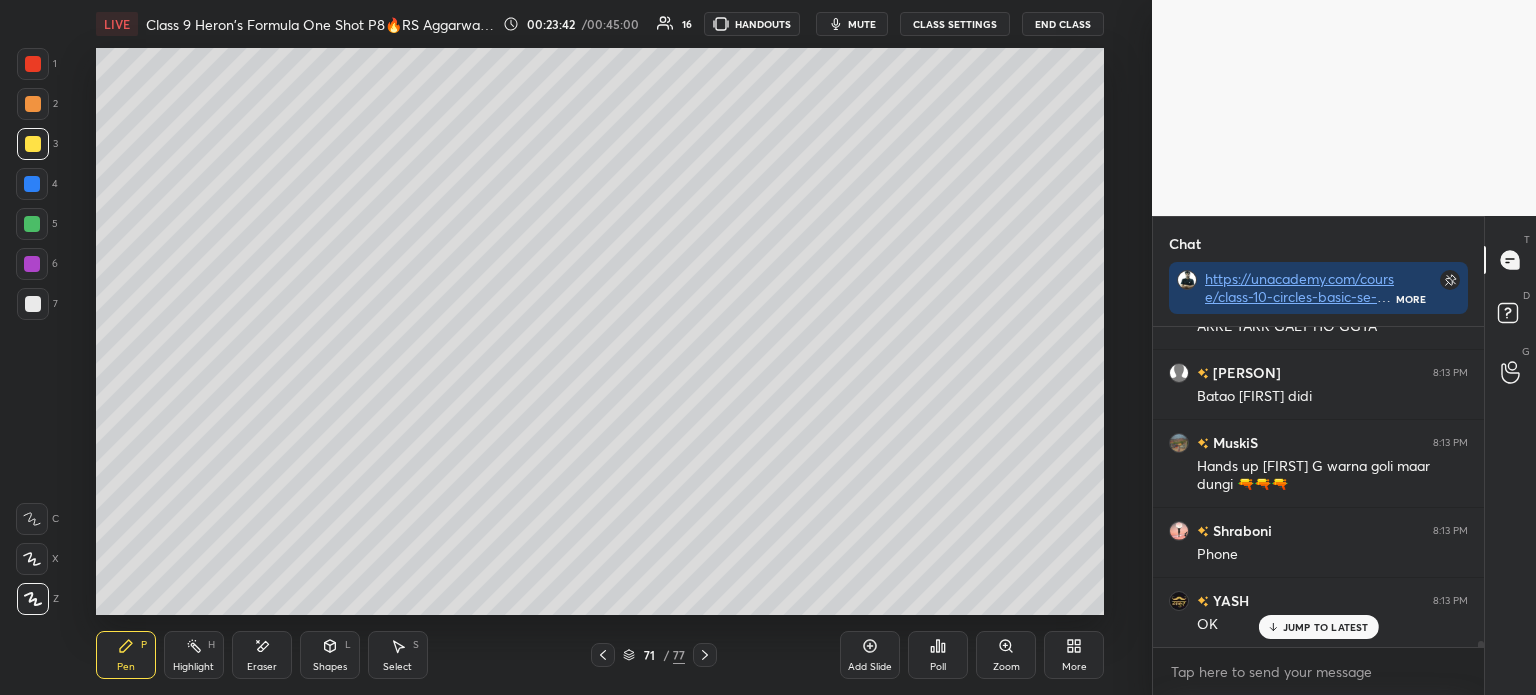 click 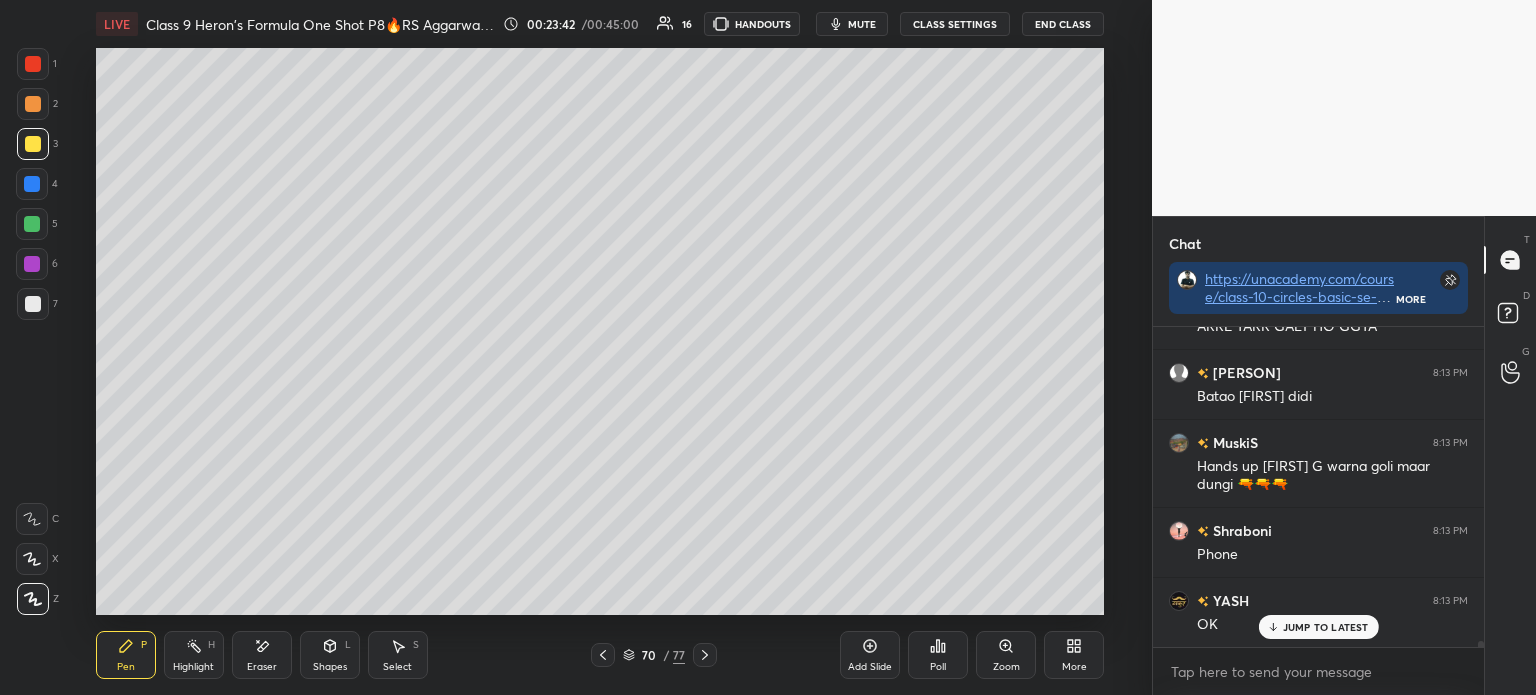 scroll, scrollTop: 17877, scrollLeft: 0, axis: vertical 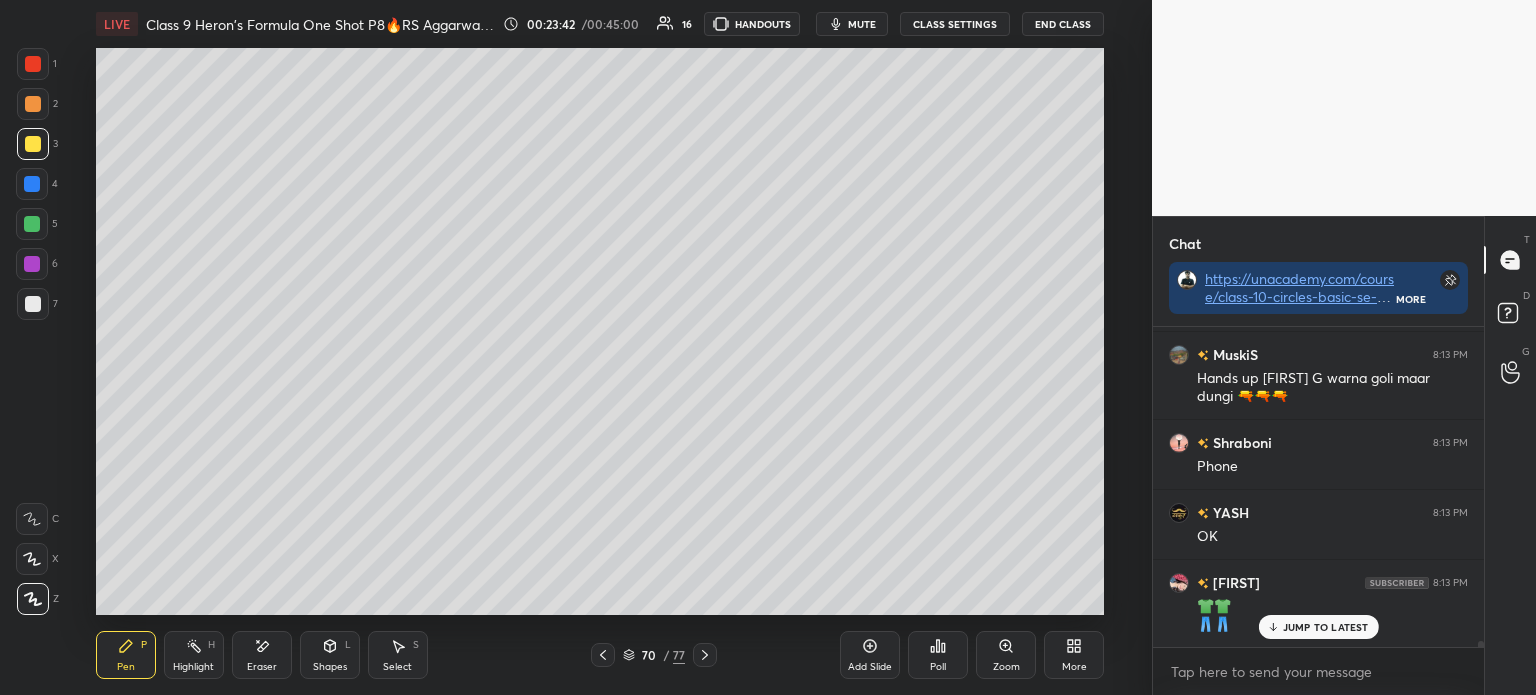 click 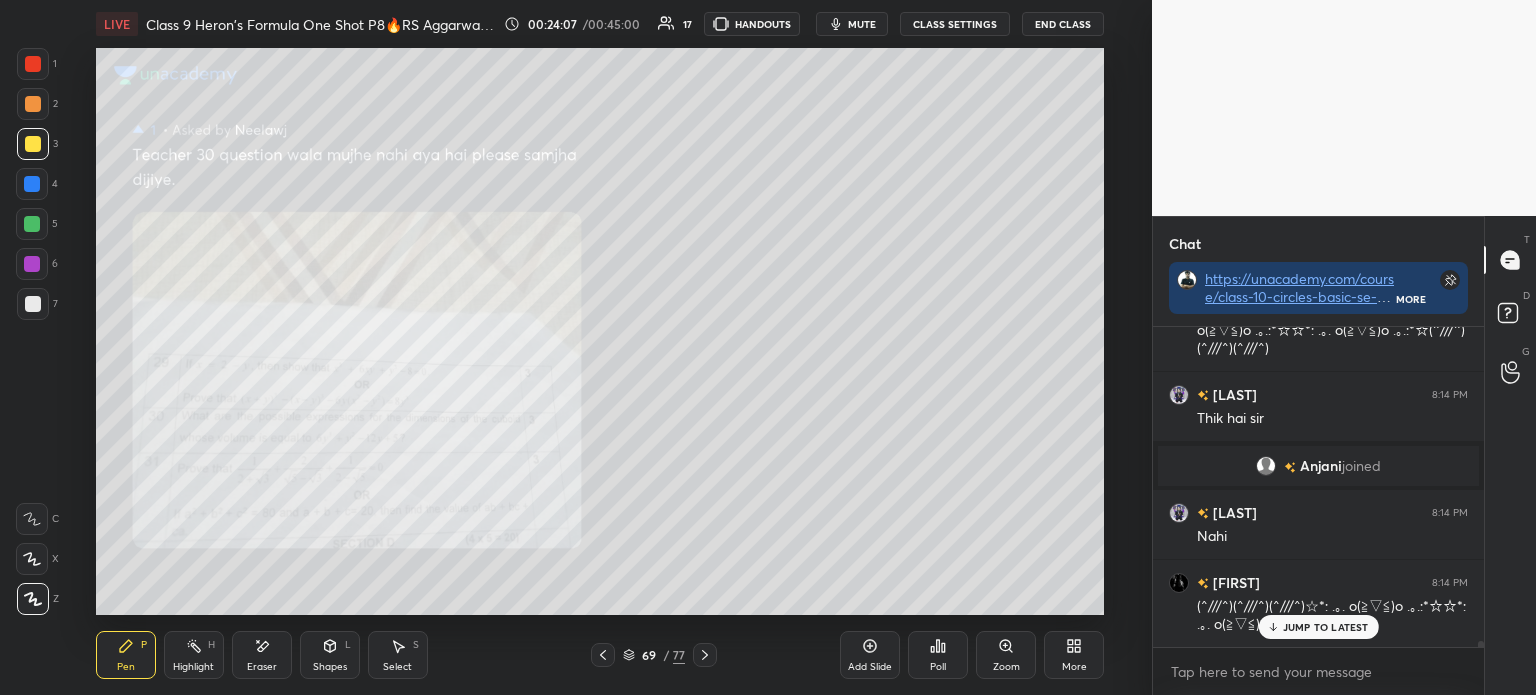 scroll, scrollTop: 16184, scrollLeft: 0, axis: vertical 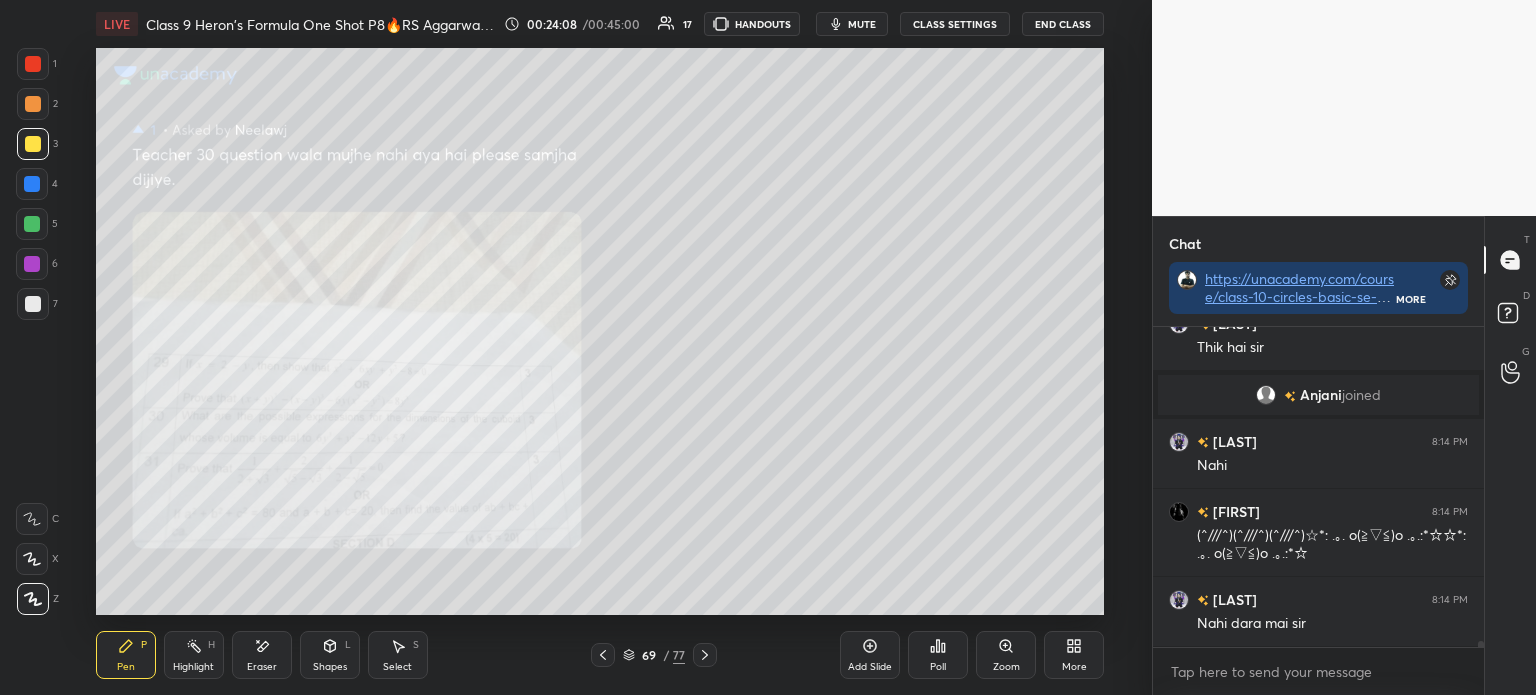 click 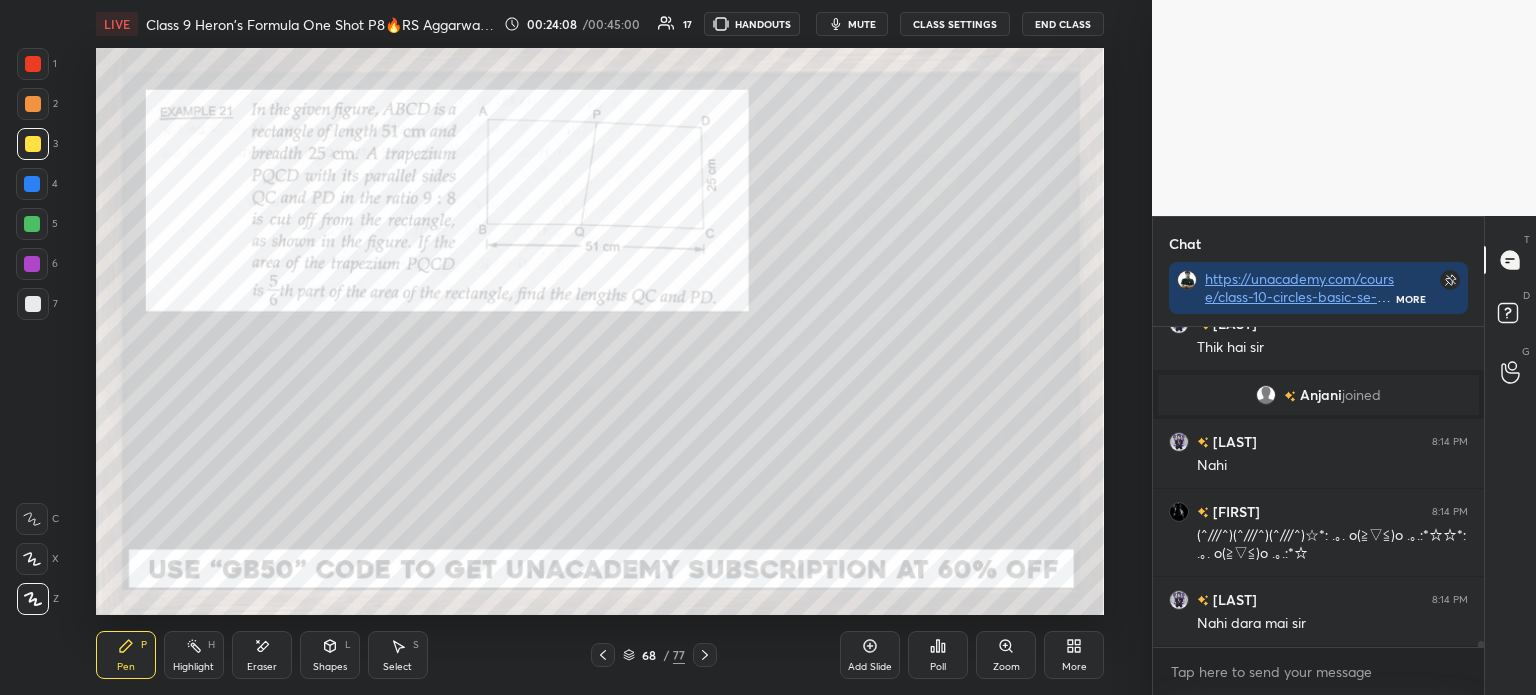 click 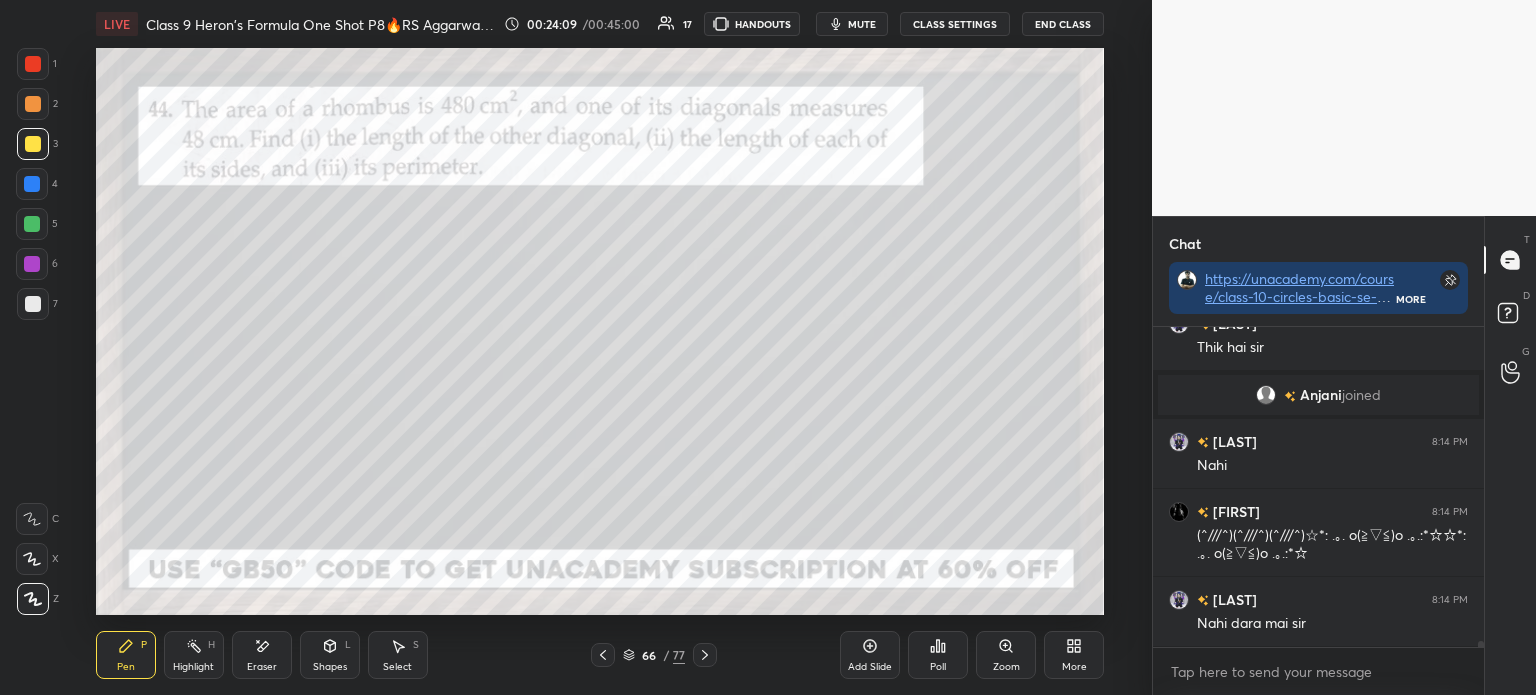 click 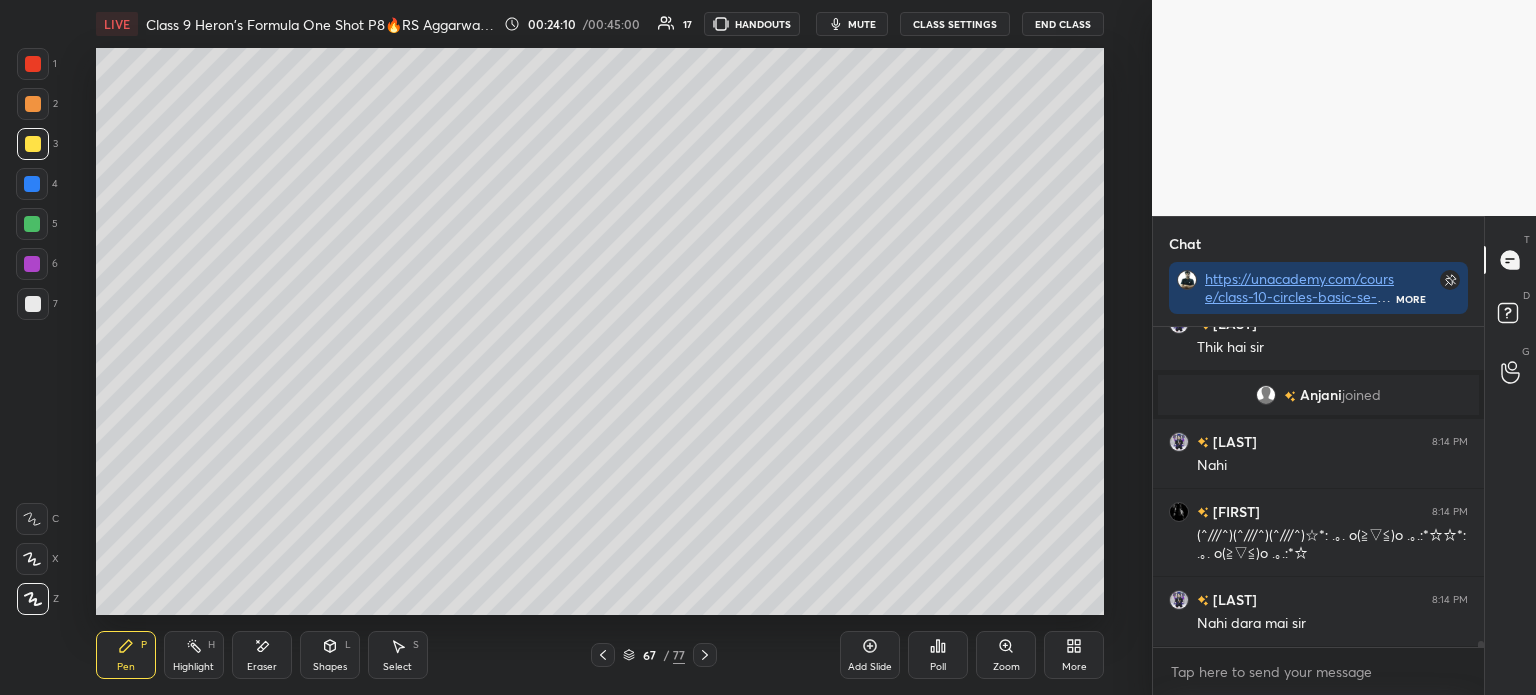 click 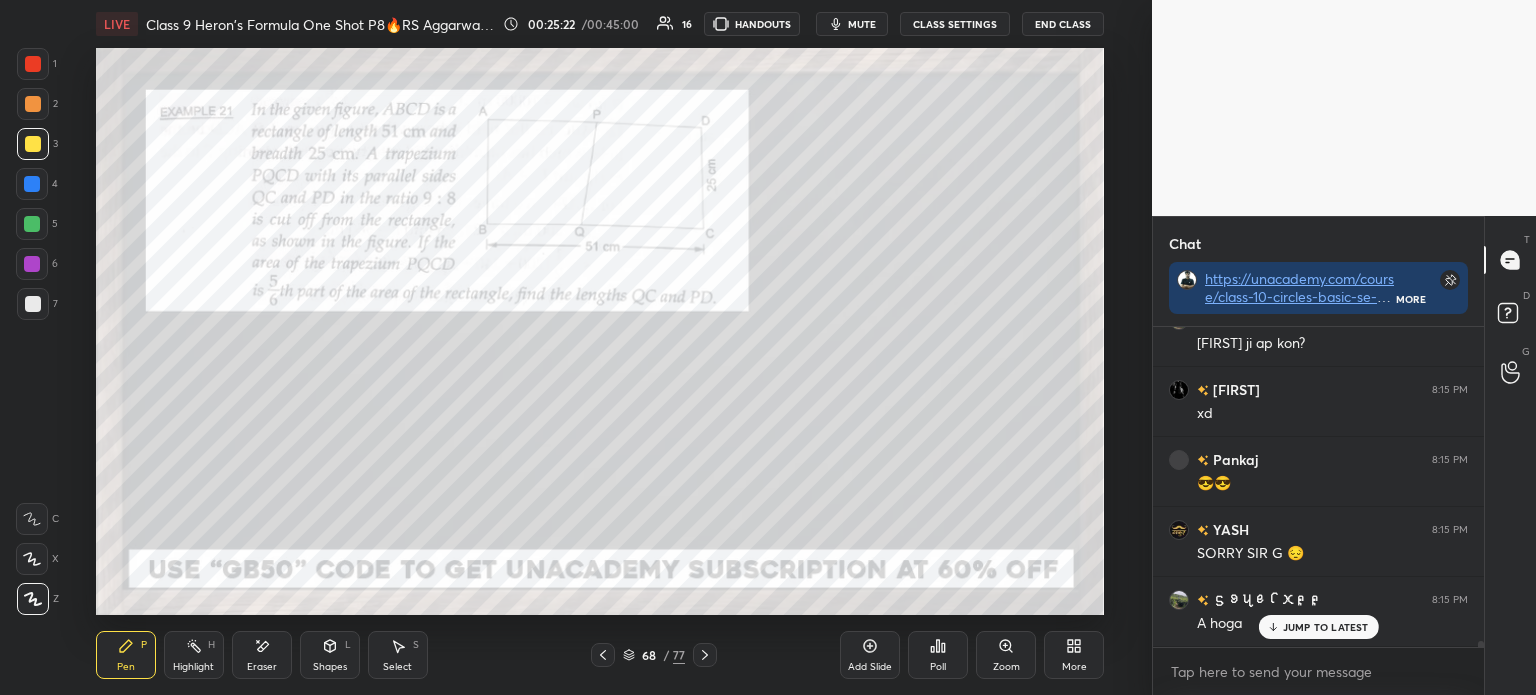 scroll, scrollTop: 17813, scrollLeft: 0, axis: vertical 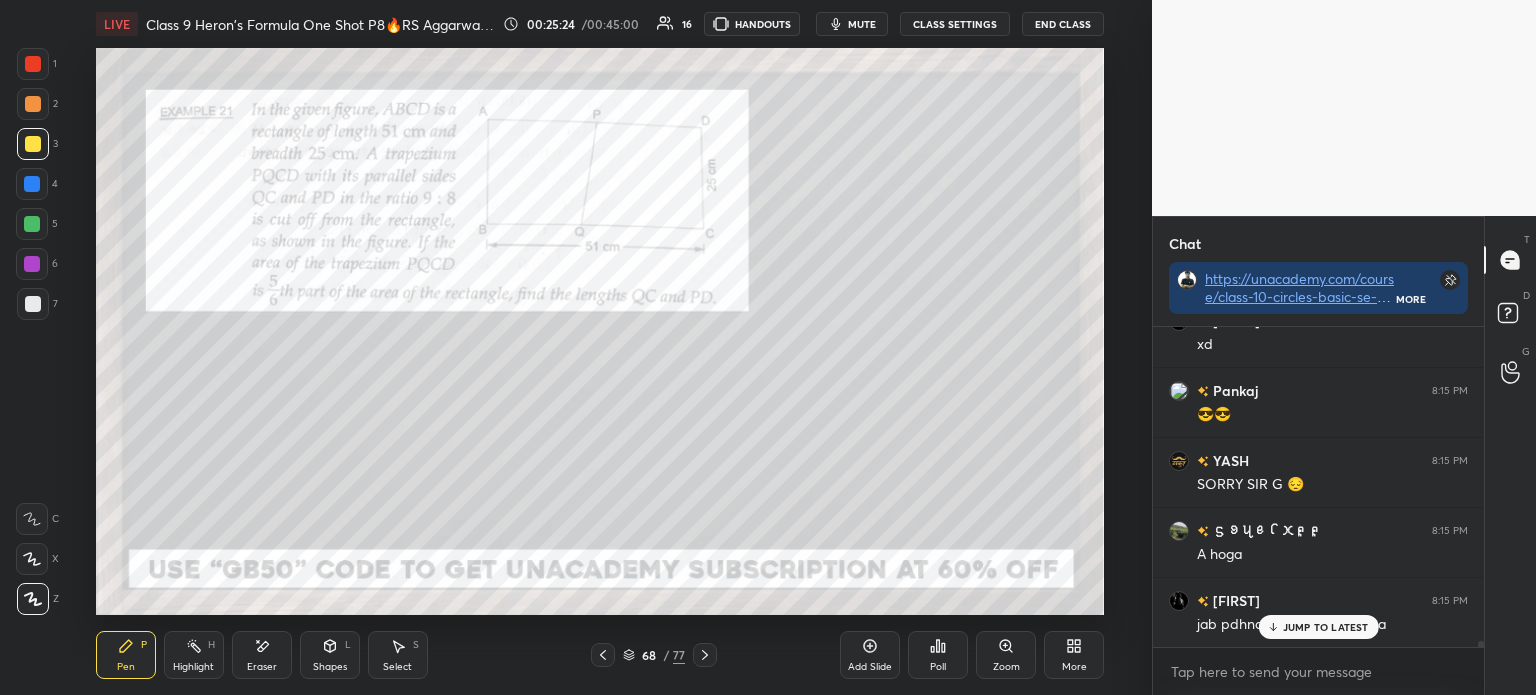 click on "Poll" at bounding box center (938, 655) 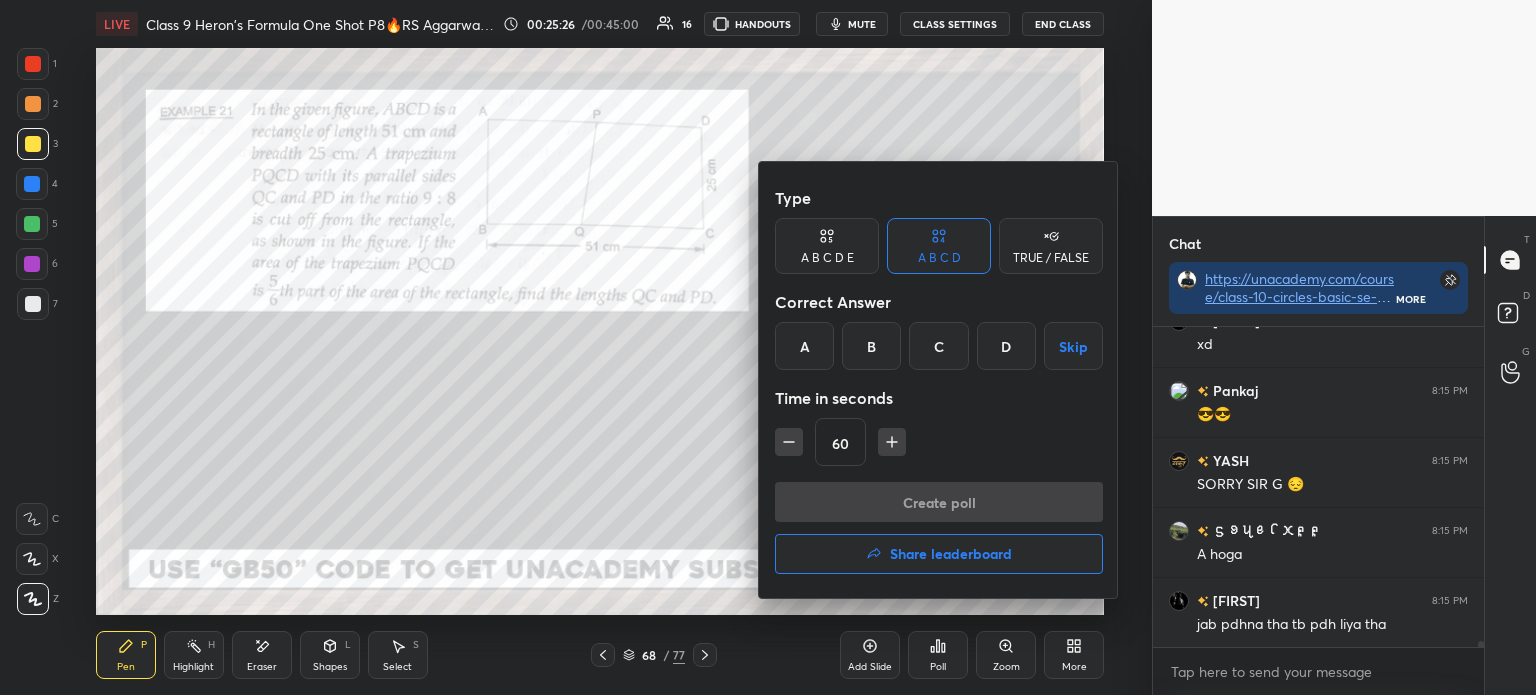 scroll, scrollTop: 17884, scrollLeft: 0, axis: vertical 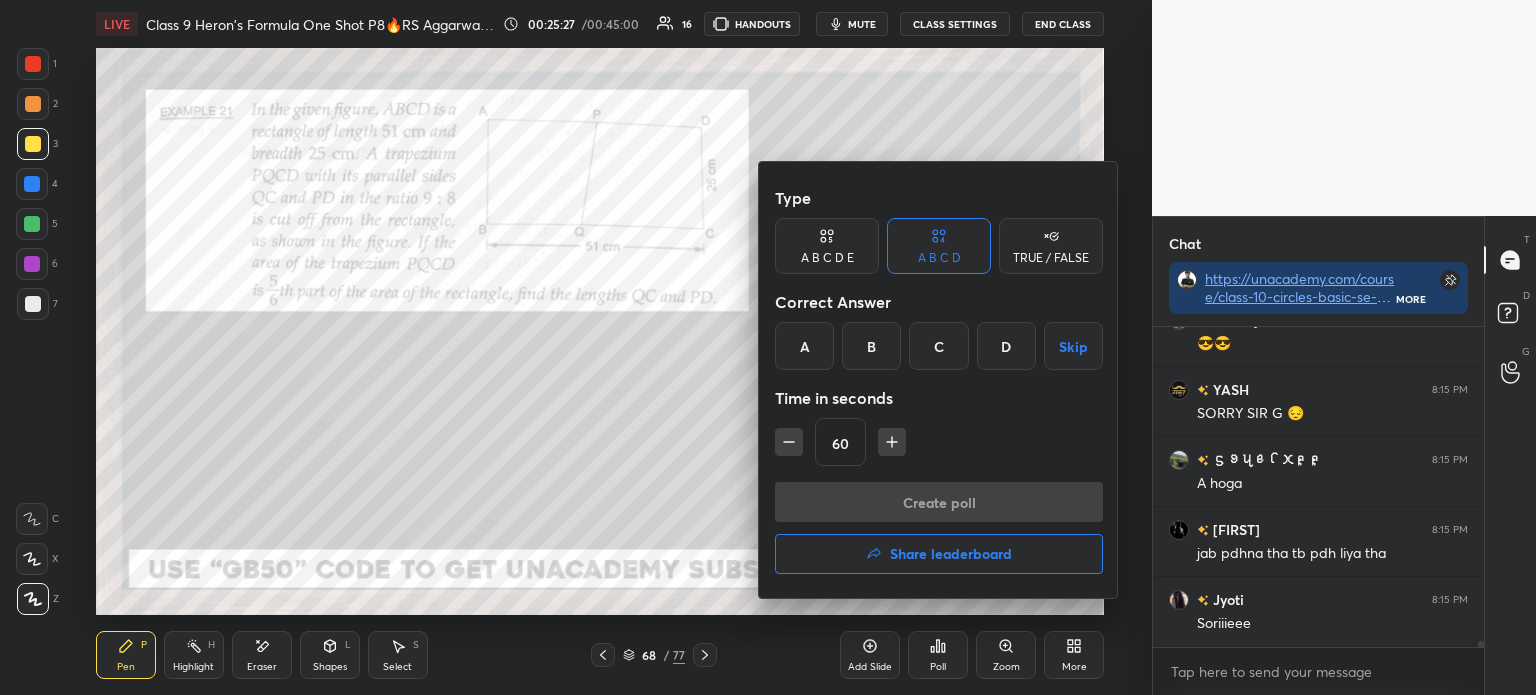 click on "A" at bounding box center [804, 346] 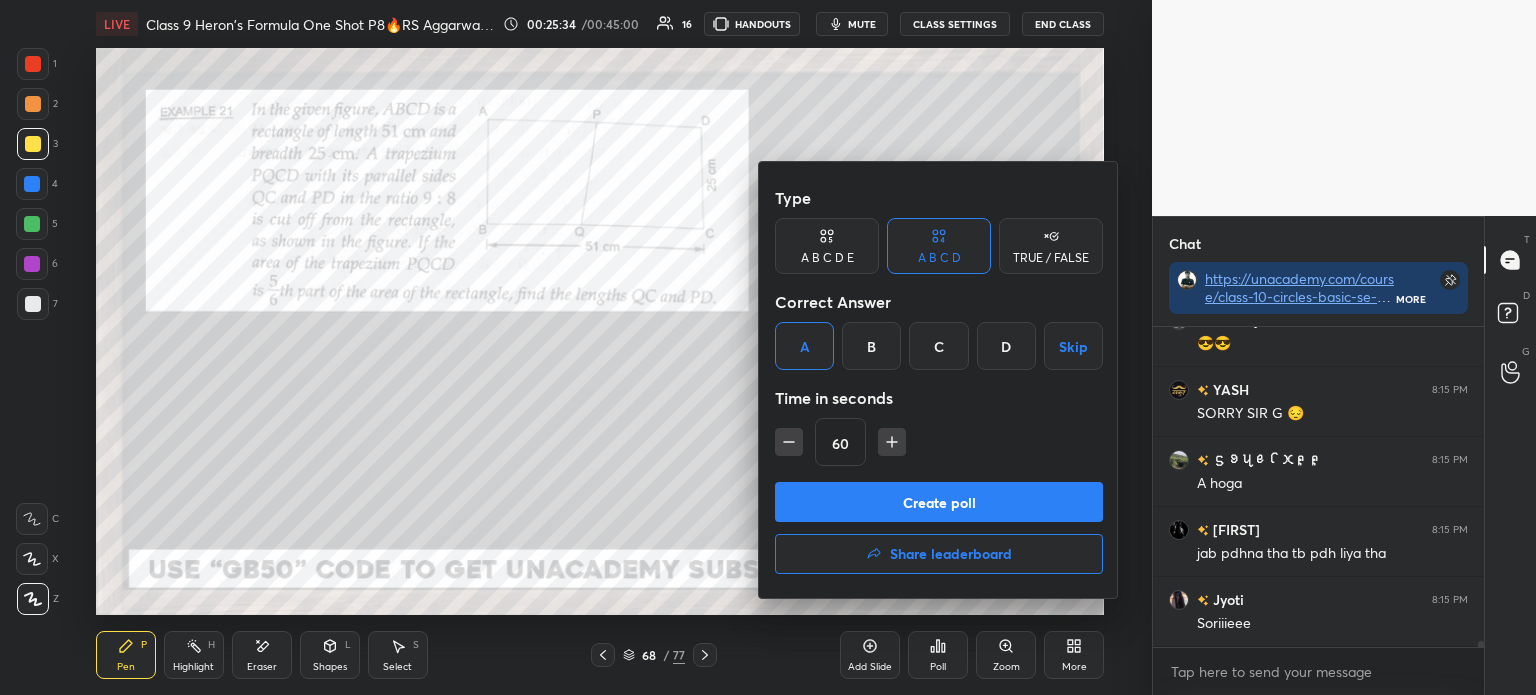 click on "Create poll" at bounding box center (939, 502) 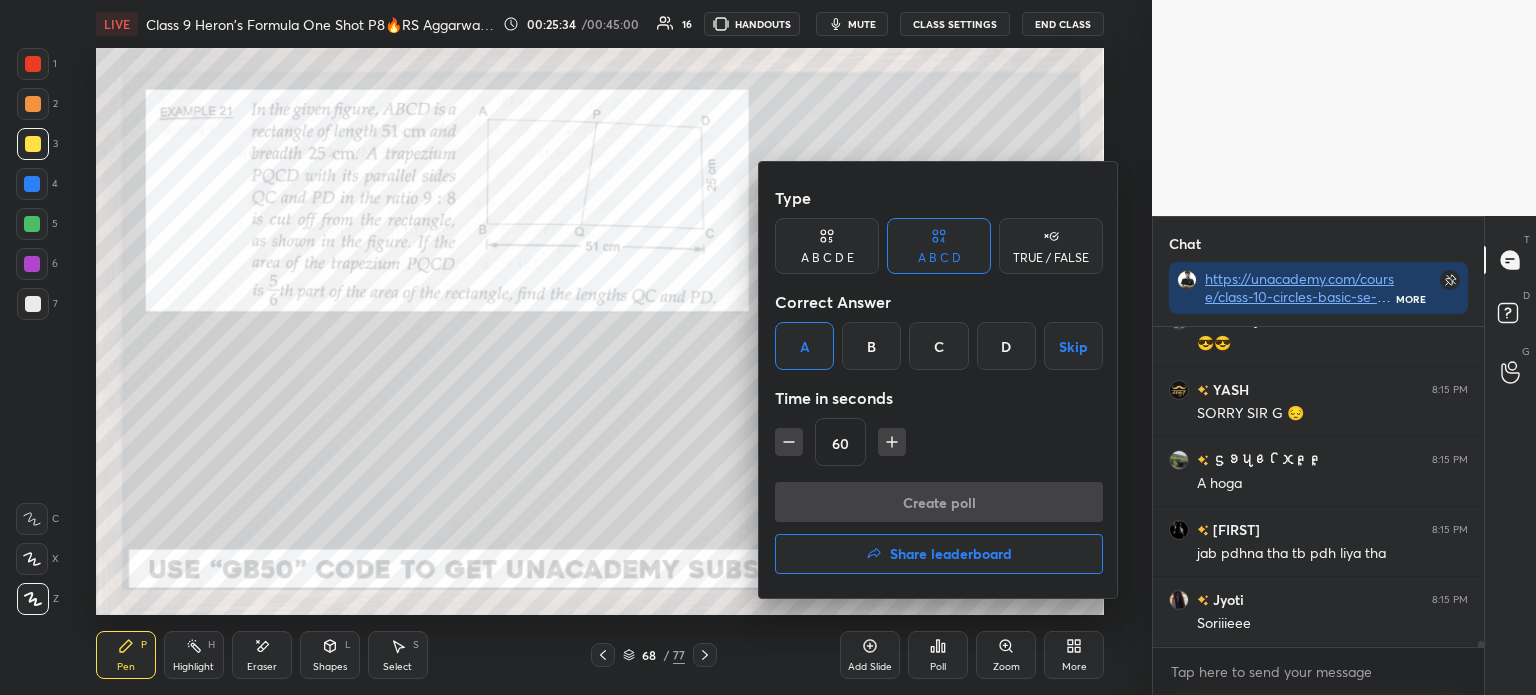 scroll, scrollTop: 282, scrollLeft: 325, axis: both 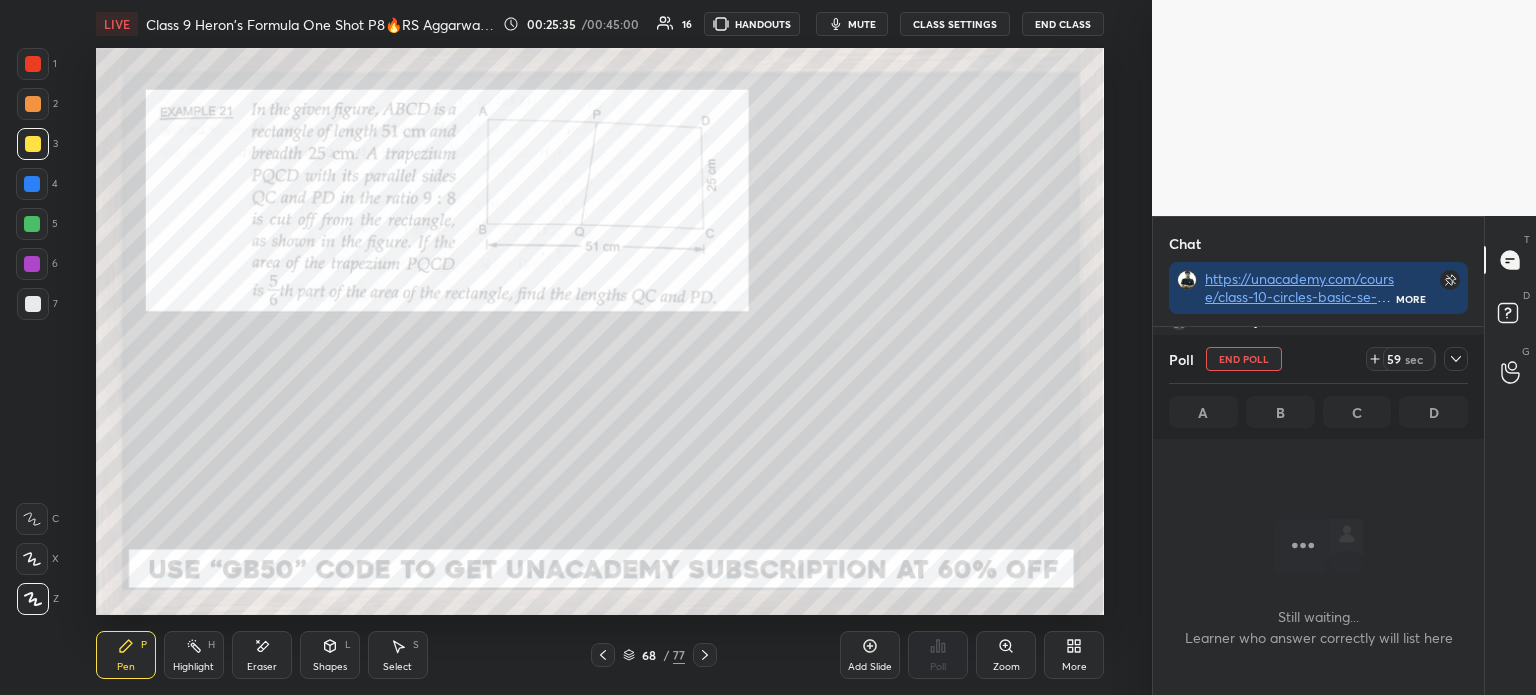 click at bounding box center [1456, 359] 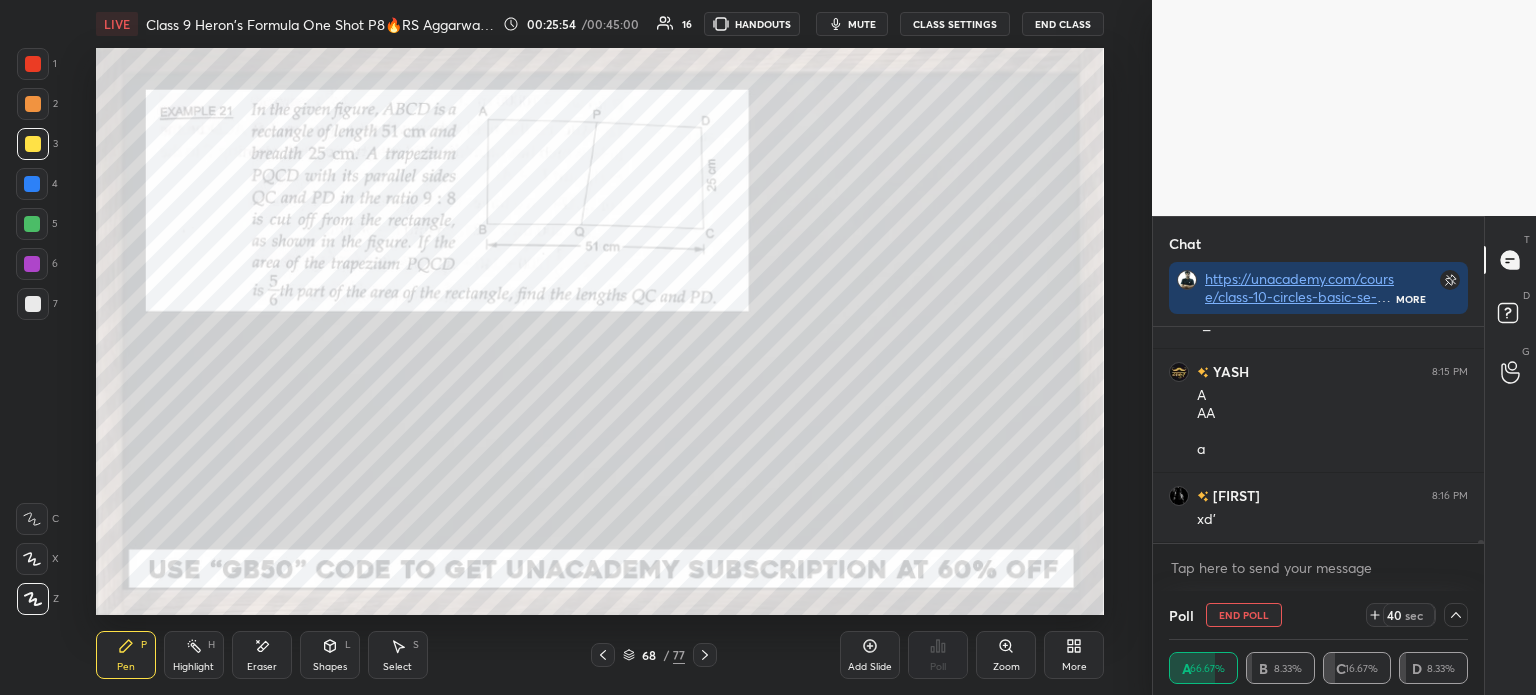 click at bounding box center (33, 104) 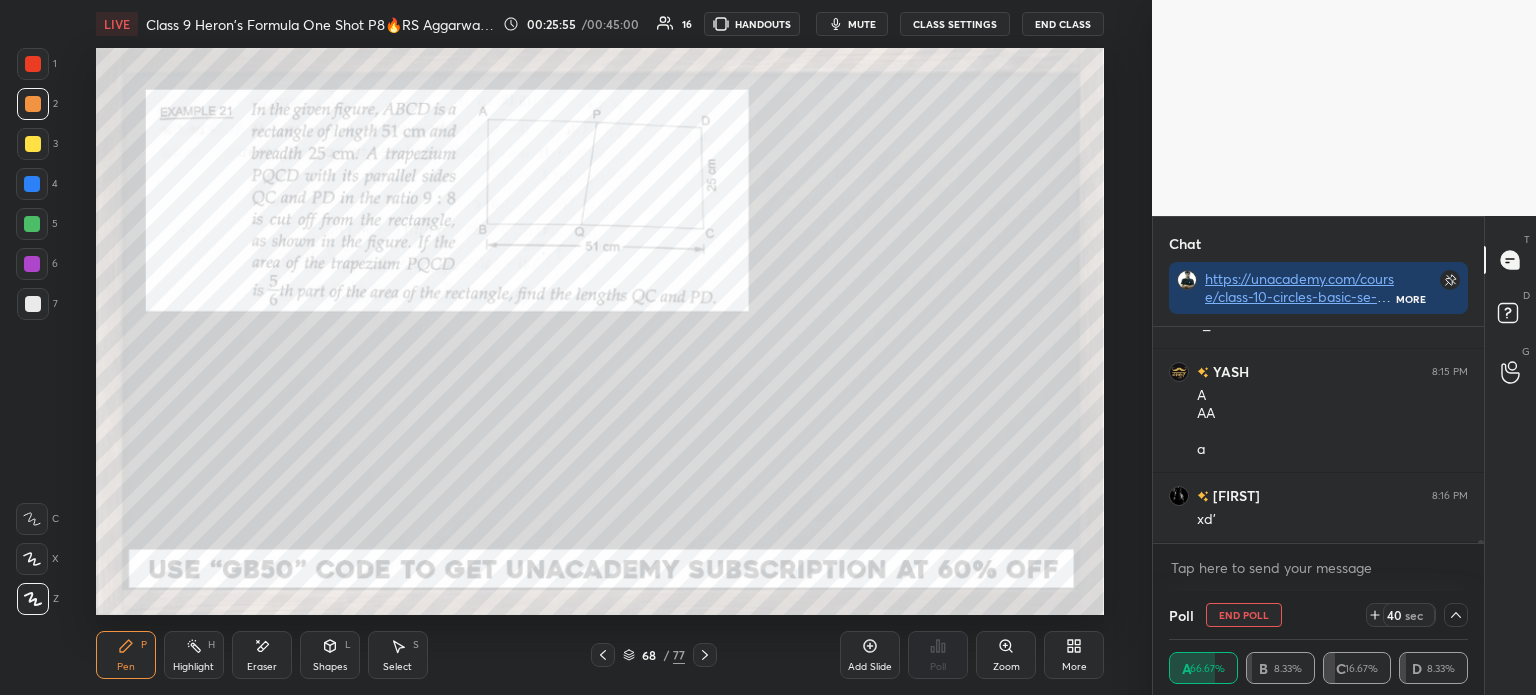 click at bounding box center (33, 64) 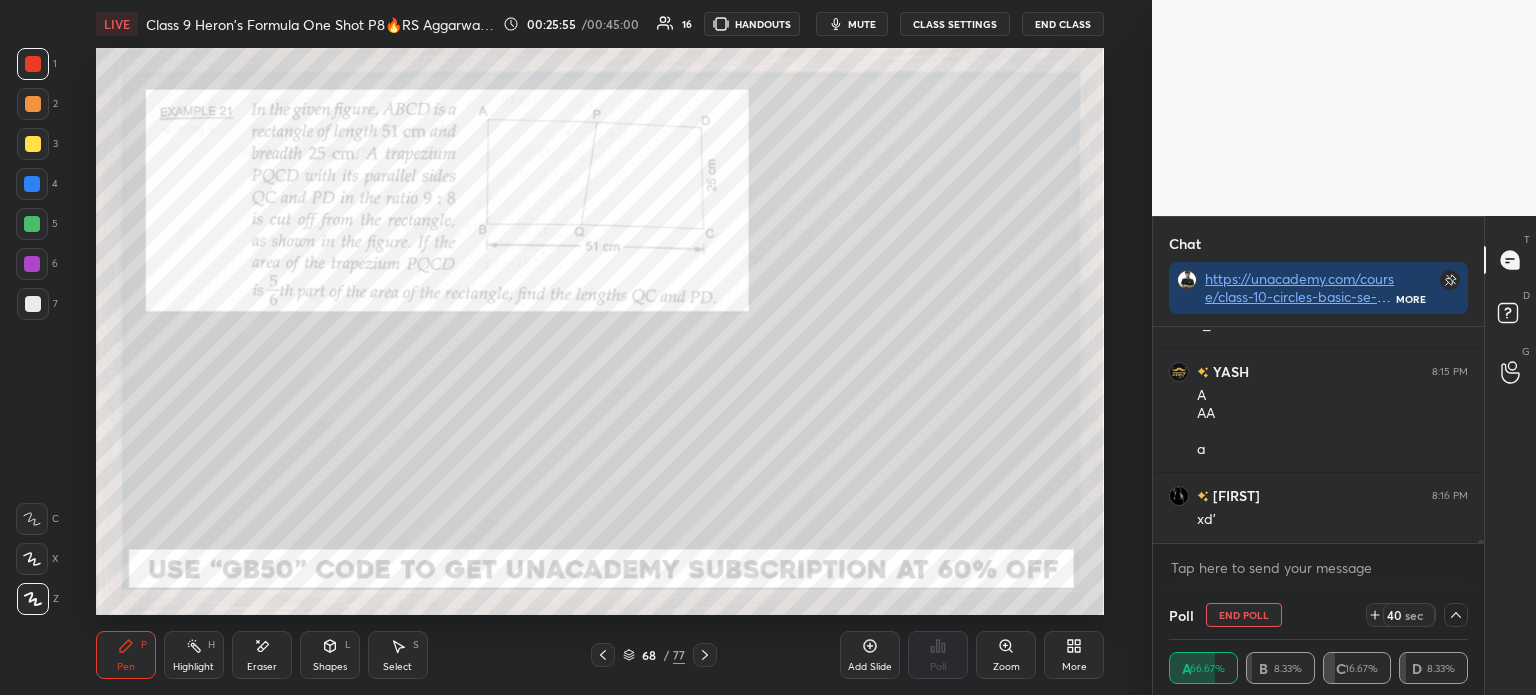 click at bounding box center [33, 104] 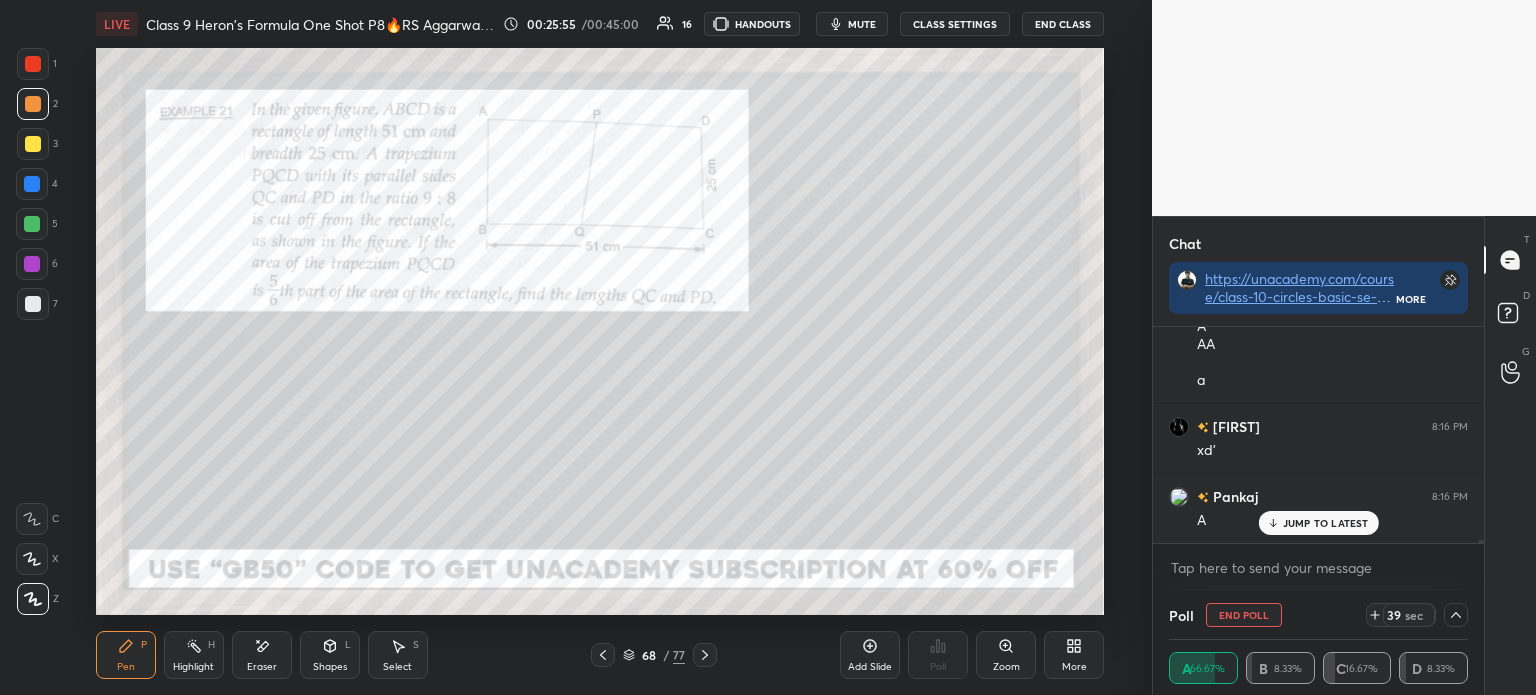 click at bounding box center (32, 184) 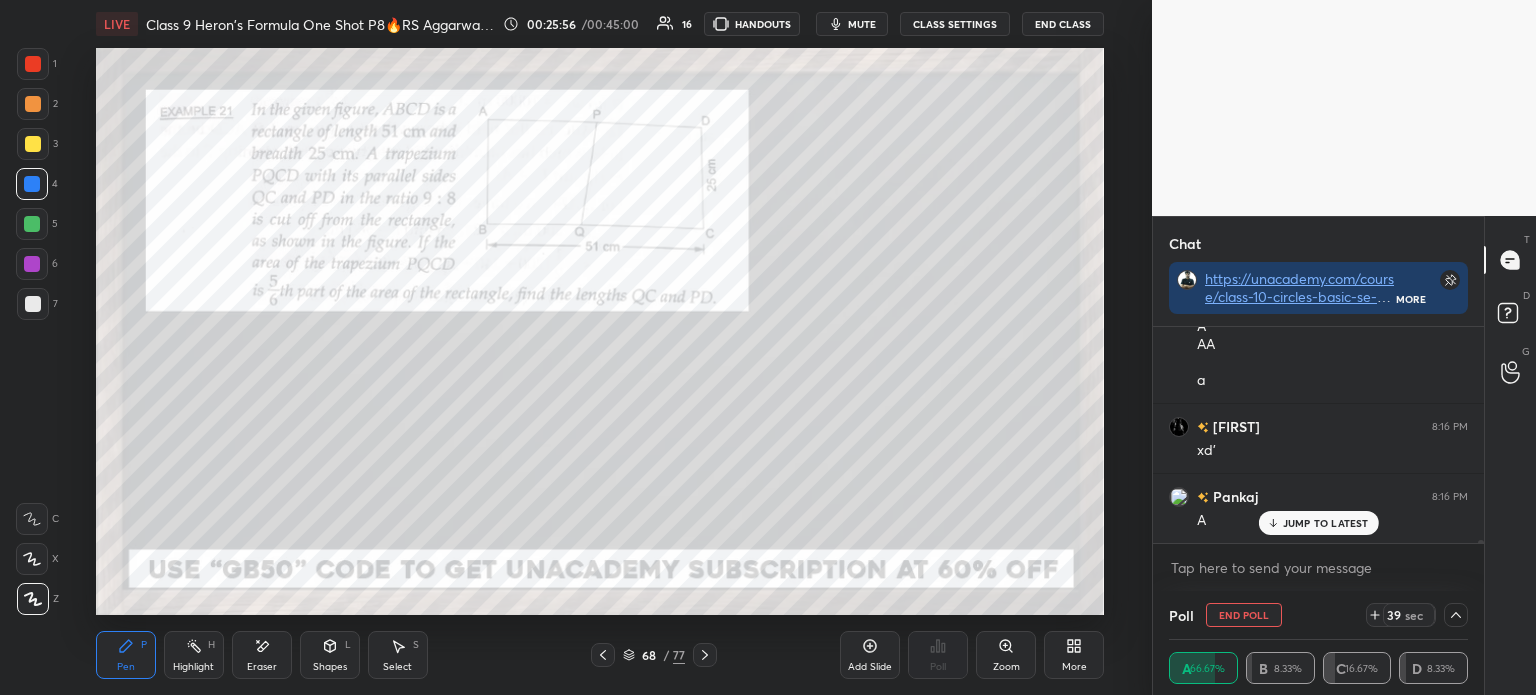 click at bounding box center (32, 184) 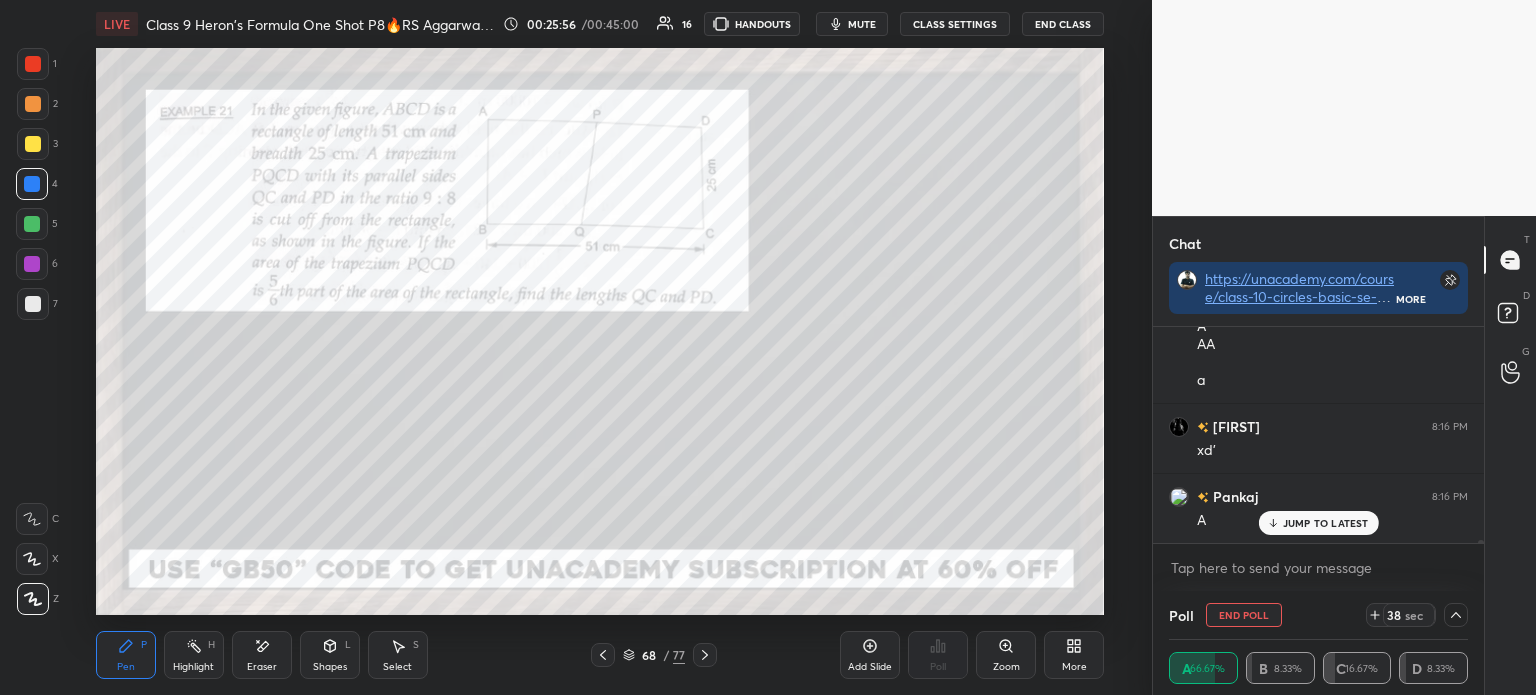 click at bounding box center (33, 144) 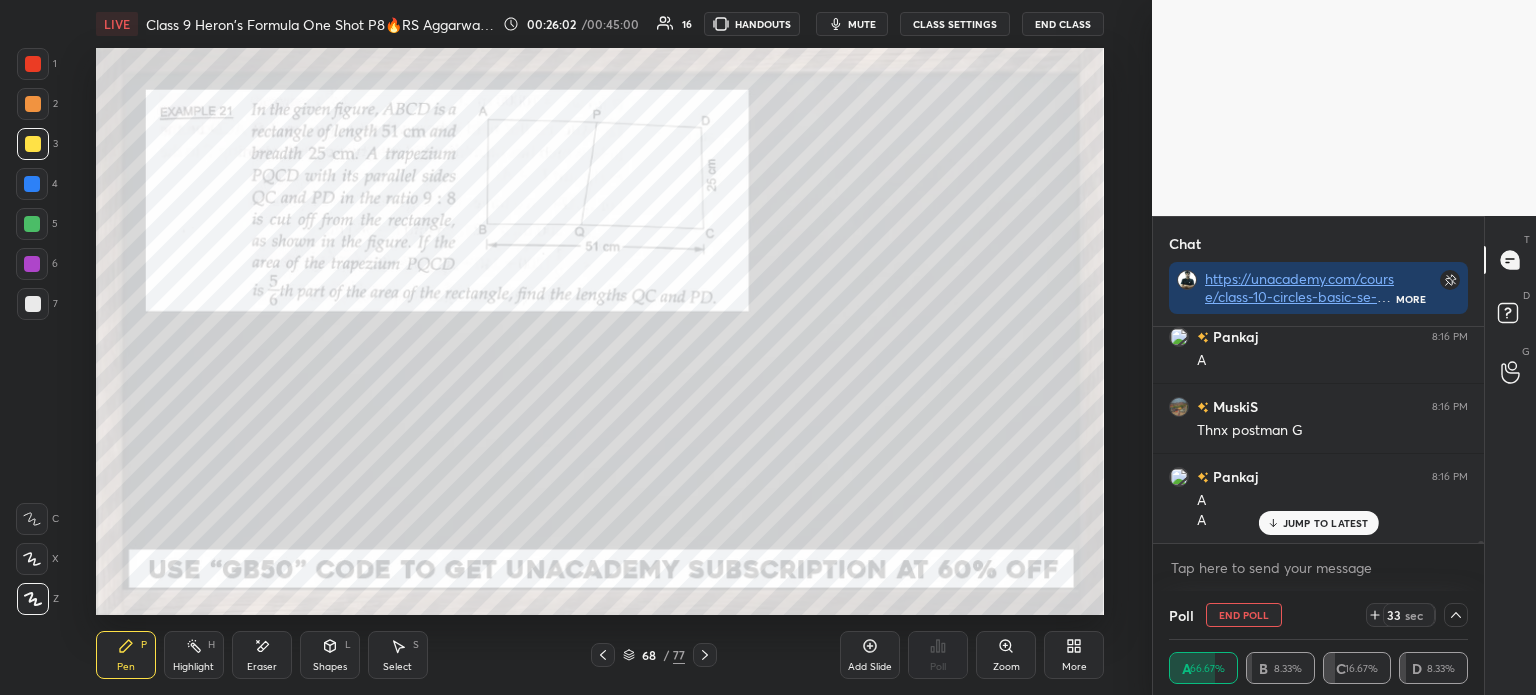 click at bounding box center [32, 184] 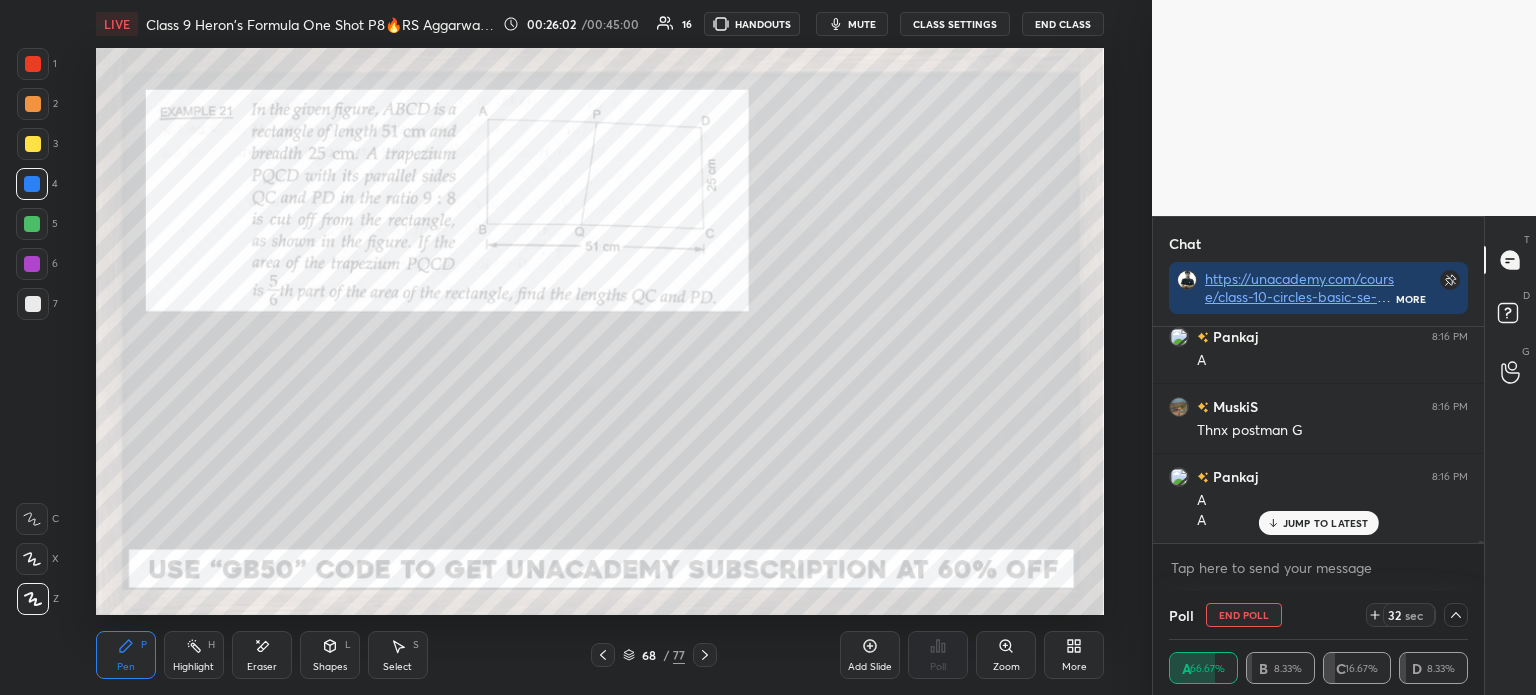click at bounding box center (32, 224) 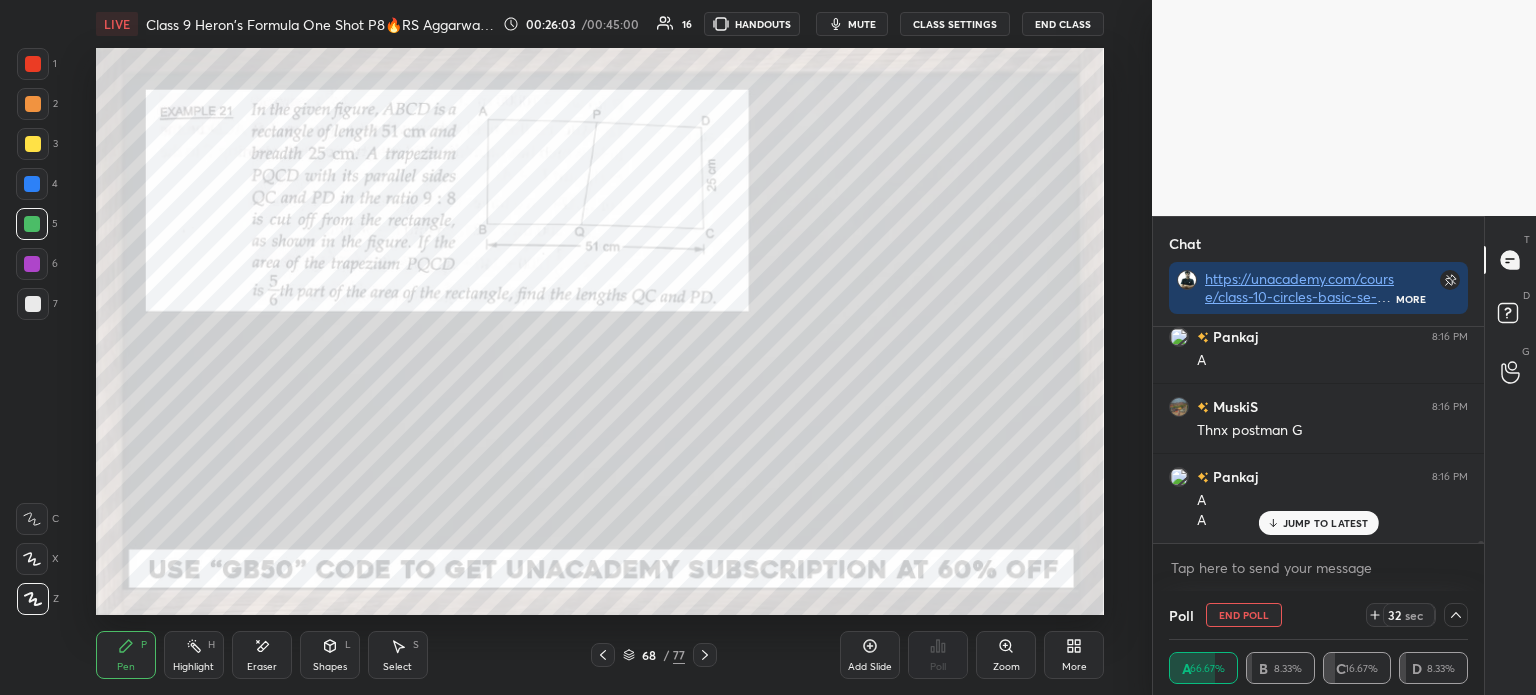 click on "6" at bounding box center (37, 268) 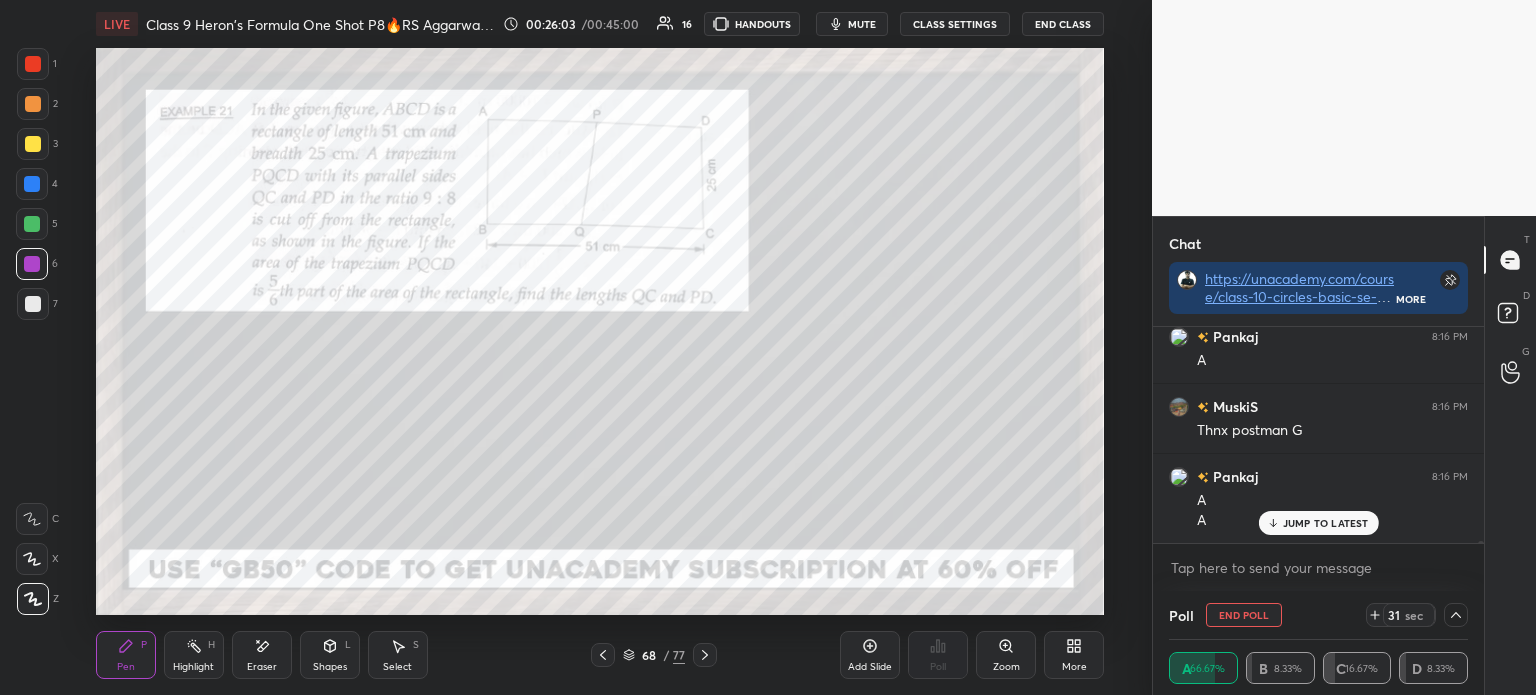 click on "7" at bounding box center [37, 304] 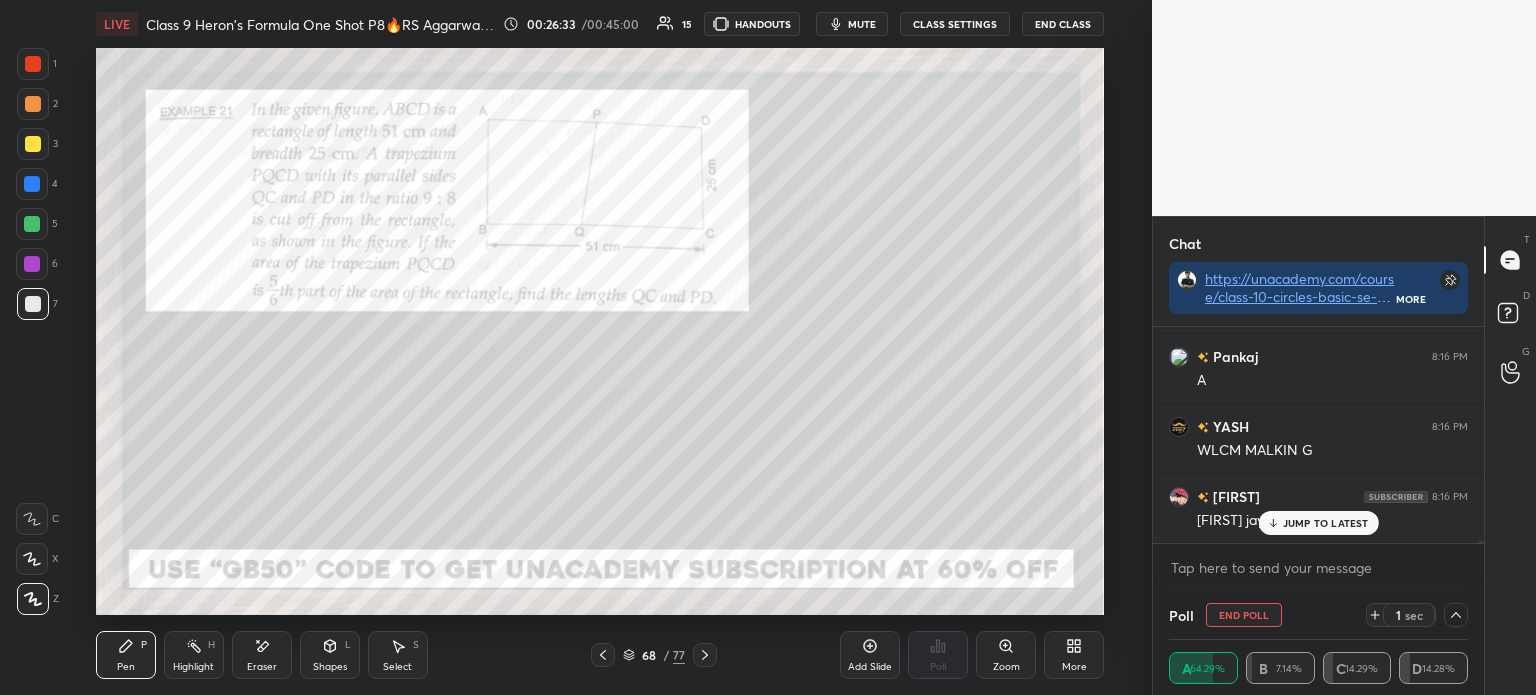 click at bounding box center (33, 144) 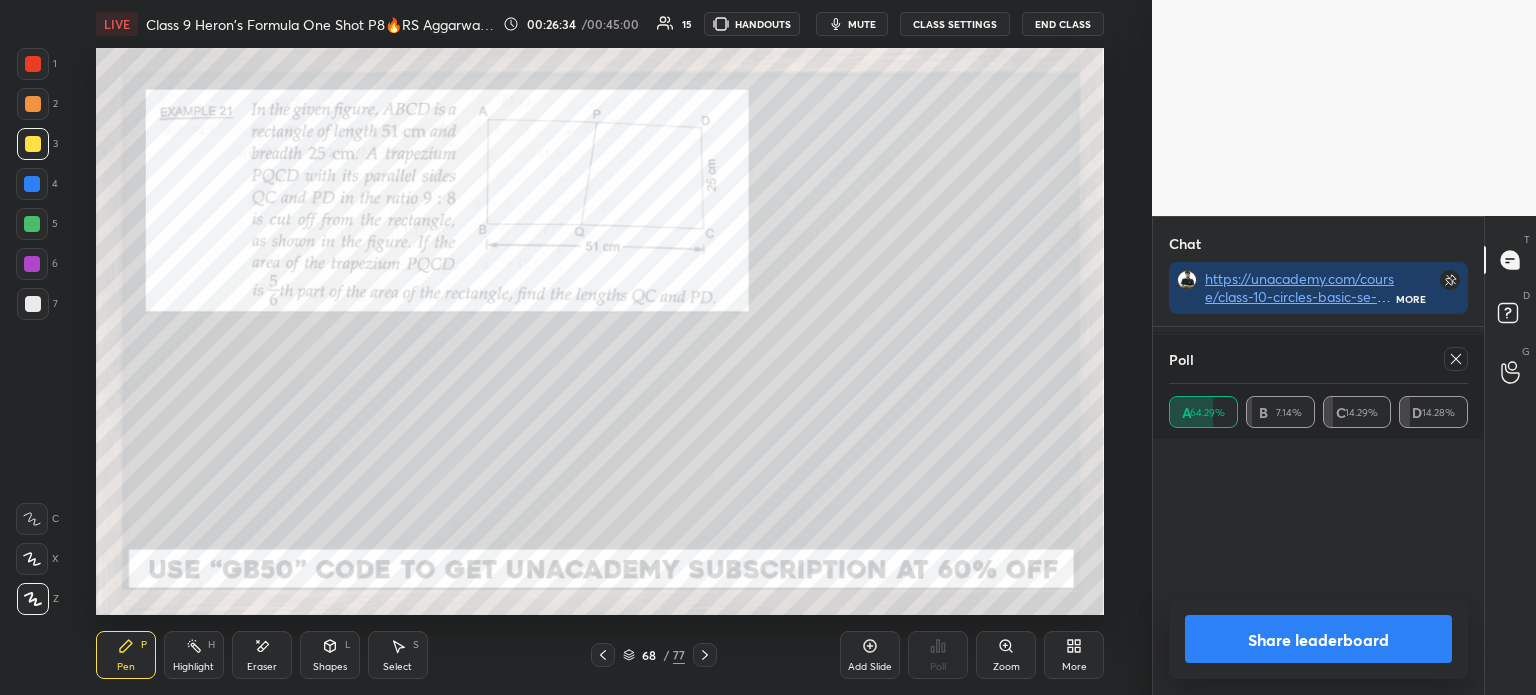 scroll, scrollTop: 6, scrollLeft: 6, axis: both 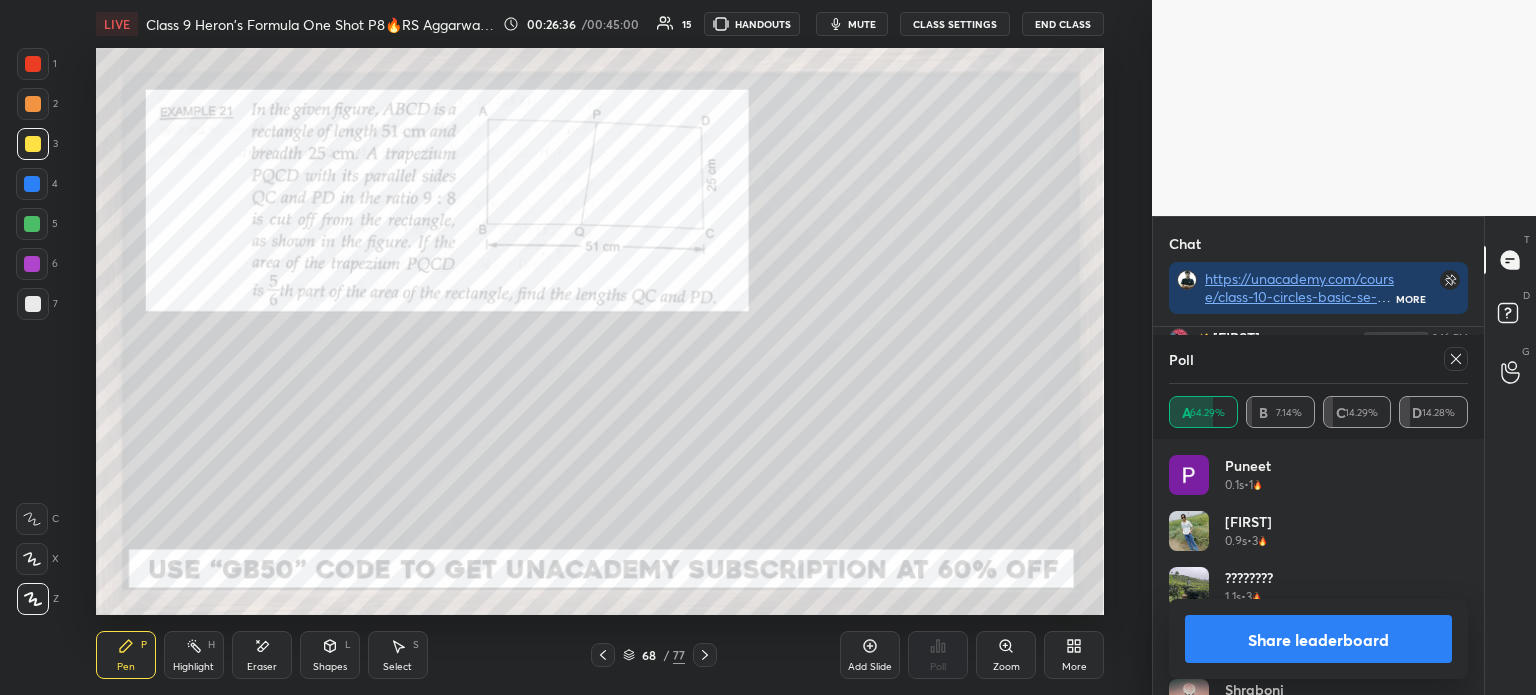 click on "Share leaderboard" at bounding box center (1318, 639) 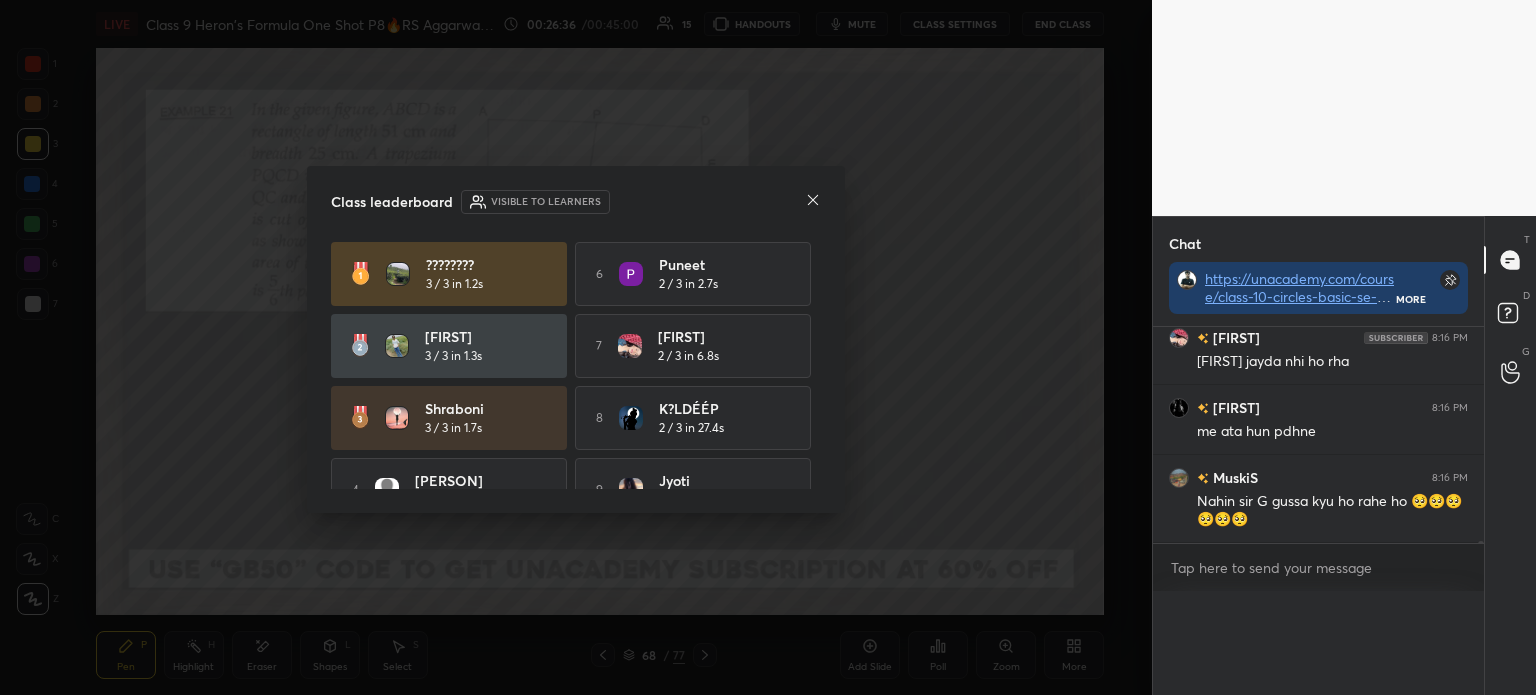 scroll, scrollTop: 88, scrollLeft: 293, axis: both 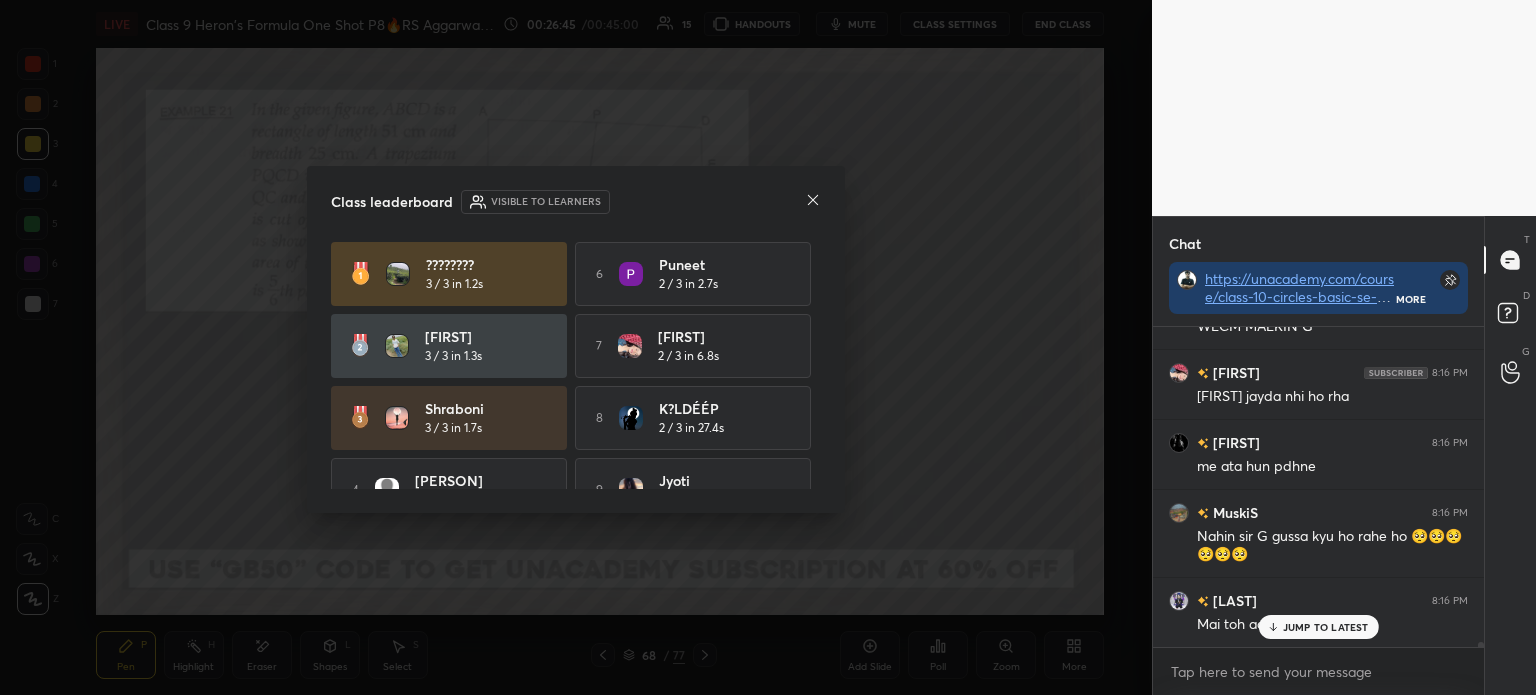 click 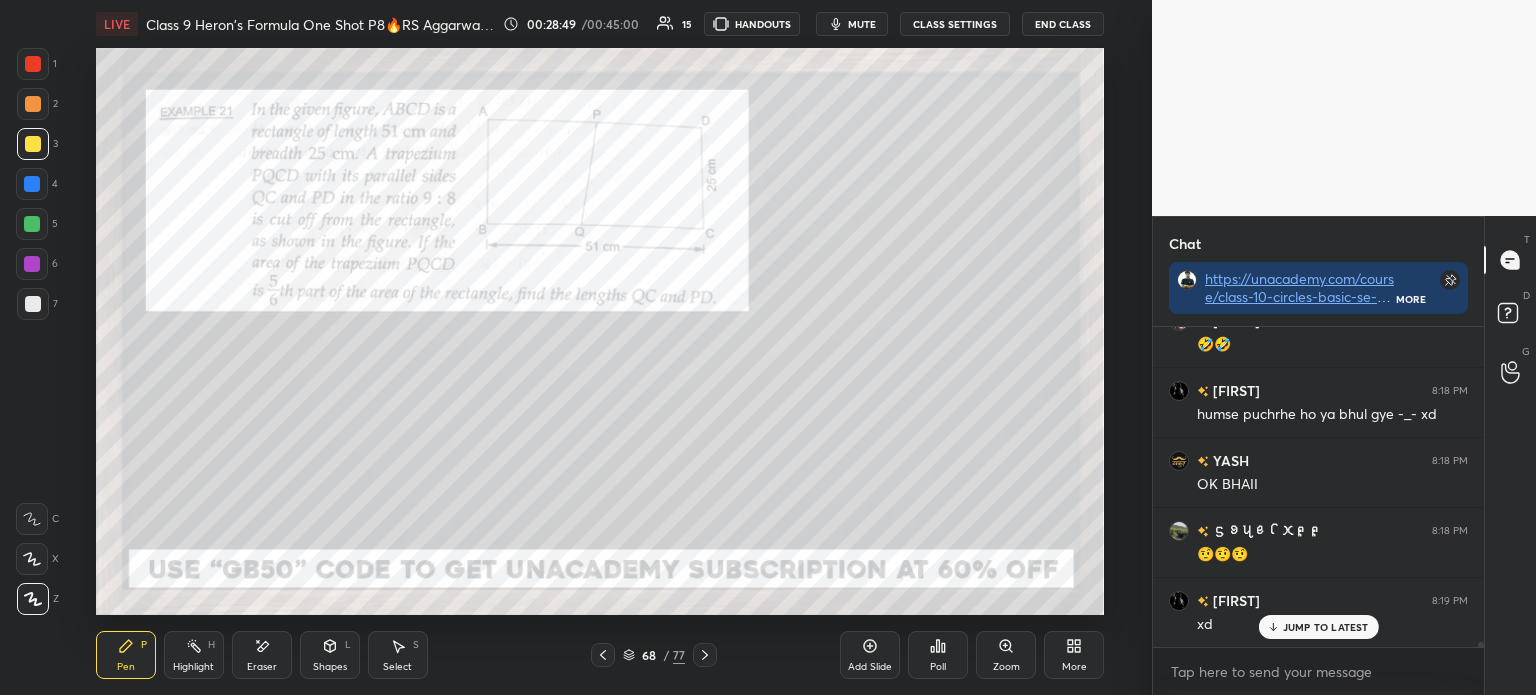 scroll, scrollTop: 20989, scrollLeft: 0, axis: vertical 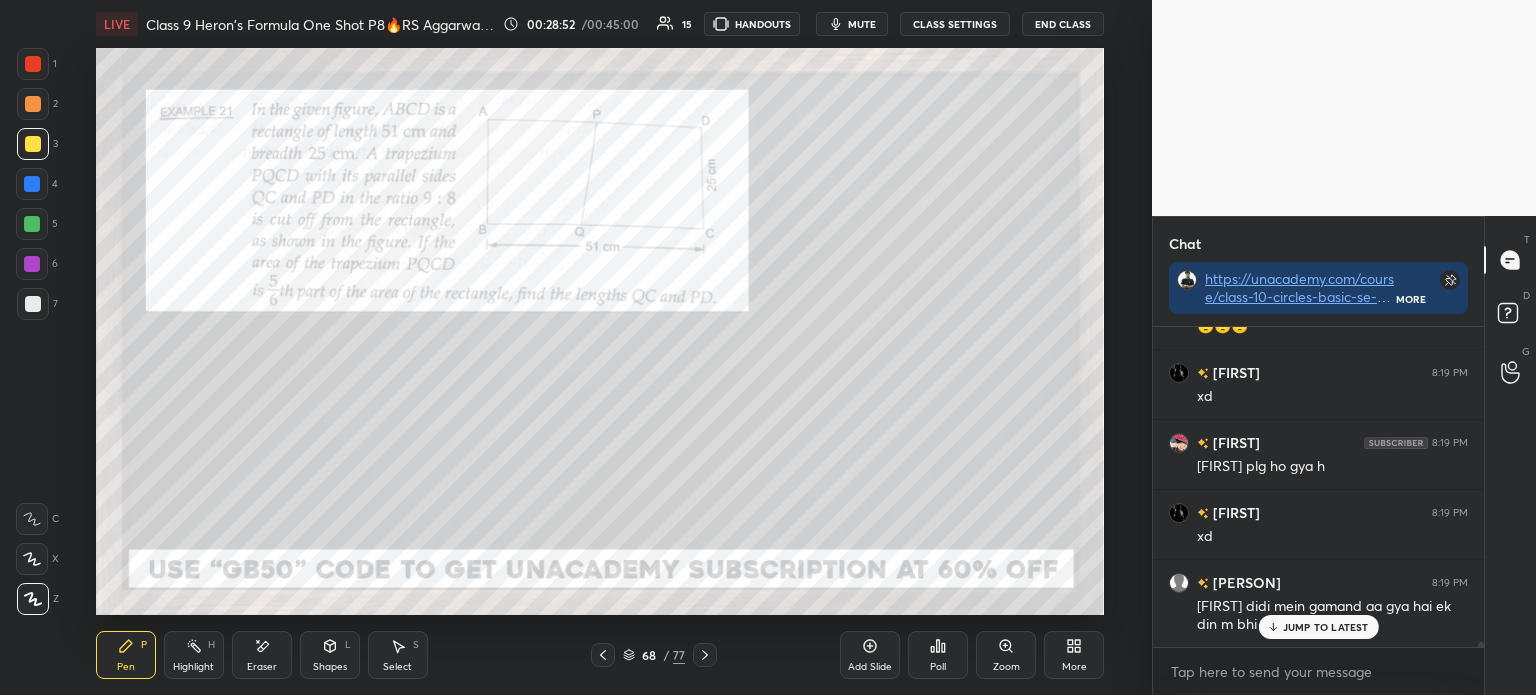 click 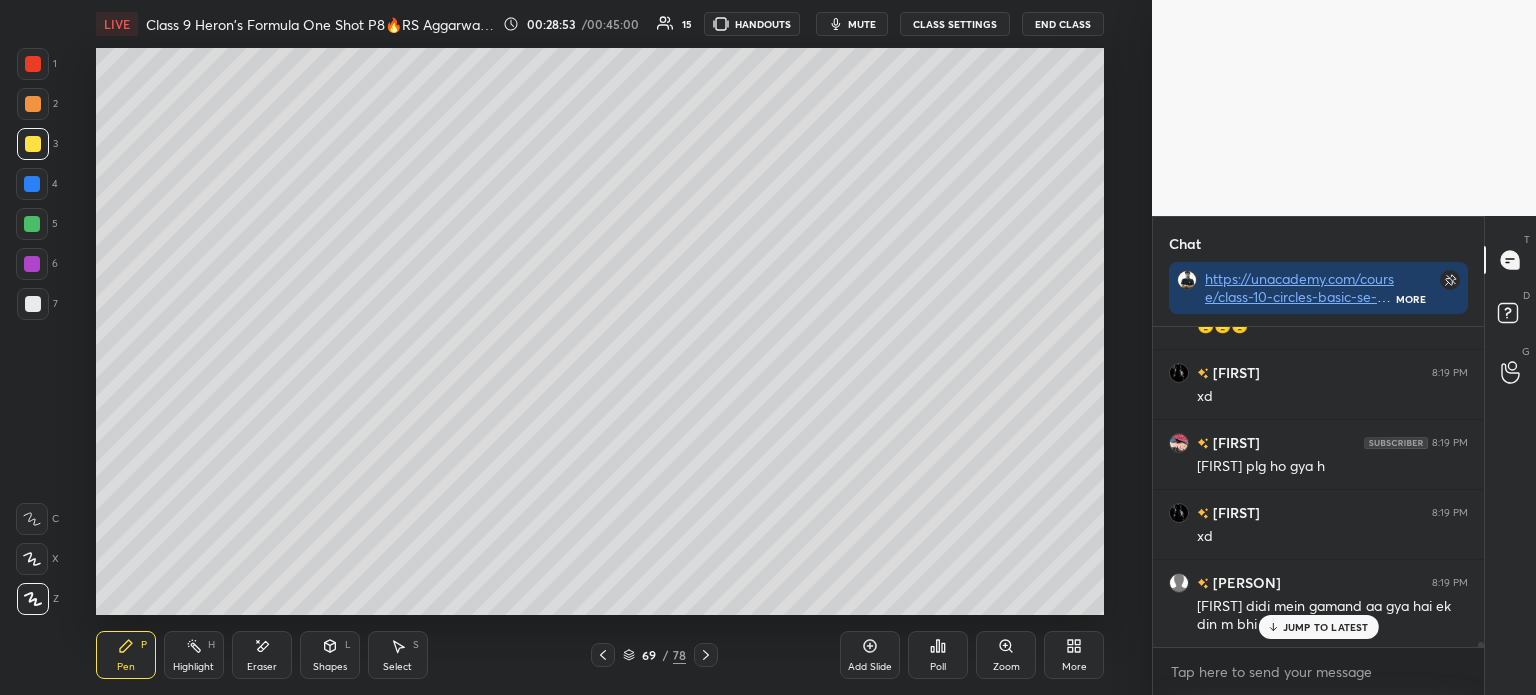 click 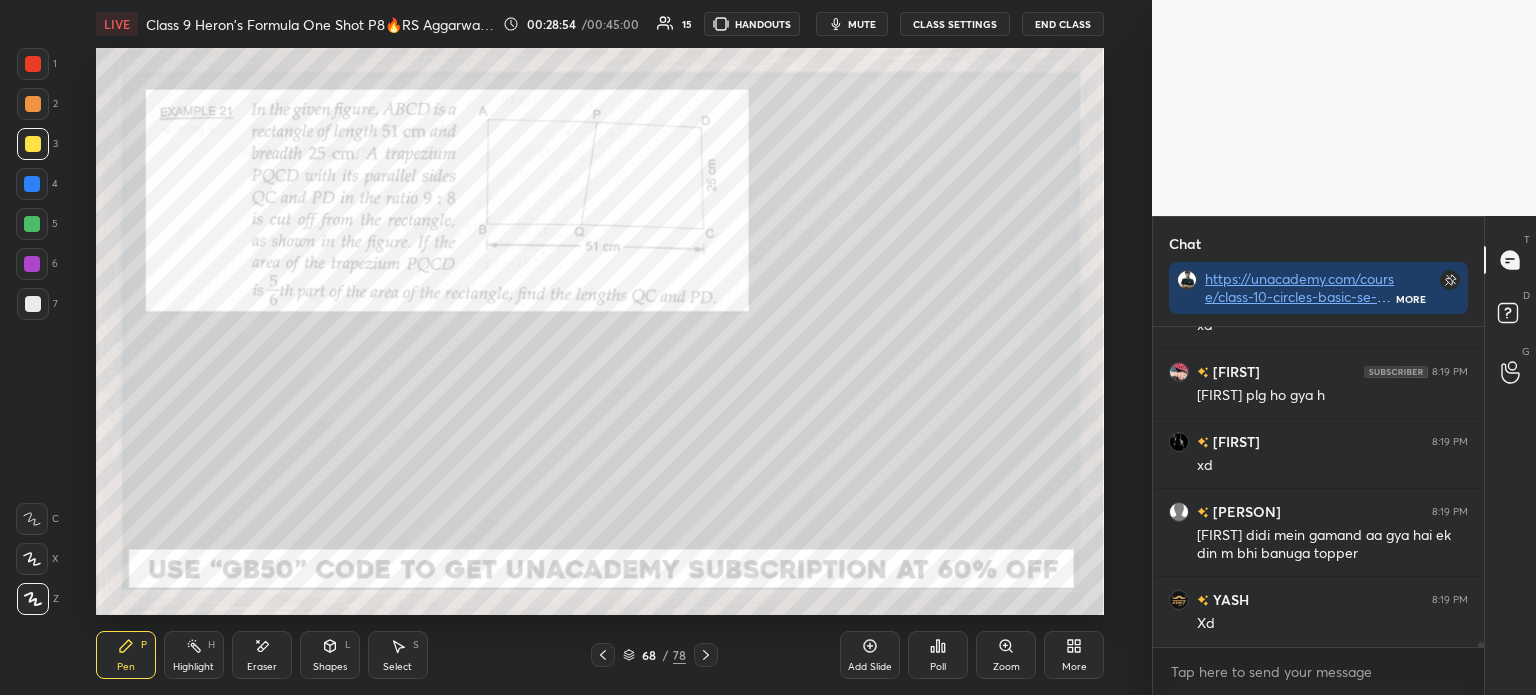 scroll, scrollTop: 21129, scrollLeft: 0, axis: vertical 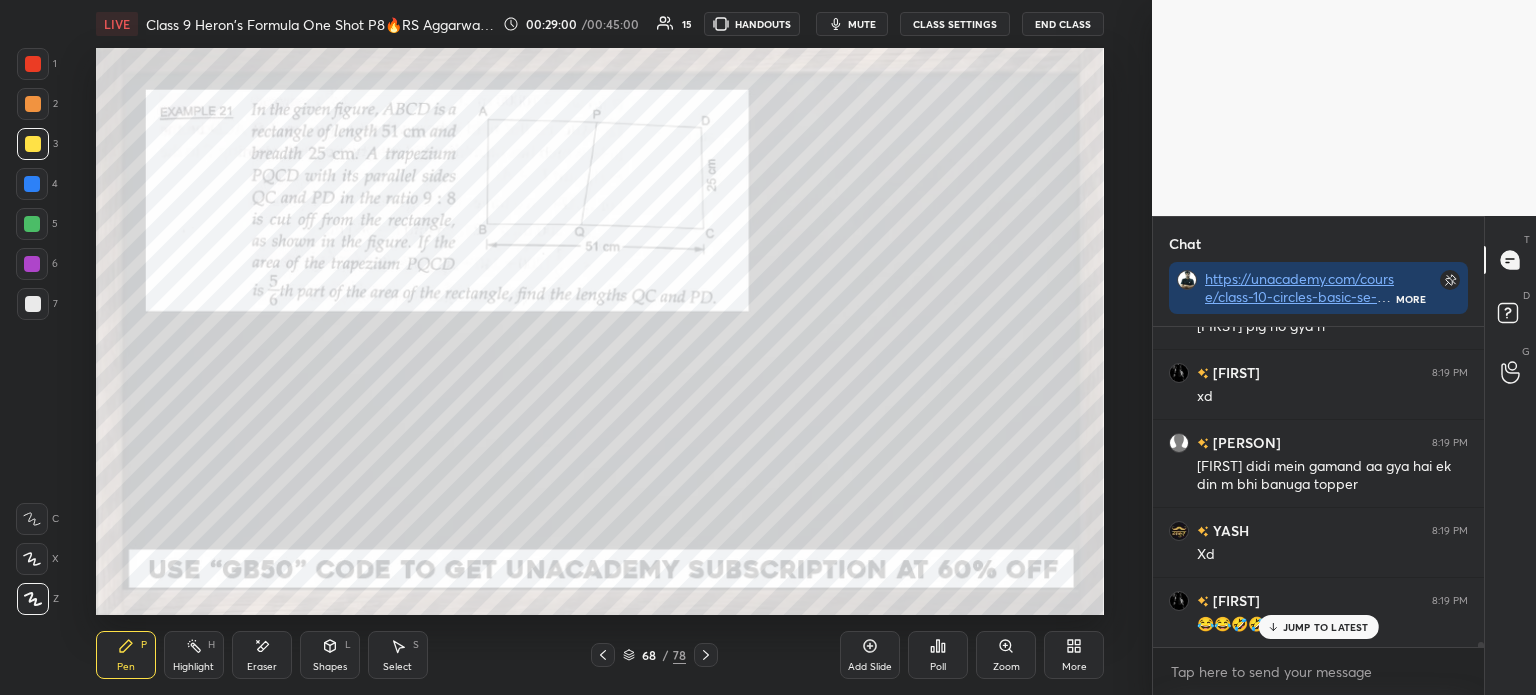 click 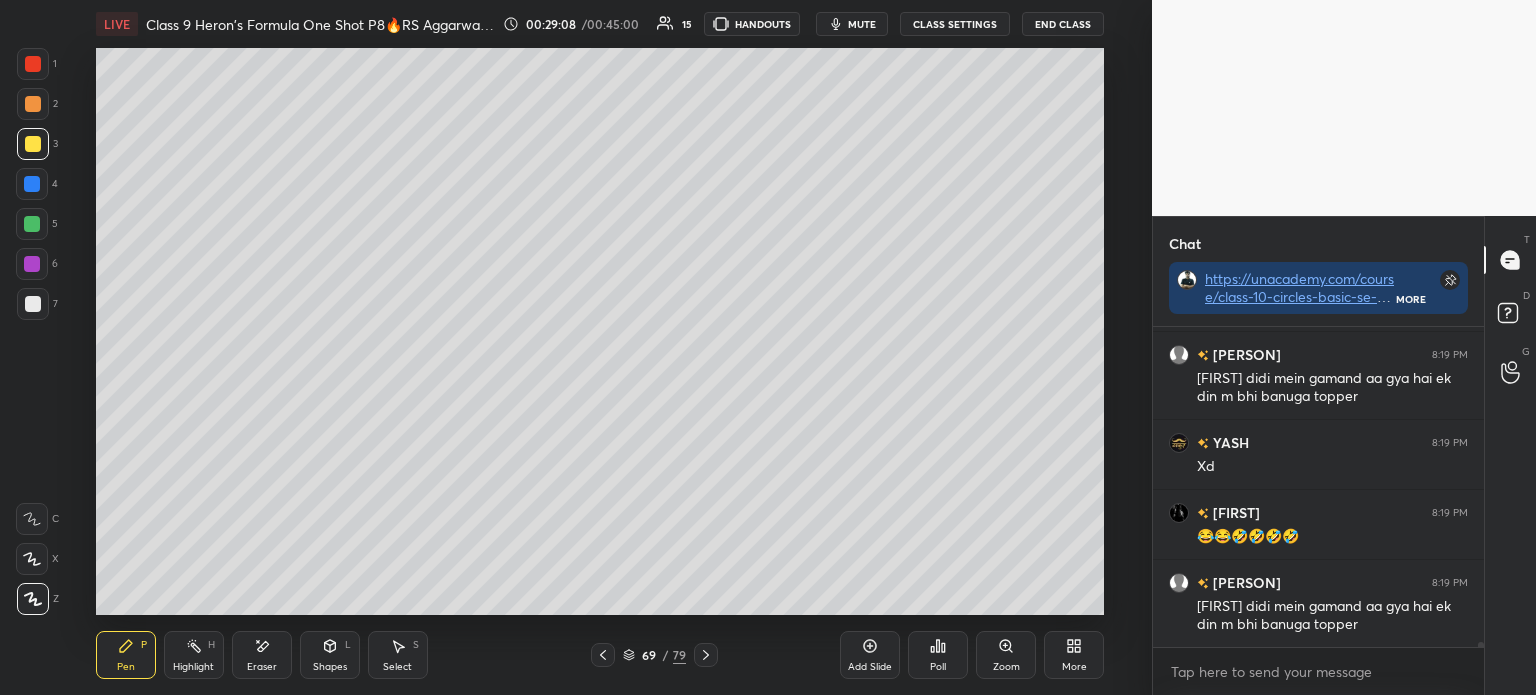 scroll, scrollTop: 21288, scrollLeft: 0, axis: vertical 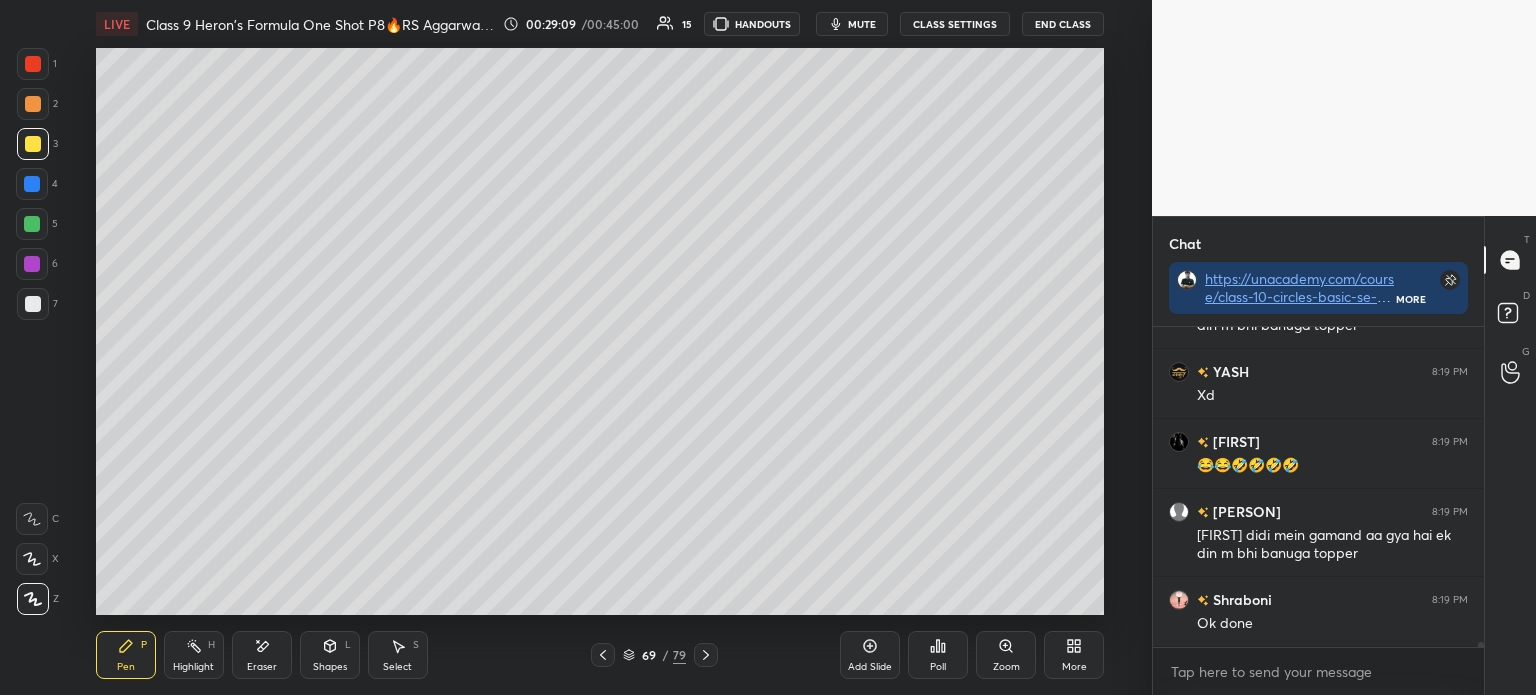 click at bounding box center [603, 655] 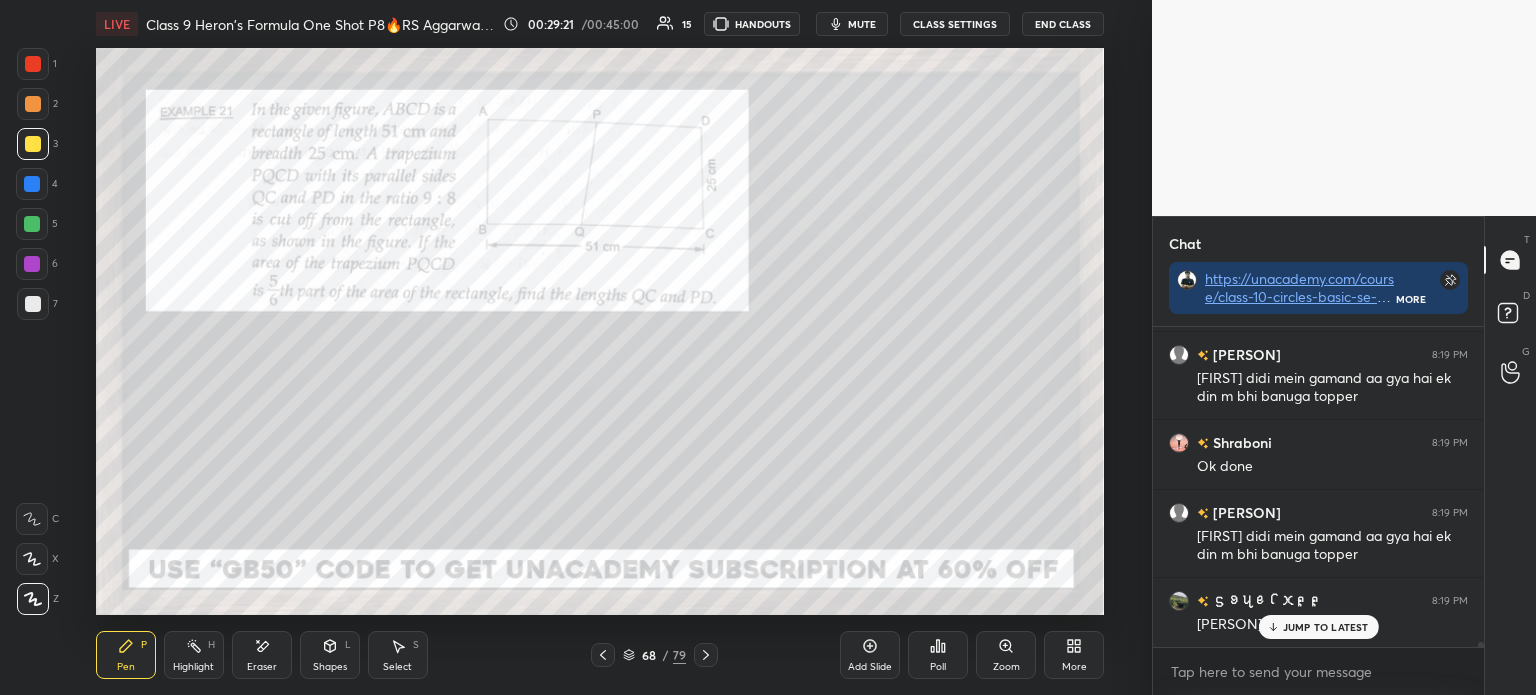 scroll, scrollTop: 21516, scrollLeft: 0, axis: vertical 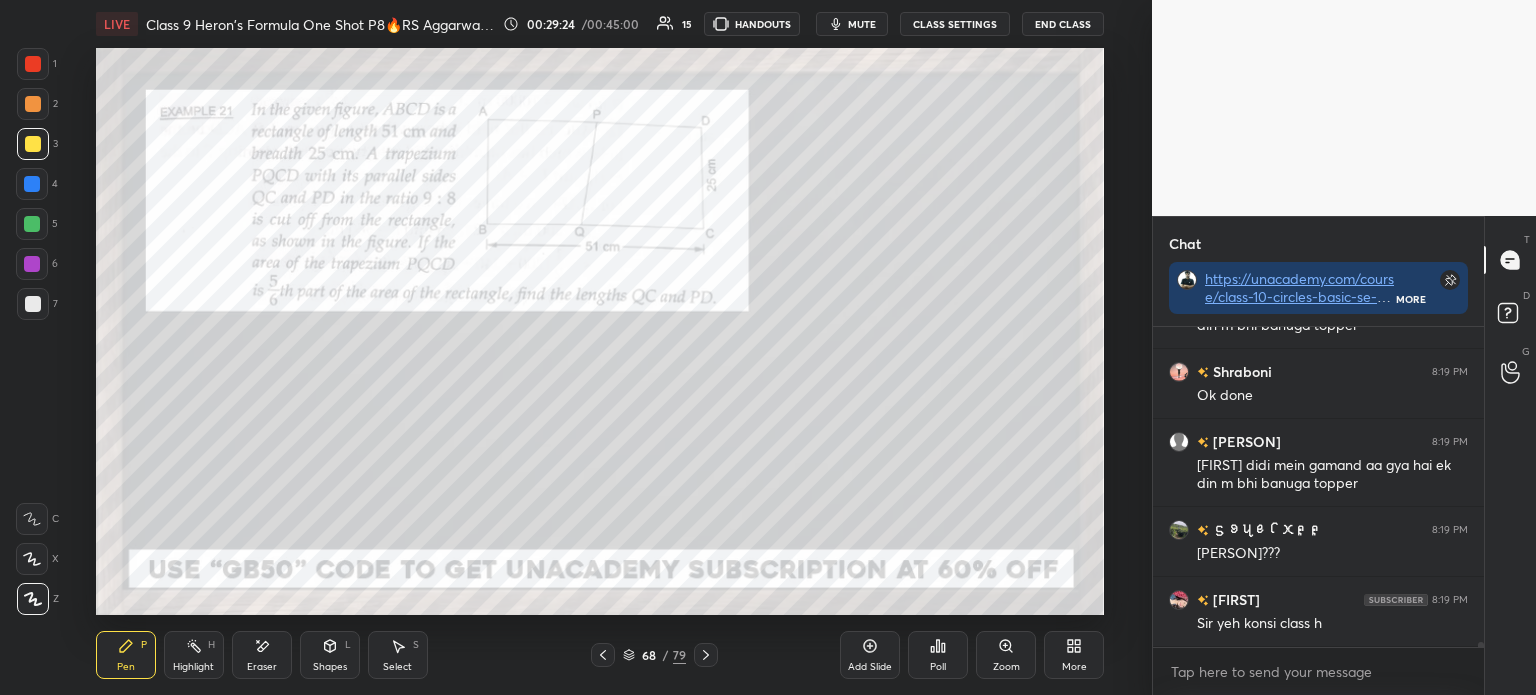 click at bounding box center (33, 64) 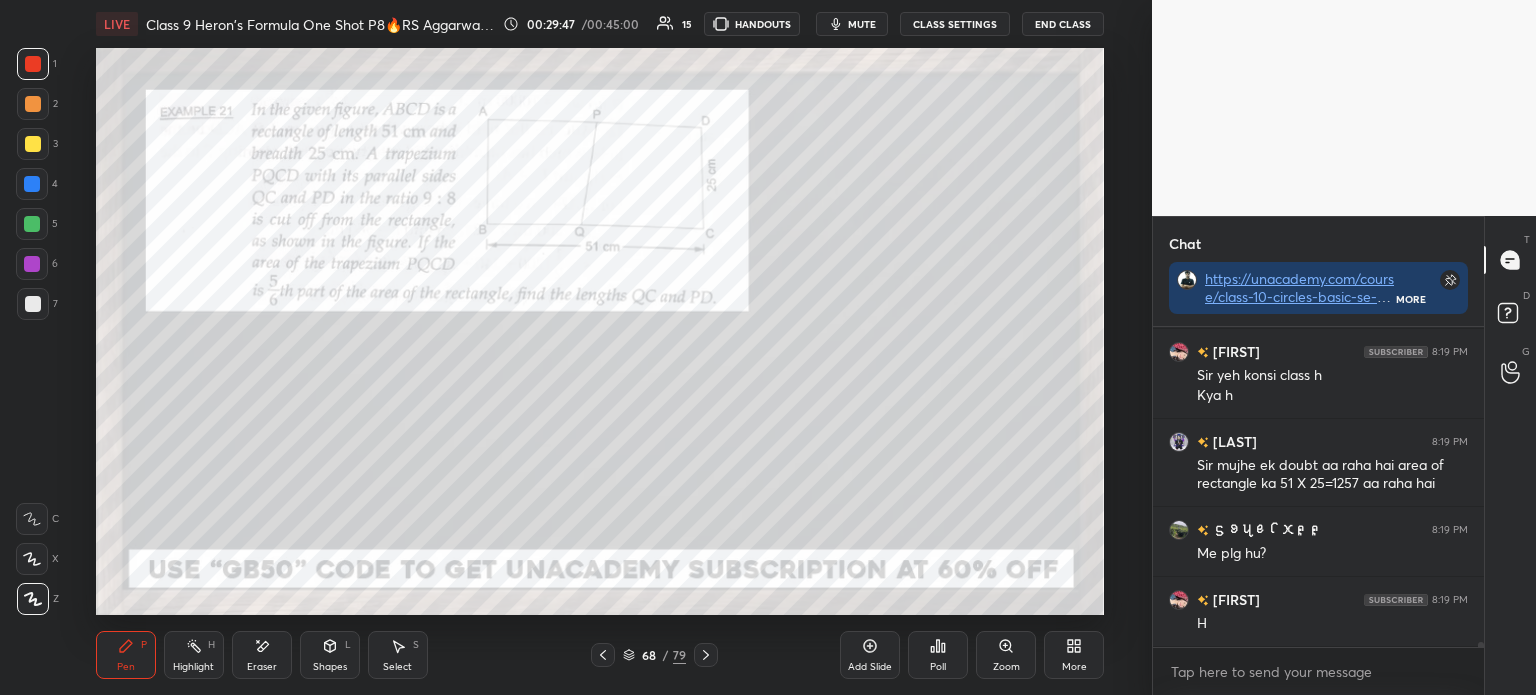 scroll, scrollTop: 21852, scrollLeft: 0, axis: vertical 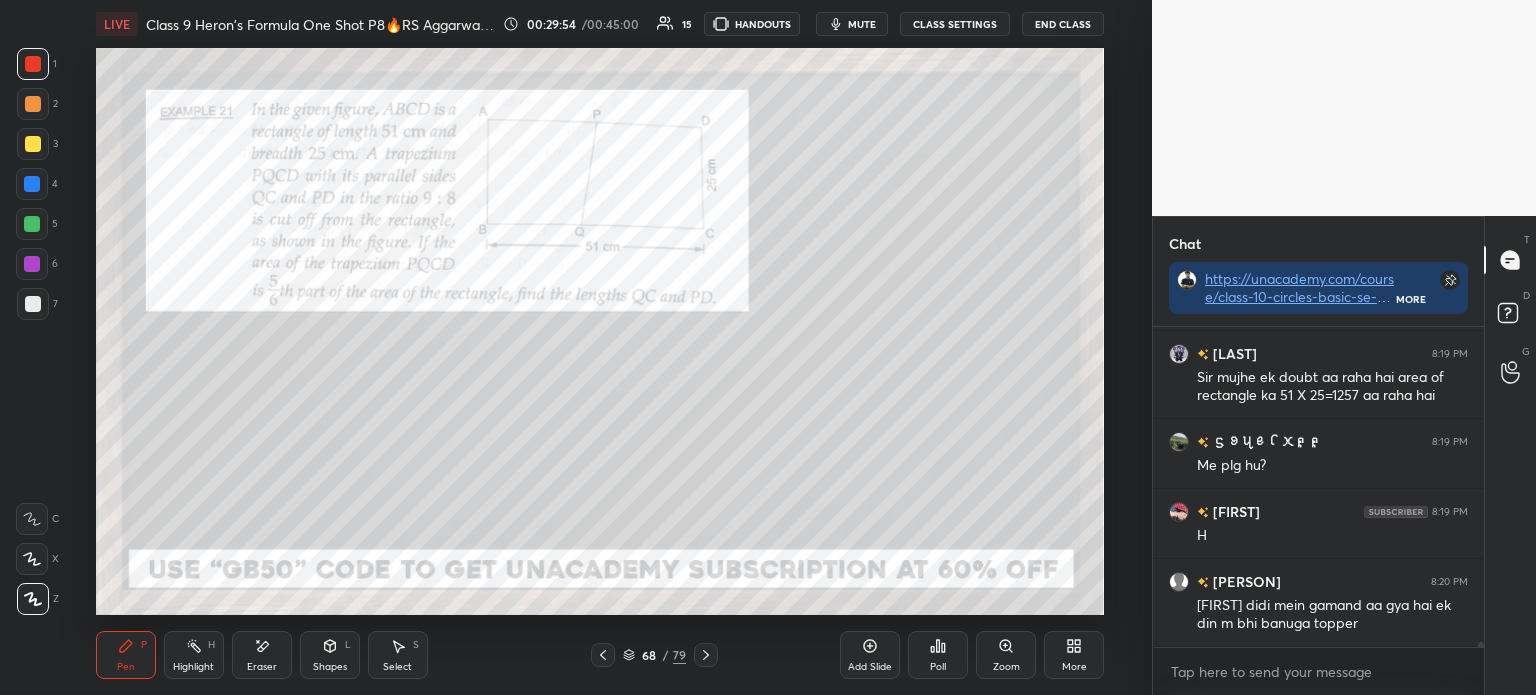 click at bounding box center (33, 304) 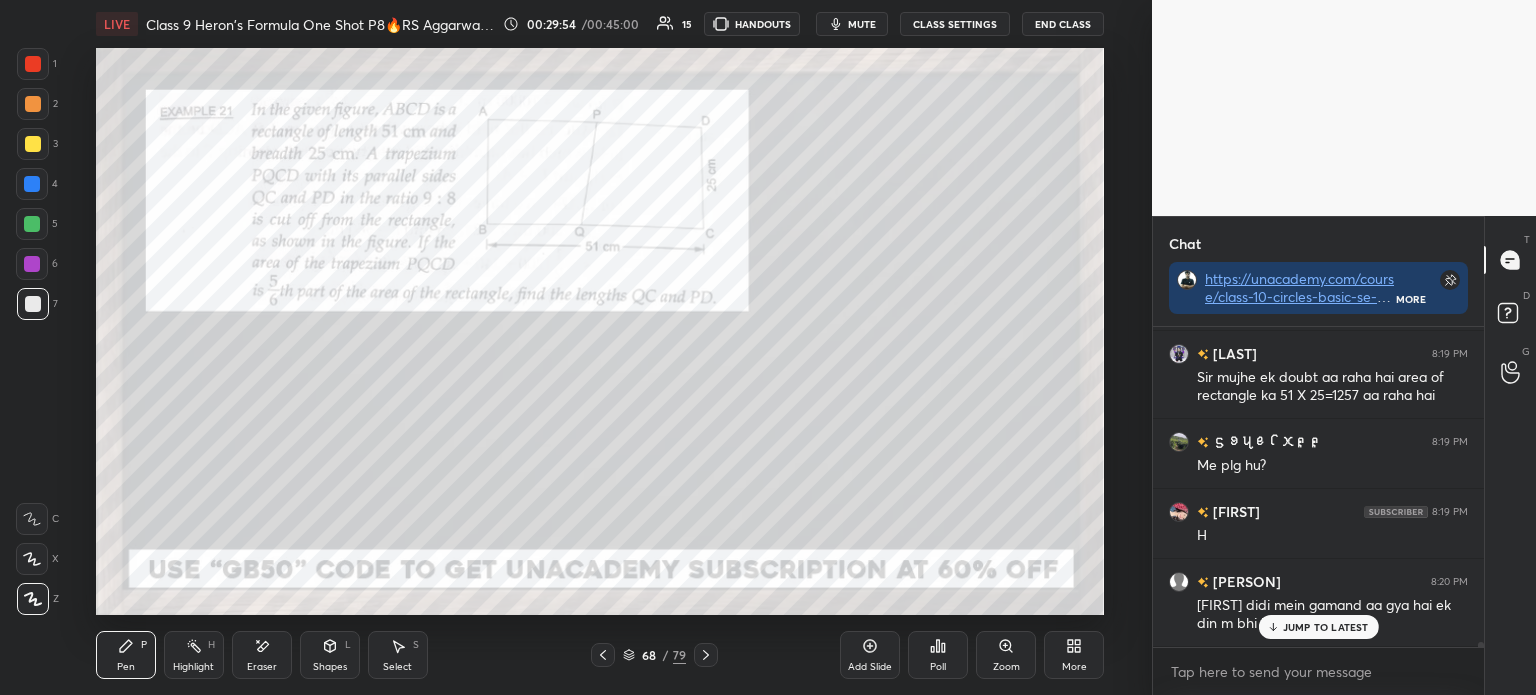 scroll, scrollTop: 21921, scrollLeft: 0, axis: vertical 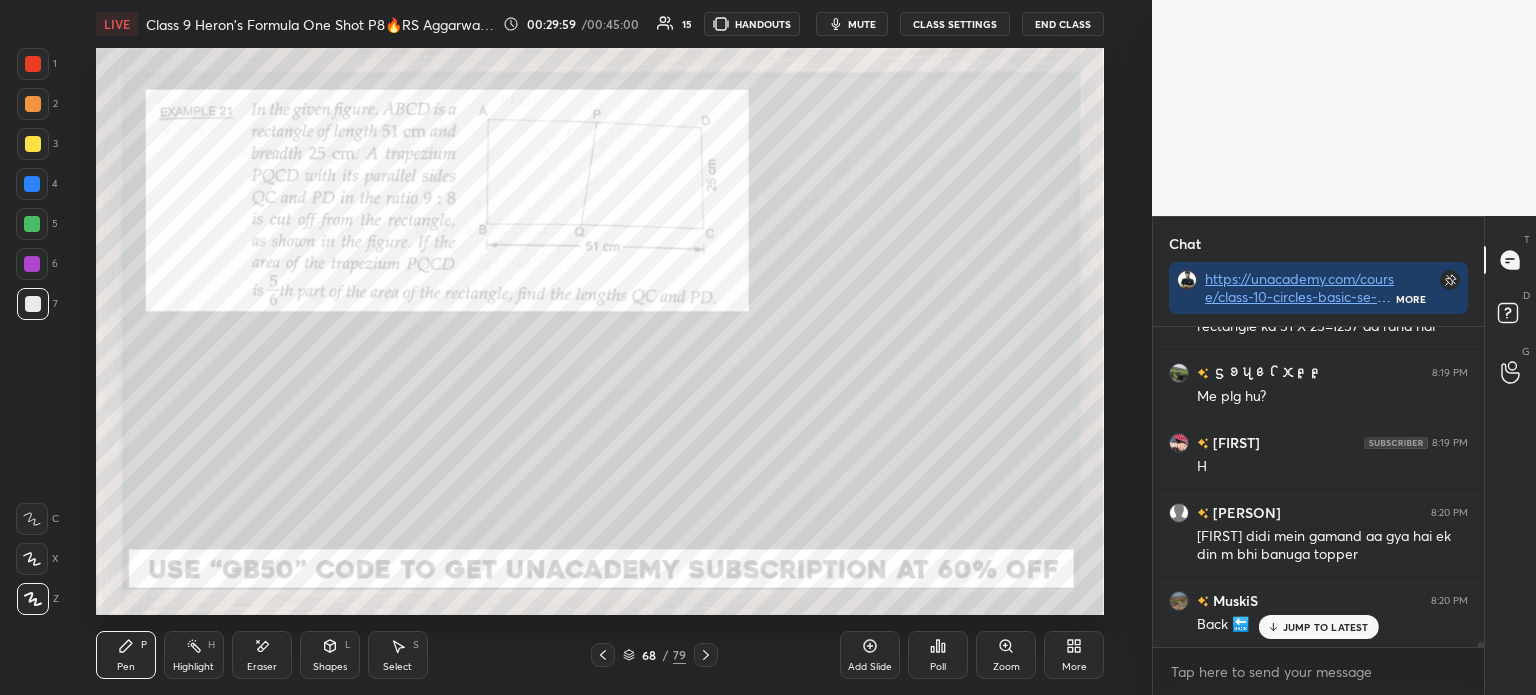 click on "Add Slide" at bounding box center (870, 655) 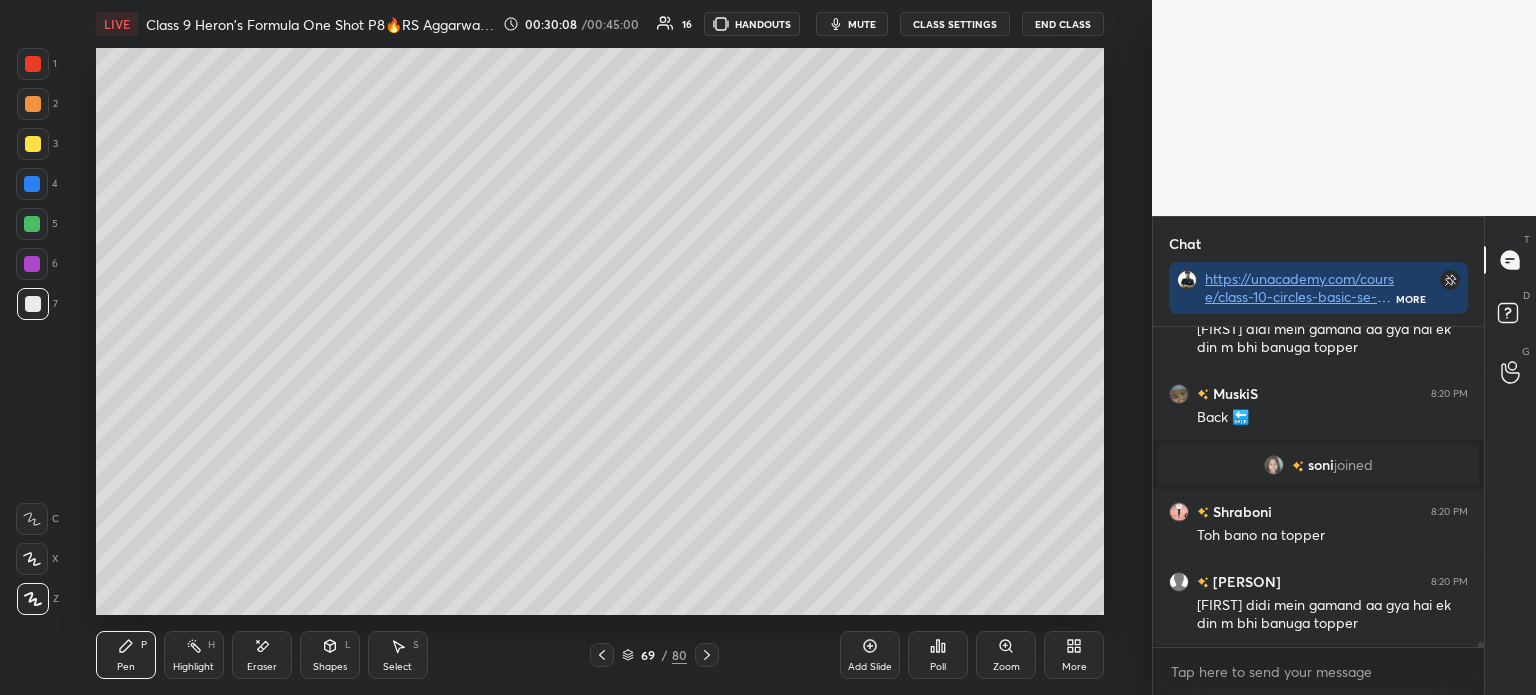 scroll, scrollTop: 22216, scrollLeft: 0, axis: vertical 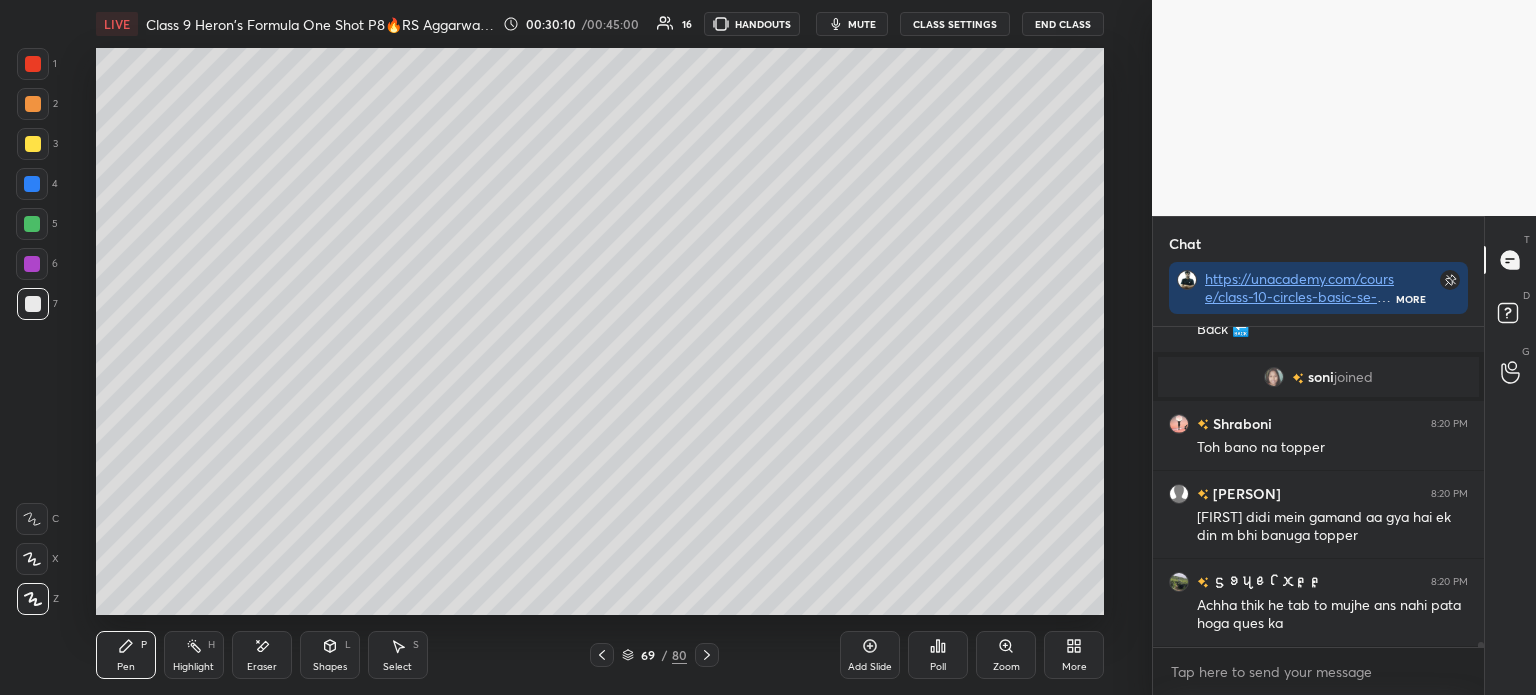 click 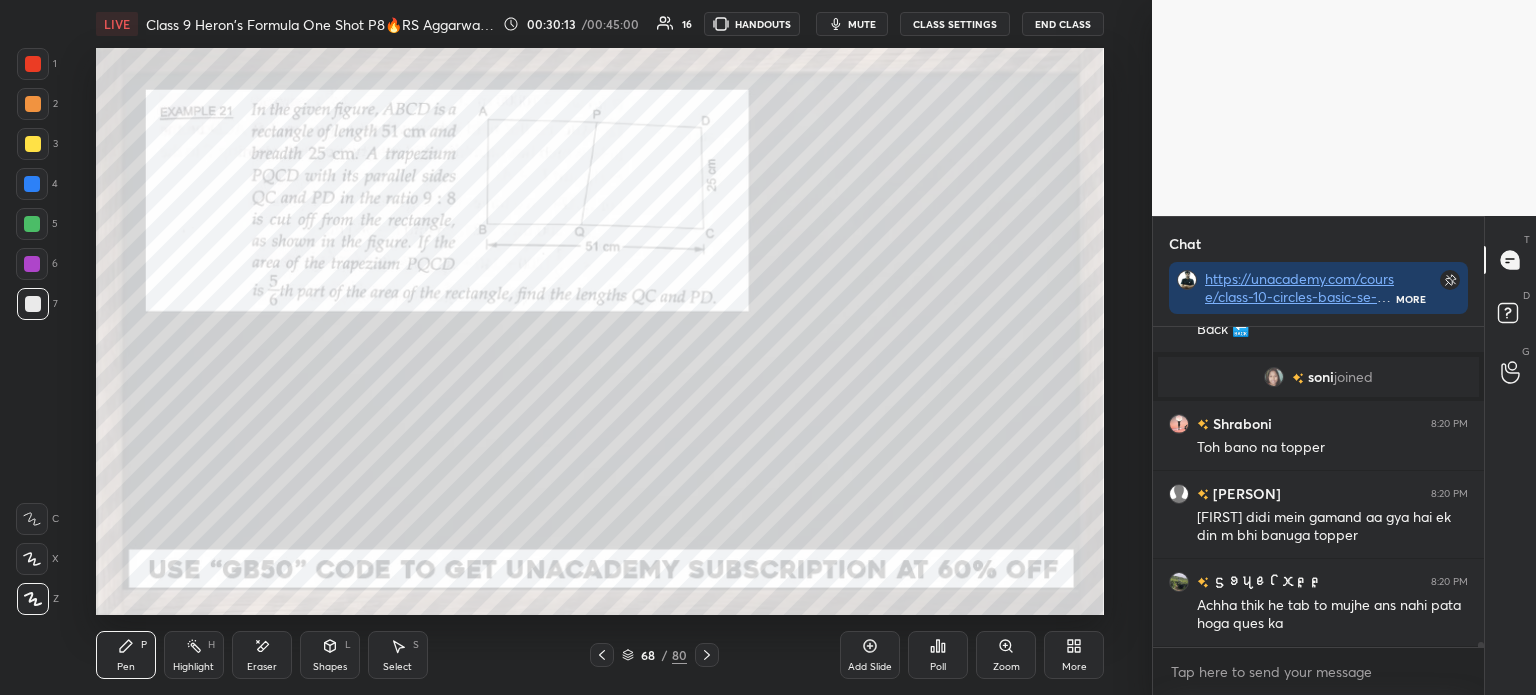 click at bounding box center (707, 655) 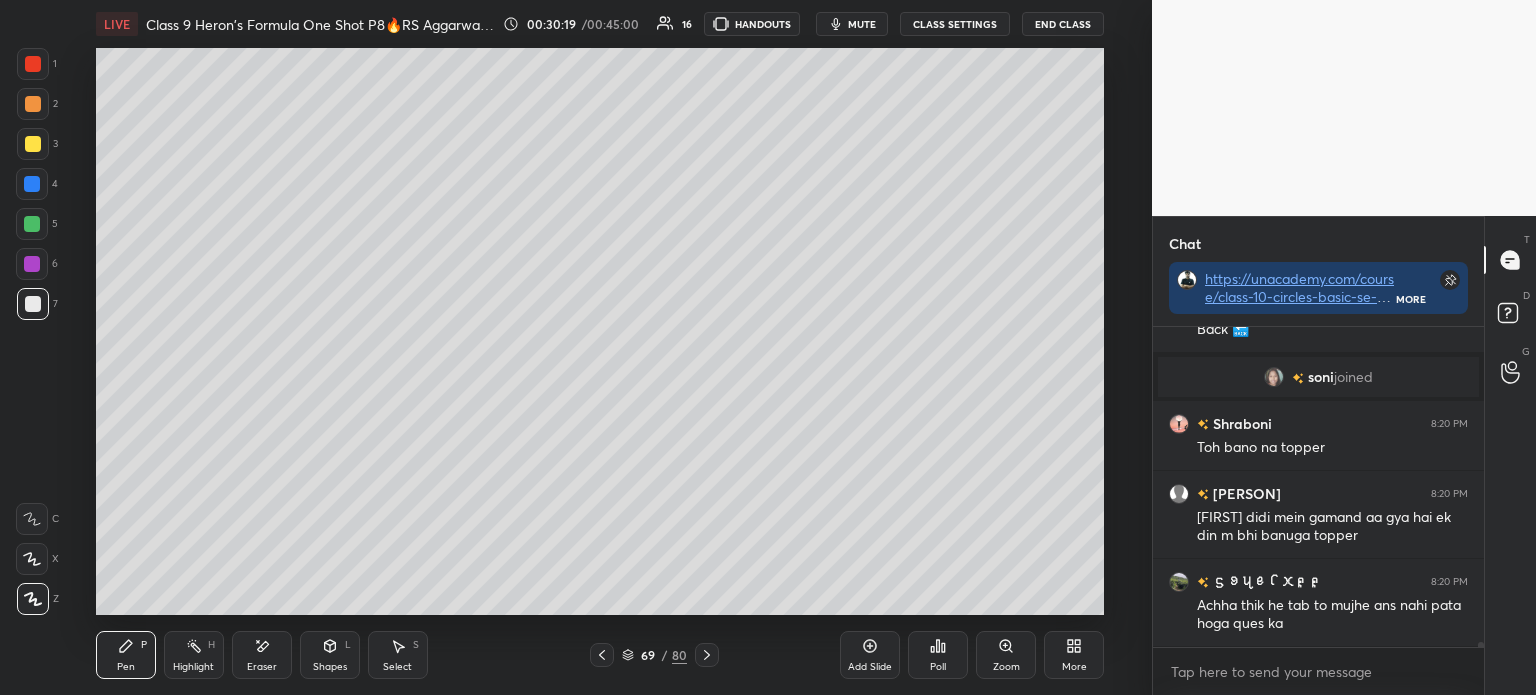 click 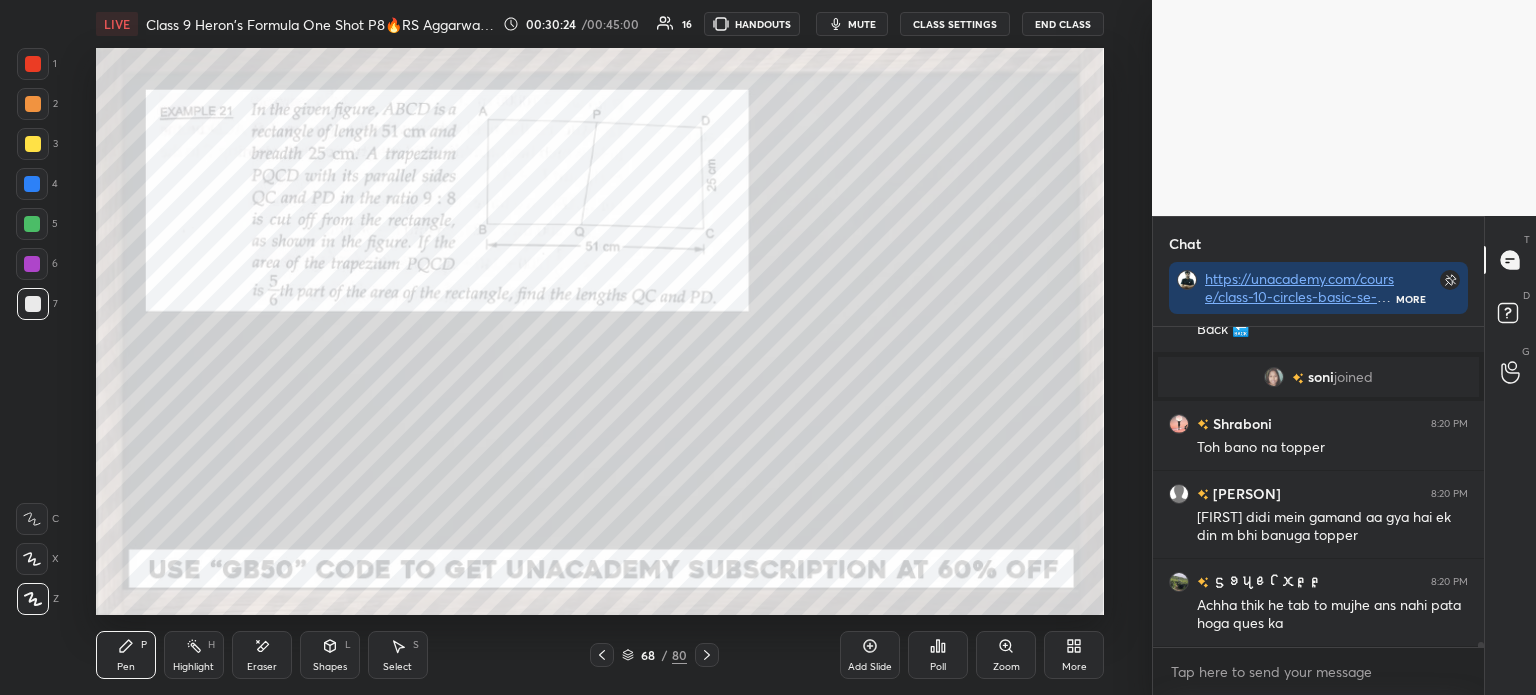 click at bounding box center (707, 655) 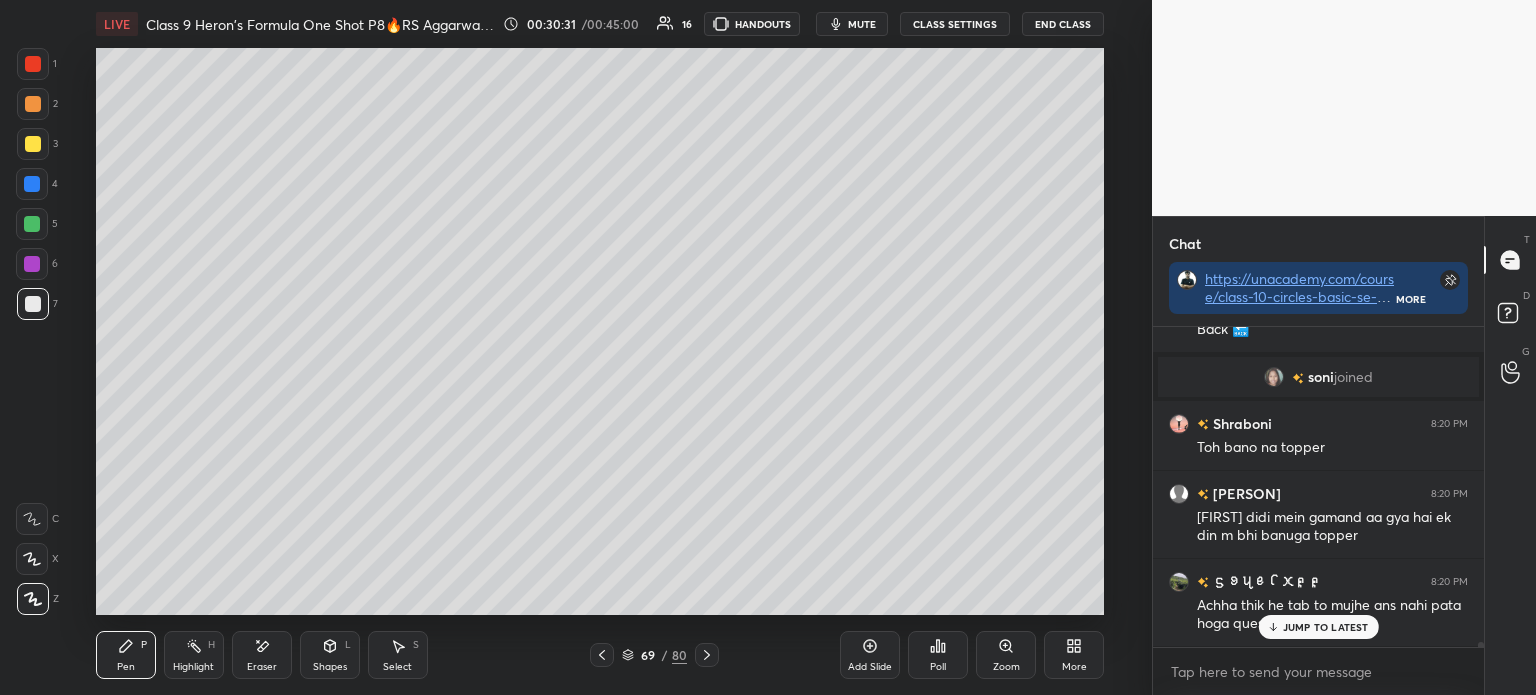 scroll, scrollTop: 22285, scrollLeft: 0, axis: vertical 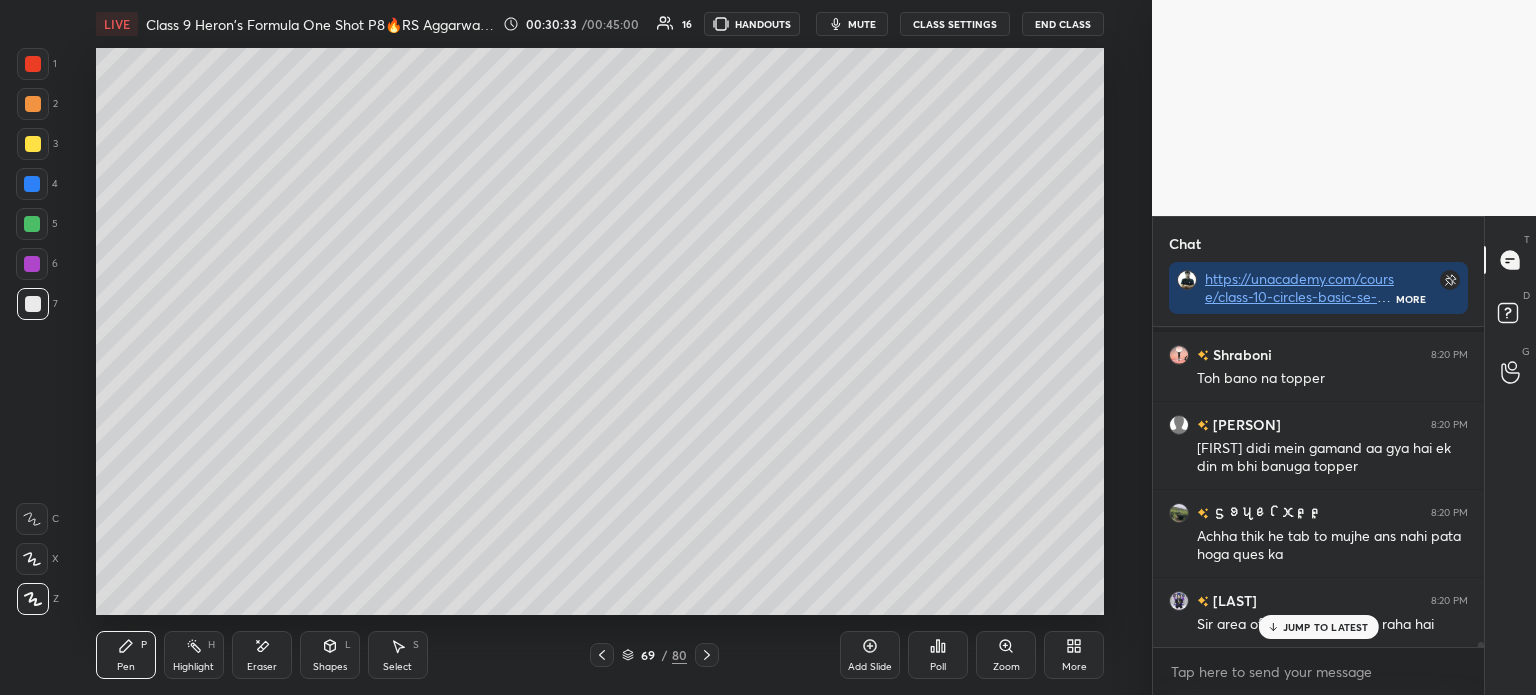 click at bounding box center [602, 655] 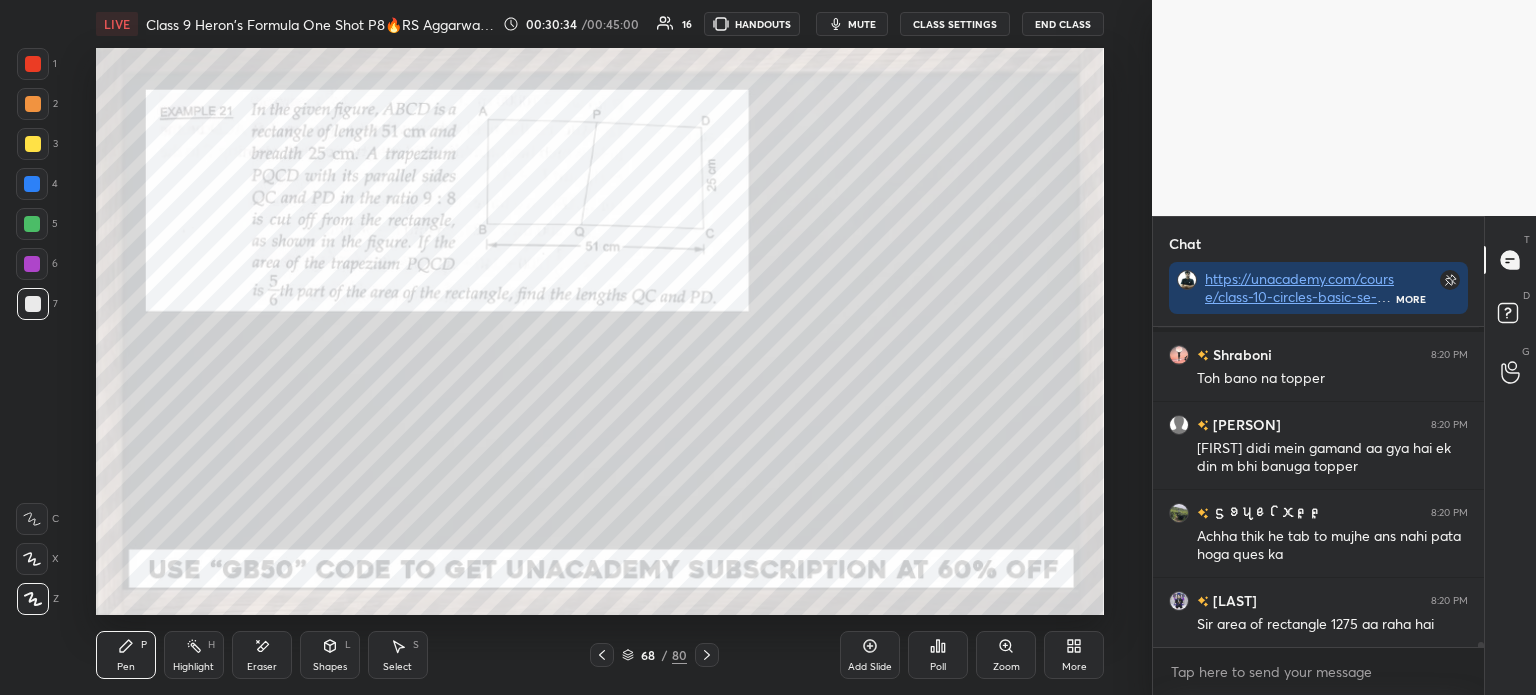scroll, scrollTop: 22356, scrollLeft: 0, axis: vertical 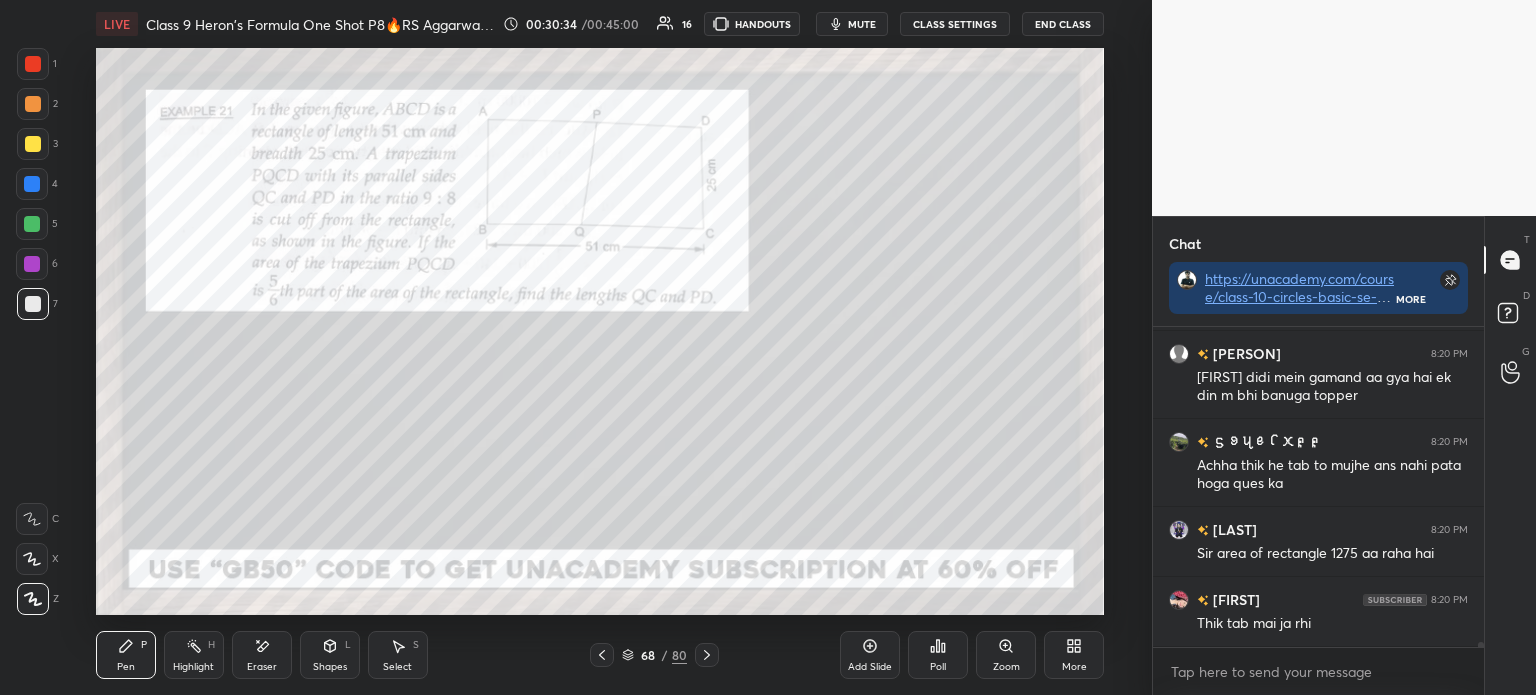 click 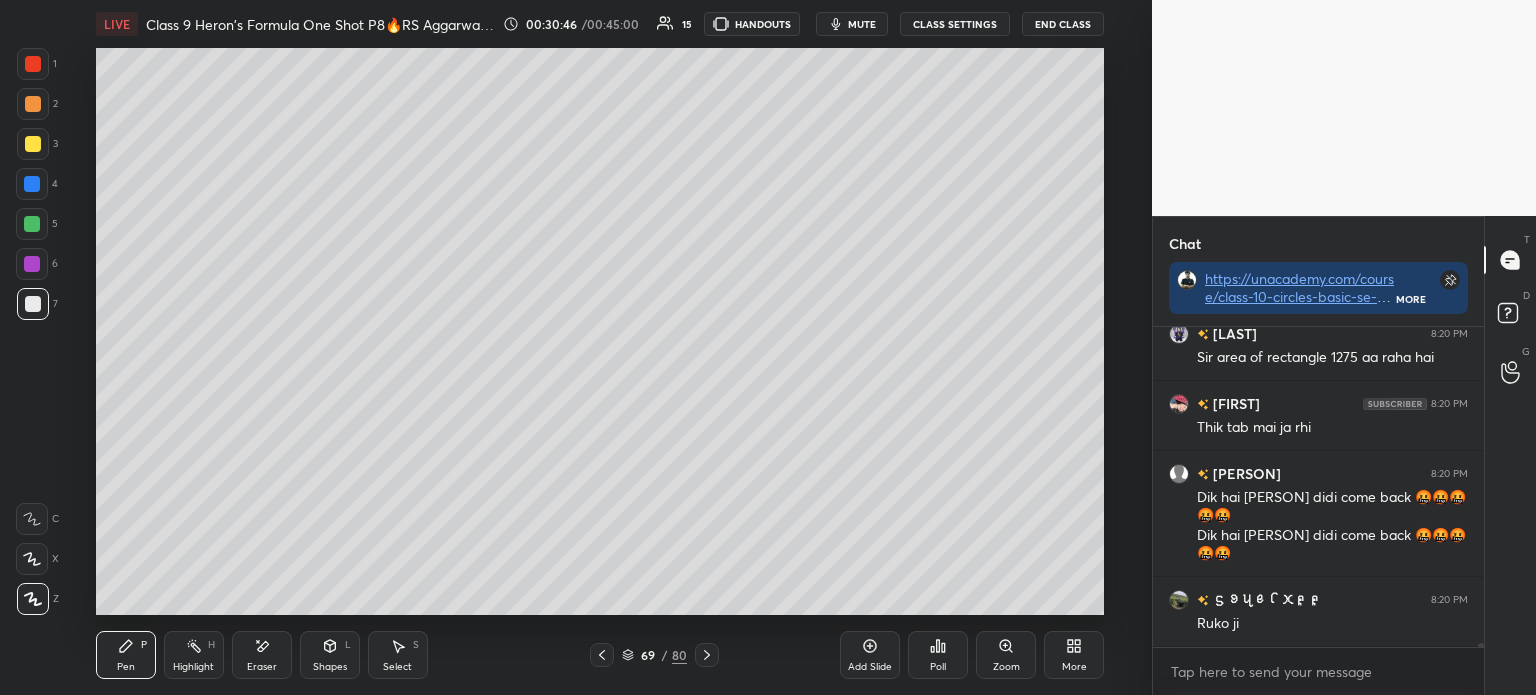 scroll, scrollTop: 22640, scrollLeft: 0, axis: vertical 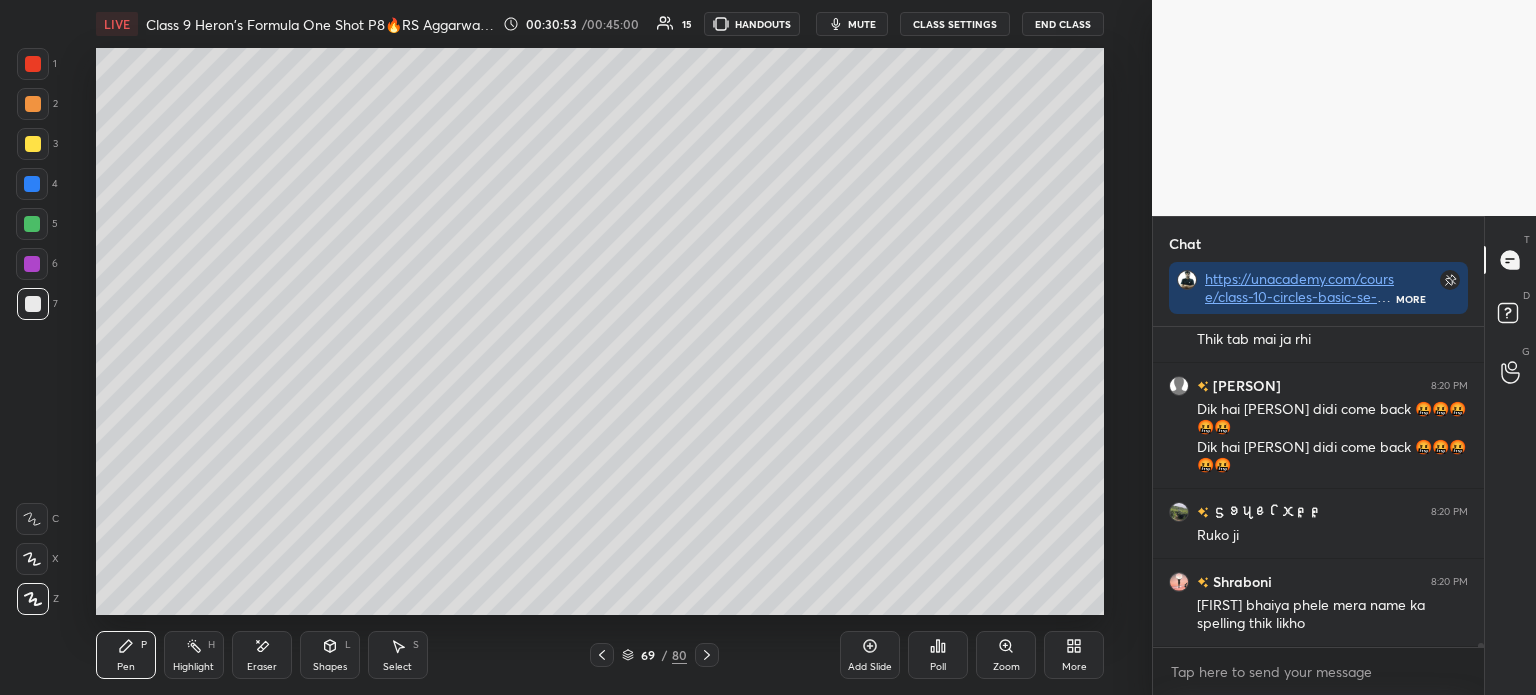 click at bounding box center (602, 655) 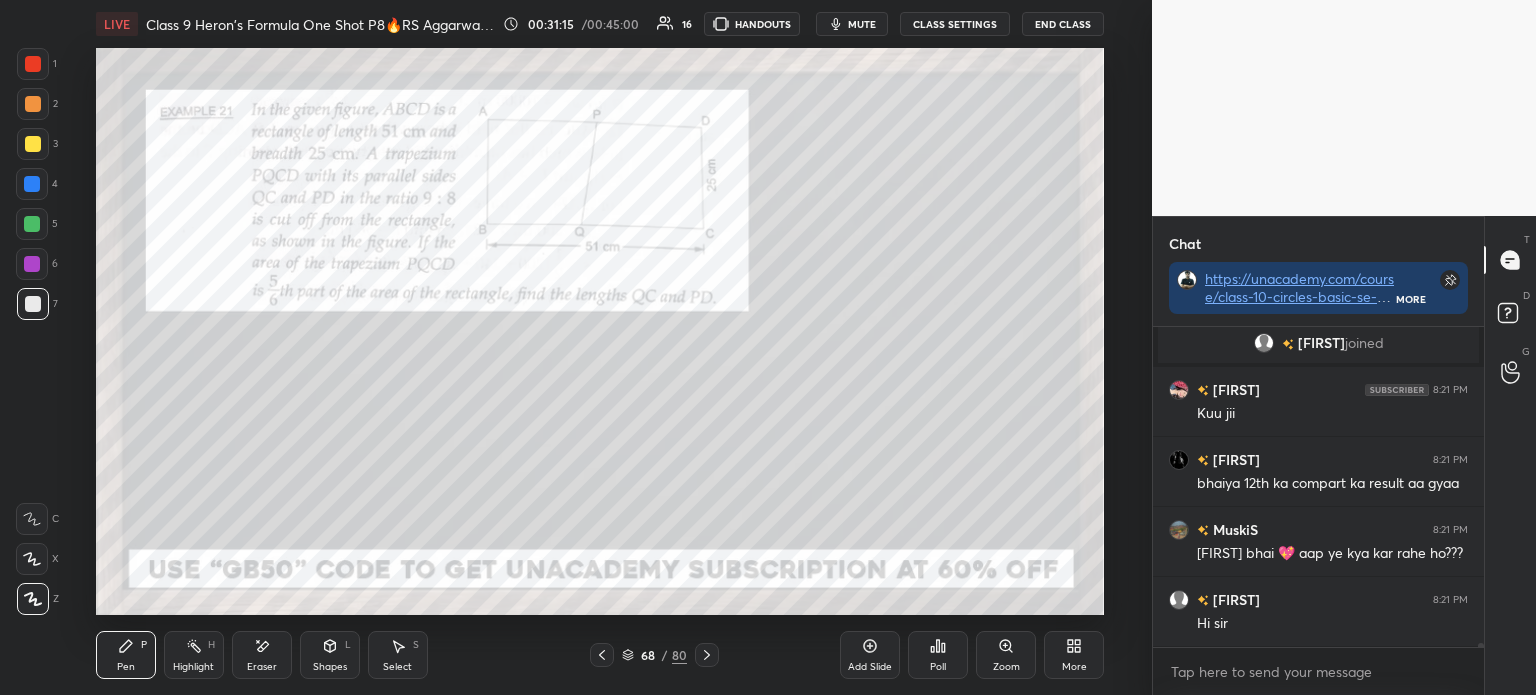 scroll, scrollTop: 23108, scrollLeft: 0, axis: vertical 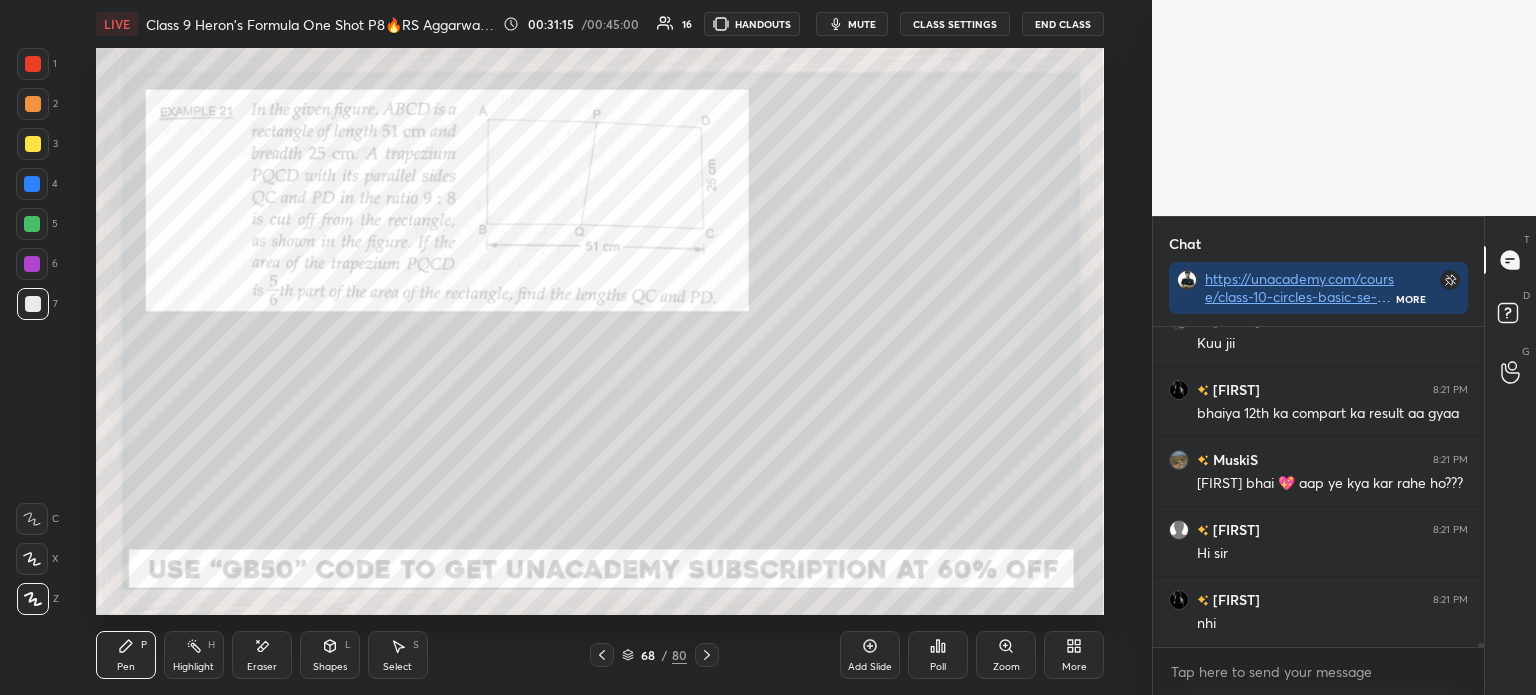 click 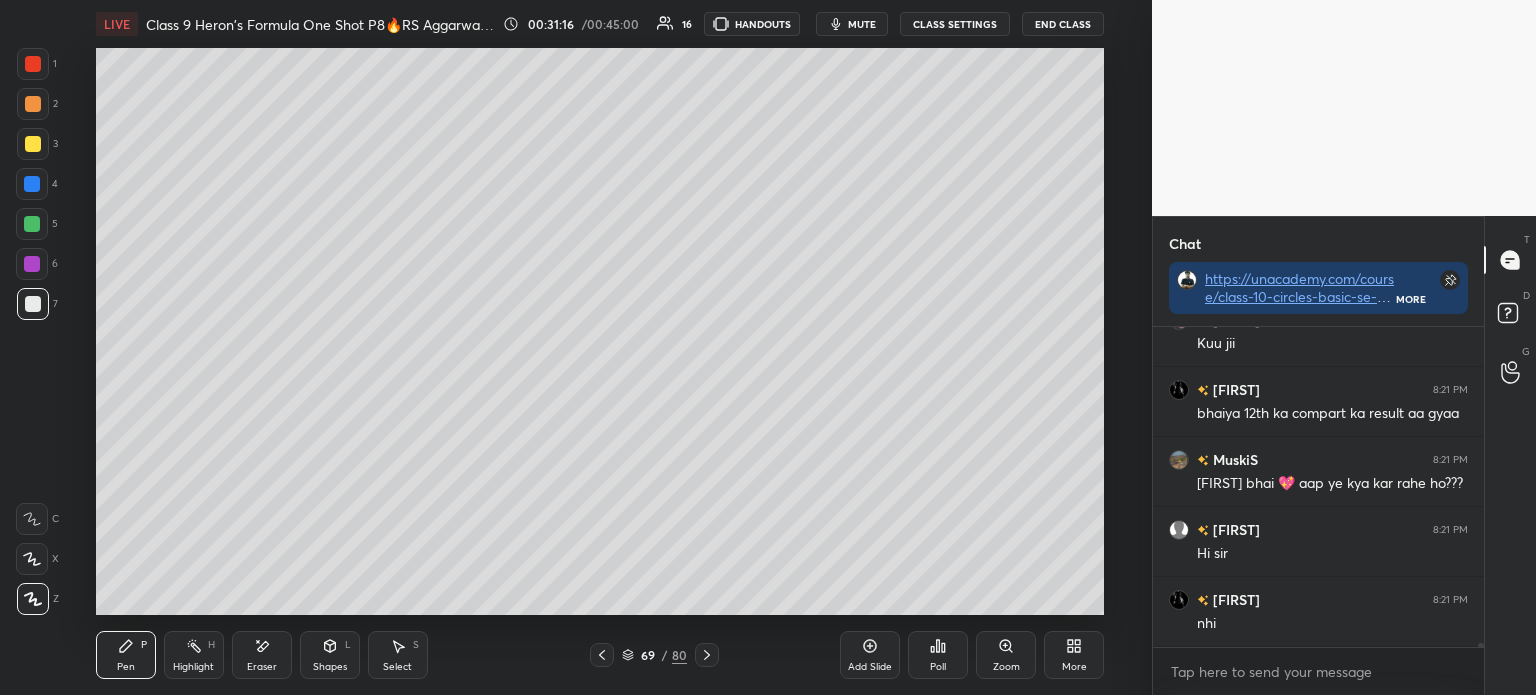 click 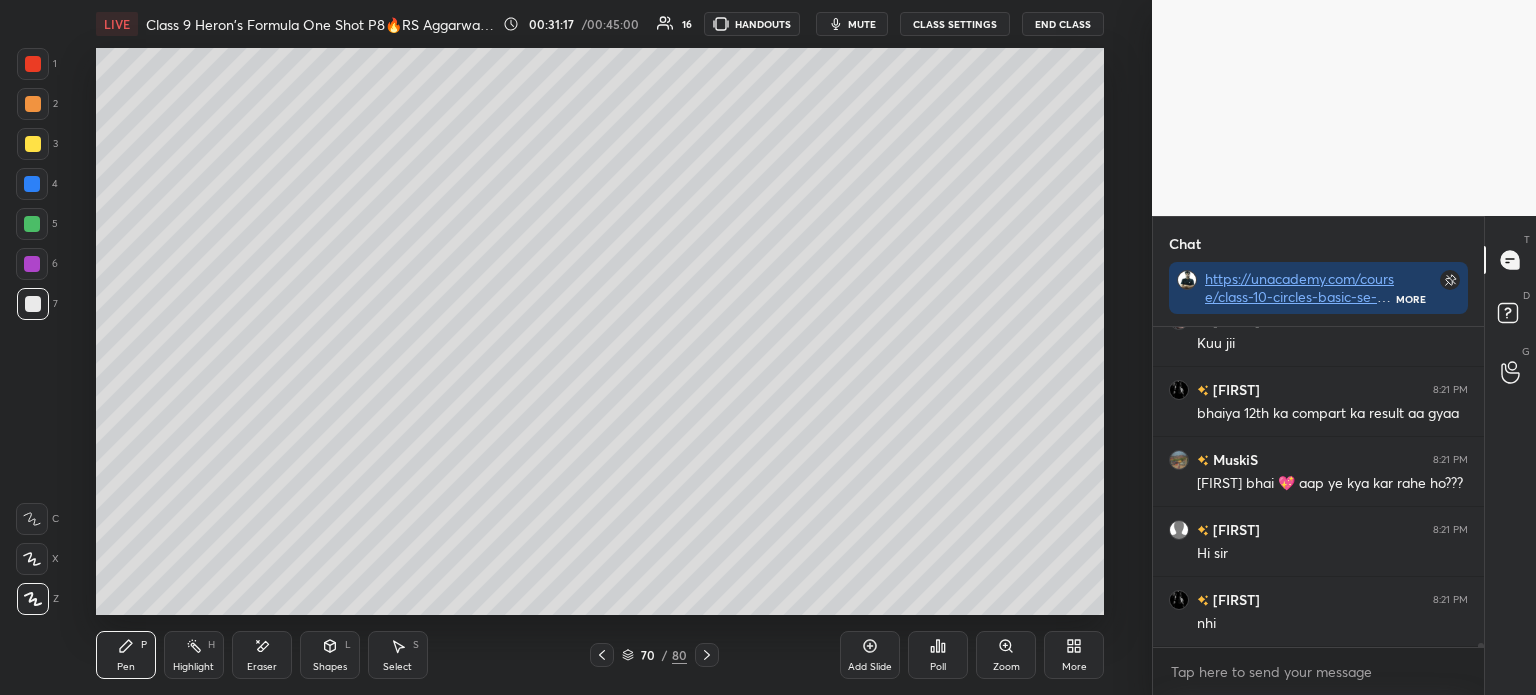 click on "70 / 80" at bounding box center (654, 655) 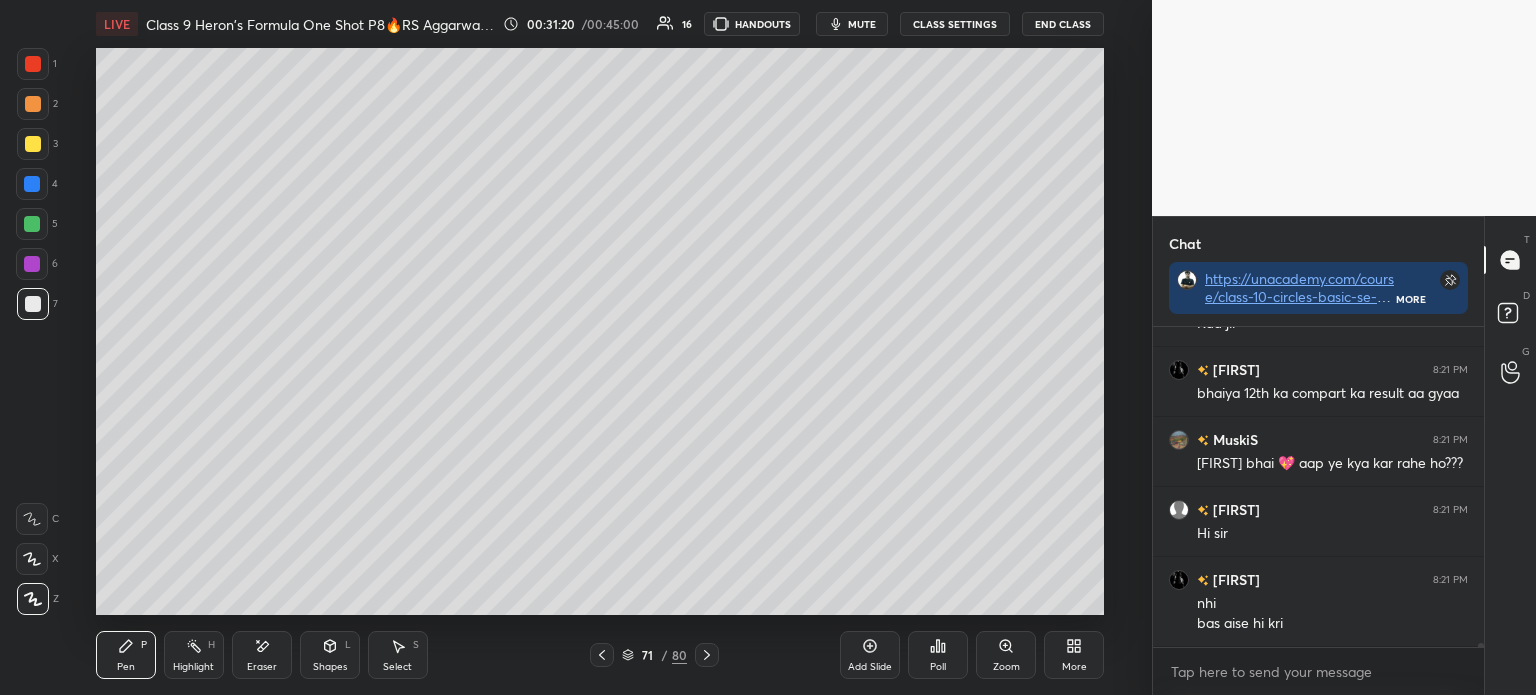 scroll, scrollTop: 23197, scrollLeft: 0, axis: vertical 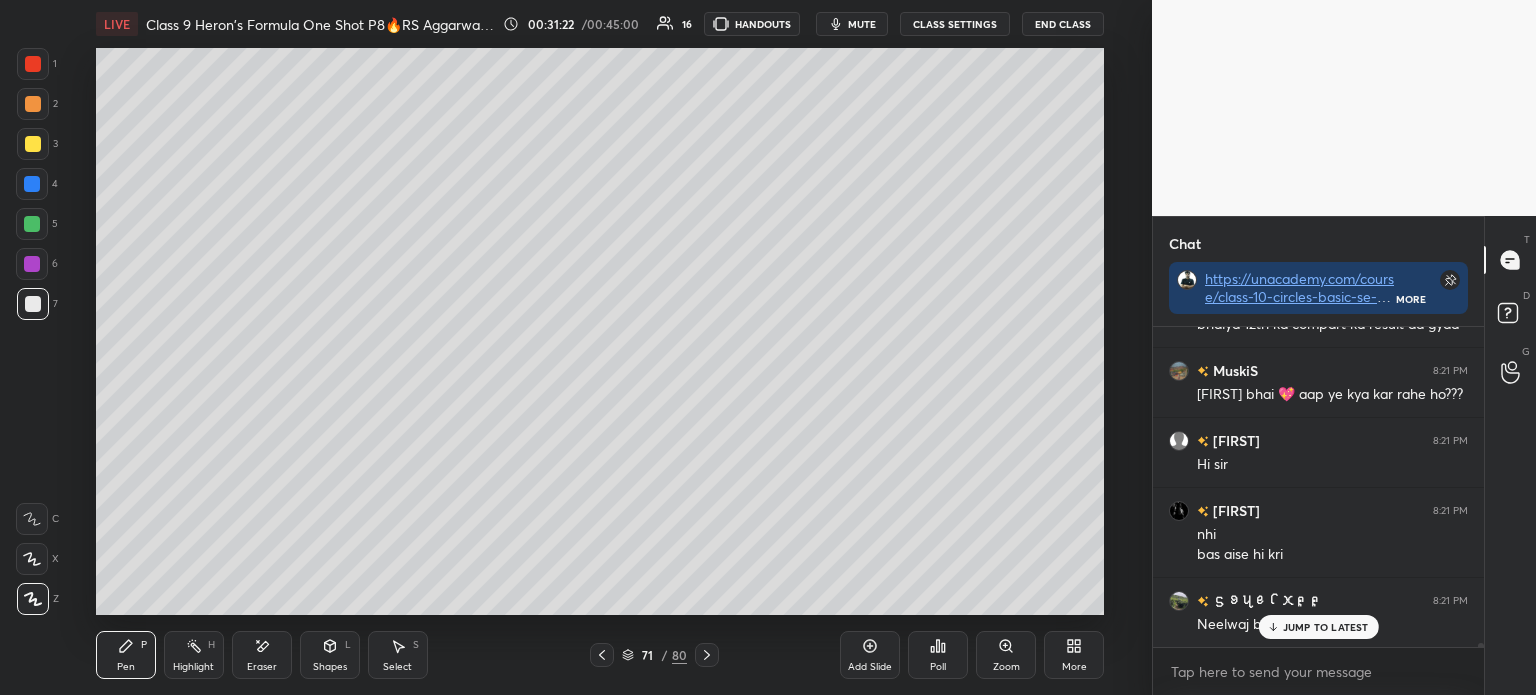 click 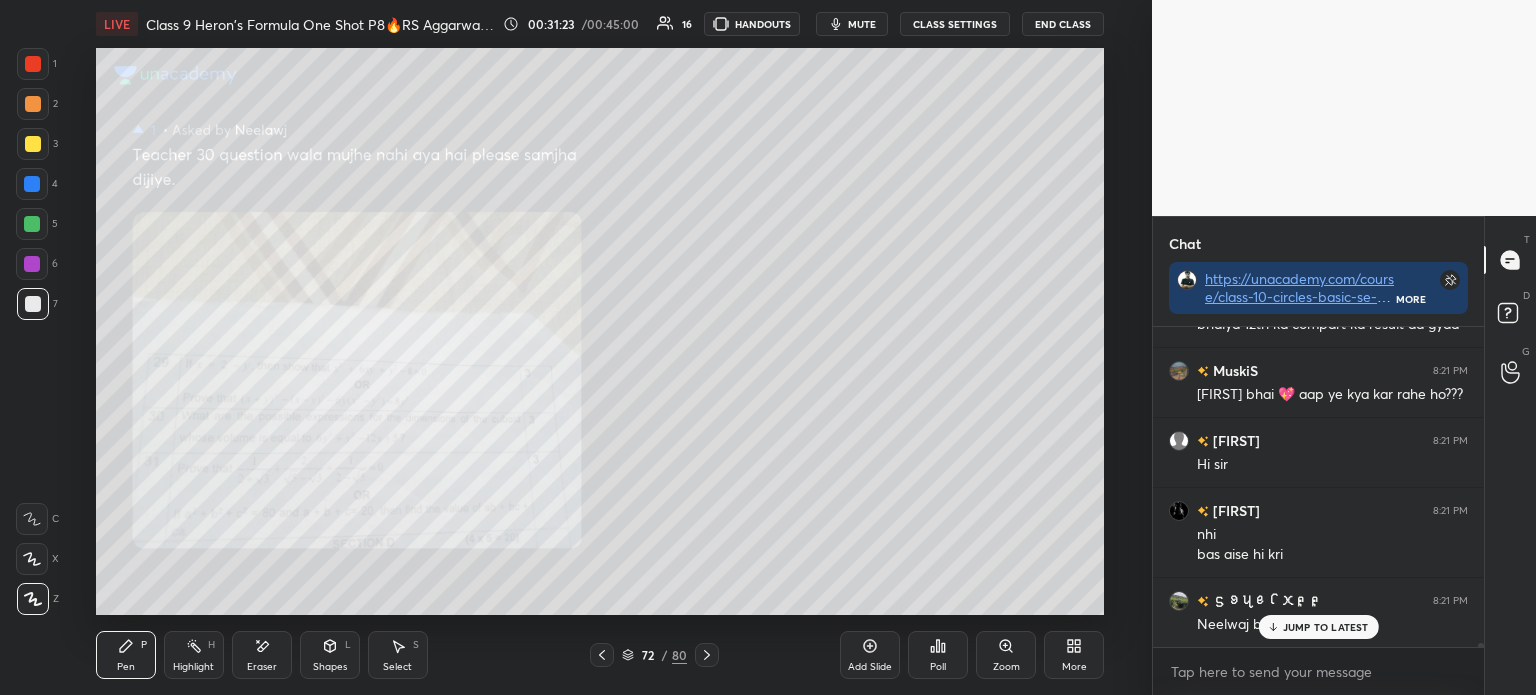 click 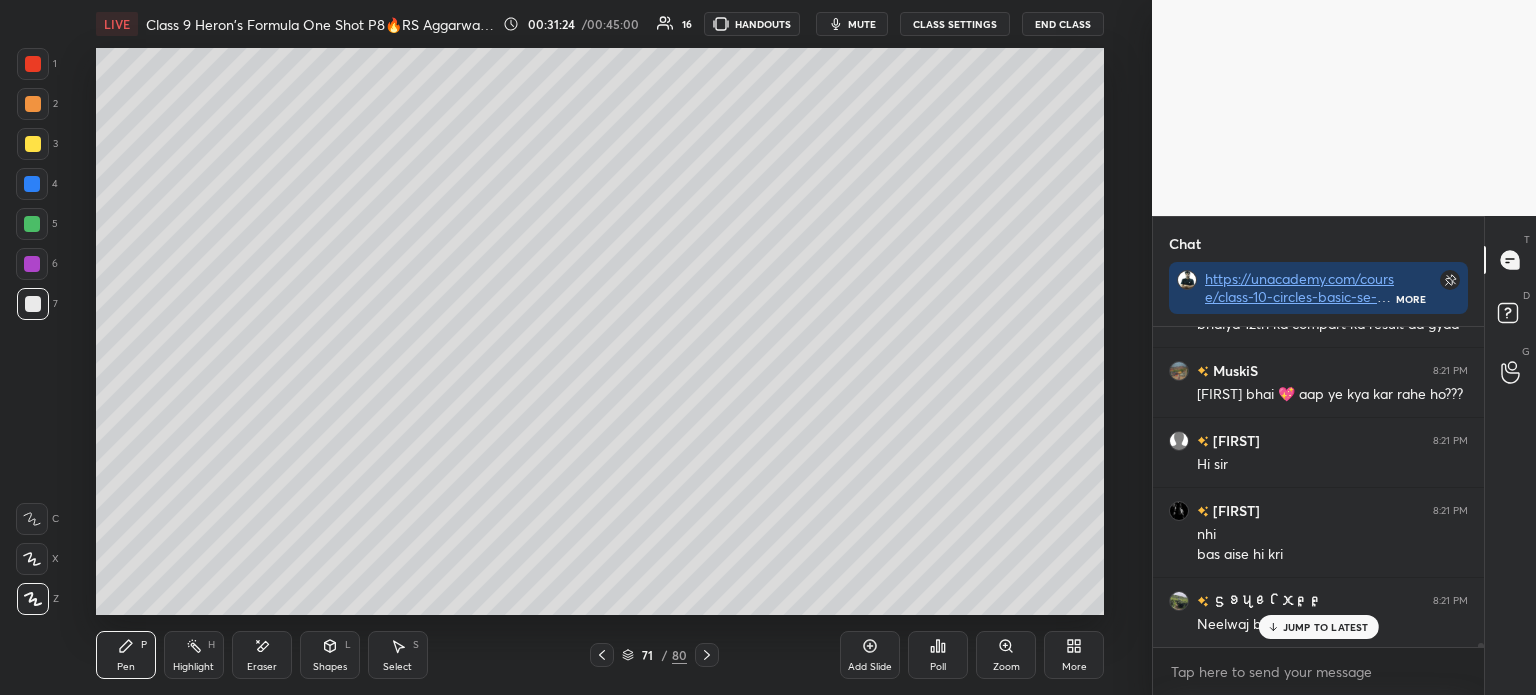 scroll, scrollTop: 23285, scrollLeft: 0, axis: vertical 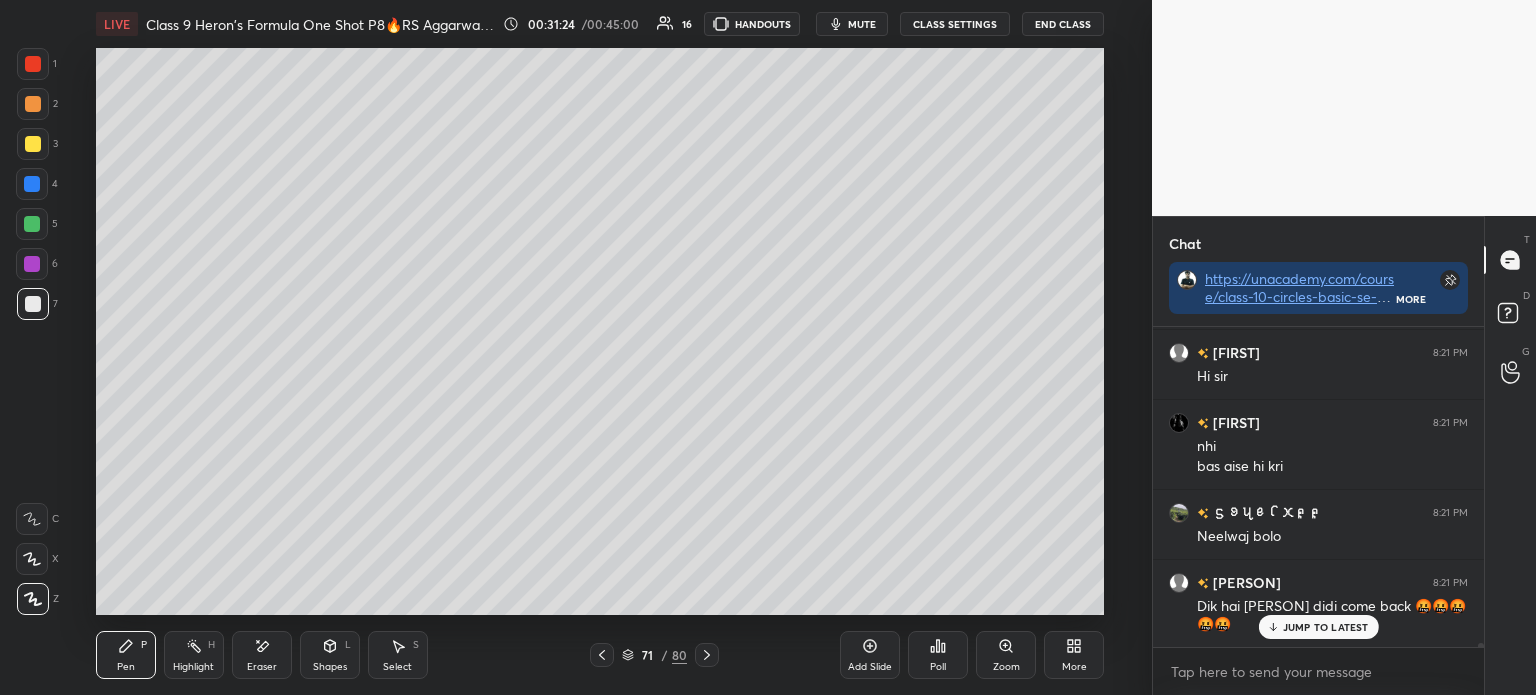 click 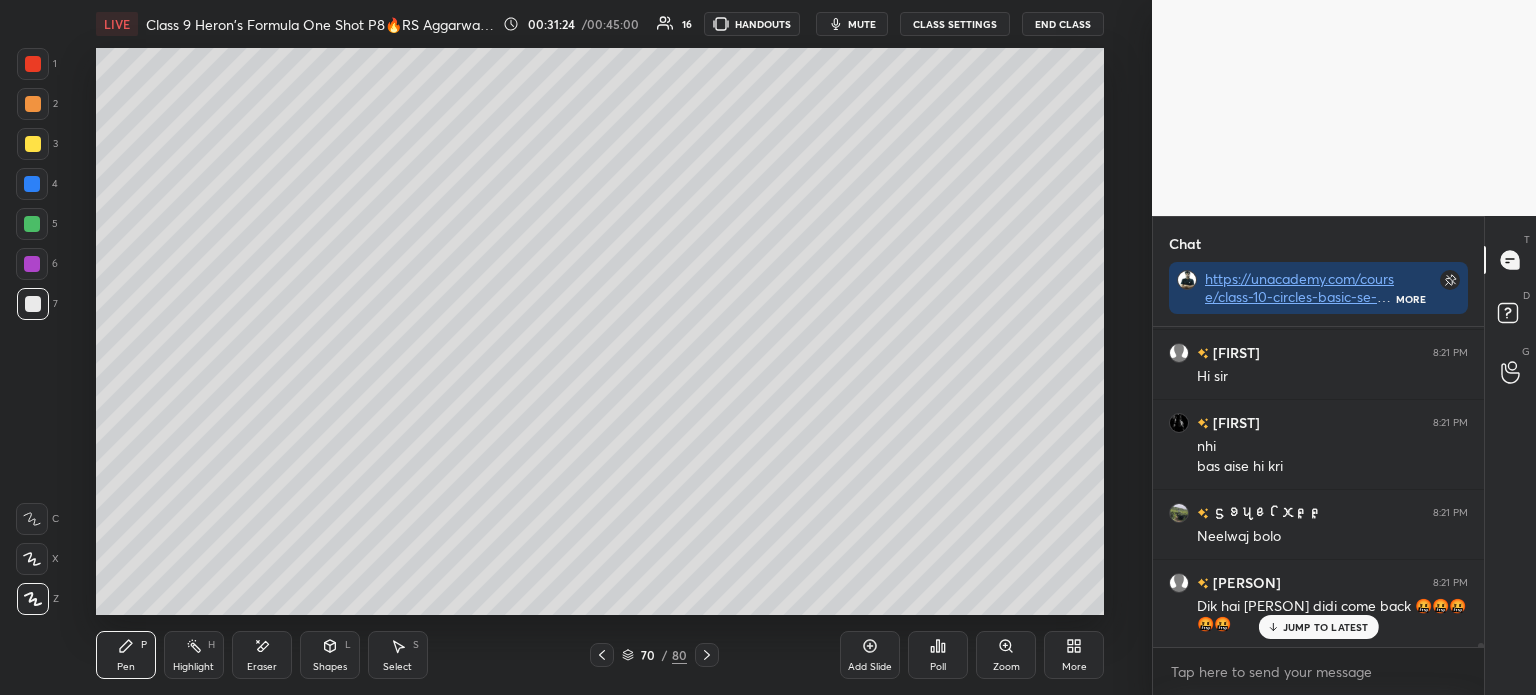 click 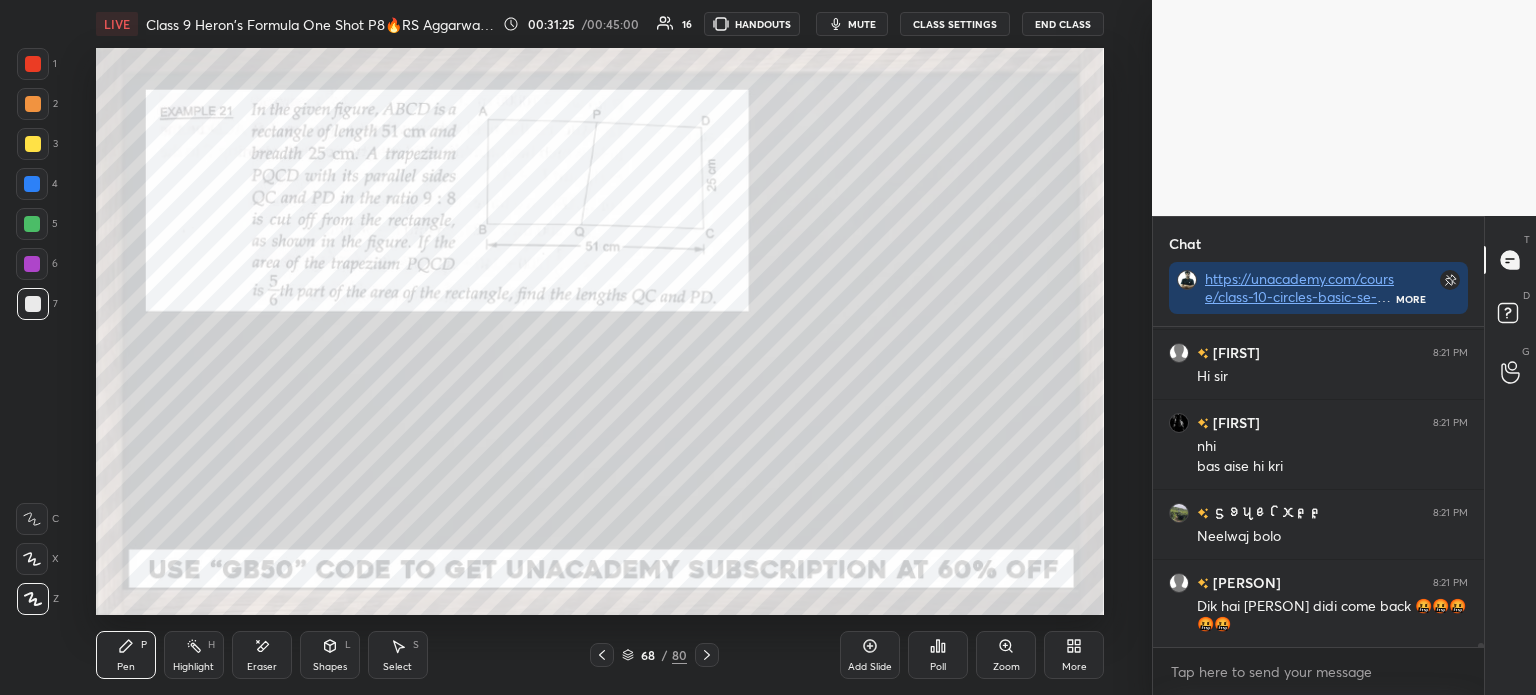 scroll, scrollTop: 23356, scrollLeft: 0, axis: vertical 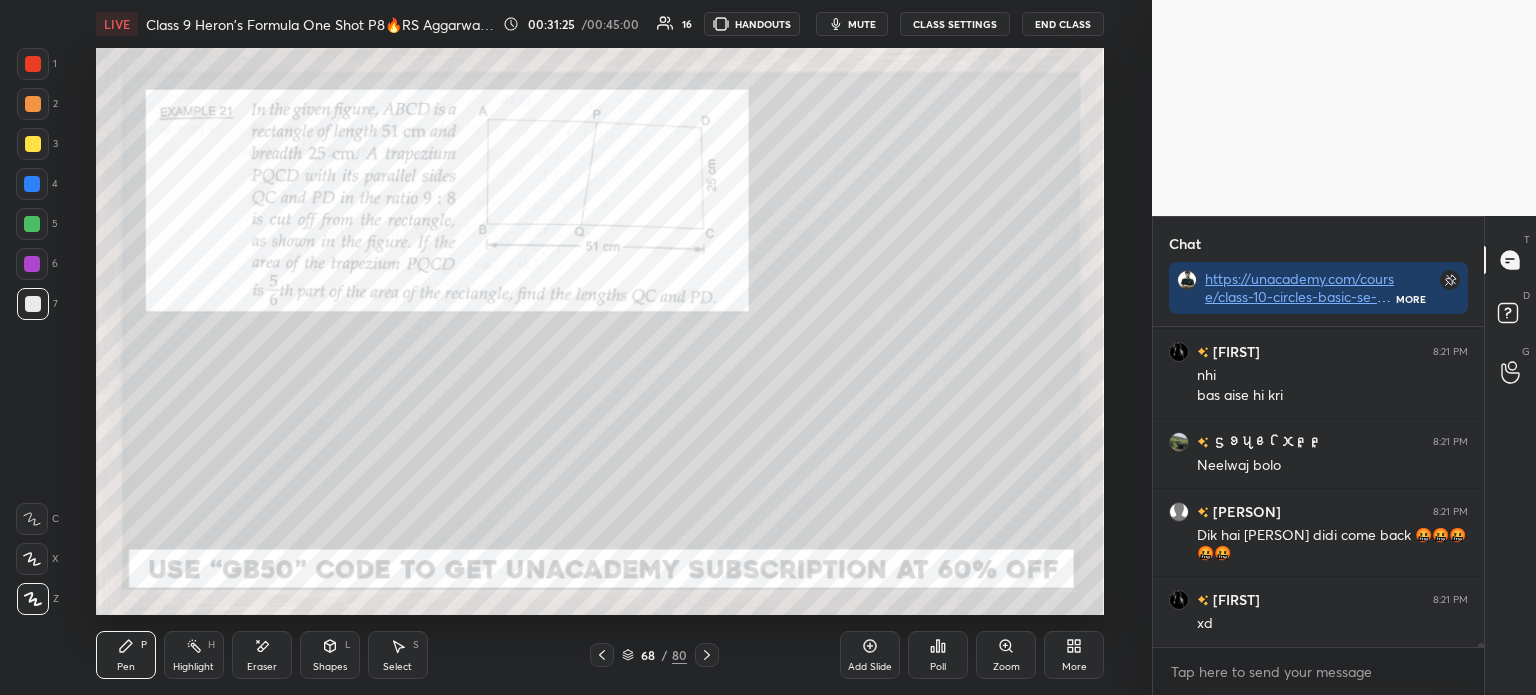 click on "68 / 80" at bounding box center (654, 655) 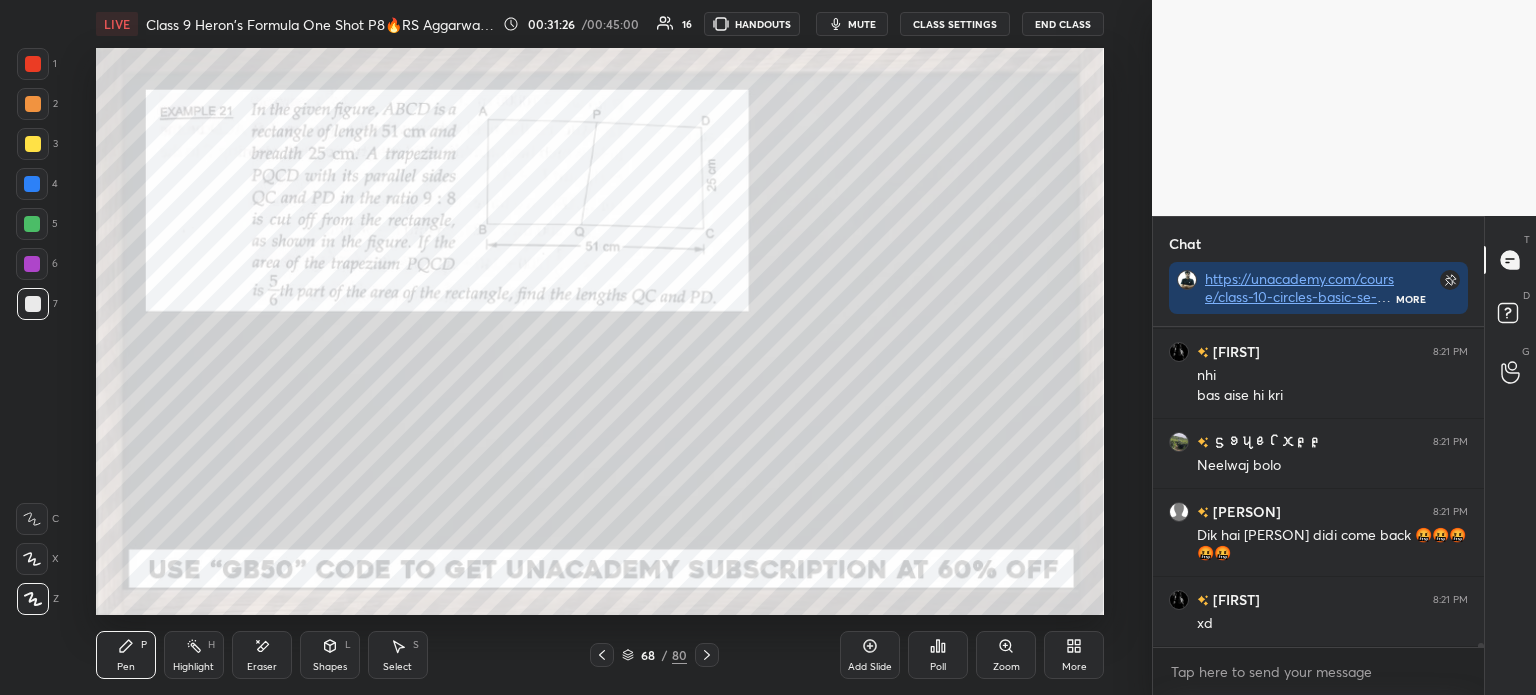 click at bounding box center (707, 655) 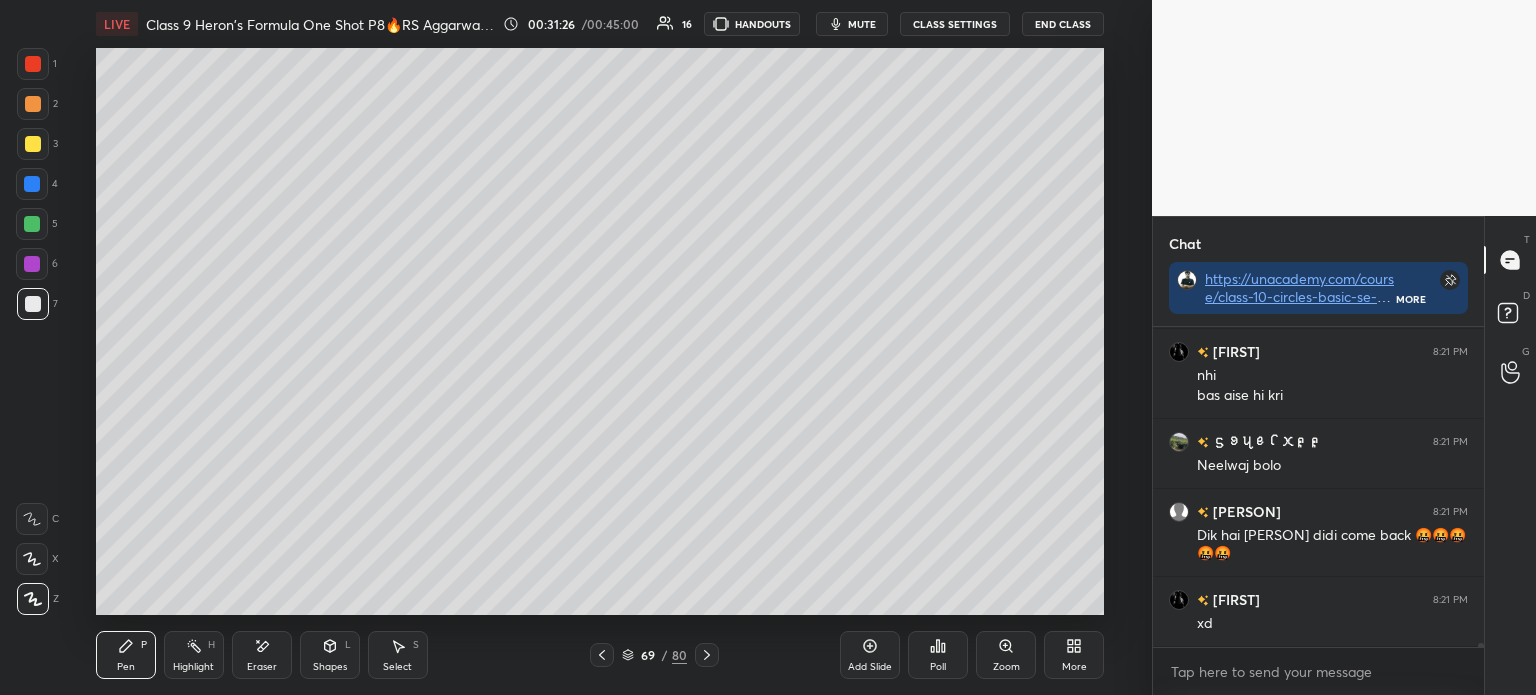 click at bounding box center (707, 655) 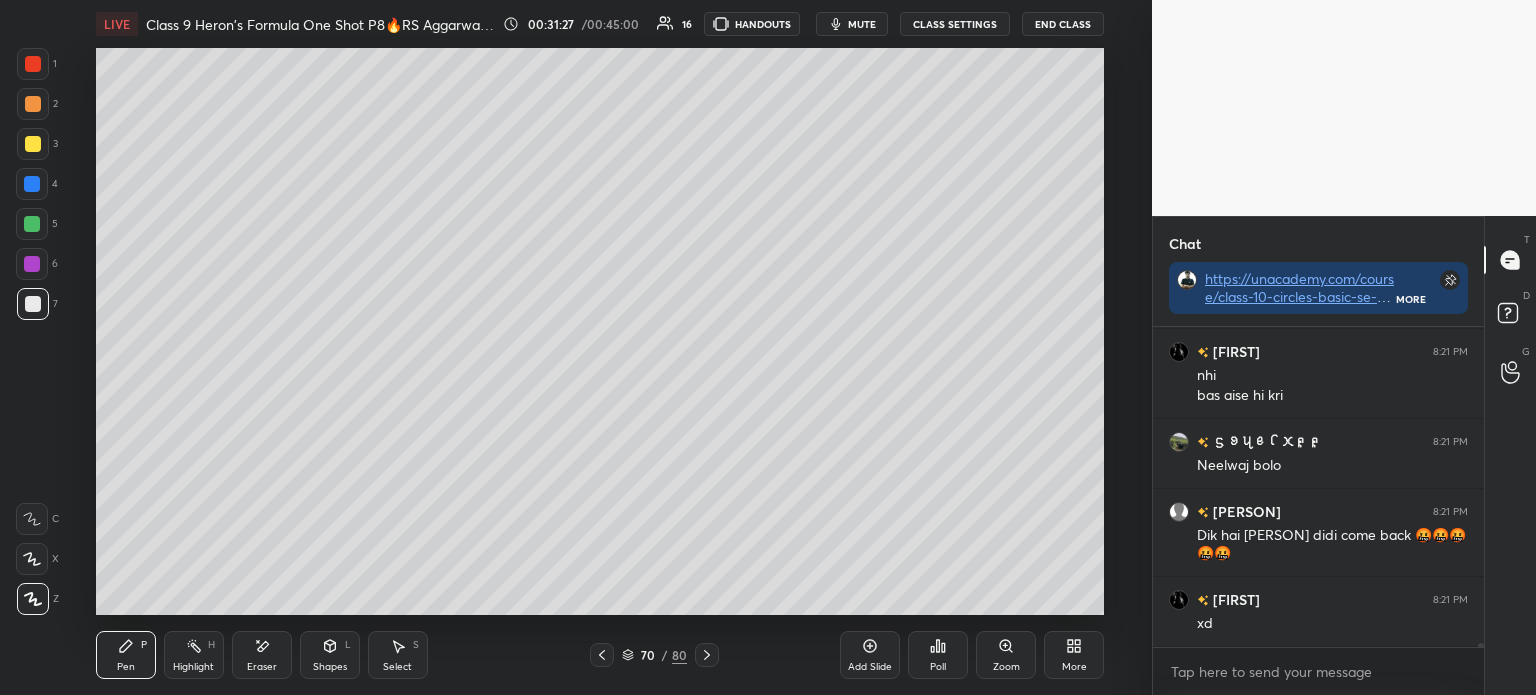 click at bounding box center (707, 655) 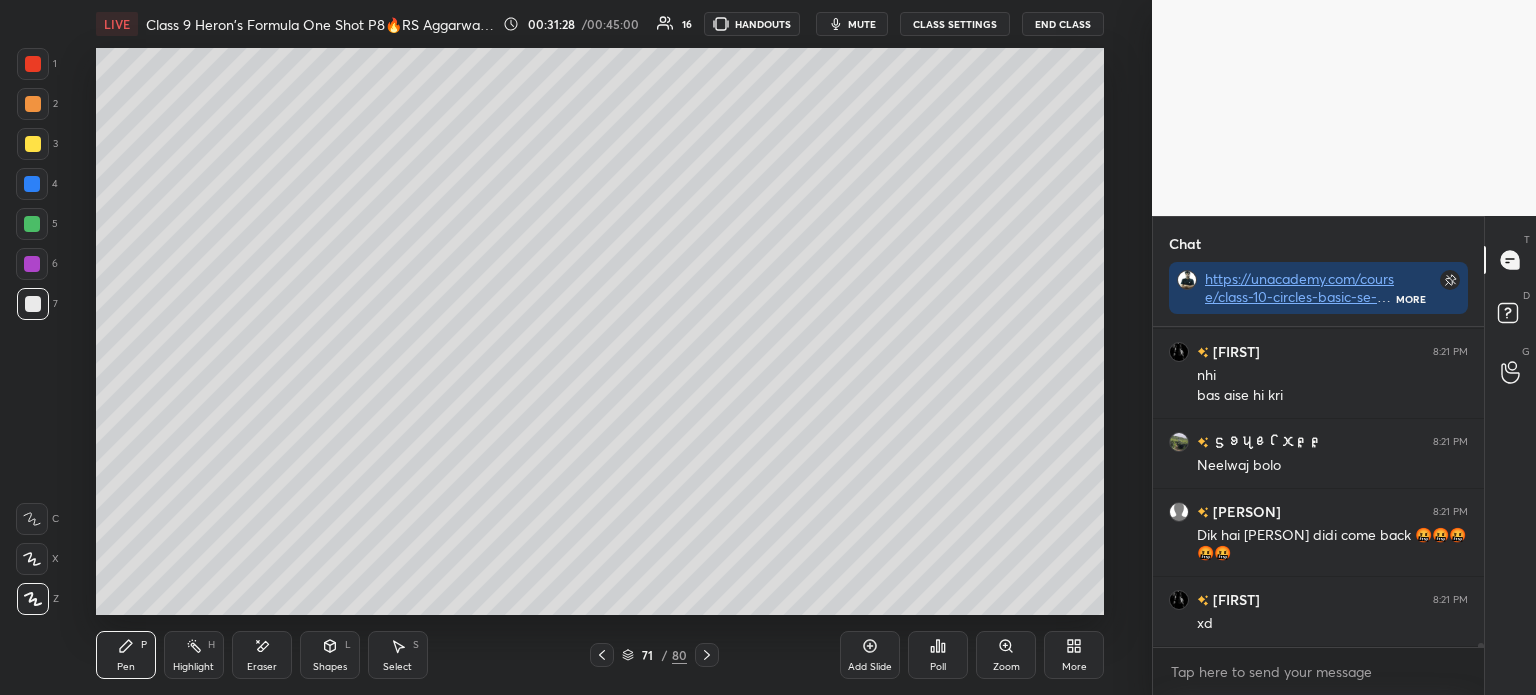 click at bounding box center [707, 655] 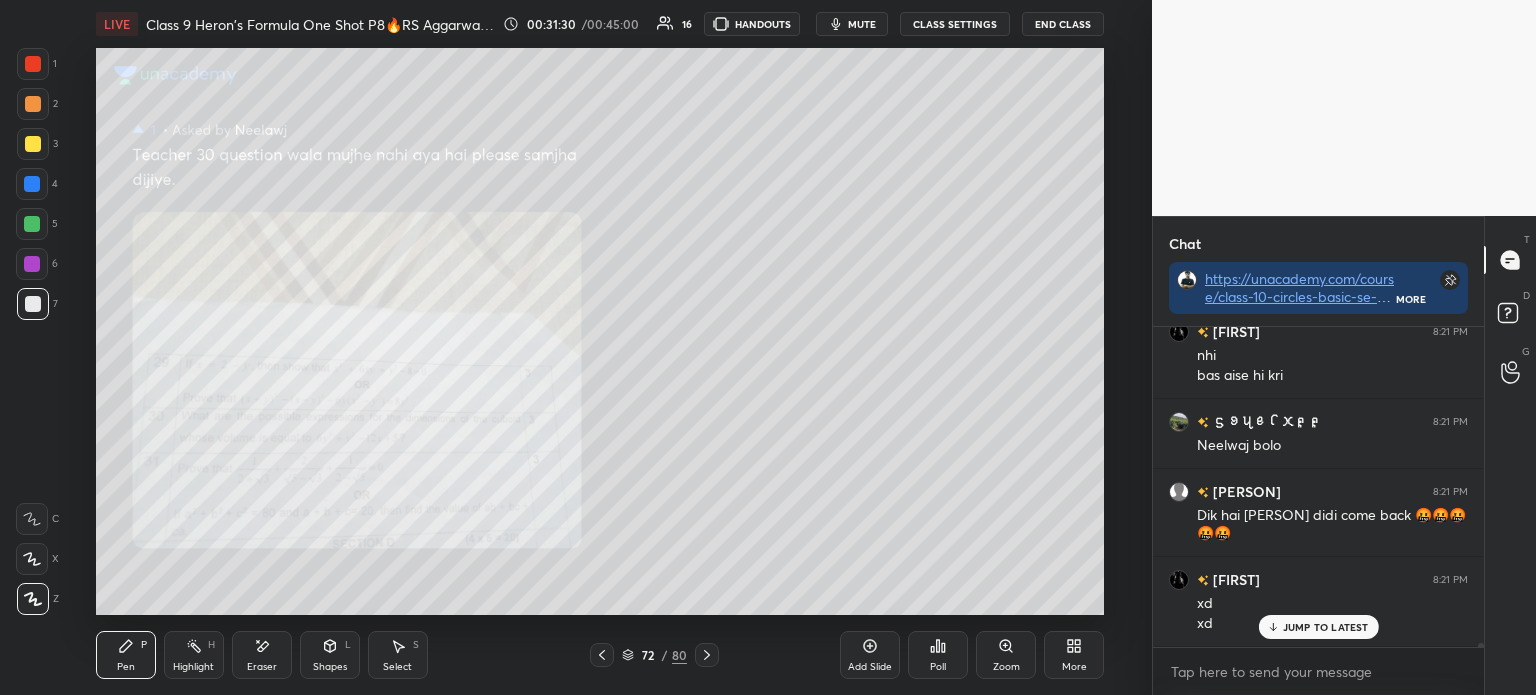 scroll, scrollTop: 23445, scrollLeft: 0, axis: vertical 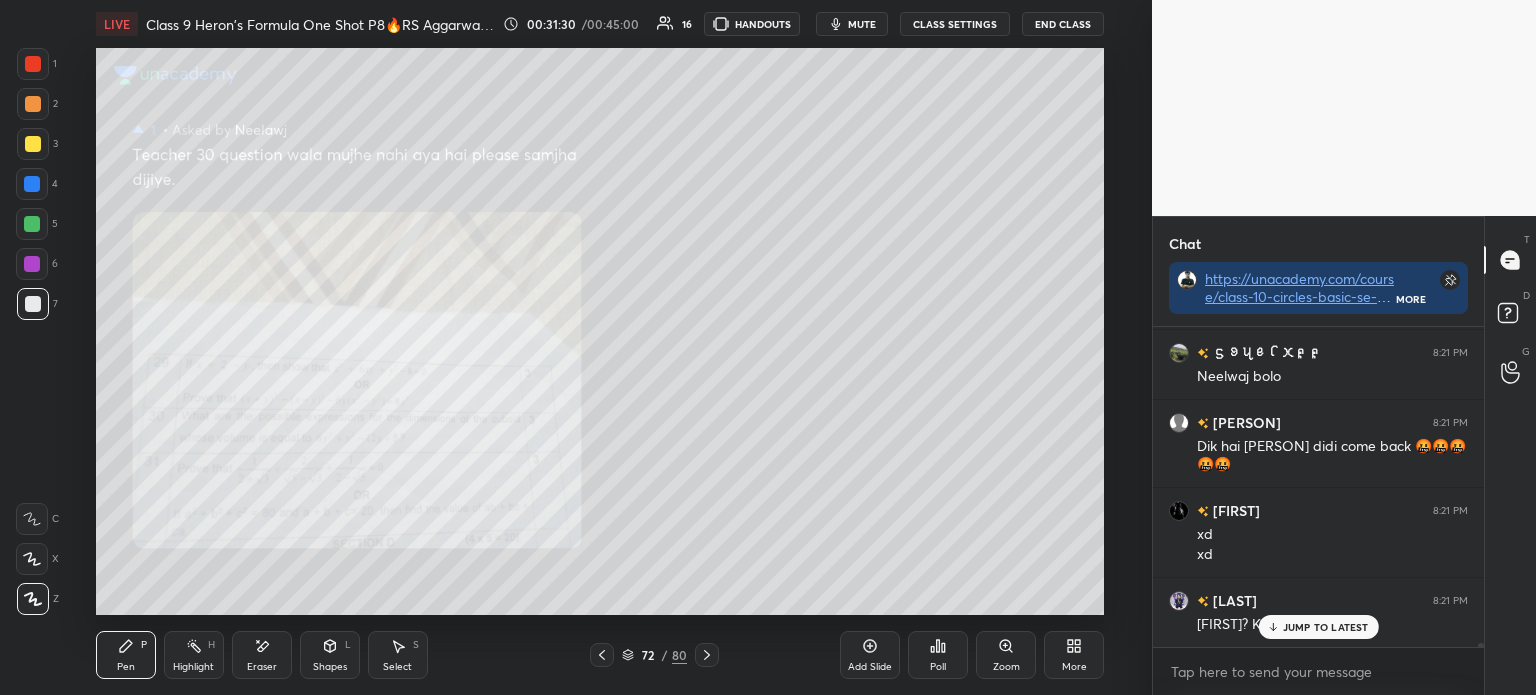 click 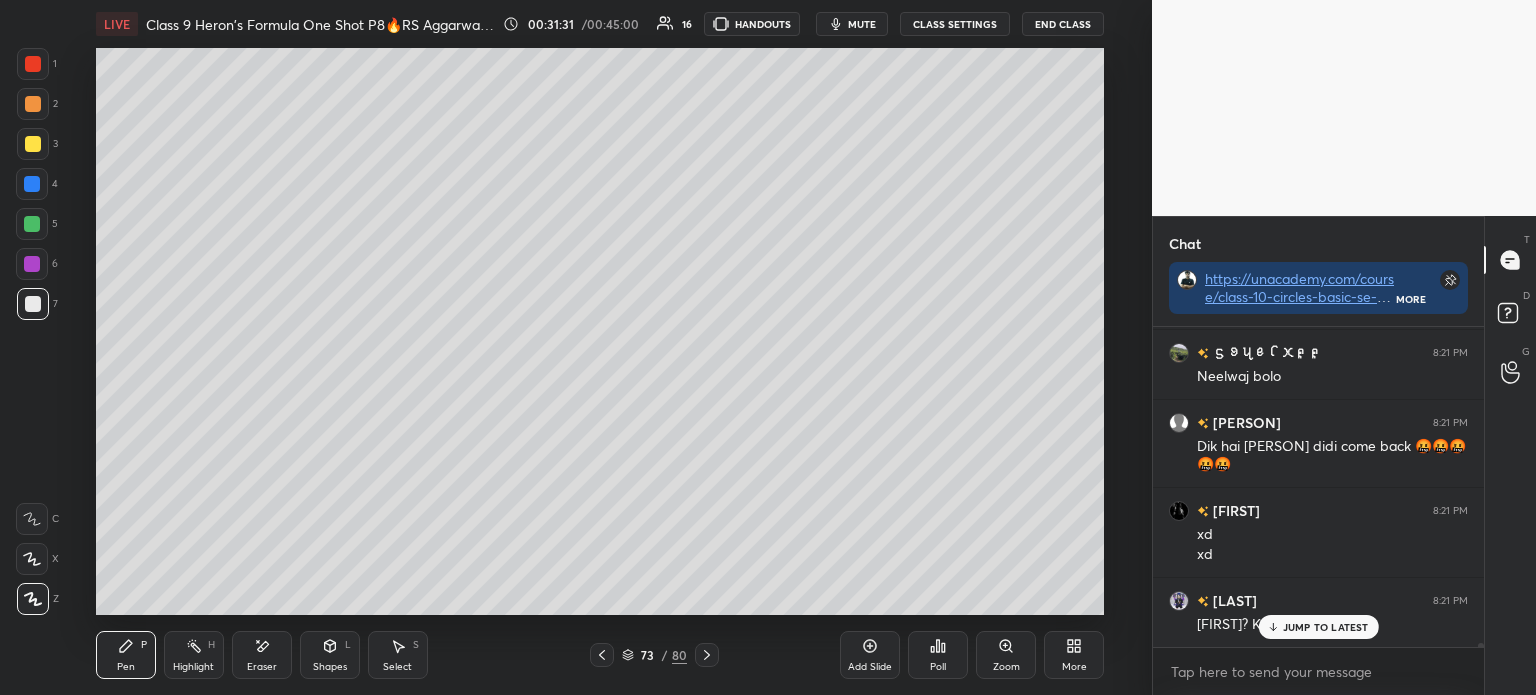 click at bounding box center (707, 655) 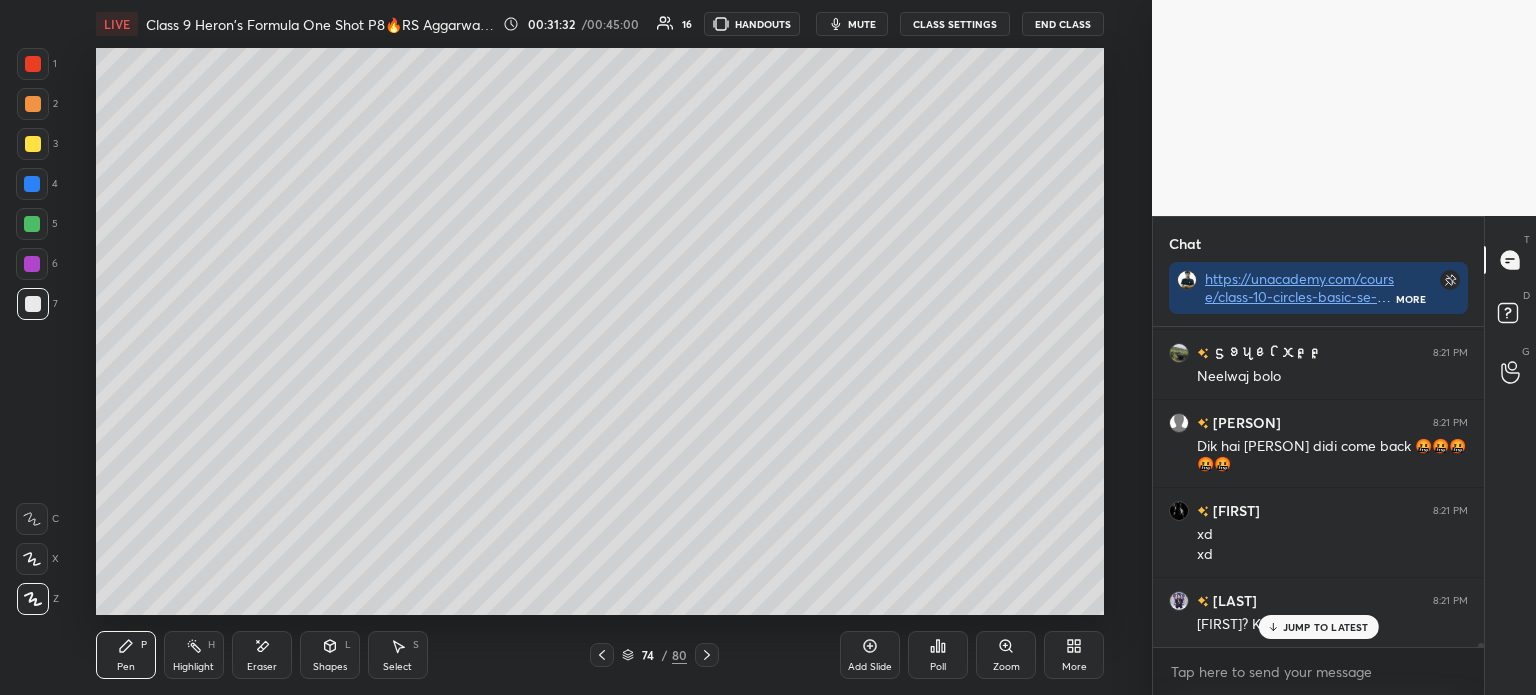 click at bounding box center (707, 655) 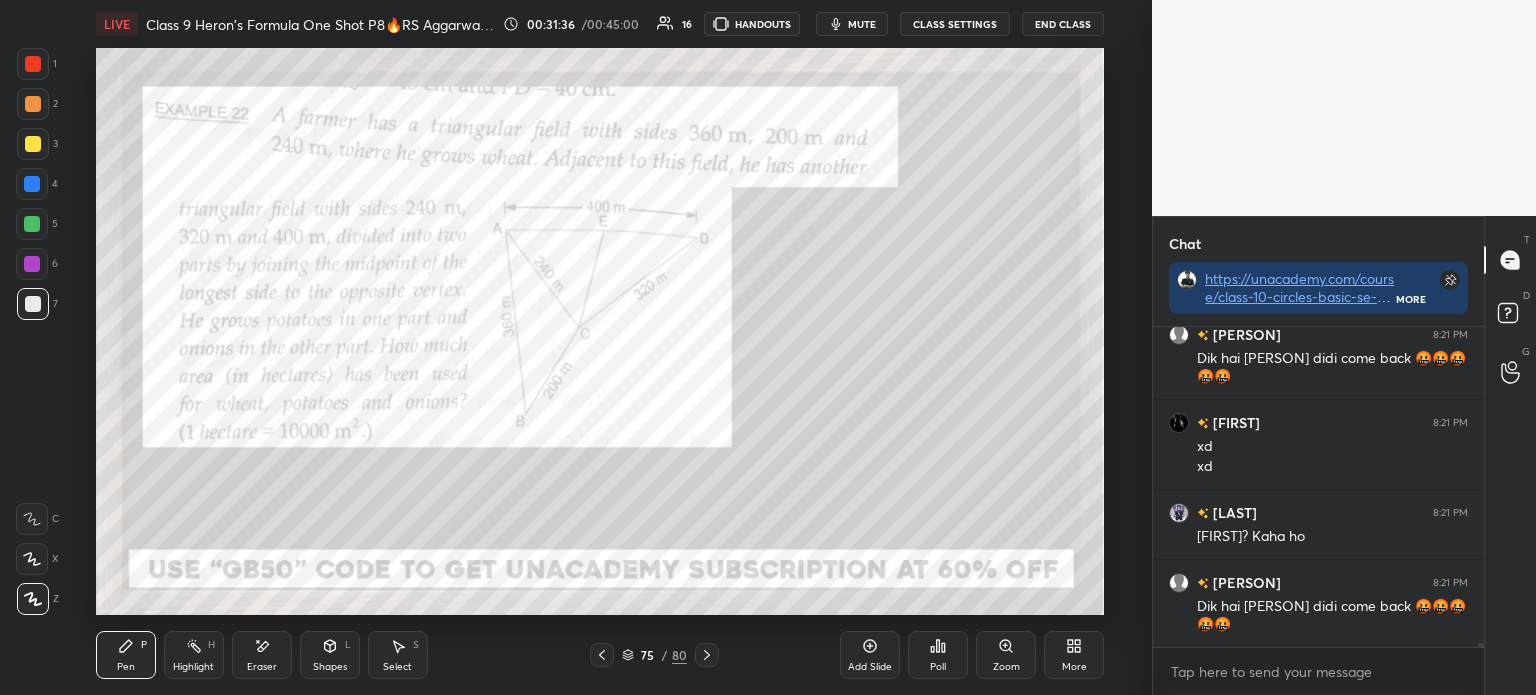 scroll, scrollTop: 23604, scrollLeft: 0, axis: vertical 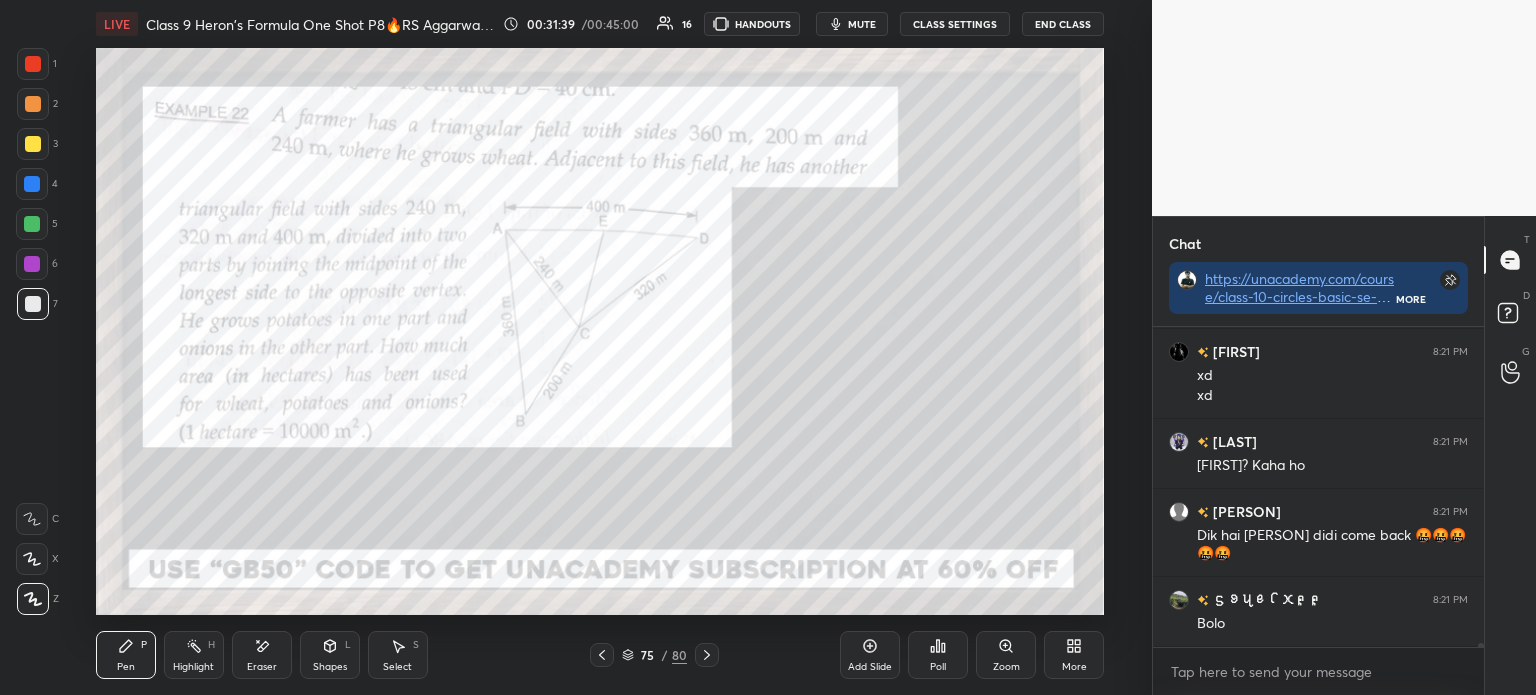 click 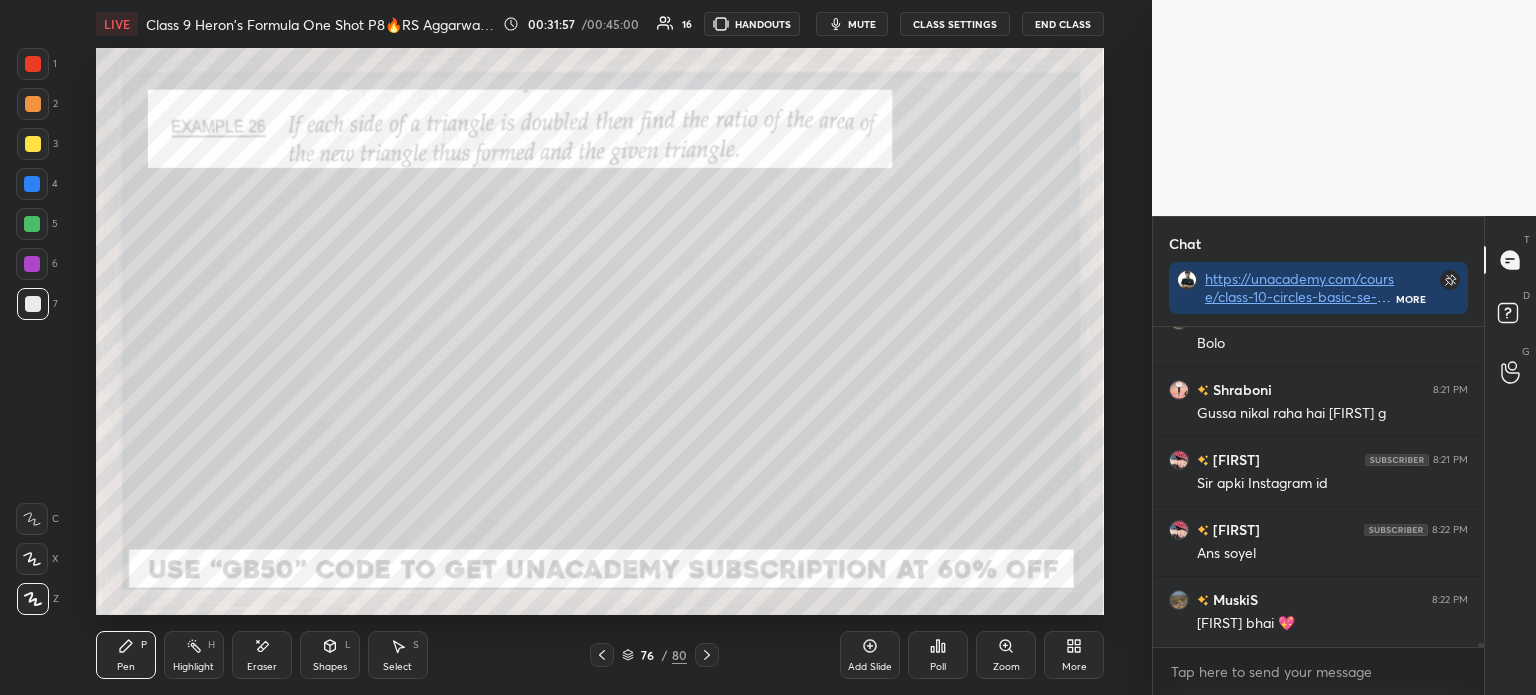 scroll, scrollTop: 23989, scrollLeft: 0, axis: vertical 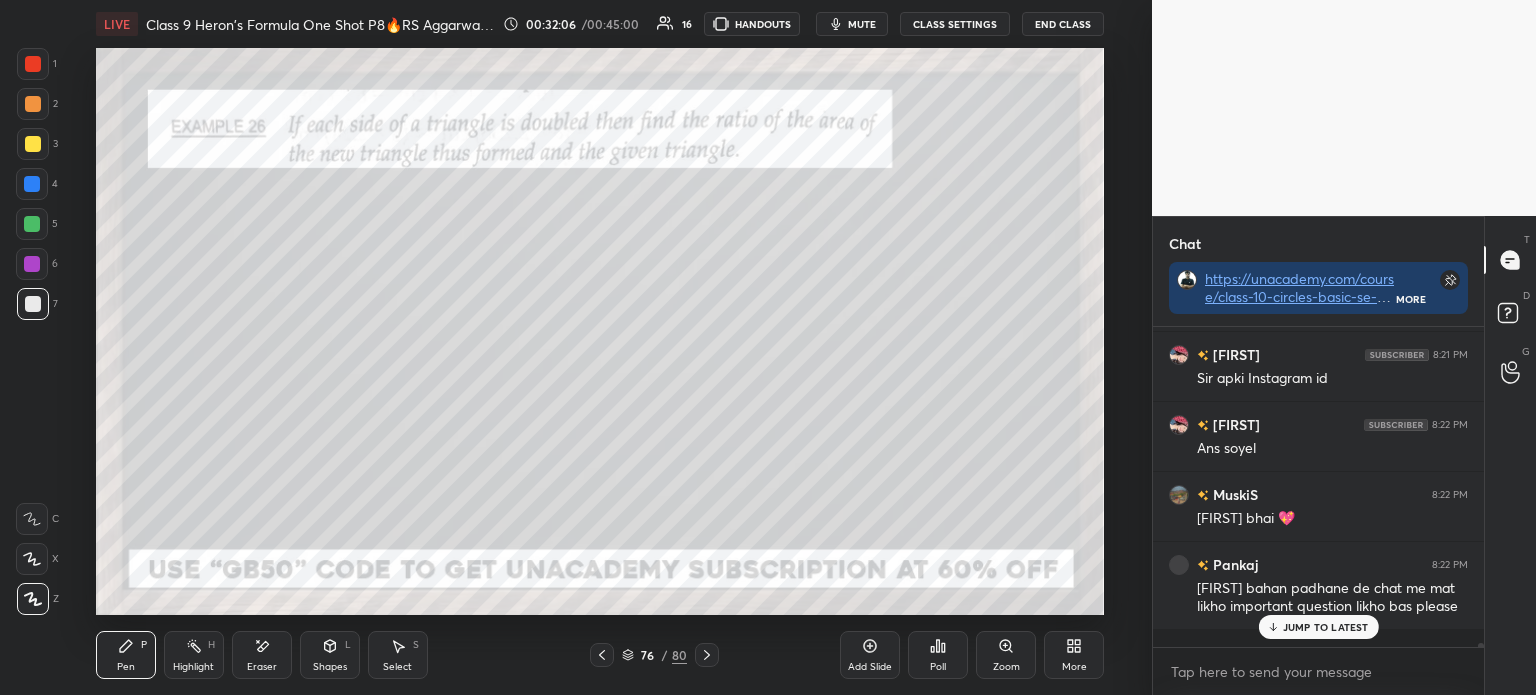 click at bounding box center [33, 144] 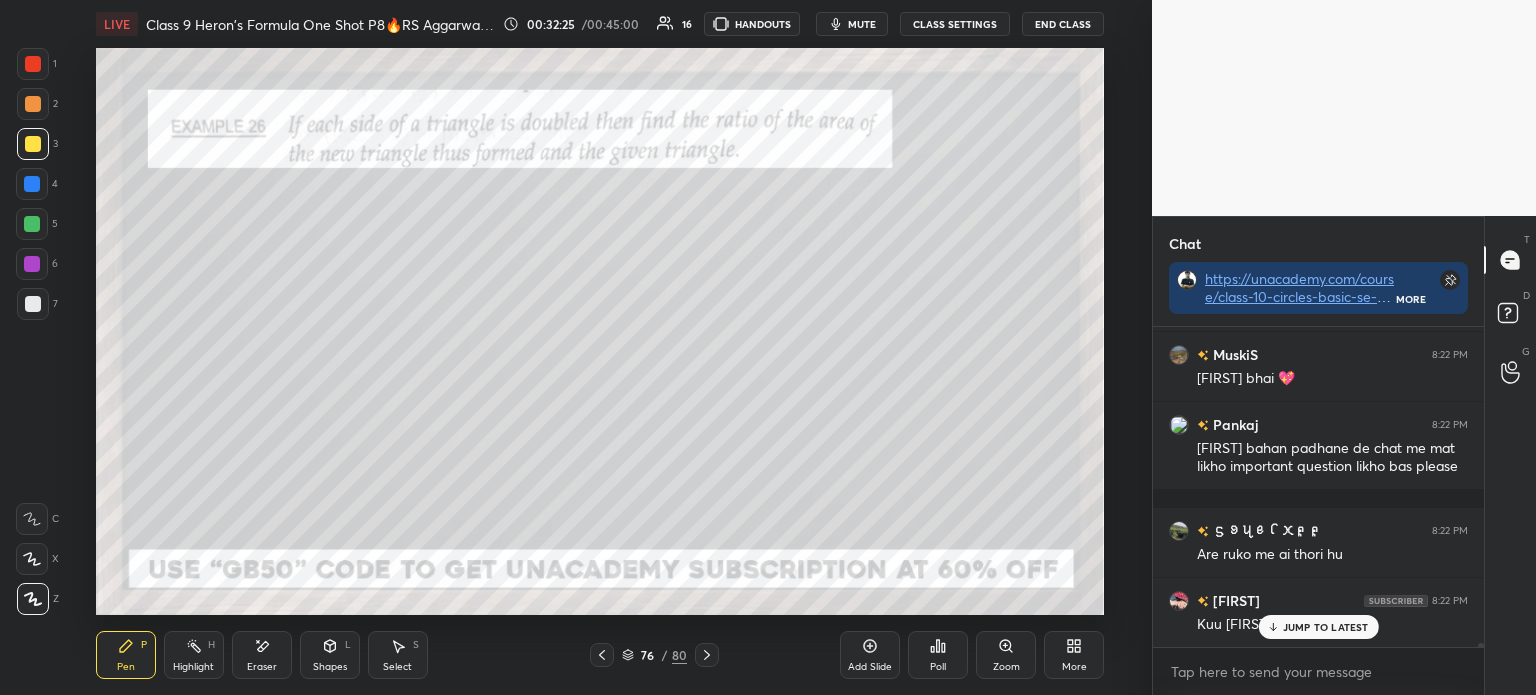 scroll, scrollTop: 24253, scrollLeft: 0, axis: vertical 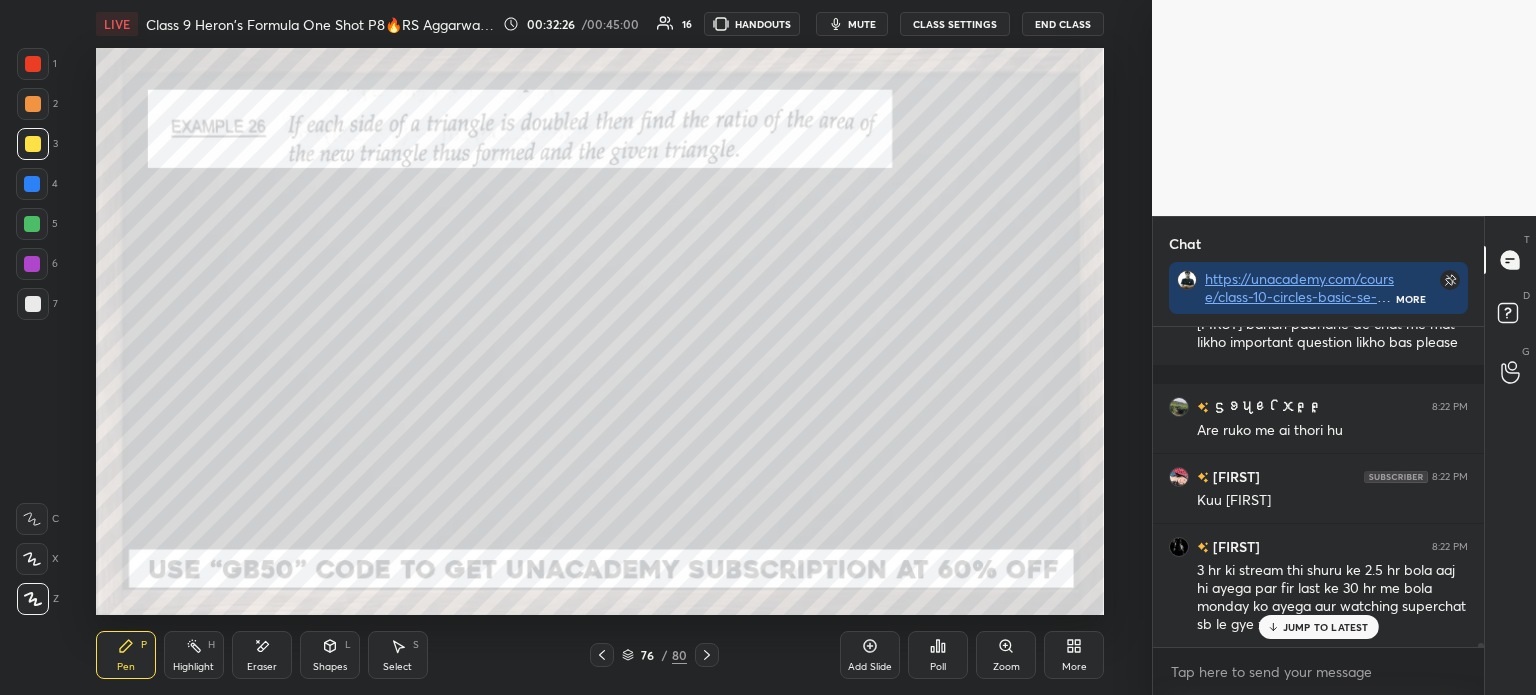 click at bounding box center [33, 64] 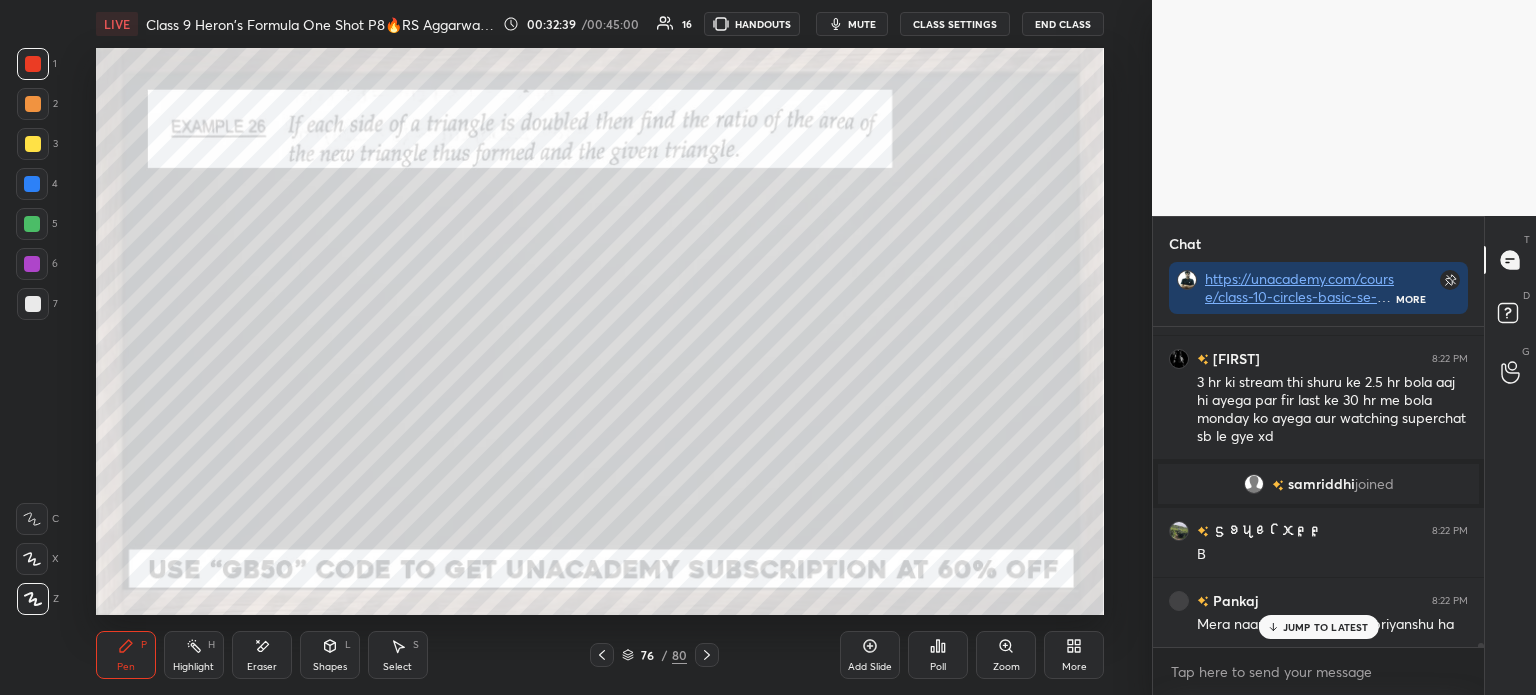 scroll, scrollTop: 24442, scrollLeft: 0, axis: vertical 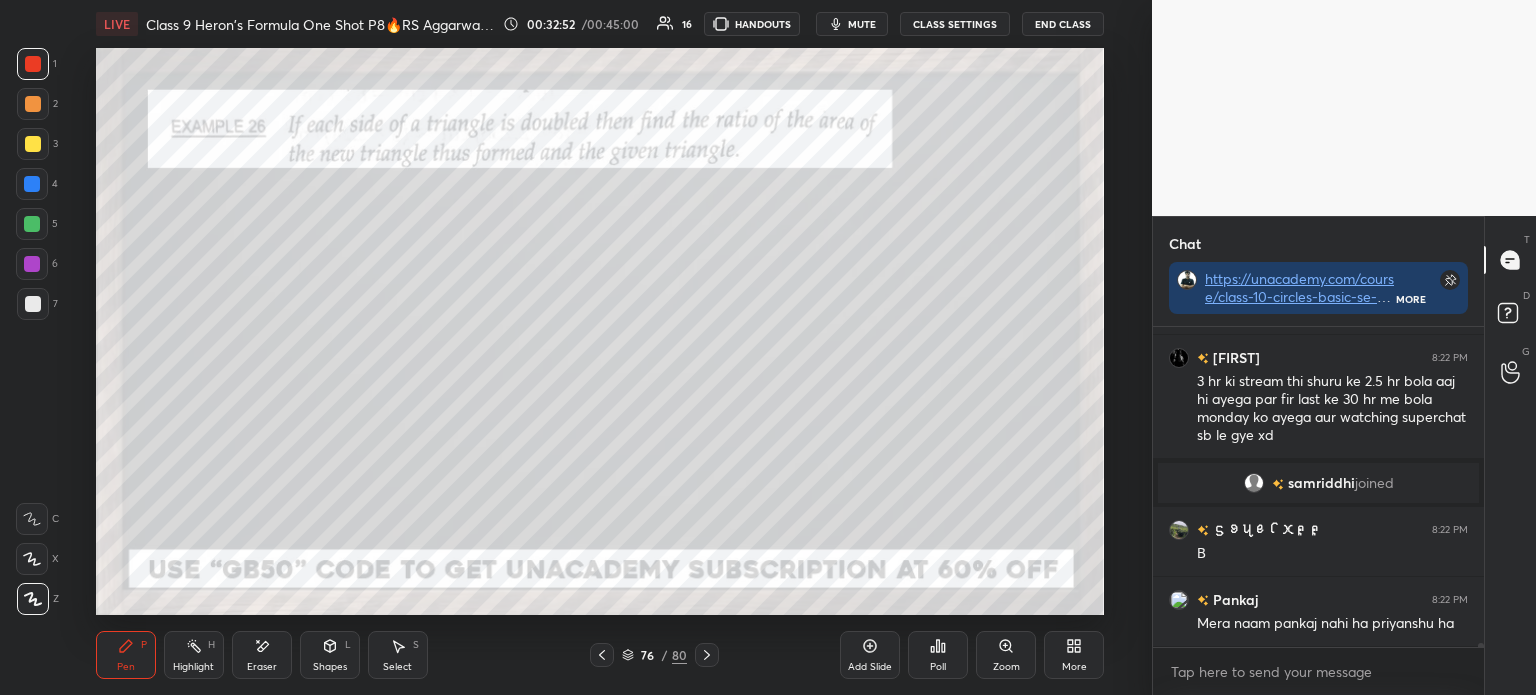 click on "Poll" at bounding box center [938, 655] 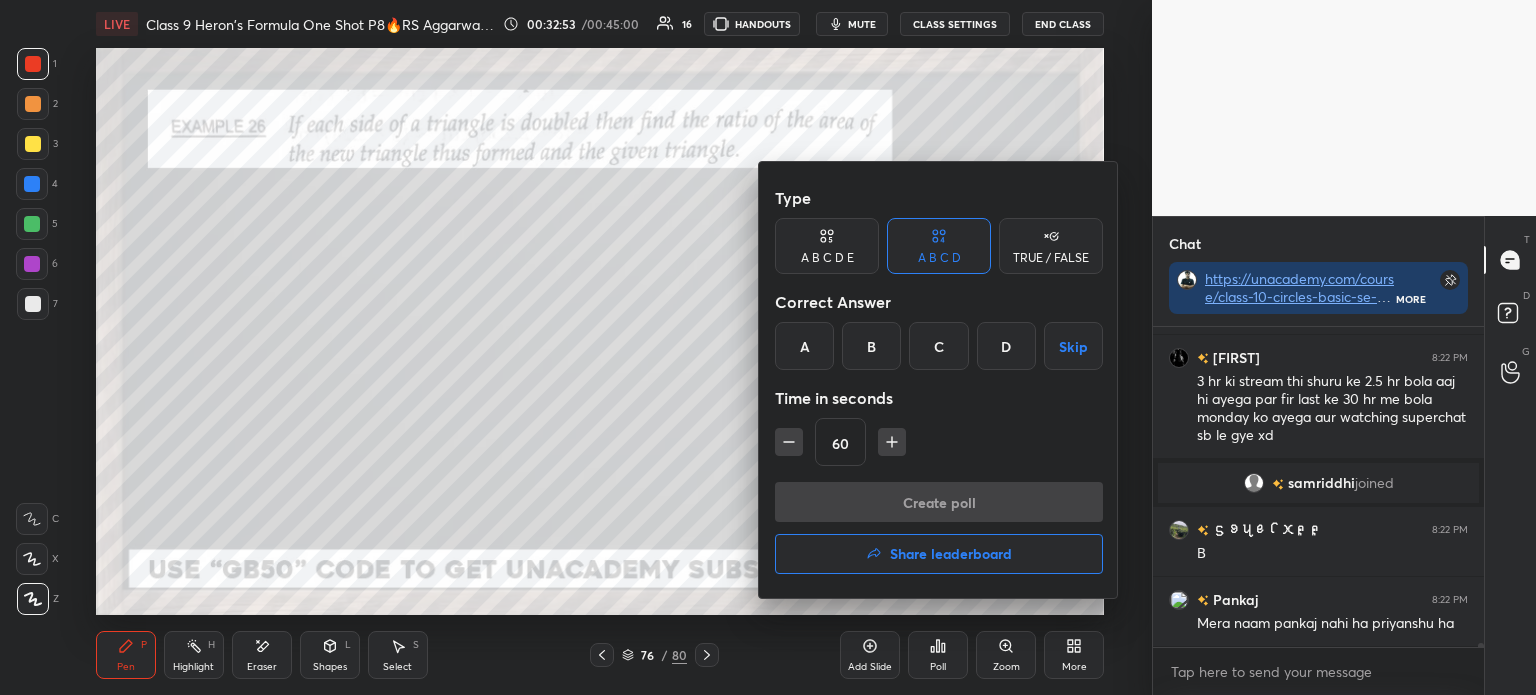 click on "B" at bounding box center (871, 346) 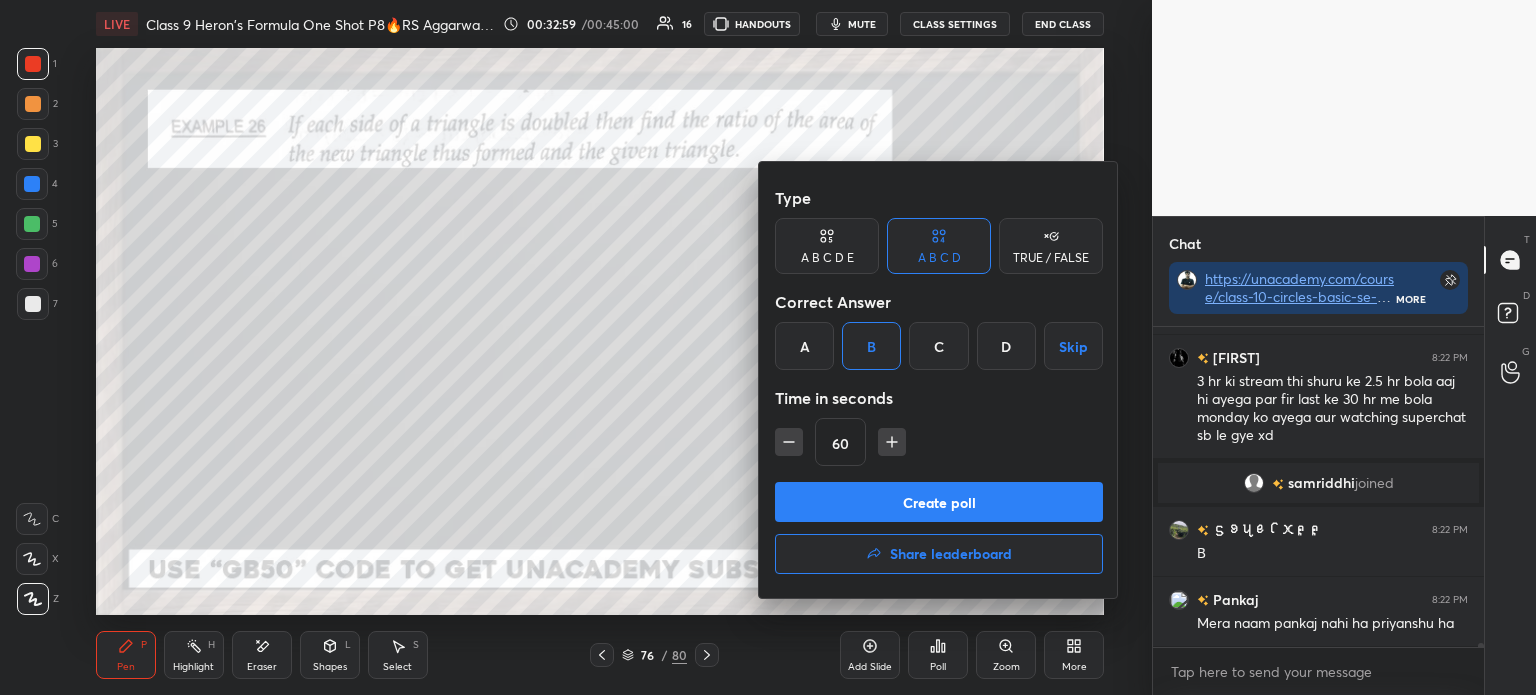 click on "Create poll" at bounding box center (939, 502) 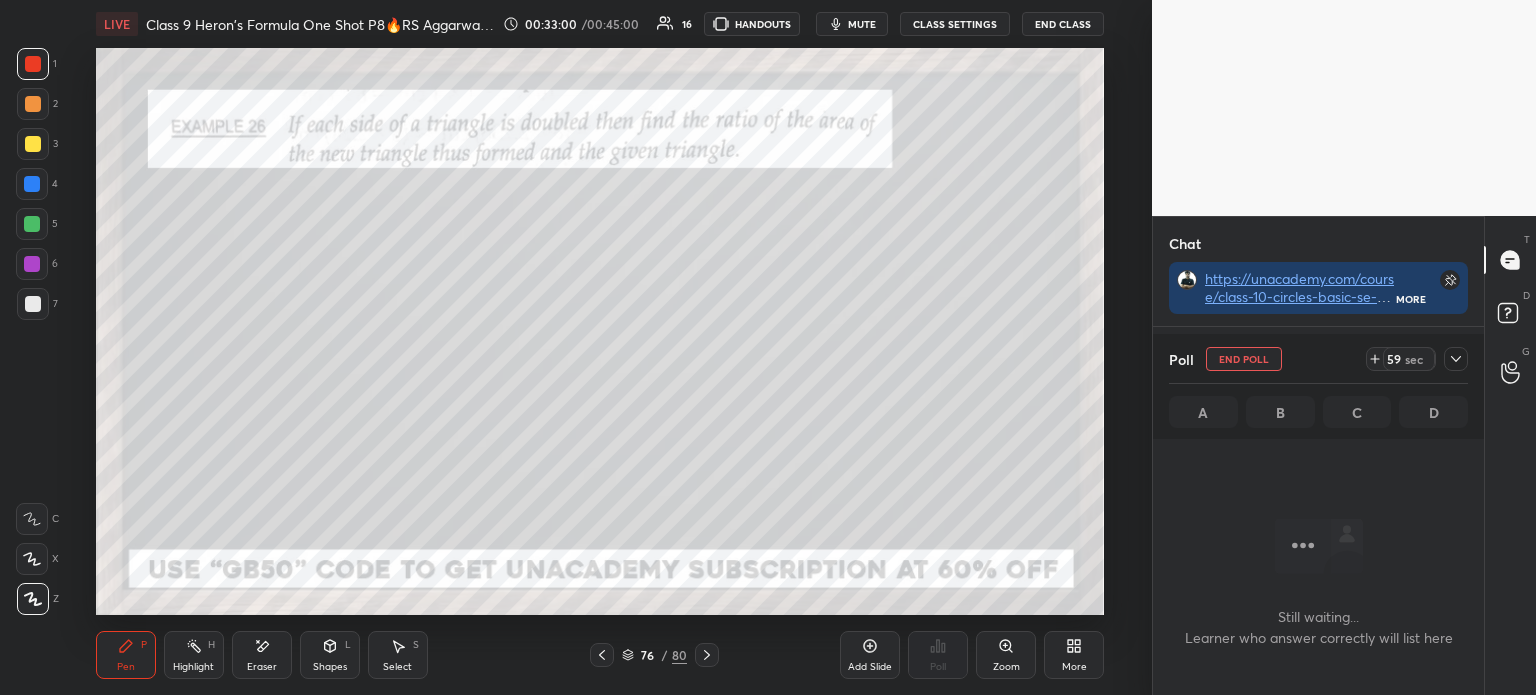 scroll, scrollTop: 272, scrollLeft: 325, axis: both 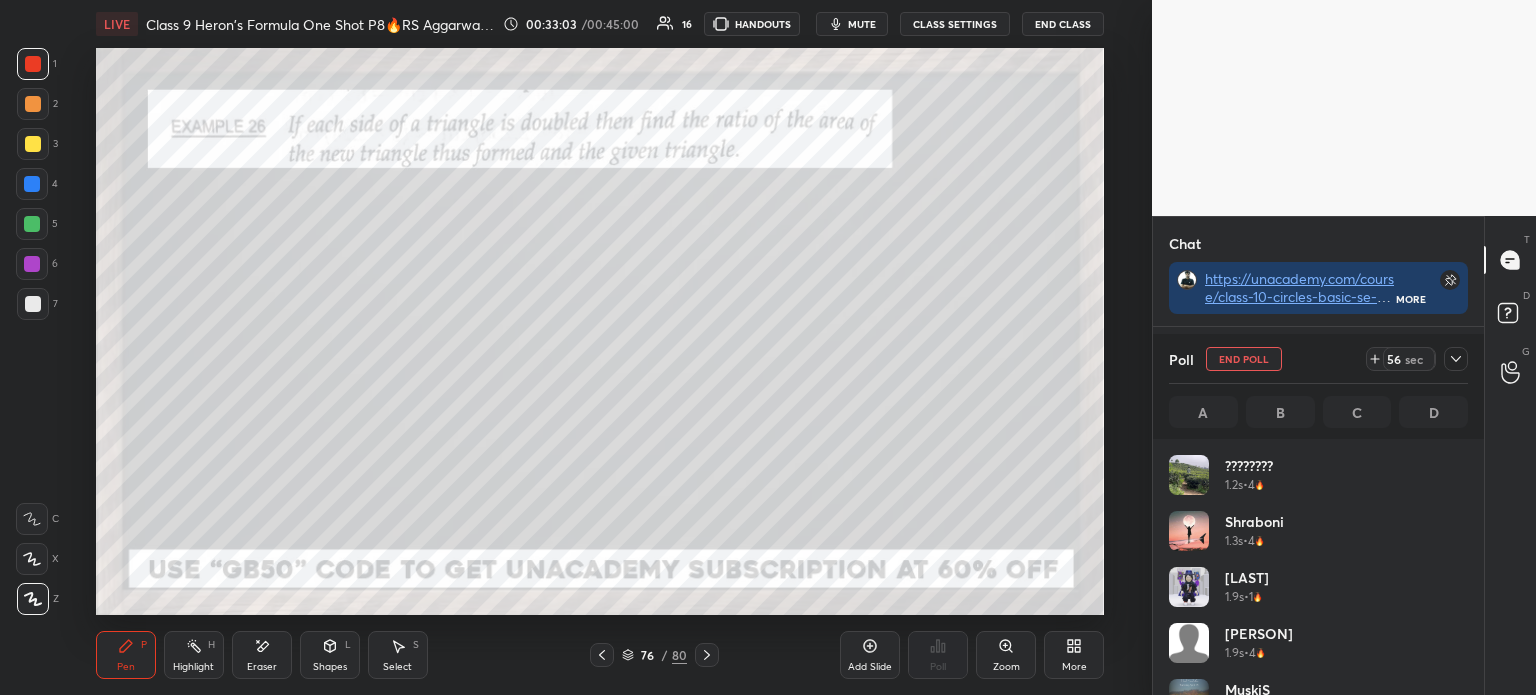 click at bounding box center [1456, 359] 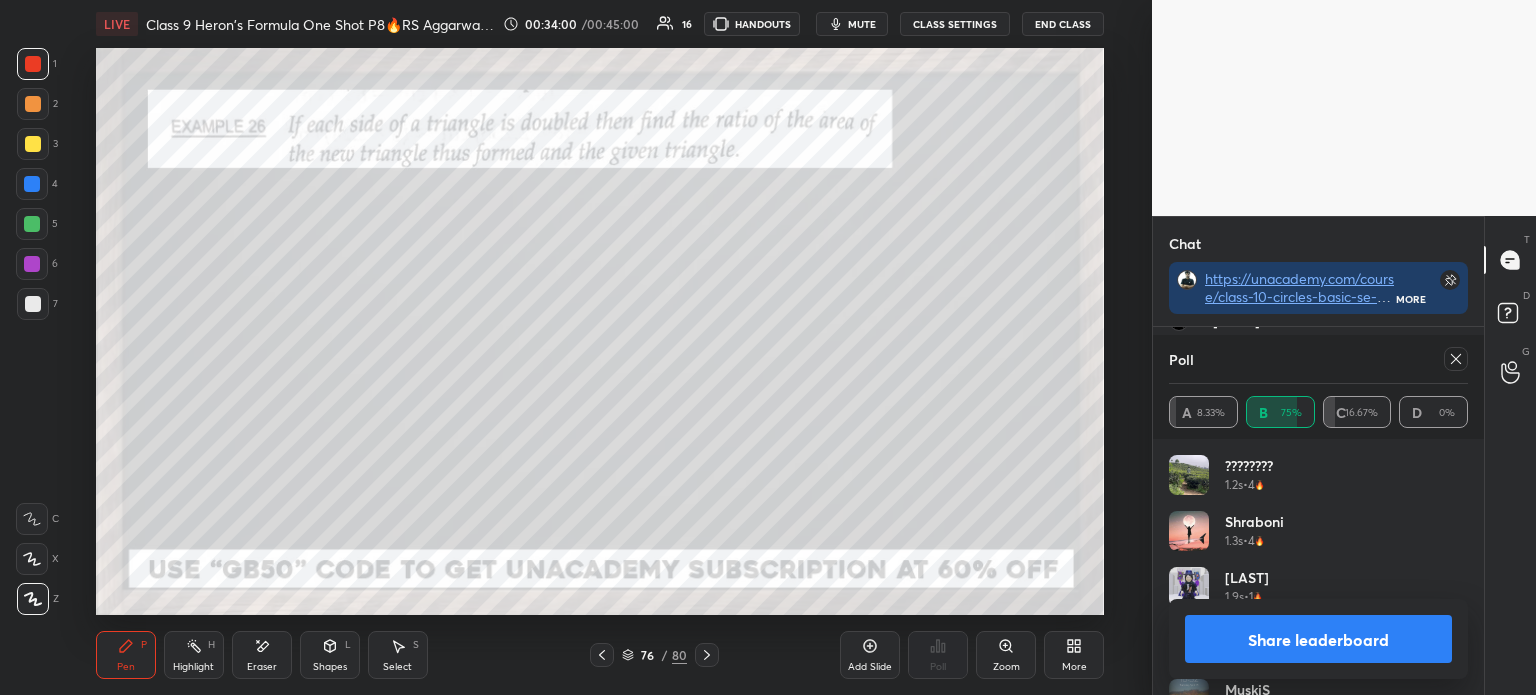 click on "Share leaderboard" at bounding box center [1318, 639] 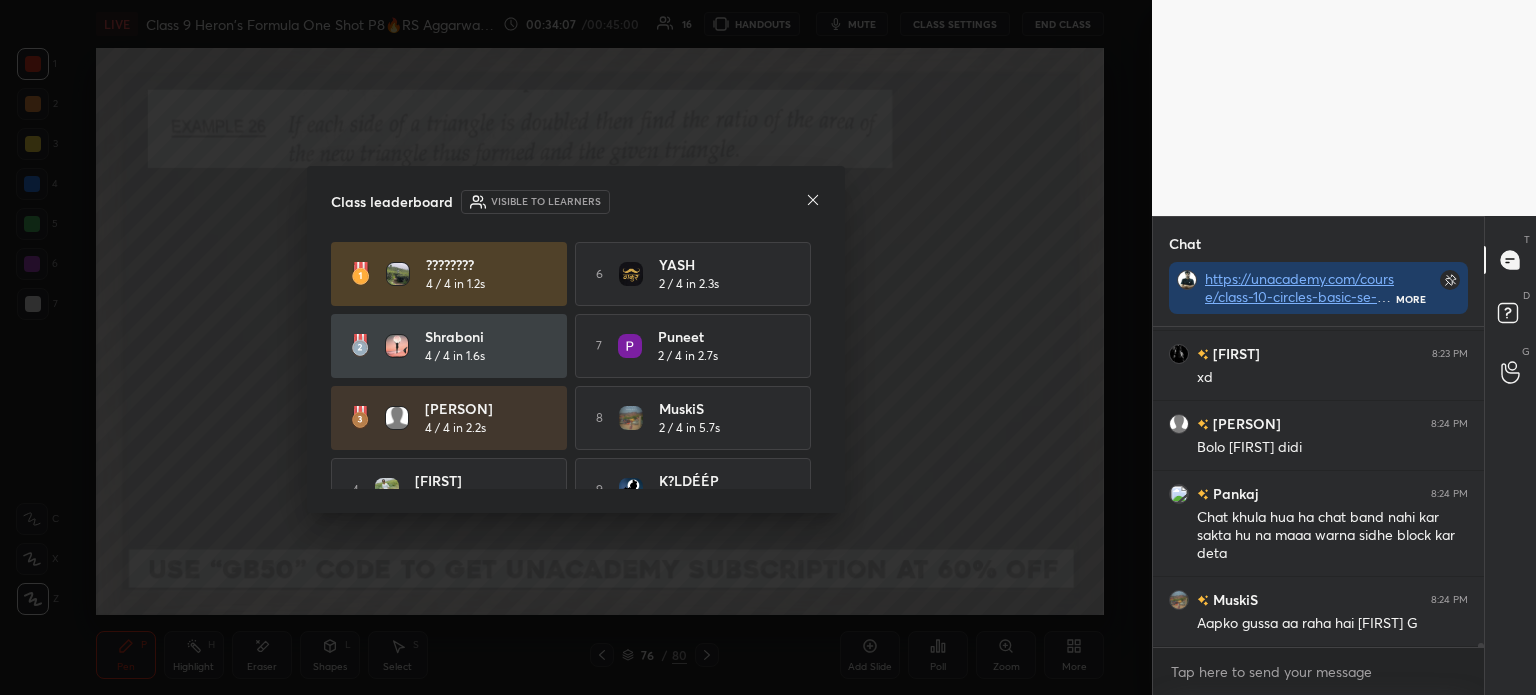 click at bounding box center [813, 201] 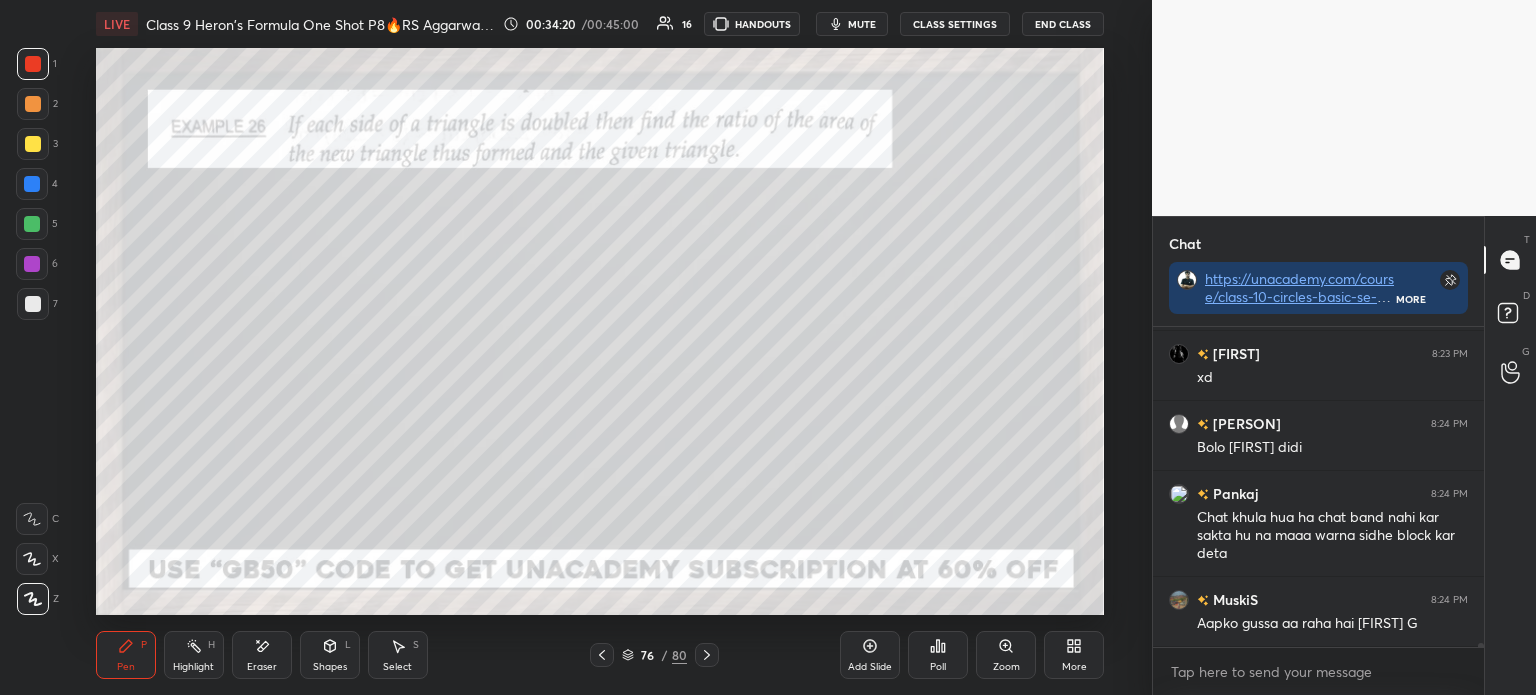 click at bounding box center (33, 304) 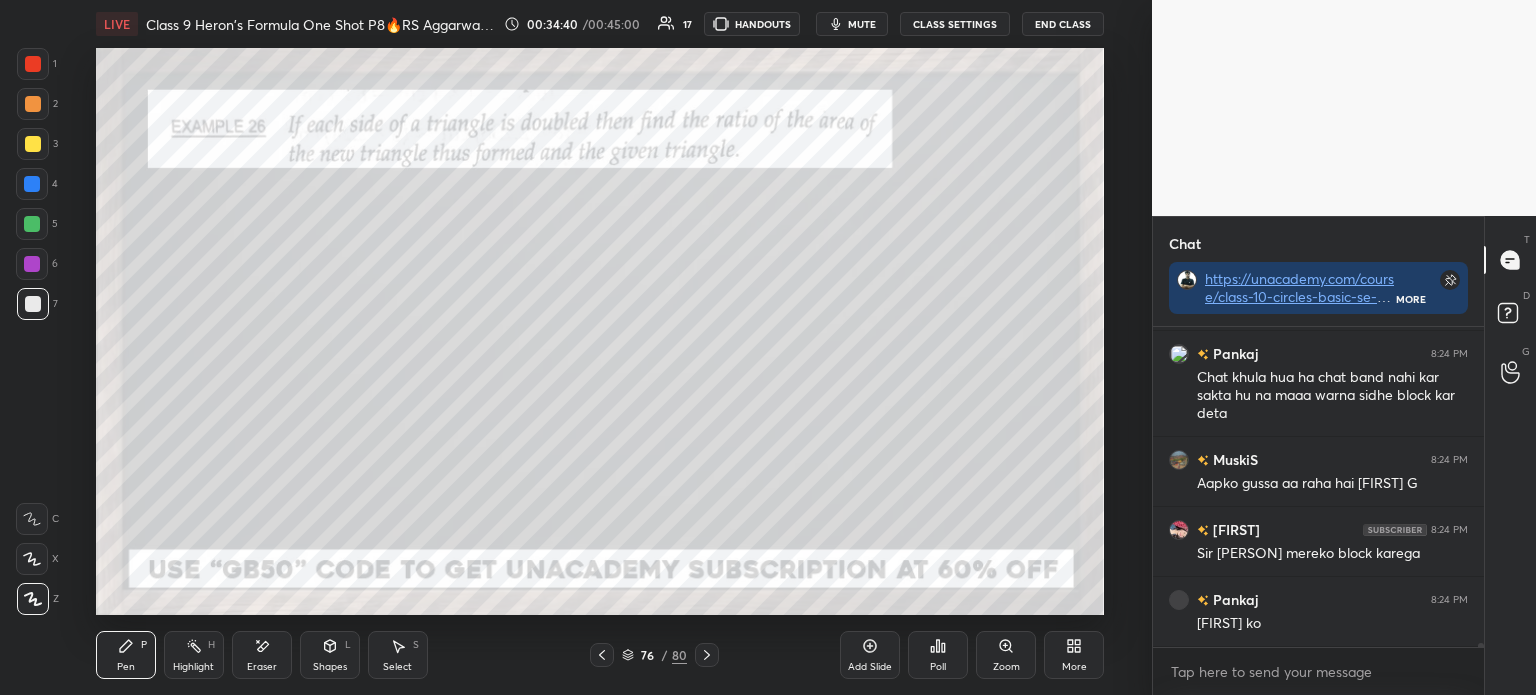 scroll, scrollTop: 25685, scrollLeft: 0, axis: vertical 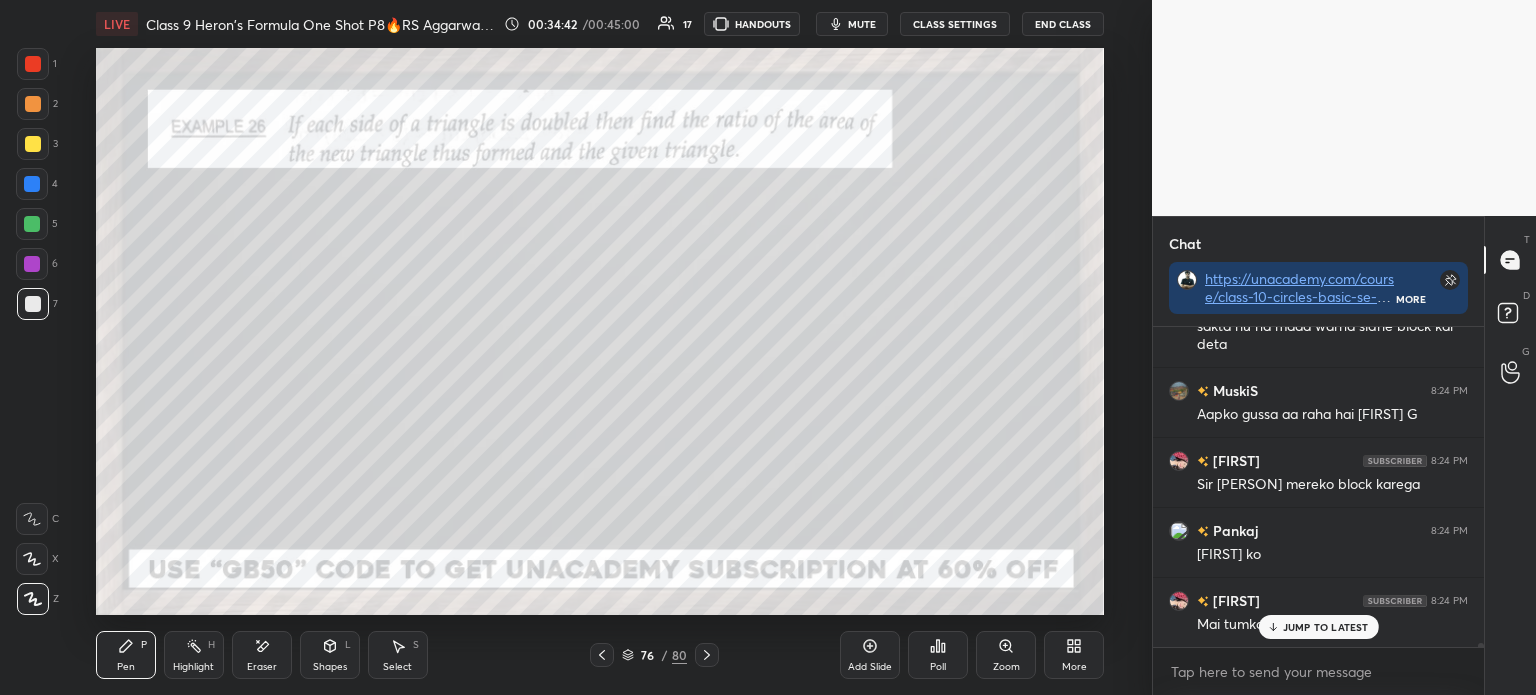 click 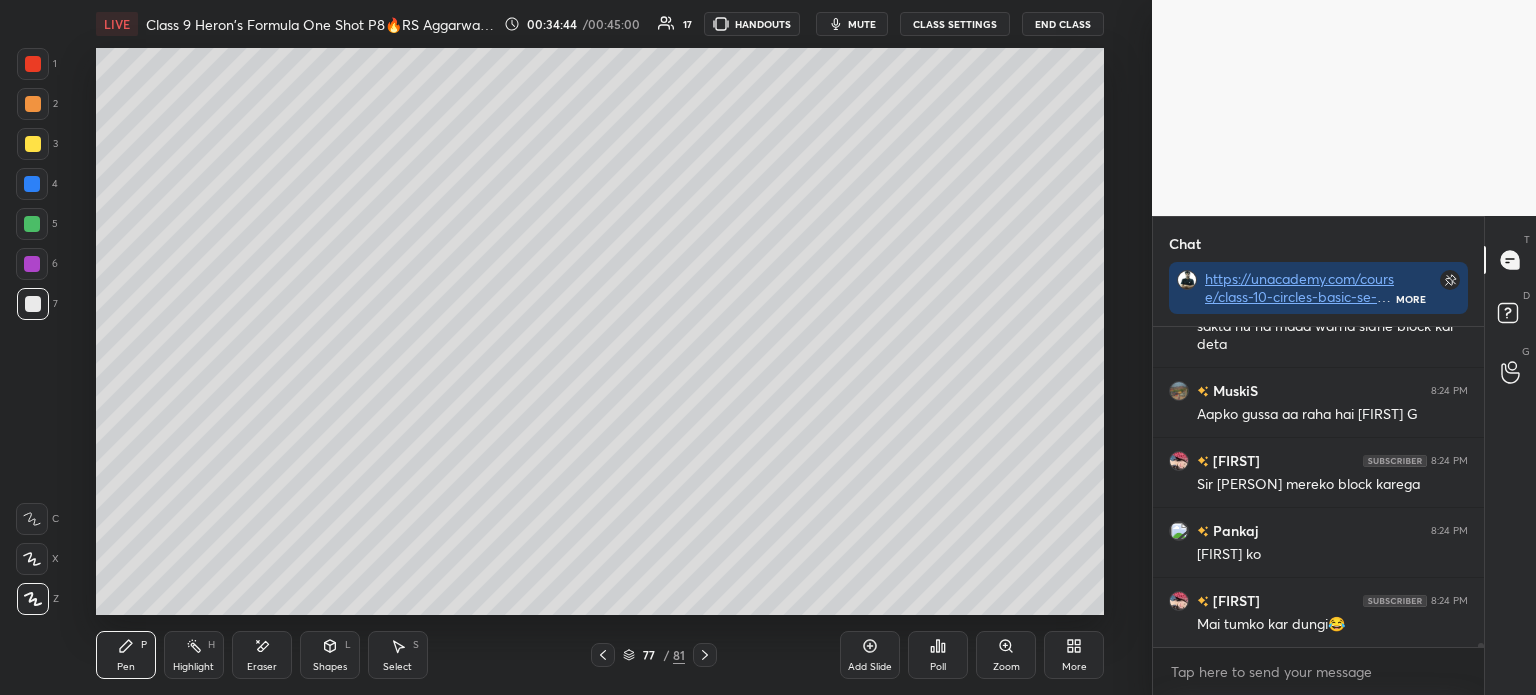 scroll, scrollTop: 25756, scrollLeft: 0, axis: vertical 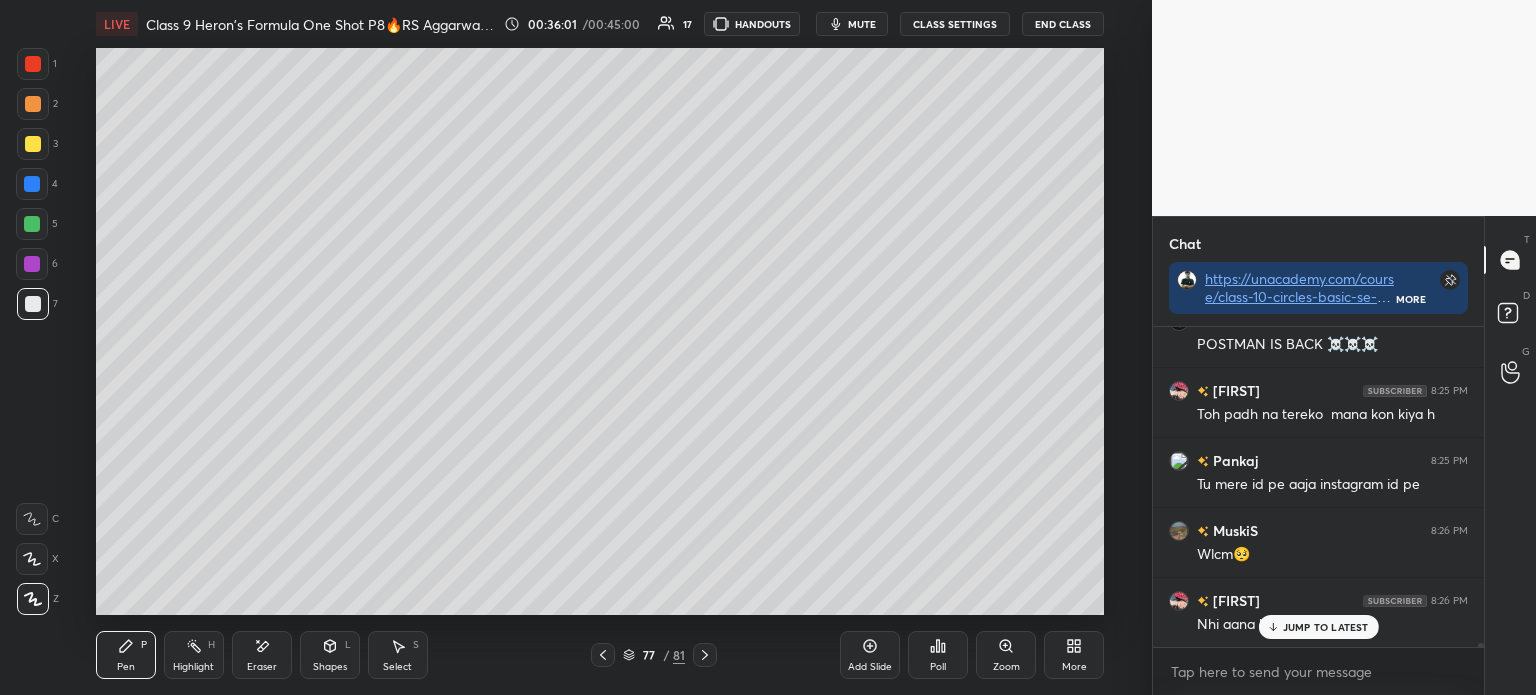 click at bounding box center (603, 655) 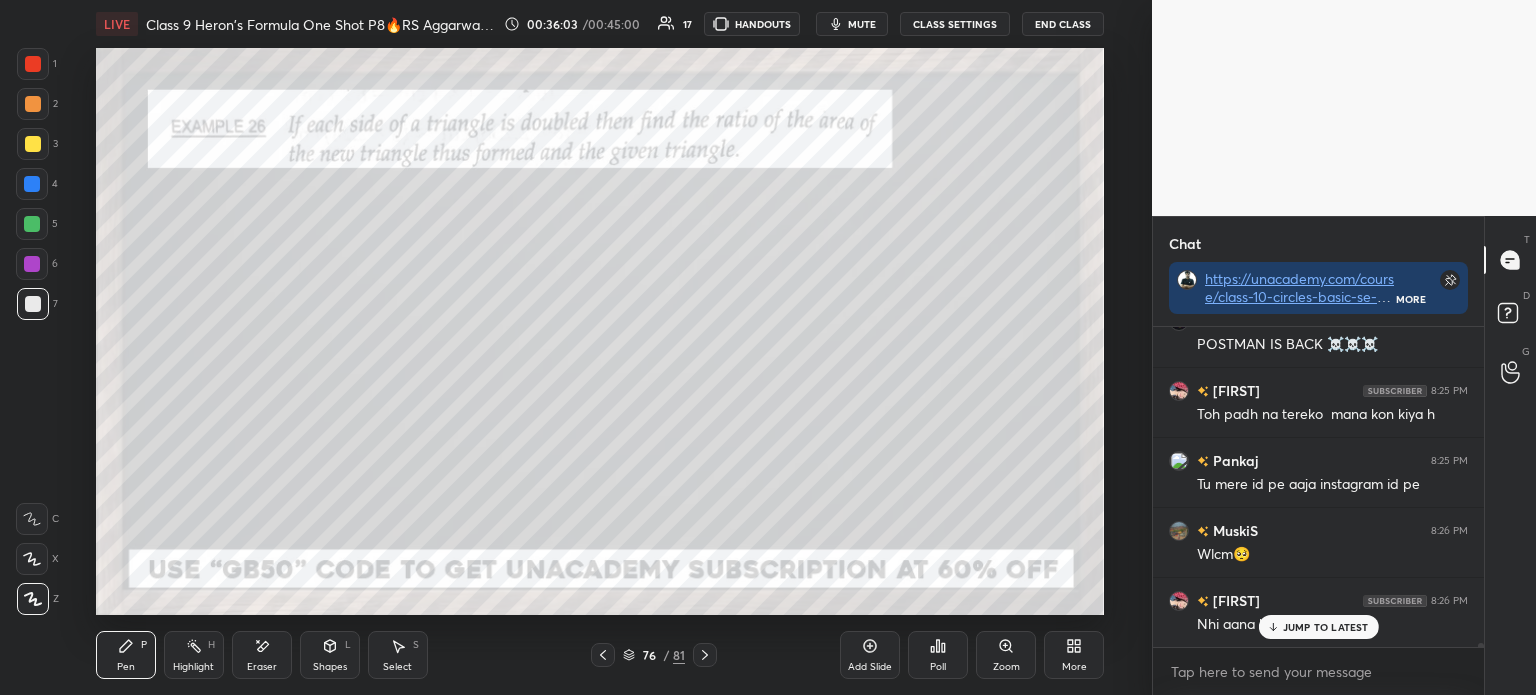 click 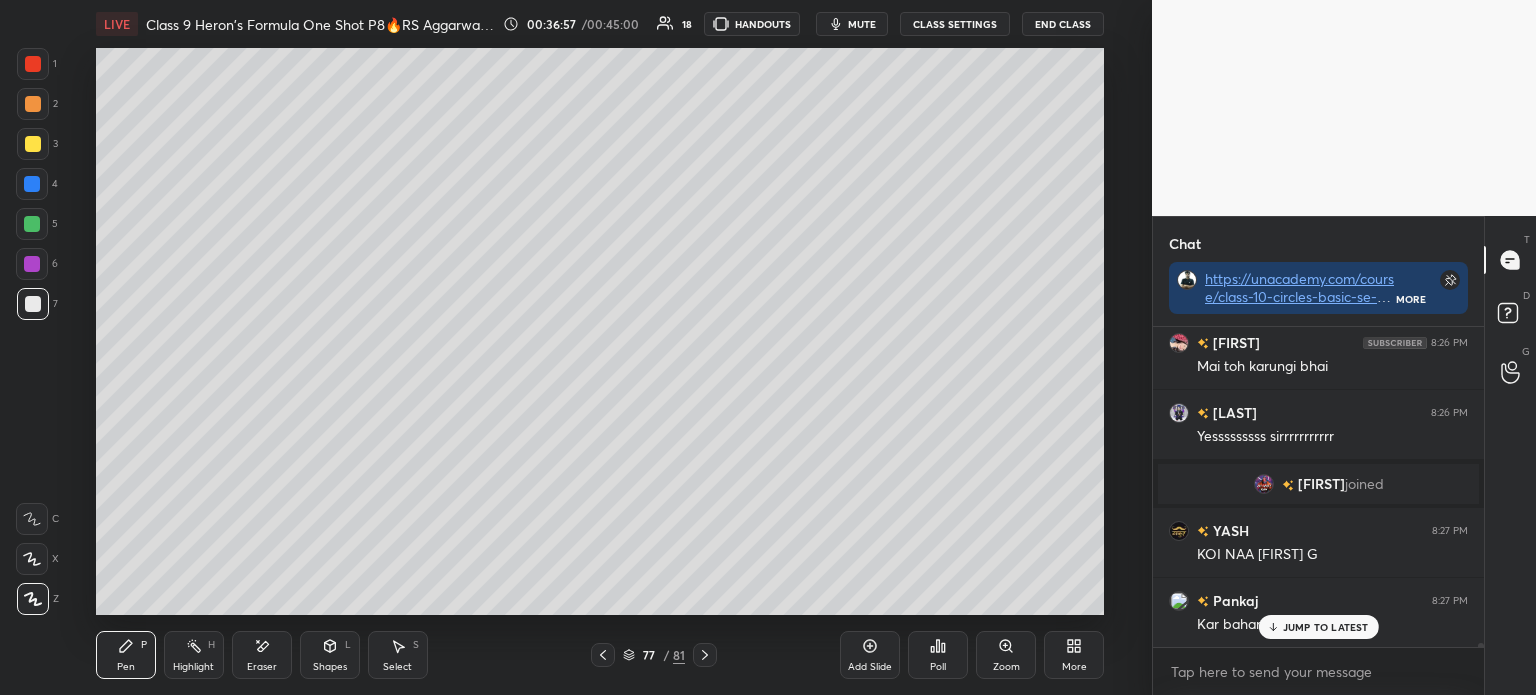scroll, scrollTop: 26872, scrollLeft: 0, axis: vertical 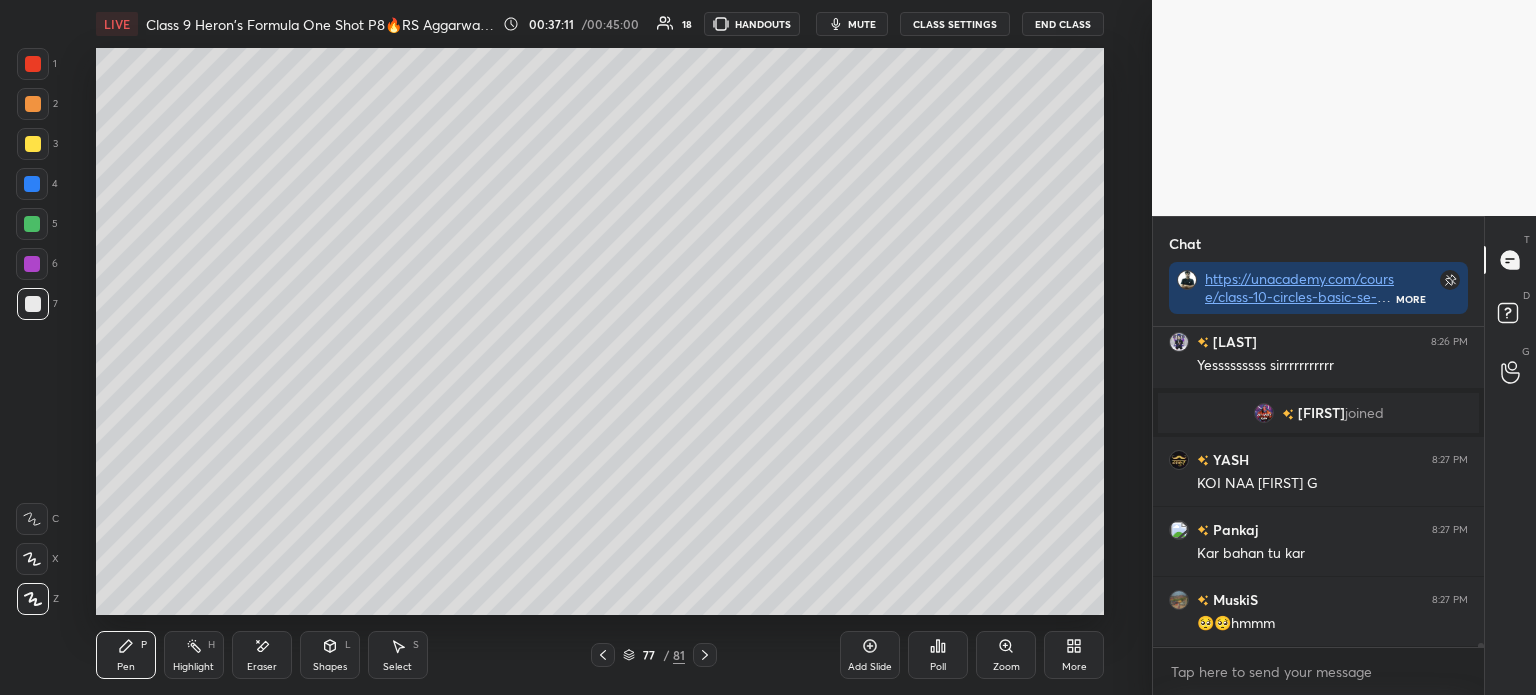 click on "Add Slide Poll Zoom More" at bounding box center [972, 655] 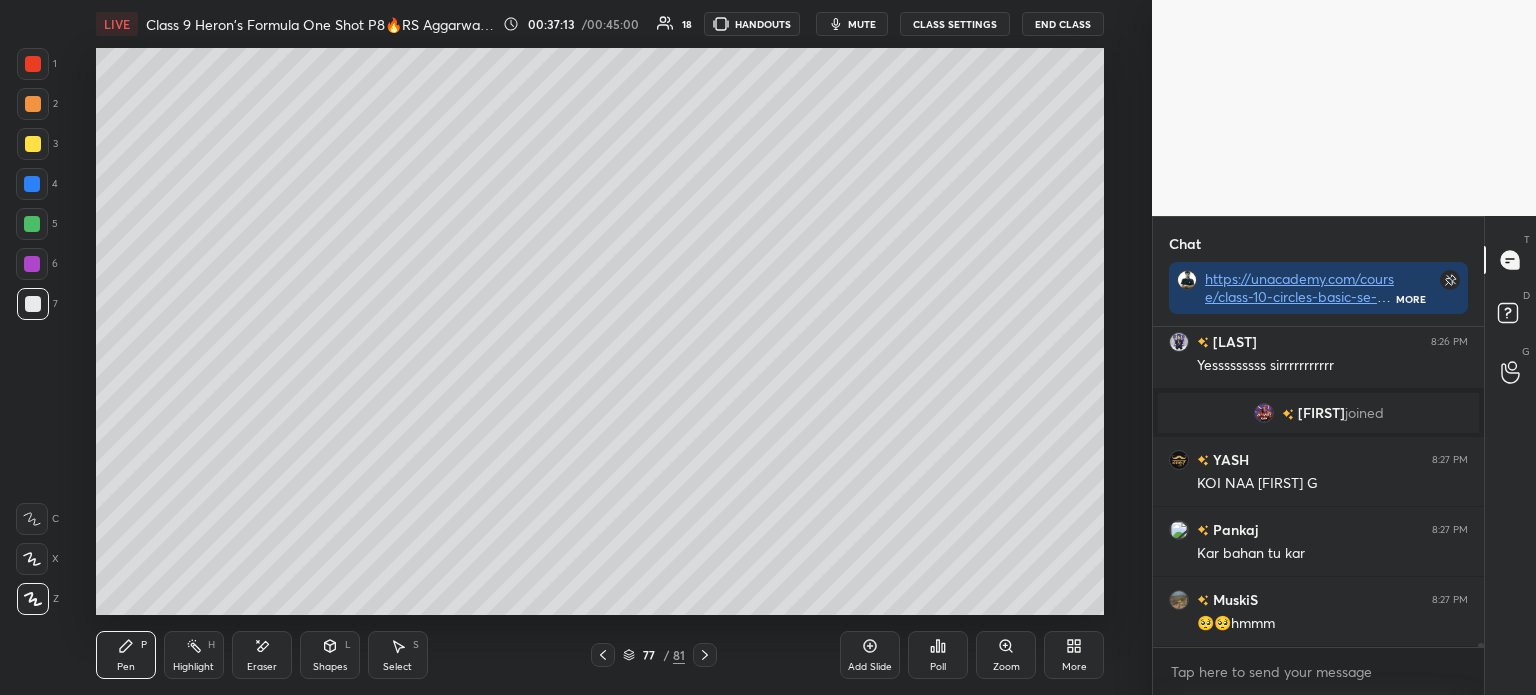 click on "Add Slide Poll Zoom More" at bounding box center (972, 655) 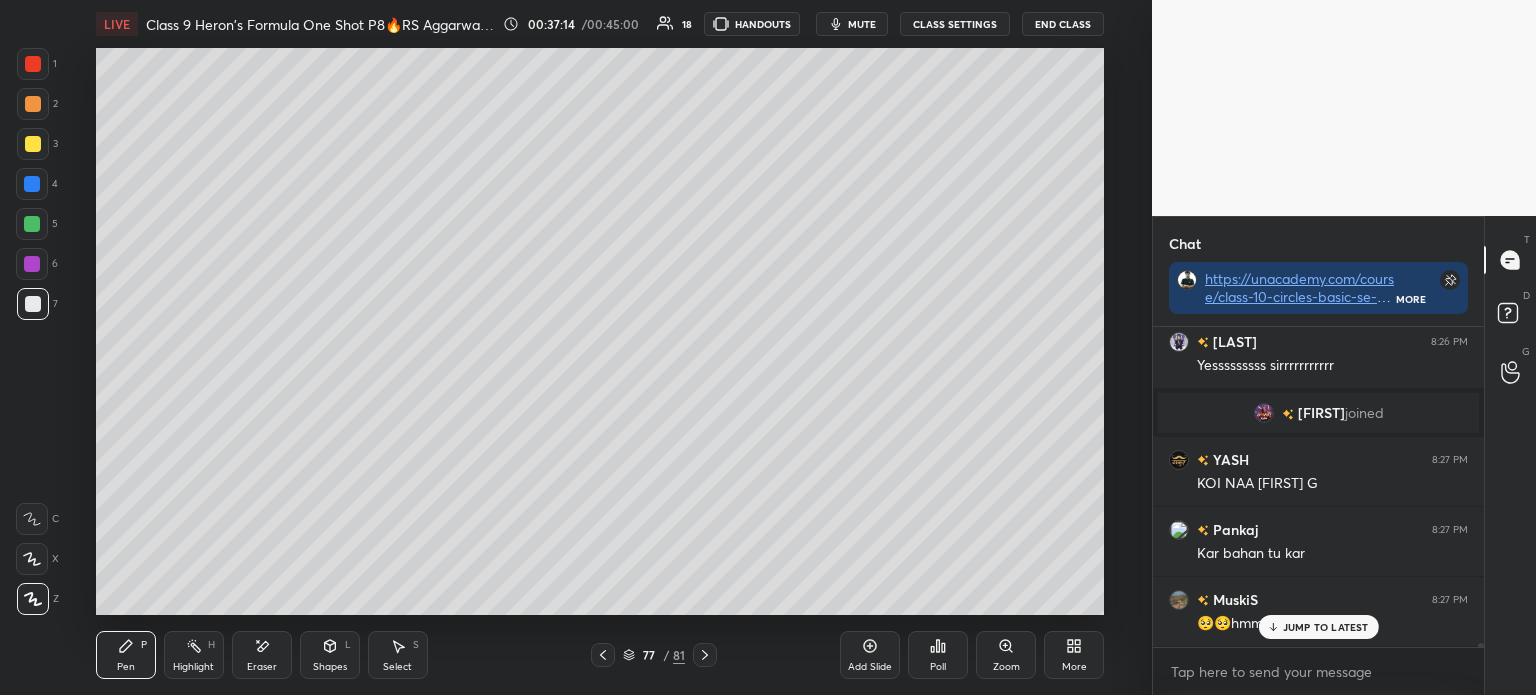 scroll, scrollTop: 26941, scrollLeft: 0, axis: vertical 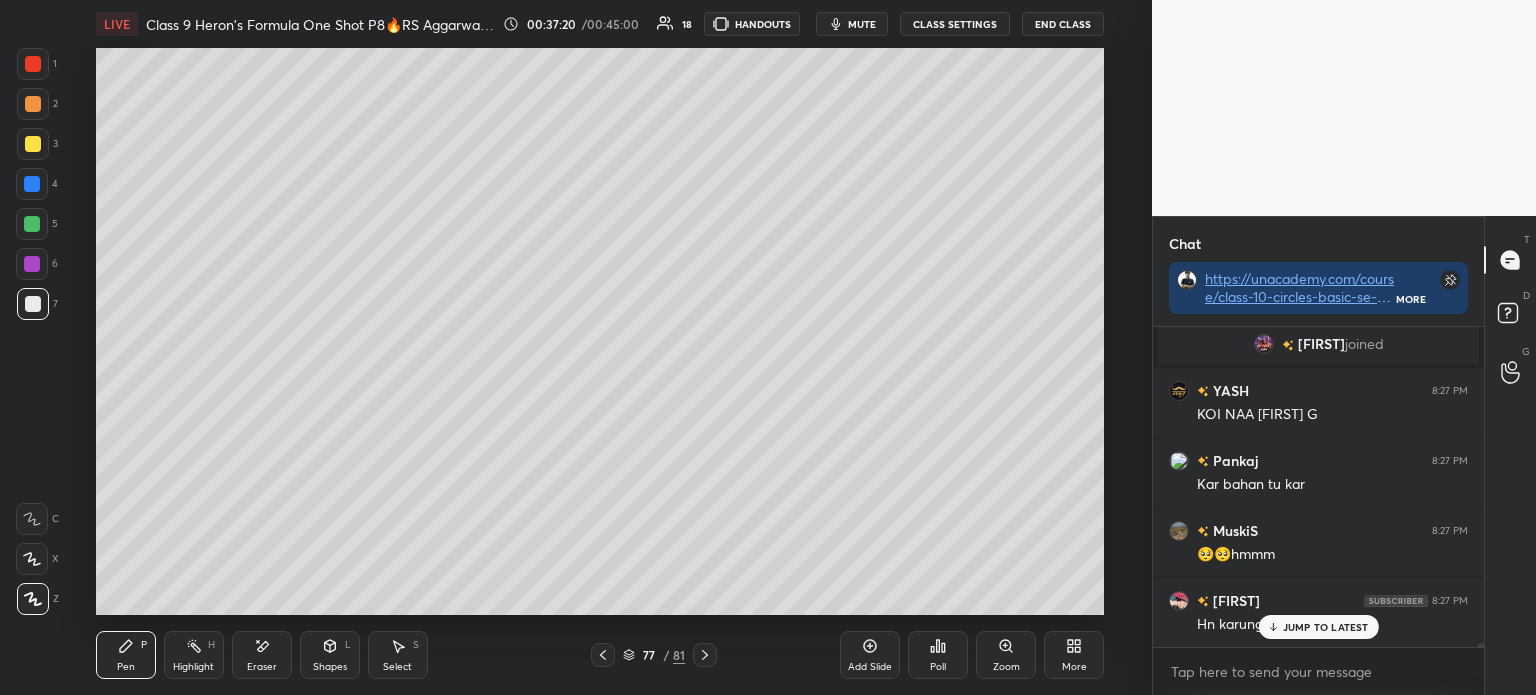 click 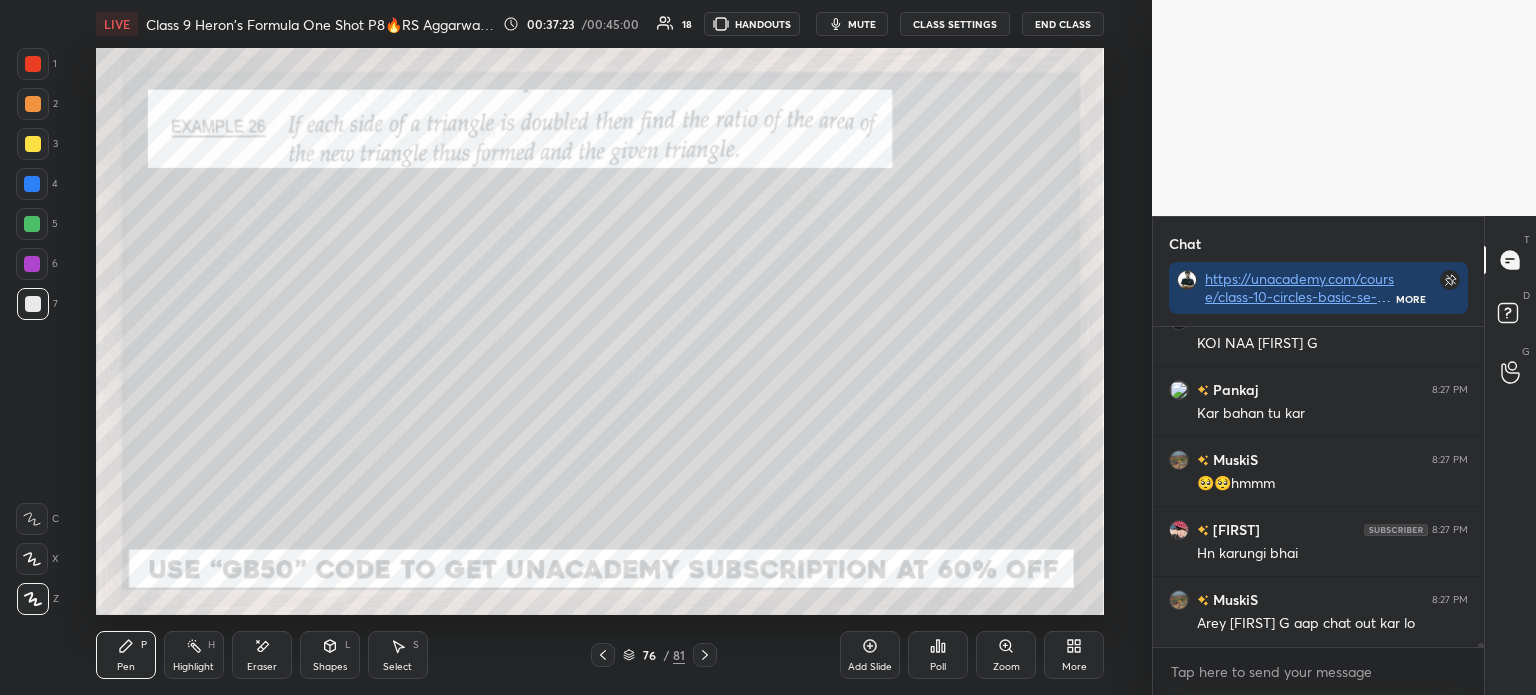 scroll, scrollTop: 27081, scrollLeft: 0, axis: vertical 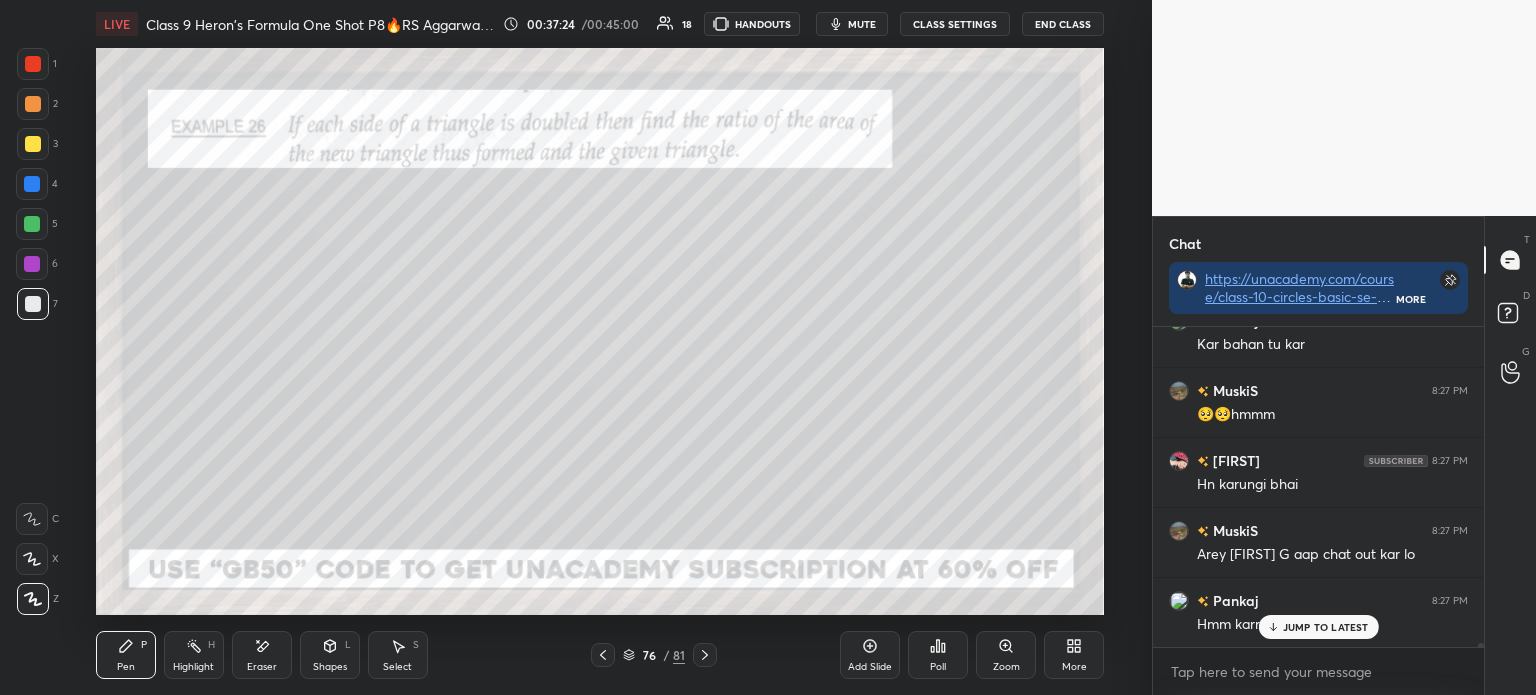 click at bounding box center [33, 64] 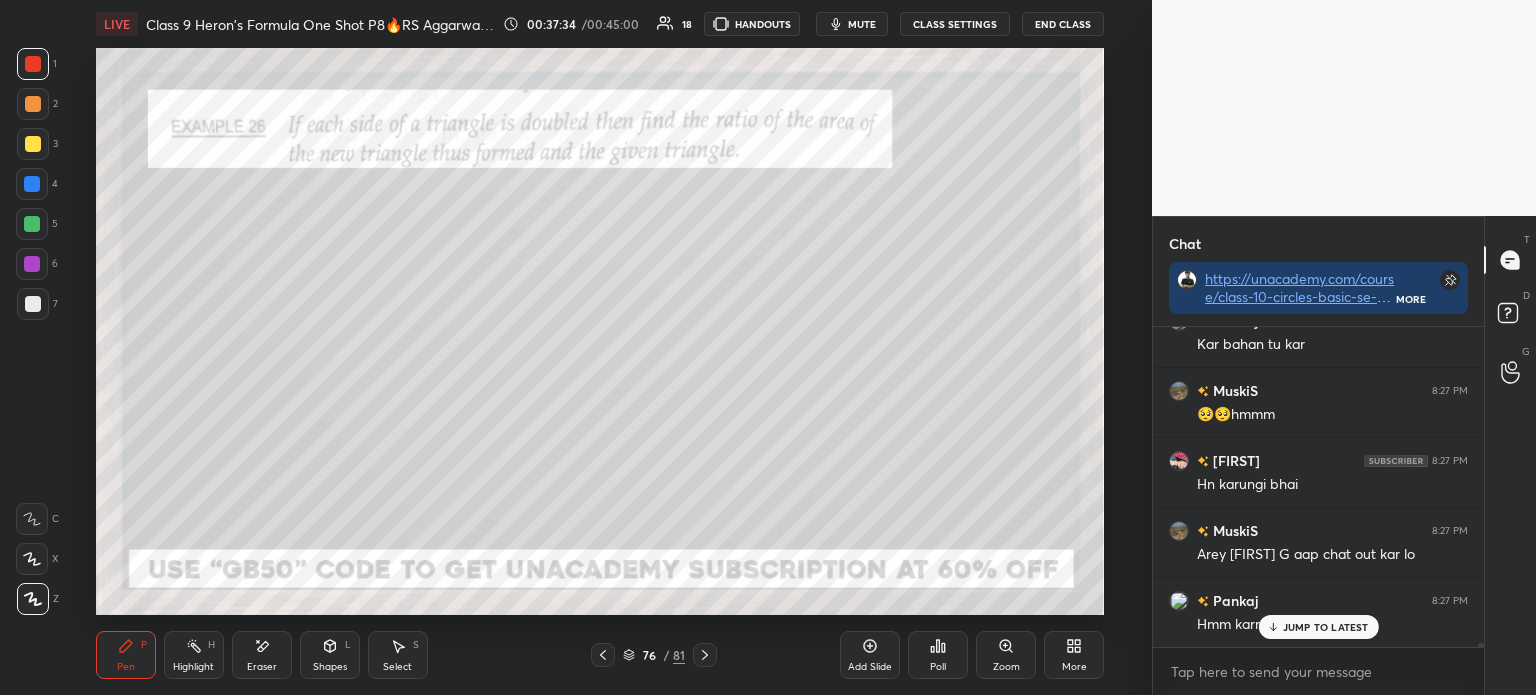 click at bounding box center [33, 304] 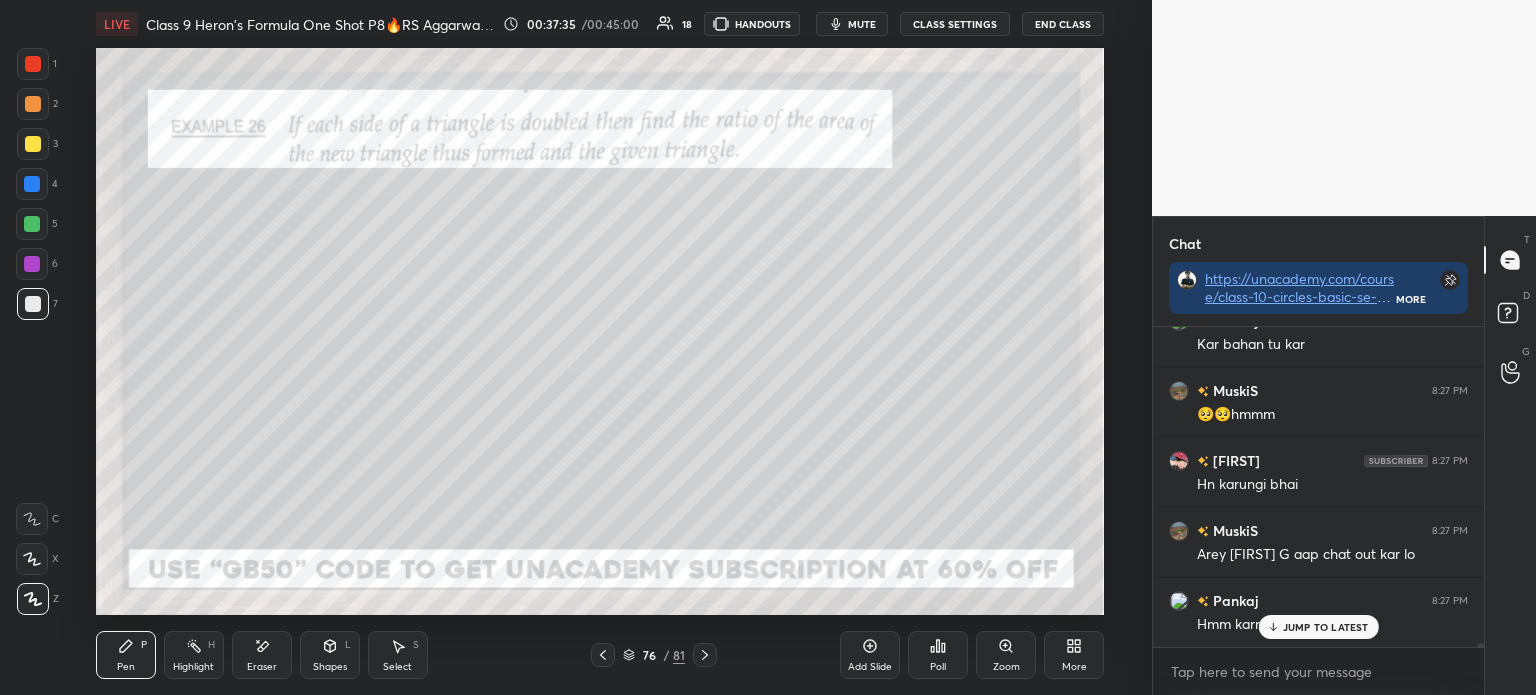 click 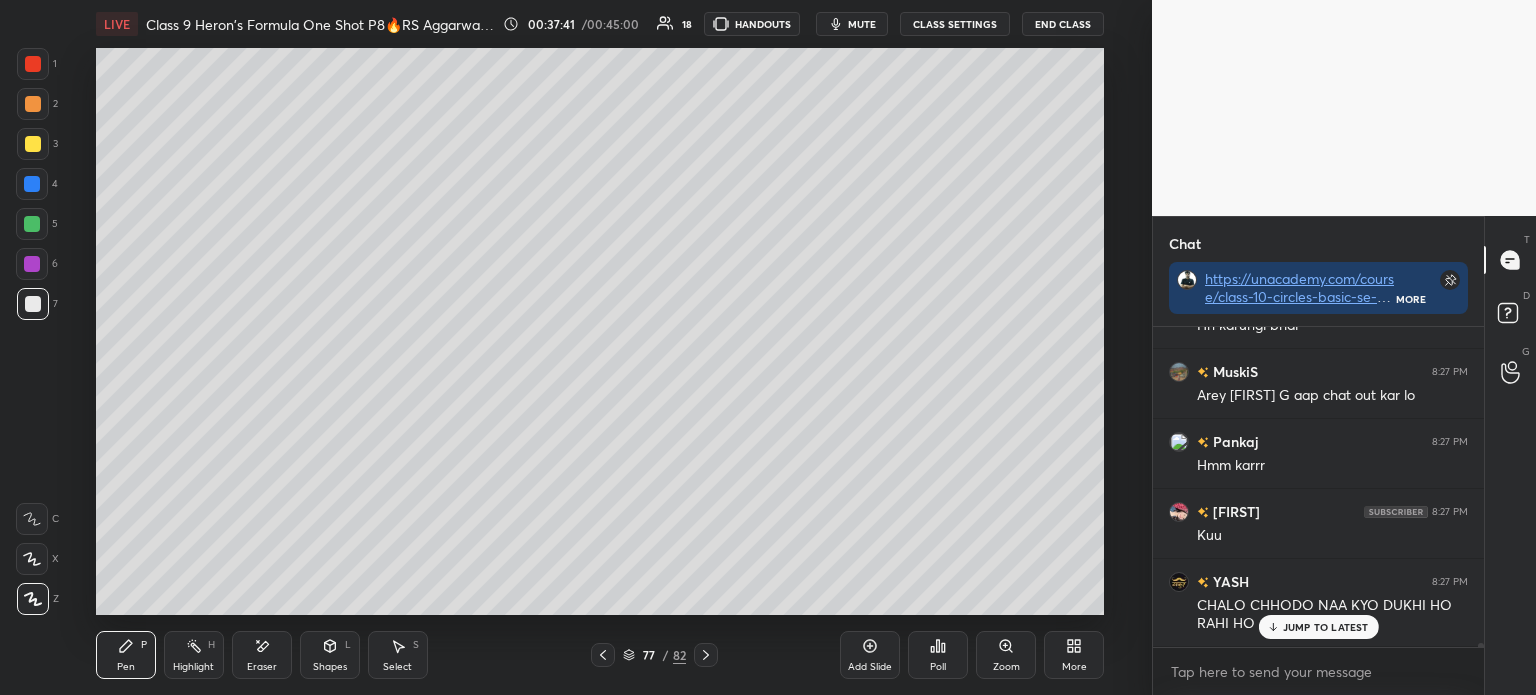 scroll, scrollTop: 27309, scrollLeft: 0, axis: vertical 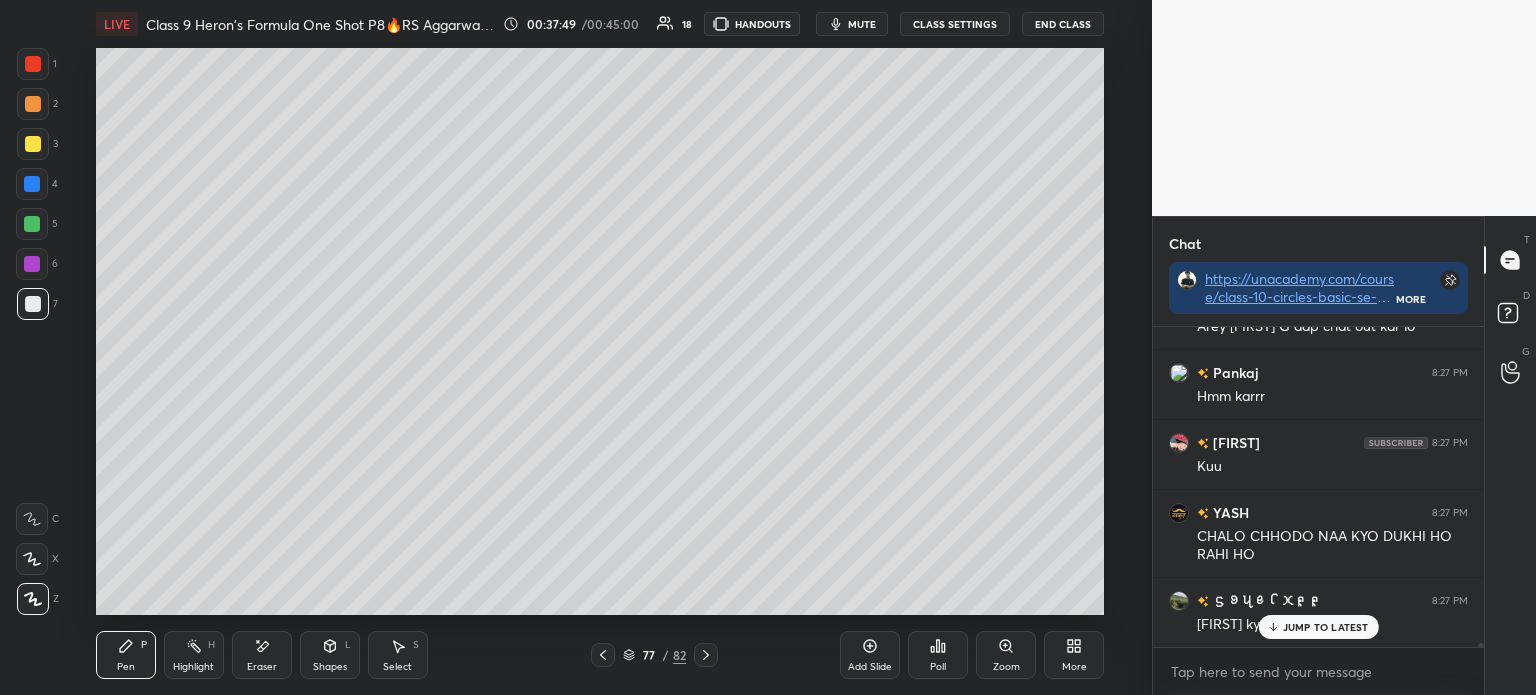 click at bounding box center (706, 655) 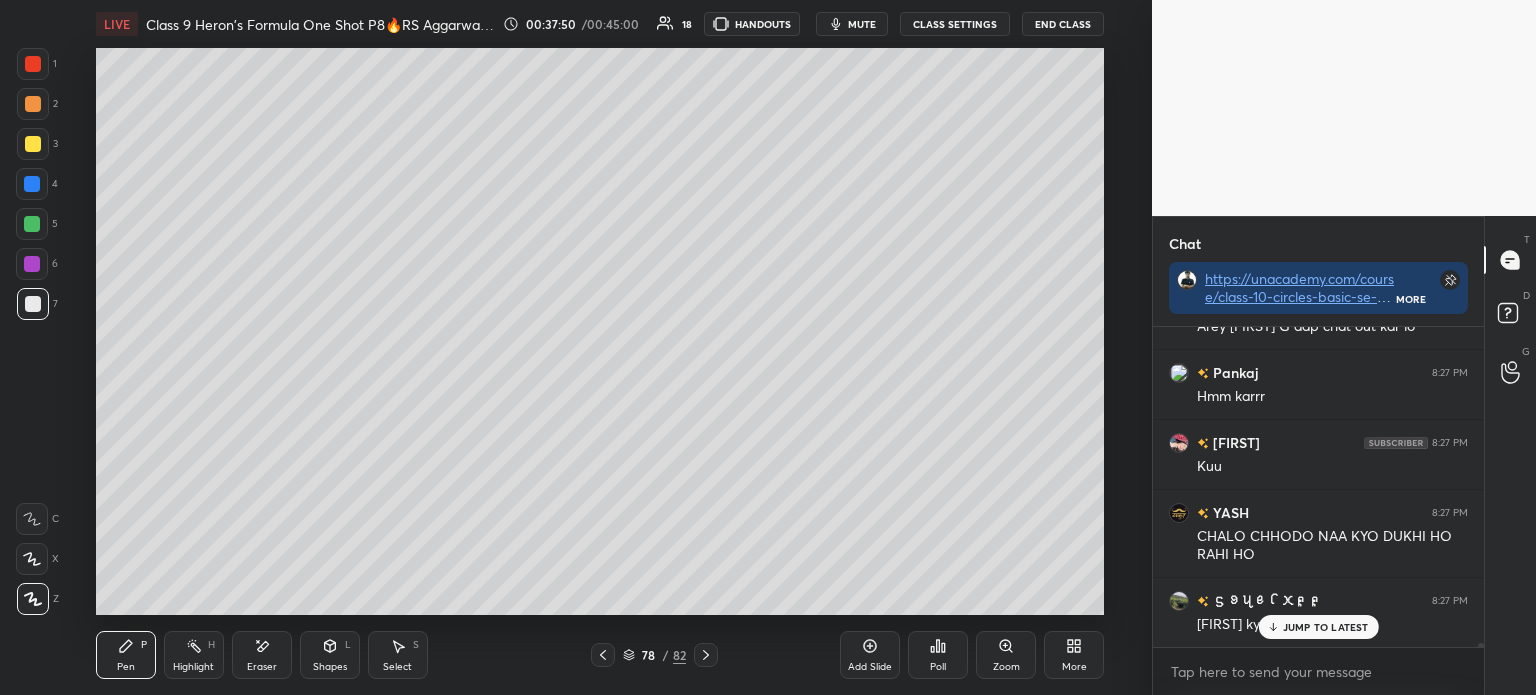 click 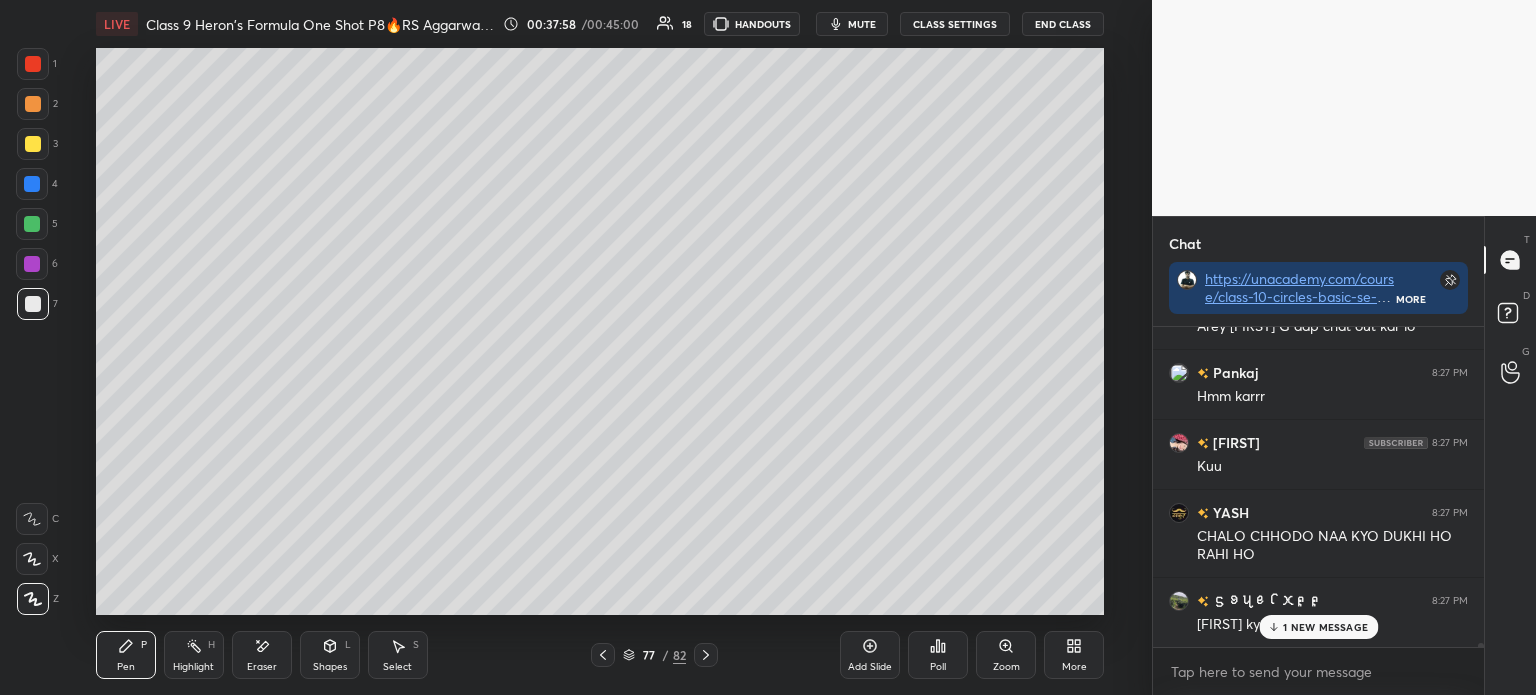 scroll, scrollTop: 27380, scrollLeft: 0, axis: vertical 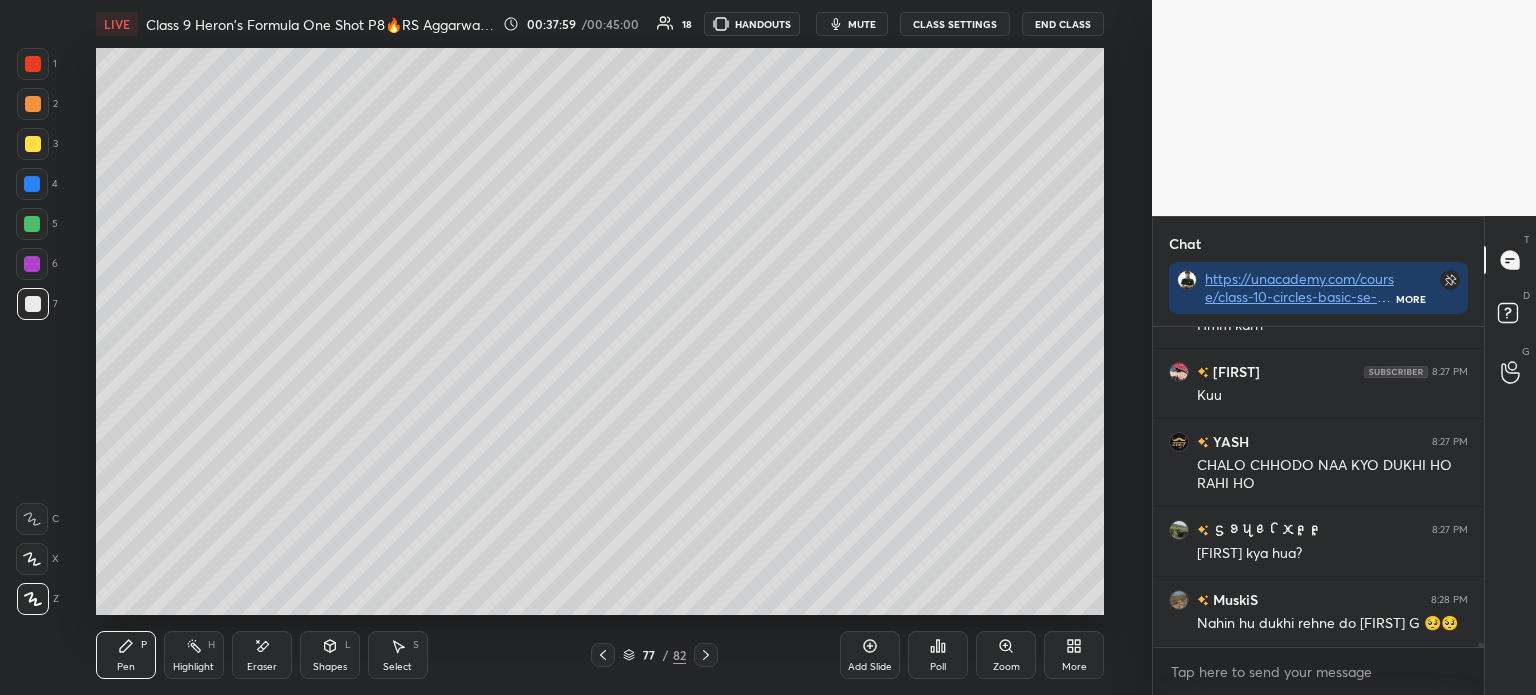 click on "77 / 82" at bounding box center (654, 655) 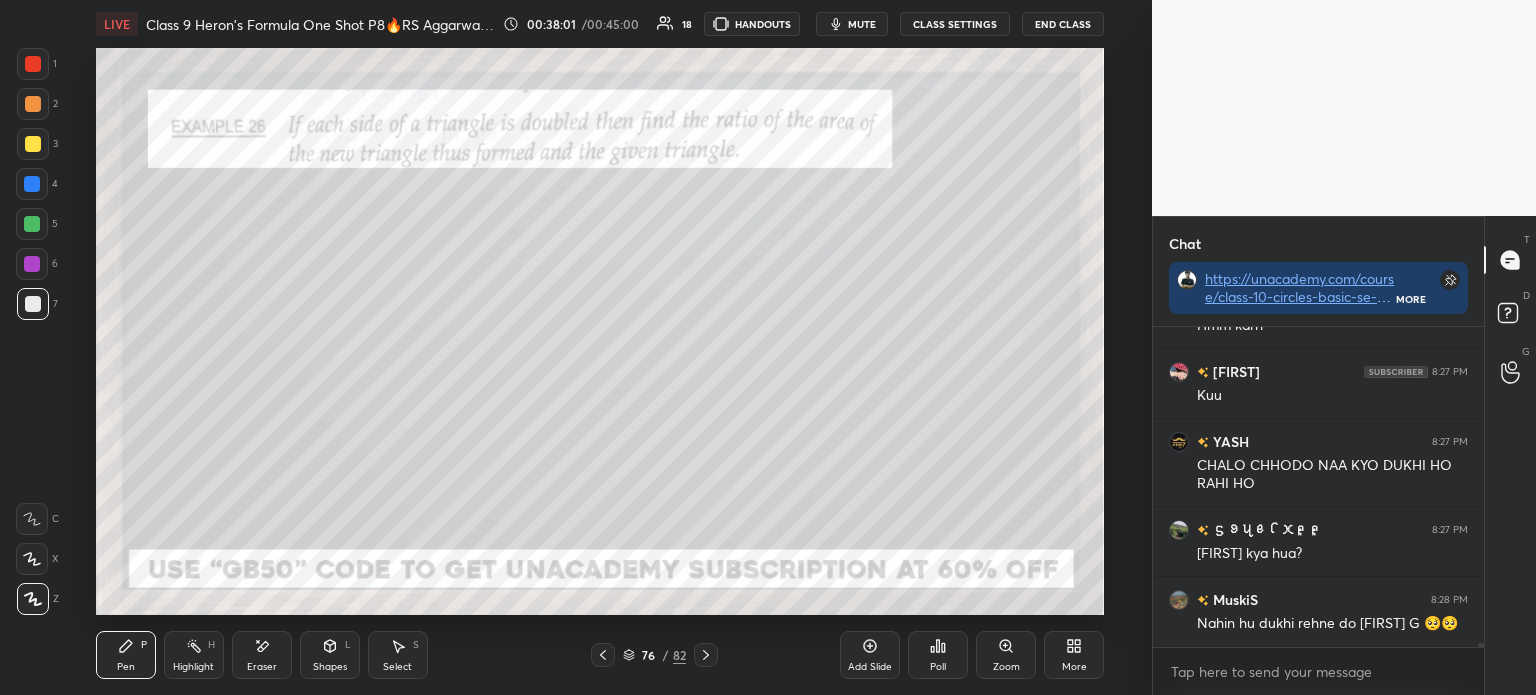click on "Pen P Highlight H Eraser Shapes L Select S 76 / 82 Add Slide Poll Zoom More" at bounding box center (600, 655) 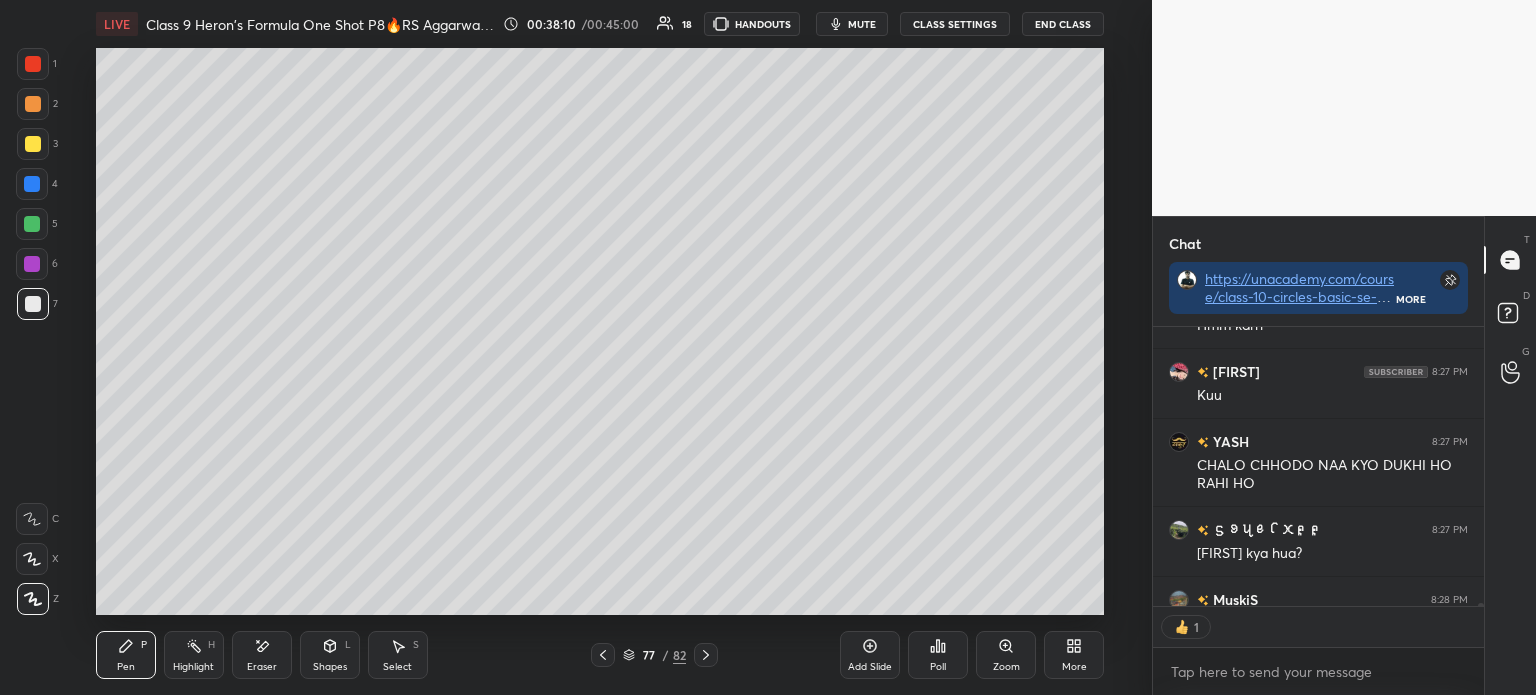 scroll, scrollTop: 6, scrollLeft: 6, axis: both 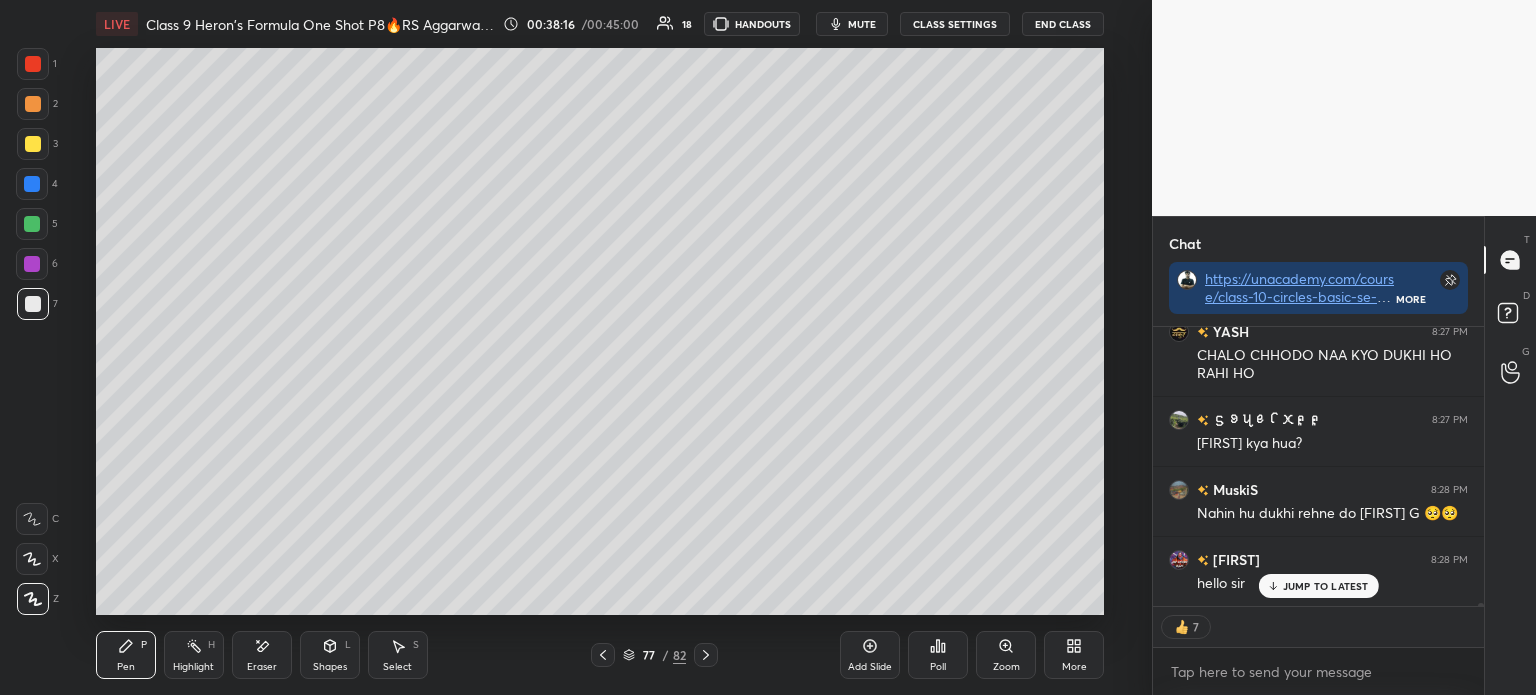 click 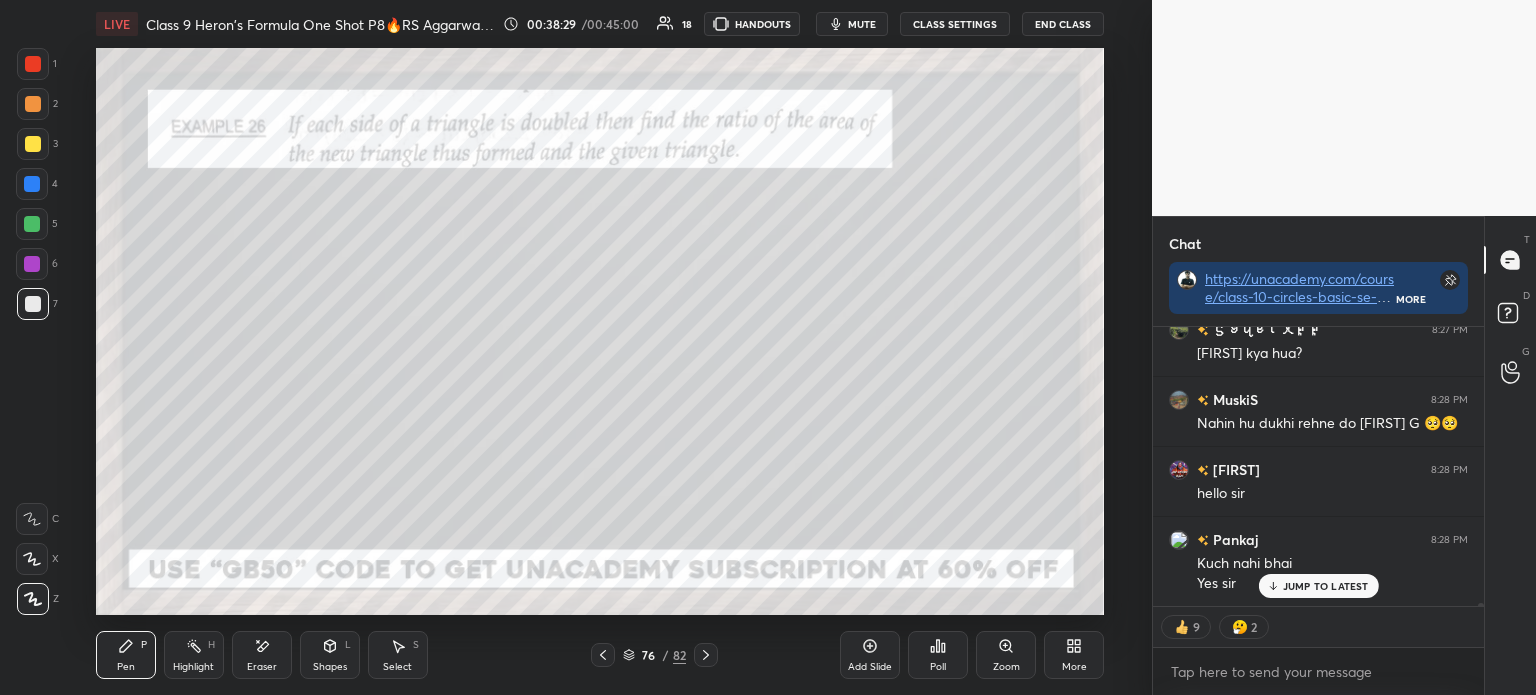 scroll, scrollTop: 27668, scrollLeft: 0, axis: vertical 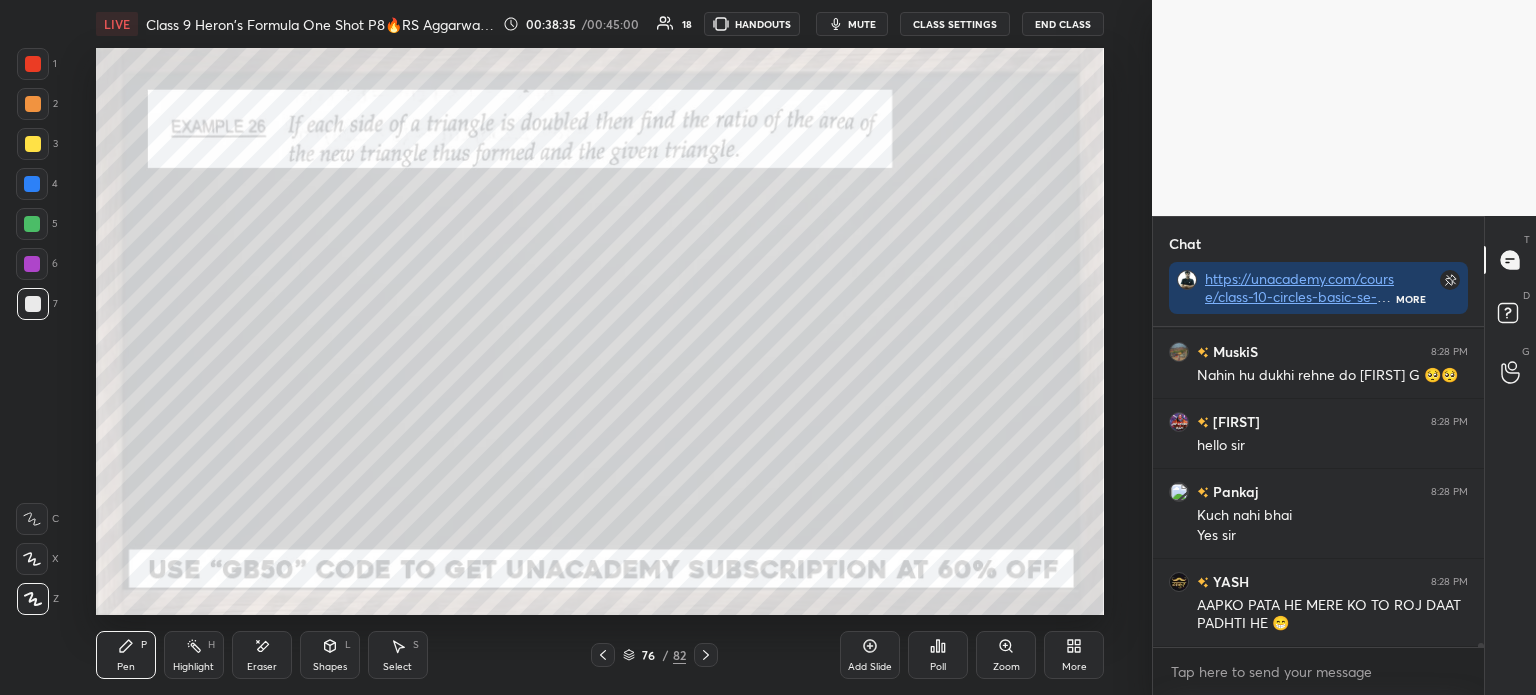 click 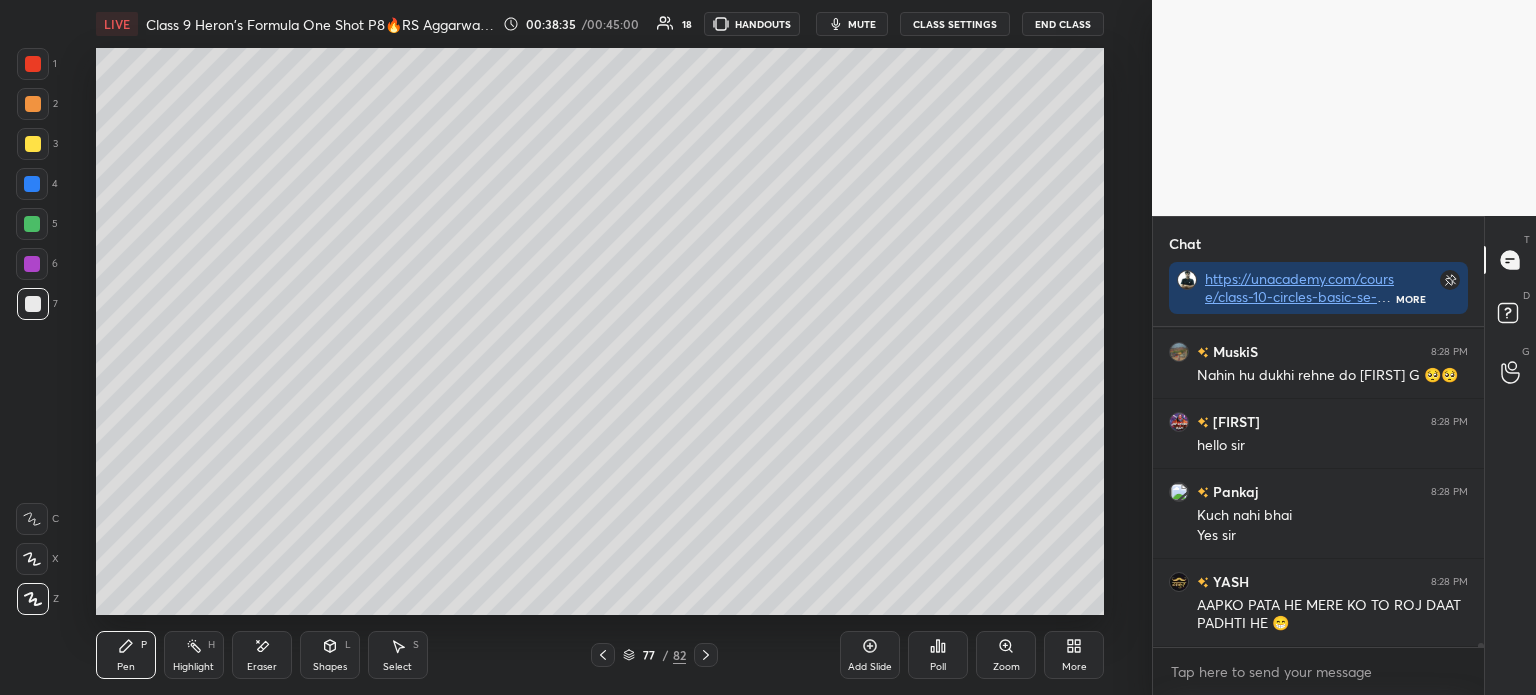 click at bounding box center [706, 655] 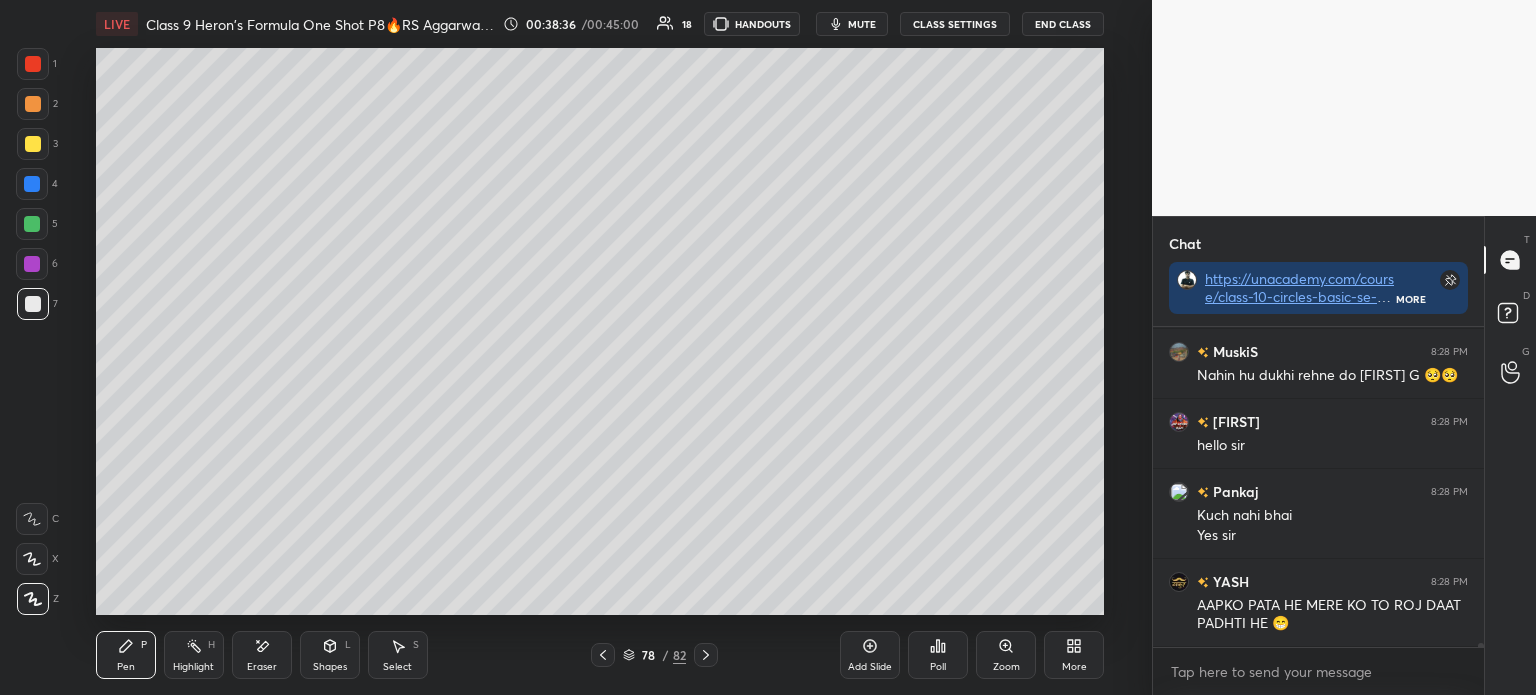 click 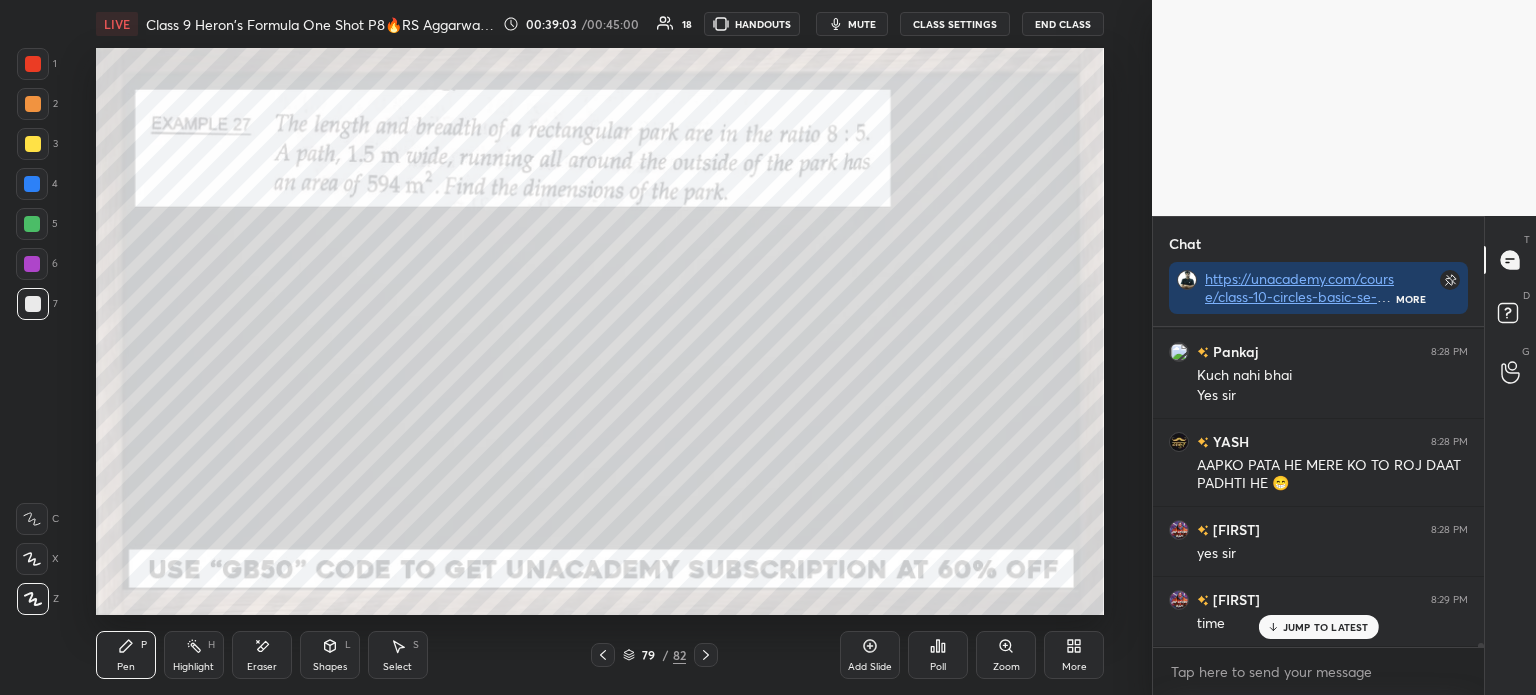 scroll, scrollTop: 27837, scrollLeft: 0, axis: vertical 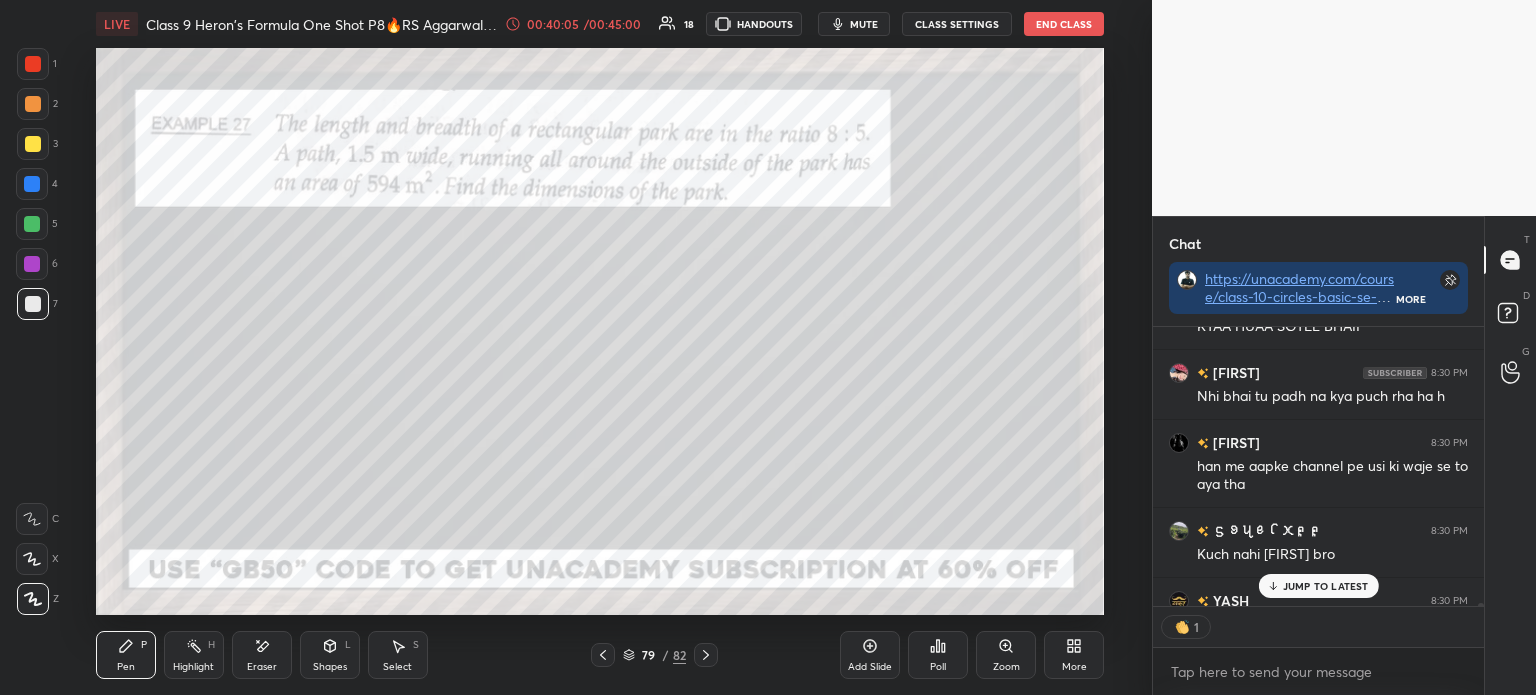 click on "Poll" at bounding box center [938, 655] 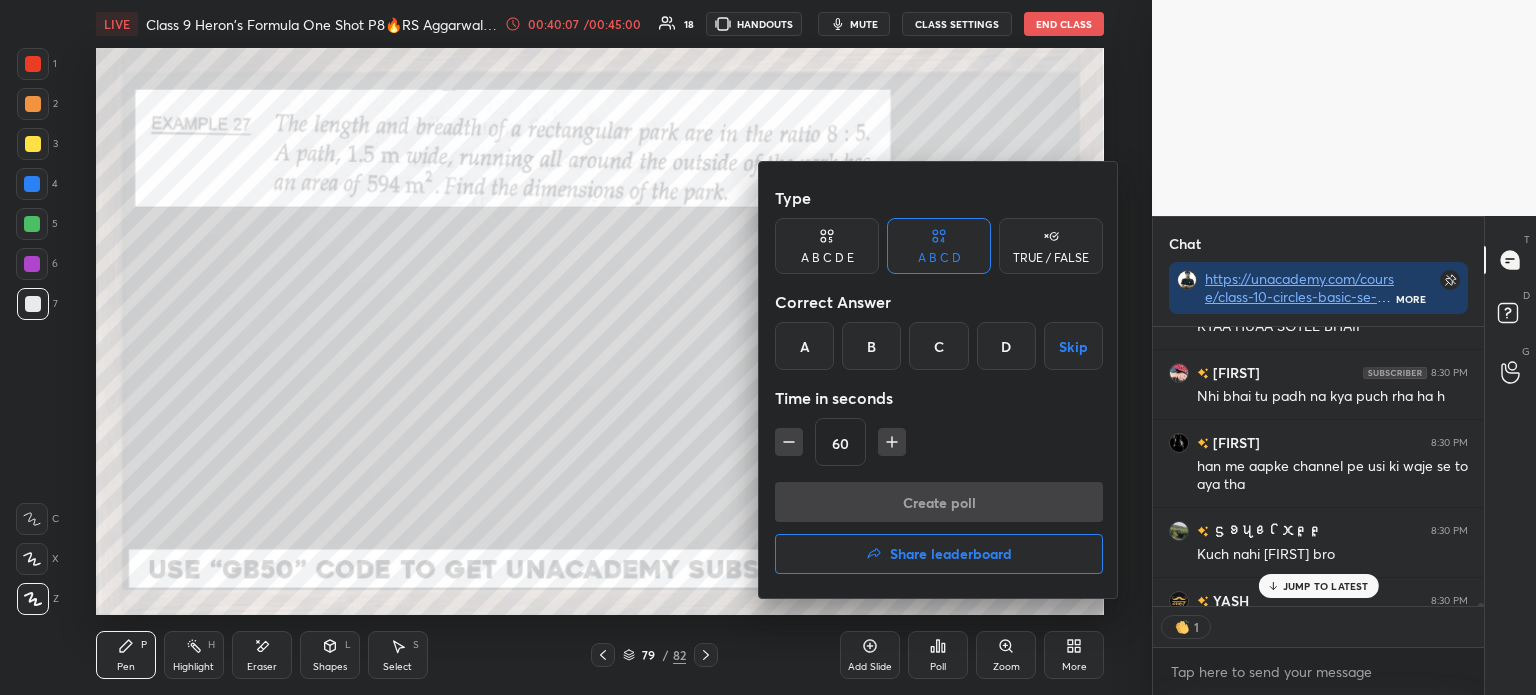 click at bounding box center [768, 347] 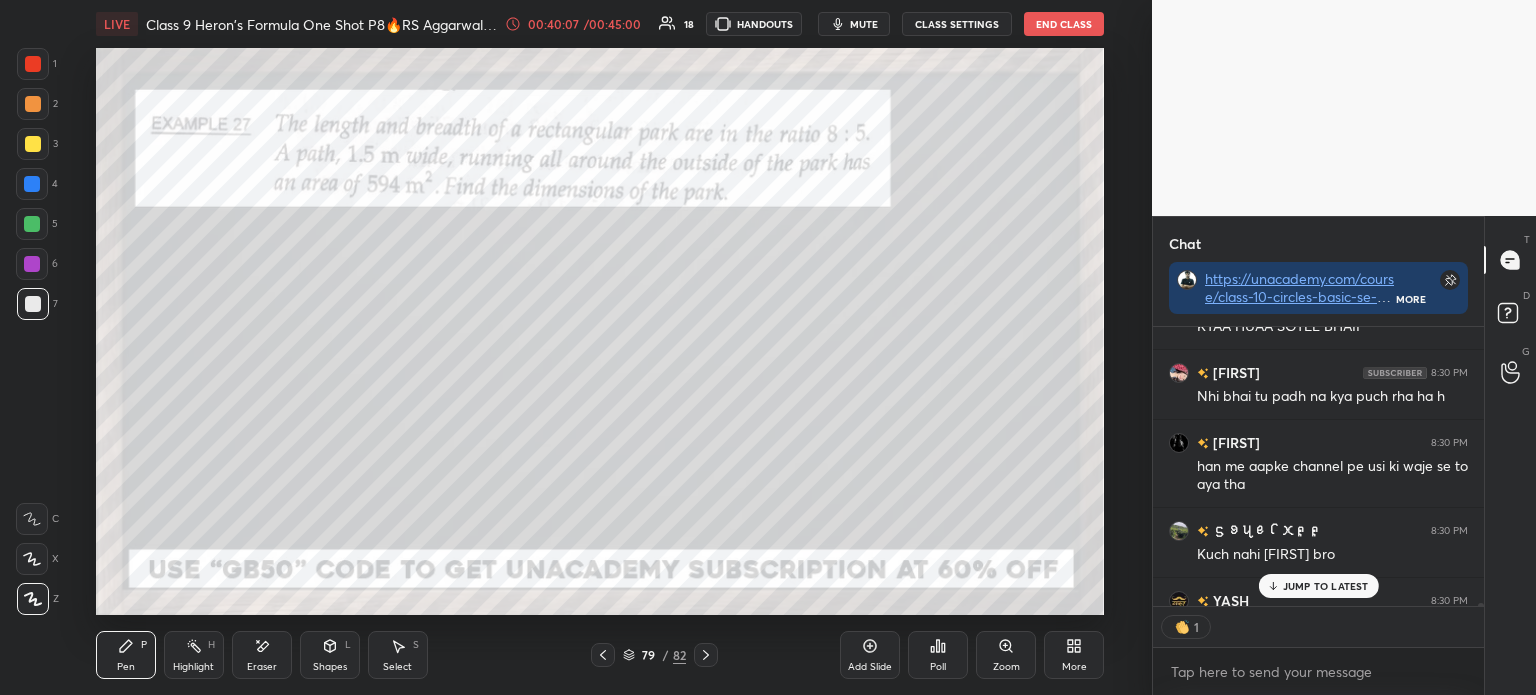 click on "Poll" at bounding box center (938, 655) 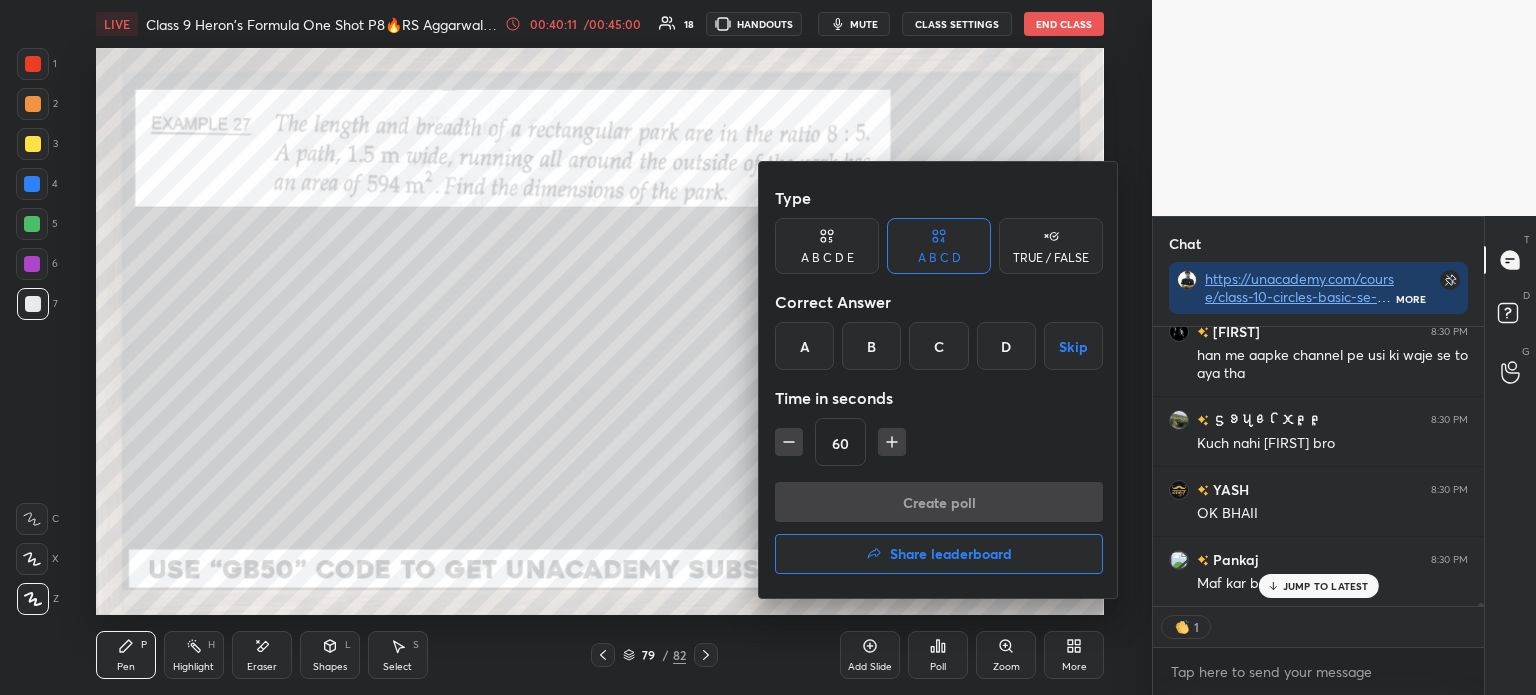 scroll, scrollTop: 28754, scrollLeft: 0, axis: vertical 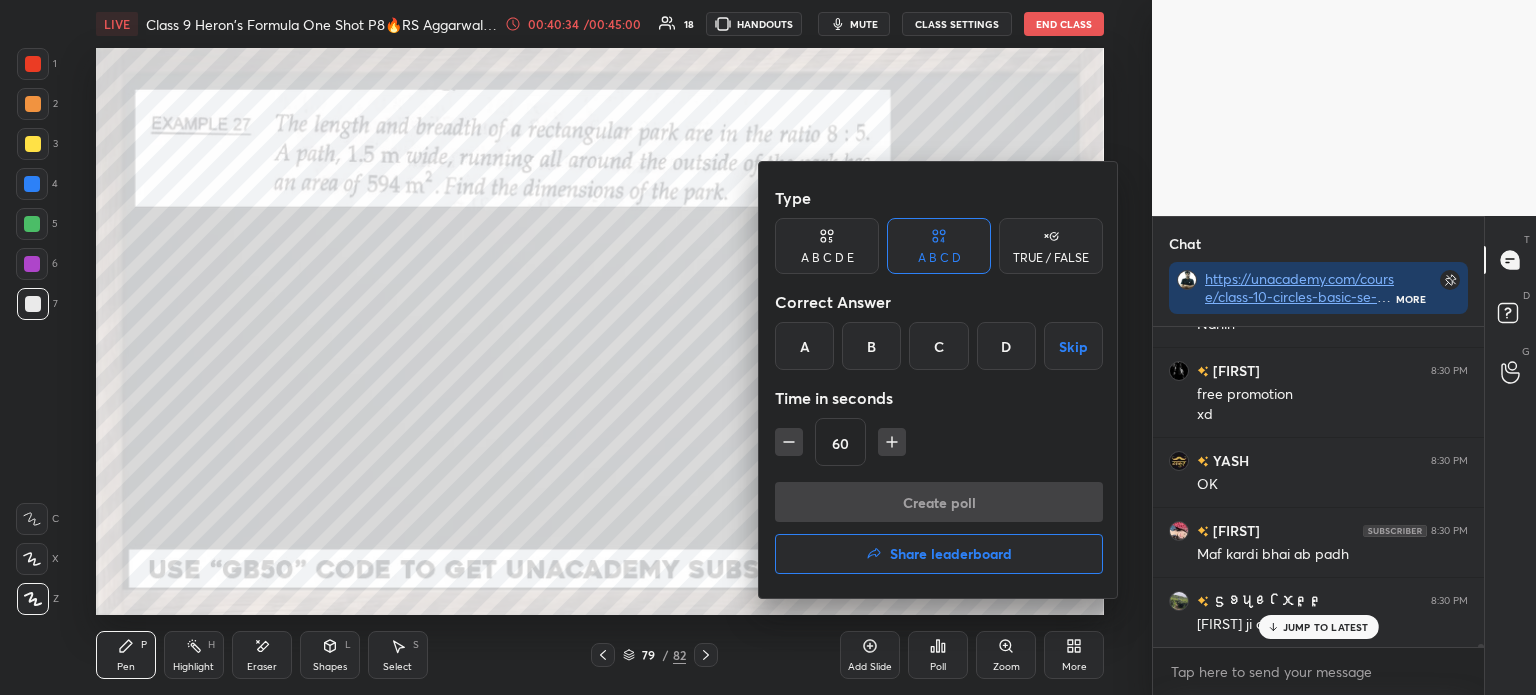 click on "B" at bounding box center [871, 346] 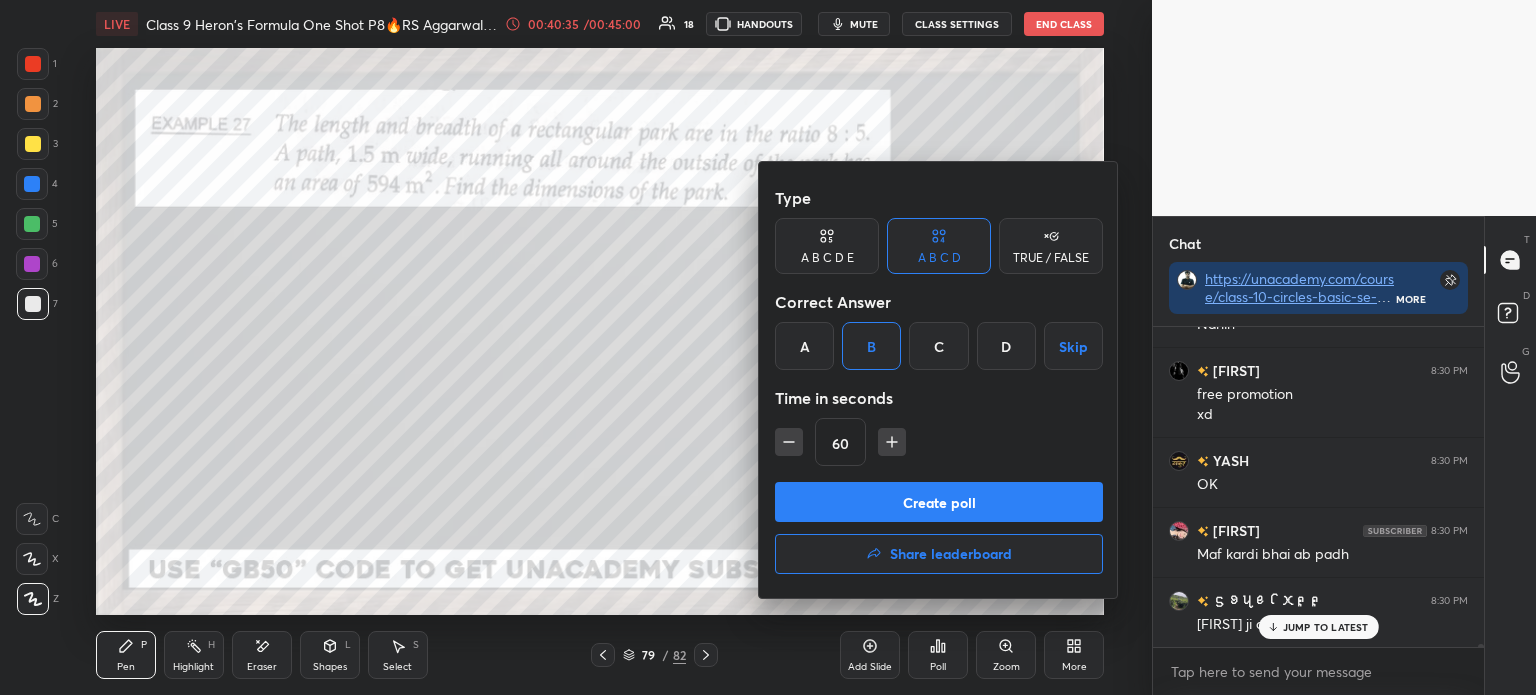 click on "Create poll" at bounding box center (939, 502) 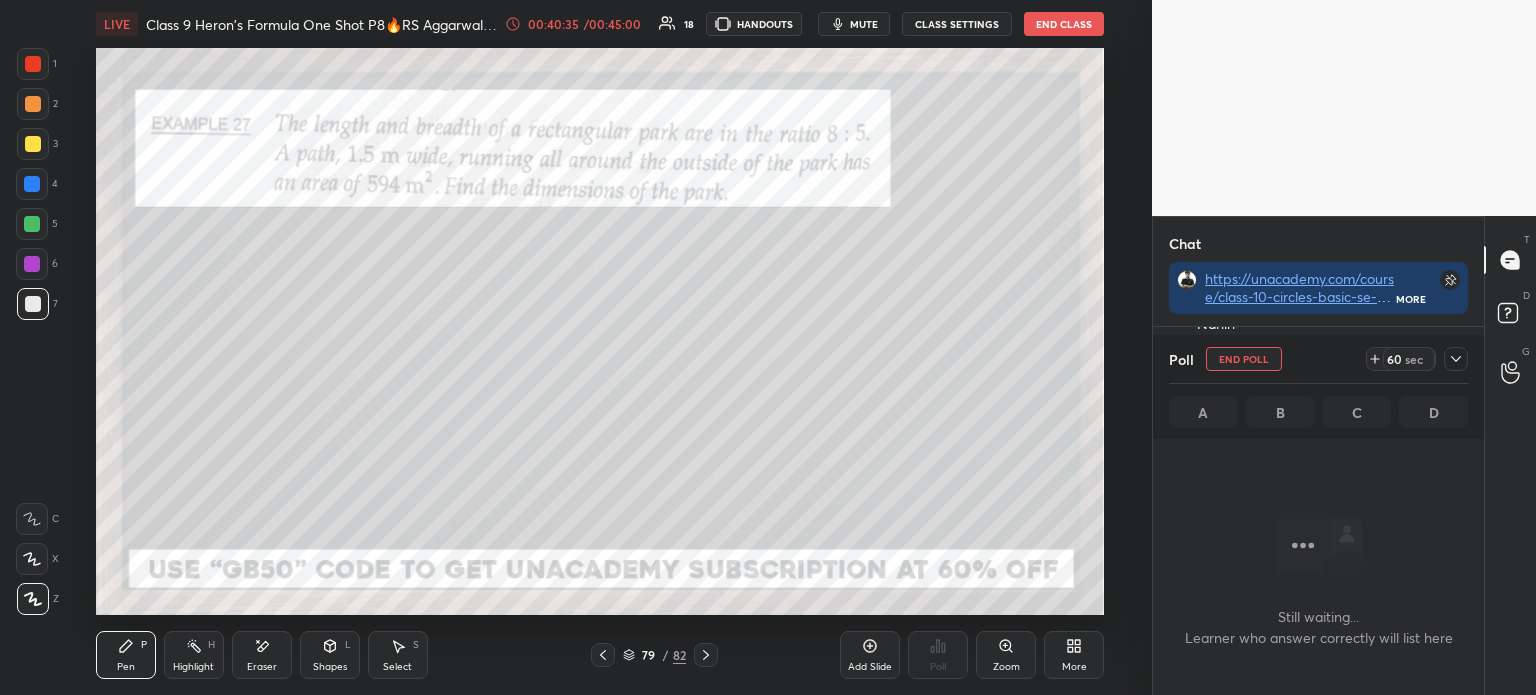 scroll, scrollTop: 281, scrollLeft: 325, axis: both 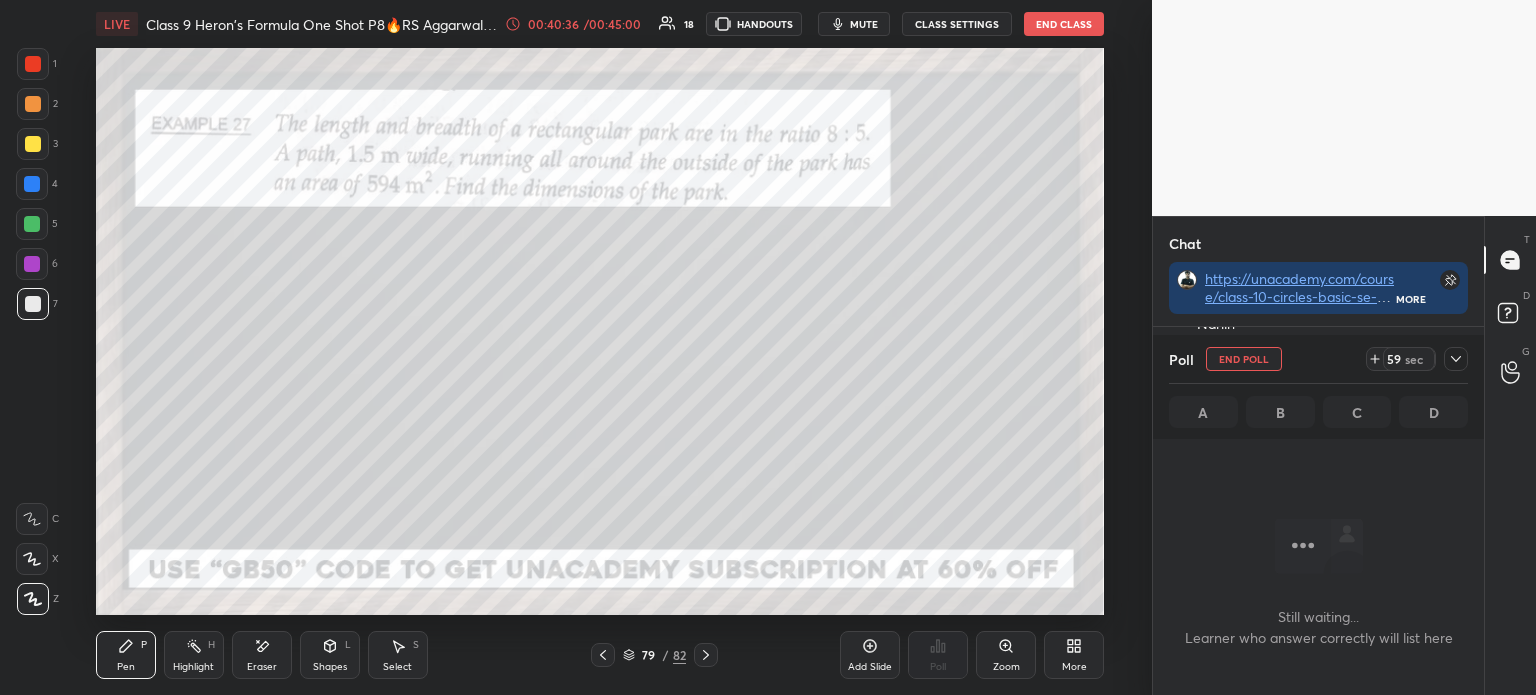 click 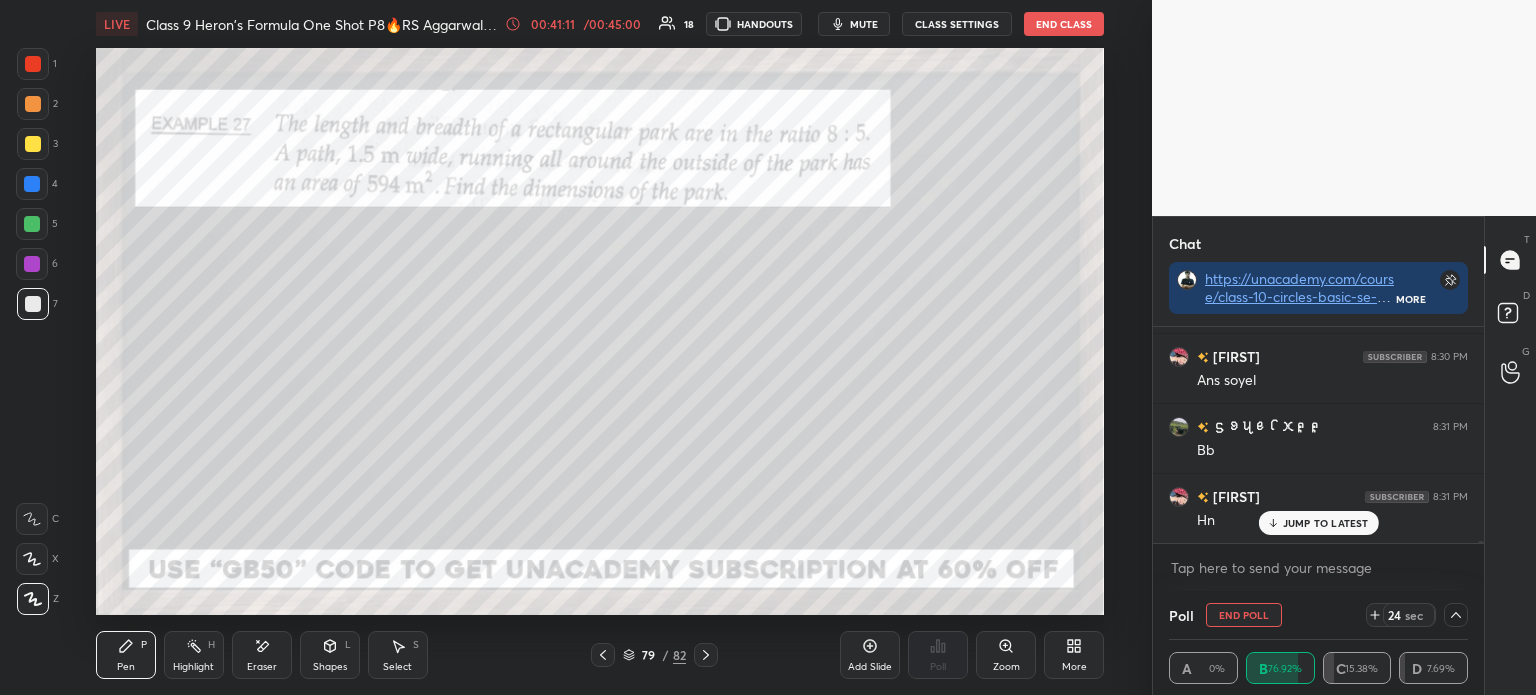 click on "Eraser" at bounding box center (262, 655) 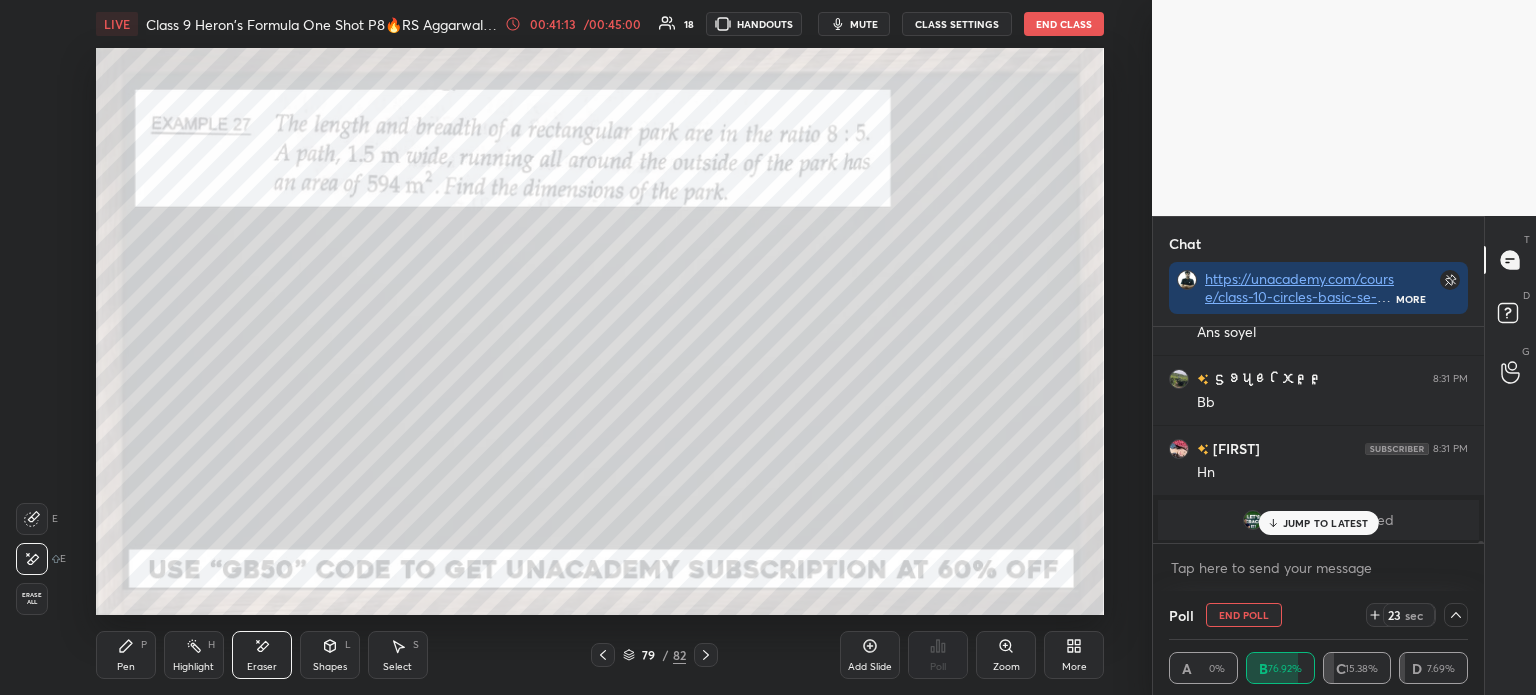 click 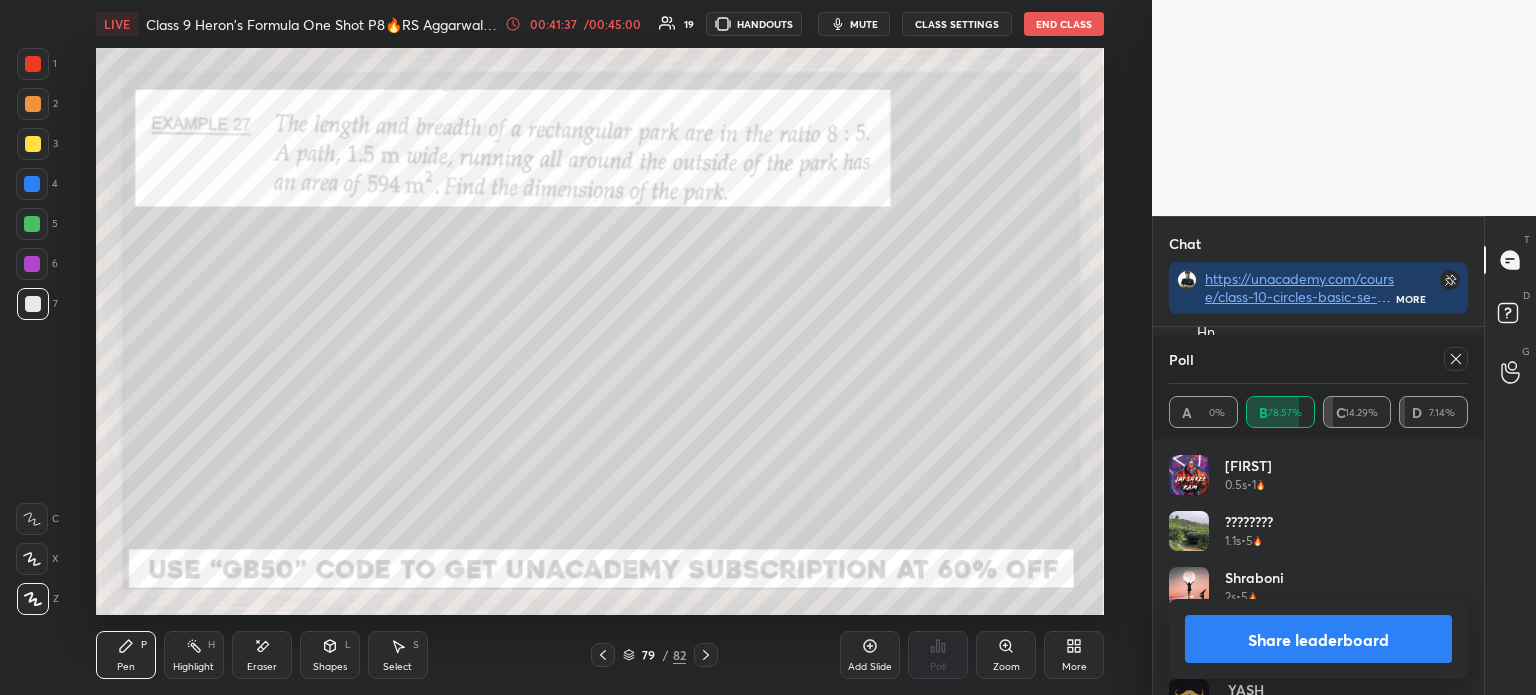 click on "Share leaderboard" at bounding box center (1318, 639) 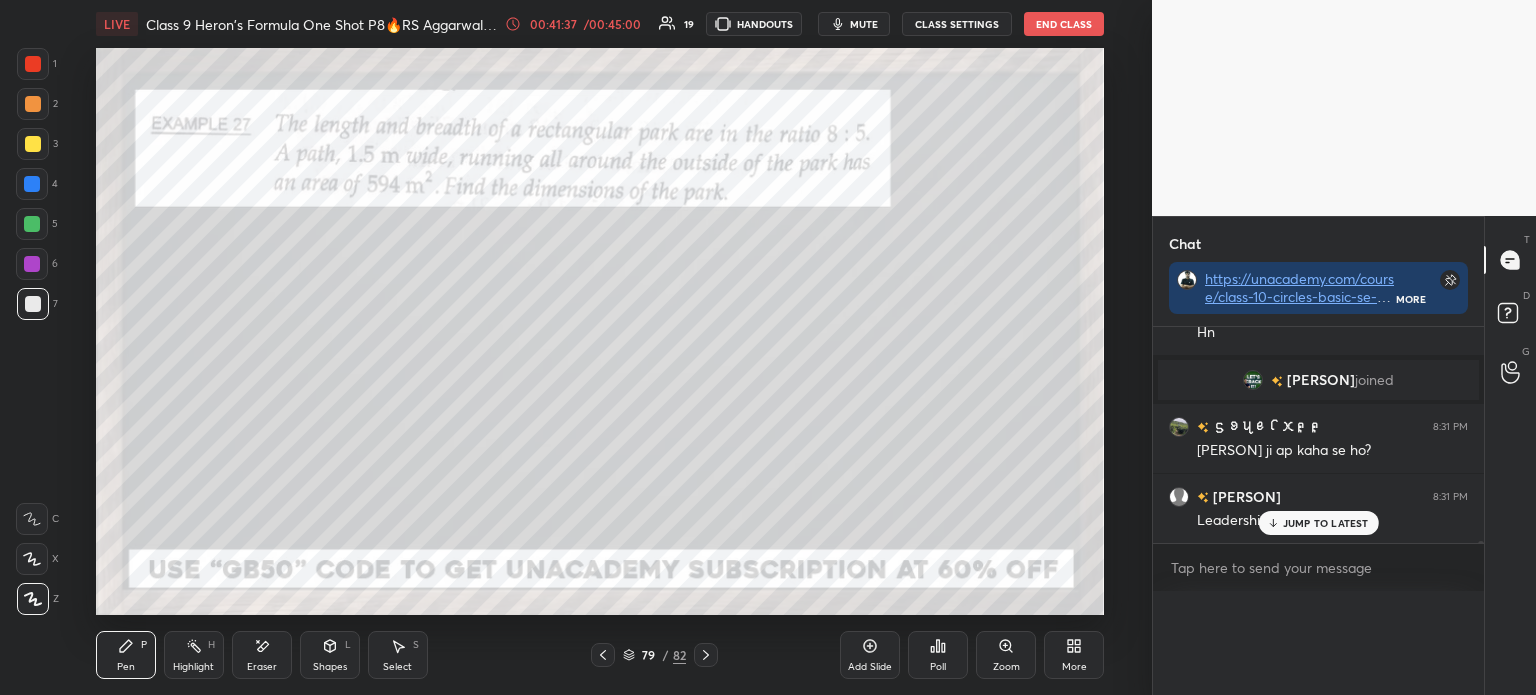 scroll, scrollTop: 121, scrollLeft: 293, axis: both 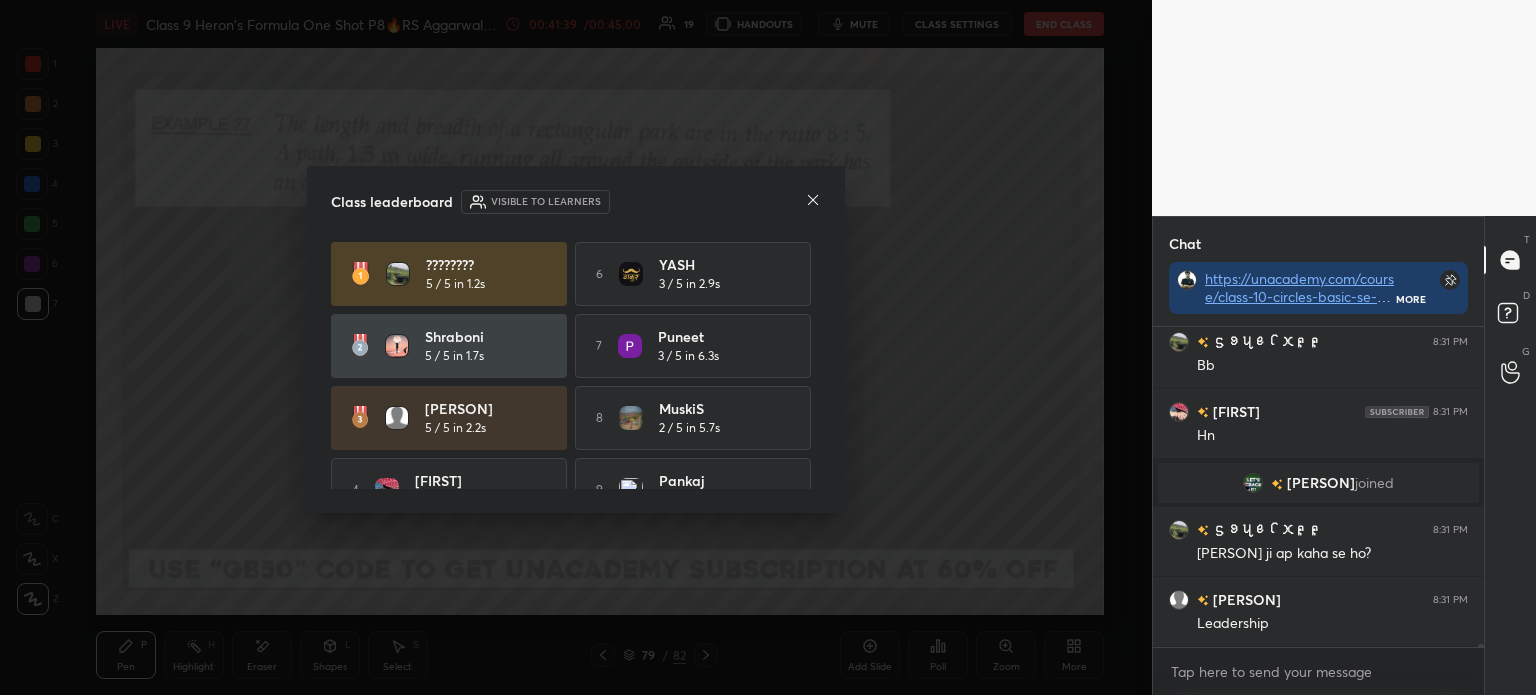 click on "Class leaderboard Visible to learners ???????? 5 / 5 in 1.2s 6 YASH 3 / 5 in 2.9s Shraboni 5 / 5 in 1.7s 7 Puneet 3 / 5 in 6.3s mohit 5 / 5 in 2.2s 8 MuskiS 2 / 5 in 5.7s 4 Deepanshi 4 / 5 in 8.4s 9 Pankaj 2 / 5 in 13.5s 5 Gunnu 3 / 5 in 1.3s 10 Neelawj 2 / 5 in 24s" at bounding box center [576, 340] 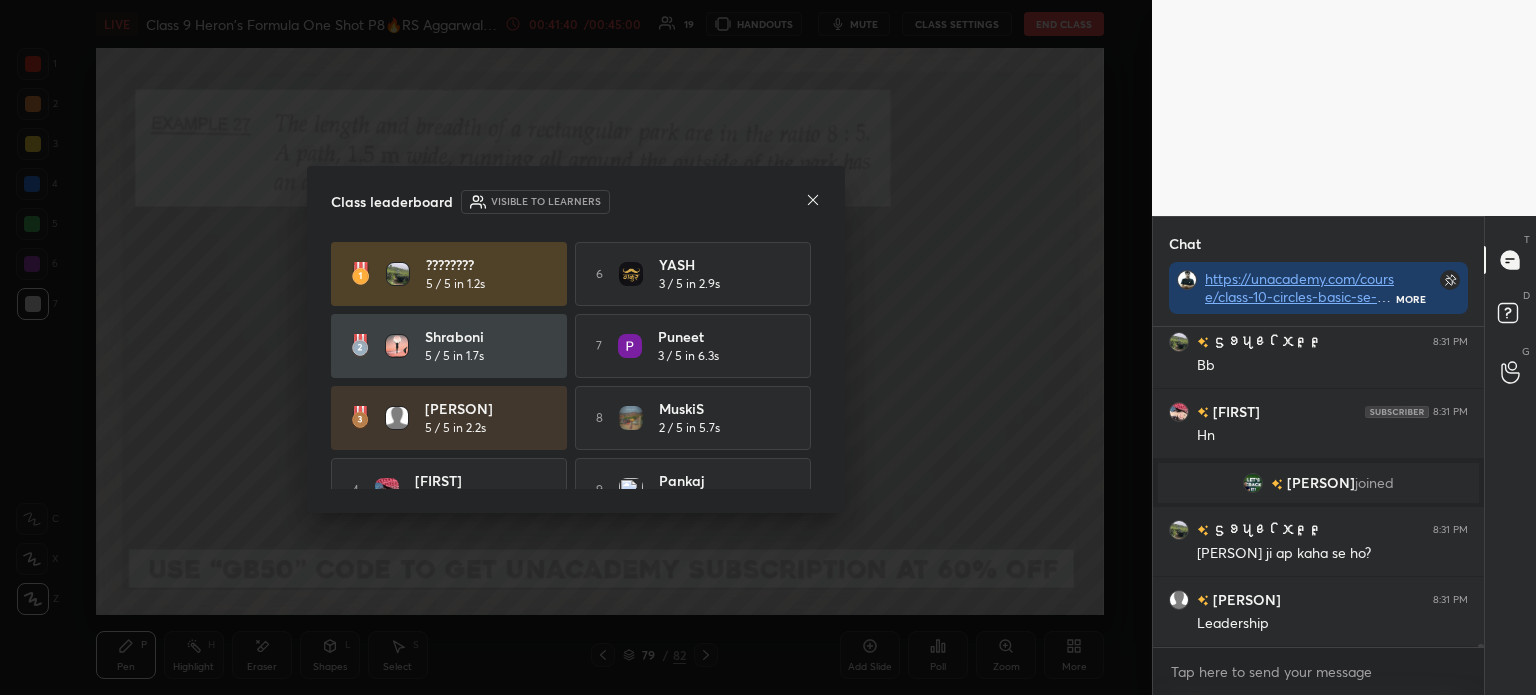 click 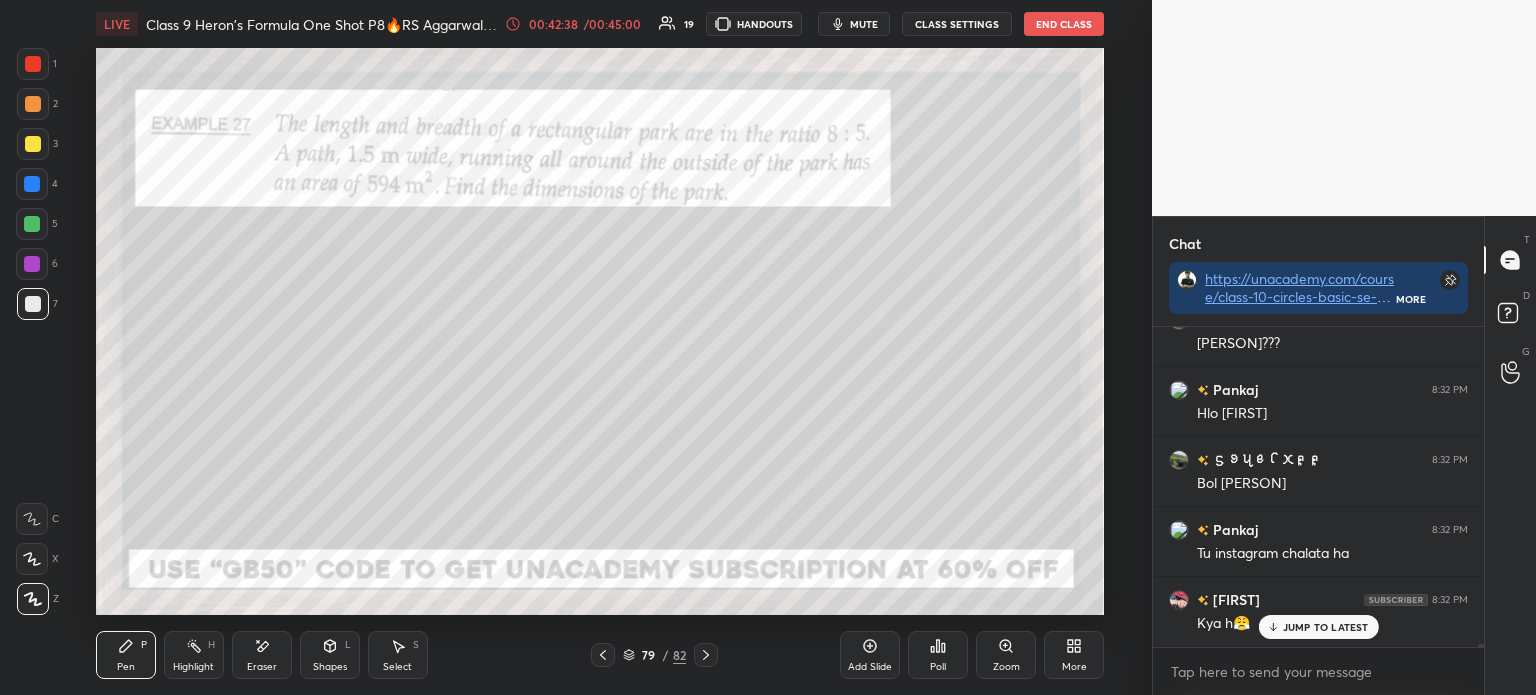 scroll, scrollTop: 30133, scrollLeft: 0, axis: vertical 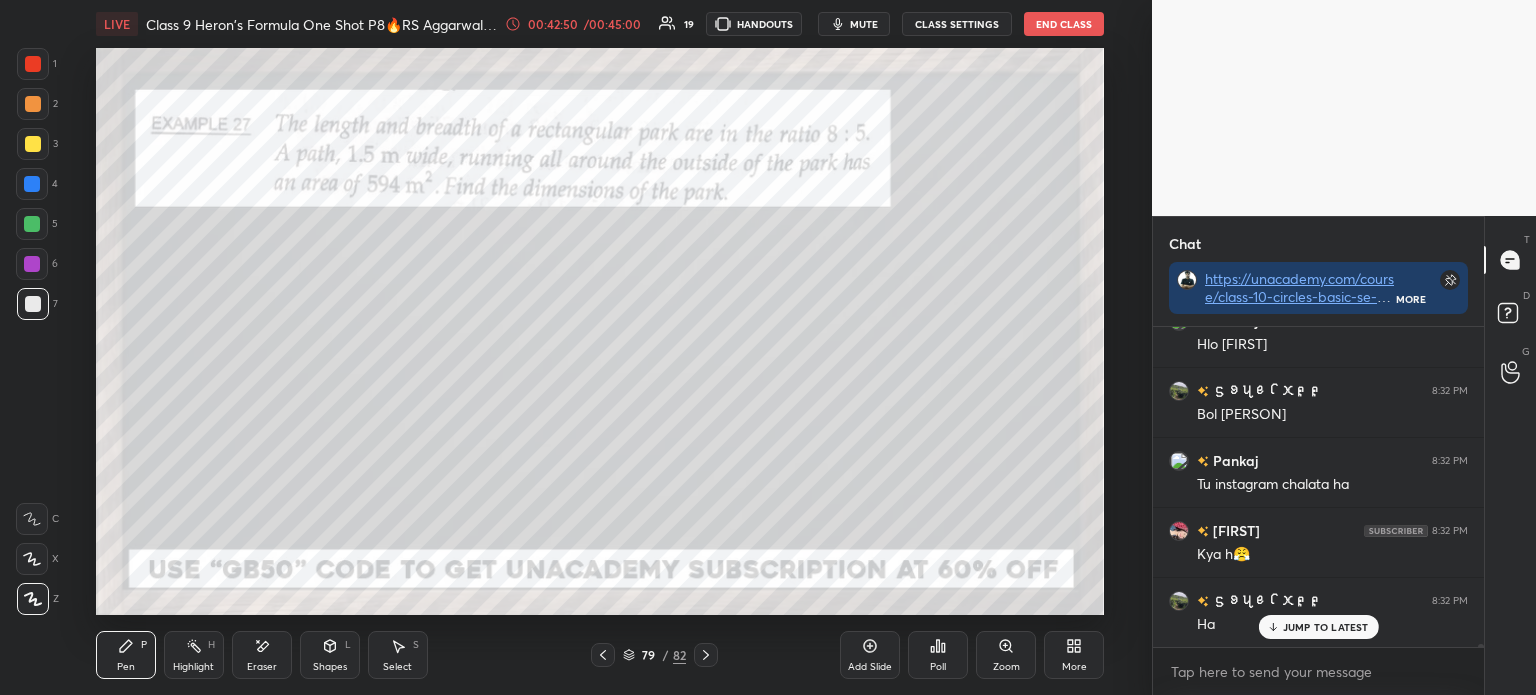 click on "Add Slide" at bounding box center [870, 655] 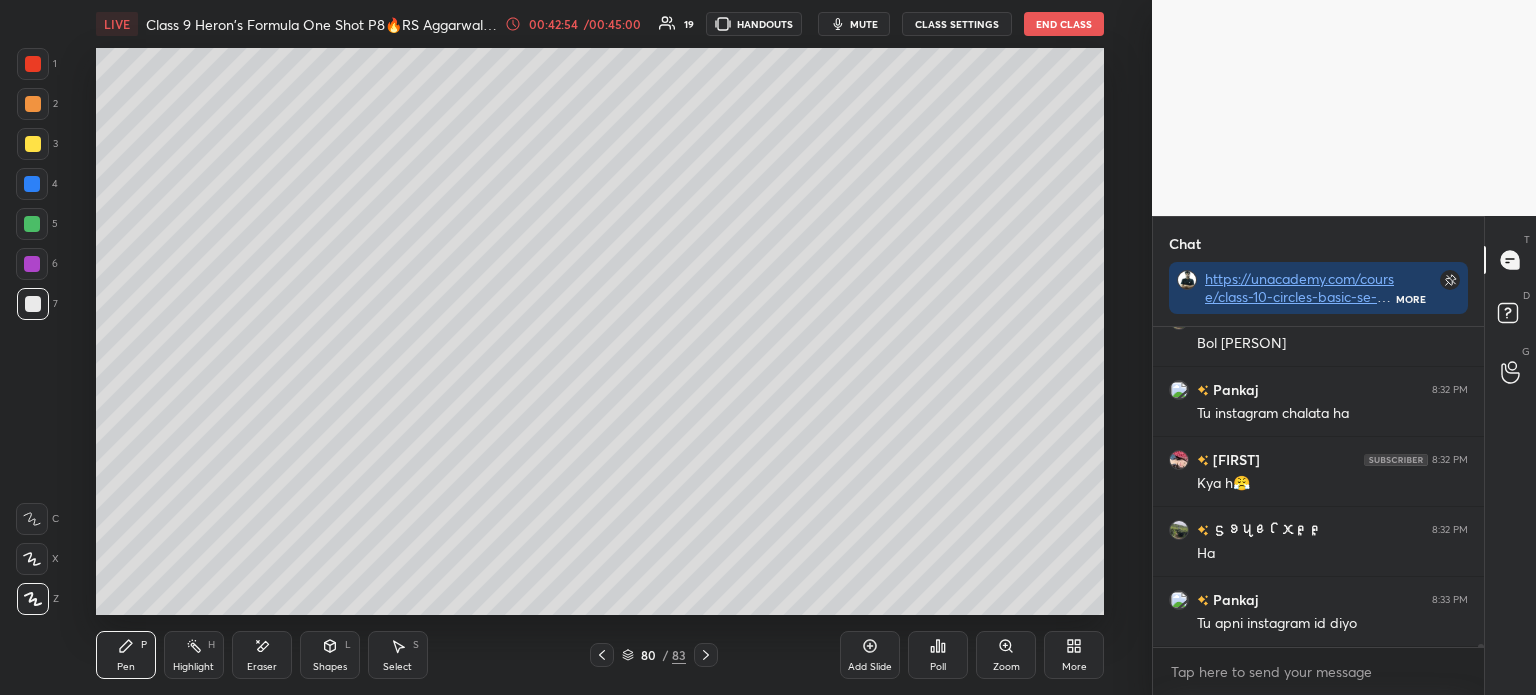 scroll, scrollTop: 30292, scrollLeft: 0, axis: vertical 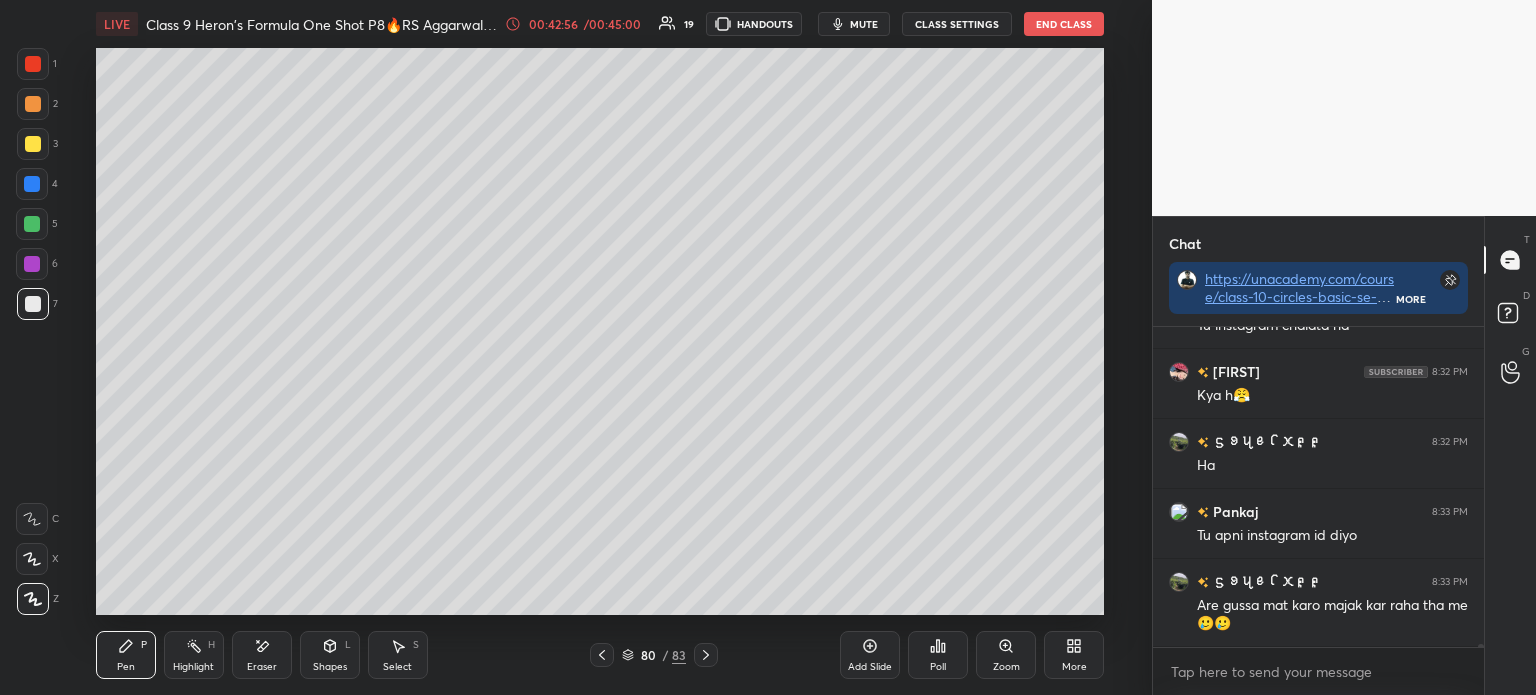 click 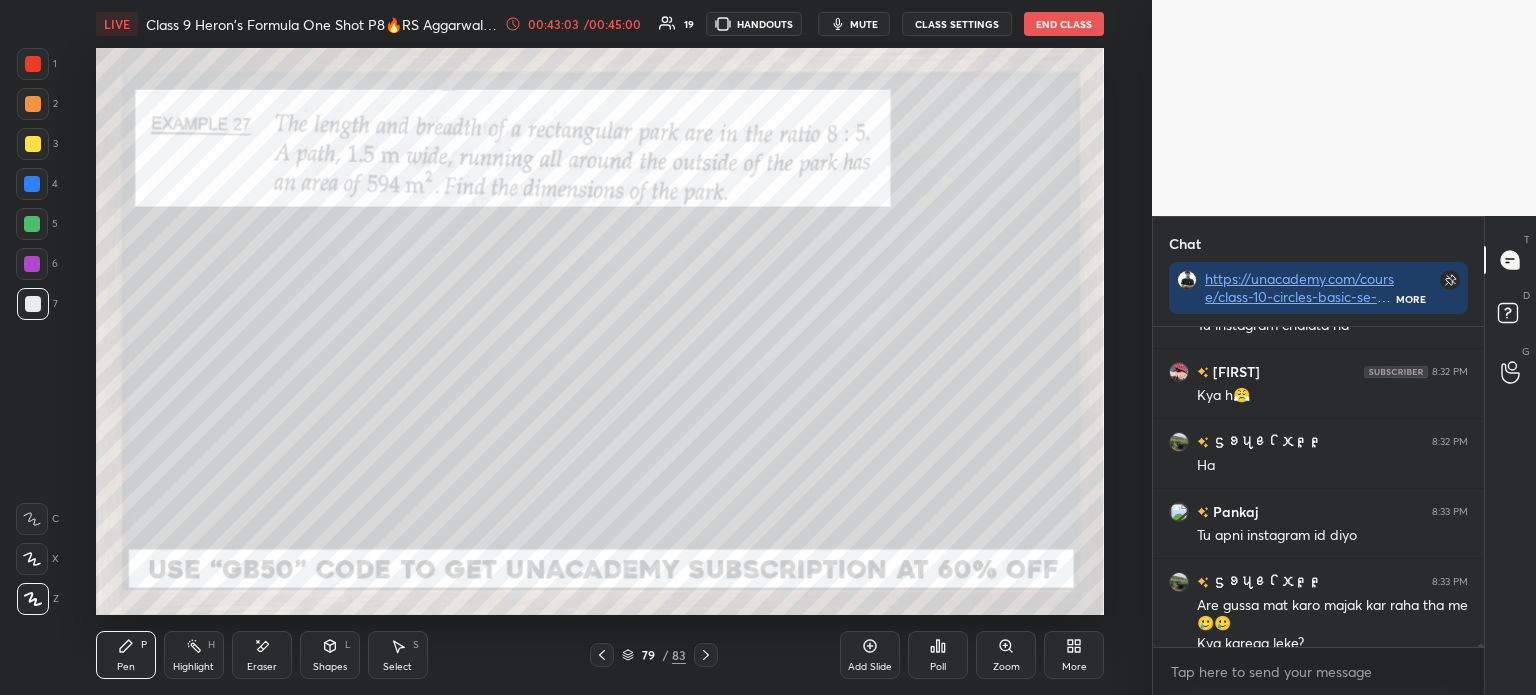scroll, scrollTop: 30312, scrollLeft: 0, axis: vertical 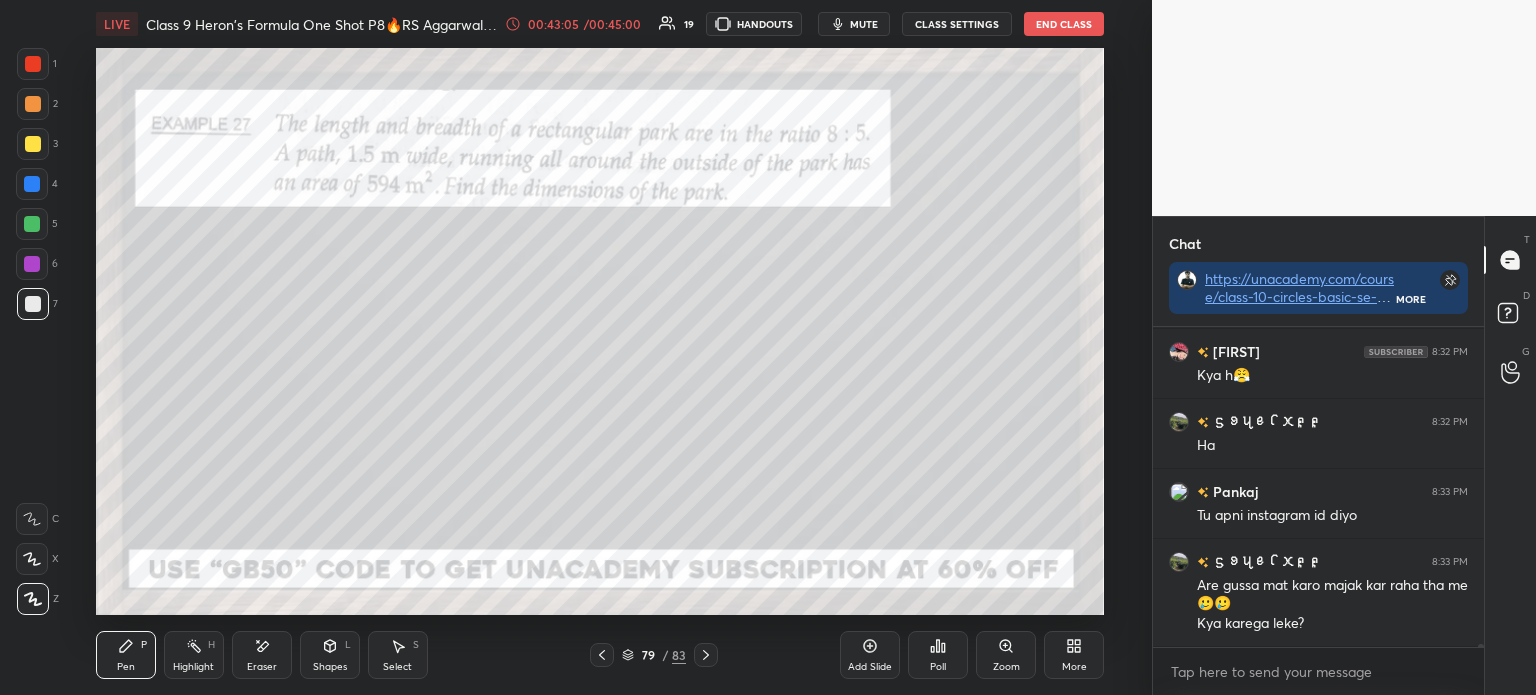 click 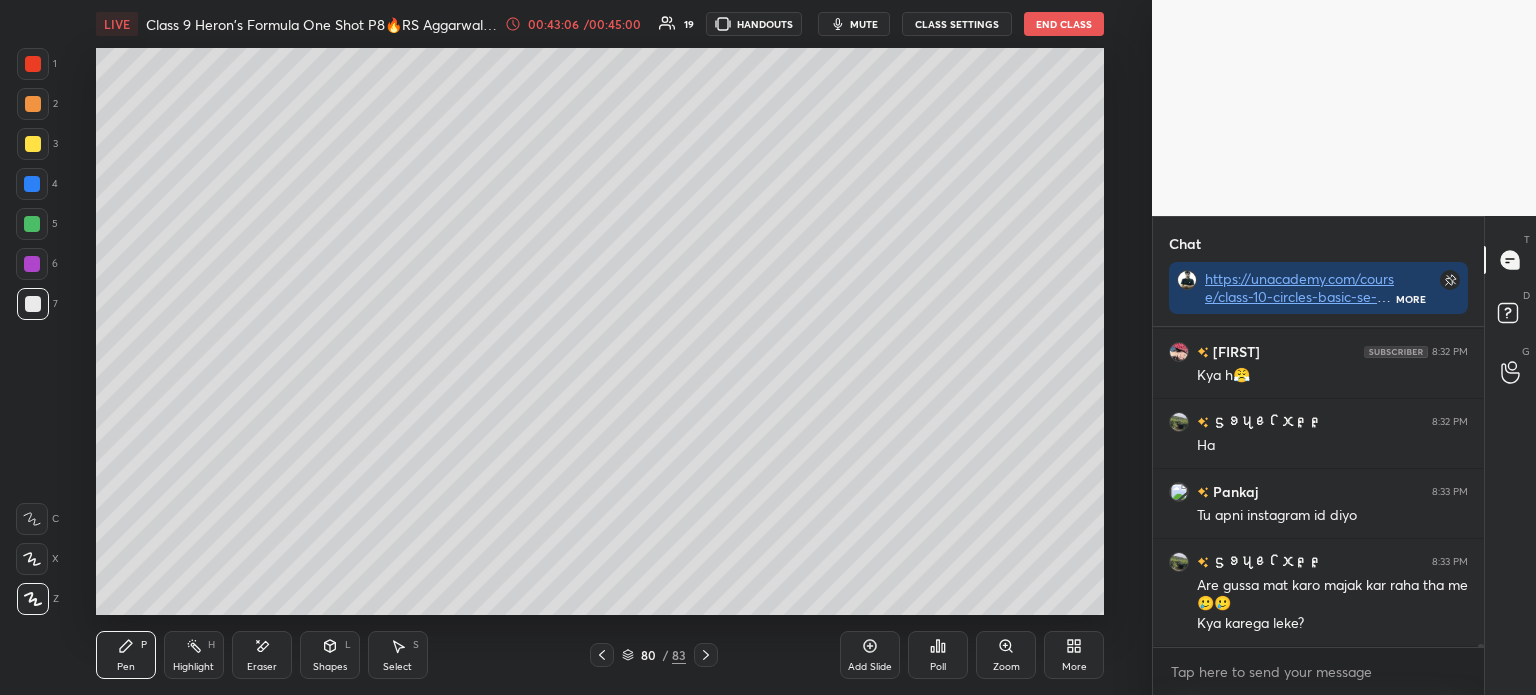 scroll, scrollTop: 30381, scrollLeft: 0, axis: vertical 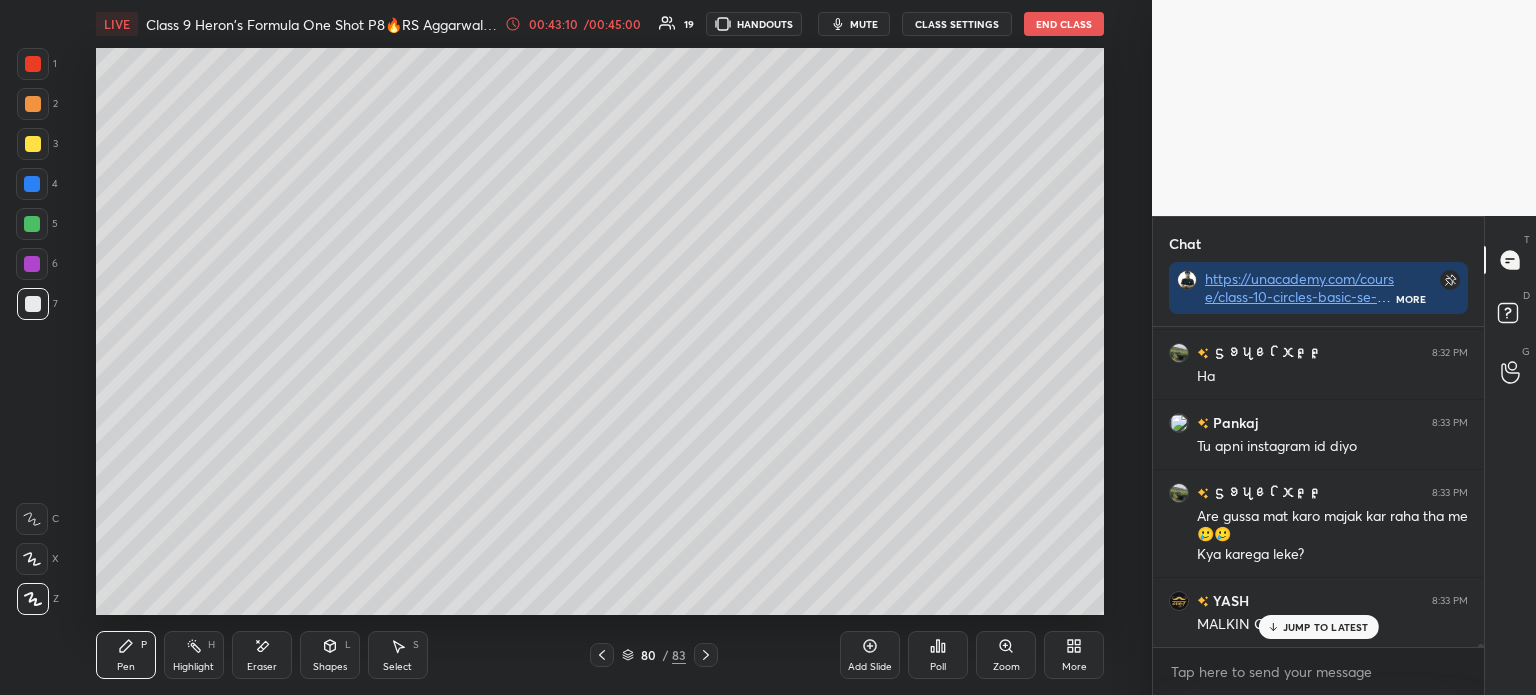 click 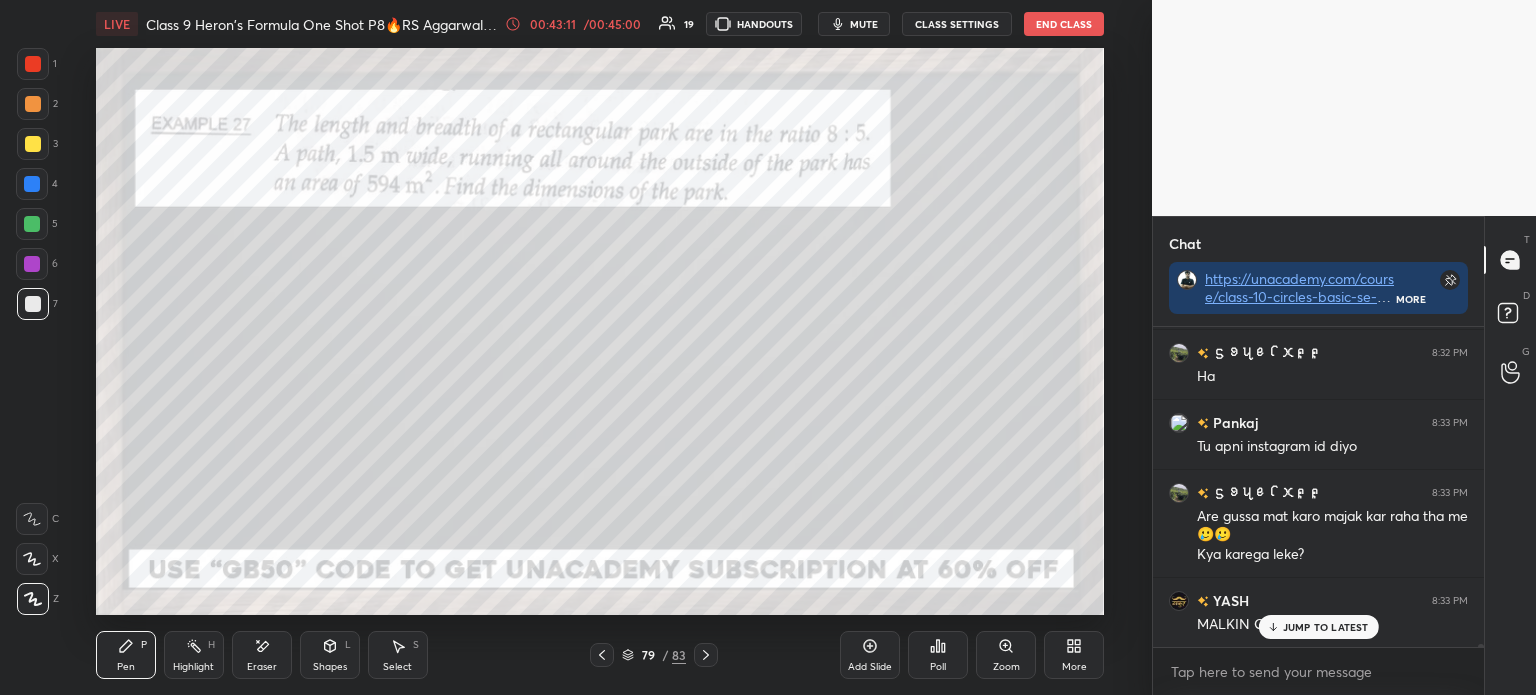 scroll, scrollTop: 30469, scrollLeft: 0, axis: vertical 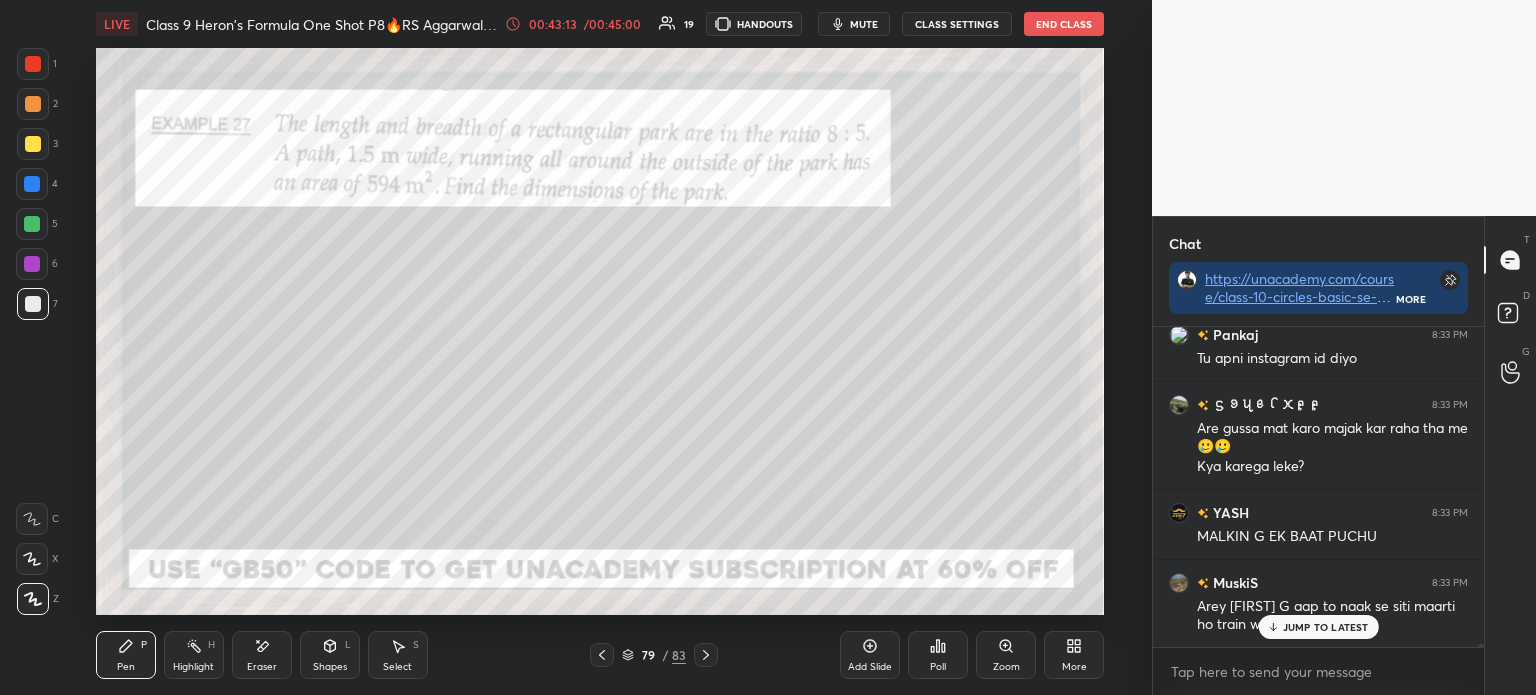 click 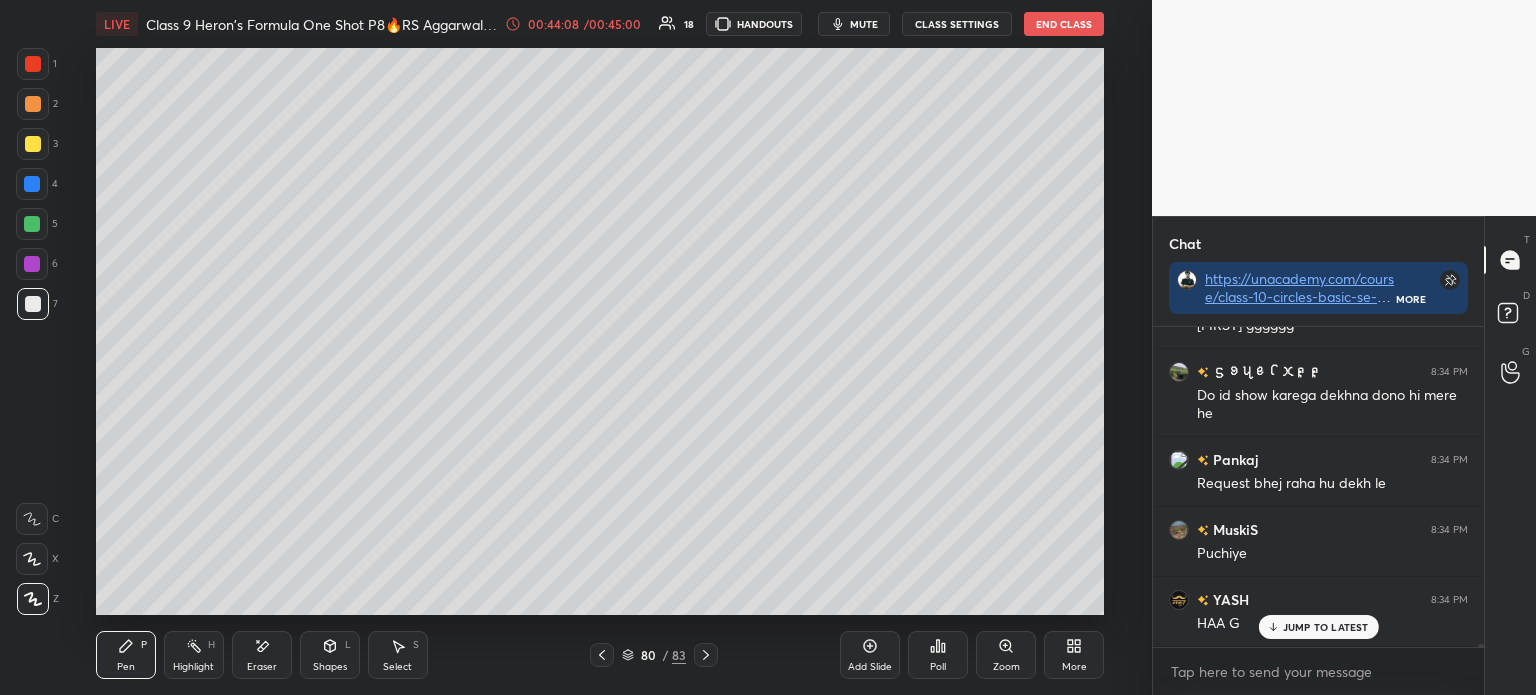 scroll, scrollTop: 31397, scrollLeft: 0, axis: vertical 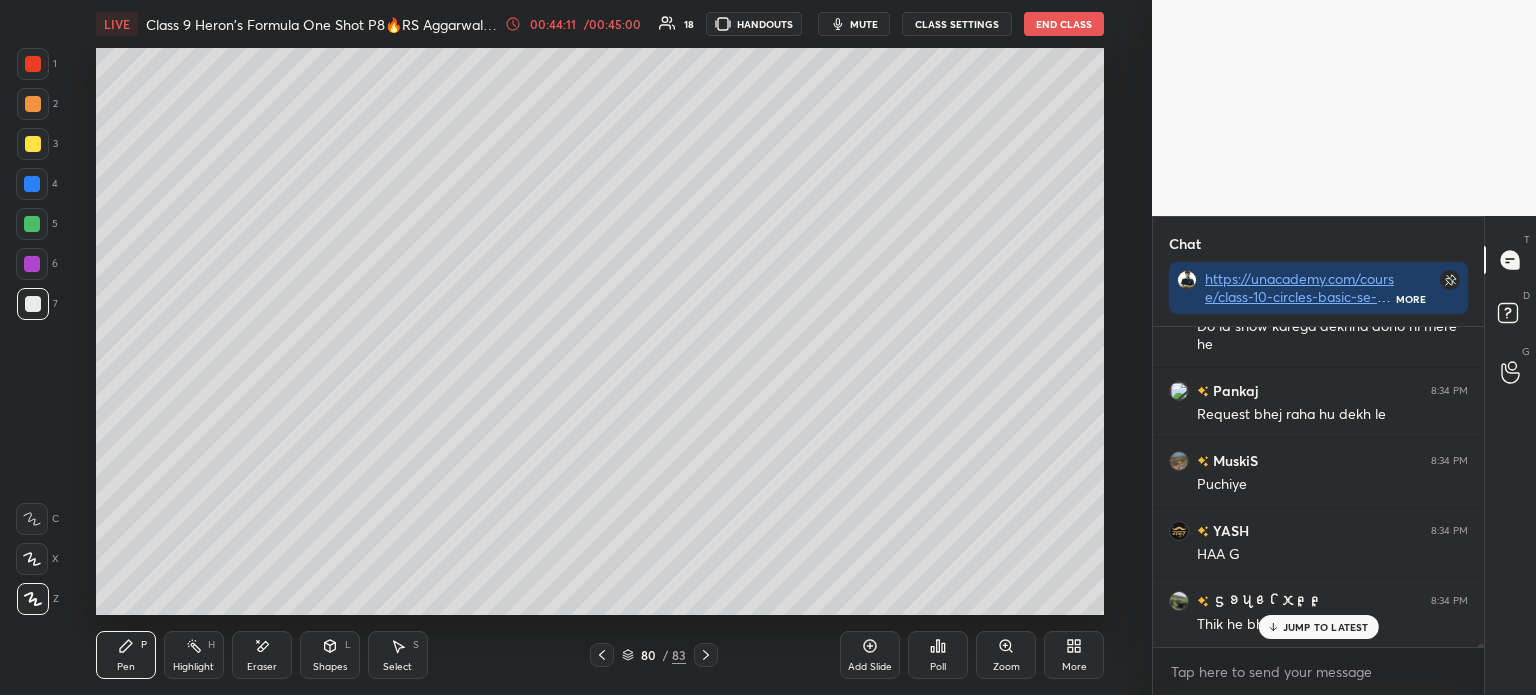 click 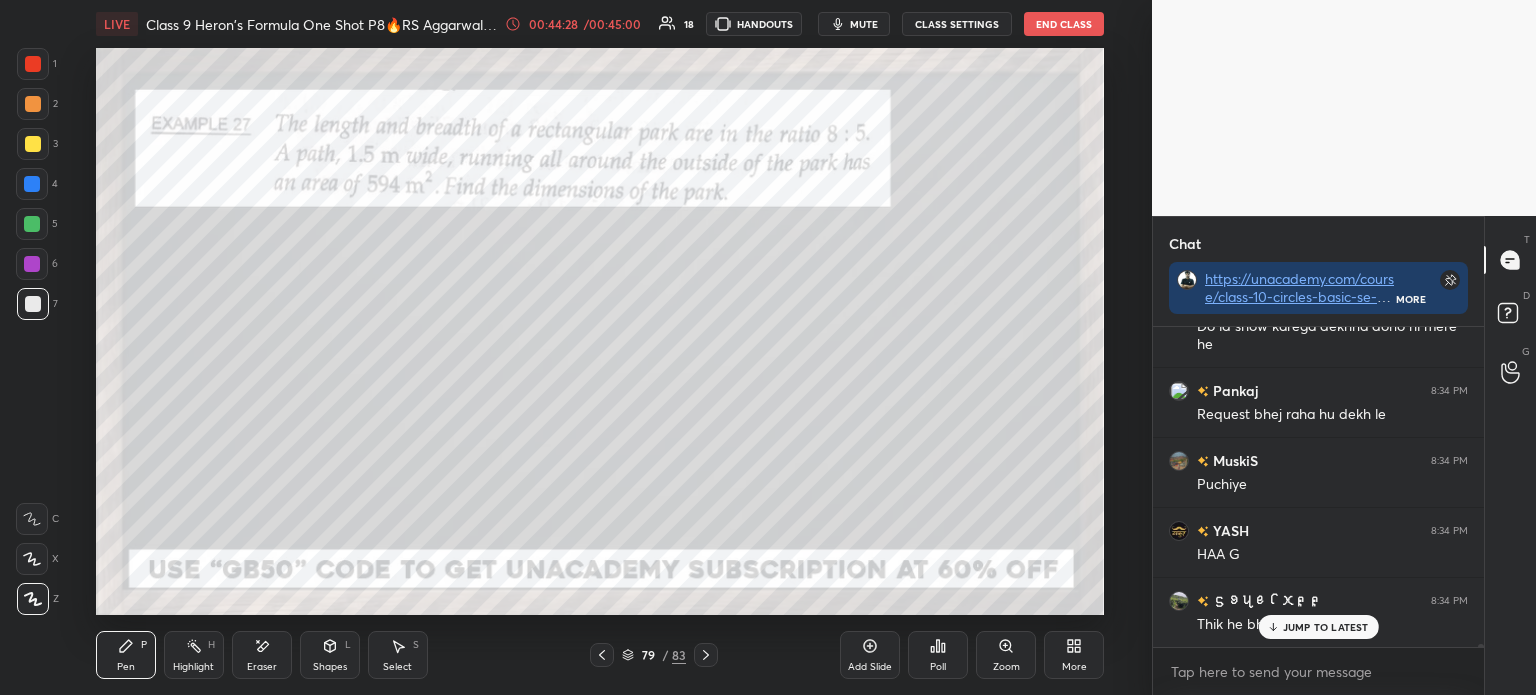 click 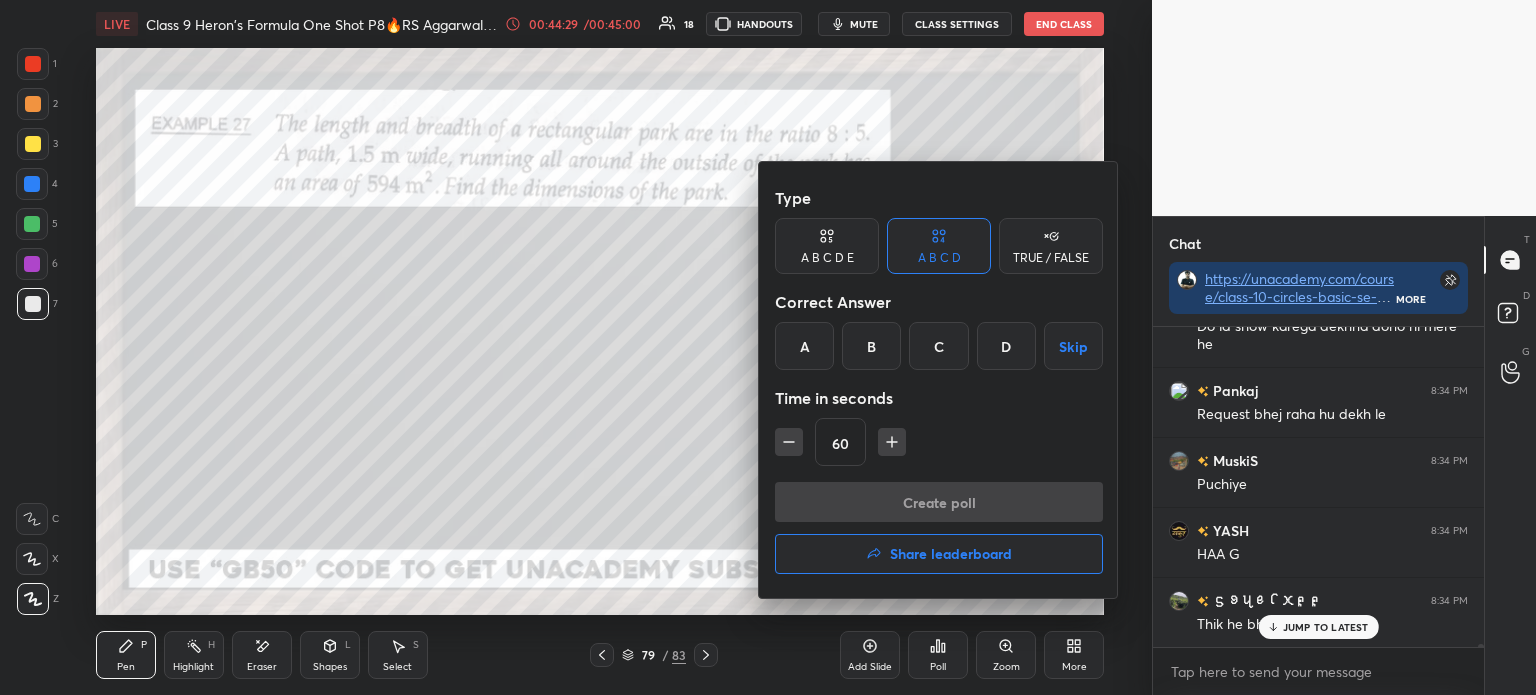click on "Share leaderboard" at bounding box center [939, 554] 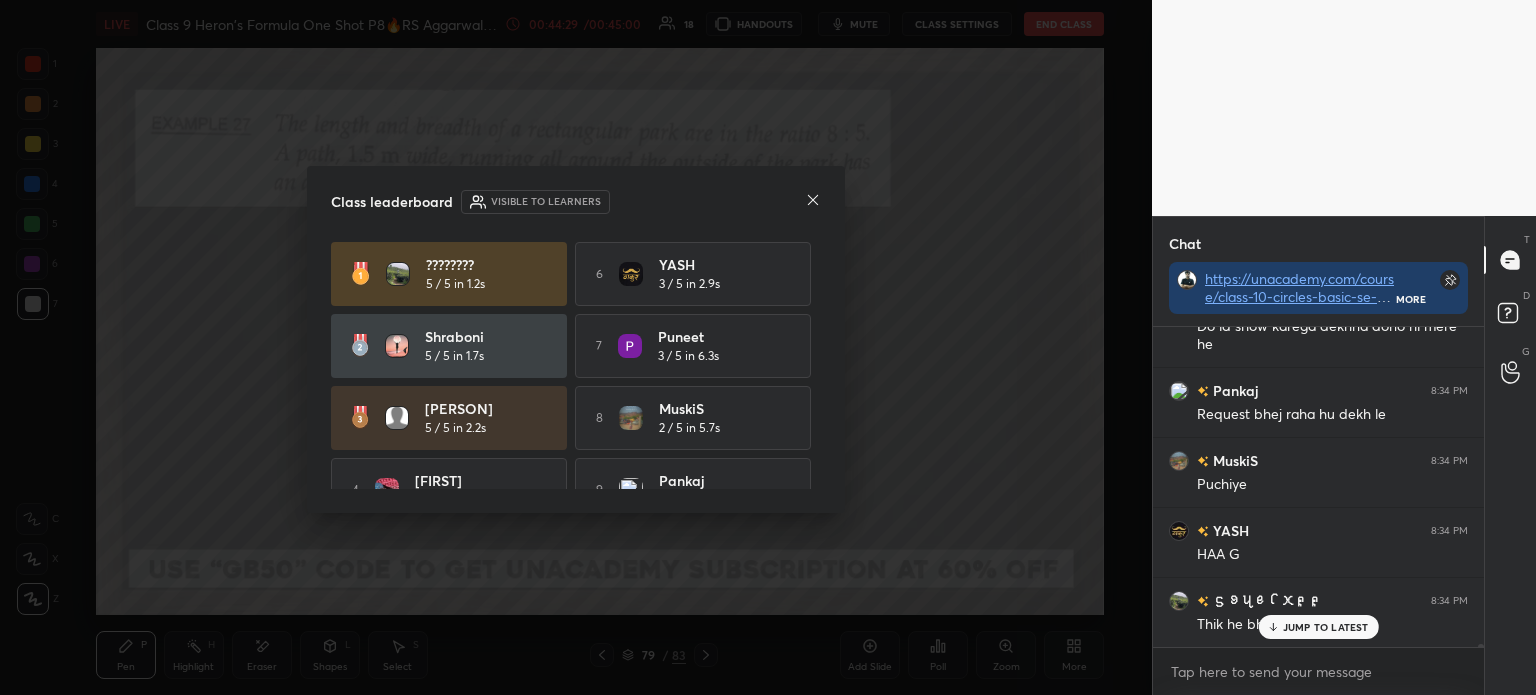 scroll, scrollTop: 31468, scrollLeft: 0, axis: vertical 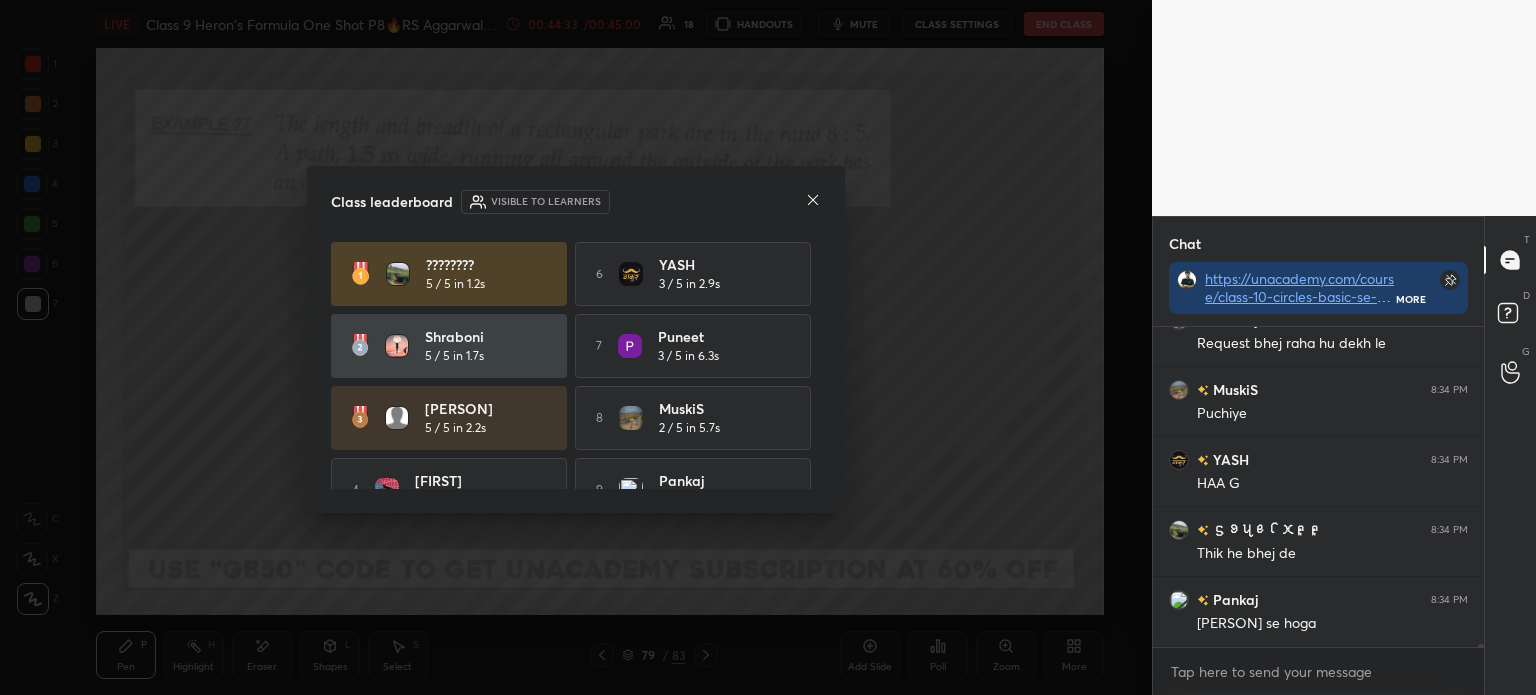 click on "????????" at bounding box center [488, 264] 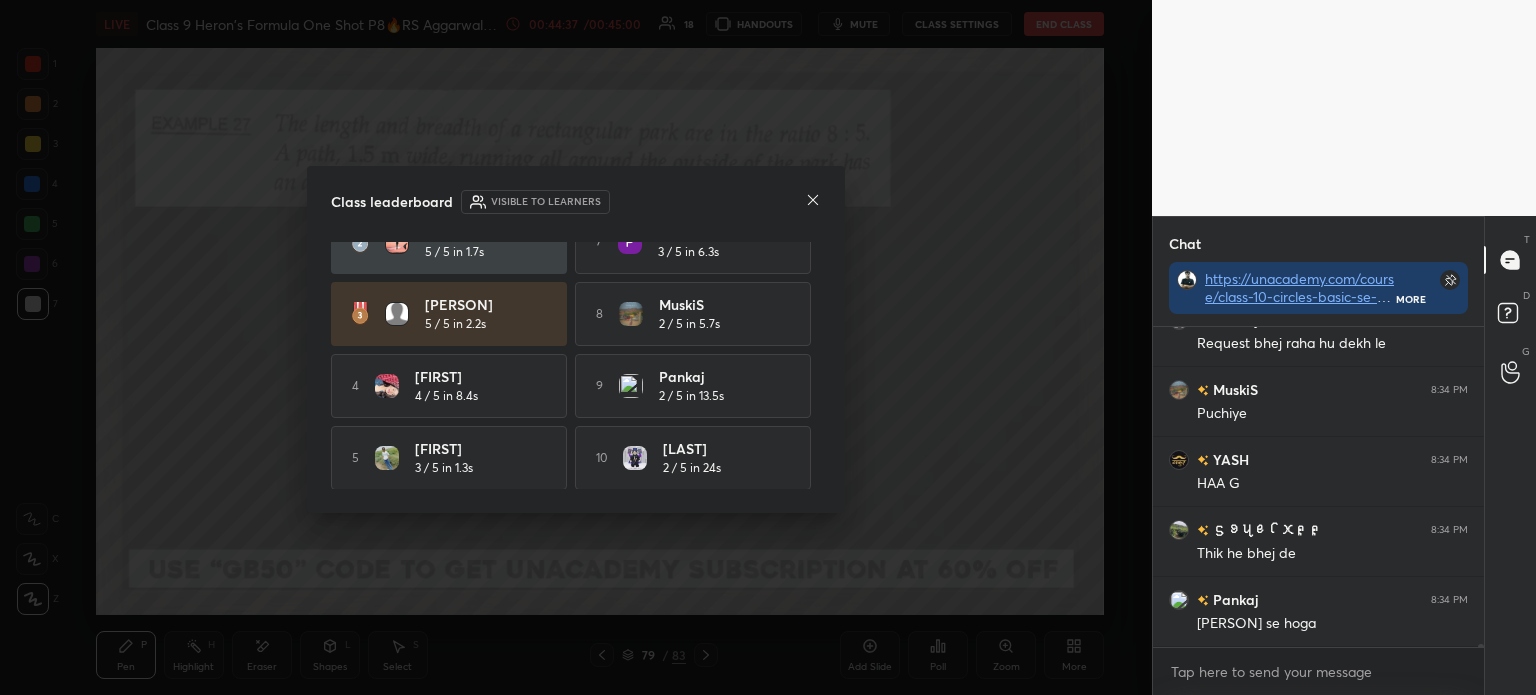 scroll, scrollTop: 109, scrollLeft: 0, axis: vertical 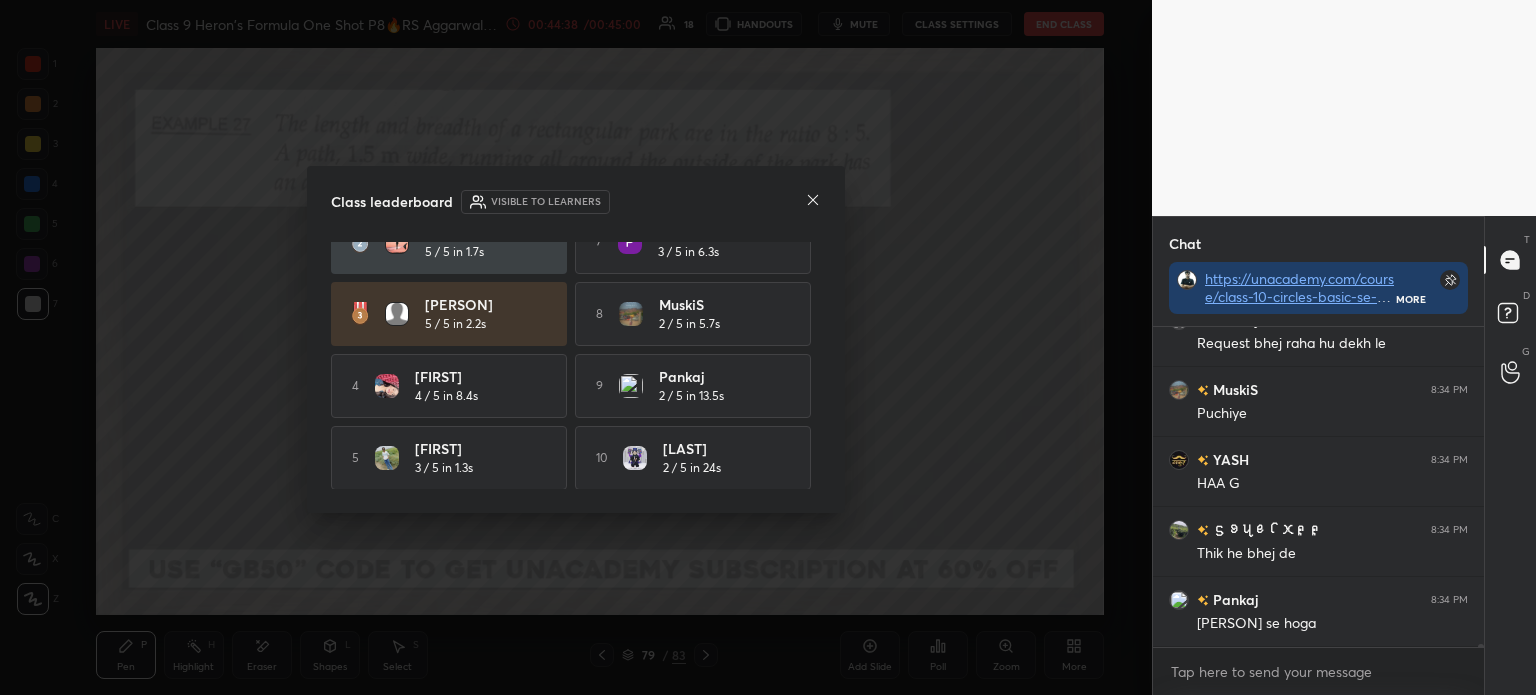 click 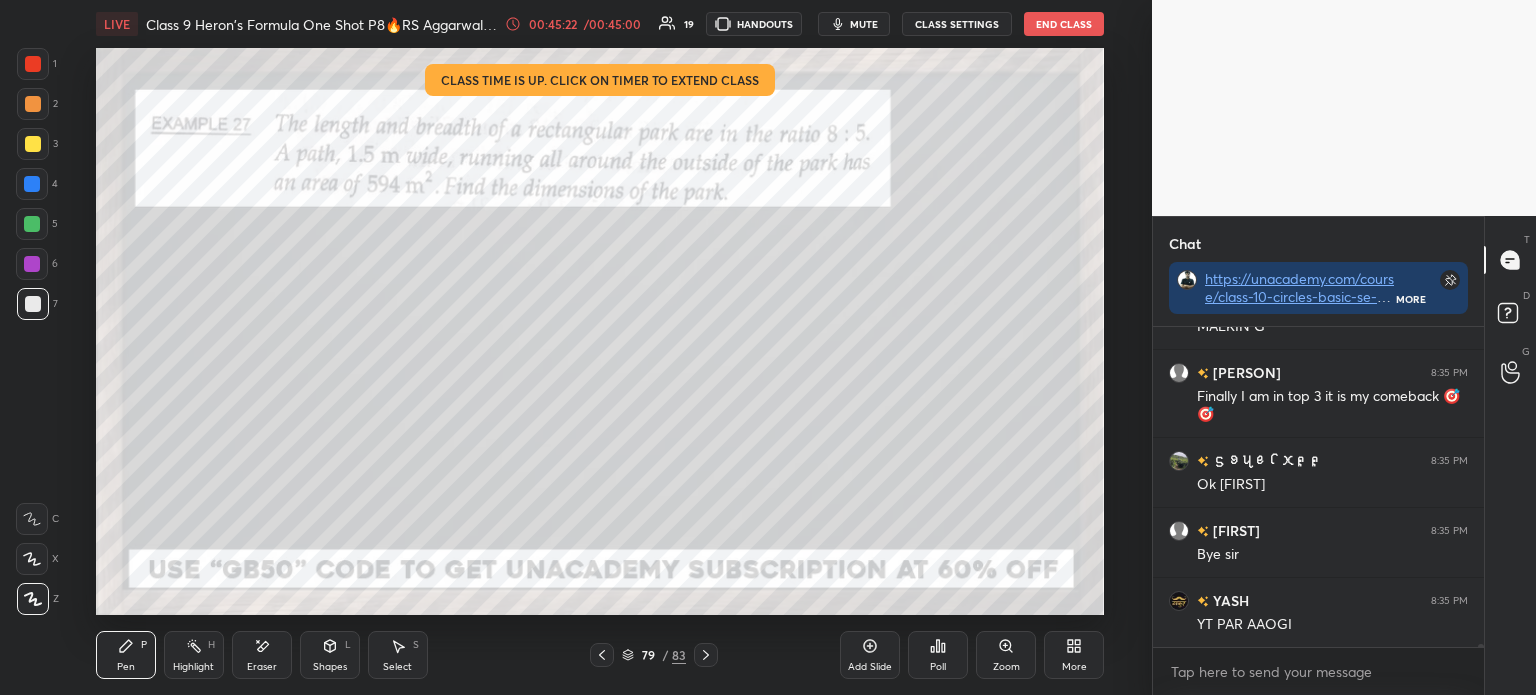 scroll, scrollTop: 32432, scrollLeft: 0, axis: vertical 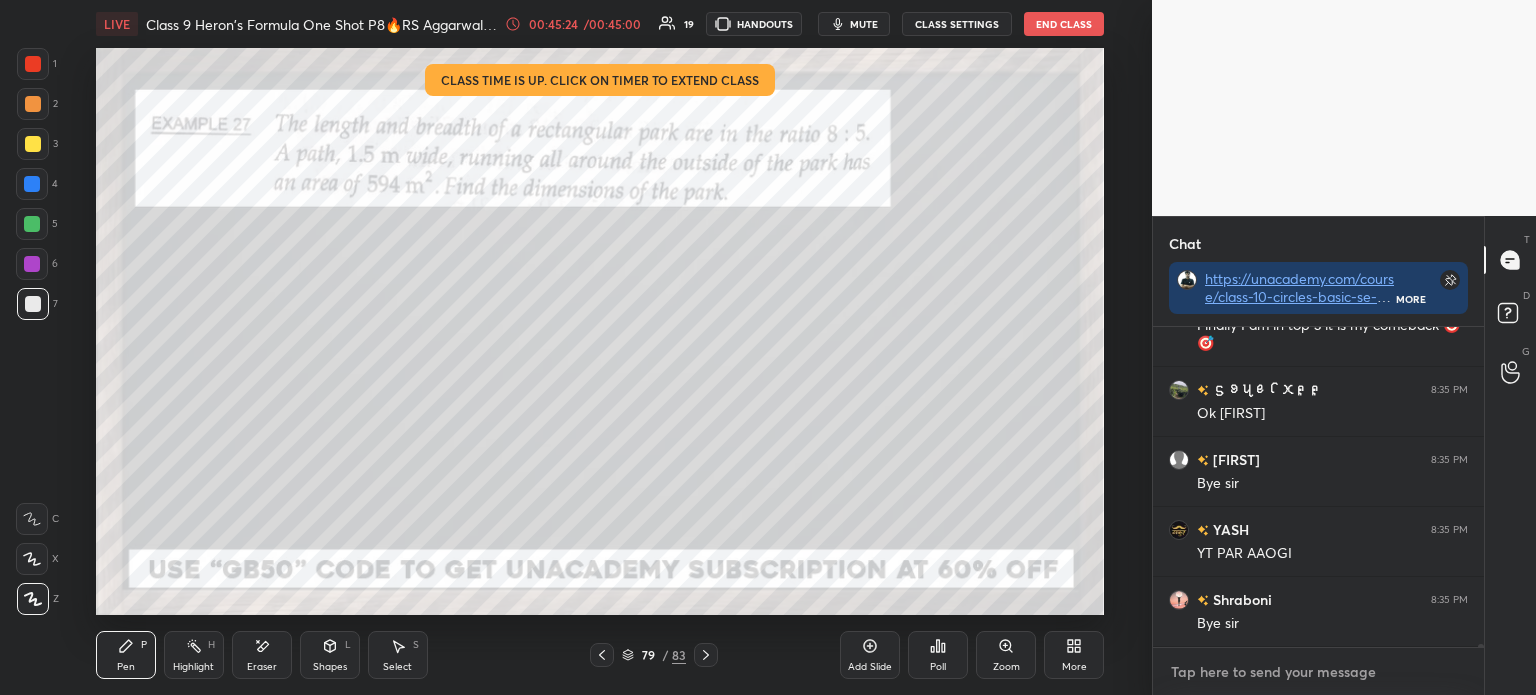 type on "x" 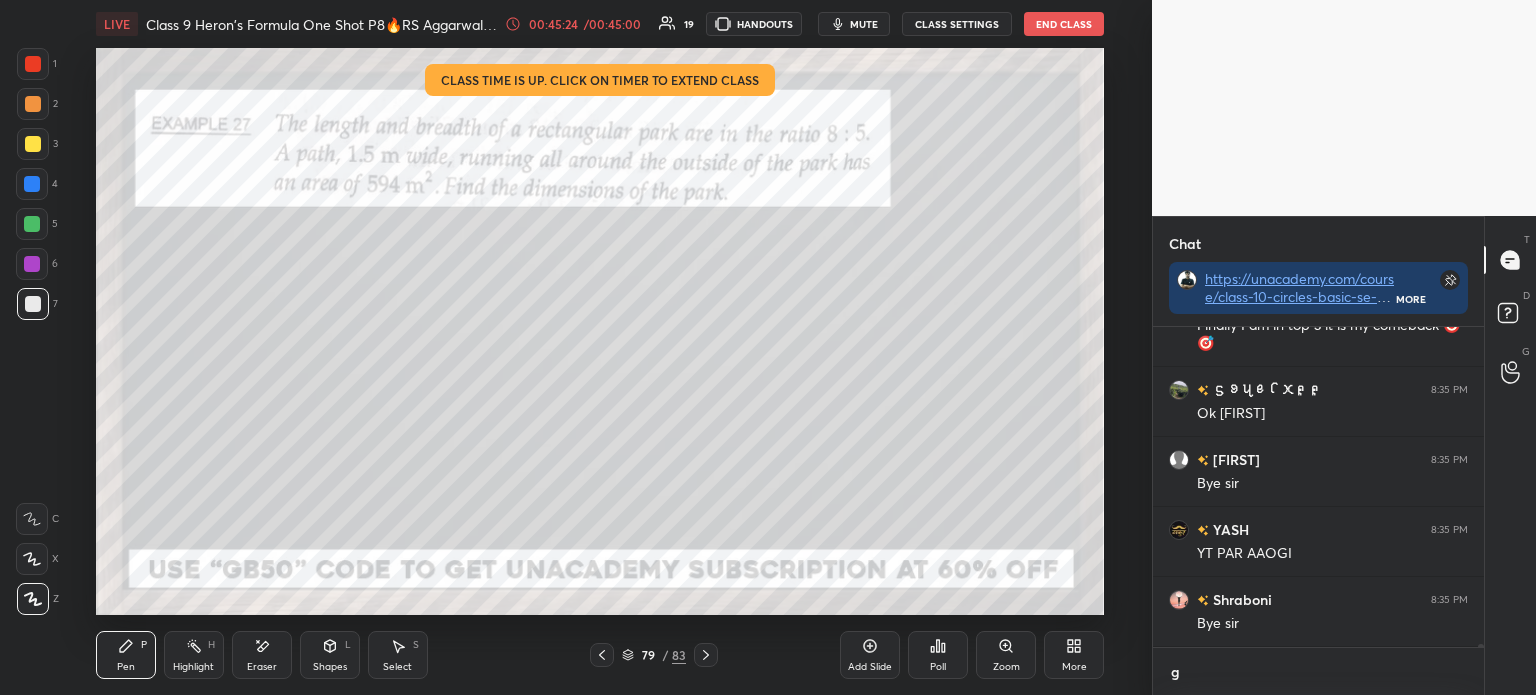 scroll, scrollTop: 308, scrollLeft: 325, axis: both 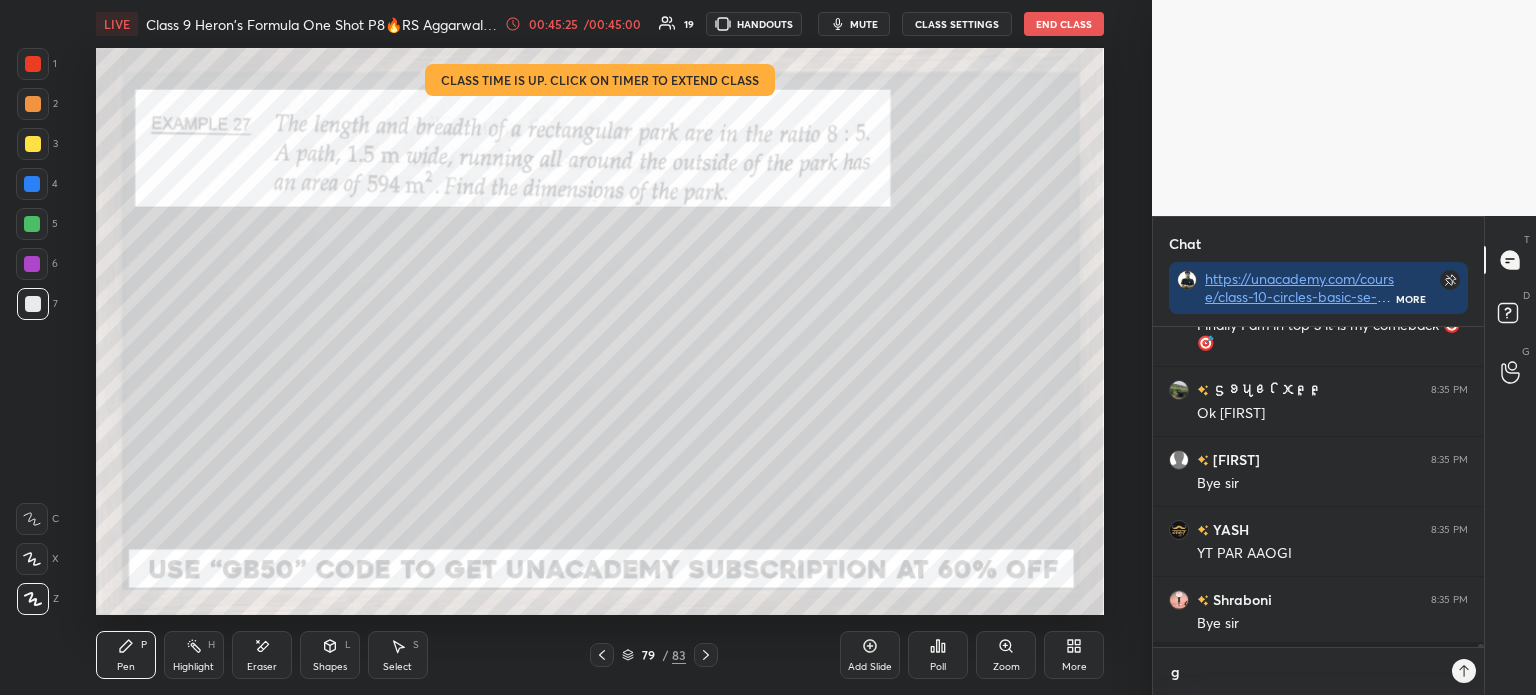 type on "go" 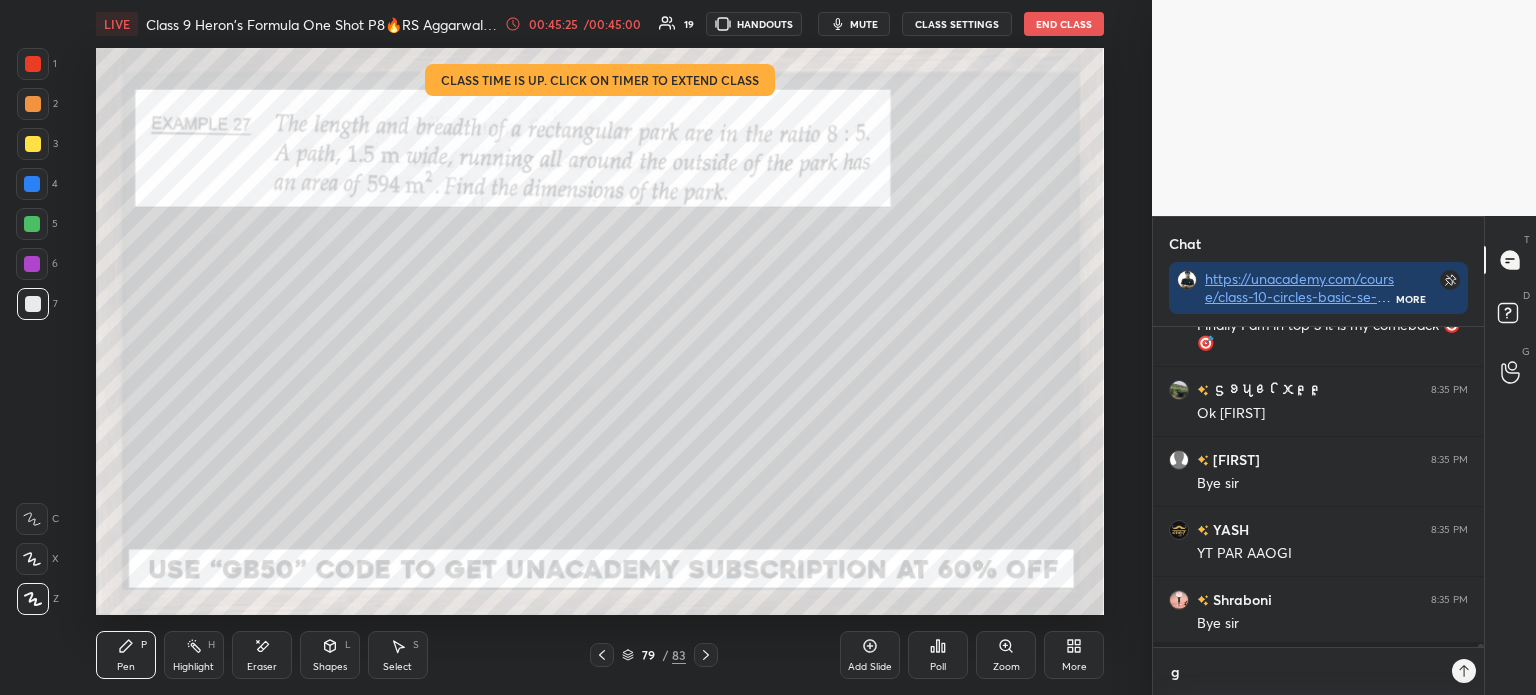 type on "x" 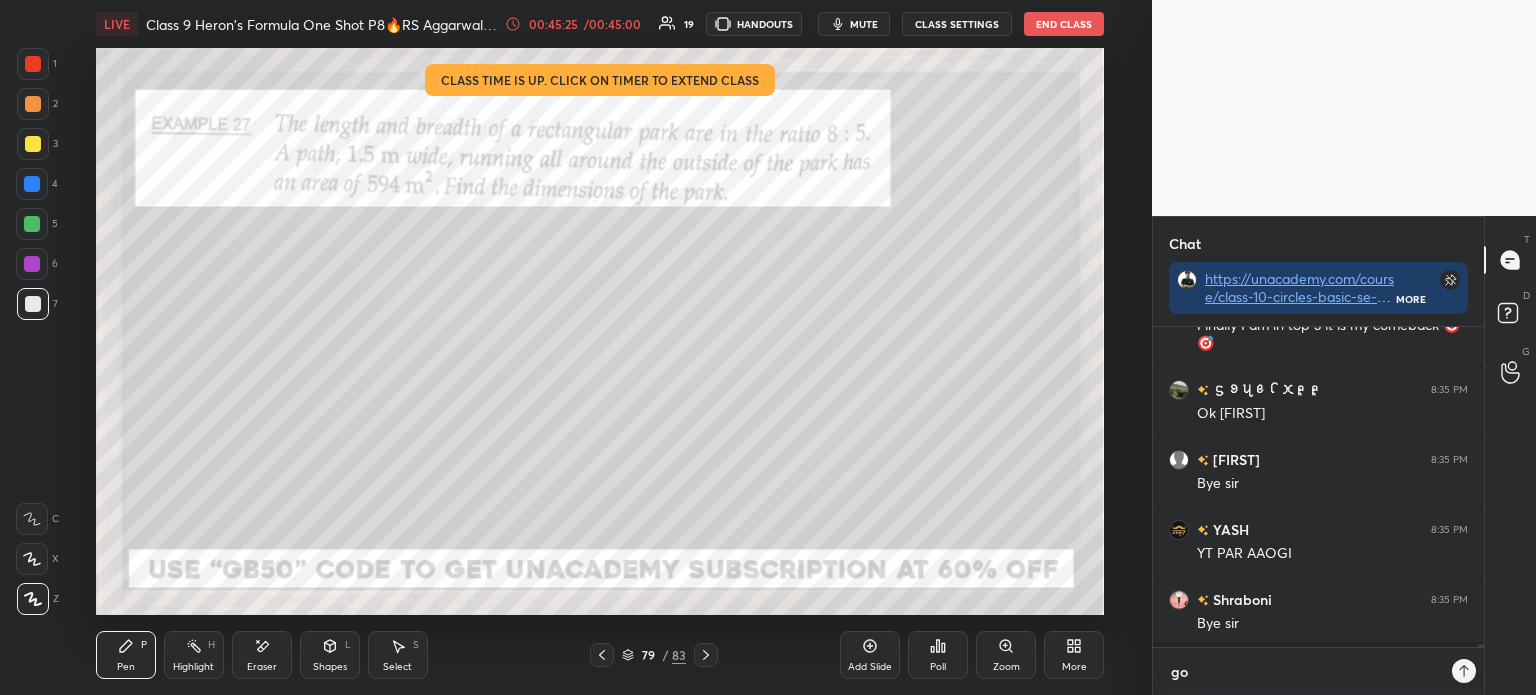 scroll, scrollTop: 5, scrollLeft: 6, axis: both 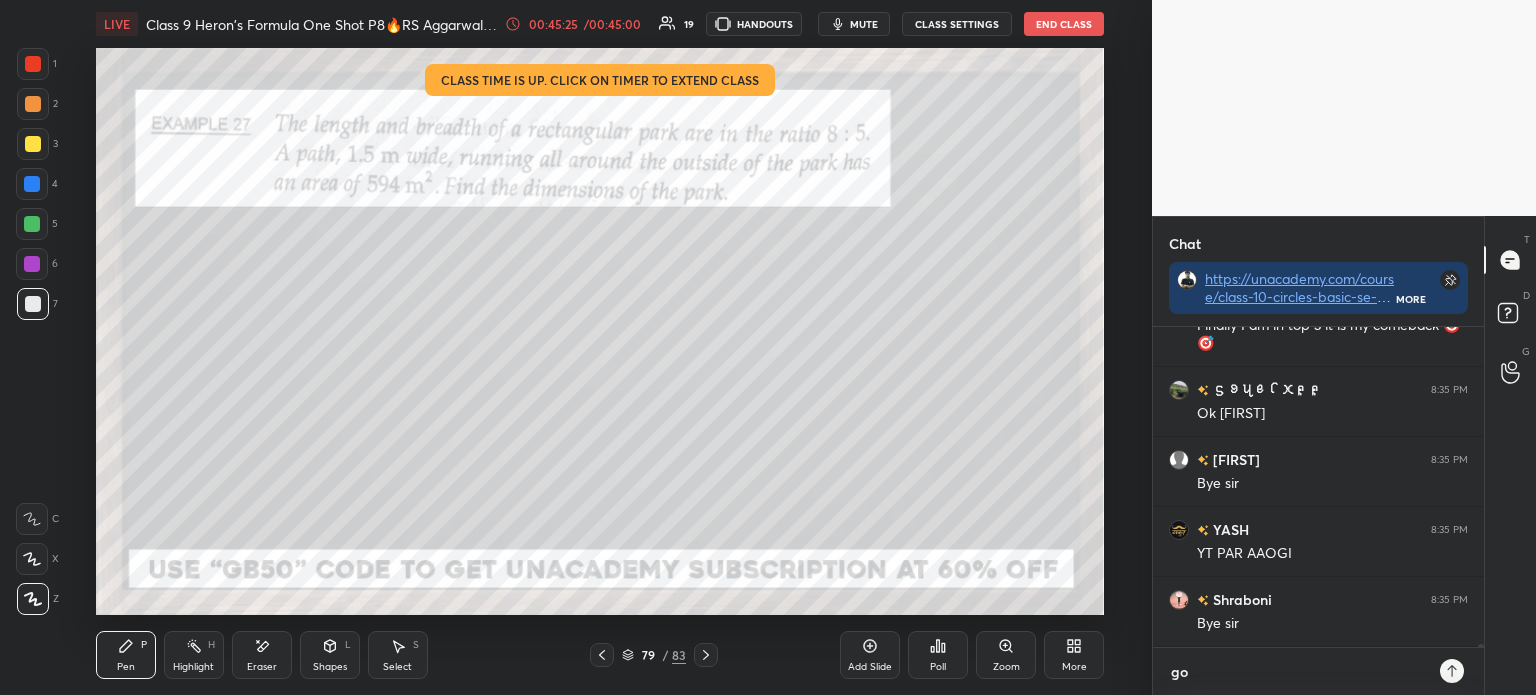 type on "gou" 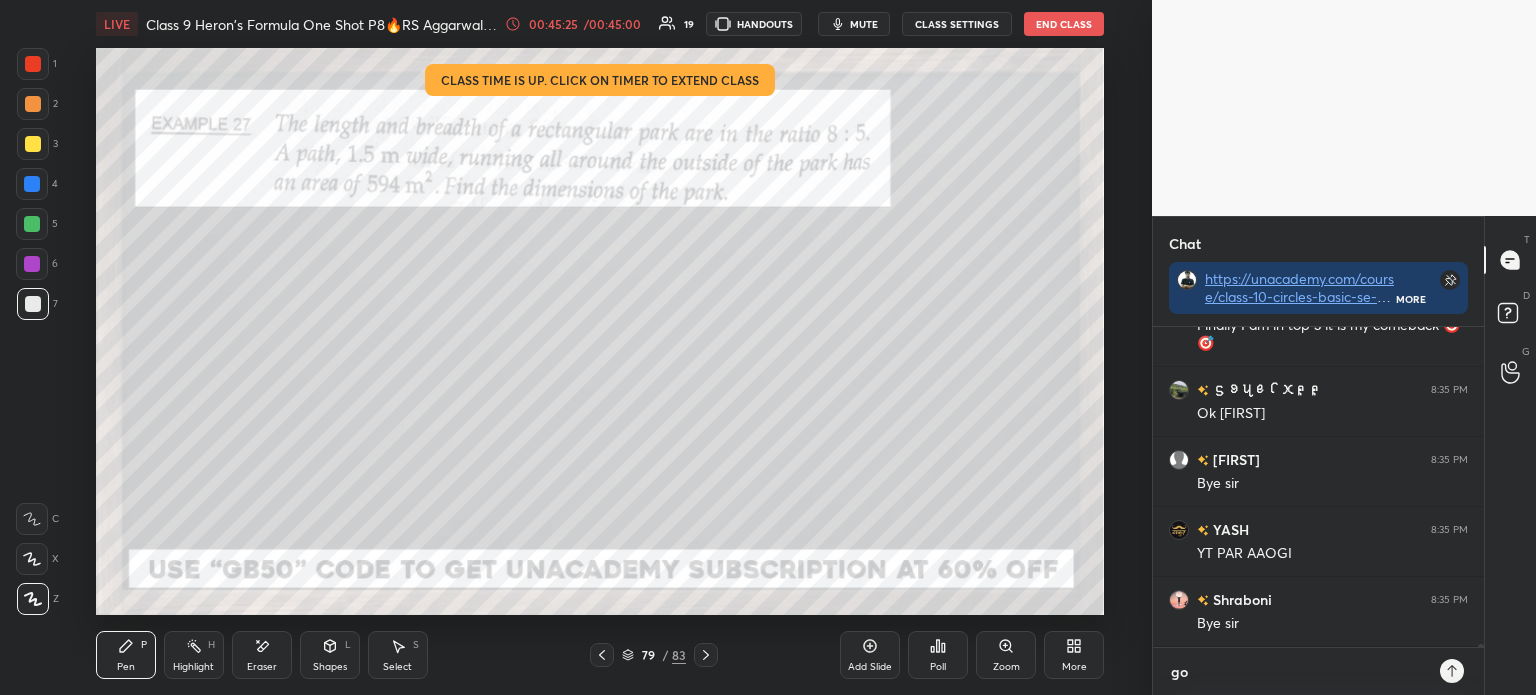 type on "x" 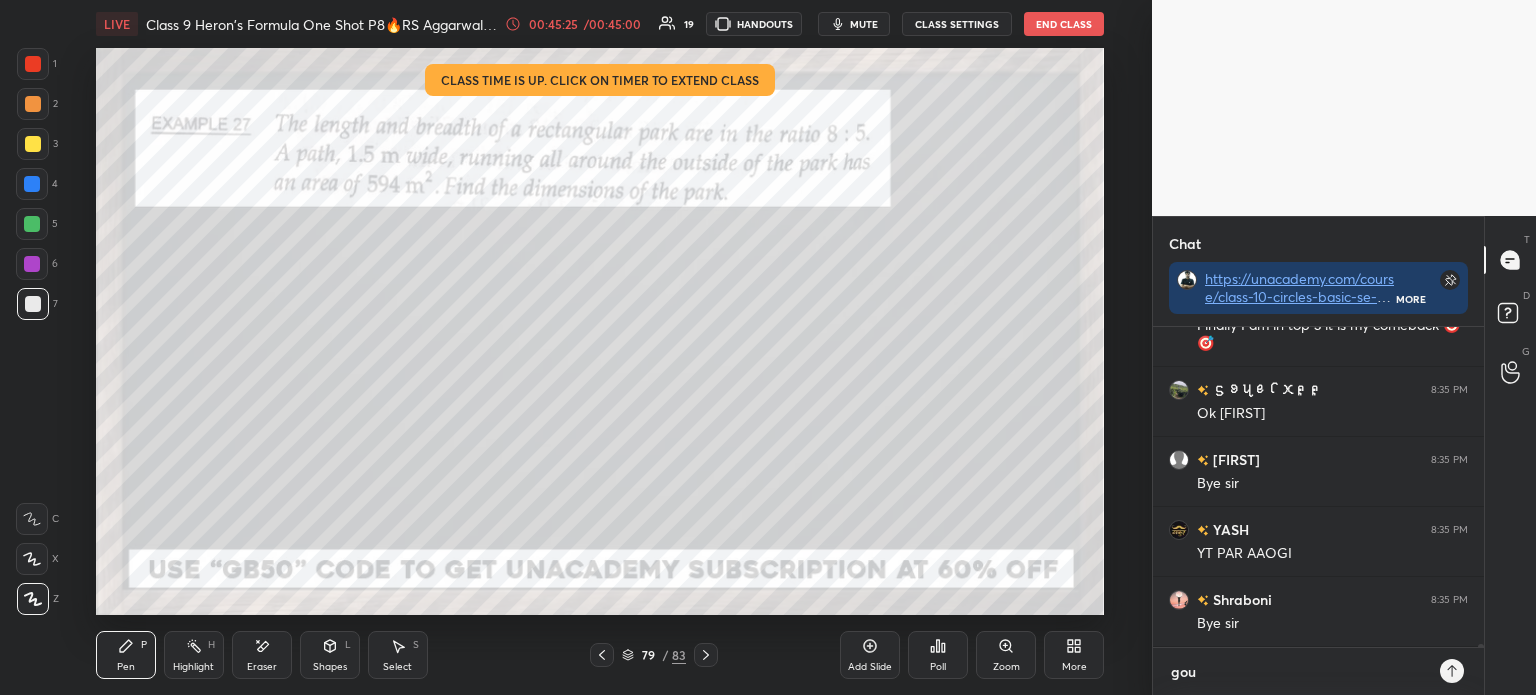 type on "gour" 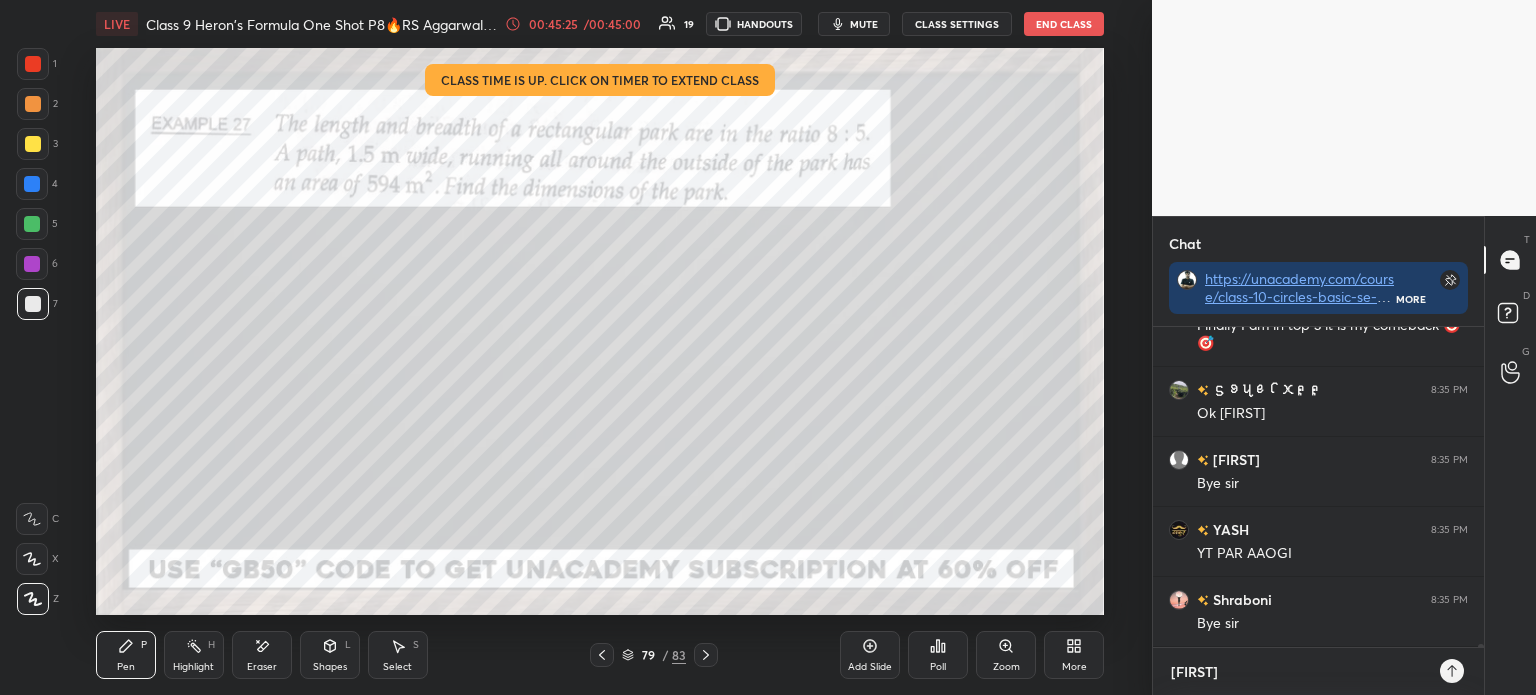 type on "goura" 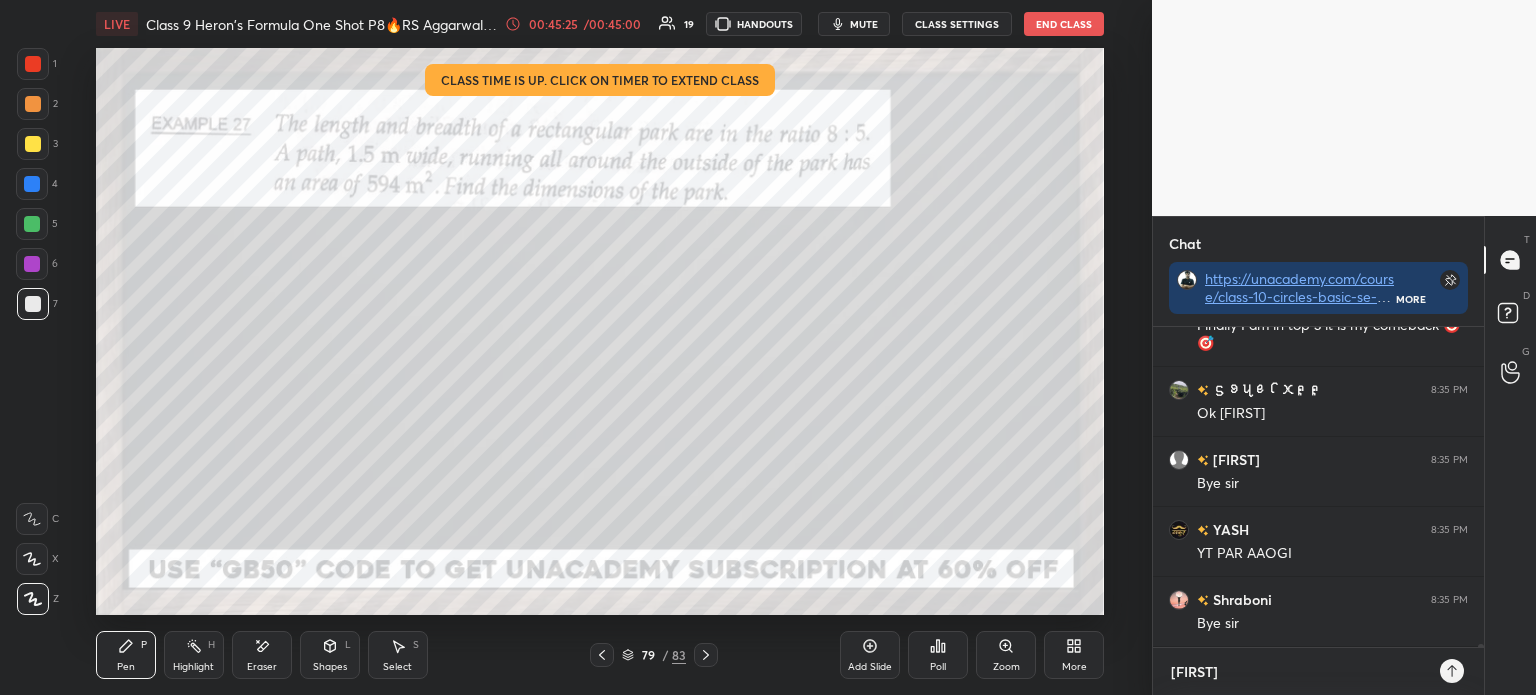 scroll, scrollTop: 32501, scrollLeft: 0, axis: vertical 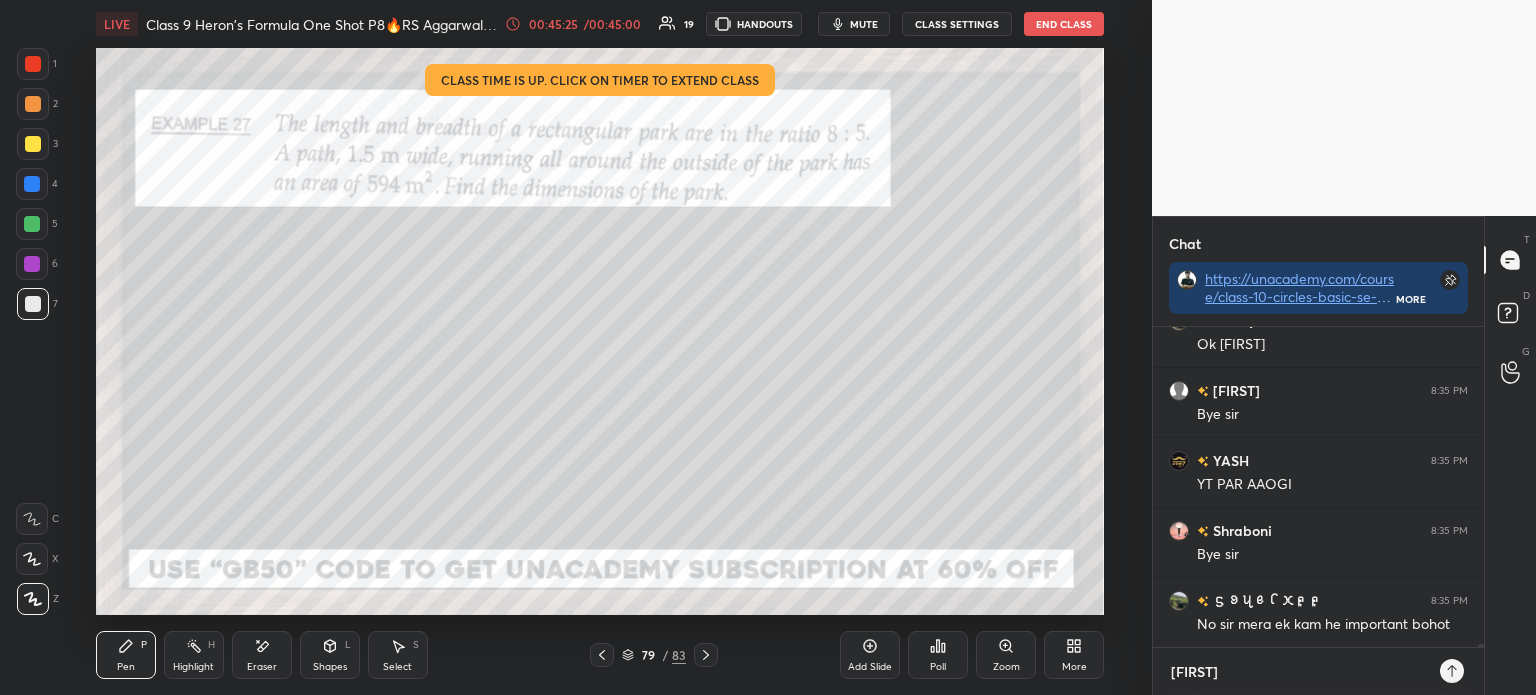 type on "gourav" 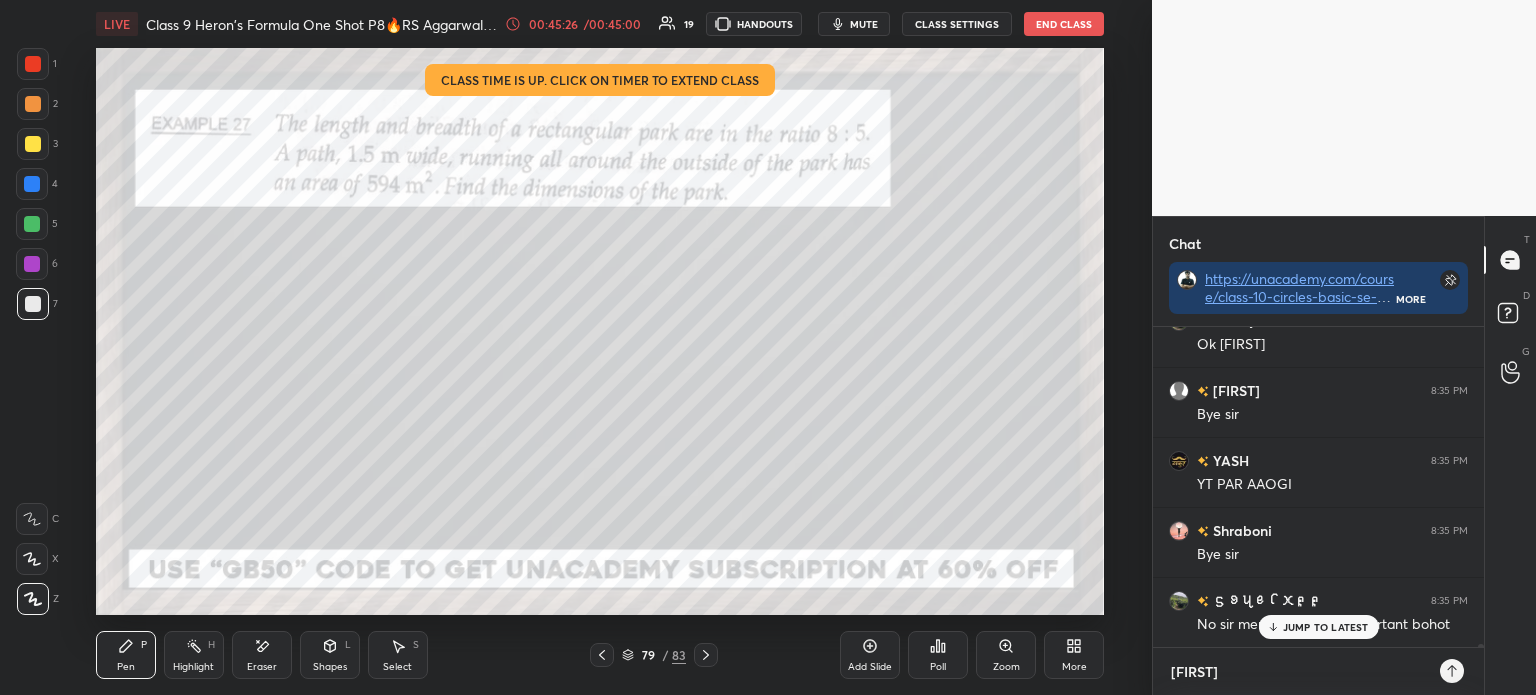 type on "gourav" 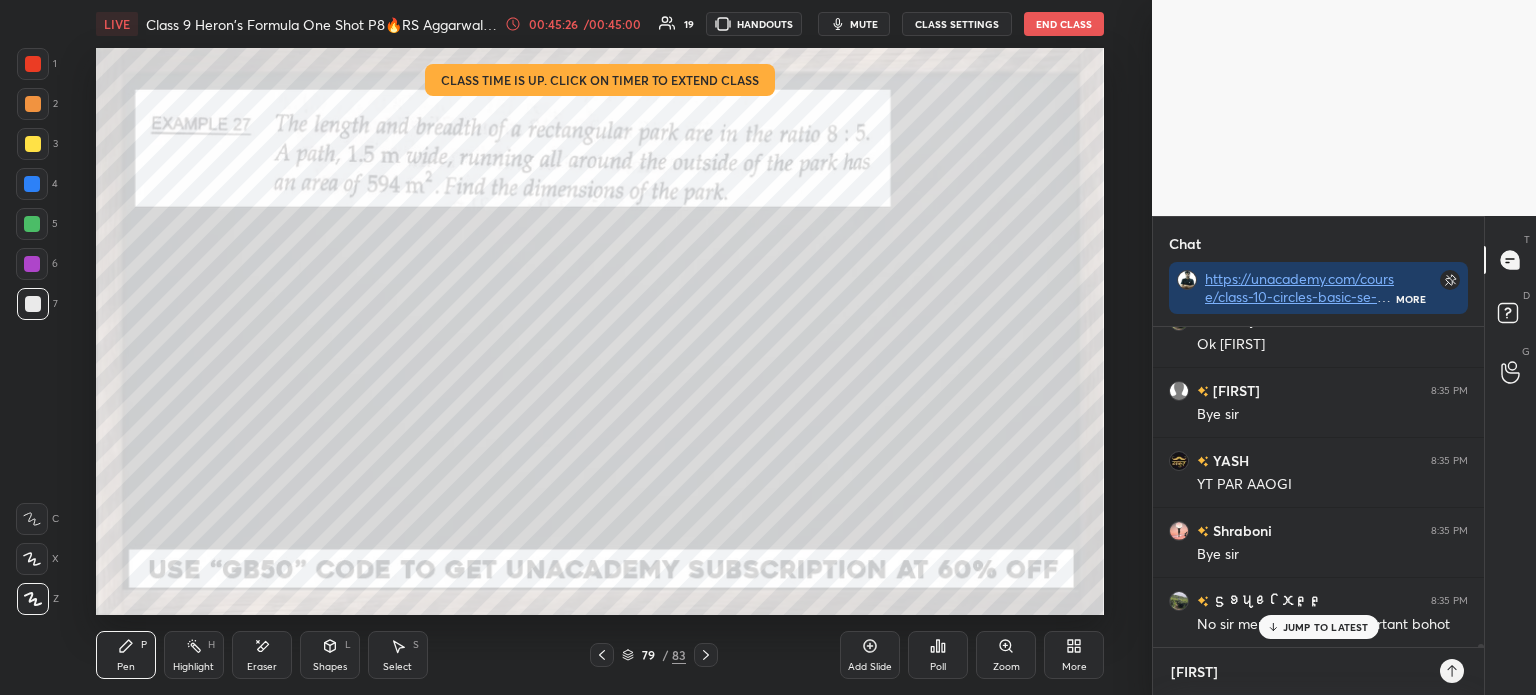 type on "x" 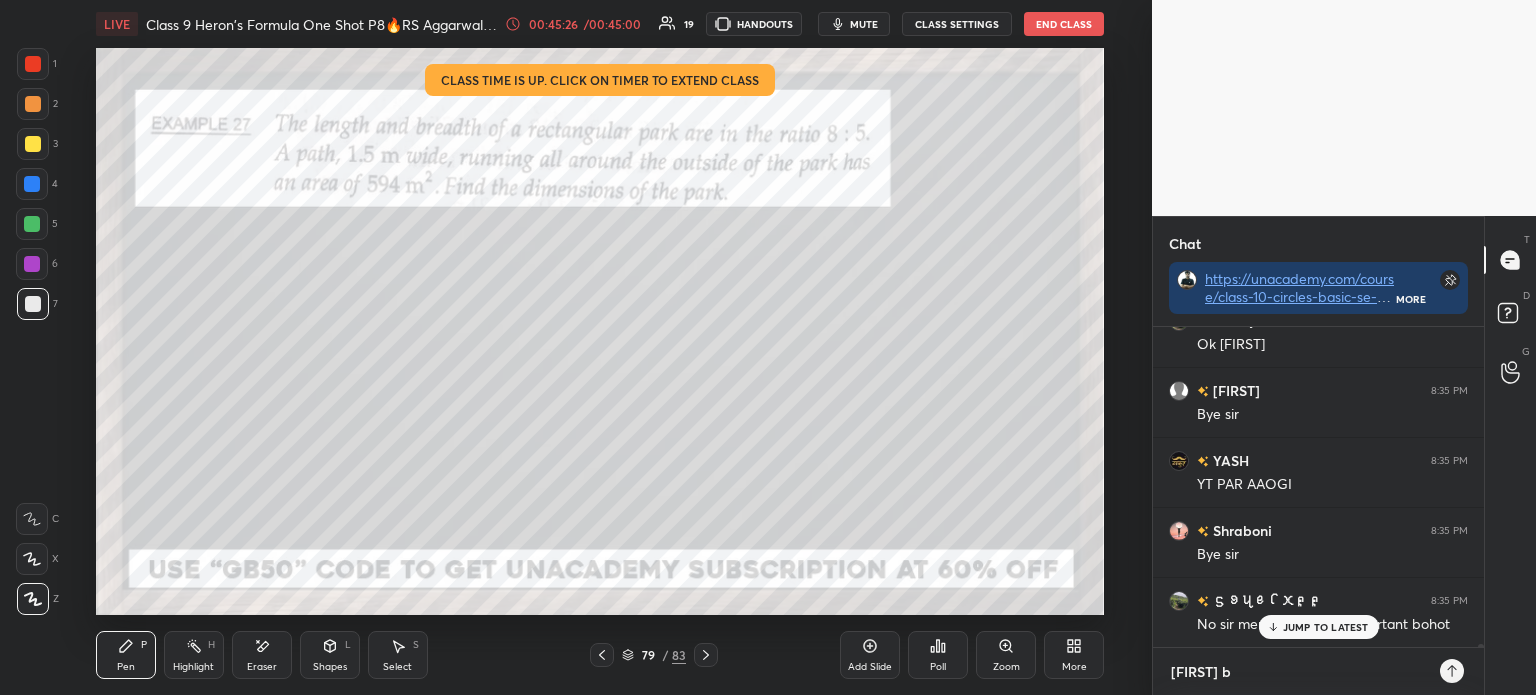 type on "gourav bh" 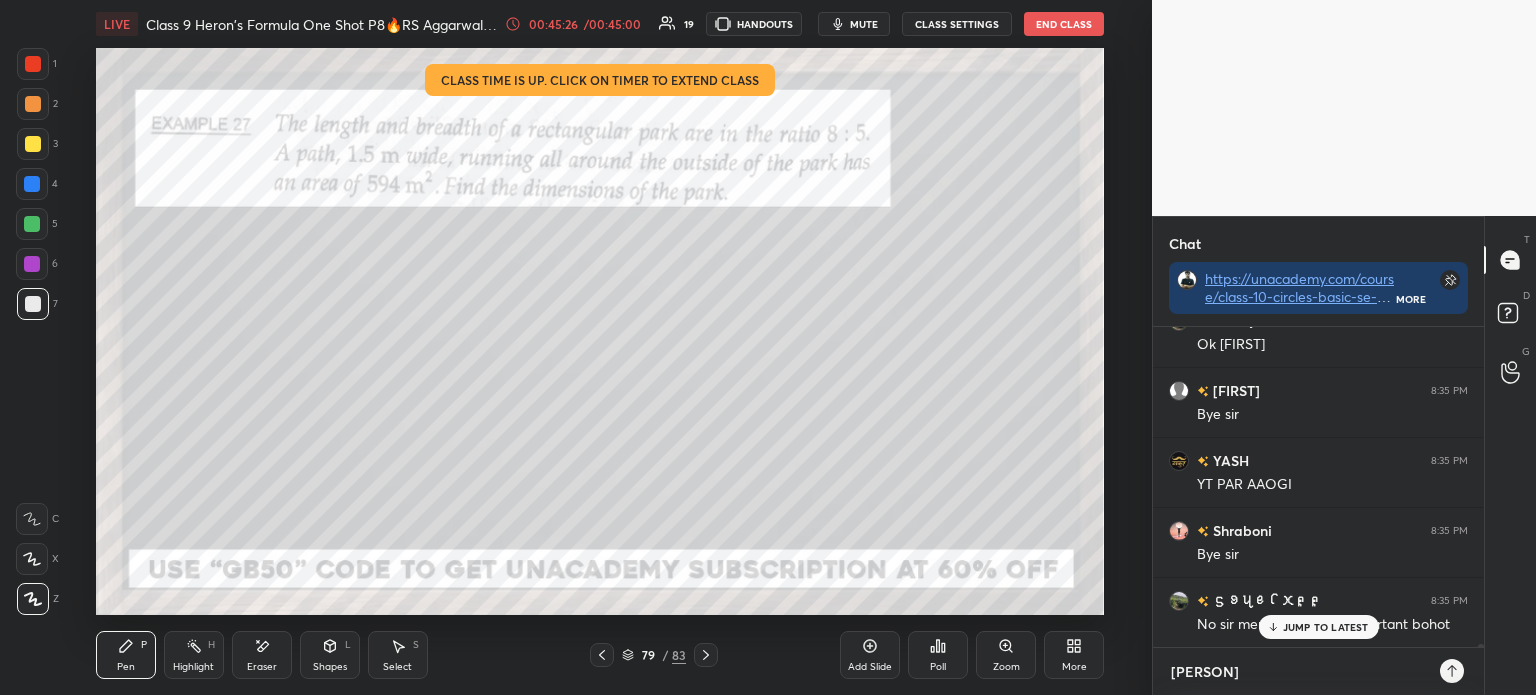 type on "gourav bha" 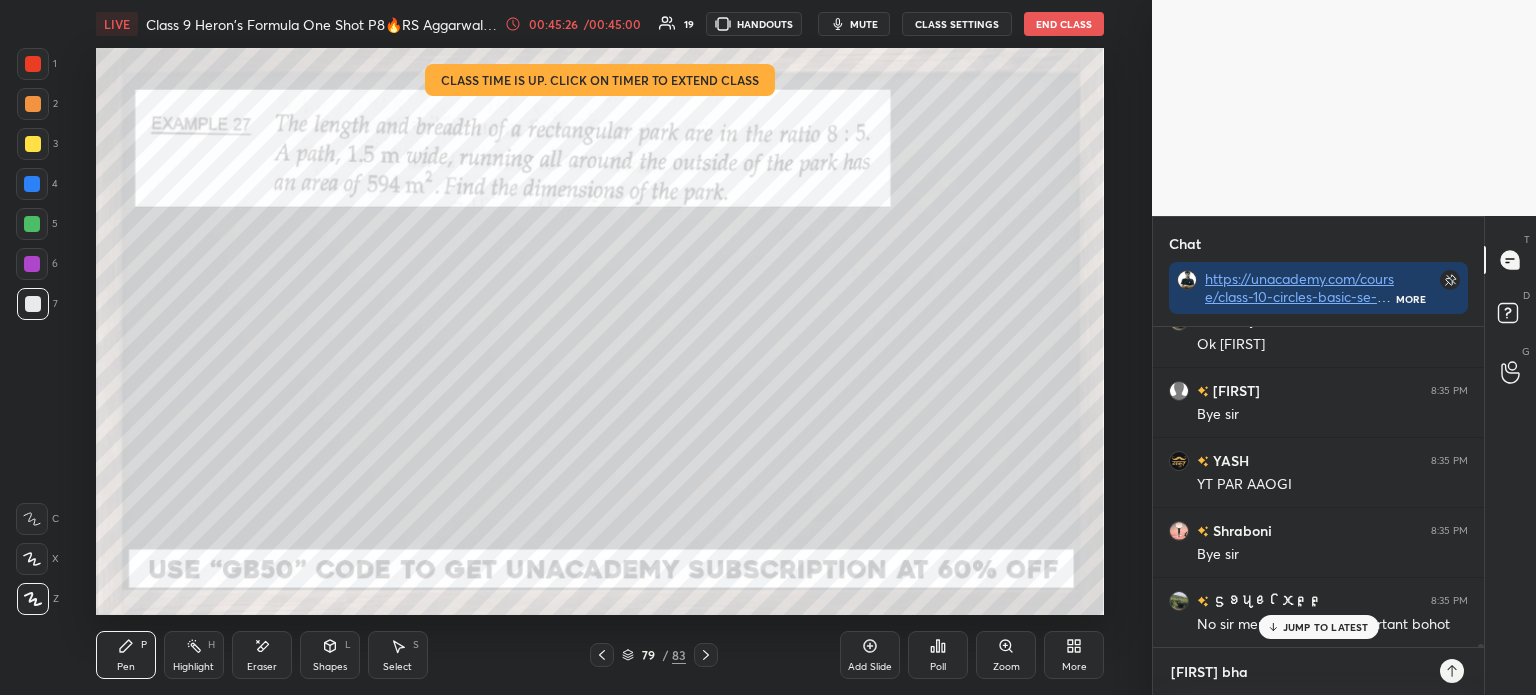 type on "gourav bhai" 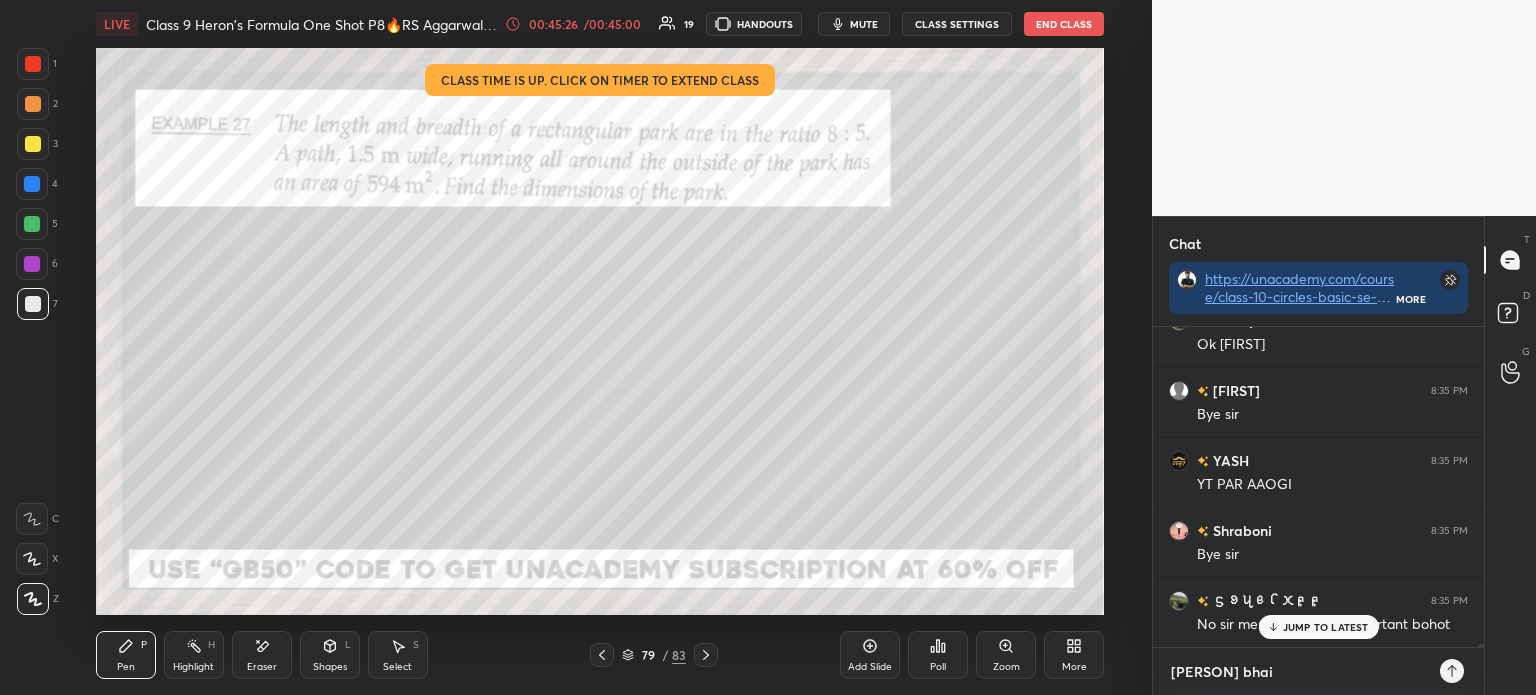 type on "gourav bhaiy" 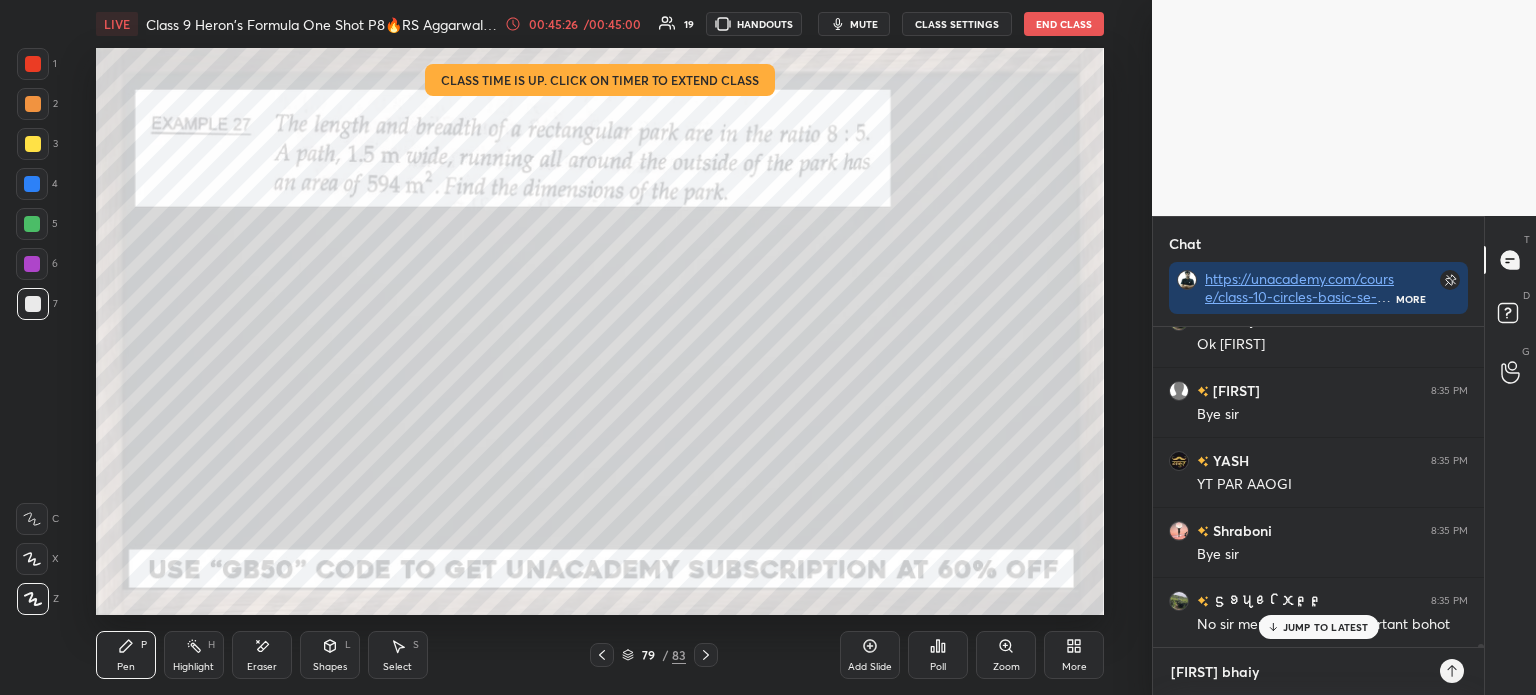 type on "gourav bhaiyy" 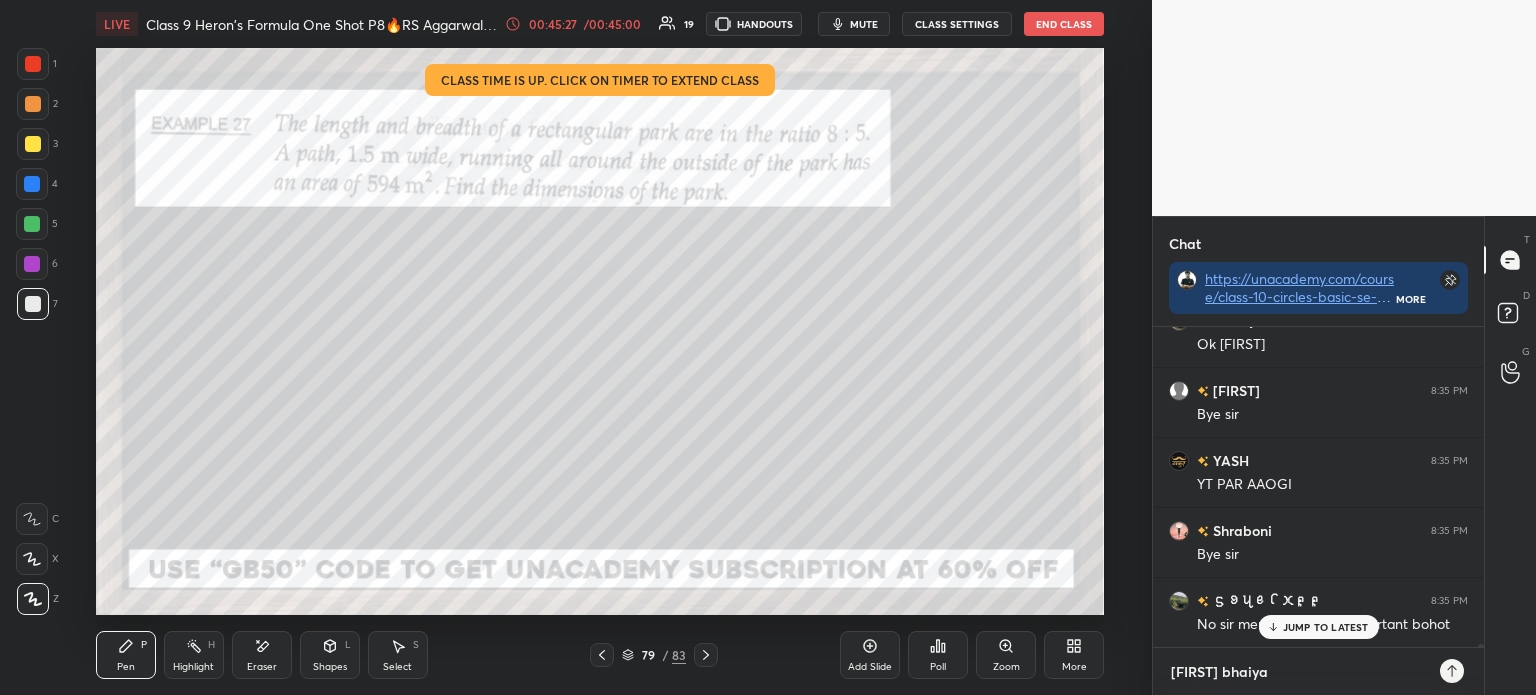 type on "gourav bhaiyya" 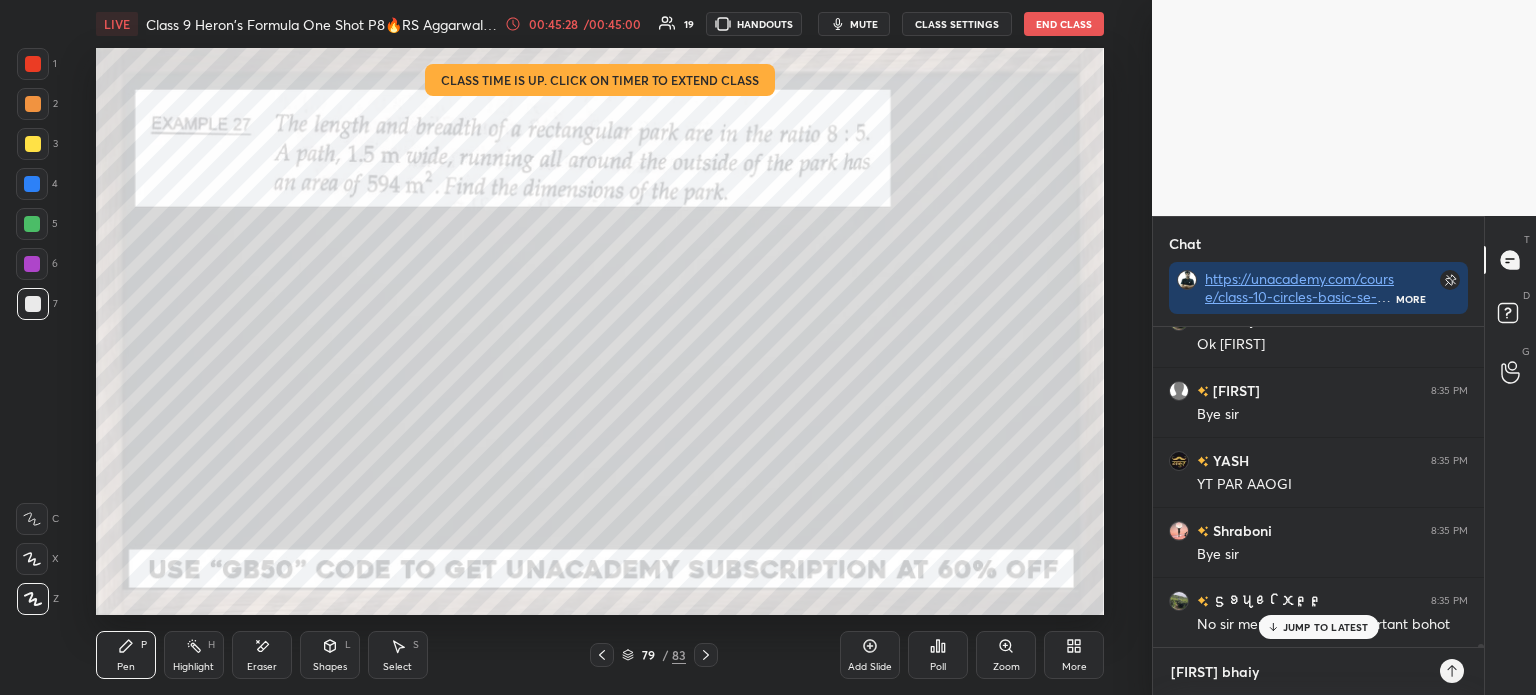 type on "gourav bhaiy" 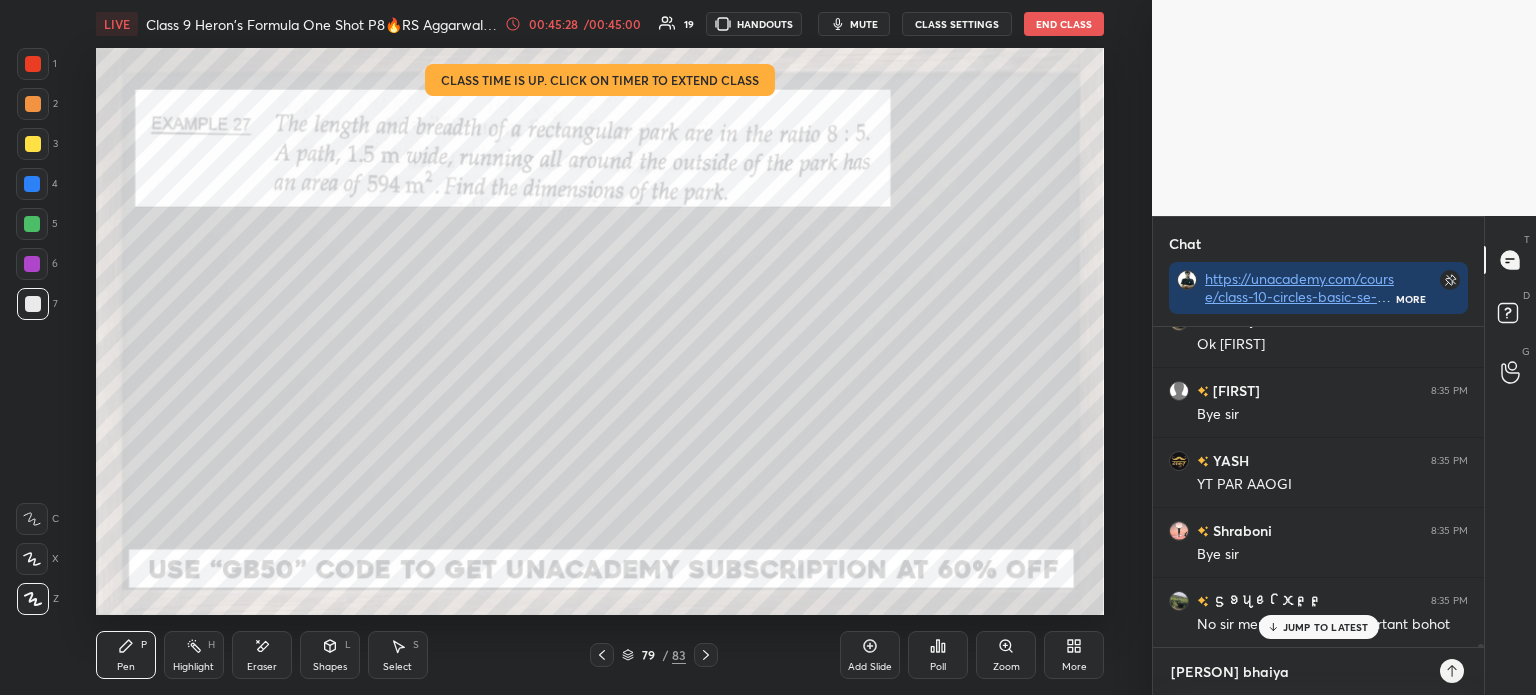 scroll, scrollTop: 32589, scrollLeft: 0, axis: vertical 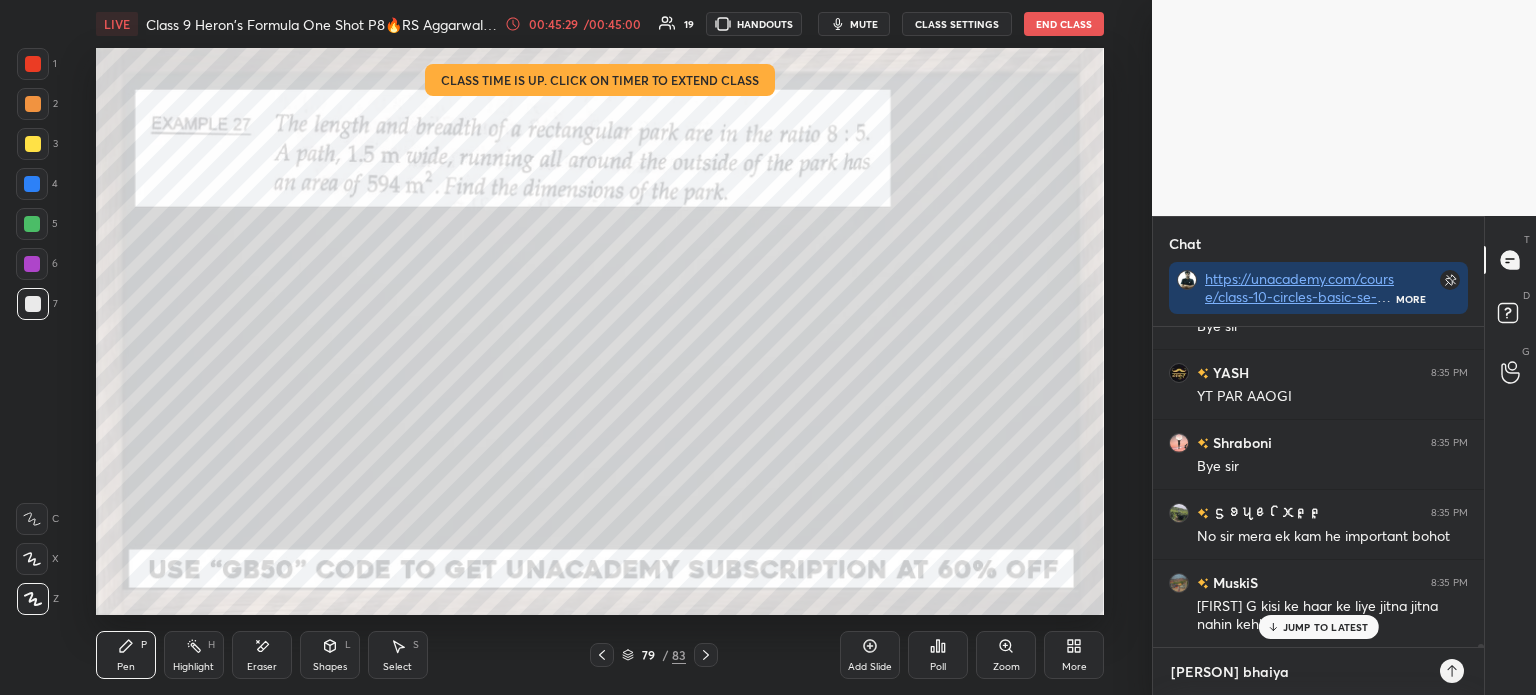type on "gourav bhaiyab" 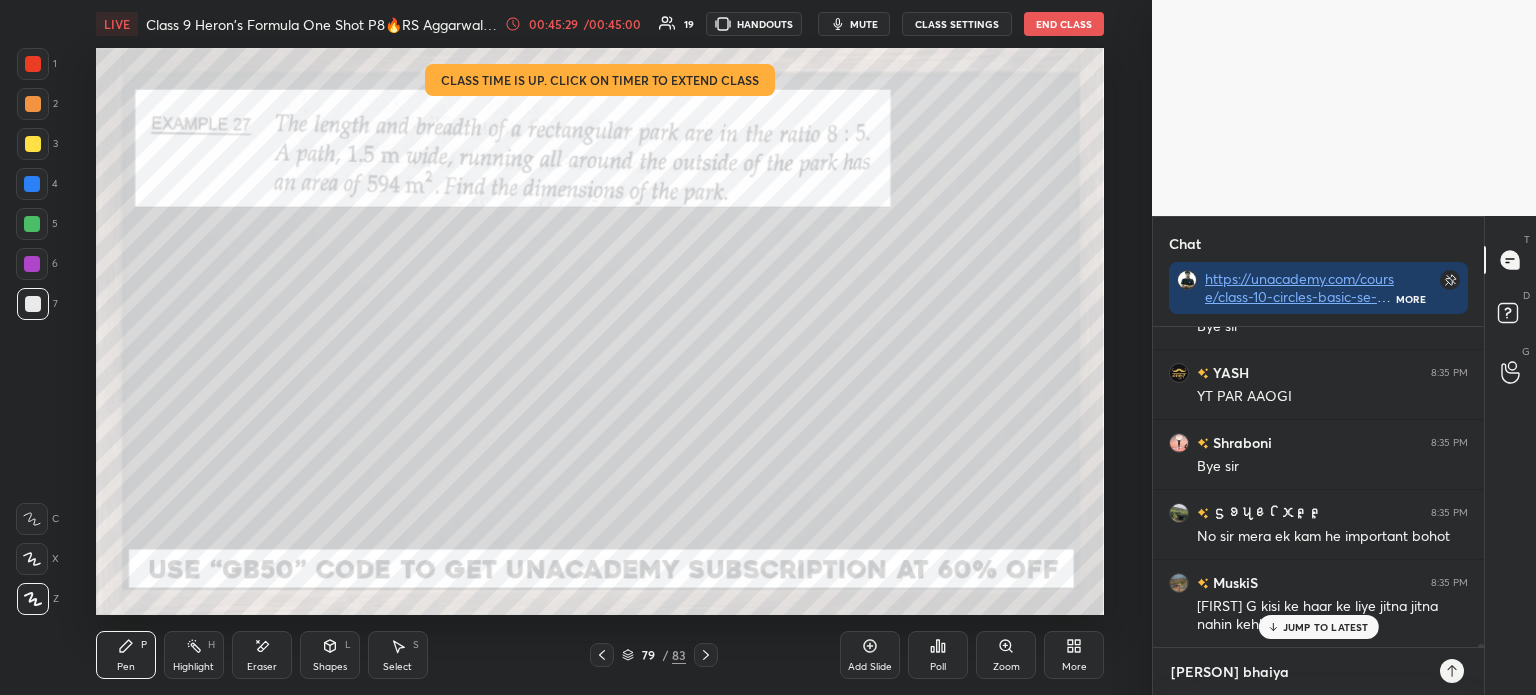 type on "x" 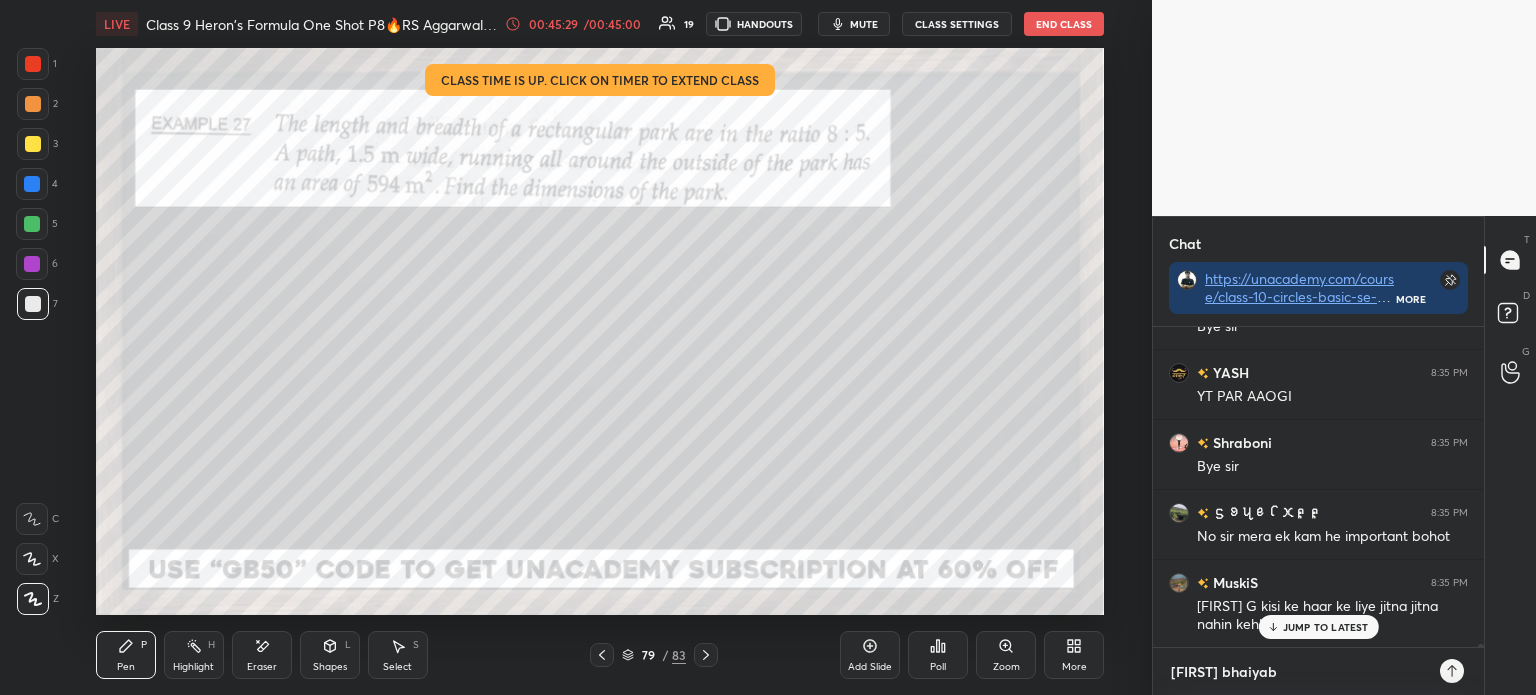 type on "gourav bhaiyaby" 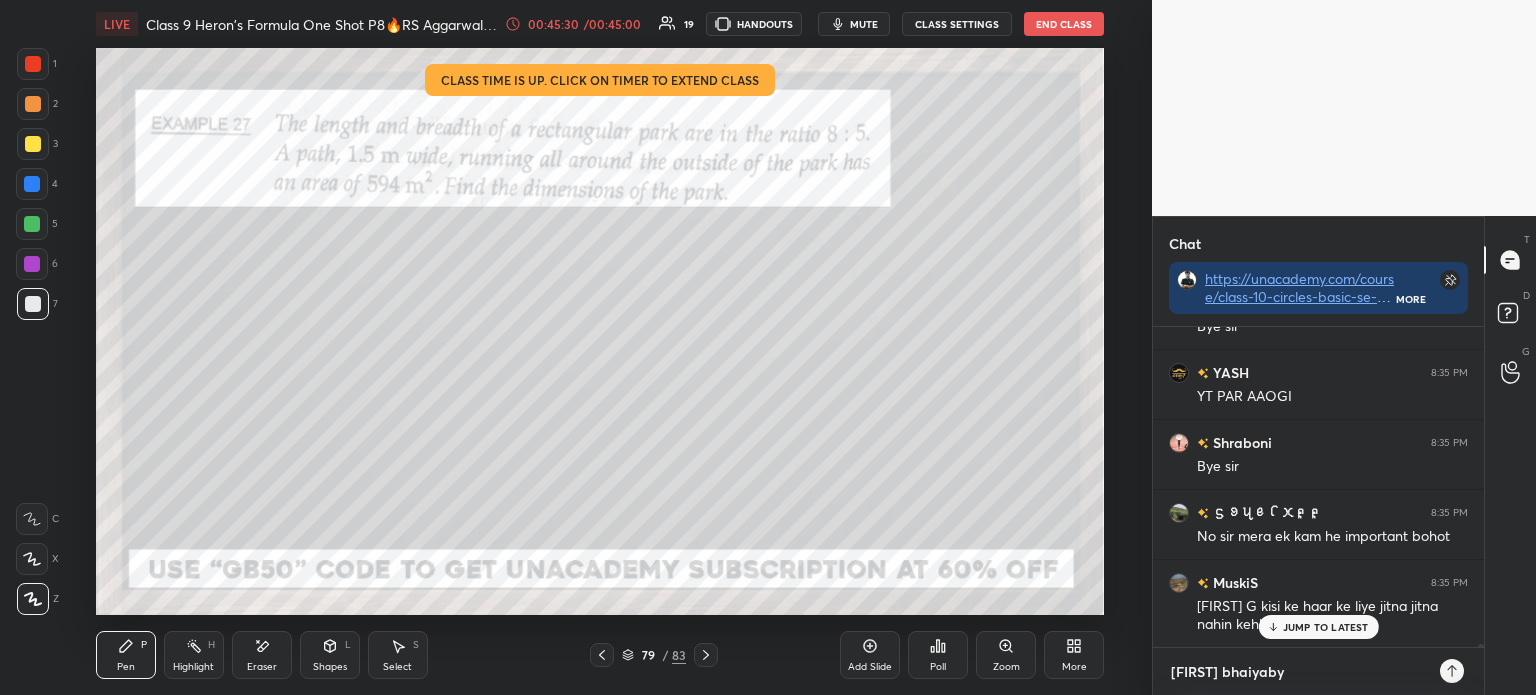 type on "gourav bhaiyab" 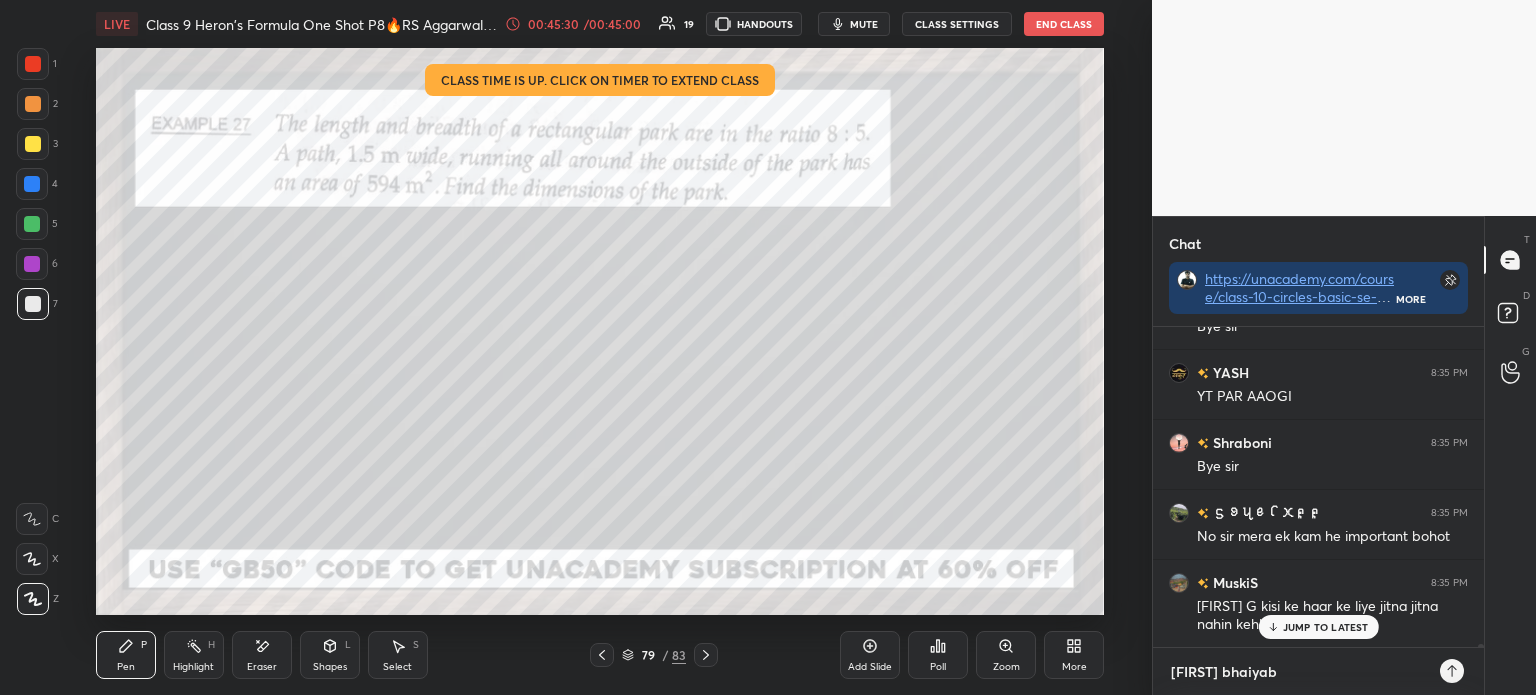 type on "gourav bhaiya" 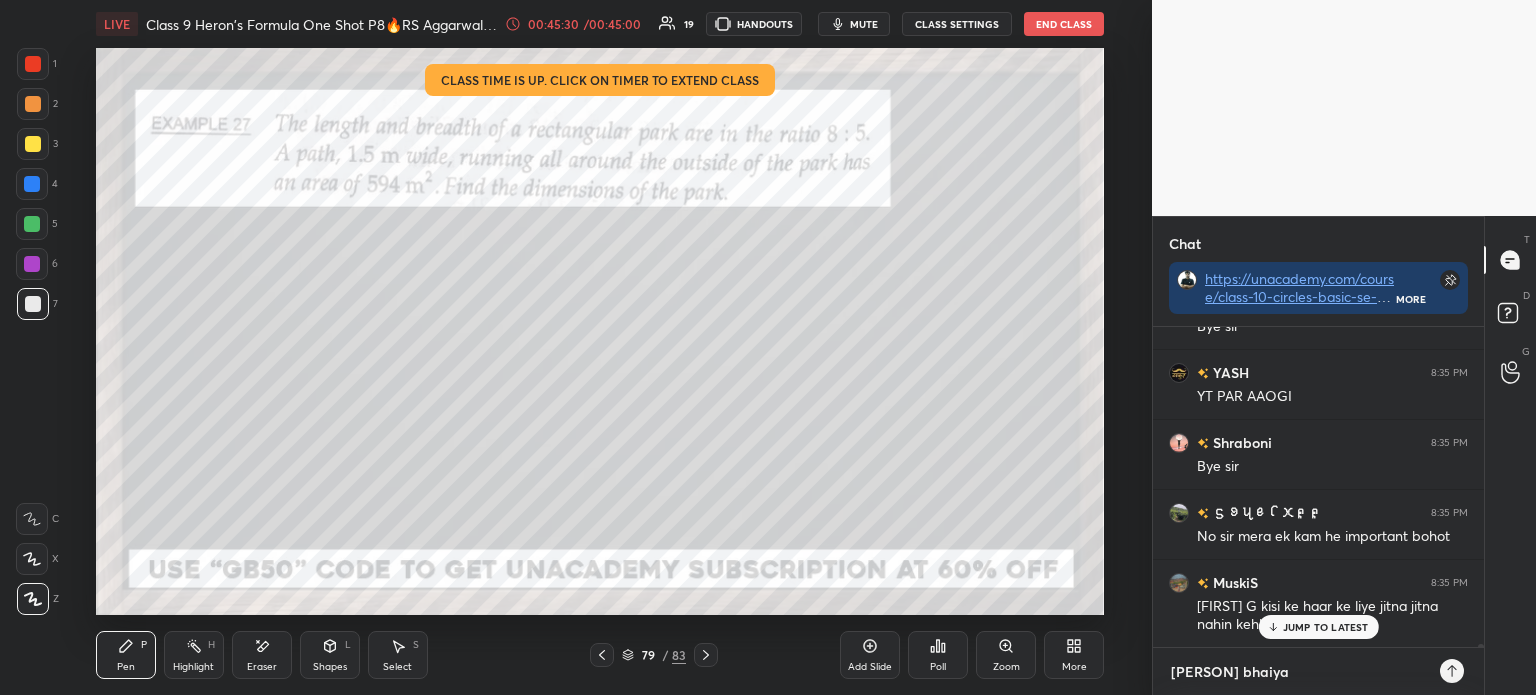 type on "gourav bhaiya" 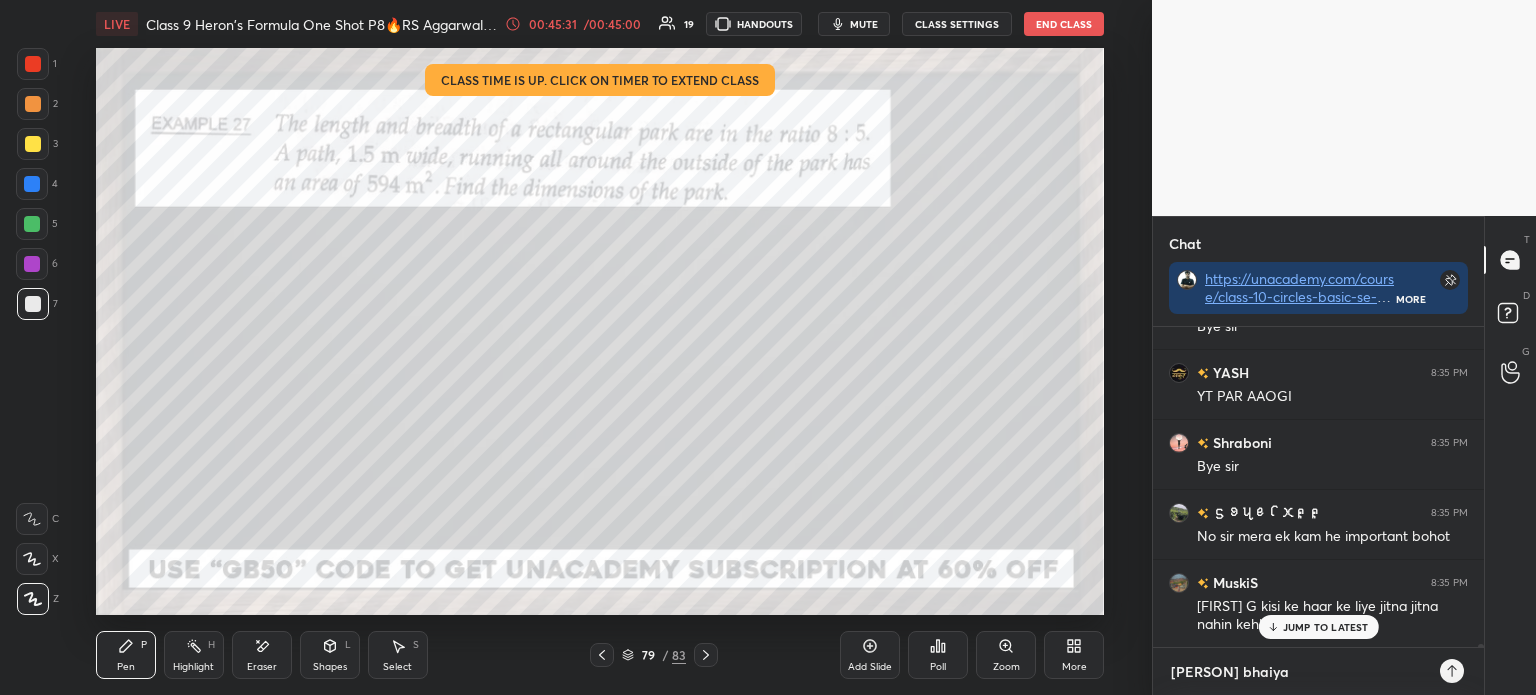 type on "gourav bhaiya b" 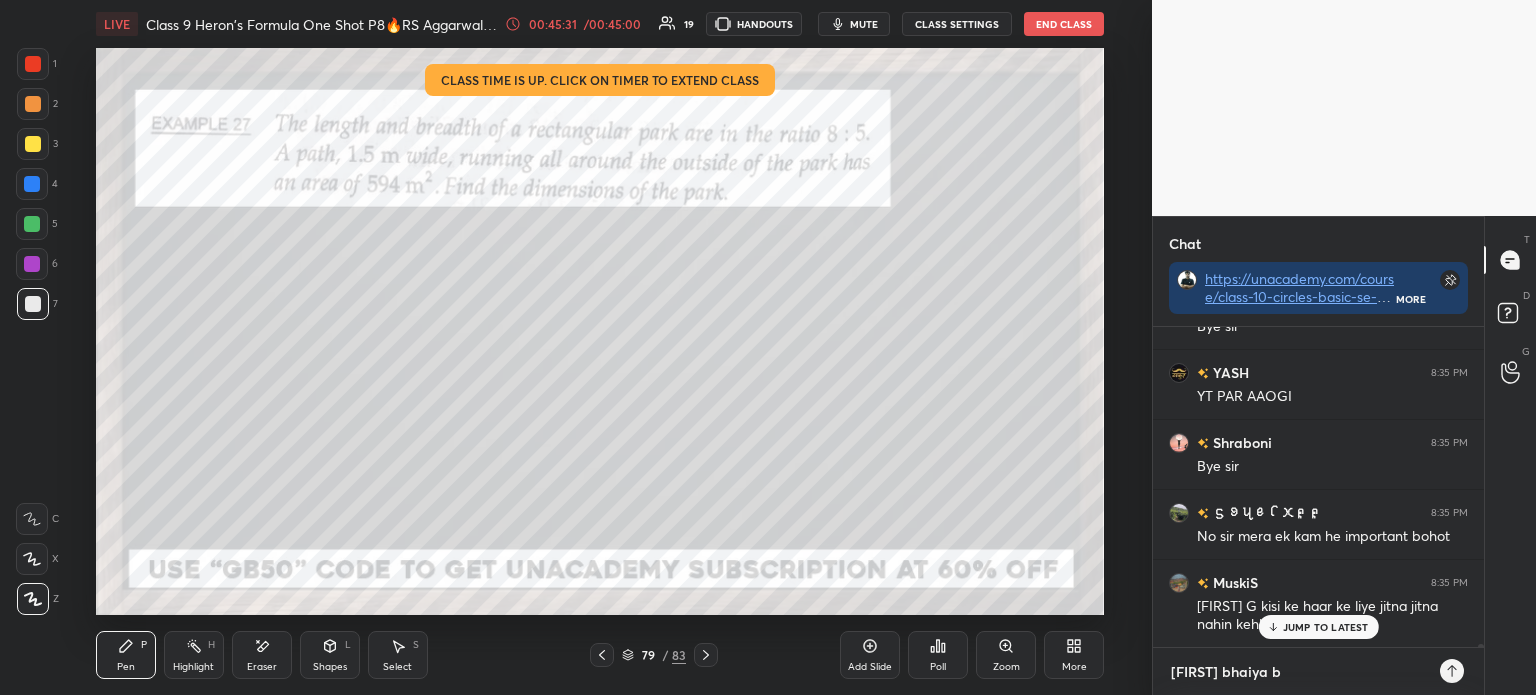type on "gourav bhaiya by" 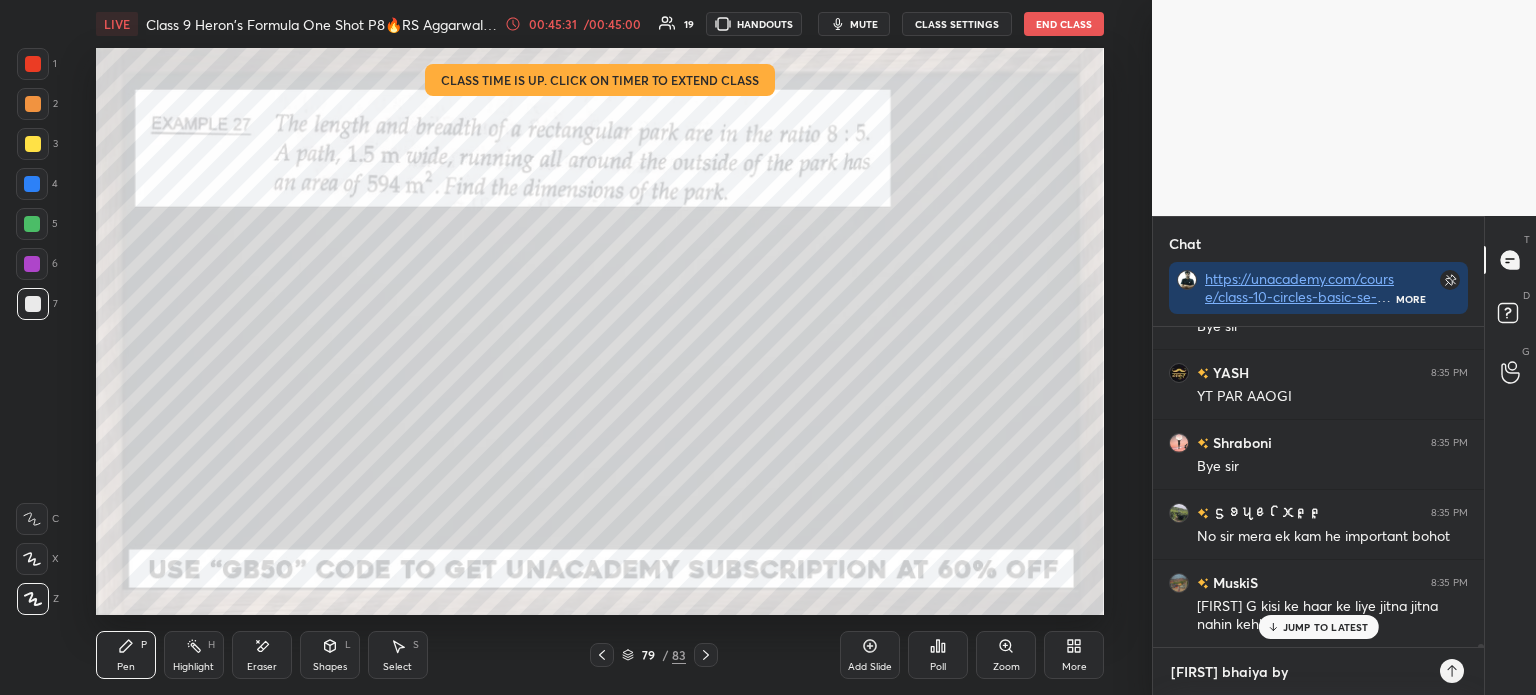 type on "gourav bhaiya by" 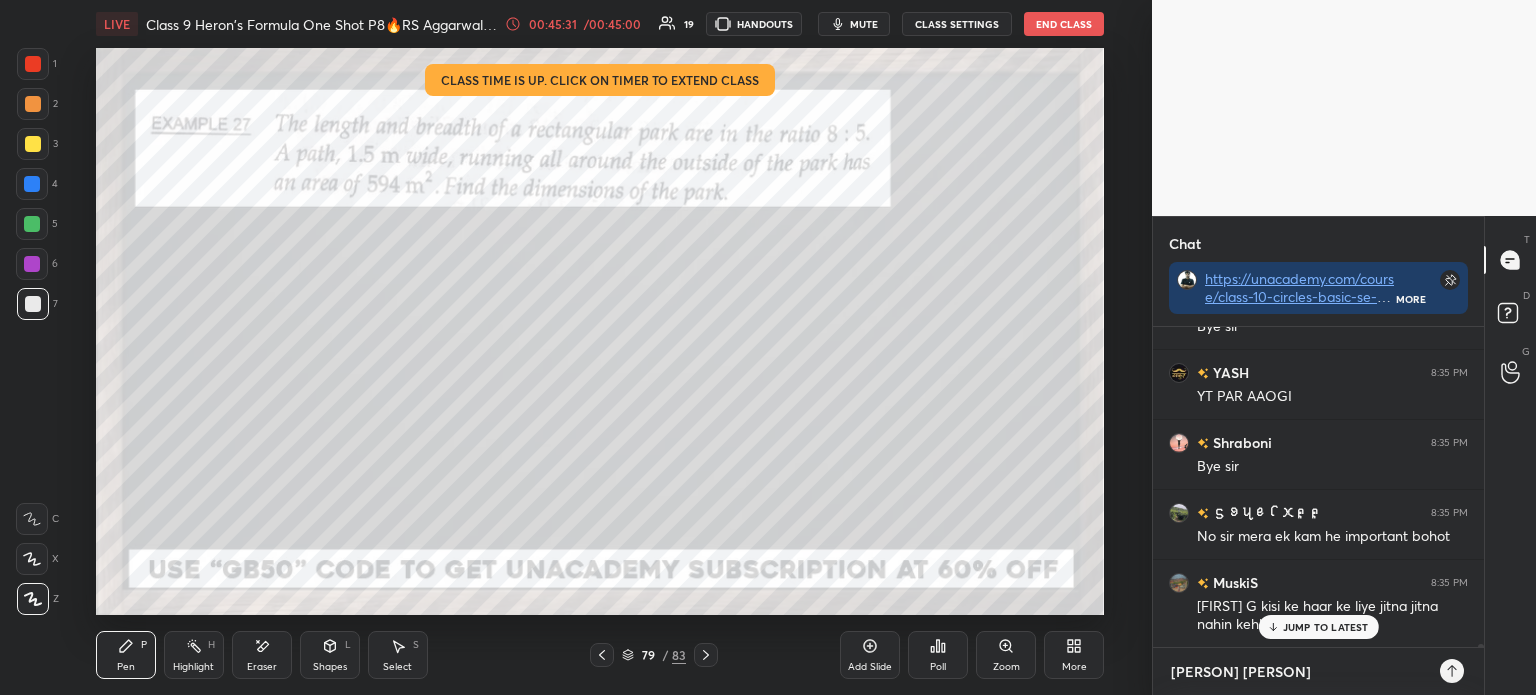 type on "gourav bhaiya by un" 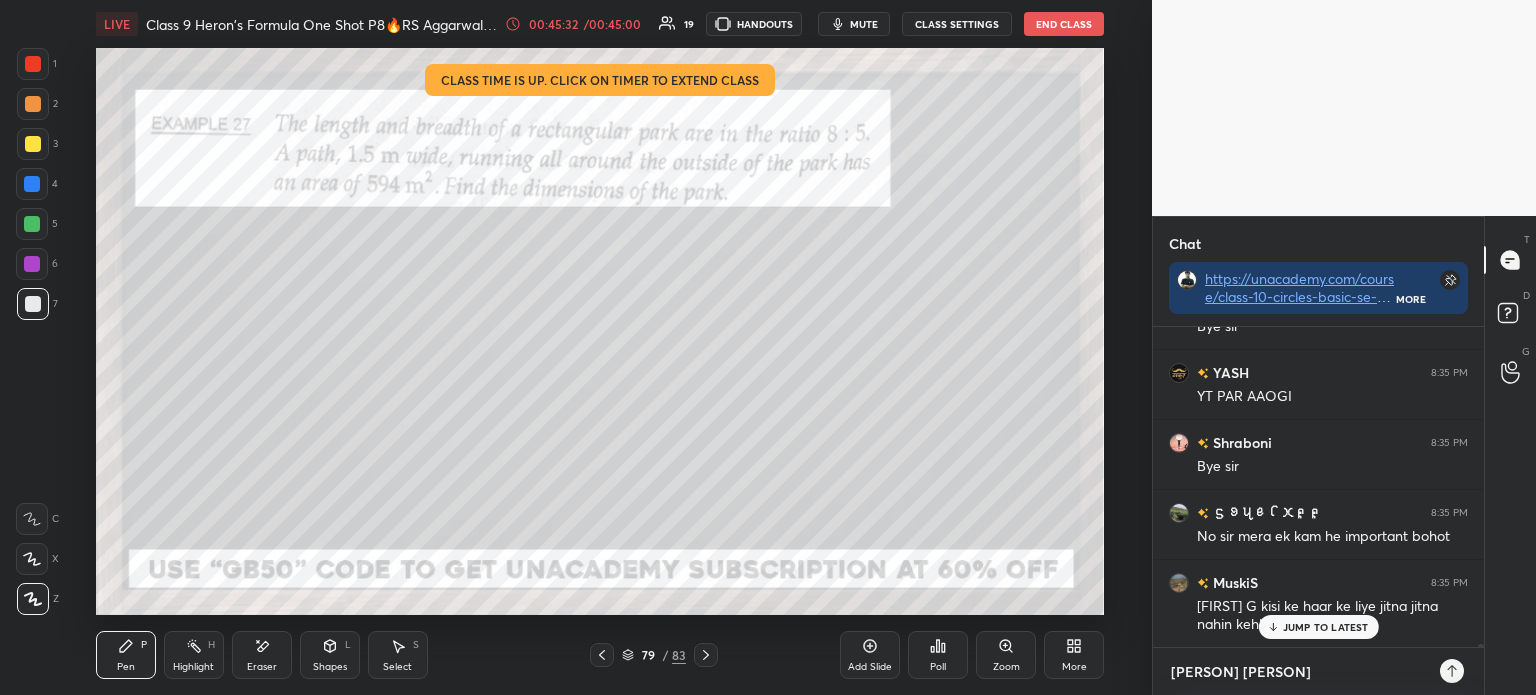 type on "gourav bhaiya by una" 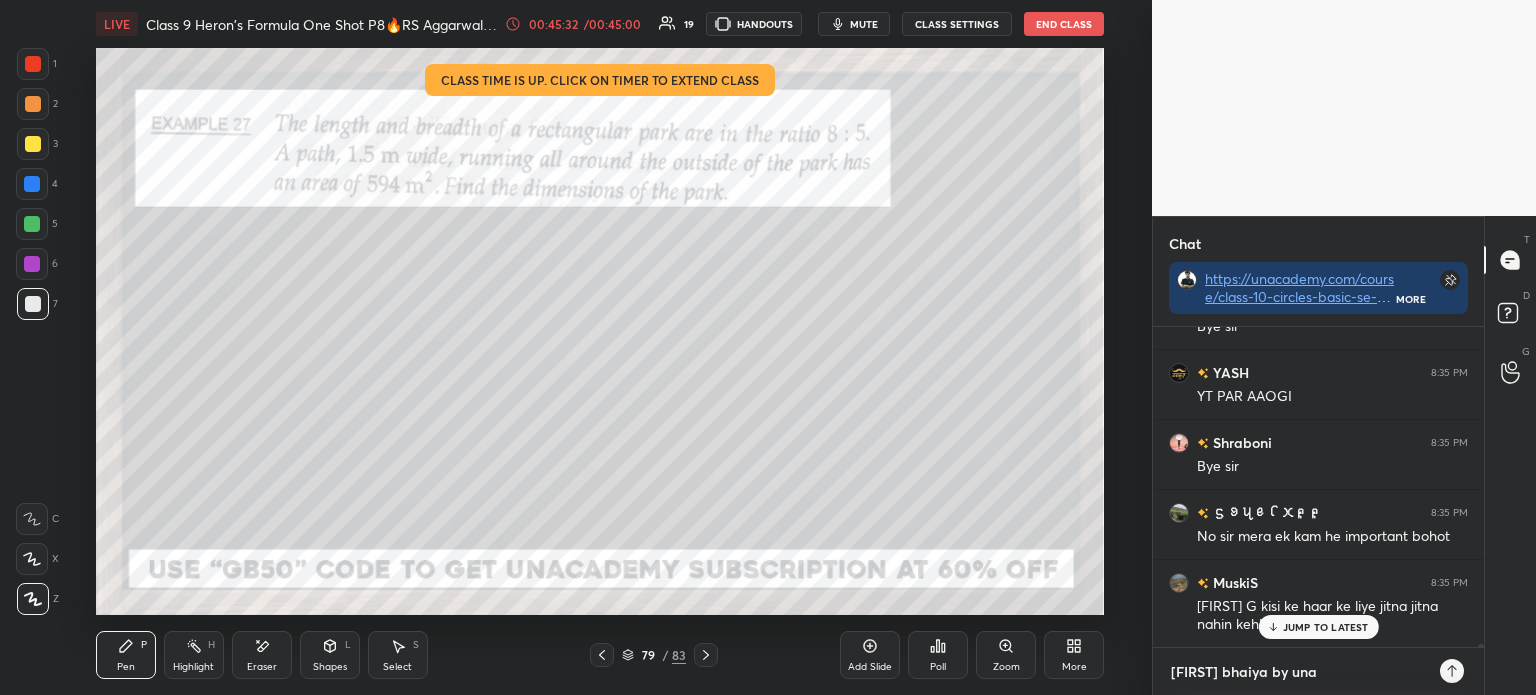 type on "gourav bhaiya by unac" 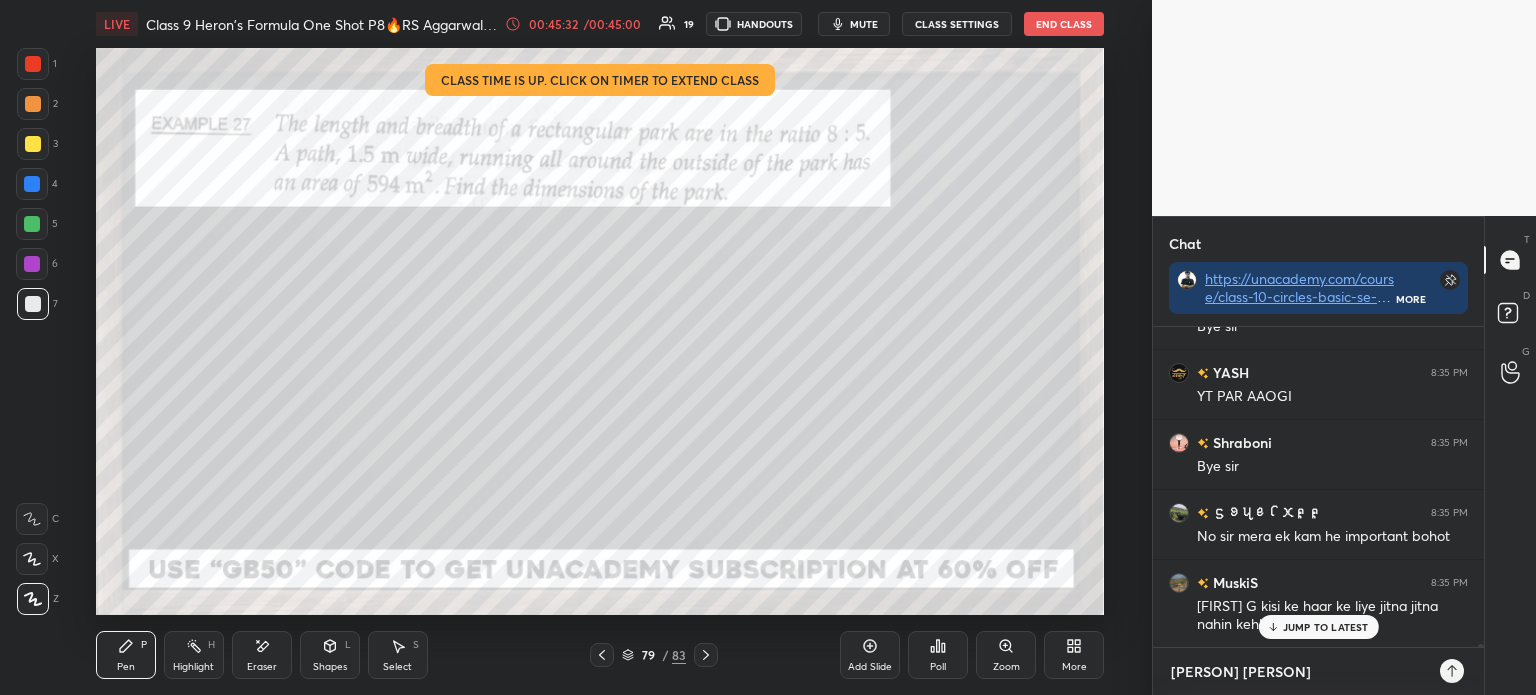 type on "gourav bhaiya by unaca" 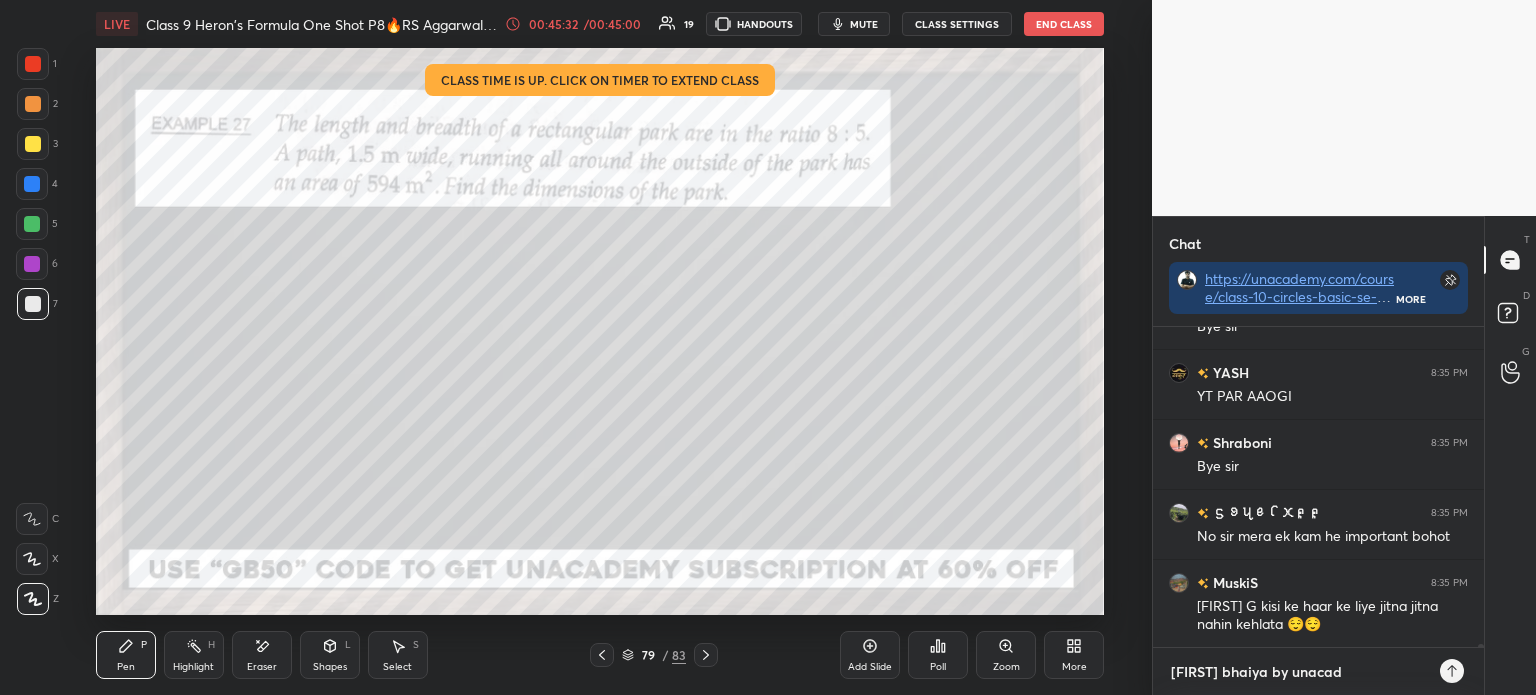 scroll, scrollTop: 32660, scrollLeft: 0, axis: vertical 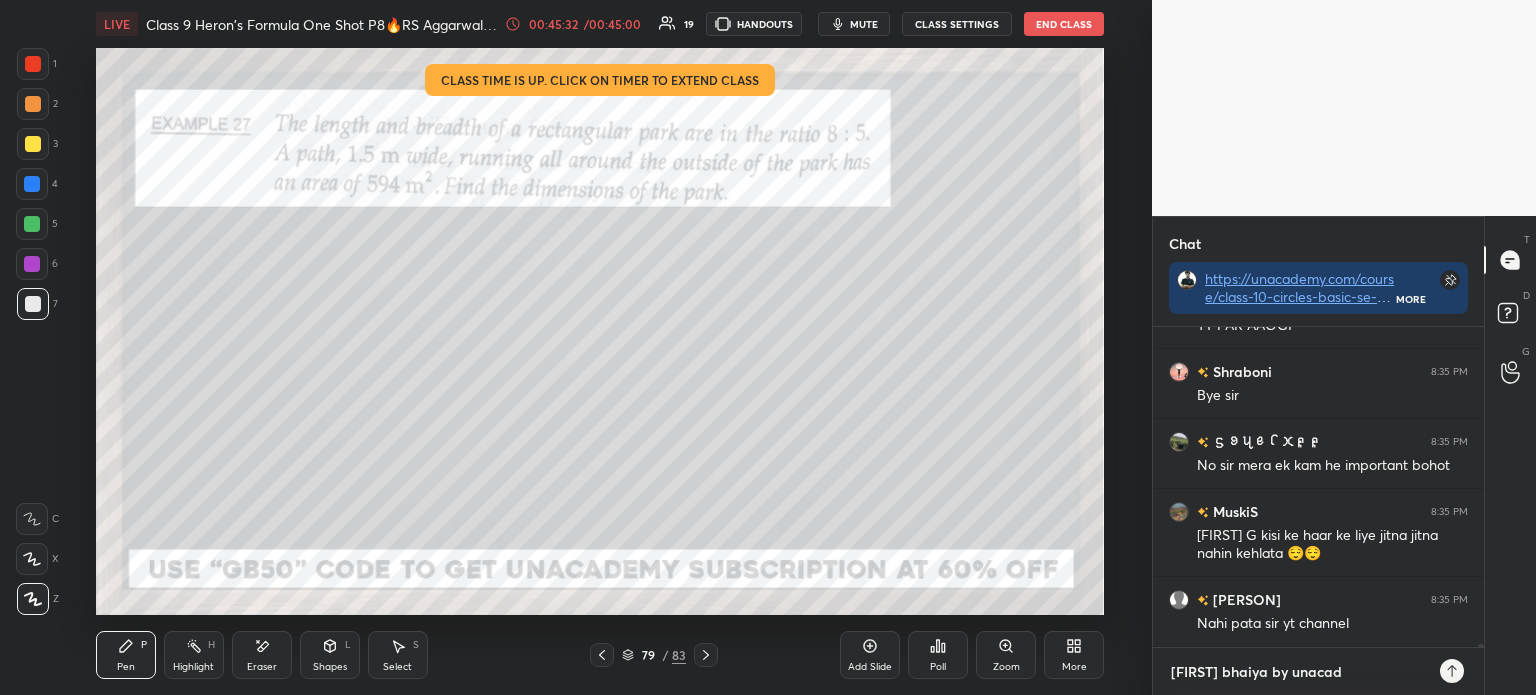 type on "gourav bhaiya by unacade" 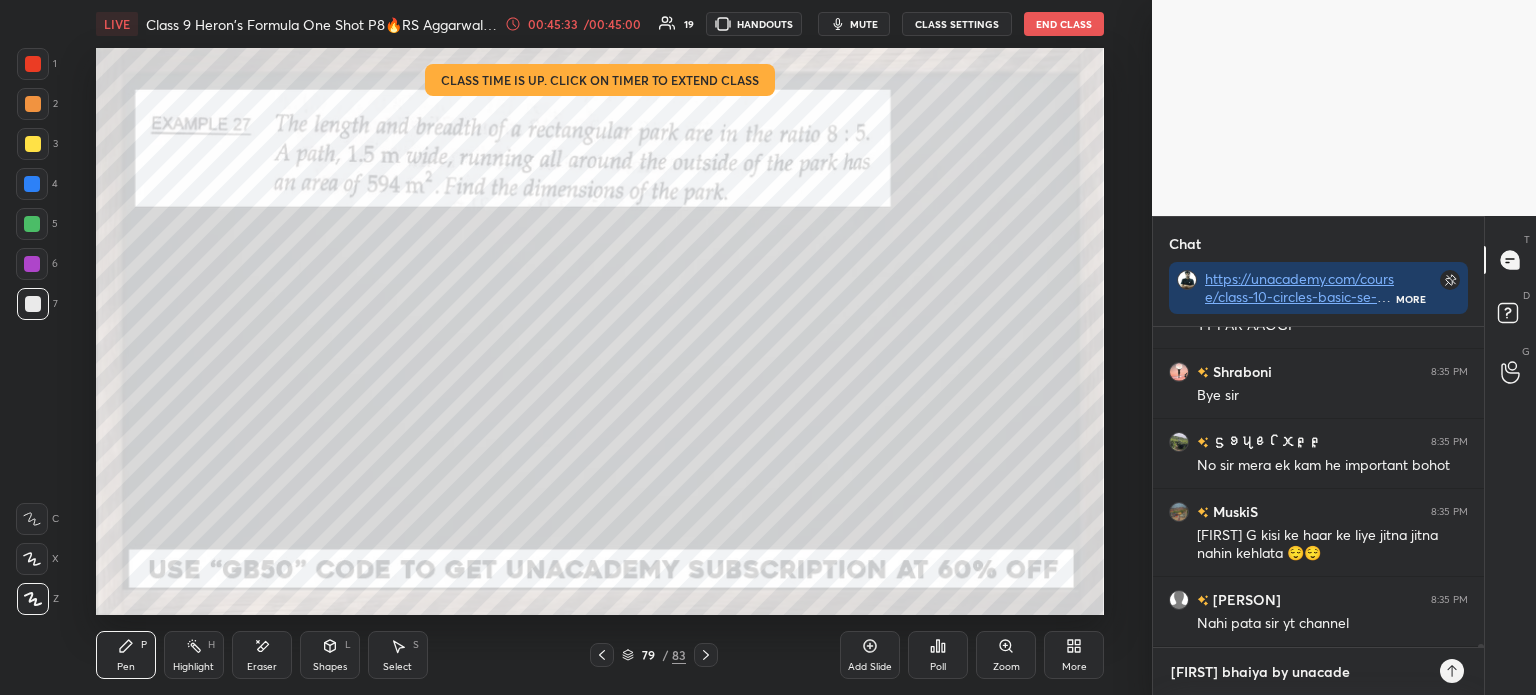 type on "gourav bhaiya by unacadem" 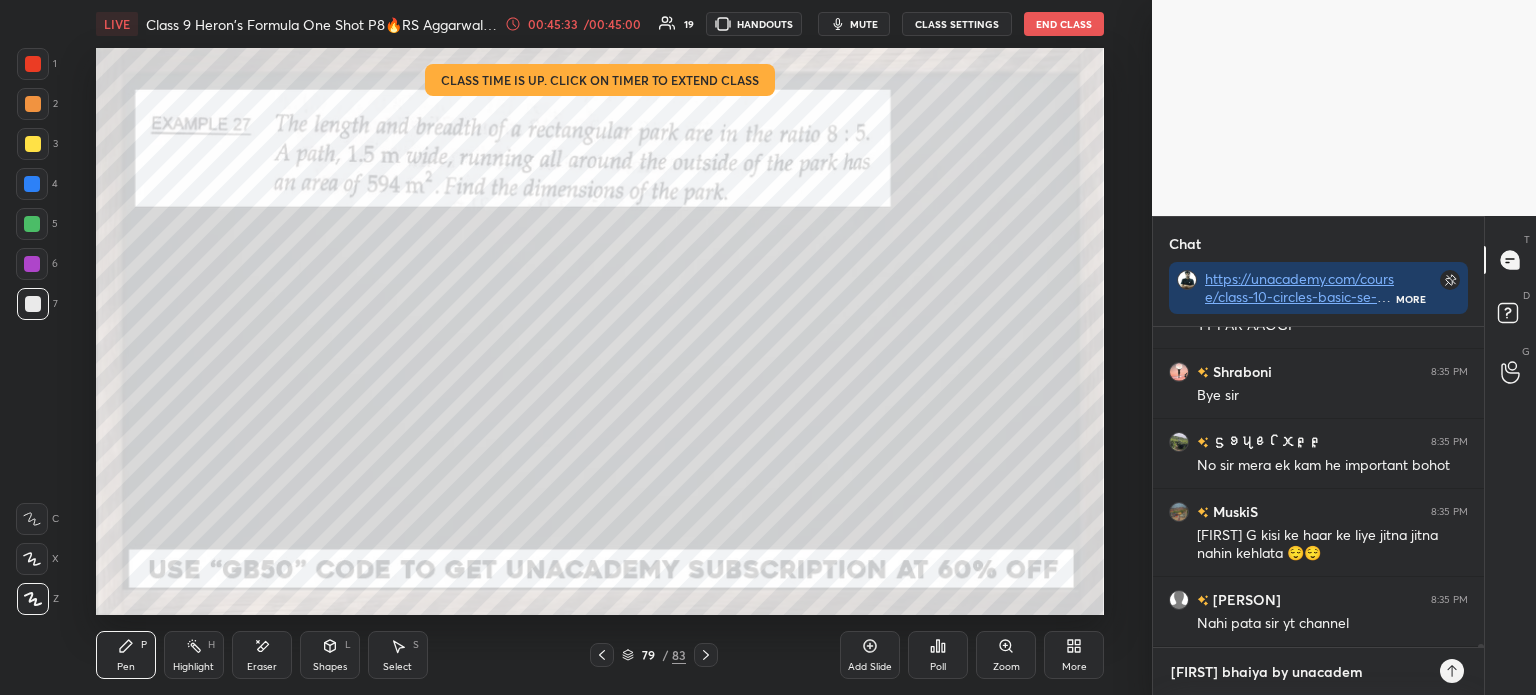 type on "gourav bhaiya by unacademy" 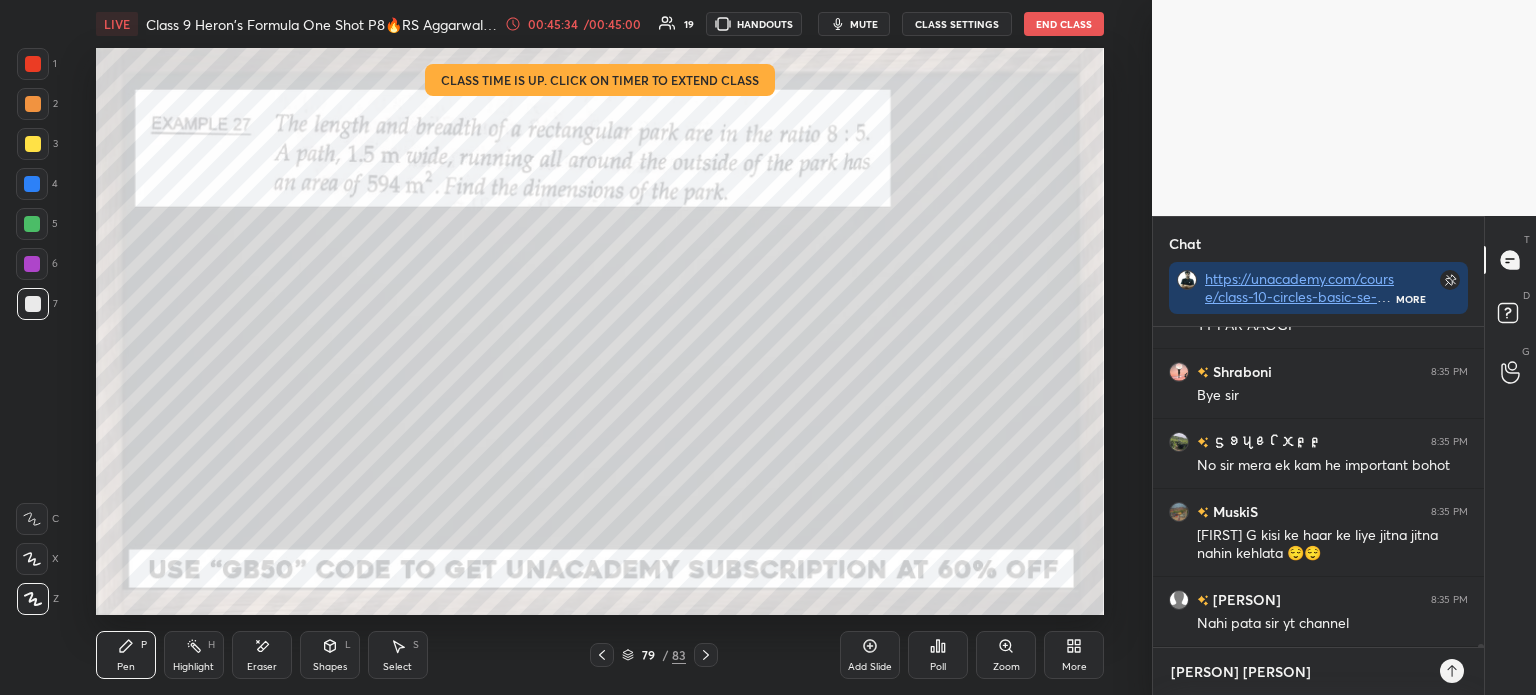 type 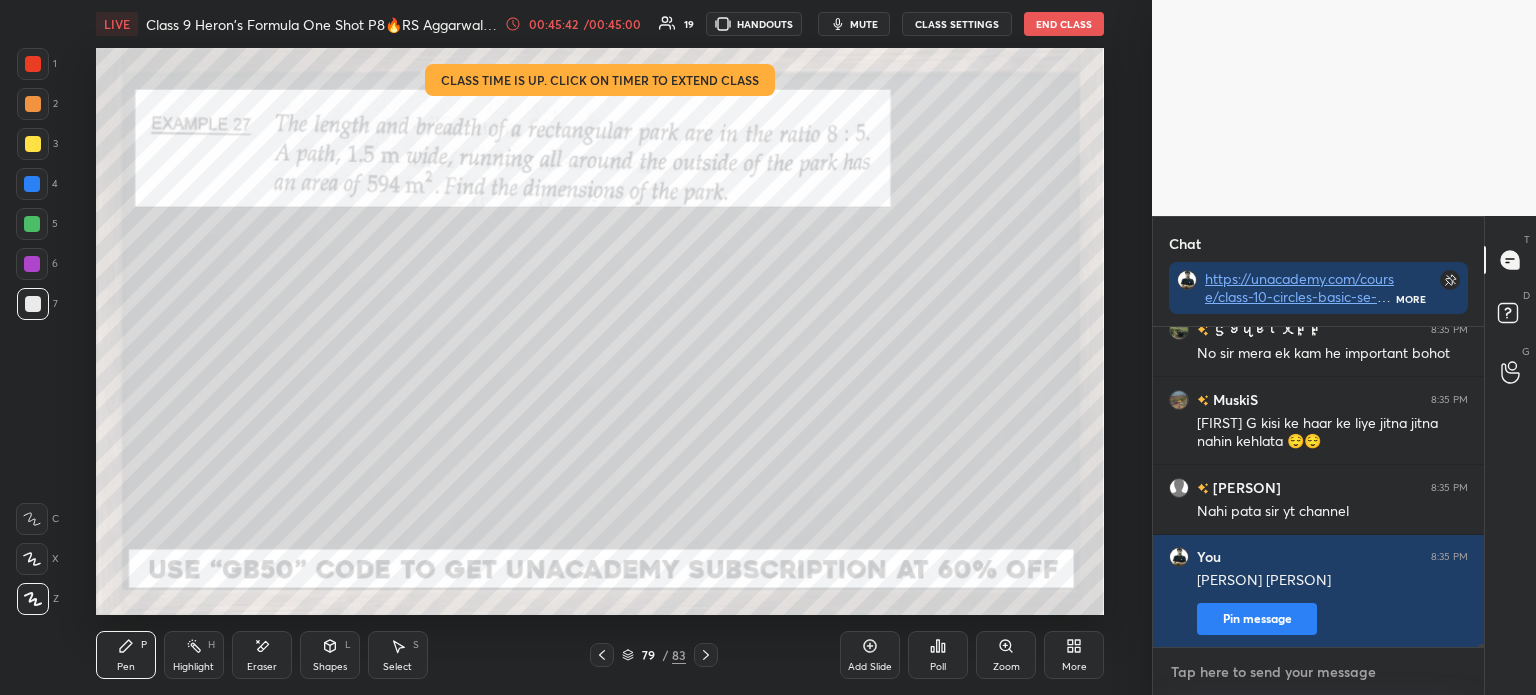 scroll, scrollTop: 32841, scrollLeft: 0, axis: vertical 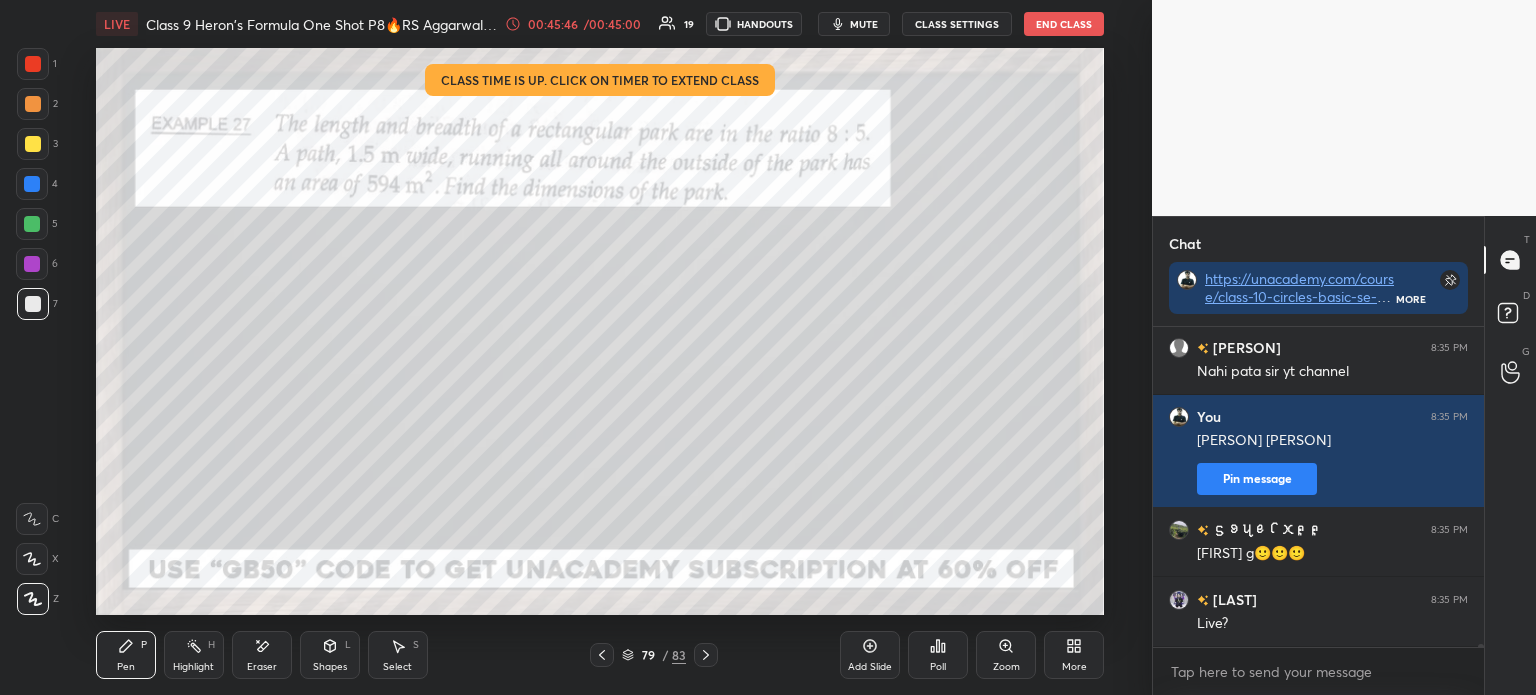 click on "End Class" at bounding box center (1064, 24) 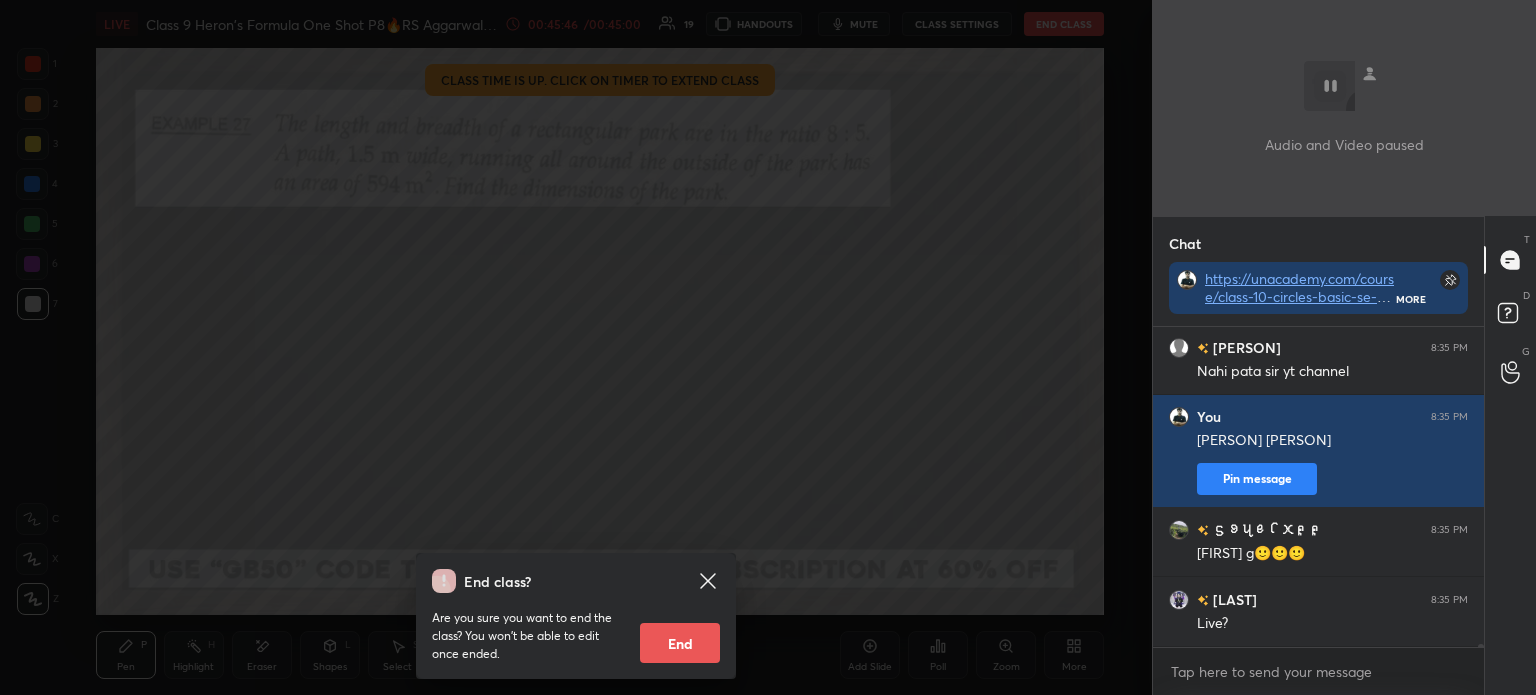 scroll, scrollTop: 32981, scrollLeft: 0, axis: vertical 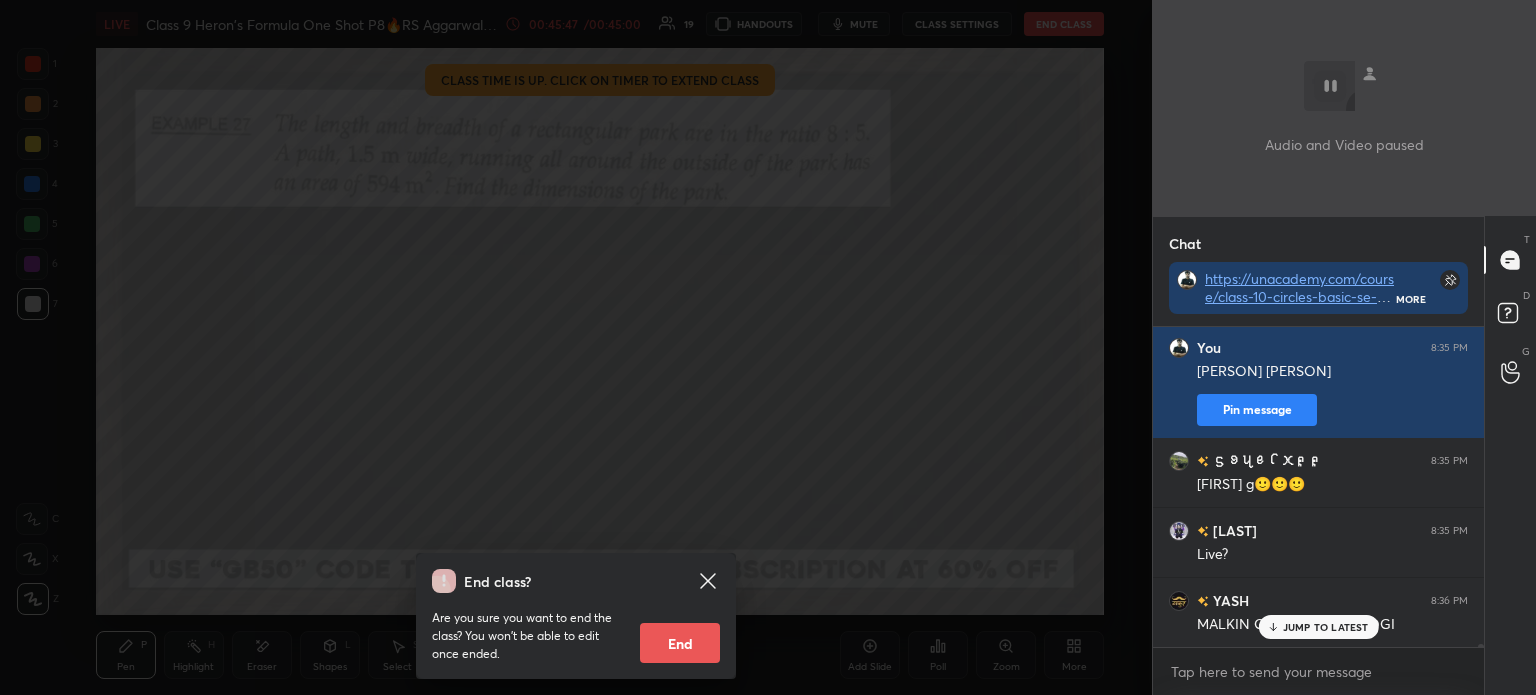 click on "End class? Are you sure you want to end the class? You won’t be able to edit once ended. End" at bounding box center (576, 347) 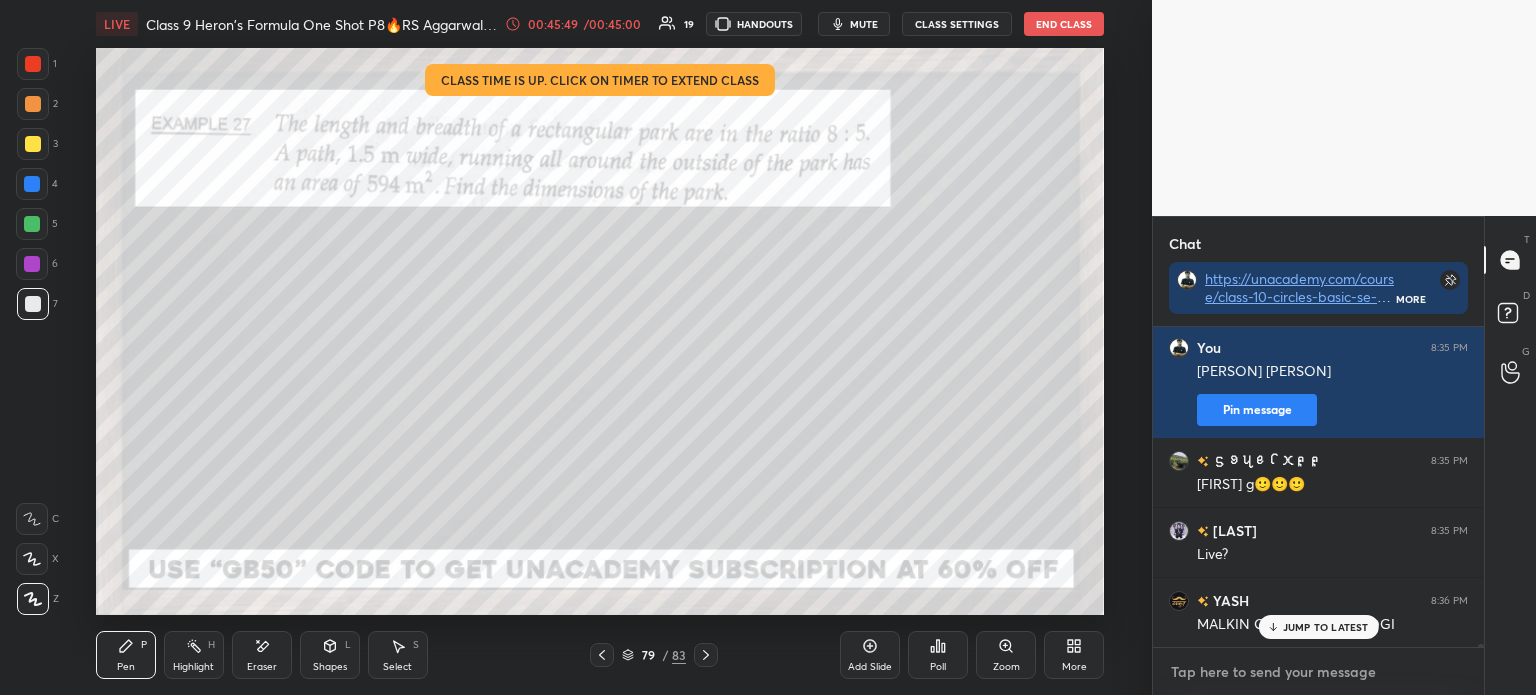 click at bounding box center (1318, 672) 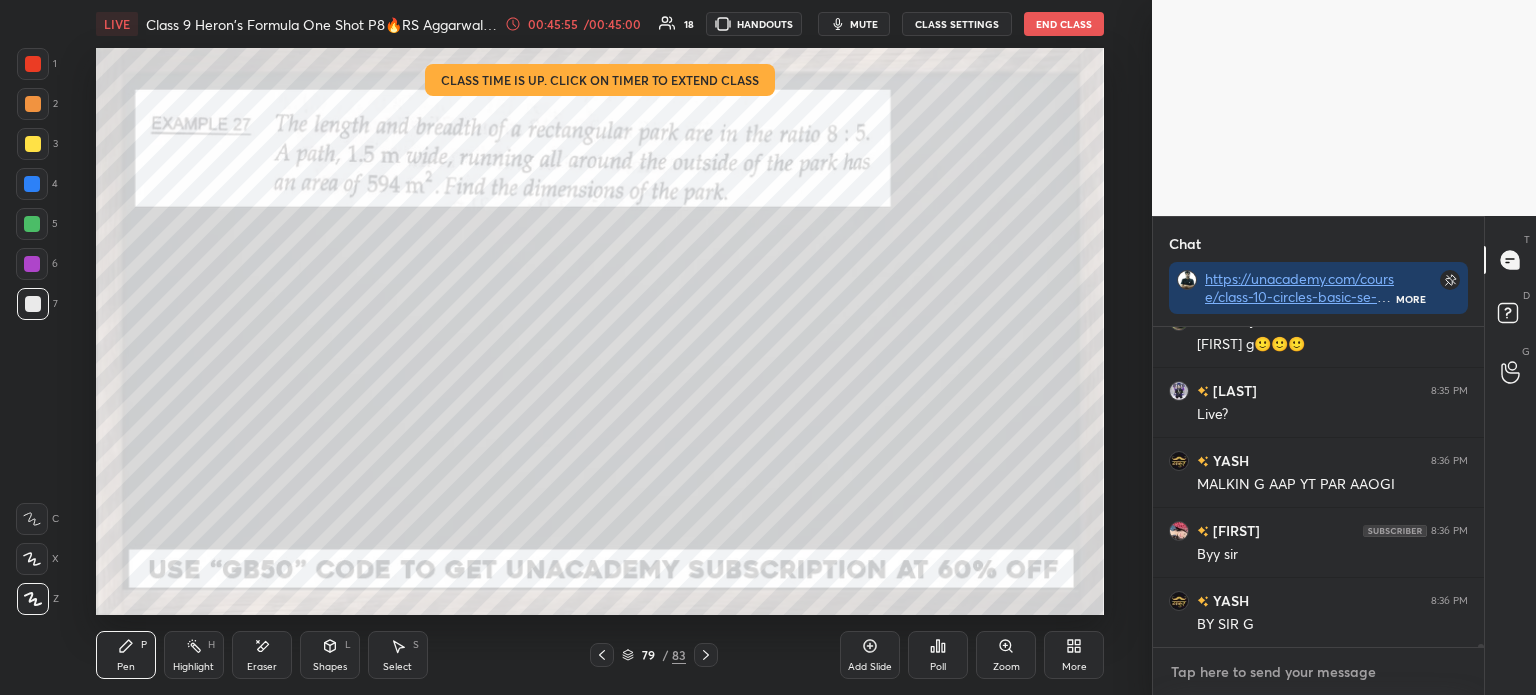 scroll, scrollTop: 33192, scrollLeft: 0, axis: vertical 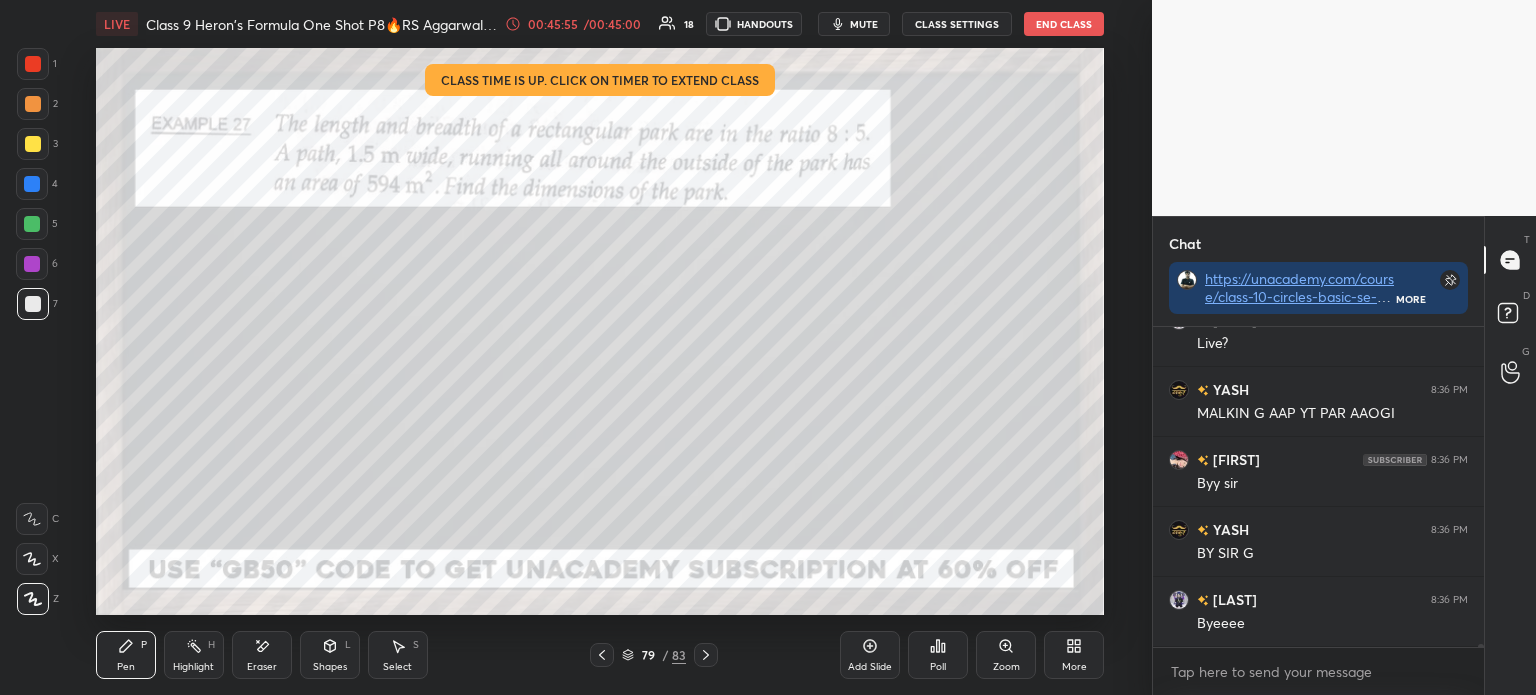 click on "End Class" at bounding box center (1064, 24) 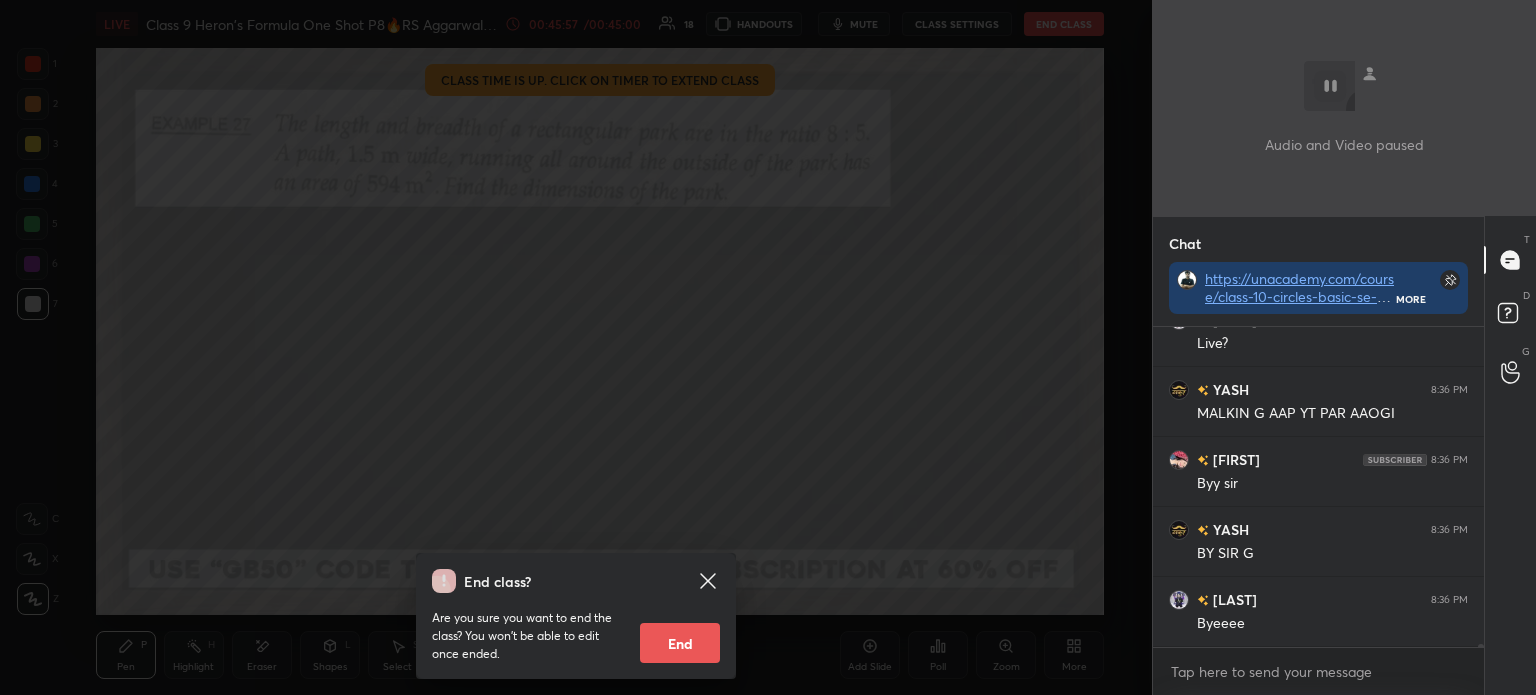 scroll, scrollTop: 33261, scrollLeft: 0, axis: vertical 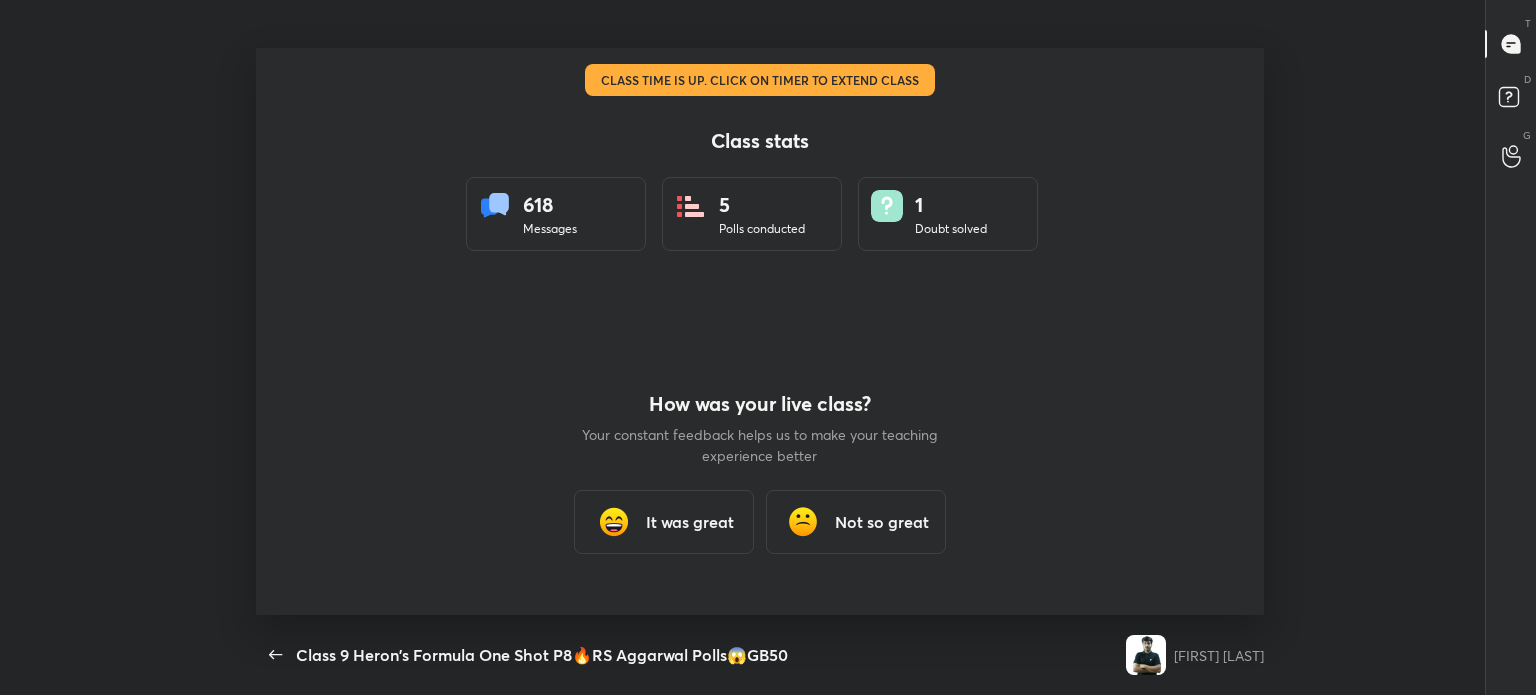 click at bounding box center (614, 522) 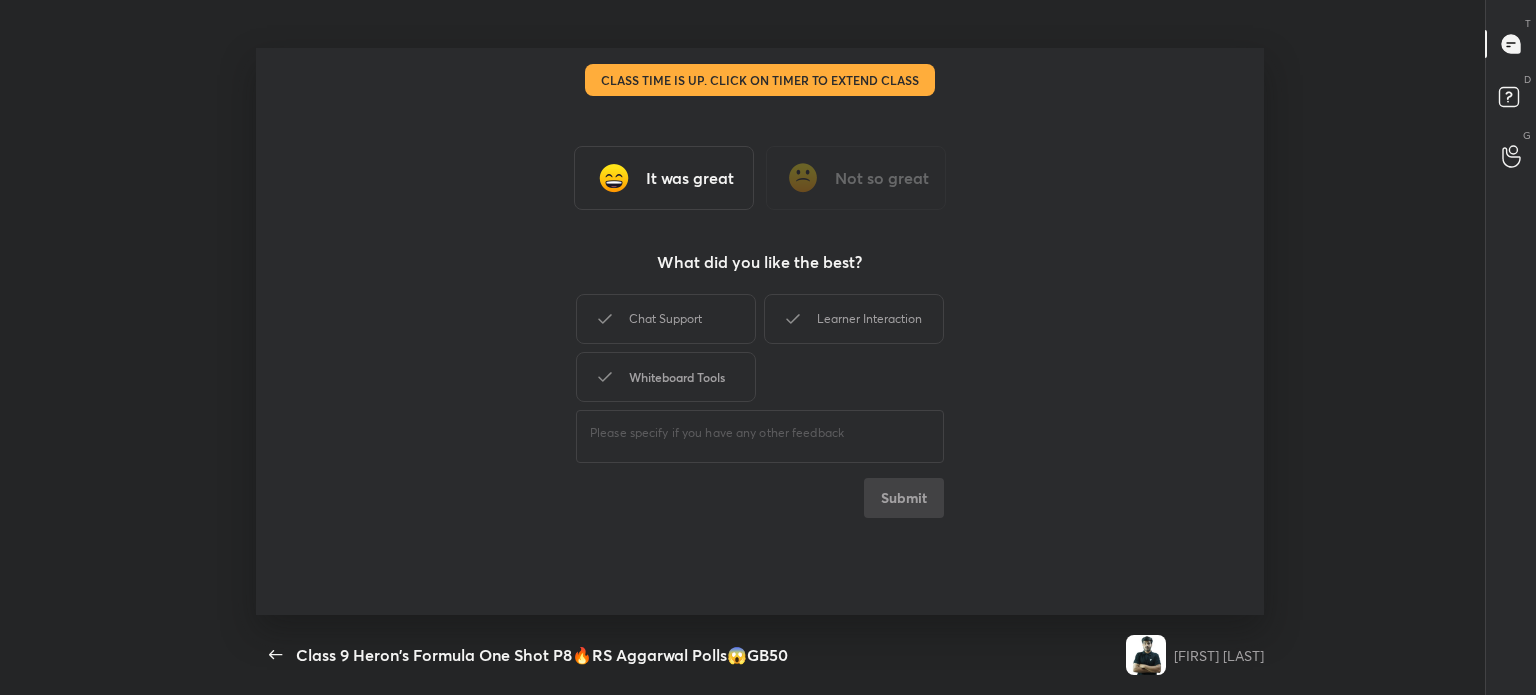 click on "Whiteboard Tools" at bounding box center [666, 377] 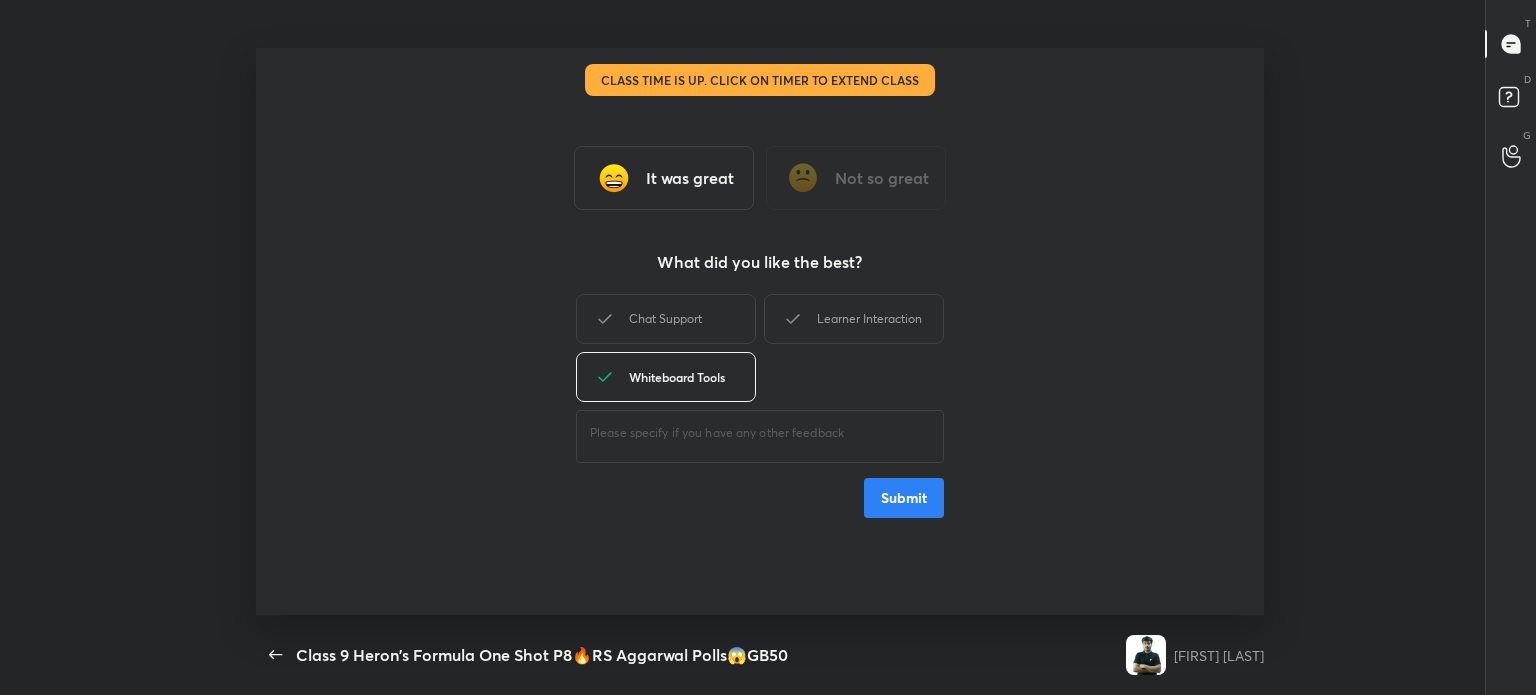 click on "Whiteboard Tools" at bounding box center [666, 377] 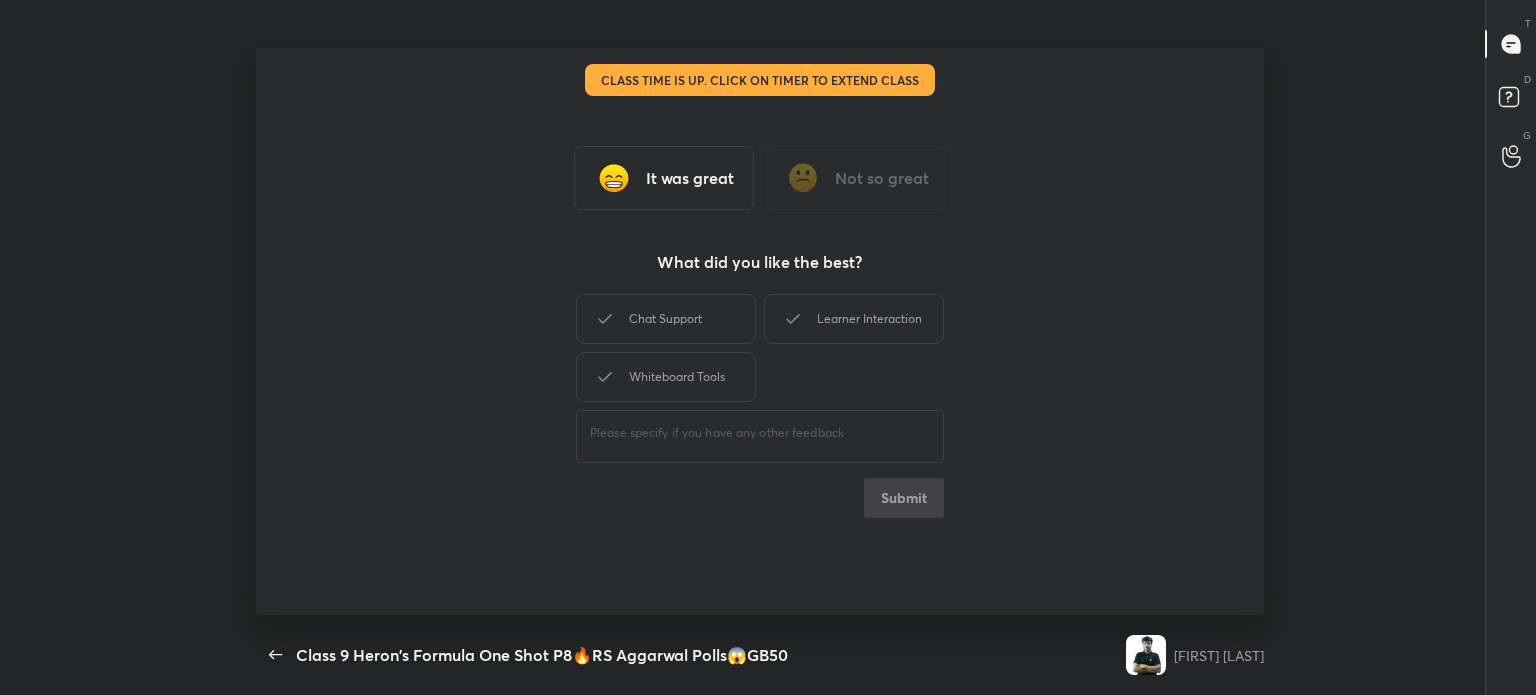 click on "Chat Support Learner Interaction Whiteboard Tools" at bounding box center (760, 348) 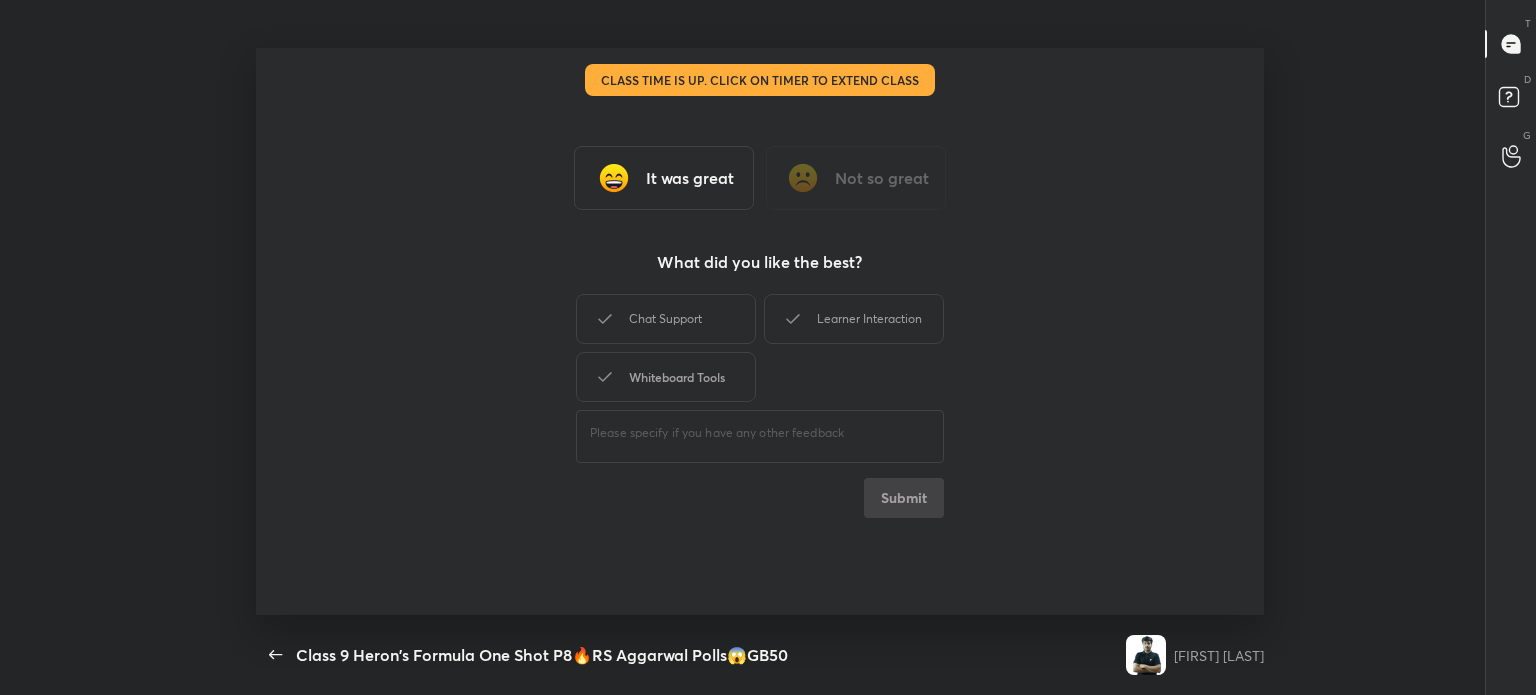 click on "Whiteboard Tools" at bounding box center [666, 377] 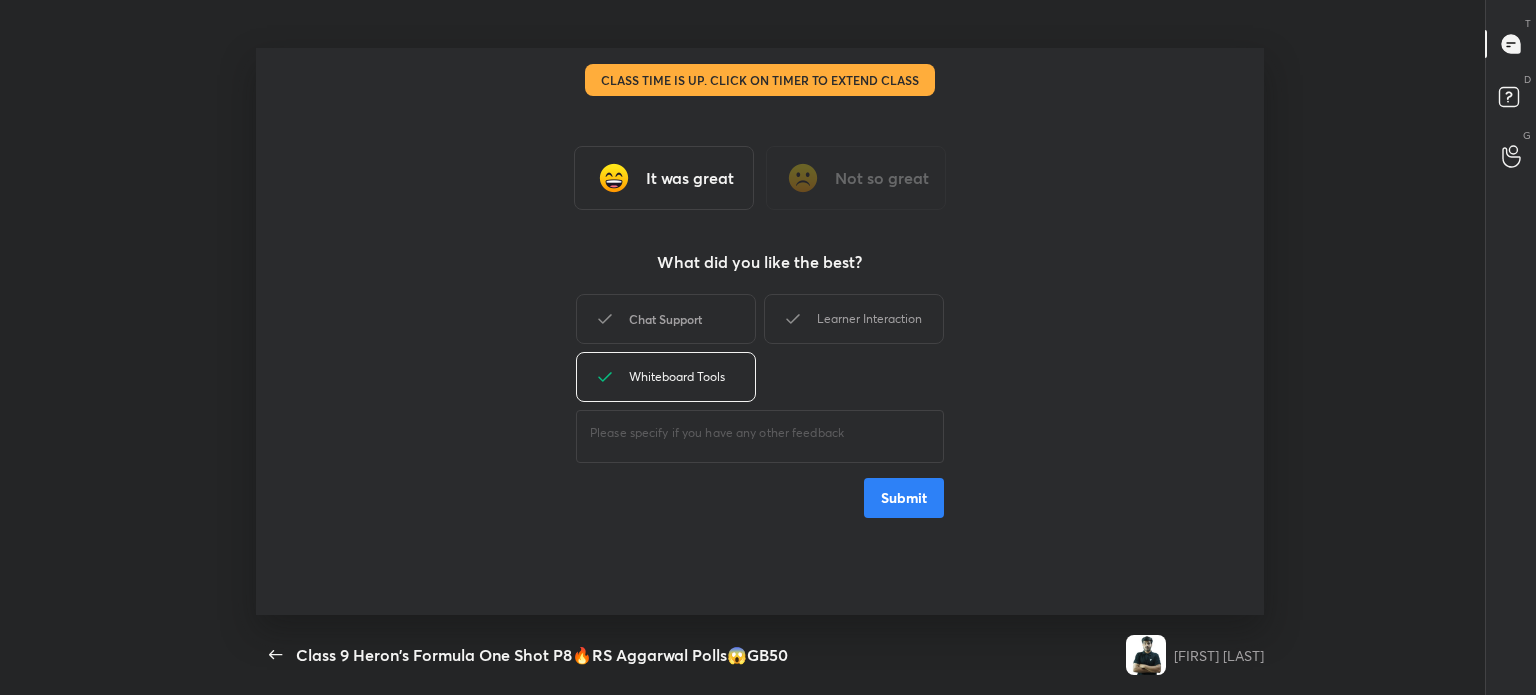 click on "Chat Support" at bounding box center (666, 319) 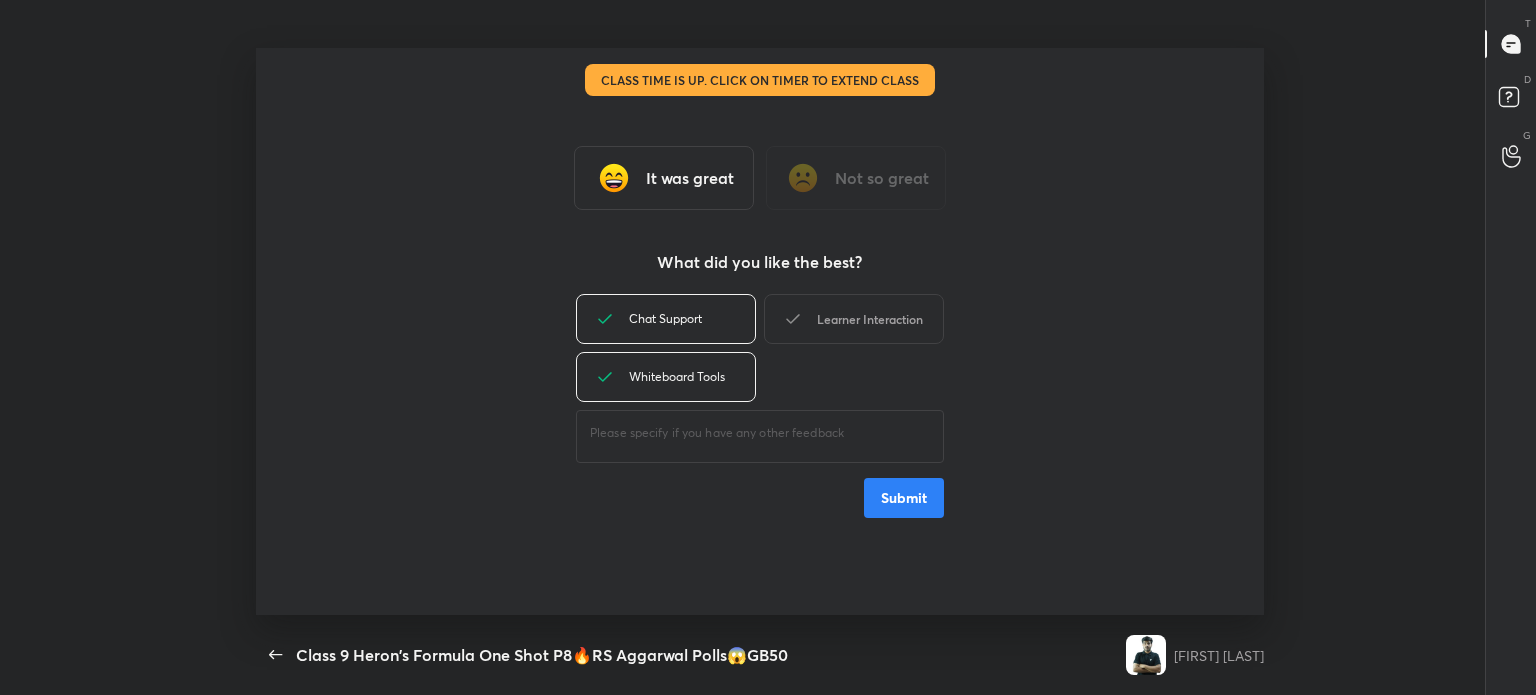 click on "Learner Interaction" at bounding box center (854, 319) 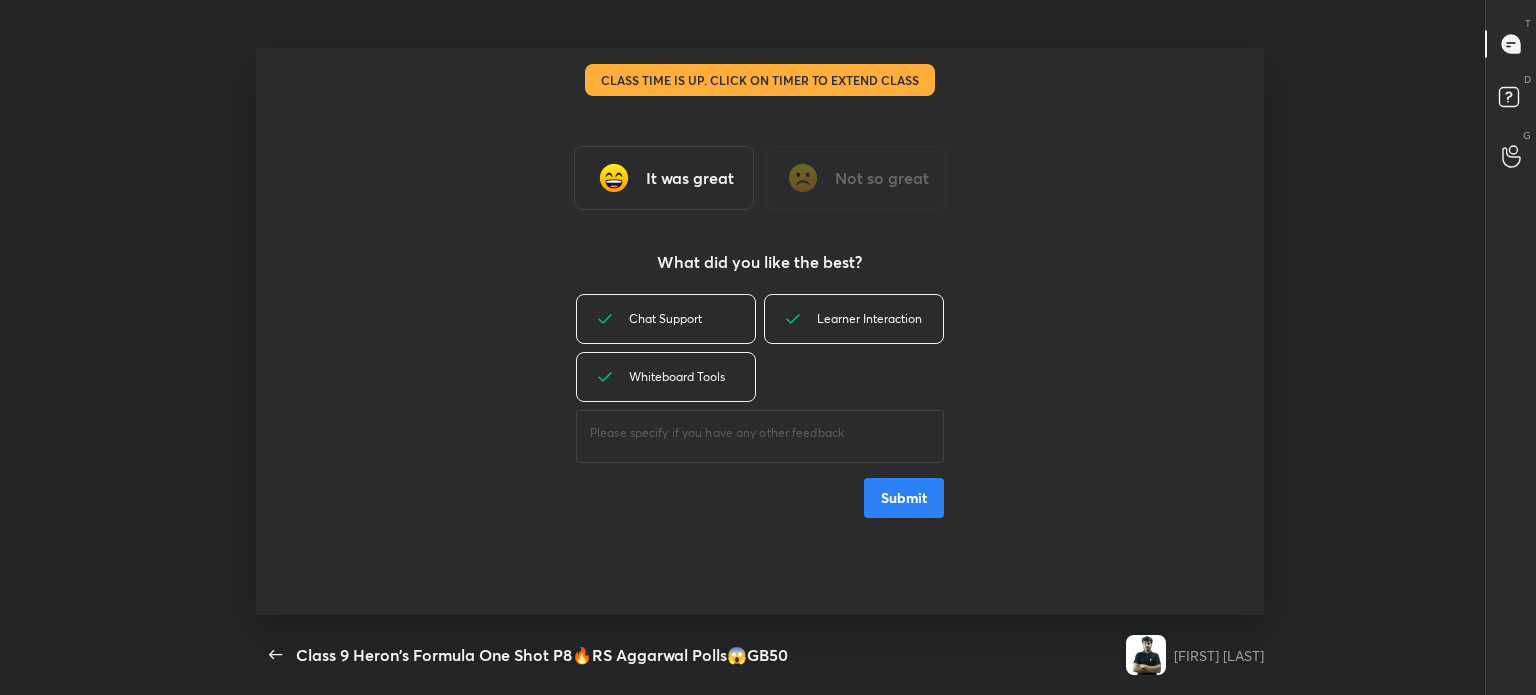 click on "Submit" at bounding box center (904, 498) 